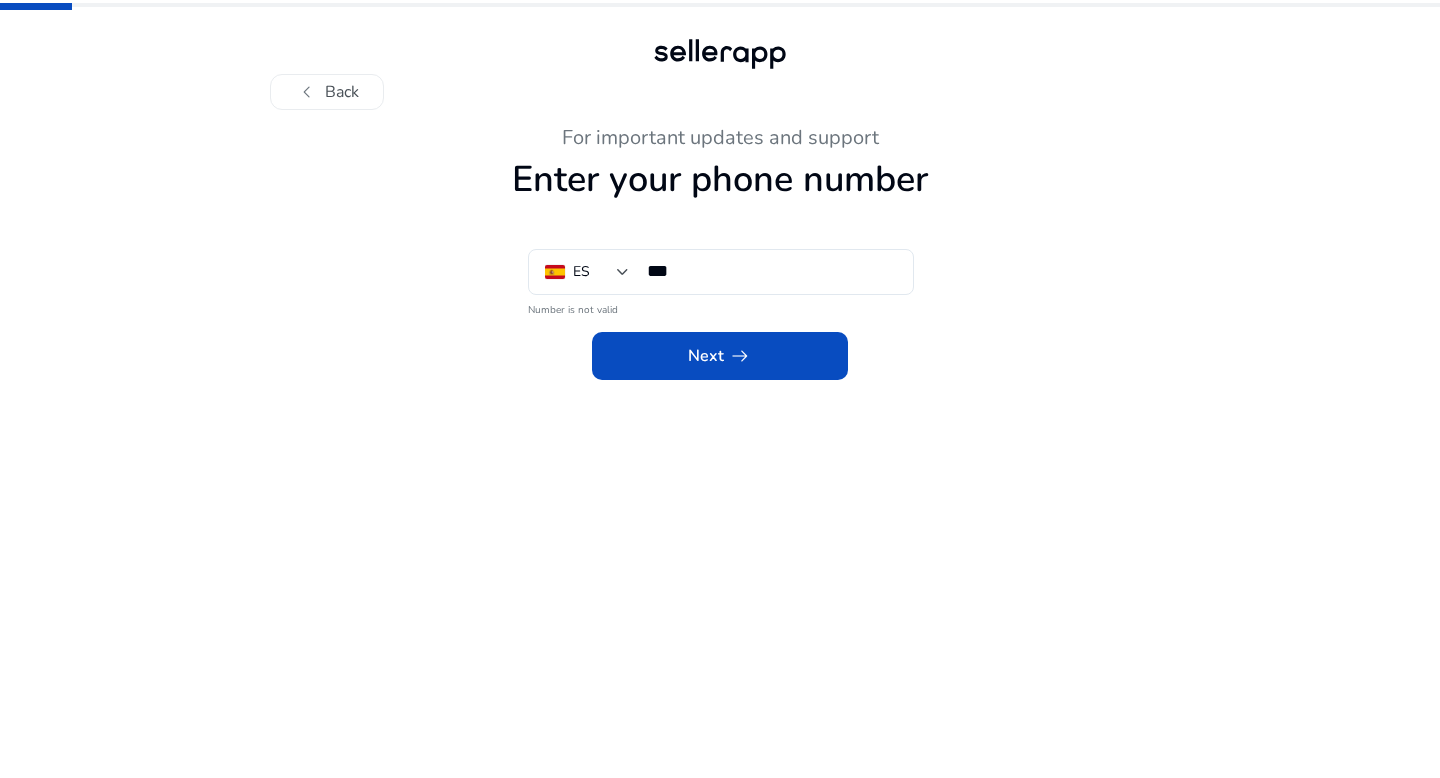 scroll, scrollTop: 0, scrollLeft: 0, axis: both 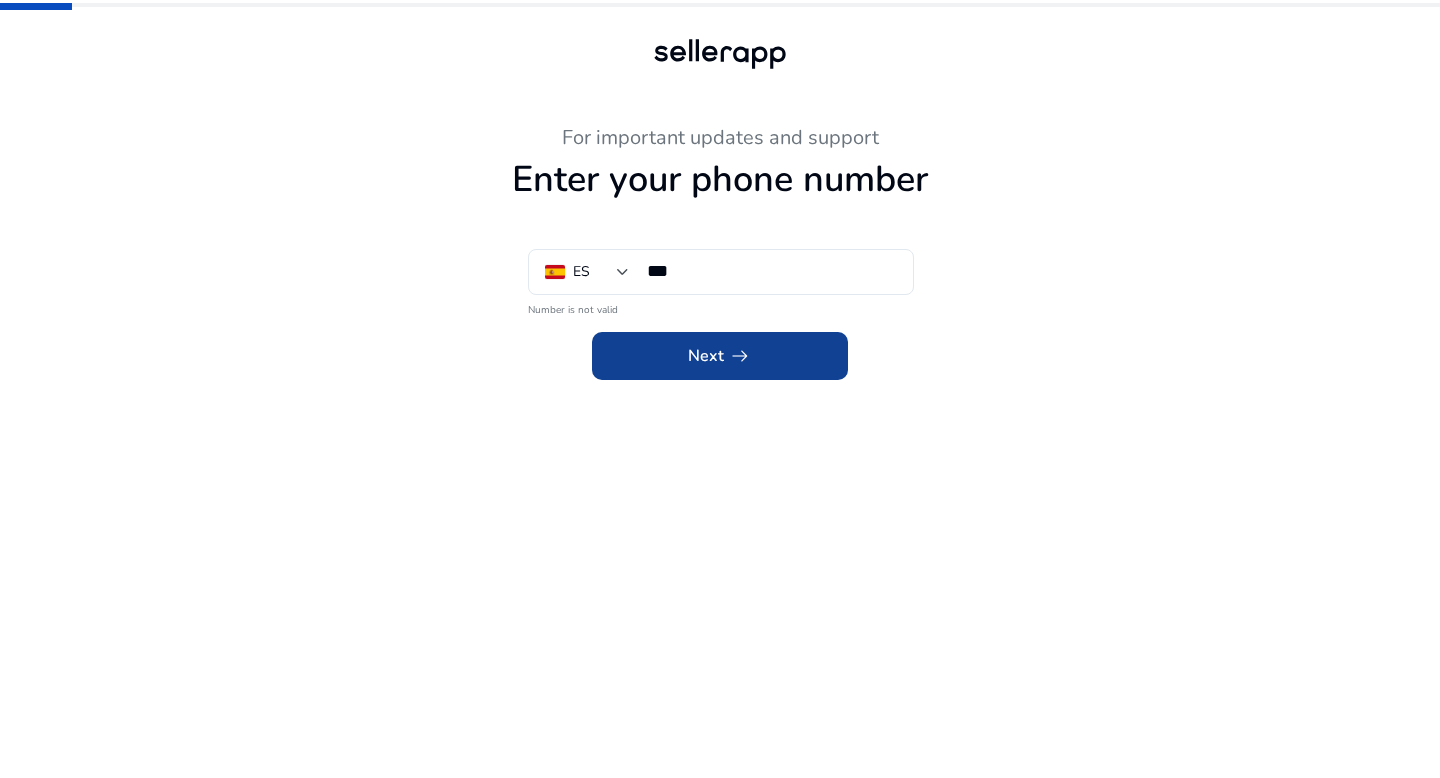 click on "Next   arrow_right_alt" 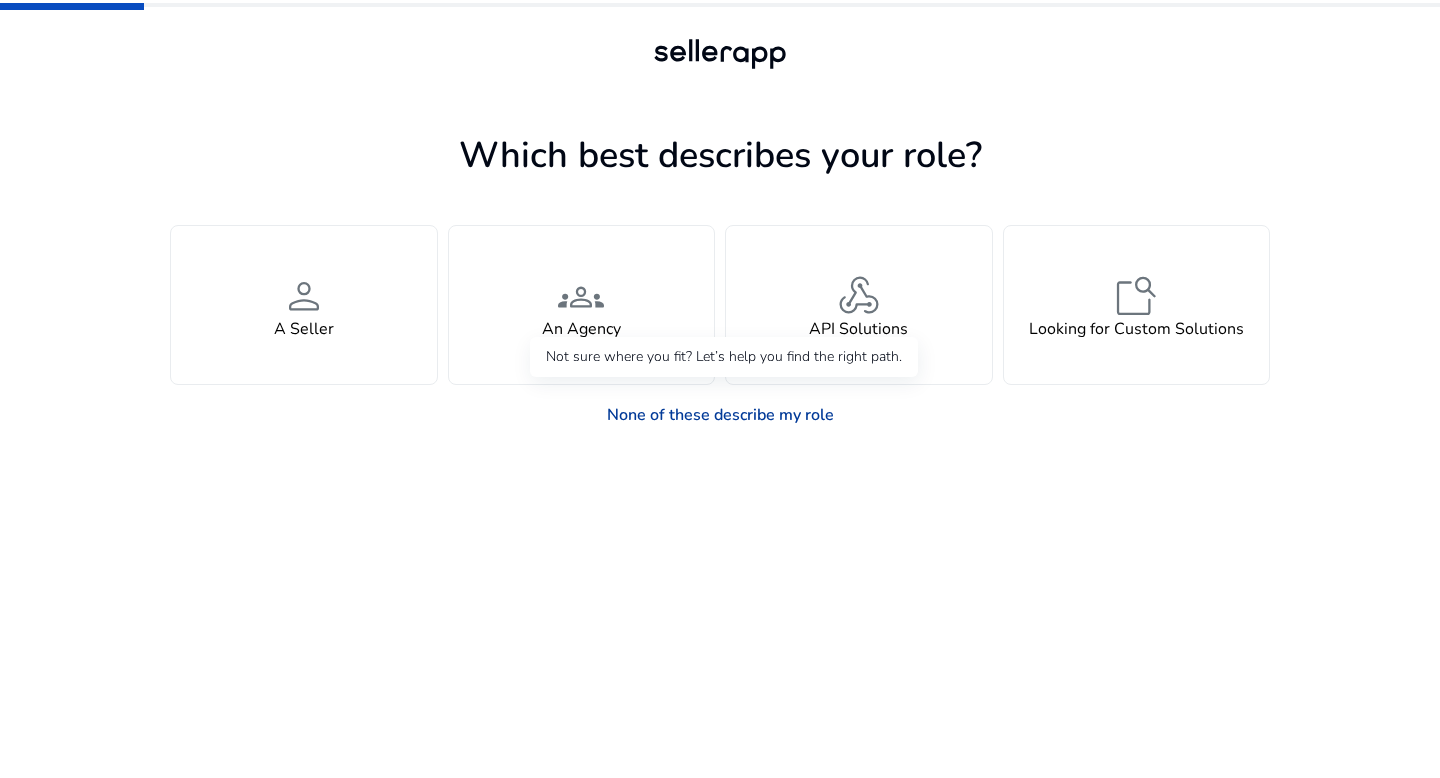 click on "None of these describe my role" 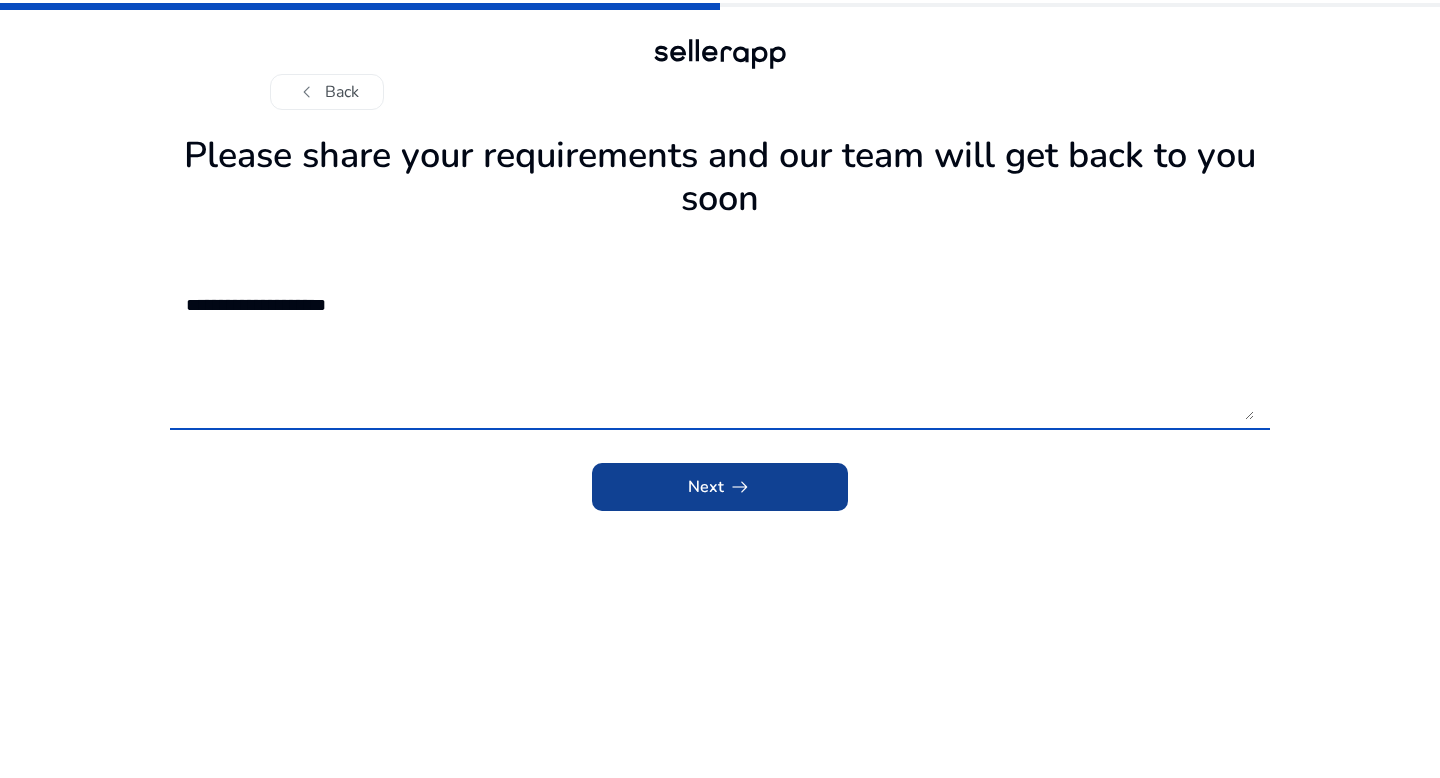 type on "**********" 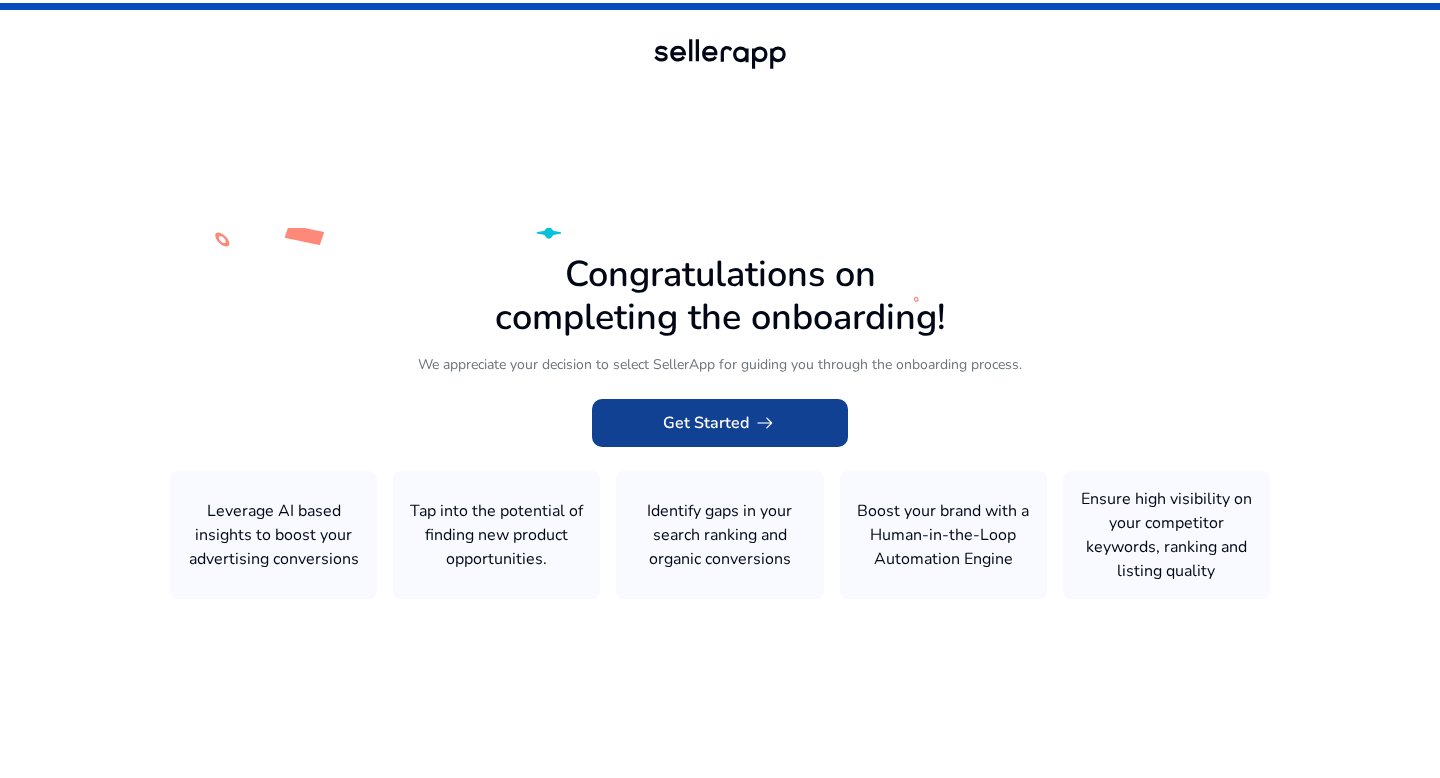 click on "arrow_right_alt" 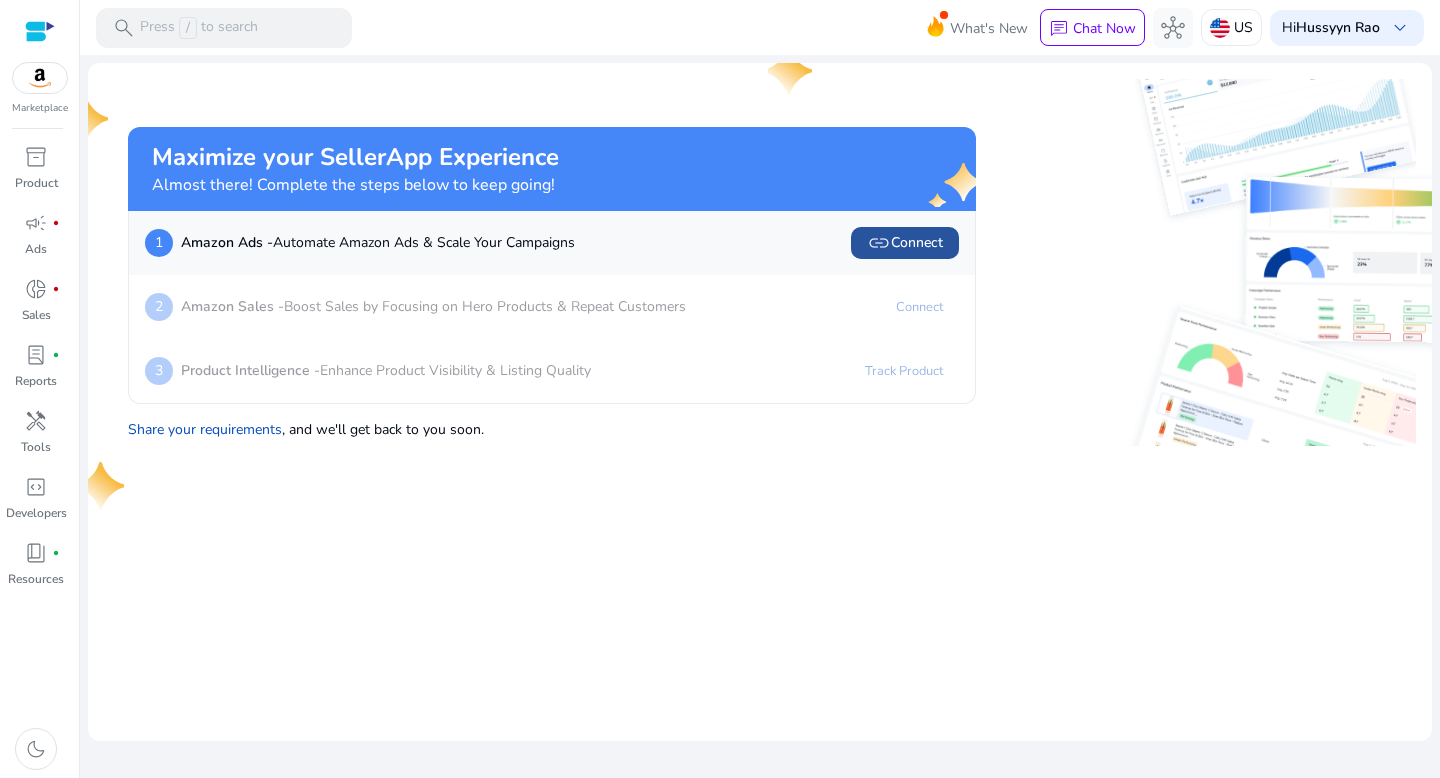 click on "link   Connect" 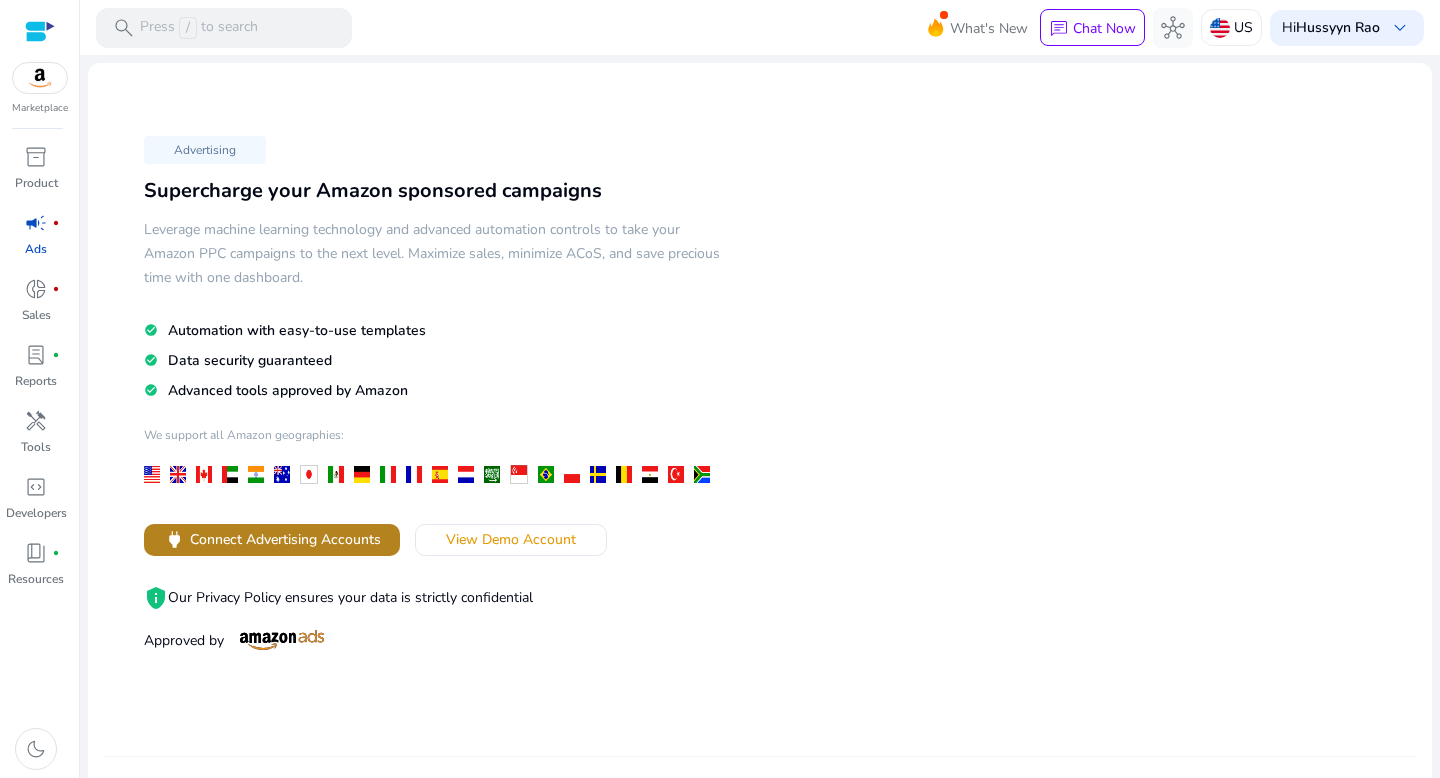 click on "Connect Advertising Accounts" 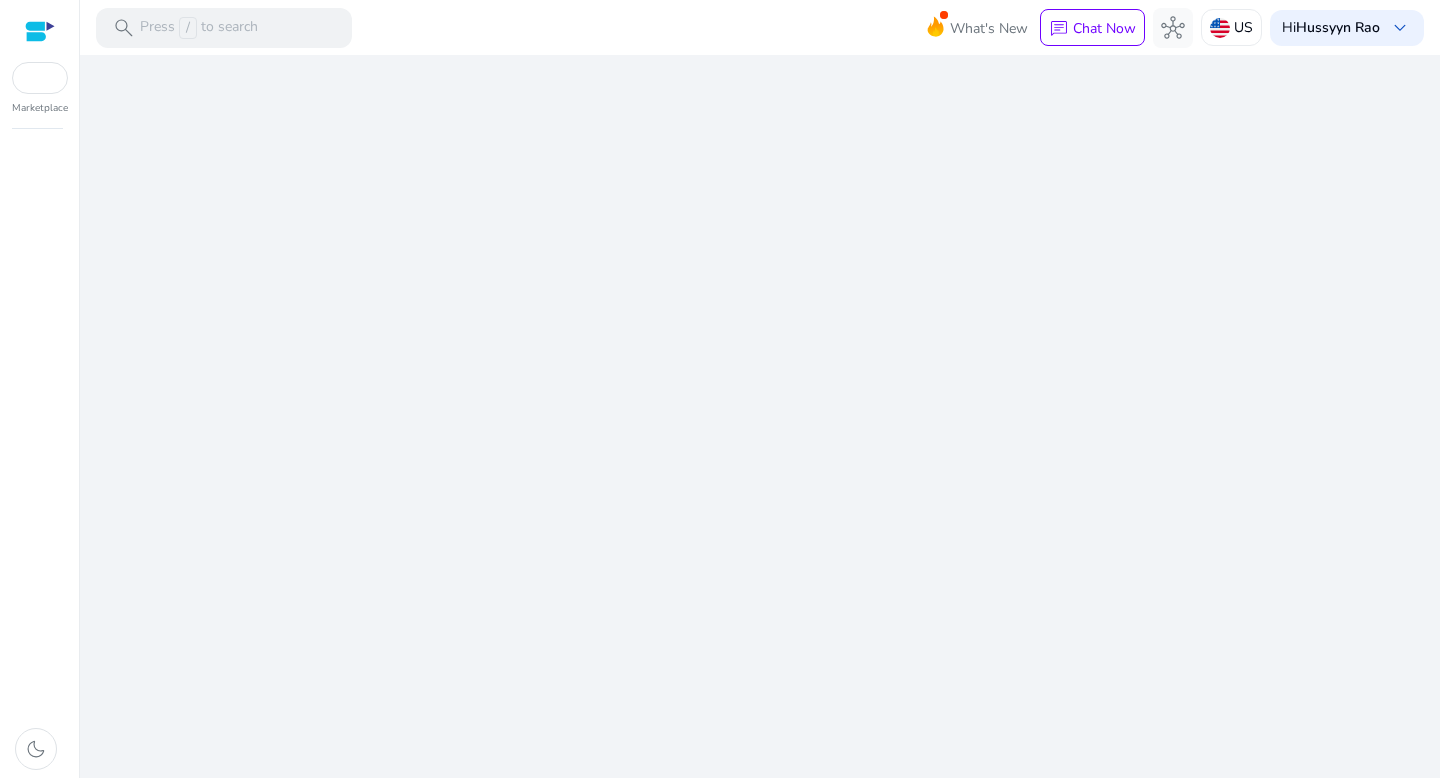 scroll, scrollTop: 0, scrollLeft: 0, axis: both 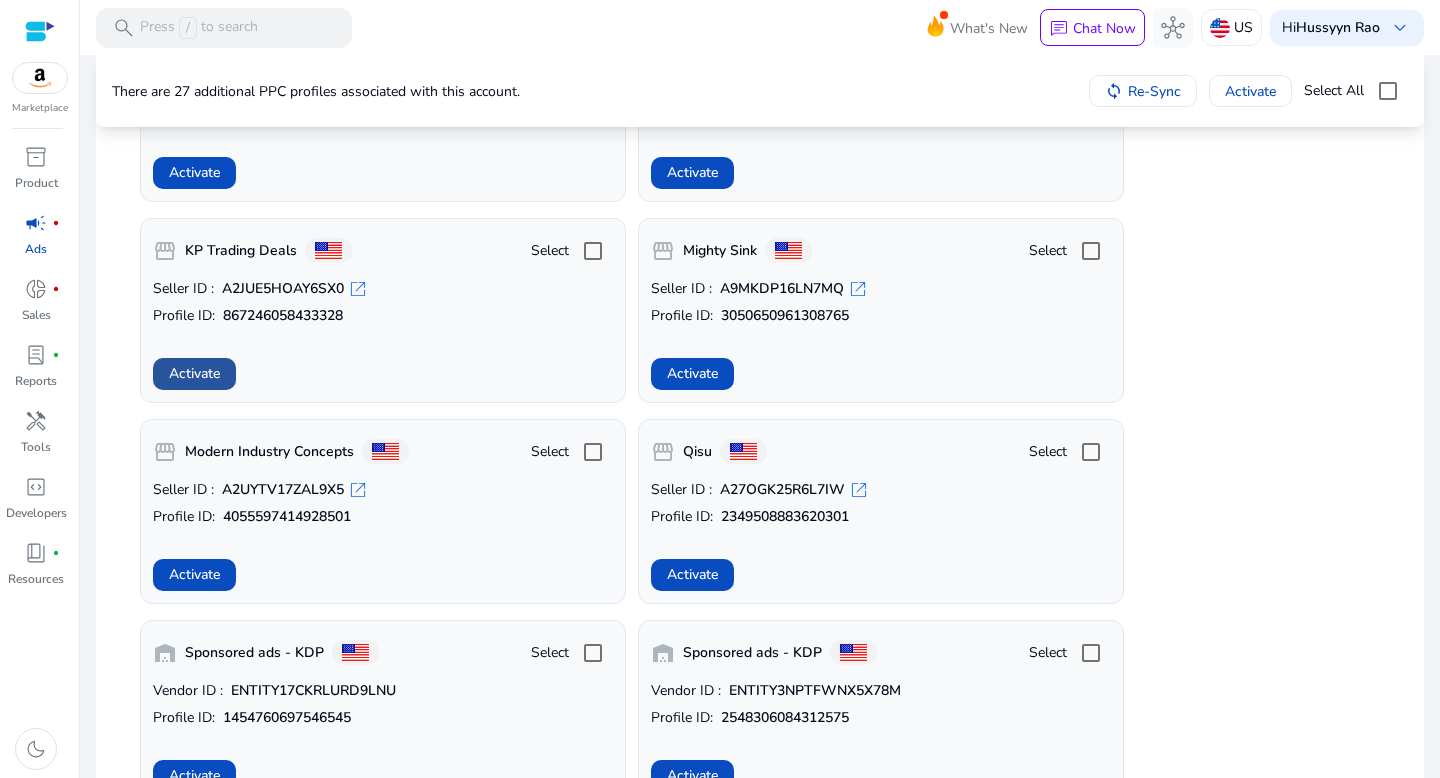 click on "Activate" 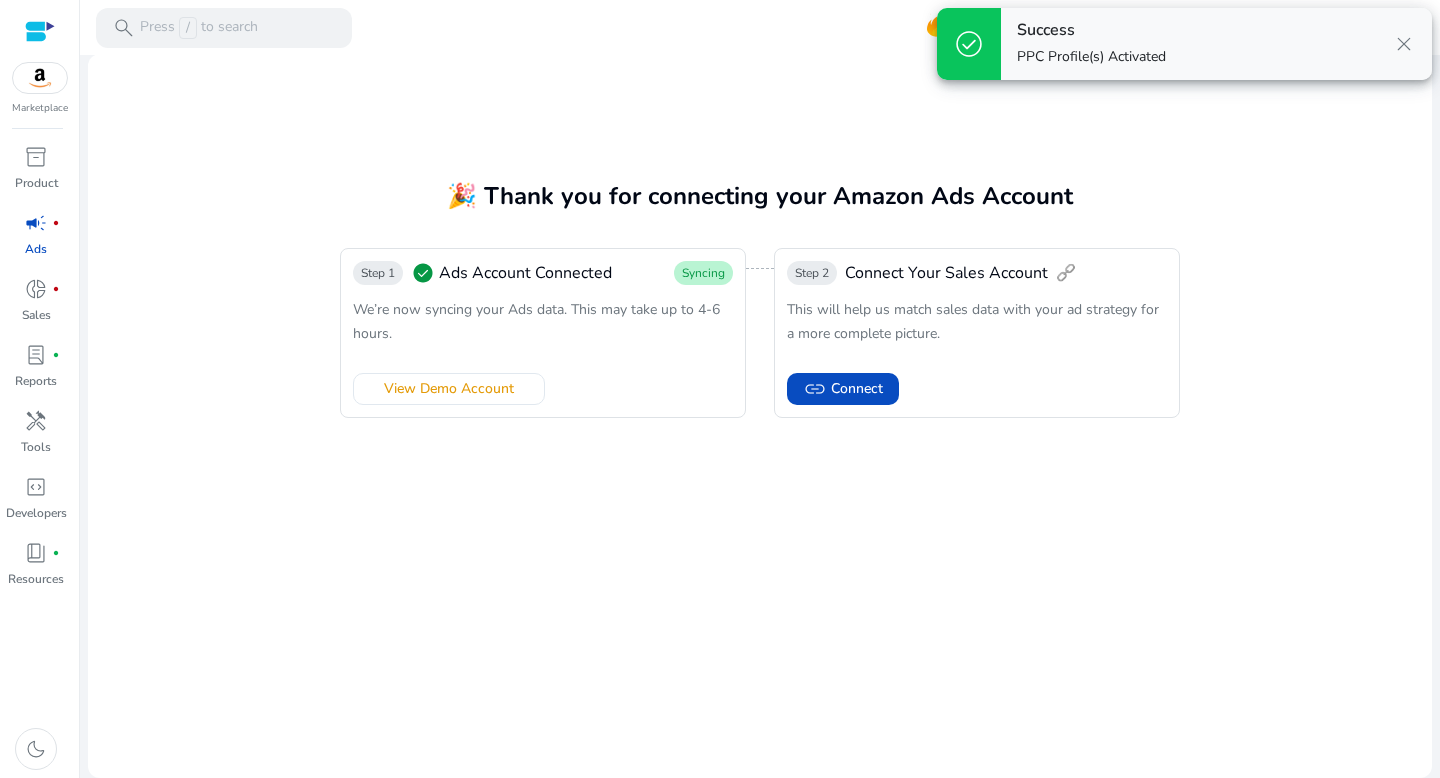 scroll, scrollTop: 0, scrollLeft: 0, axis: both 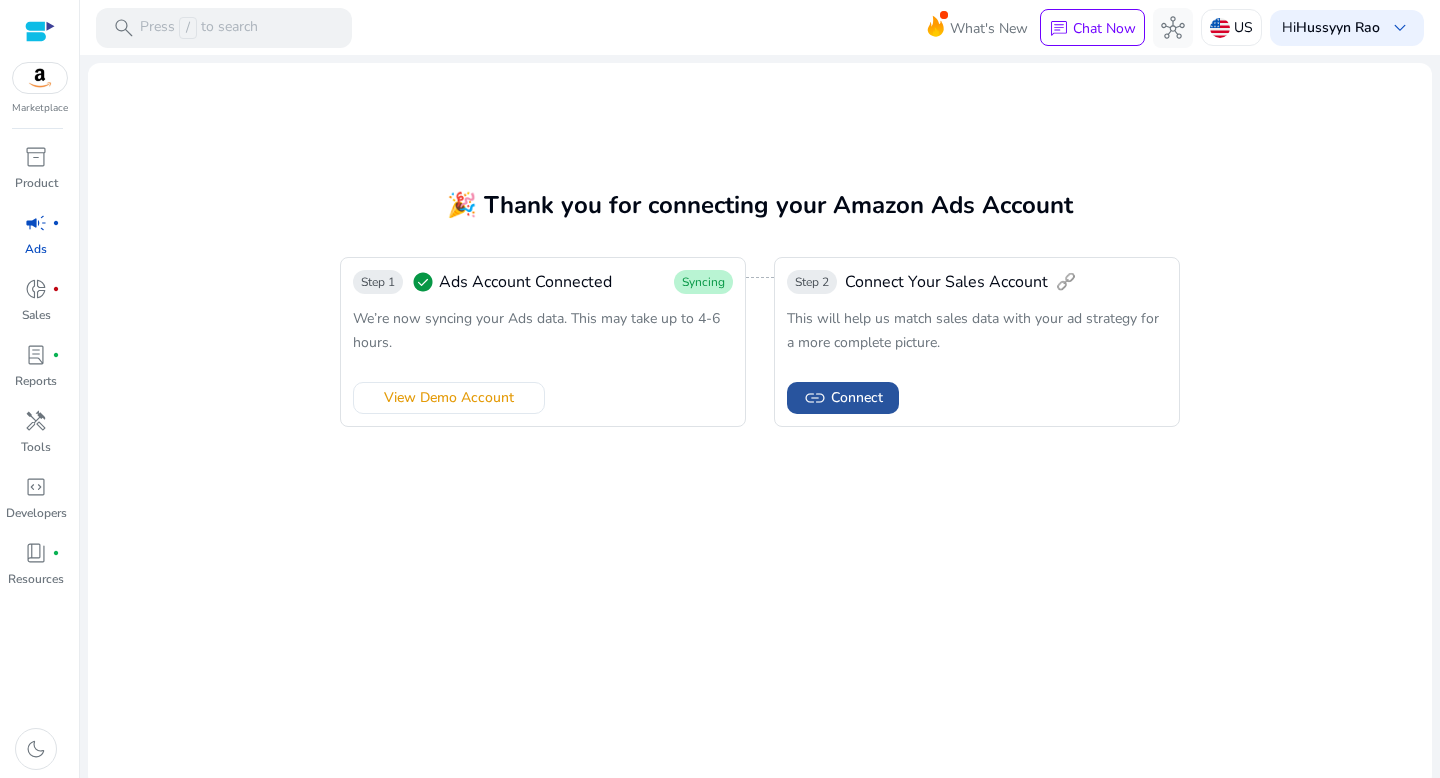 click on "link" 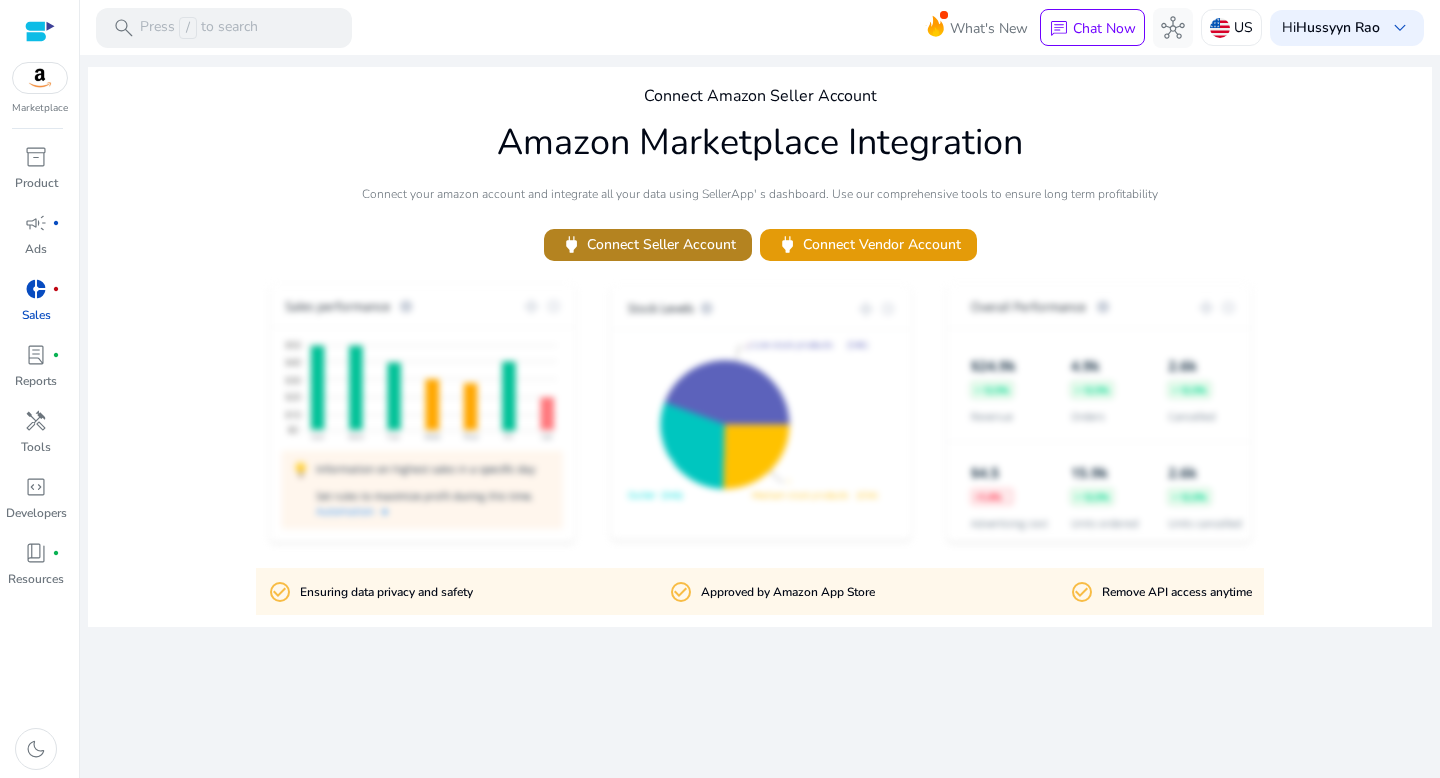 click on "power   Connect Seller Account" 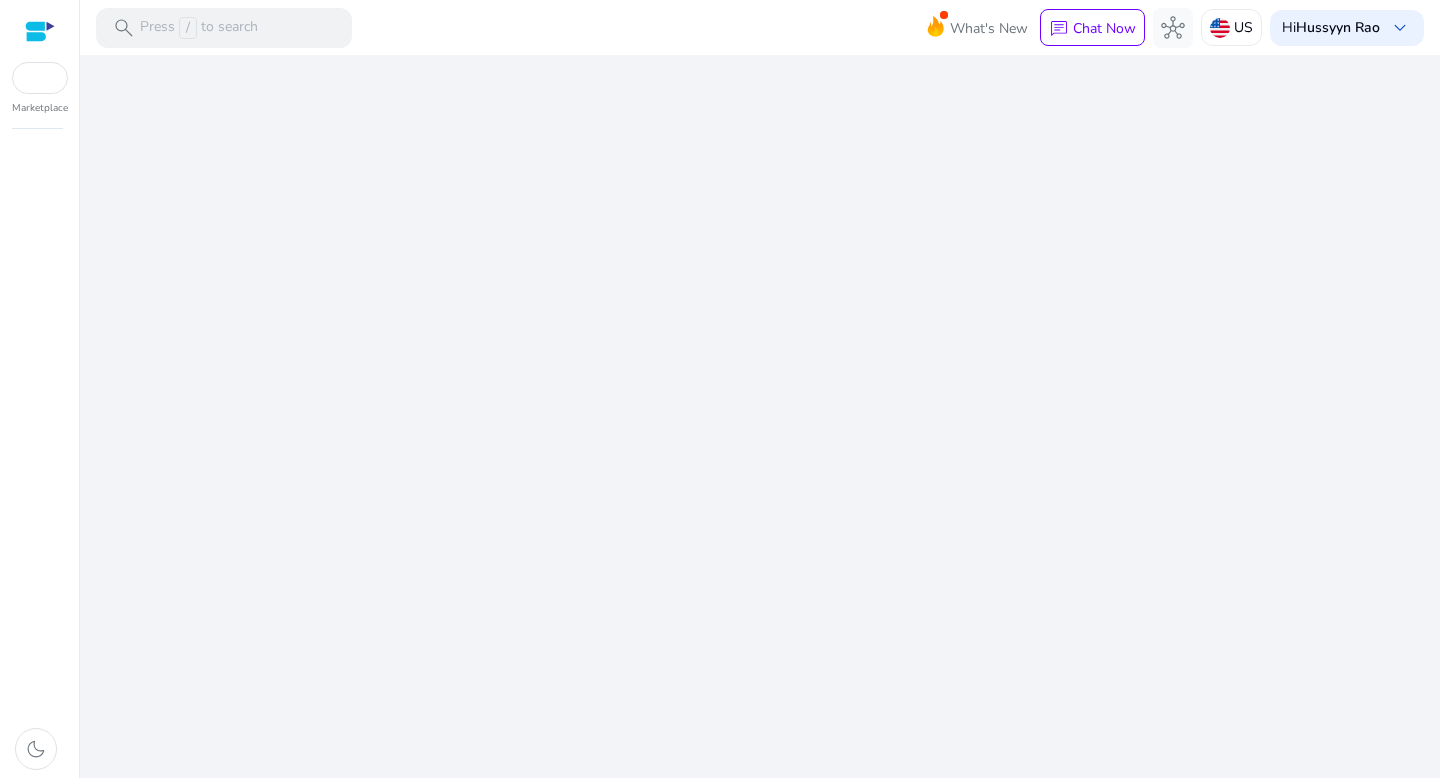 scroll, scrollTop: 0, scrollLeft: 0, axis: both 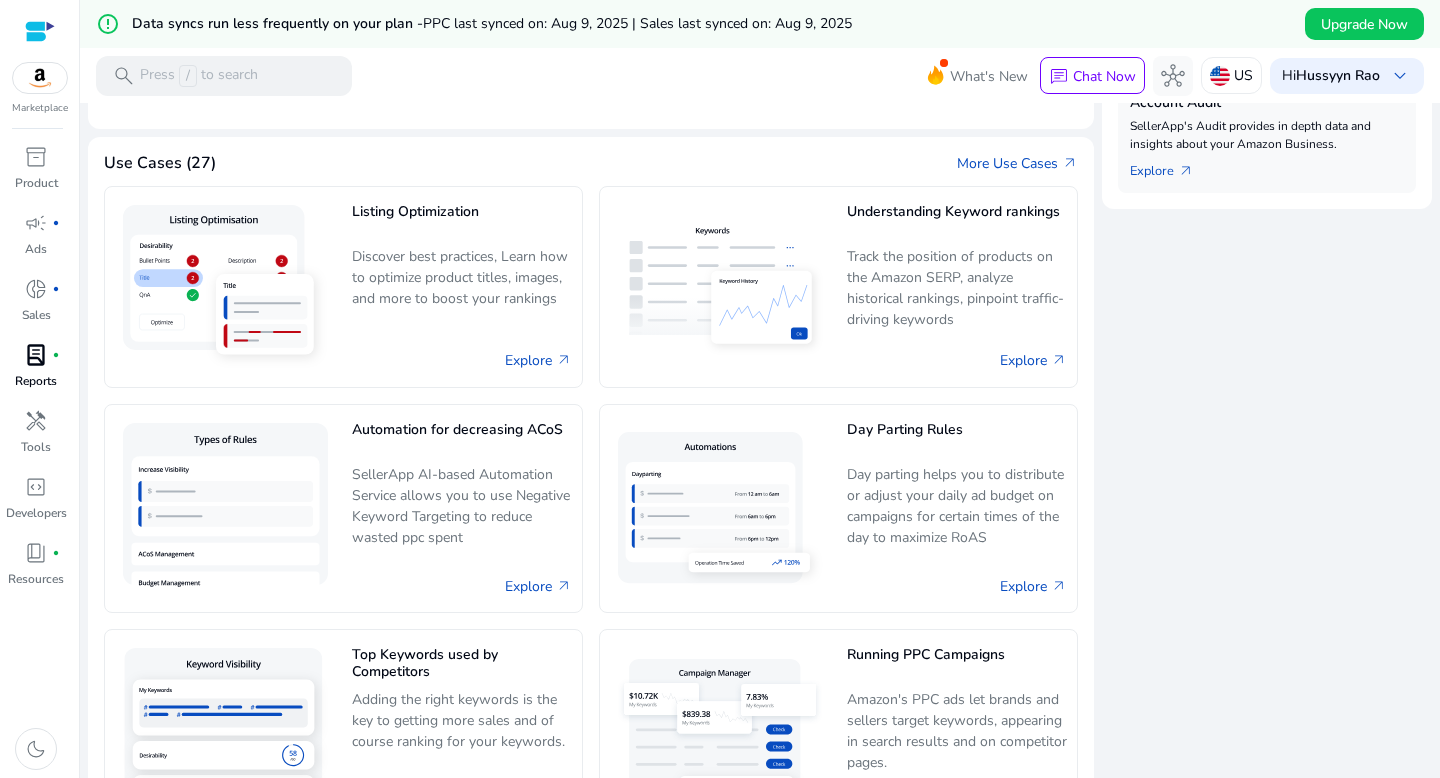 click on "lab_profile" at bounding box center (36, 355) 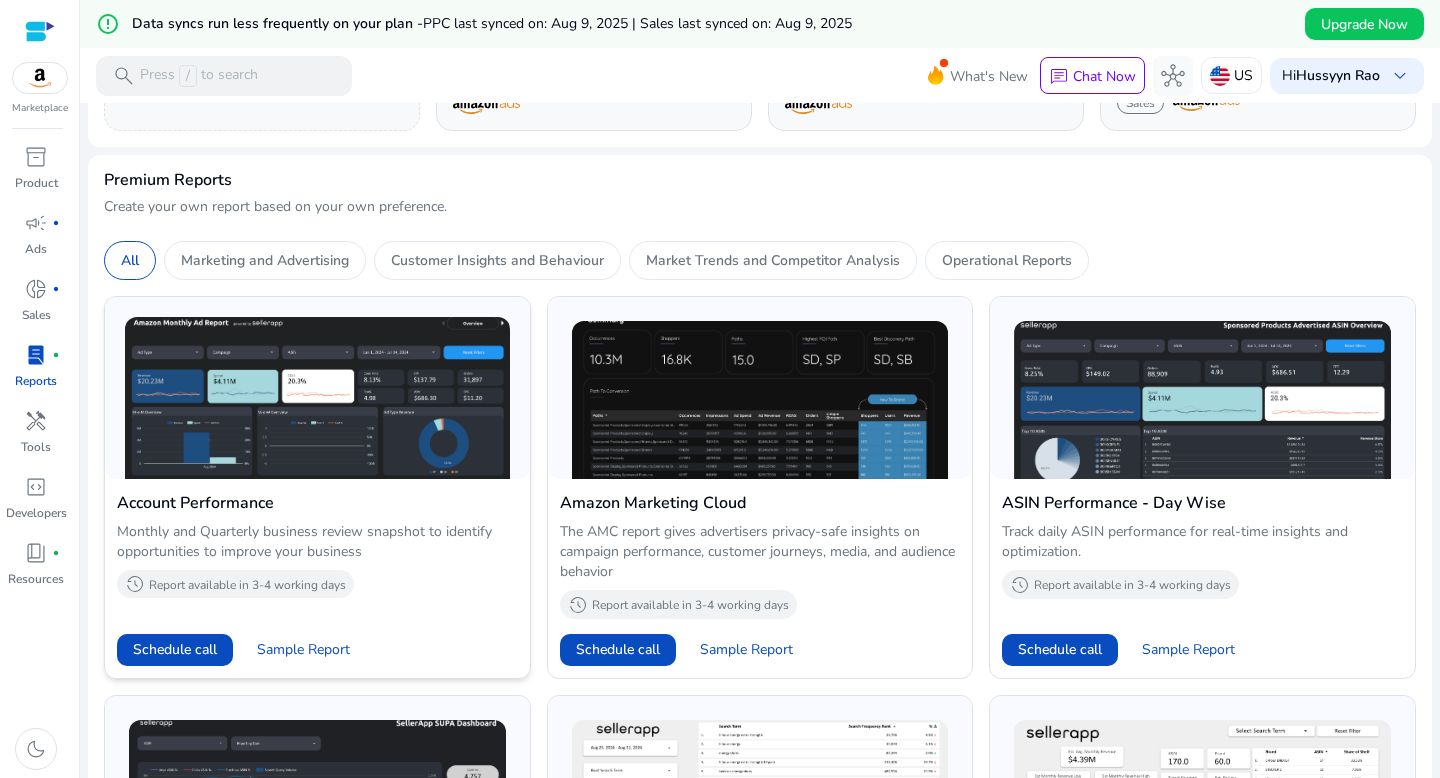scroll, scrollTop: 1019, scrollLeft: 0, axis: vertical 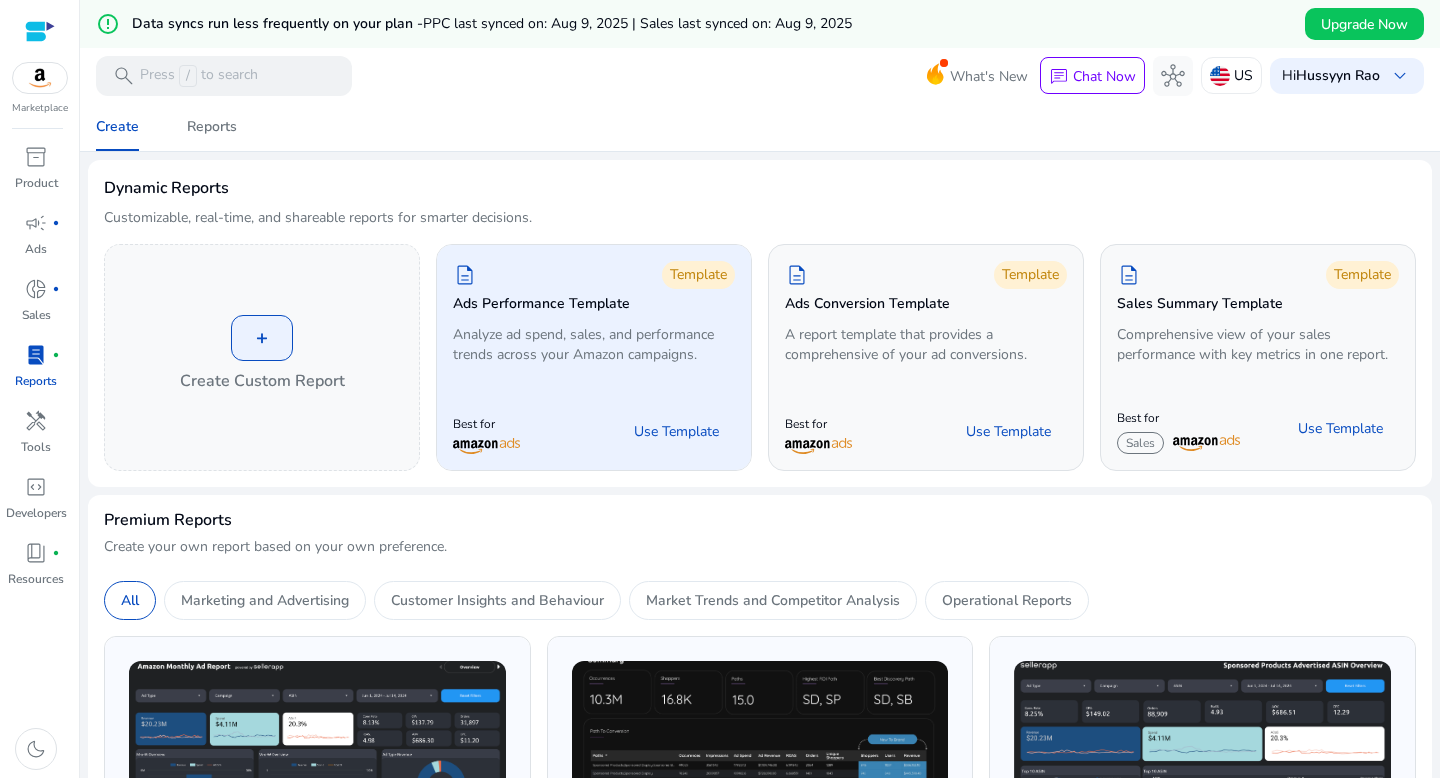 click on "Best for  Use Template" 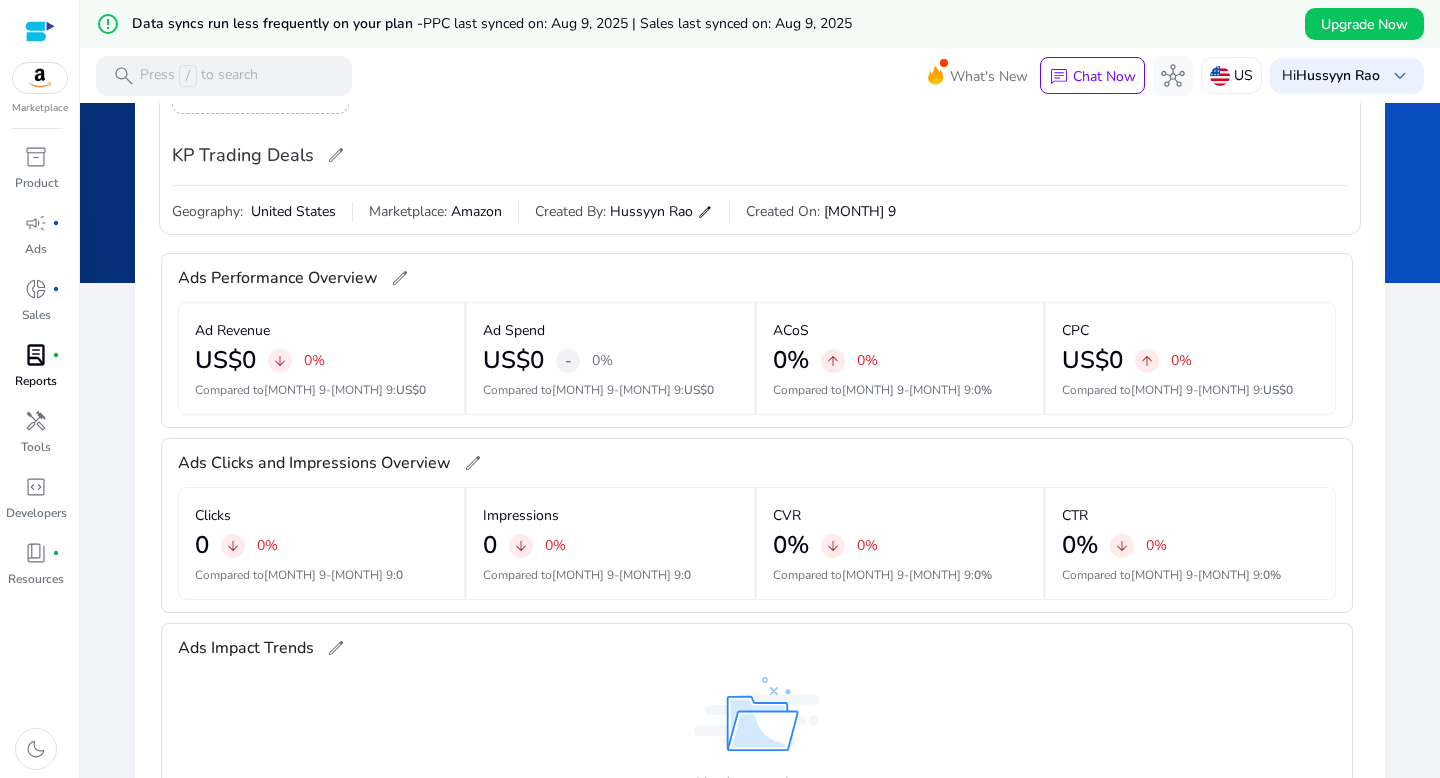 scroll, scrollTop: 0, scrollLeft: 0, axis: both 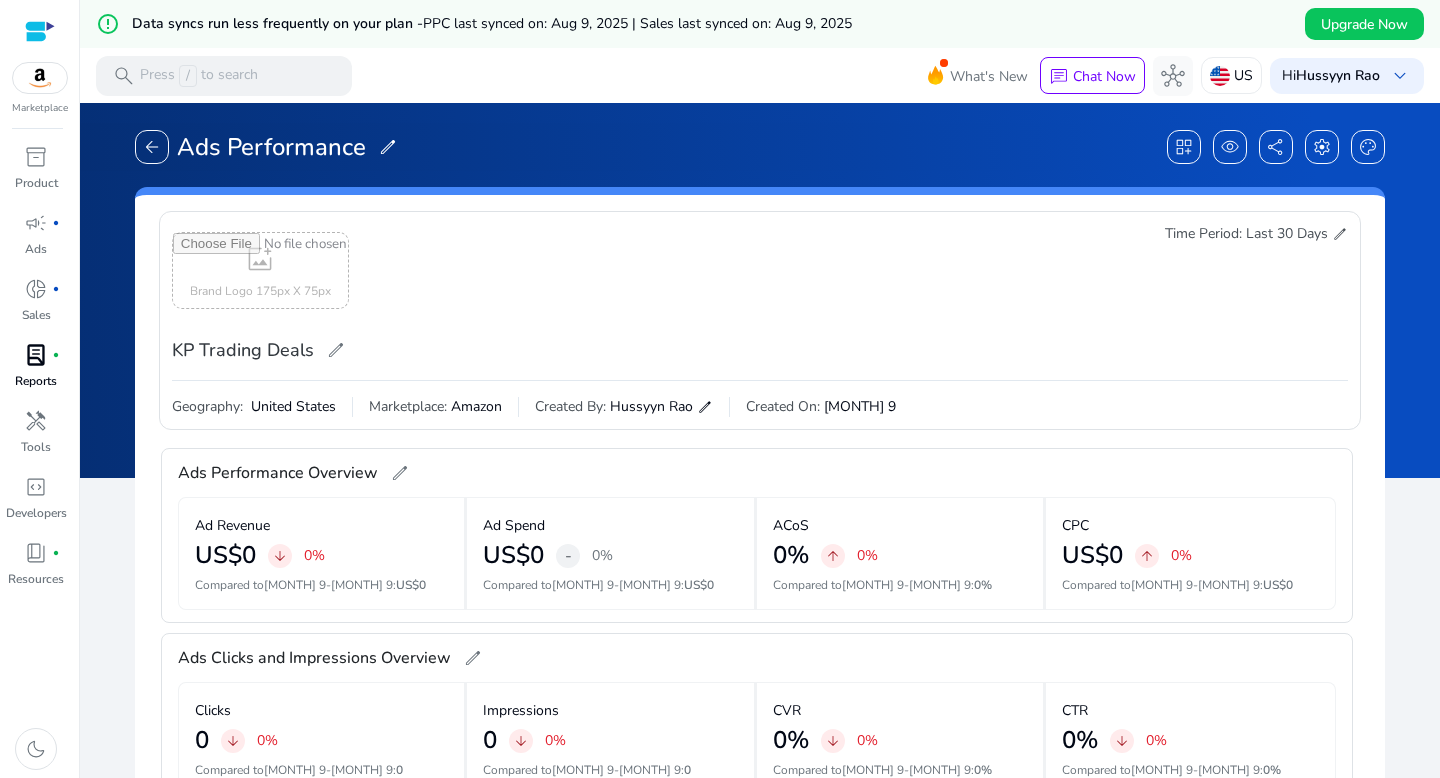 click on "add_photo_alternate  Brand Logo 175px X 75px KP Trading Deals   edit" 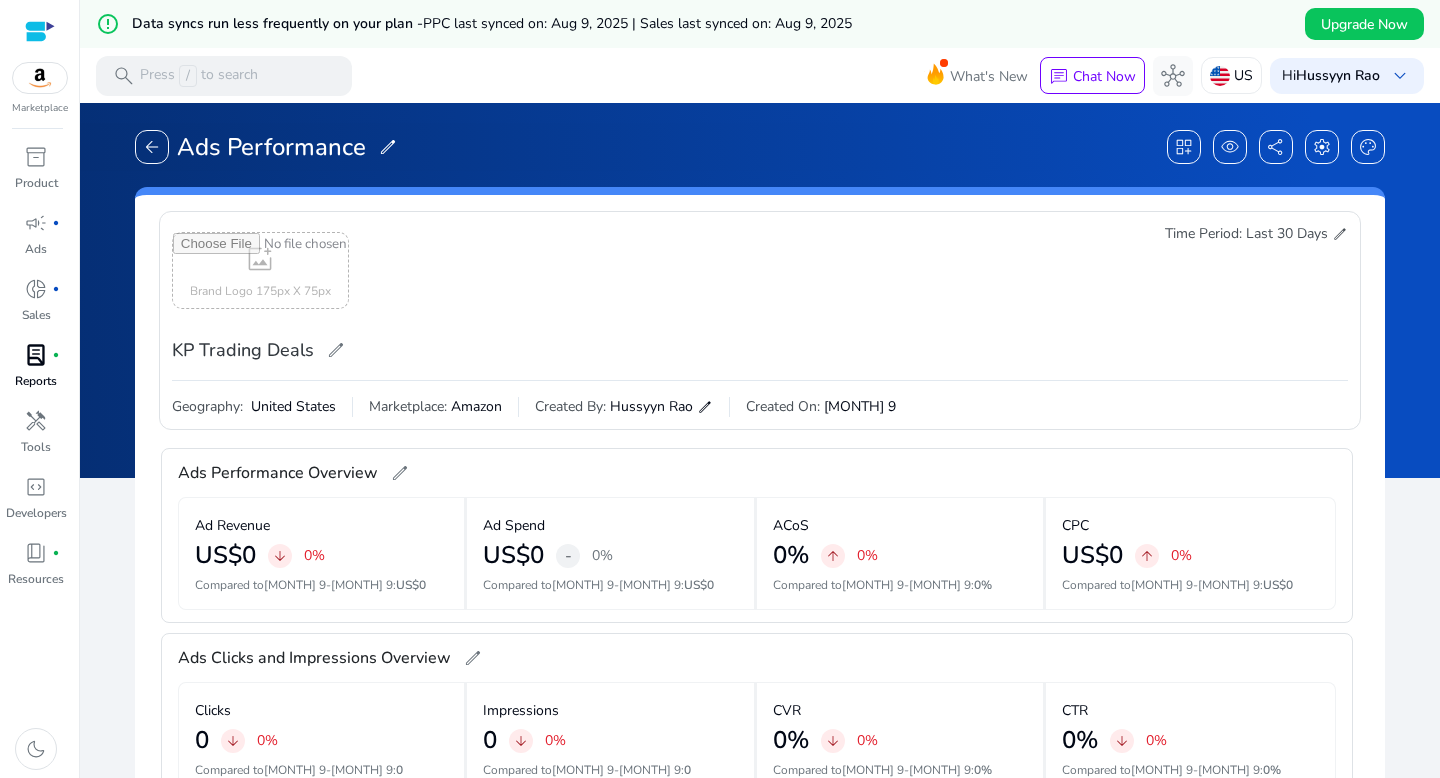 click at bounding box center [260, 270] 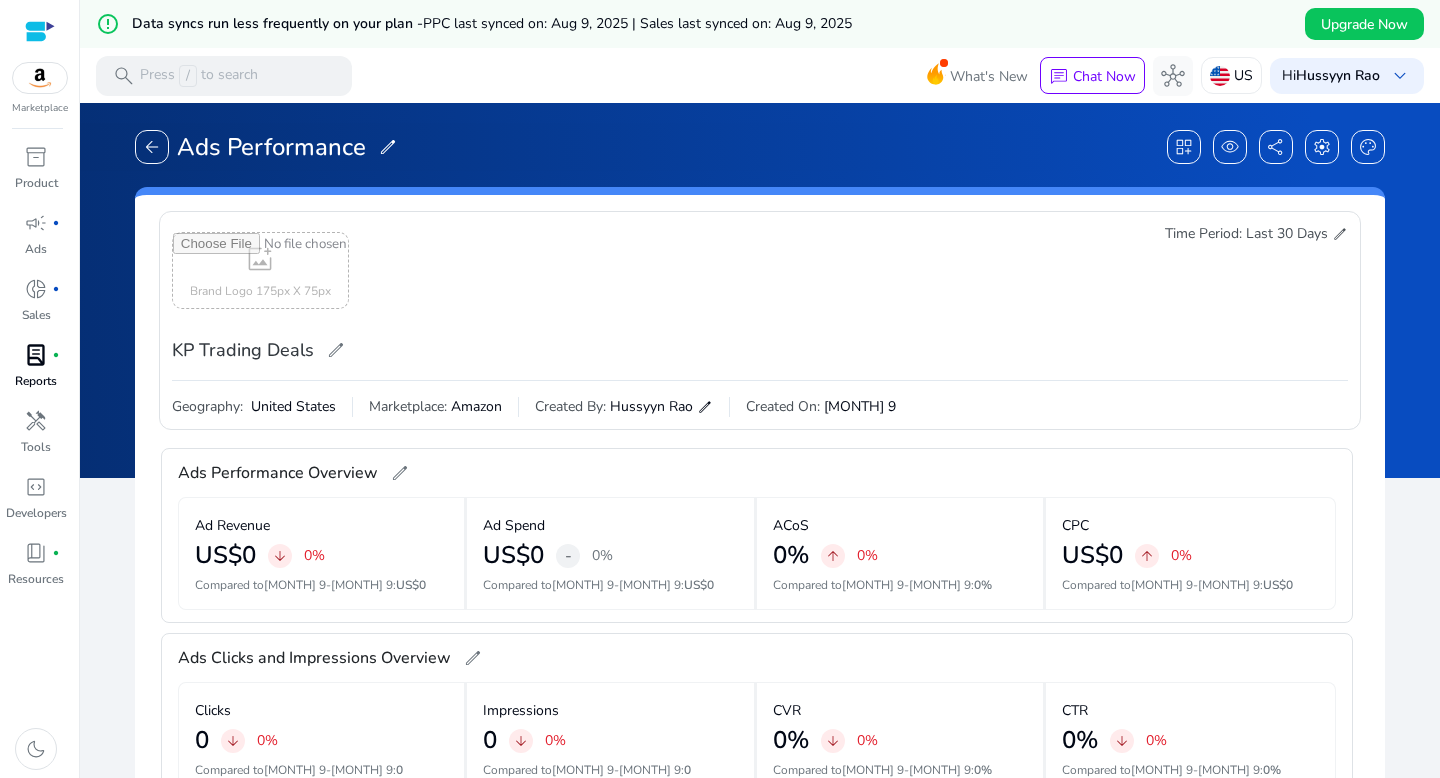 click at bounding box center (40, 78) 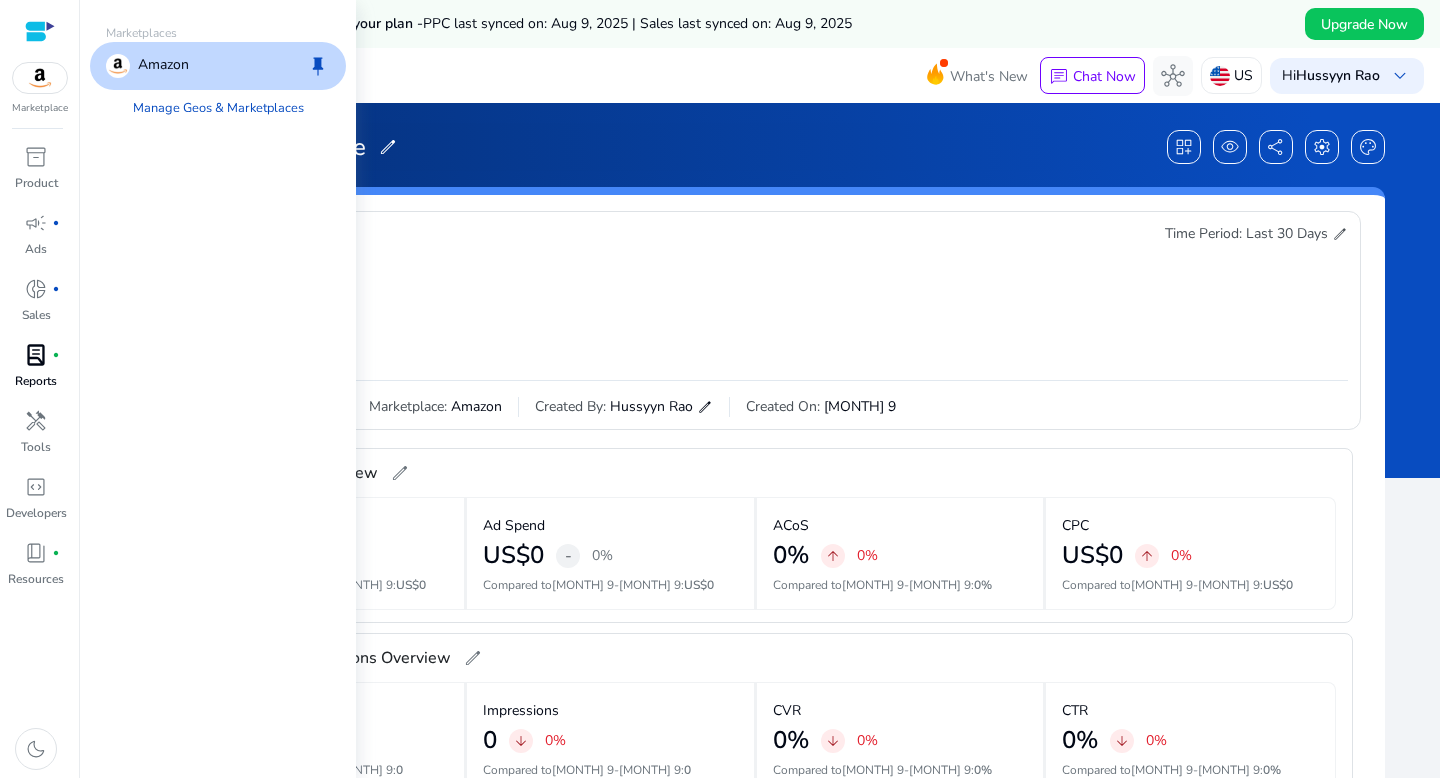 click on "Amazon   keep" at bounding box center (218, 66) 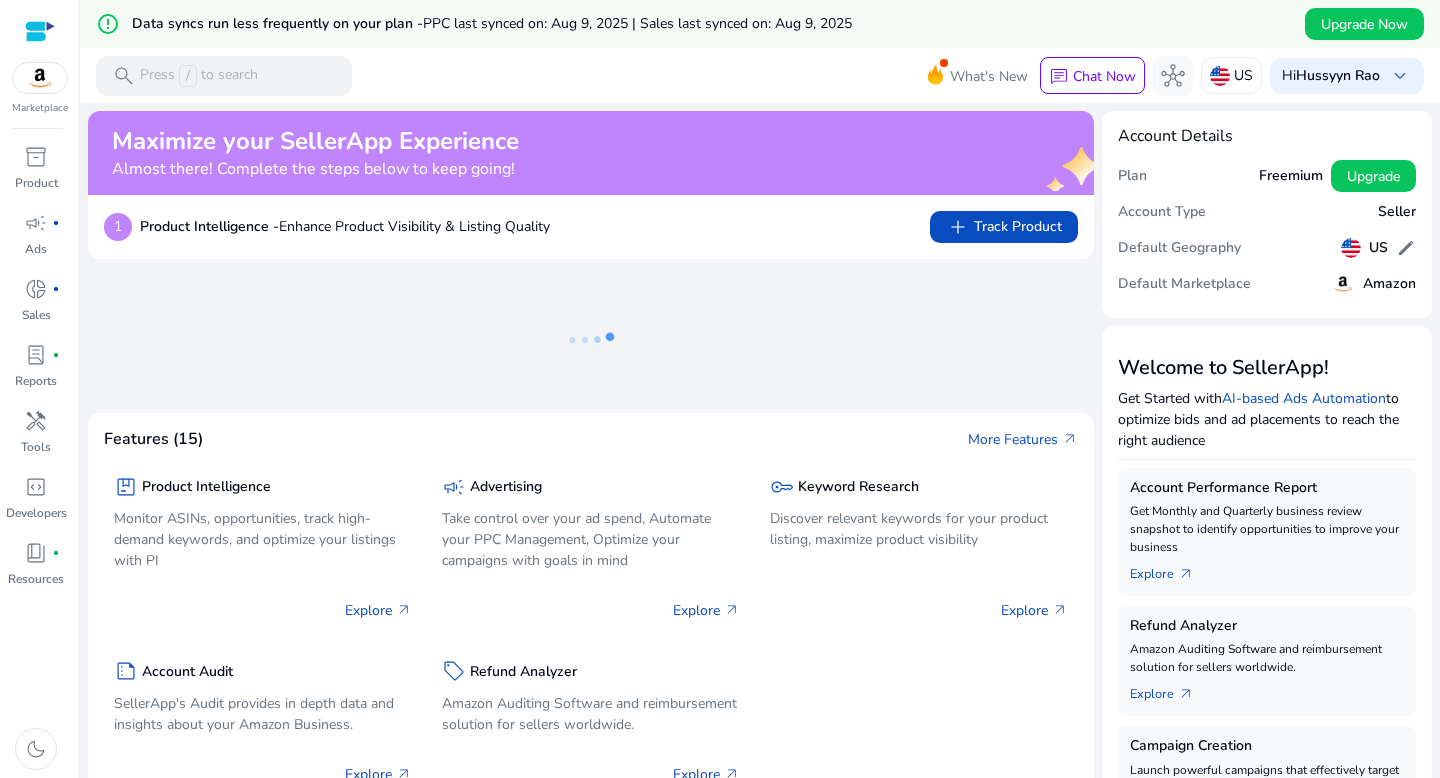 click on "Amazon" 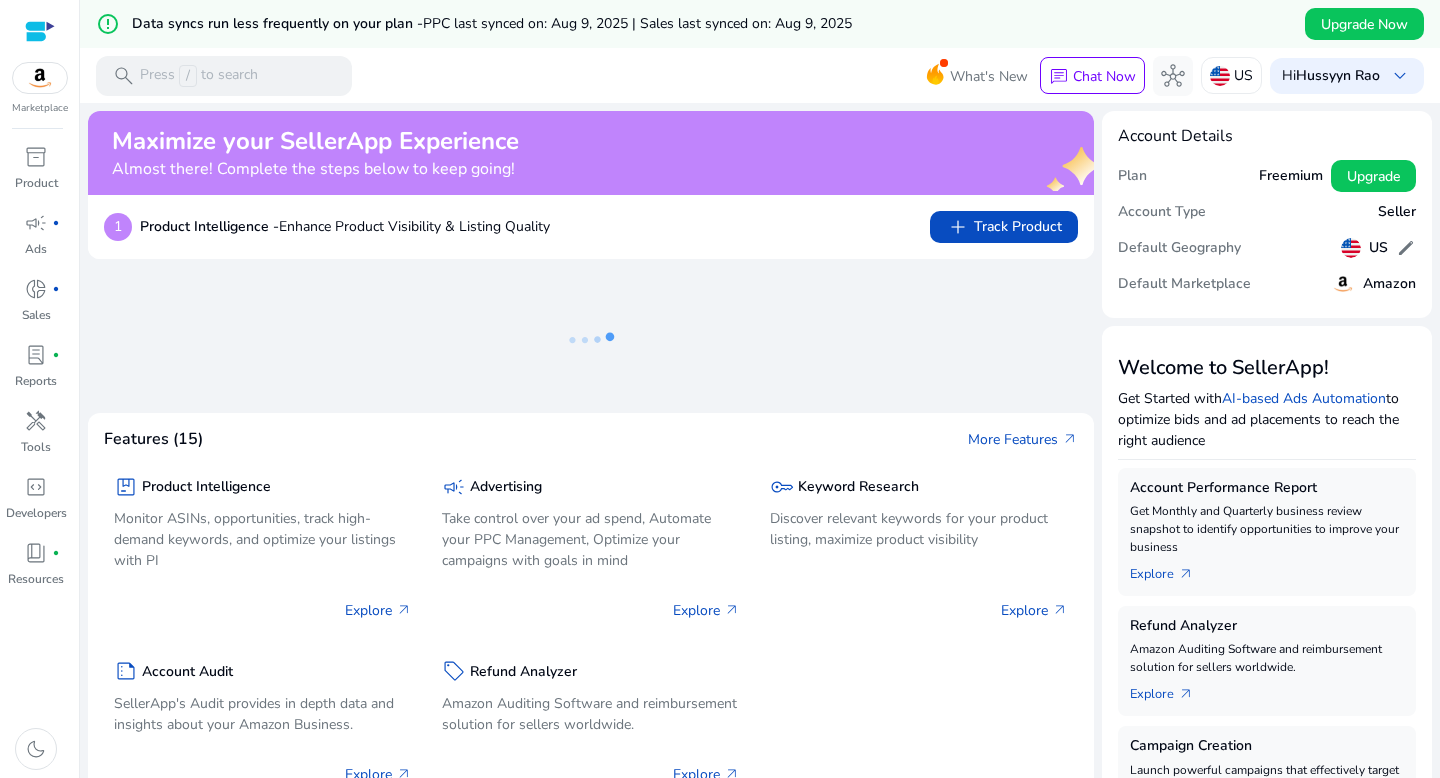 click on "Freemium" 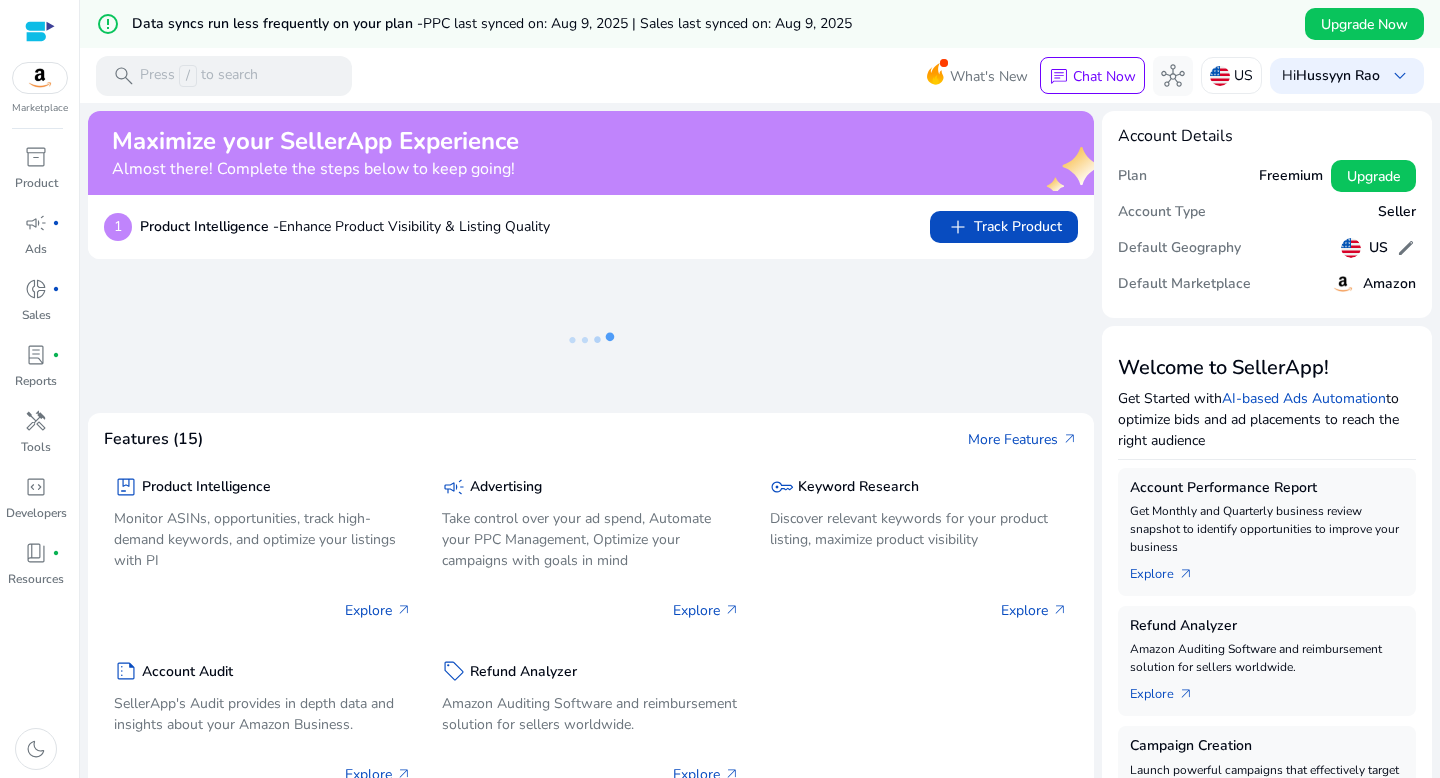 click on "Get Monthly and Quarterly business review snapshot to identify opportunities to improve your business" 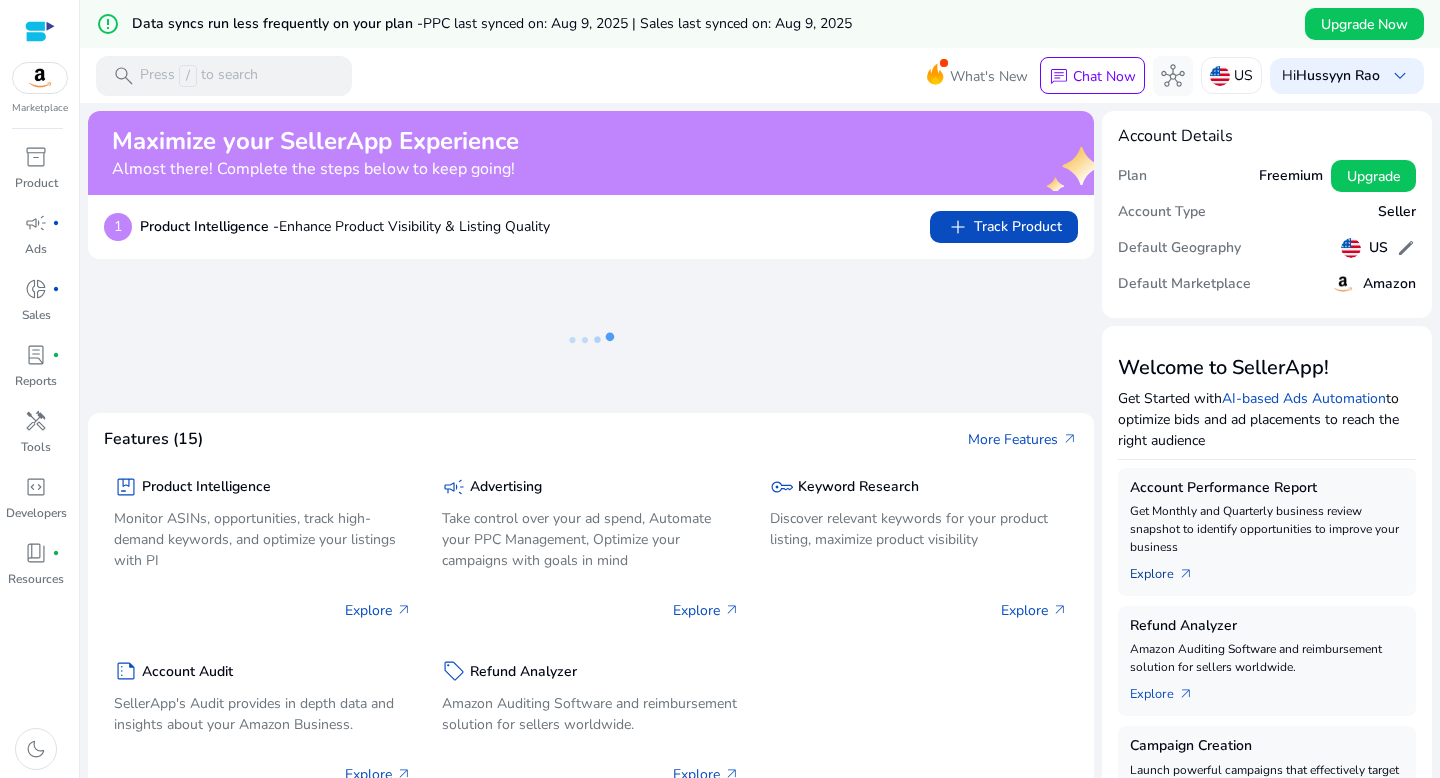click on "Explore   arrow_outward" 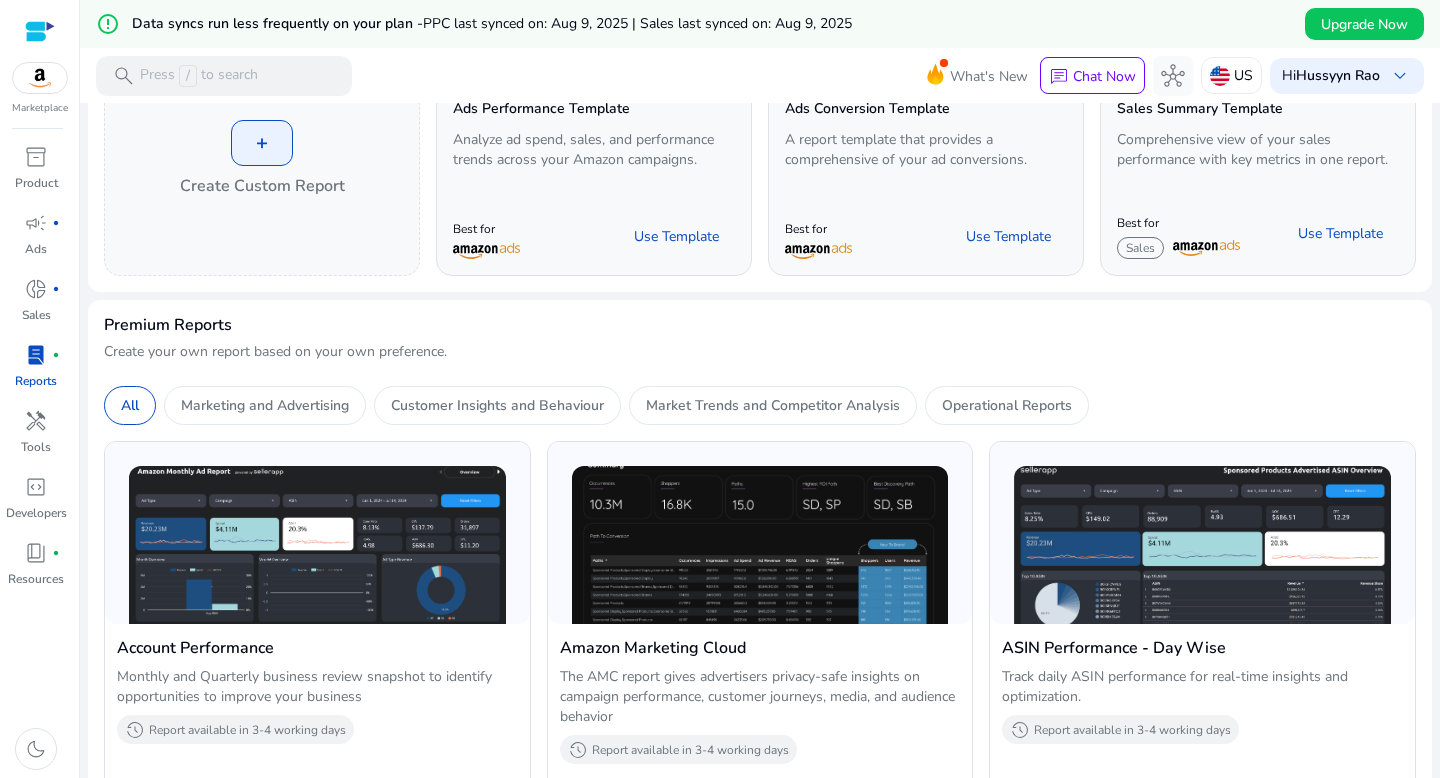 scroll, scrollTop: 169, scrollLeft: 0, axis: vertical 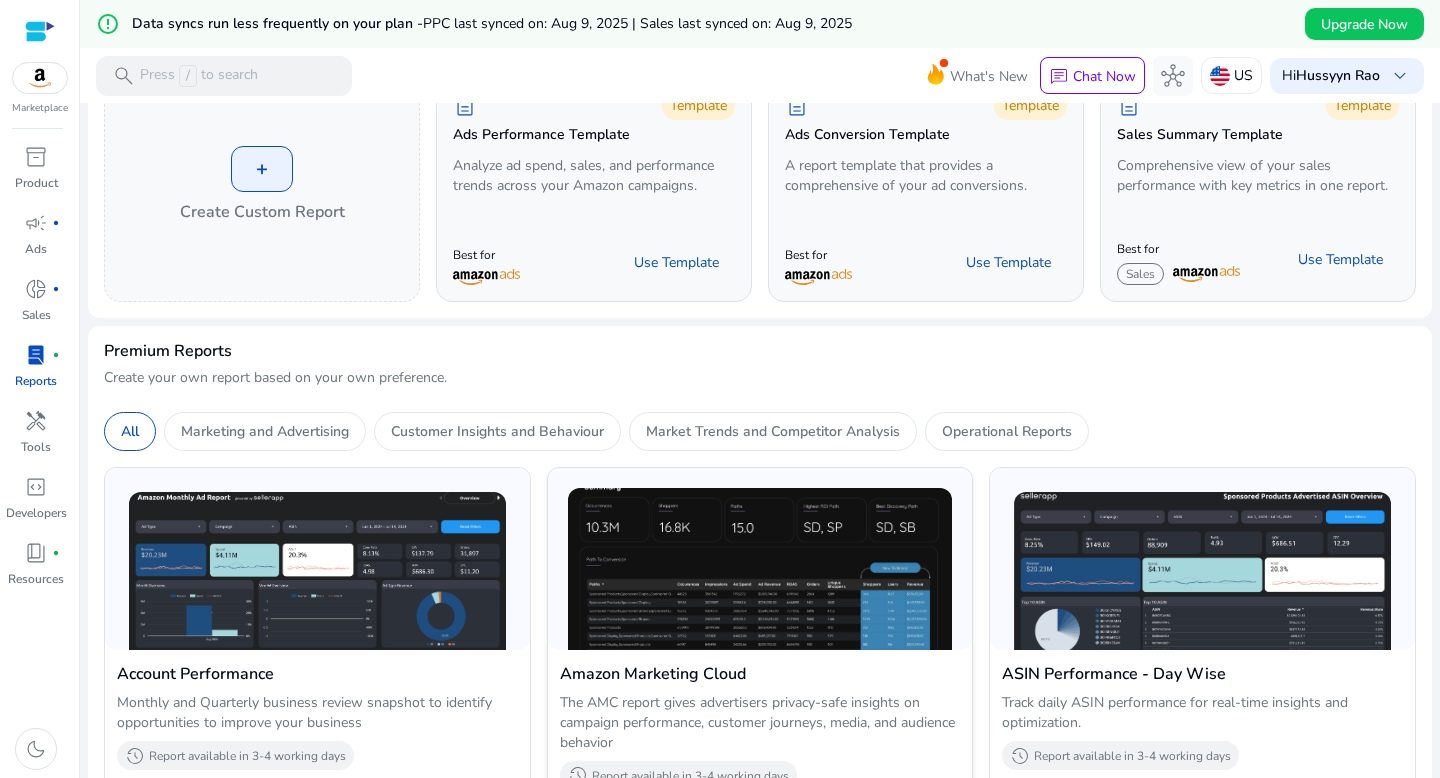 click 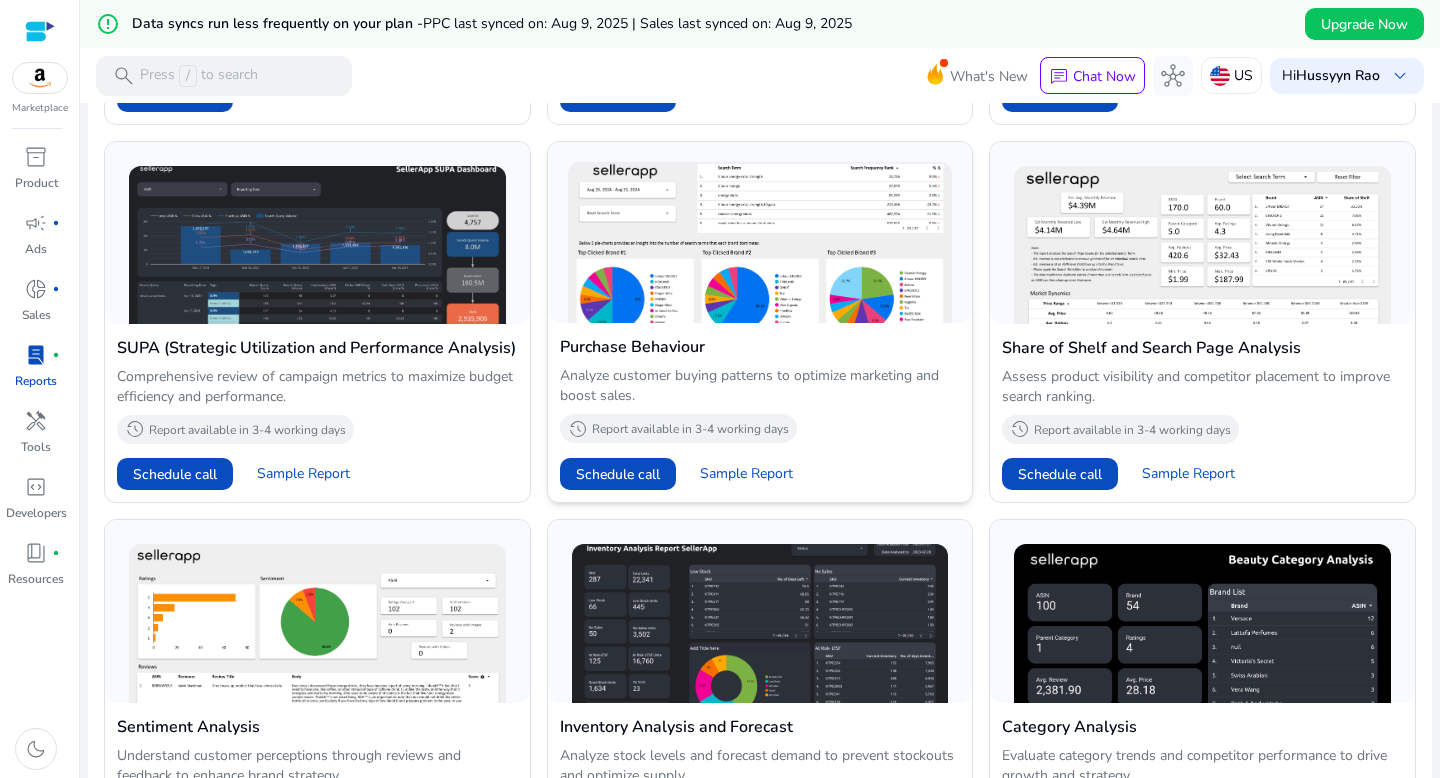 scroll, scrollTop: 891, scrollLeft: 0, axis: vertical 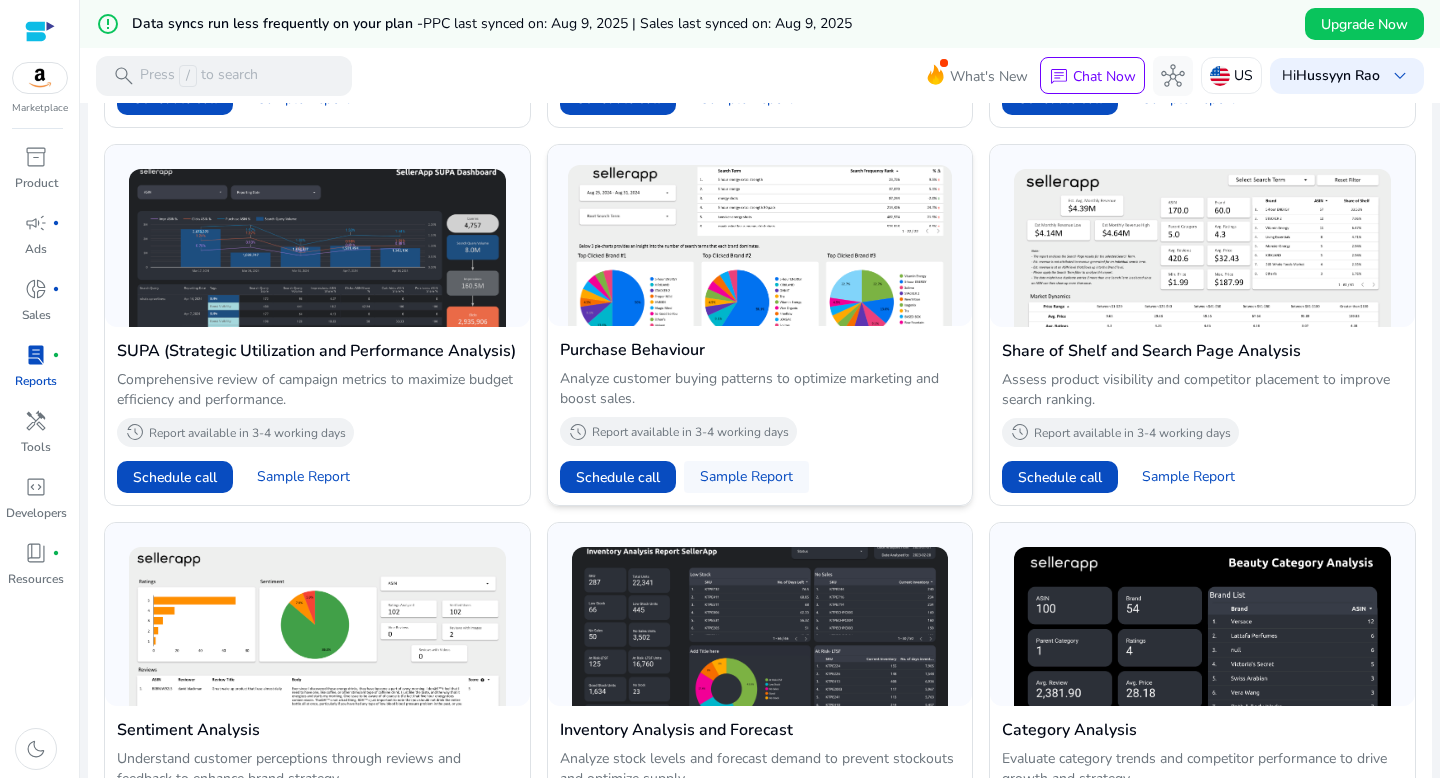 click on "Sample Report" 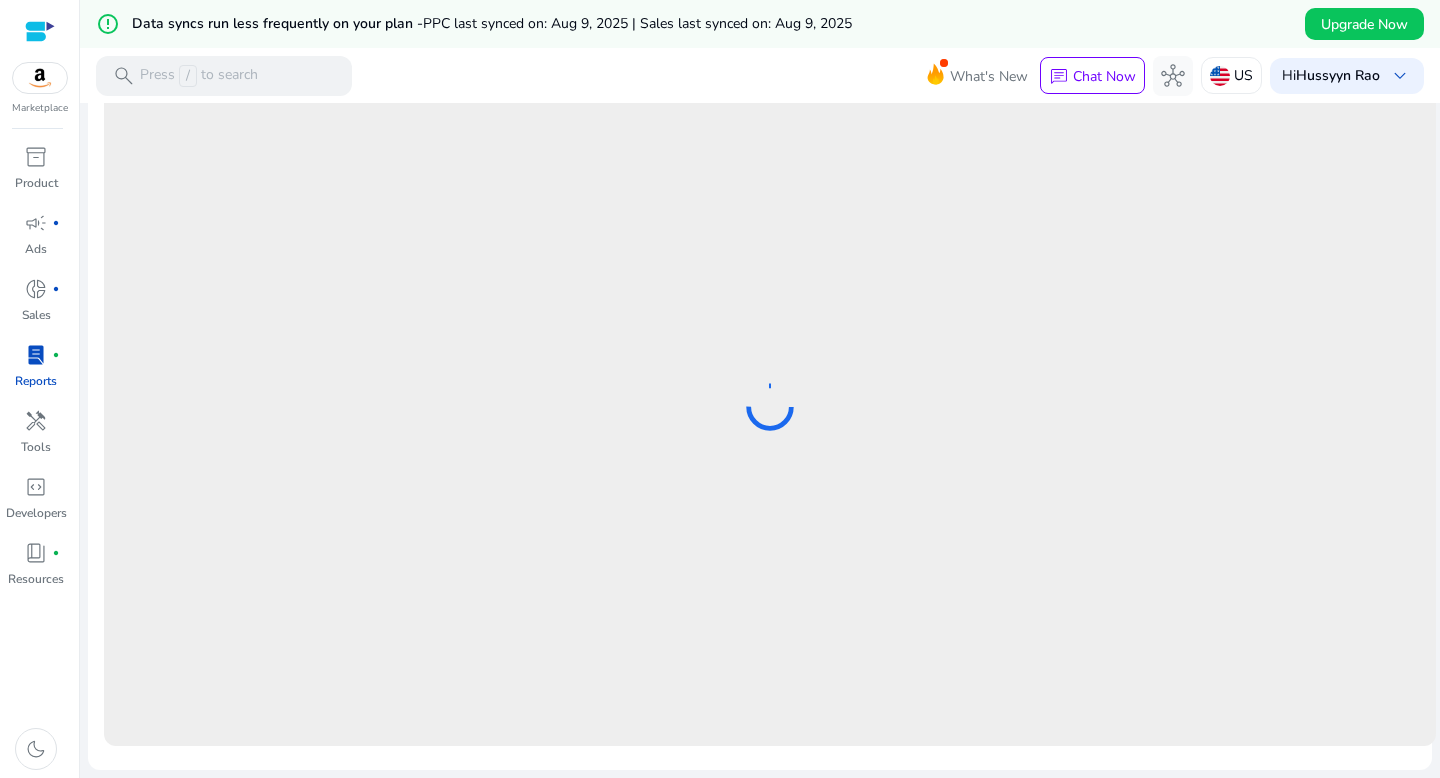 scroll, scrollTop: 556, scrollLeft: 0, axis: vertical 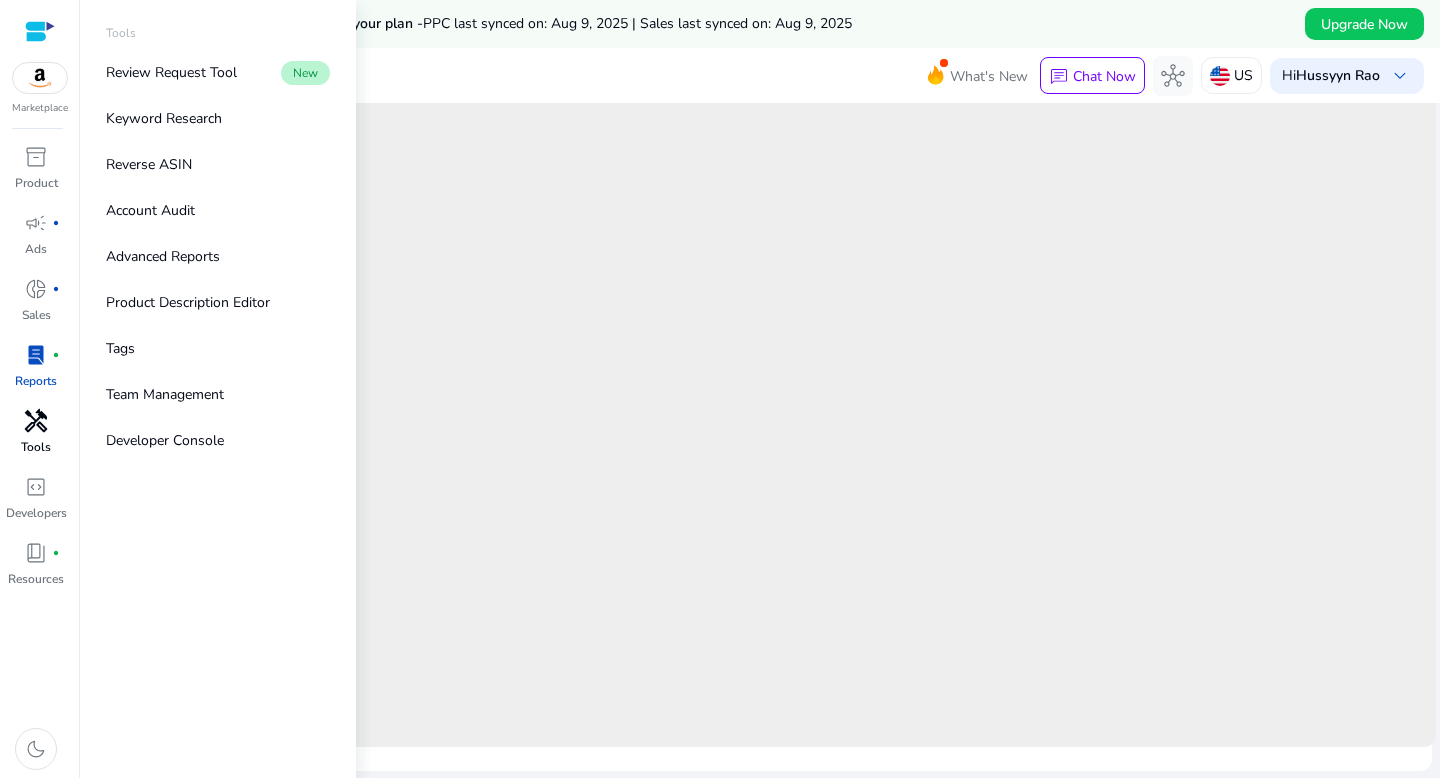 click on "handyman" at bounding box center (36, 421) 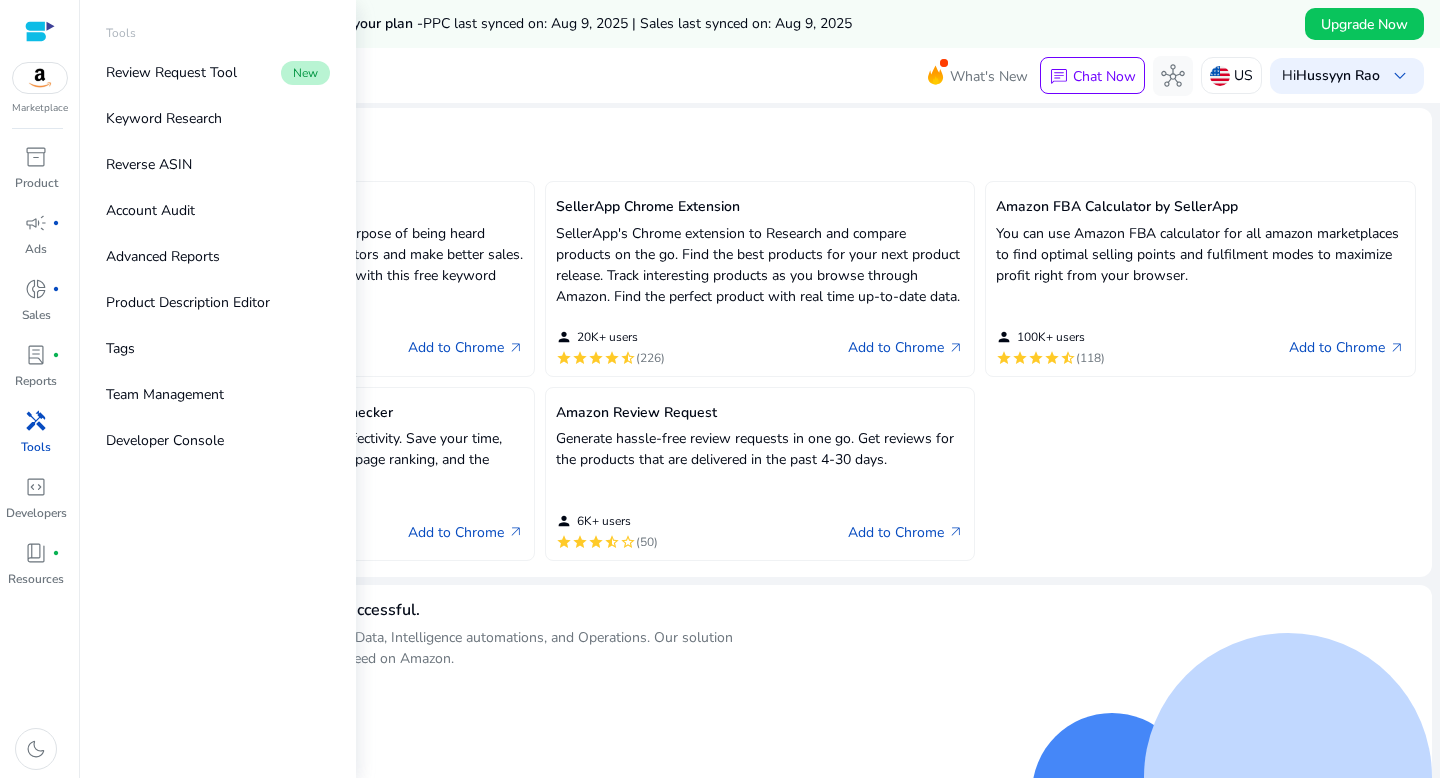 scroll, scrollTop: 0, scrollLeft: 0, axis: both 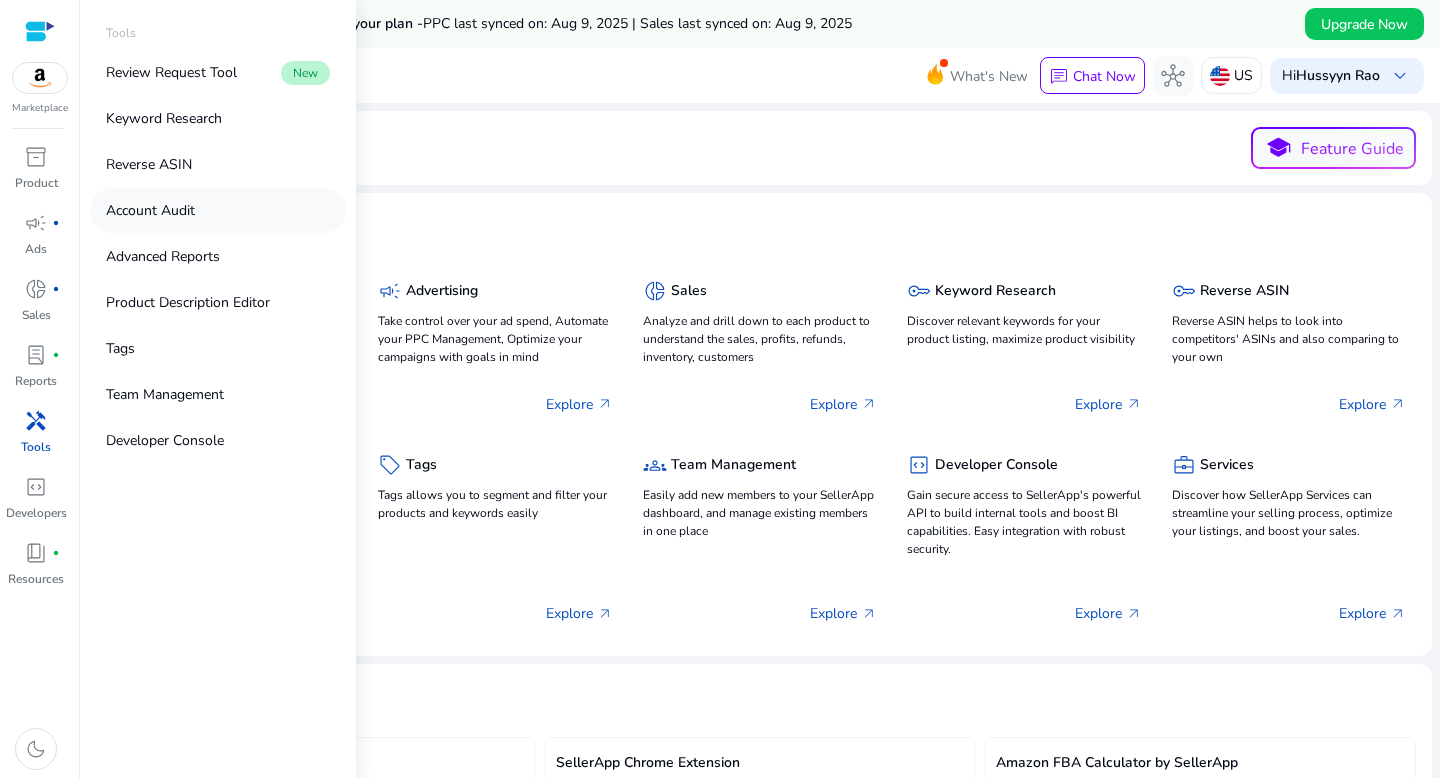click on "Account Audit" at bounding box center [218, 210] 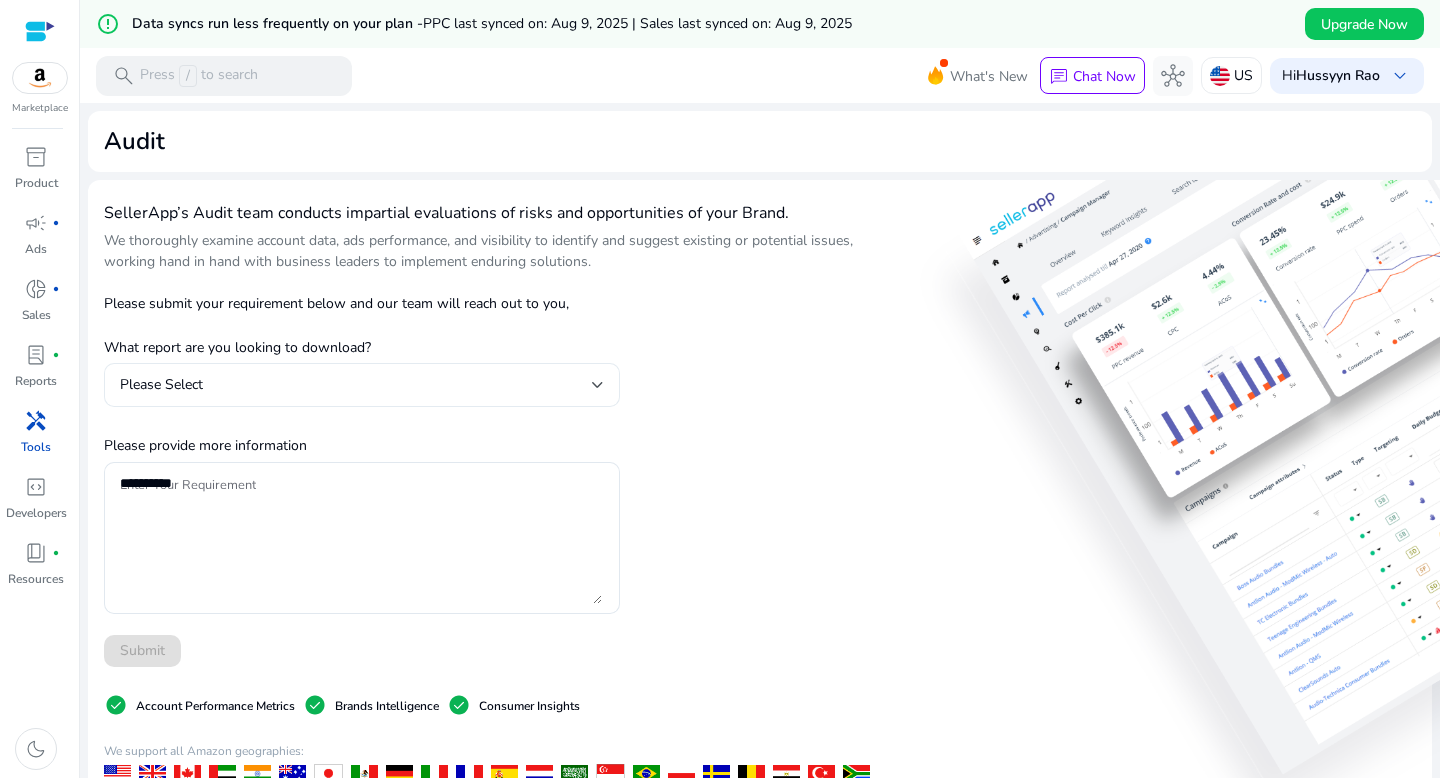 click on "Please Select" at bounding box center (356, 385) 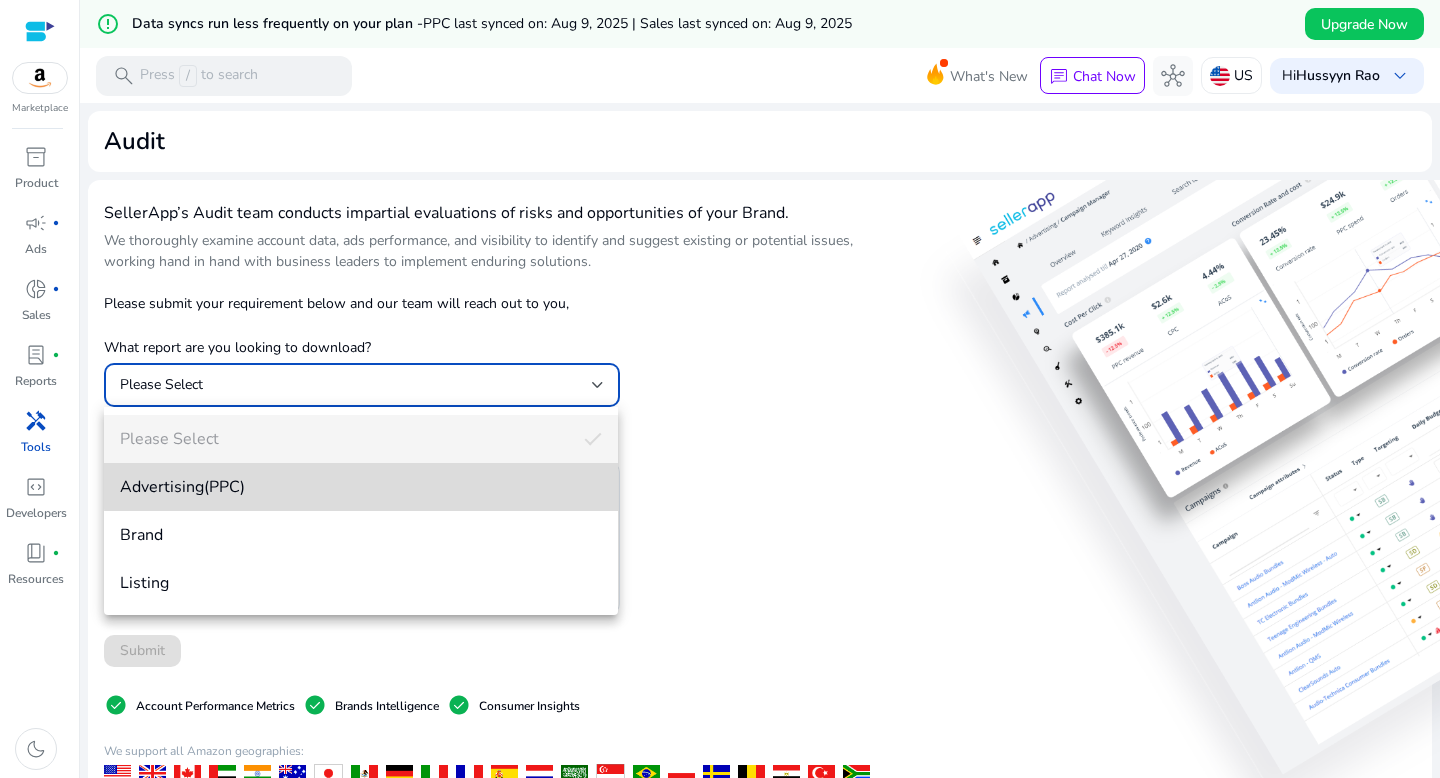 click on "Advertising(PPC)" at bounding box center [361, 487] 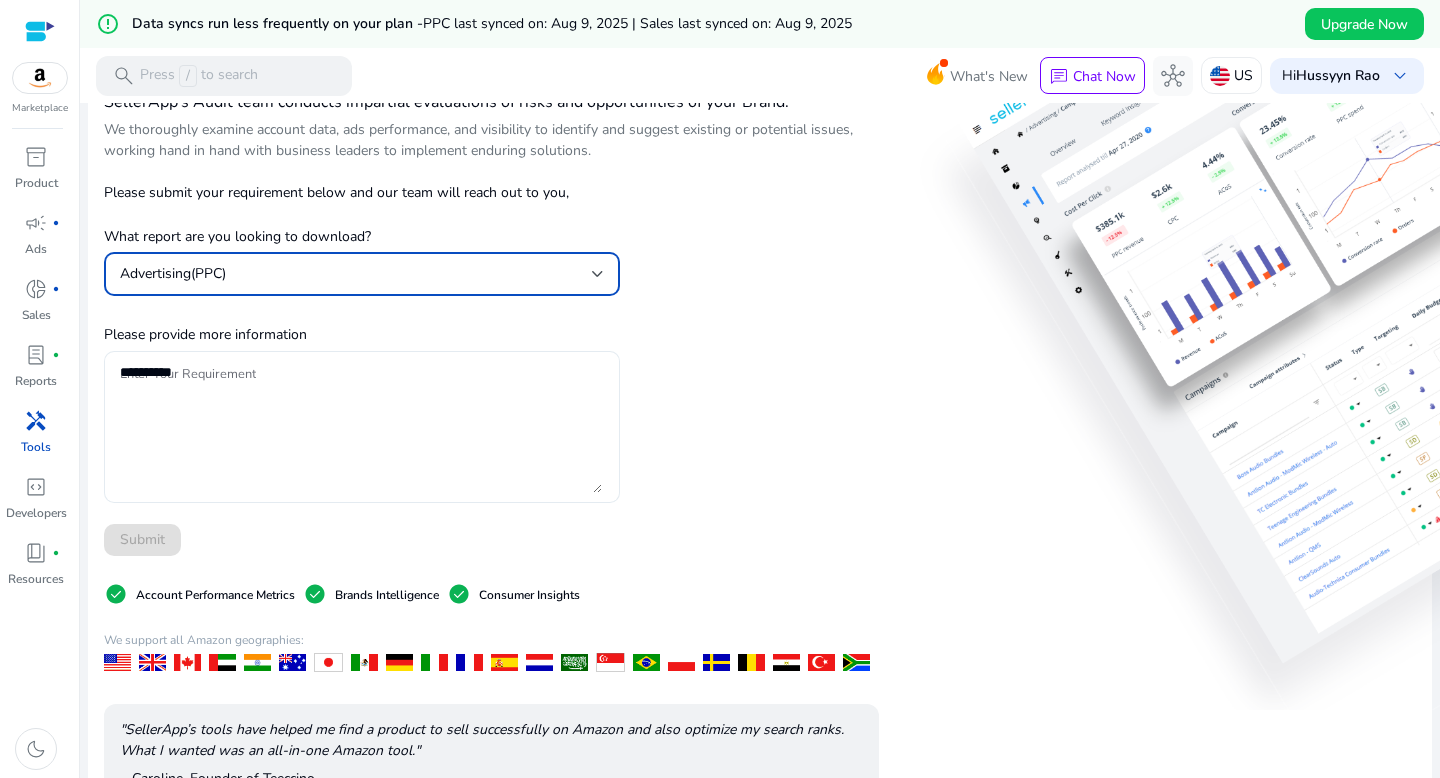 scroll, scrollTop: 119, scrollLeft: 0, axis: vertical 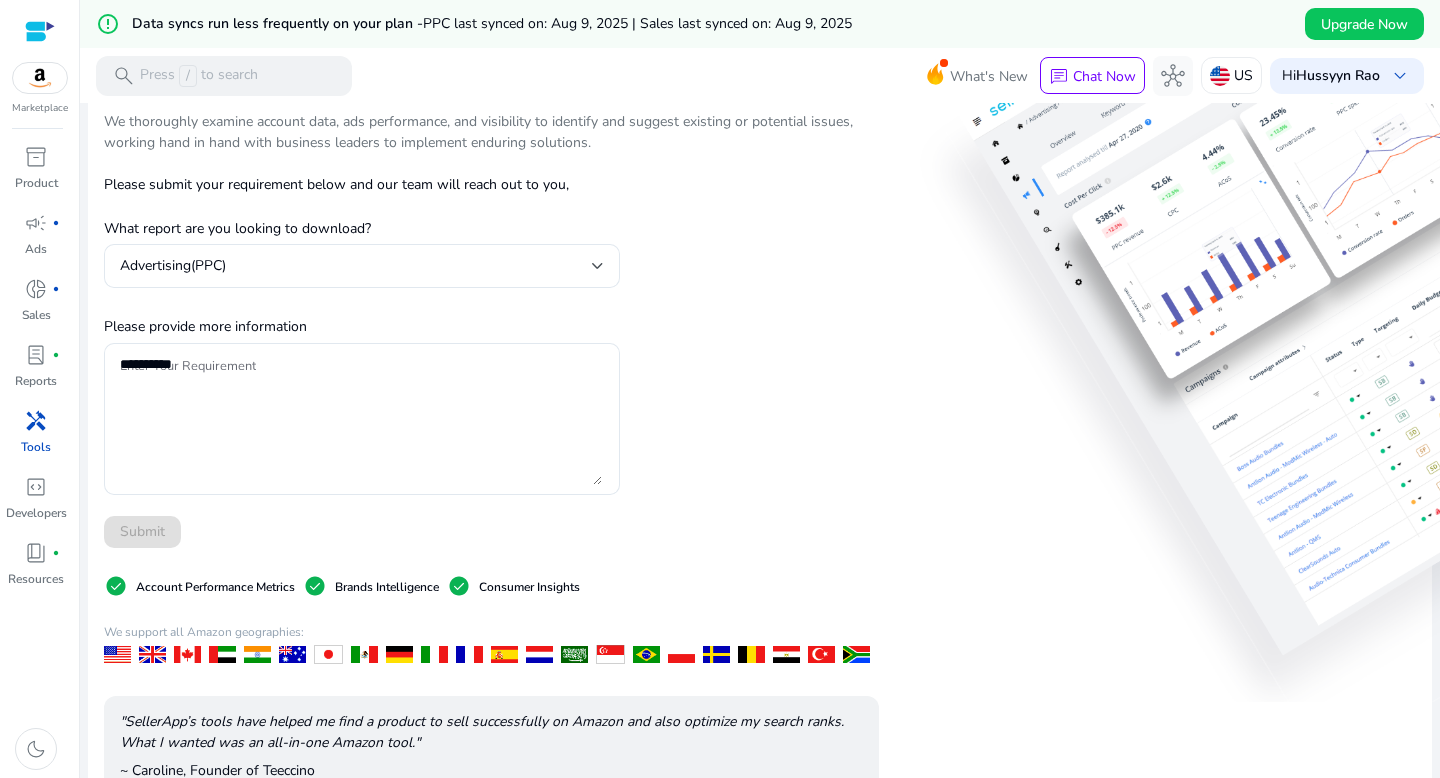 click on "Submit" 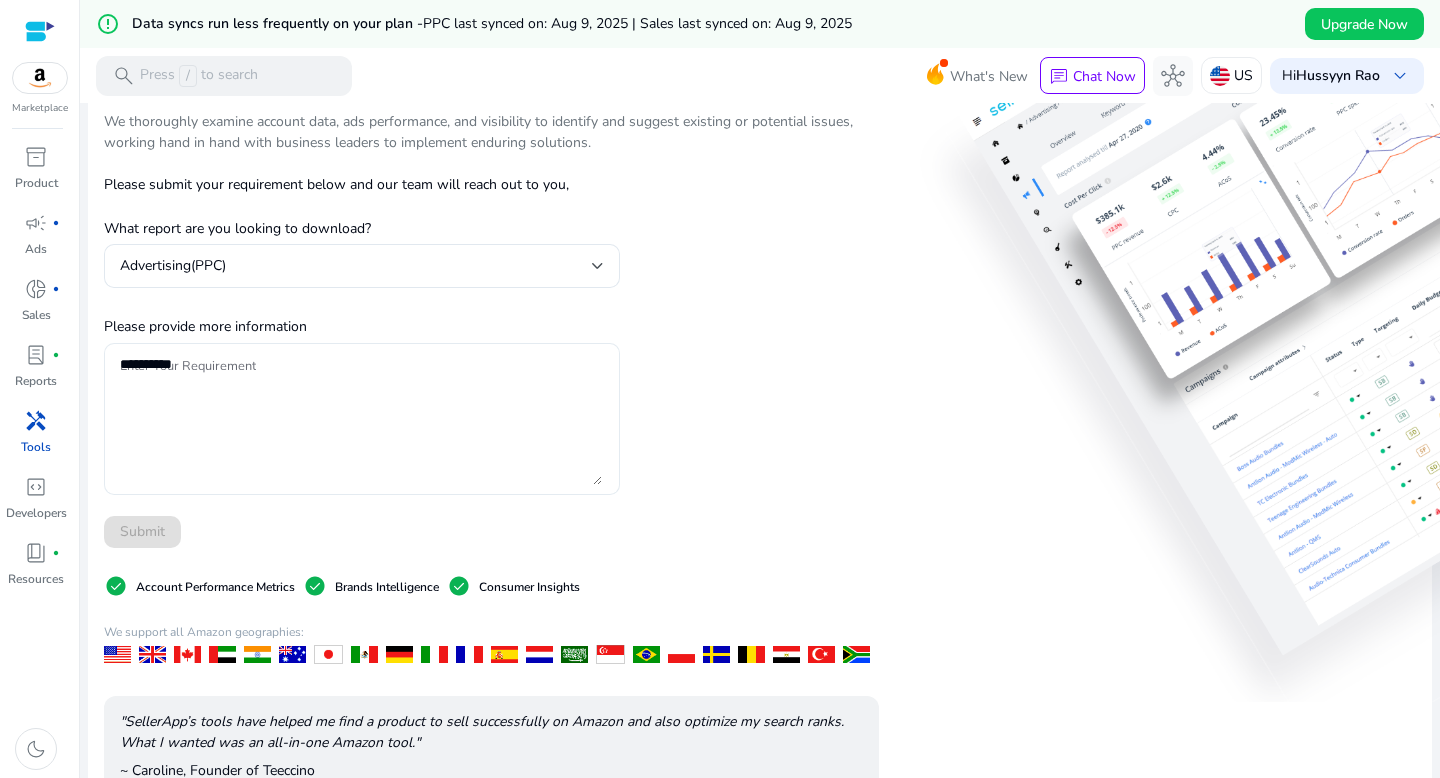click on "Enter Your Requirement" at bounding box center [361, 419] 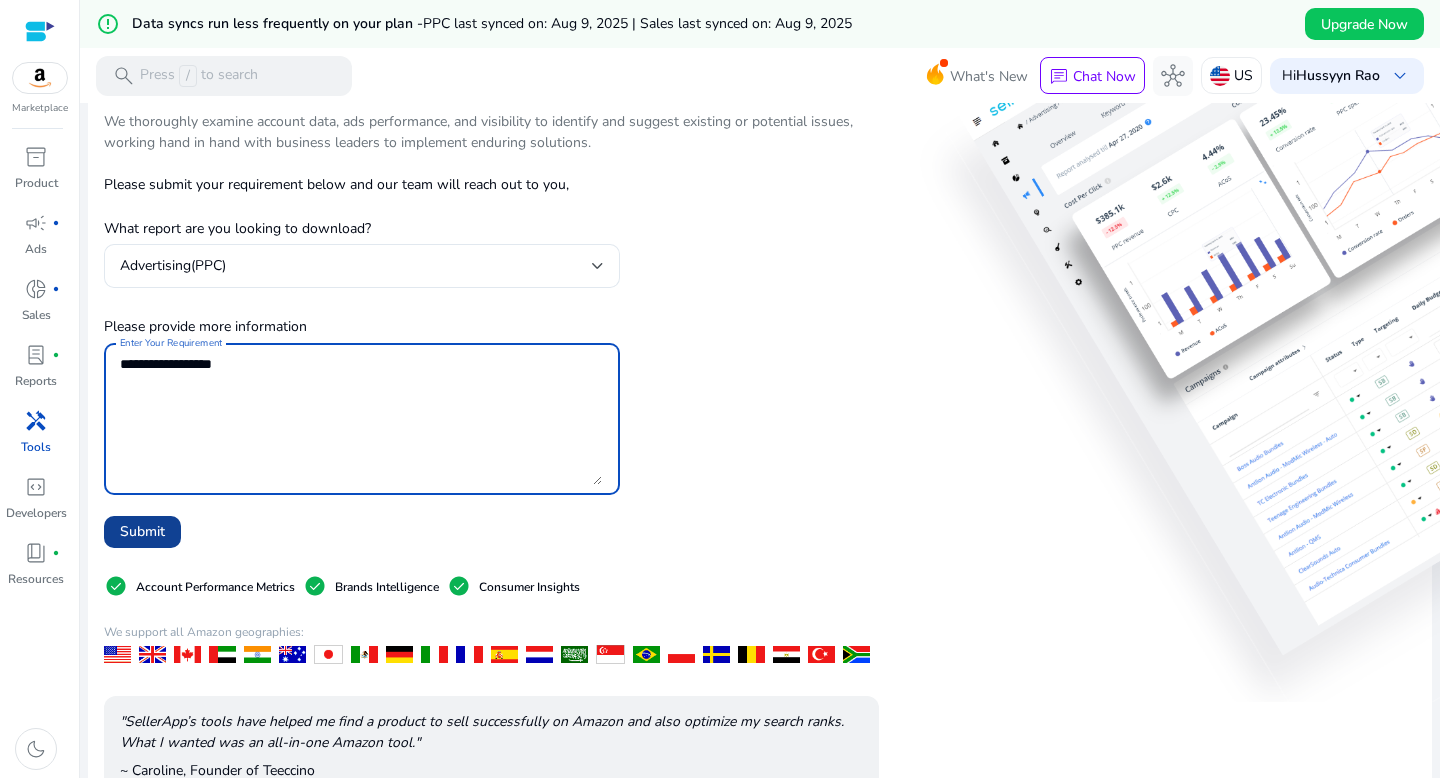 type on "**********" 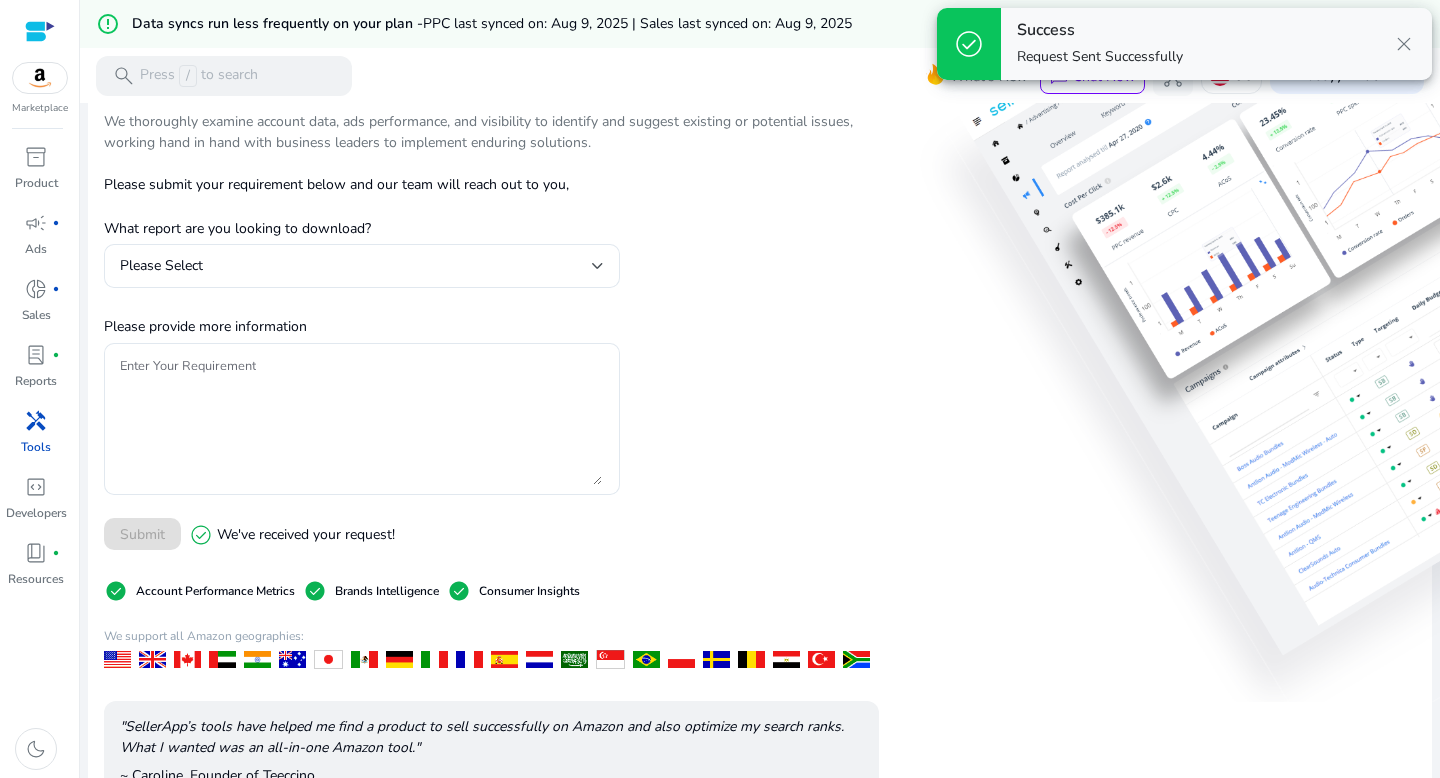 scroll, scrollTop: 307, scrollLeft: 0, axis: vertical 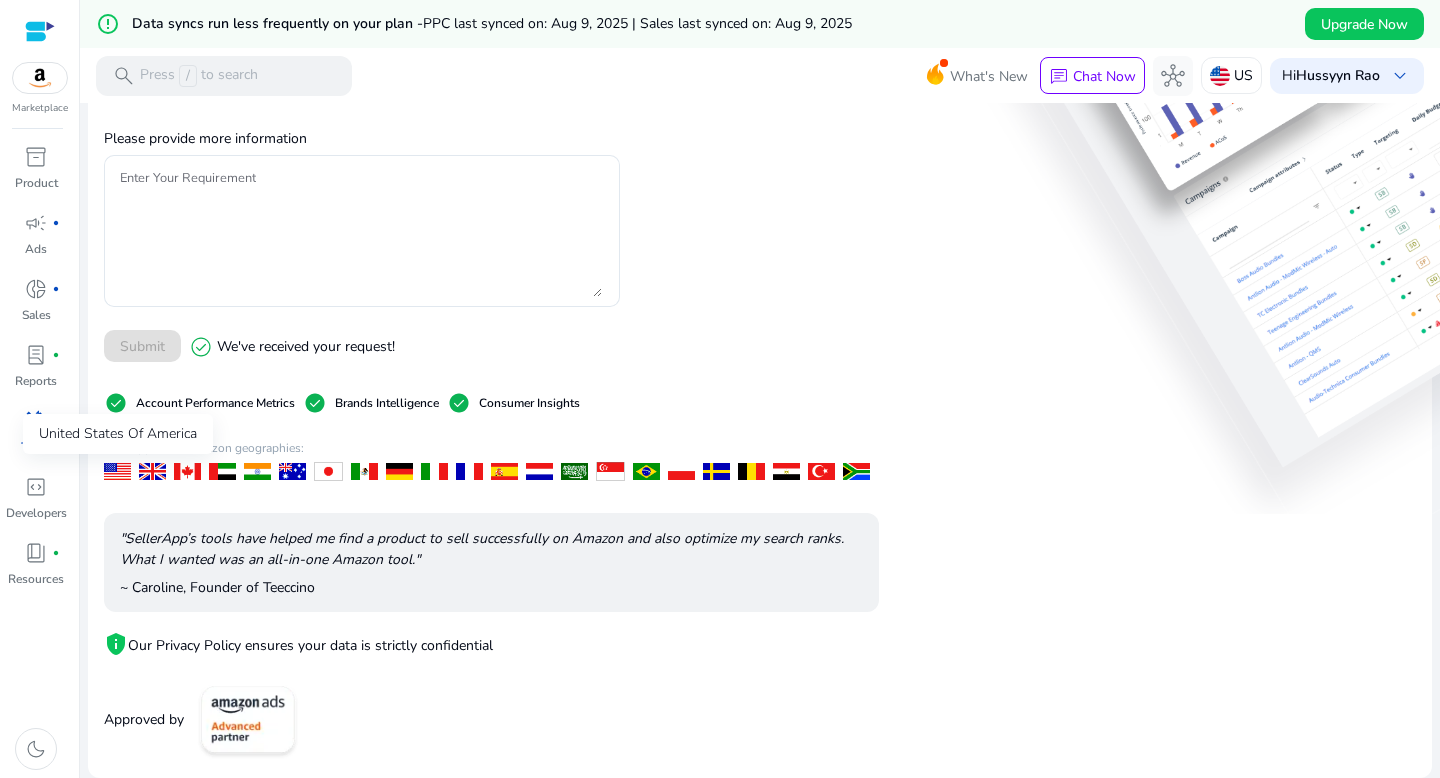 click 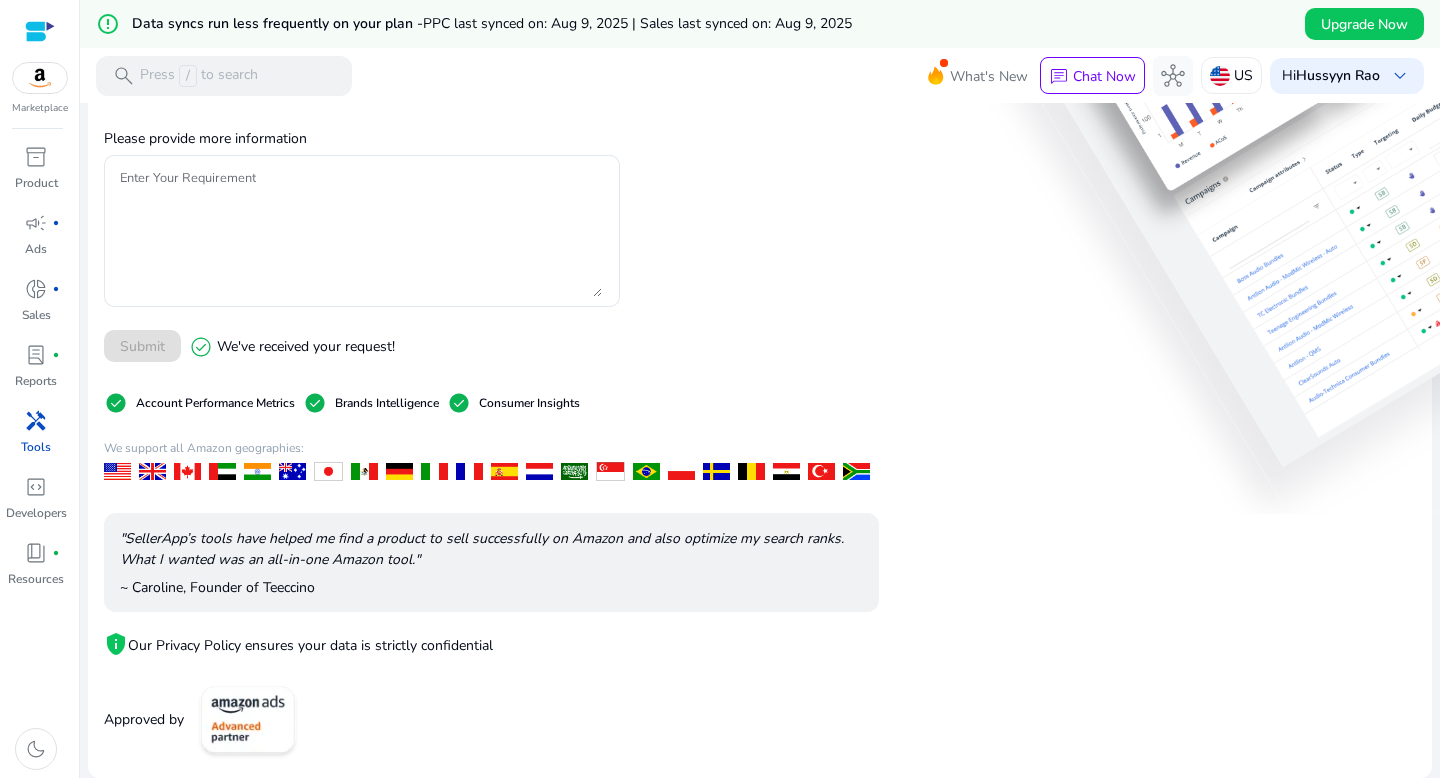 click 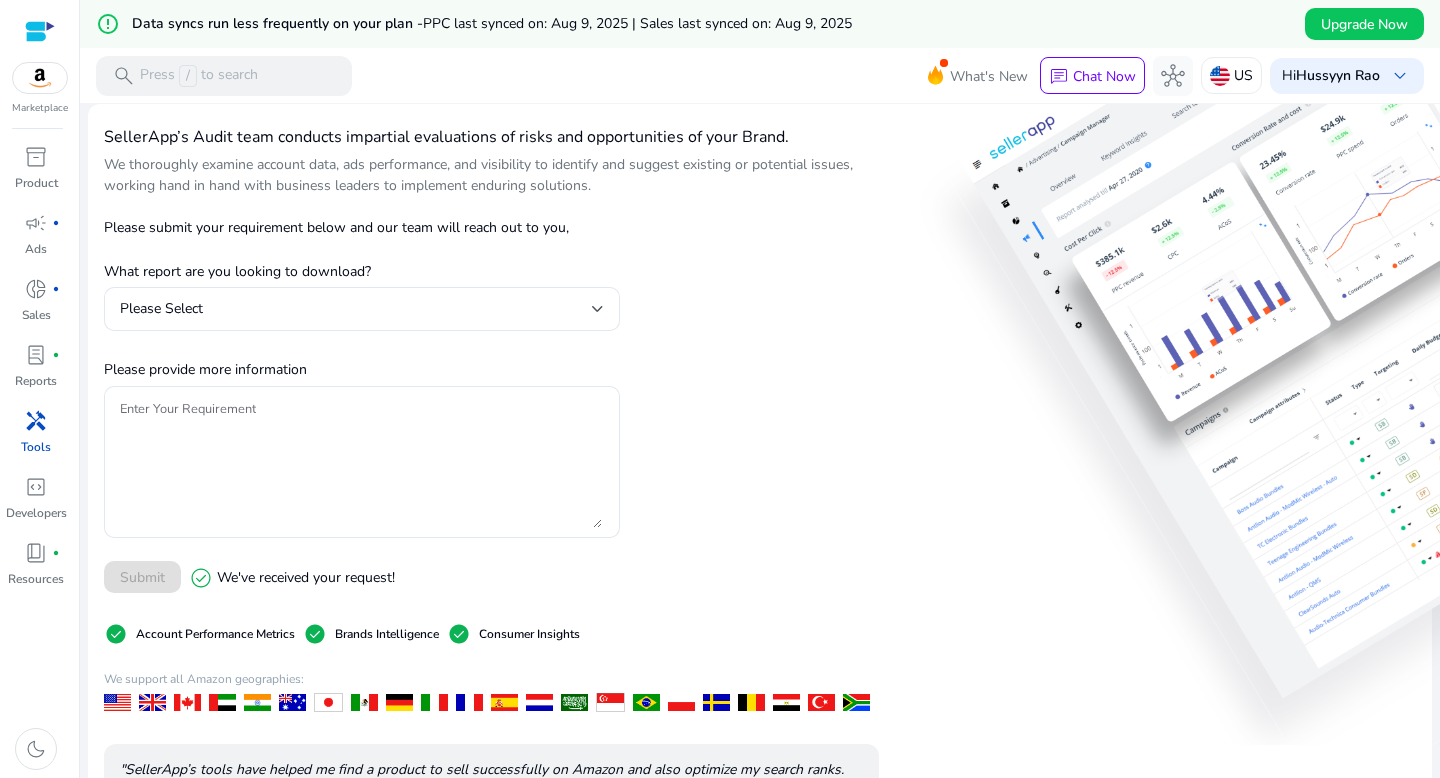 scroll, scrollTop: 0, scrollLeft: 0, axis: both 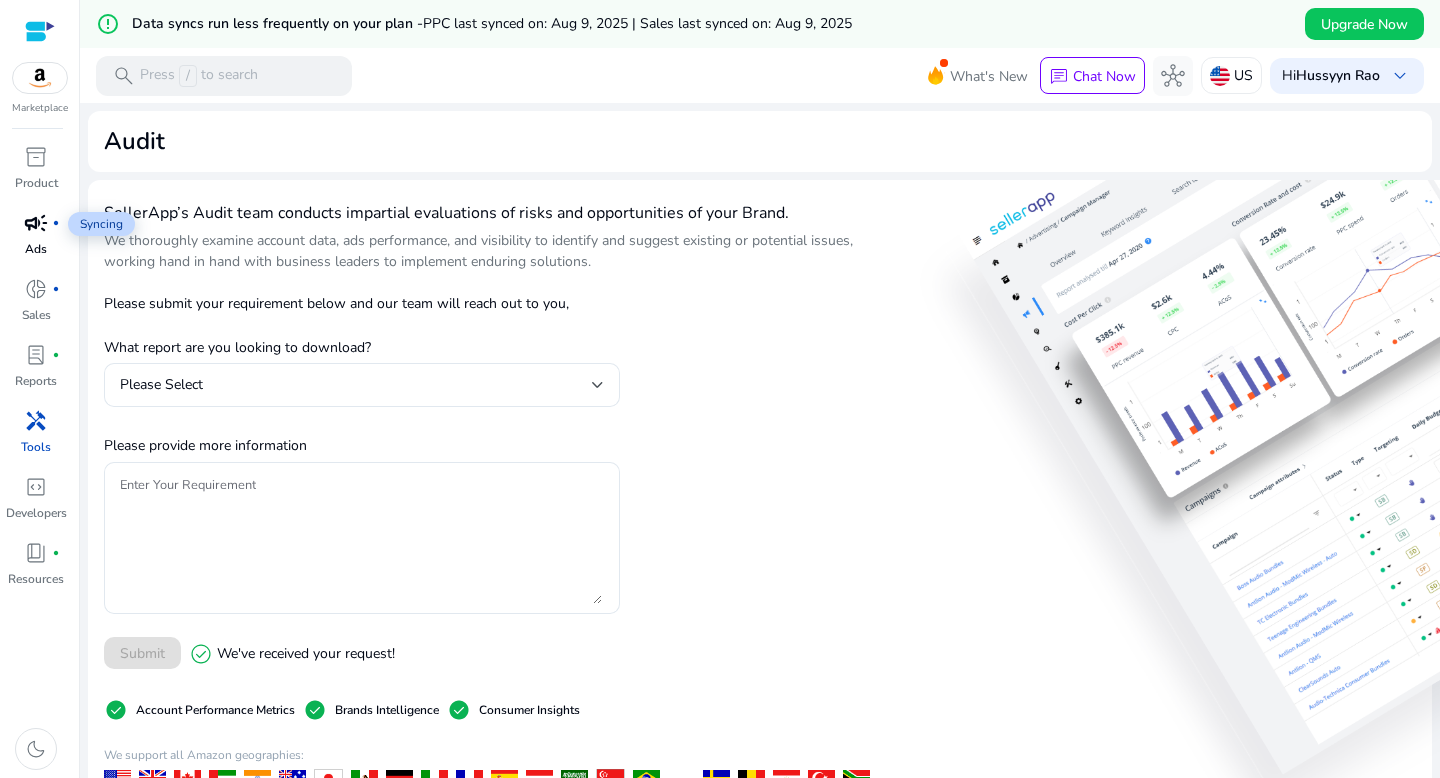 click on "campaign" at bounding box center (36, 223) 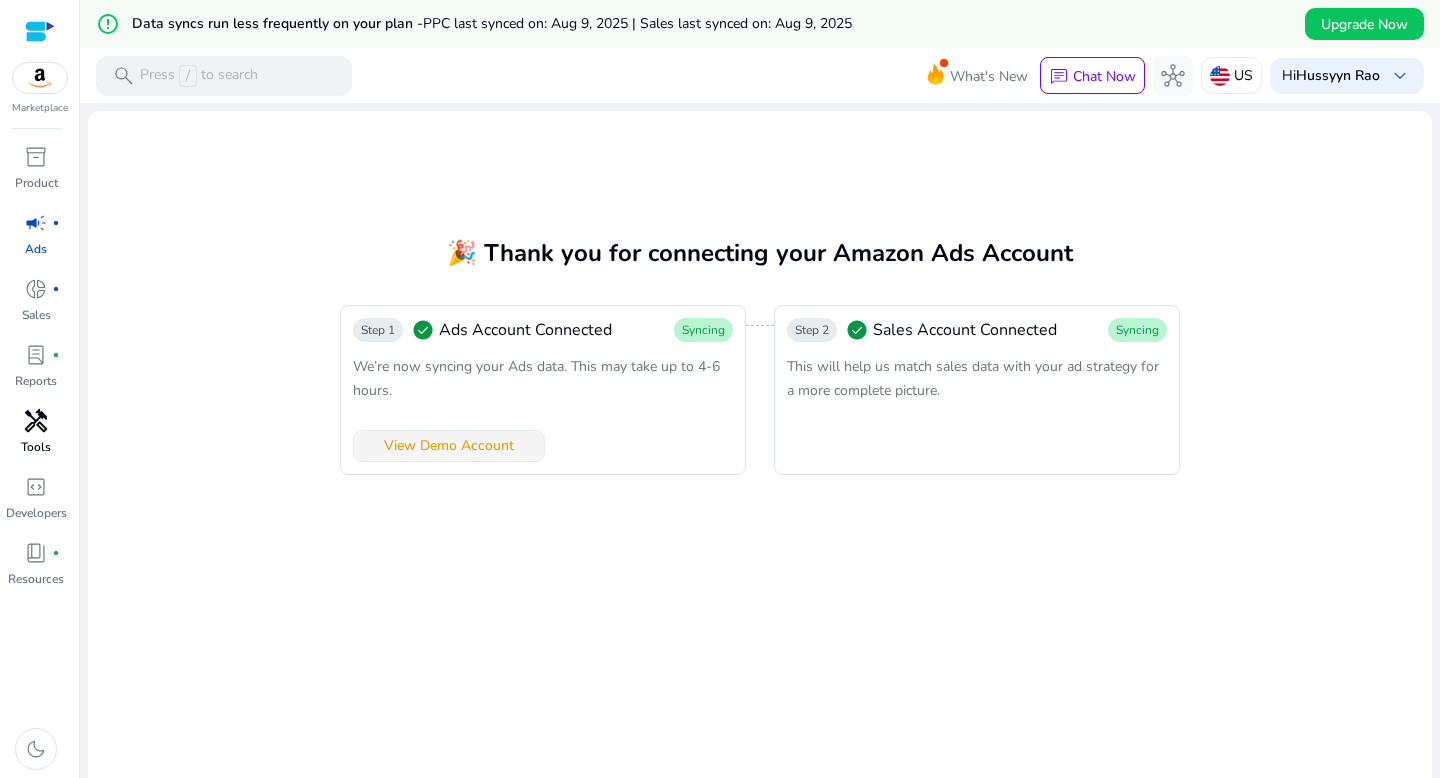 click 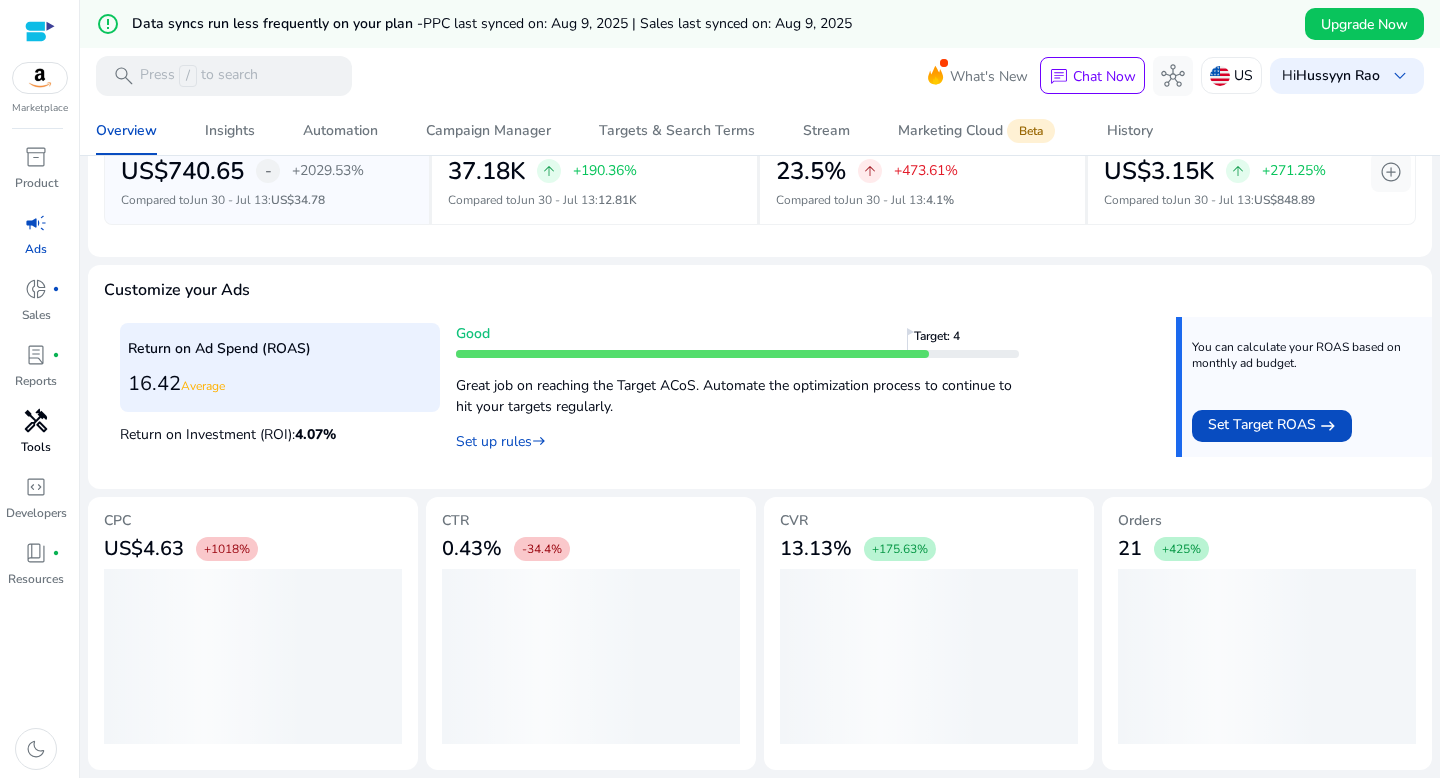 scroll, scrollTop: 259, scrollLeft: 0, axis: vertical 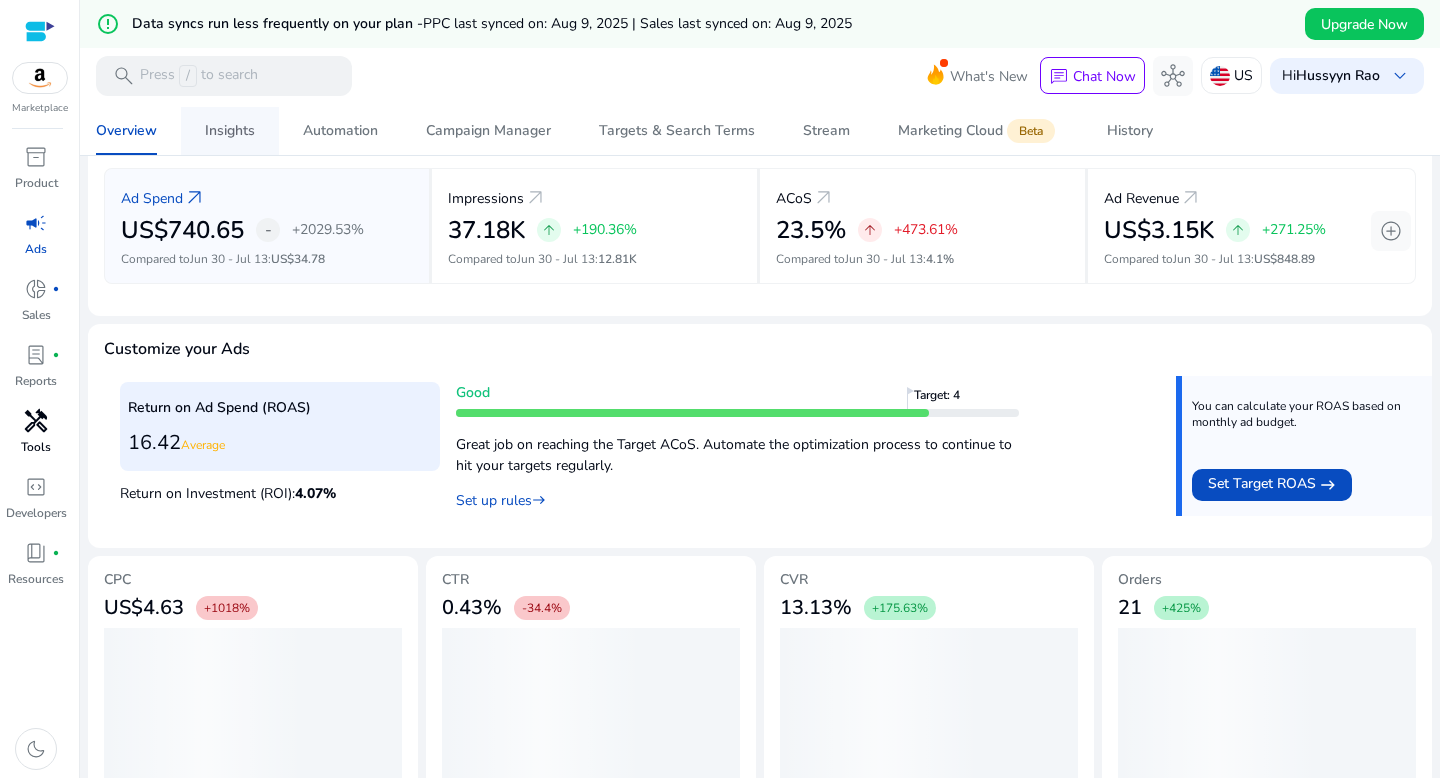 click on "Insights" at bounding box center [230, 131] 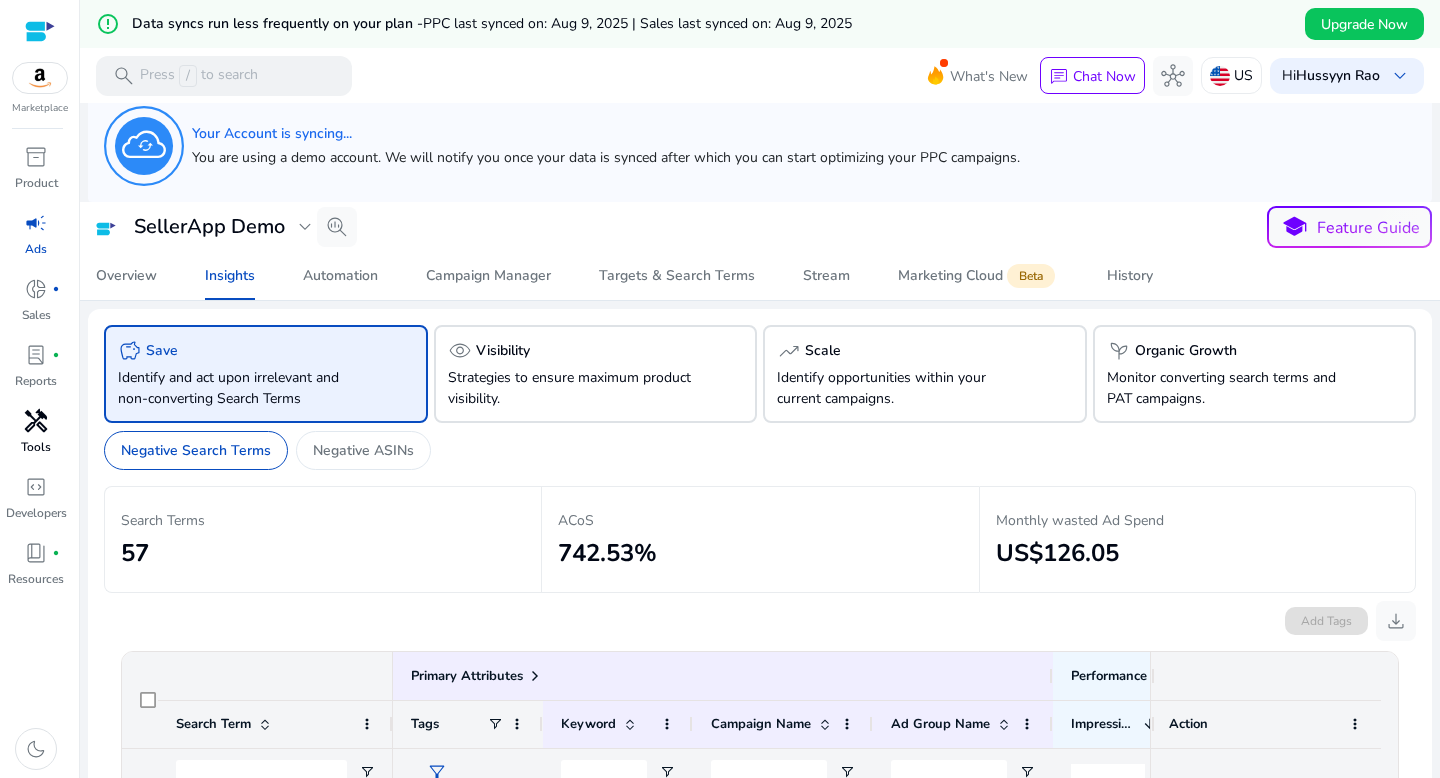 scroll, scrollTop: 0, scrollLeft: 0, axis: both 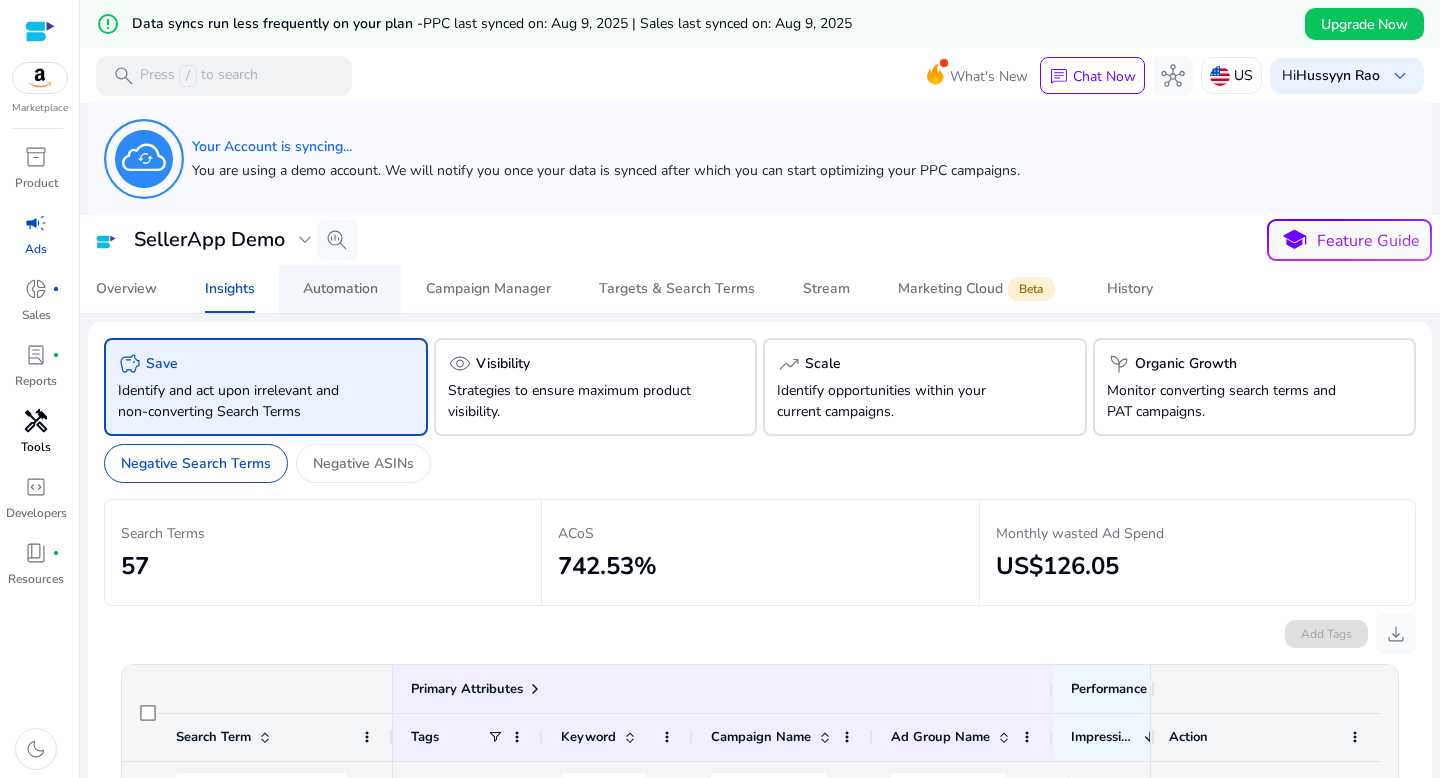click on "Automation" at bounding box center [340, 289] 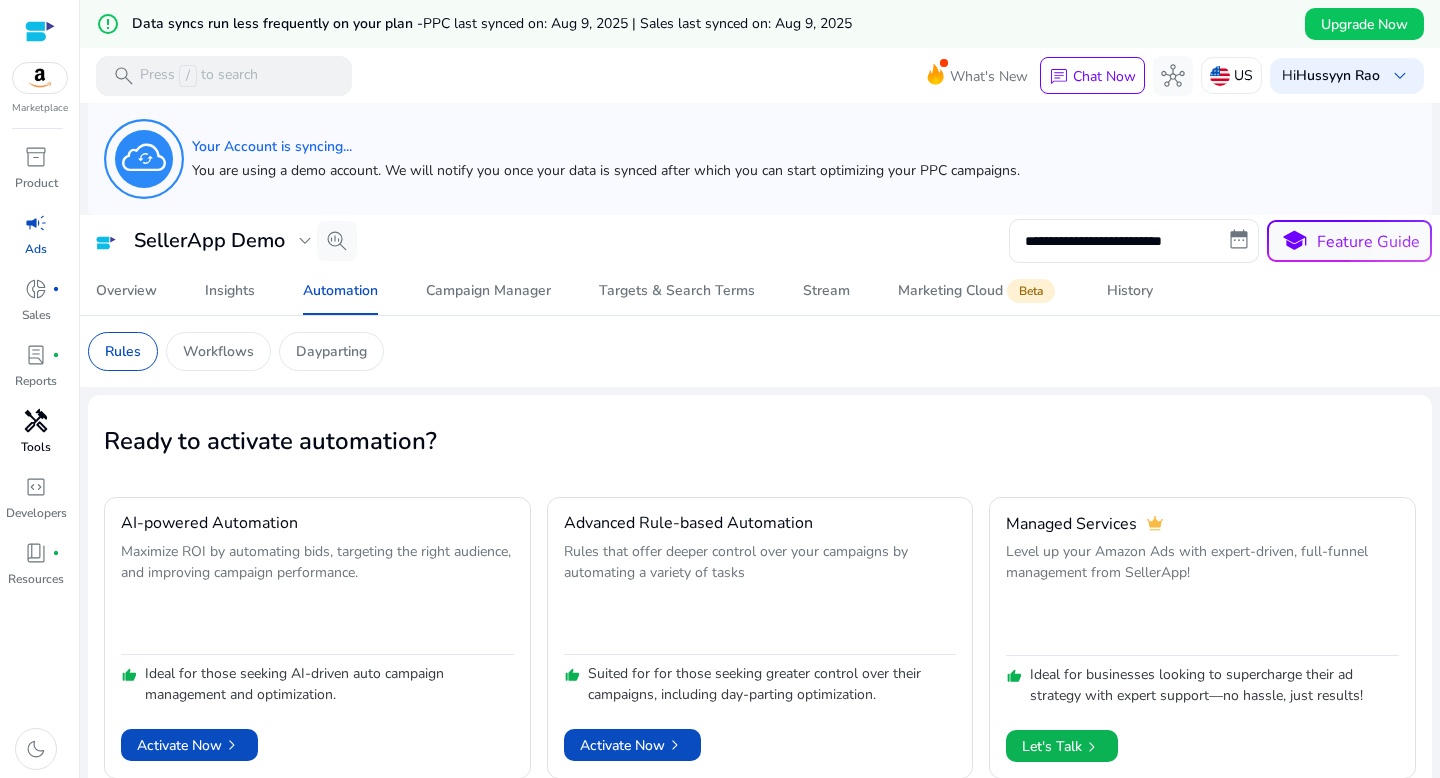 scroll, scrollTop: 48, scrollLeft: 0, axis: vertical 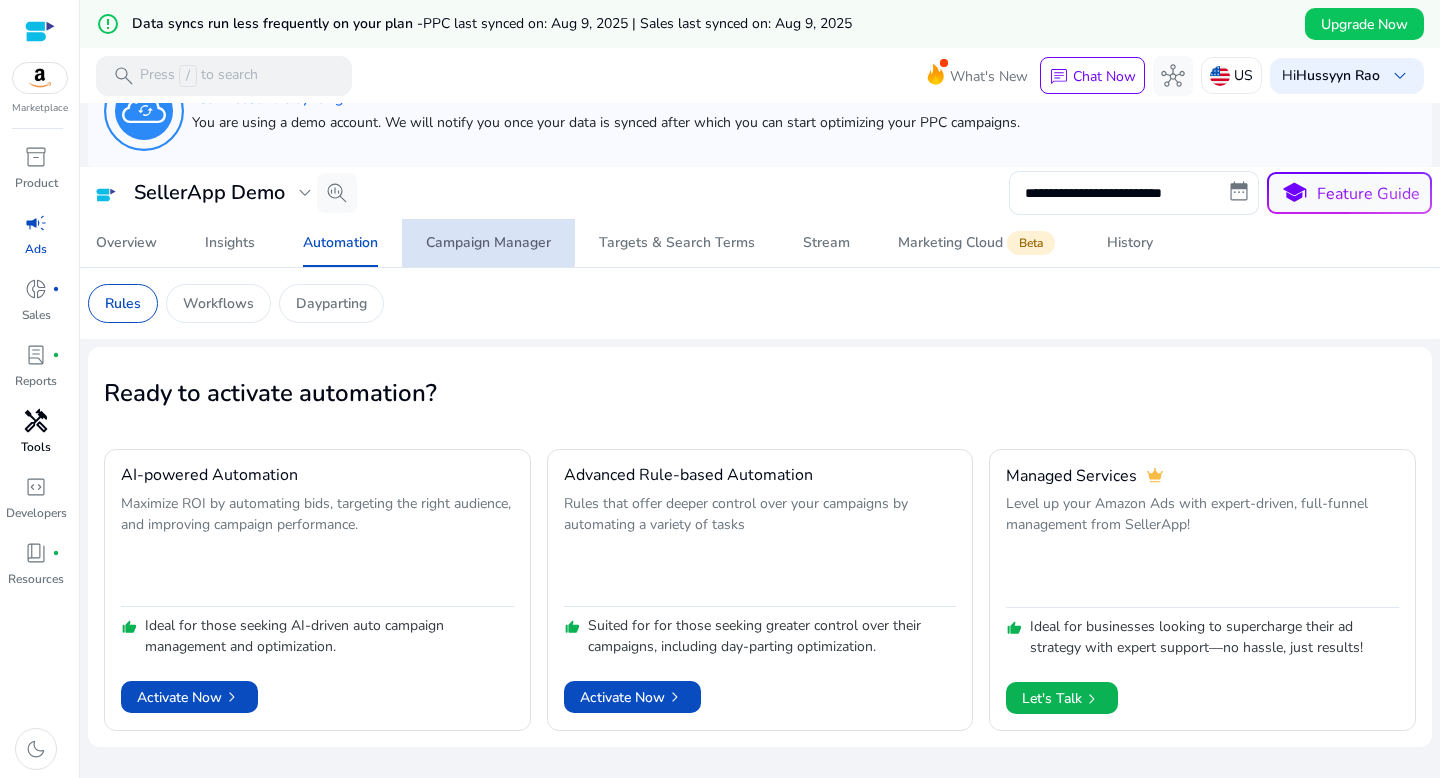 click on "Campaign Manager" at bounding box center (488, 243) 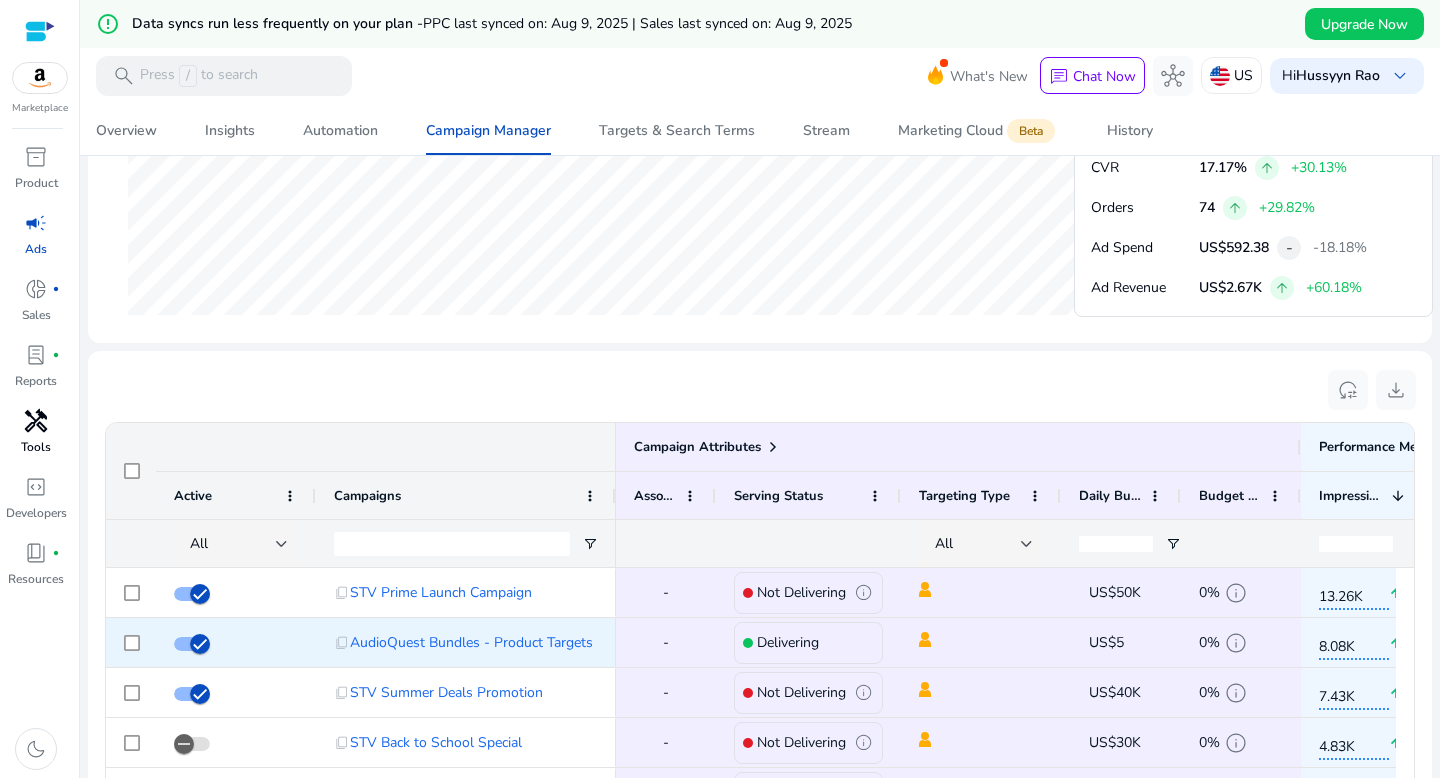 scroll, scrollTop: 962, scrollLeft: 0, axis: vertical 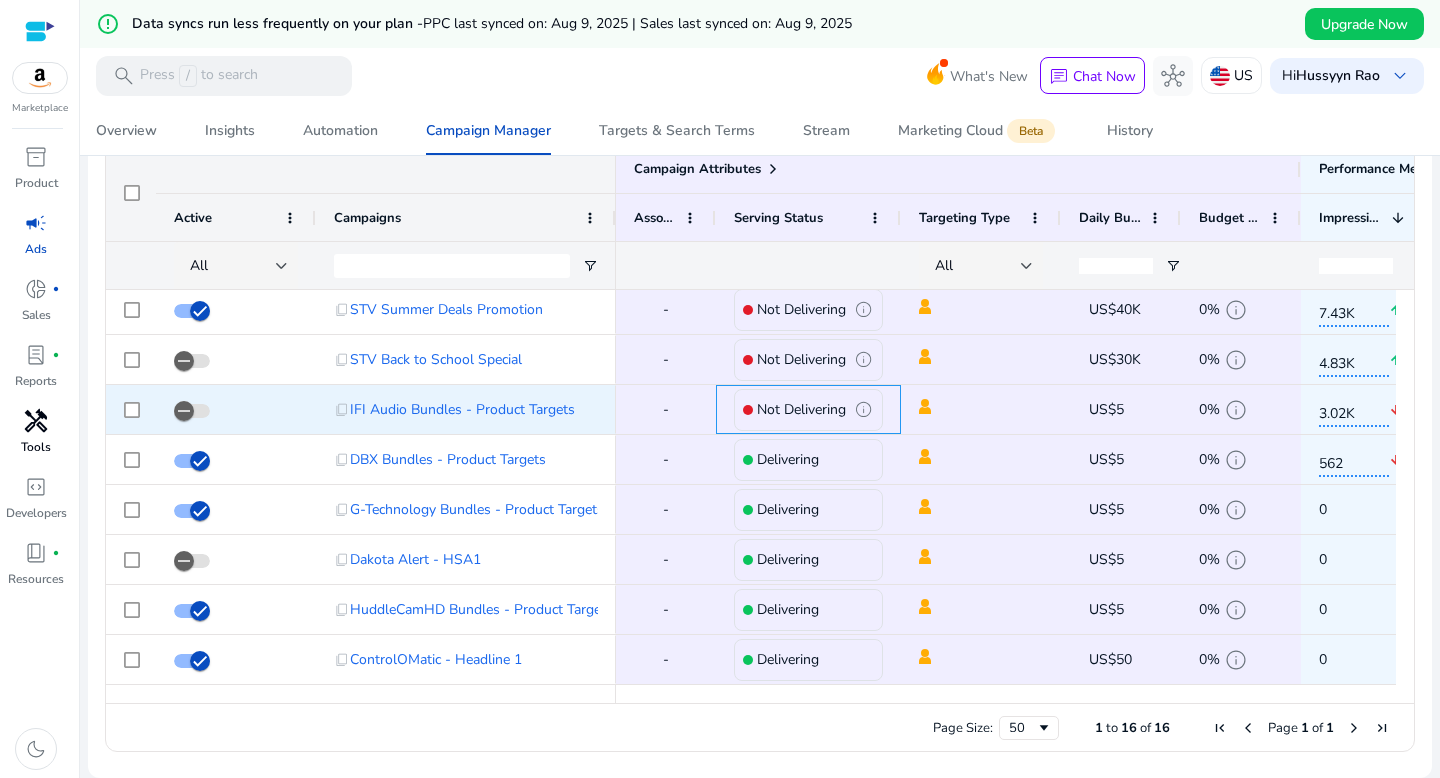 click on "Not Delivering  info" 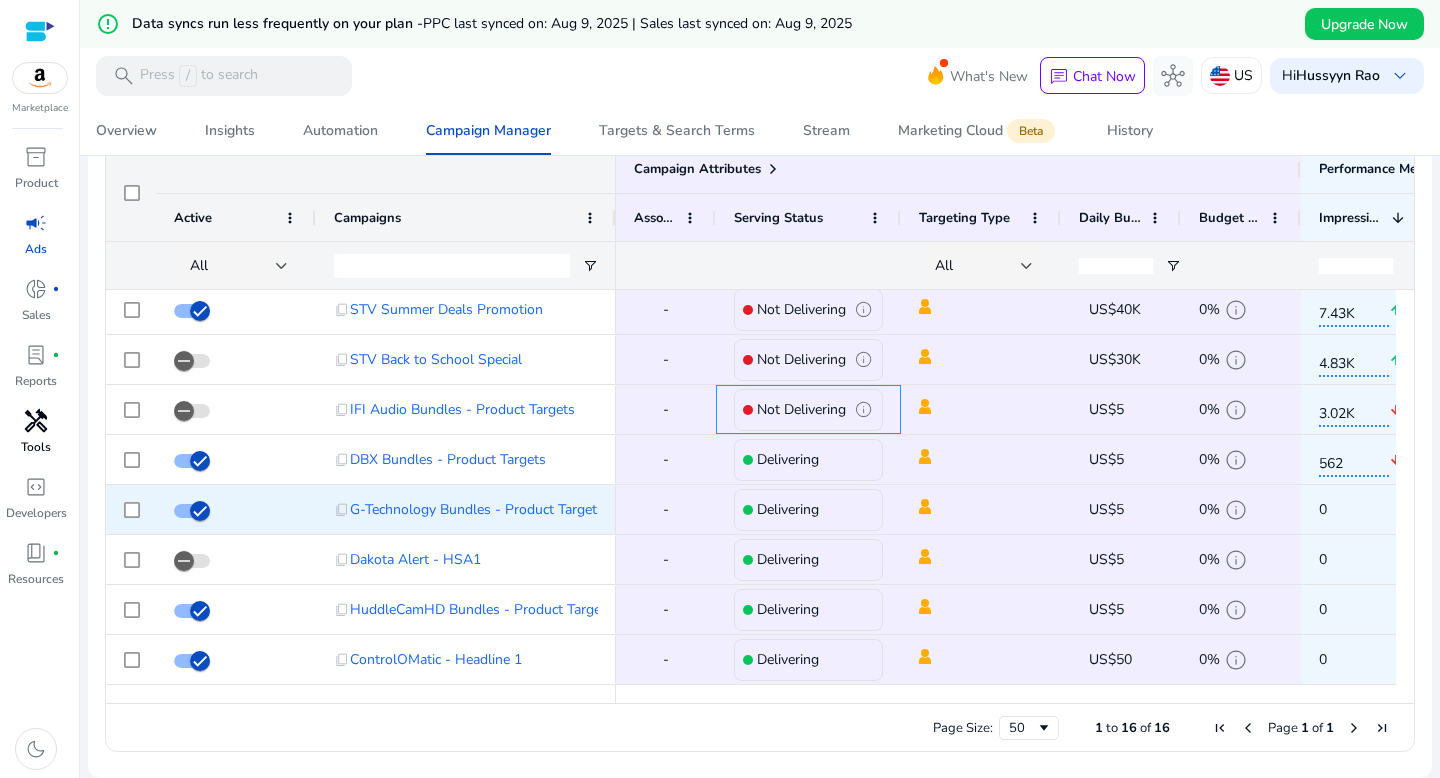 scroll, scrollTop: 305, scrollLeft: 0, axis: vertical 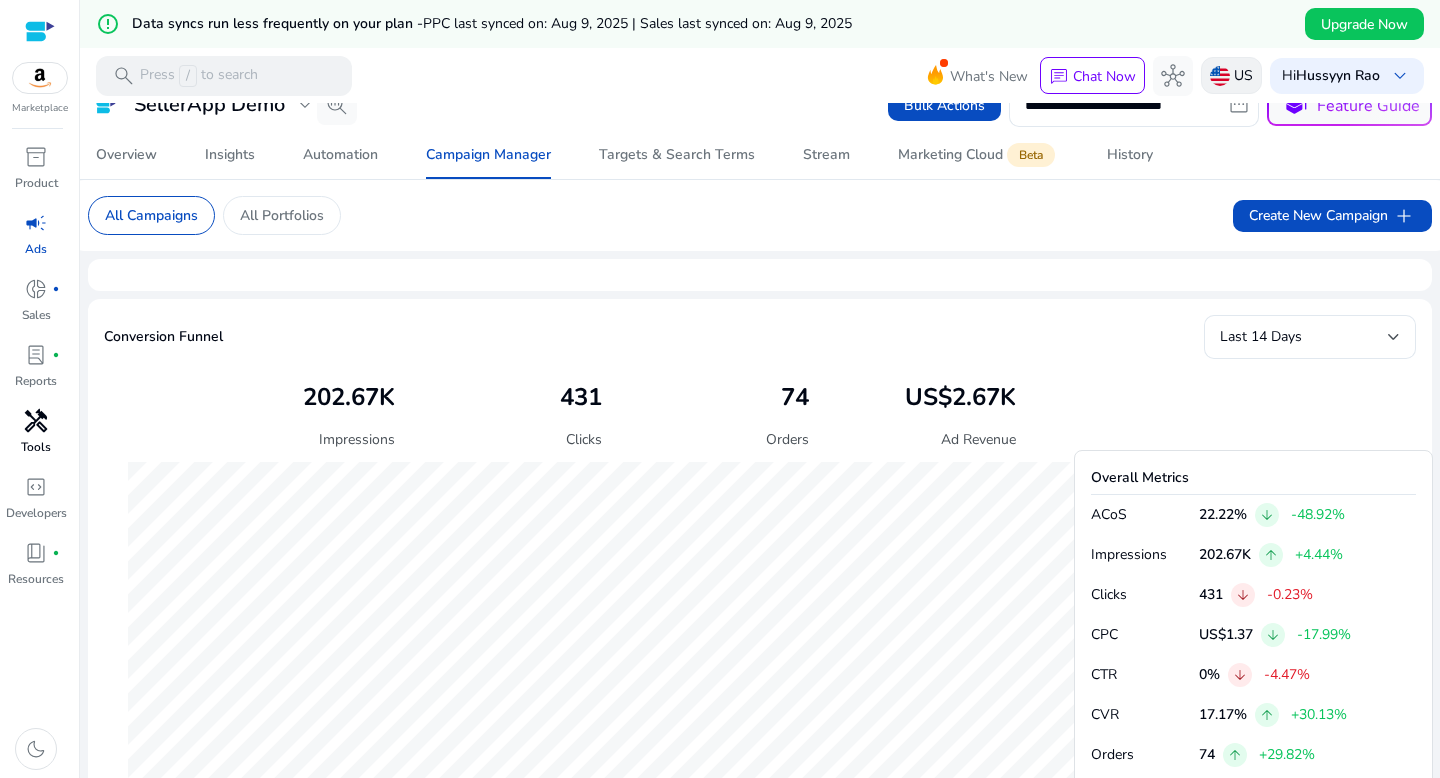 click at bounding box center (1220, 76) 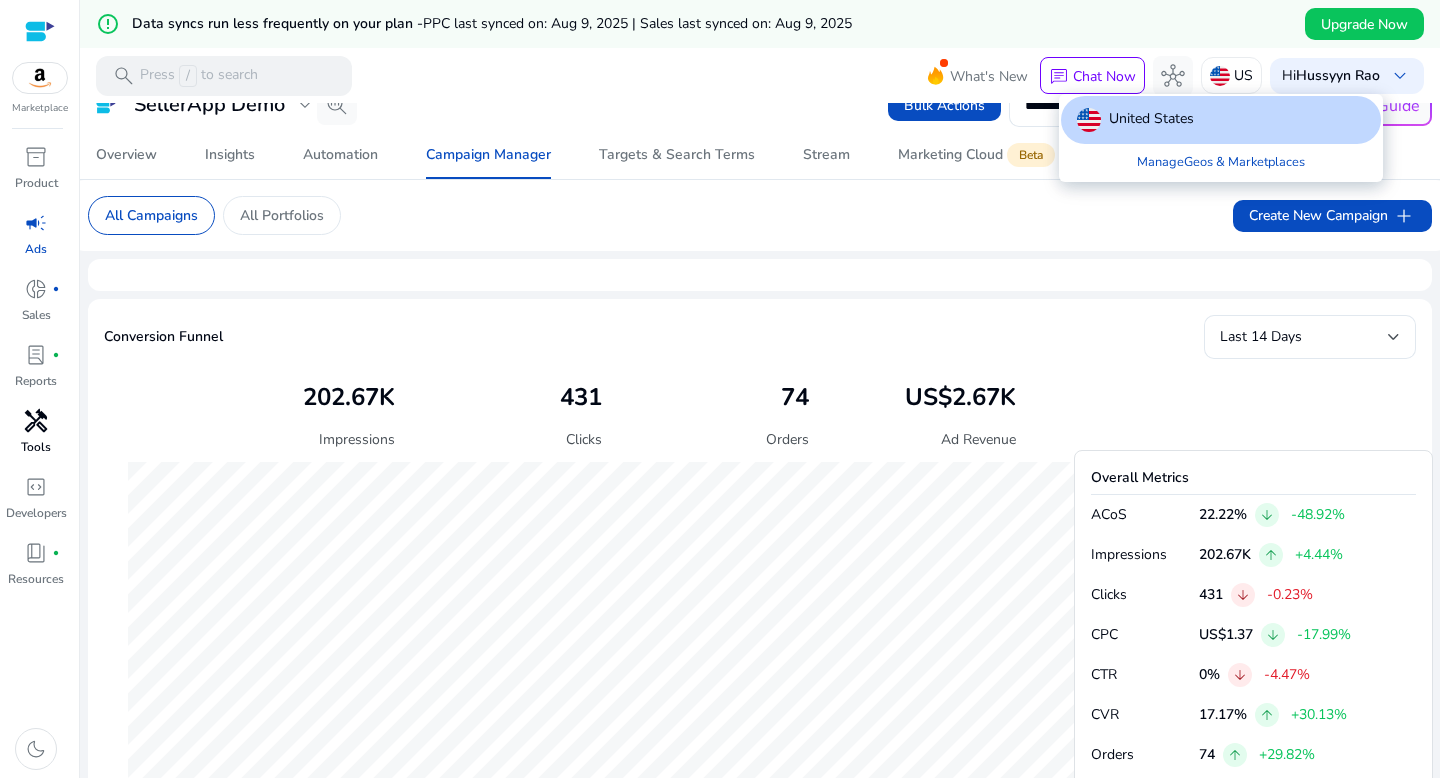 click at bounding box center (720, 389) 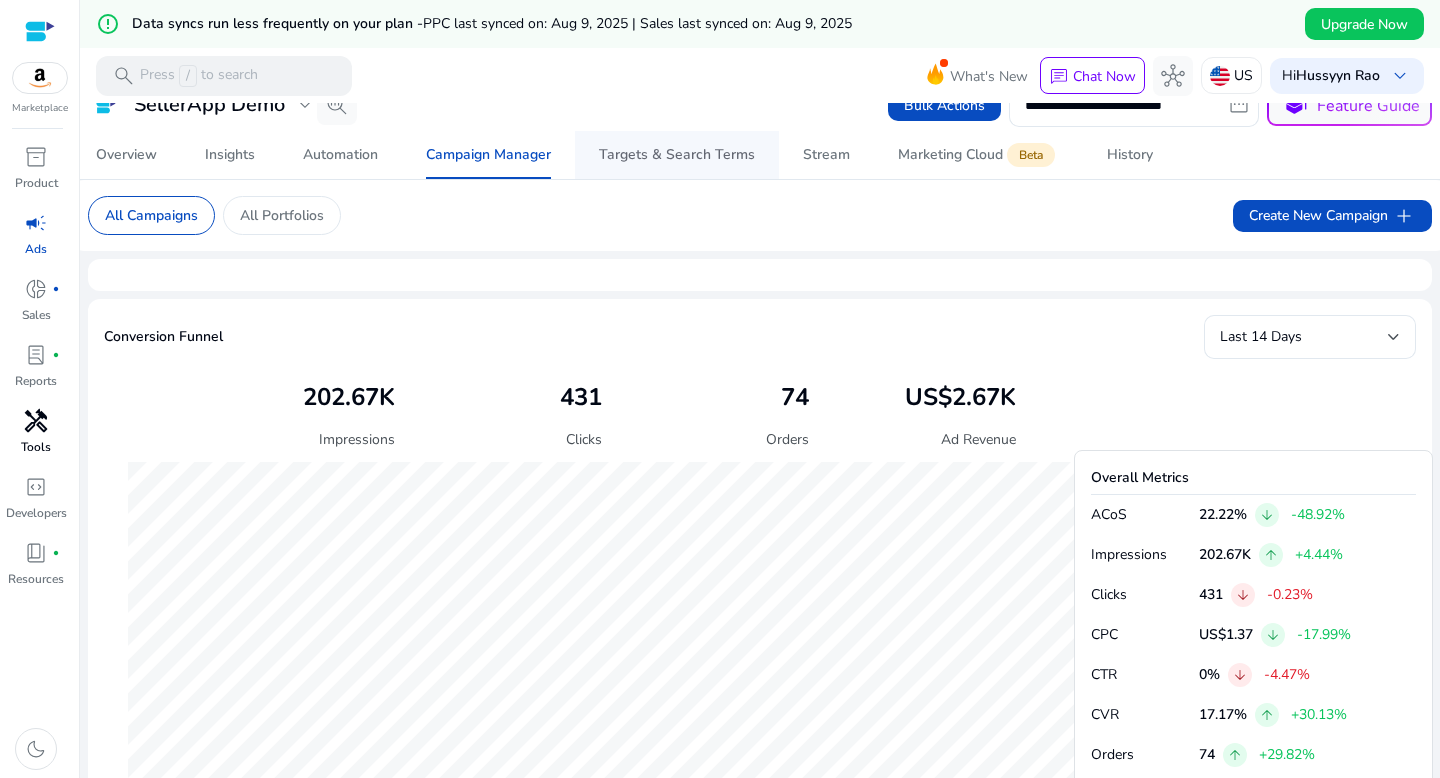 click on "Targets & Search Terms" at bounding box center [677, 155] 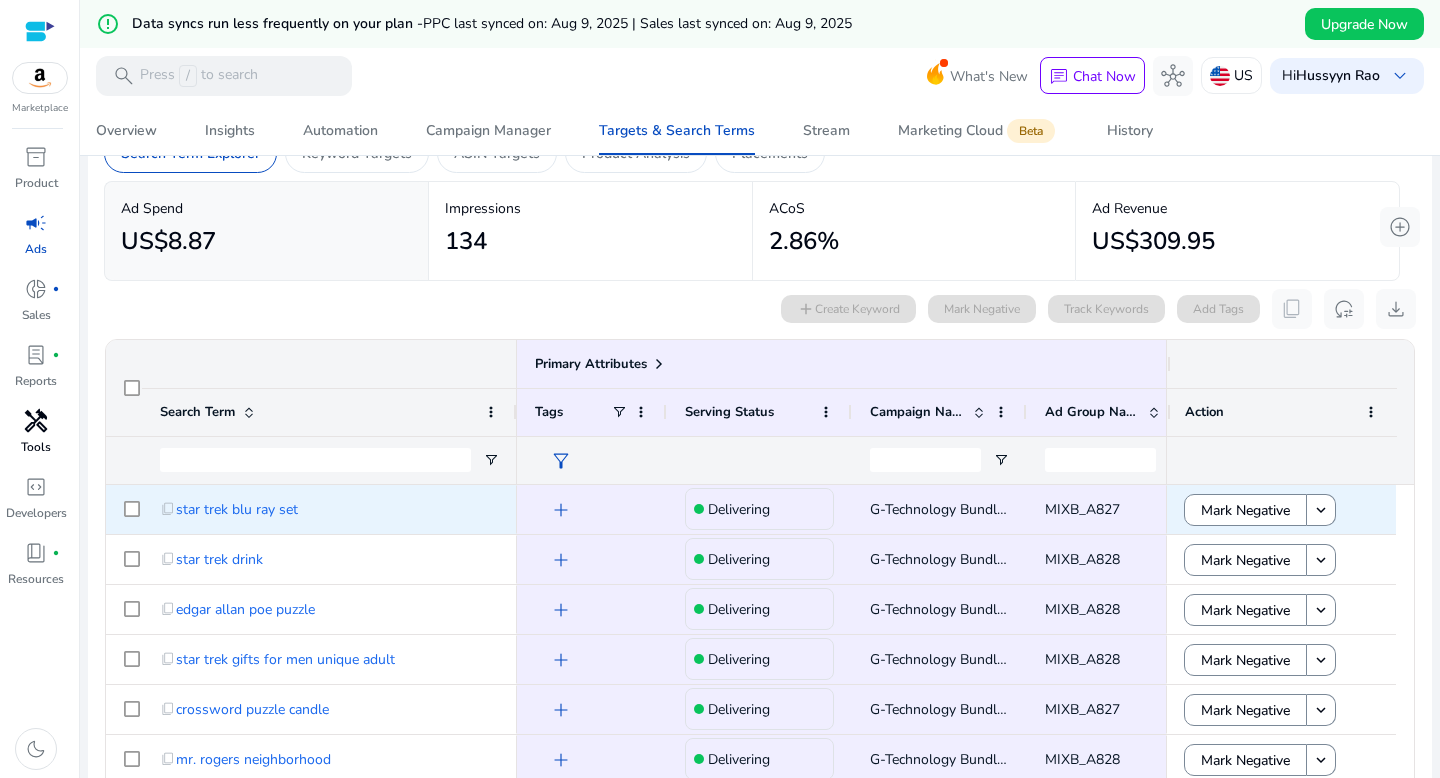 scroll, scrollTop: 0, scrollLeft: 0, axis: both 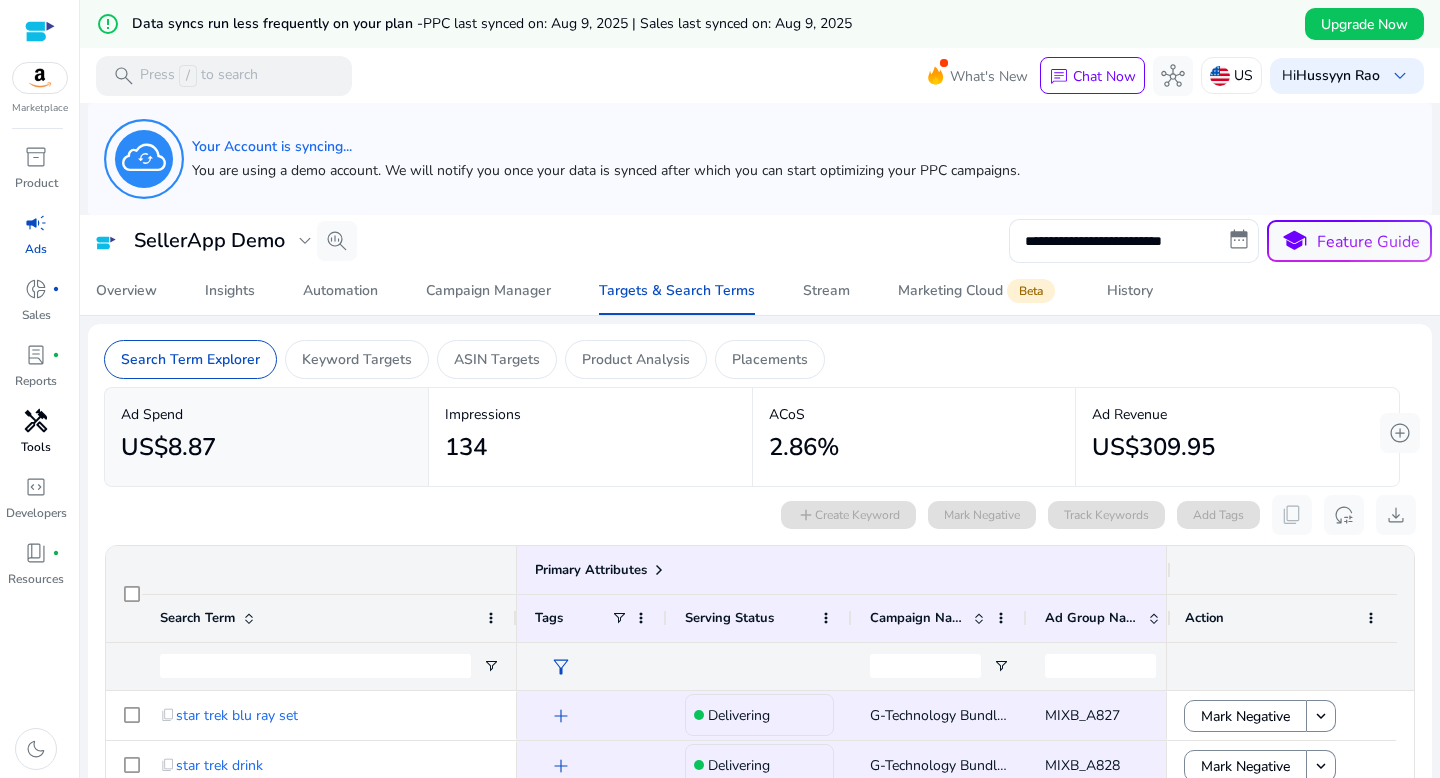 click at bounding box center (40, 78) 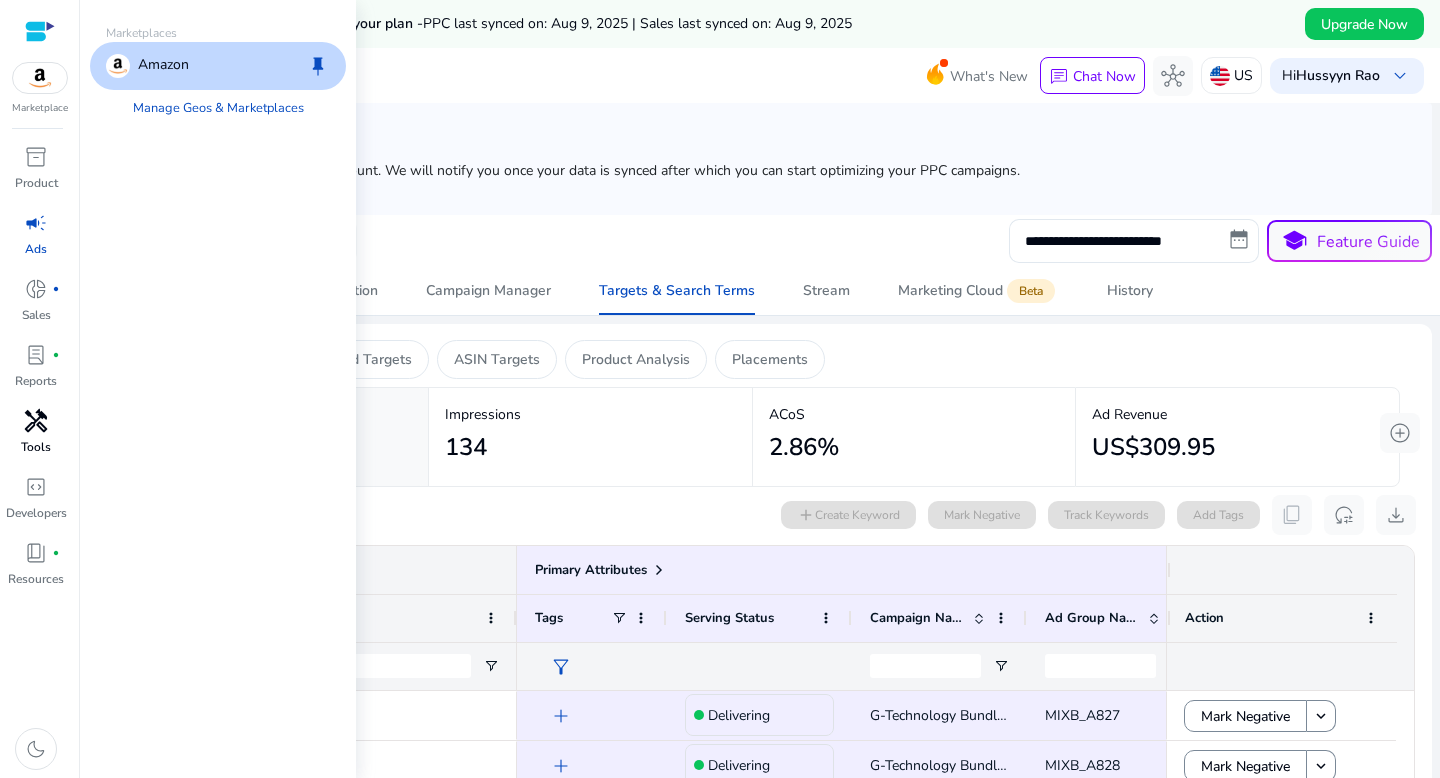 click at bounding box center [40, 31] 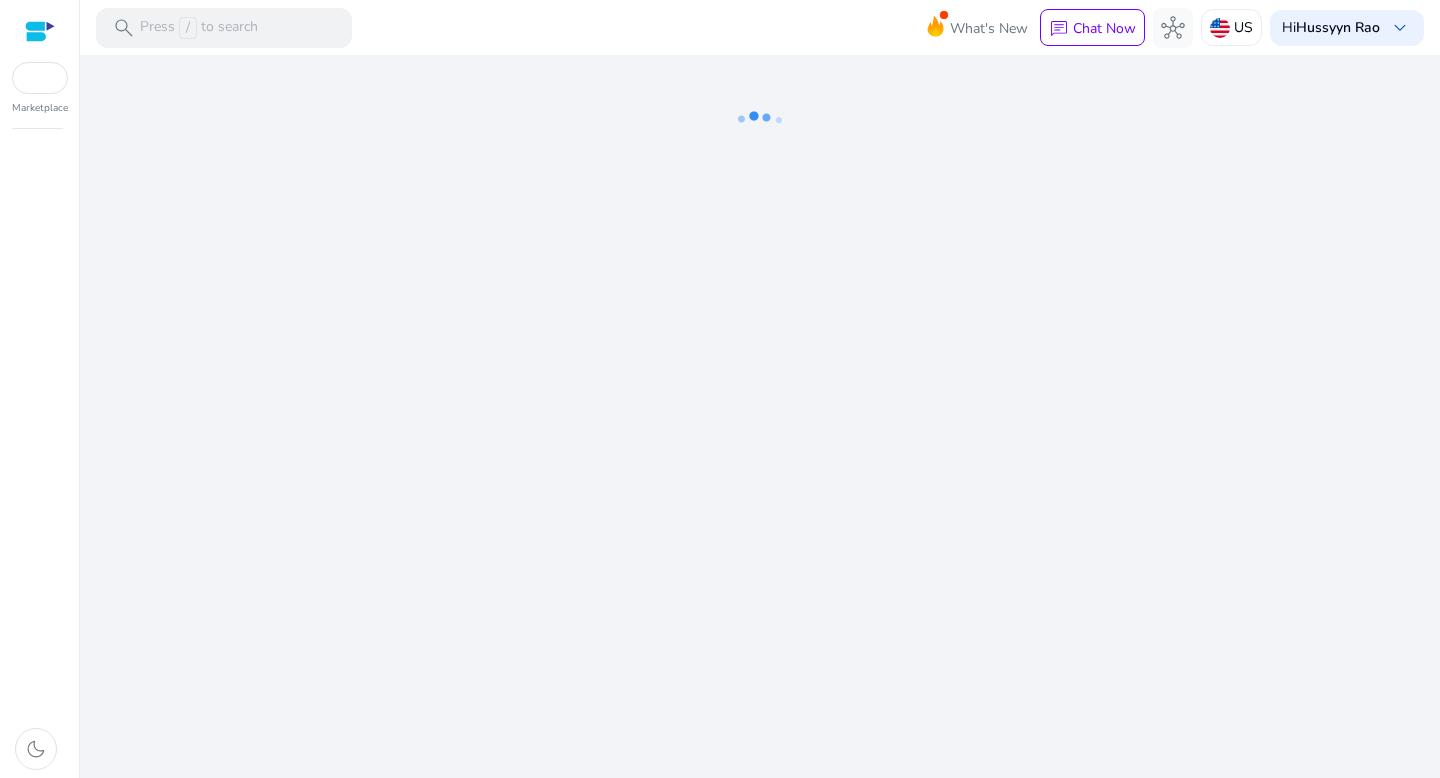 scroll, scrollTop: 0, scrollLeft: 0, axis: both 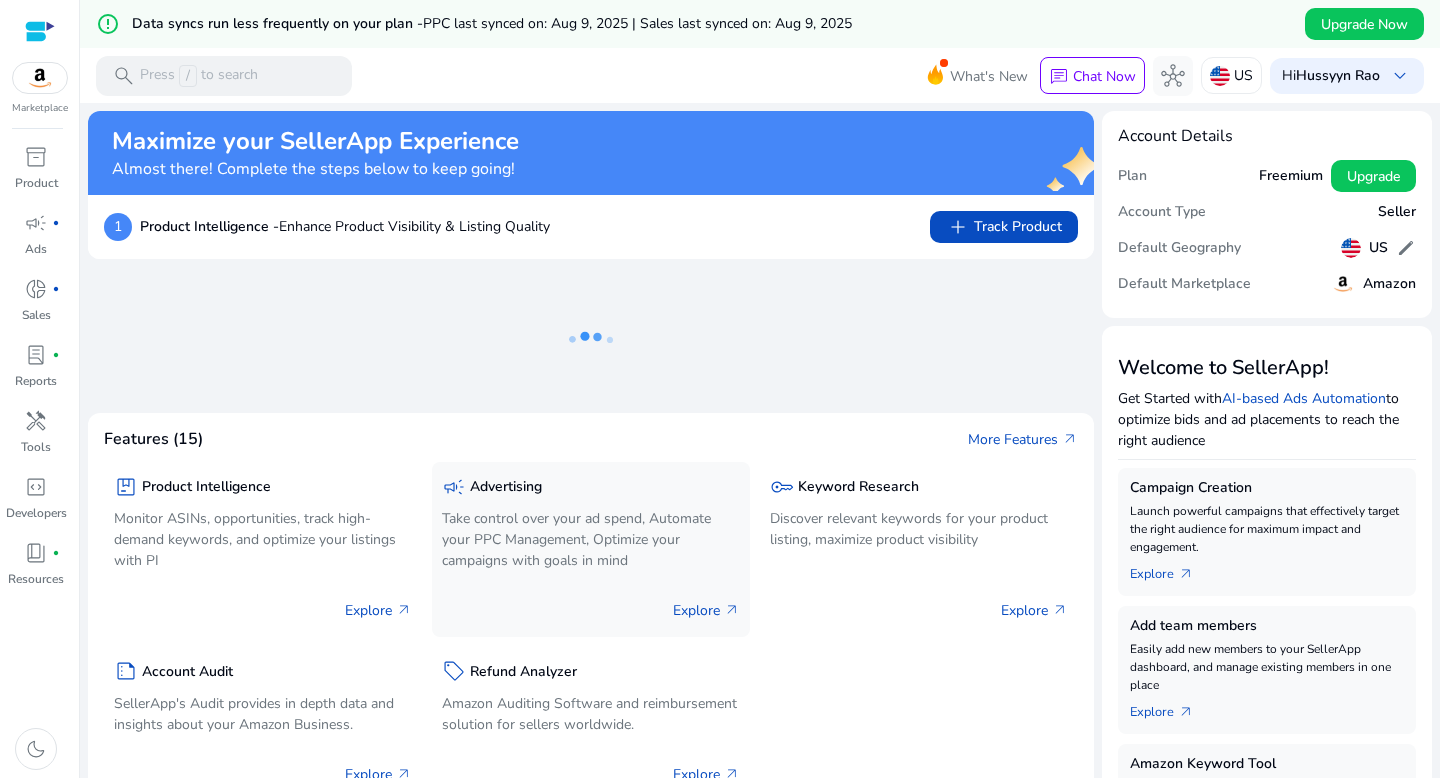click on "Explore   arrow_outward" 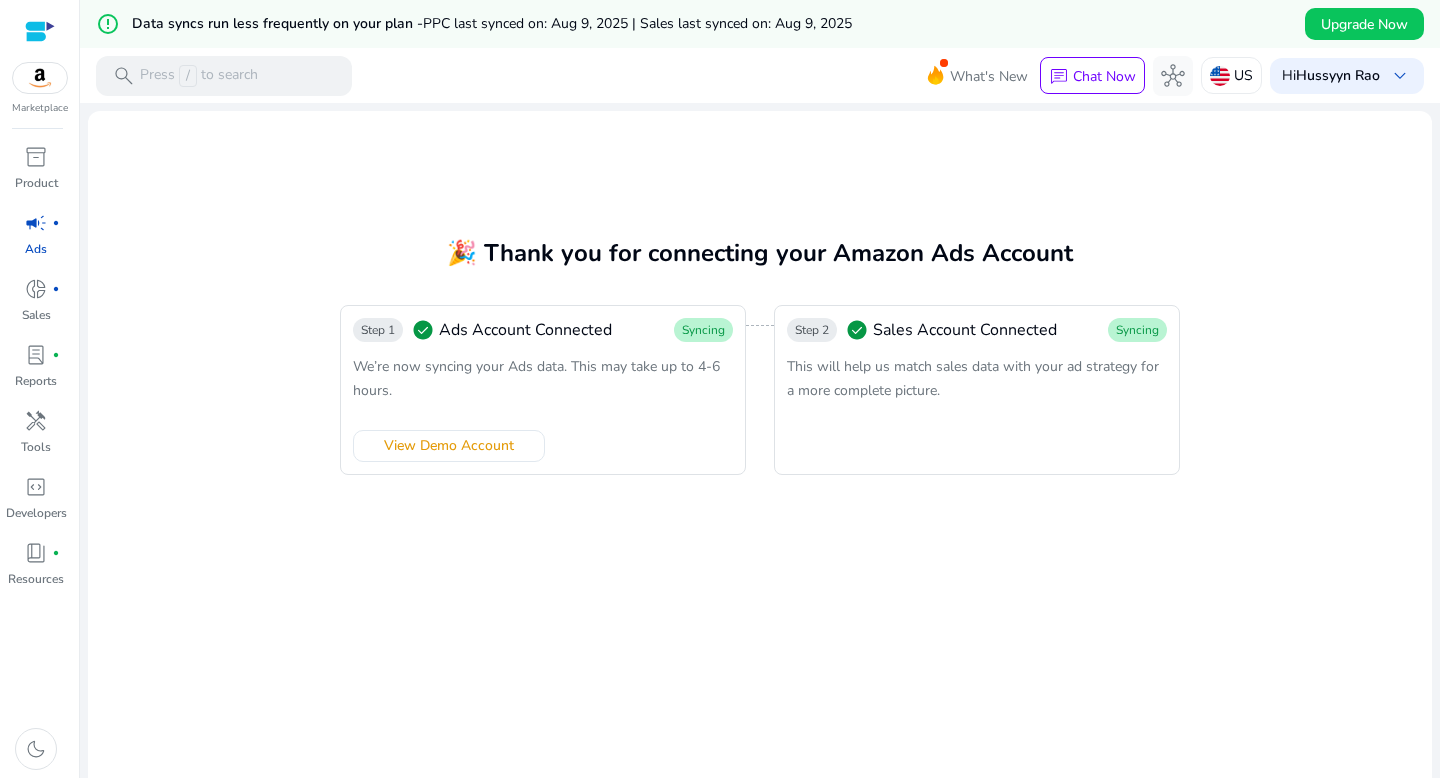 click on "Syncing" 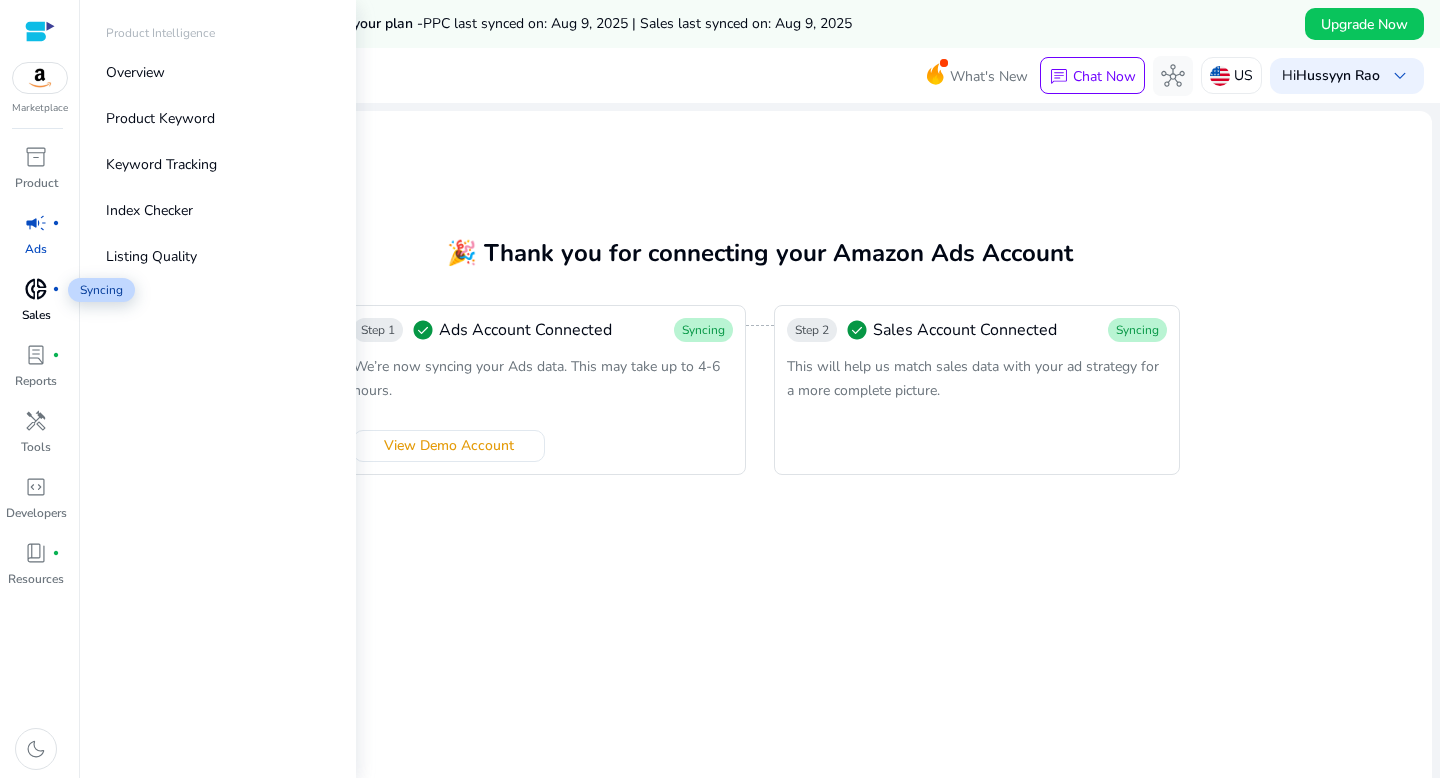 click on "donut_small   fiber_manual_record" at bounding box center (36, 289) 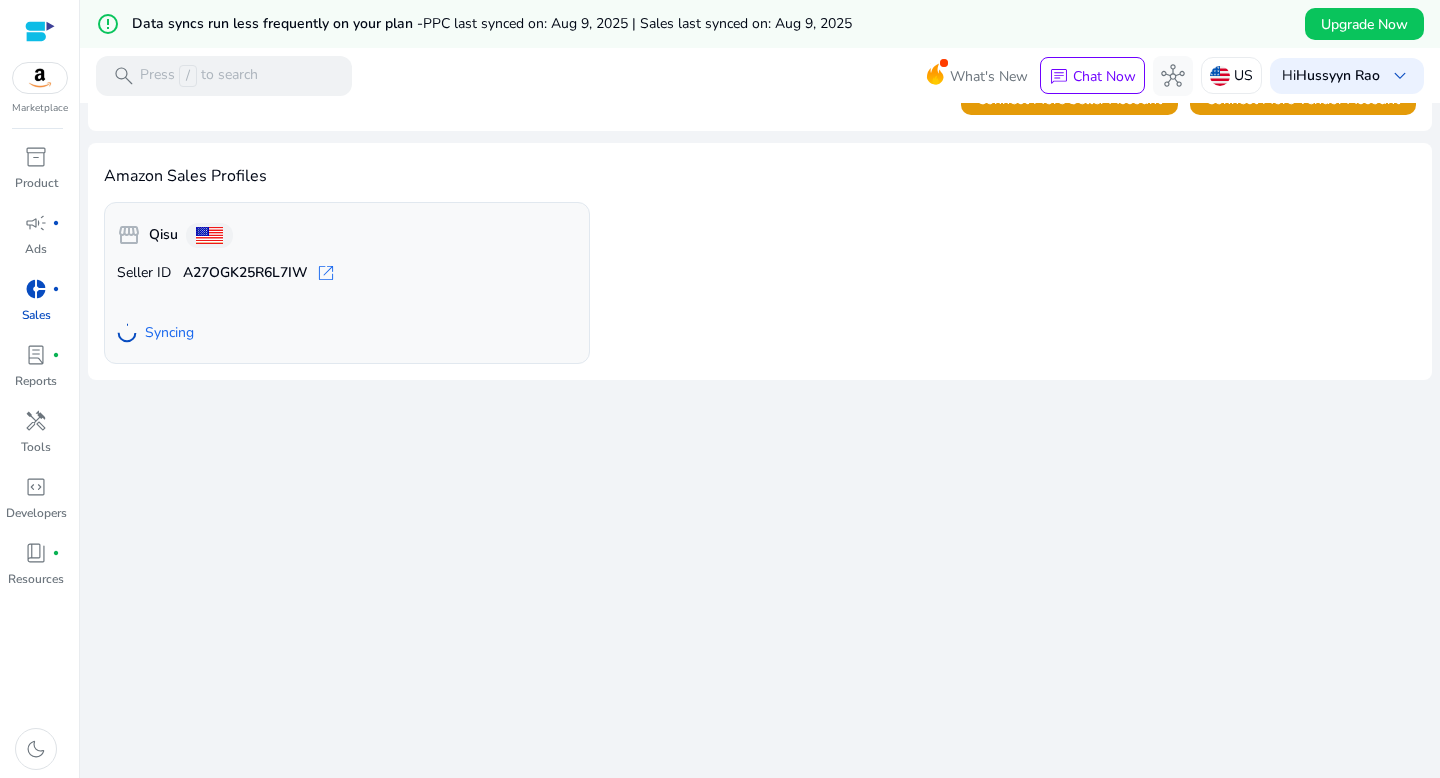 scroll, scrollTop: 0, scrollLeft: 0, axis: both 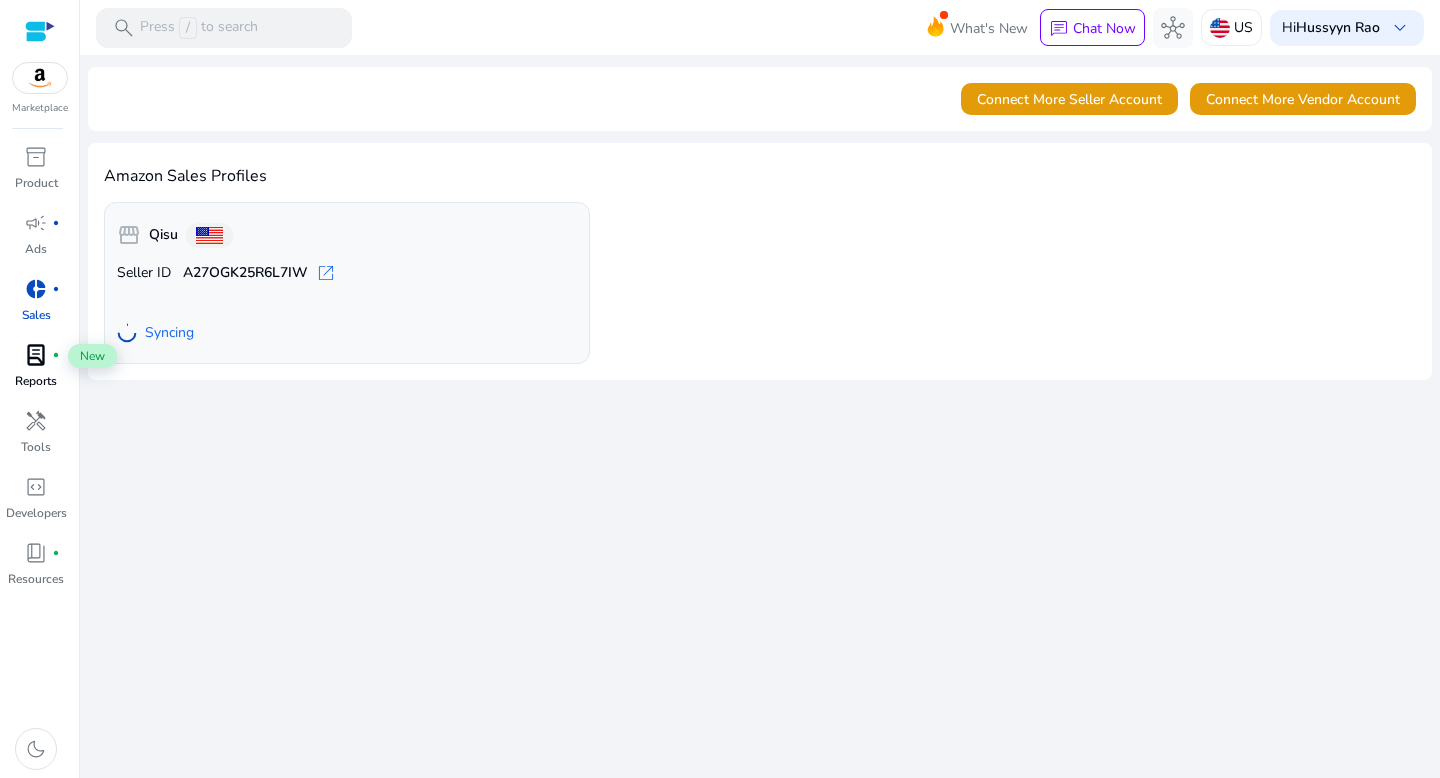 click on "lab_profile" at bounding box center (36, 355) 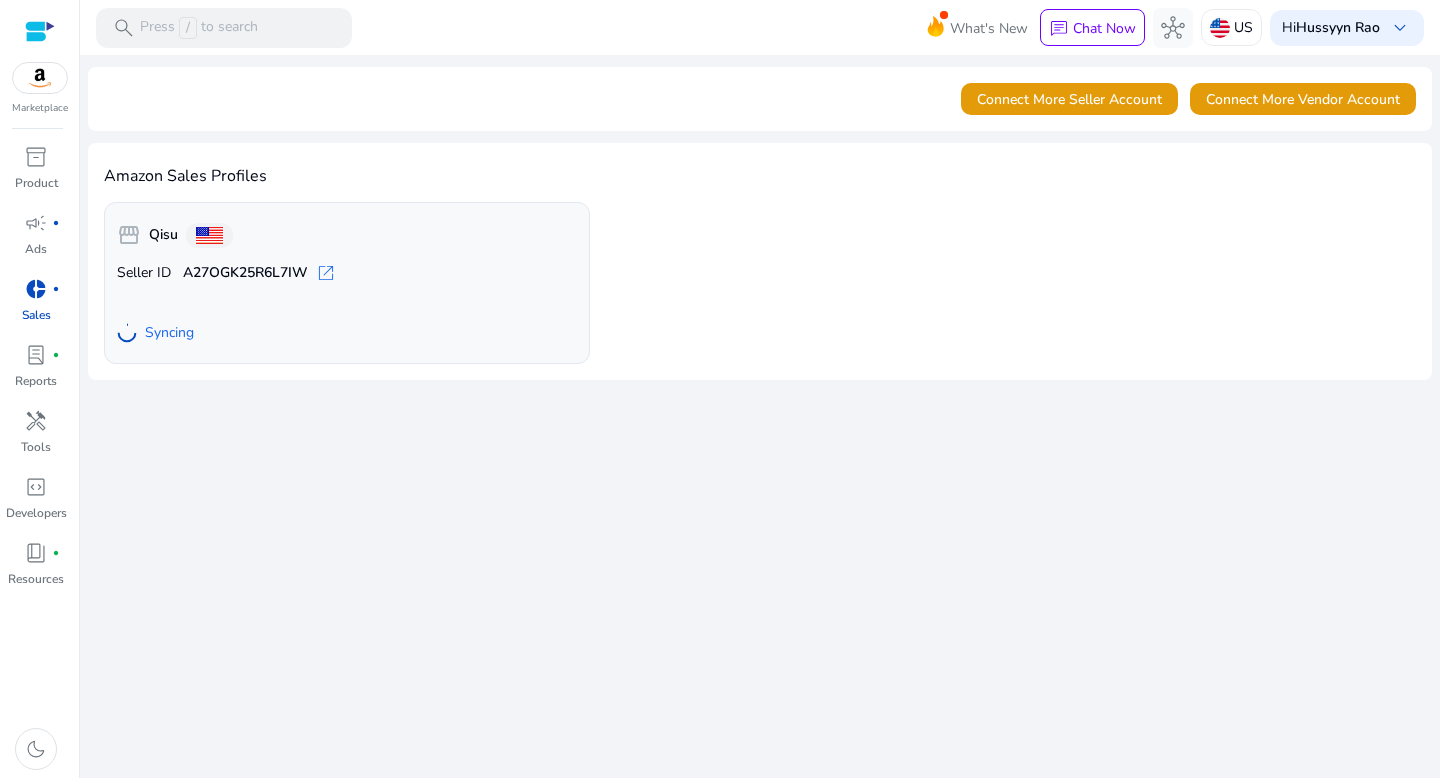 click on "Syncing" 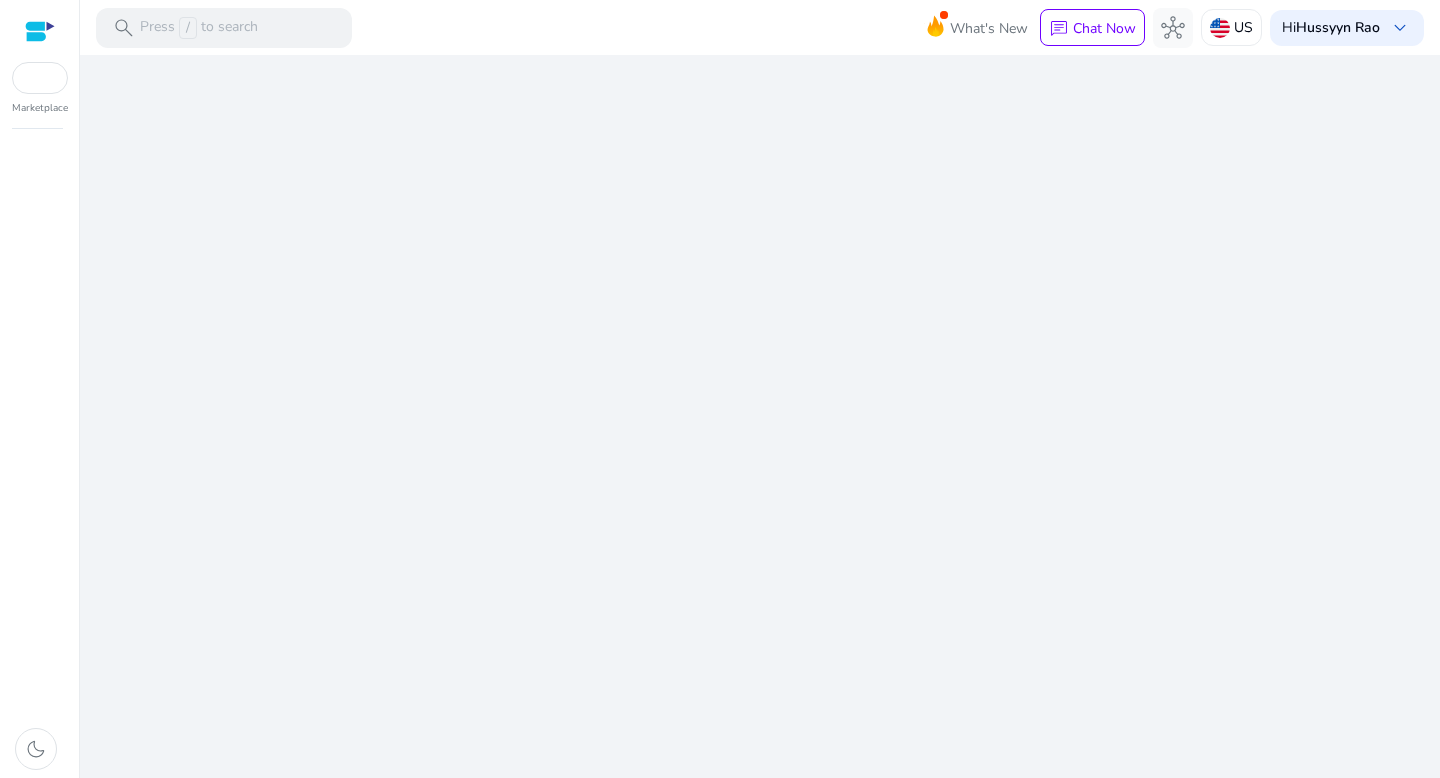 scroll, scrollTop: 0, scrollLeft: 0, axis: both 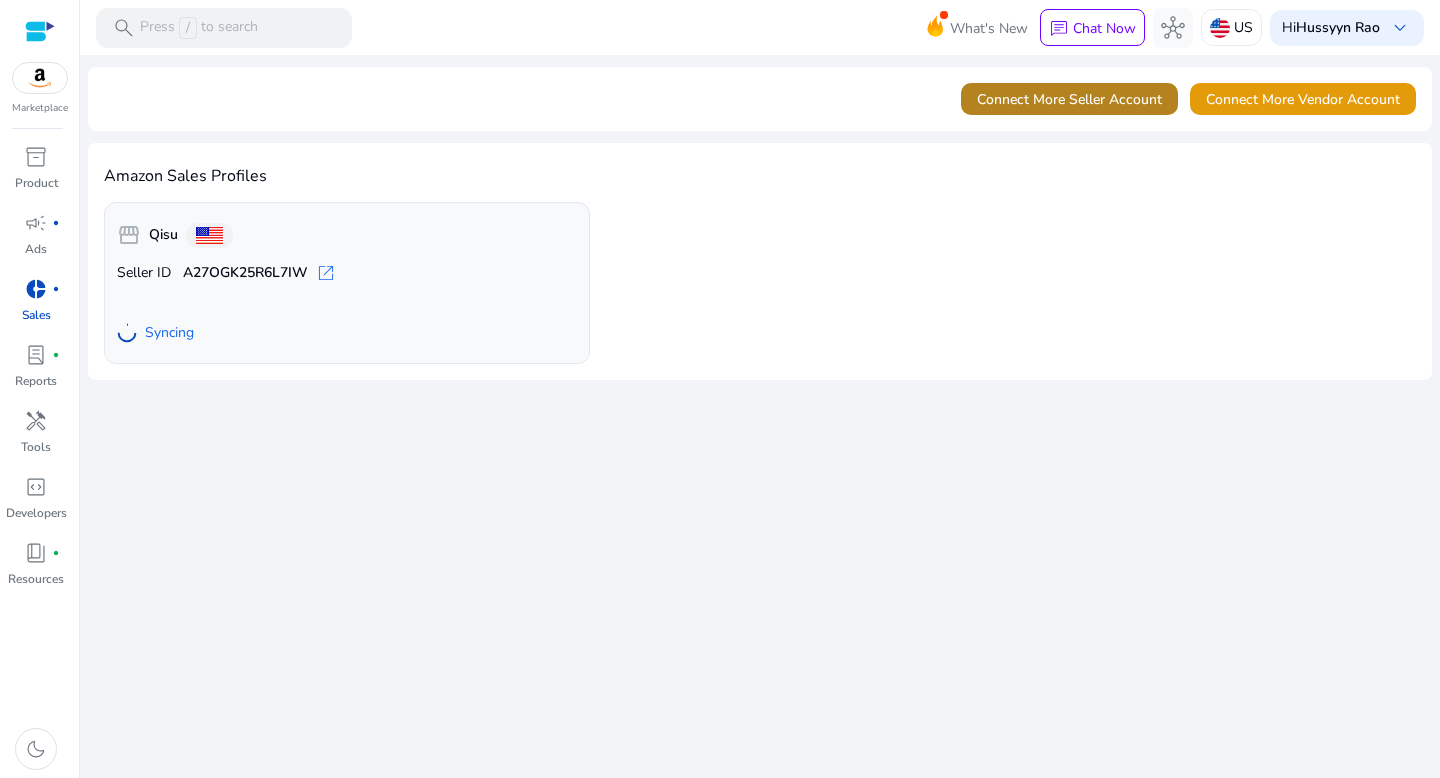 click on "Connect More Seller Account" 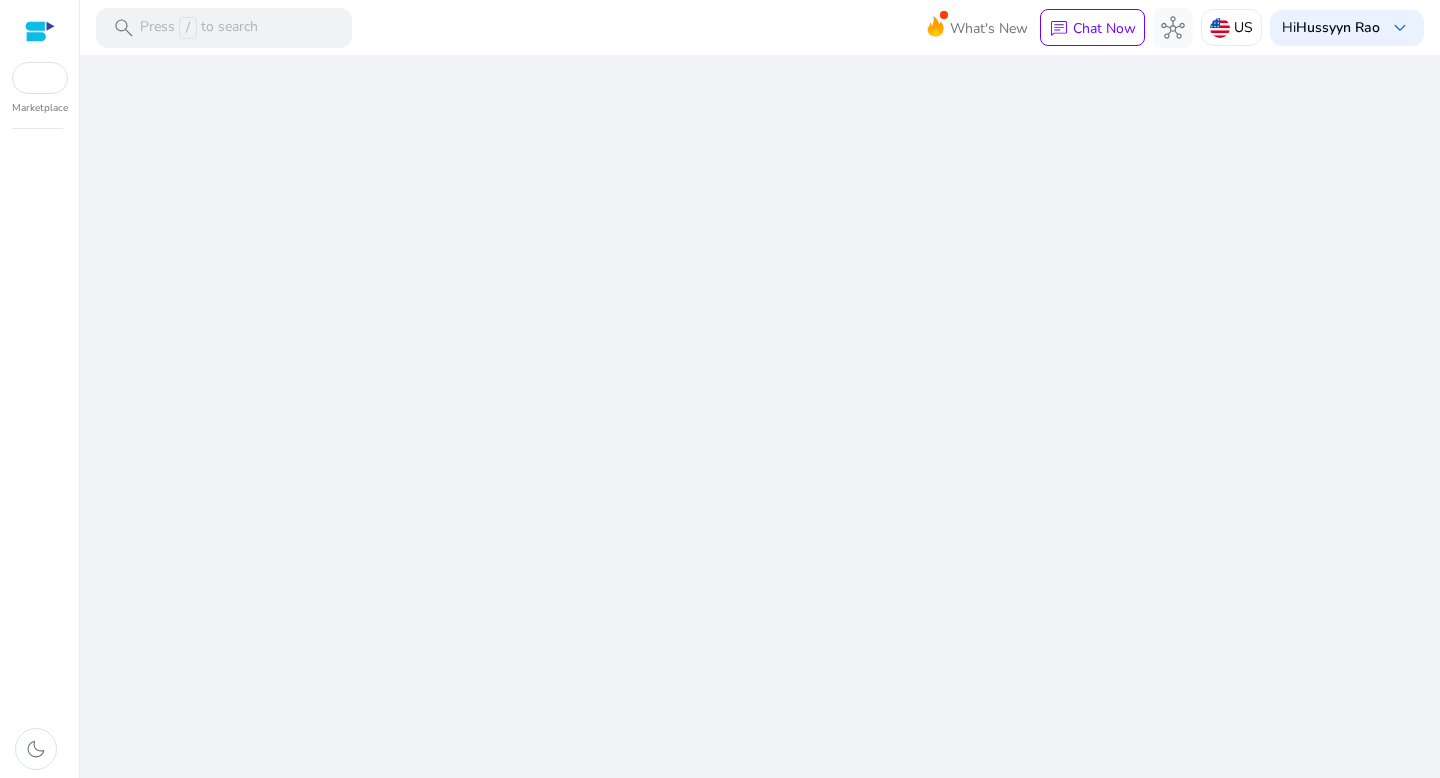 scroll, scrollTop: 0, scrollLeft: 0, axis: both 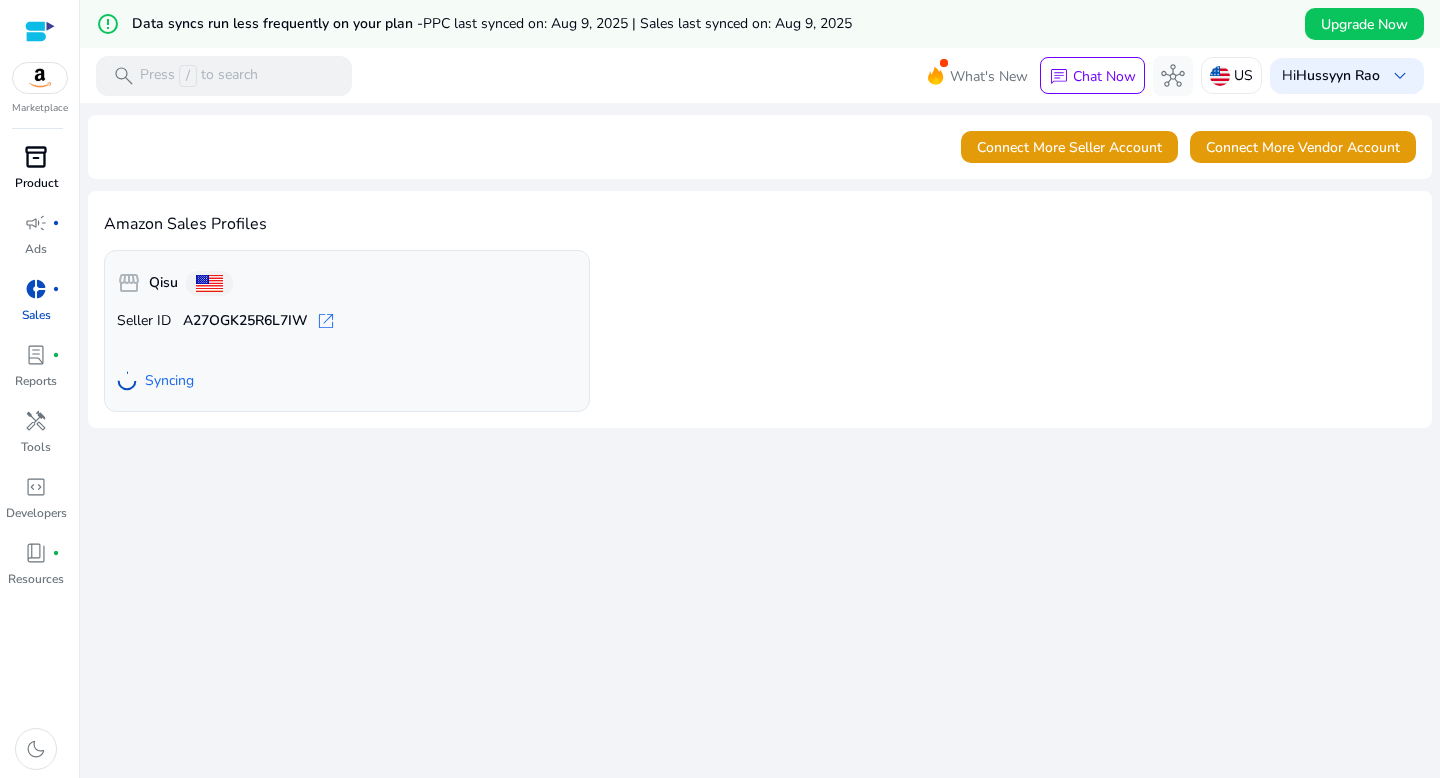 click on "inventory_2" at bounding box center [36, 157] 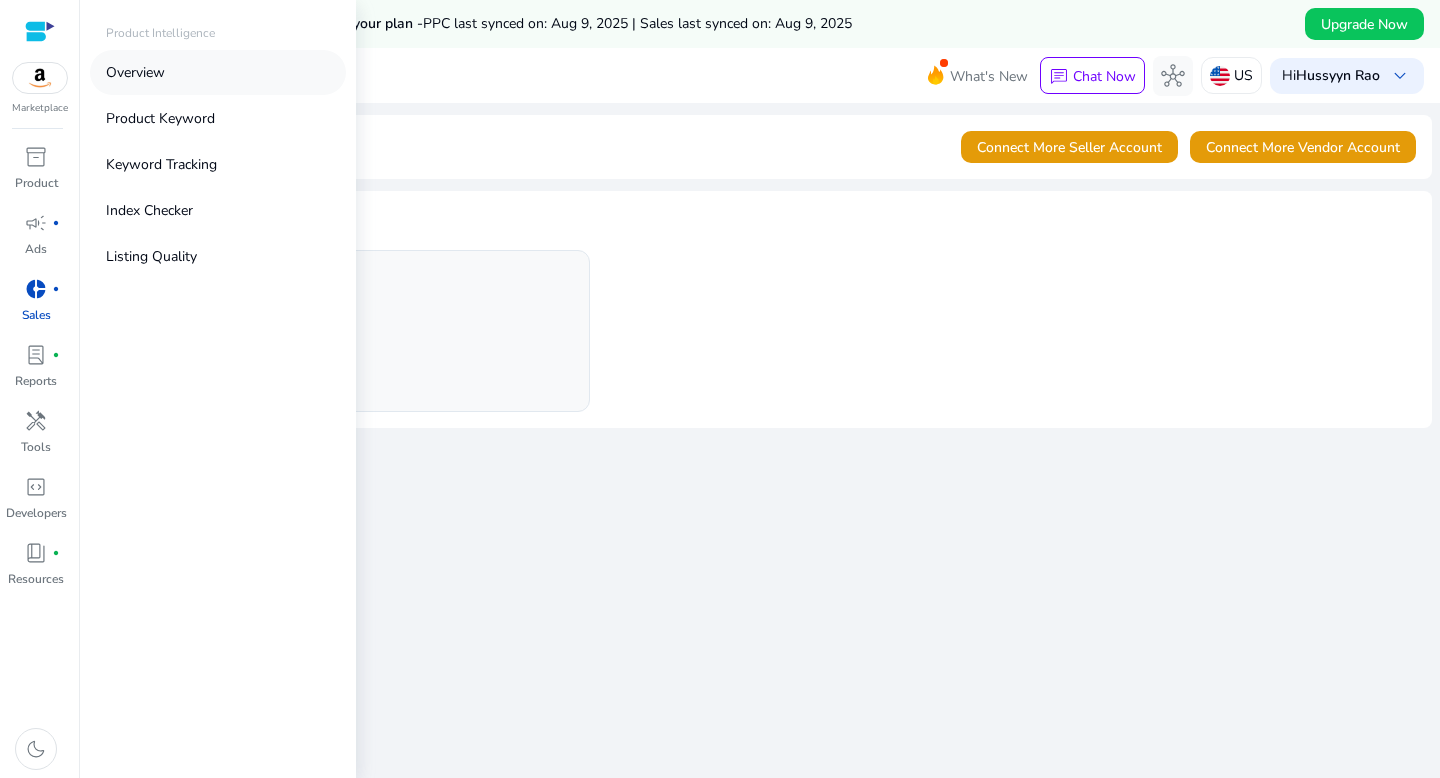 click on "Overview" at bounding box center (135, 72) 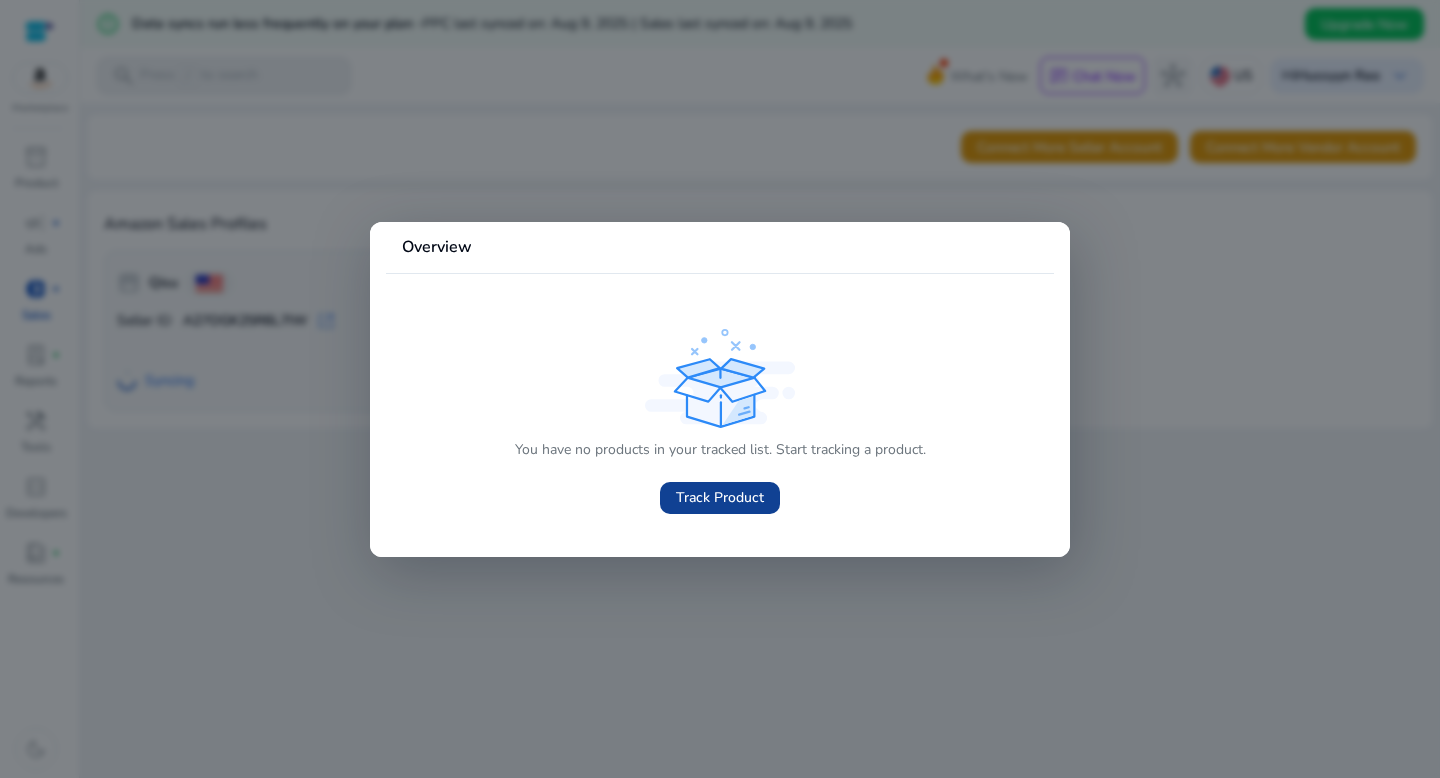 click on "Track Product" 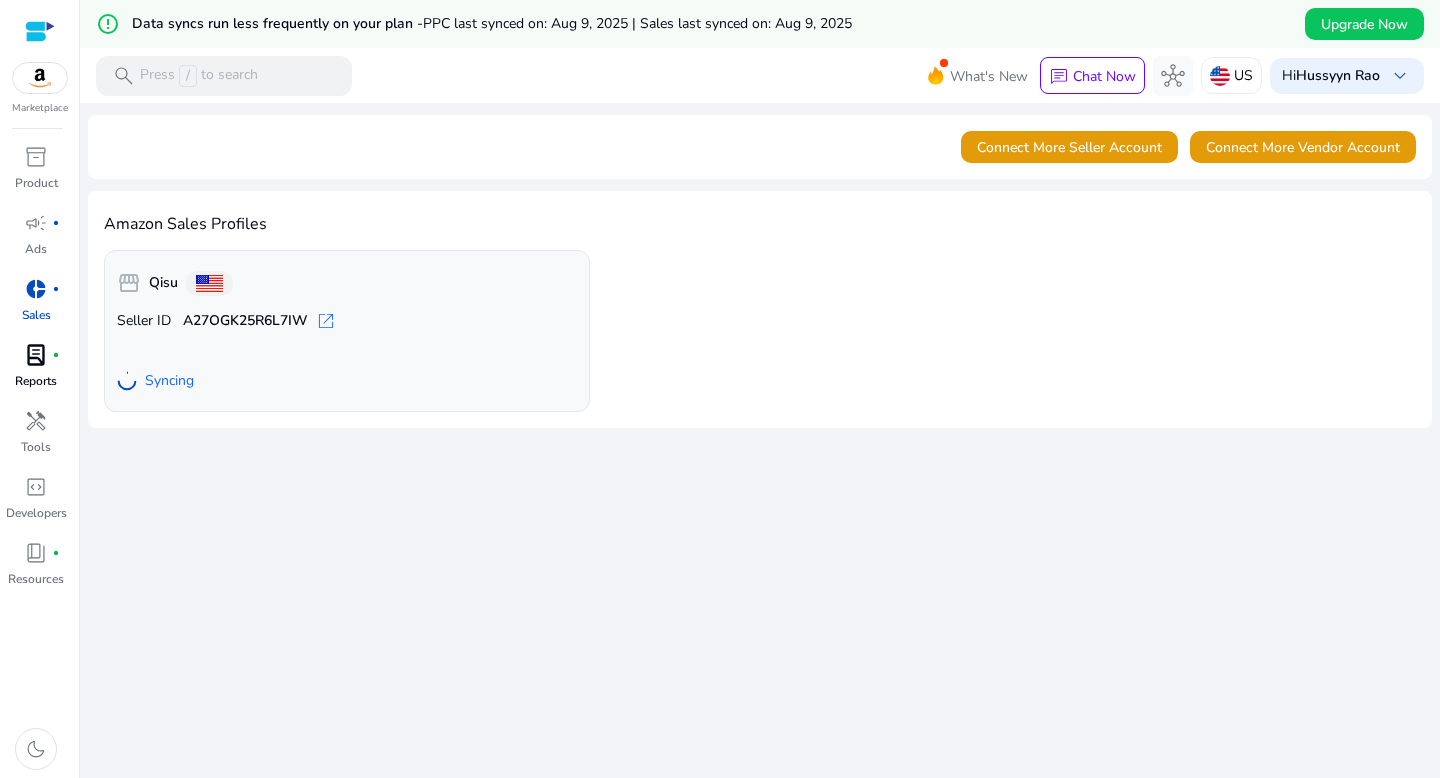 click on "lab_profile" at bounding box center (36, 355) 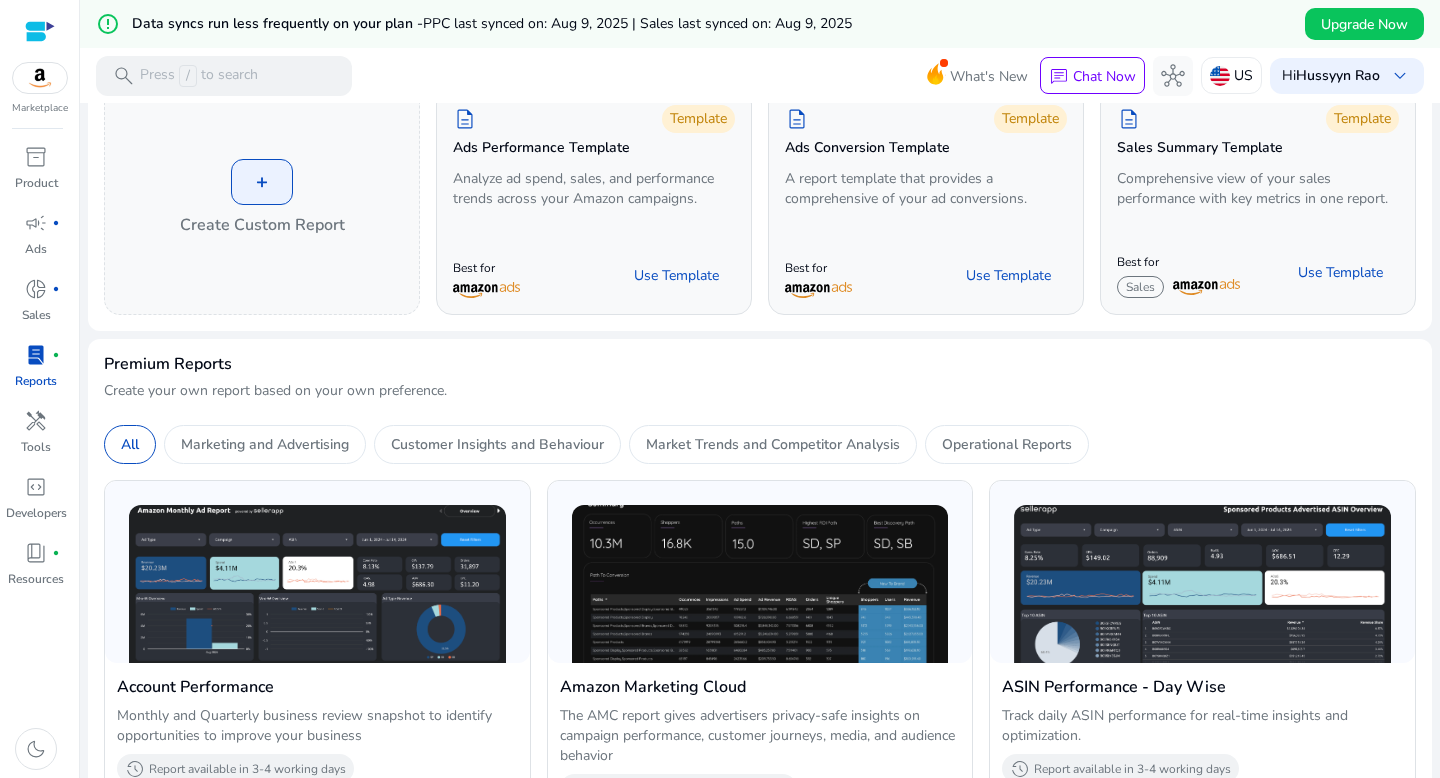 scroll, scrollTop: 90, scrollLeft: 0, axis: vertical 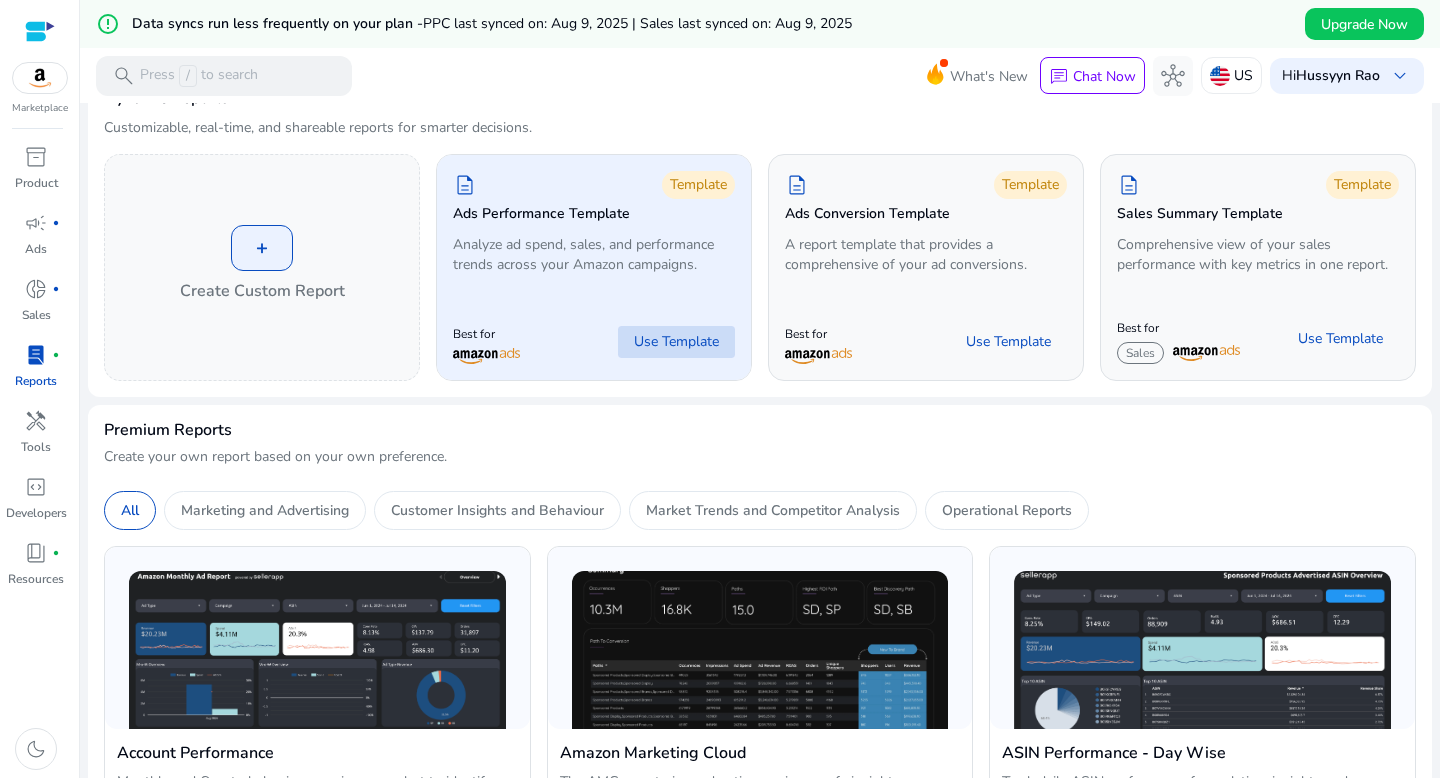 click on "Use Template" 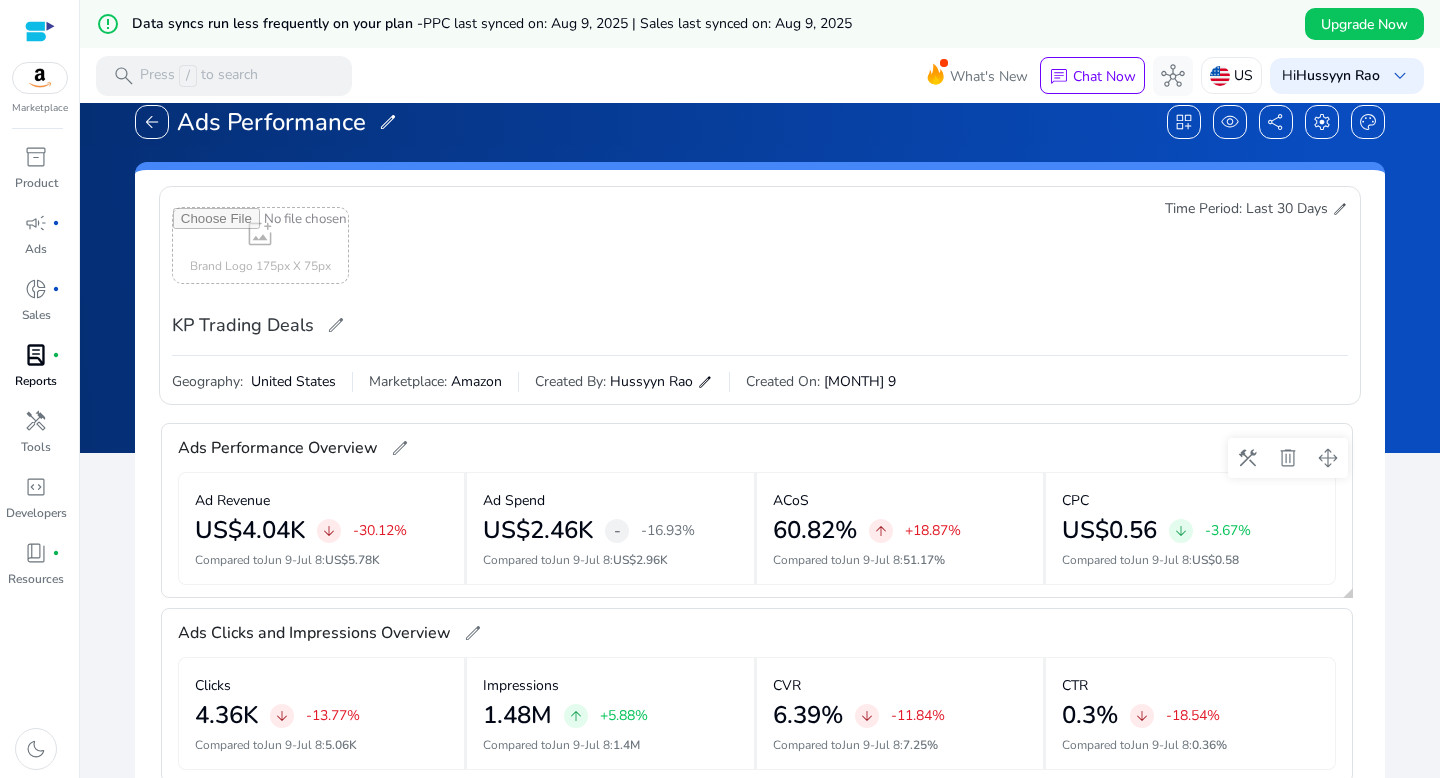 scroll, scrollTop: 27, scrollLeft: 0, axis: vertical 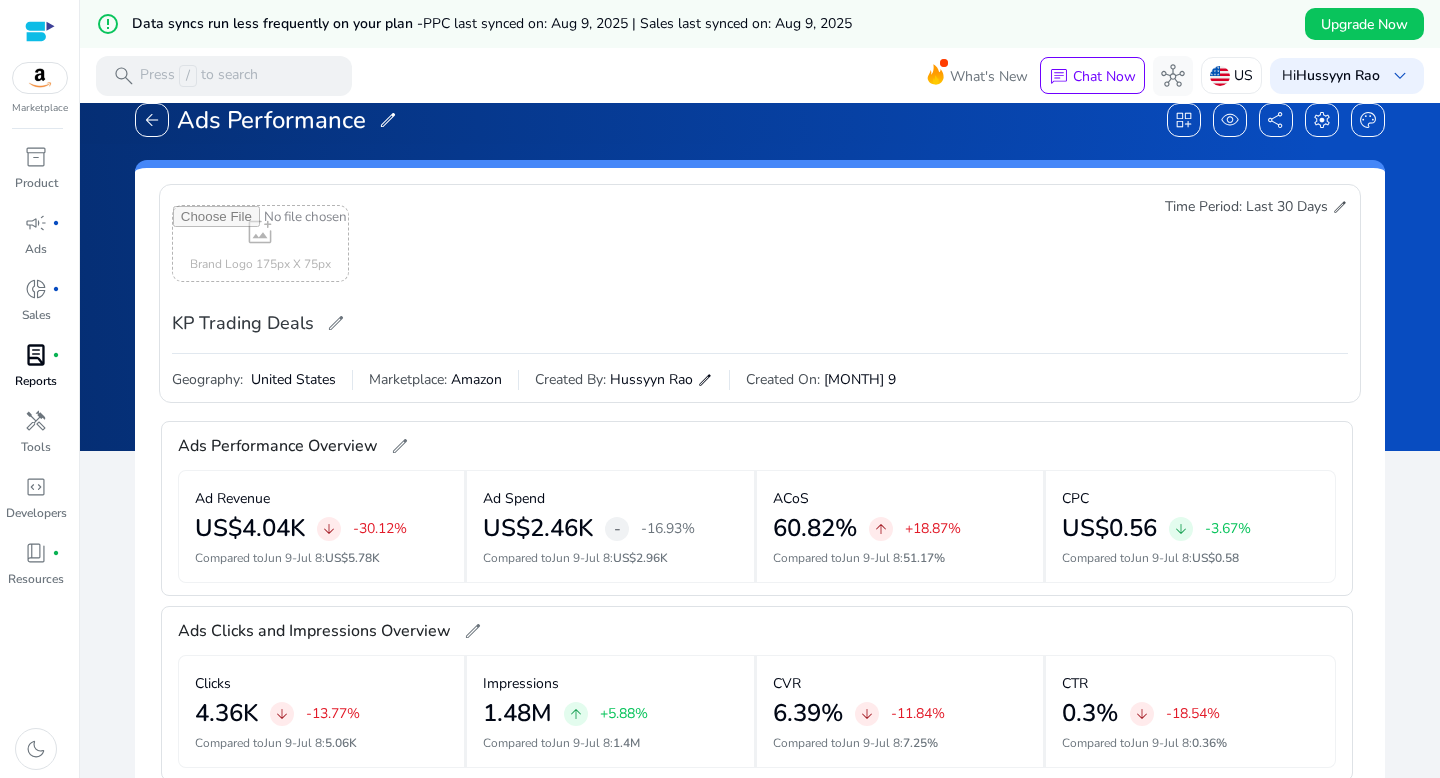 click on "edit" 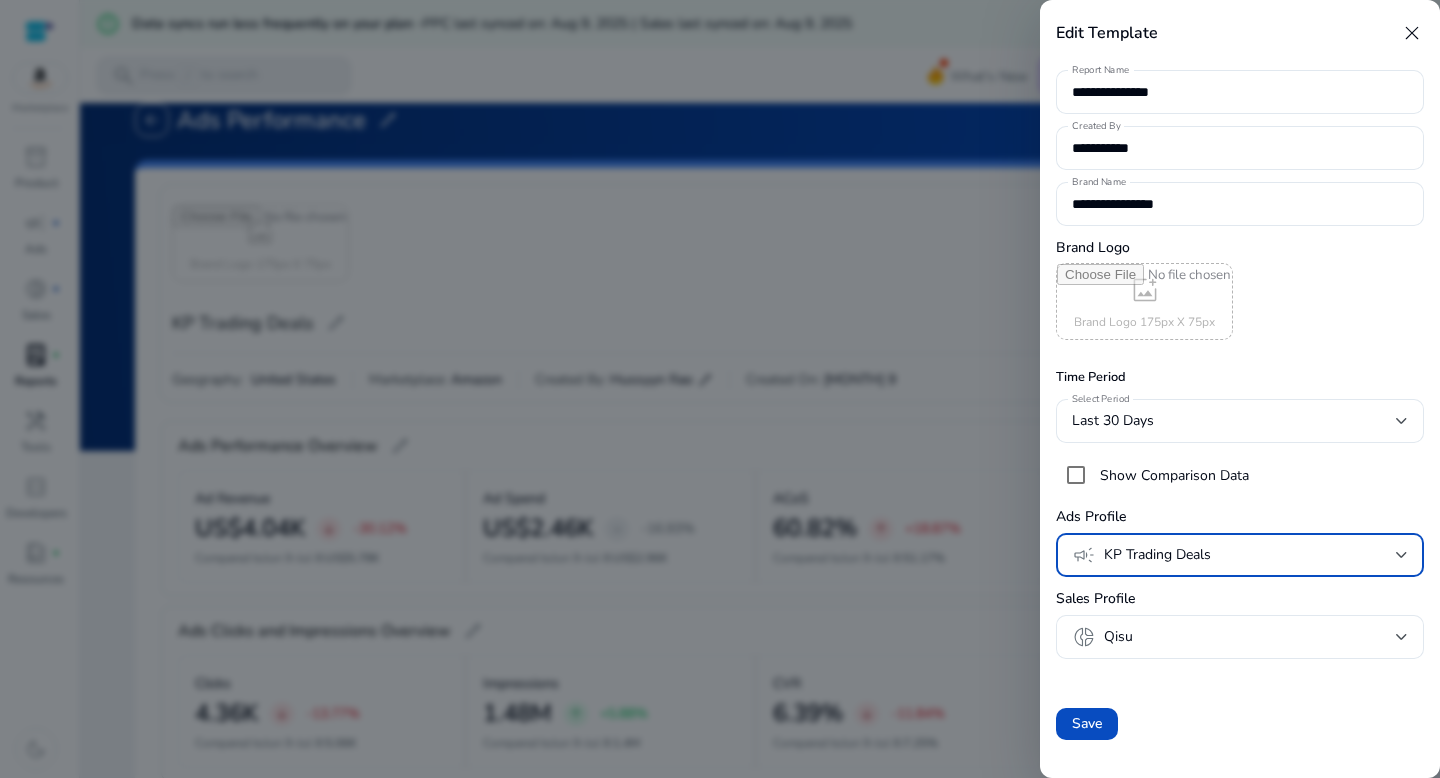 click on "KP Trading Deals" at bounding box center [1250, 555] 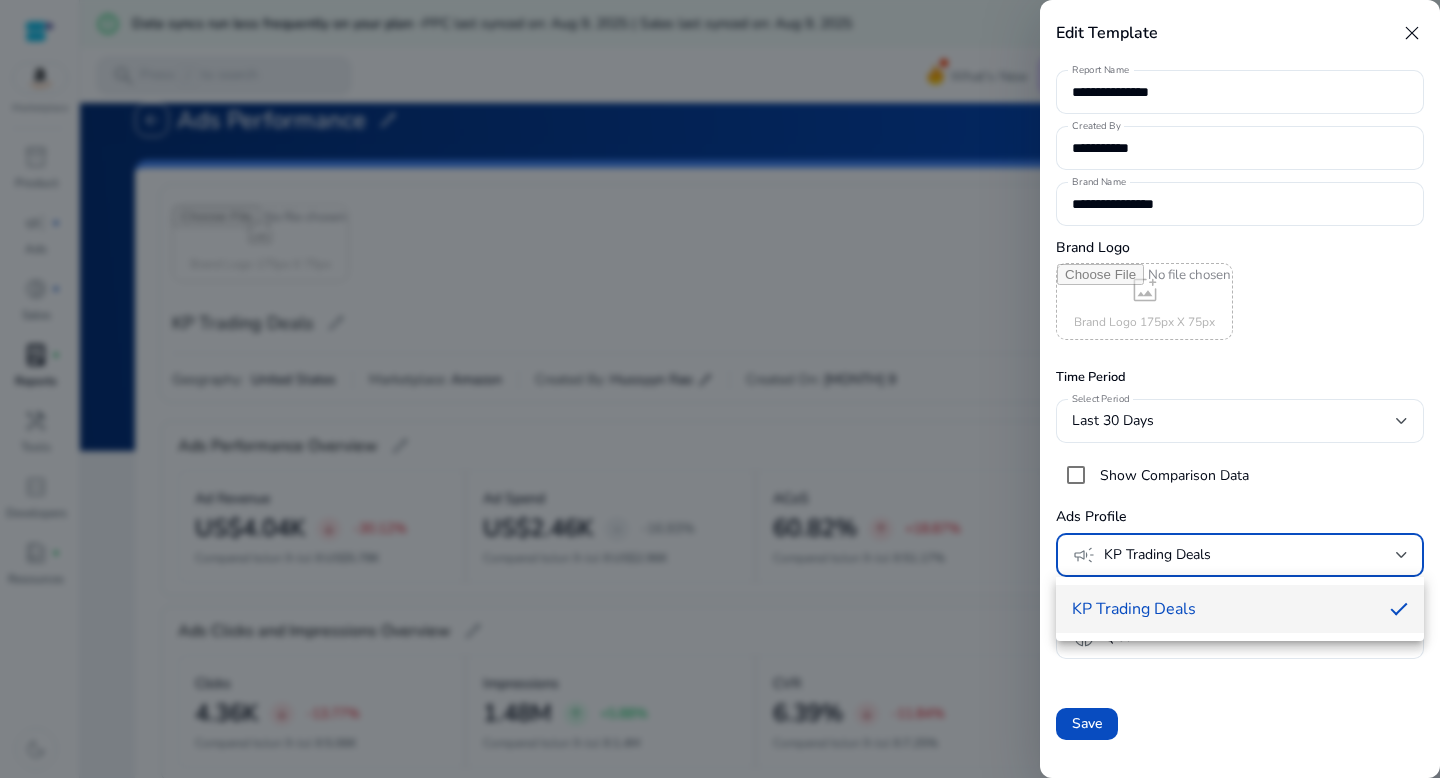 click at bounding box center [720, 389] 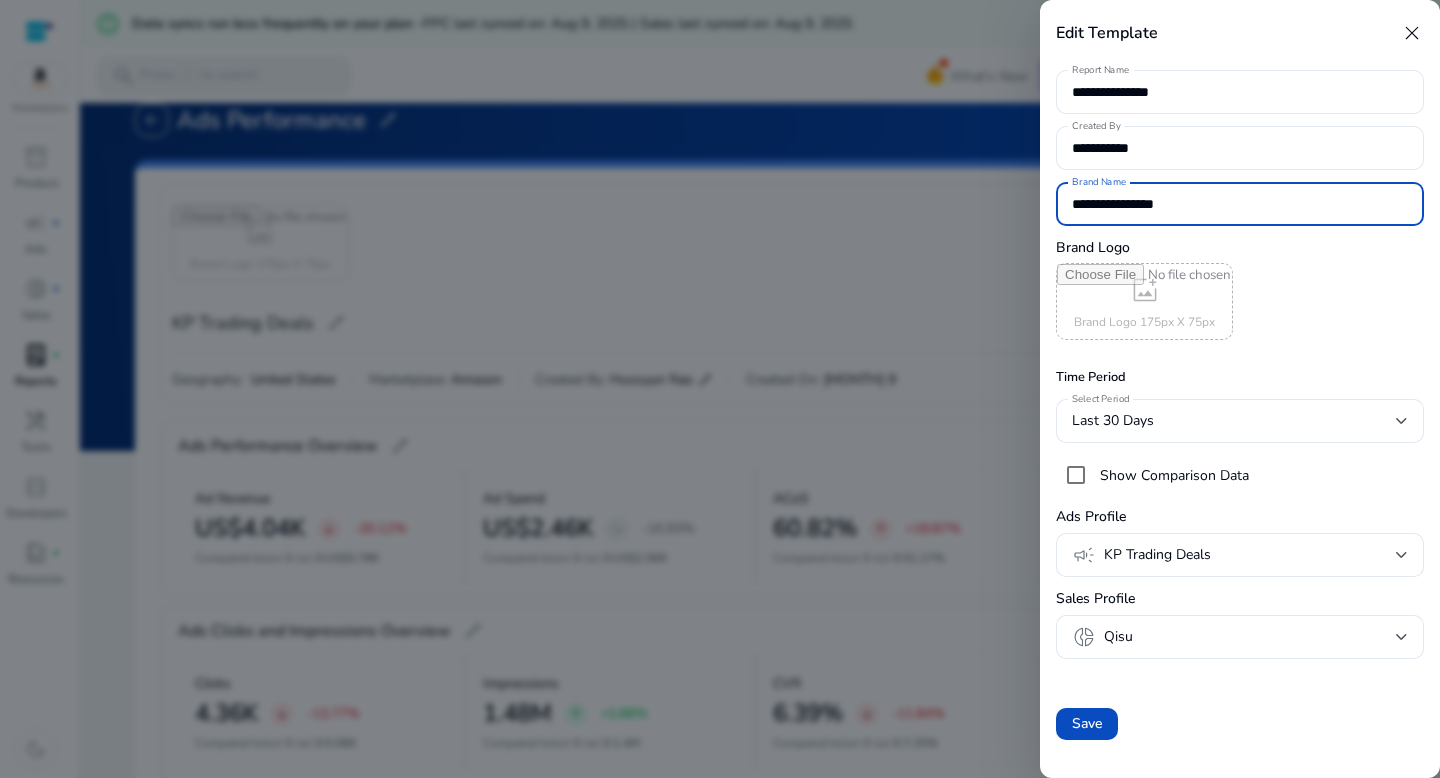 click on "**********" at bounding box center (1240, 204) 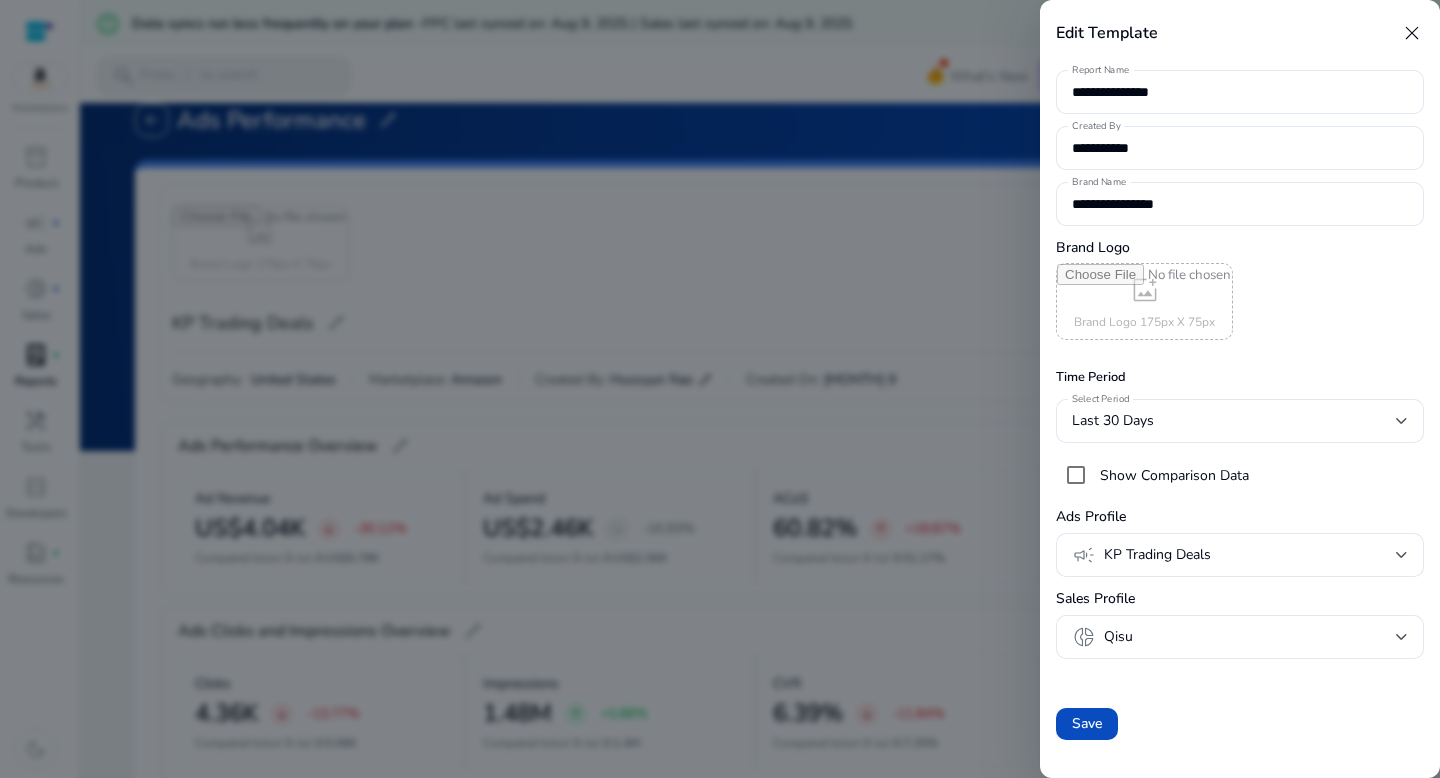 click at bounding box center (720, 389) 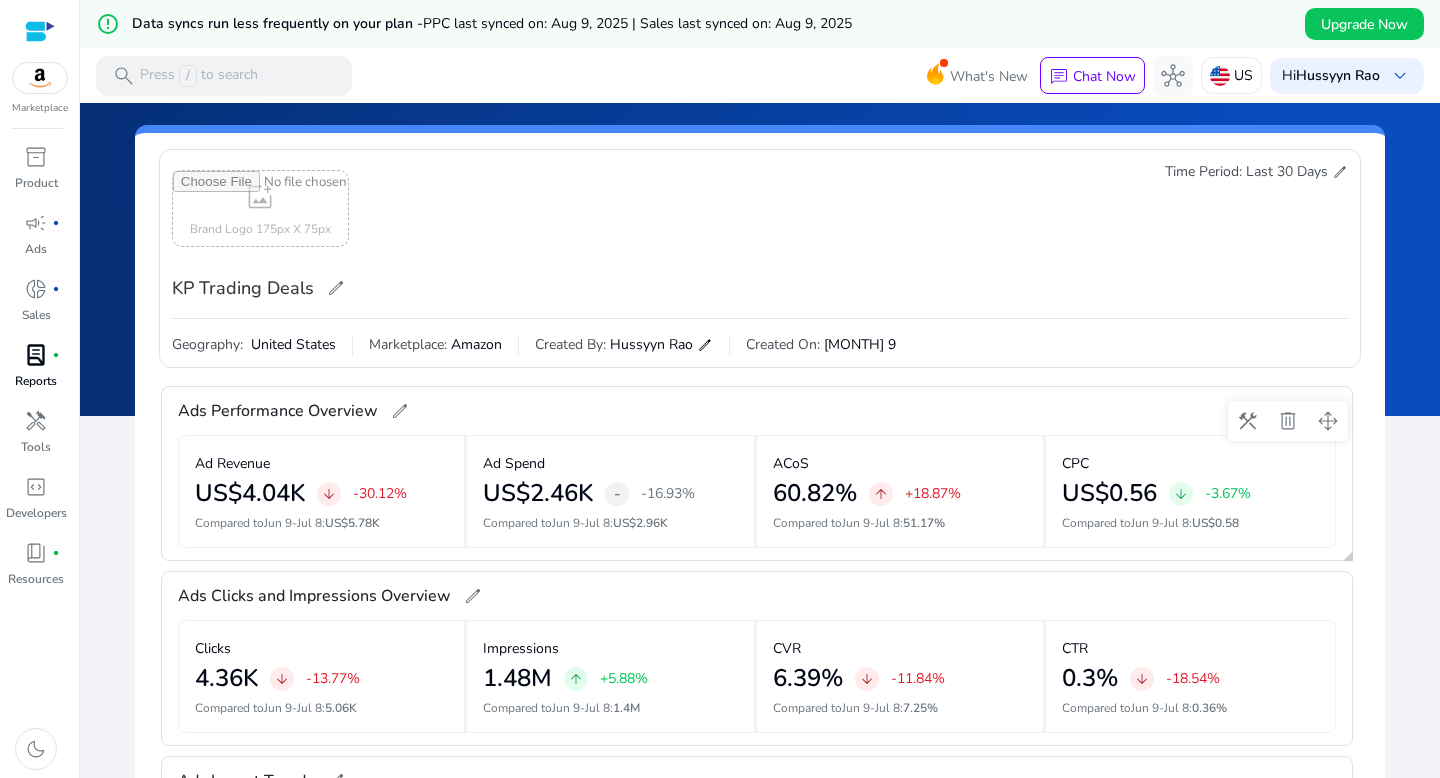 scroll, scrollTop: 0, scrollLeft: 0, axis: both 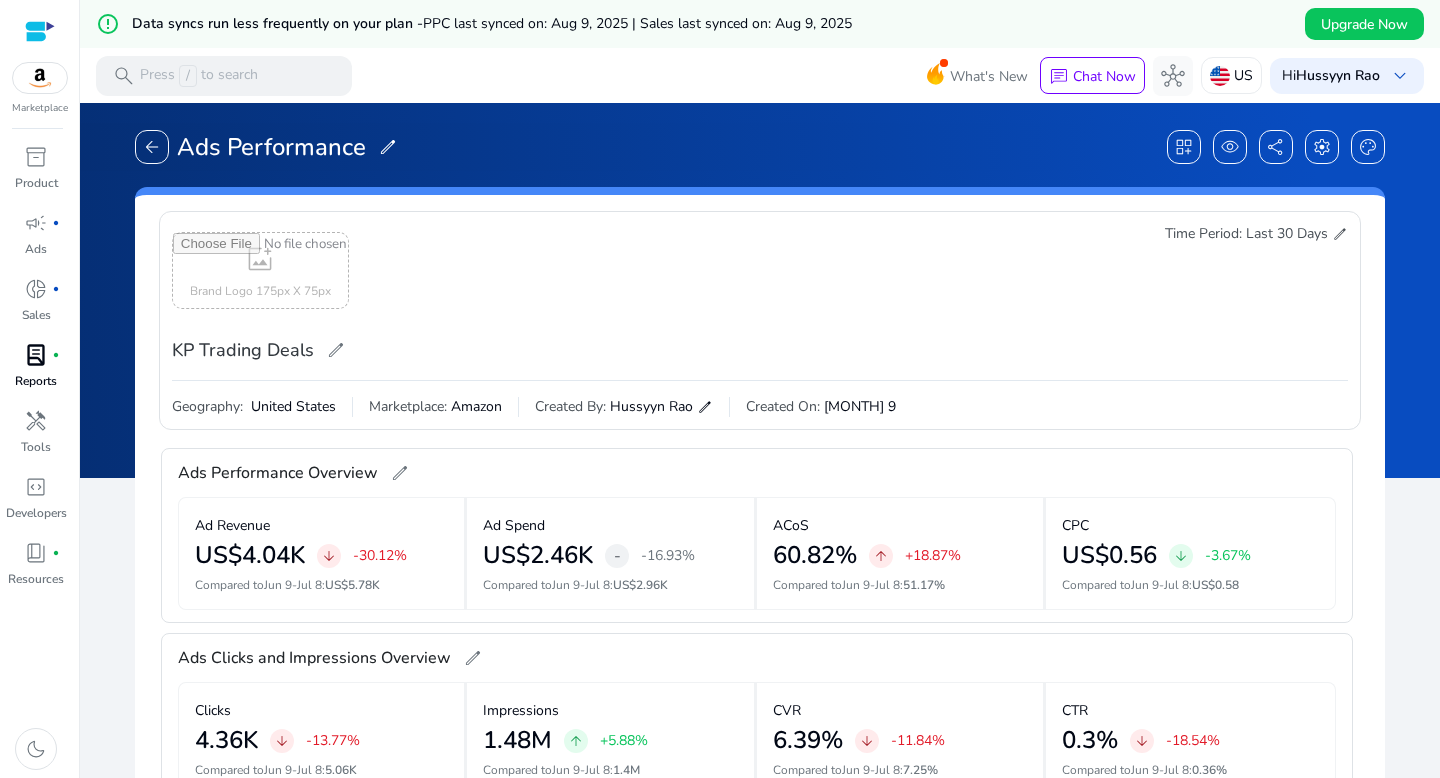 click on "edit" 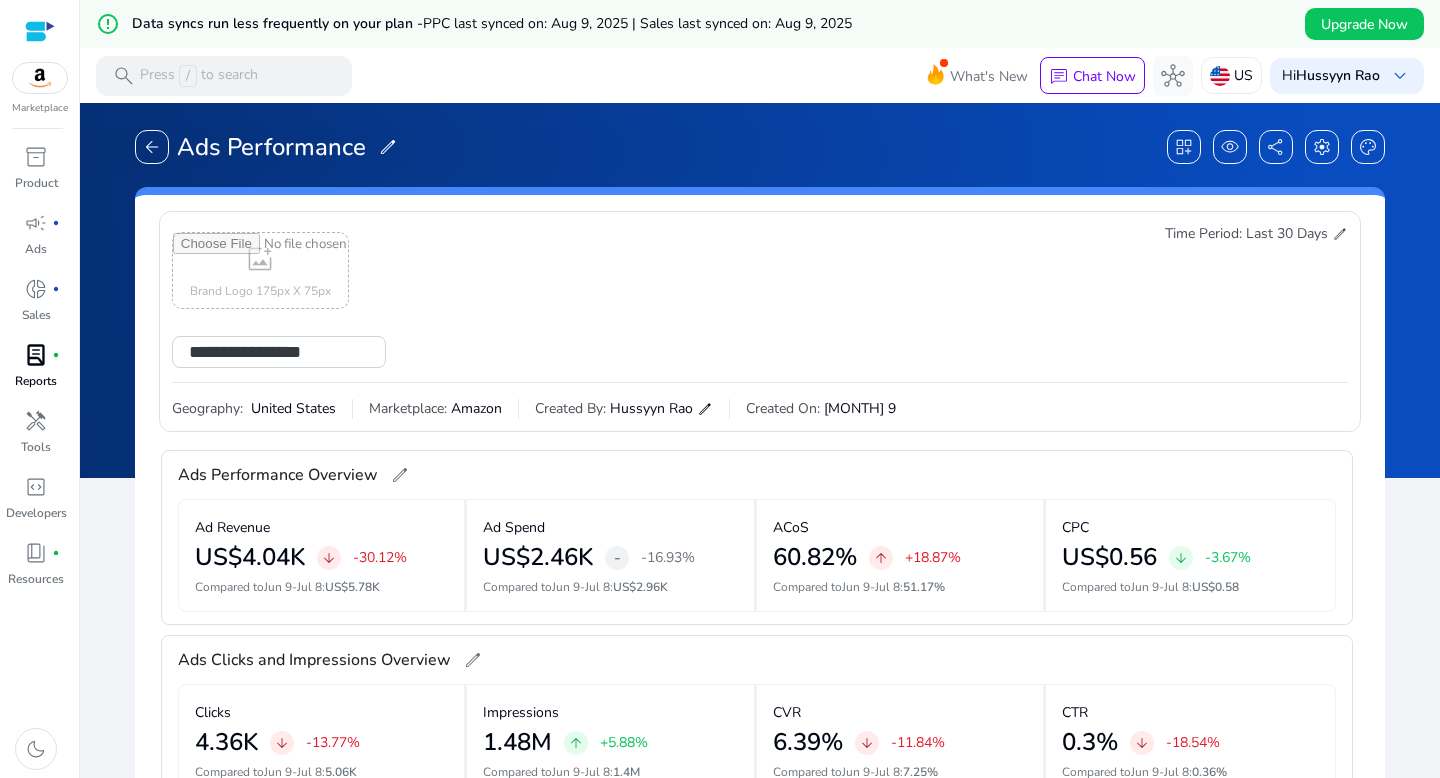 click on "**********" 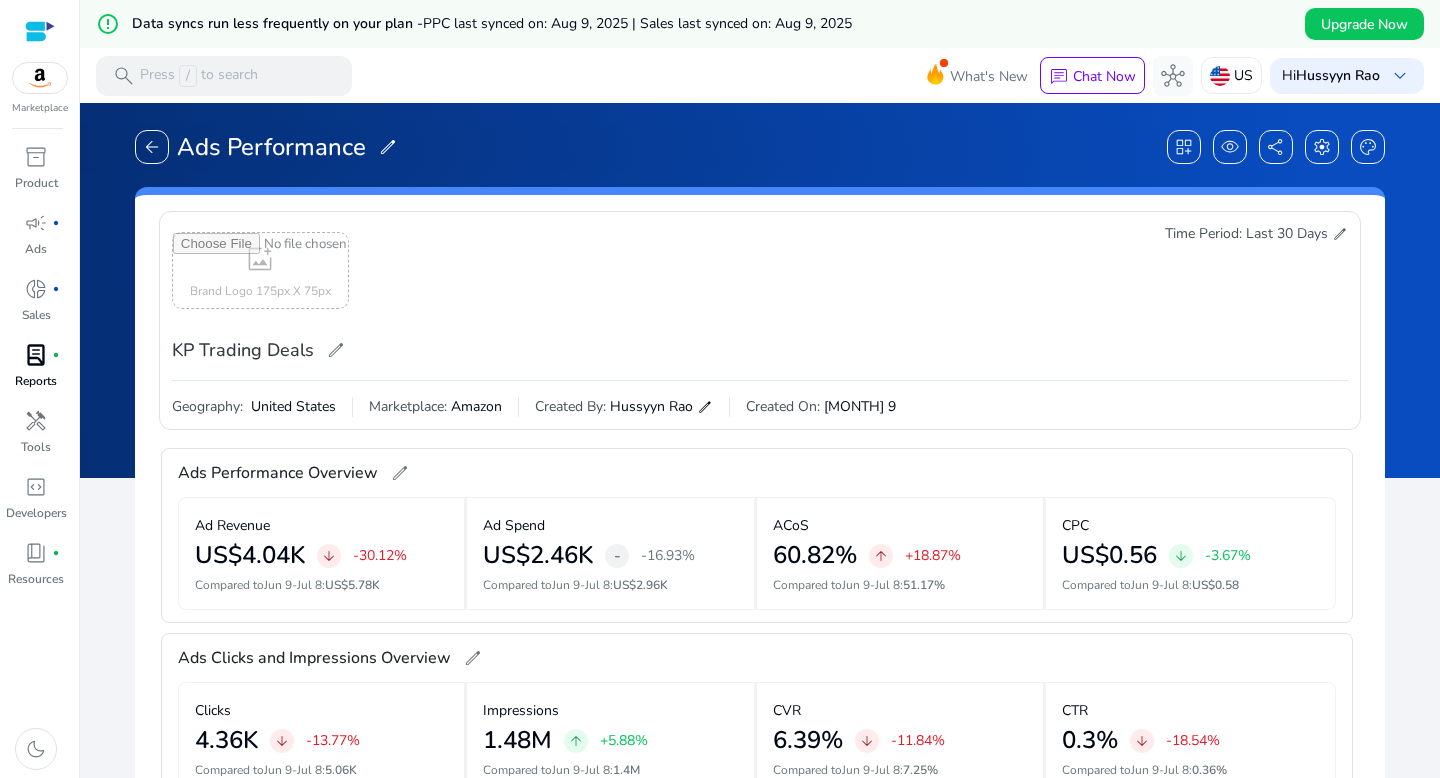 click on "edit" 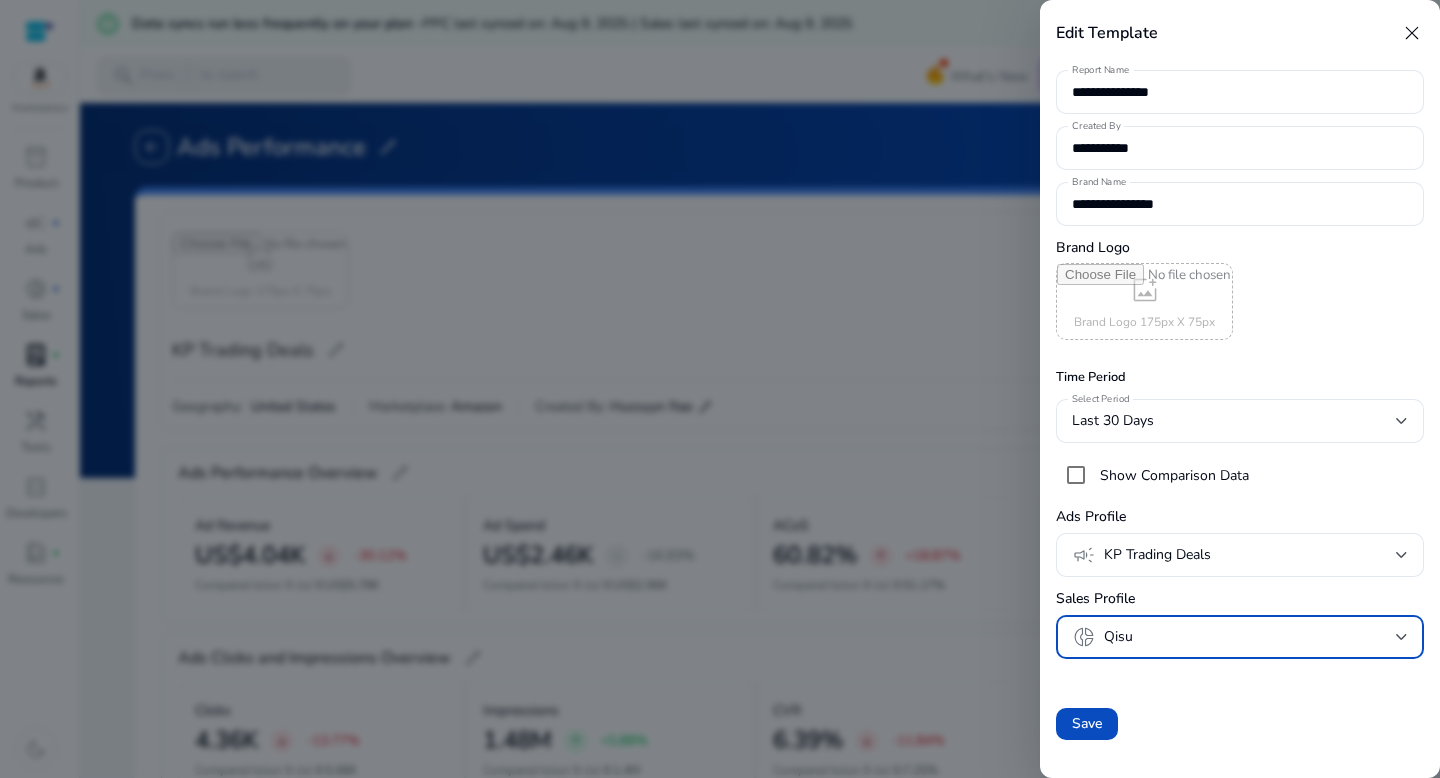 click on "Qisu" at bounding box center [1250, 637] 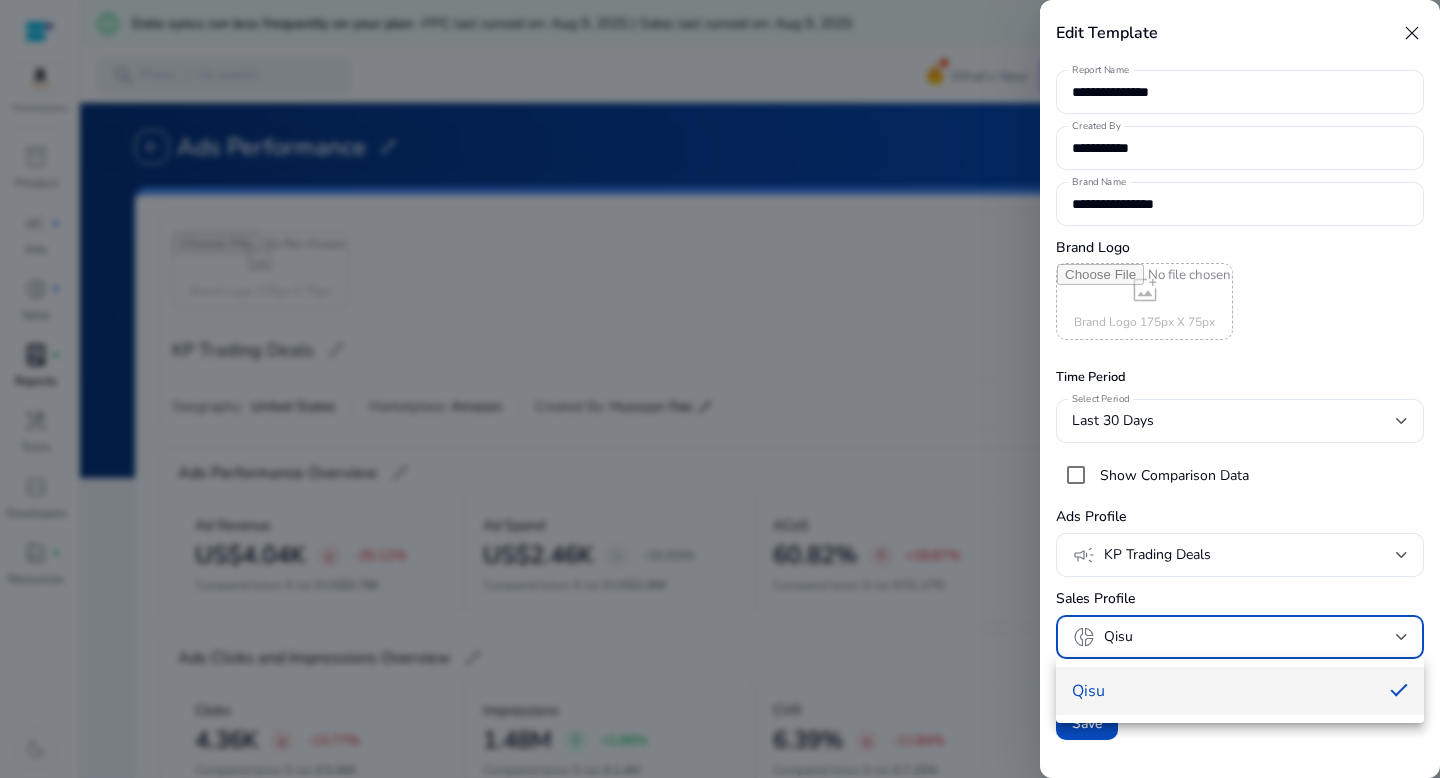 click at bounding box center (720, 389) 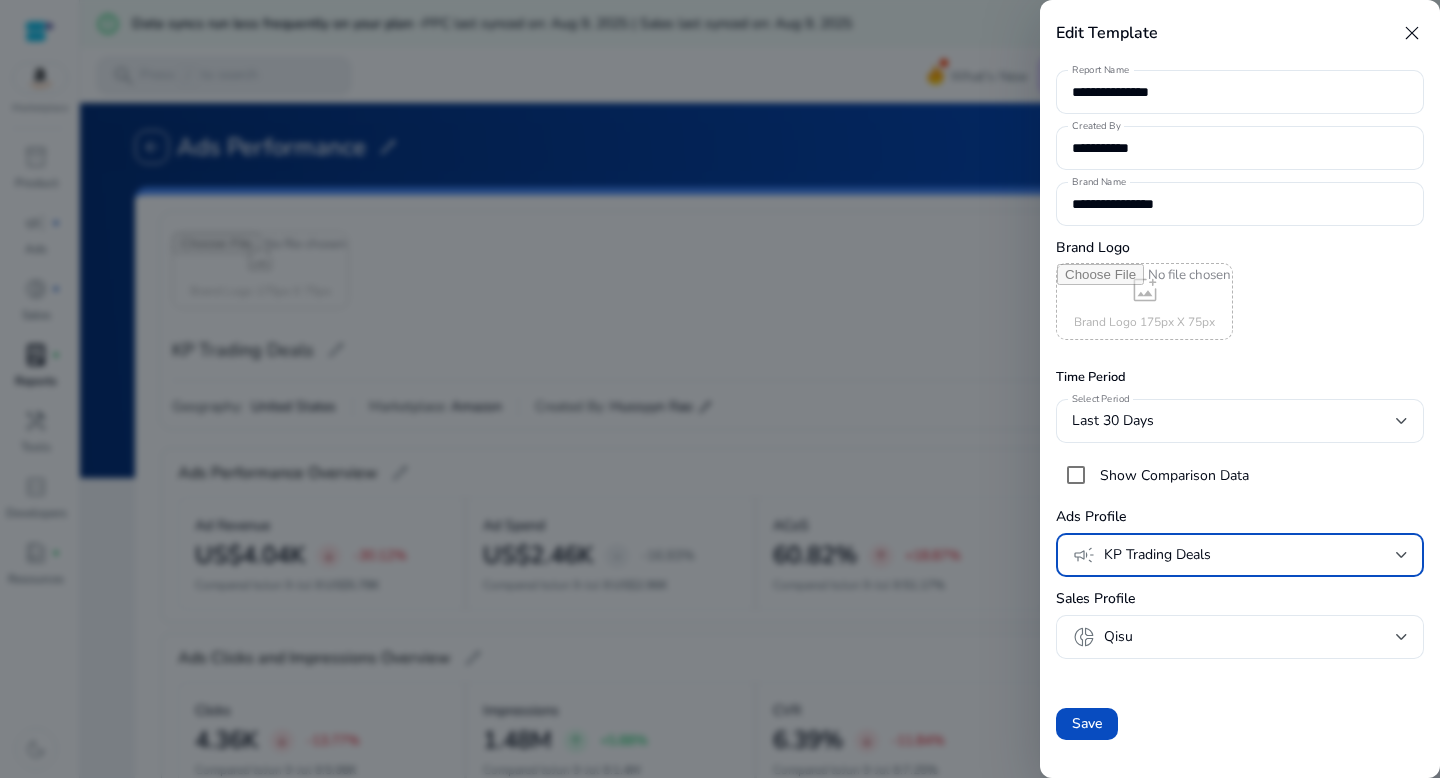 click at bounding box center [1402, 555] 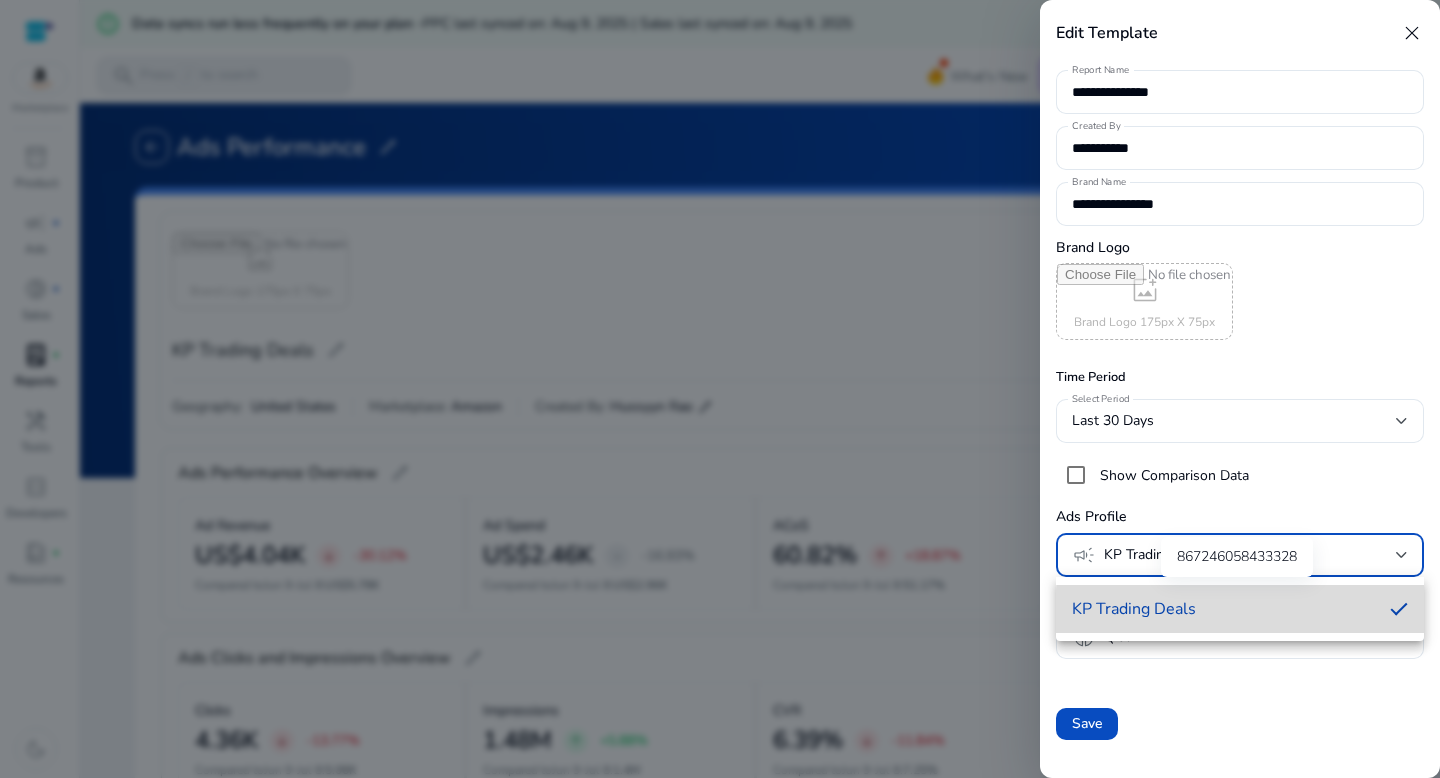 click on "KP Trading Deals" at bounding box center (1223, 609) 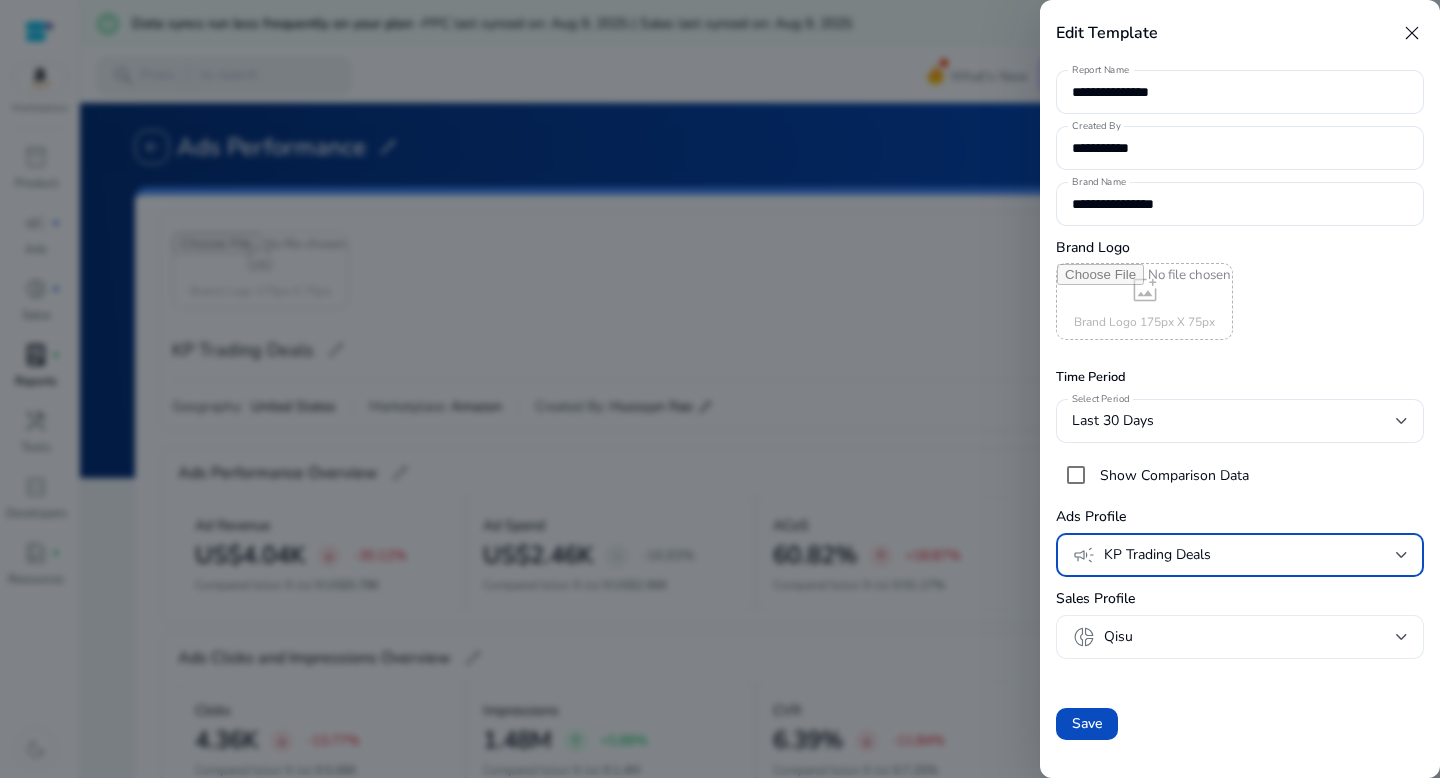 click on "Qisu" at bounding box center (1250, 637) 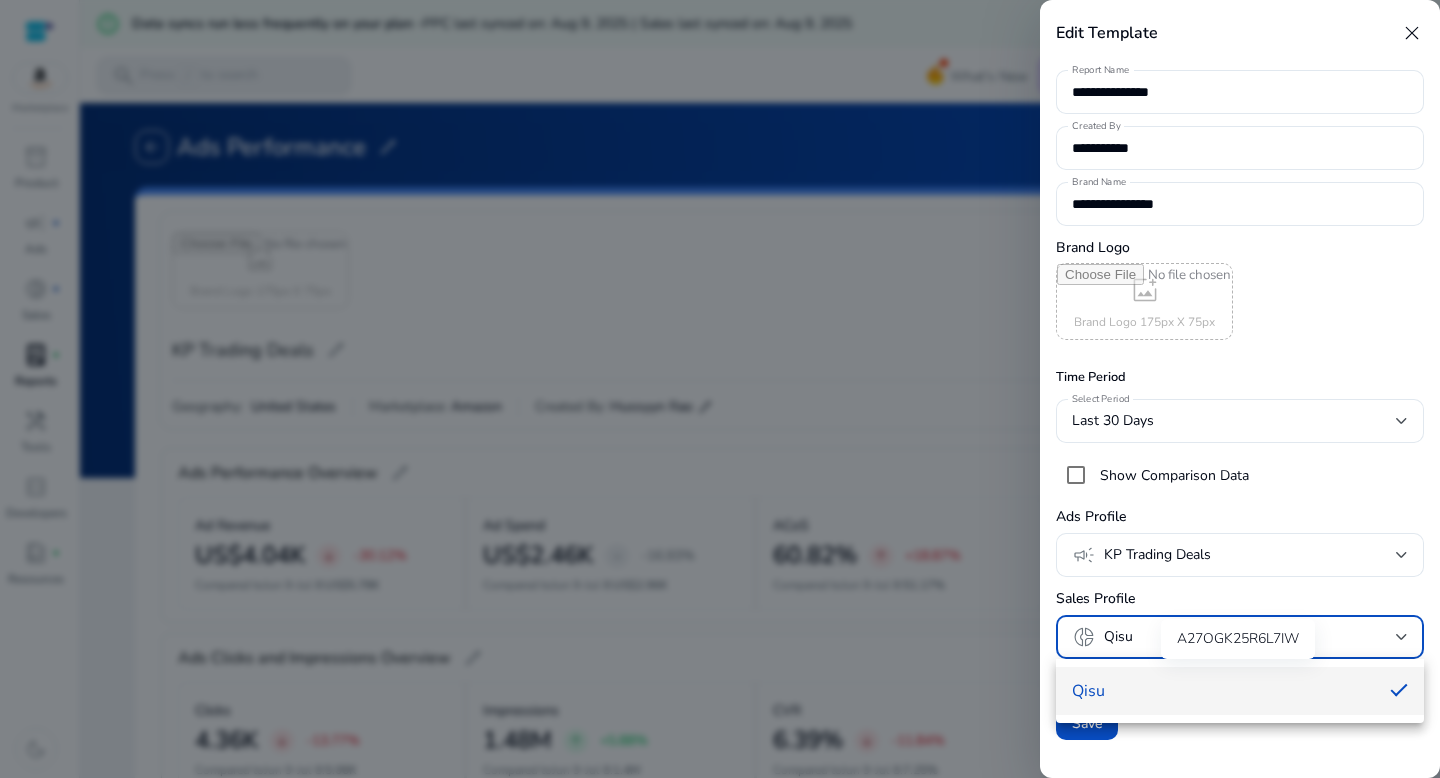 click on "Qisu" at bounding box center (1223, 691) 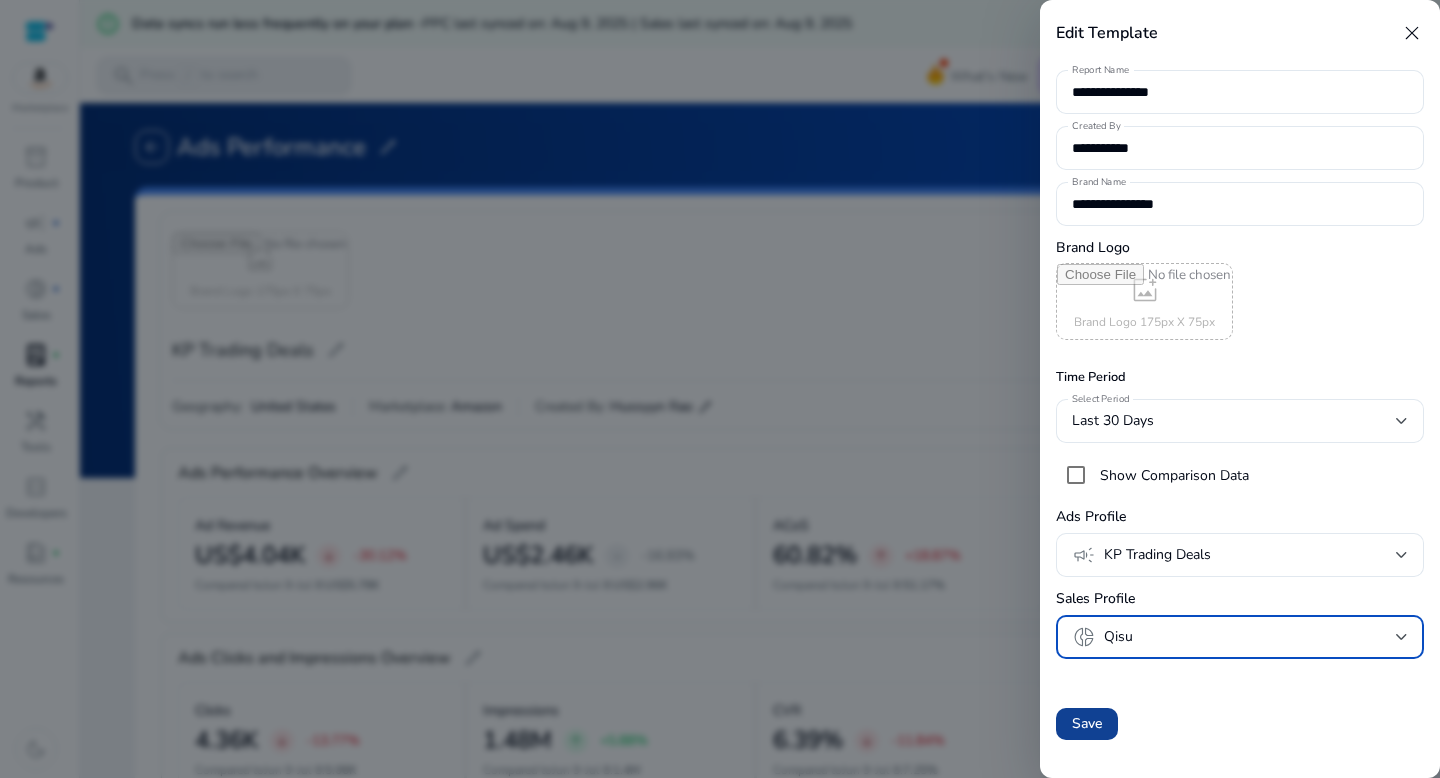 click on "Save" at bounding box center (1087, 723) 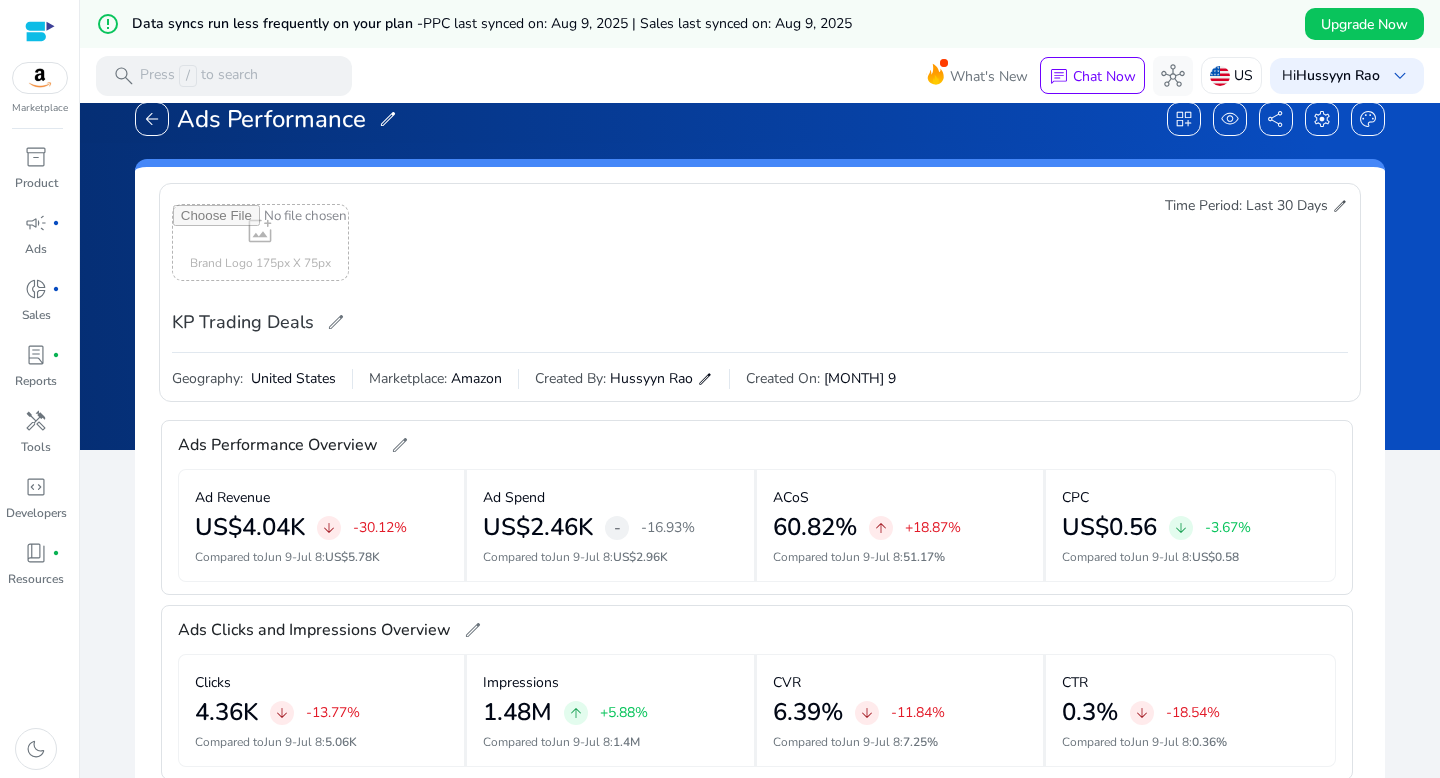 scroll, scrollTop: 0, scrollLeft: 0, axis: both 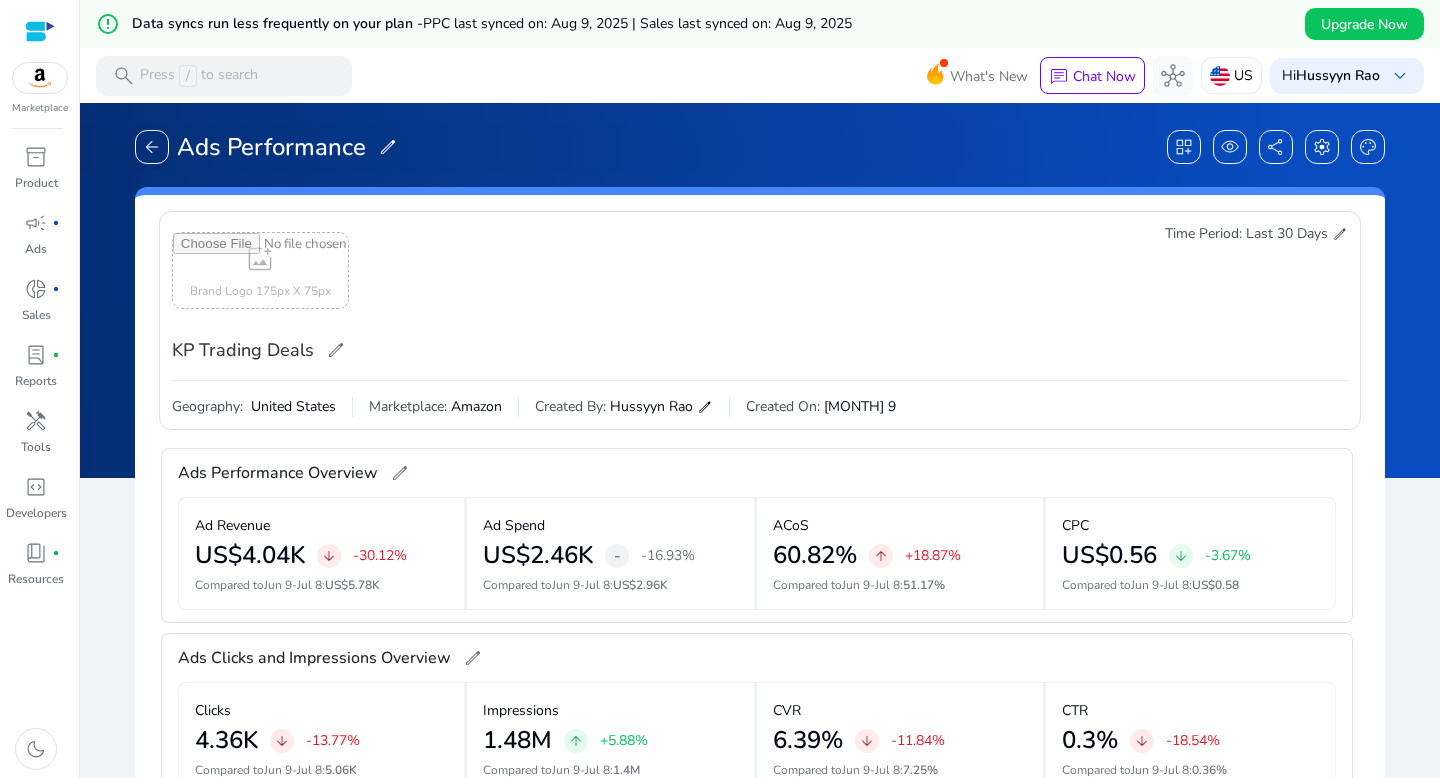 click on "edit" 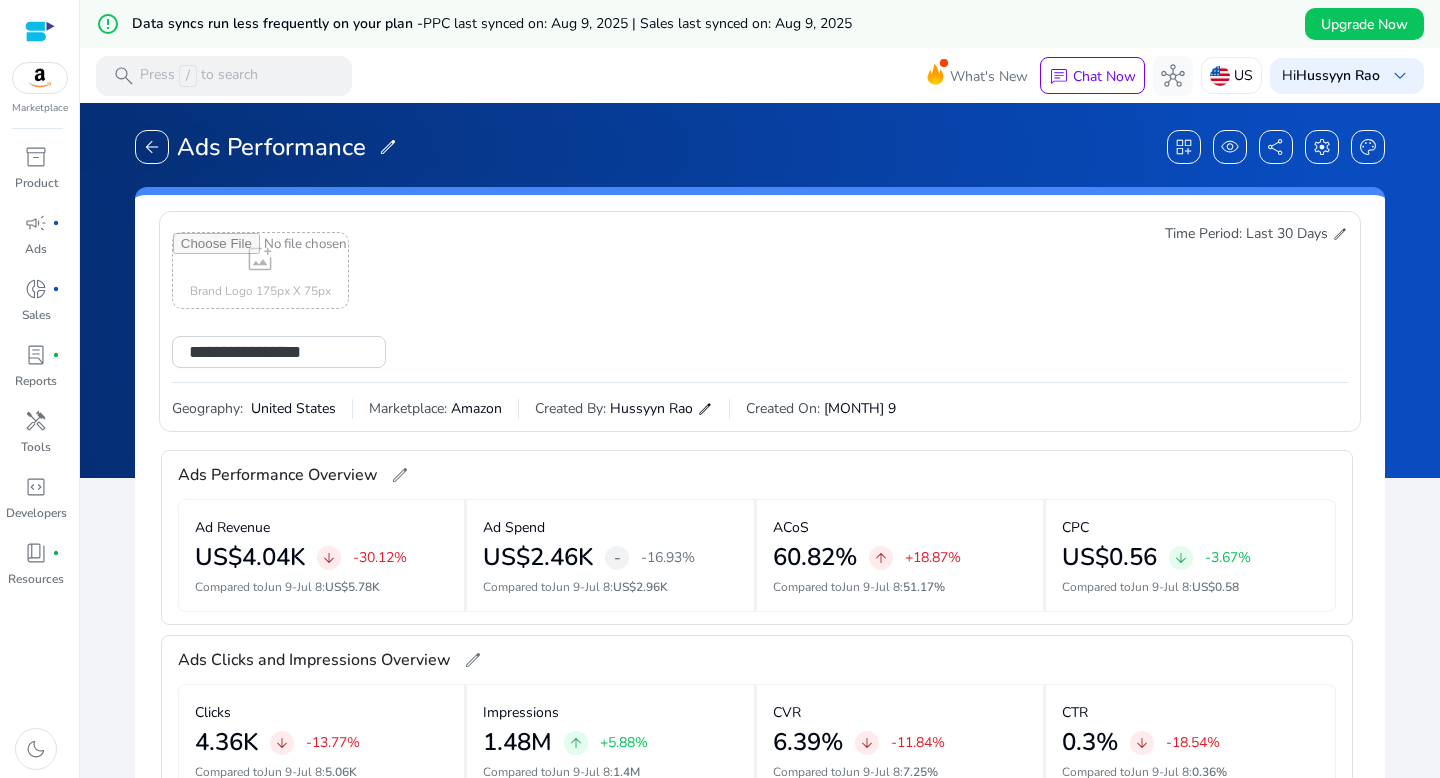 click on "**********" 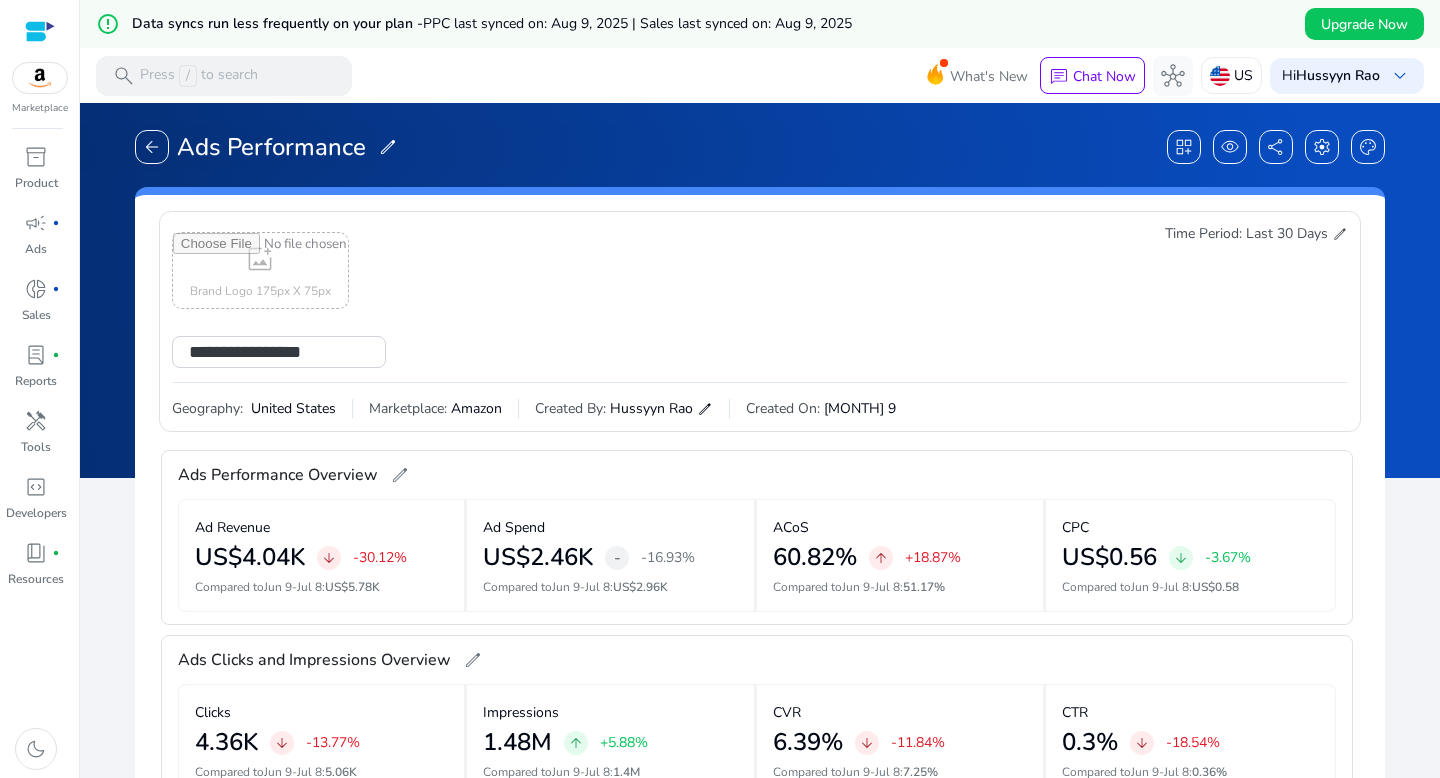 click on "**********" 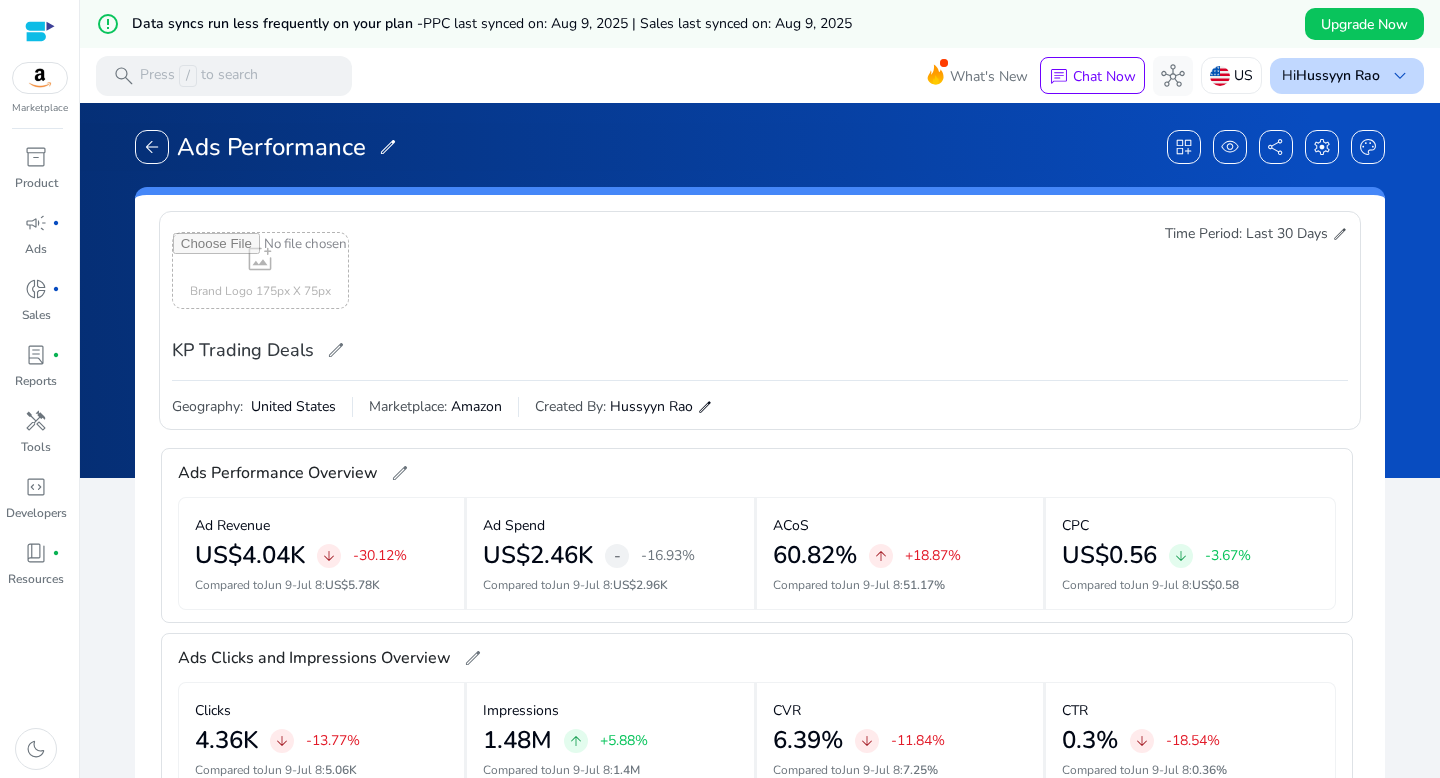 click on "Hussyyn Rao" at bounding box center (1338, 75) 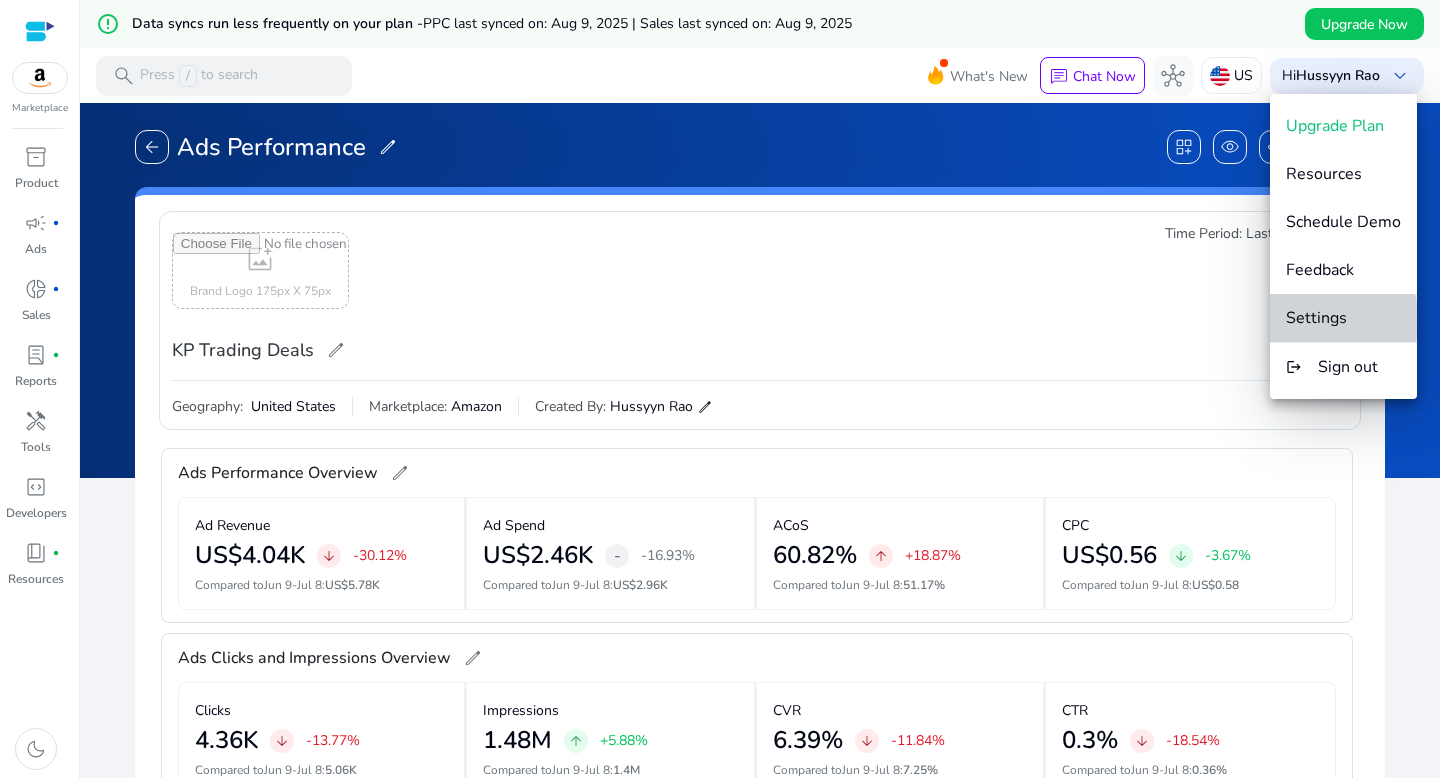click on "Settings" at bounding box center (1316, 318) 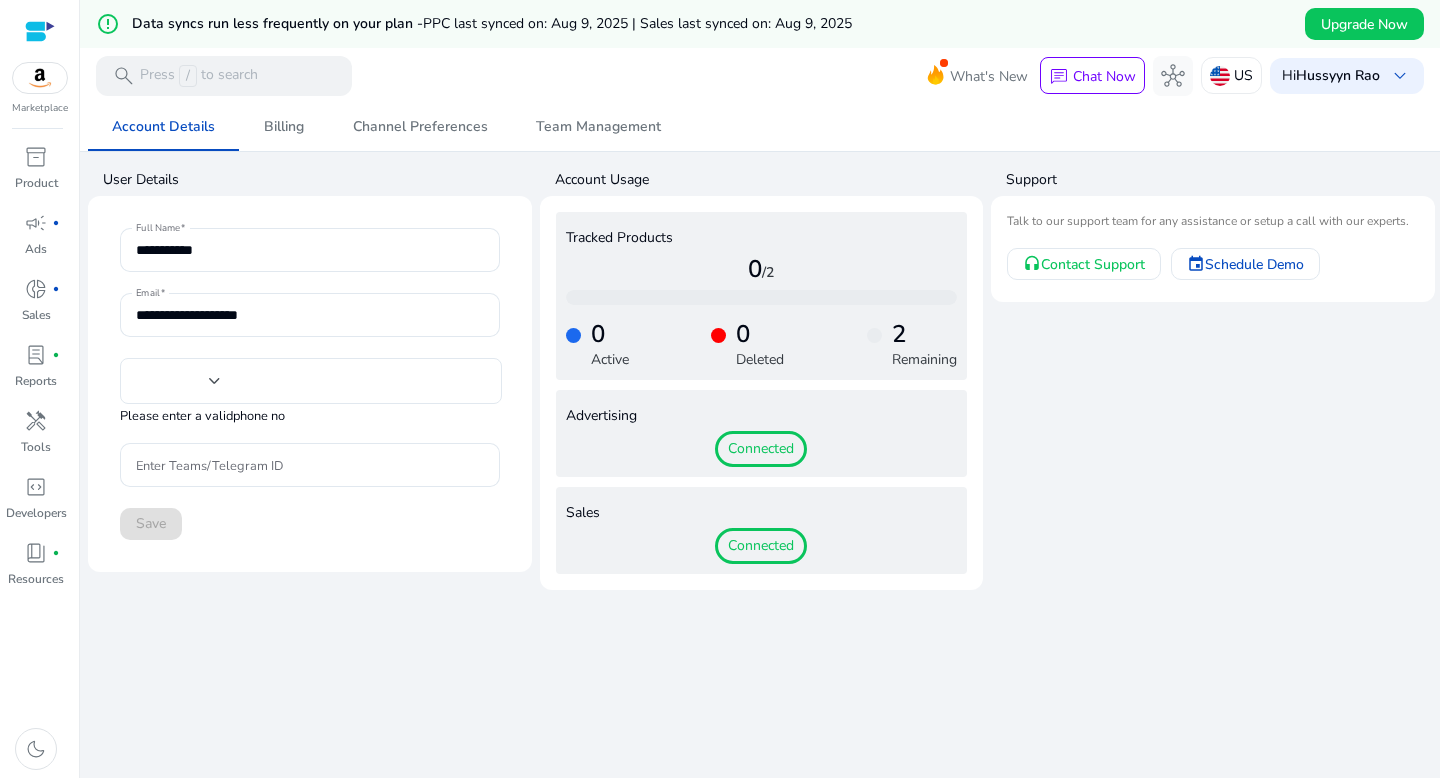 type on "***" 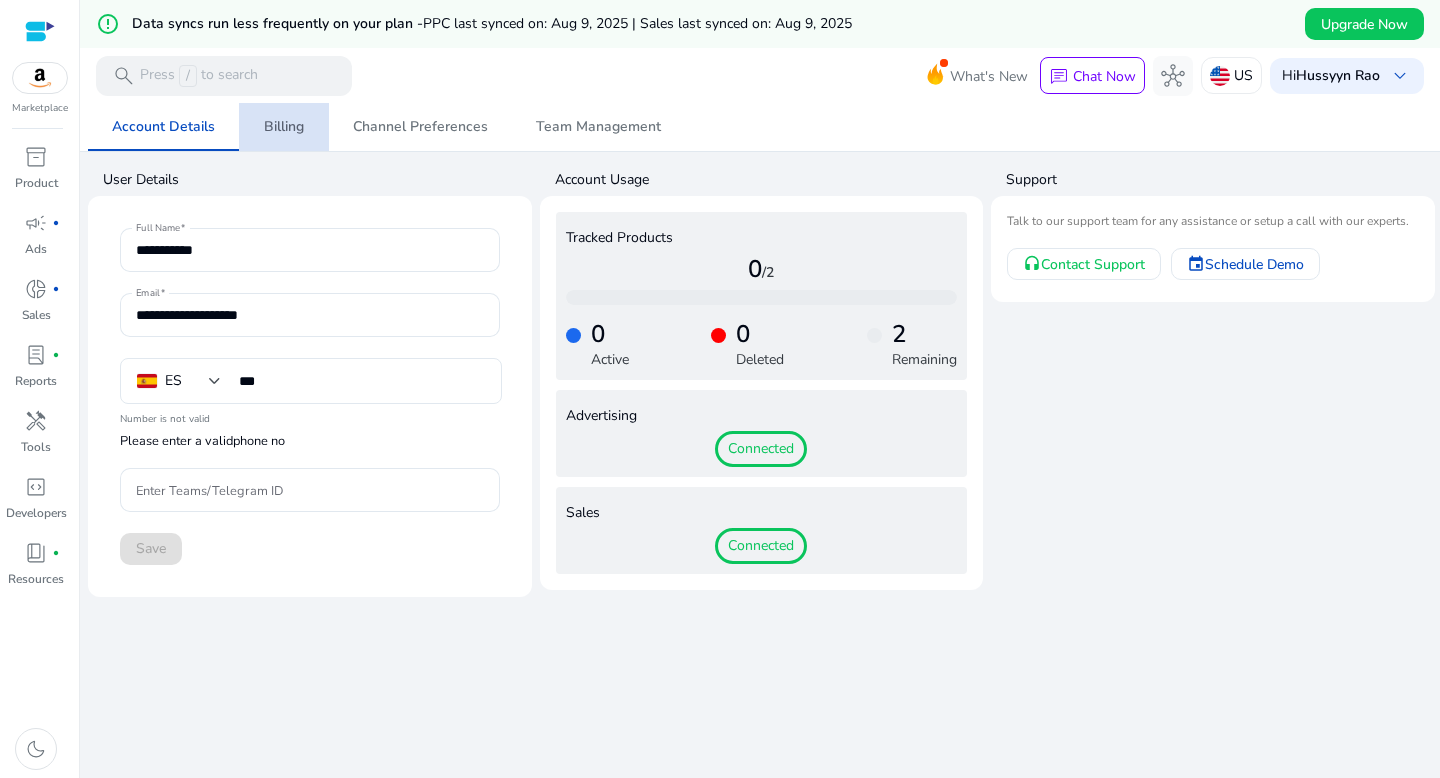click on "Billing" at bounding box center [284, 127] 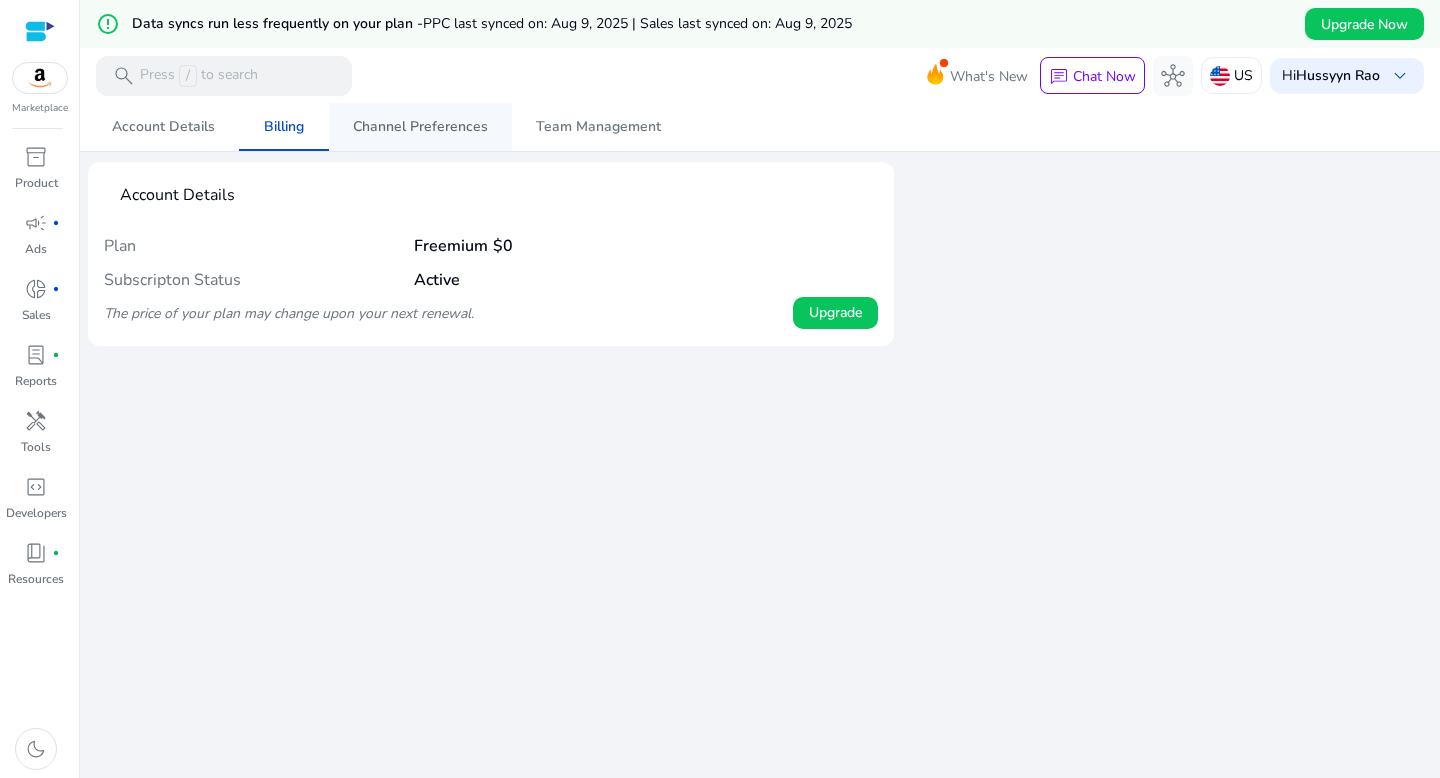click on "Channel Preferences" at bounding box center (420, 127) 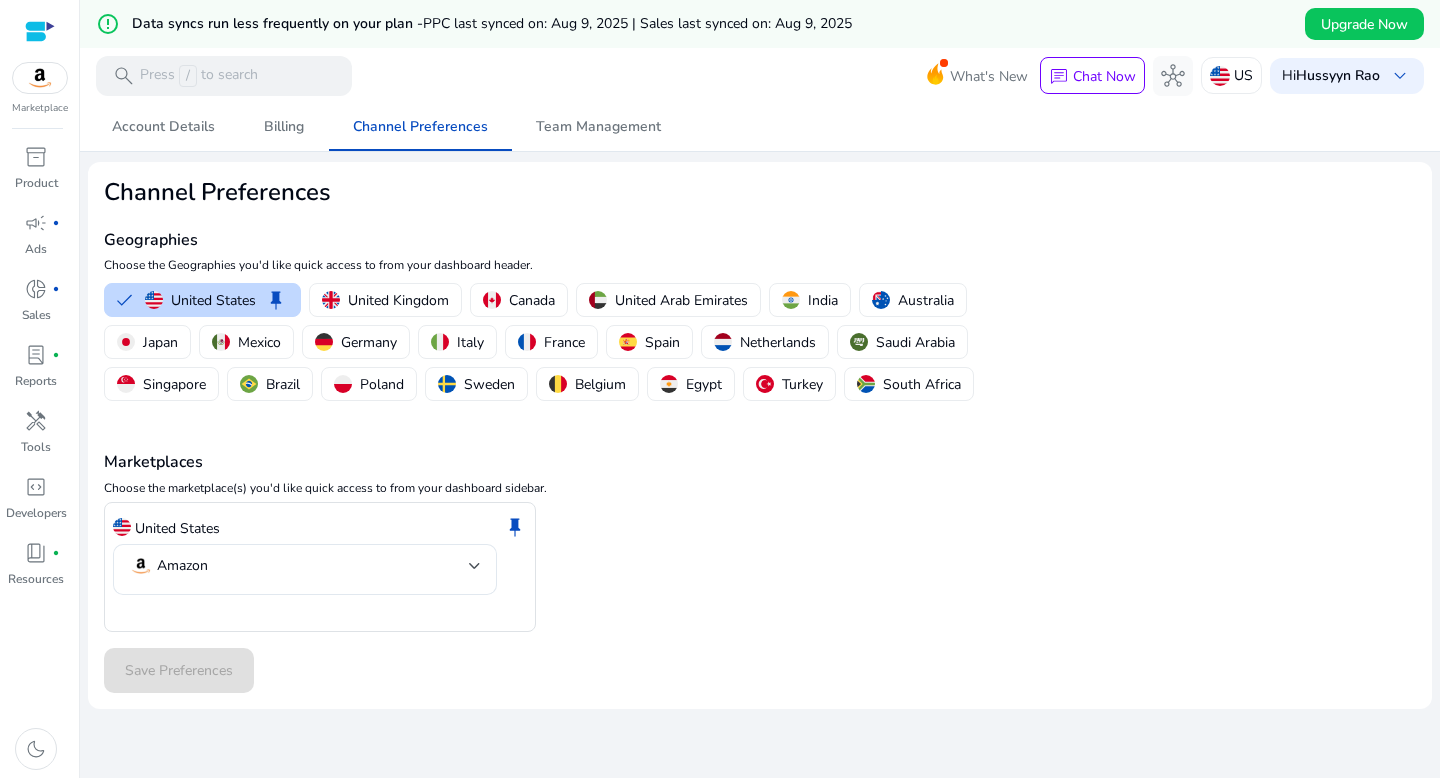 click on "United States  keep   Amazon" 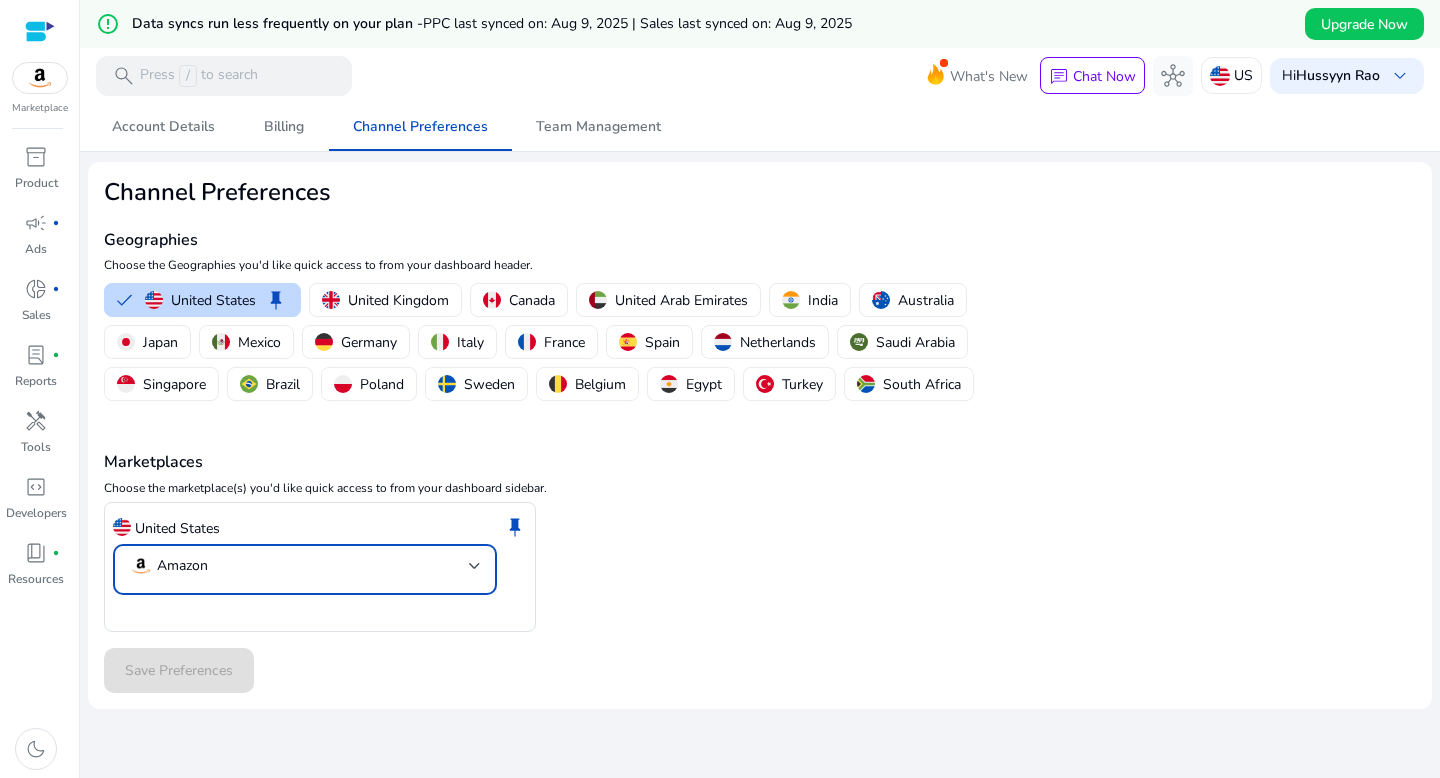 click on "Amazon" at bounding box center (299, 566) 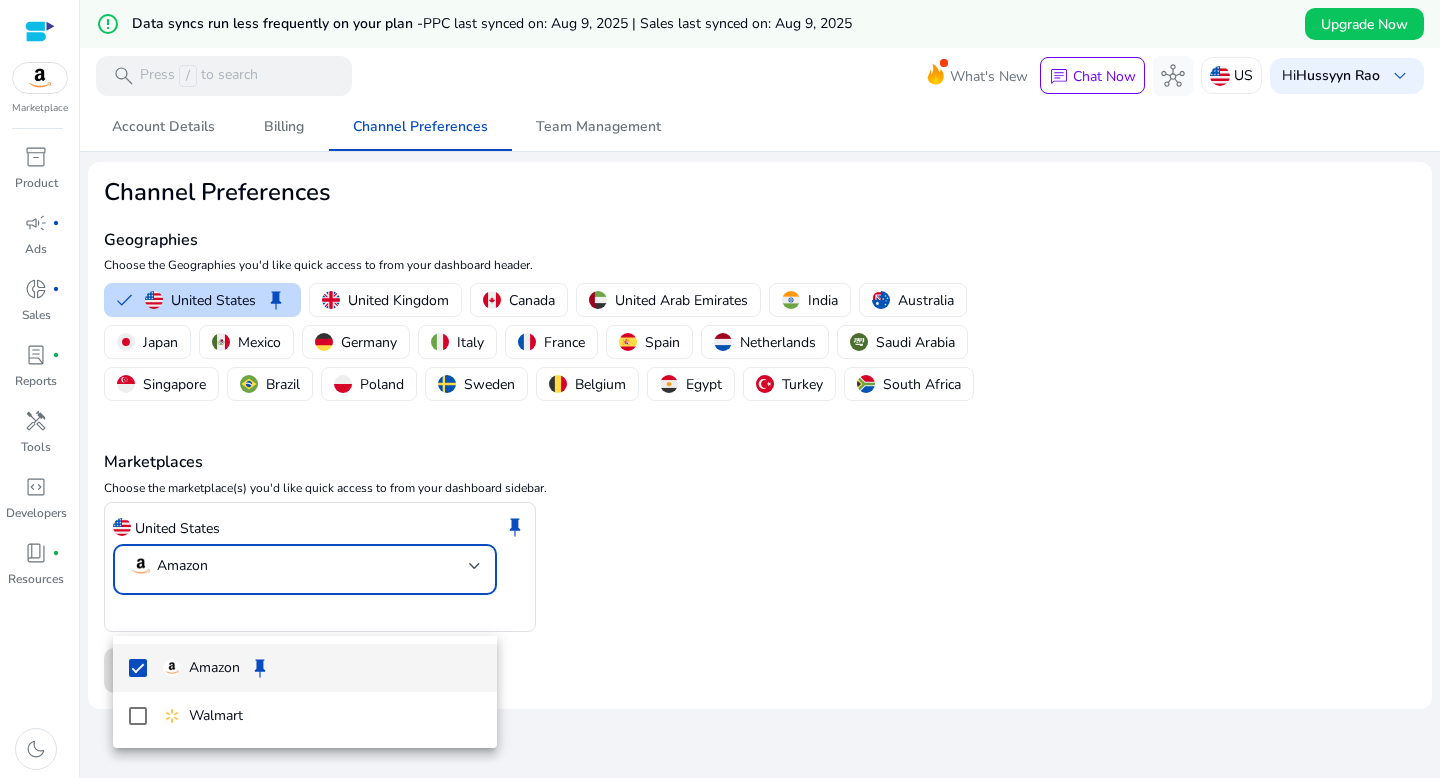 click at bounding box center (720, 389) 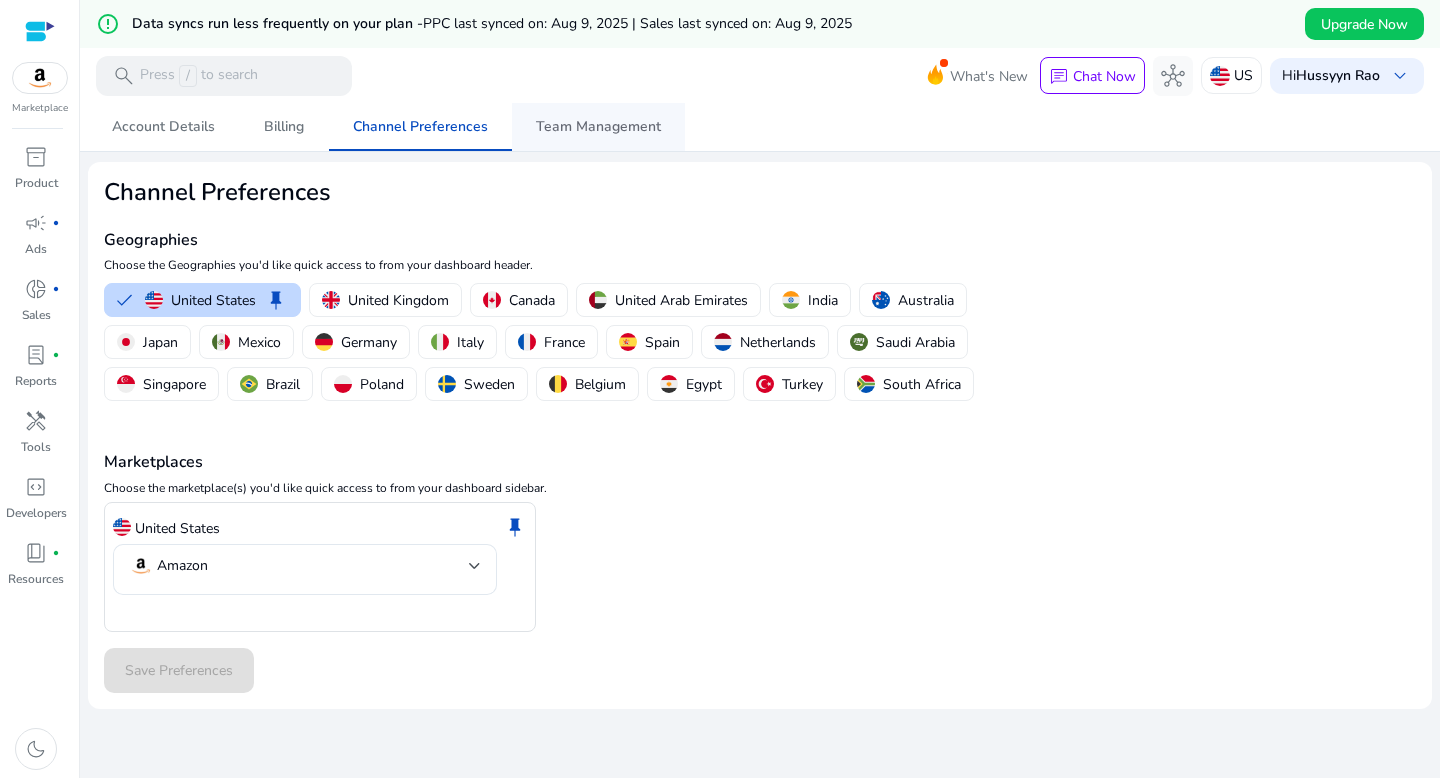 click on "Team Management" at bounding box center [598, 127] 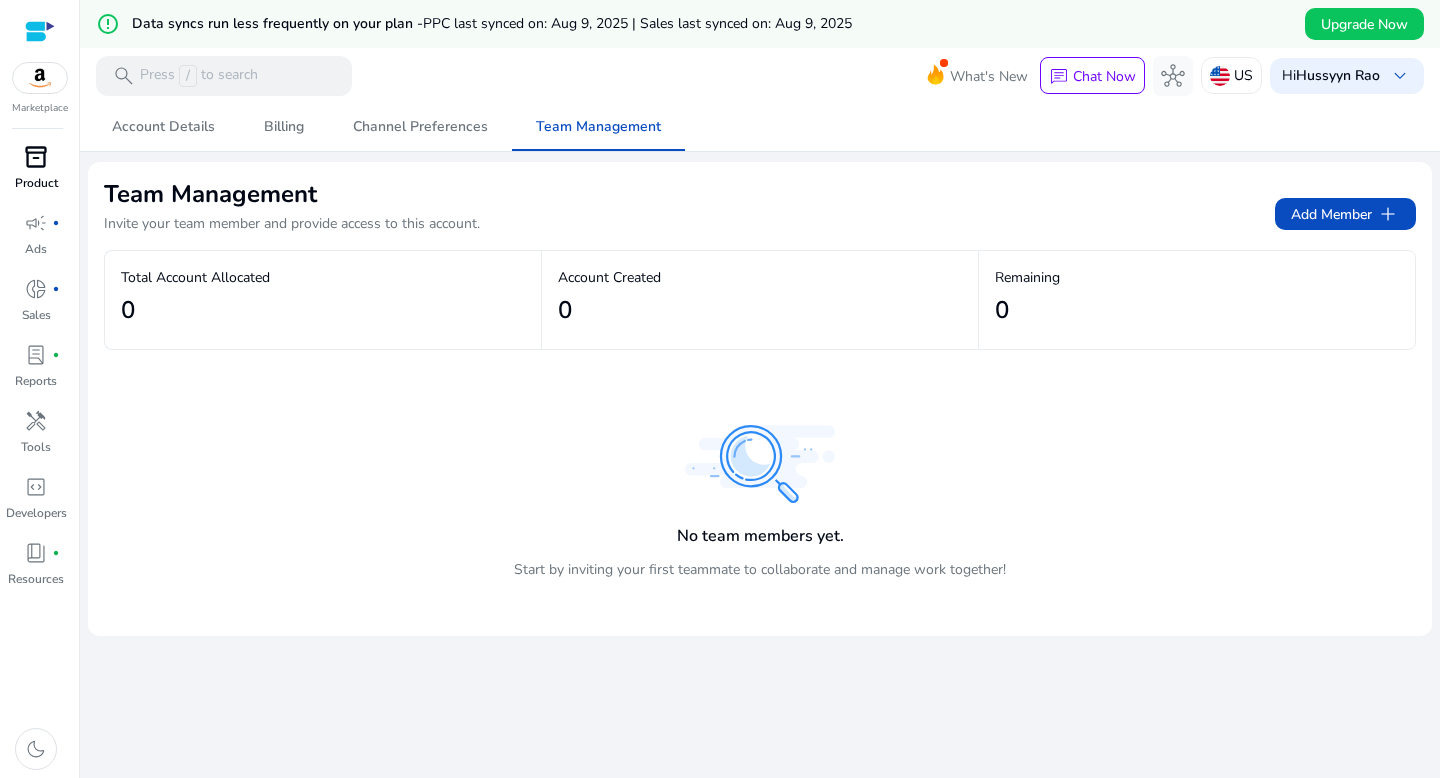 click on "inventory_2" at bounding box center (36, 157) 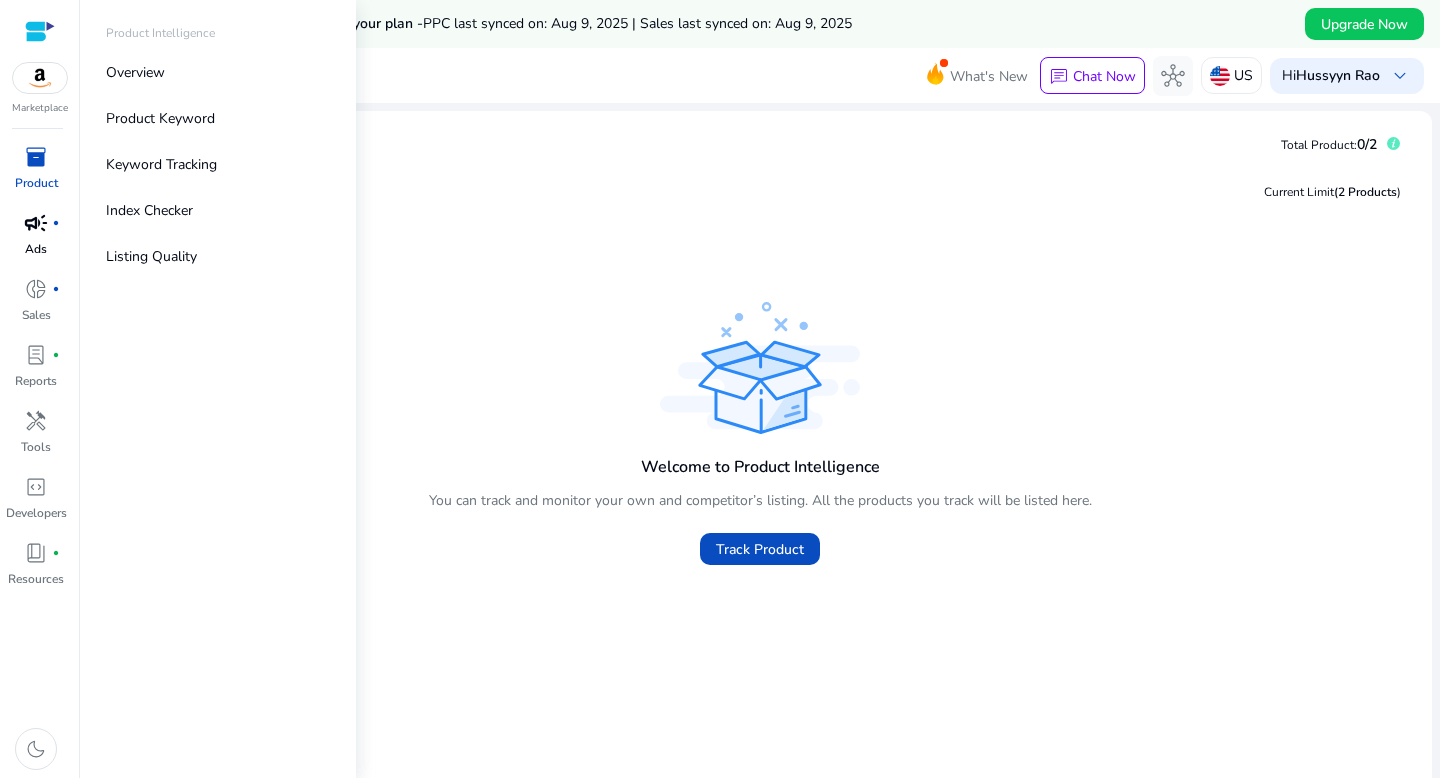 click on "campaign" at bounding box center (36, 223) 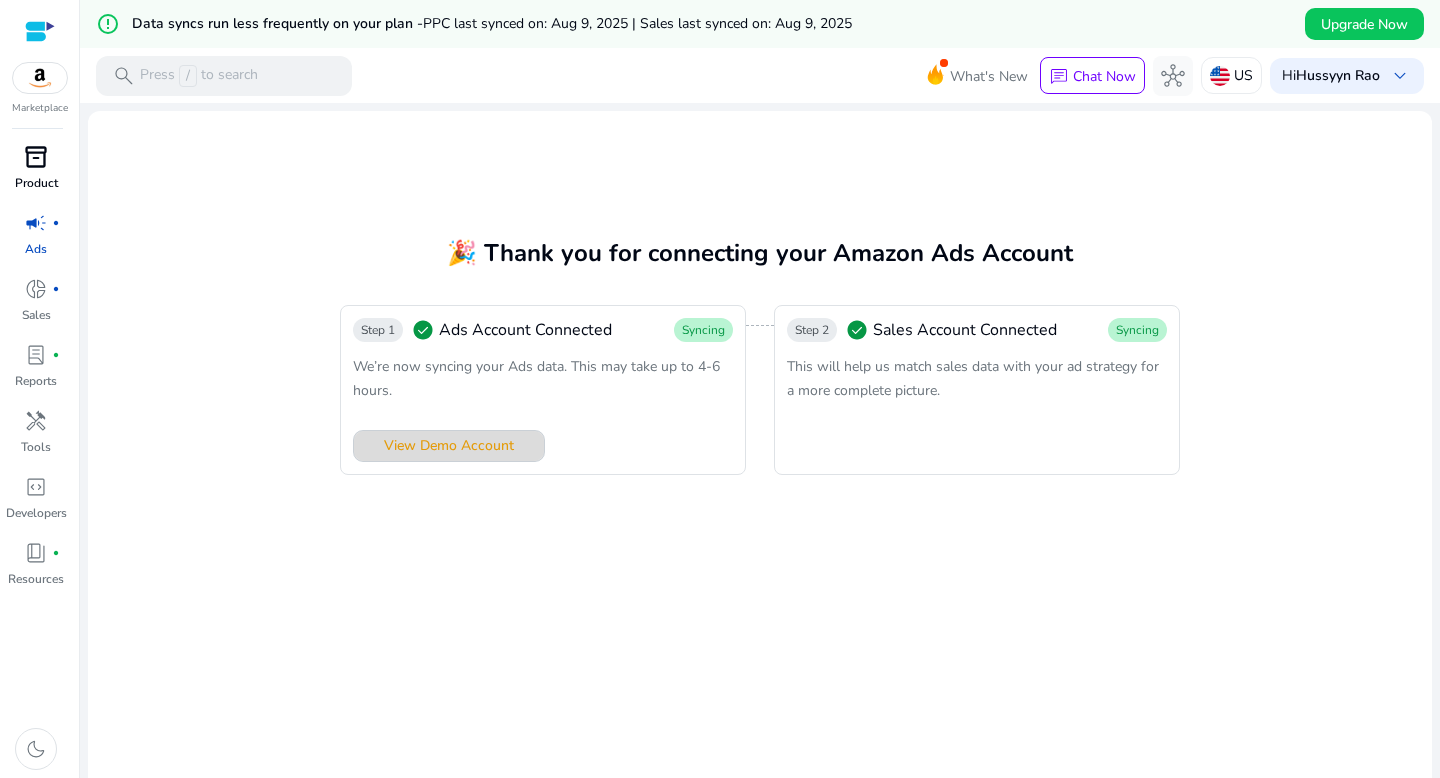 click on "View Demo Account" 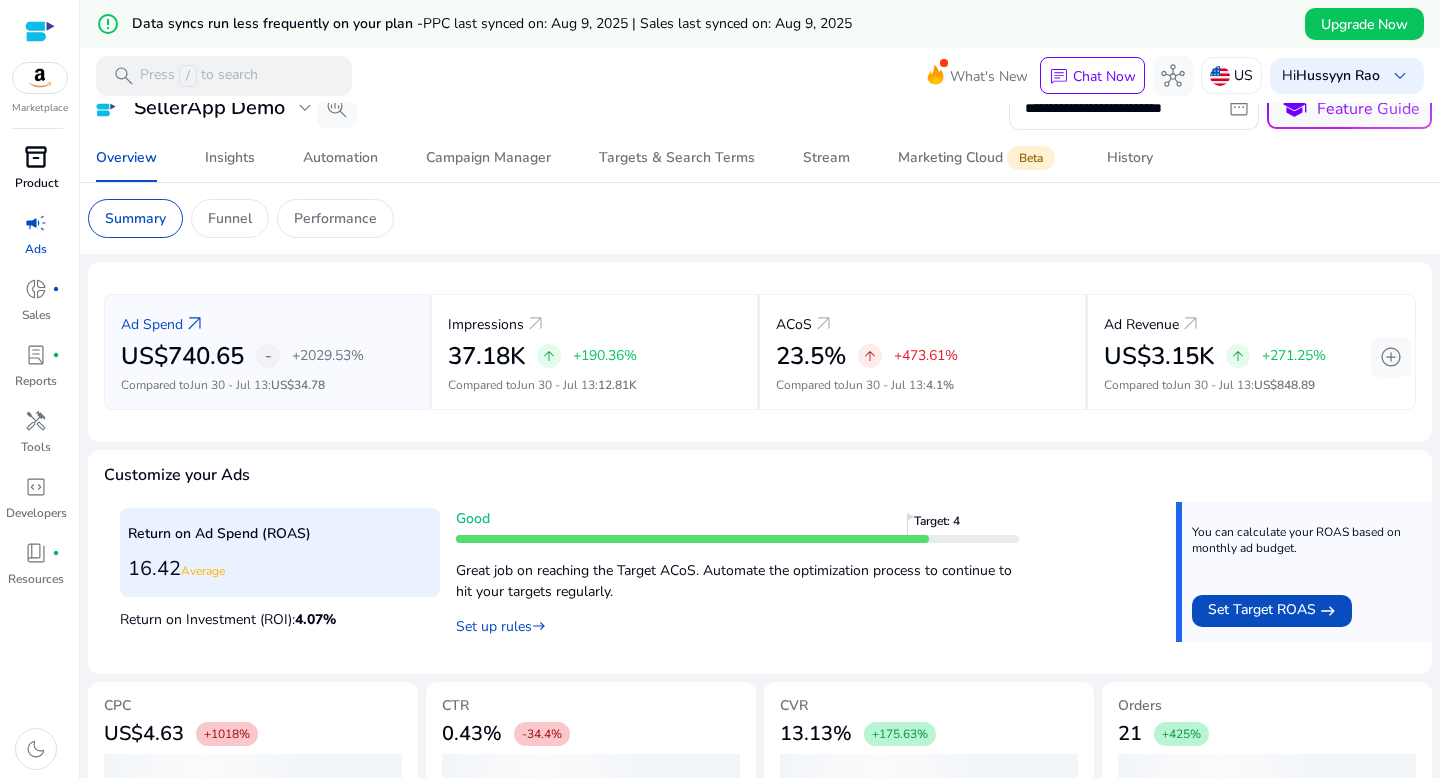 scroll, scrollTop: 0, scrollLeft: 0, axis: both 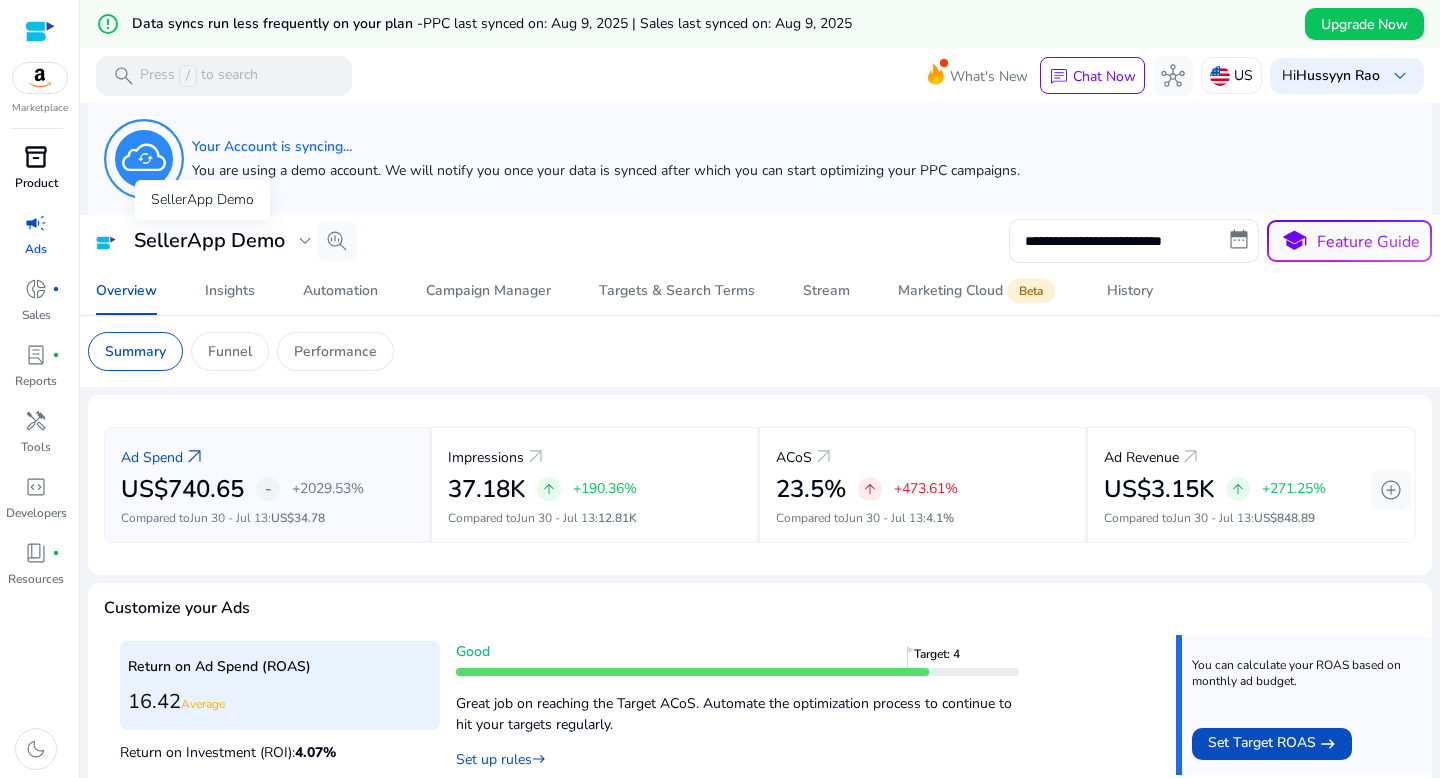 click on "SellerApp Demo   expand_more" 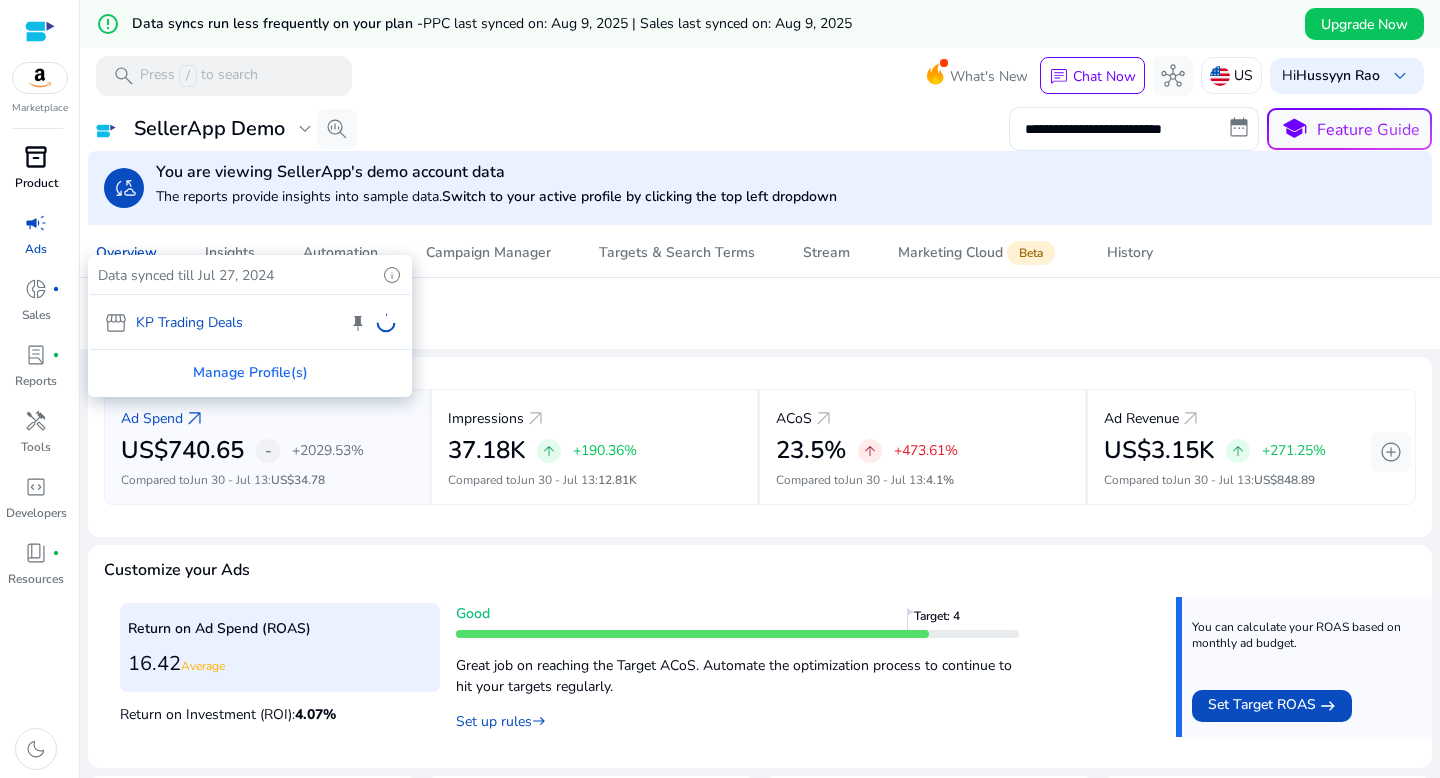 click on "storefront   KP Trading Deals   keep" at bounding box center (250, 322) 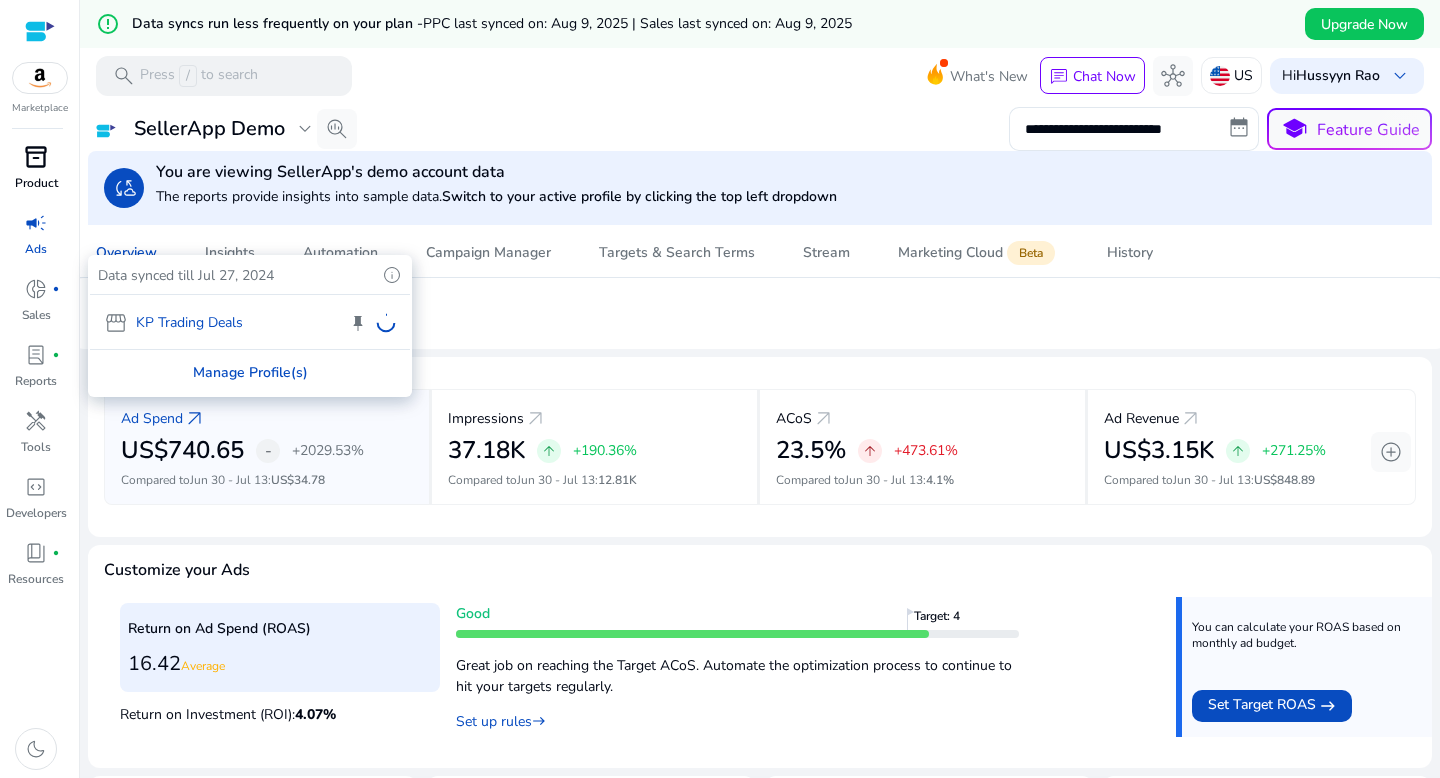click on "Manage Profile(s)" at bounding box center [250, 372] 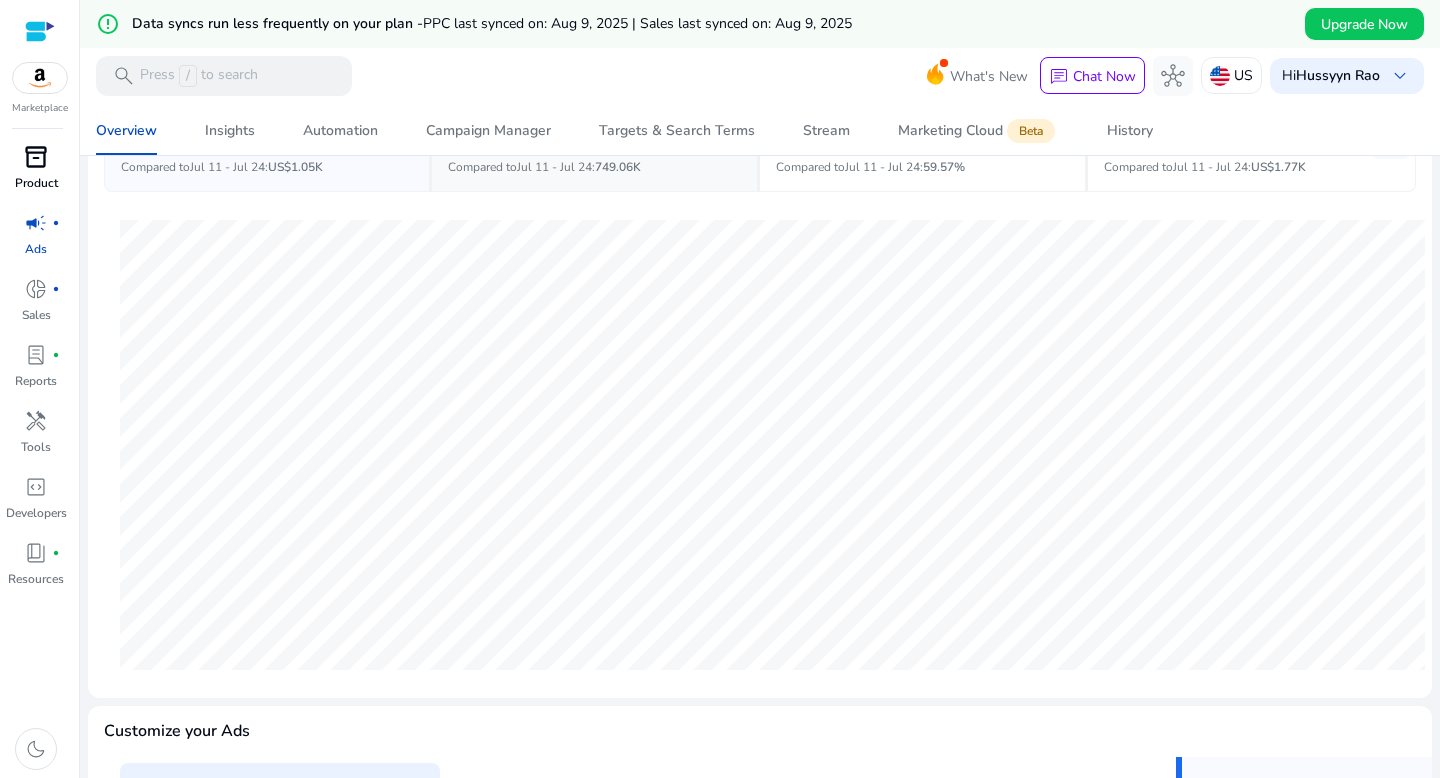 scroll, scrollTop: 0, scrollLeft: 0, axis: both 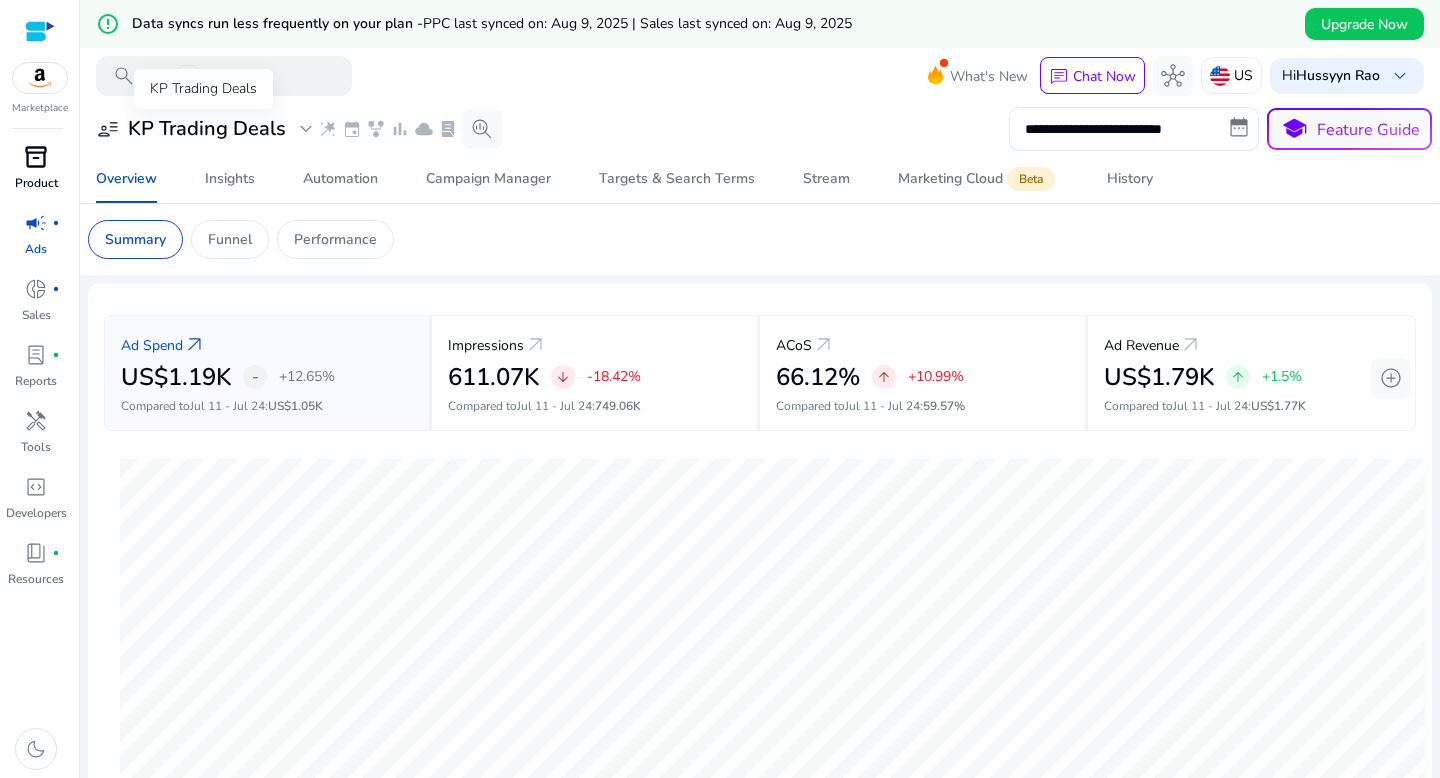 click on "expand_more" 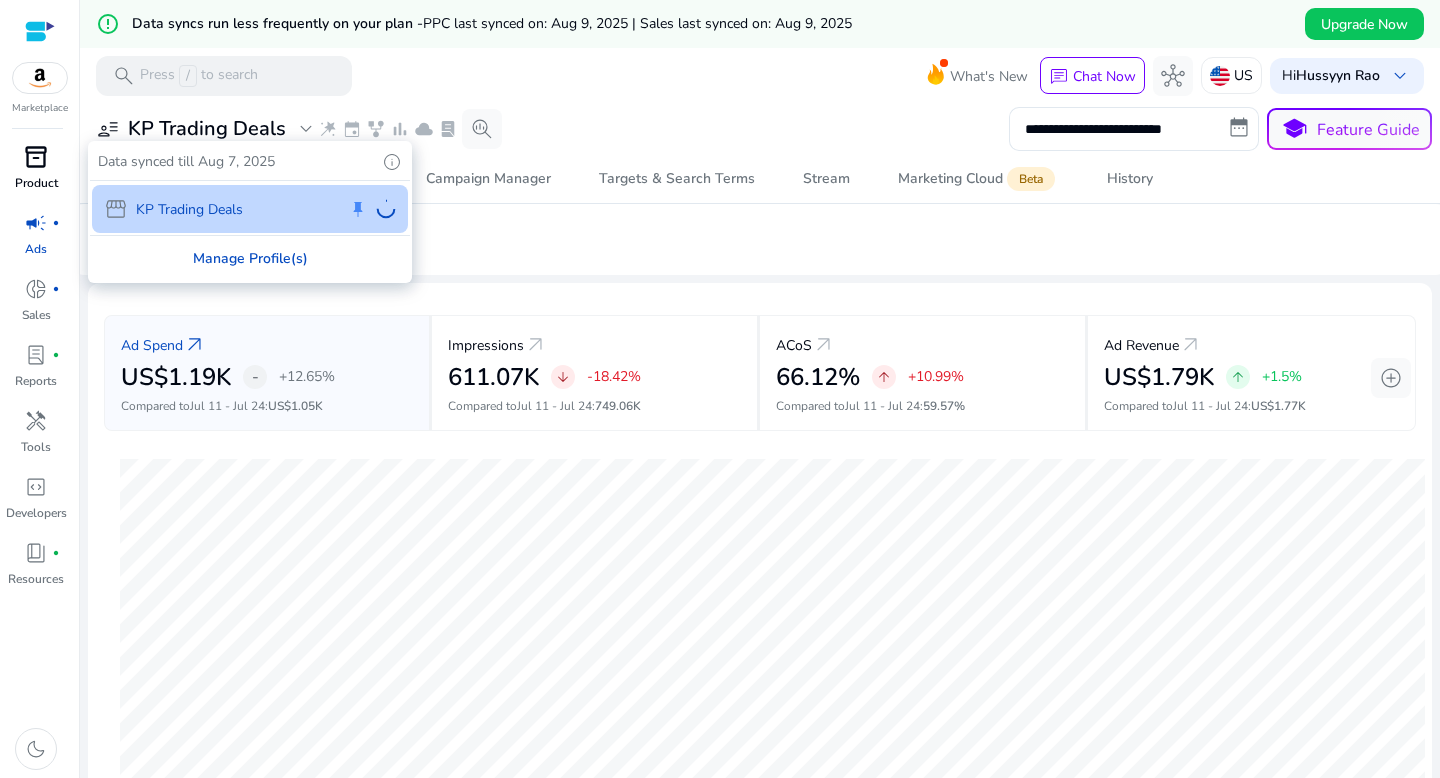 click on "Manage Profile(s)" at bounding box center [250, 258] 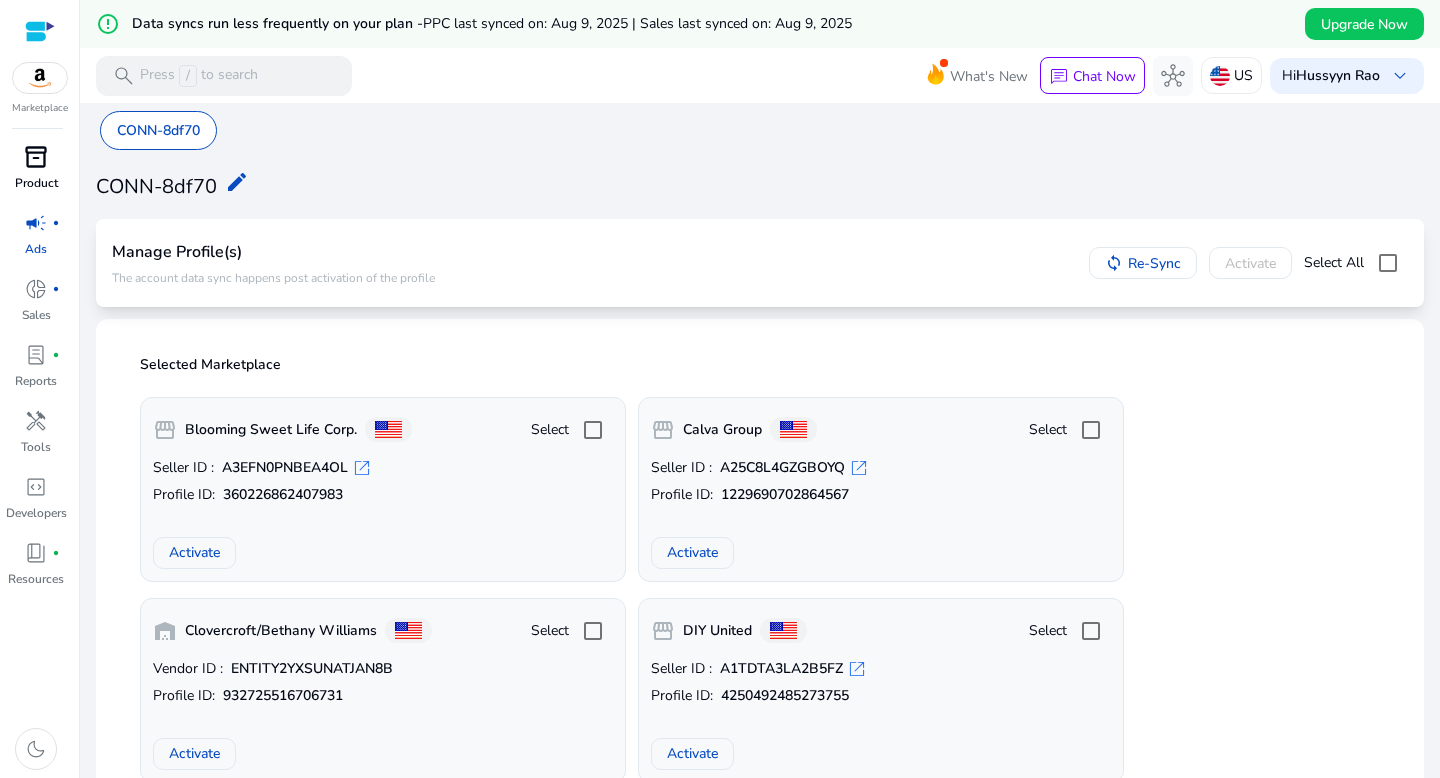 scroll, scrollTop: 22, scrollLeft: 0, axis: vertical 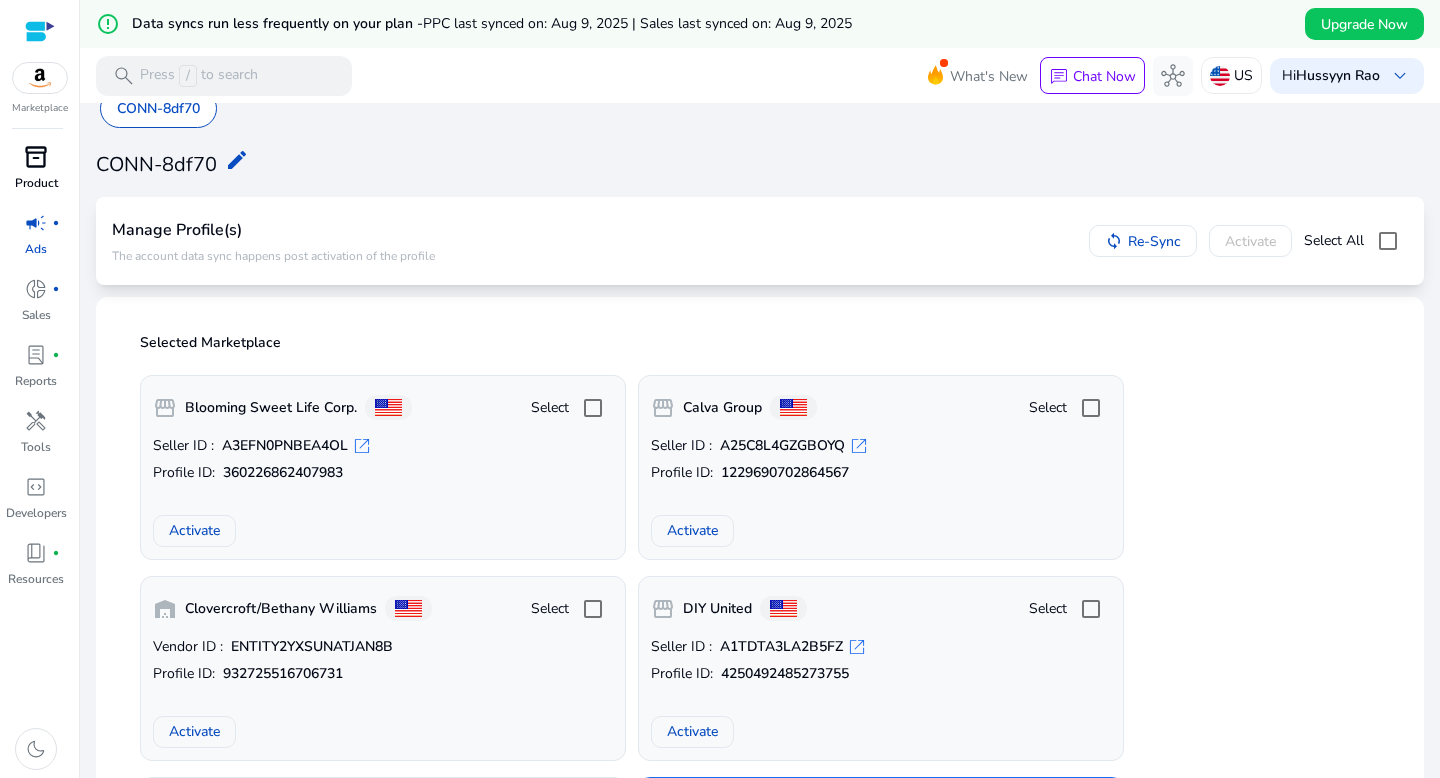 click on "Selected Marketplace" 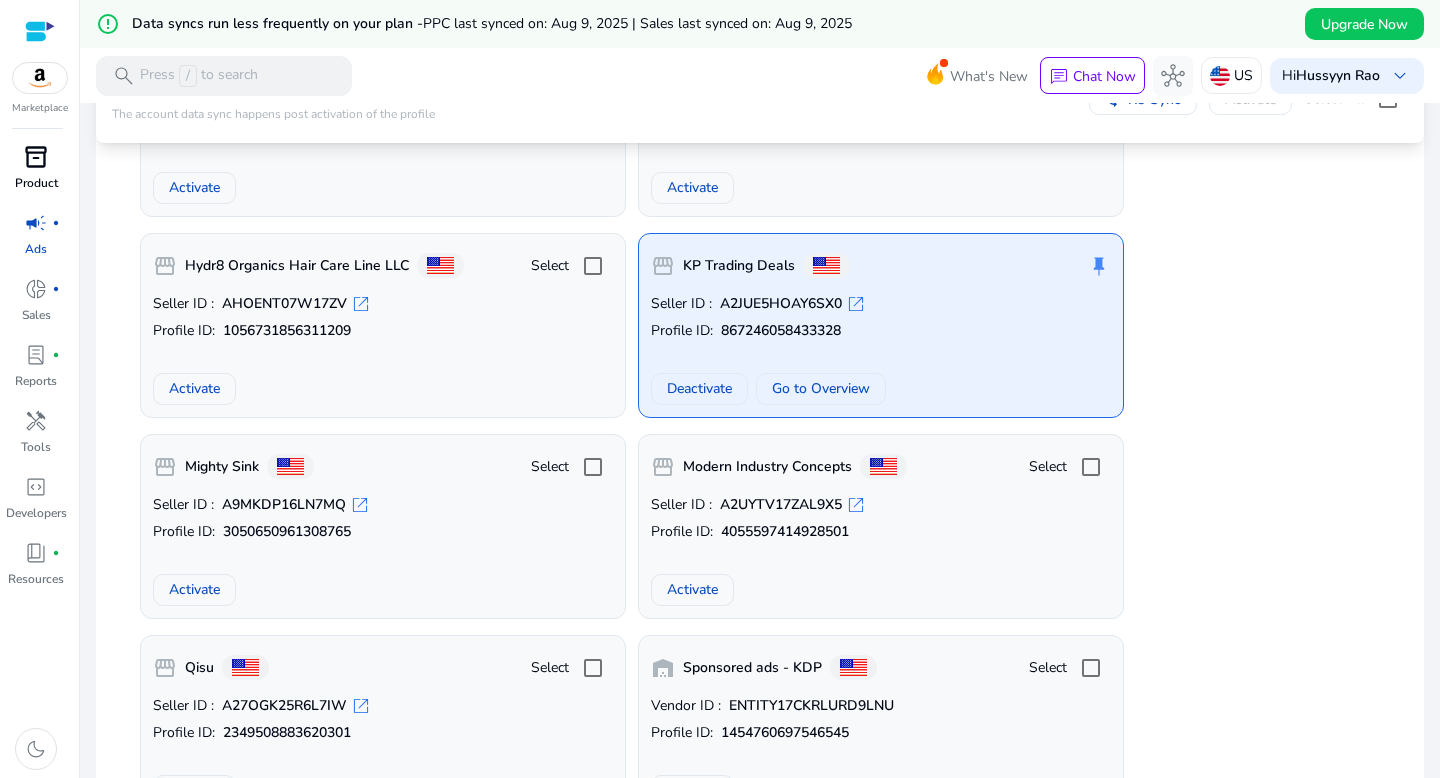 scroll, scrollTop: 862, scrollLeft: 0, axis: vertical 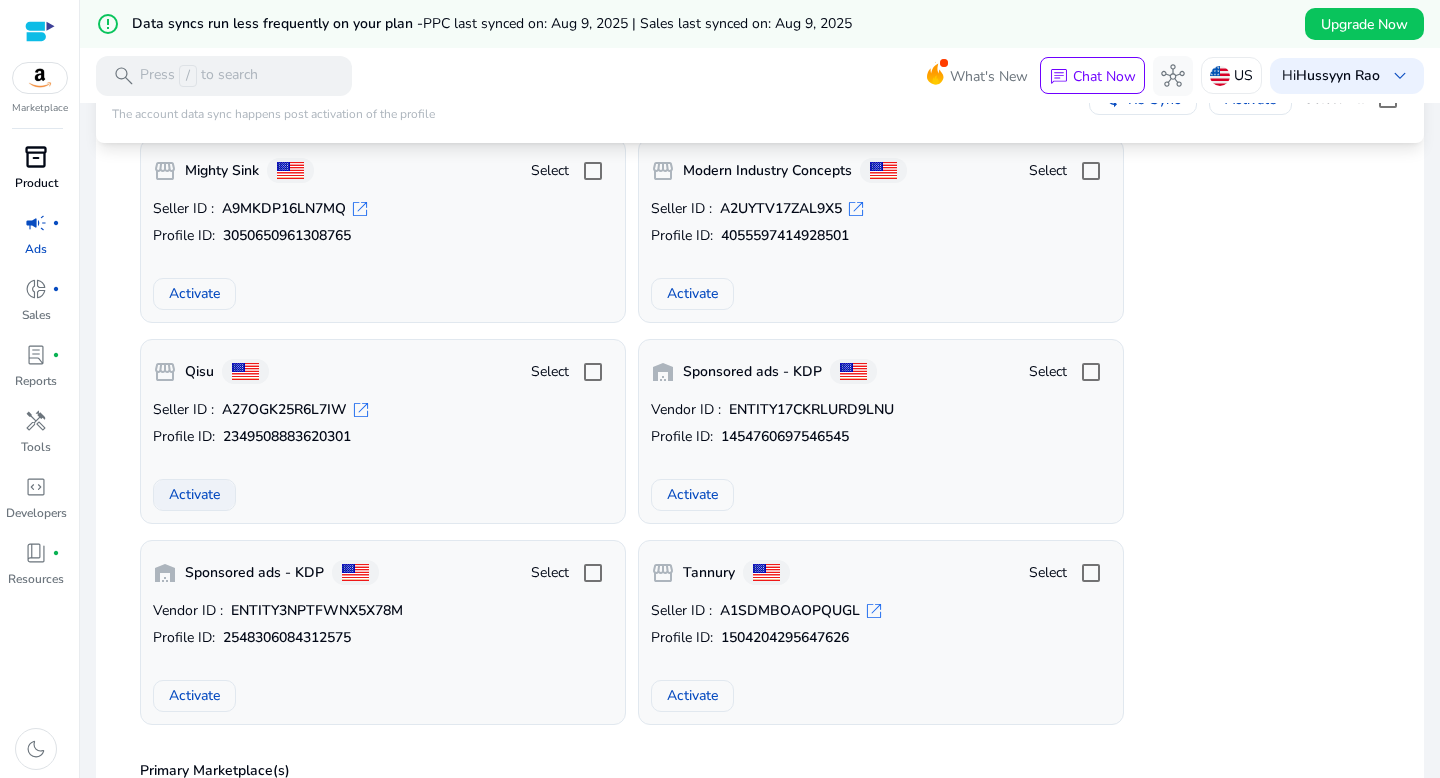 click on "Activate" 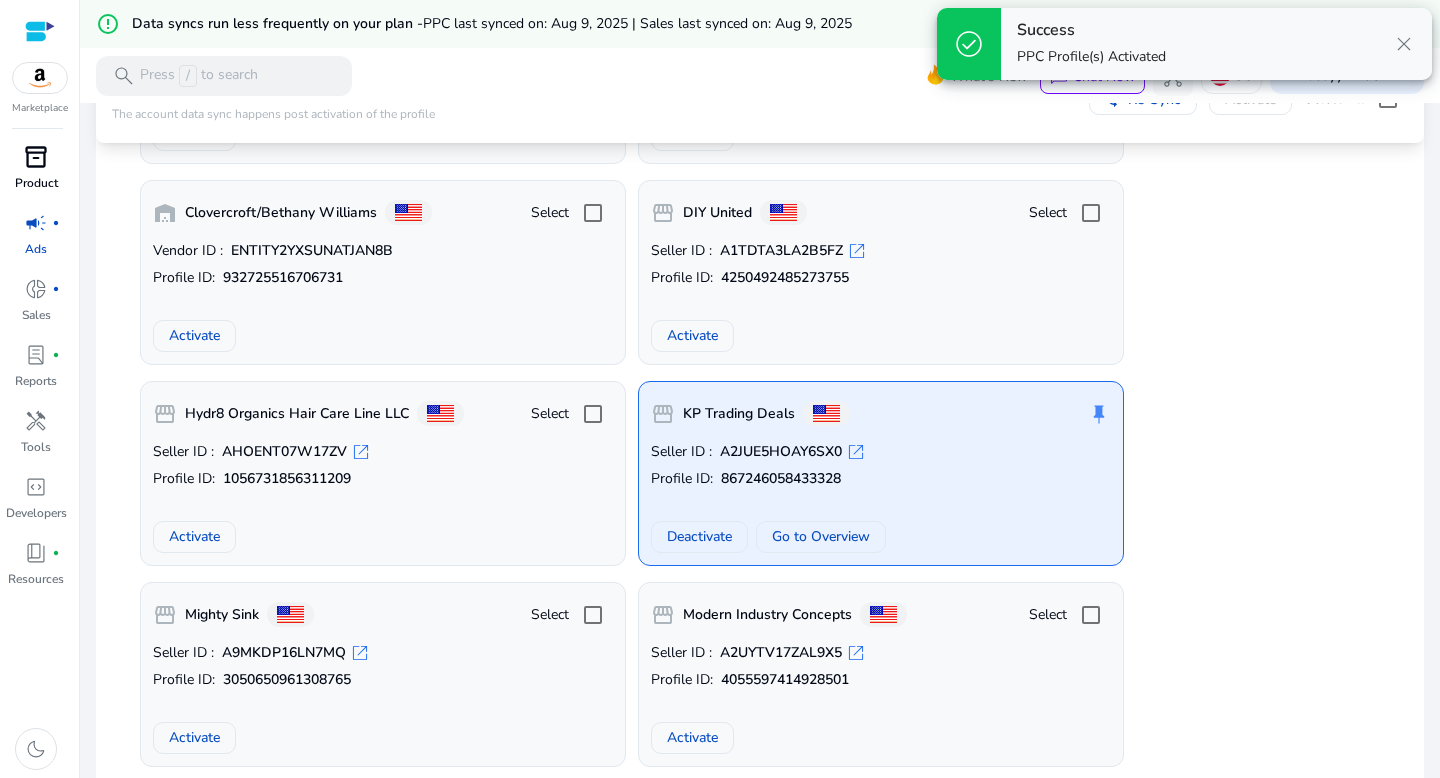 scroll, scrollTop: 372, scrollLeft: 0, axis: vertical 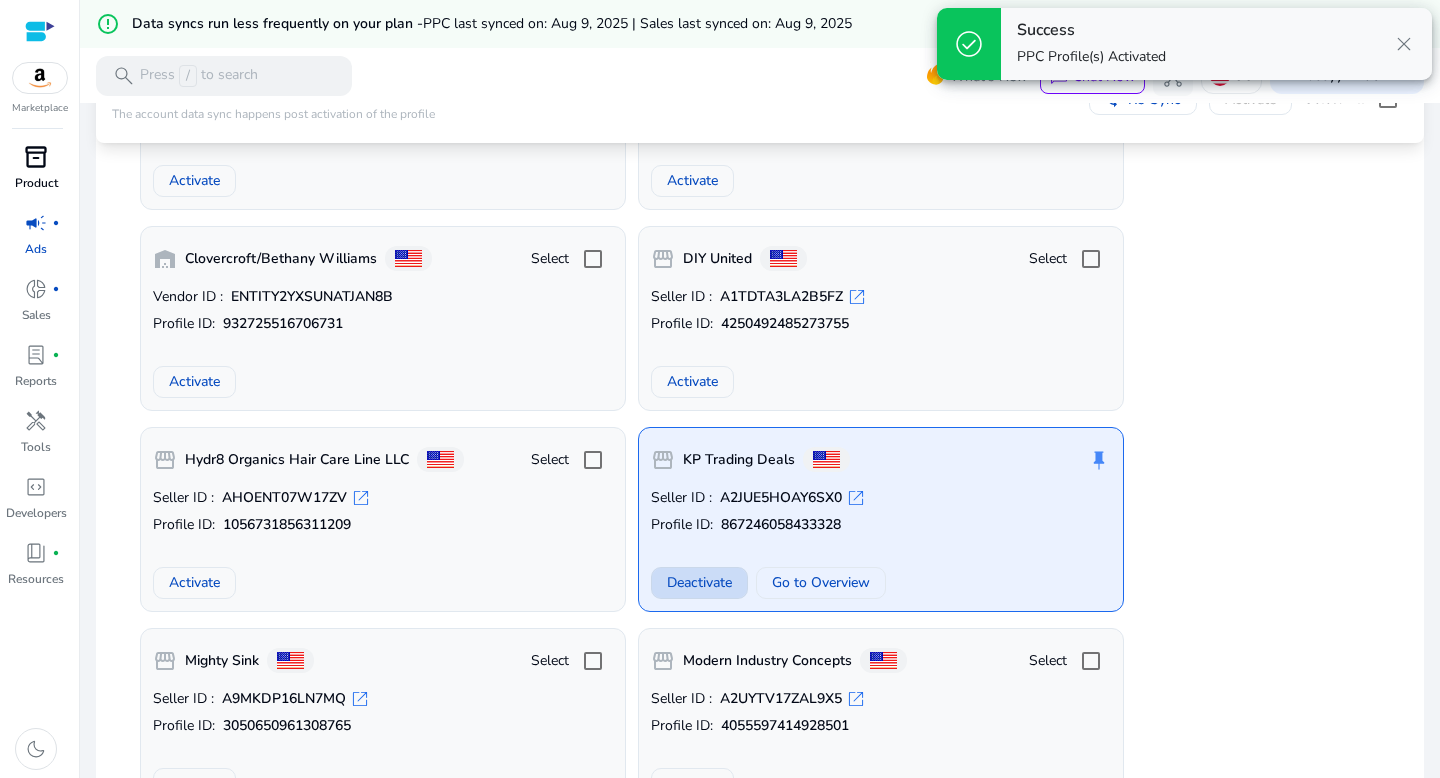 click on "Deactivate" 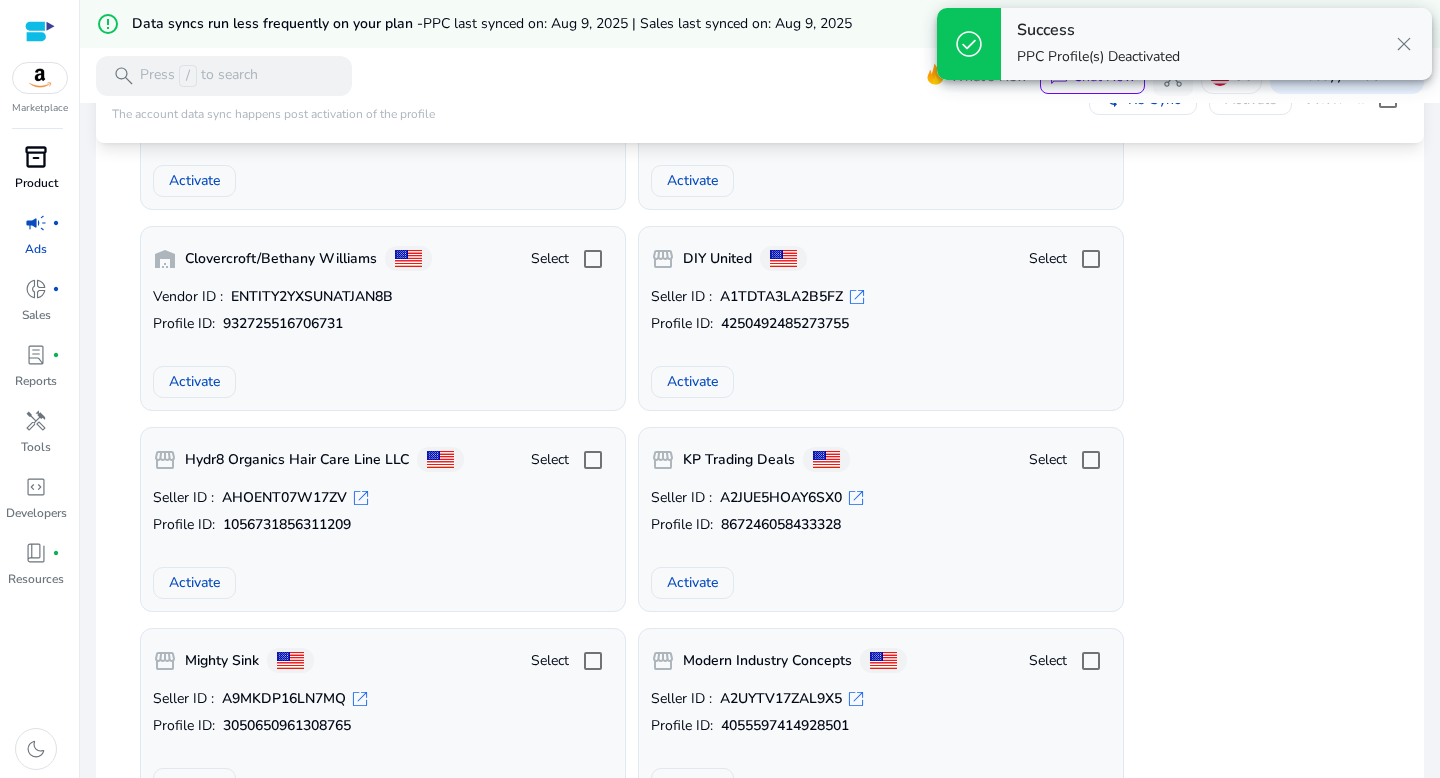 click on "storefront  Blooming Sweet Life Corp. Select  Seller ID : A3EFN0PNBEA4OL  open_in_new  Profile ID: 360226862407983  Activate   storefront  Calva Group Select  Seller ID : A25C8L4GZGBOYQ  open_in_new  Profile ID: 1229690702864567  Activate   warehouse  Clovercroft/Bethany Williams Select  Vendor ID : ENTITY2YXSUNATJAN8B Profile ID: 932725516706731  Activate   storefront  DIY United Select  Seller ID : A1TDTA3LA2B5FZ  open_in_new  Profile ID: 4250492485273755  Activate   storefront  Hydr8 Organics Hair Care Line LLC Select  Seller ID : AHOENT07W17ZV  open_in_new  Profile ID: 1056731856311209  Activate   storefront  KP Trading Deals Select  Seller ID : A2JUE5HOAY6SX0  open_in_new  Profile ID: 867246058433328  Activate   storefront  Mighty Sink Select  Seller ID : A9MKDP16LN7MQ  open_in_new  Profile ID: 3050650961308765  Activate   storefront  Modern Industry Concepts Select  Seller ID : A2UYTV17ZAL9X5  open_in_new  Profile ID: 4055597414928501  Activate   storefront  Qisu  Seller ID : A27OGK25R6L7IW Profile ID:" 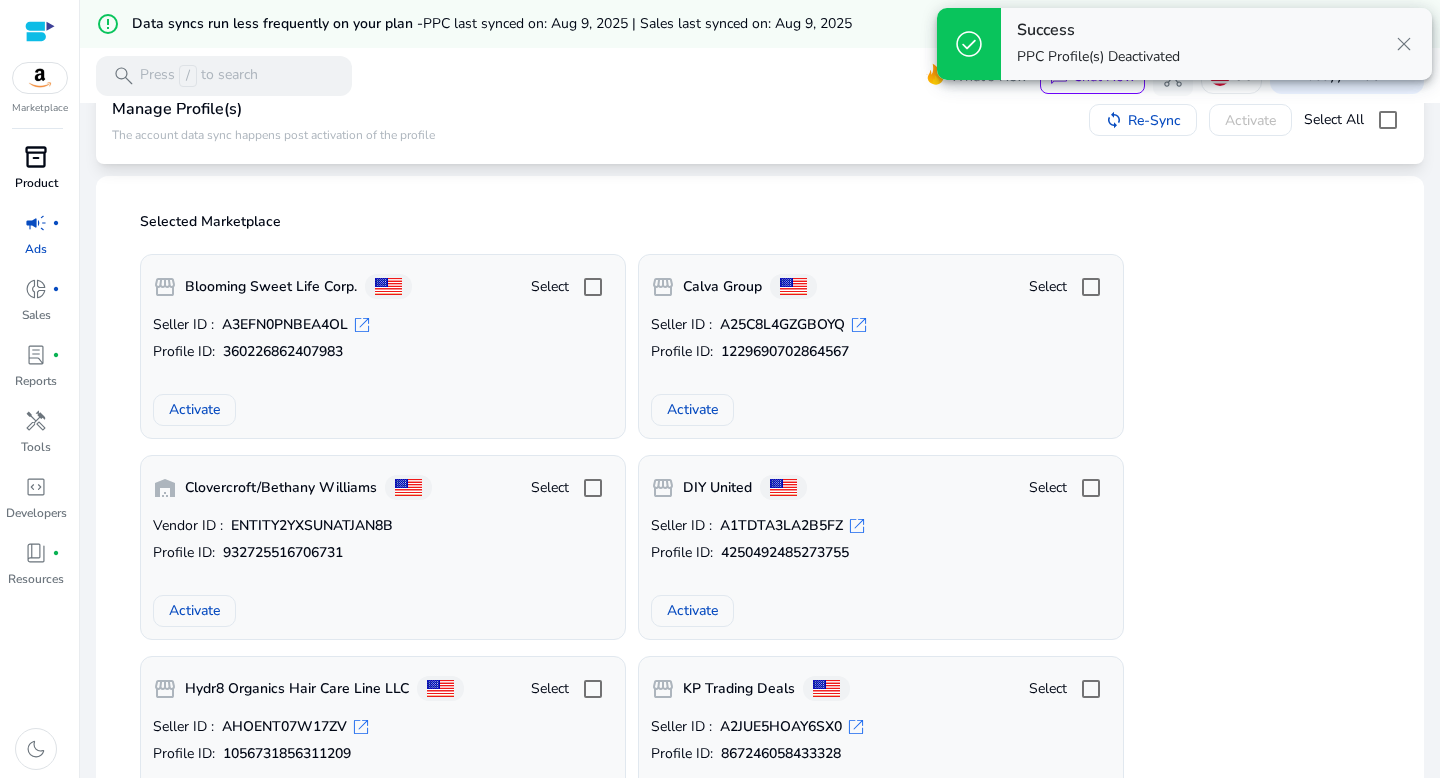 scroll, scrollTop: 0, scrollLeft: 0, axis: both 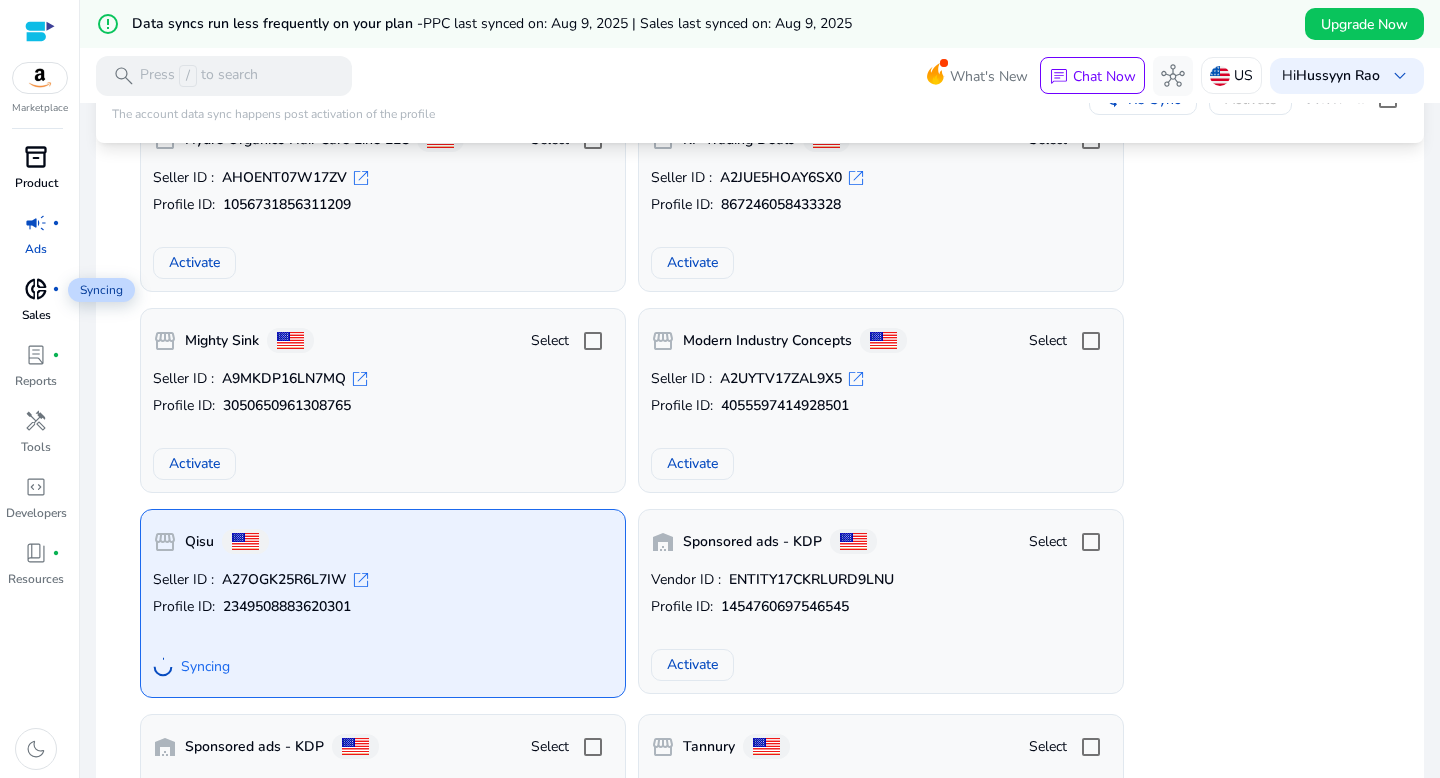 click on "donut_small" at bounding box center [36, 289] 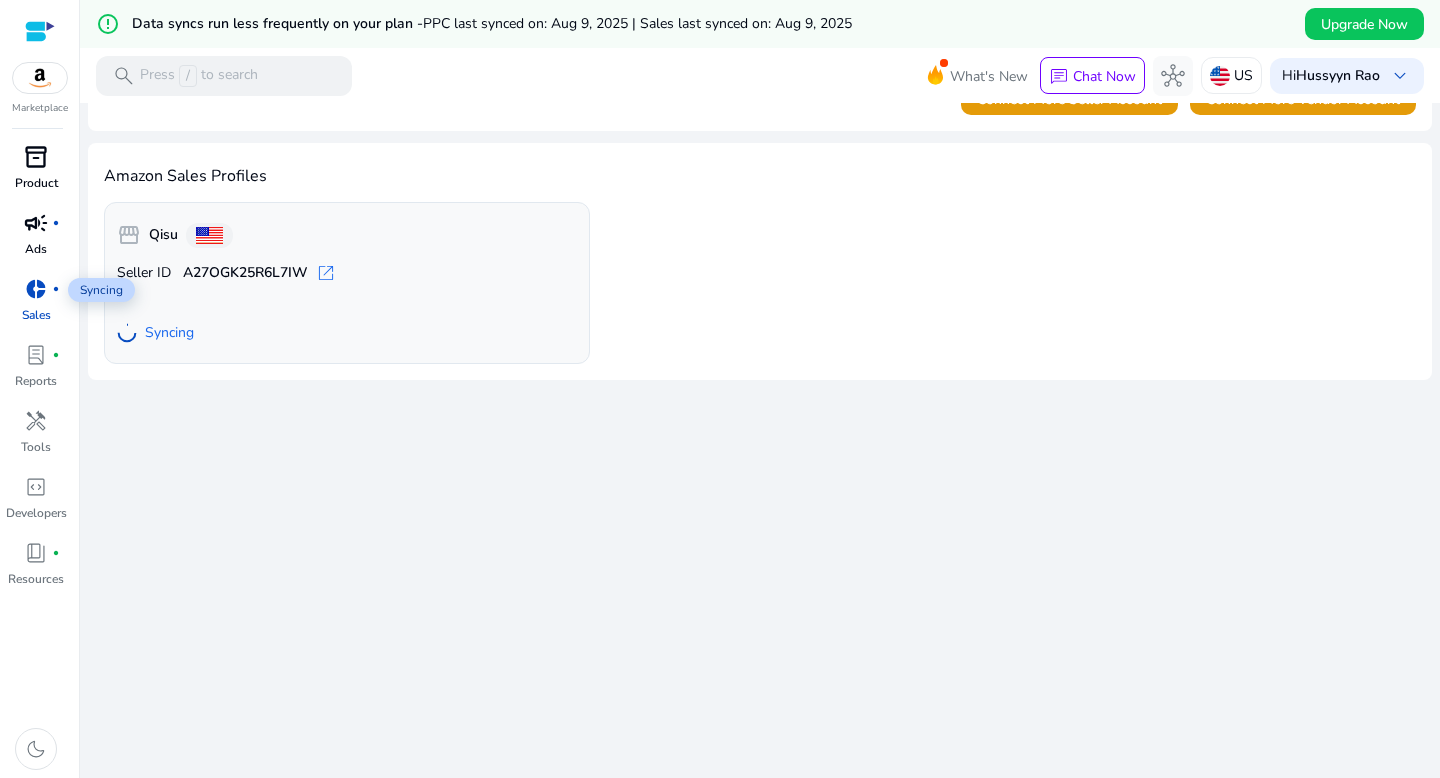 scroll, scrollTop: 0, scrollLeft: 0, axis: both 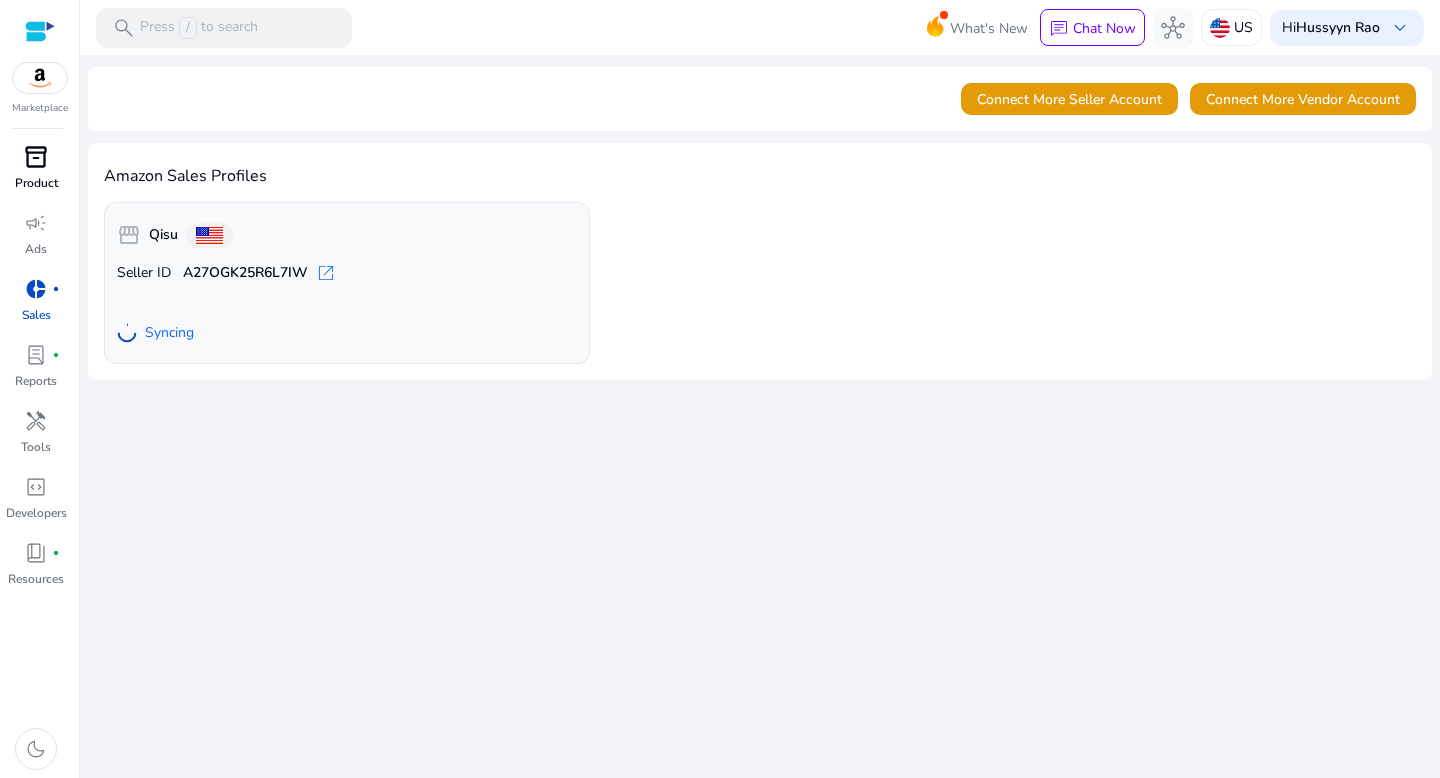 click on "inventory_2" at bounding box center (36, 157) 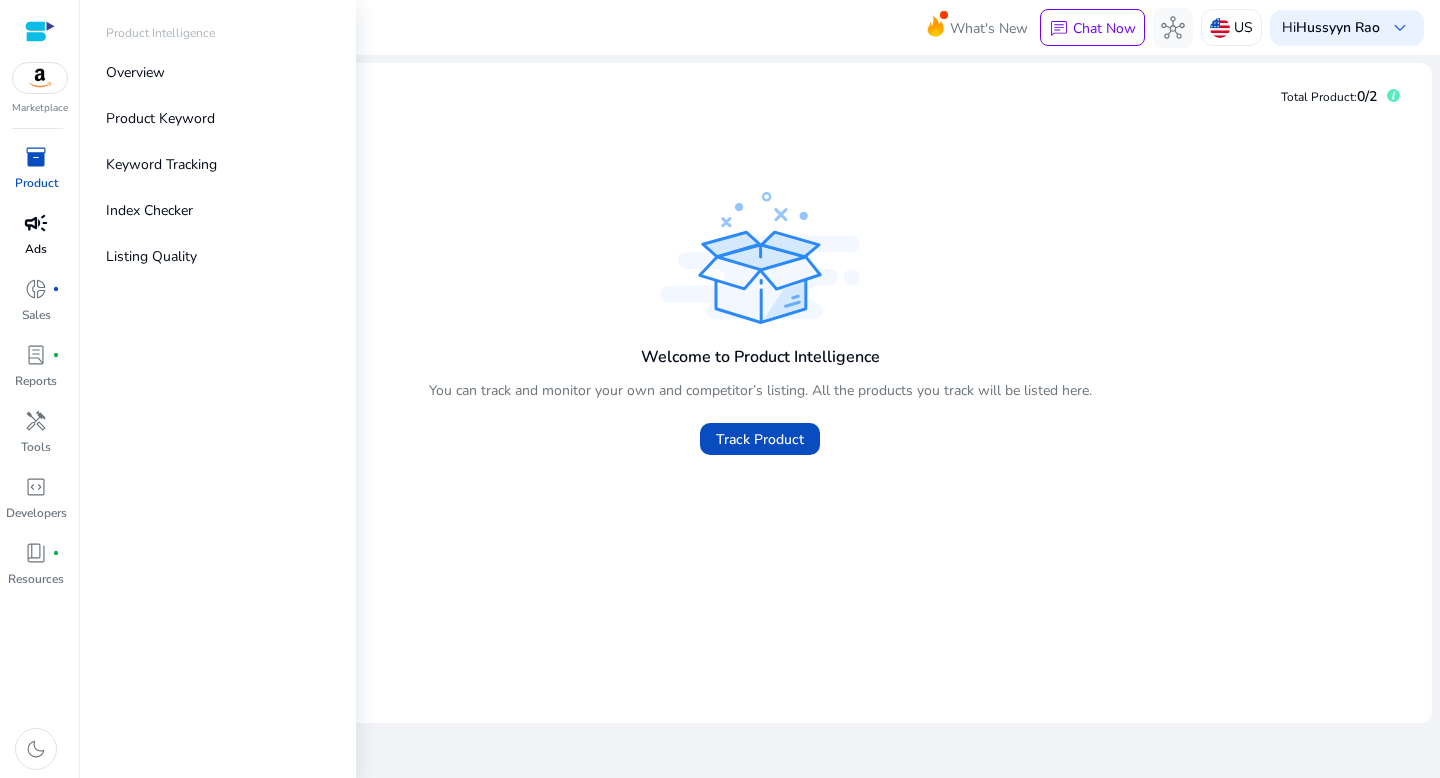click on "campaign" at bounding box center (36, 223) 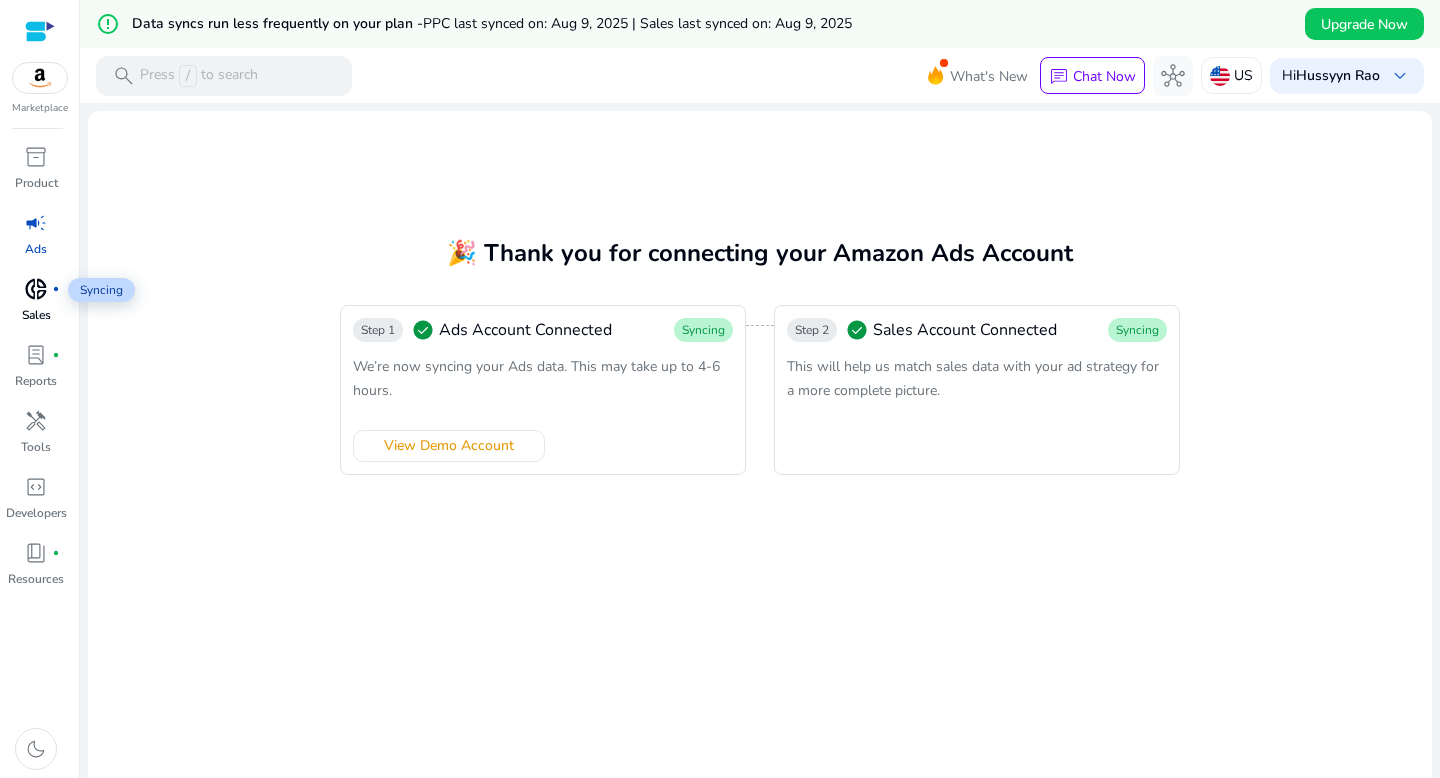 click on "donut_small" at bounding box center (36, 289) 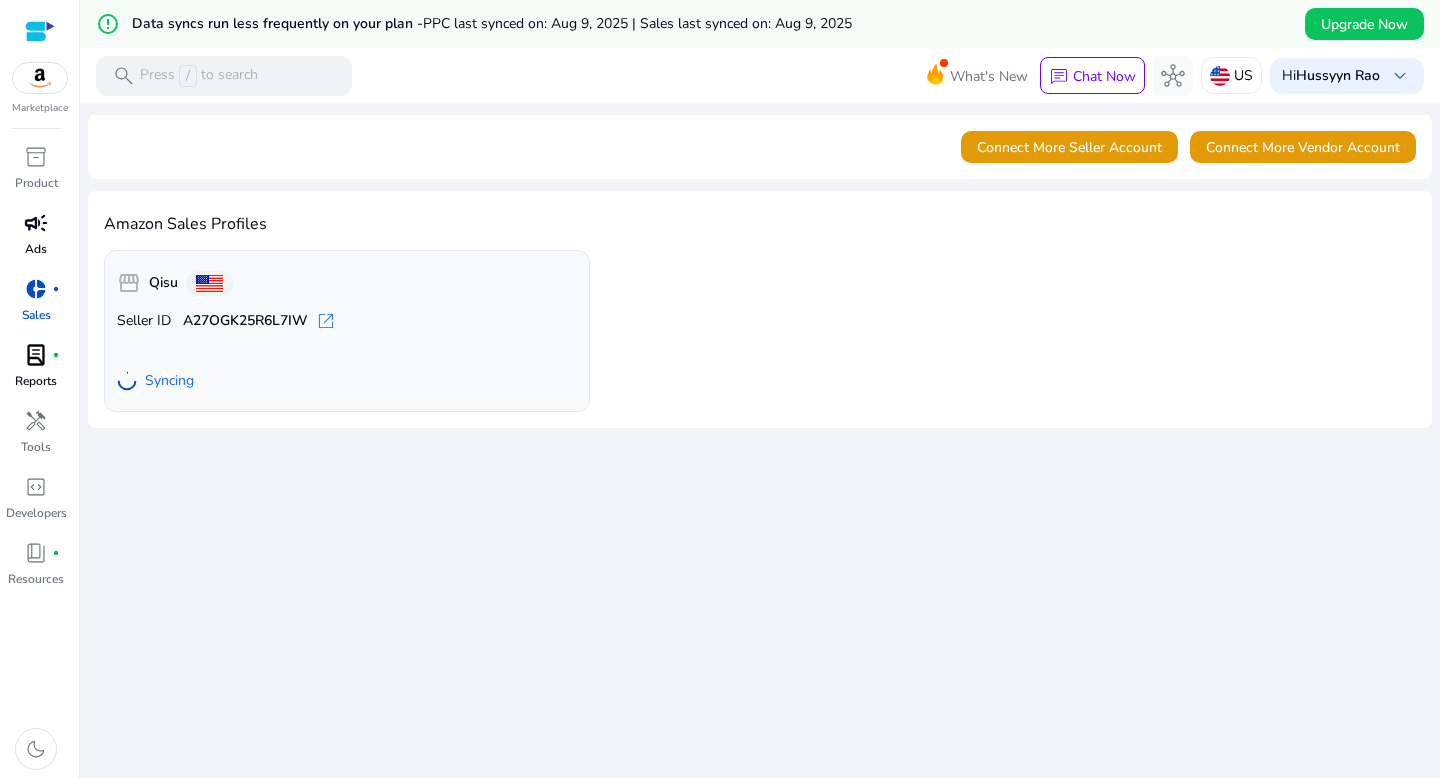 click on "lab_profile" at bounding box center (36, 355) 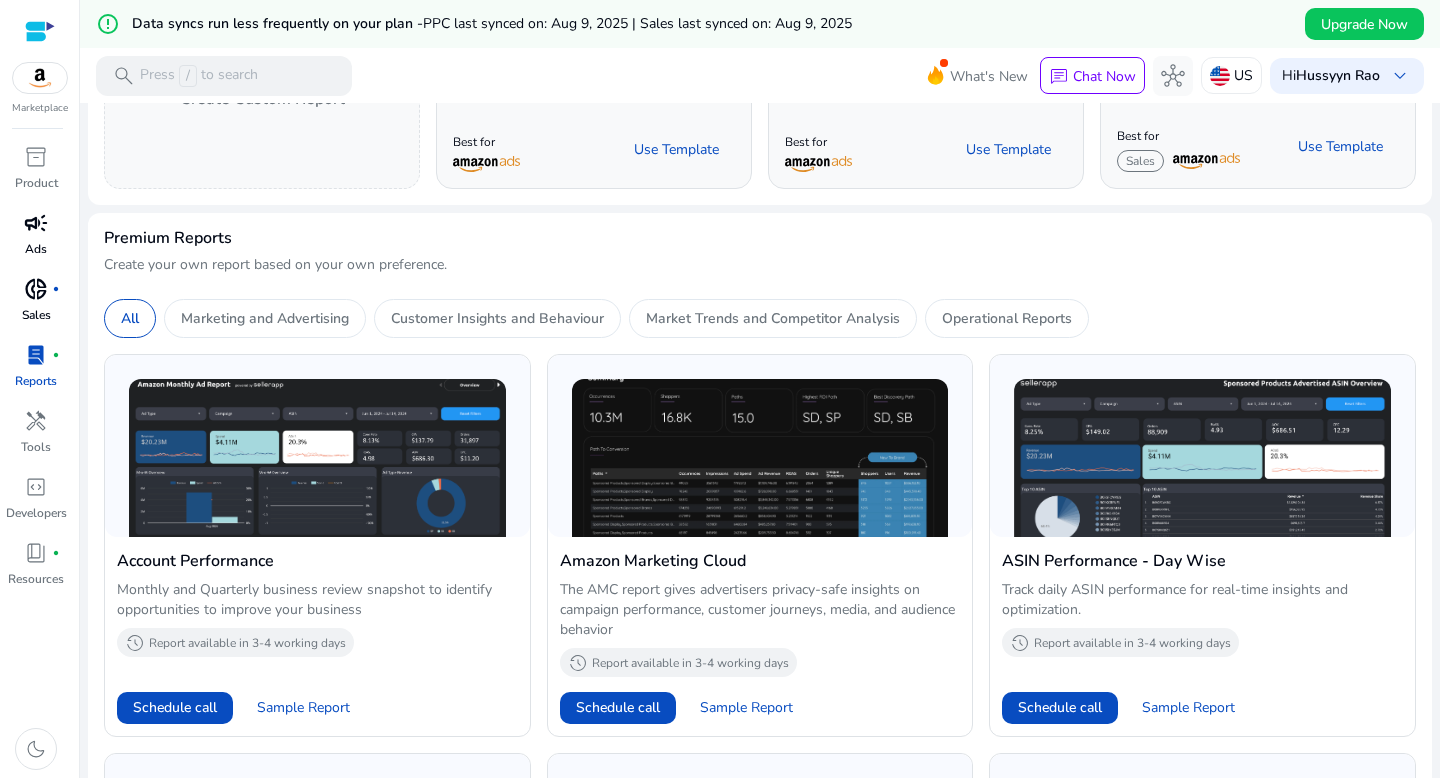 scroll, scrollTop: 188, scrollLeft: 0, axis: vertical 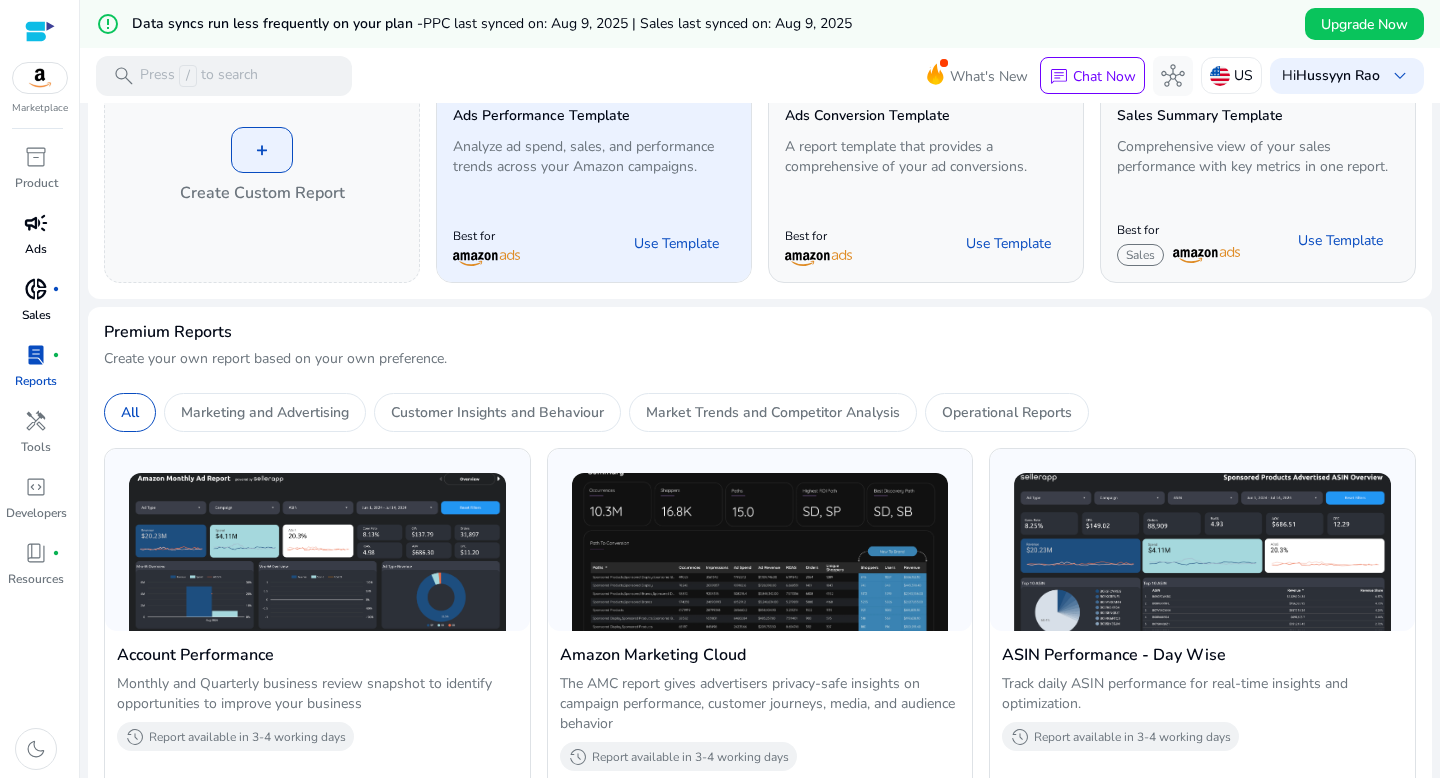 click on "Best for  Use Template" 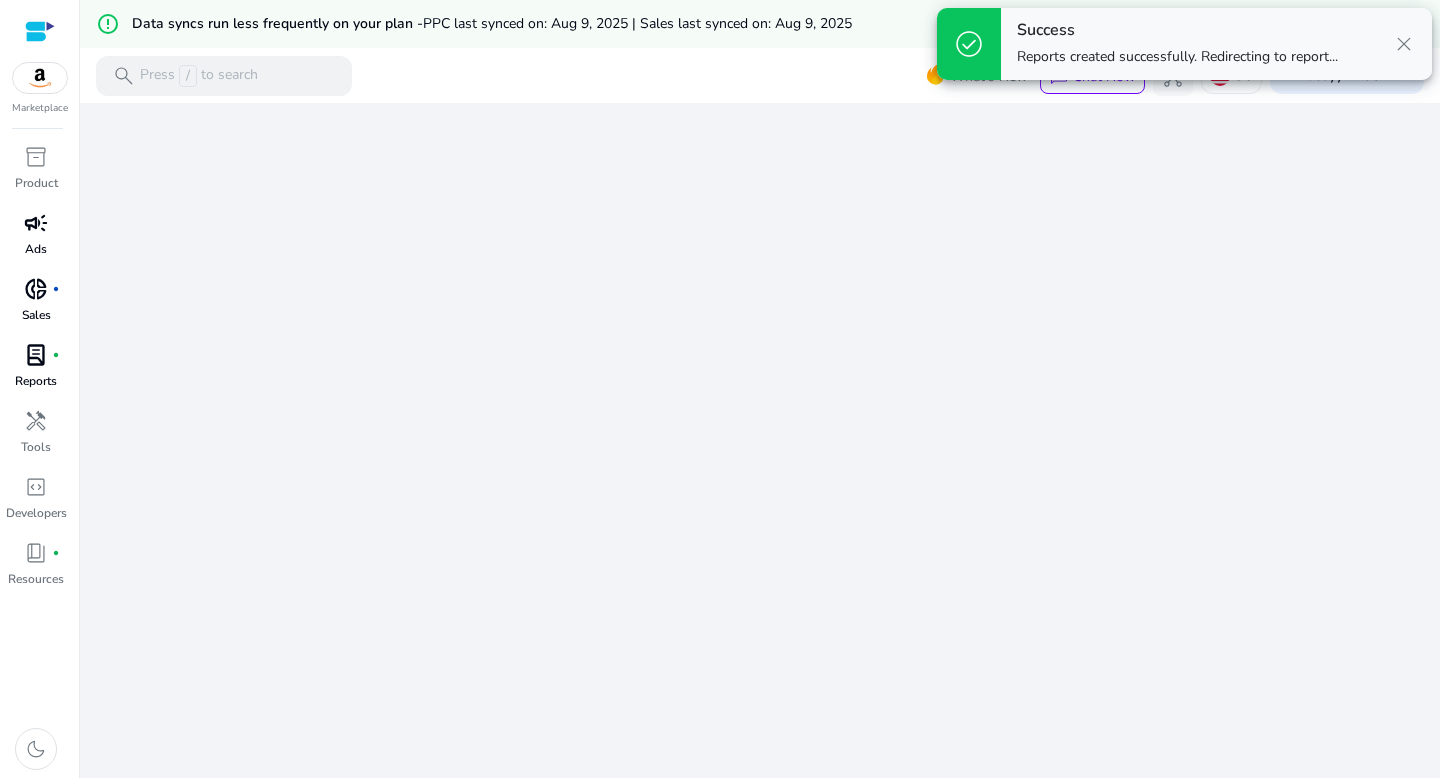 scroll, scrollTop: 0, scrollLeft: 0, axis: both 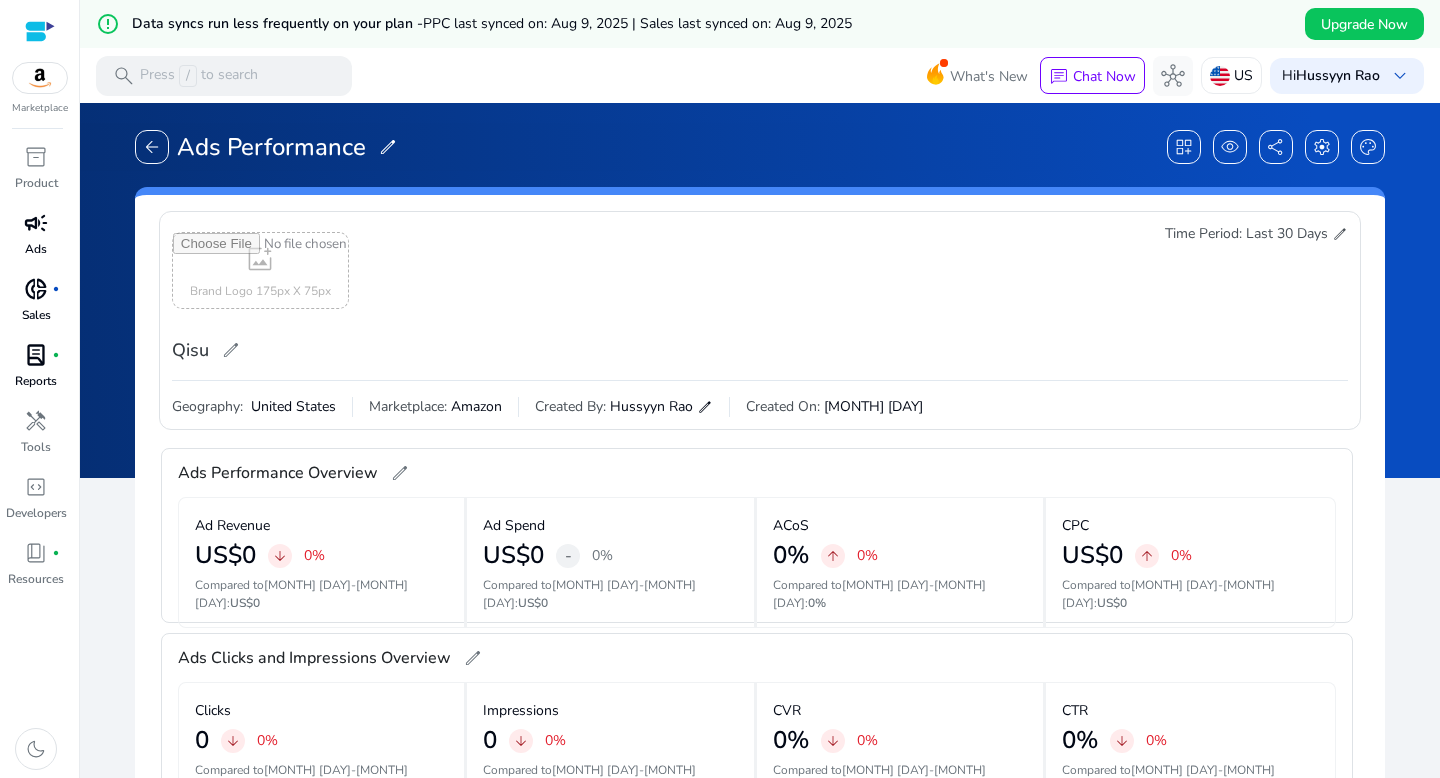 click at bounding box center [260, 270] 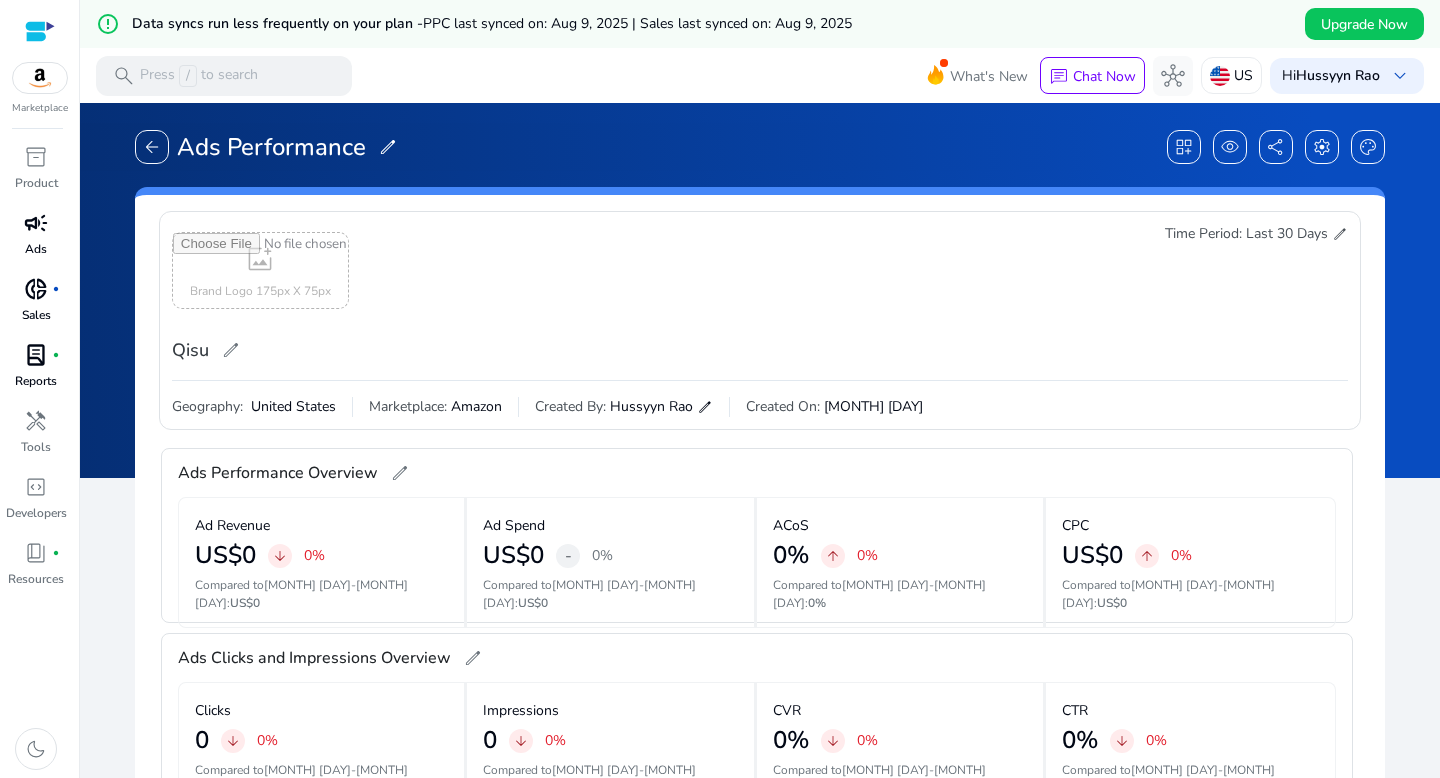 scroll, scrollTop: 0, scrollLeft: 0, axis: both 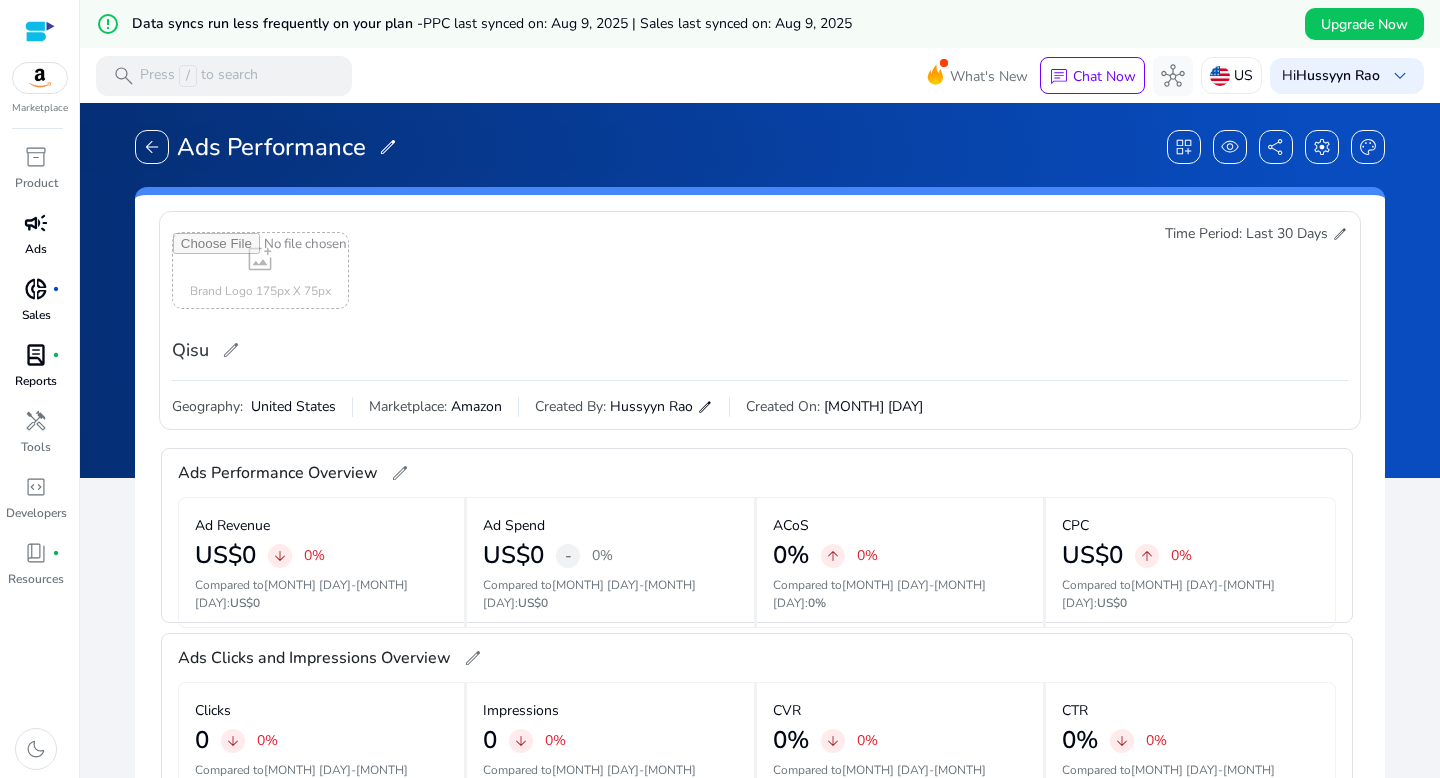 type on "**********" 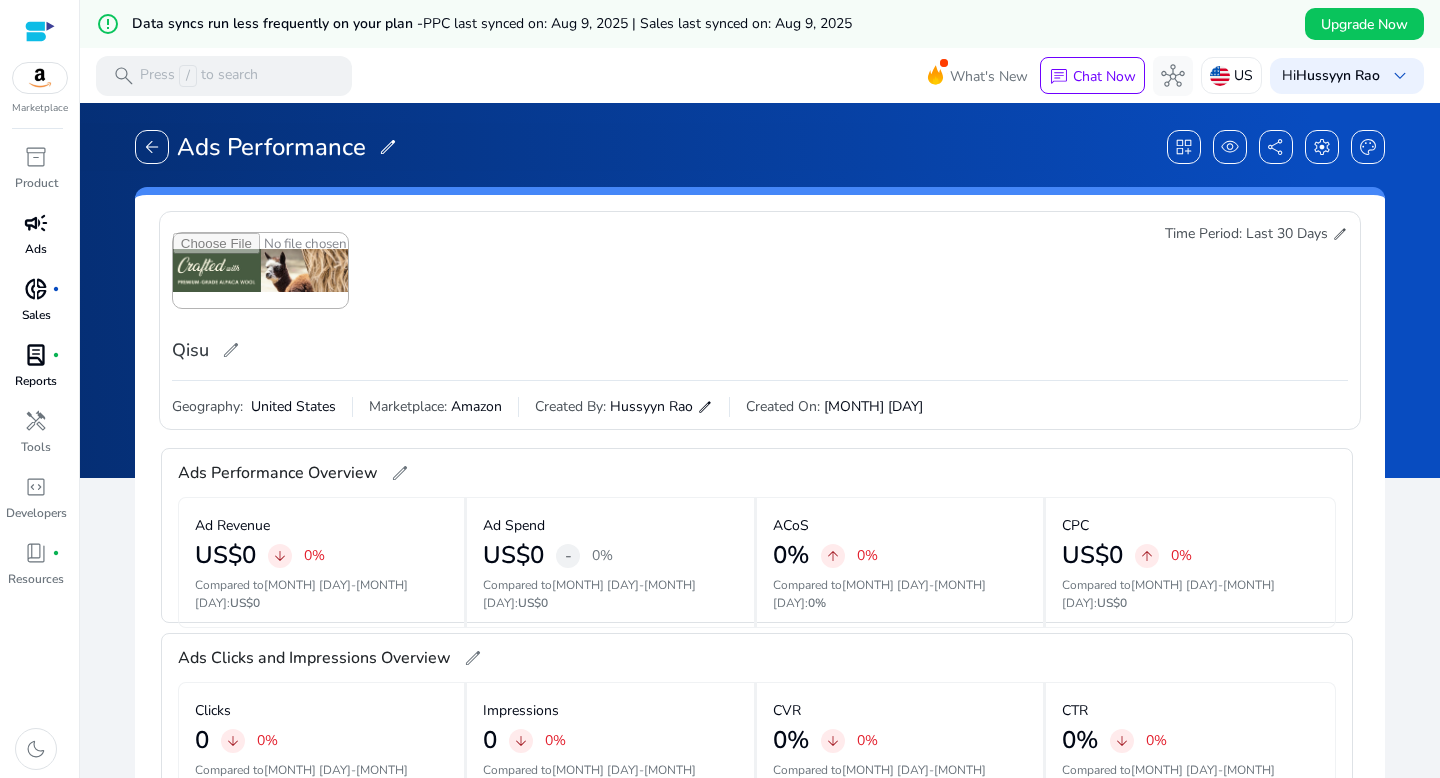 click on "delete  Delete Image Qisu   edit   Time Period: Last 30 Days  edit" 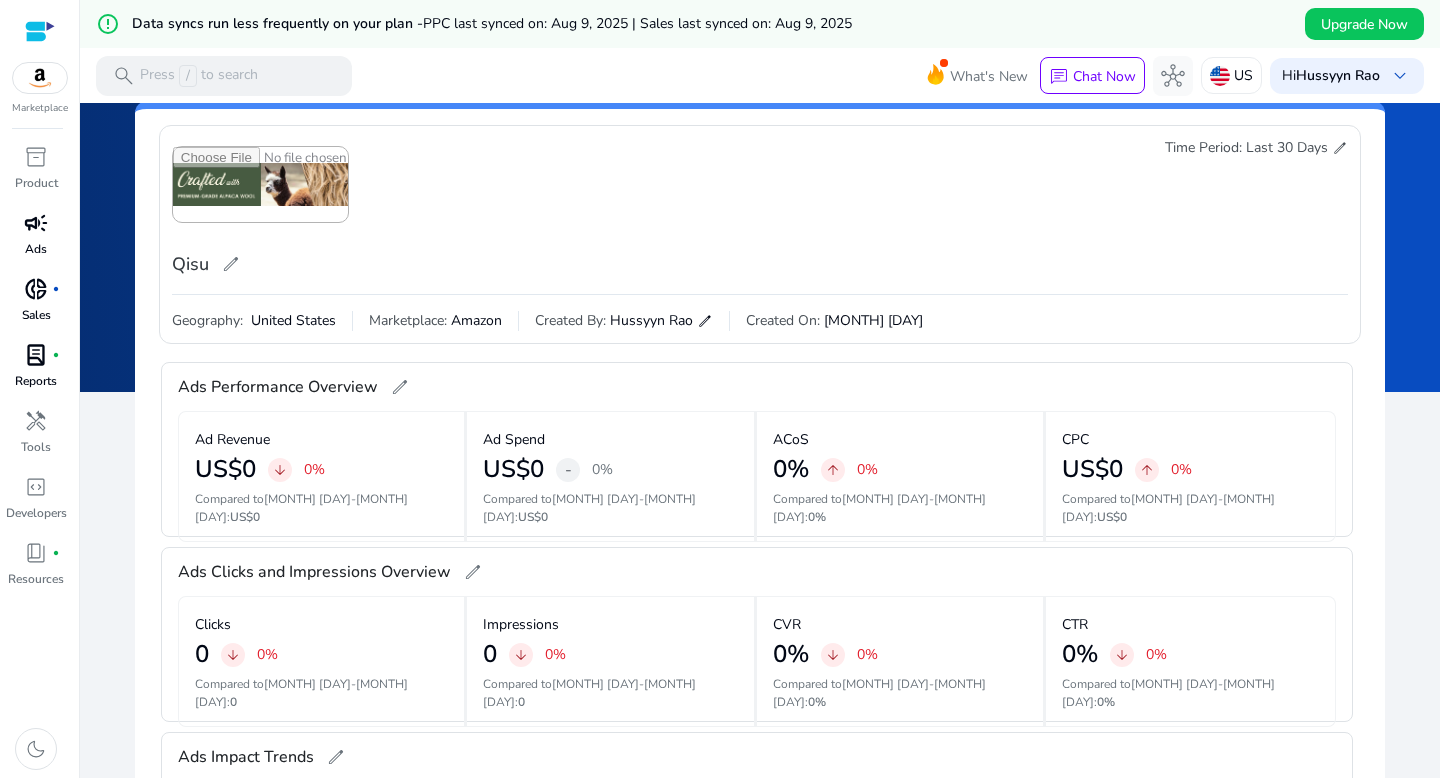 scroll, scrollTop: 0, scrollLeft: 0, axis: both 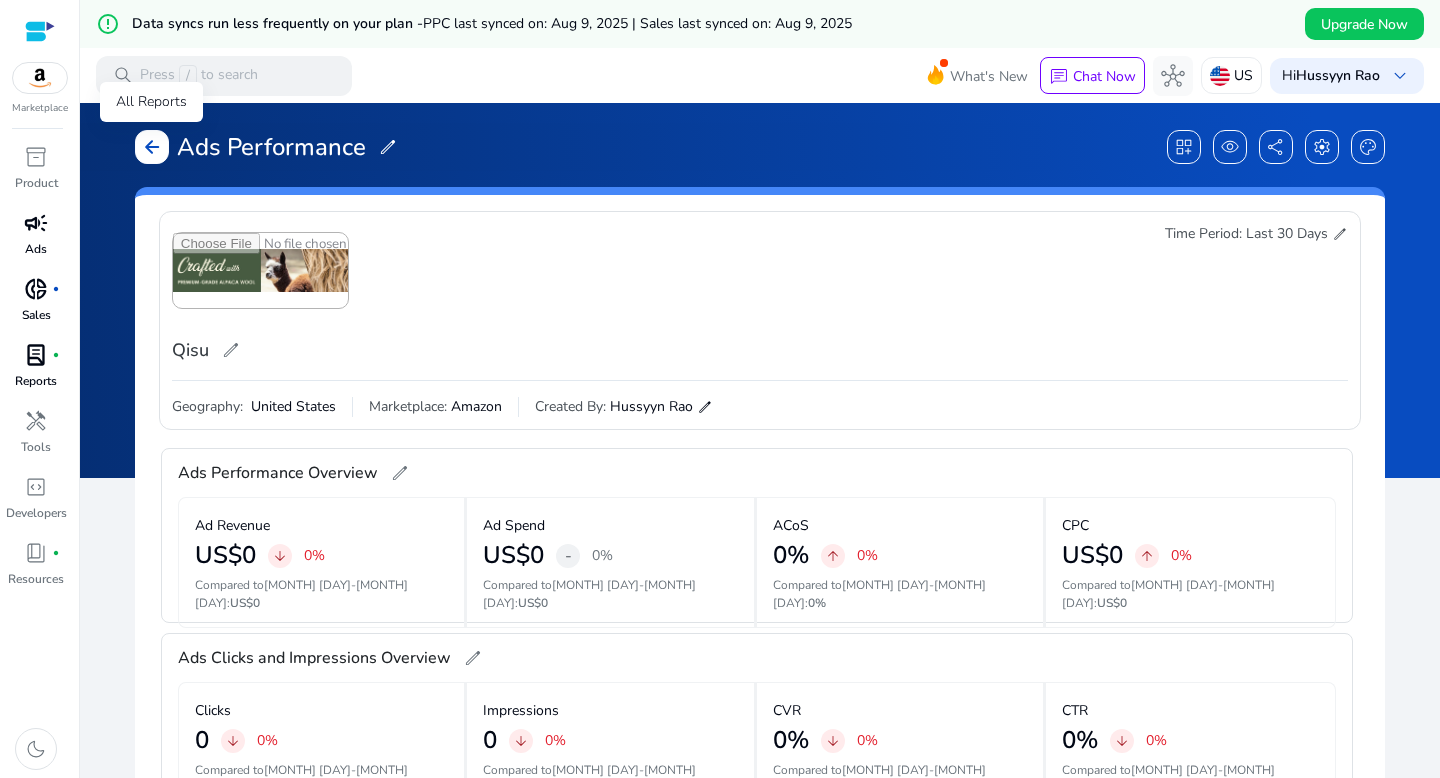 click on "arrow_back" 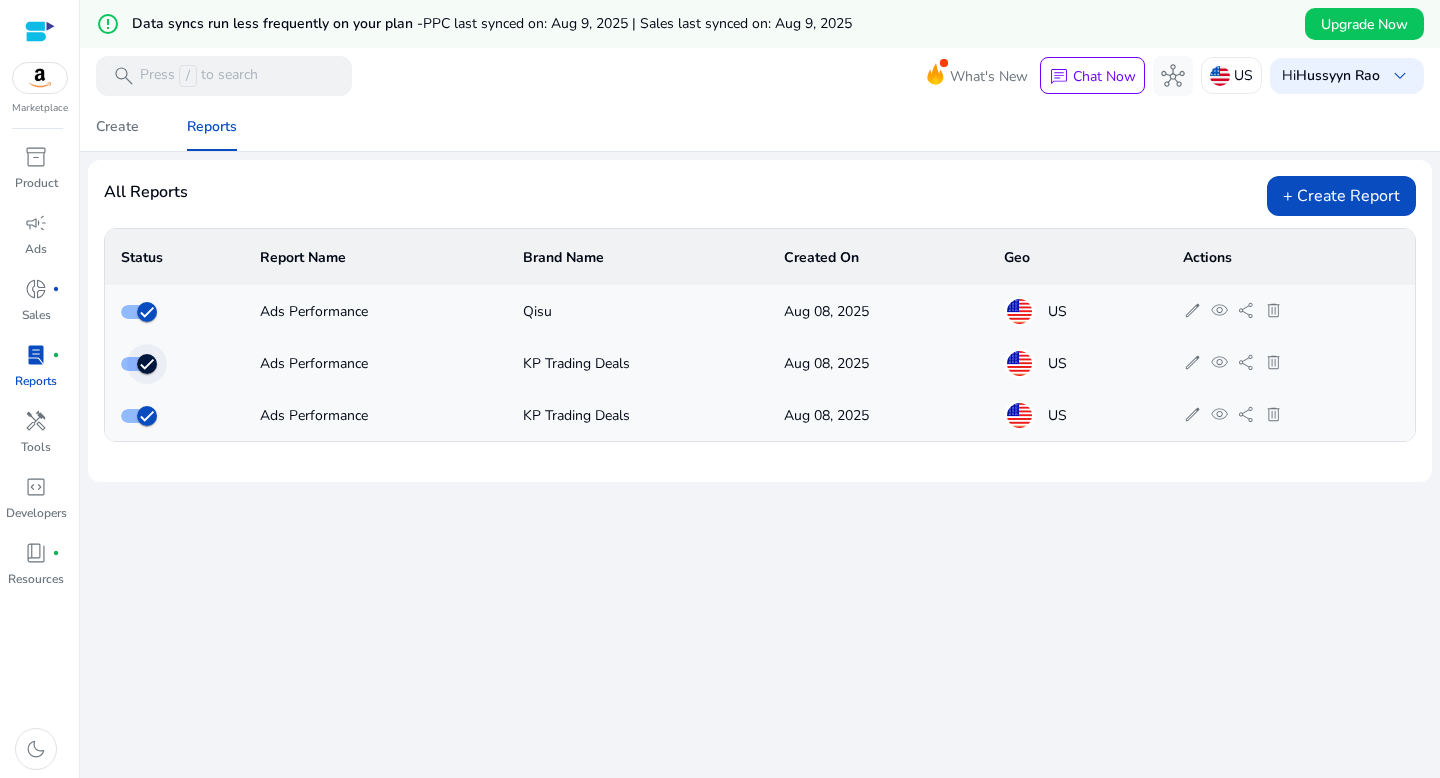 click at bounding box center [147, 364] 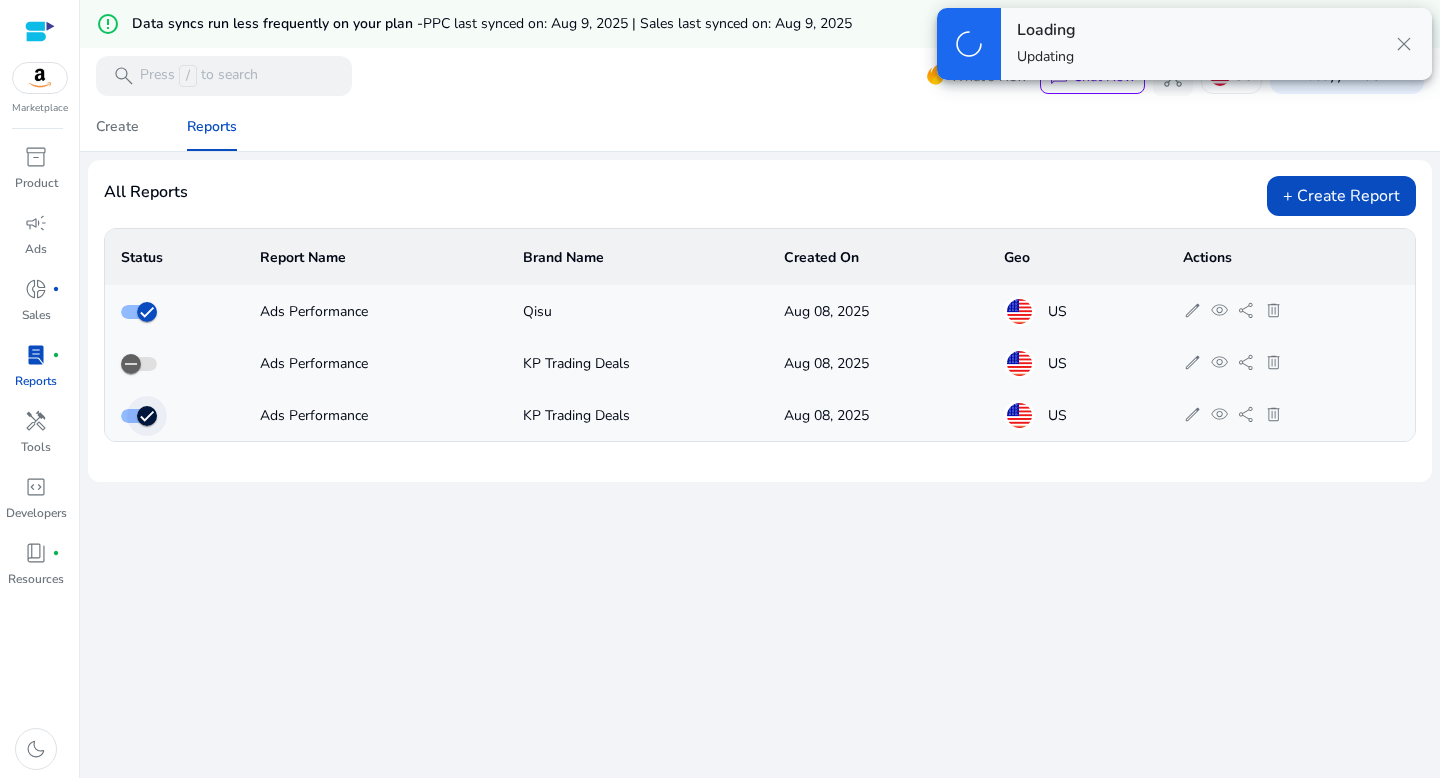 click at bounding box center [147, 416] 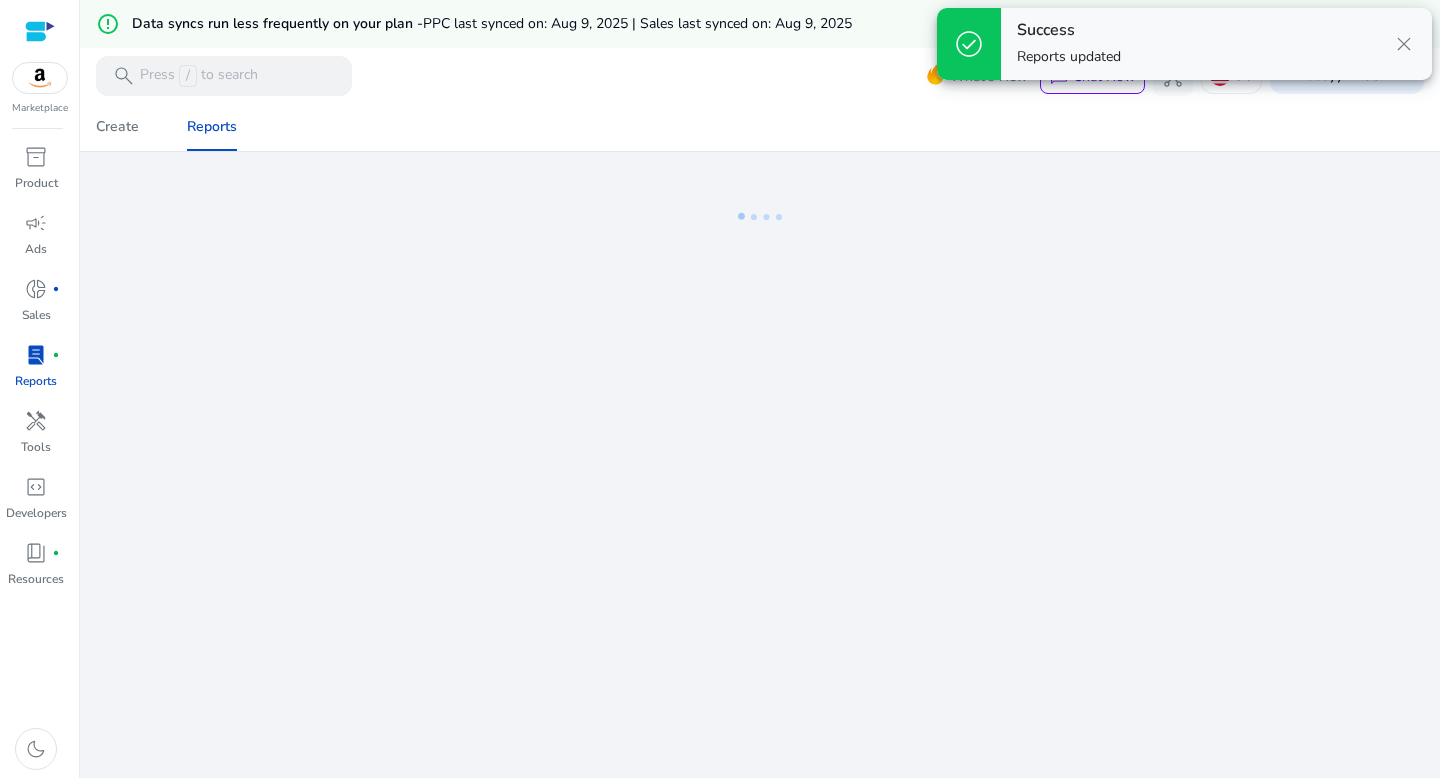 click on "We are getting things ready for you...  Create   Reports" 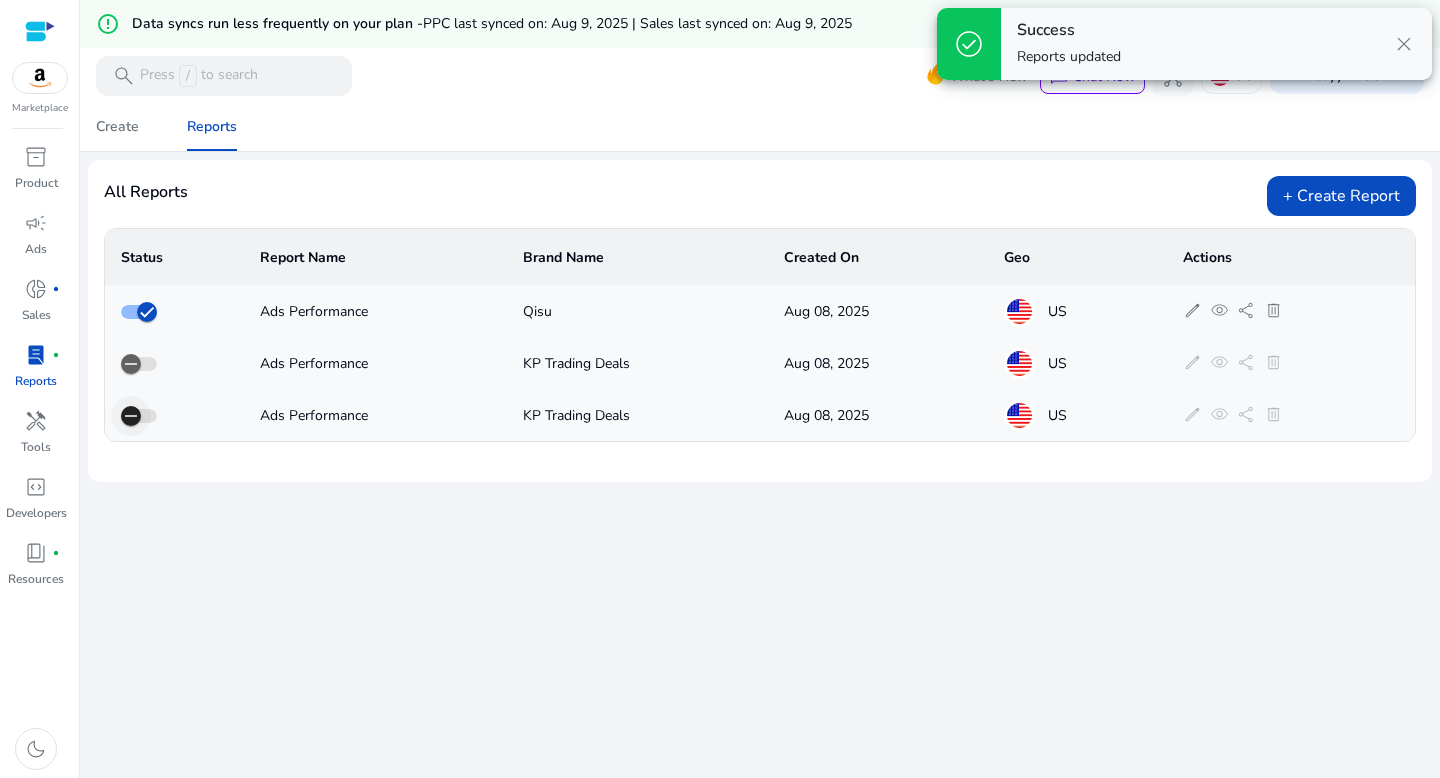 click at bounding box center [131, 416] 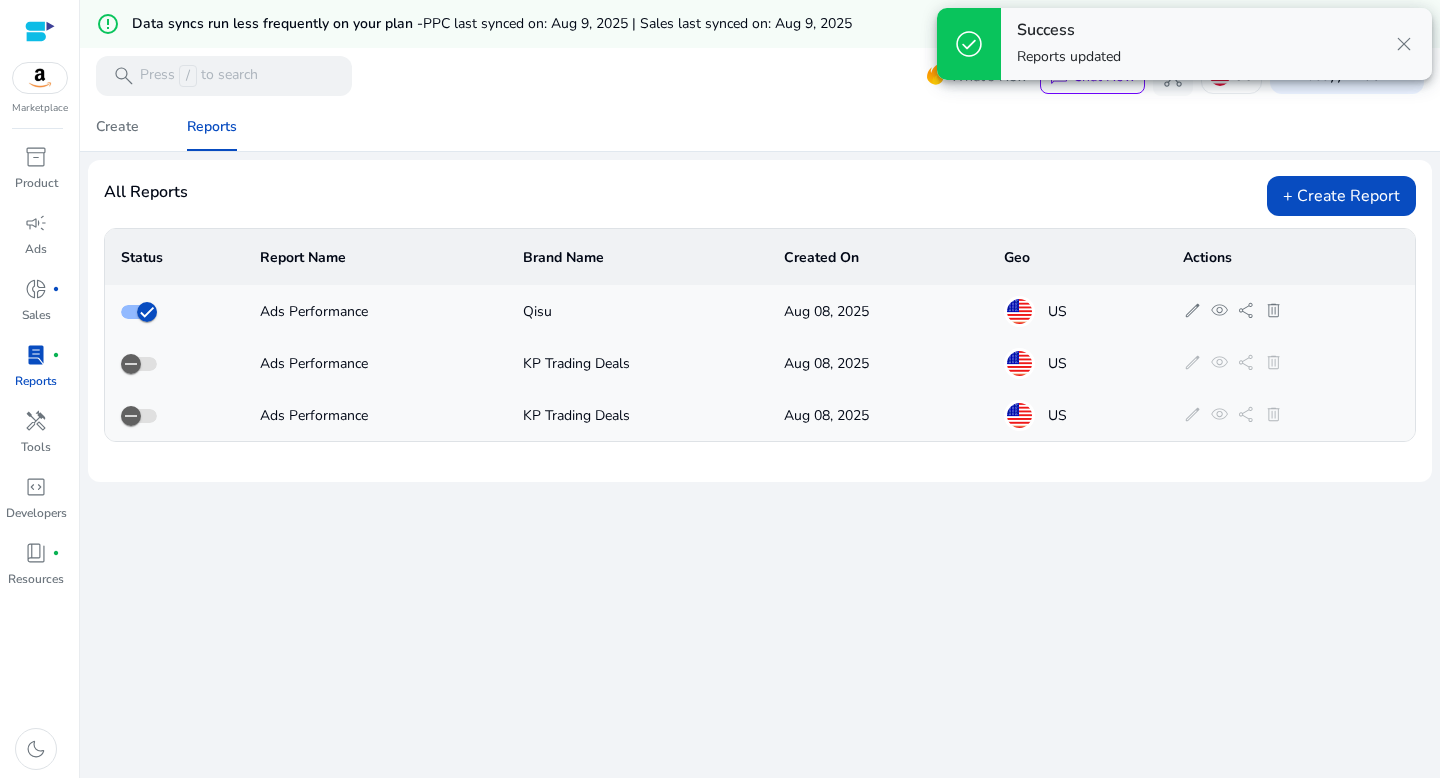 click on "edit   visibility   share   delete" 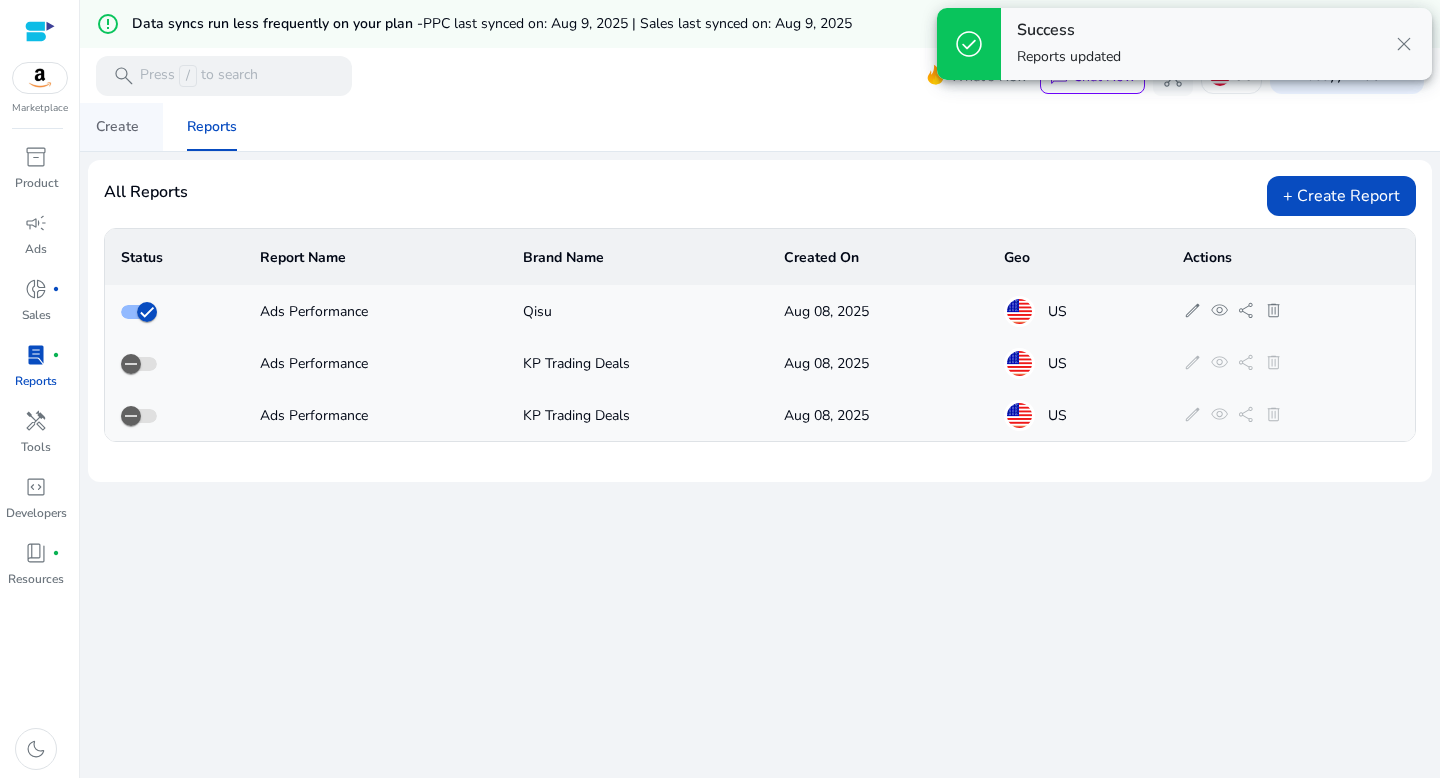 click on "Create" at bounding box center (117, 127) 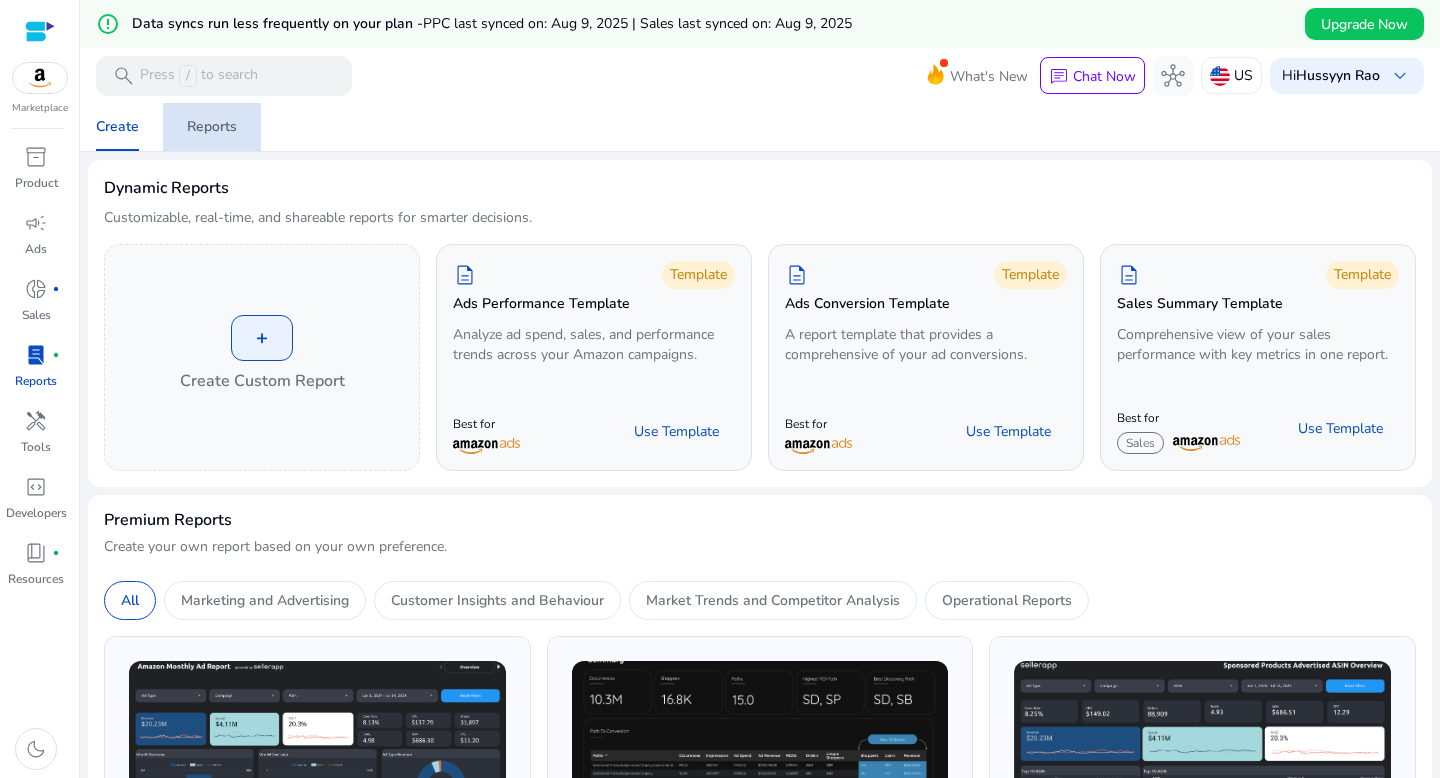 click on "Reports" at bounding box center (212, 127) 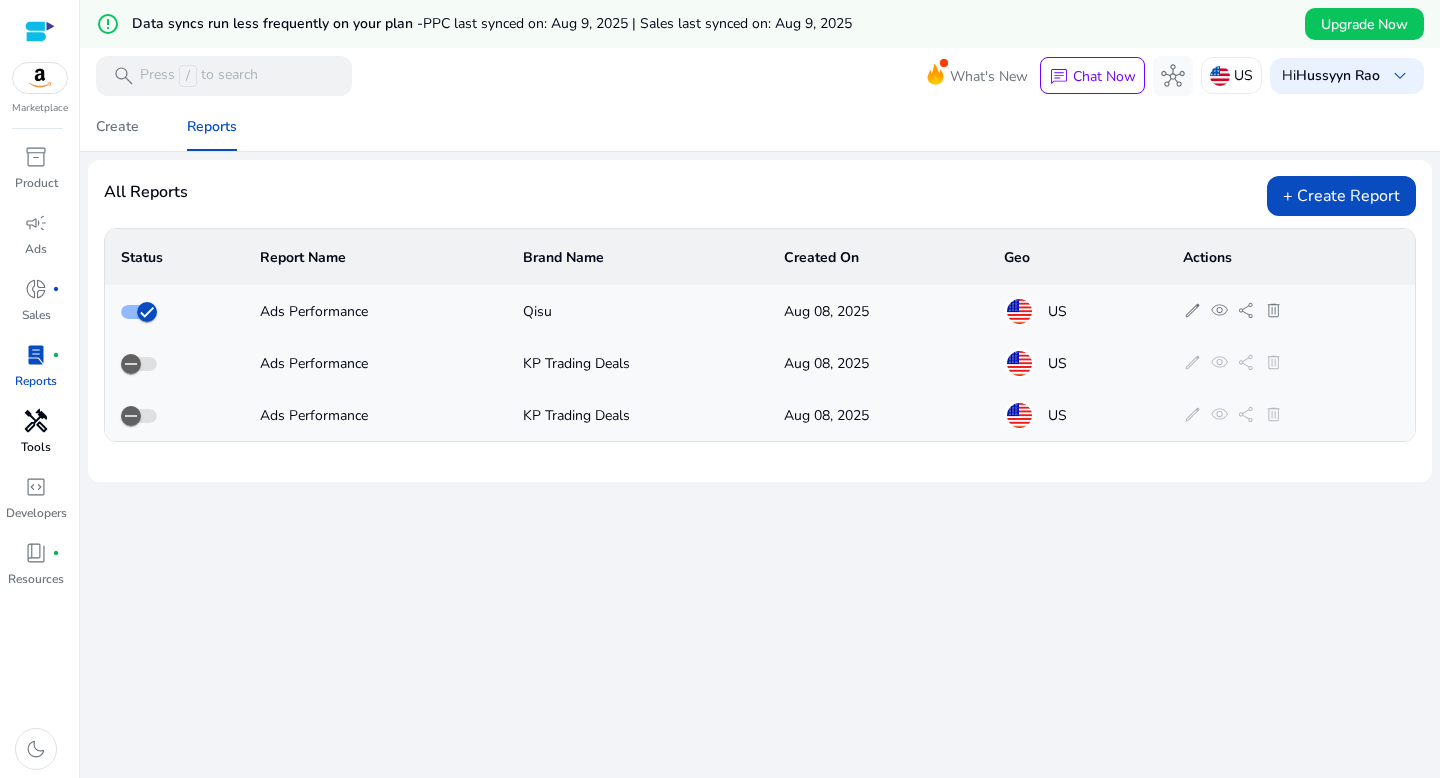 click on "handyman" at bounding box center [36, 421] 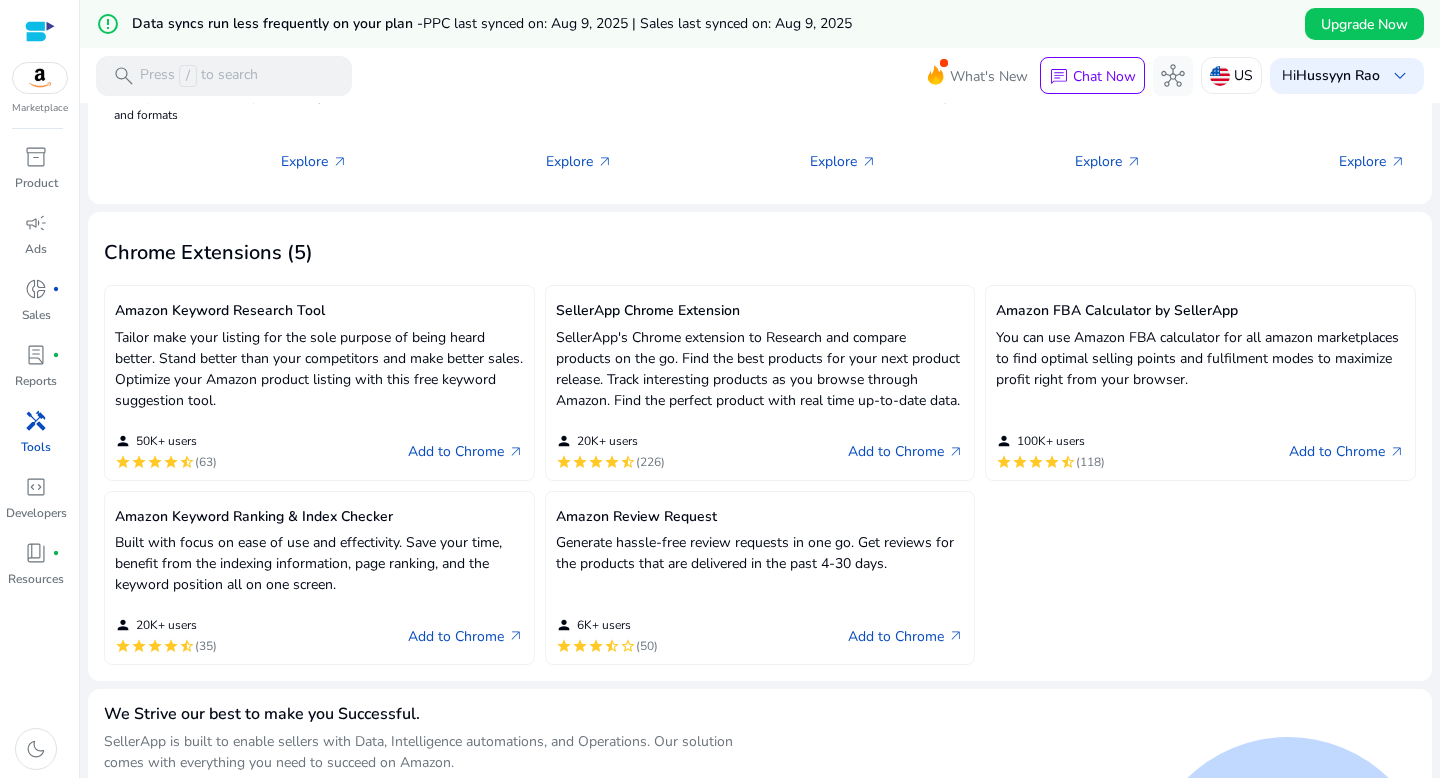 scroll, scrollTop: 0, scrollLeft: 0, axis: both 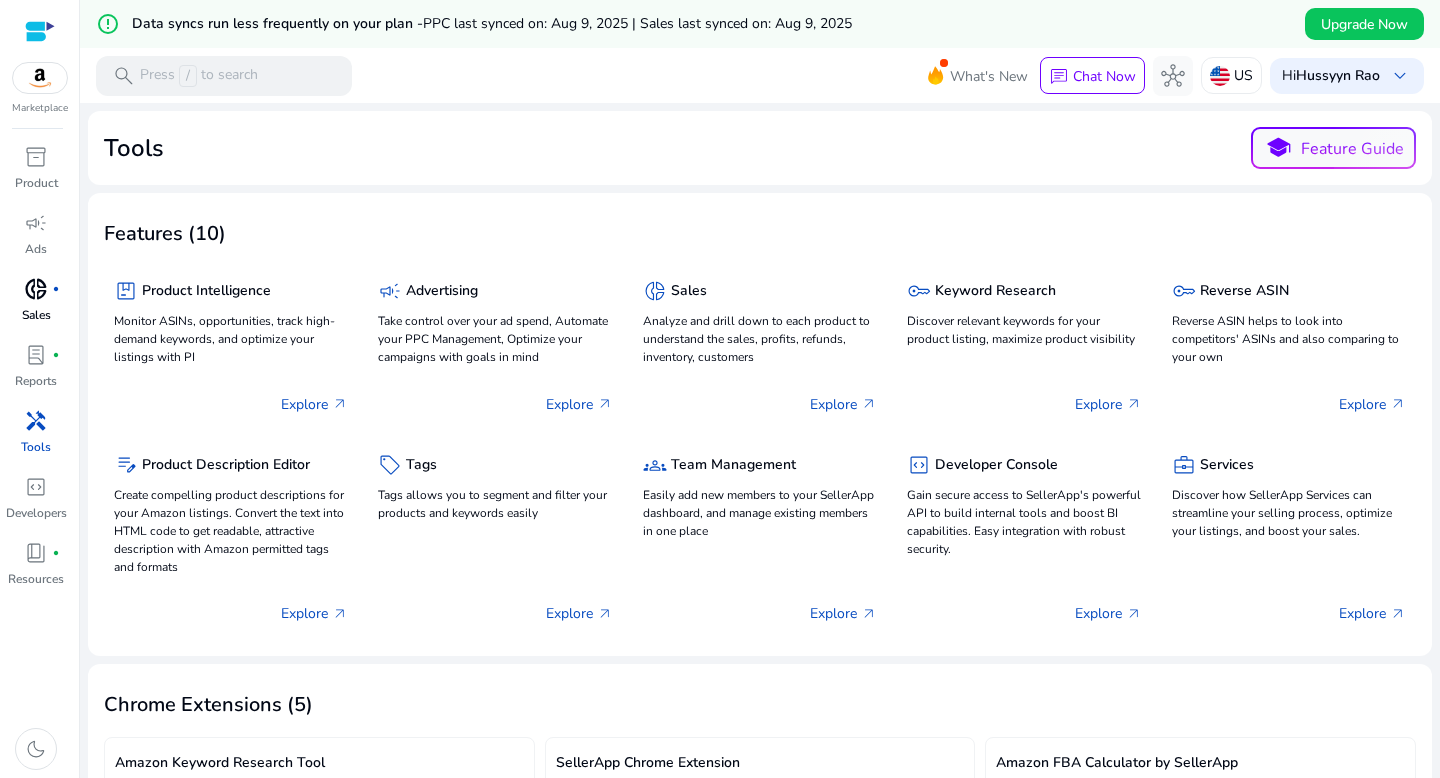 click on "fiber_manual_record" at bounding box center (56, 289) 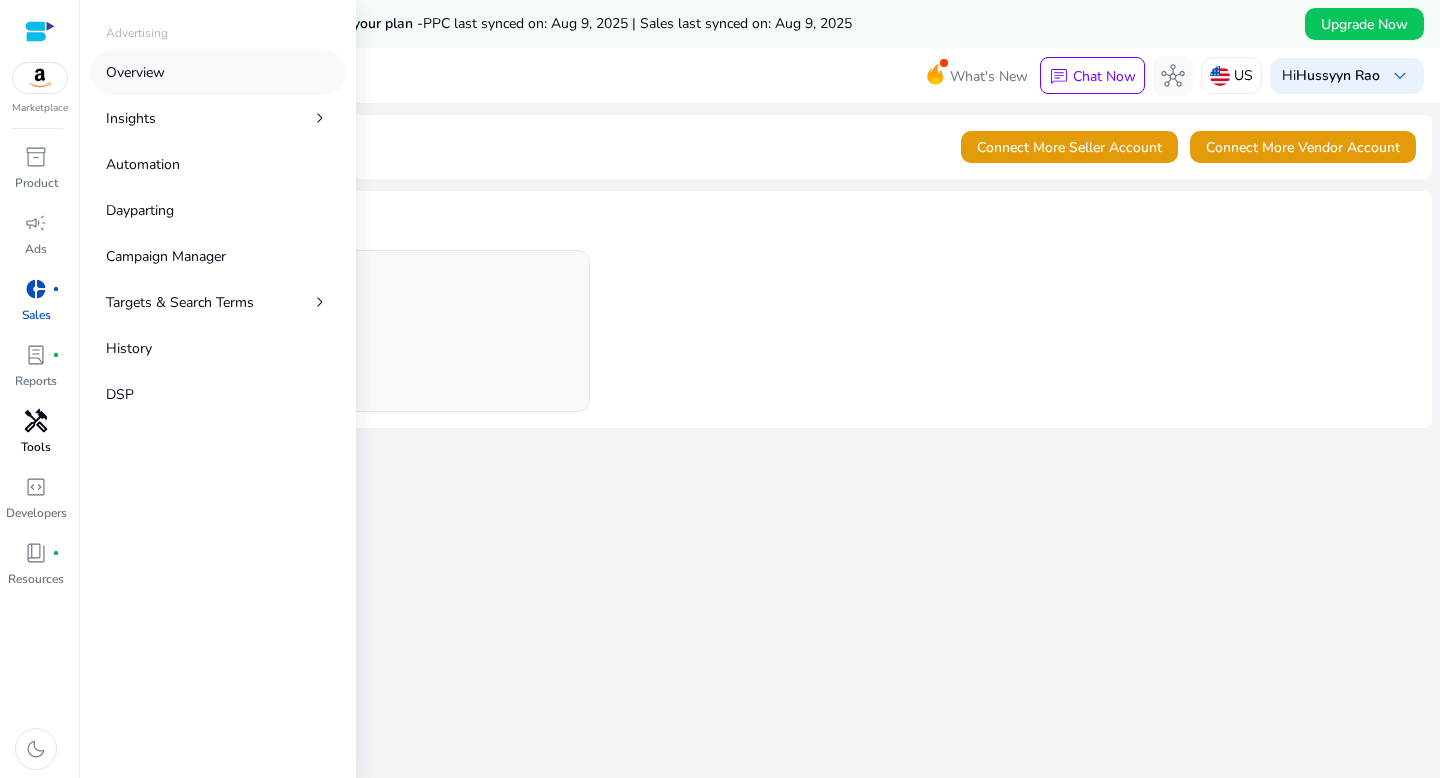 click on "Overview" at bounding box center (135, 72) 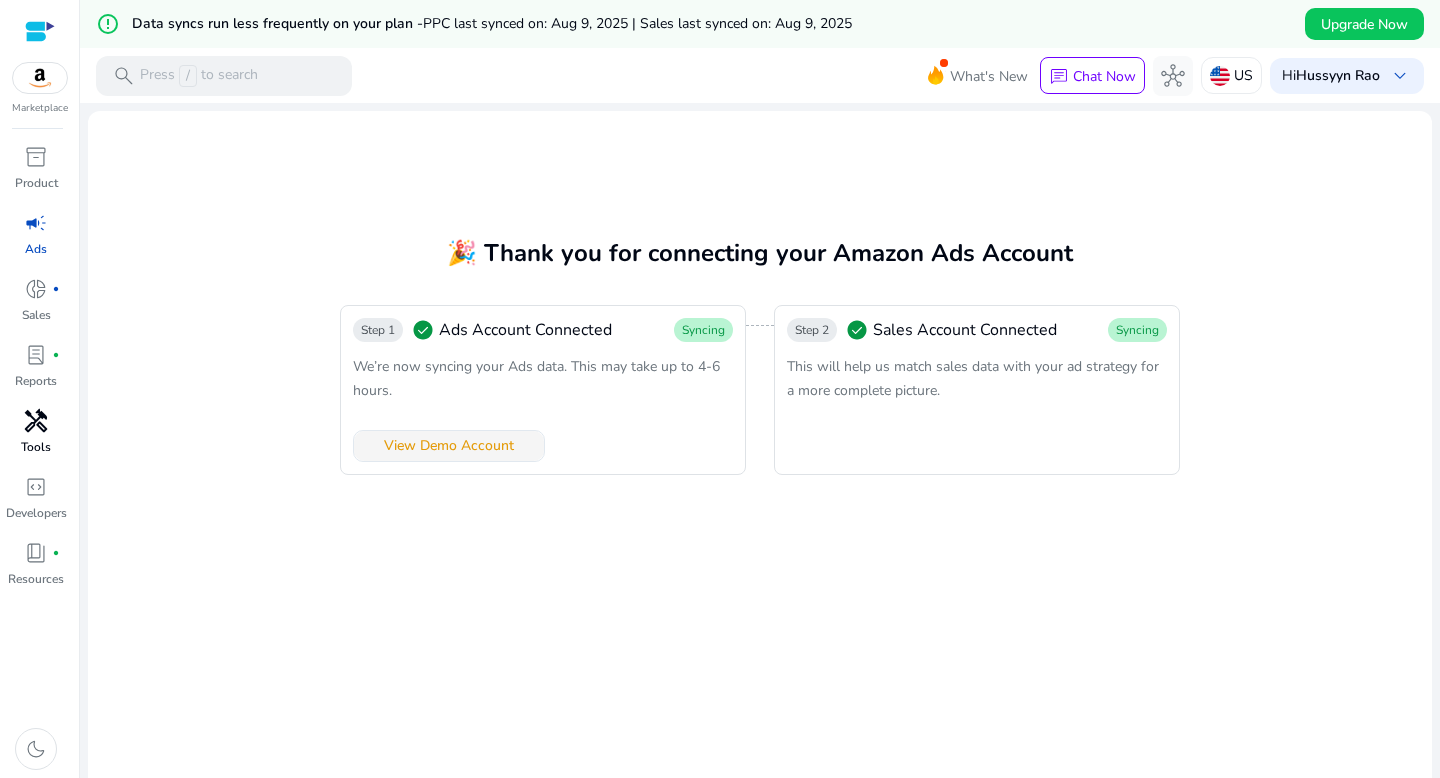 click on "View Demo Account" 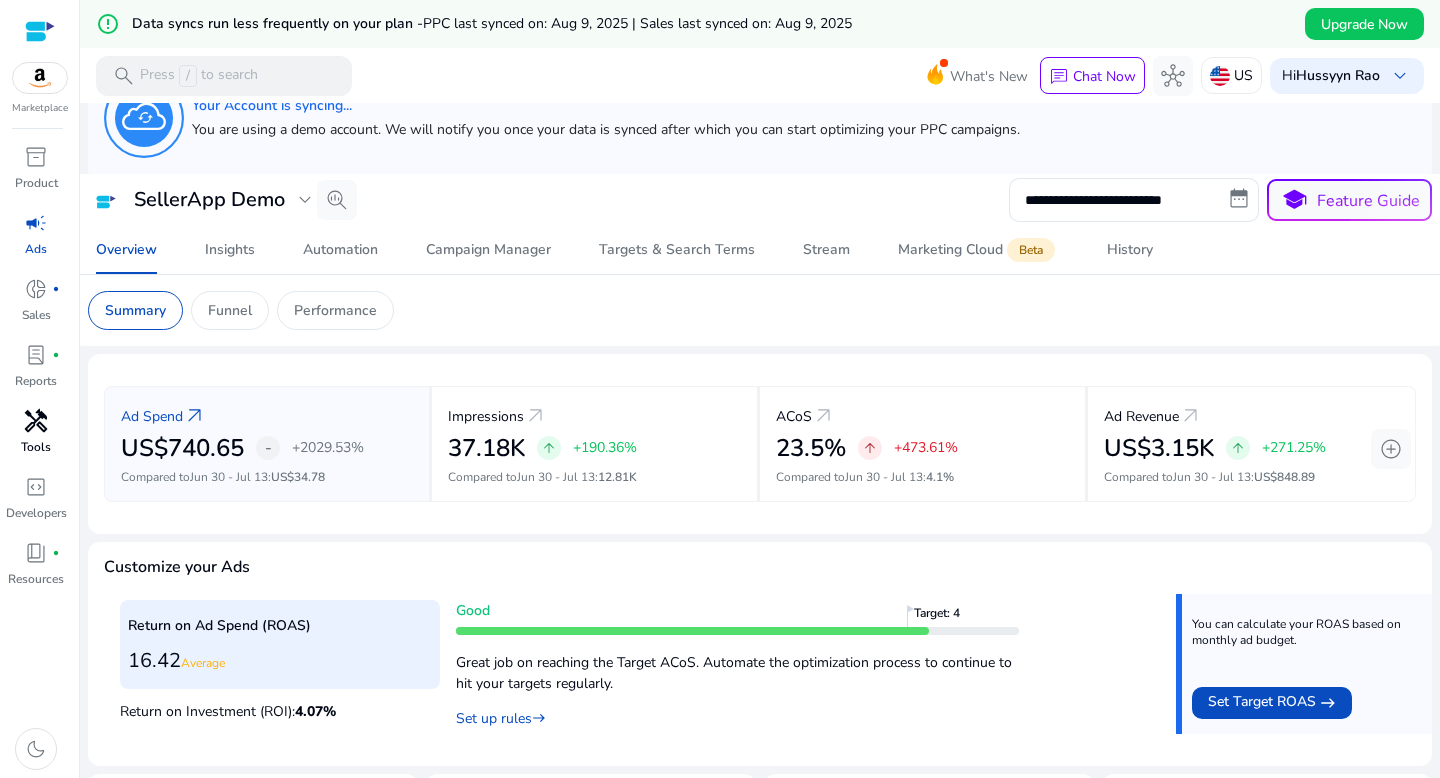 scroll, scrollTop: 31, scrollLeft: 0, axis: vertical 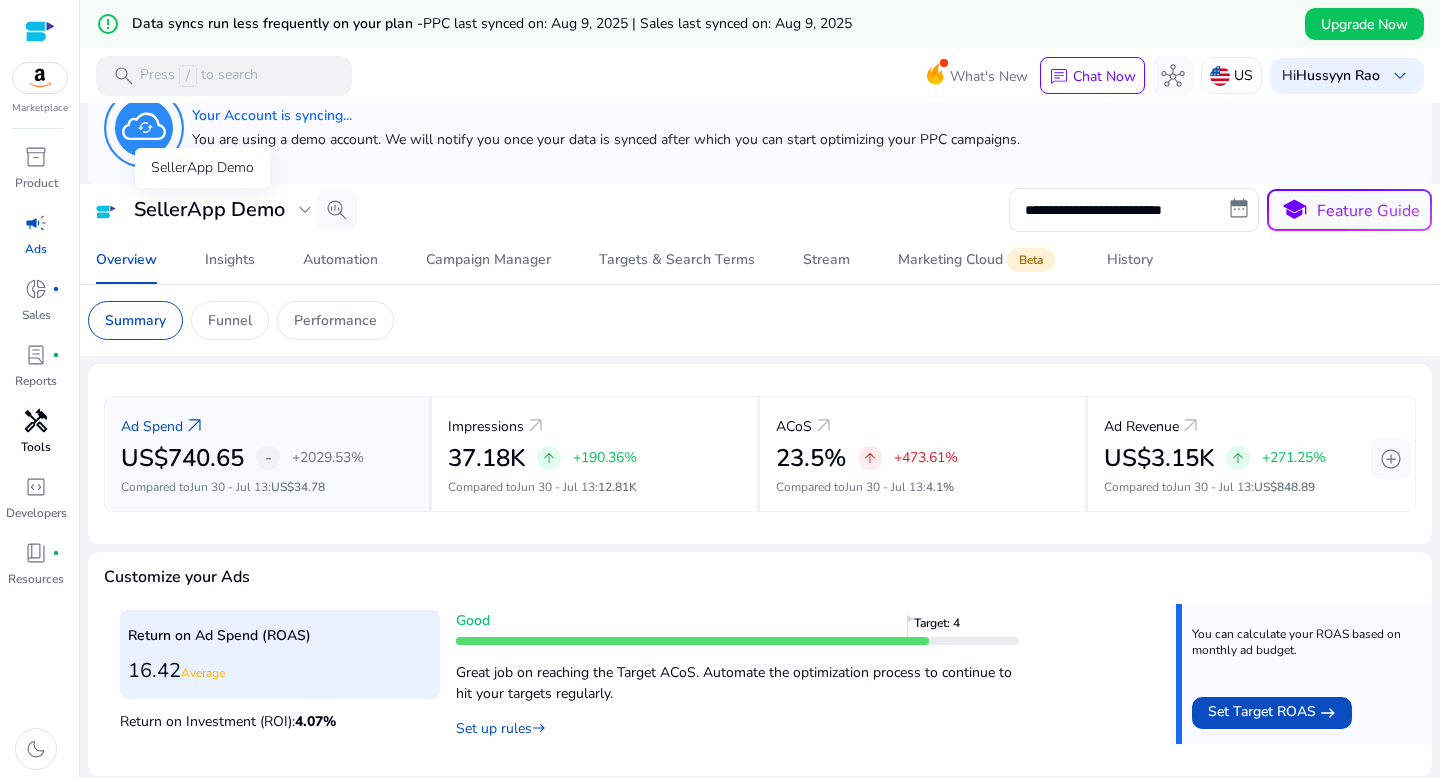 click on "expand_more" 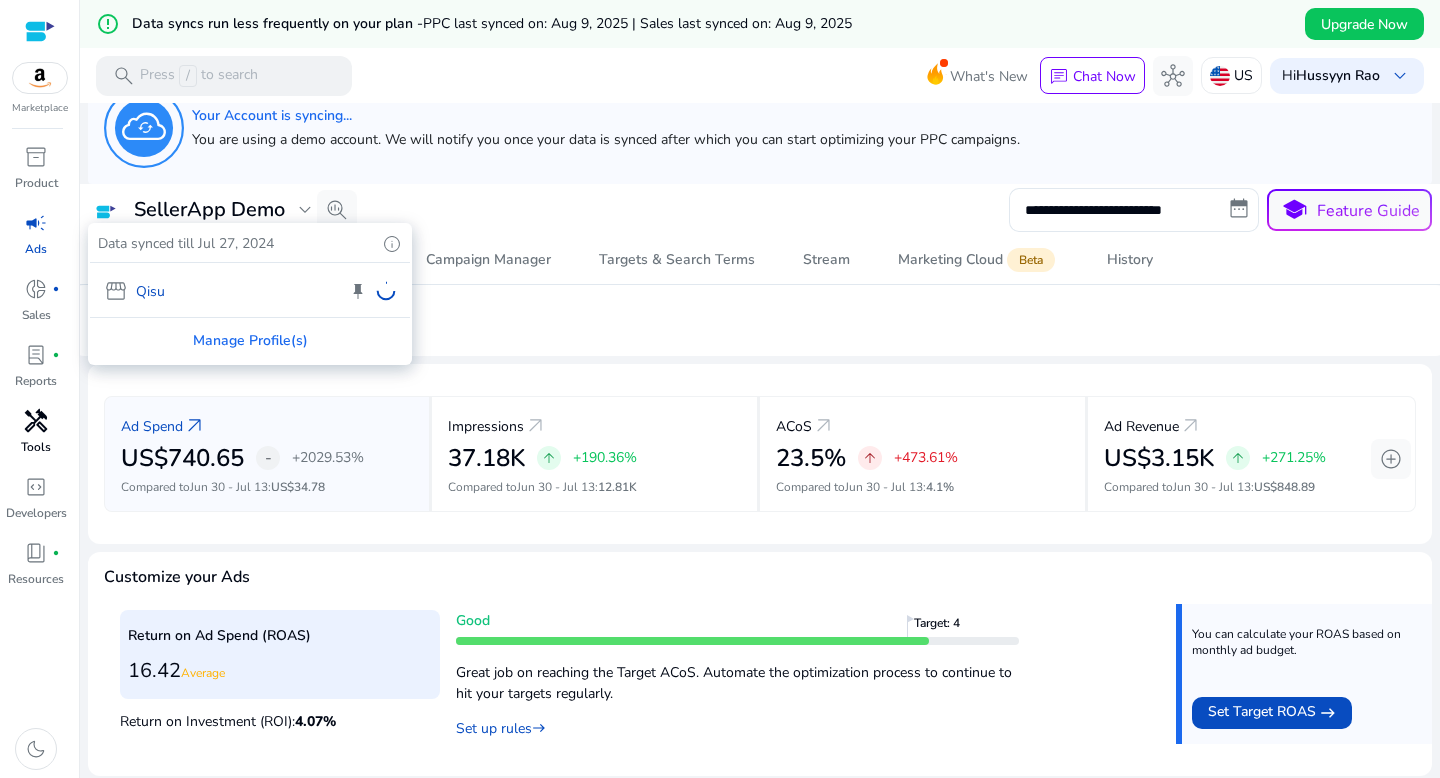 click at bounding box center (720, 389) 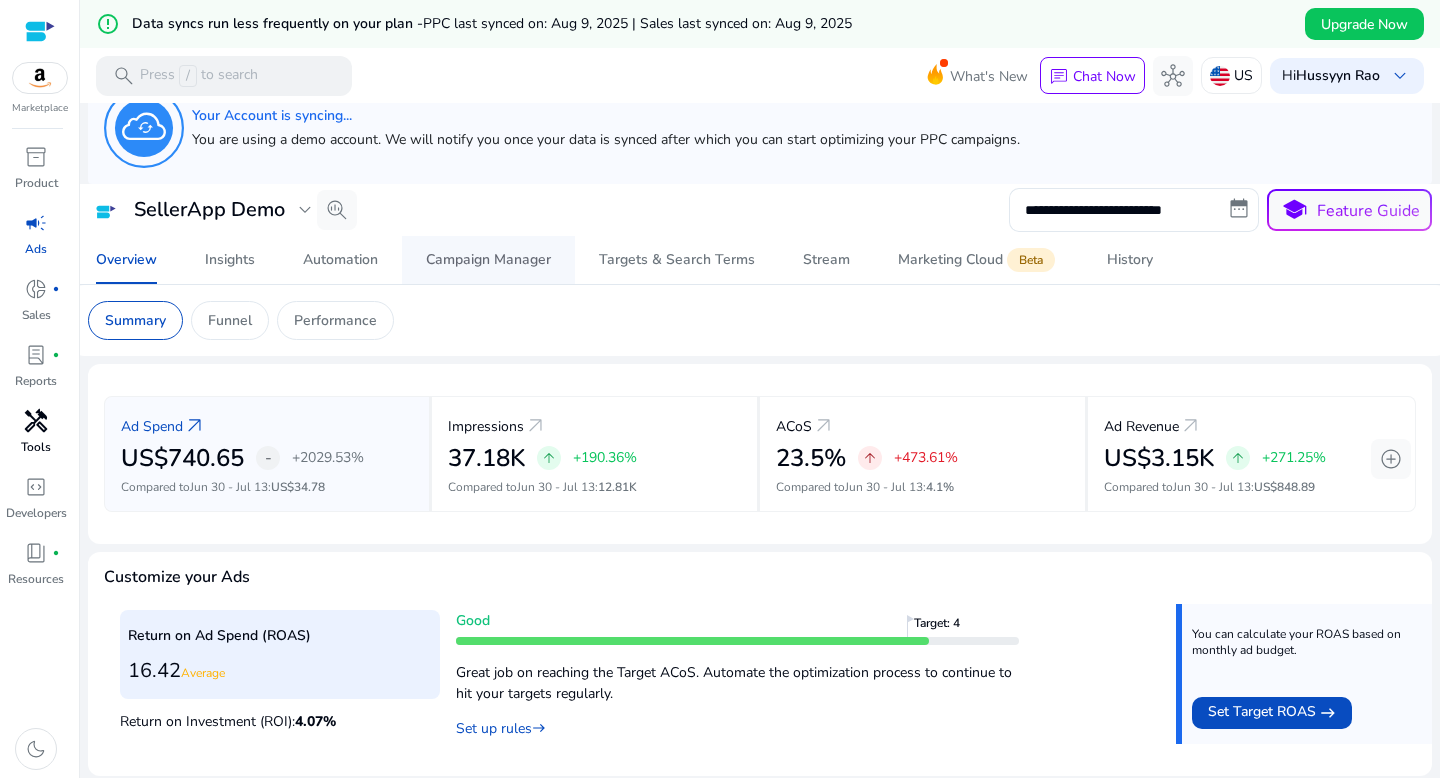 click on "Campaign Manager" at bounding box center (488, 260) 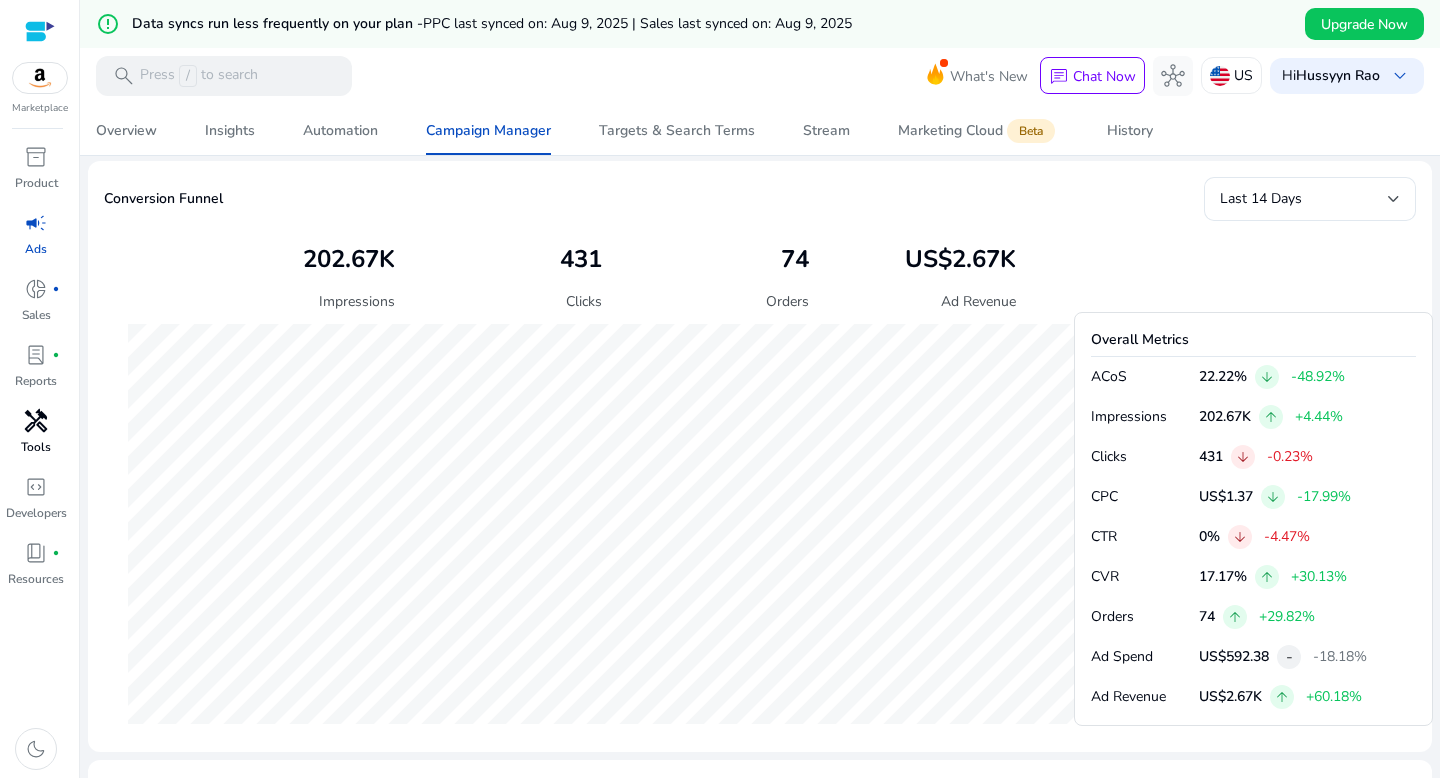 scroll, scrollTop: 0, scrollLeft: 0, axis: both 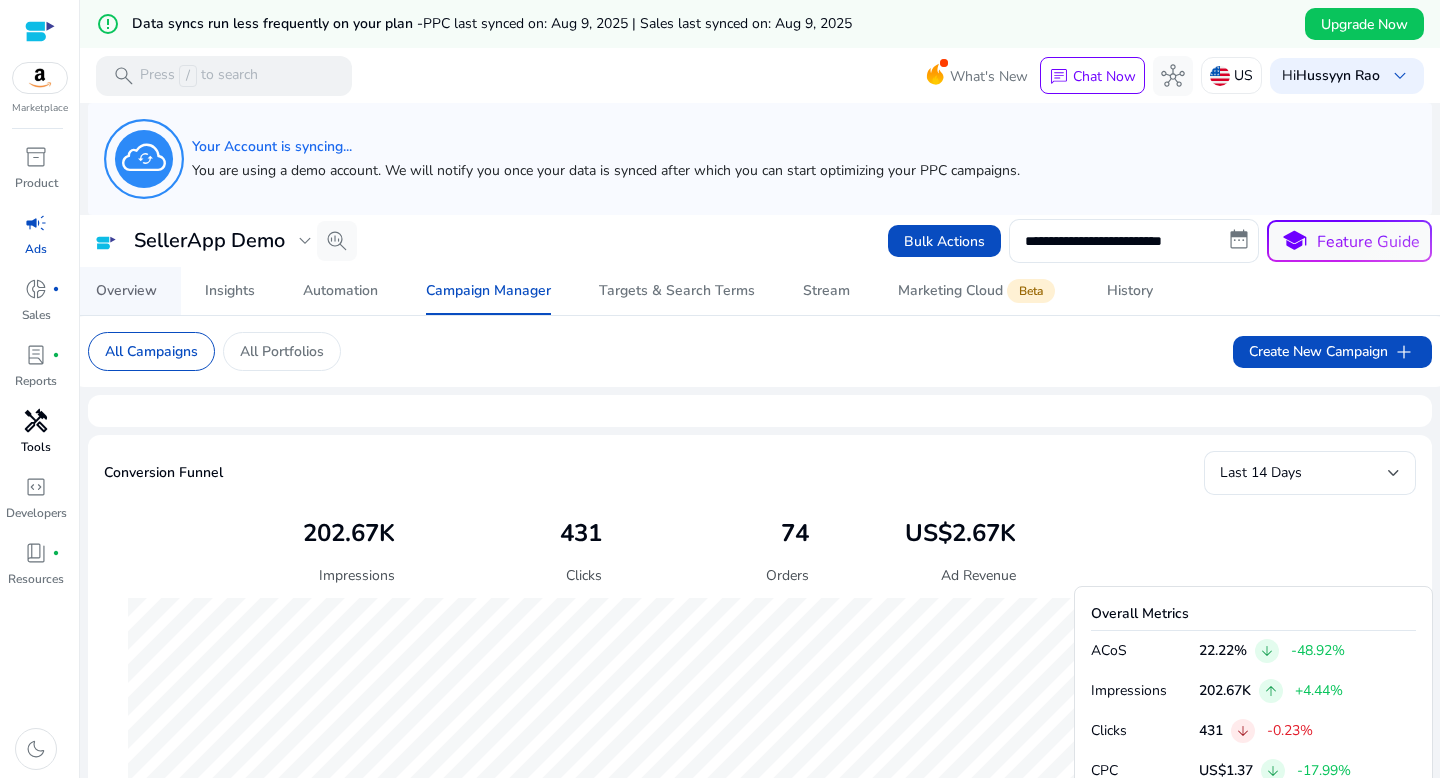 click on "Overview" at bounding box center [126, 291] 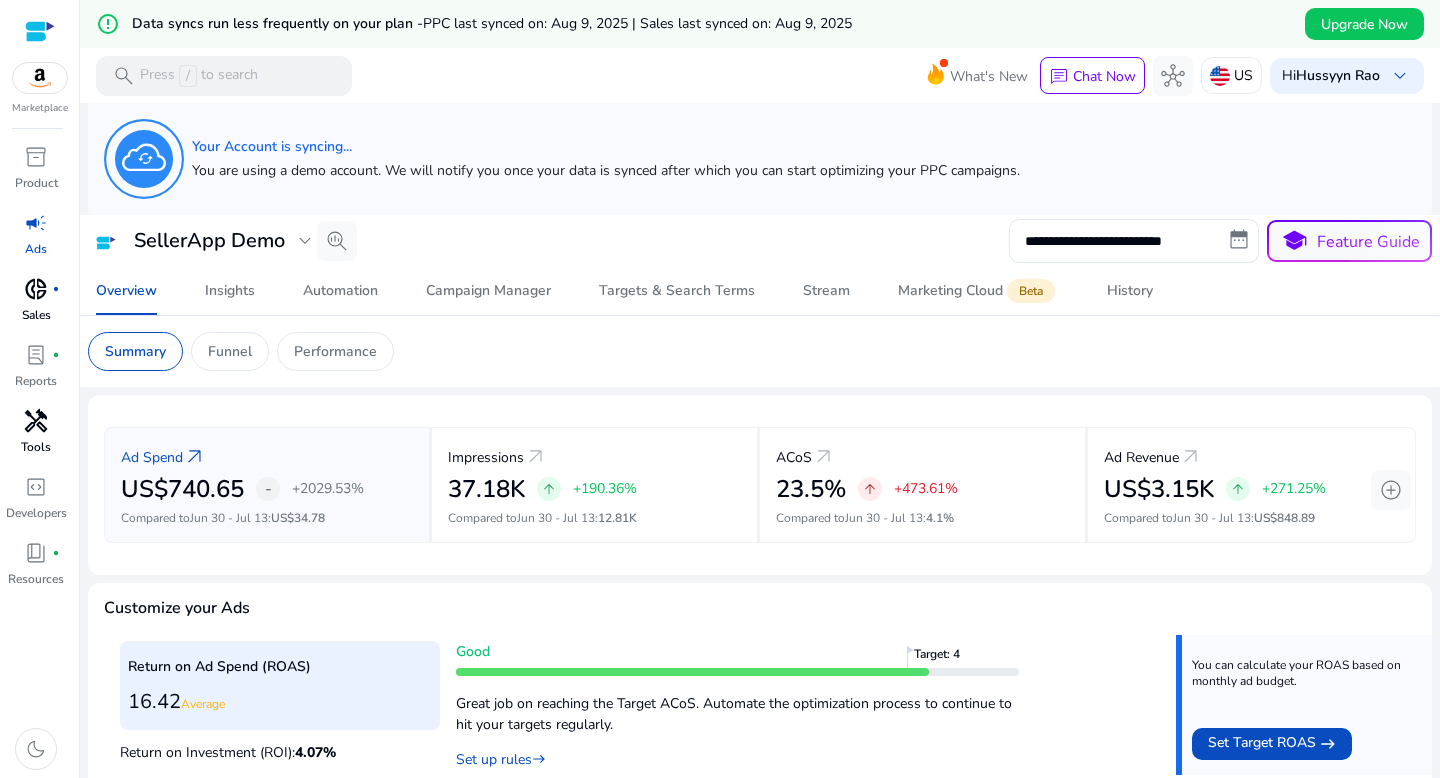 click on "donut_small" at bounding box center (36, 289) 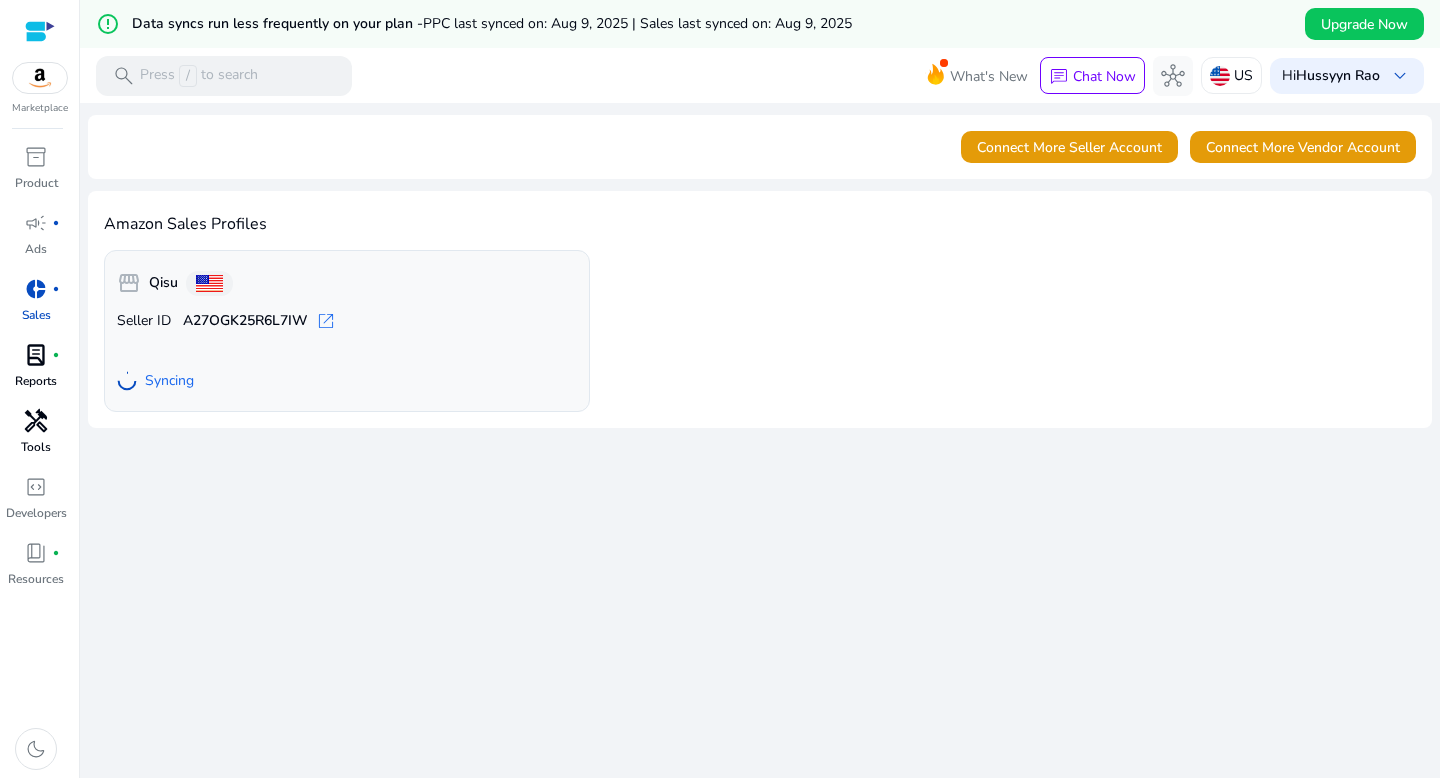 click on "lab_profile   fiber_manual_record" at bounding box center (36, 355) 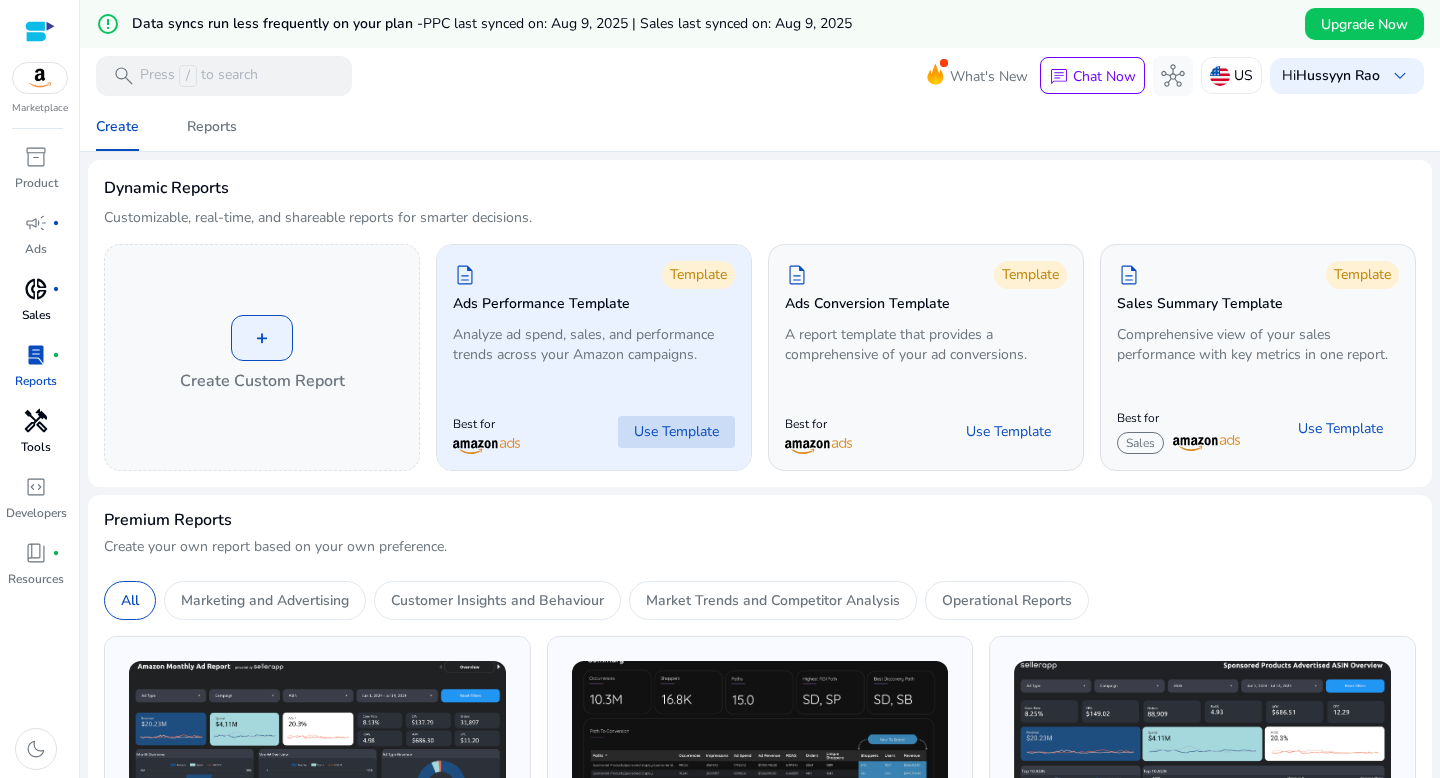 click on "Use Template" 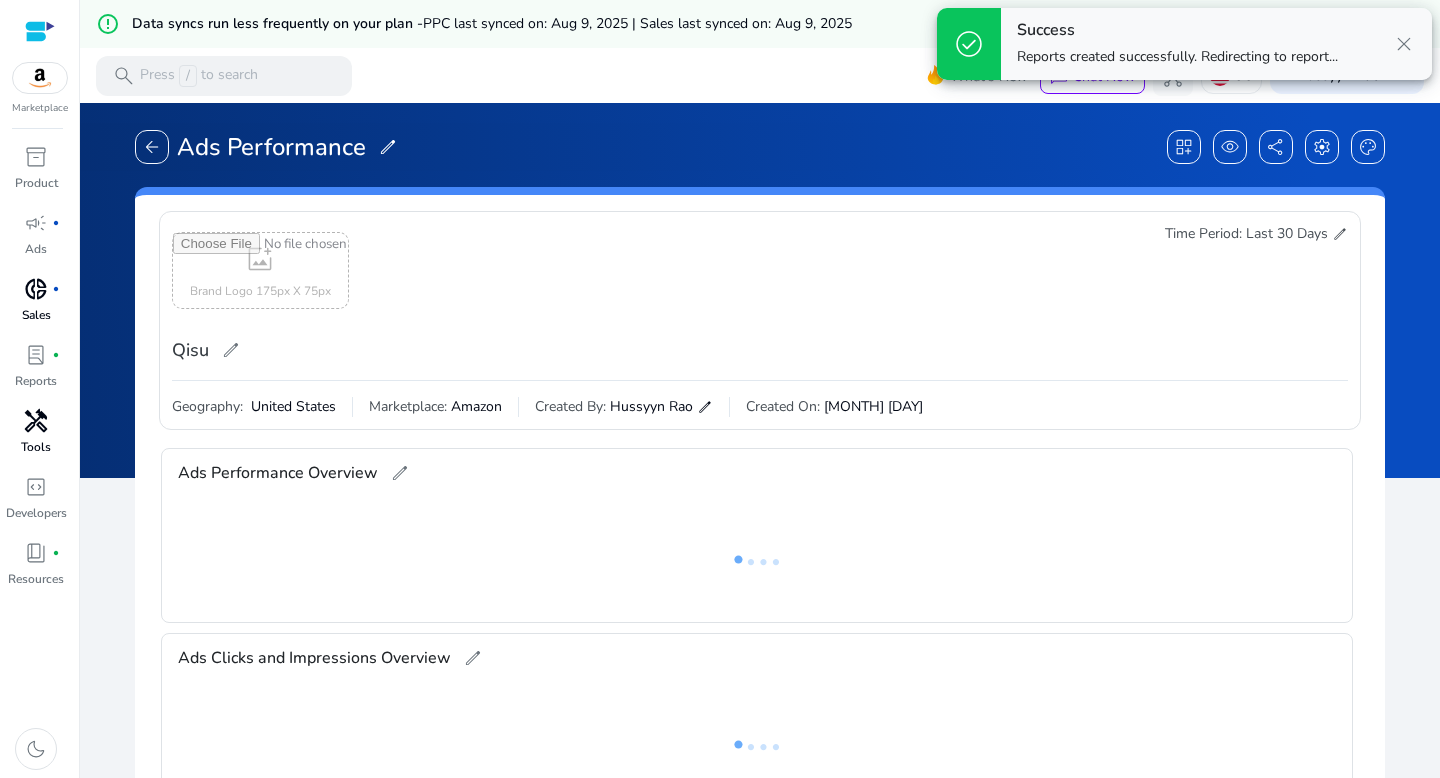 scroll, scrollTop: 0, scrollLeft: 0, axis: both 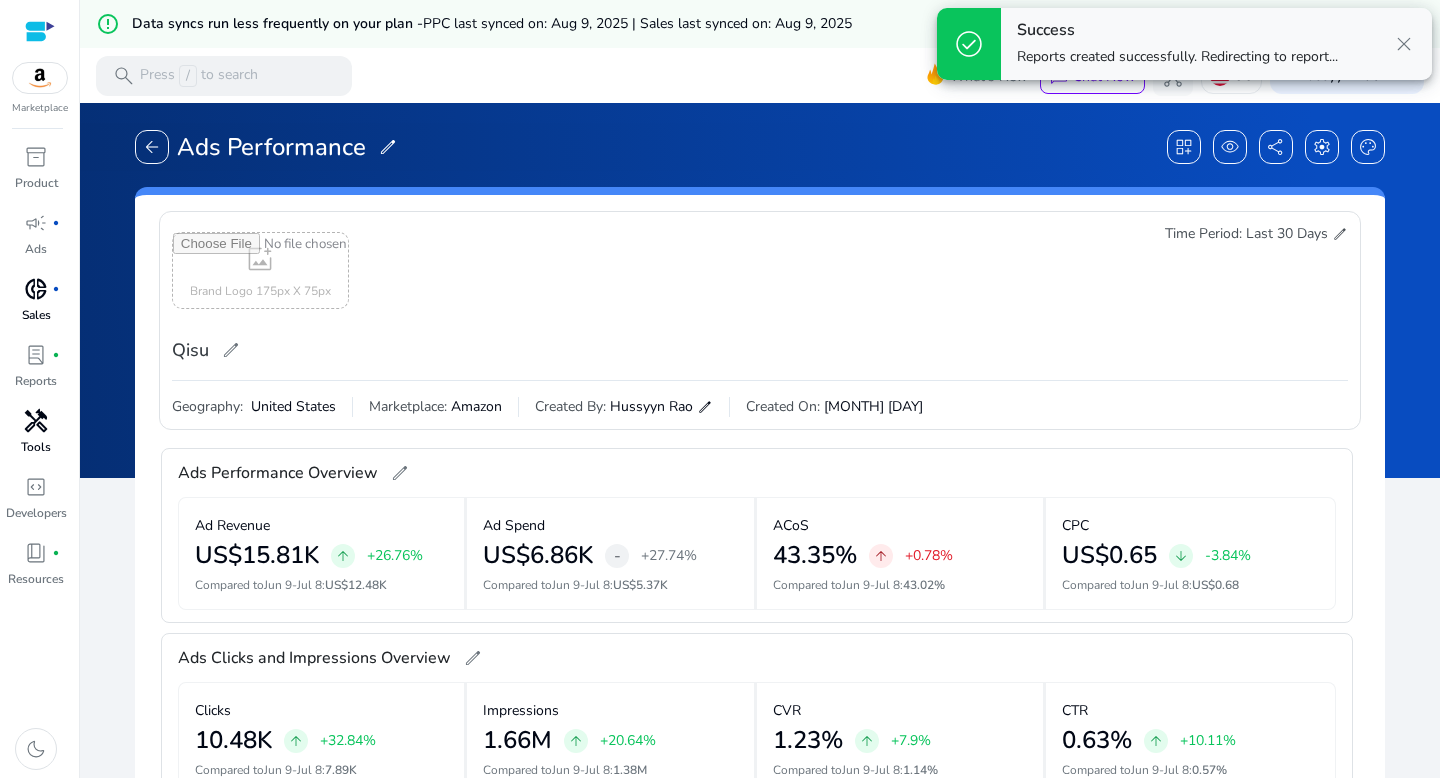 click on "close" at bounding box center [1404, 44] 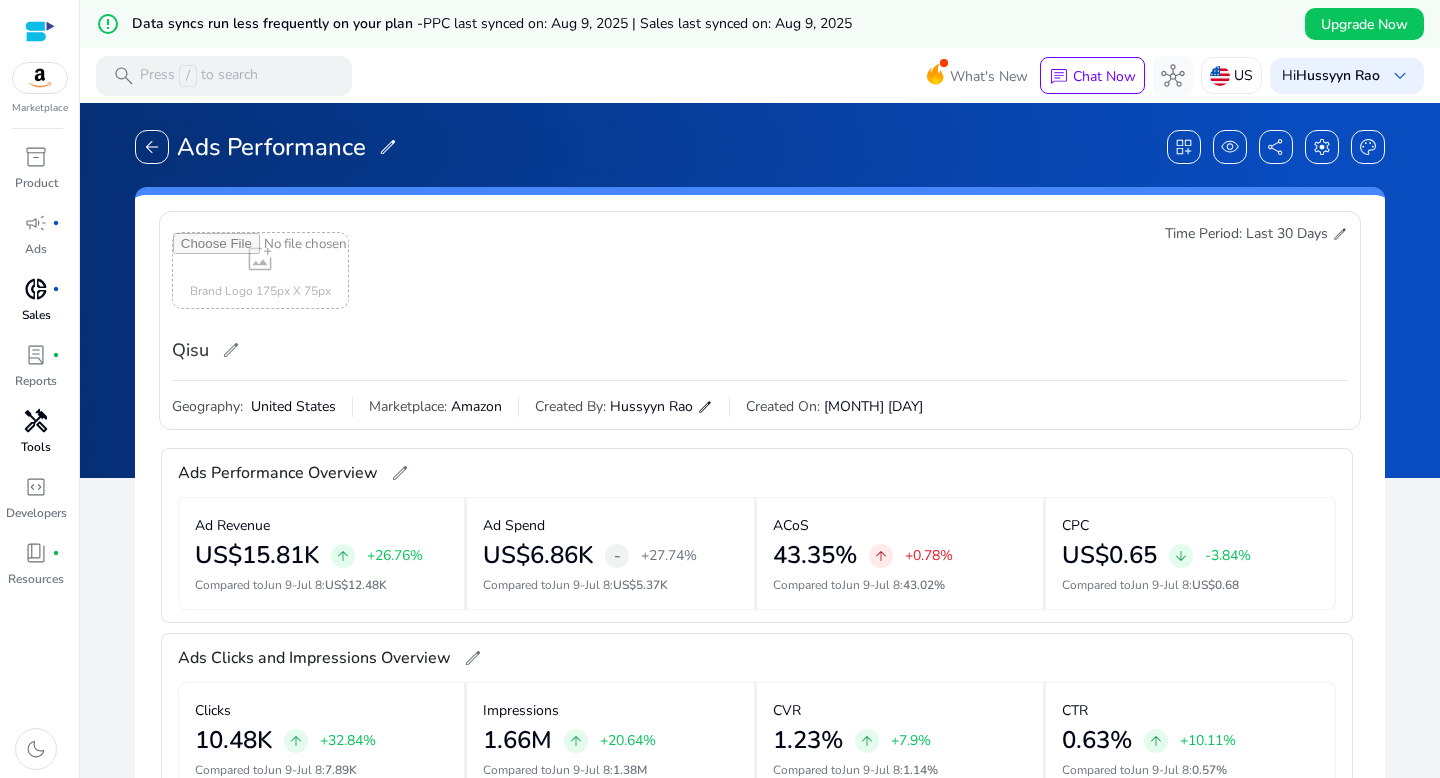 click at bounding box center [260, 270] 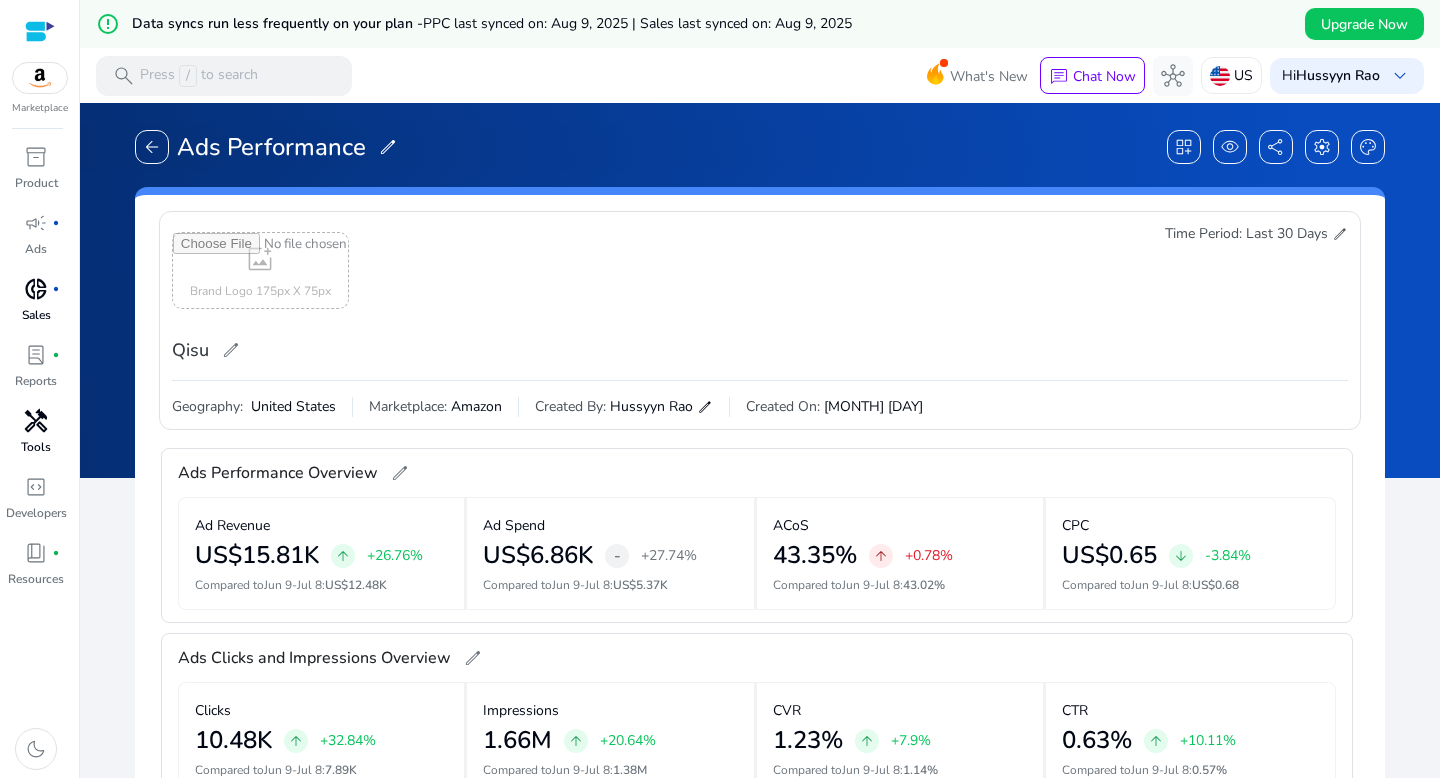 type on "**********" 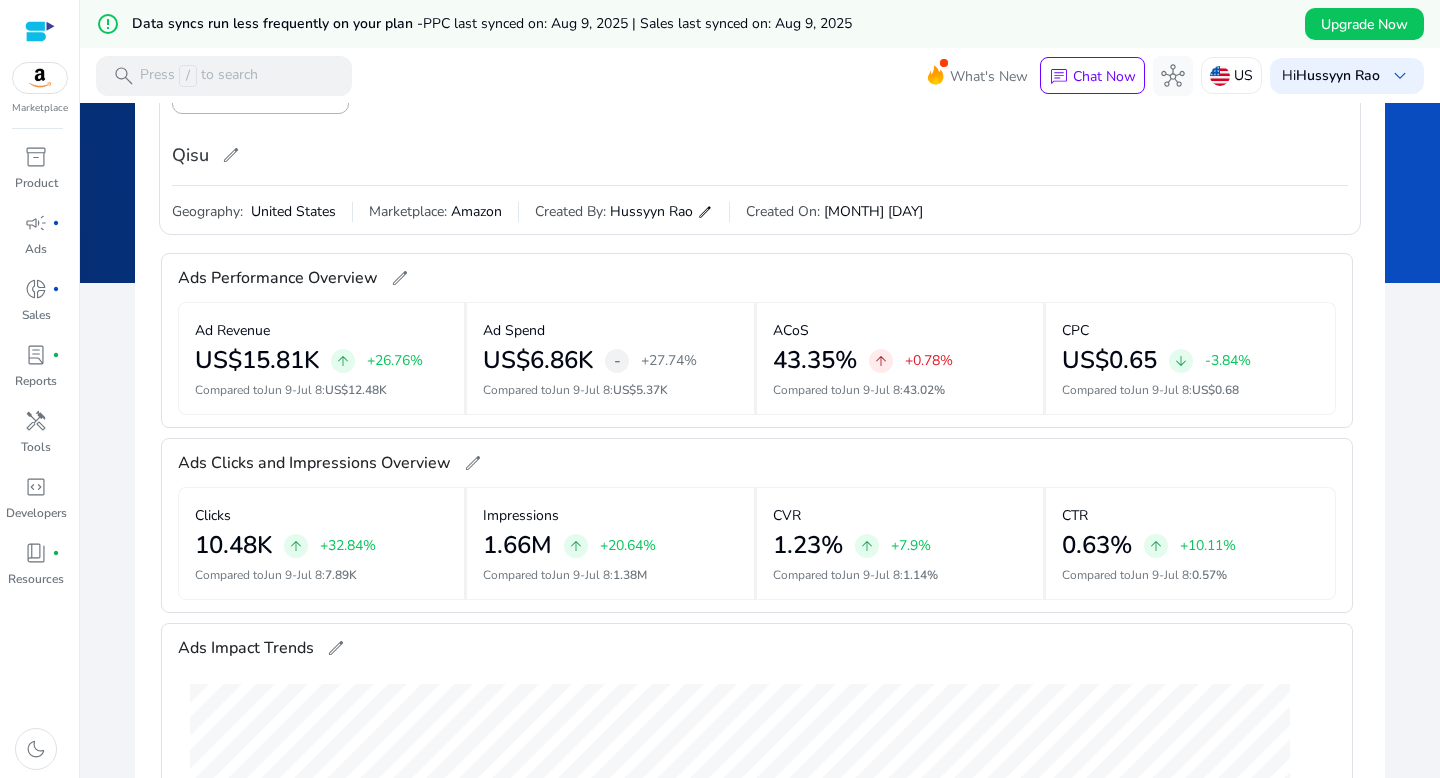 scroll, scrollTop: 171, scrollLeft: 0, axis: vertical 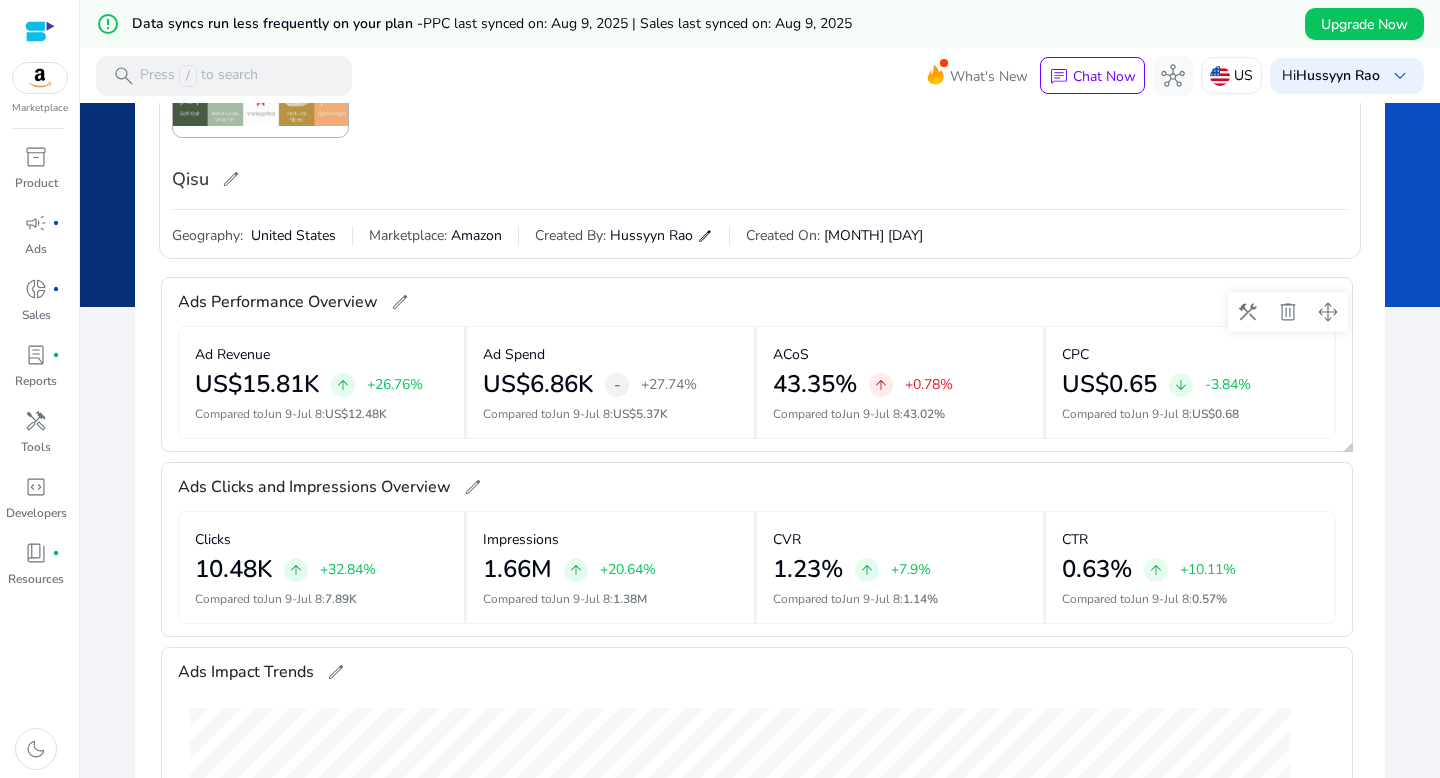 click on "edit" 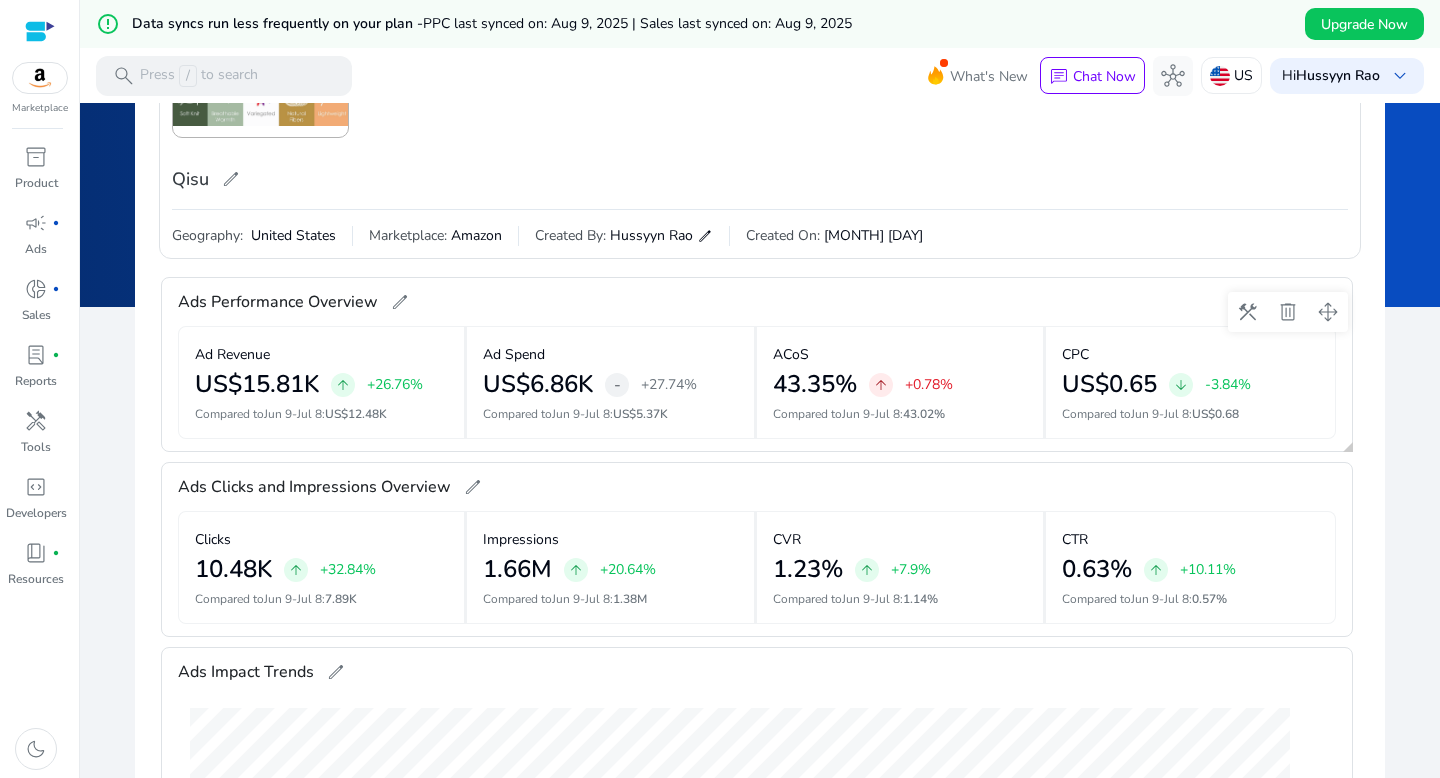 click on "Ads Performance Overview   edit" 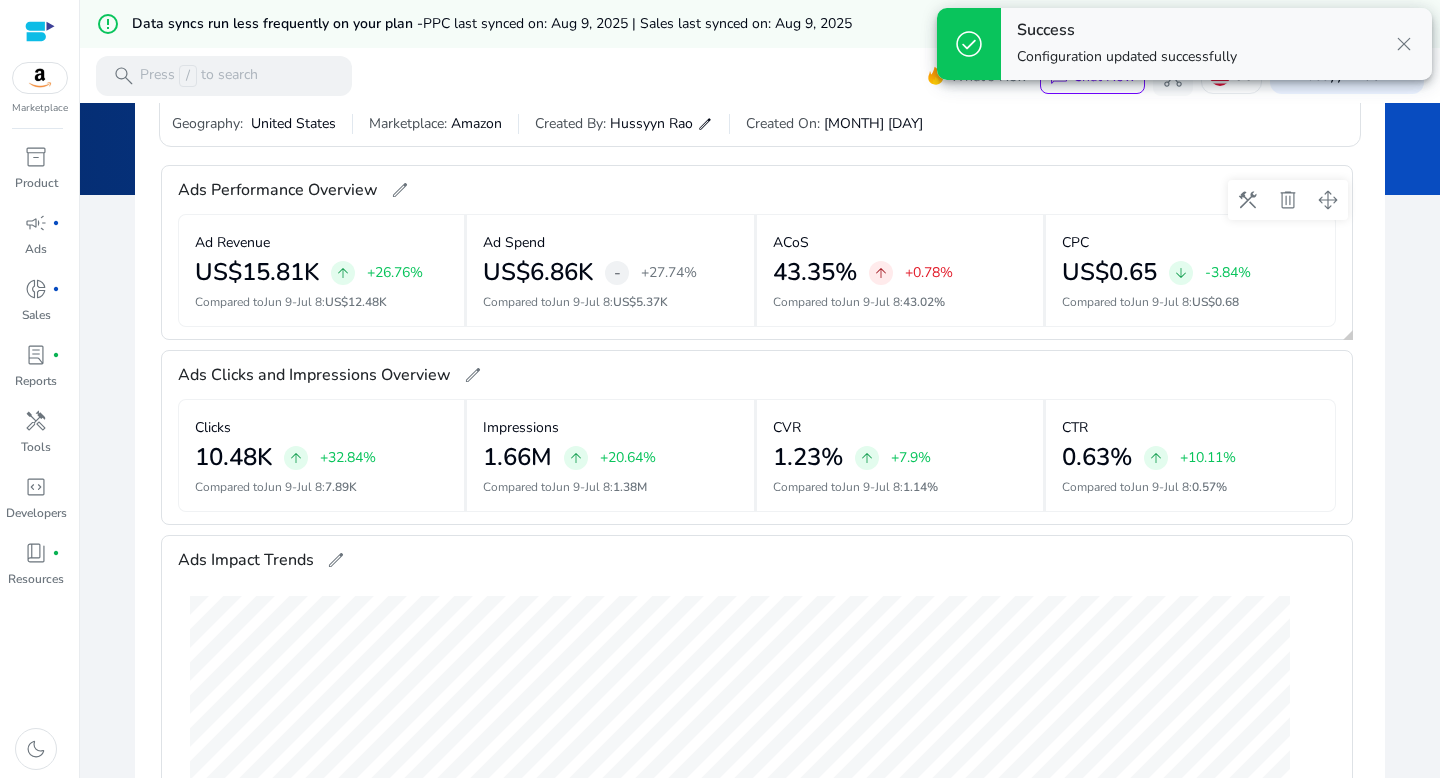scroll, scrollTop: 0, scrollLeft: 0, axis: both 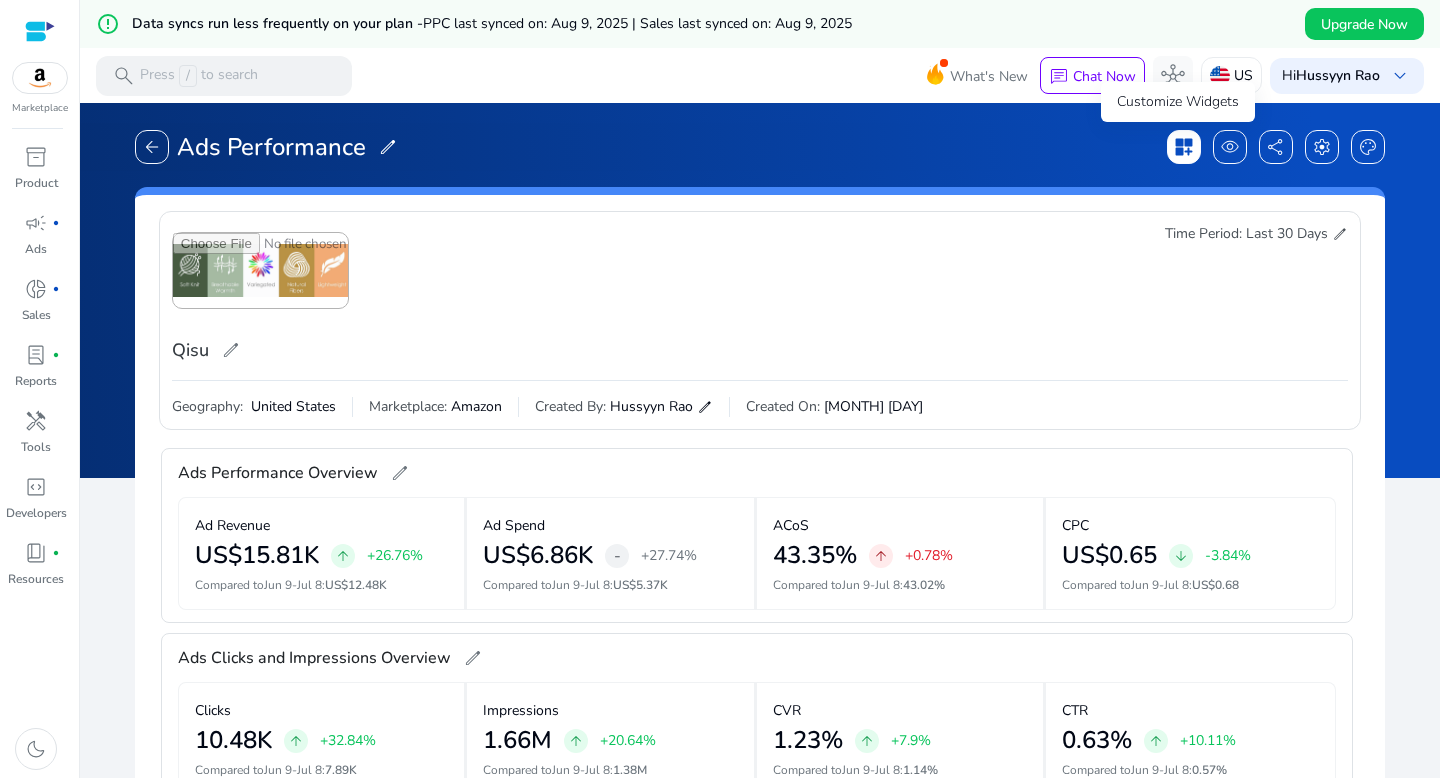 click on "dashboard_customize" 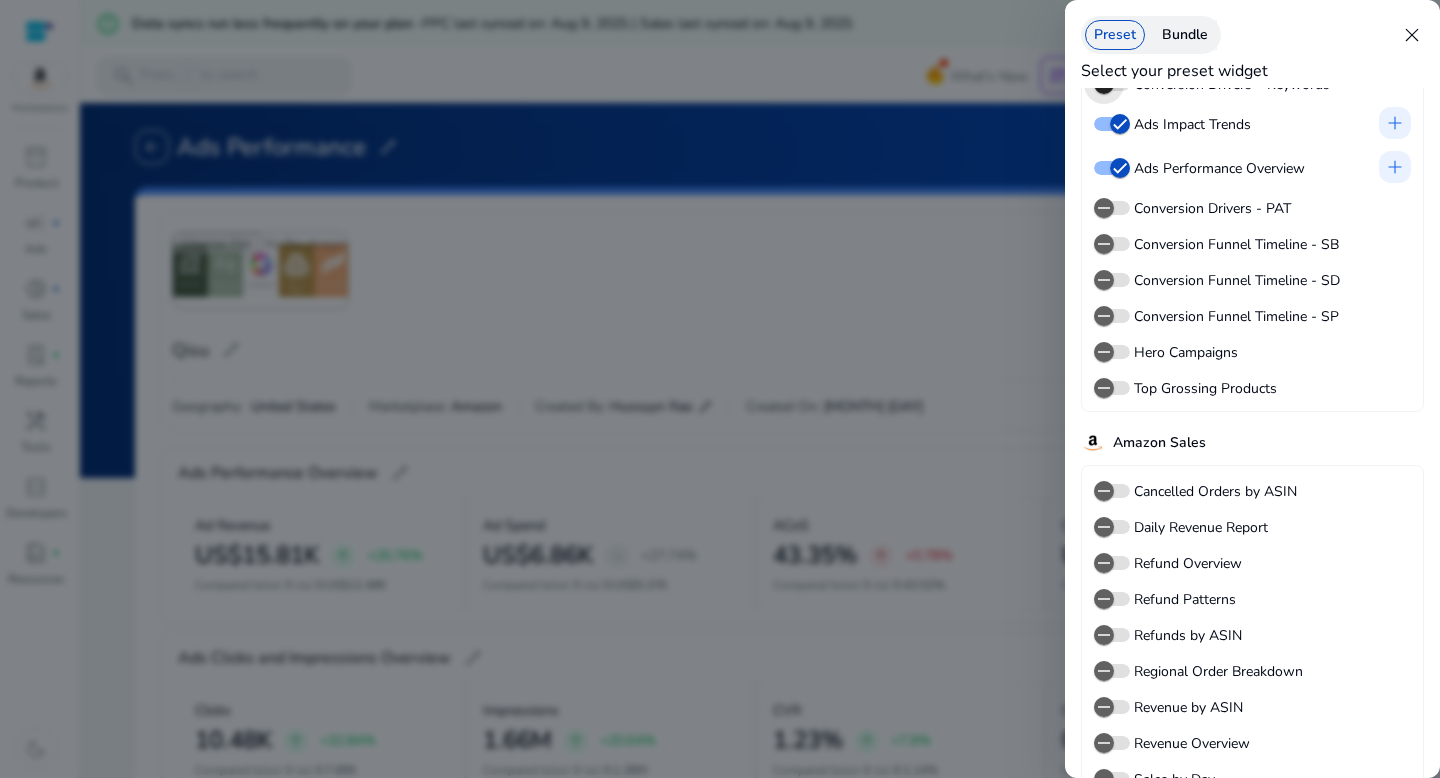 scroll, scrollTop: 125, scrollLeft: 0, axis: vertical 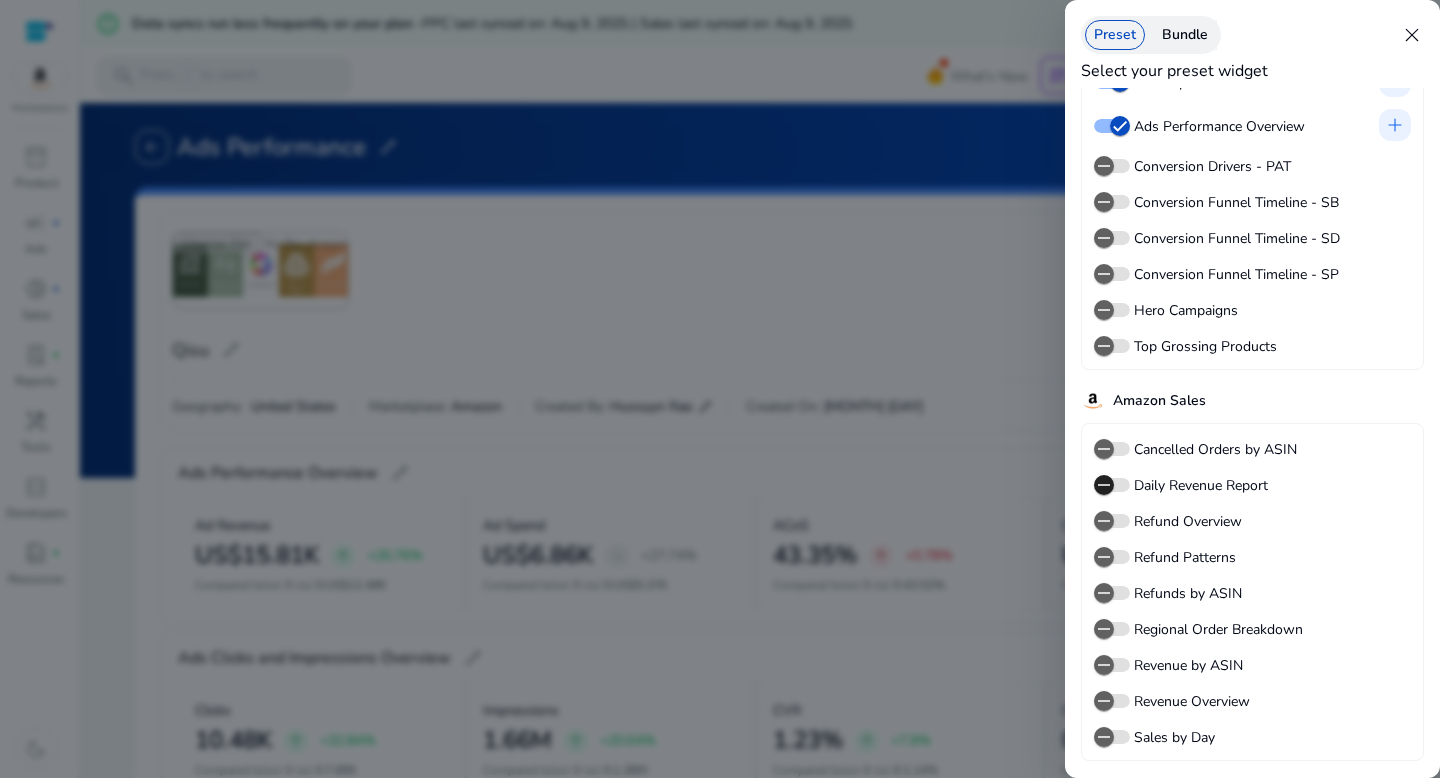 drag, startPoint x: 1113, startPoint y: 481, endPoint x: 1207, endPoint y: 630, distance: 176.17322 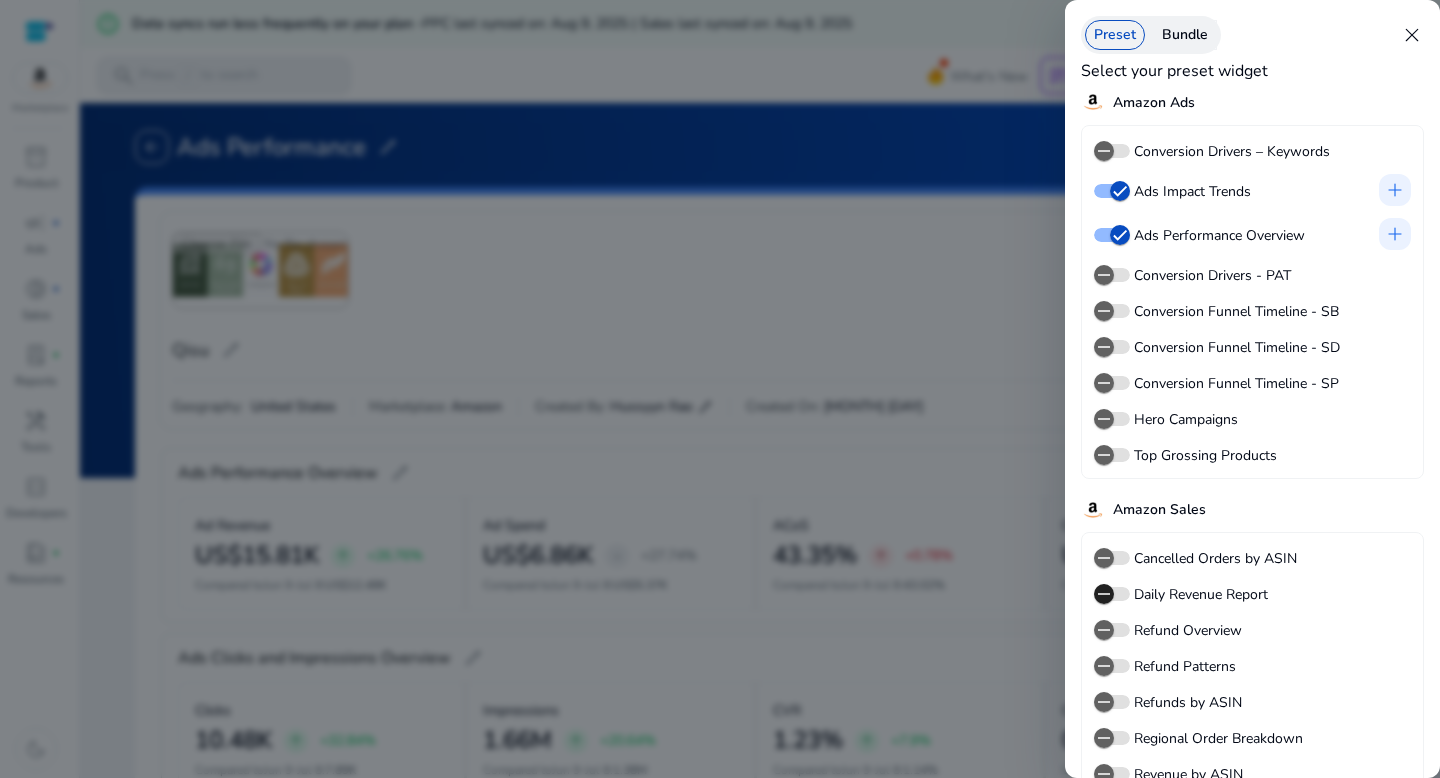 scroll, scrollTop: 0, scrollLeft: 0, axis: both 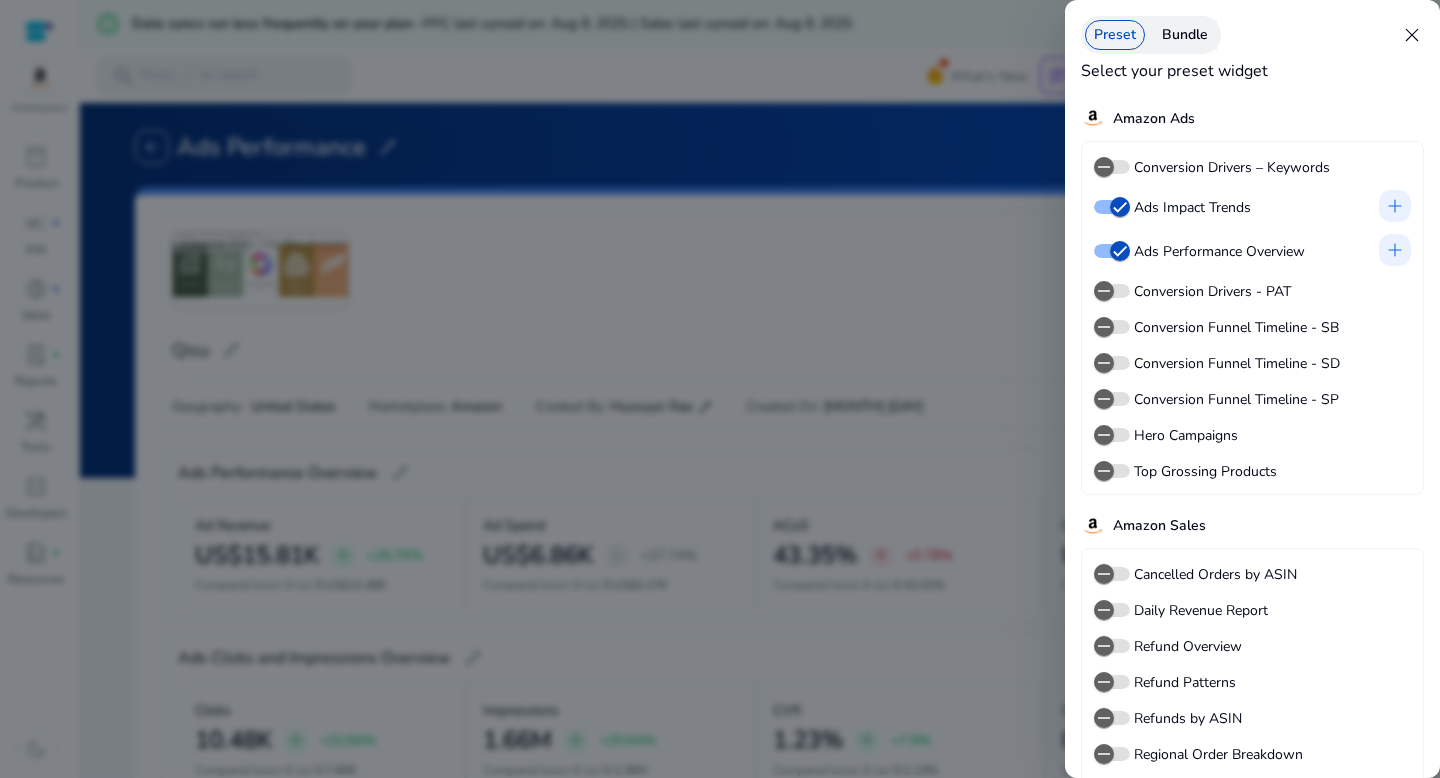 click at bounding box center [720, 389] 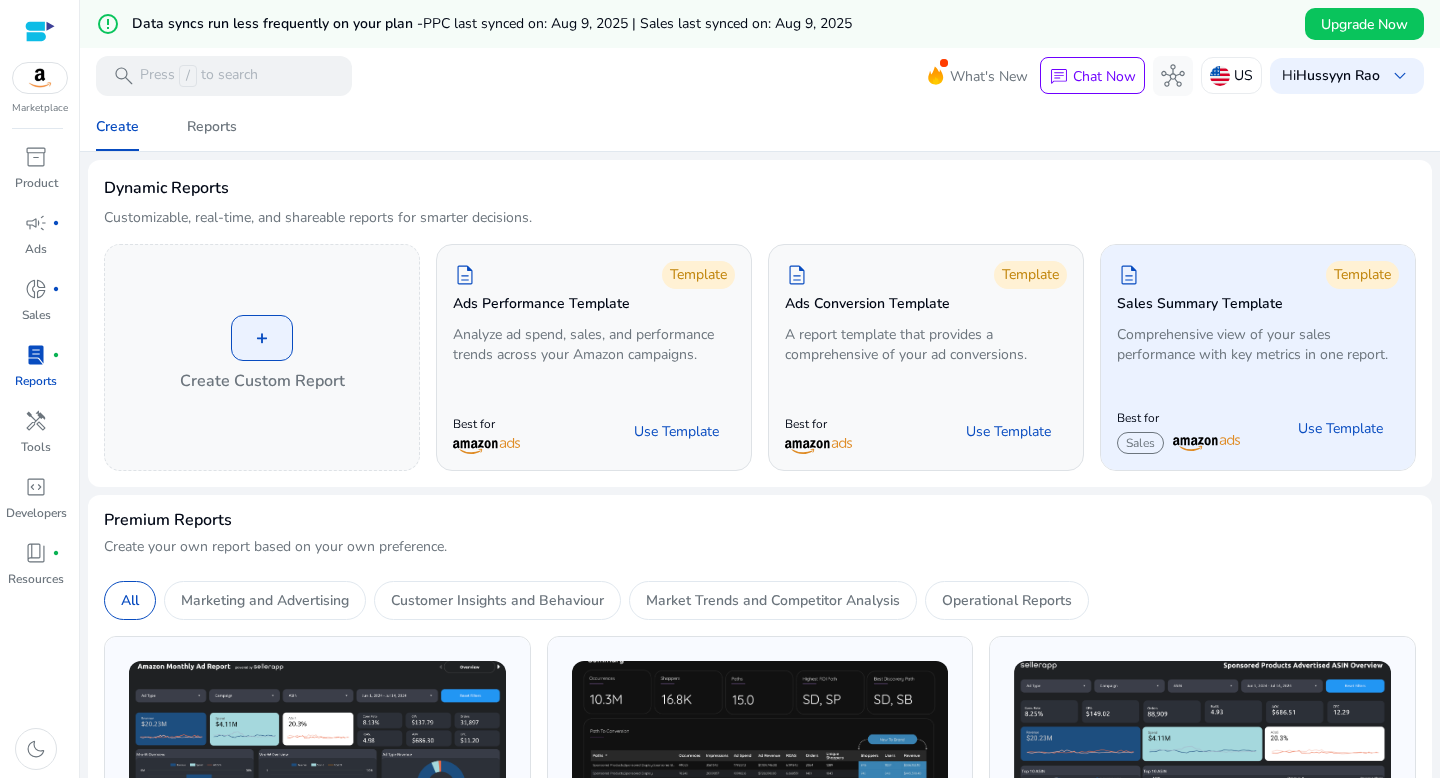 click on "Comprehensive view of your sales performance with key metrics in one report." 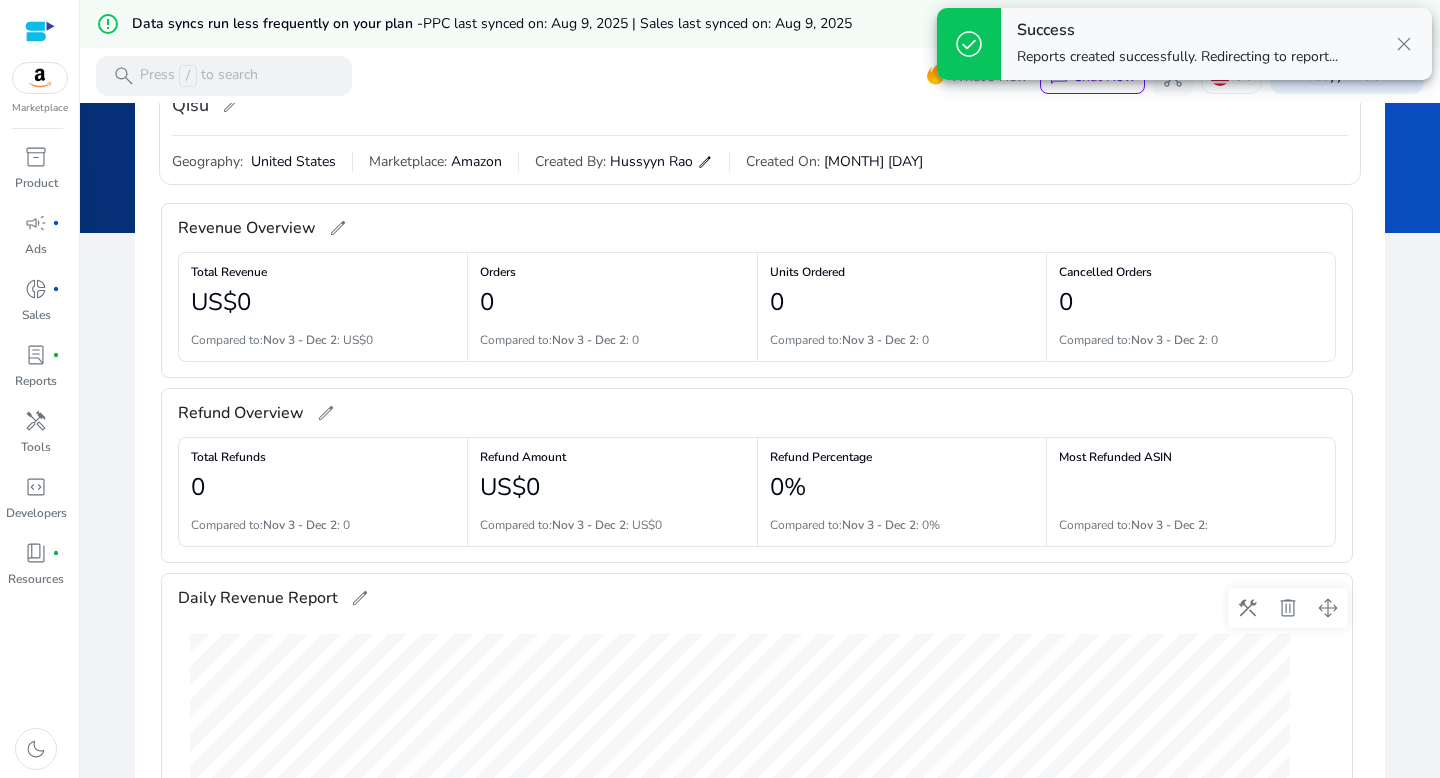 scroll, scrollTop: 0, scrollLeft: 0, axis: both 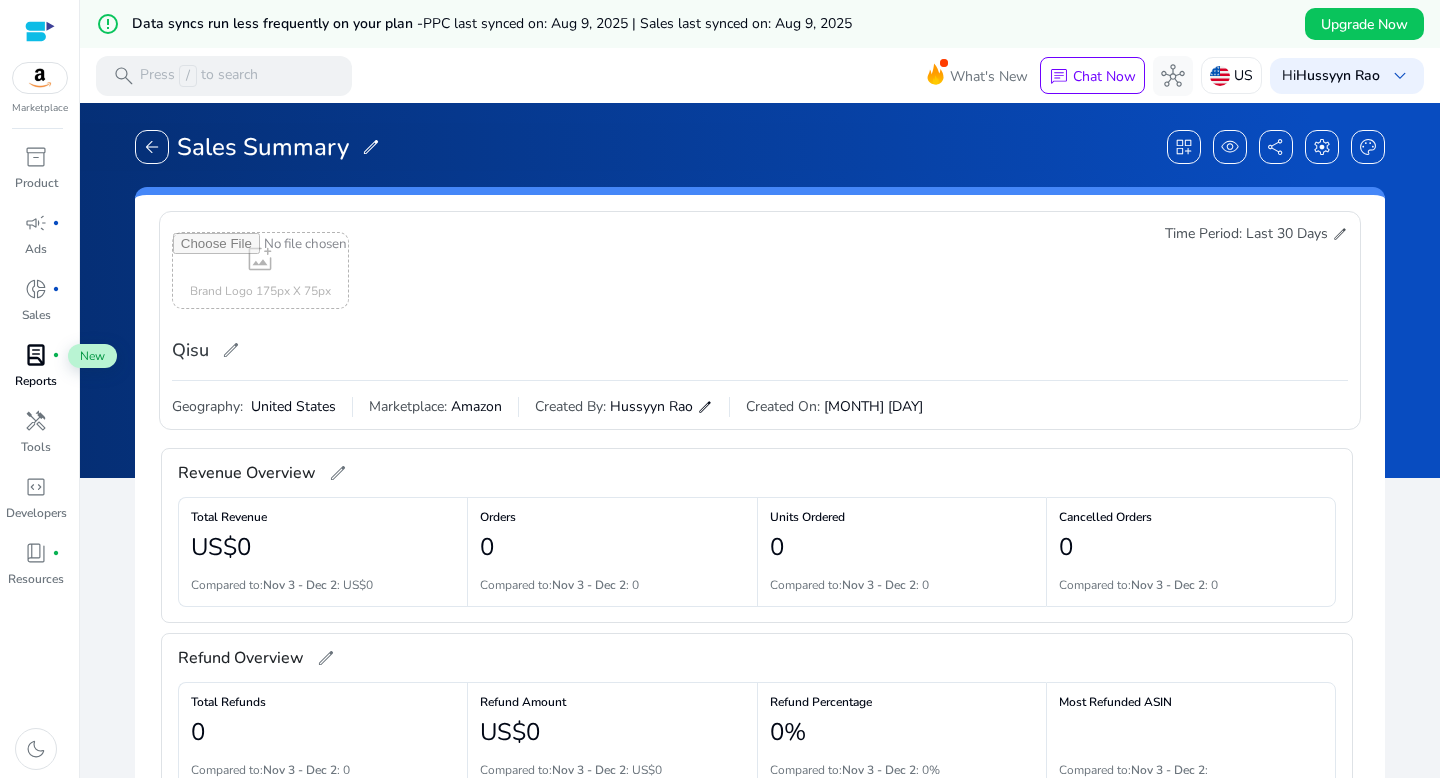 click on "lab_profile" at bounding box center (36, 355) 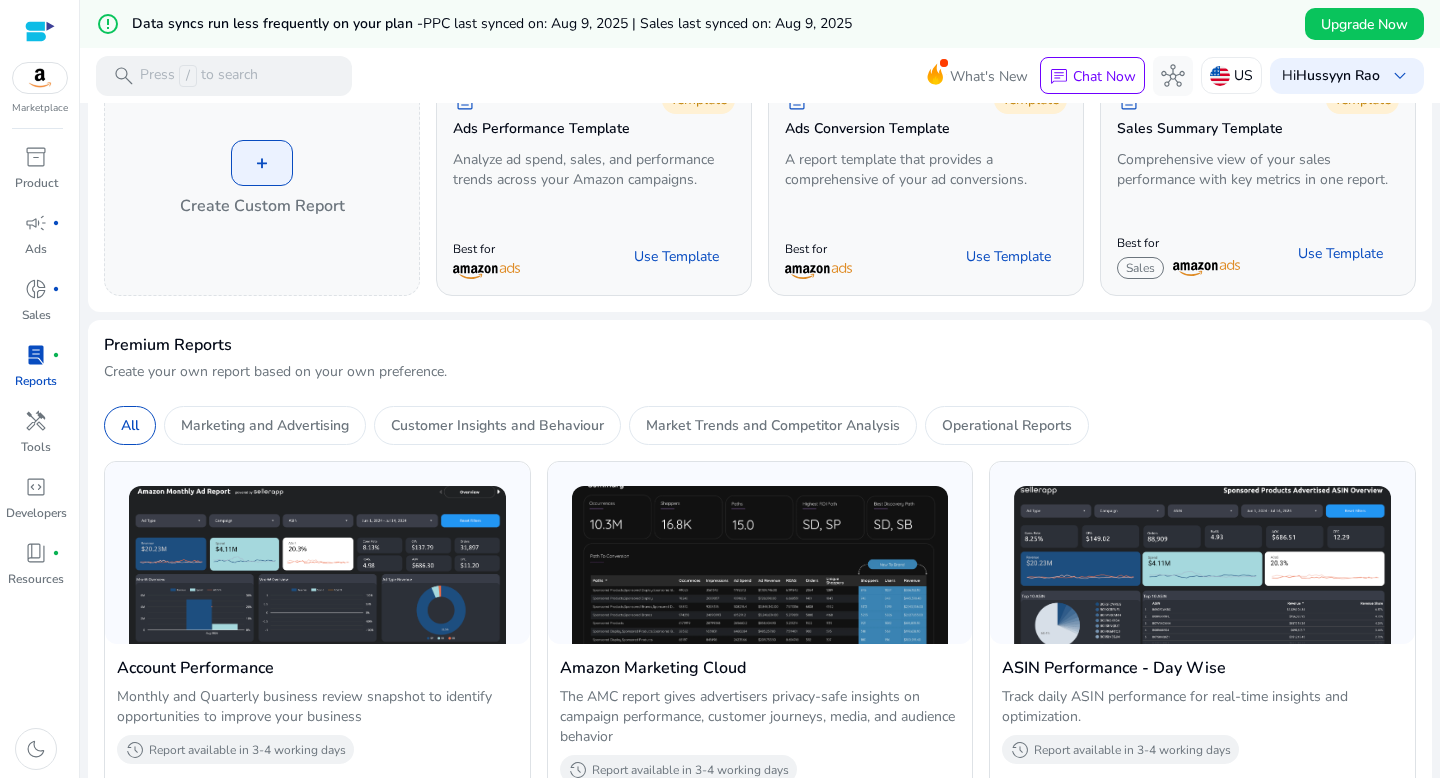scroll, scrollTop: 386, scrollLeft: 0, axis: vertical 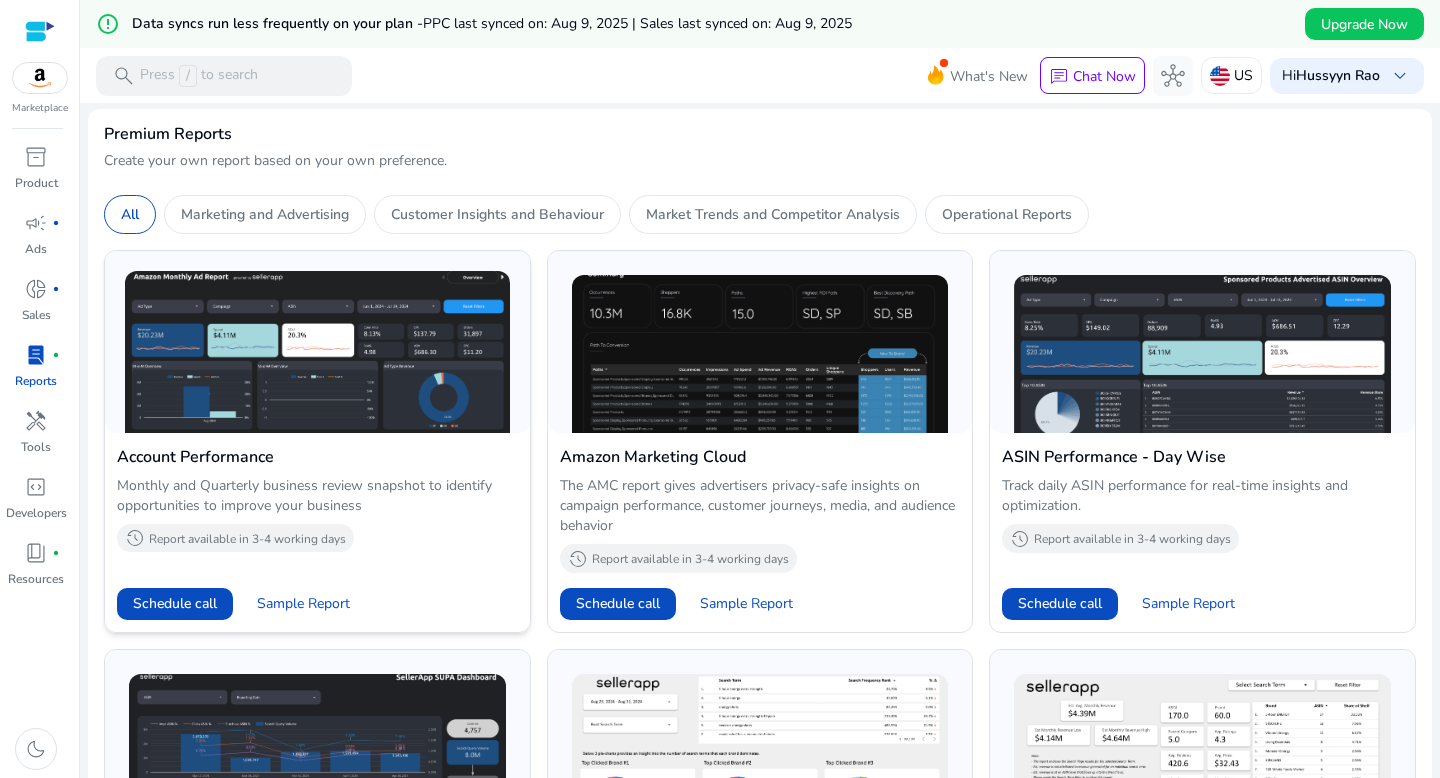 click 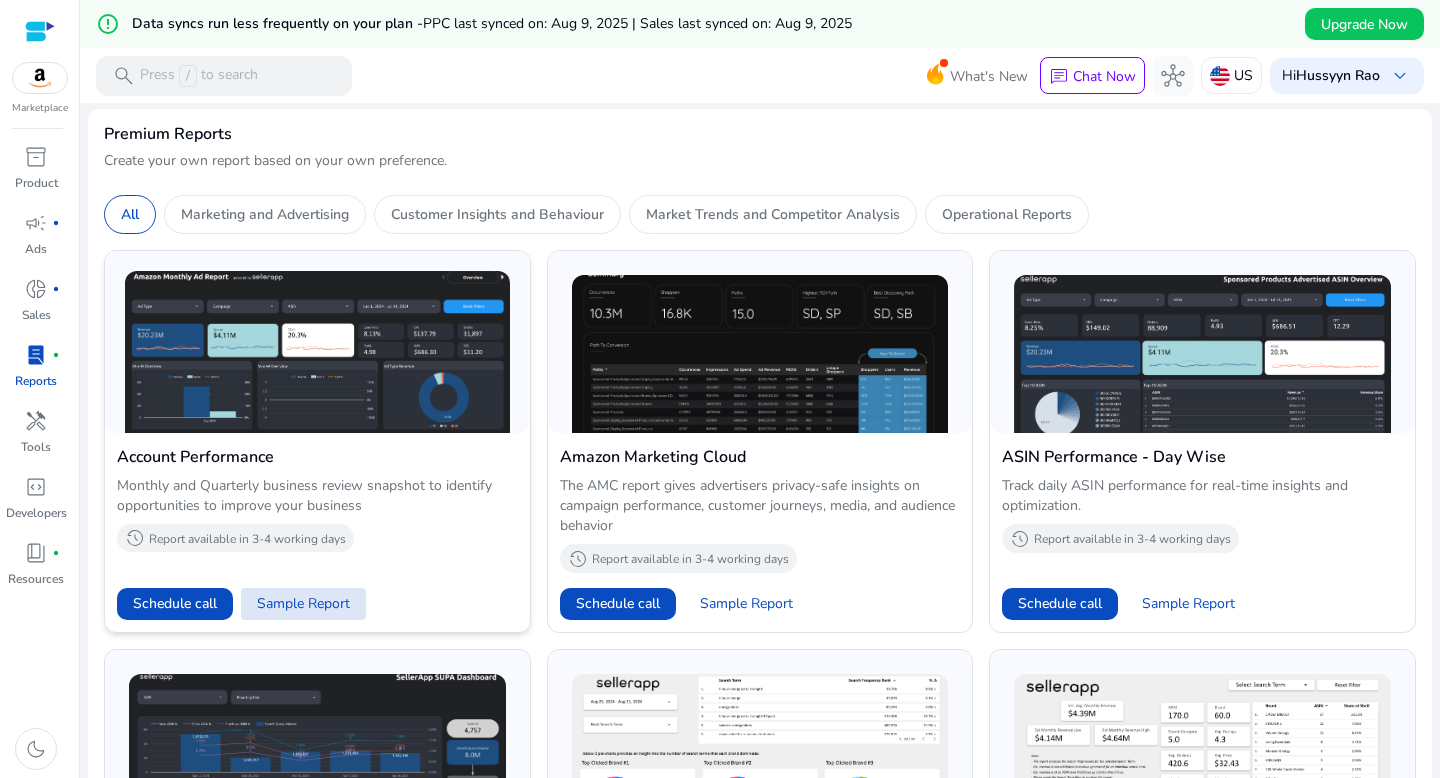 click on "Sample Report" 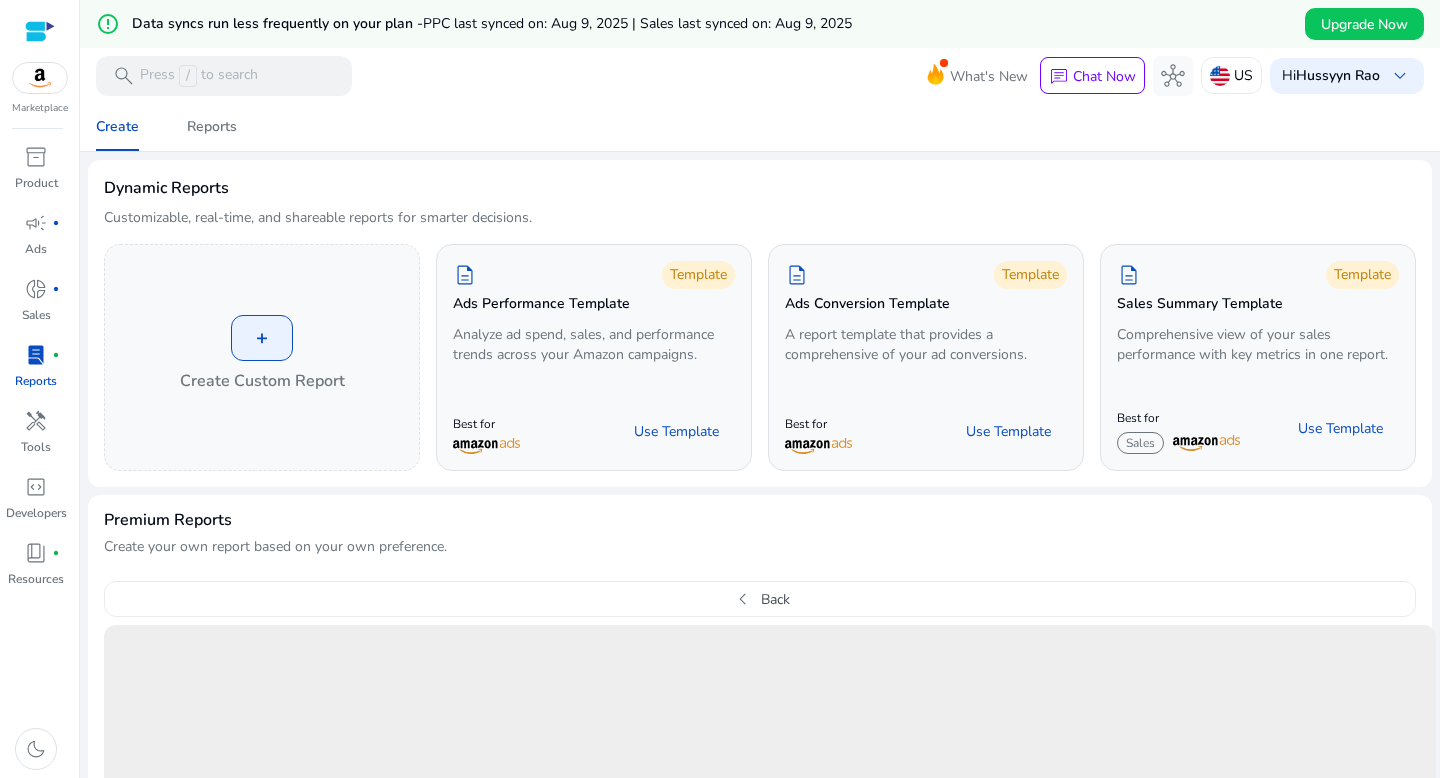 scroll, scrollTop: 556, scrollLeft: 0, axis: vertical 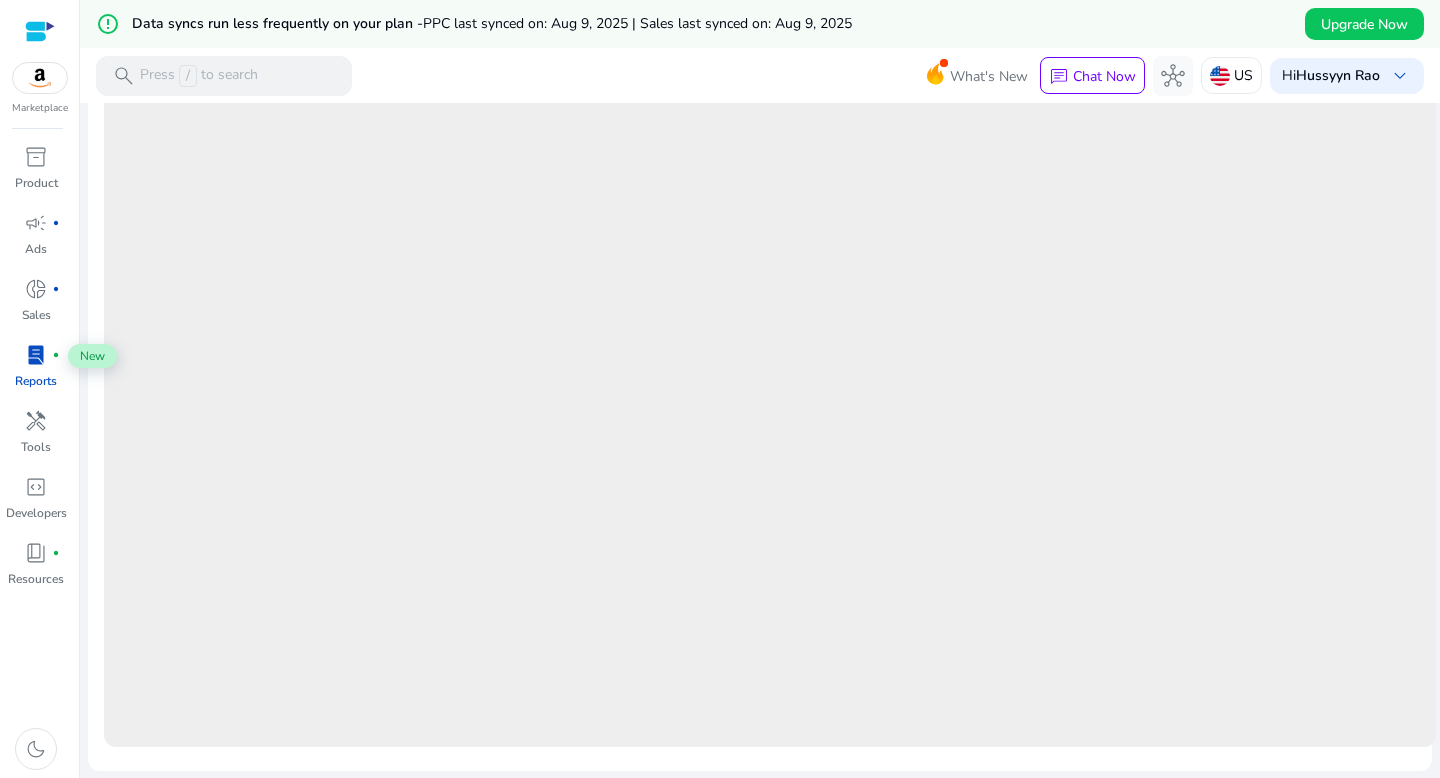 click on "lab_profile" at bounding box center (36, 355) 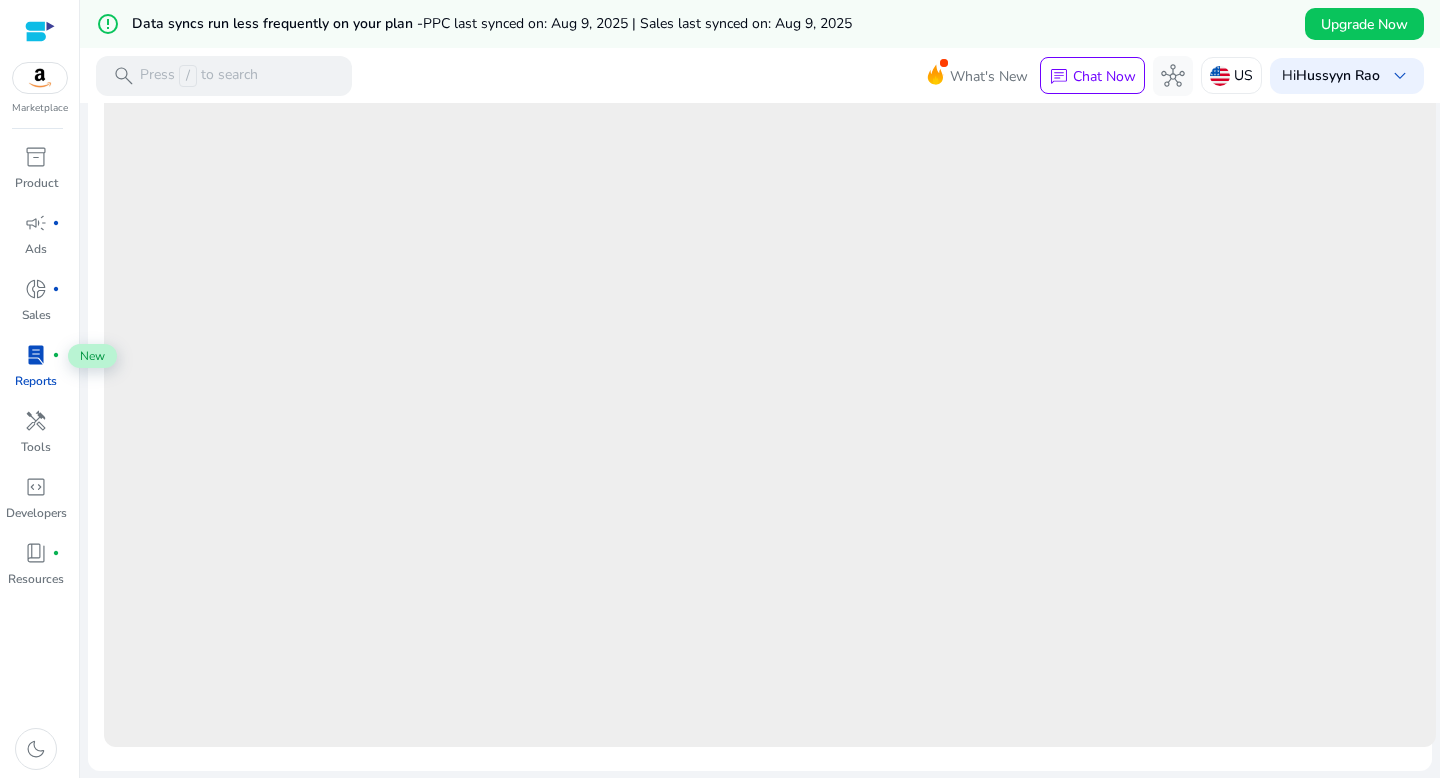 scroll, scrollTop: 0, scrollLeft: 0, axis: both 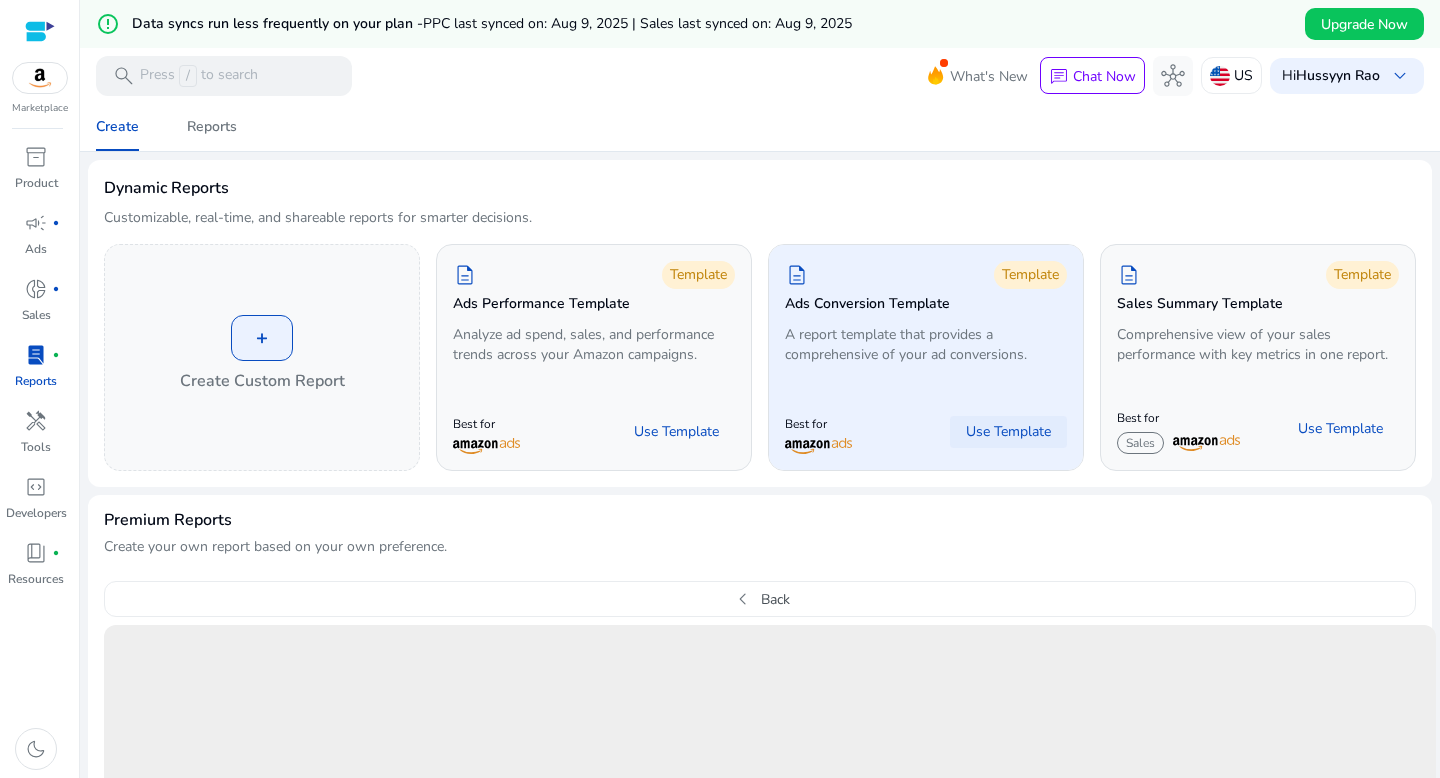 click on "Use Template" 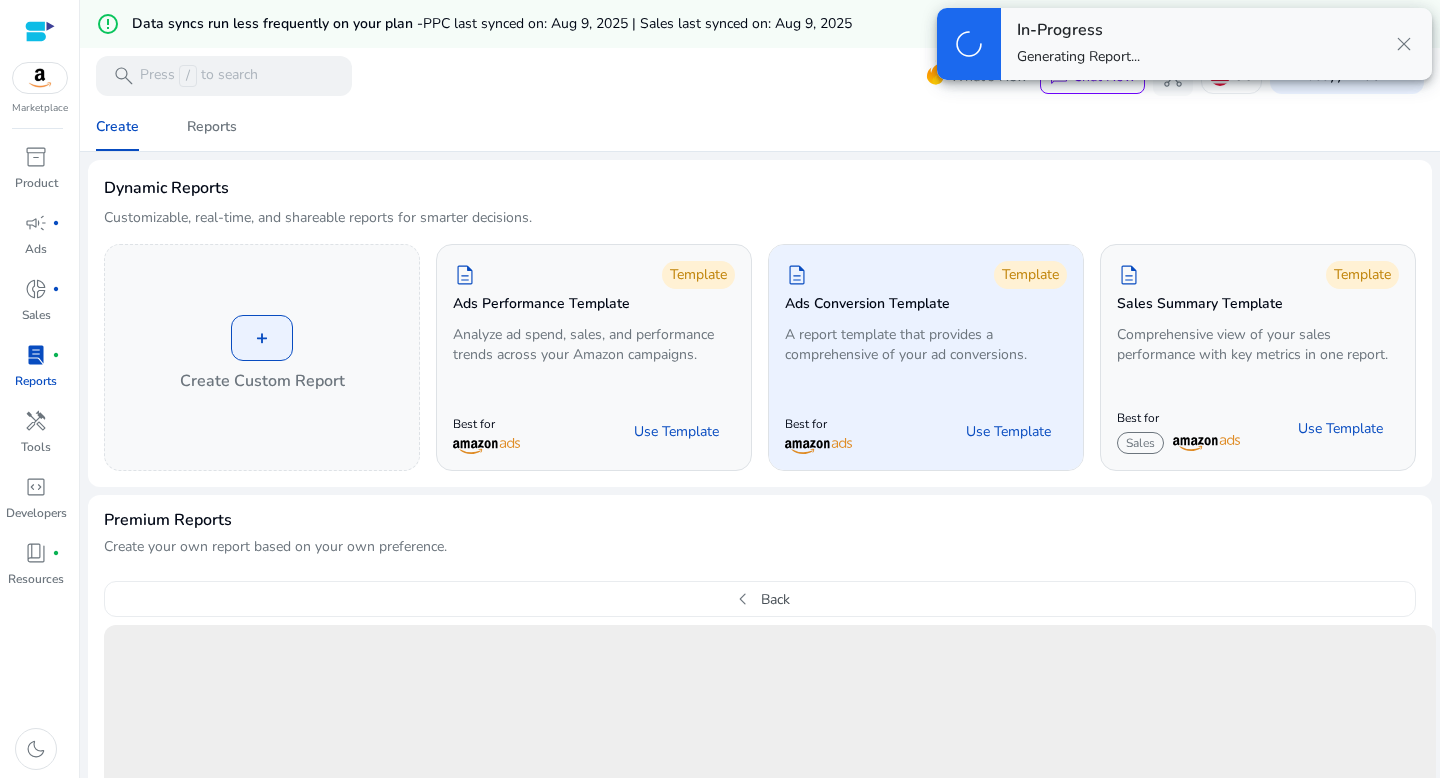 type 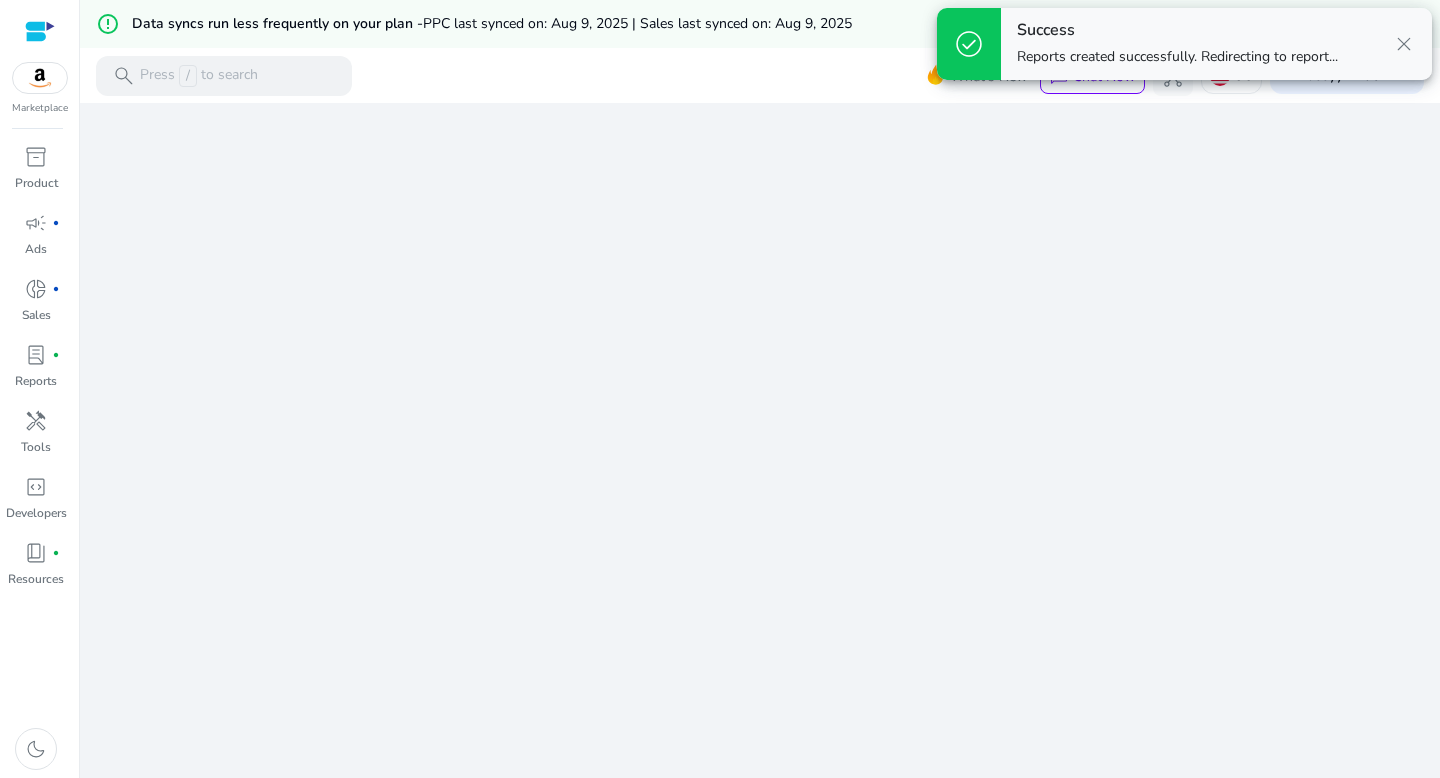 scroll, scrollTop: 437, scrollLeft: 0, axis: vertical 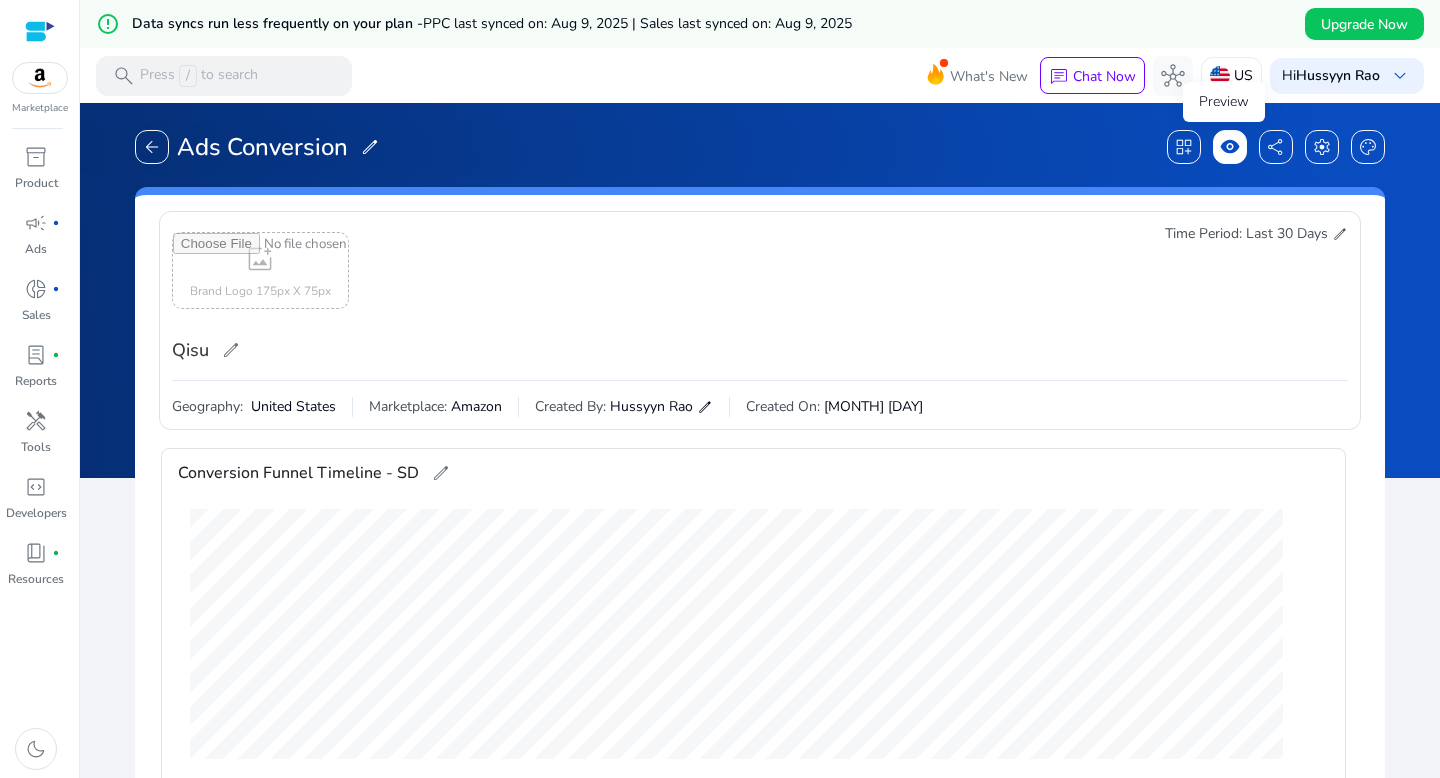 click on "visibility" 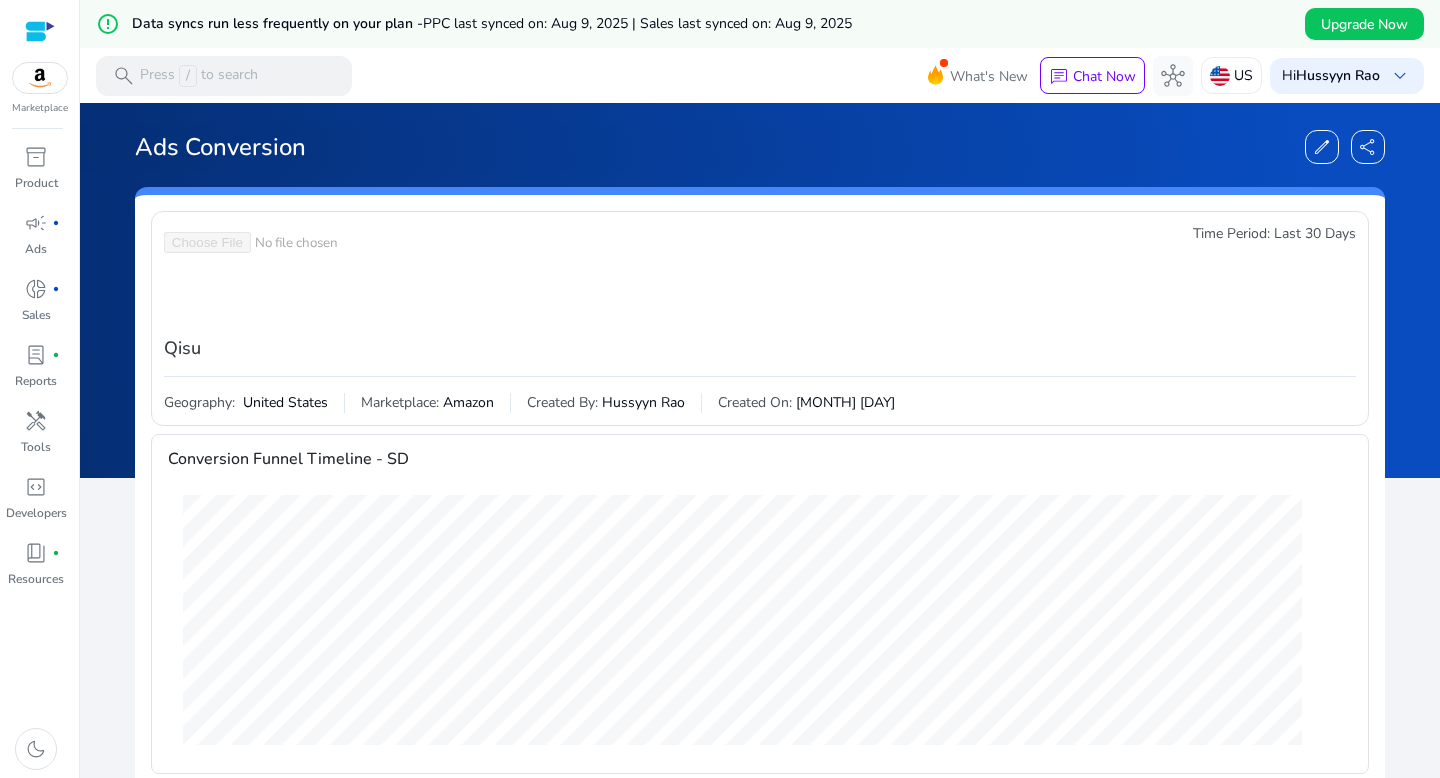 scroll, scrollTop: 336, scrollLeft: 0, axis: vertical 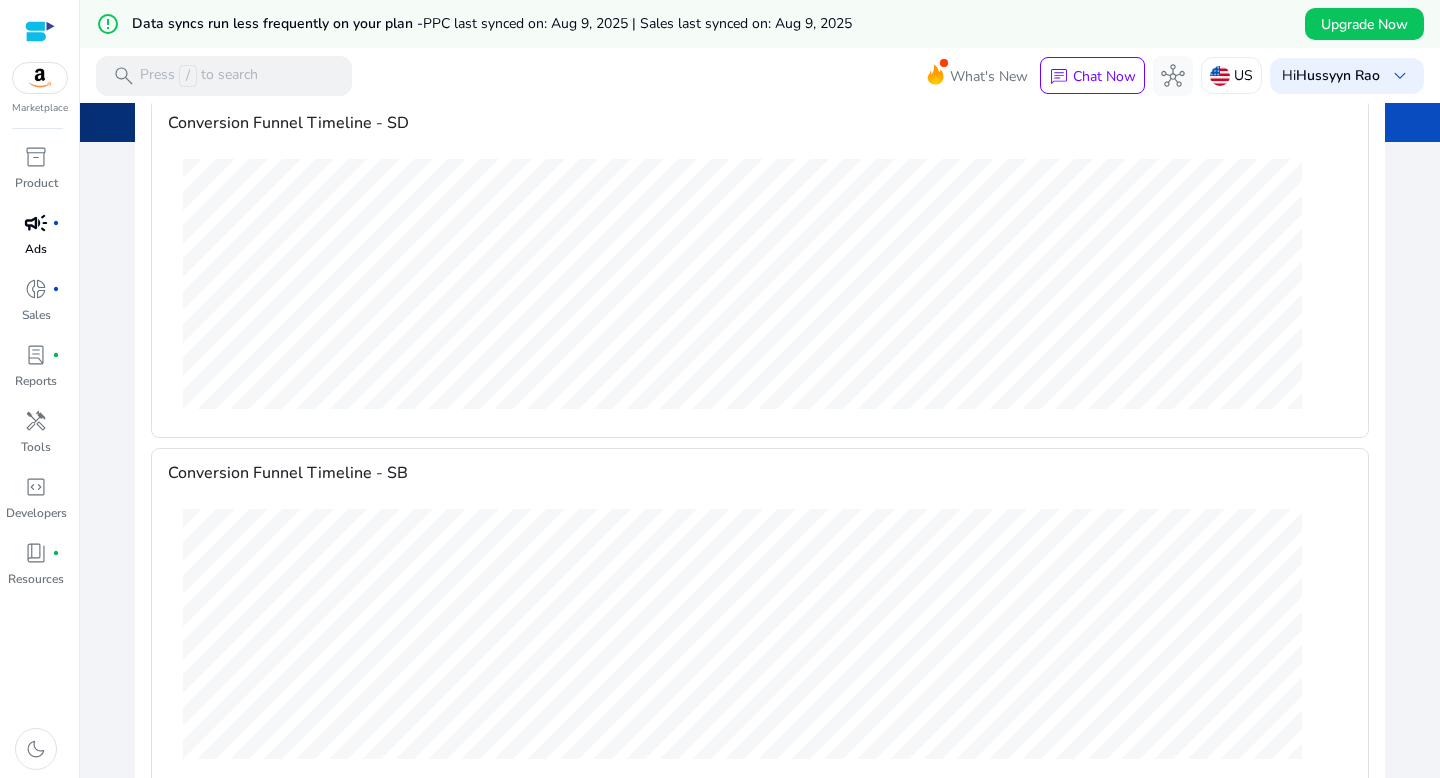 click on "Ads" at bounding box center (36, 249) 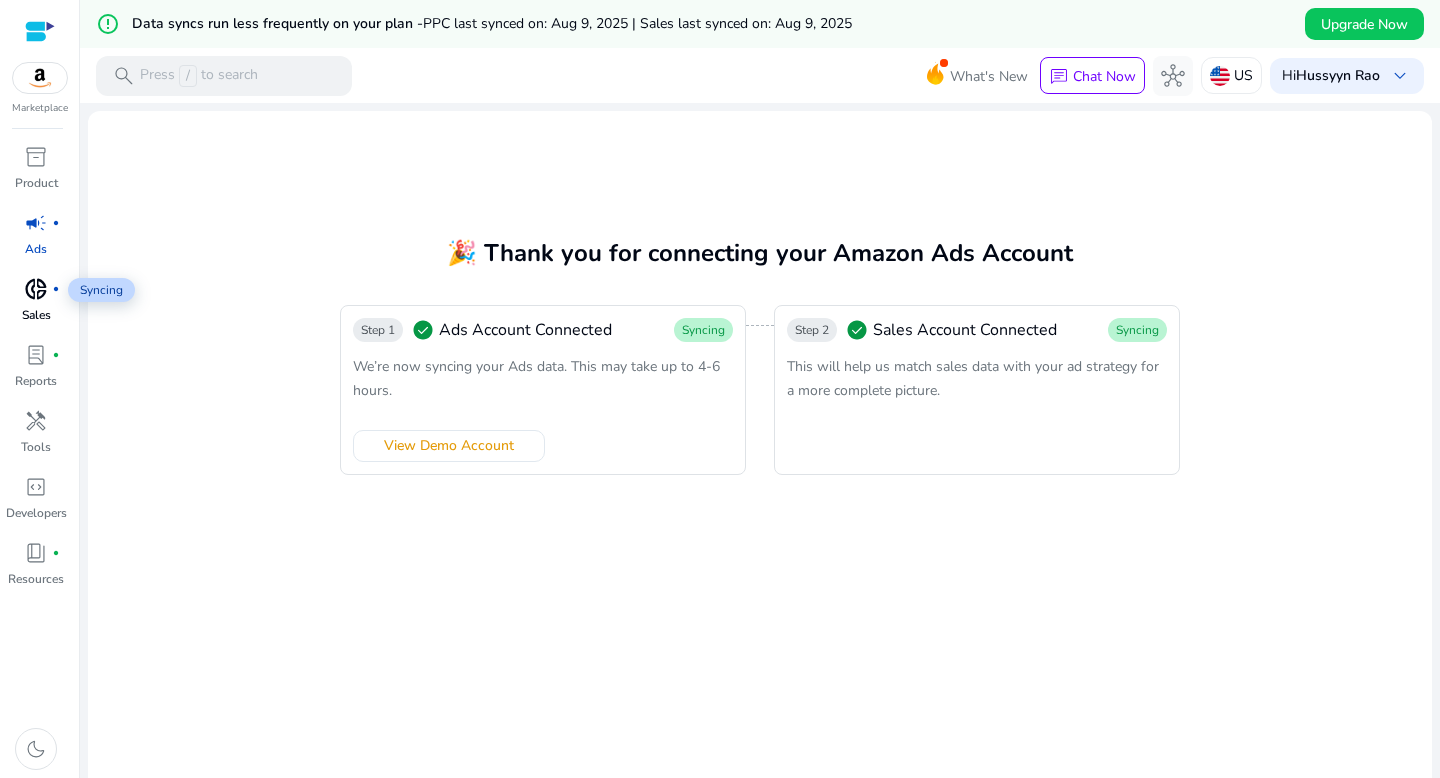 click on "donut_small" at bounding box center [36, 289] 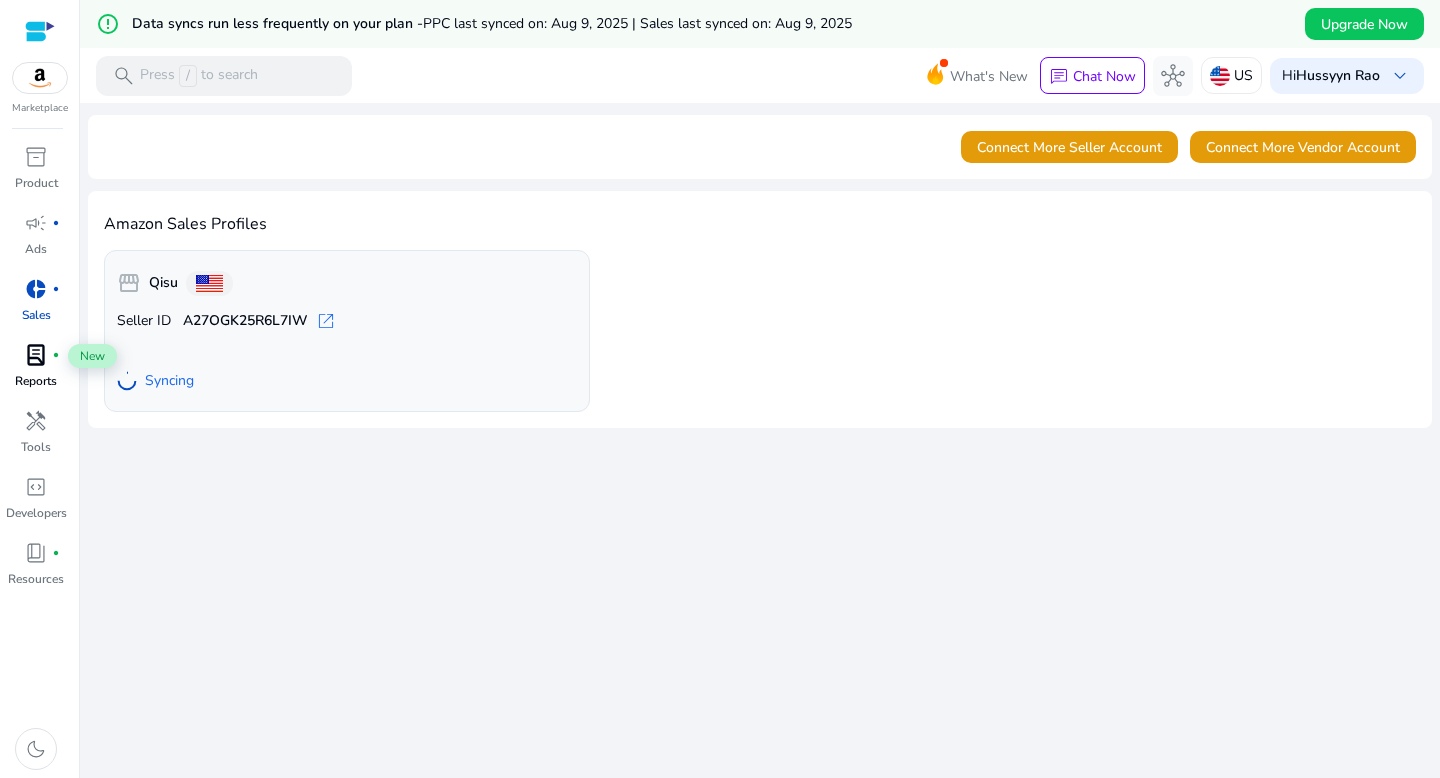 click on "lab_profile   fiber_manual_record" at bounding box center [36, 355] 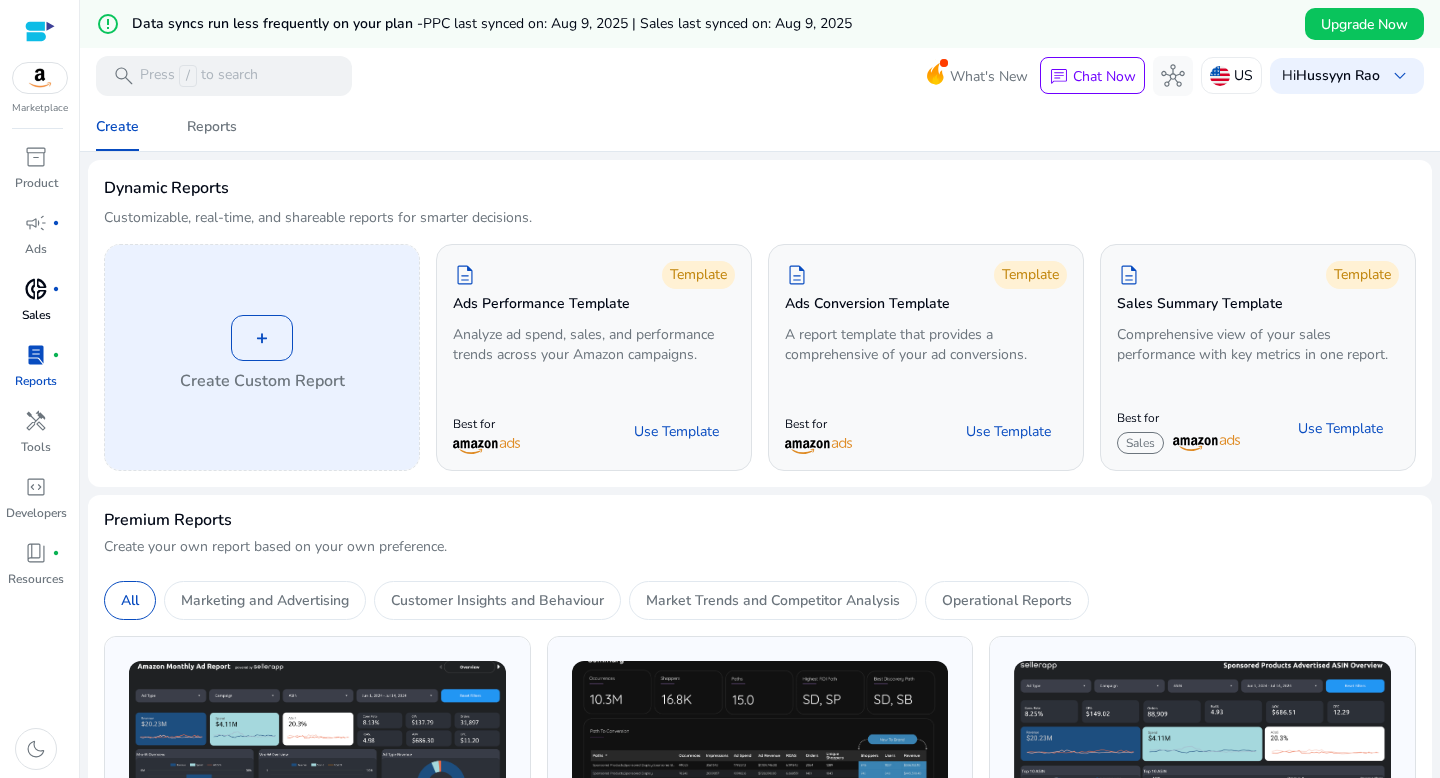 click on "+   Create Custom Report" 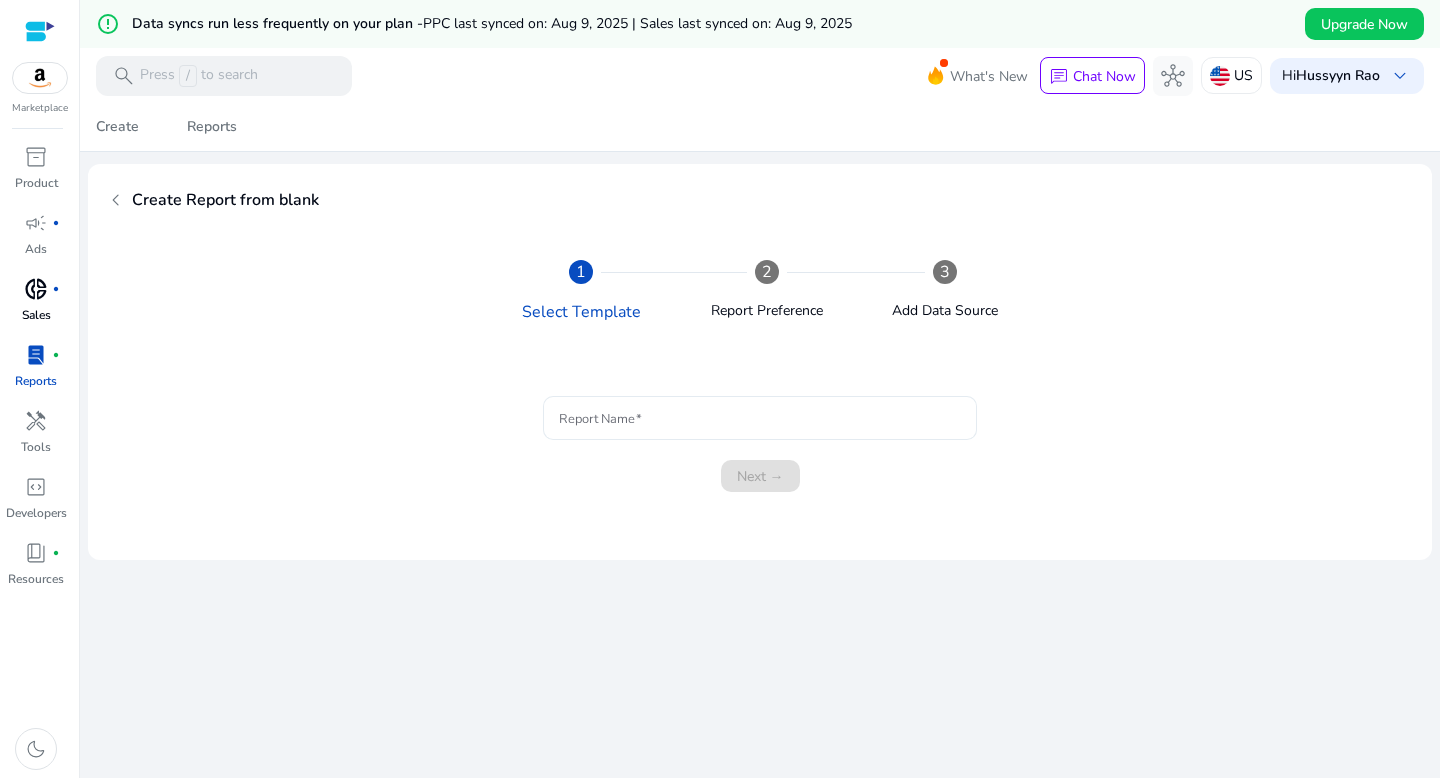 click at bounding box center (760, 418) 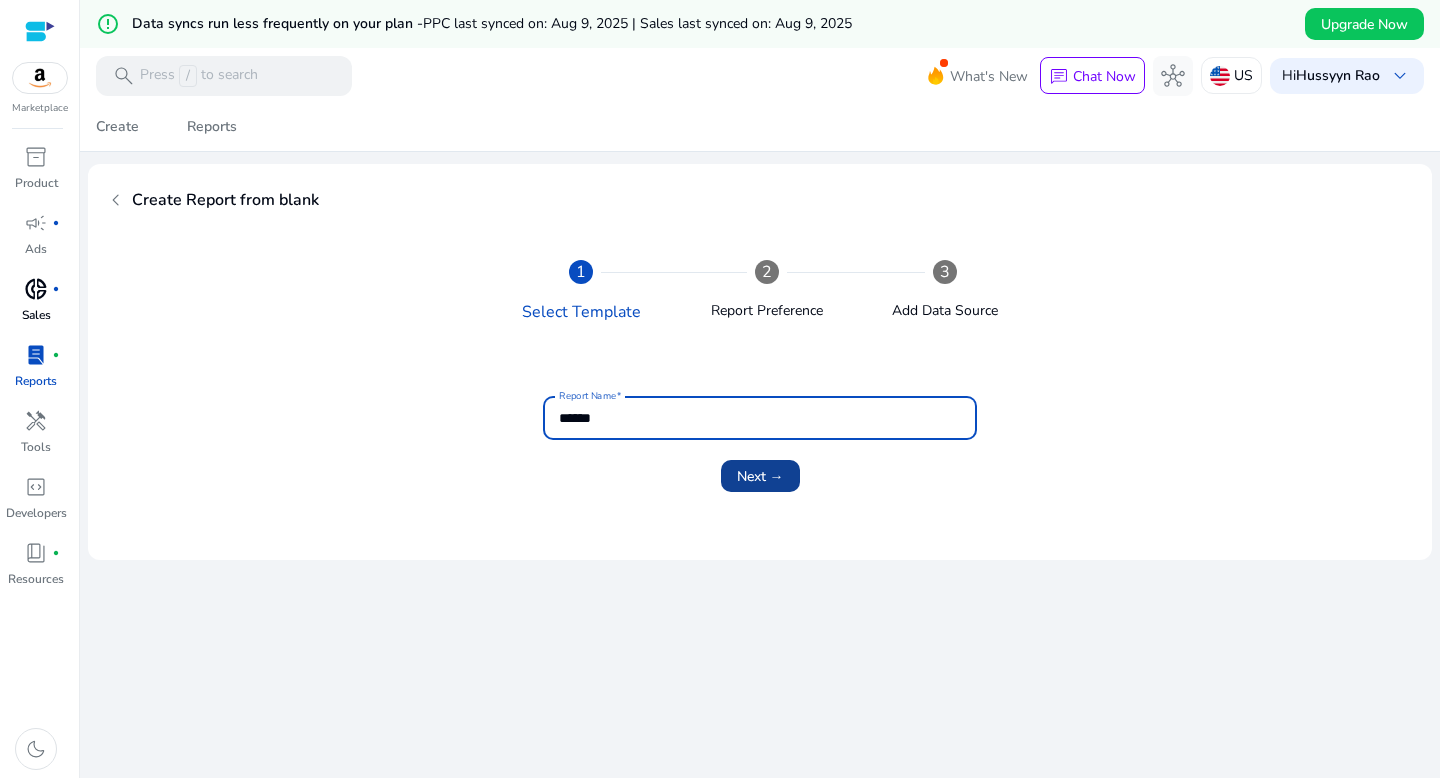 type on "******" 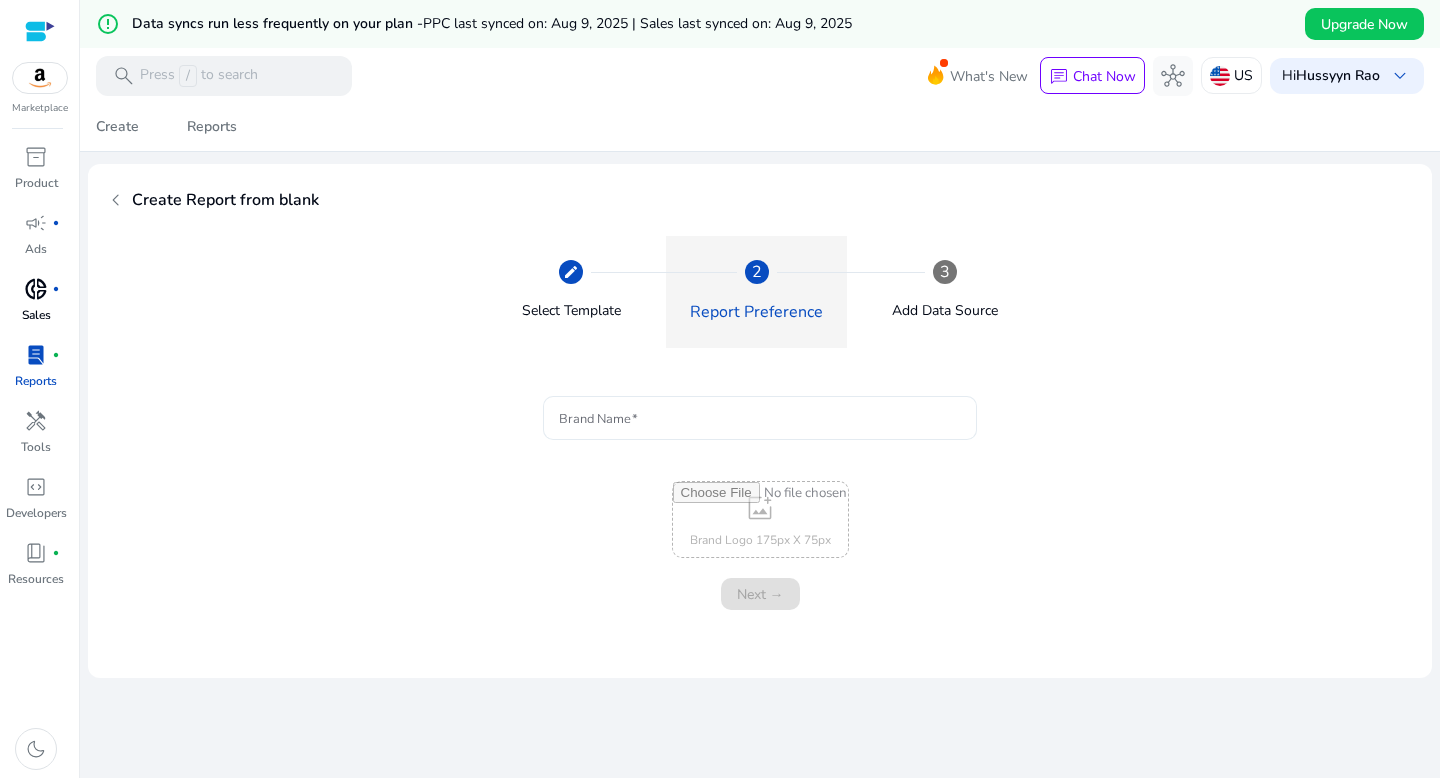 click on "Brand Name" at bounding box center [760, 418] 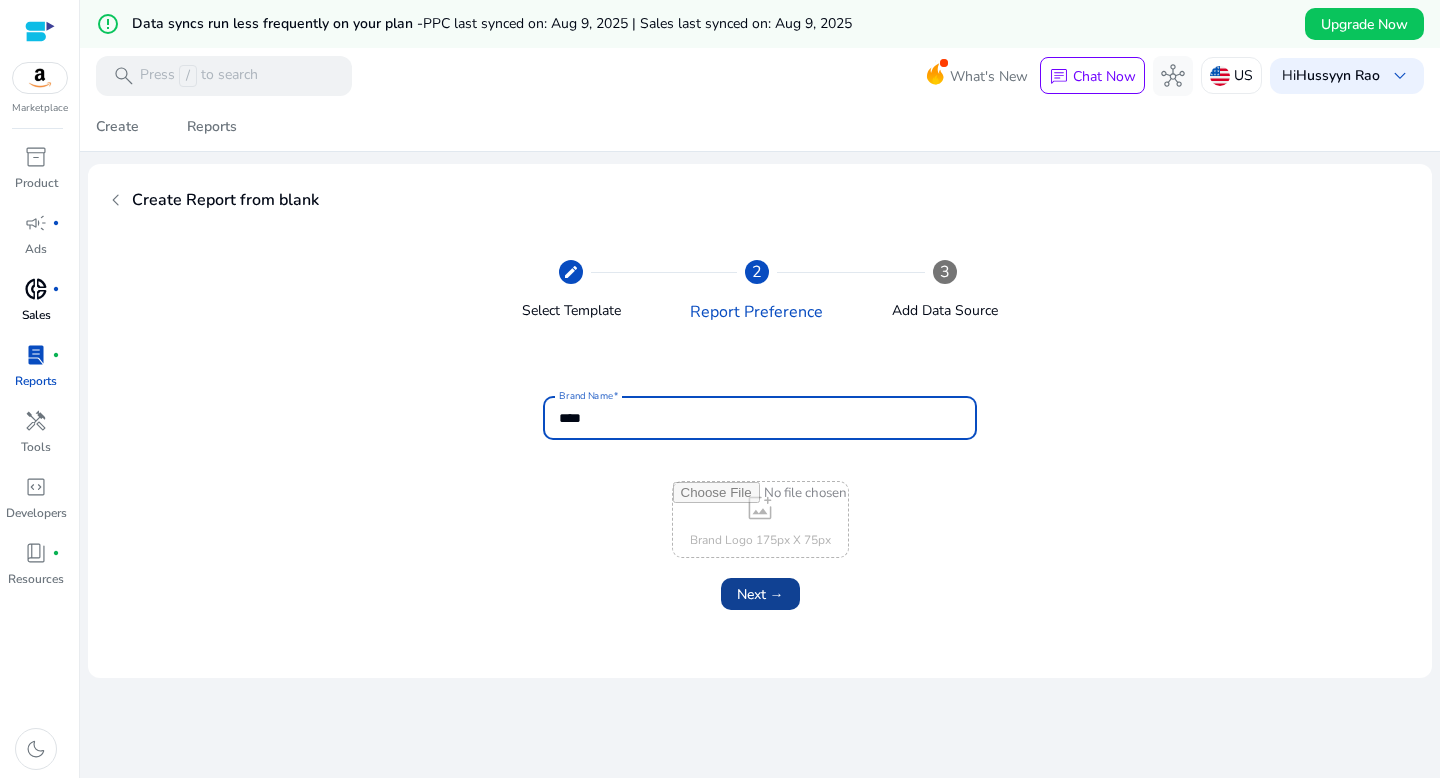 type on "****" 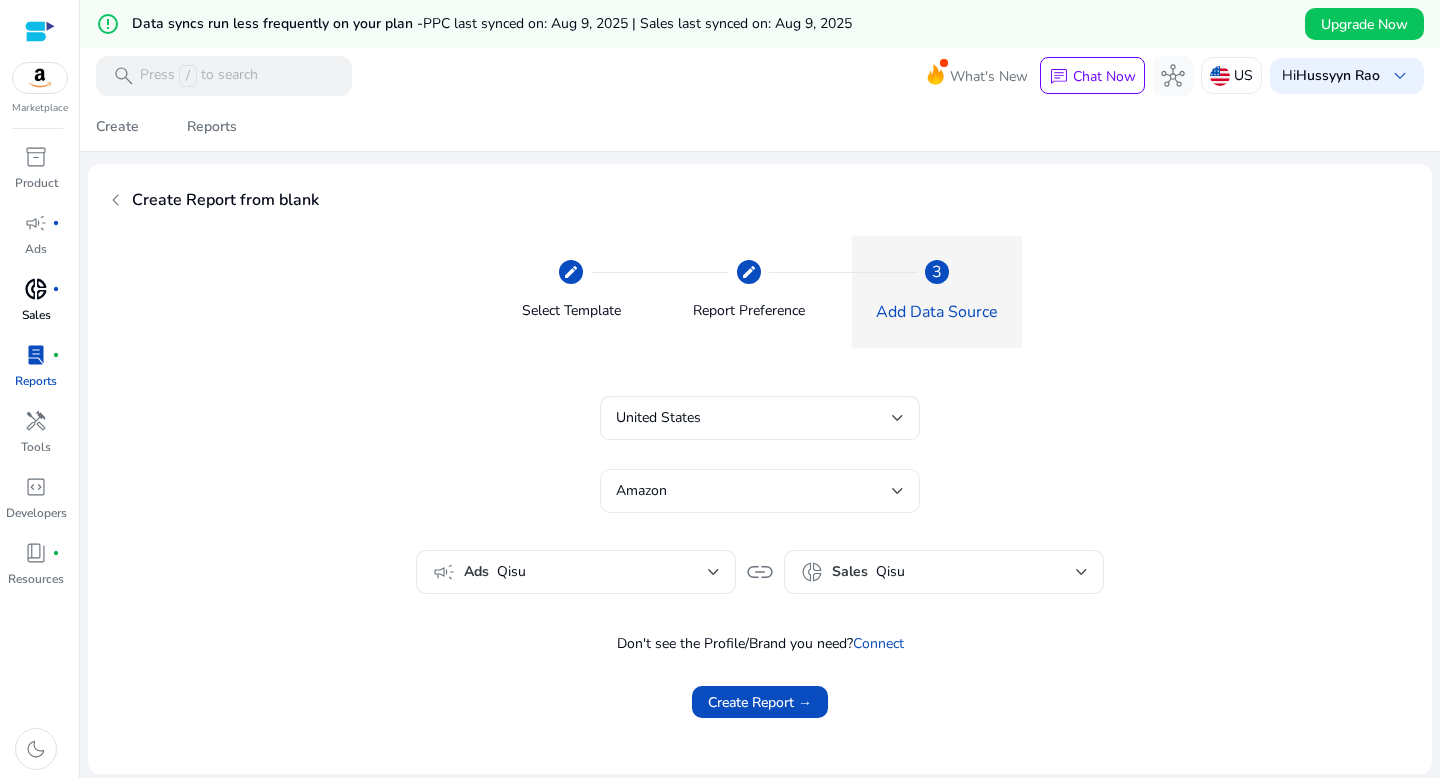 click on "Amazon" at bounding box center (754, 491) 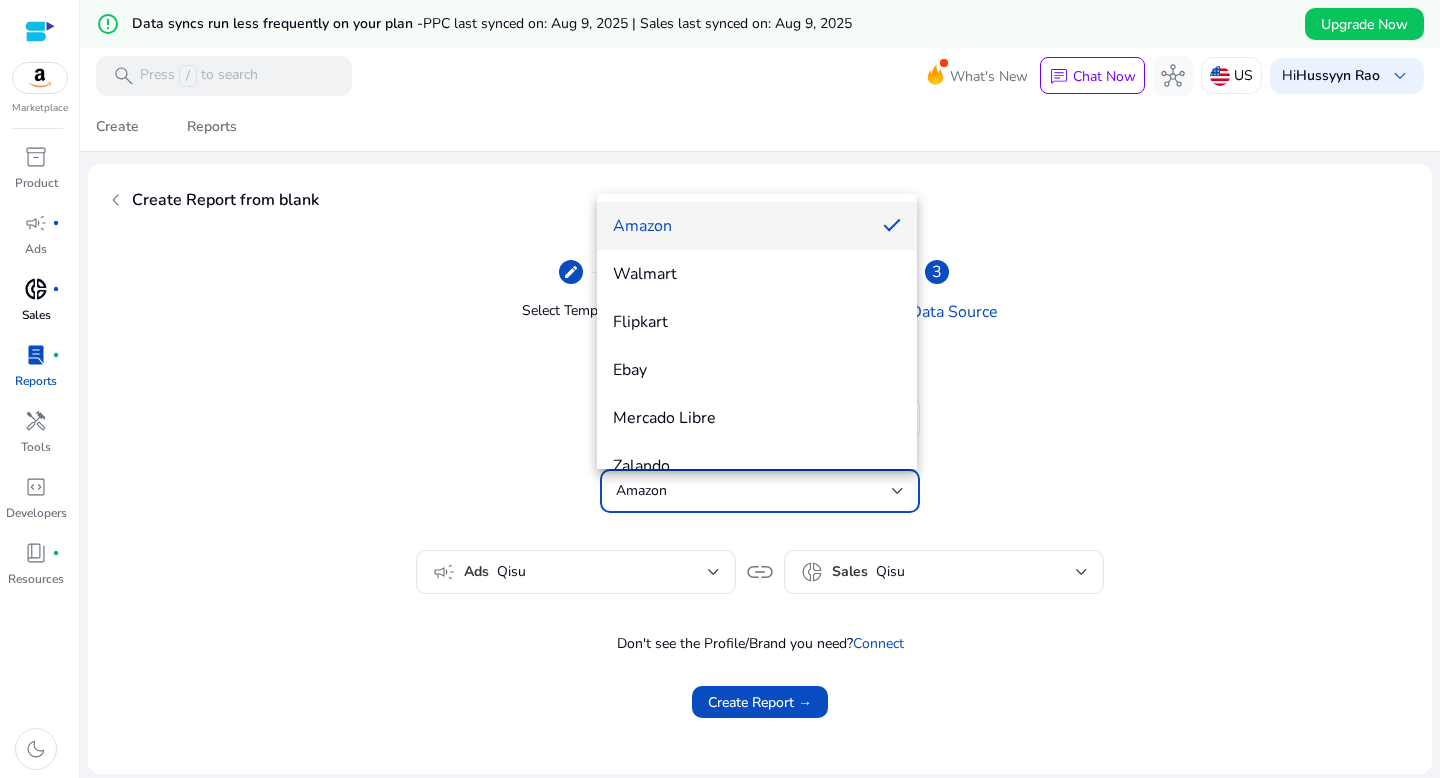 click at bounding box center [720, 389] 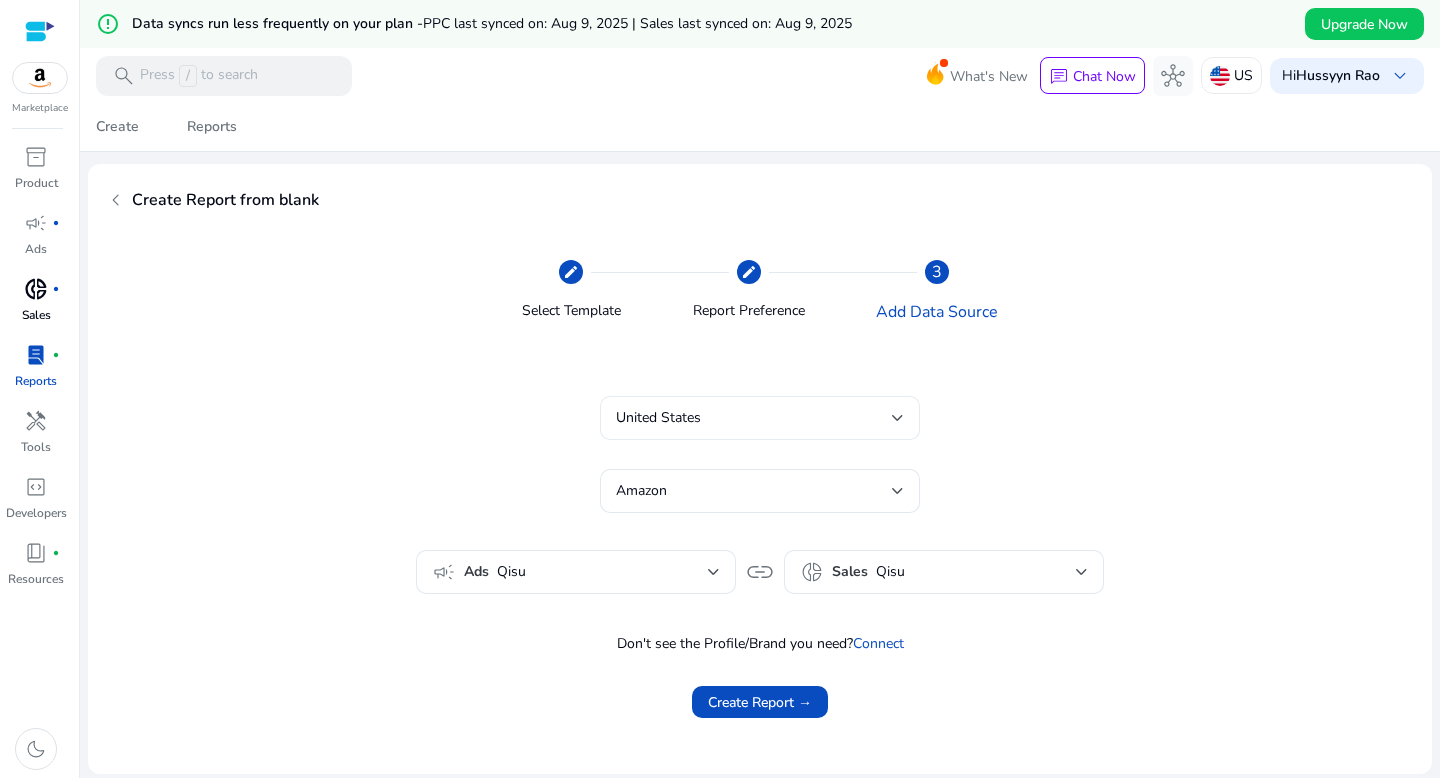 click on "United States" at bounding box center (760, 418) 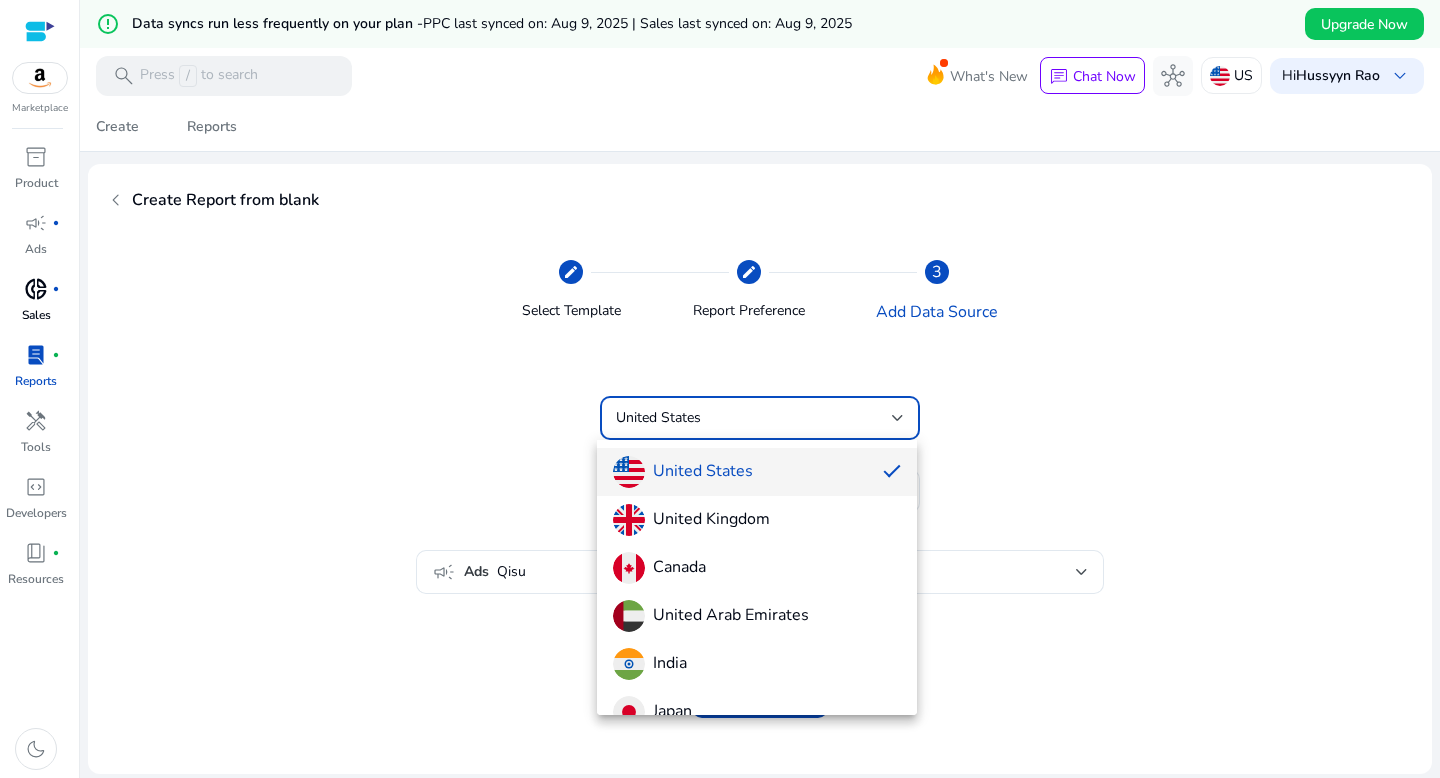 click at bounding box center [720, 389] 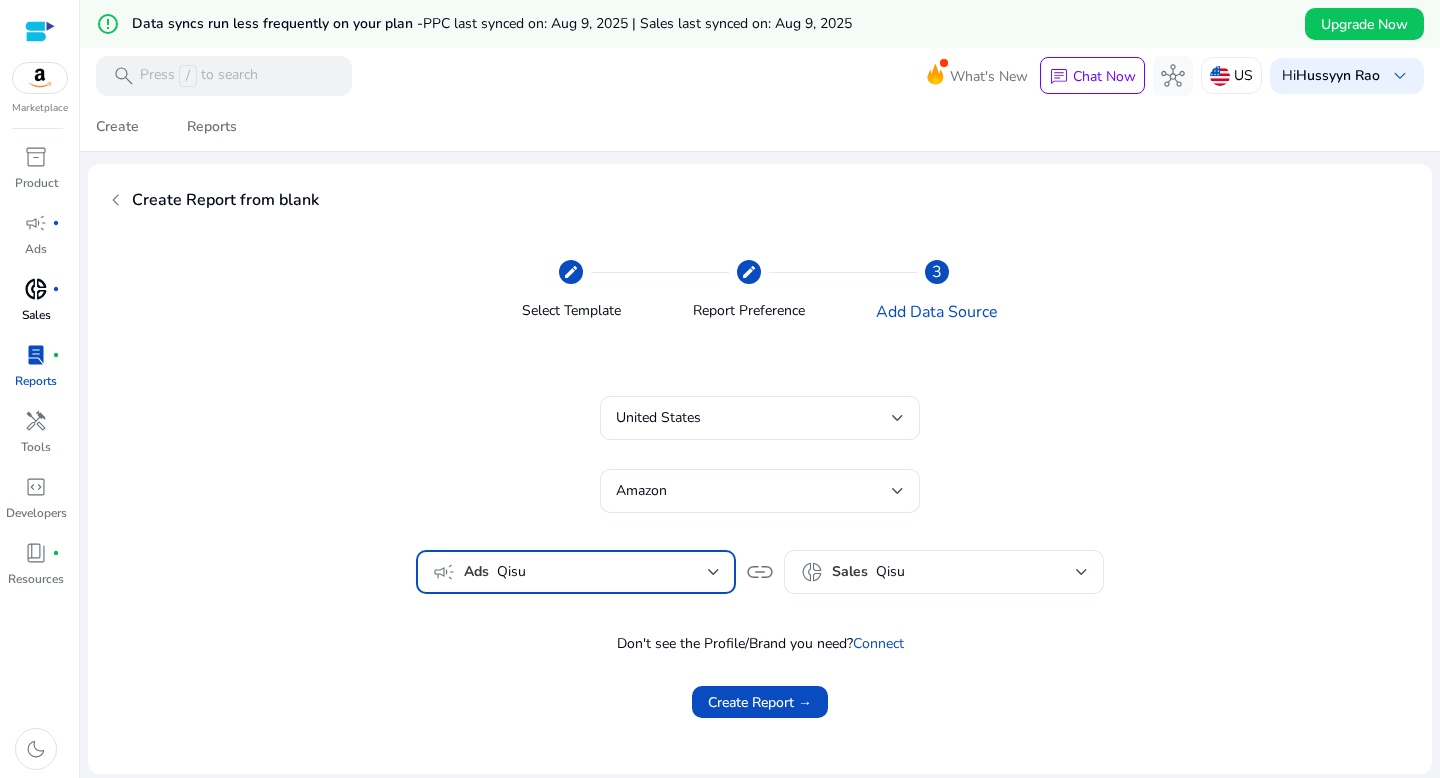 click at bounding box center (714, 572) 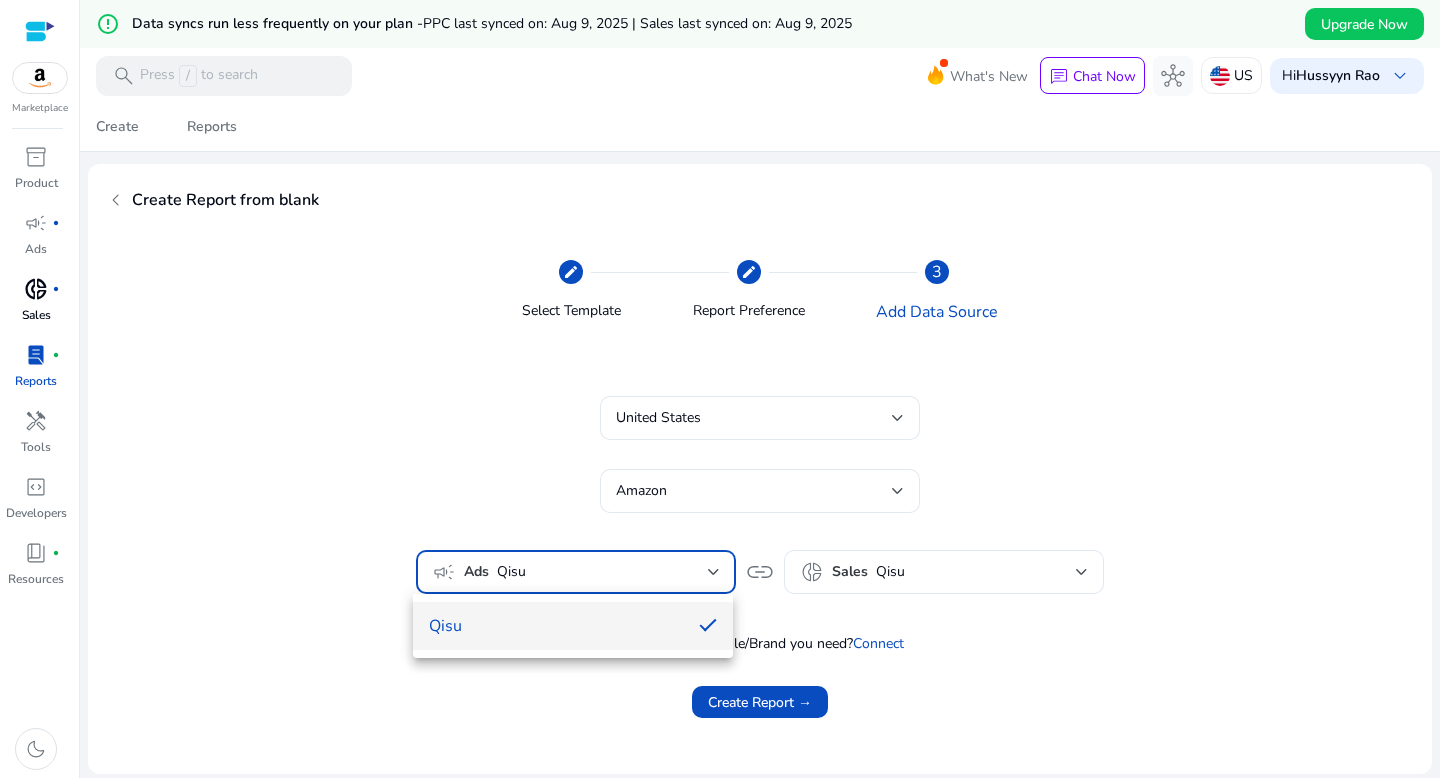 click at bounding box center (720, 389) 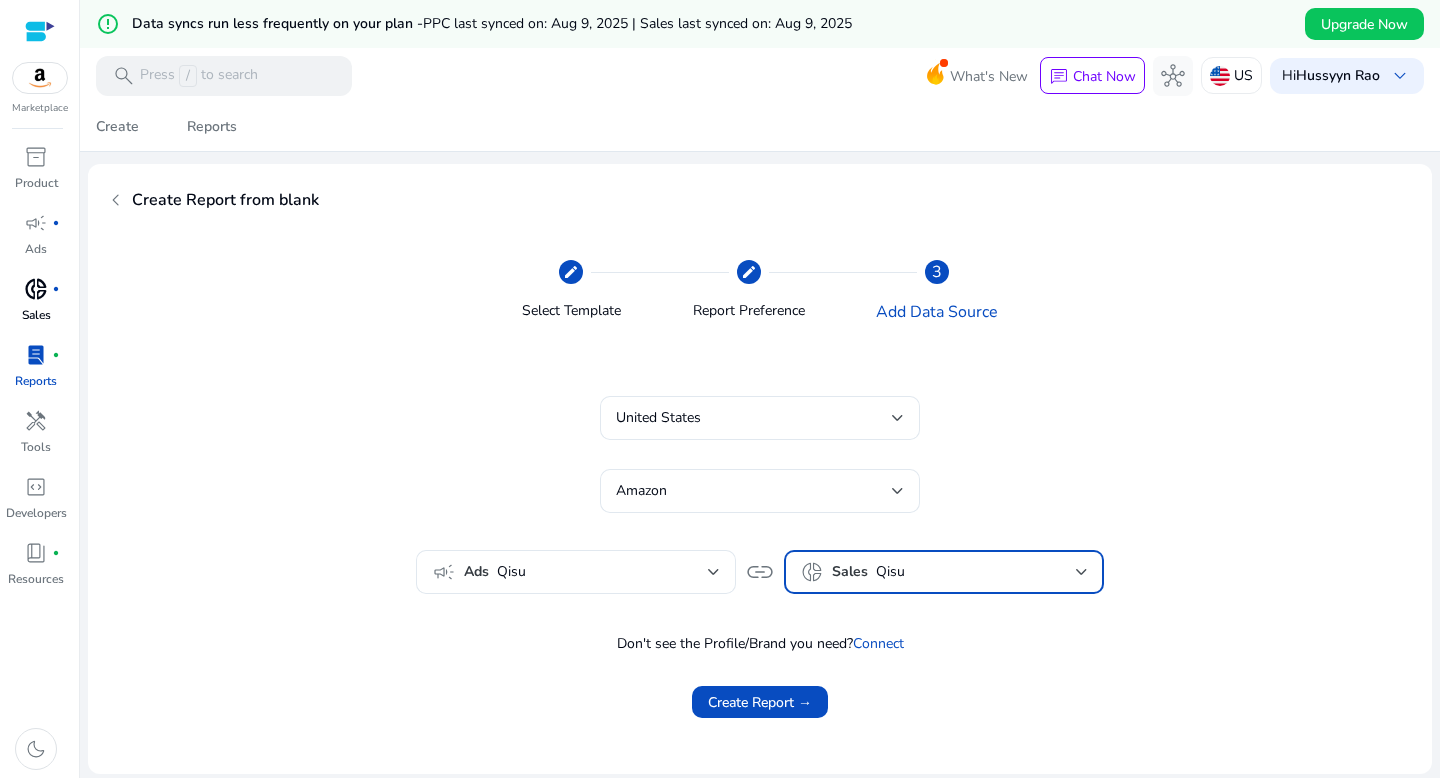click on "Qisu" at bounding box center (976, 572) 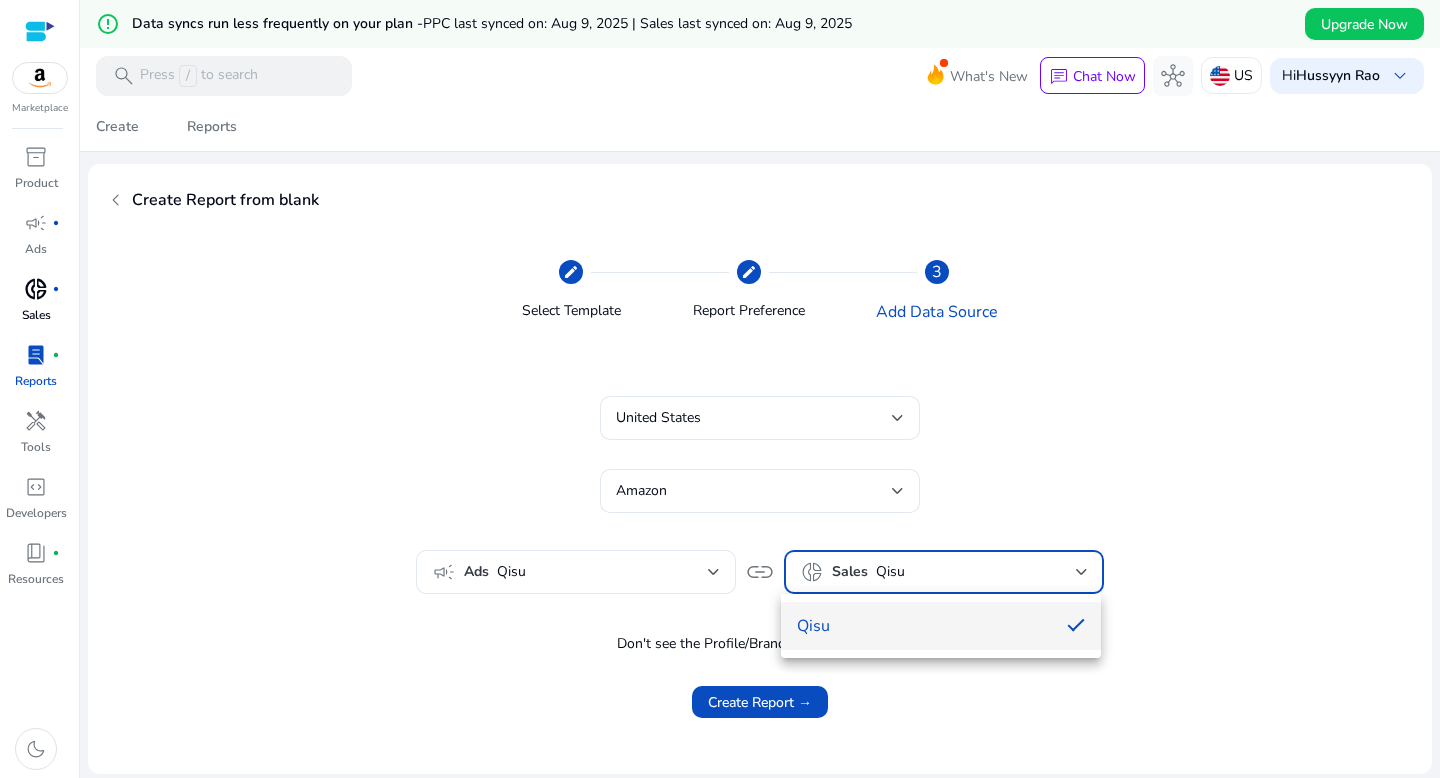 click at bounding box center (720, 389) 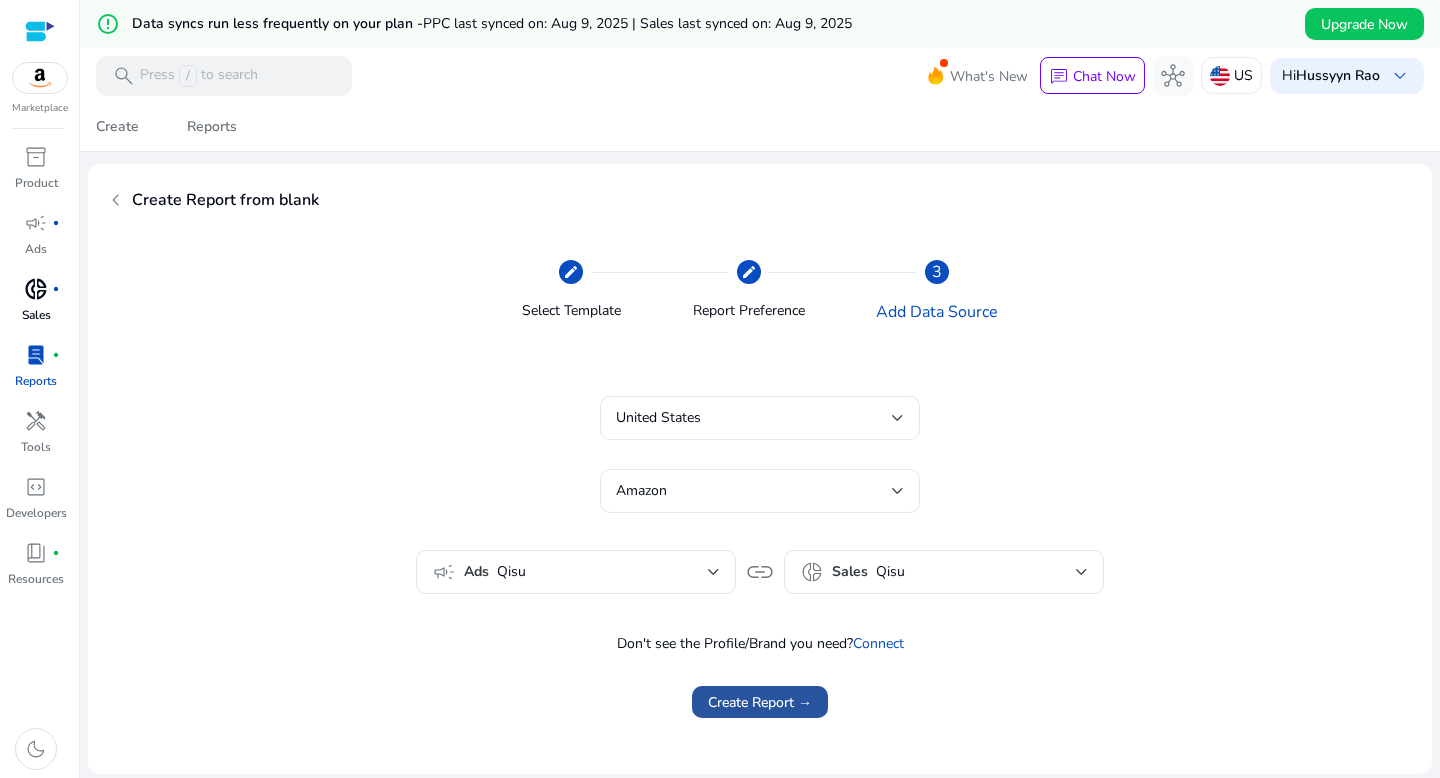 click on "Create Report →" at bounding box center (760, 702) 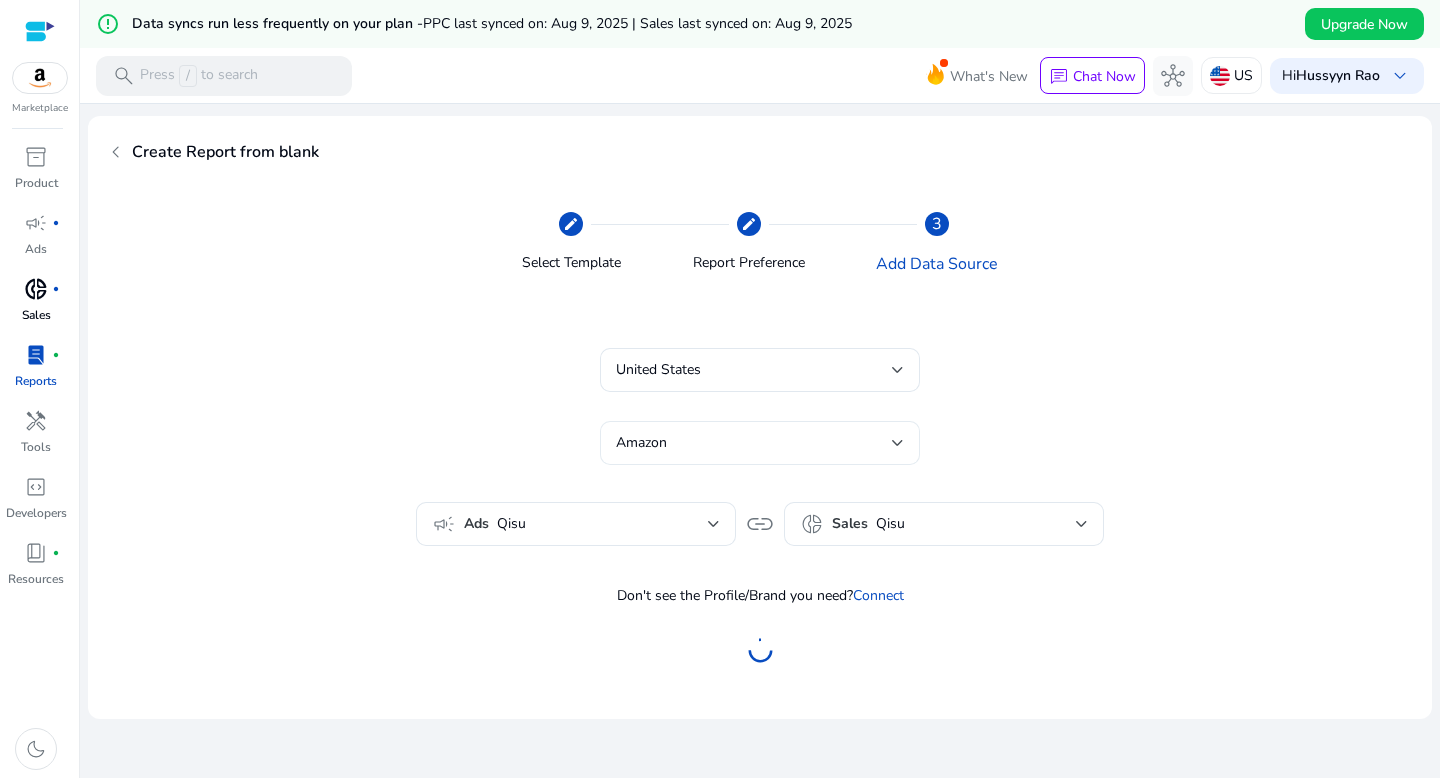 scroll, scrollTop: 2, scrollLeft: 0, axis: vertical 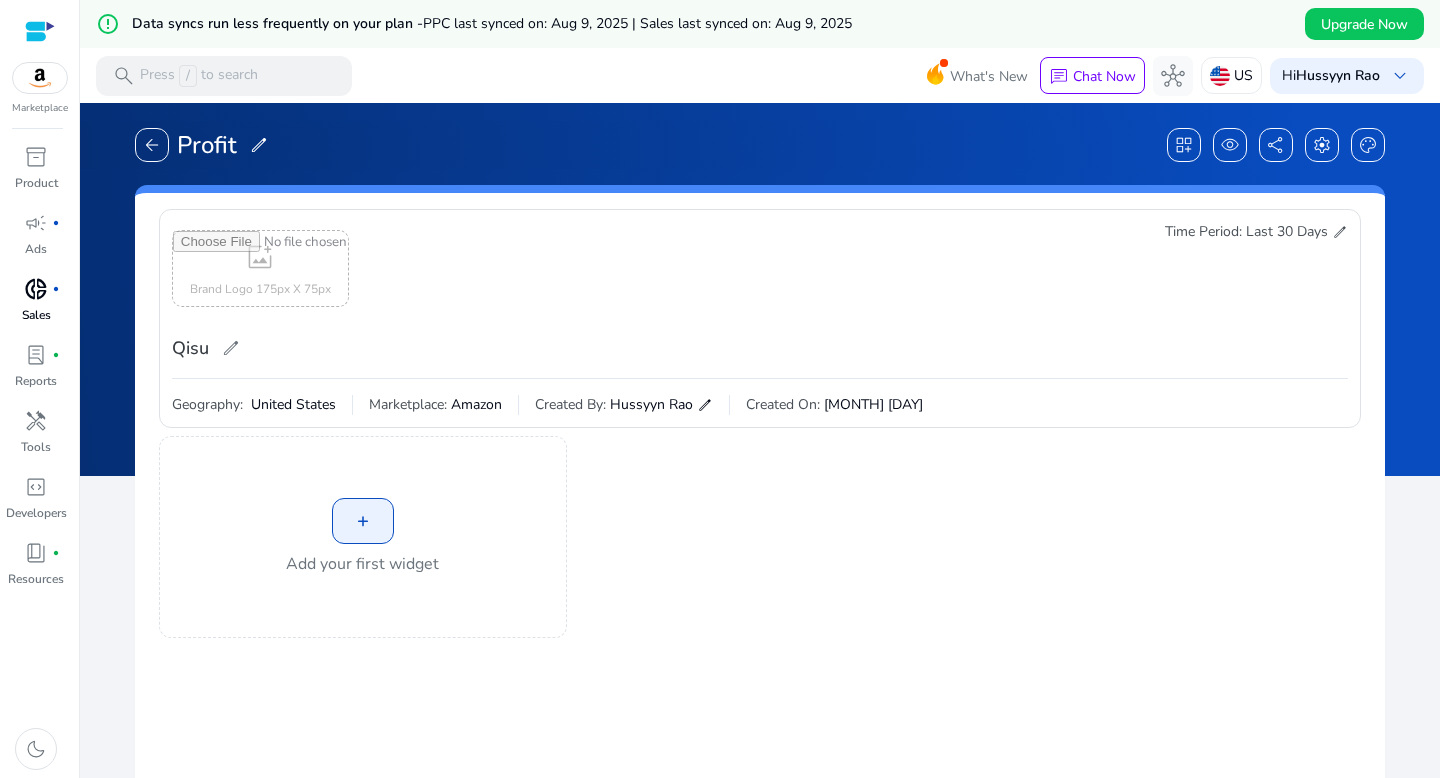 click on "+  Add your first widget" 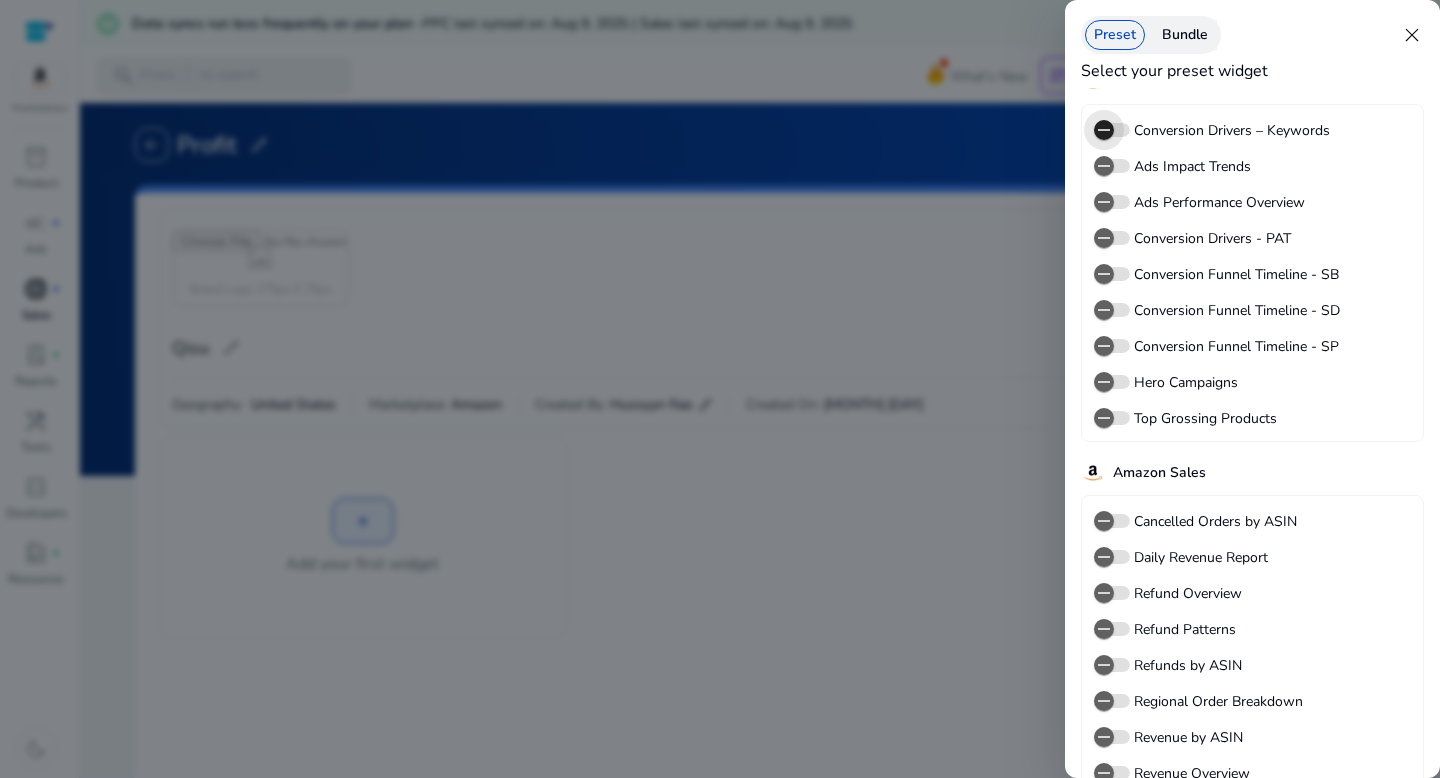 scroll, scrollTop: 109, scrollLeft: 0, axis: vertical 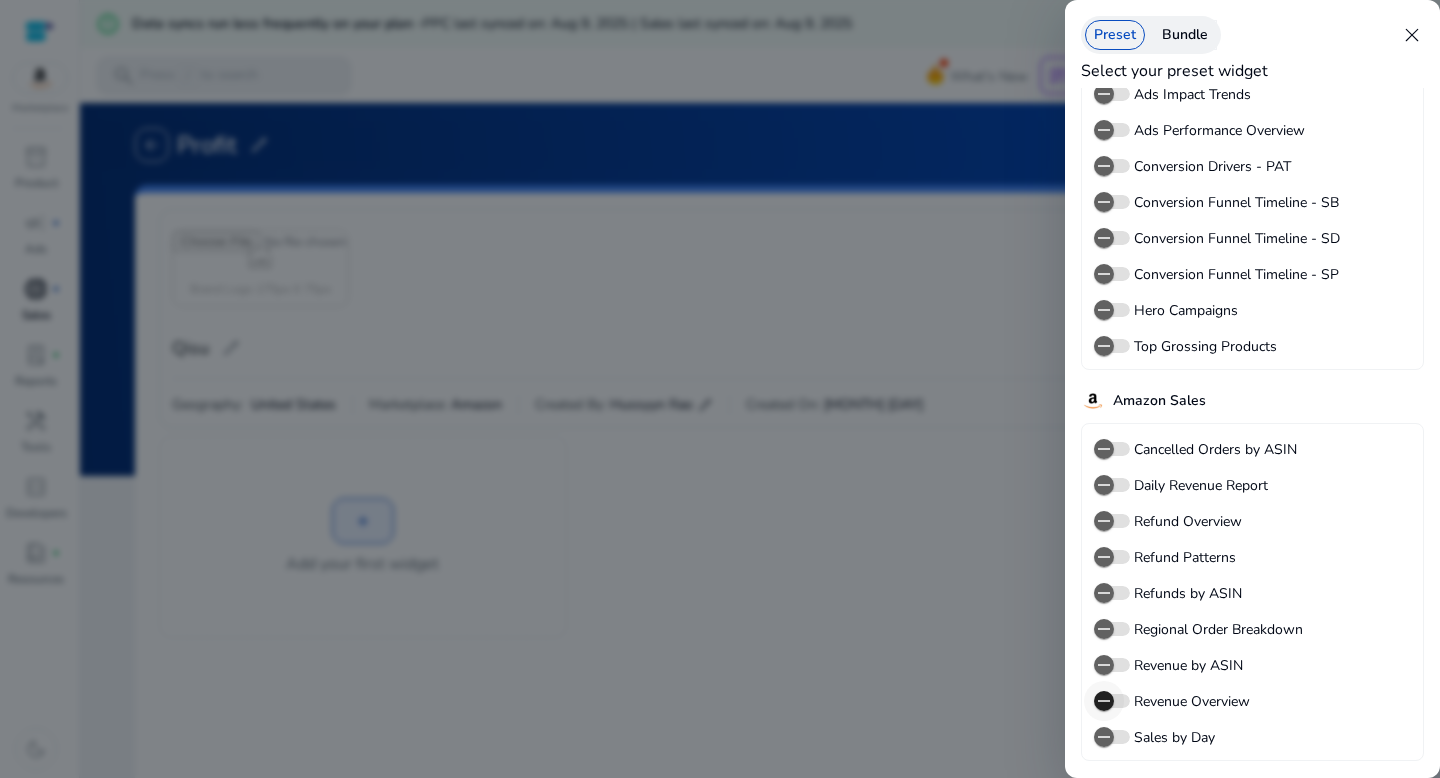 click 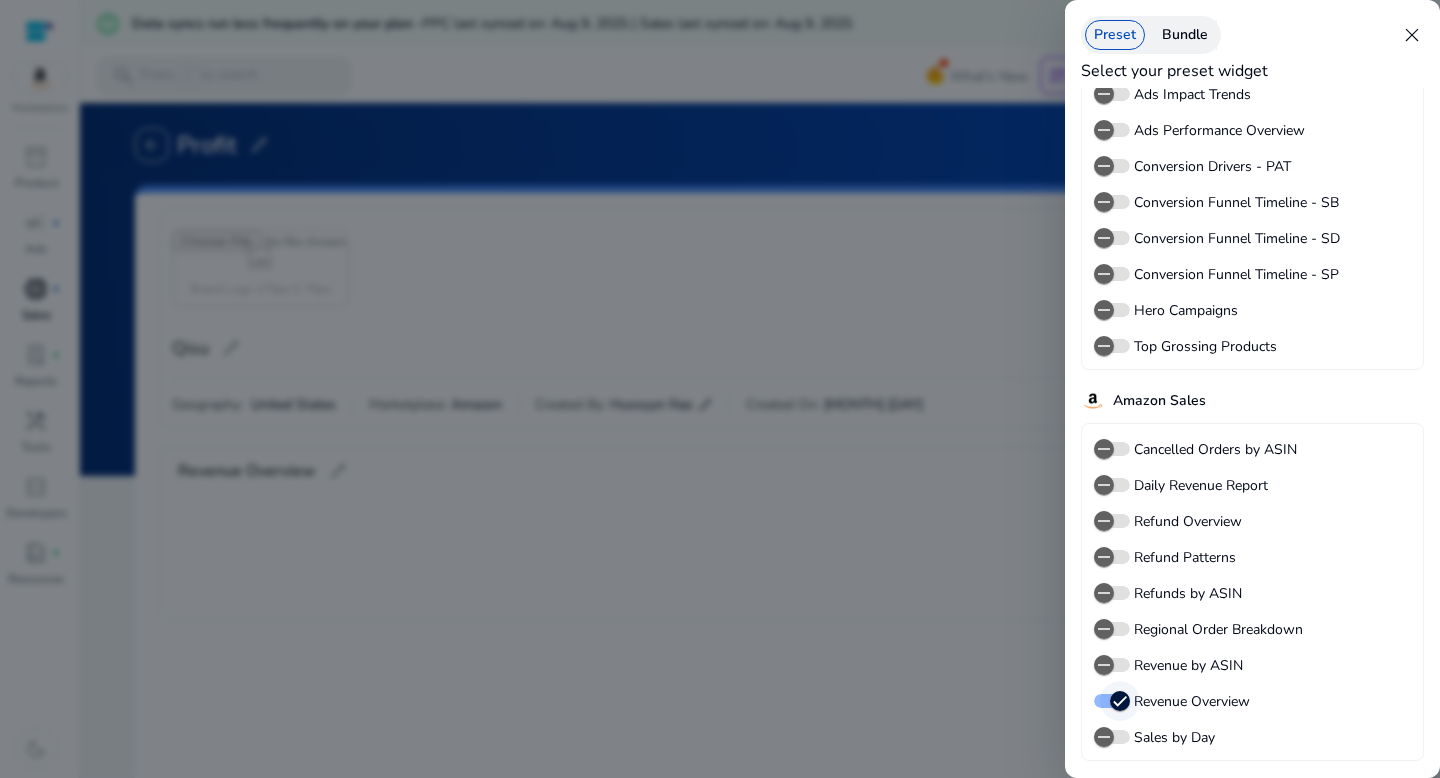 scroll, scrollTop: 0, scrollLeft: 0, axis: both 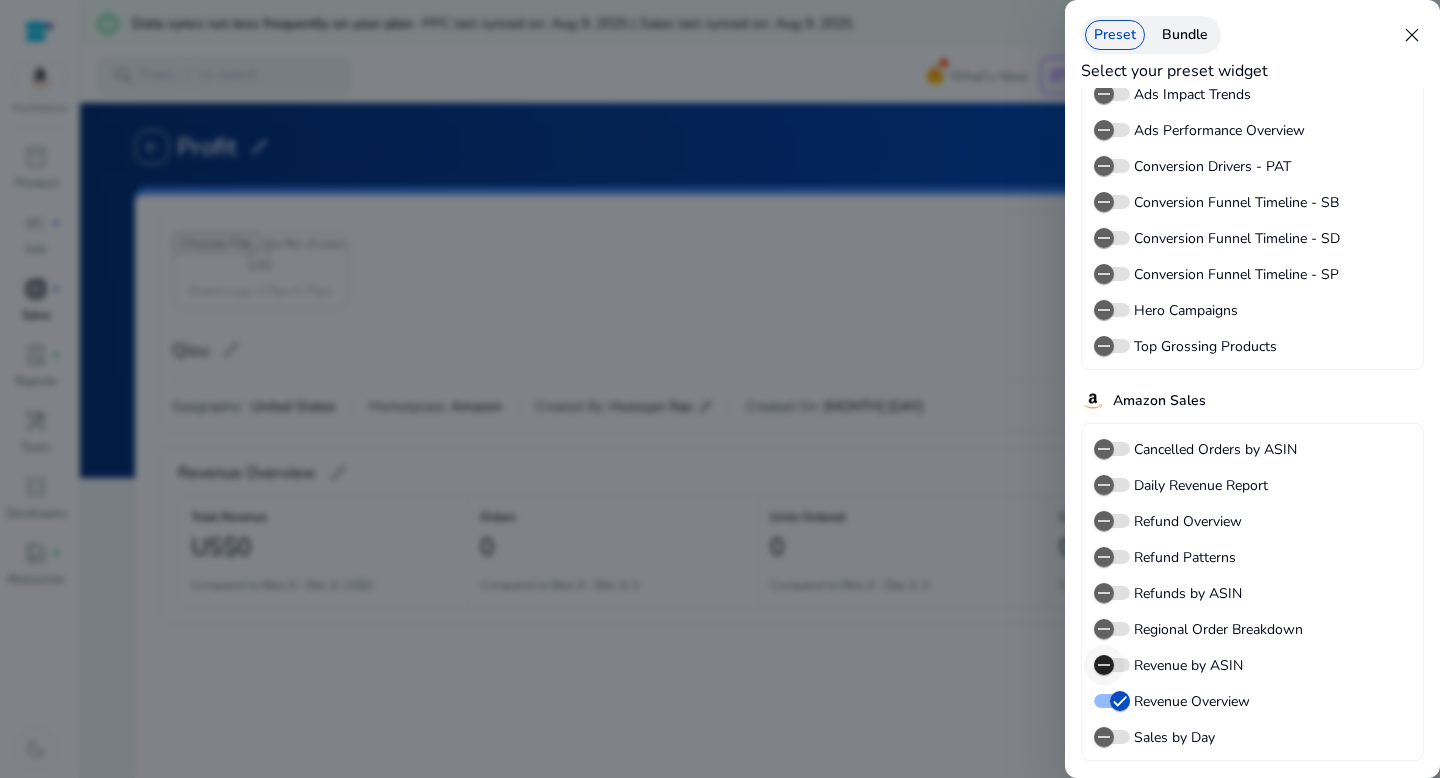 click 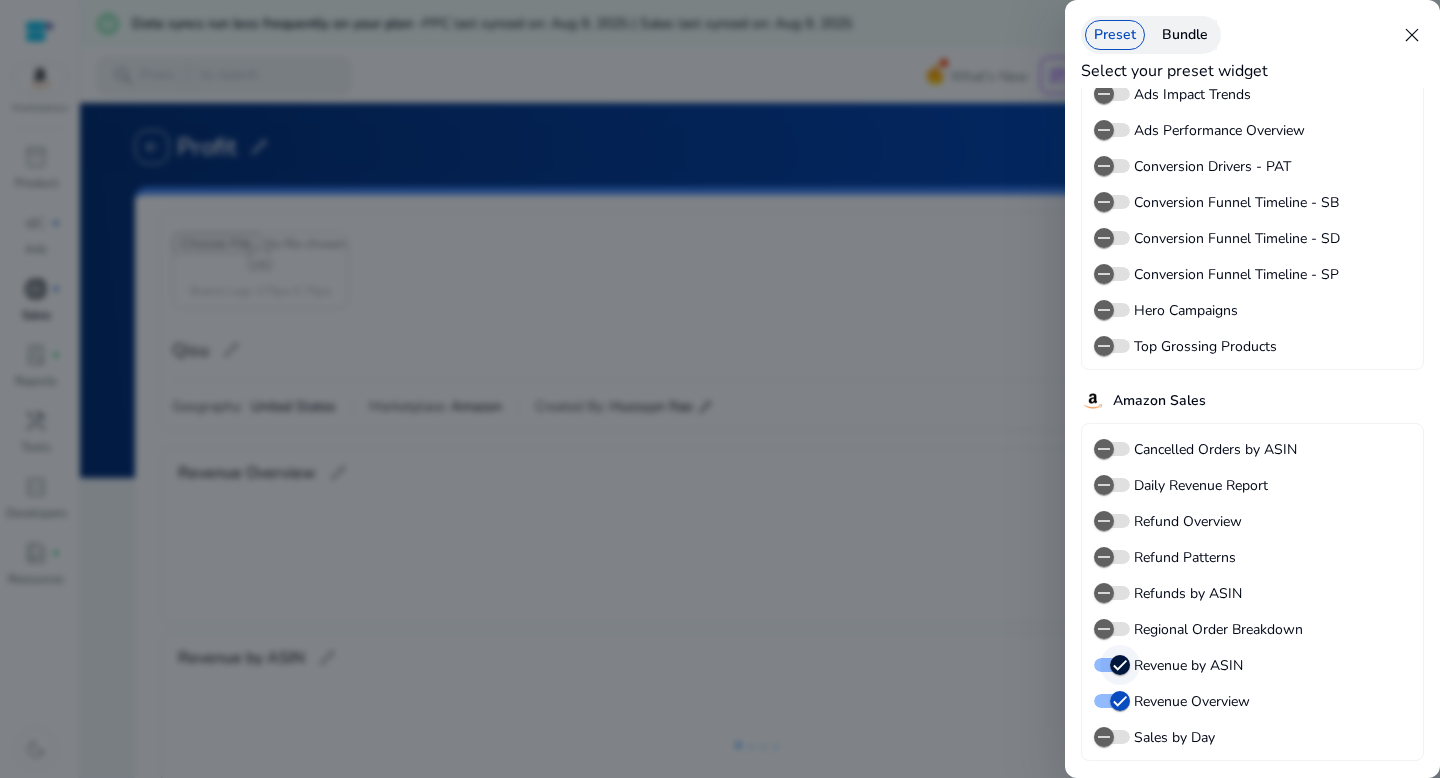 scroll, scrollTop: 214, scrollLeft: 0, axis: vertical 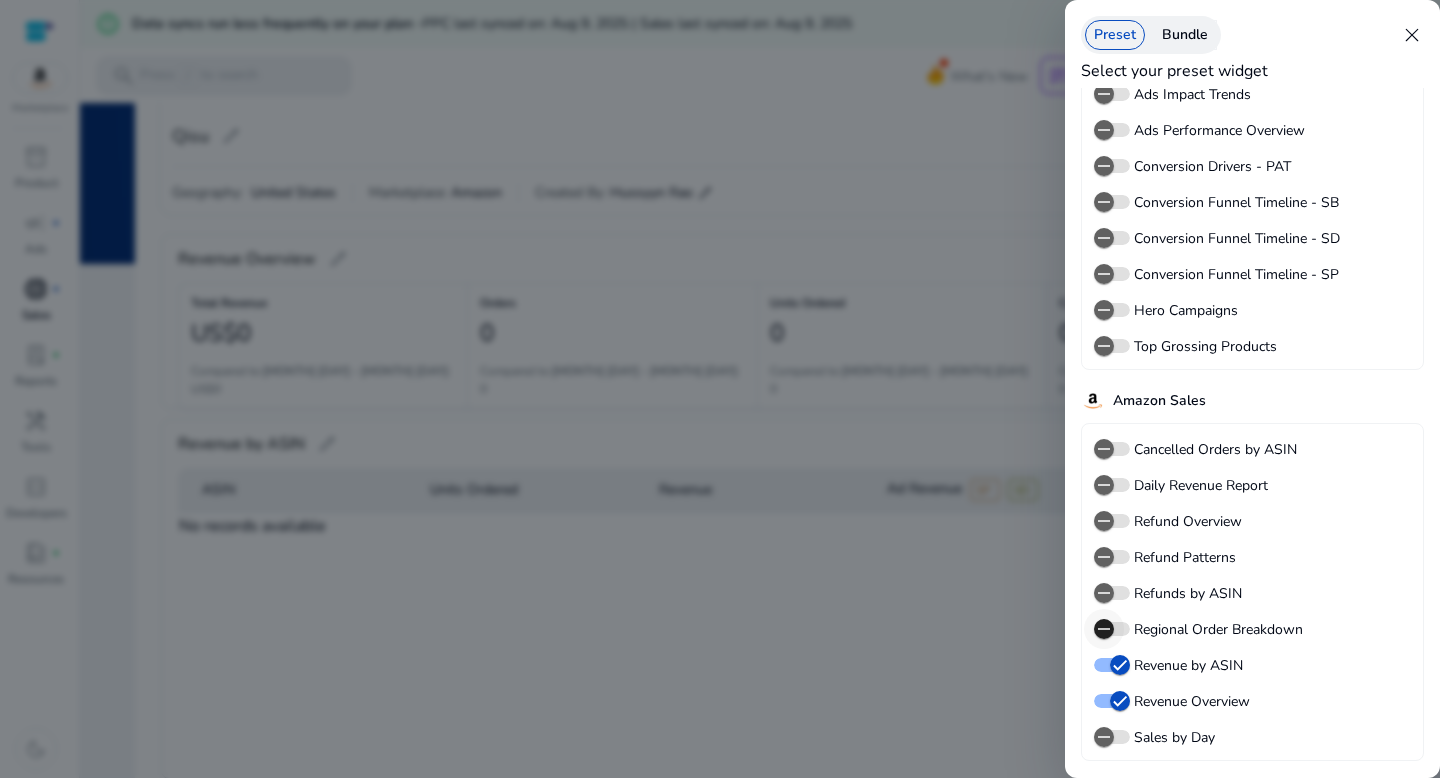 click 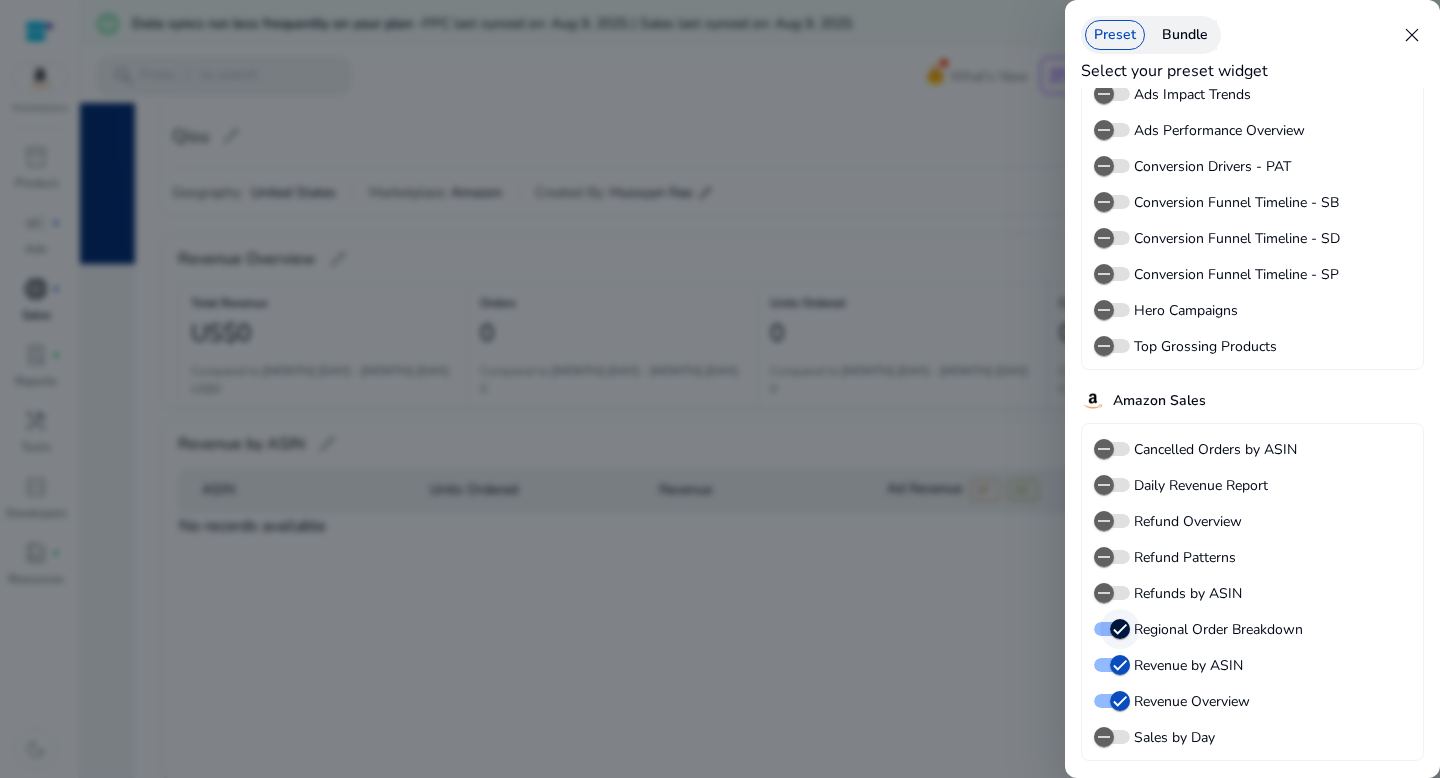 scroll, scrollTop: 147, scrollLeft: 0, axis: vertical 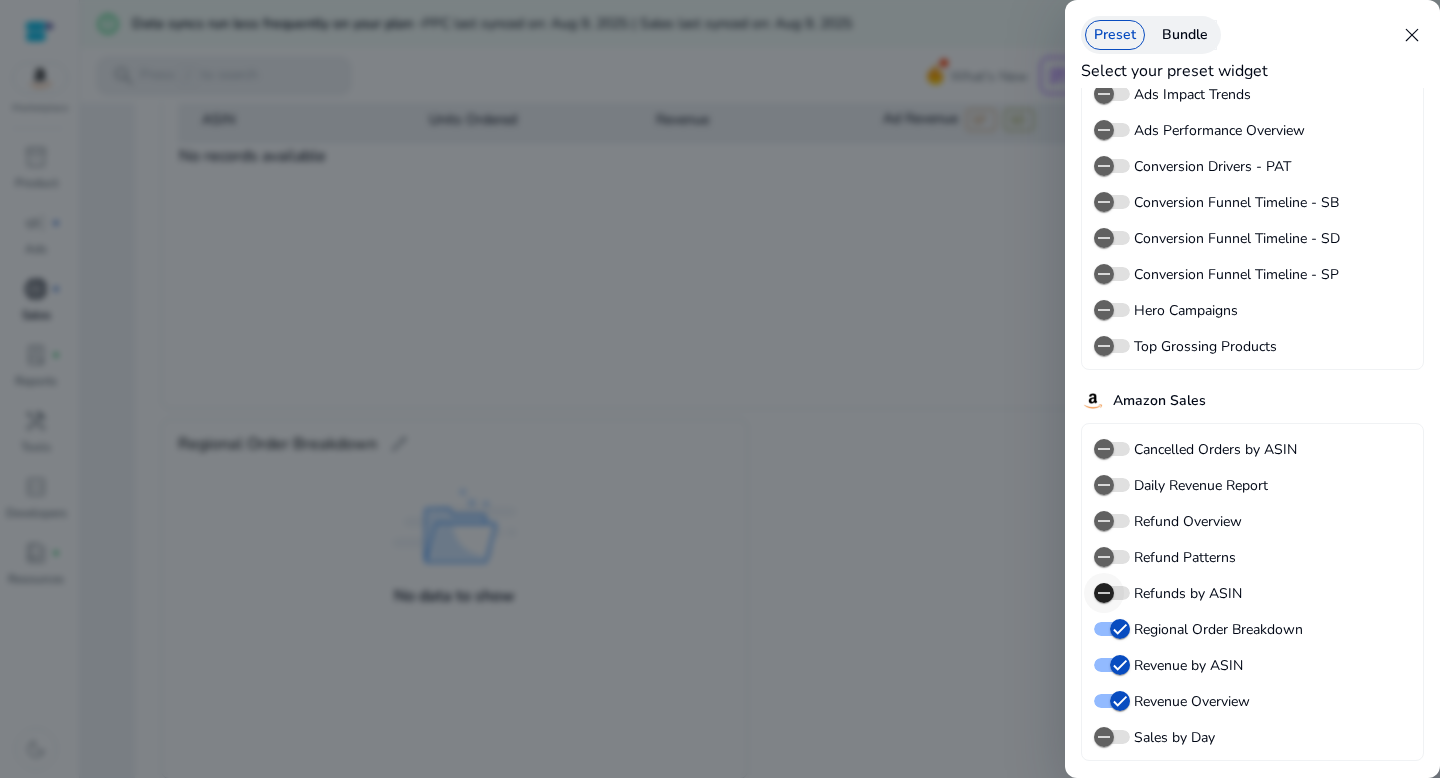 click at bounding box center (1104, 593) 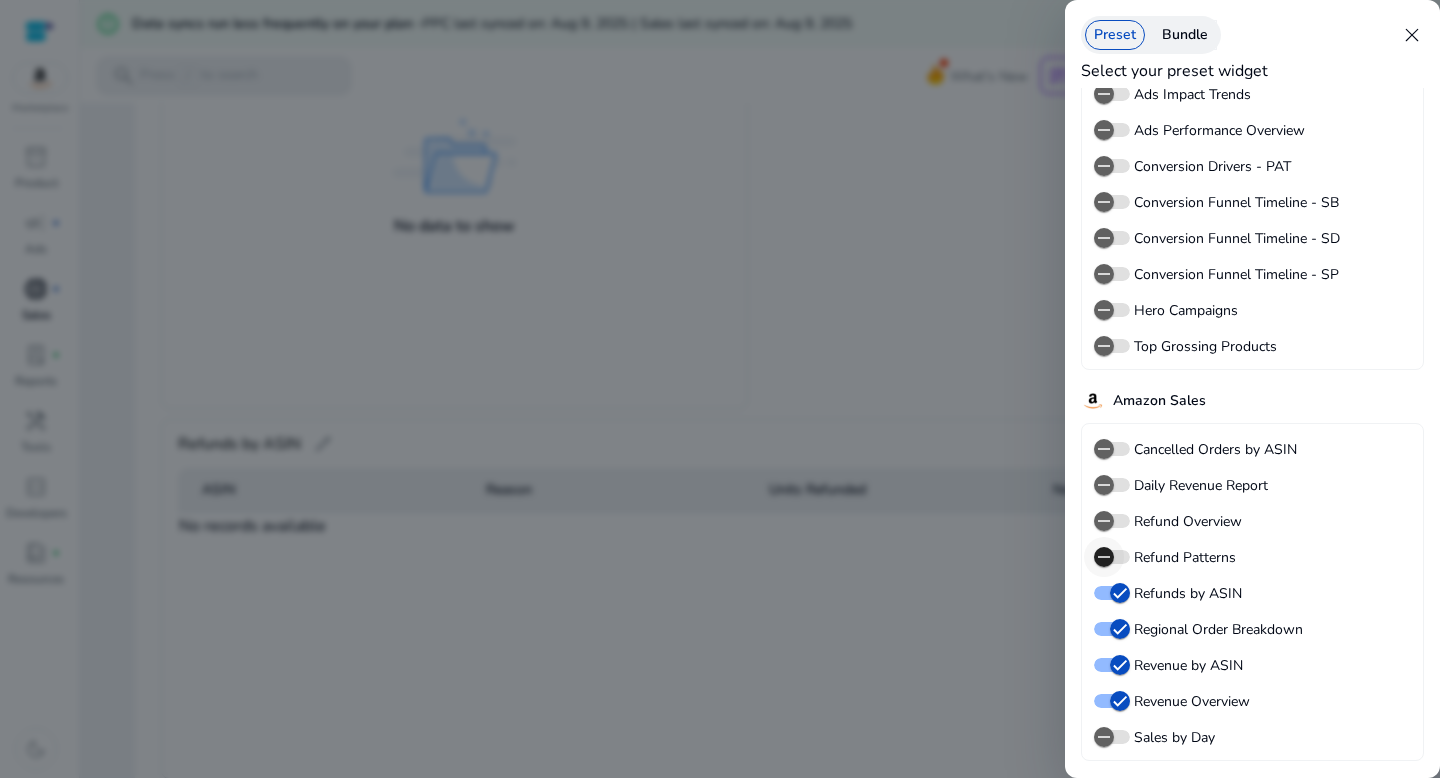 click at bounding box center [1104, 557] 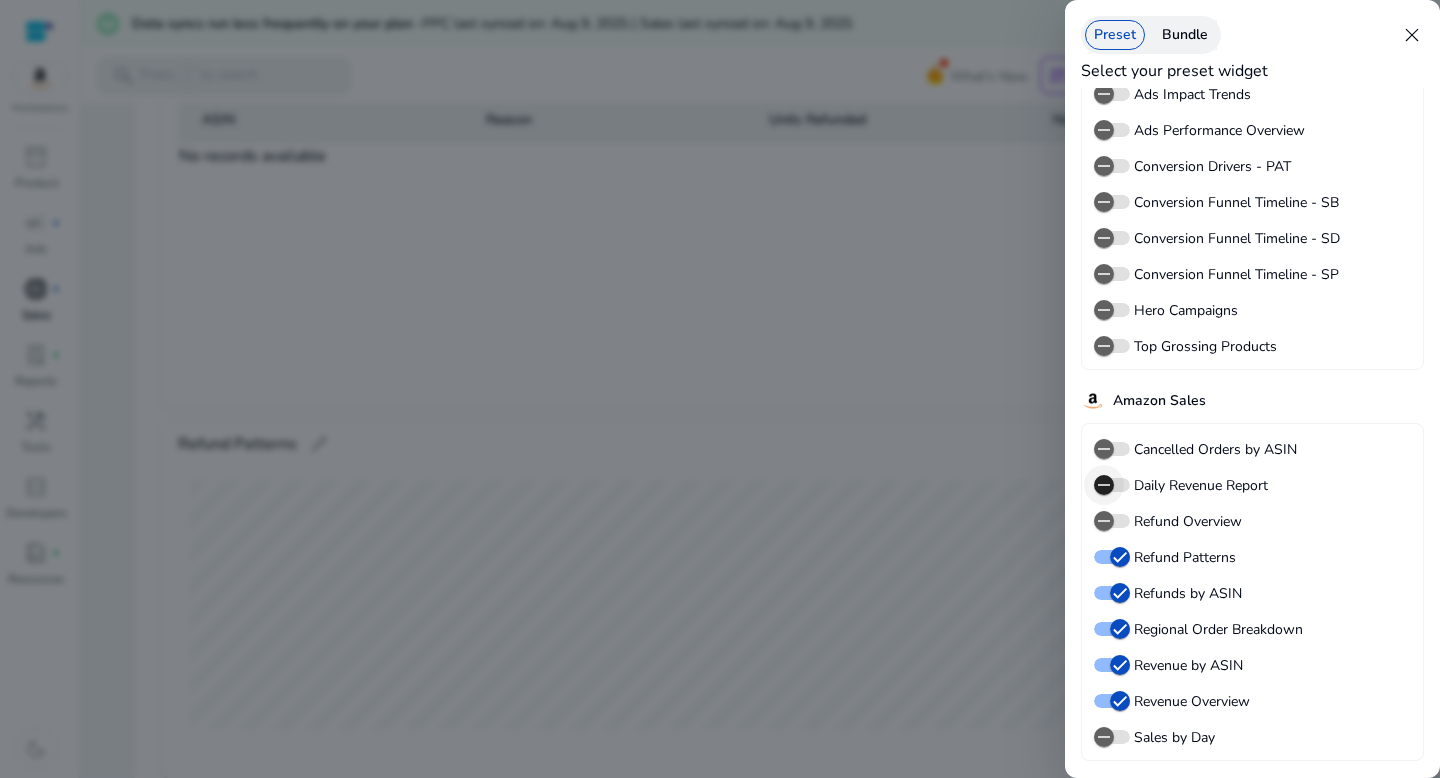 click at bounding box center [1104, 485] 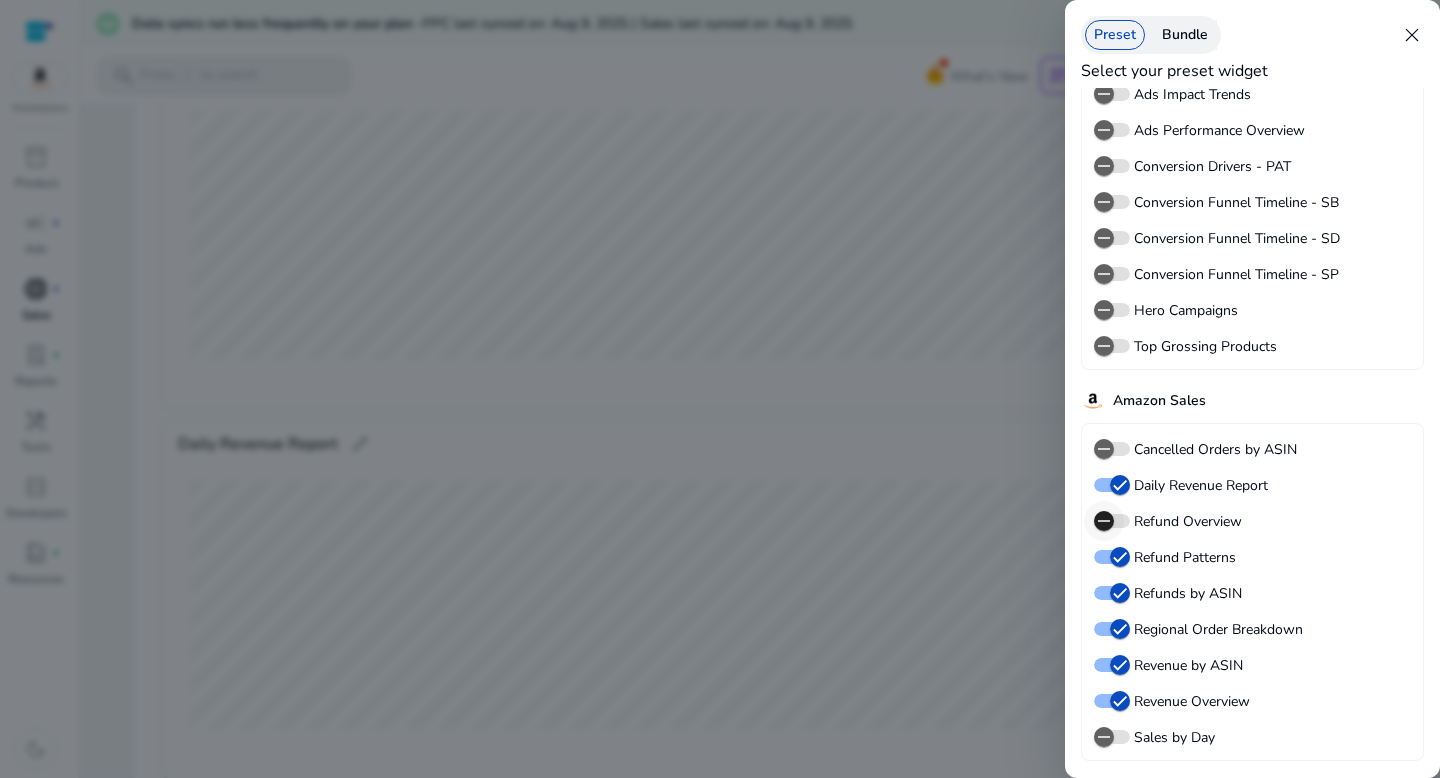 click 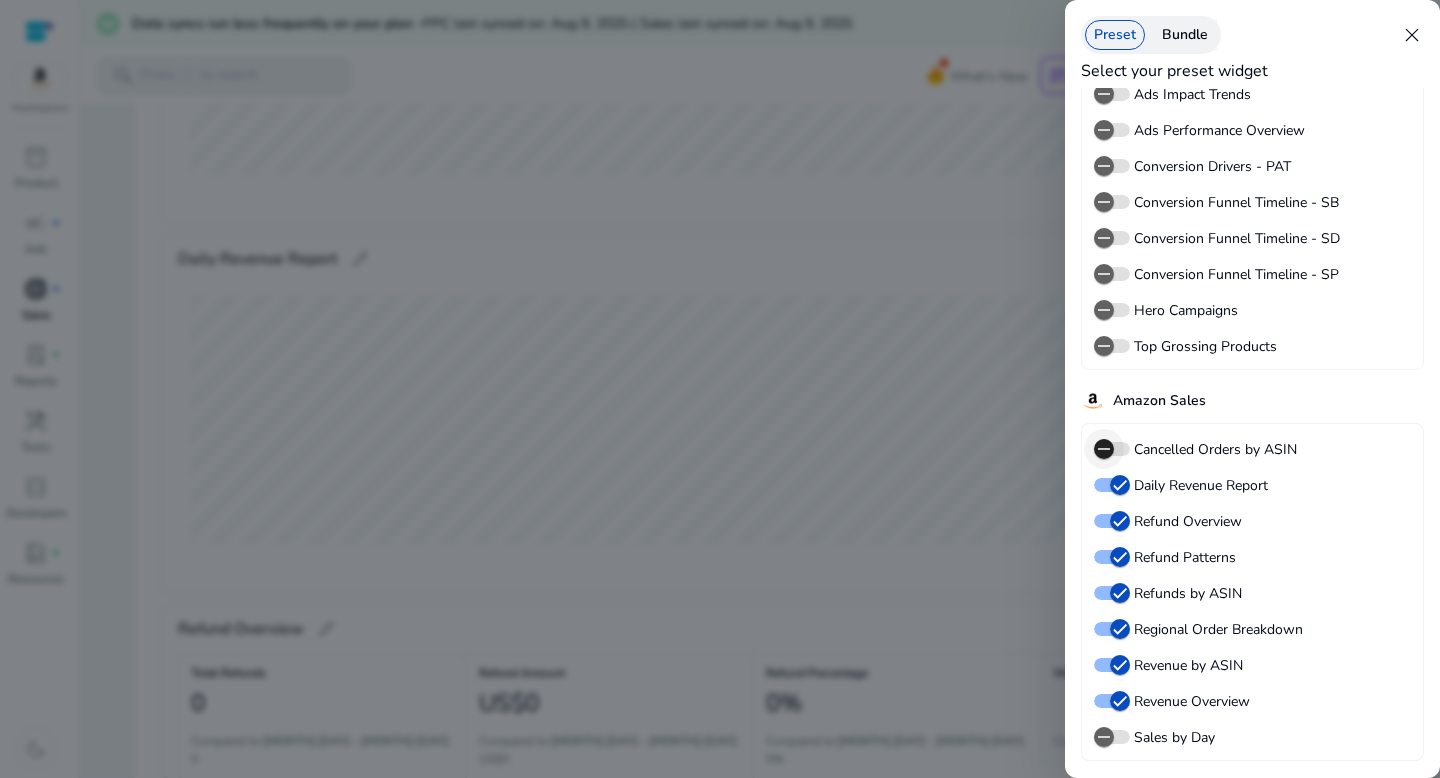 click at bounding box center (1104, 449) 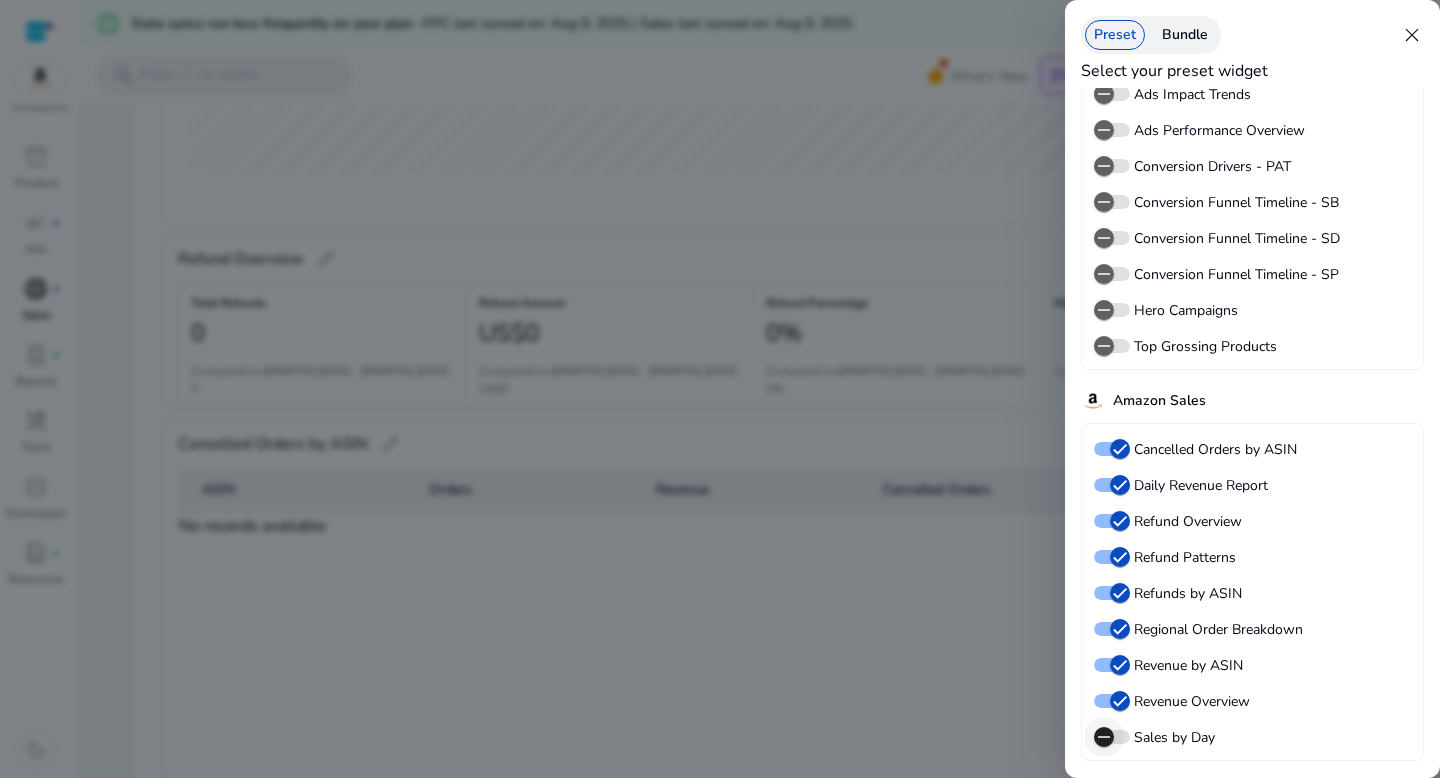 click at bounding box center [1104, 737] 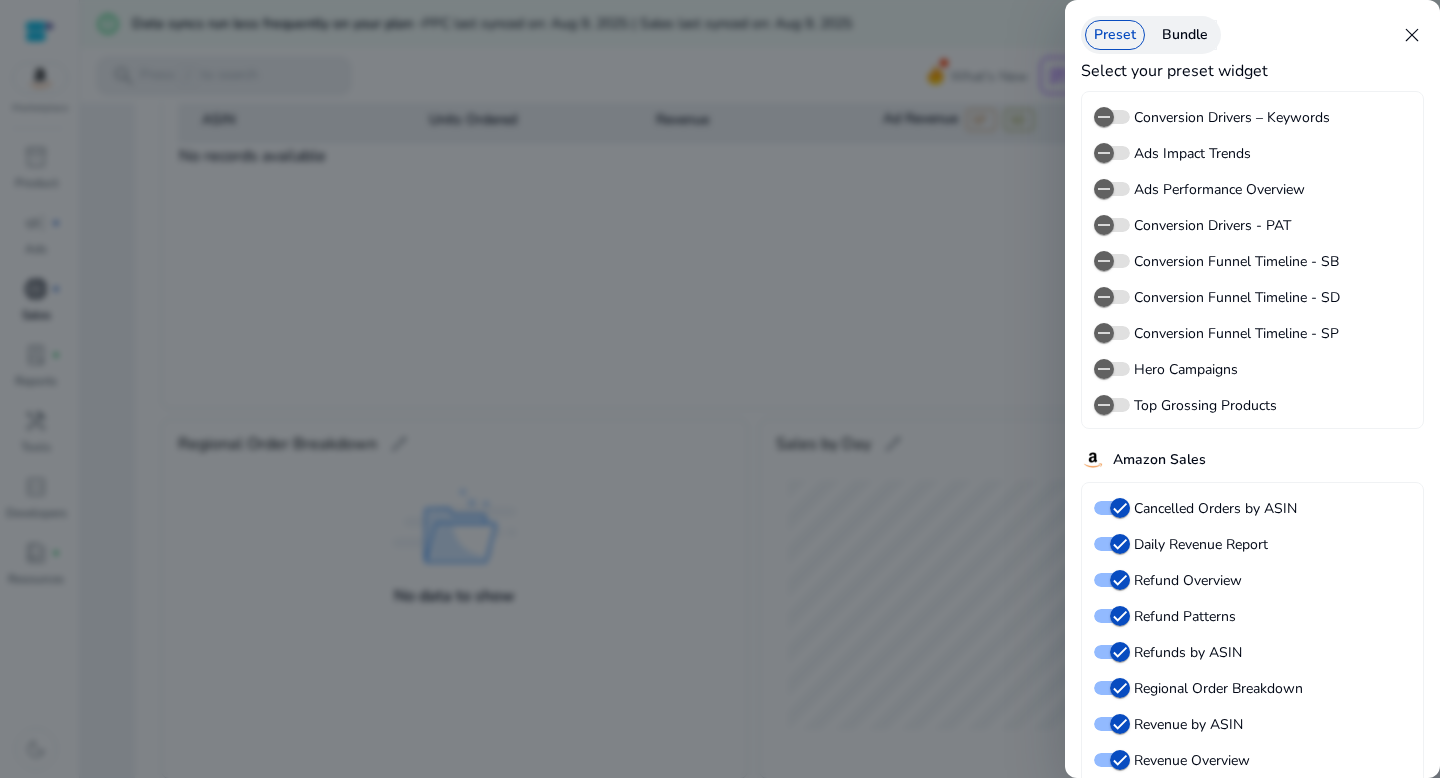 scroll, scrollTop: 35, scrollLeft: 0, axis: vertical 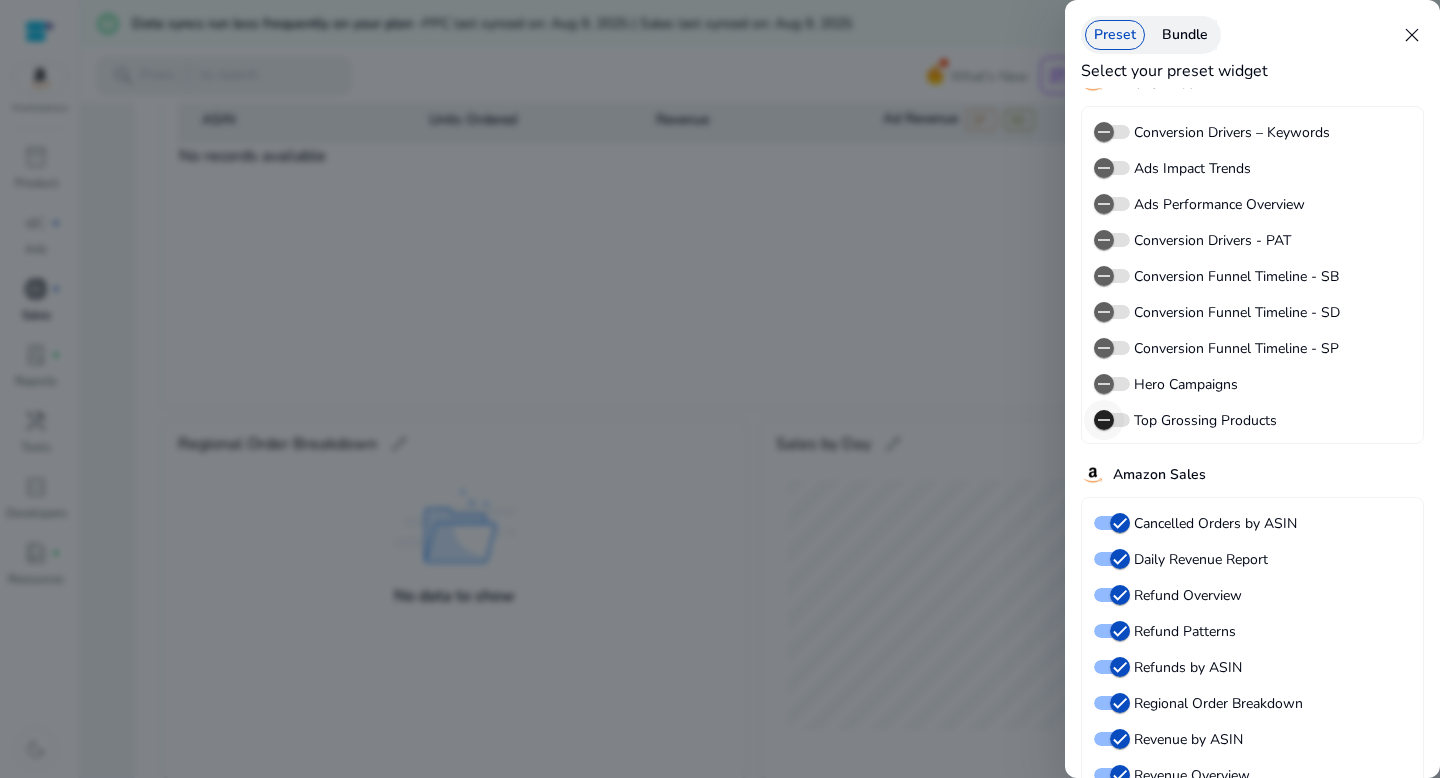 click at bounding box center (1104, 420) 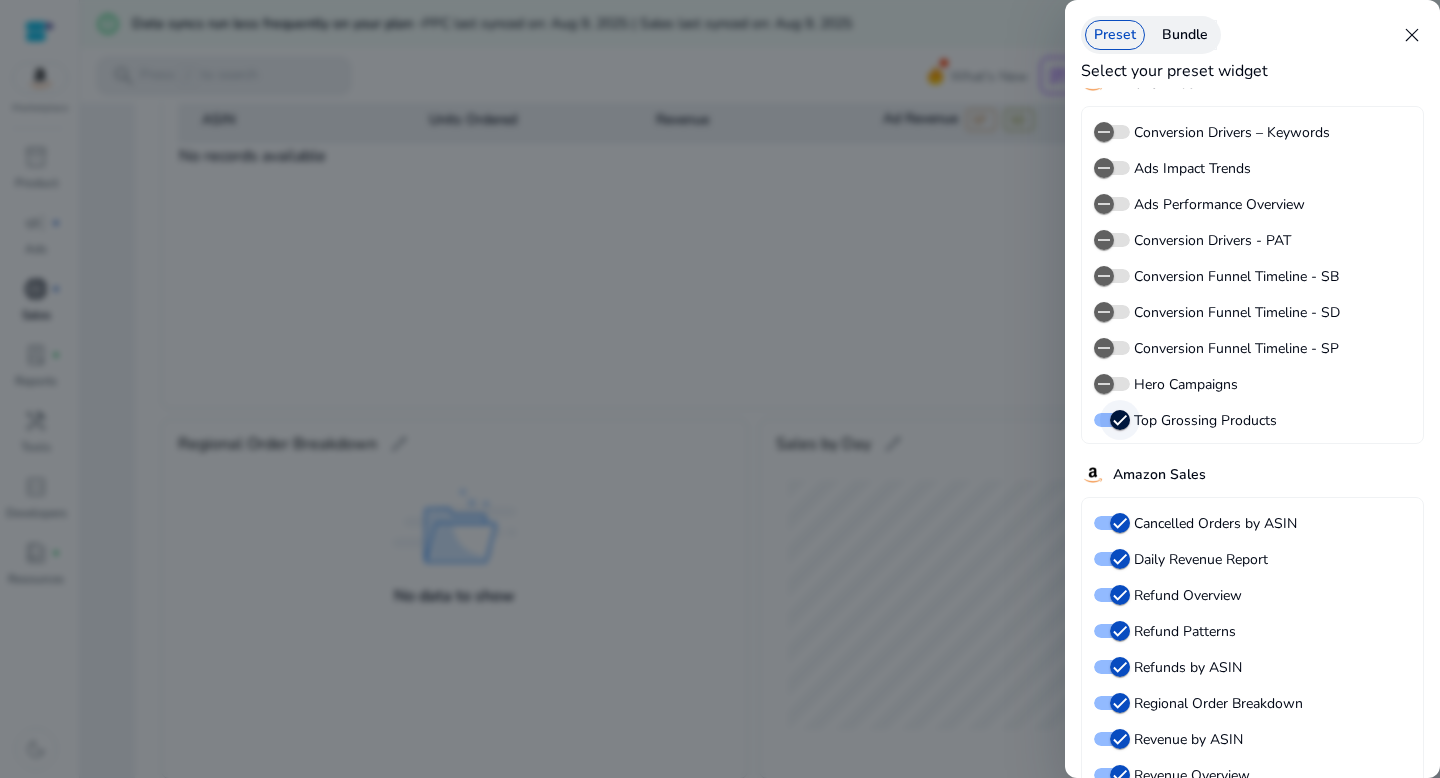 scroll, scrollTop: 2182, scrollLeft: 0, axis: vertical 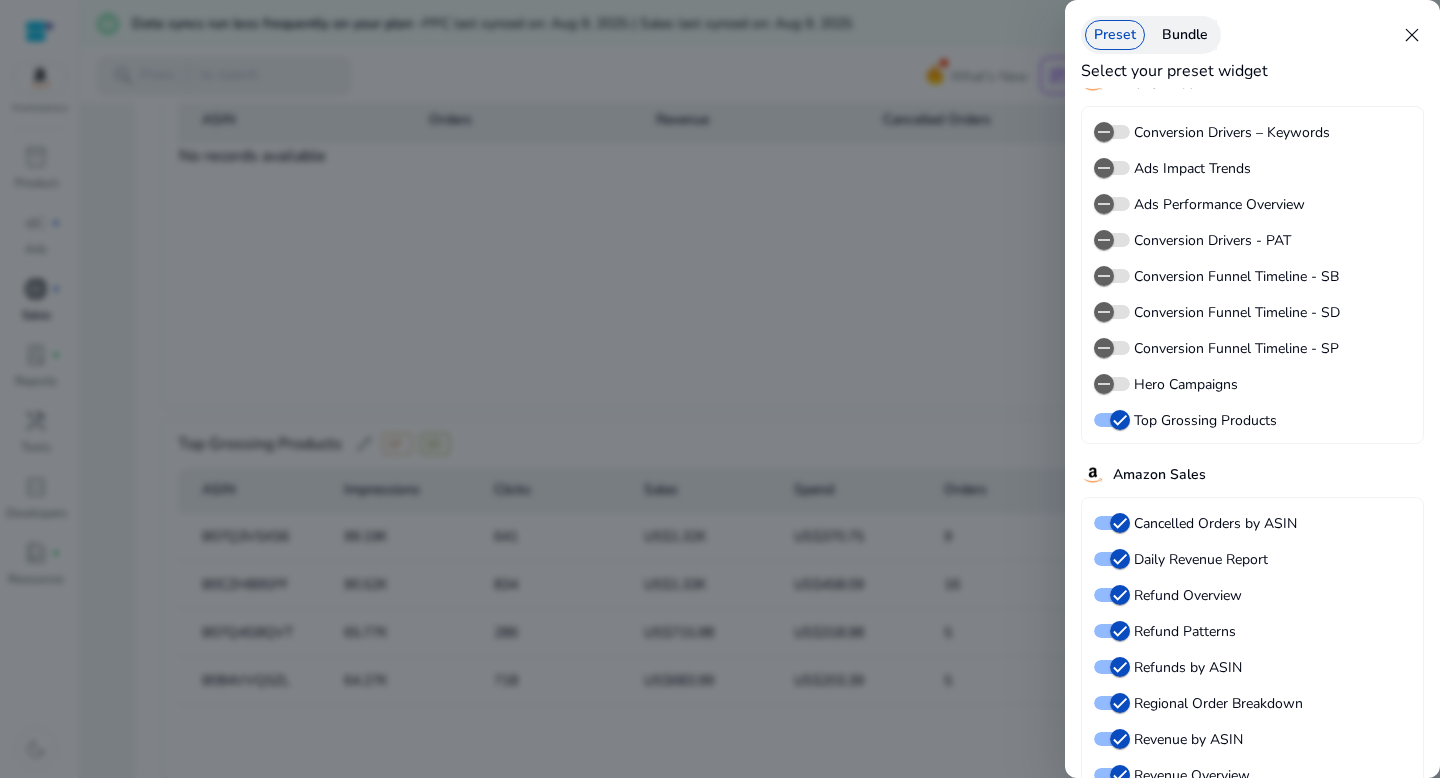click on "Bundle" at bounding box center (1185, 35) 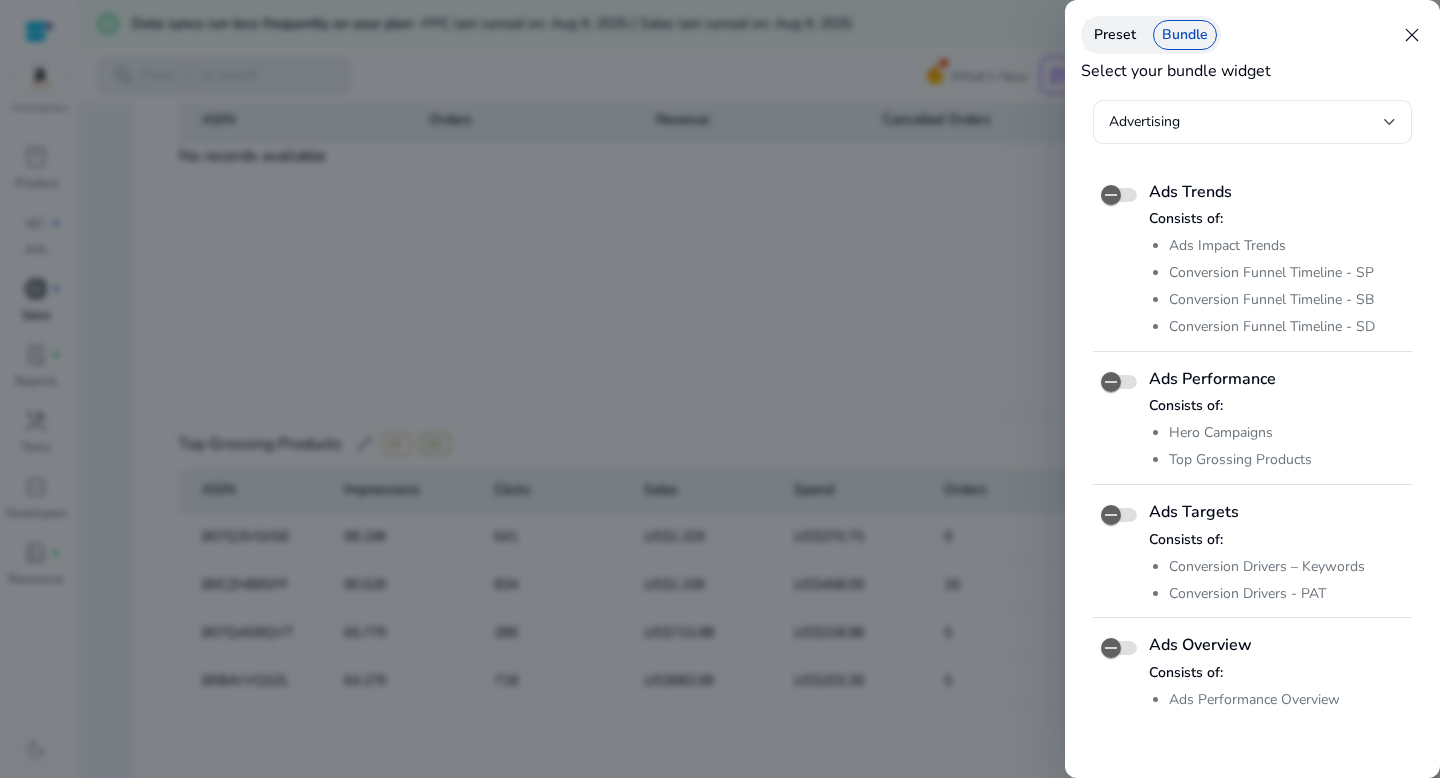 click on "Preset" at bounding box center [1115, 35] 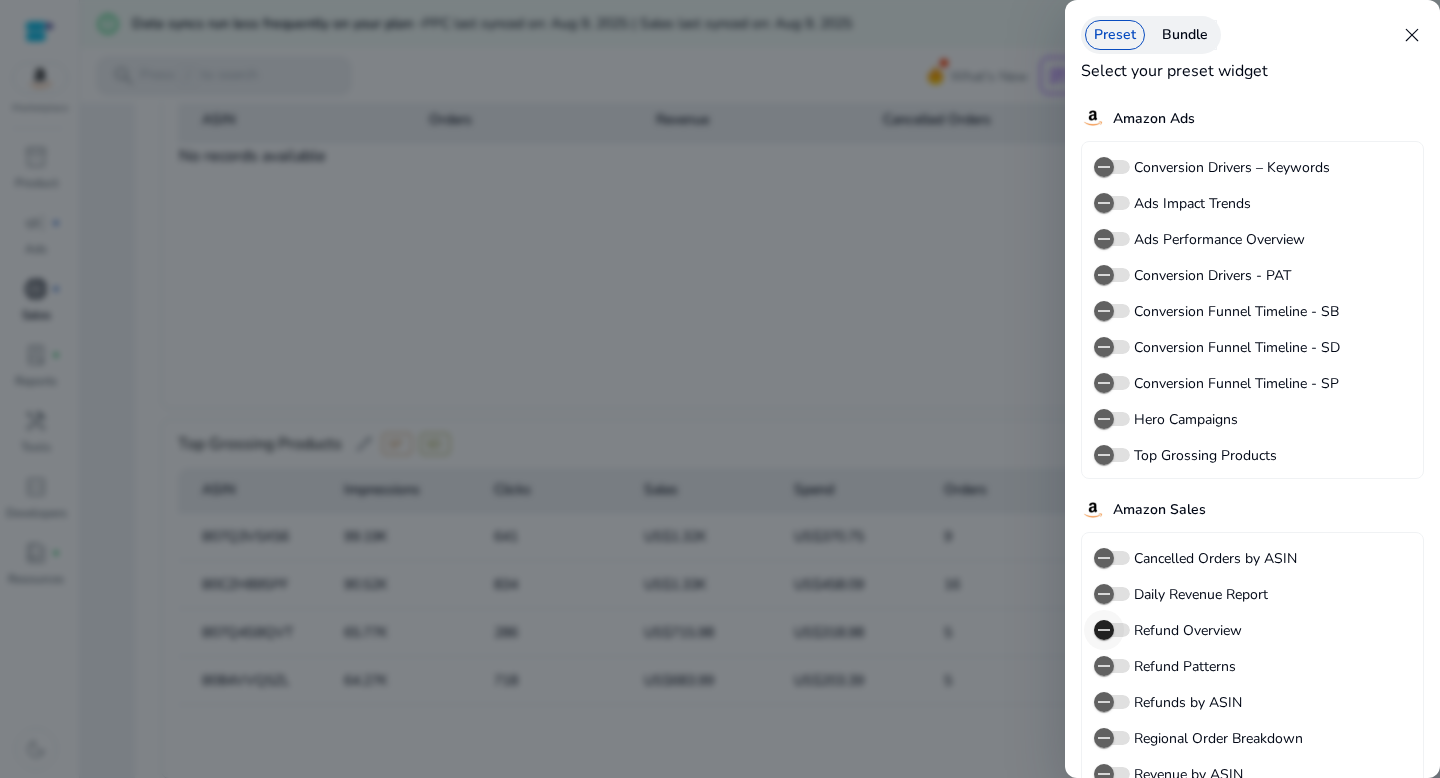 scroll, scrollTop: 109, scrollLeft: 0, axis: vertical 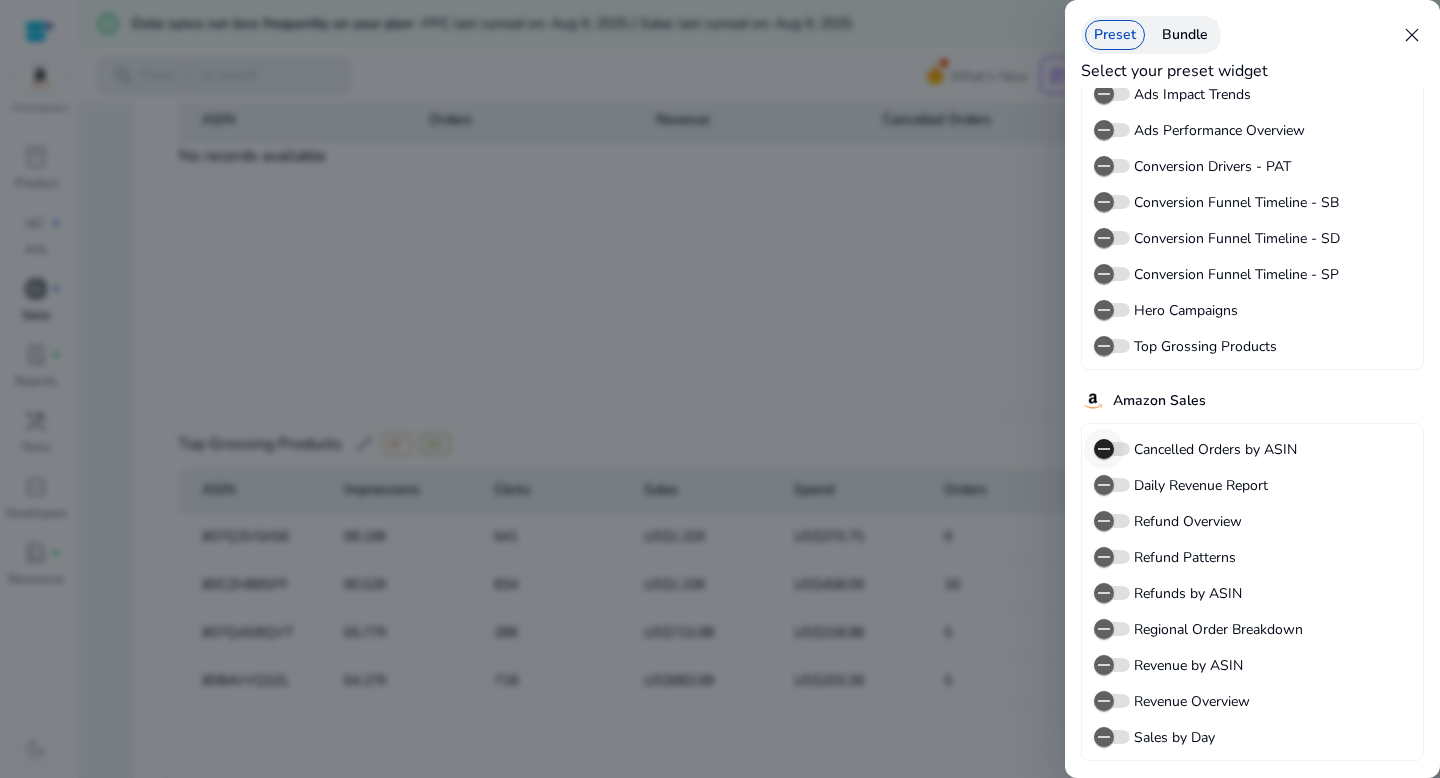 click at bounding box center (1104, 449) 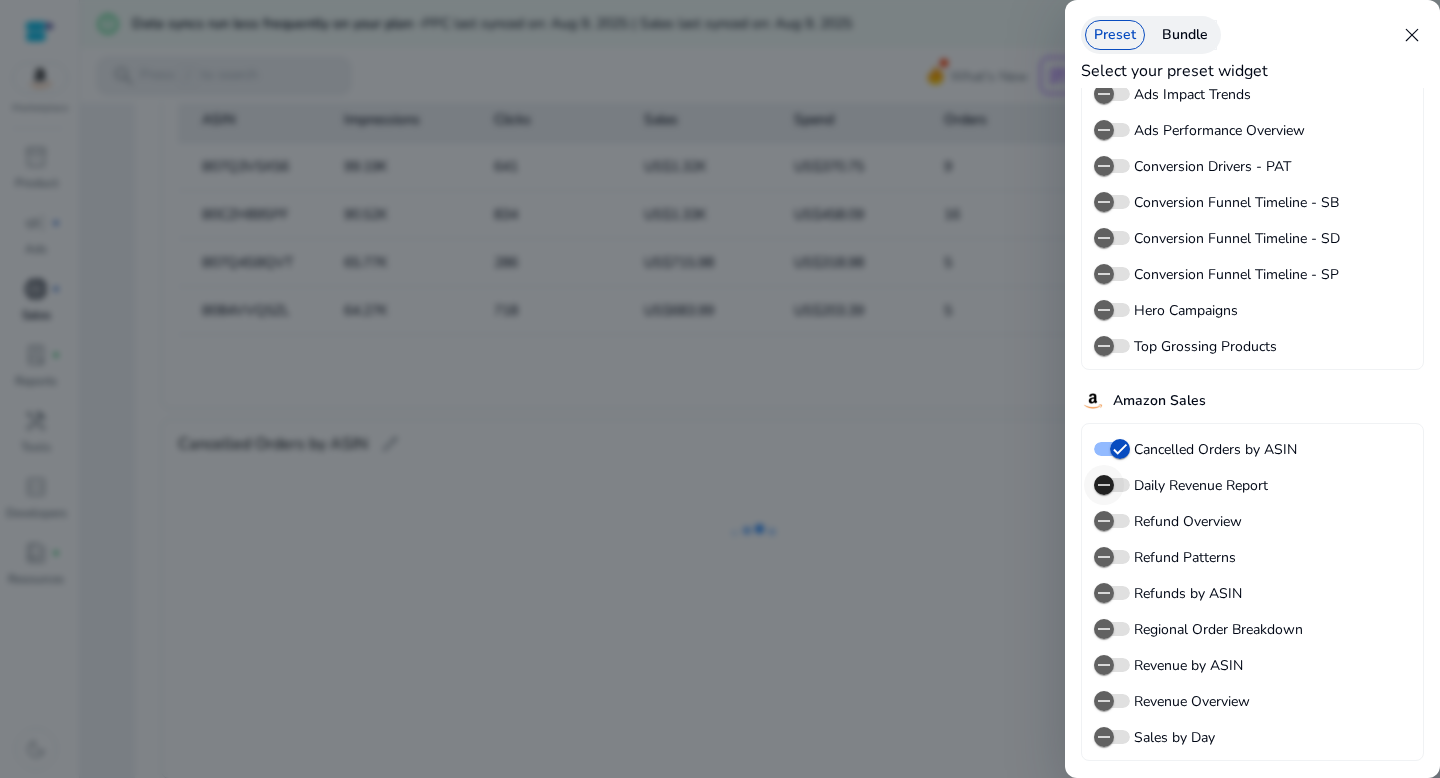 click at bounding box center (1104, 485) 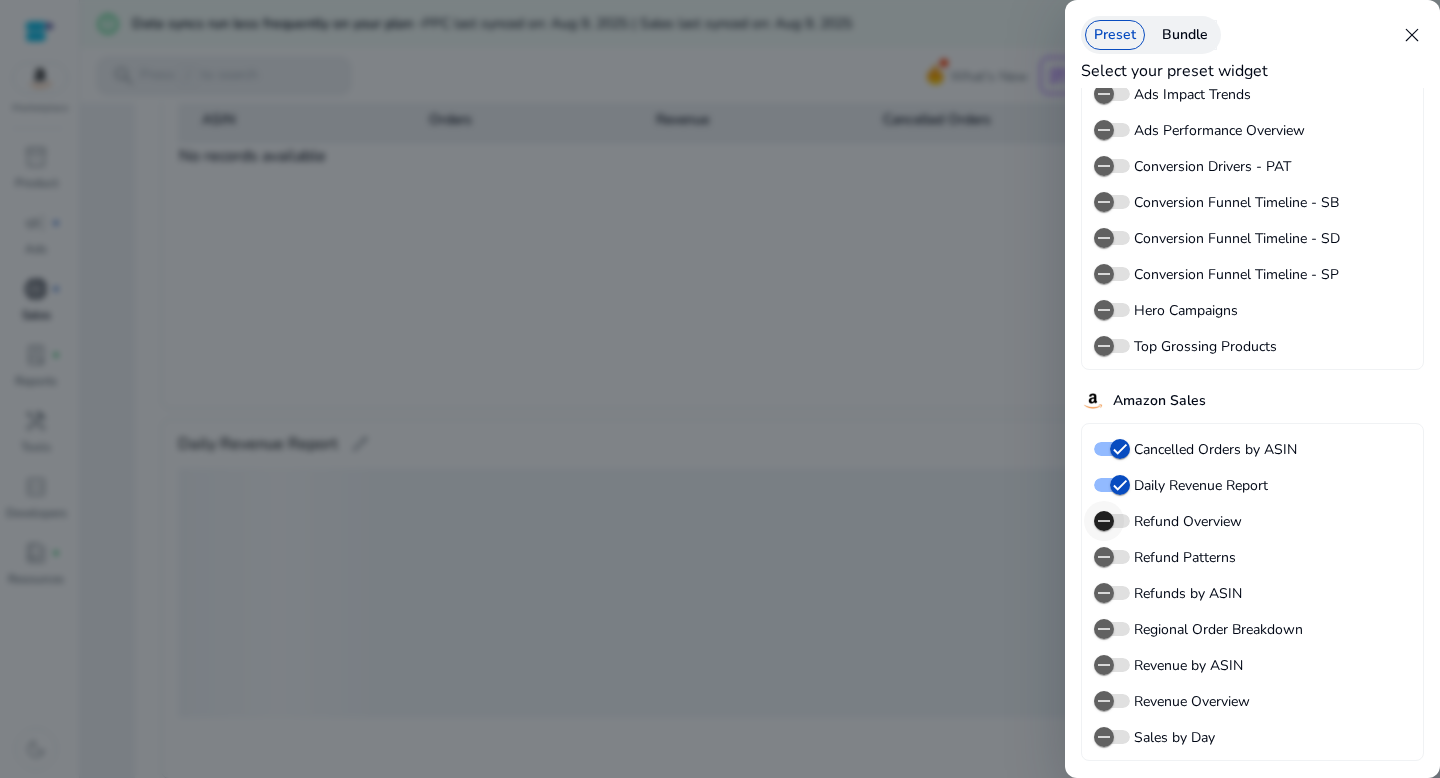 click at bounding box center (1104, 521) 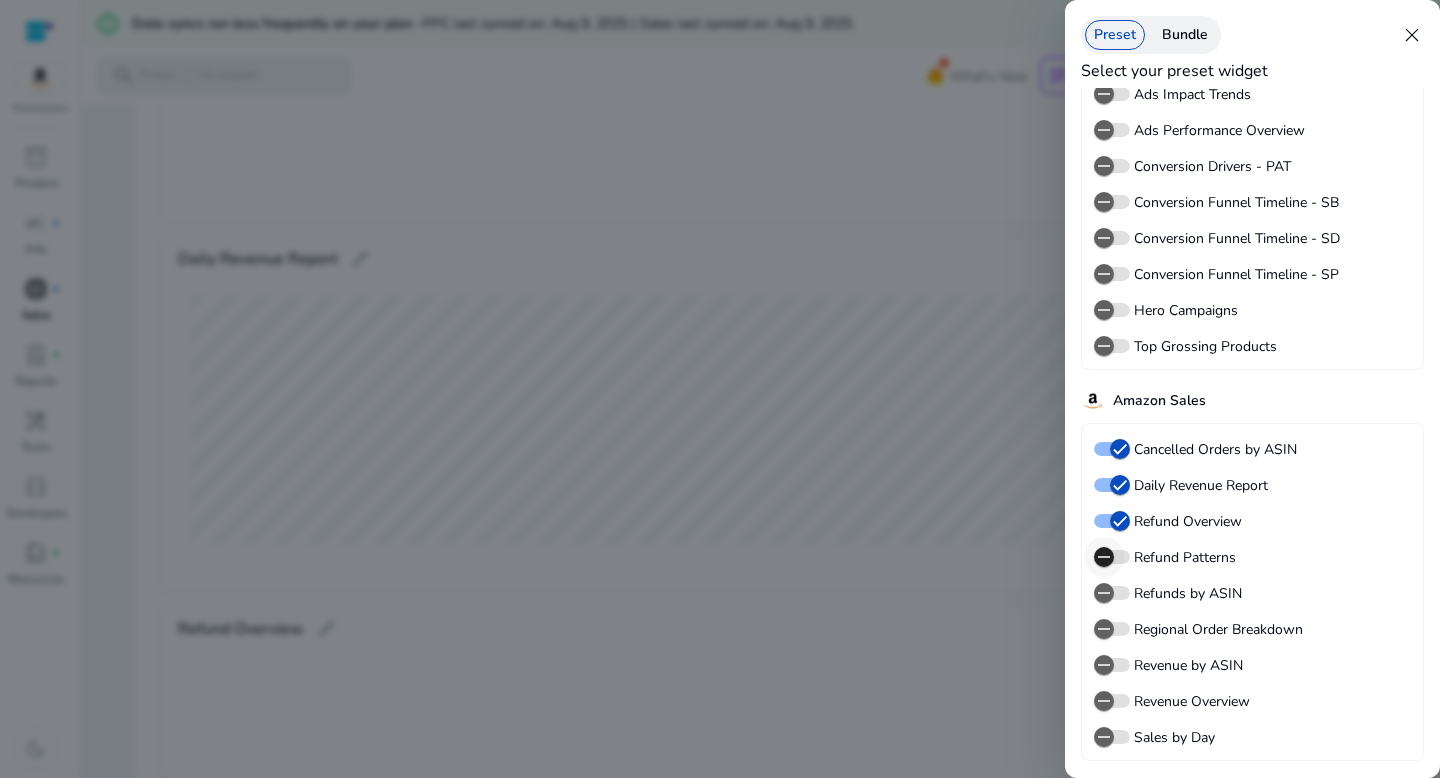 click at bounding box center (1104, 557) 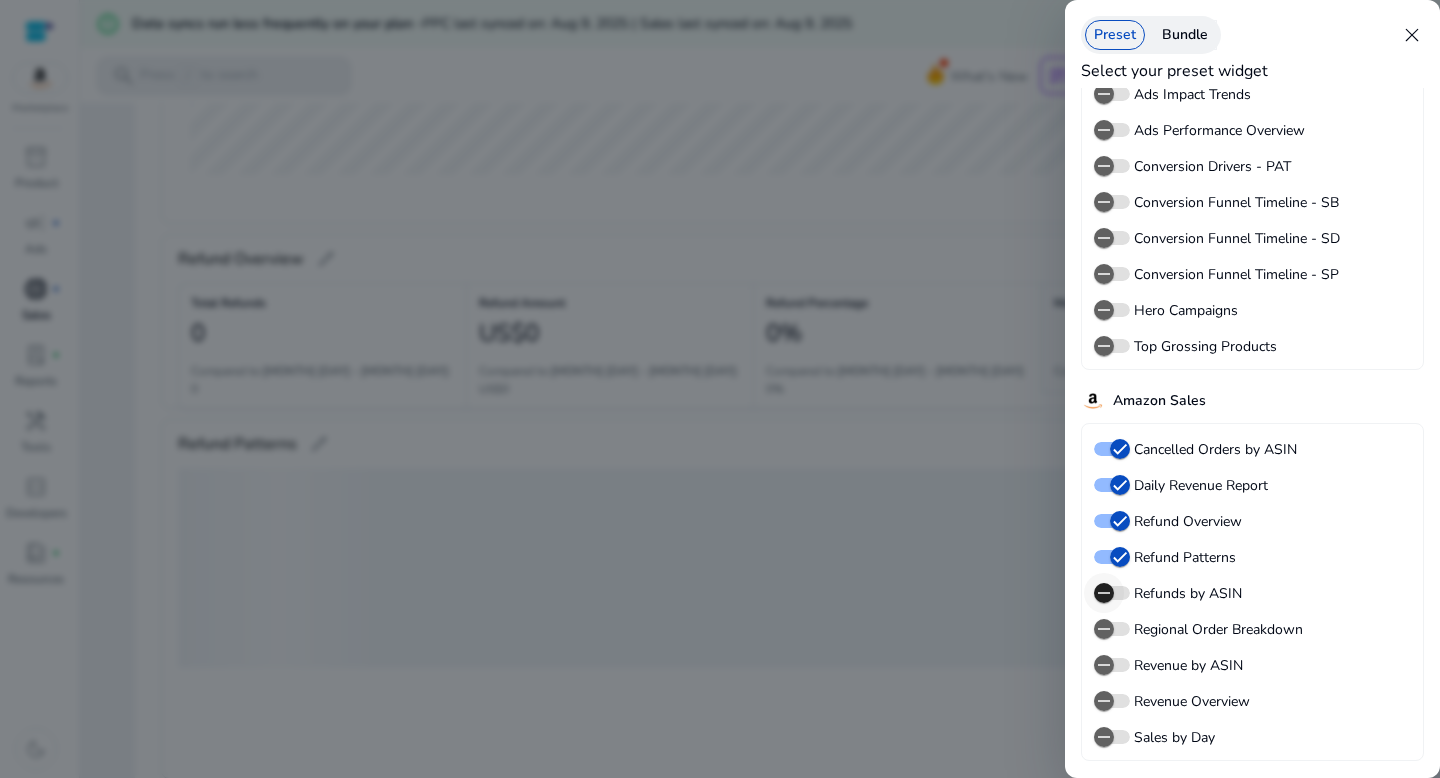 click at bounding box center [1104, 593] 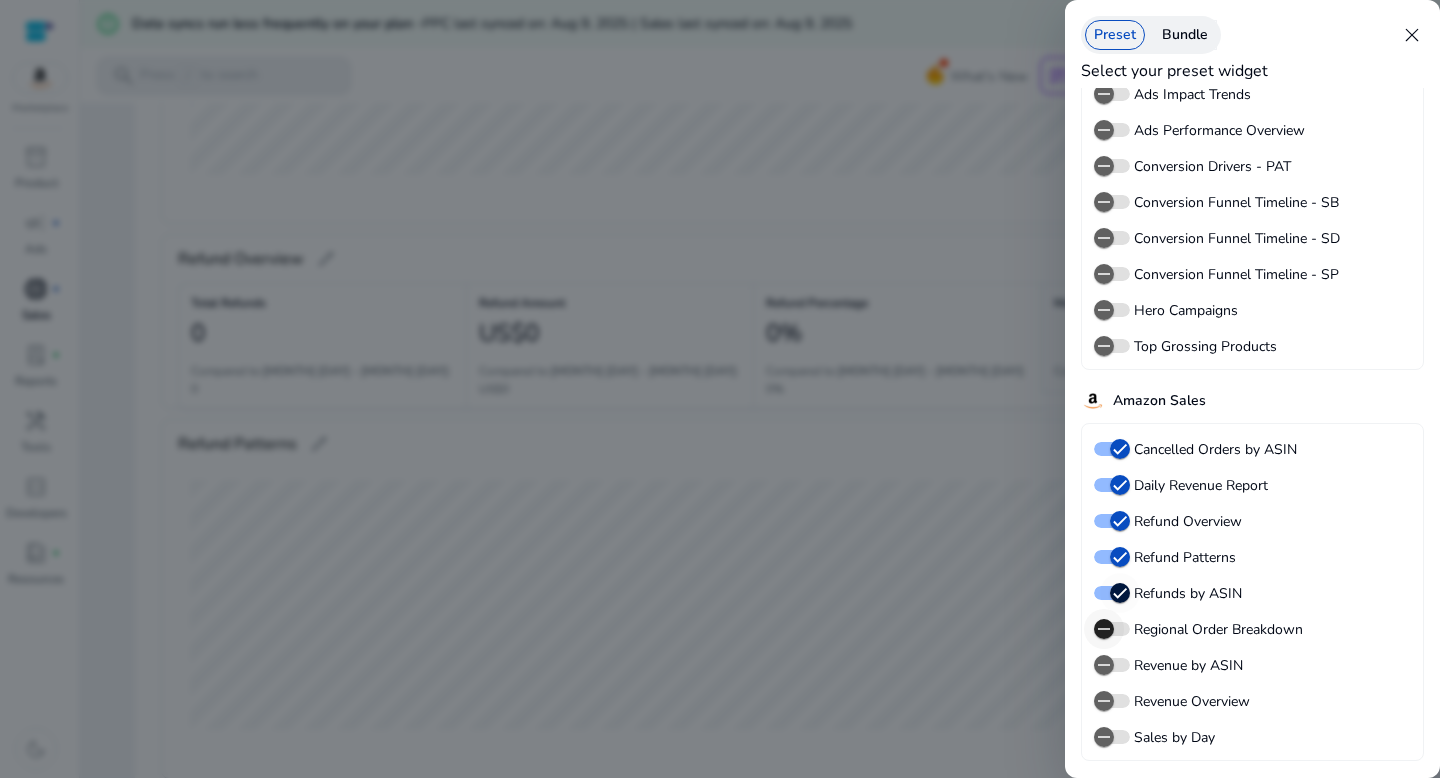 scroll, scrollTop: 3847, scrollLeft: 0, axis: vertical 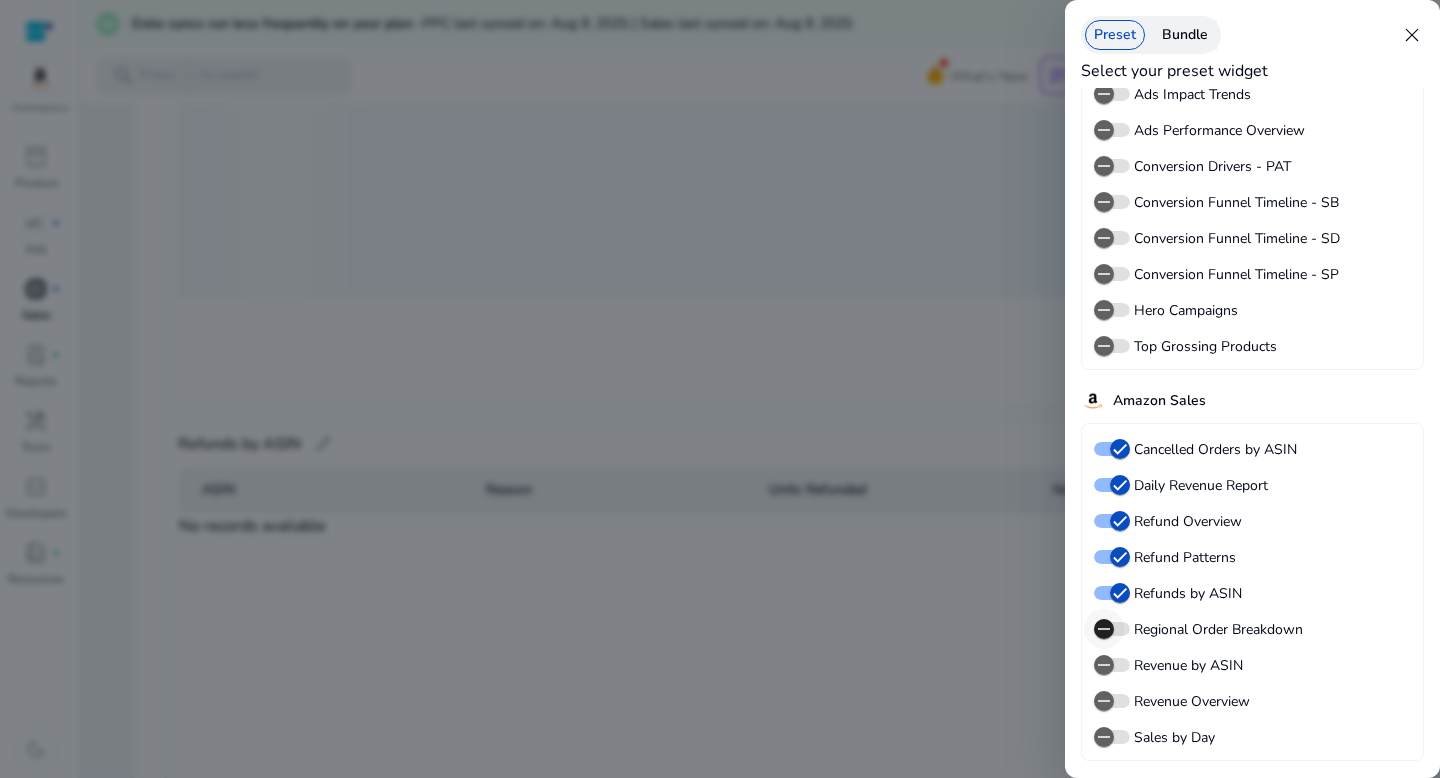 click at bounding box center [1104, 629] 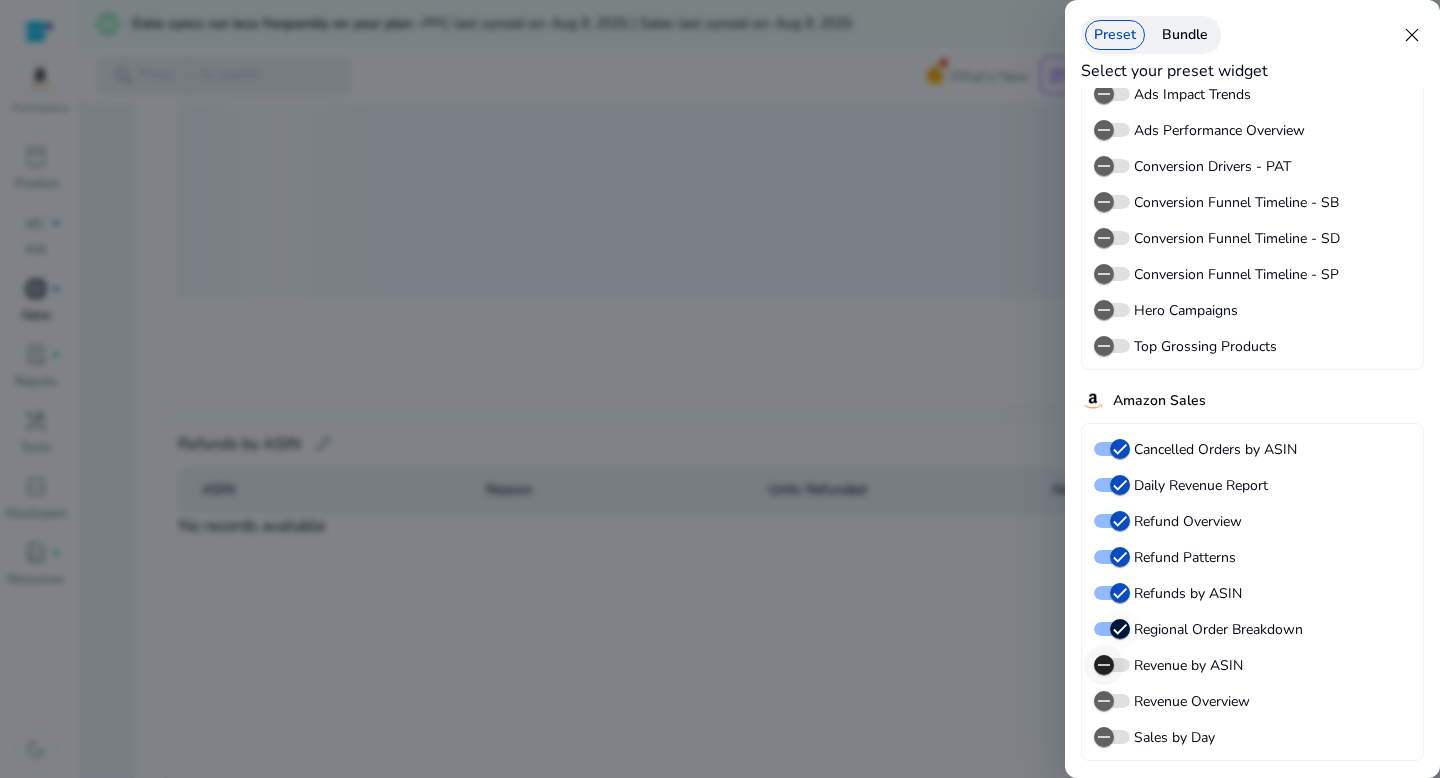 scroll, scrollTop: 4217, scrollLeft: 0, axis: vertical 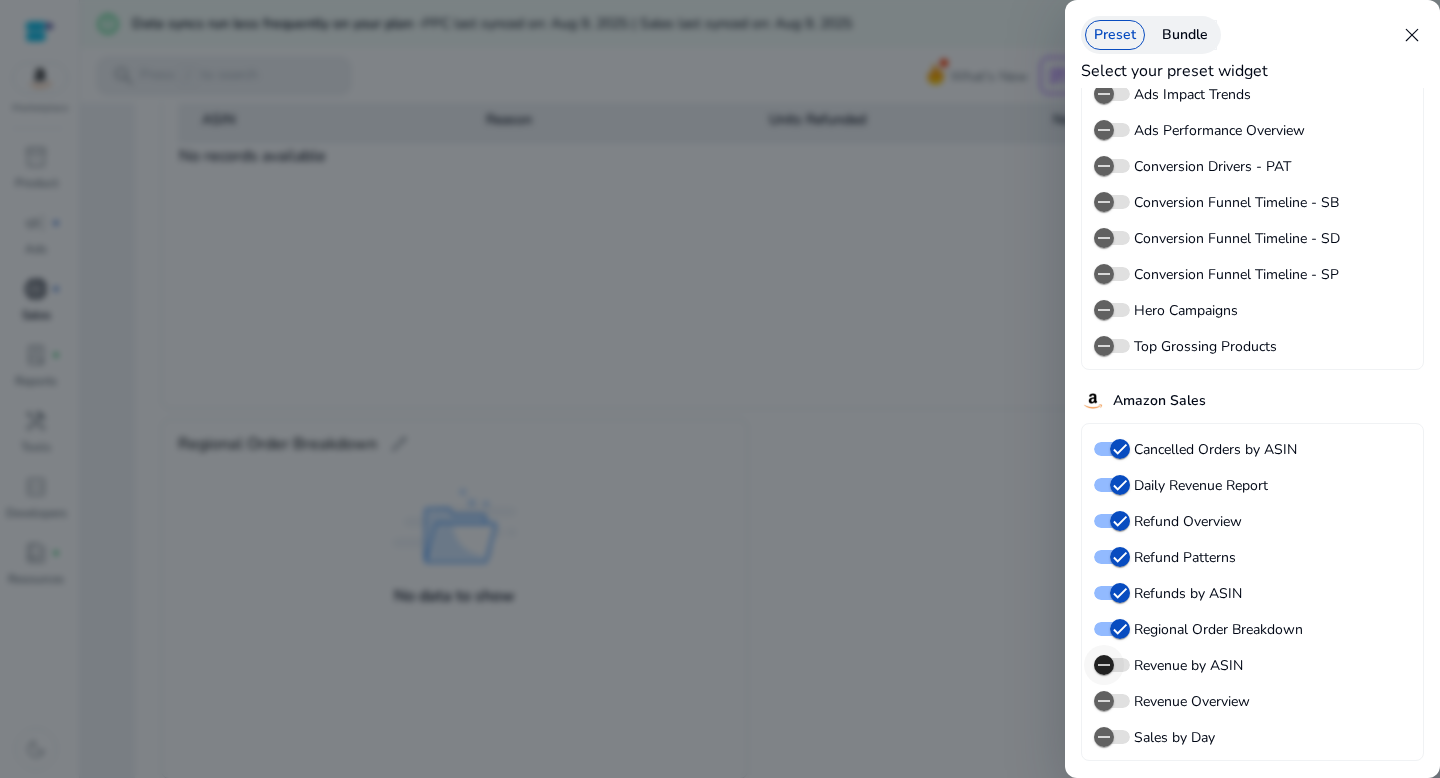 click at bounding box center [1104, 665] 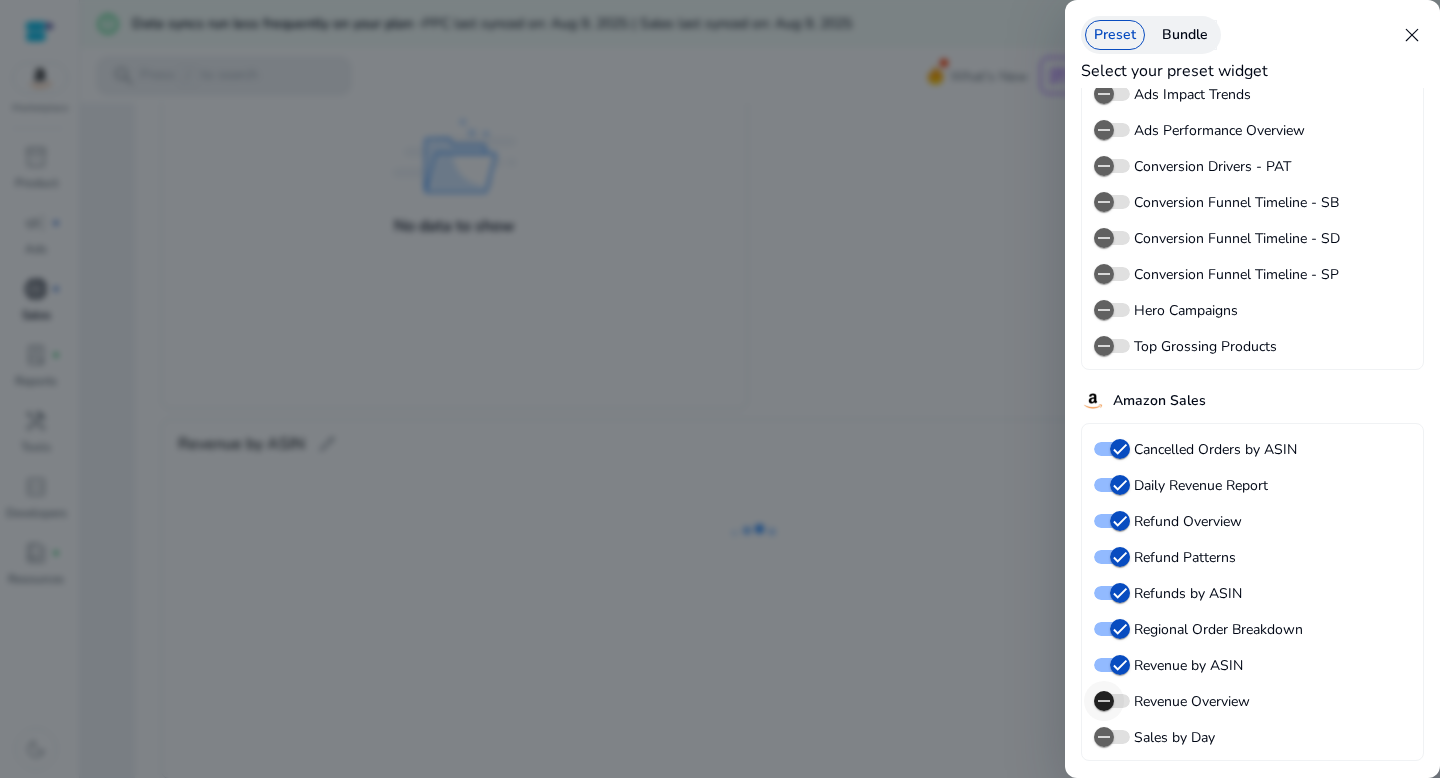 click 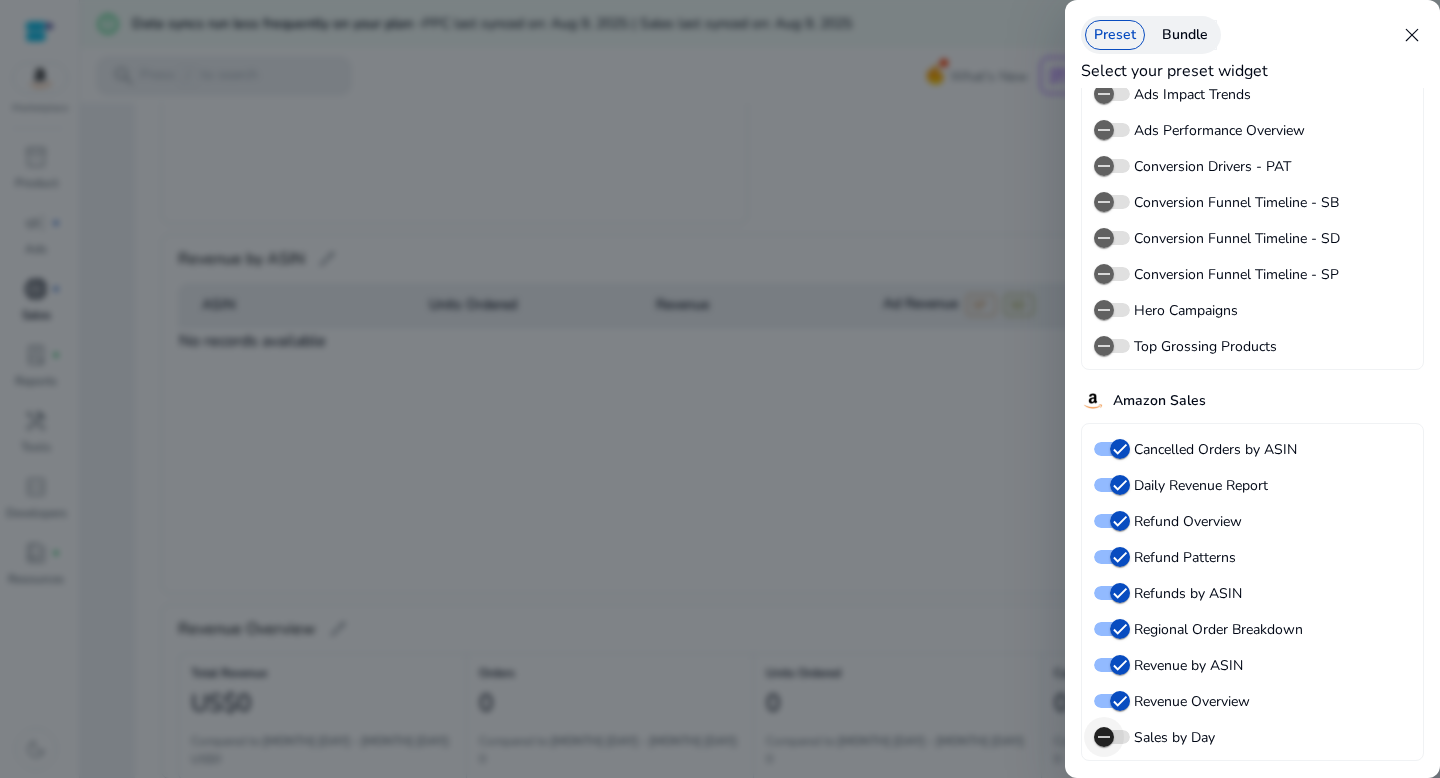 click 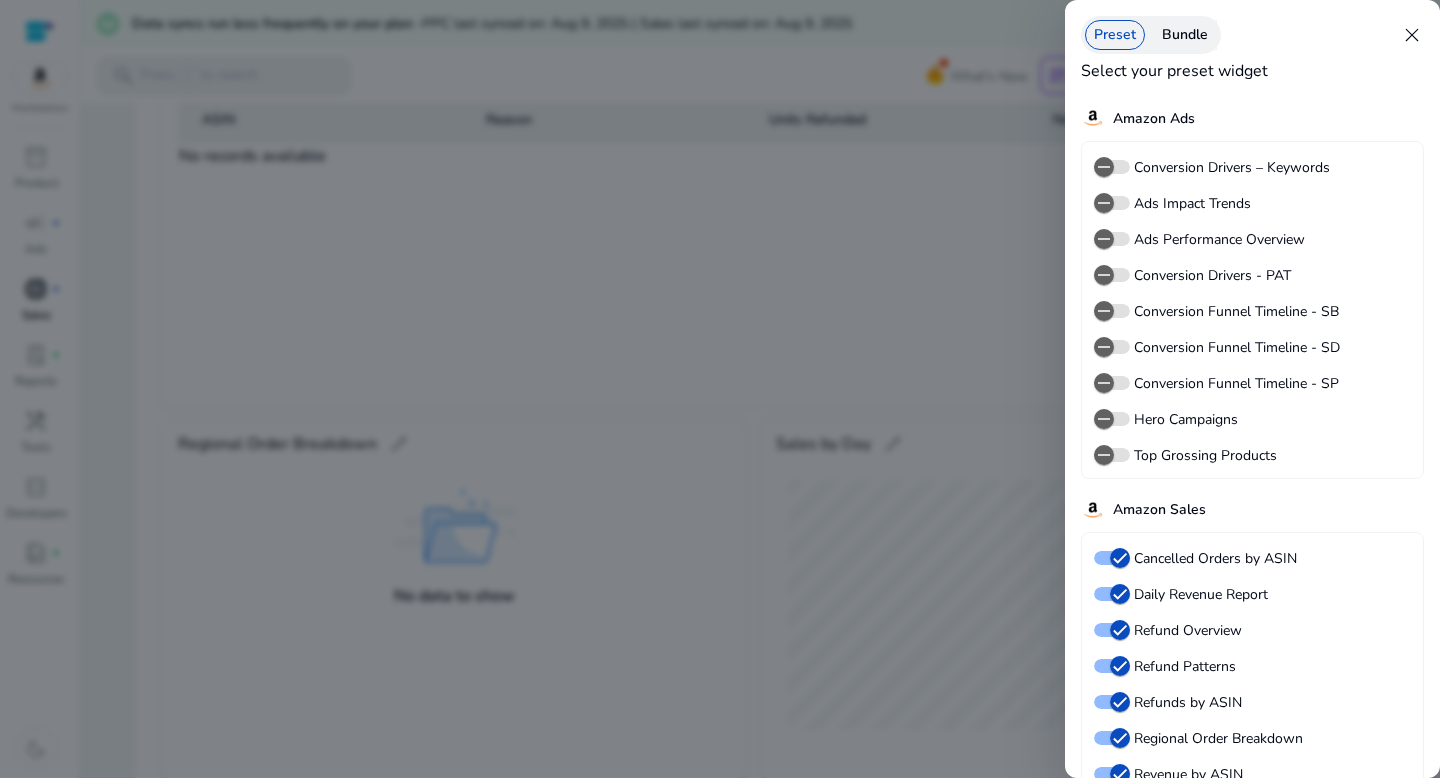 scroll, scrollTop: 109, scrollLeft: 0, axis: vertical 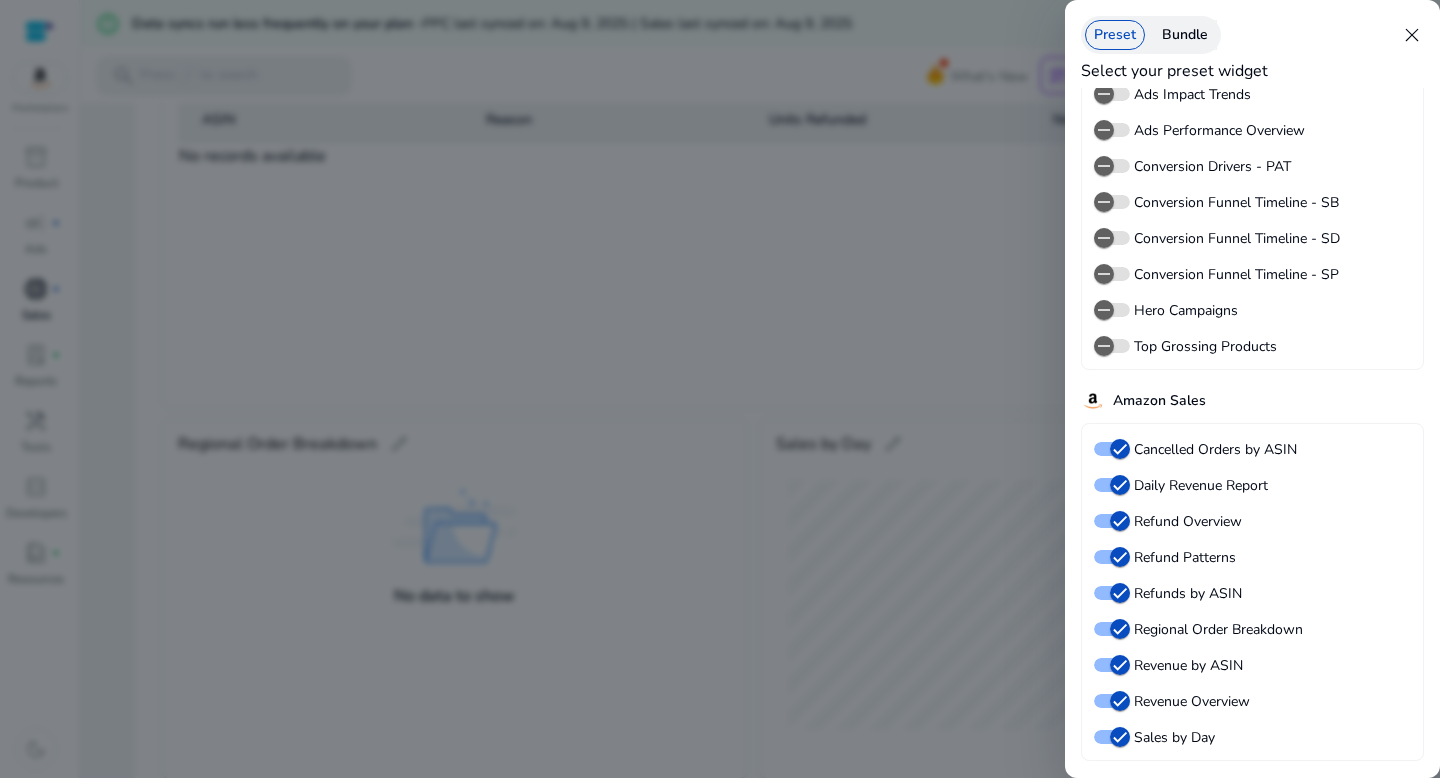 click at bounding box center [720, 389] 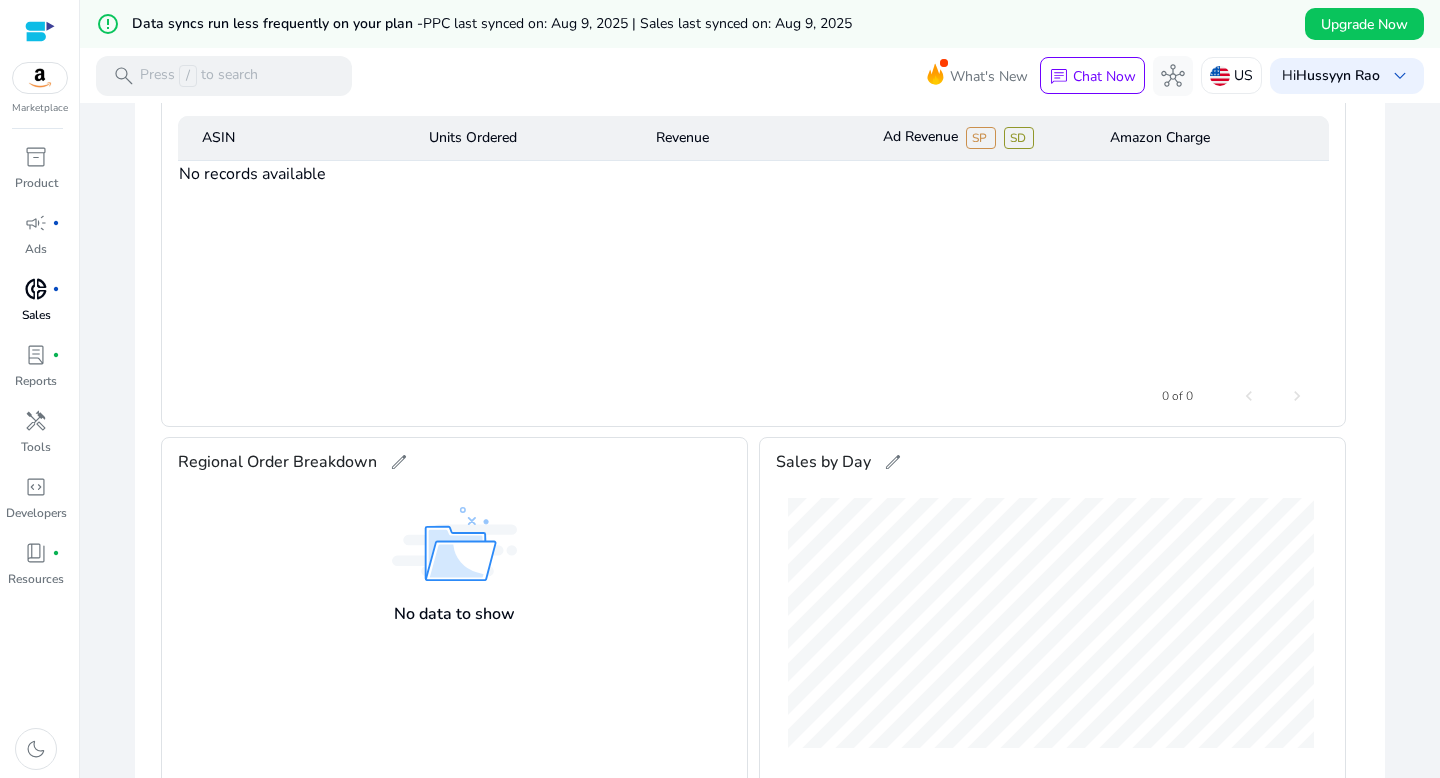 scroll, scrollTop: 0, scrollLeft: 0, axis: both 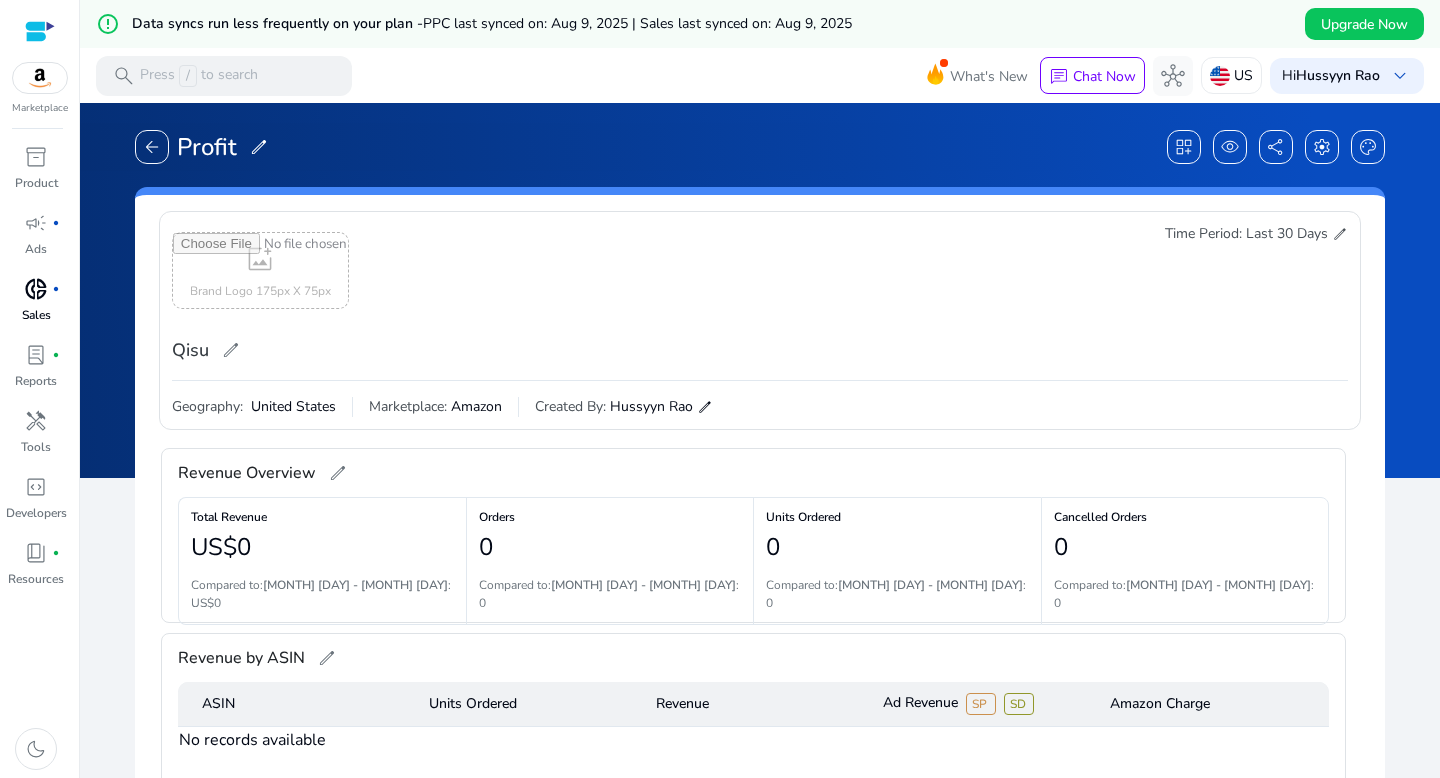 click on "Last 30 Days" 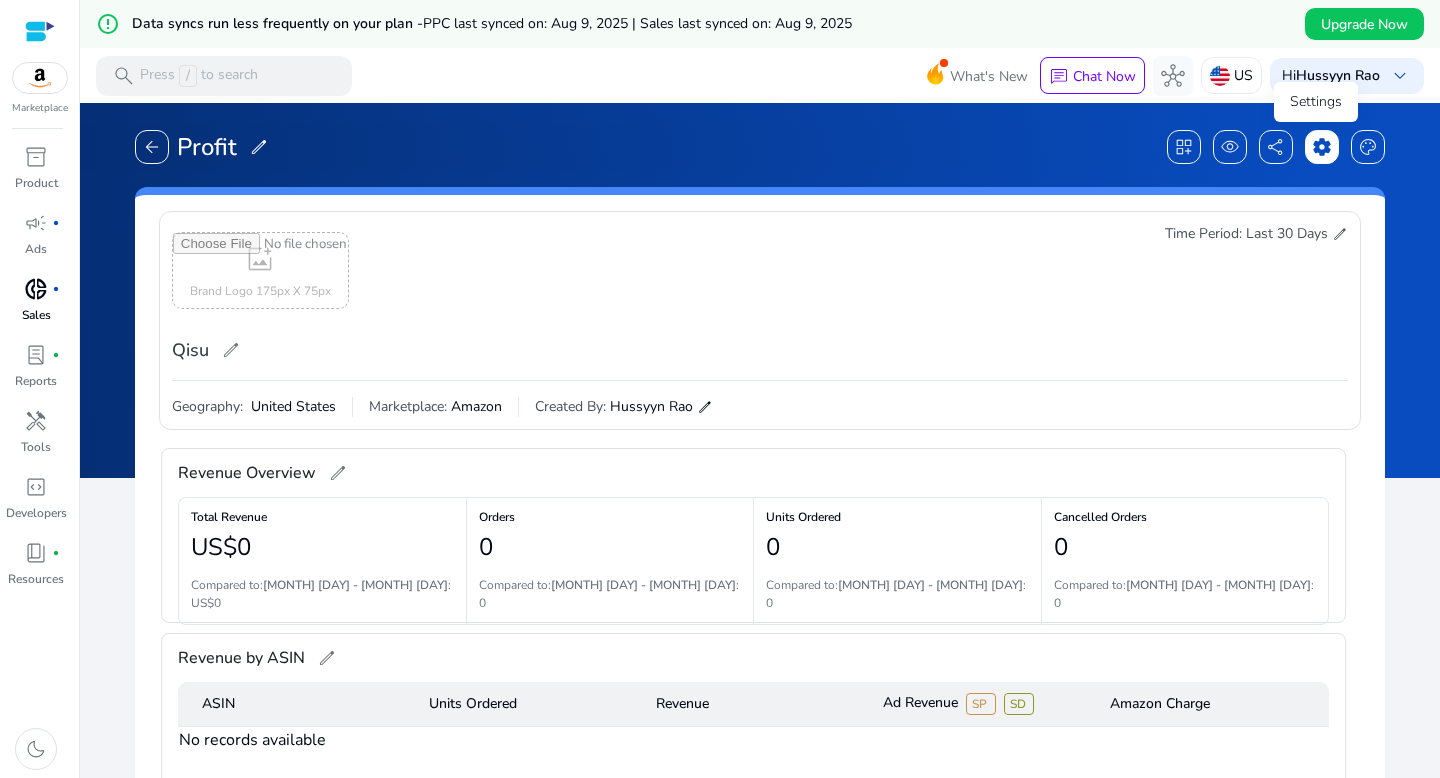 click on "settings" 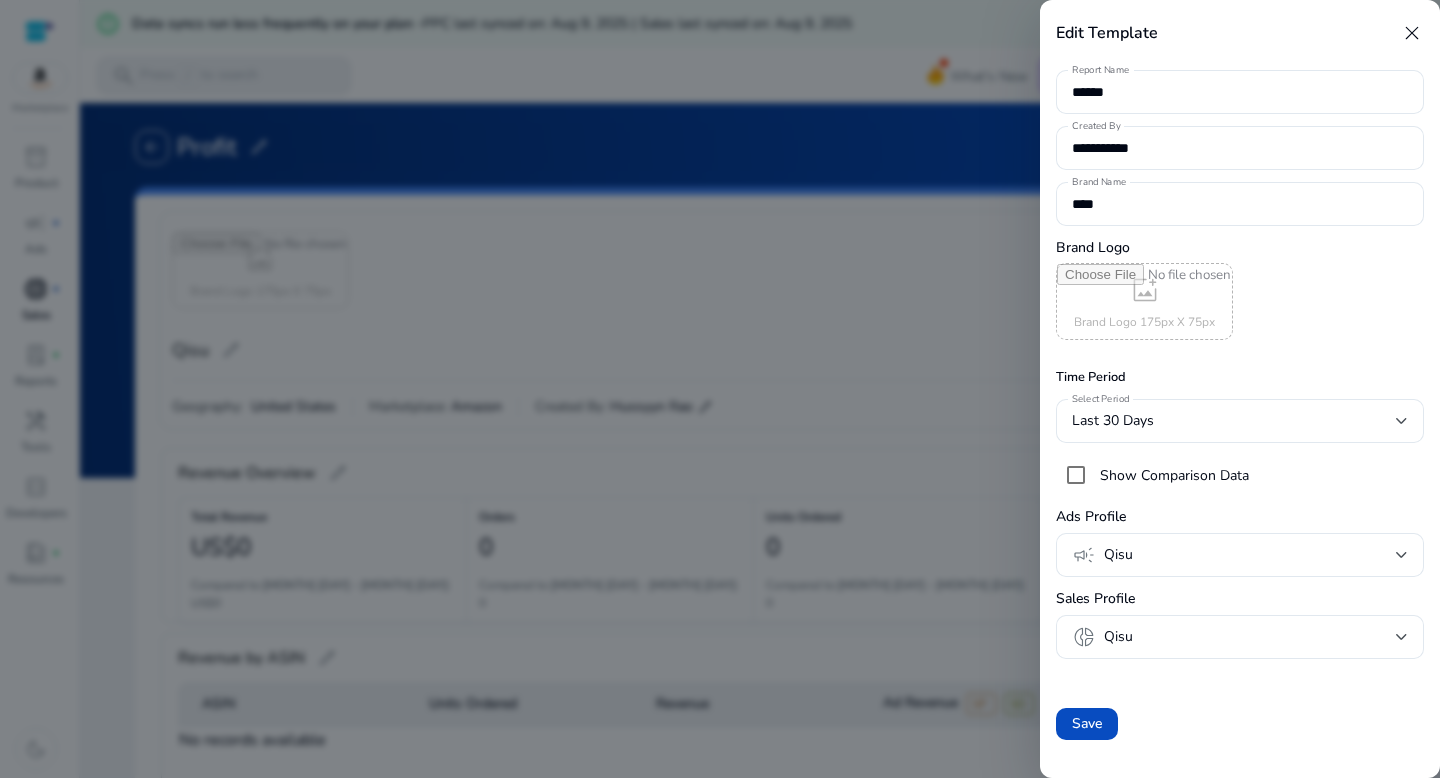 click at bounding box center [720, 389] 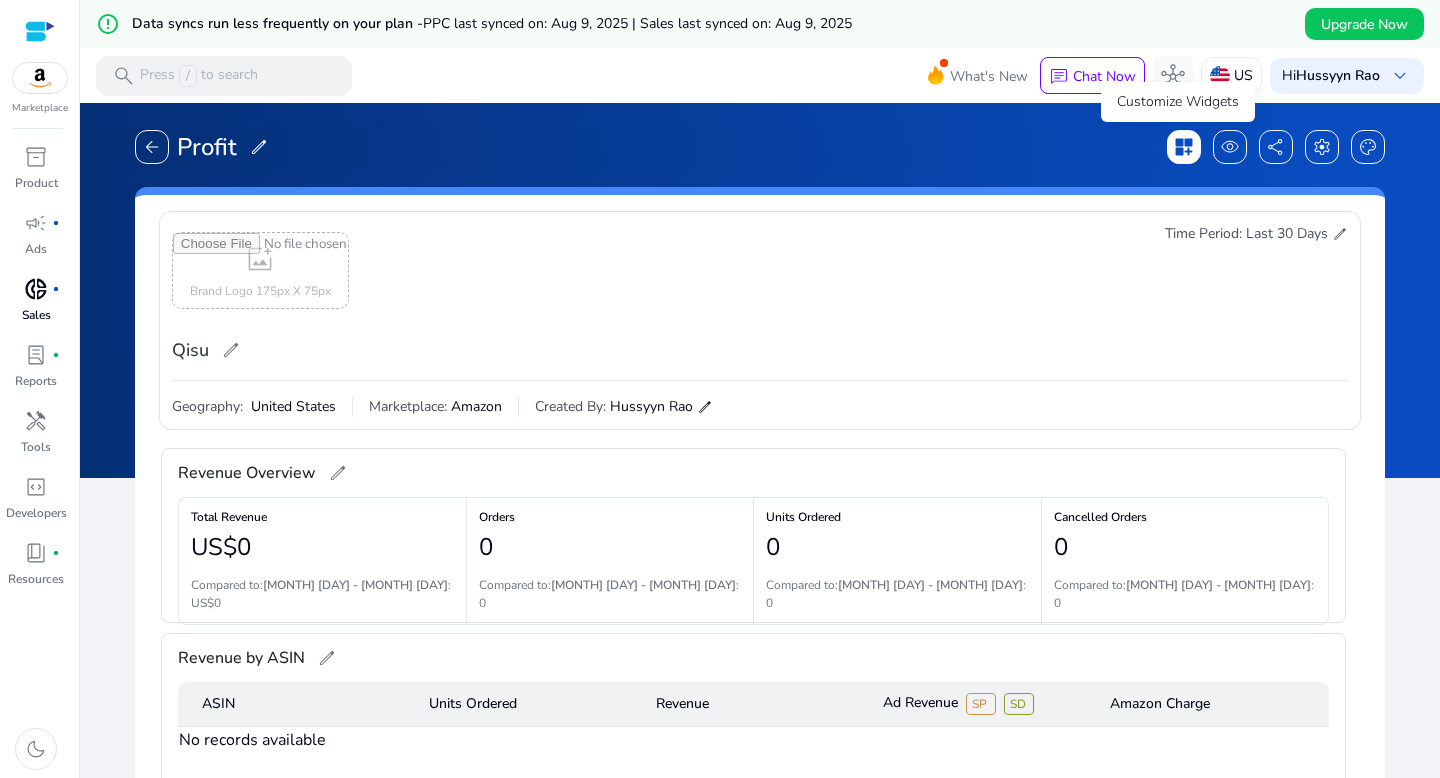 click on "dashboard_customize" 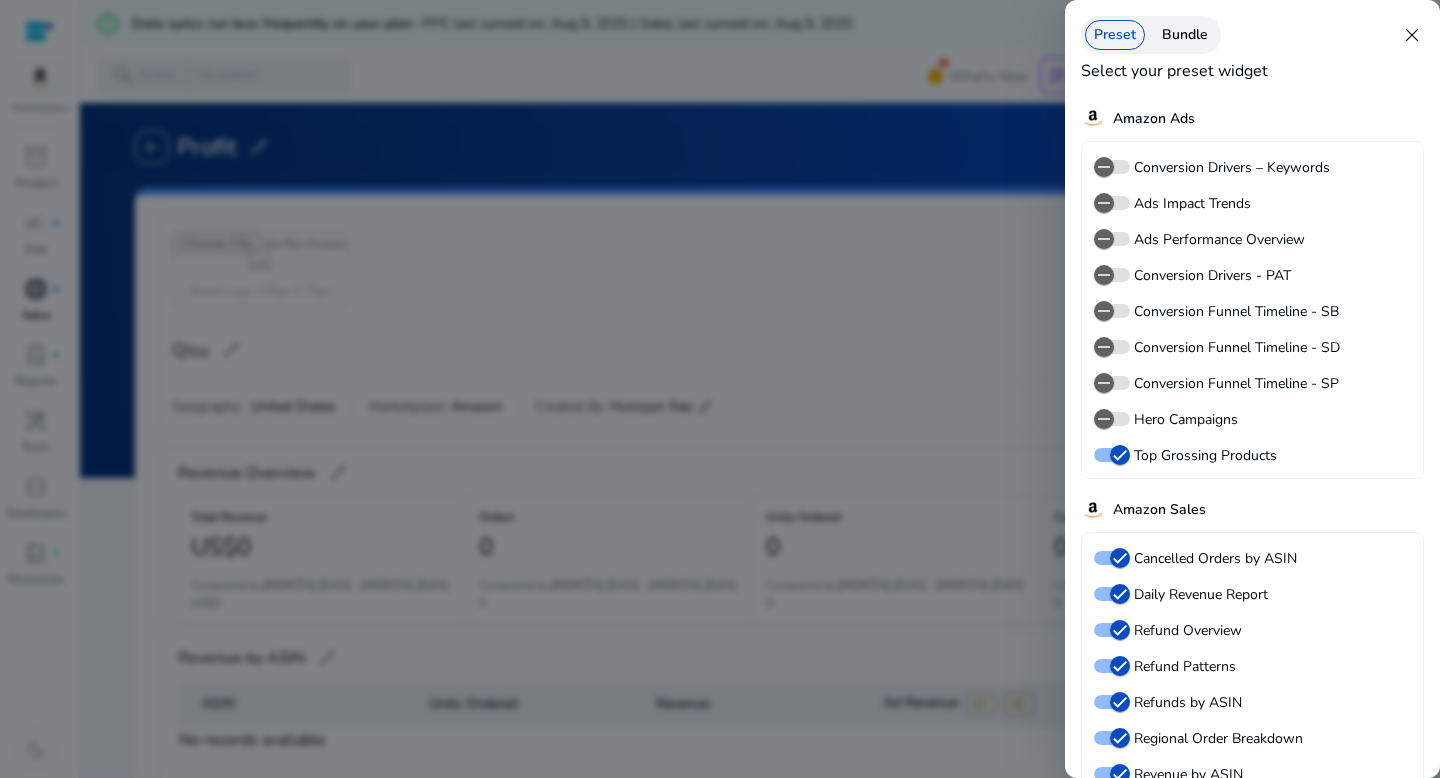 scroll, scrollTop: 109, scrollLeft: 0, axis: vertical 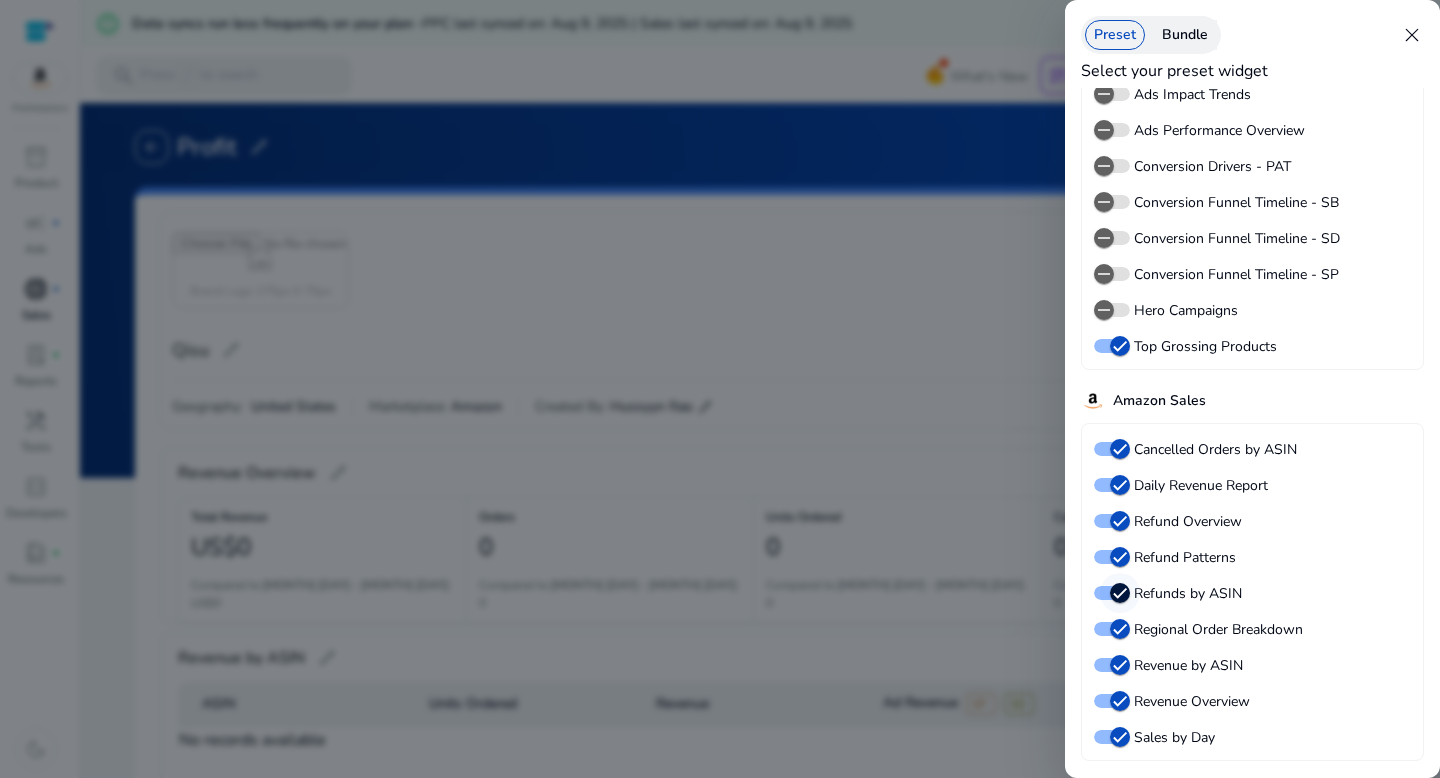 click 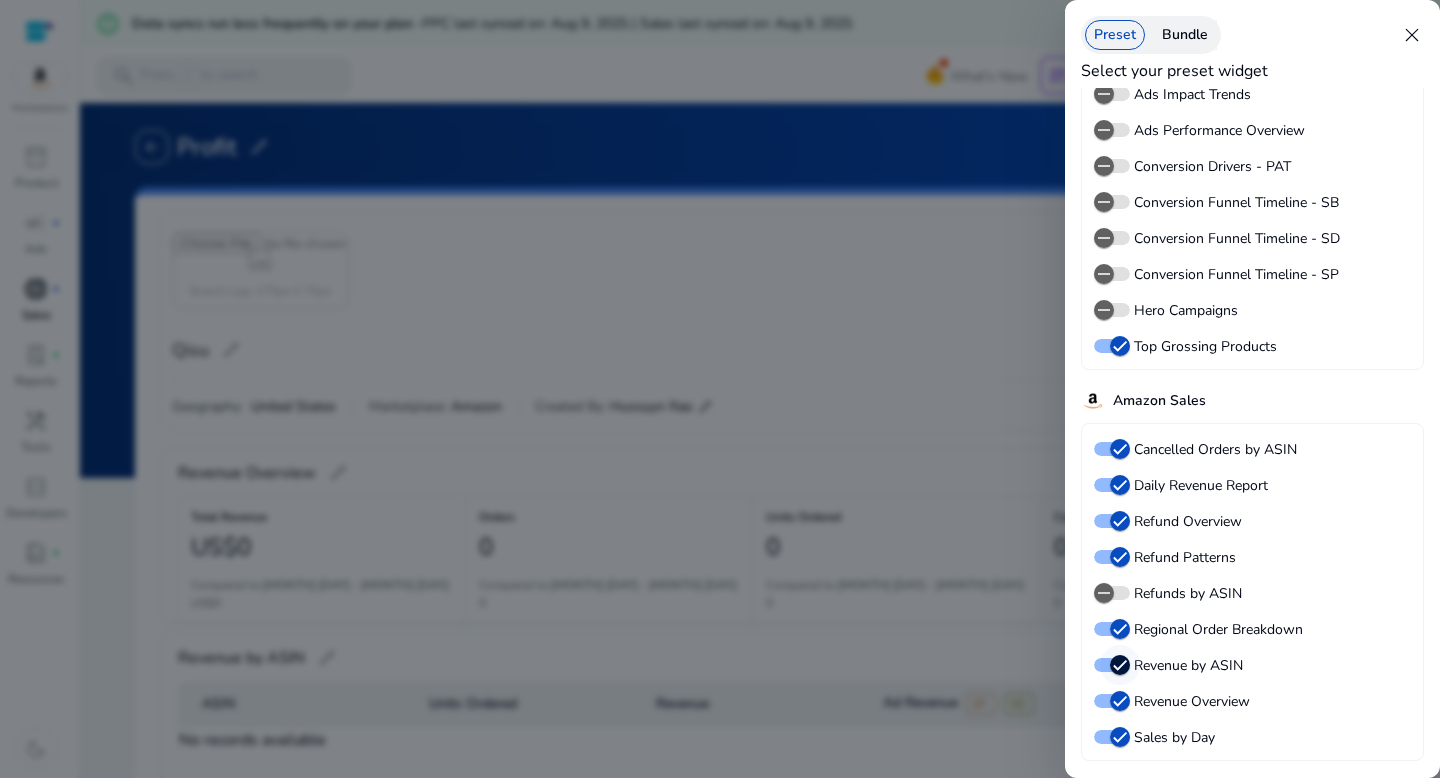 click at bounding box center (1120, 665) 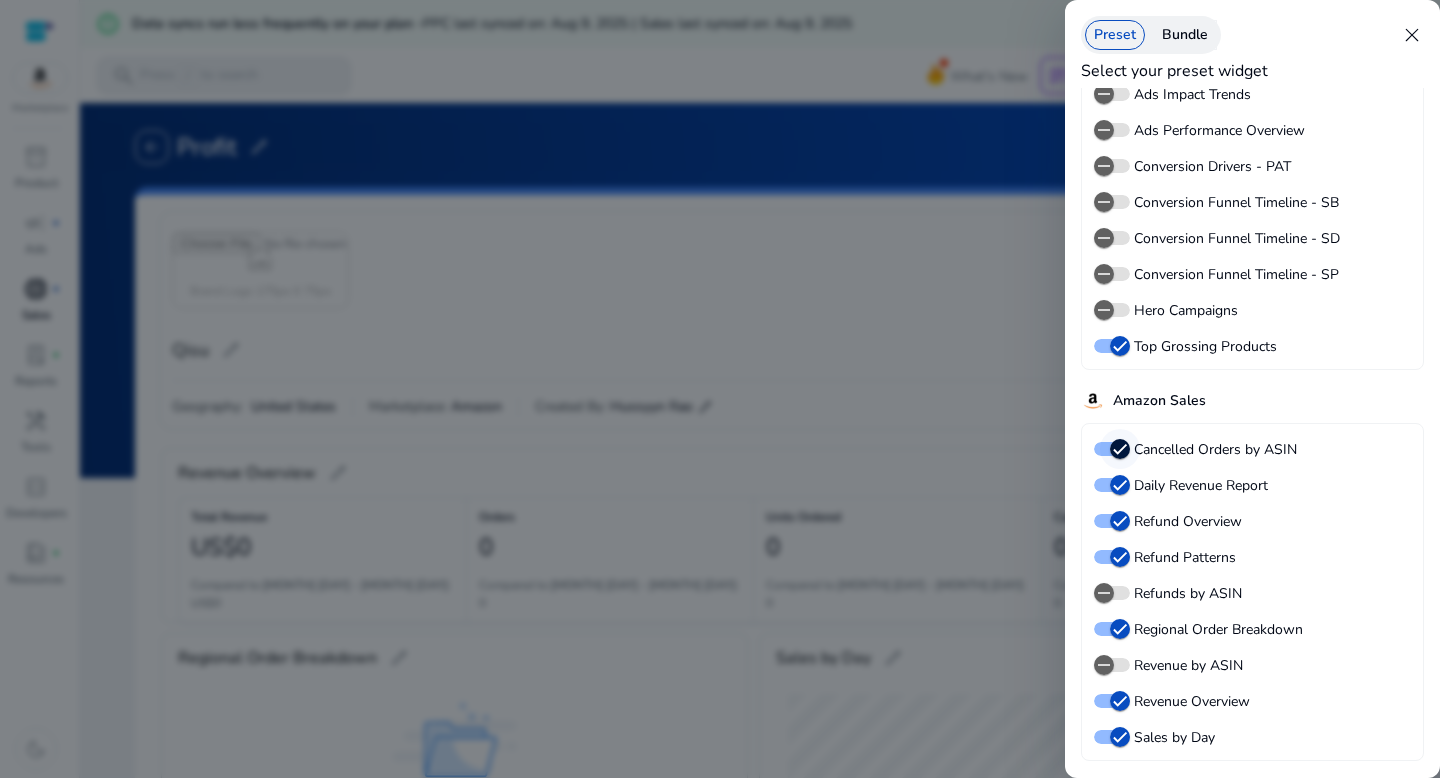 click at bounding box center [1120, 449] 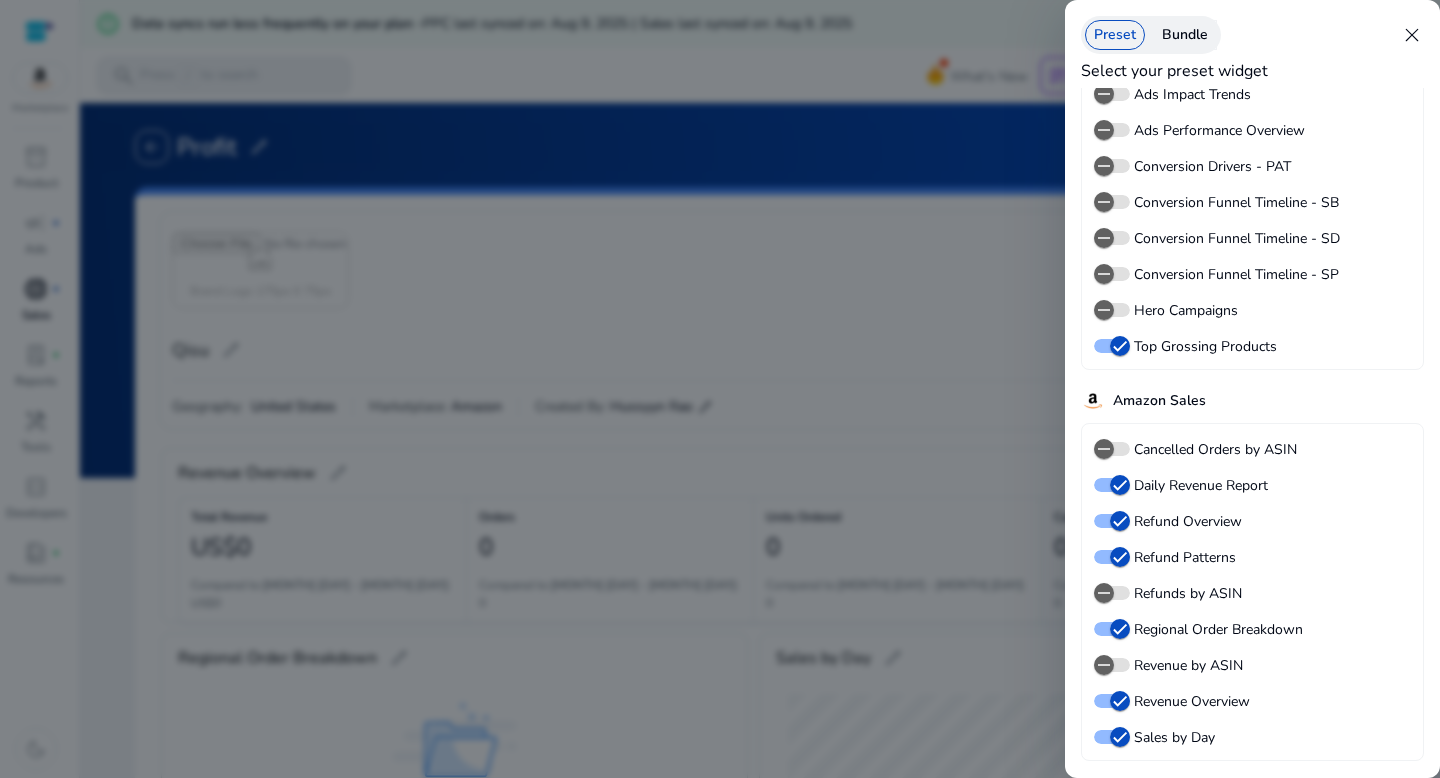 click at bounding box center (720, 389) 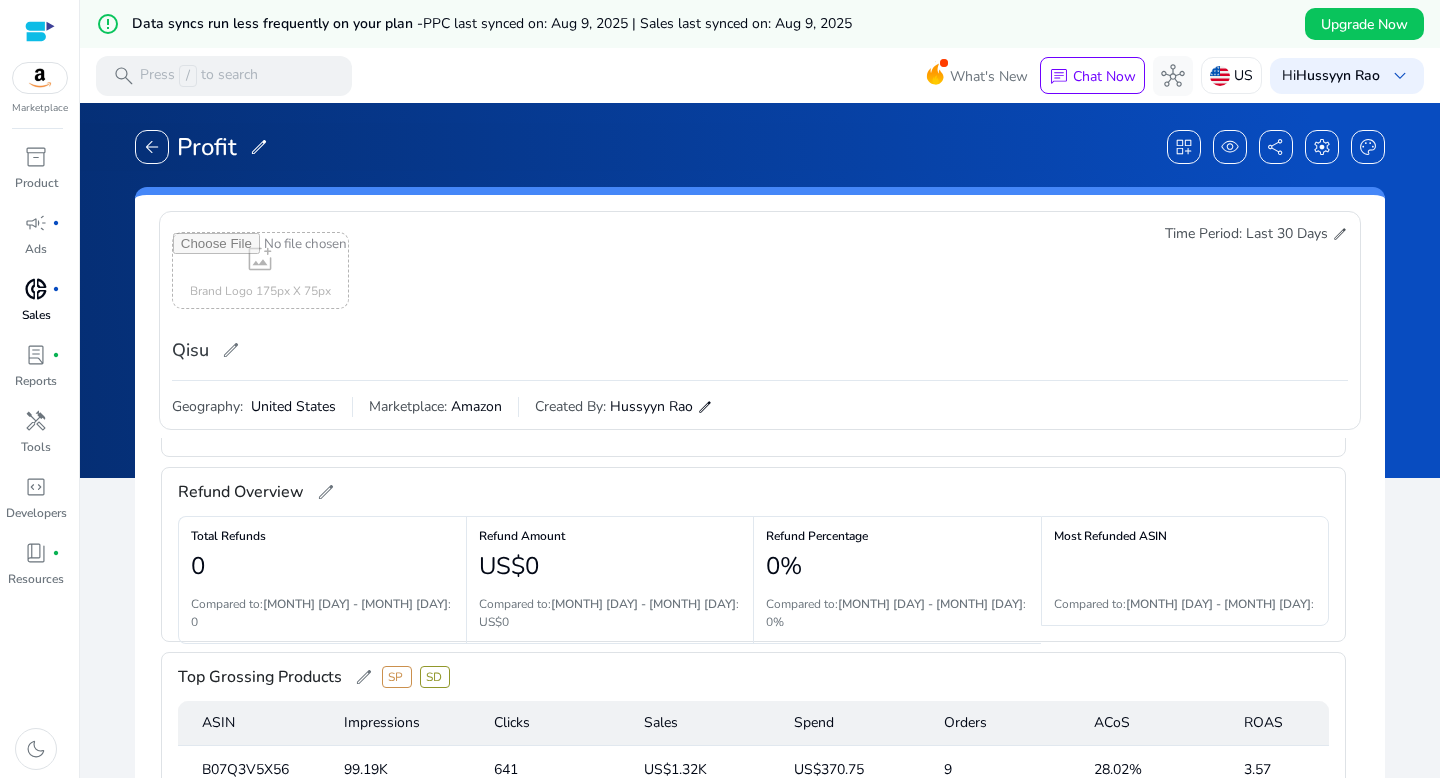 scroll, scrollTop: 1274, scrollLeft: 0, axis: vertical 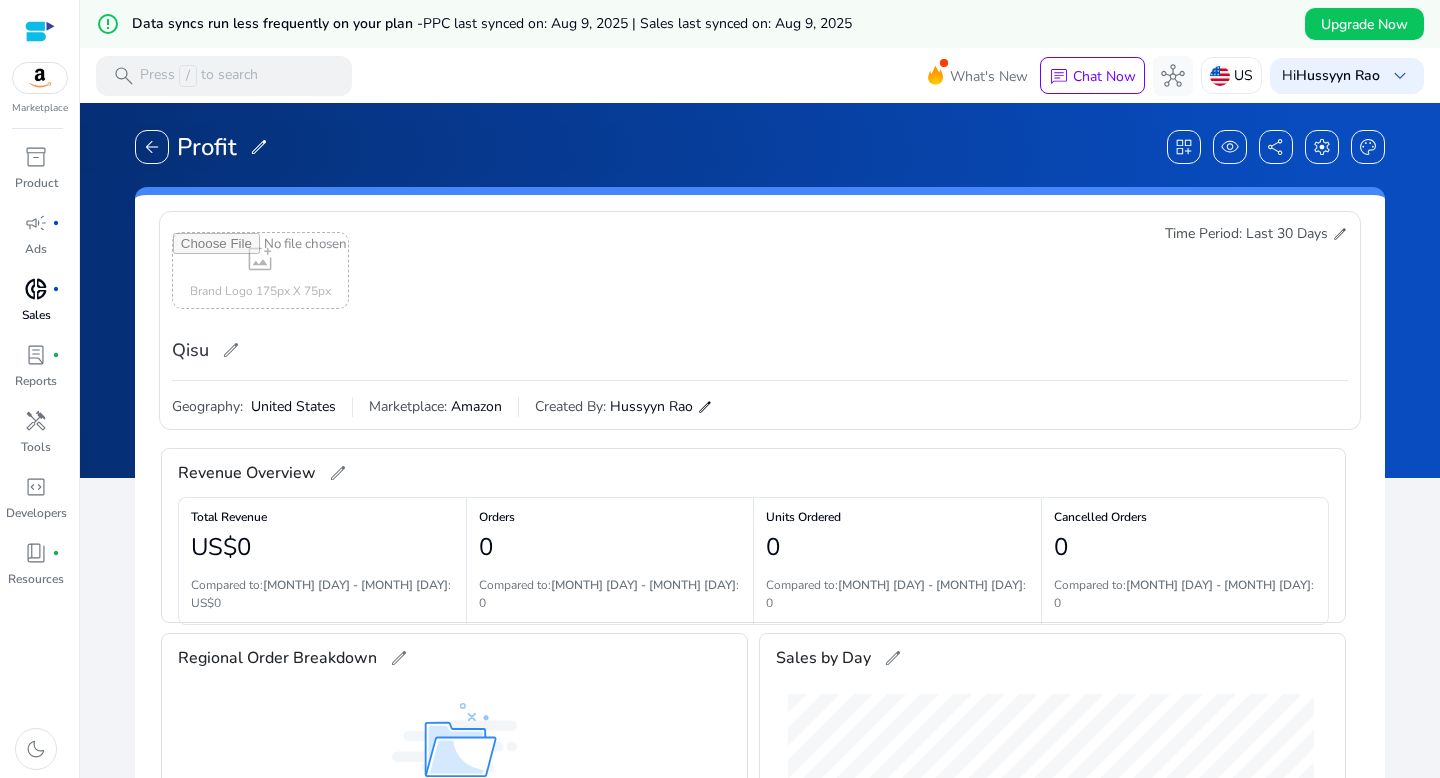 click on "Sales" at bounding box center (36, 315) 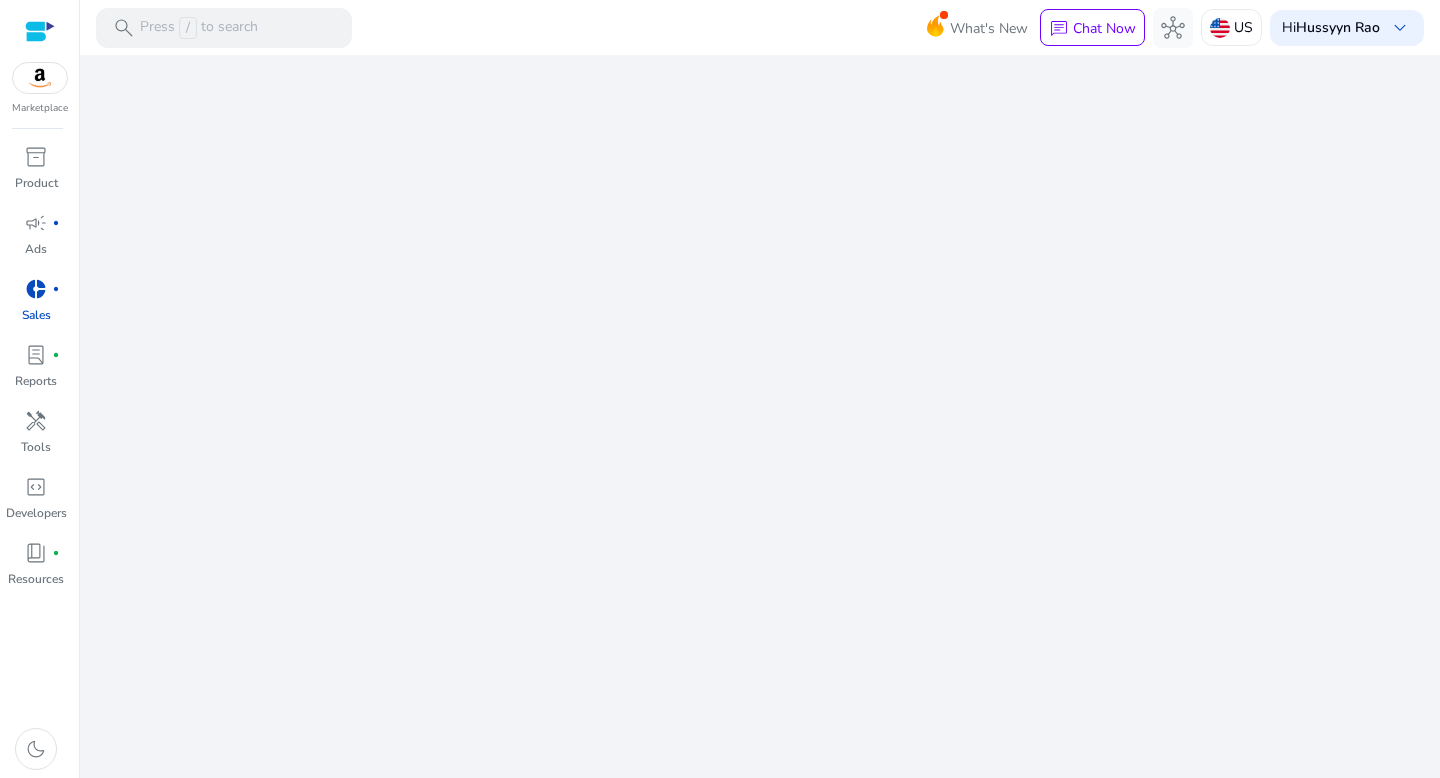 scroll, scrollTop: 0, scrollLeft: 0, axis: both 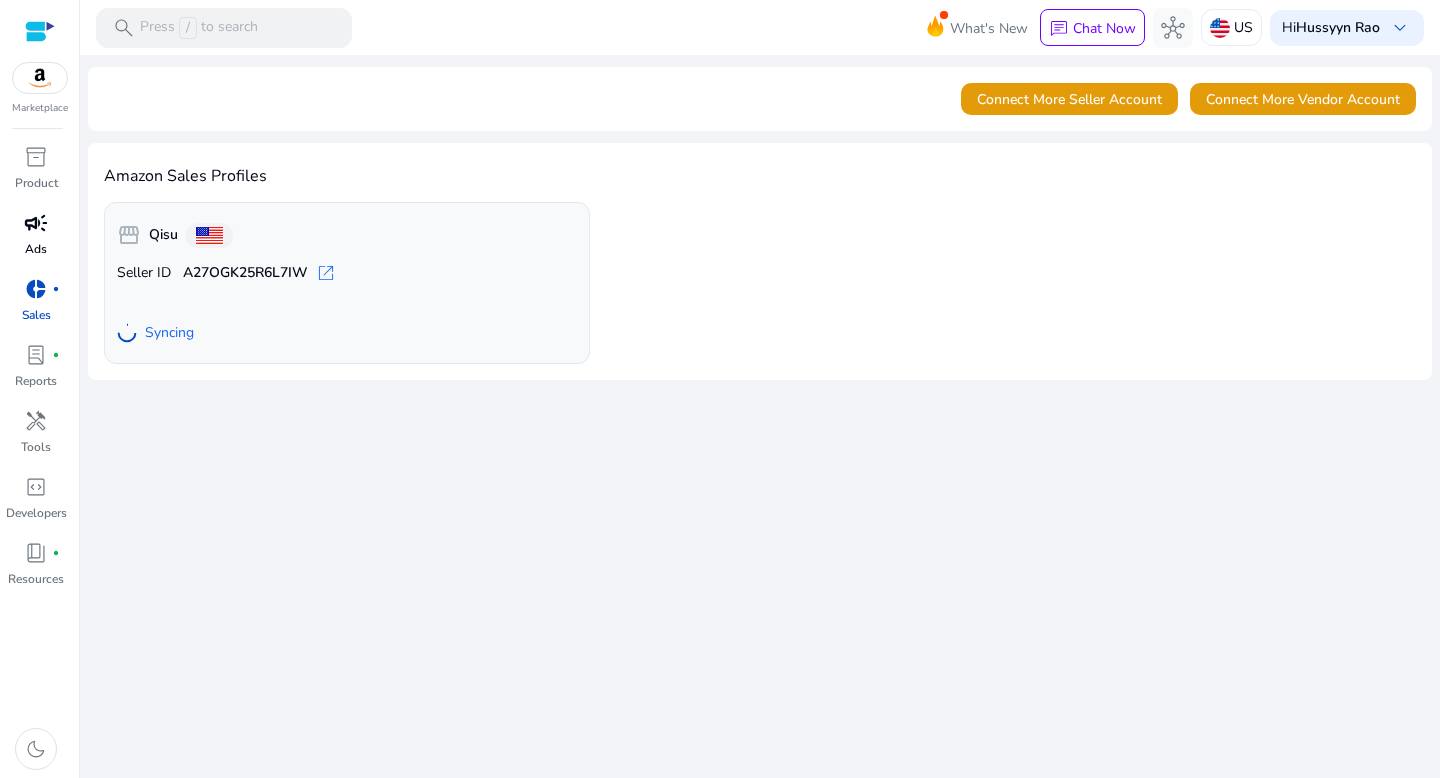click on "Ads" at bounding box center [36, 249] 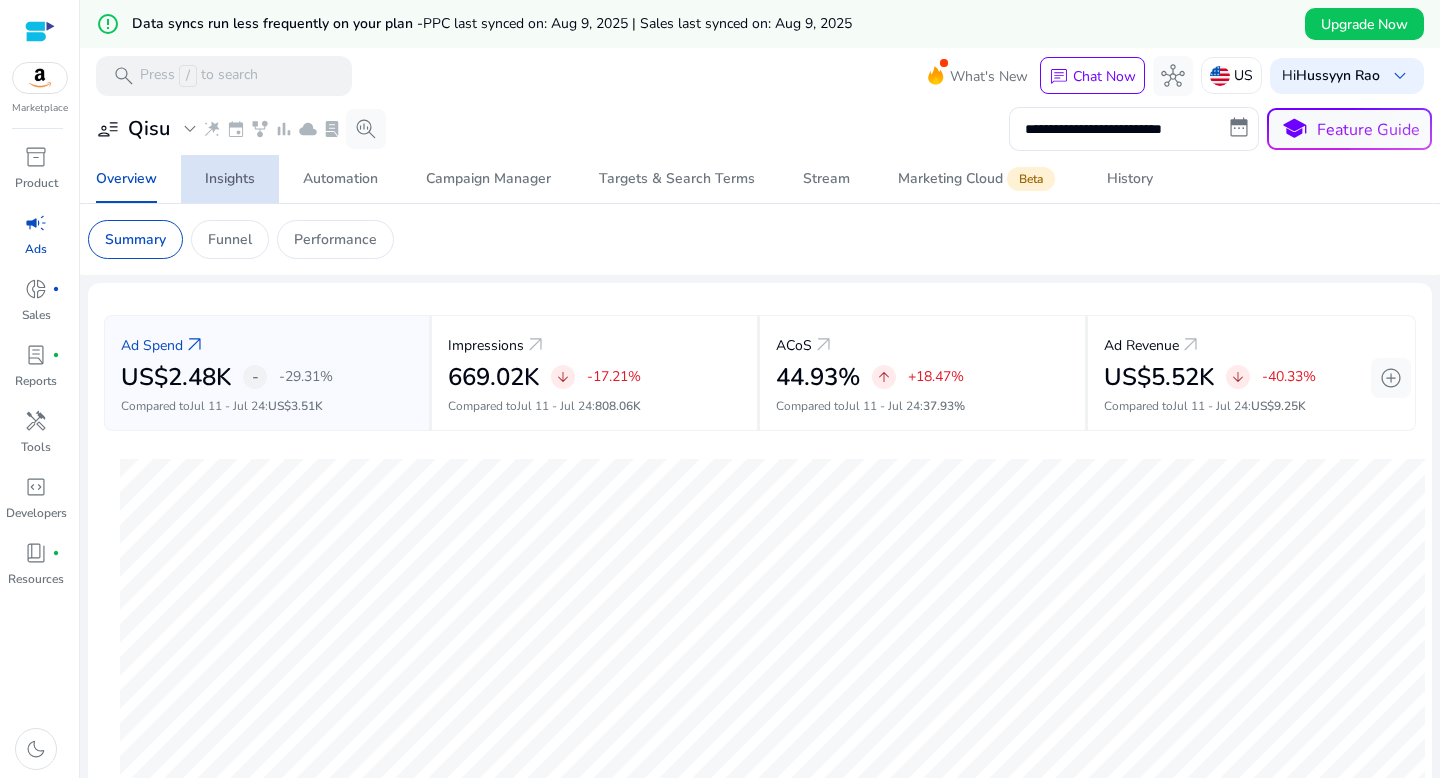 click on "Insights" at bounding box center (230, 179) 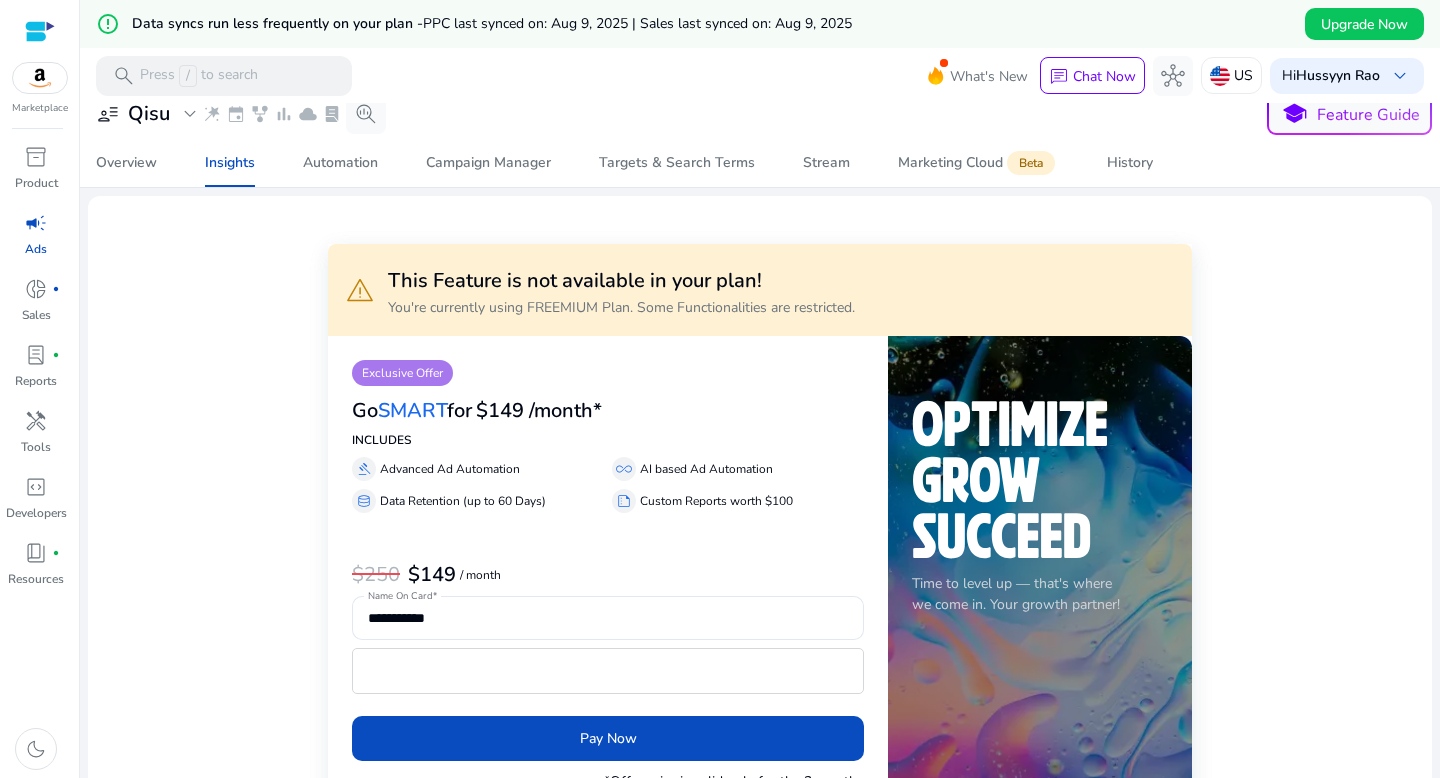 scroll, scrollTop: 0, scrollLeft: 0, axis: both 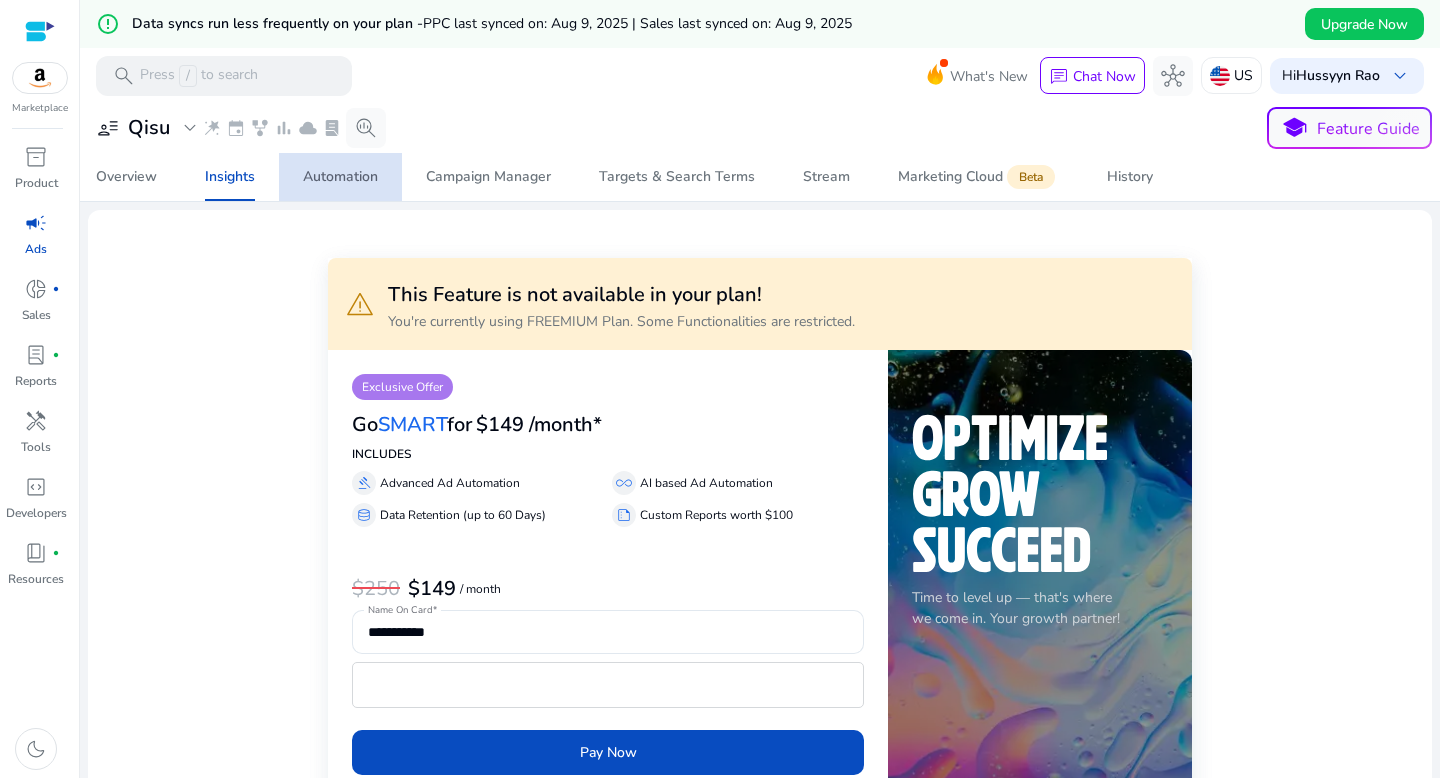 click on "Automation" at bounding box center (340, 177) 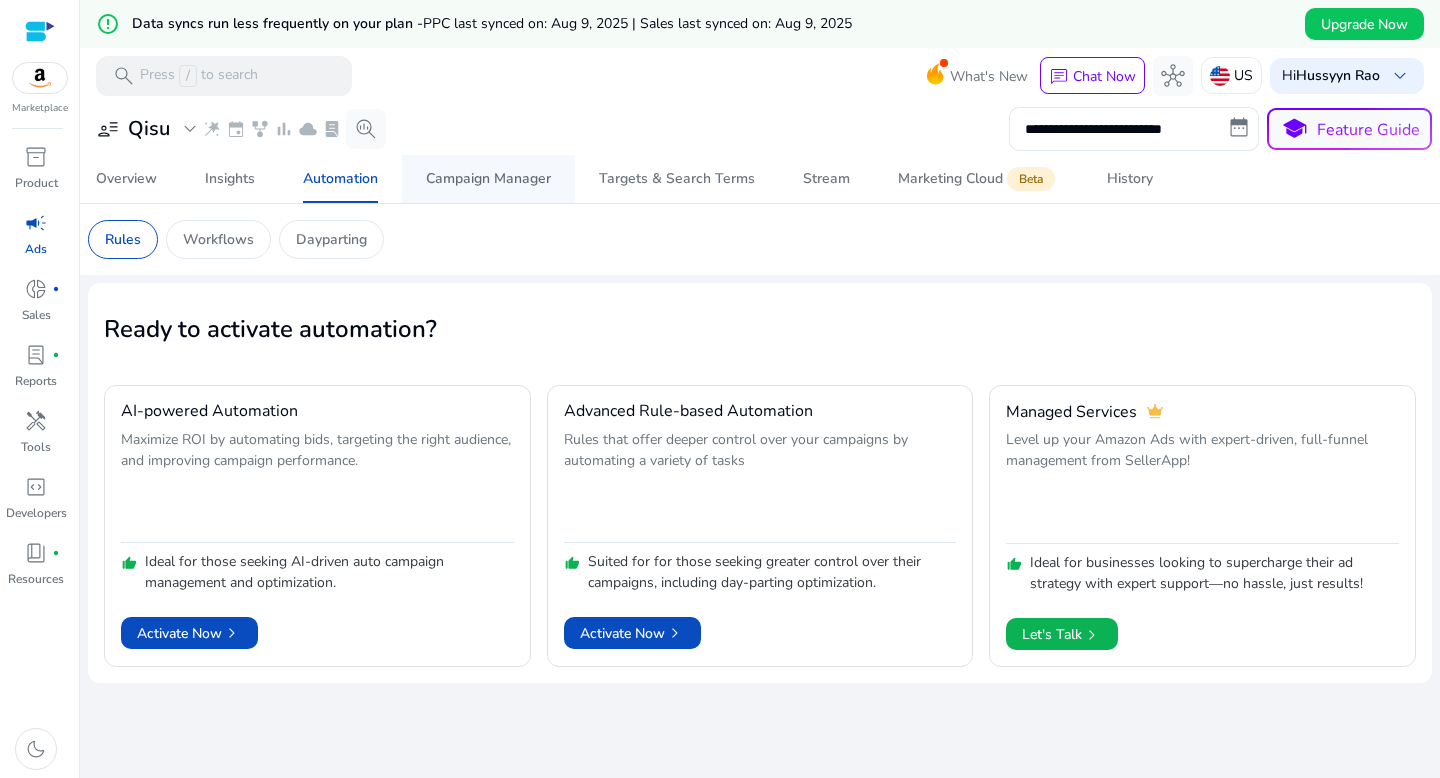 click on "Campaign Manager" at bounding box center (488, 179) 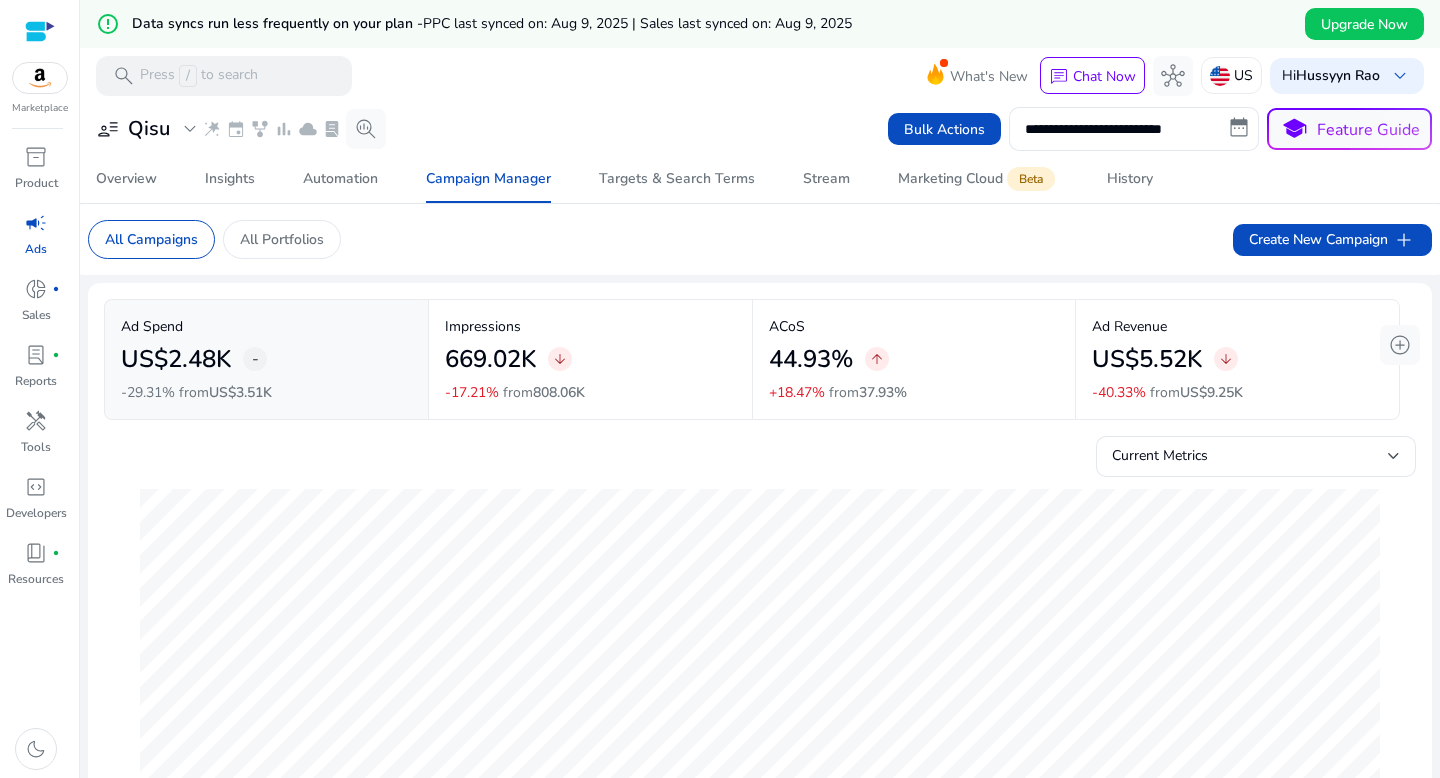 scroll, scrollTop: 0, scrollLeft: 0, axis: both 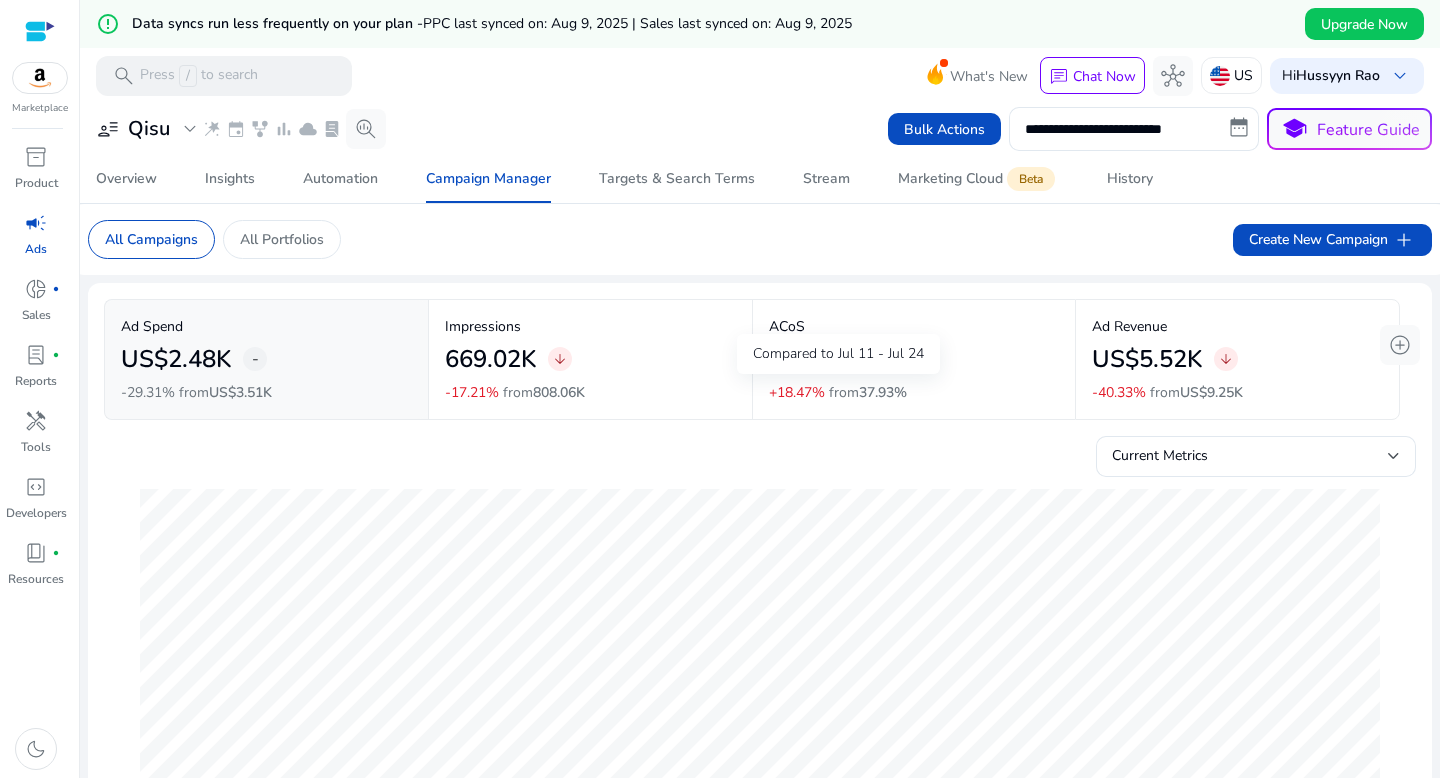 click on "+18.47%" 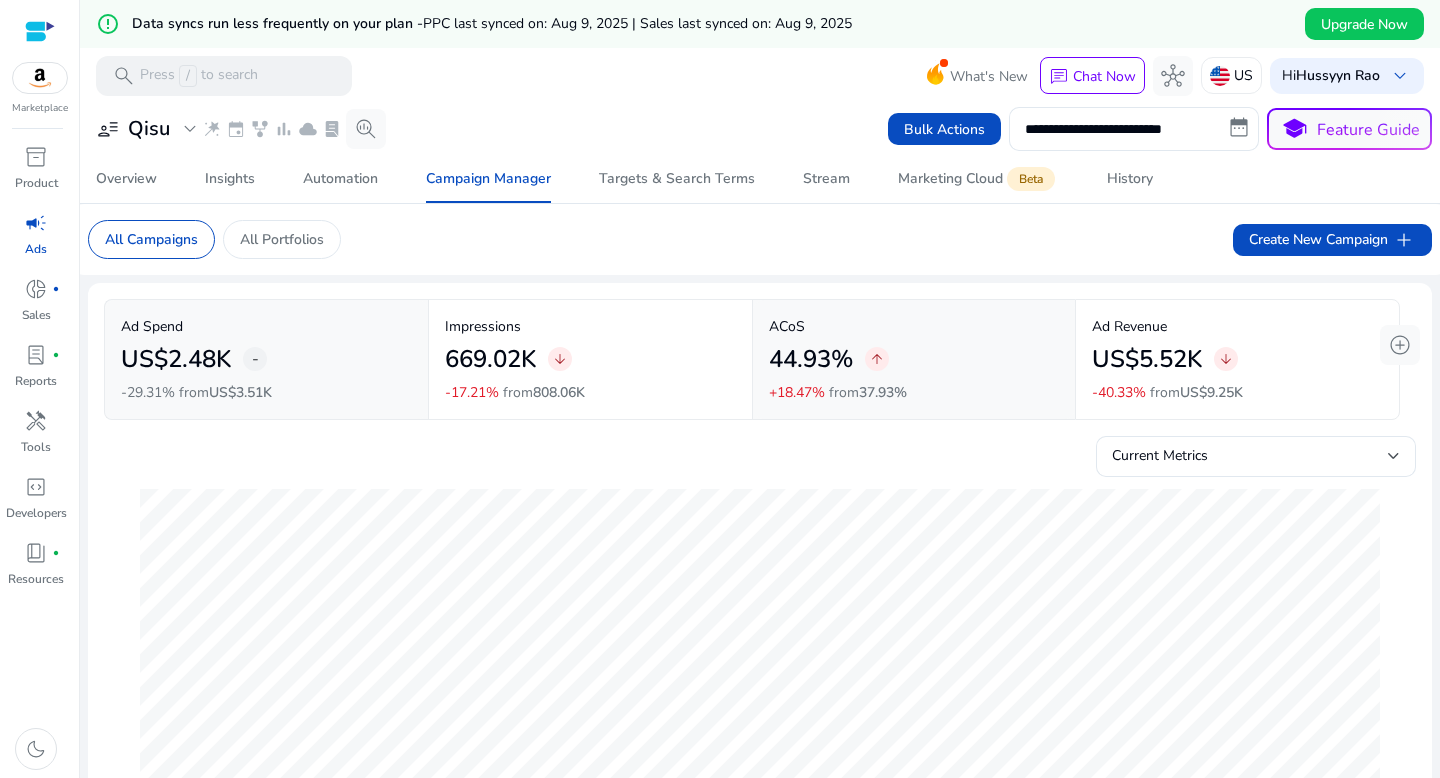 click on "44.93%   arrow_upward" 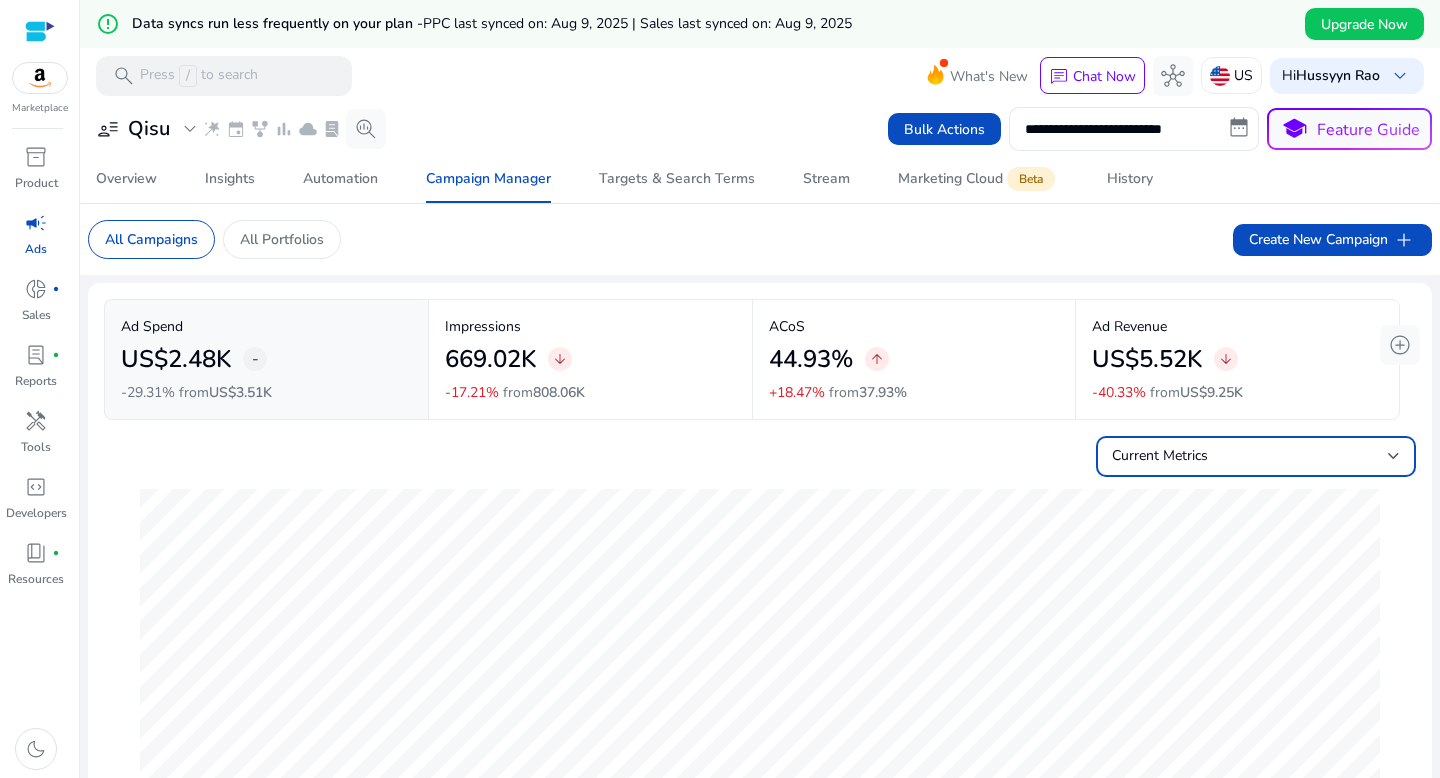 click on "Current Metrics" at bounding box center [1250, 456] 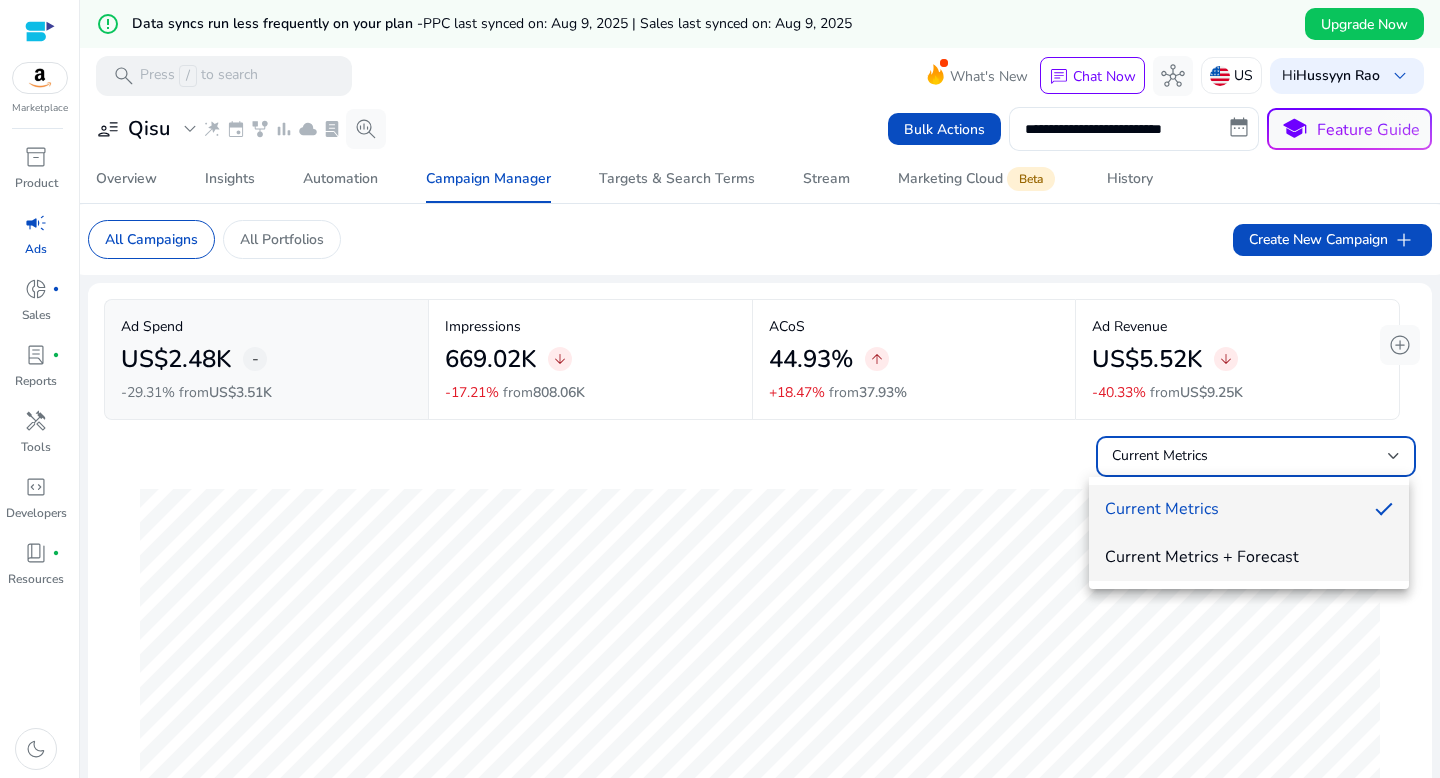 click on "Current Metrics + Forecast" at bounding box center [1249, 557] 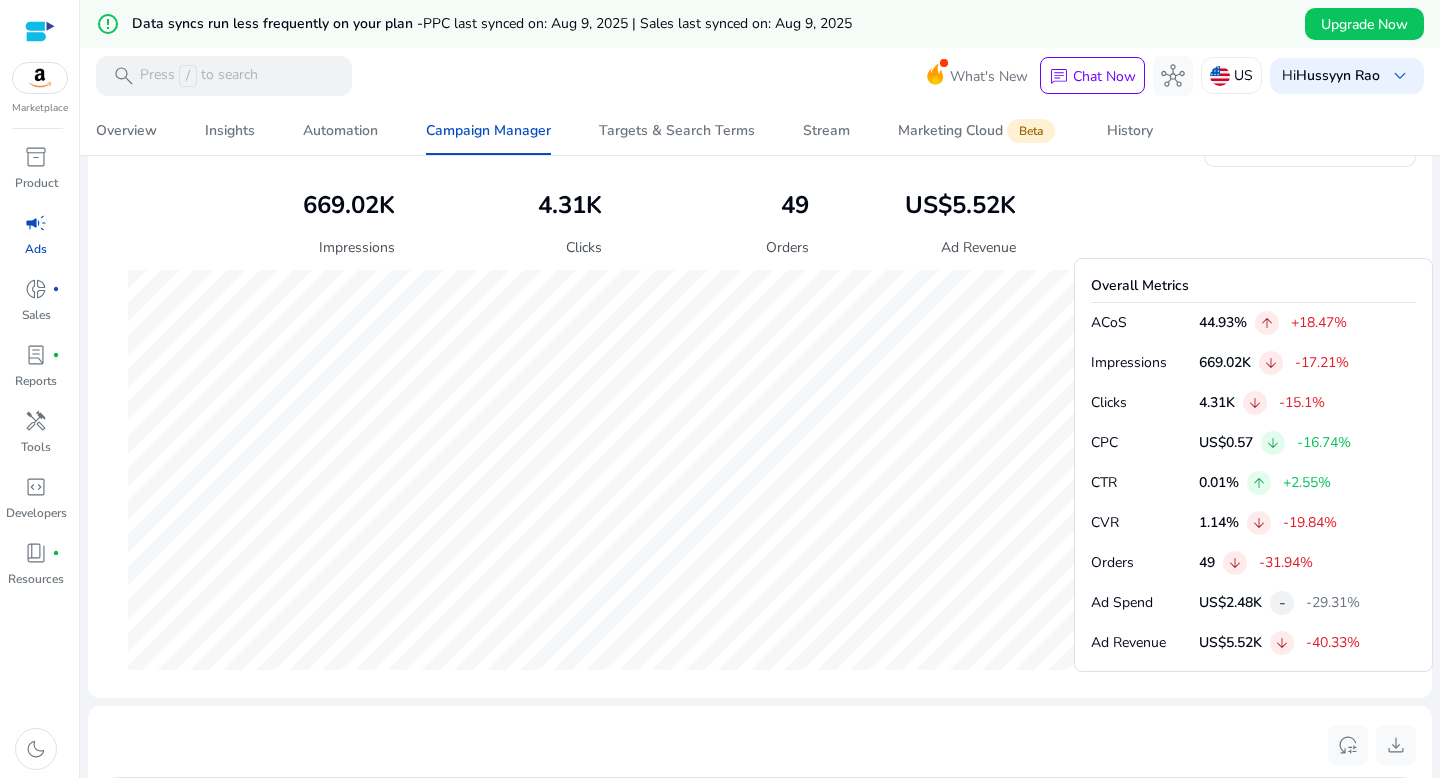 scroll, scrollTop: 0, scrollLeft: 0, axis: both 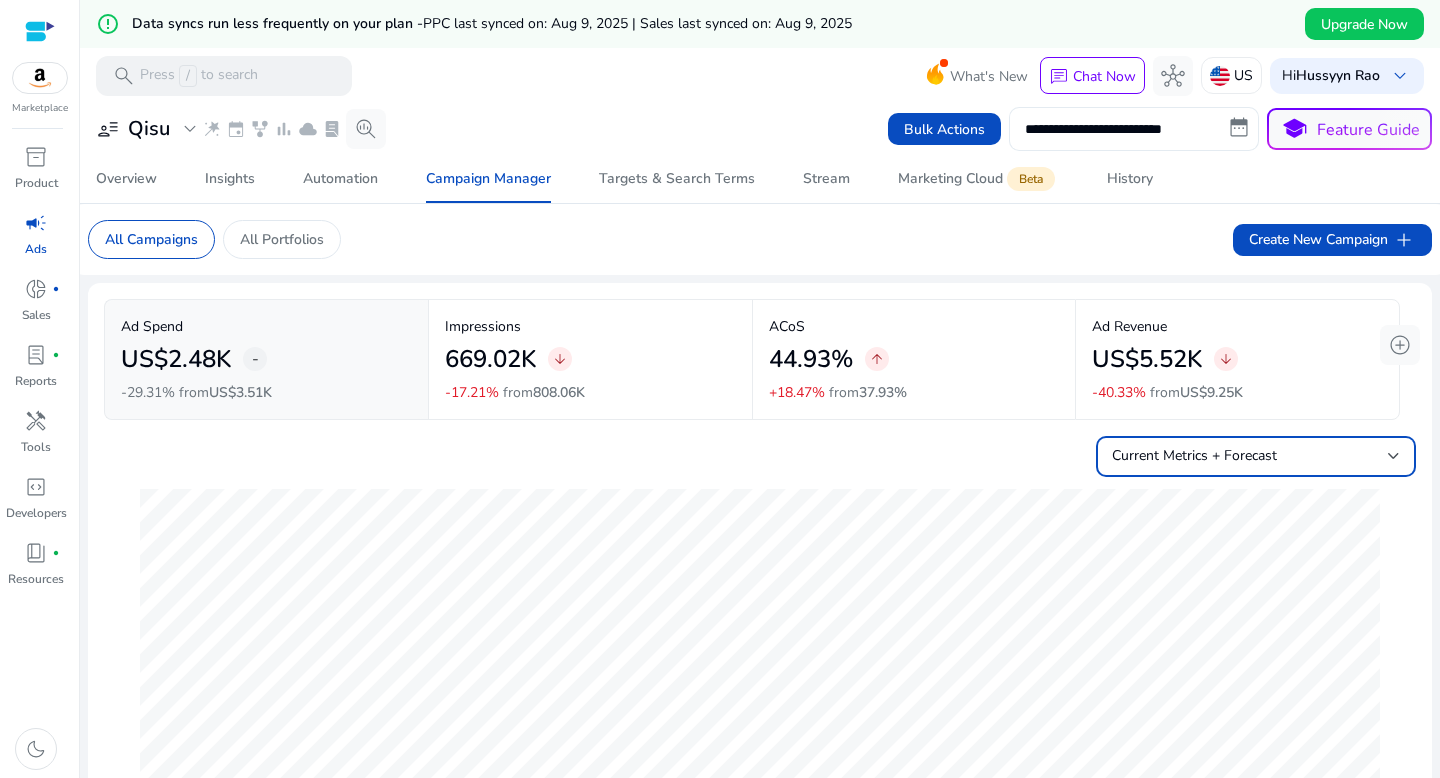 click on "**********" at bounding box center [1134, 129] 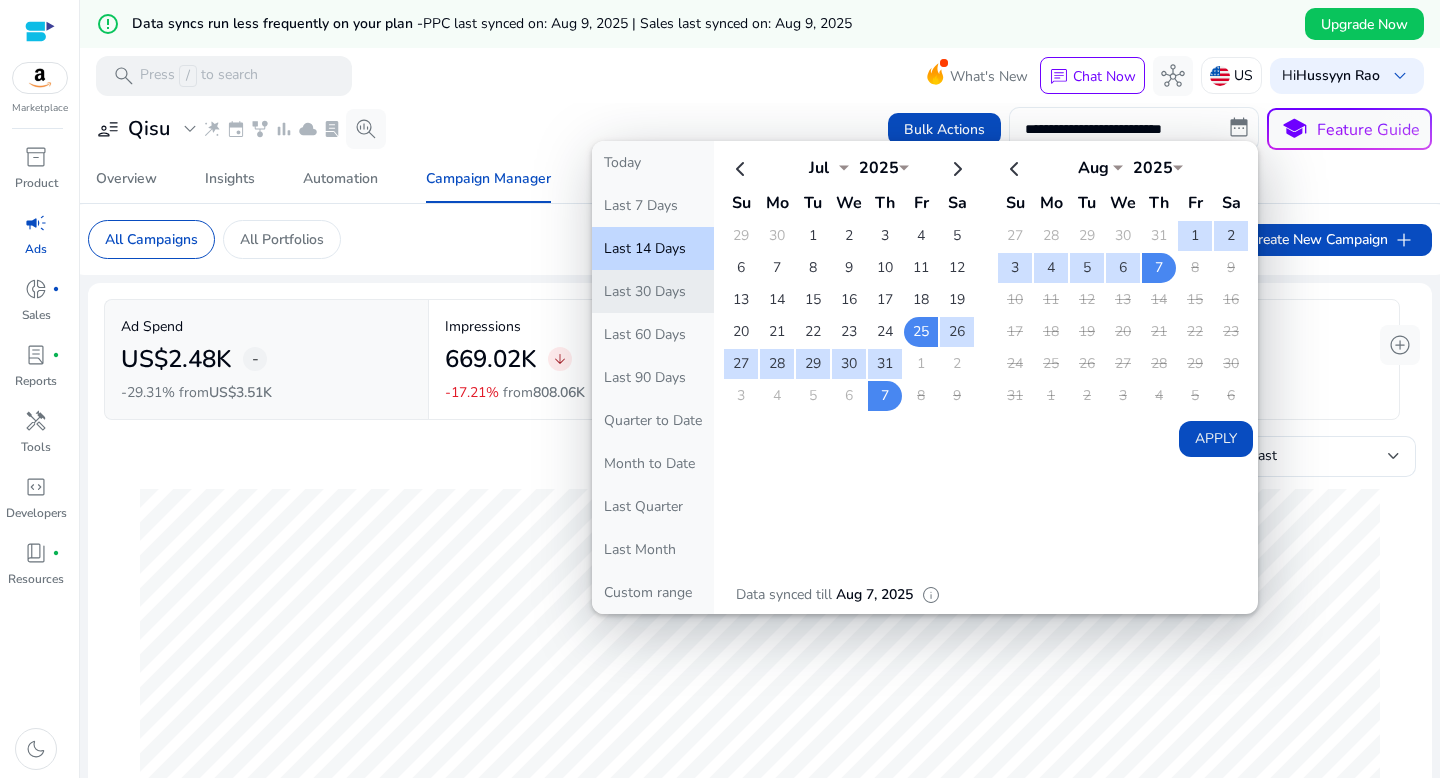 click on "Last 30 Days" 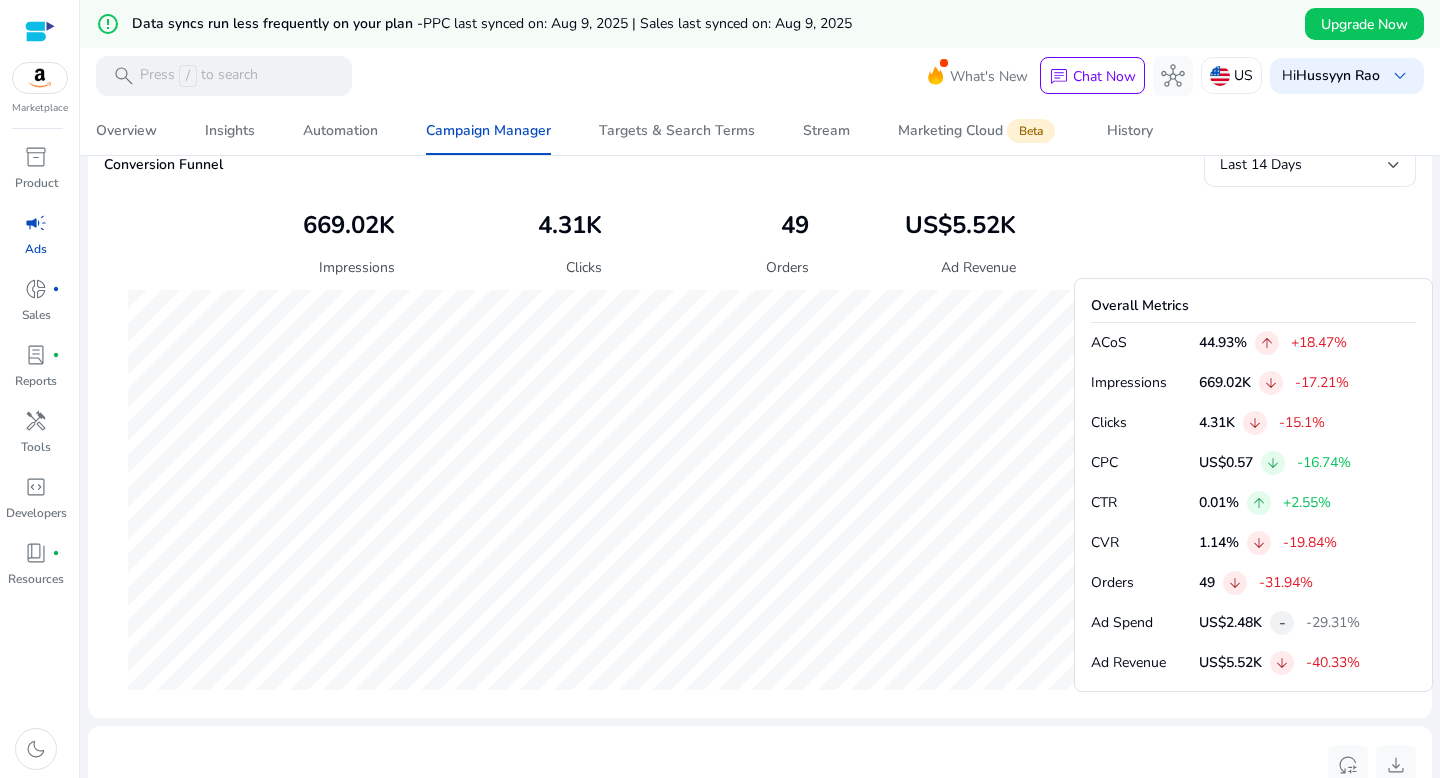 scroll, scrollTop: 1402, scrollLeft: 0, axis: vertical 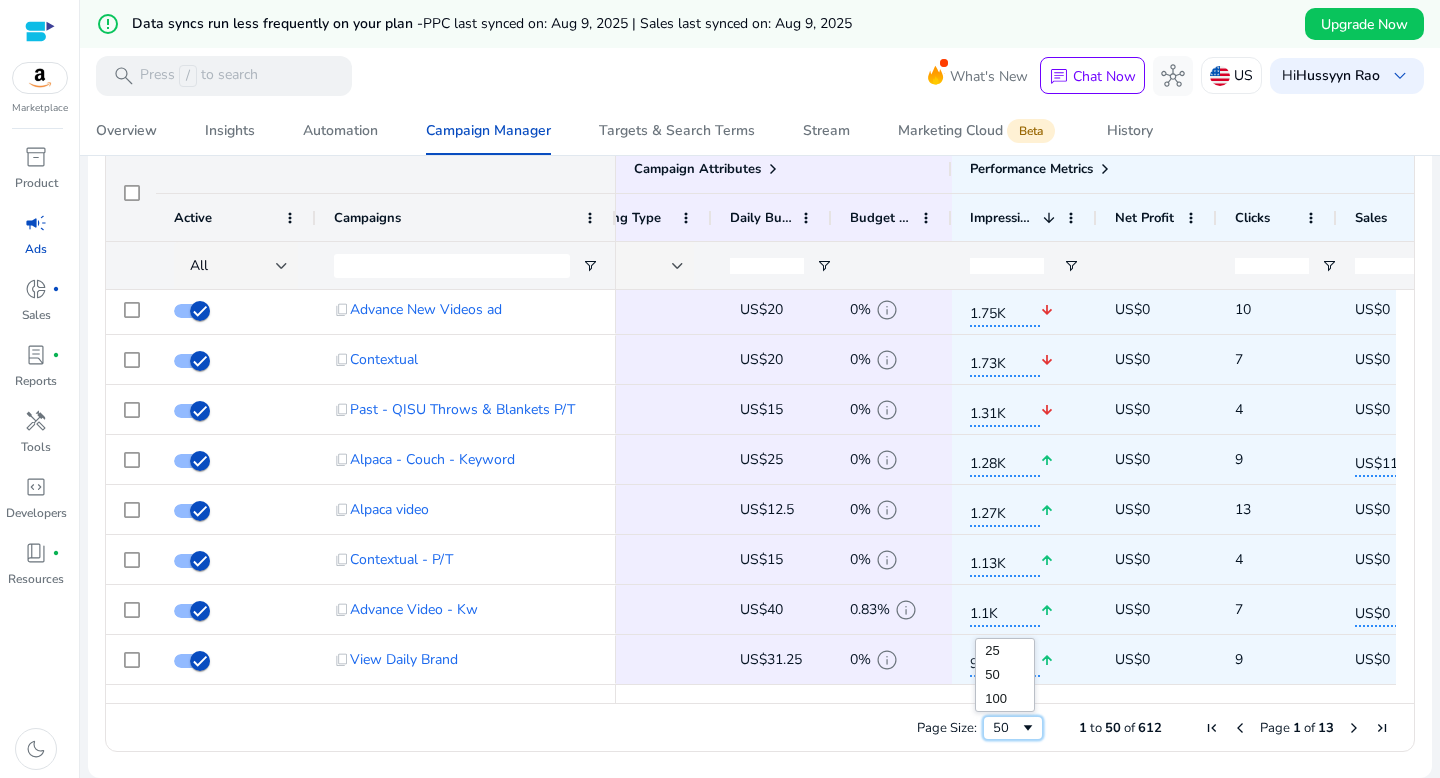 click on "50" at bounding box center (1006, 728) 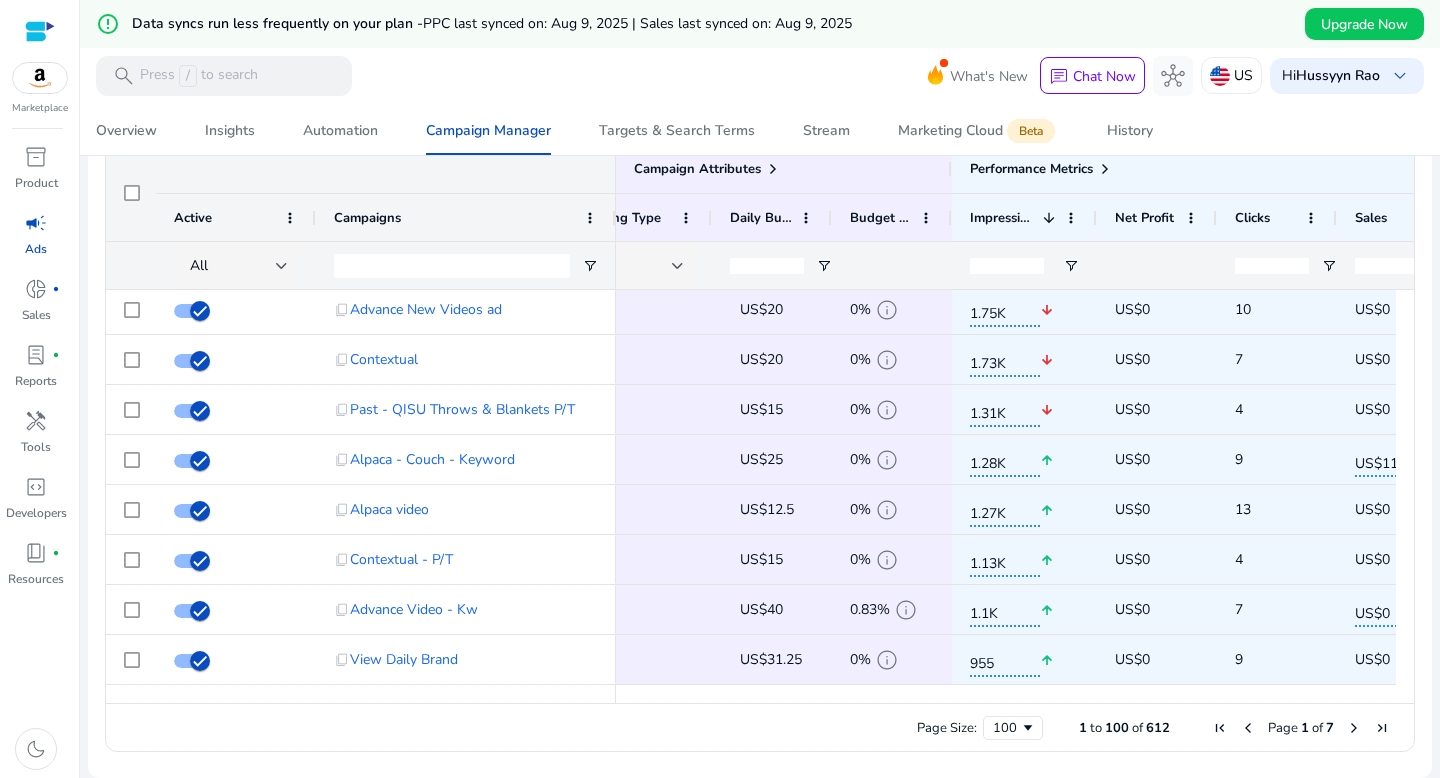 click on "Page Size:
100
1
to
100
of
612
Page
1
of
7" at bounding box center [760, 727] 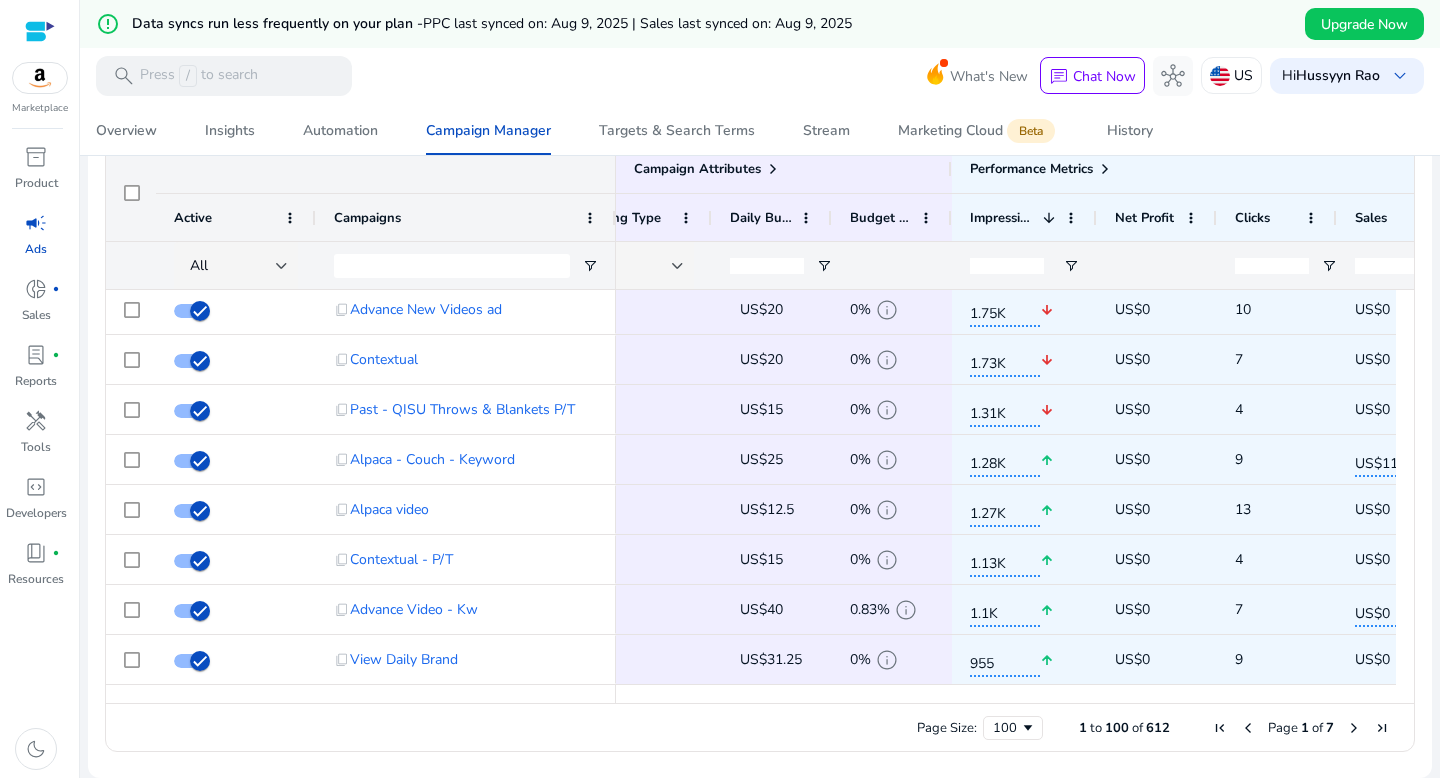 click on "100" at bounding box center [1117, 728] 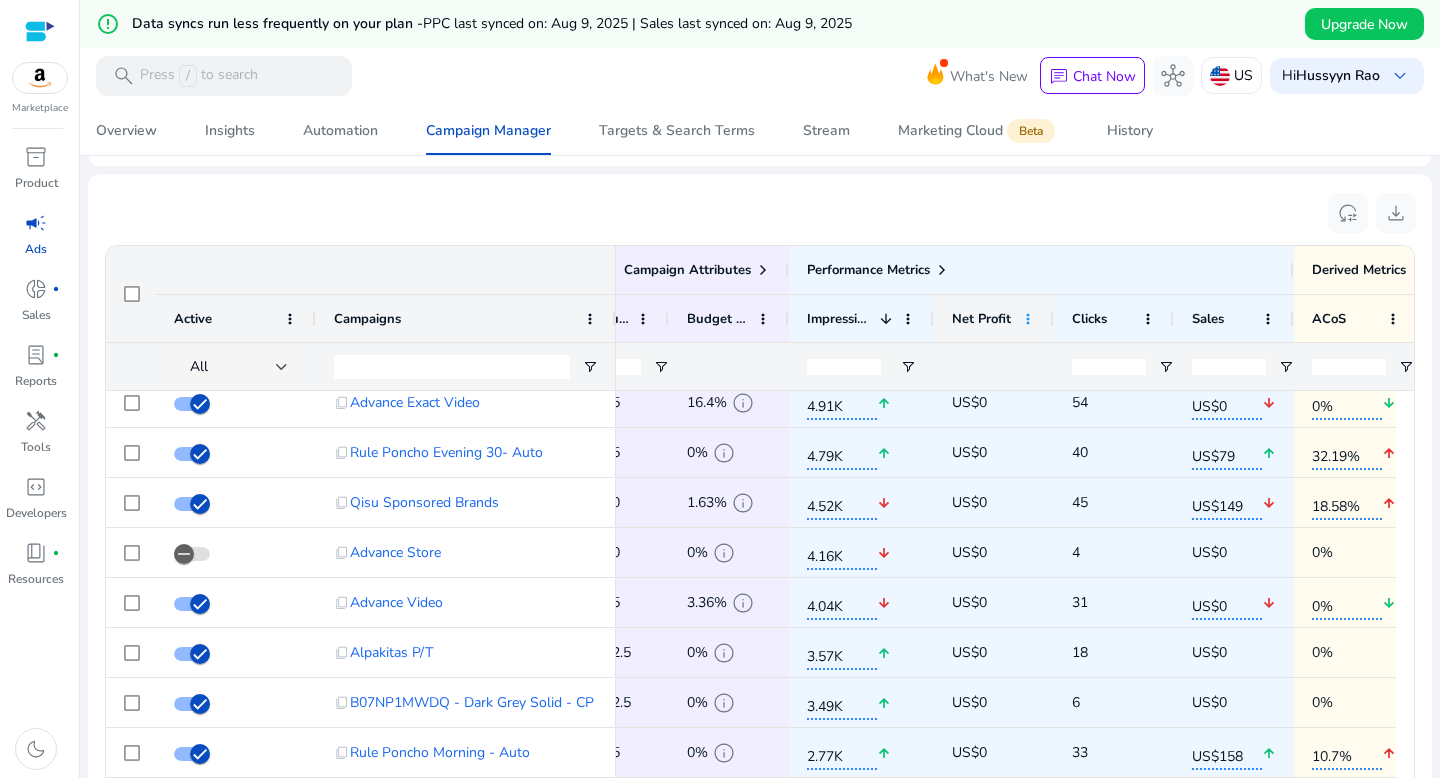click 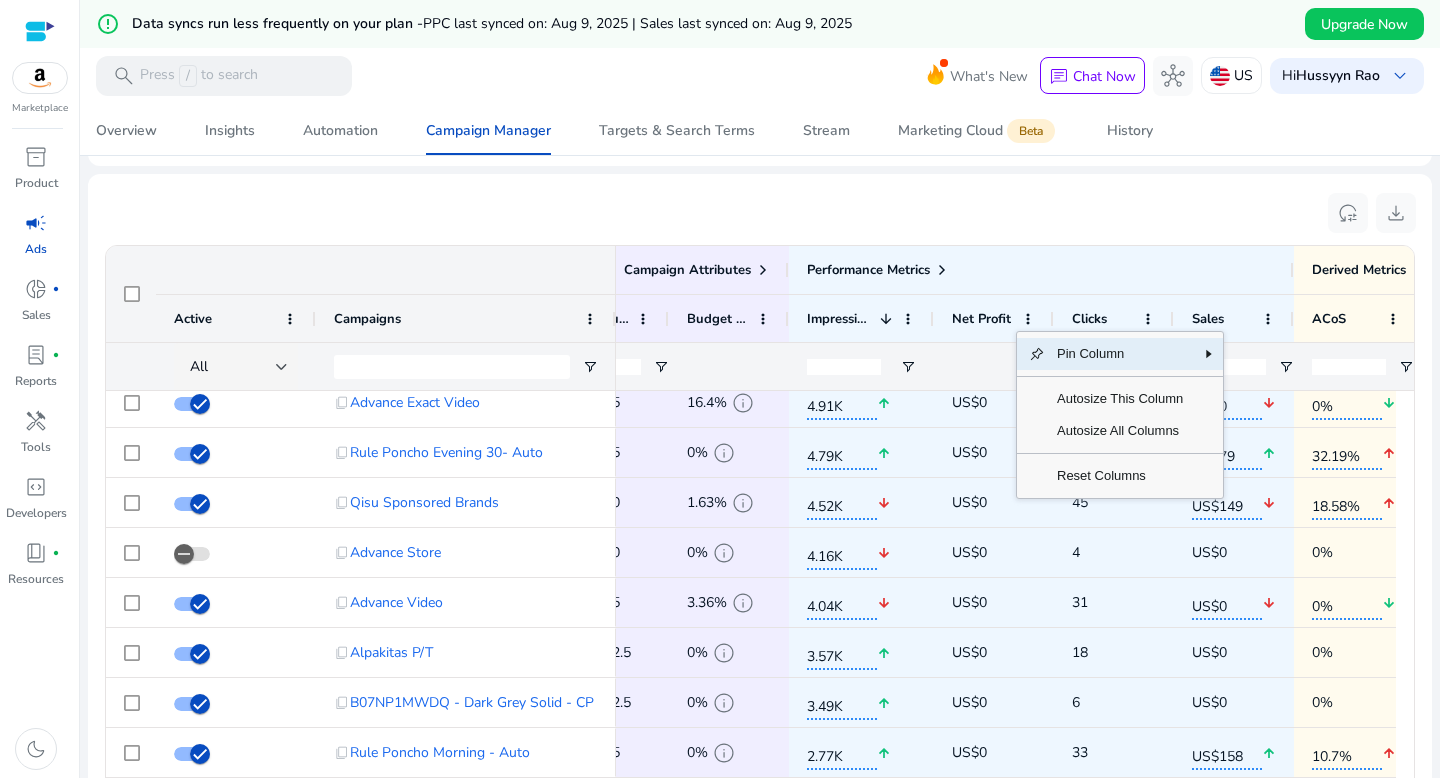 click on "Pin Column" 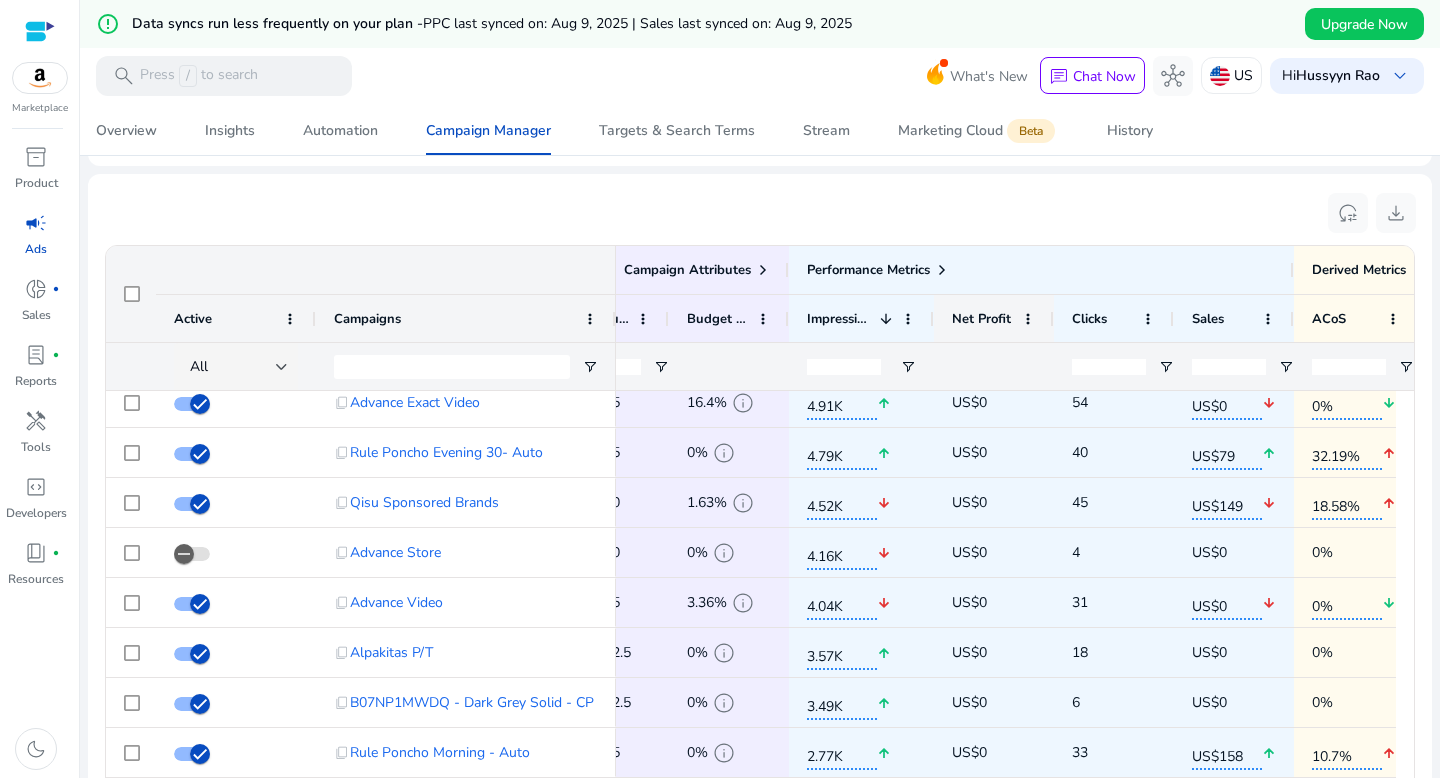 click on "Net Profit" 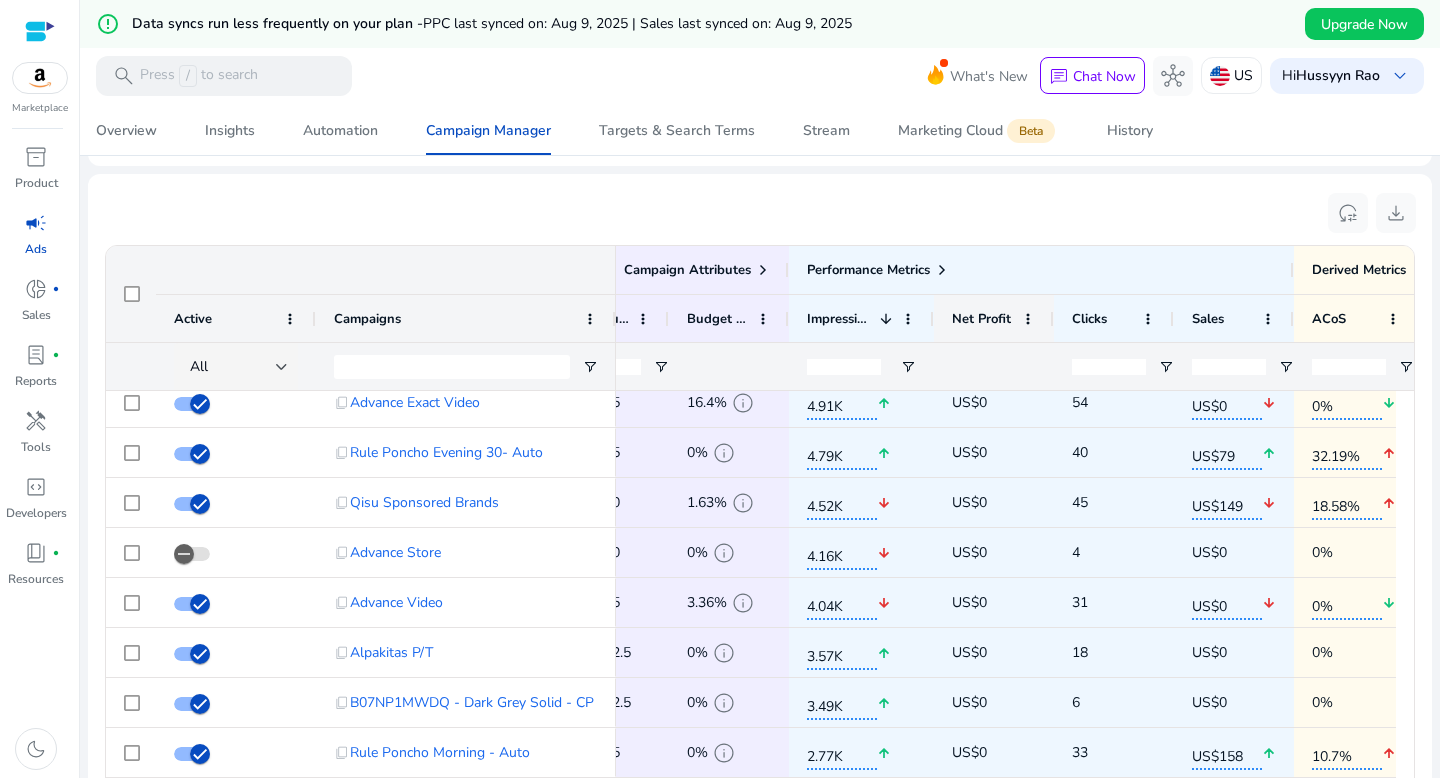 click on "Net Profit" 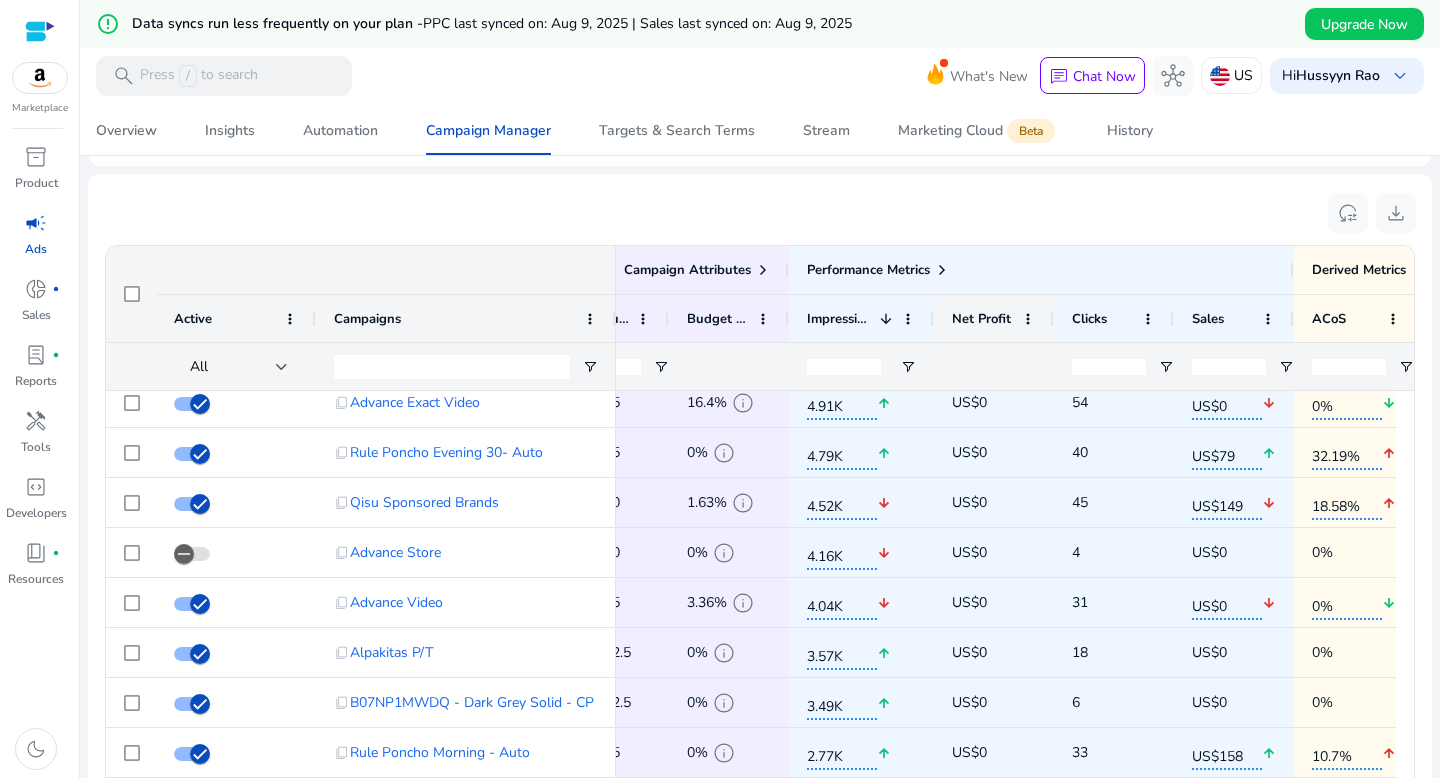 click on "Net Profit" 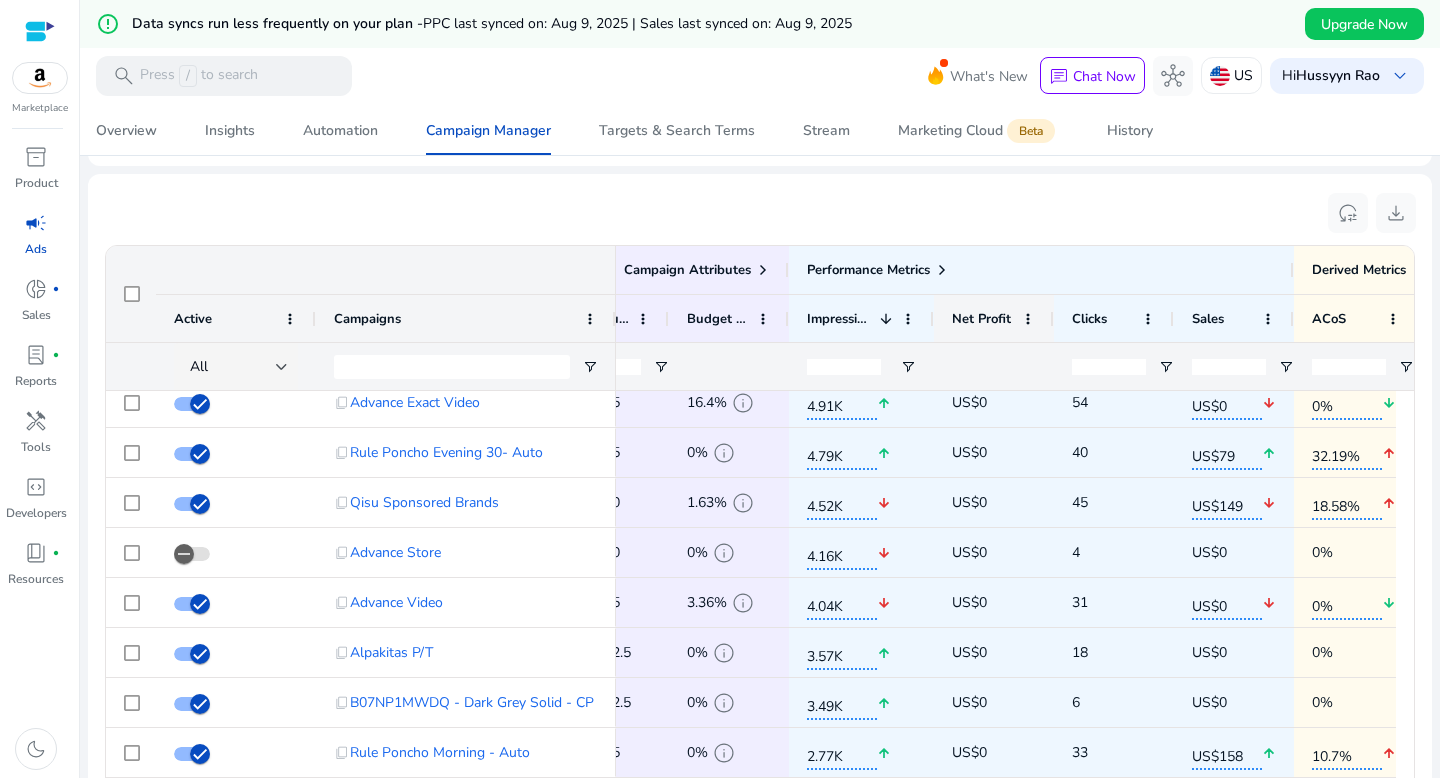 click on "Net Profit" 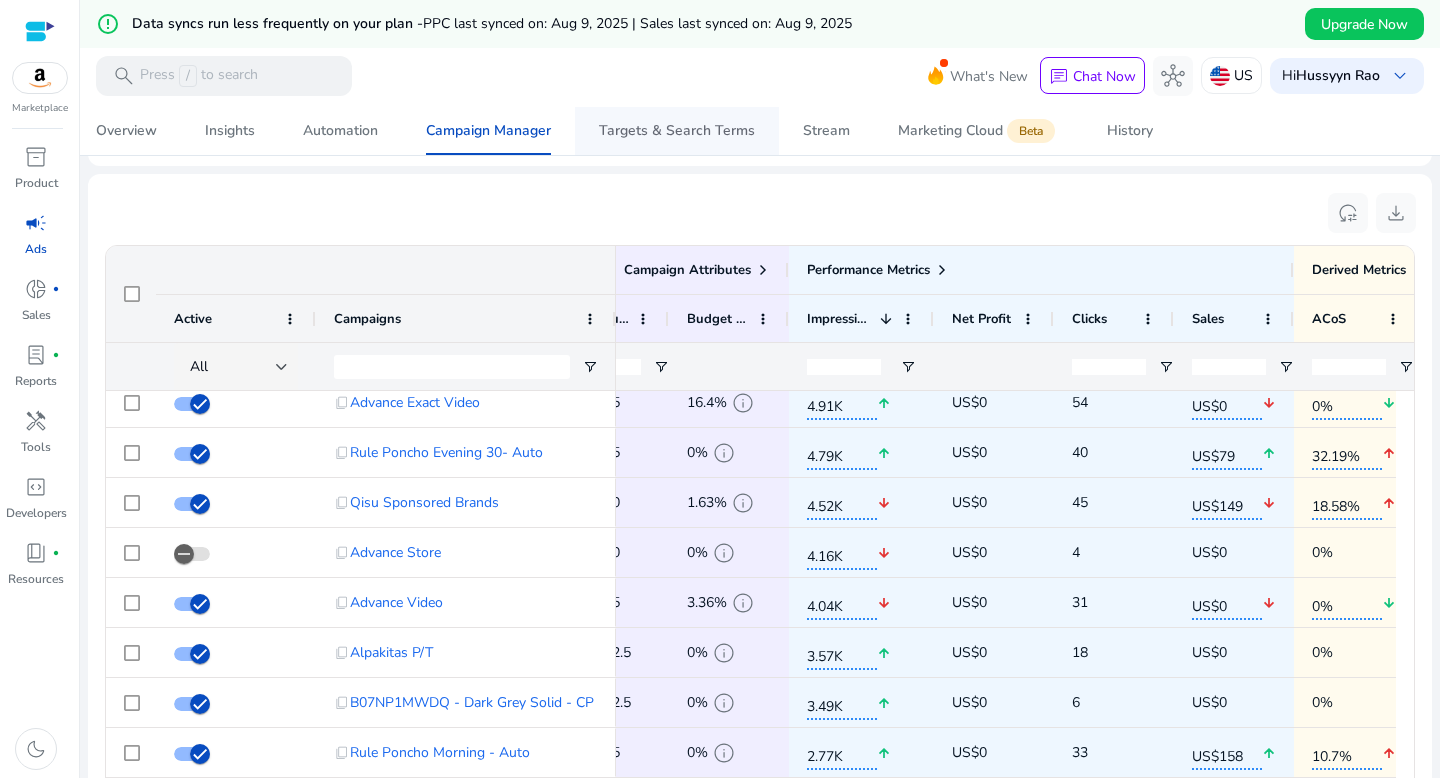 click on "Targets & Search Terms" at bounding box center (677, 131) 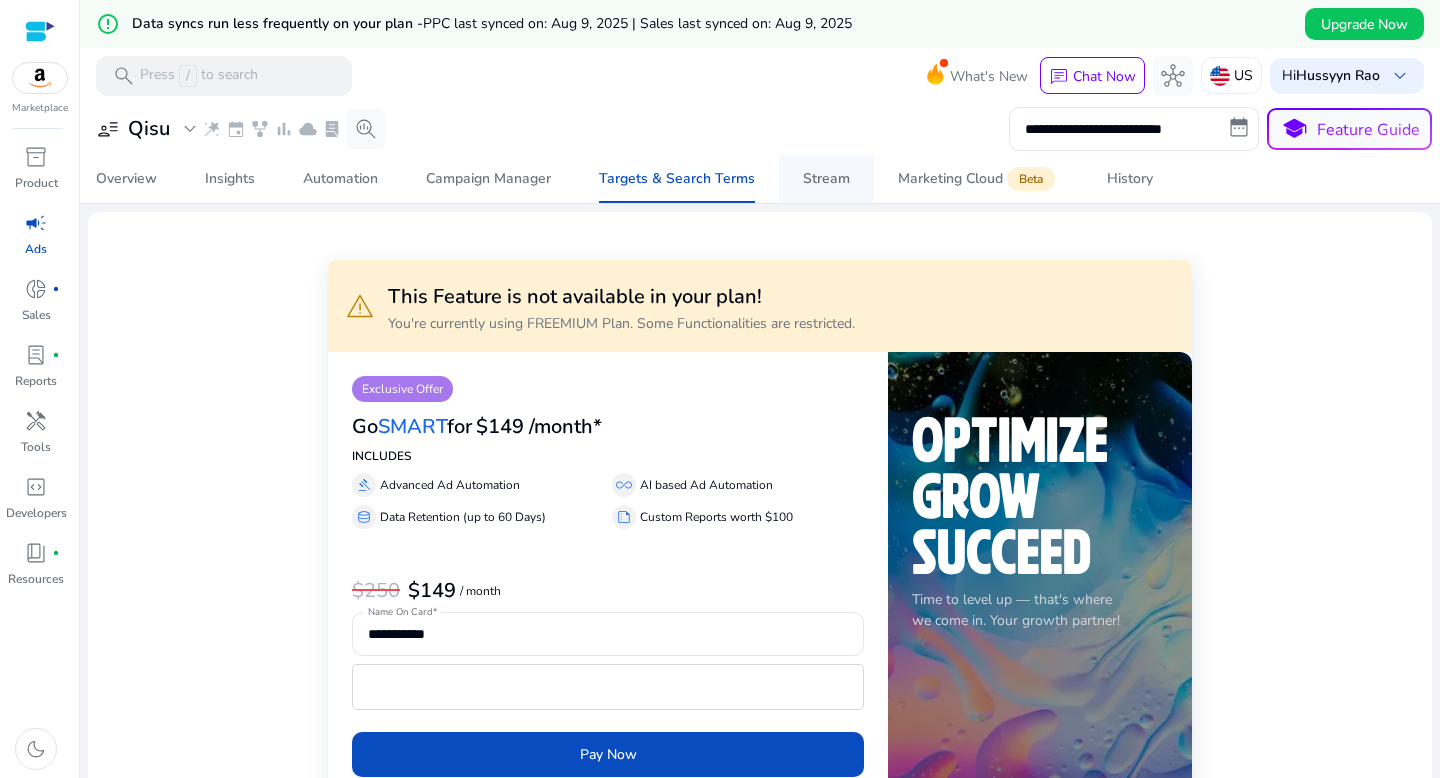 click on "Stream" at bounding box center [826, 179] 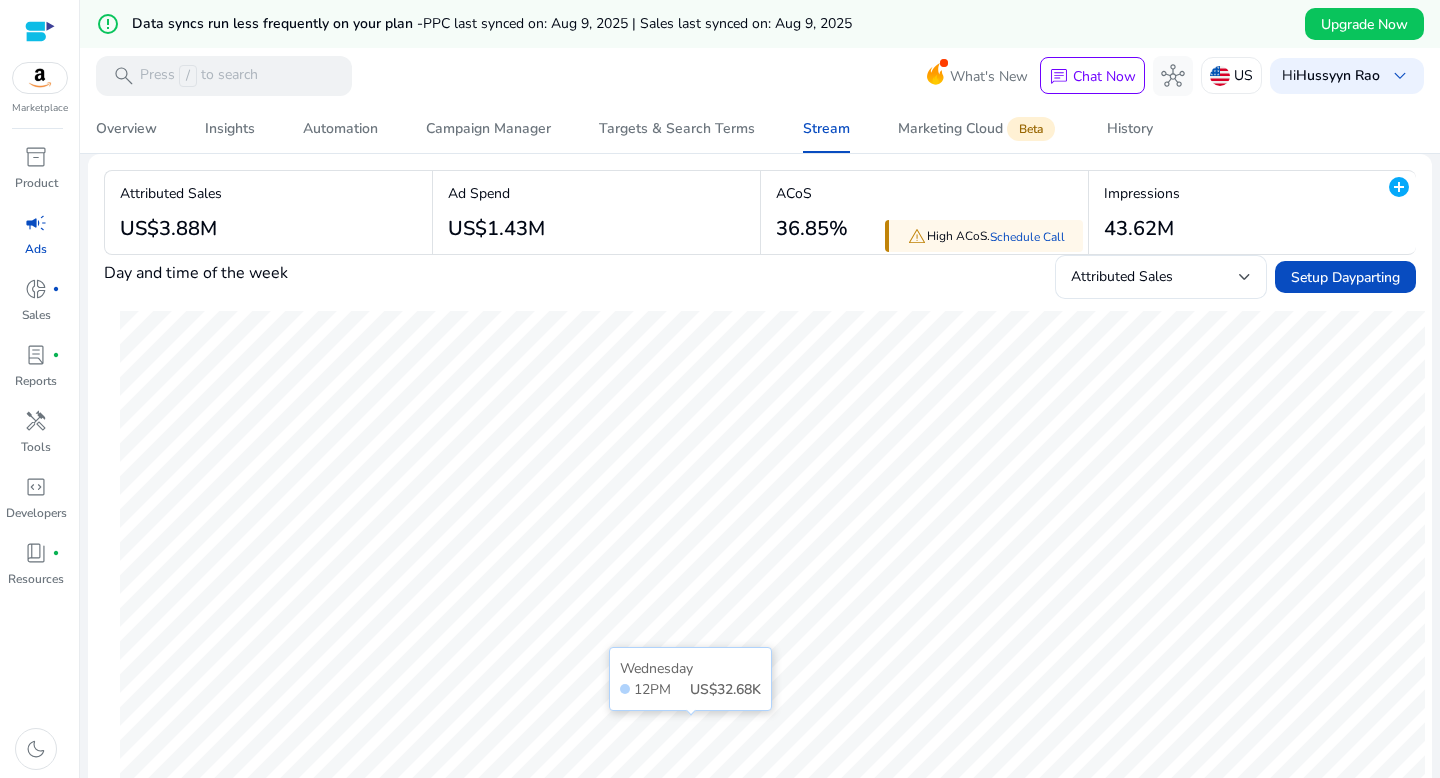 scroll, scrollTop: 0, scrollLeft: 0, axis: both 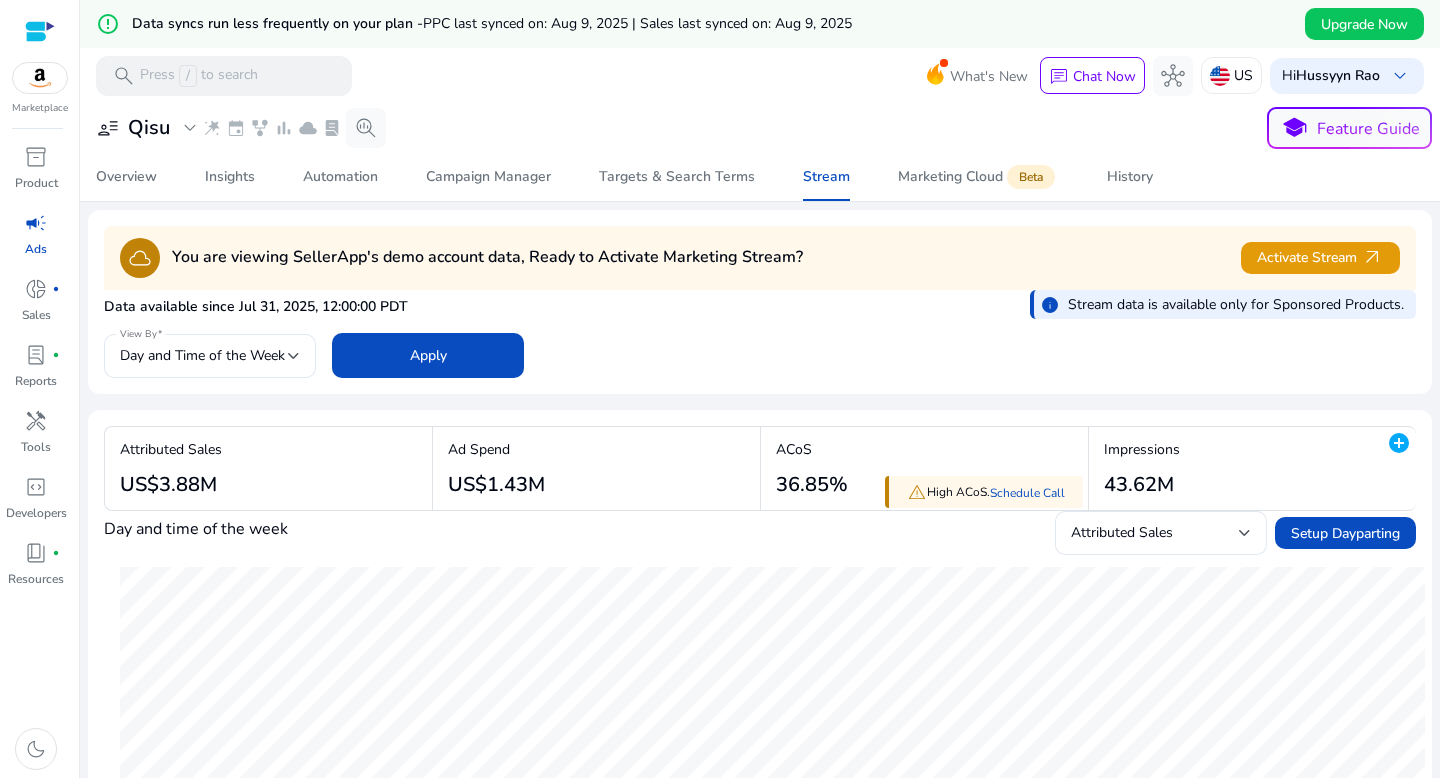 click on "lab_profile" 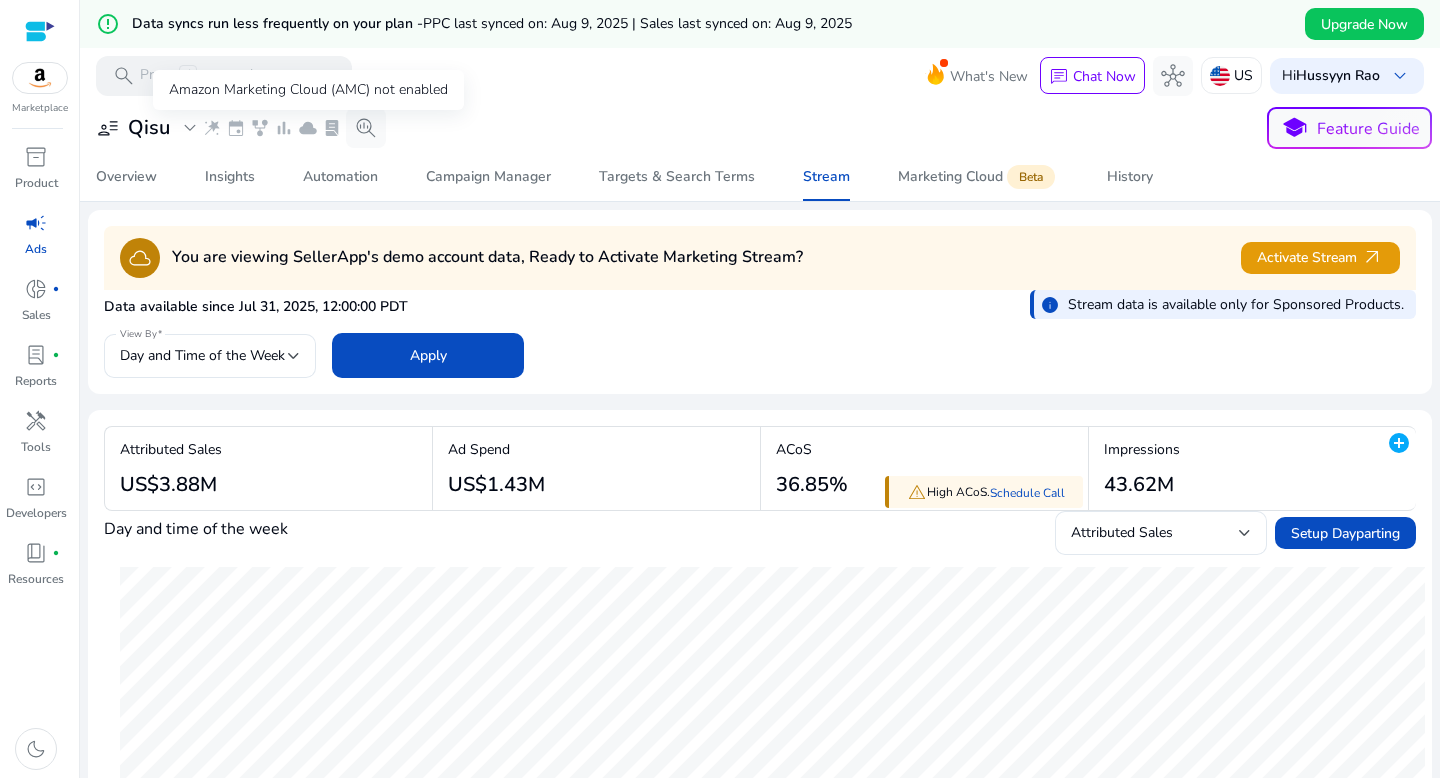 click on "cloud" 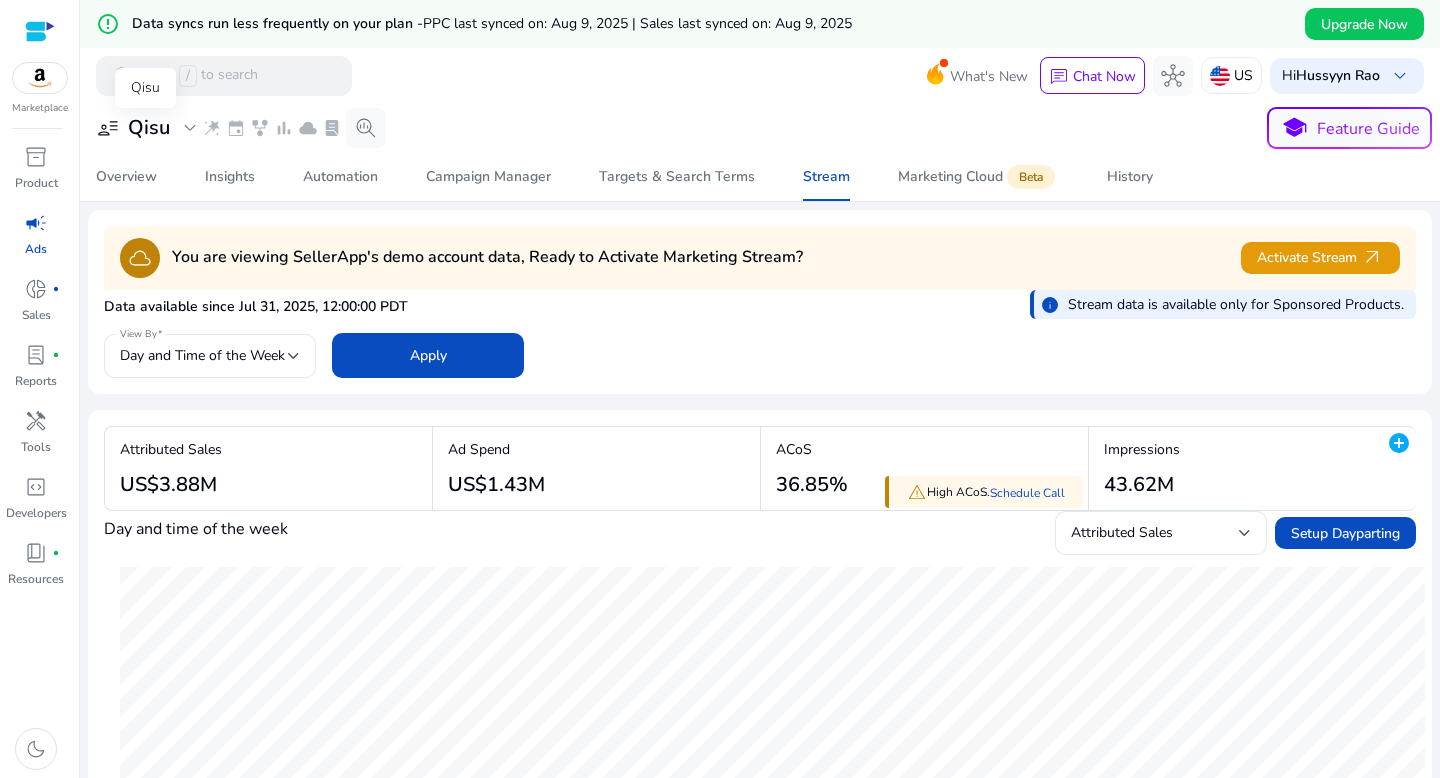 click on "user_attributes" 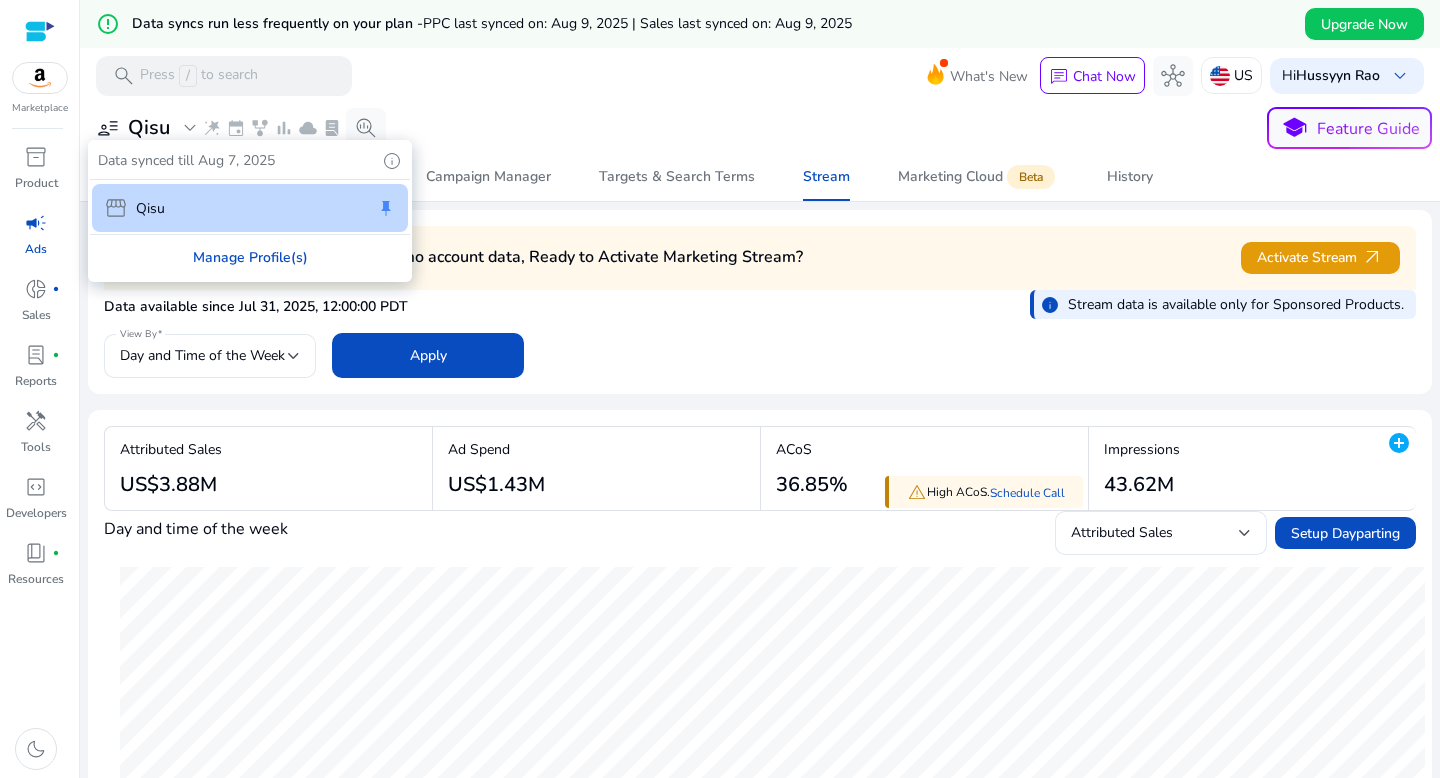 click on "Manage Profile(s)" at bounding box center (250, 257) 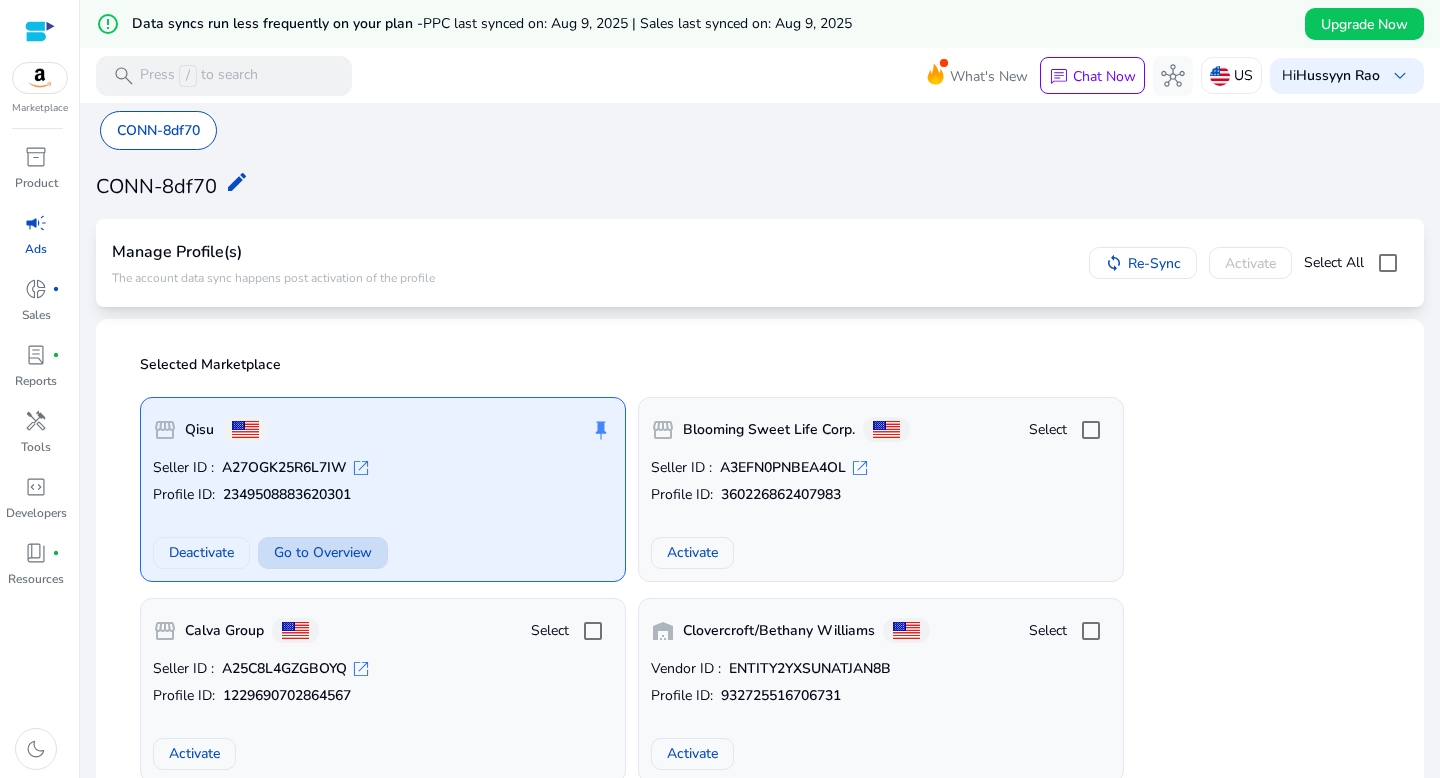 click on "Go to Overview" 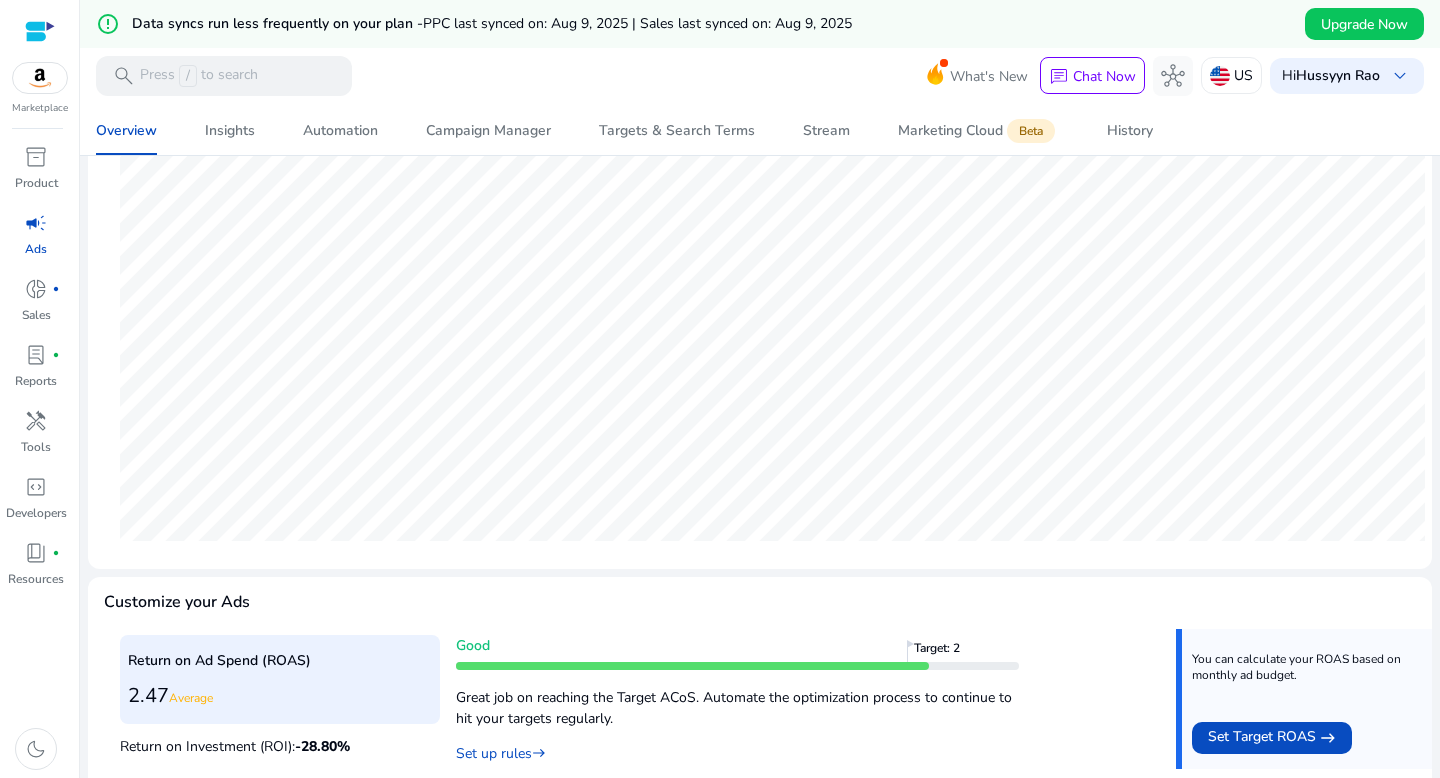 scroll, scrollTop: 671, scrollLeft: 0, axis: vertical 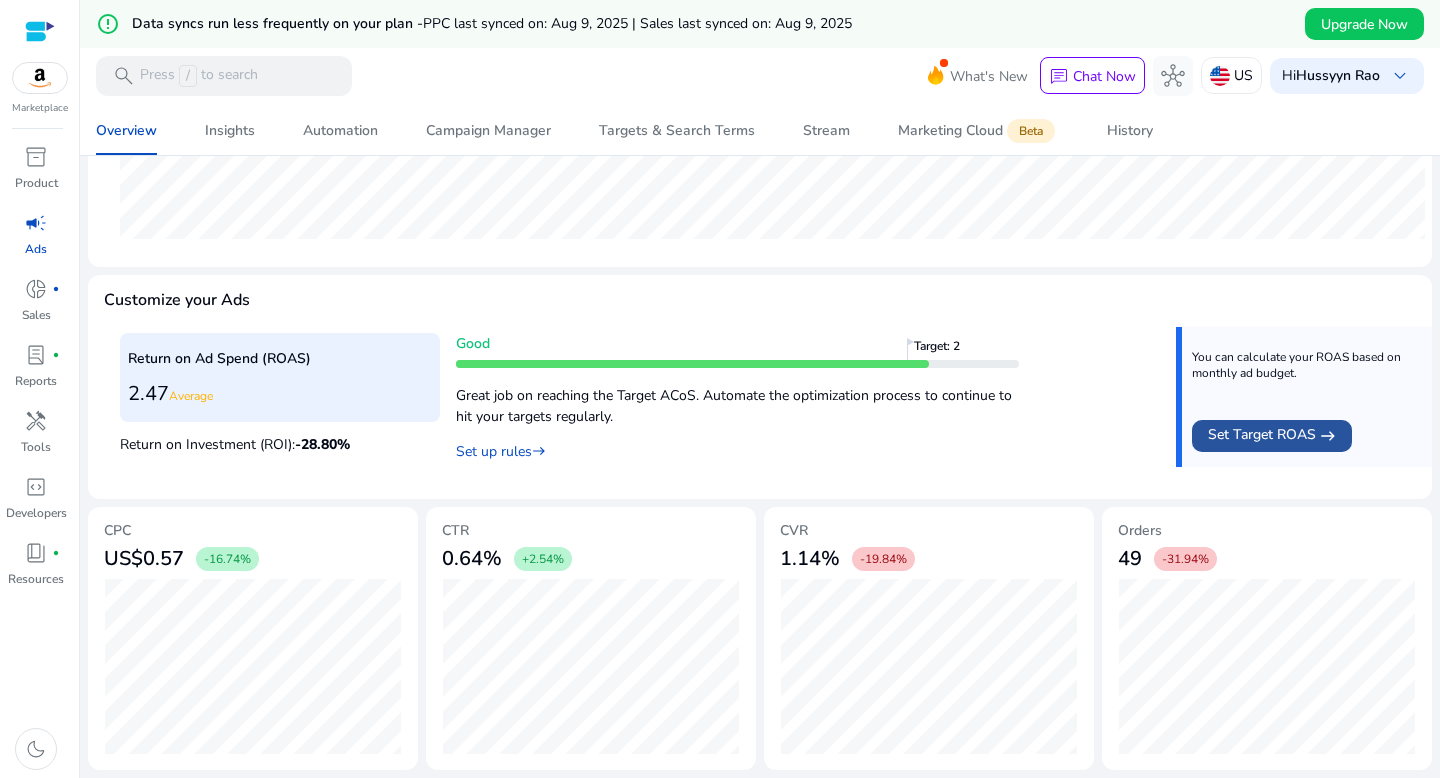 click on "Set Target ROAS" at bounding box center [1262, 436] 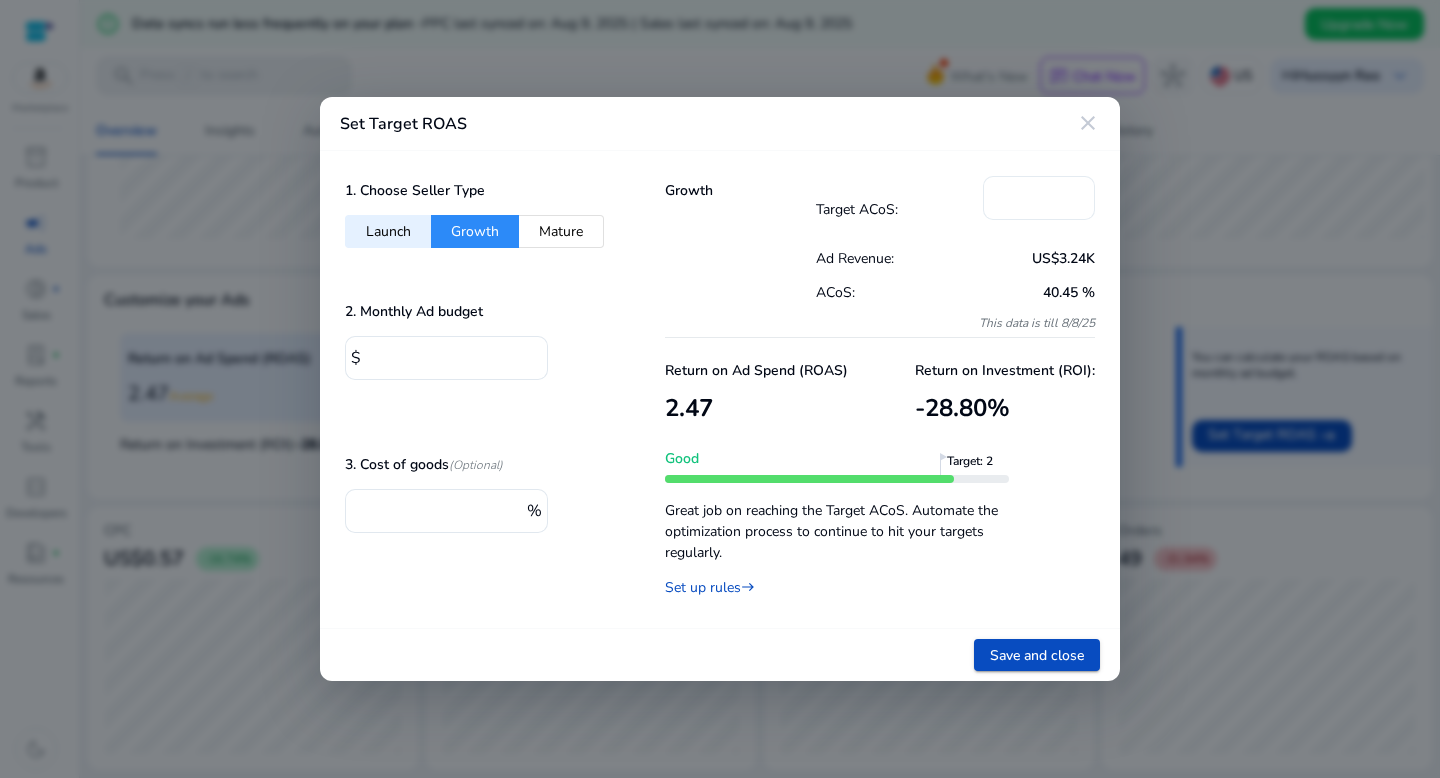 click on "**" at bounding box center (1039, 198) 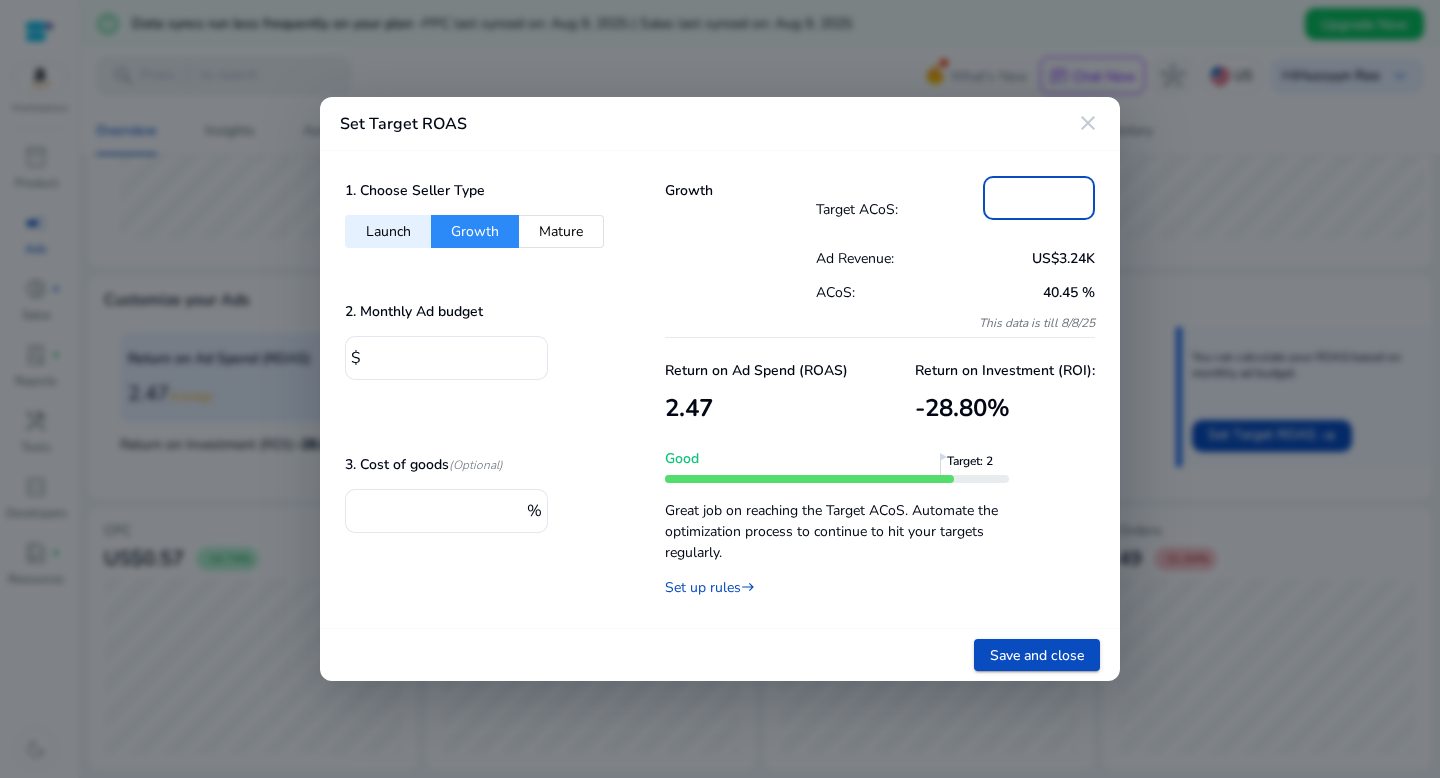 click on "**" at bounding box center (1039, 198) 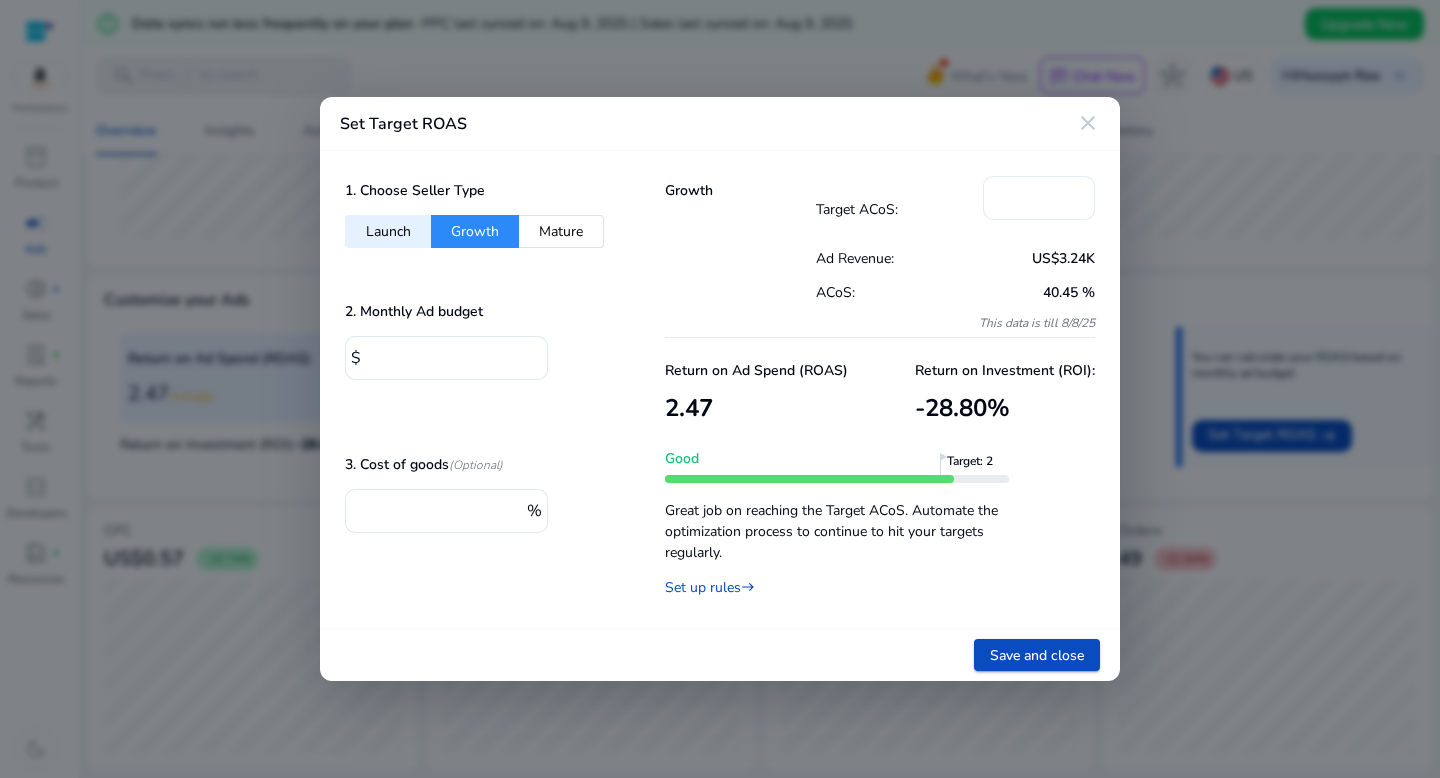 click on "**" at bounding box center [1039, 198] 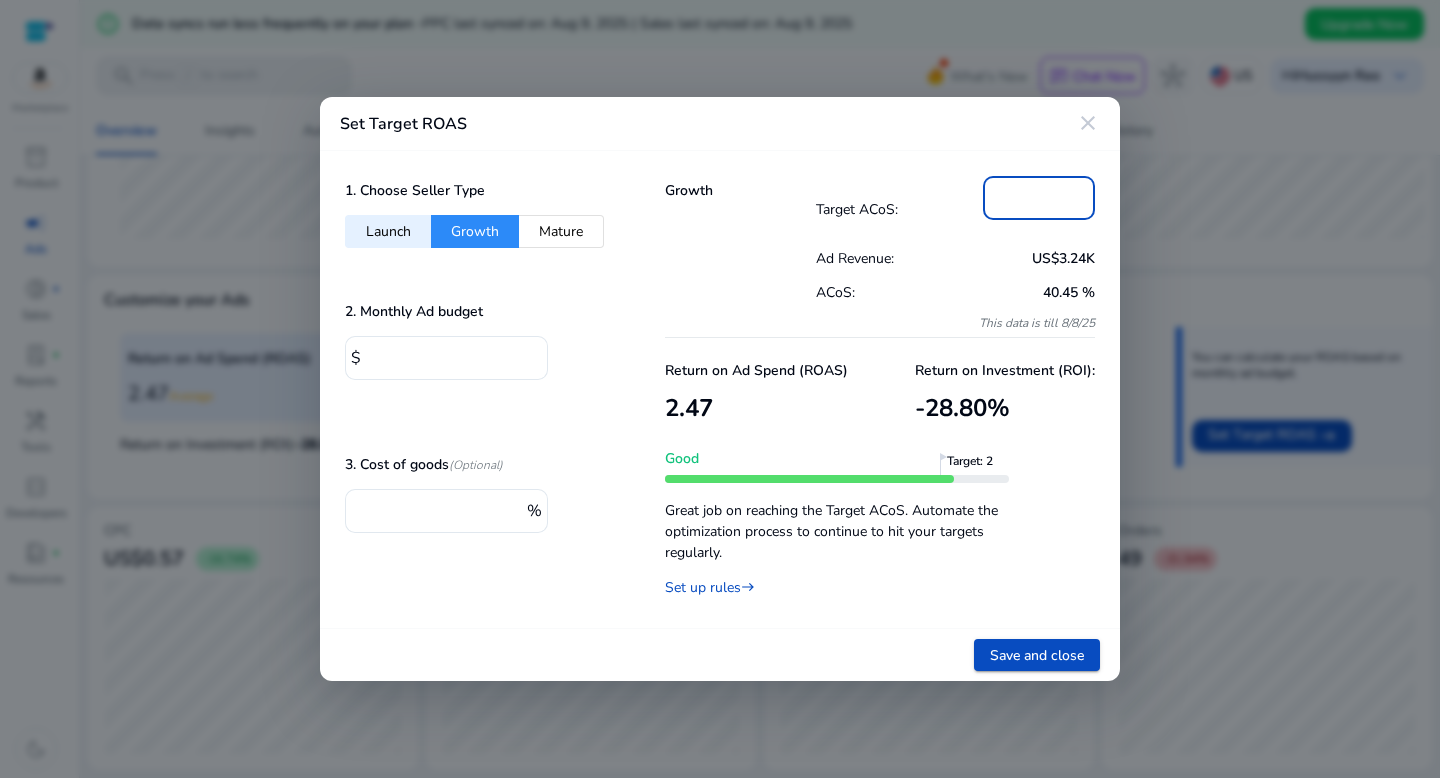 type on "*" 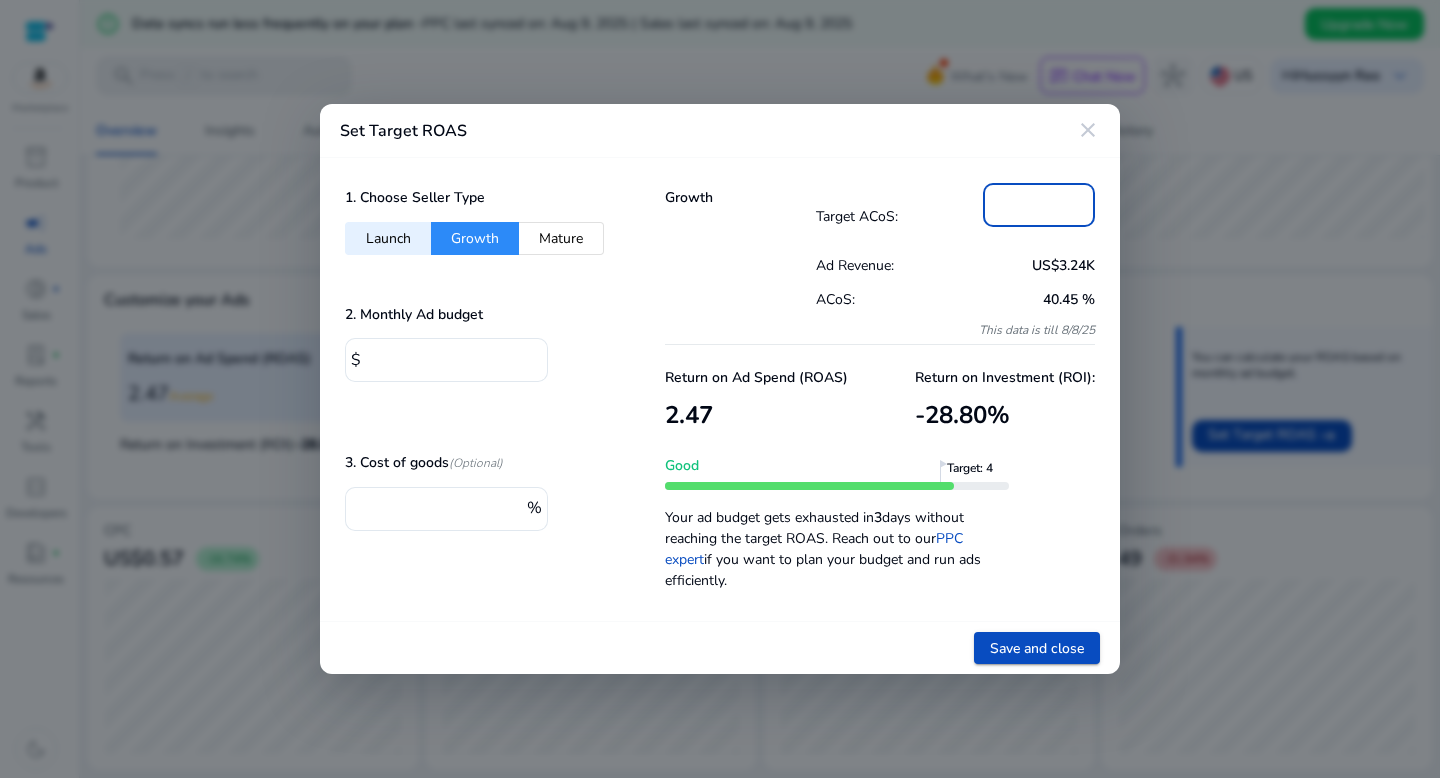 click on "Growth" at bounding box center [740, 263] 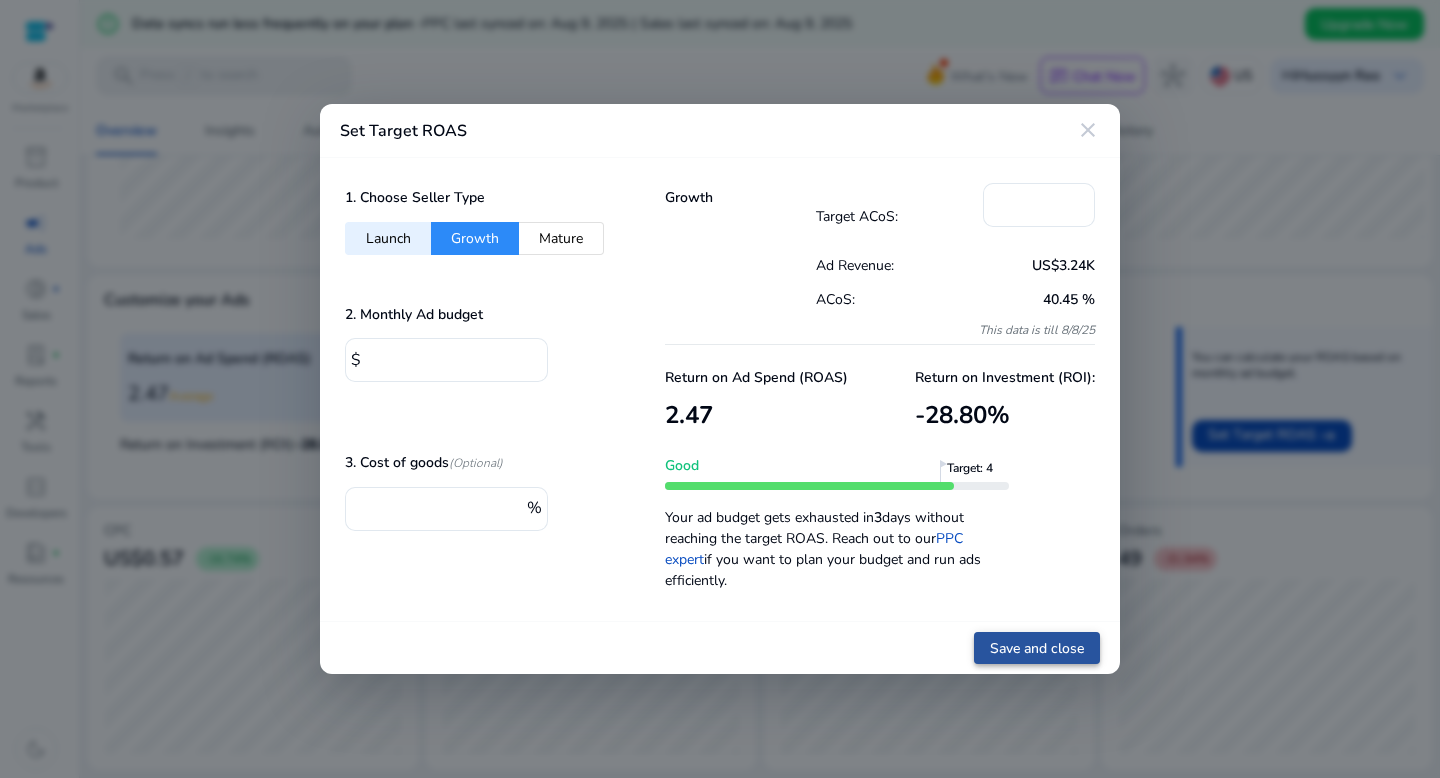 click on "Save and close" at bounding box center [1037, 648] 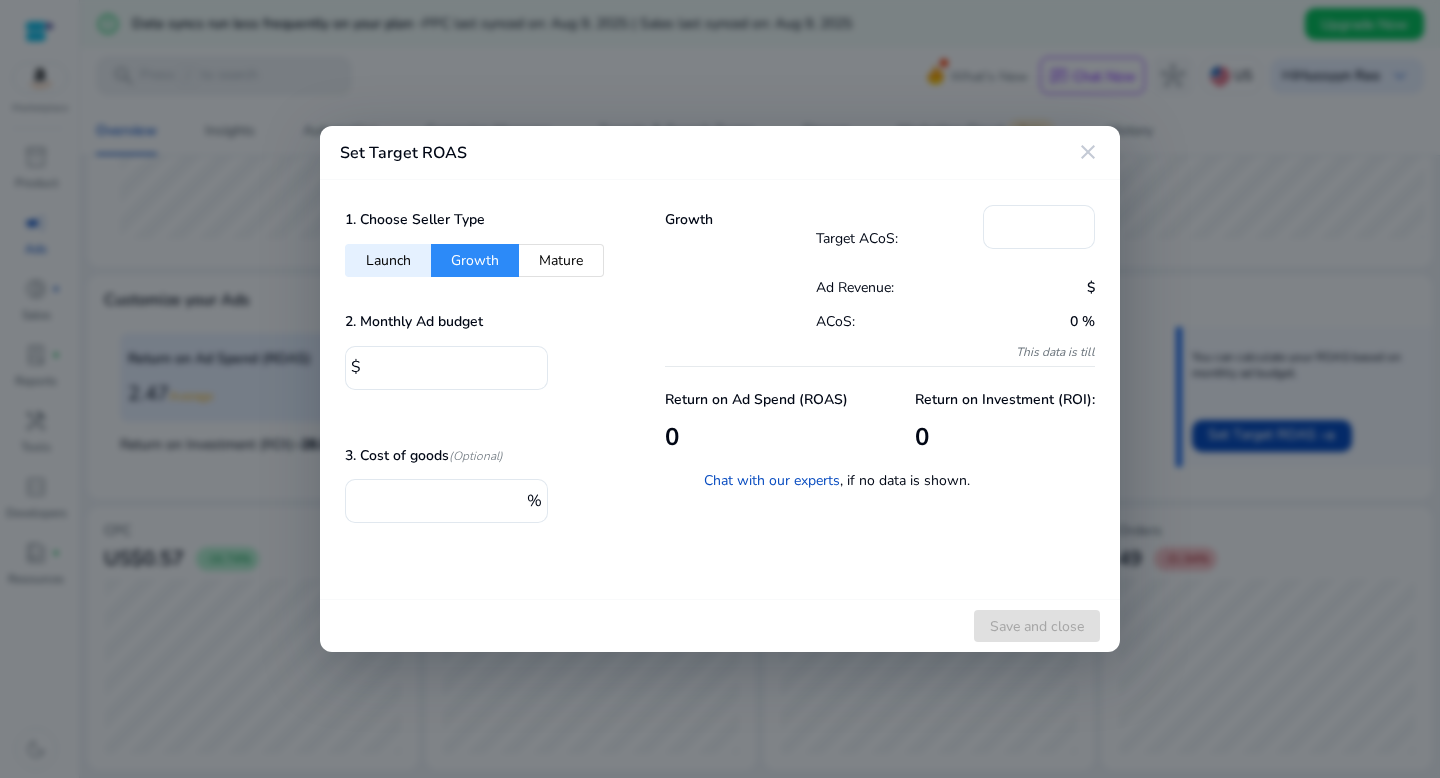 type on "**" 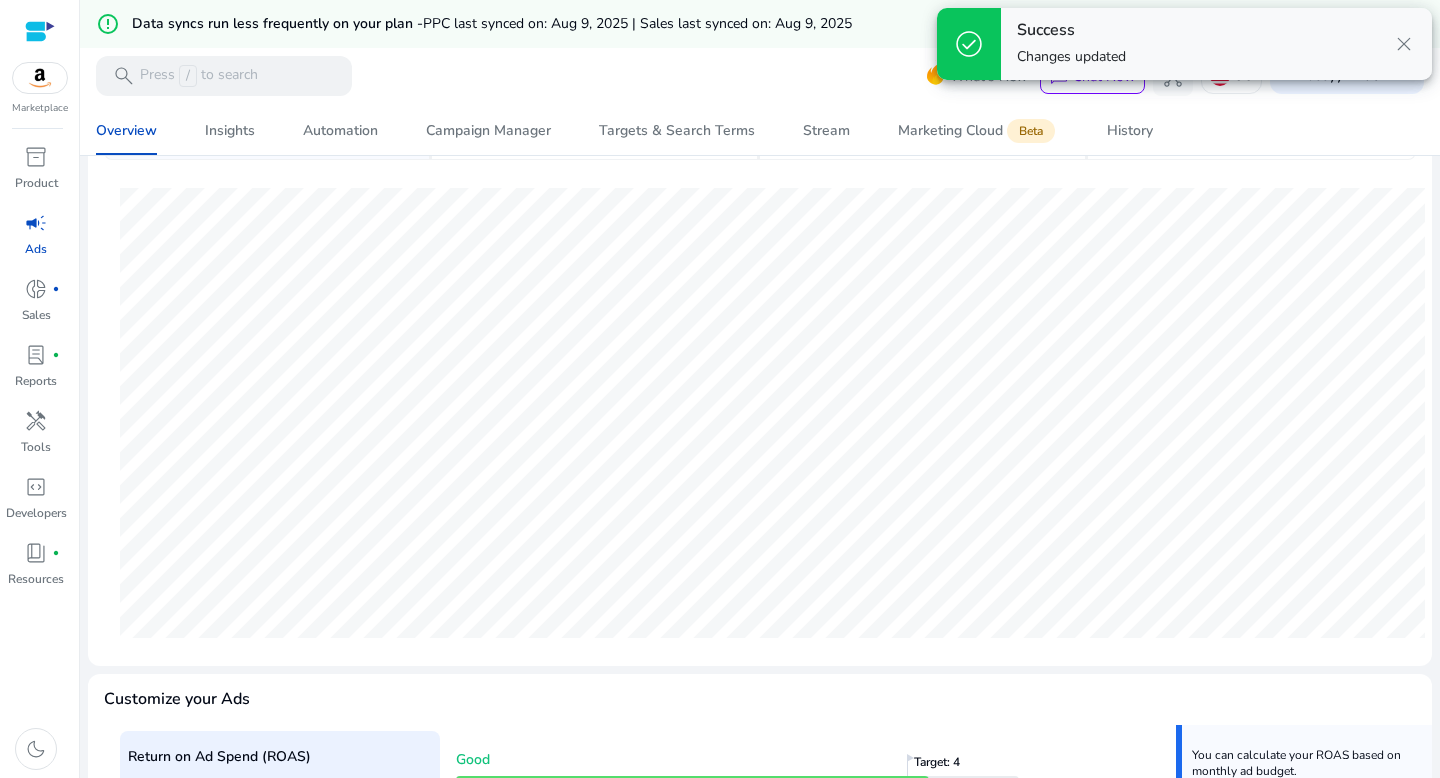 scroll, scrollTop: 0, scrollLeft: 0, axis: both 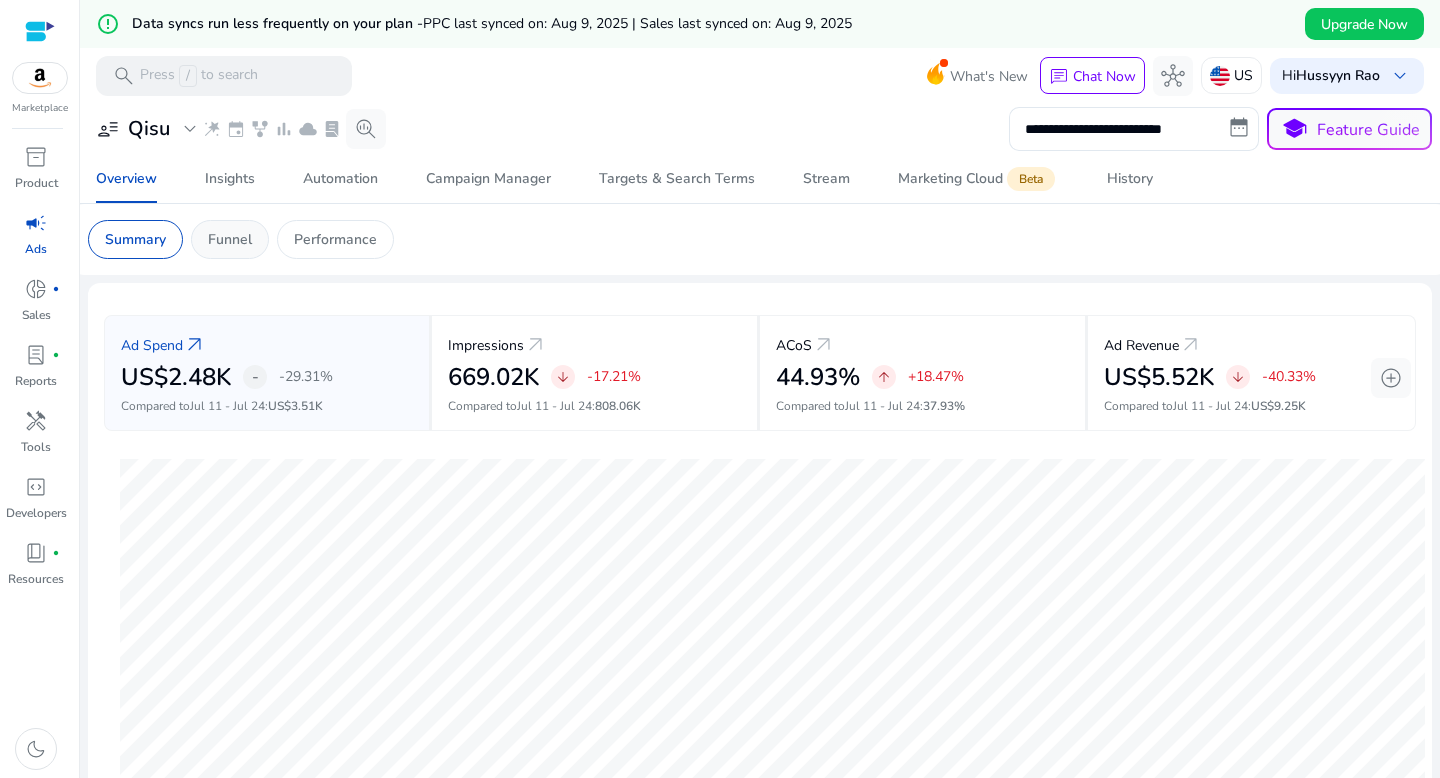 click on "Funnel" 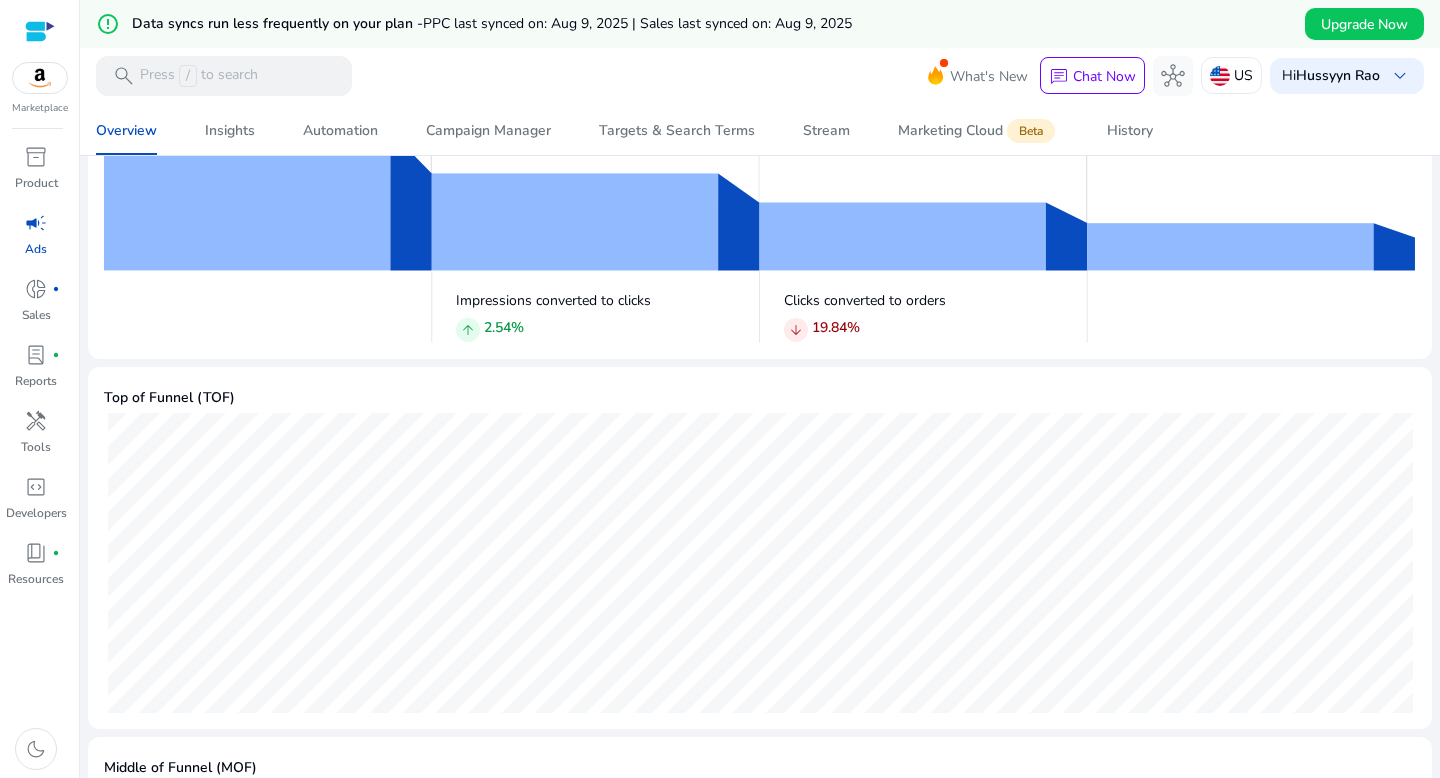 scroll, scrollTop: 18, scrollLeft: 0, axis: vertical 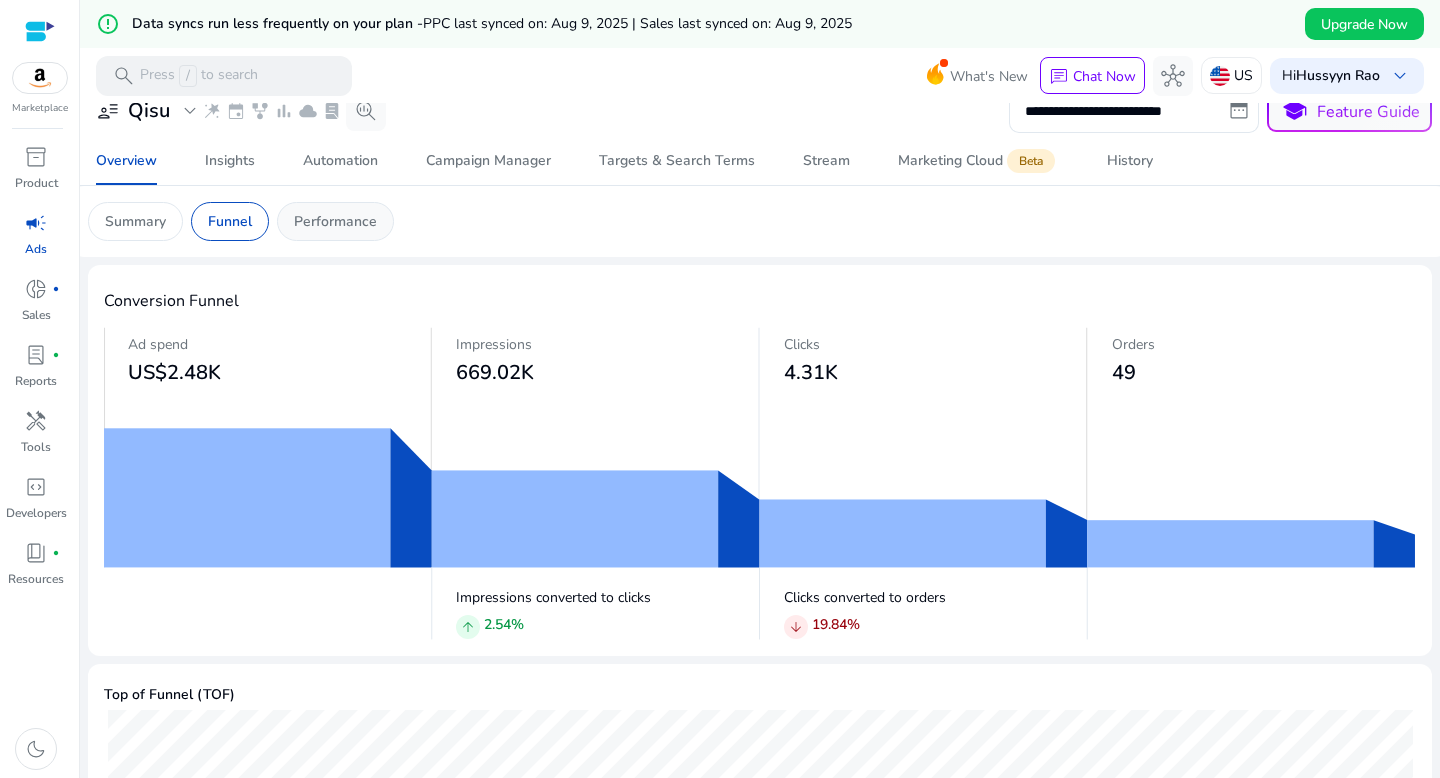 click on "Performance" 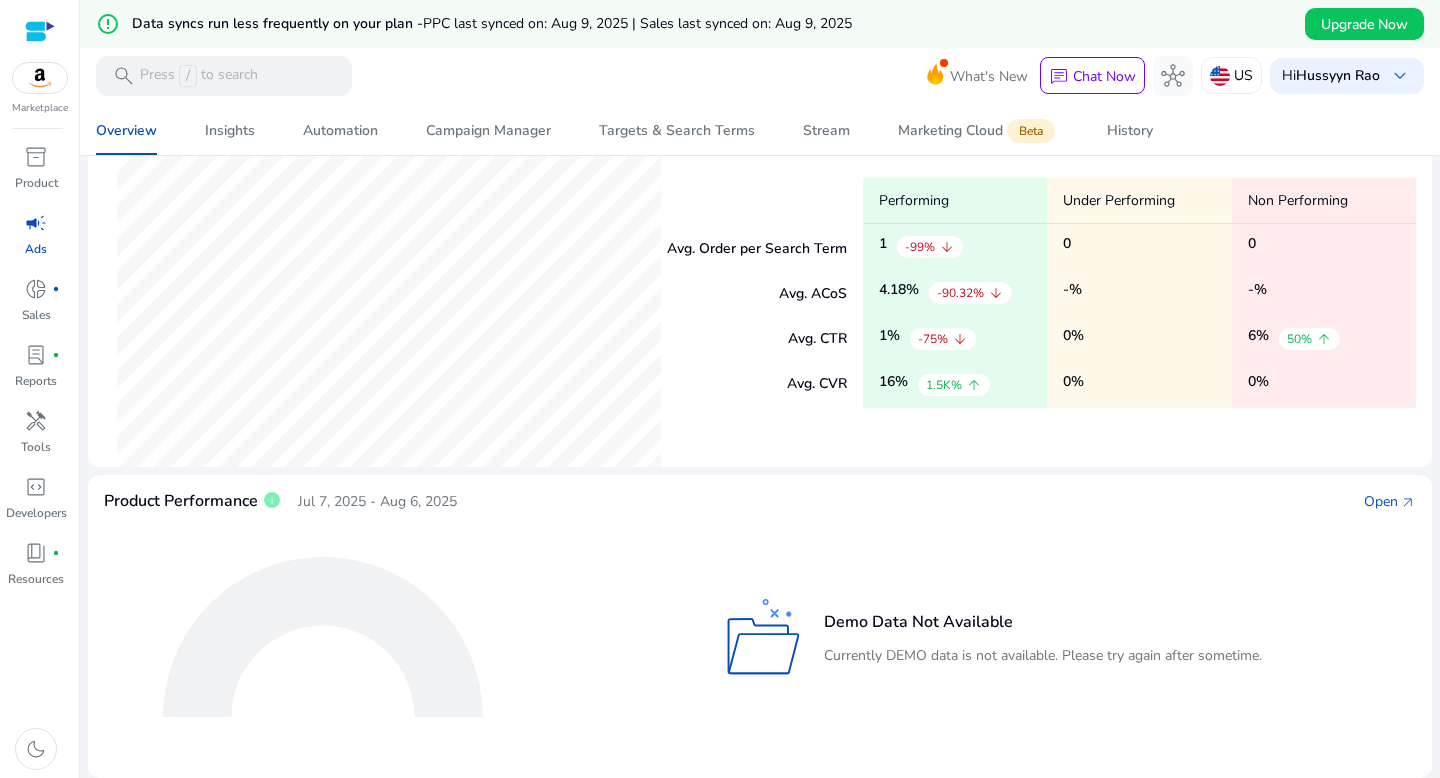 scroll, scrollTop: 0, scrollLeft: 0, axis: both 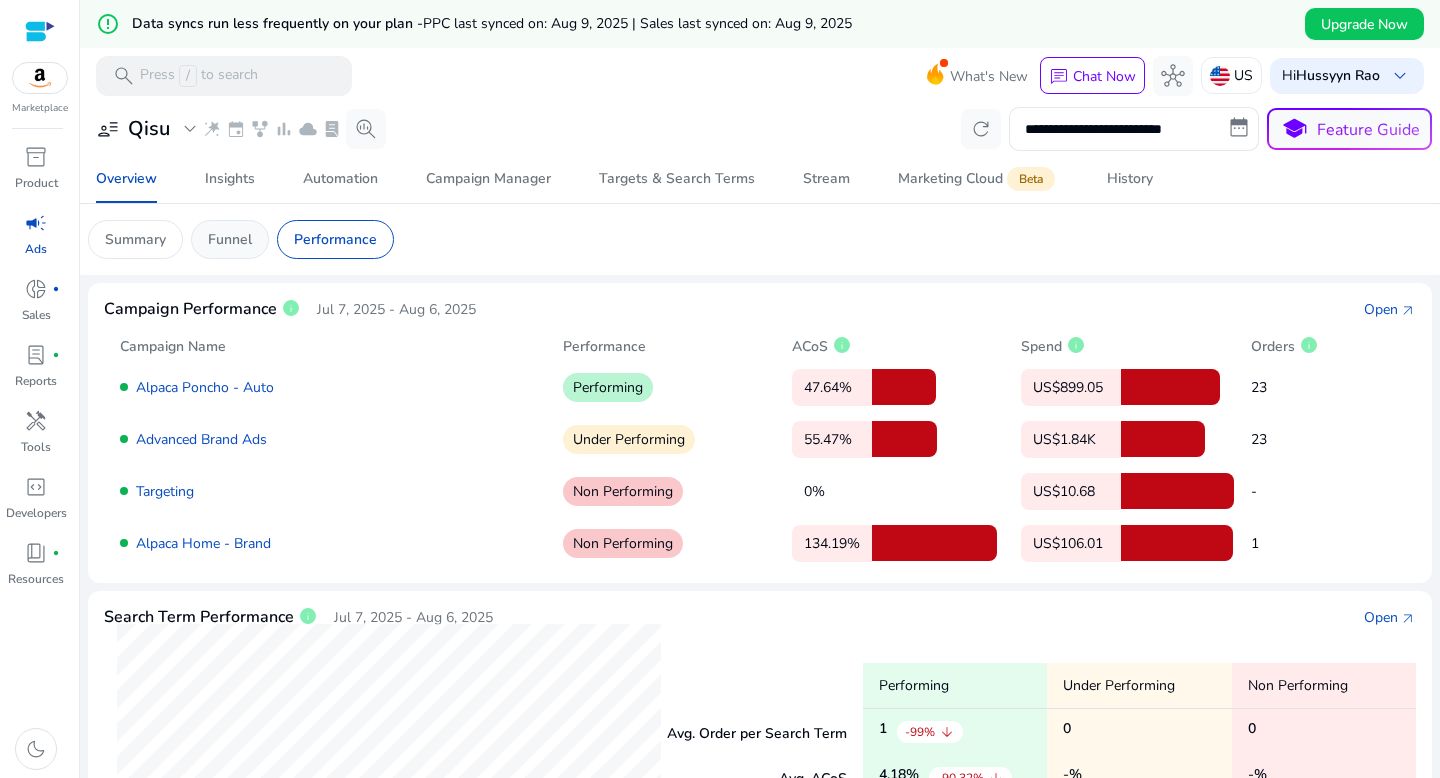 click on "Funnel" 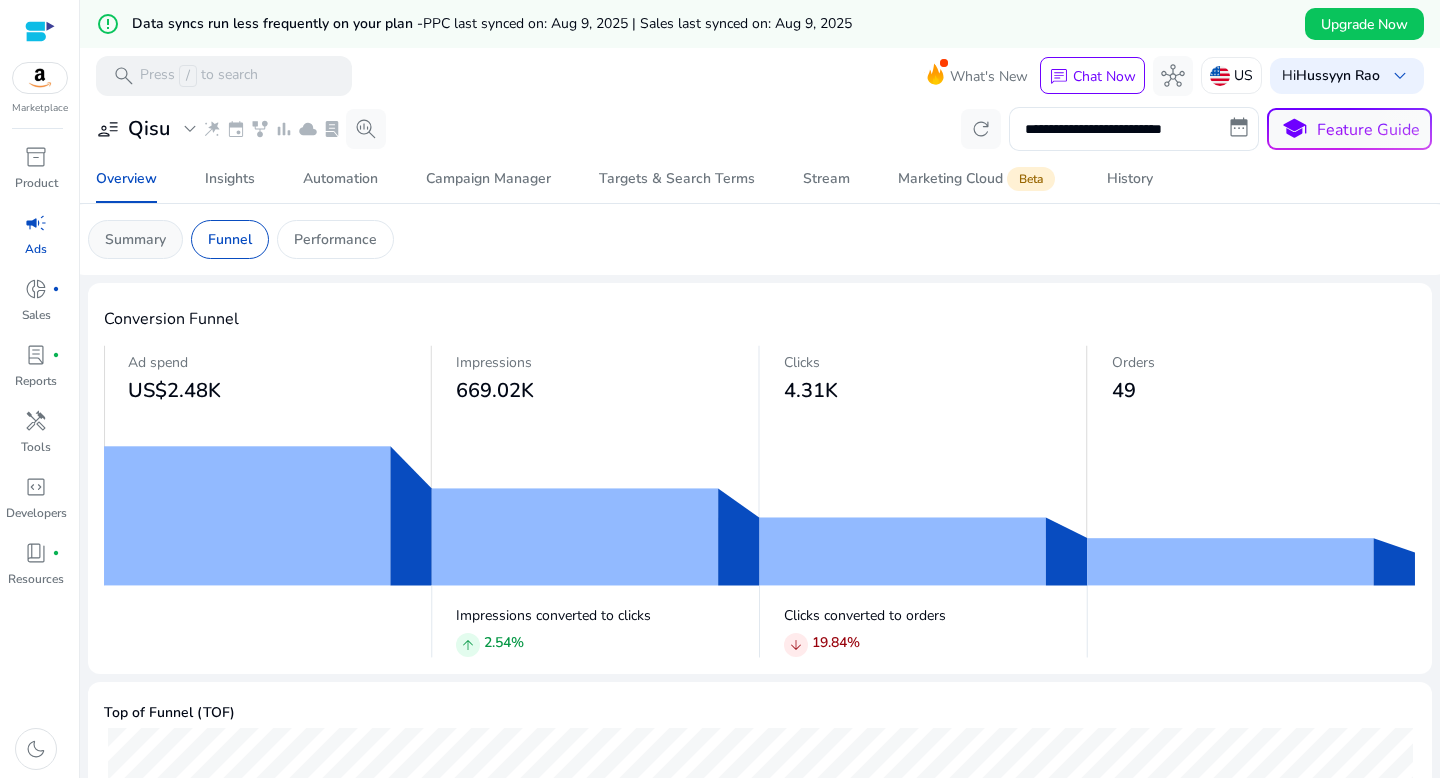 click on "Summary" 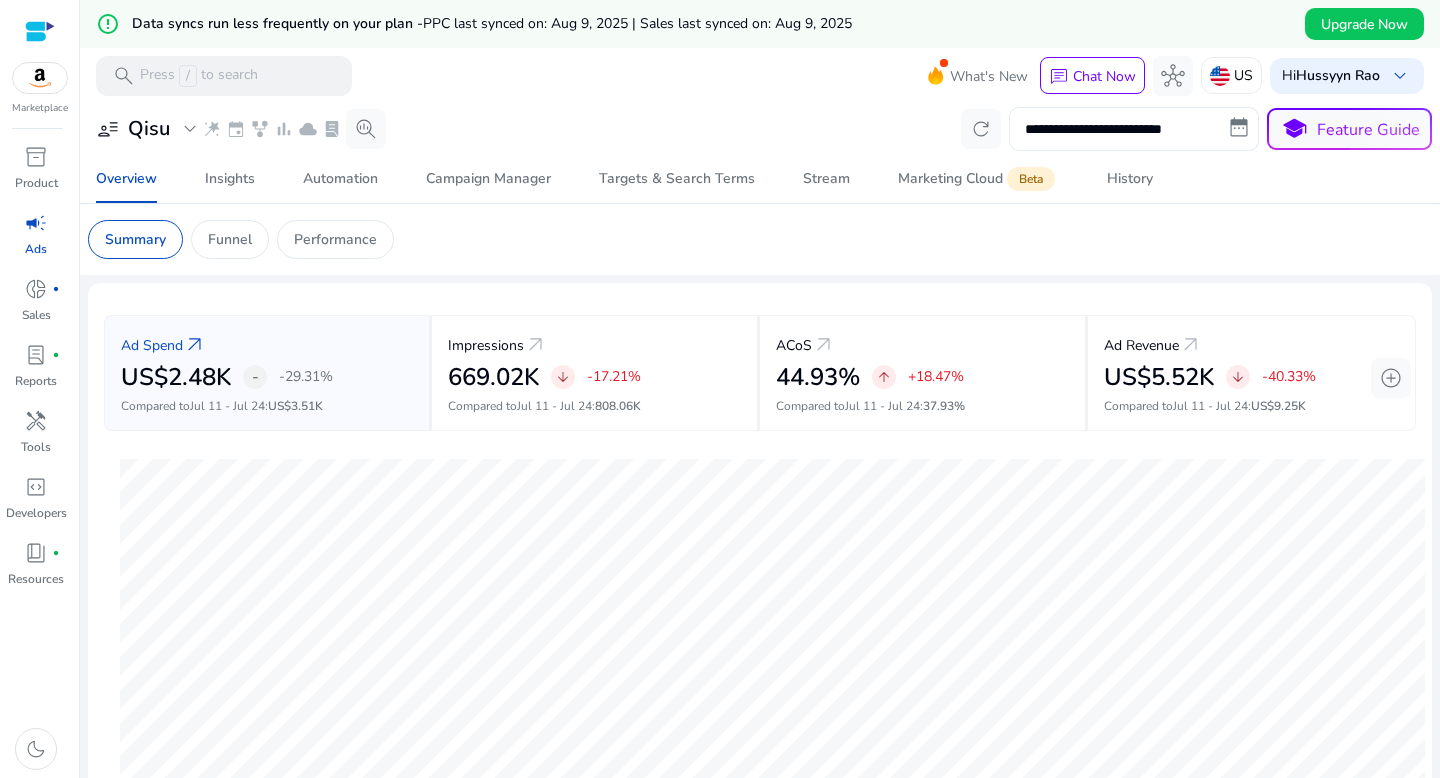 click on "**********" at bounding box center (1134, 129) 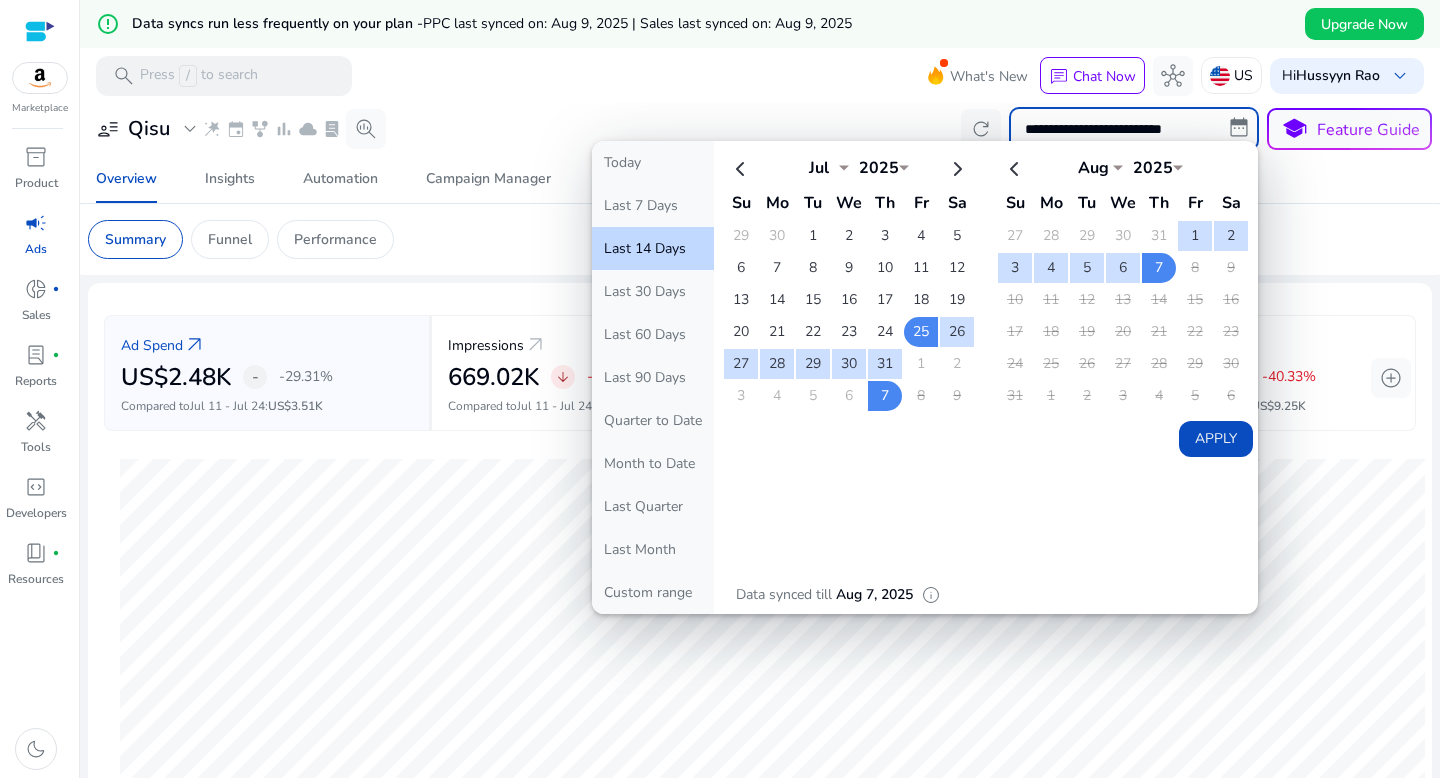 select on "*" 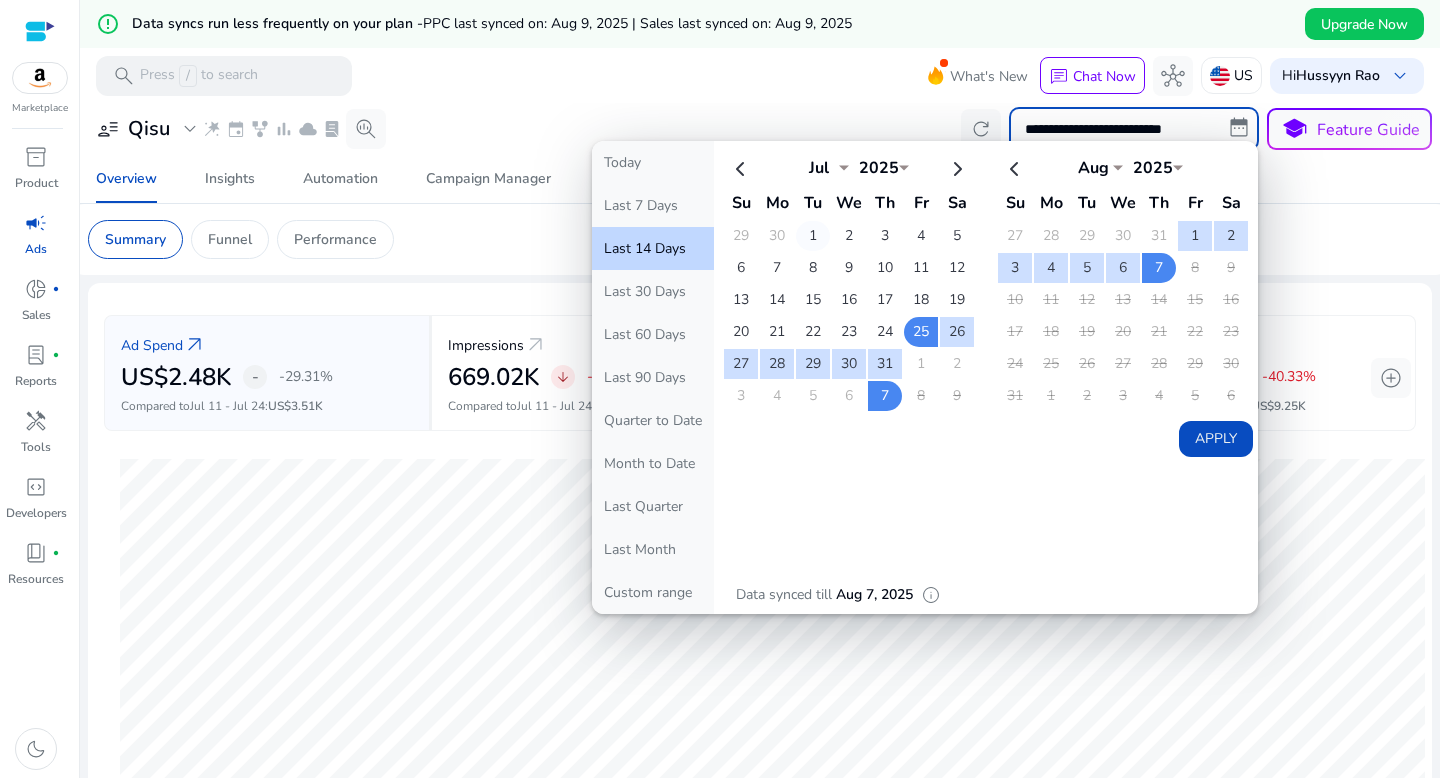 scroll, scrollTop: 0, scrollLeft: 0, axis: both 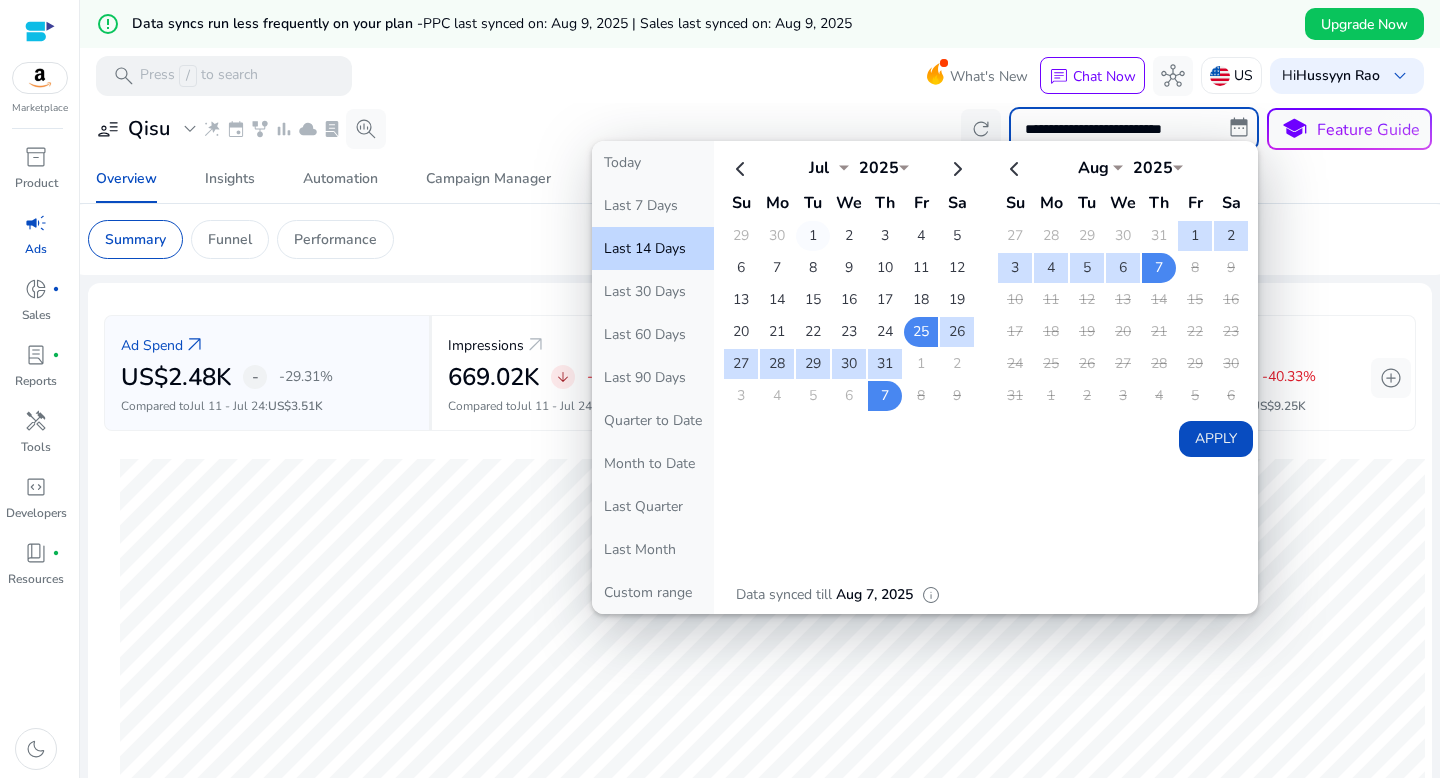 click on "1" 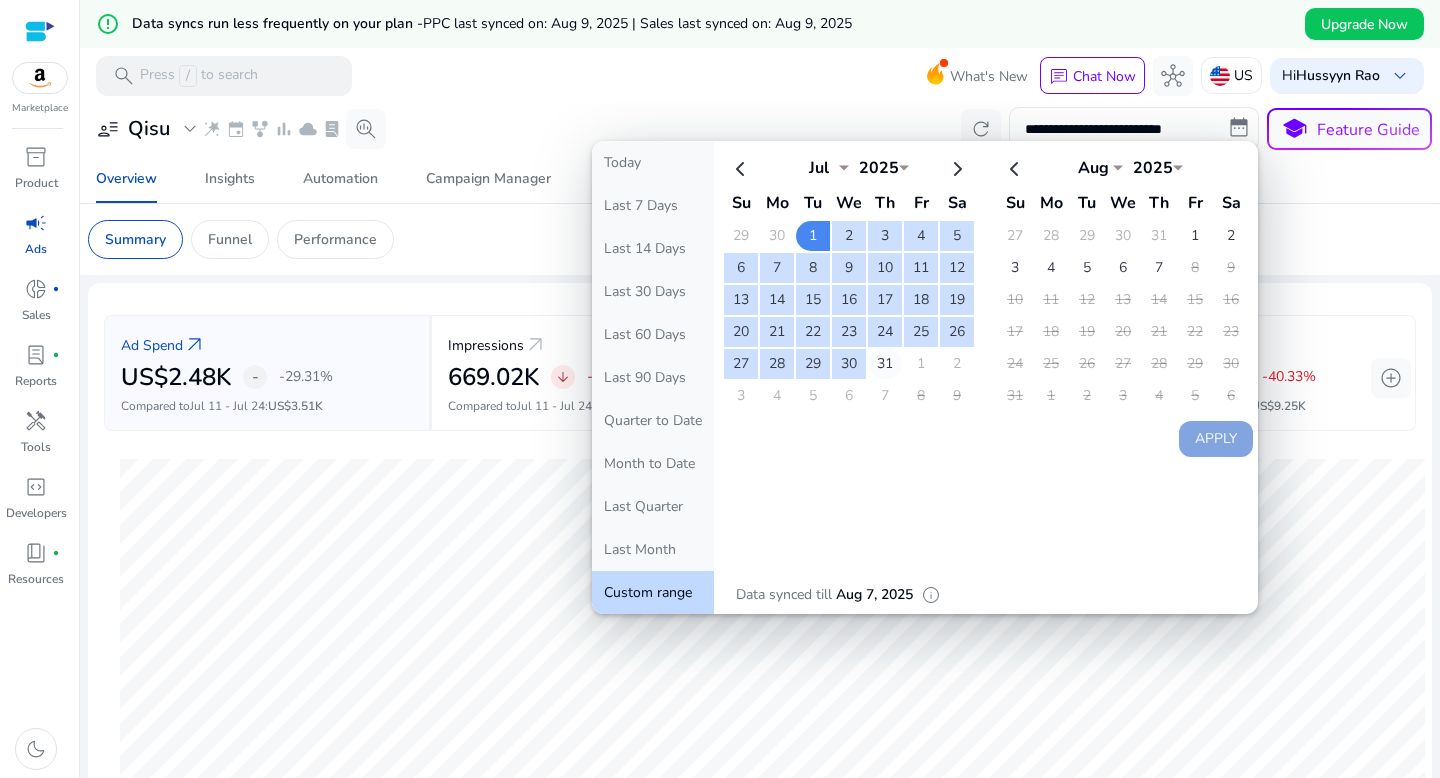 click on "31" 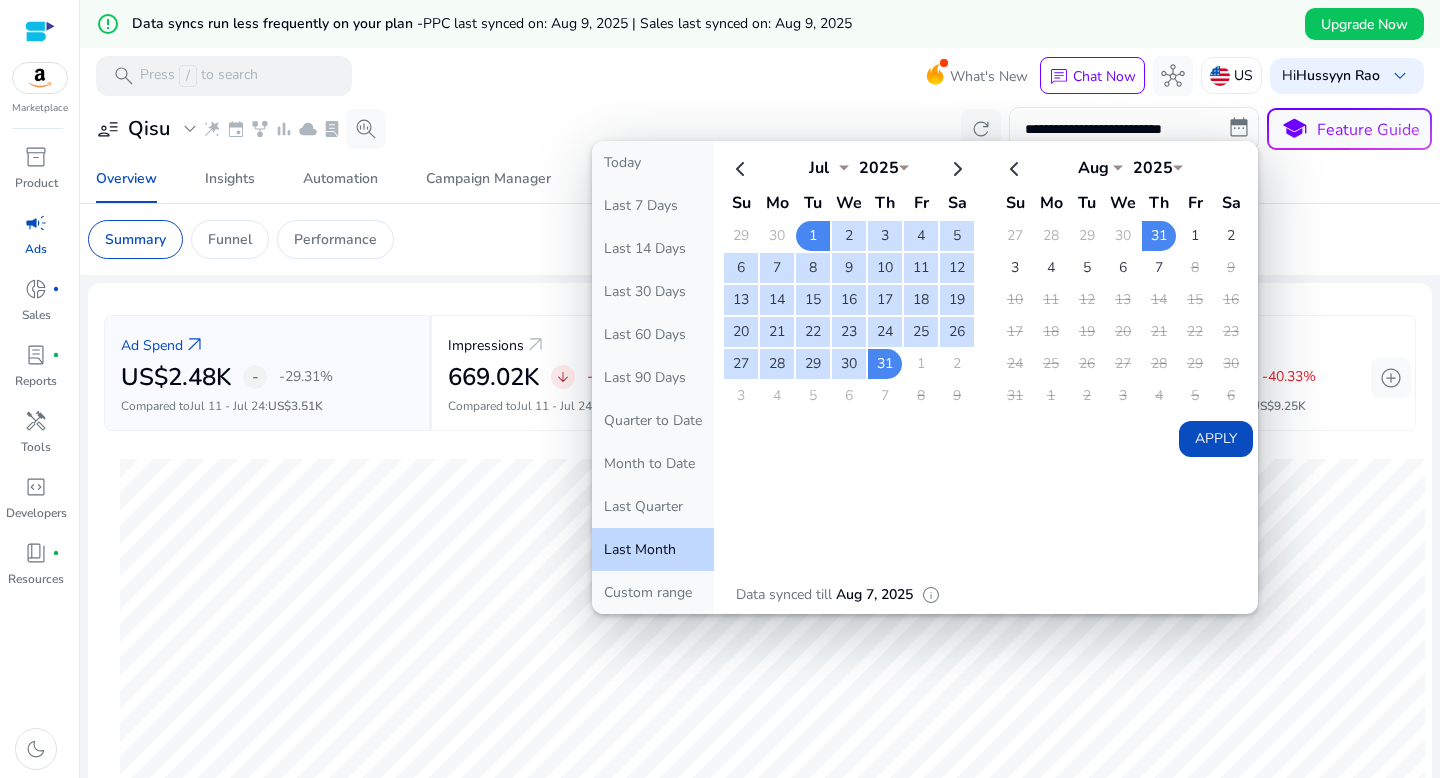 click on "Apply" 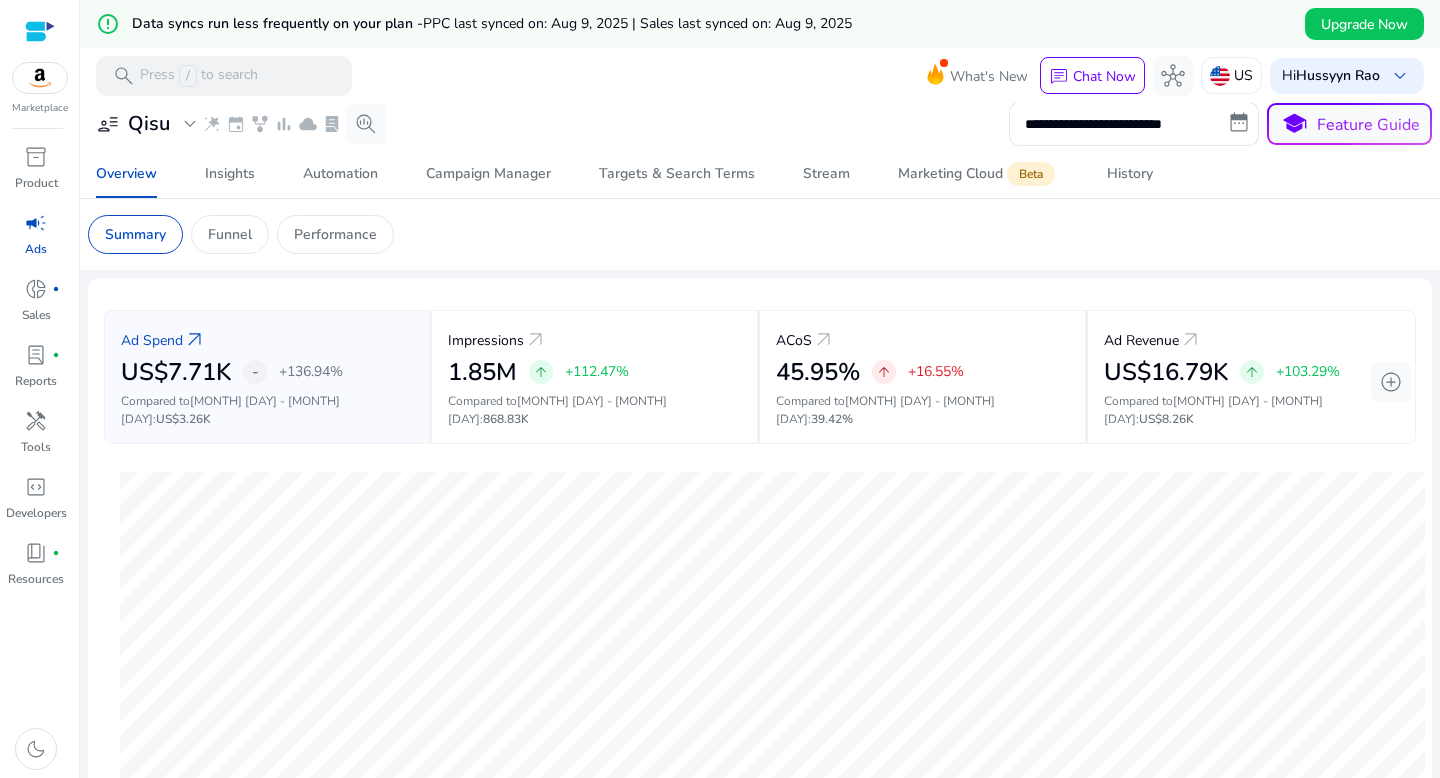 scroll, scrollTop: 0, scrollLeft: 0, axis: both 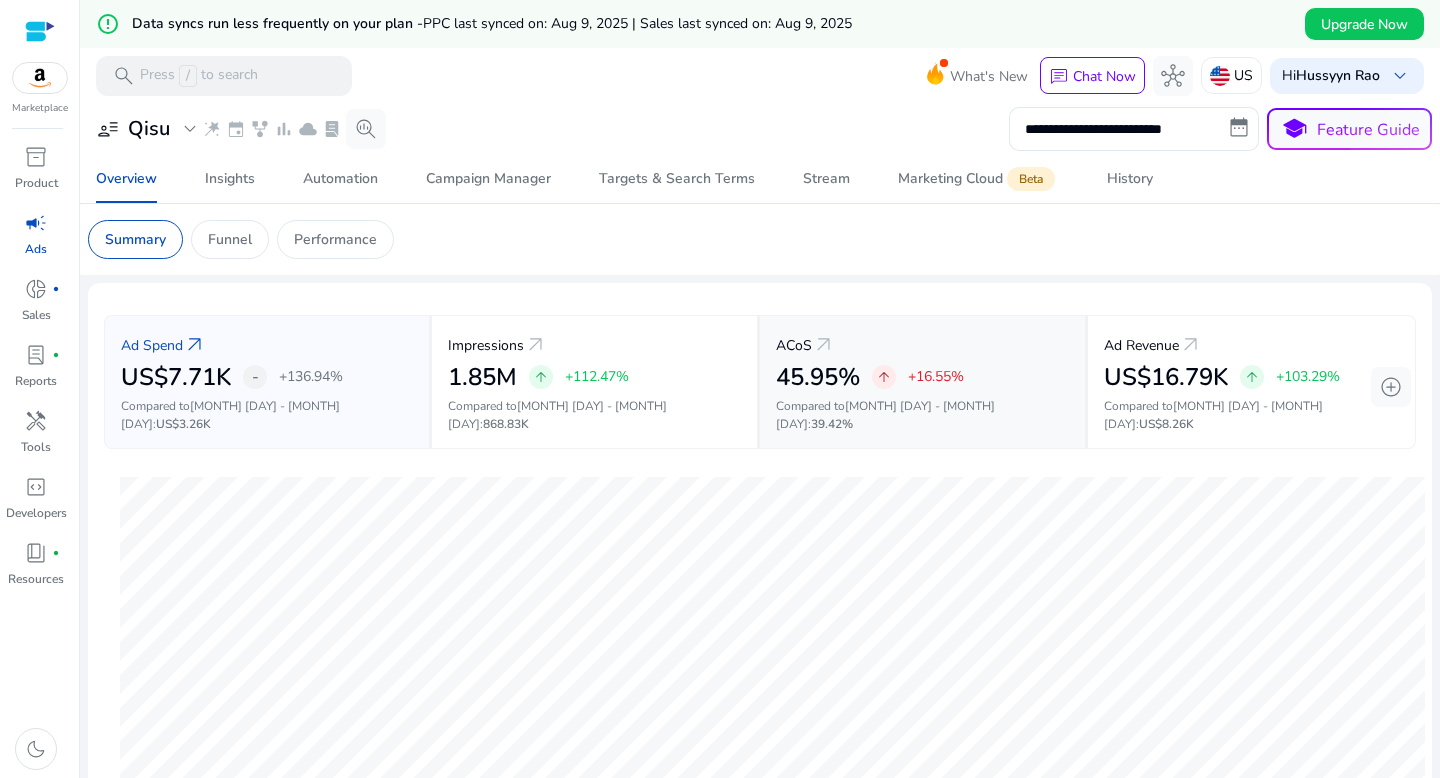 click on "Compared to  May 31 - Jun 30 :   39.42%" 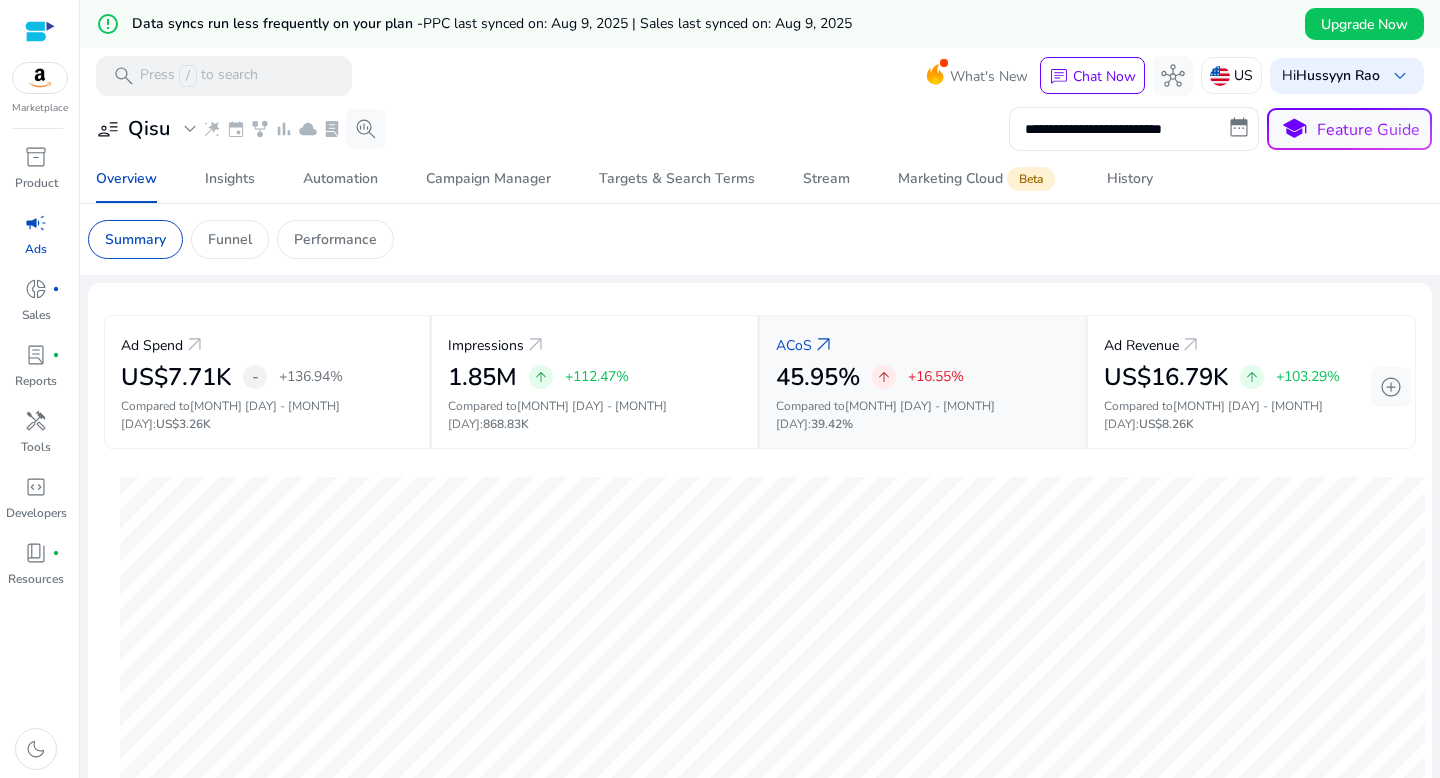click on "Compared to  May 31 - Jun 30 :   39.42%" 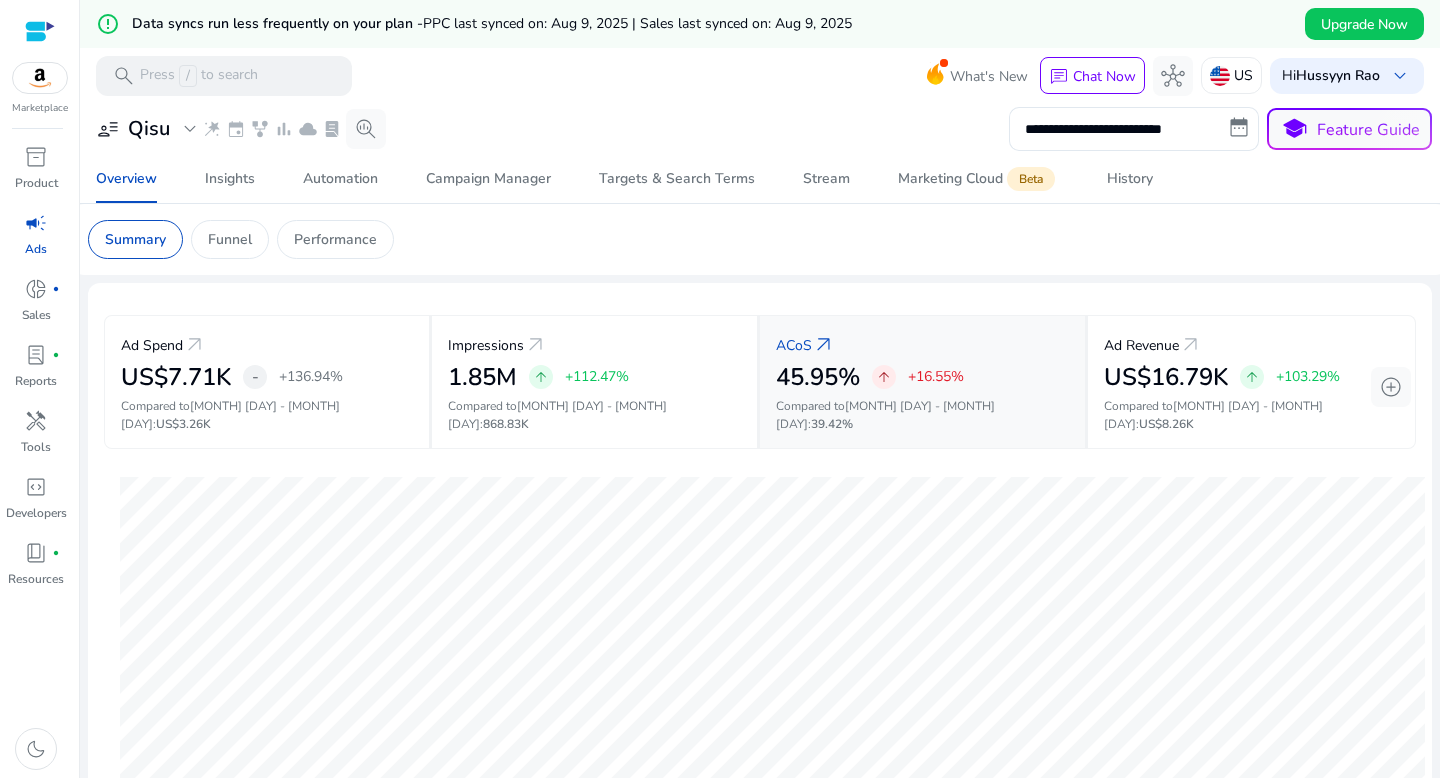 click on "+16.55%" 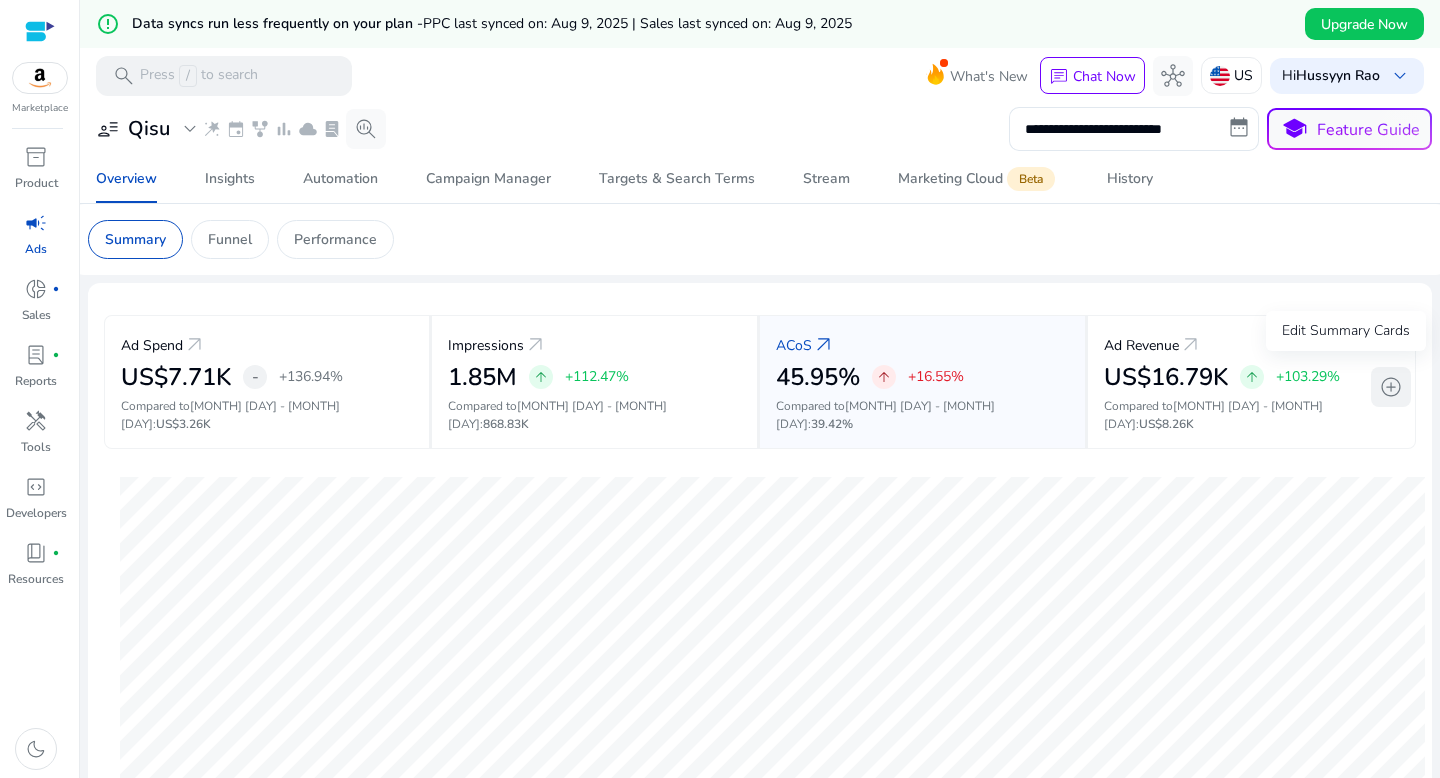 click on "add_circle" 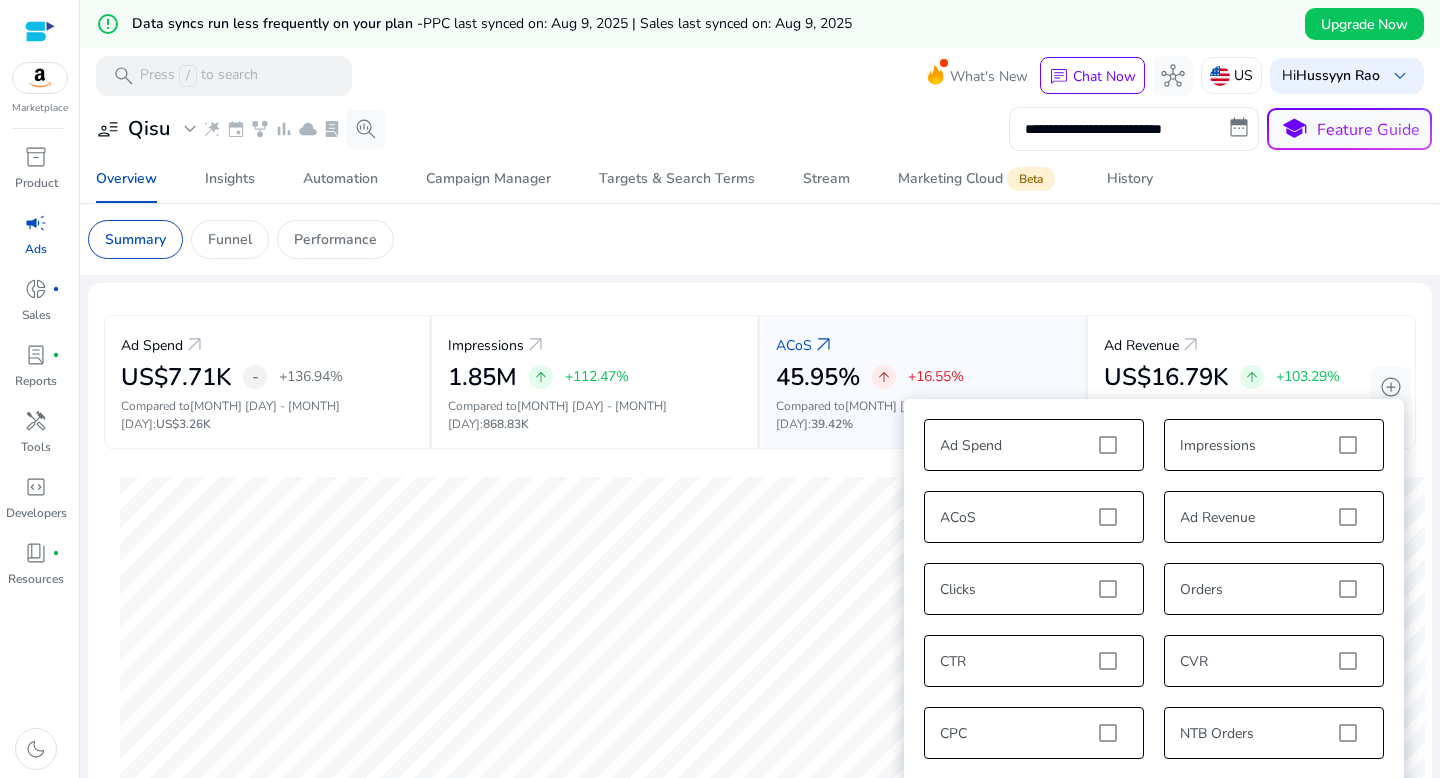 scroll, scrollTop: 24, scrollLeft: 0, axis: vertical 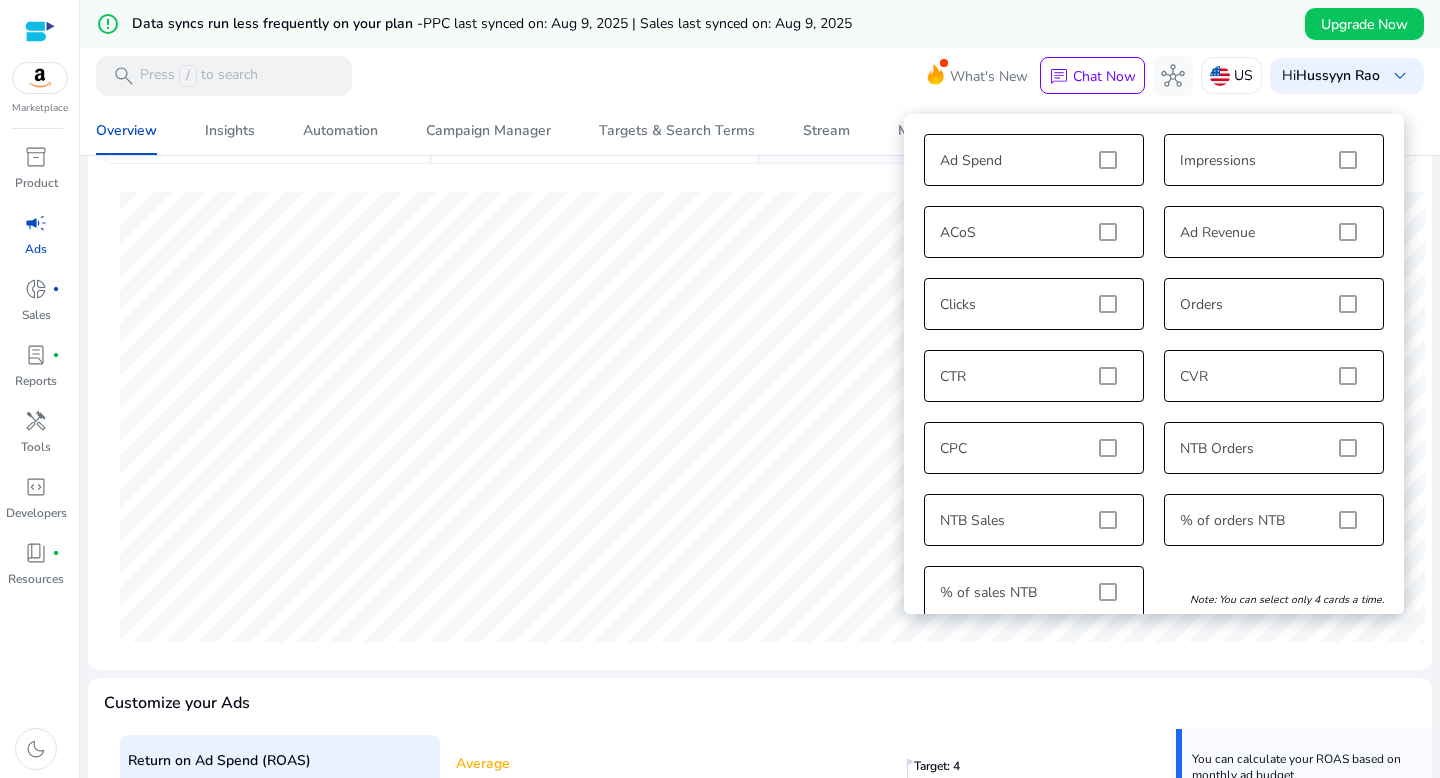 click on "Ad Spend   Impressions   ACoS   Ad Revenue   Clicks   Orders   CTR   CVR   CPC   NTB Orders   NTB Sales   % of orders NTB   % of sales NTB  Note: You can select only 4 cards a time." at bounding box center [1154, 376] 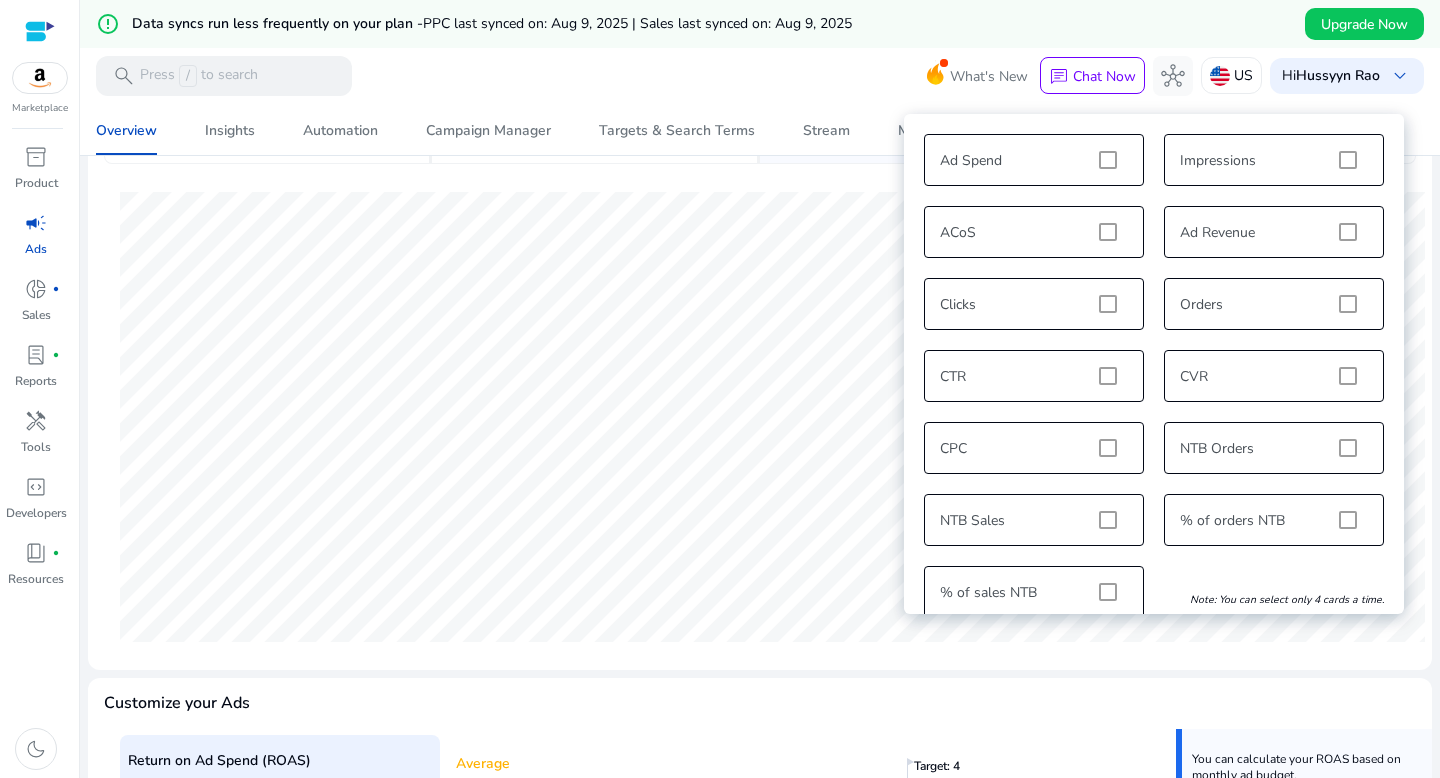click on "Ad Spend   Impressions   ACoS   Ad Revenue   Clicks   Orders   CTR   CVR   CPC   NTB Orders   NTB Sales   % of orders NTB   % of sales NTB  Note: You can select only 4 cards a time." at bounding box center [1154, 376] 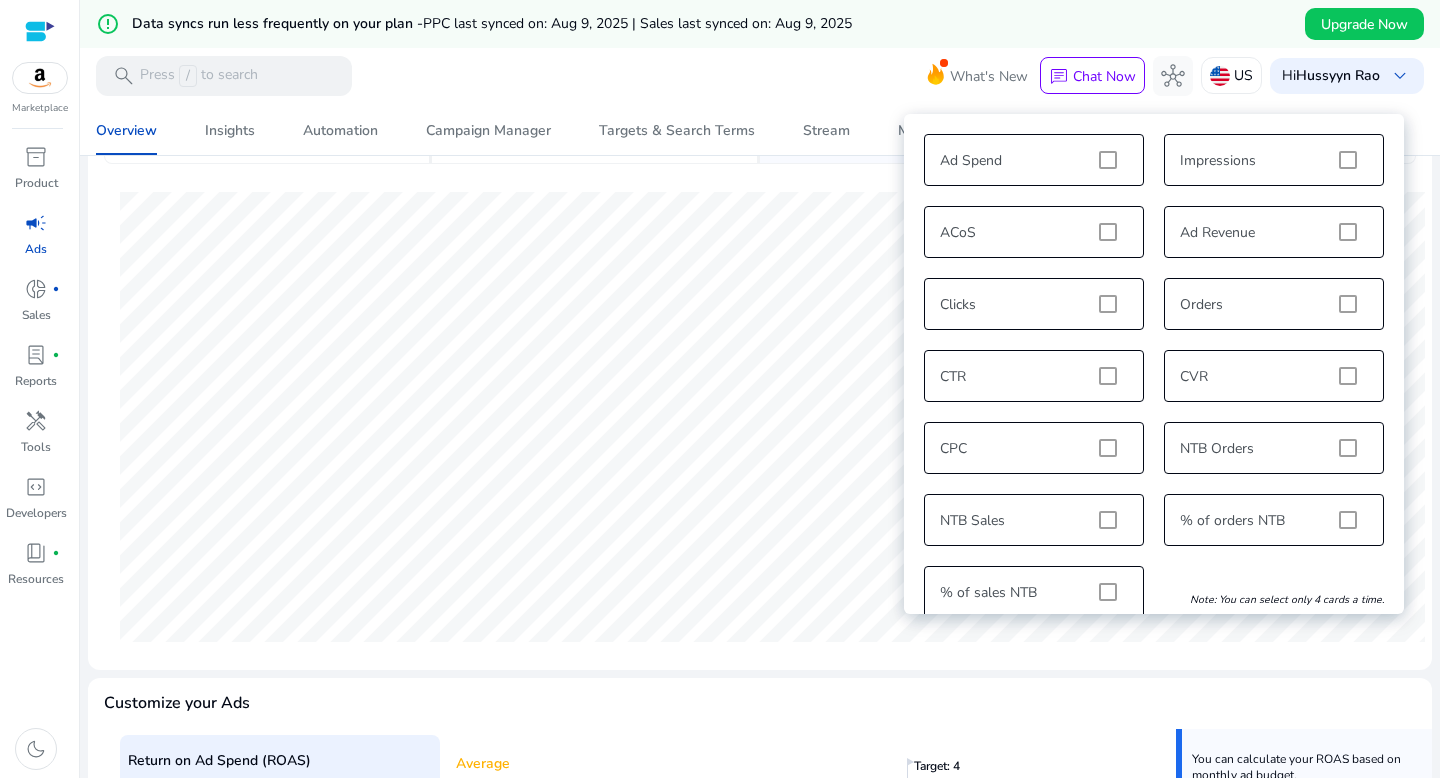 click on "Ad Spend   Impressions   ACoS   Ad Revenue   Clicks   Orders   CTR   CVR   CPC   NTB Orders   NTB Sales   % of orders NTB   % of sales NTB  Note: You can select only 4 cards a time." at bounding box center [1154, 376] 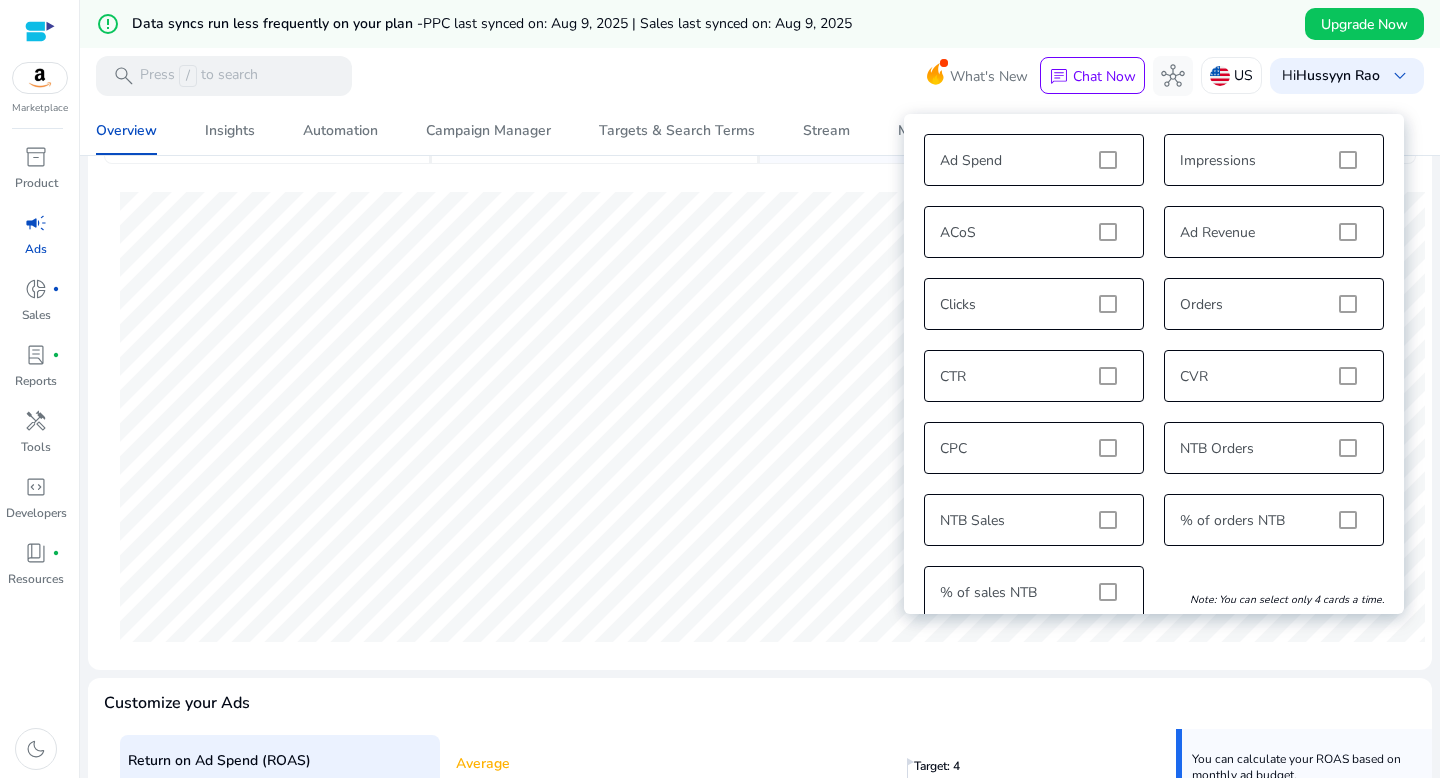 click on "Ad Spend   Impressions   ACoS   Ad Revenue   Clicks   Orders   CTR   CVR   CPC   NTB Orders   NTB Sales   % of orders NTB   % of sales NTB  Note: You can select only 4 cards a time." at bounding box center (1154, 376) 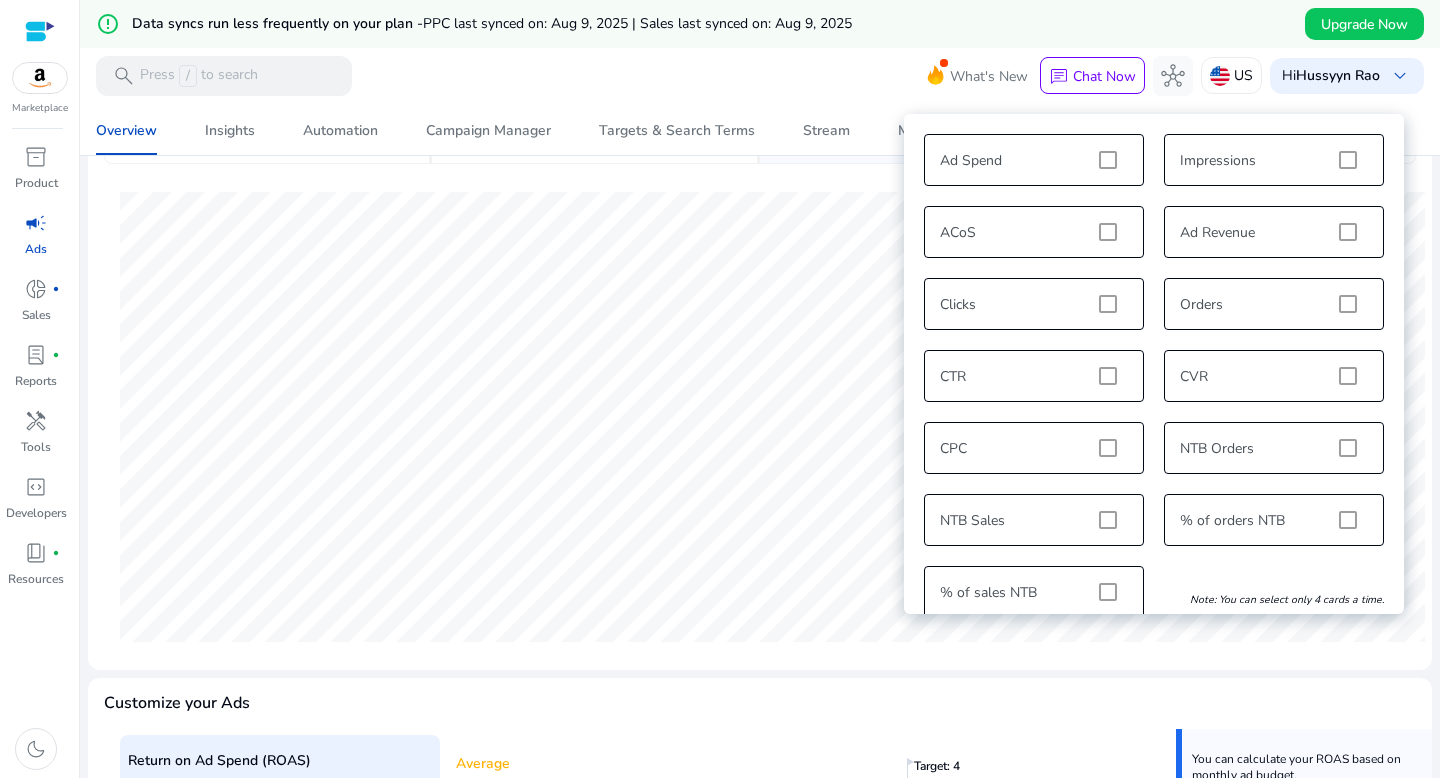 click on "Ad Spend   Impressions   ACoS   Ad Revenue   Clicks   Orders   CTR   CVR   CPC   NTB Orders   NTB Sales   % of orders NTB   % of sales NTB  Note: You can select only 4 cards a time." at bounding box center [1154, 376] 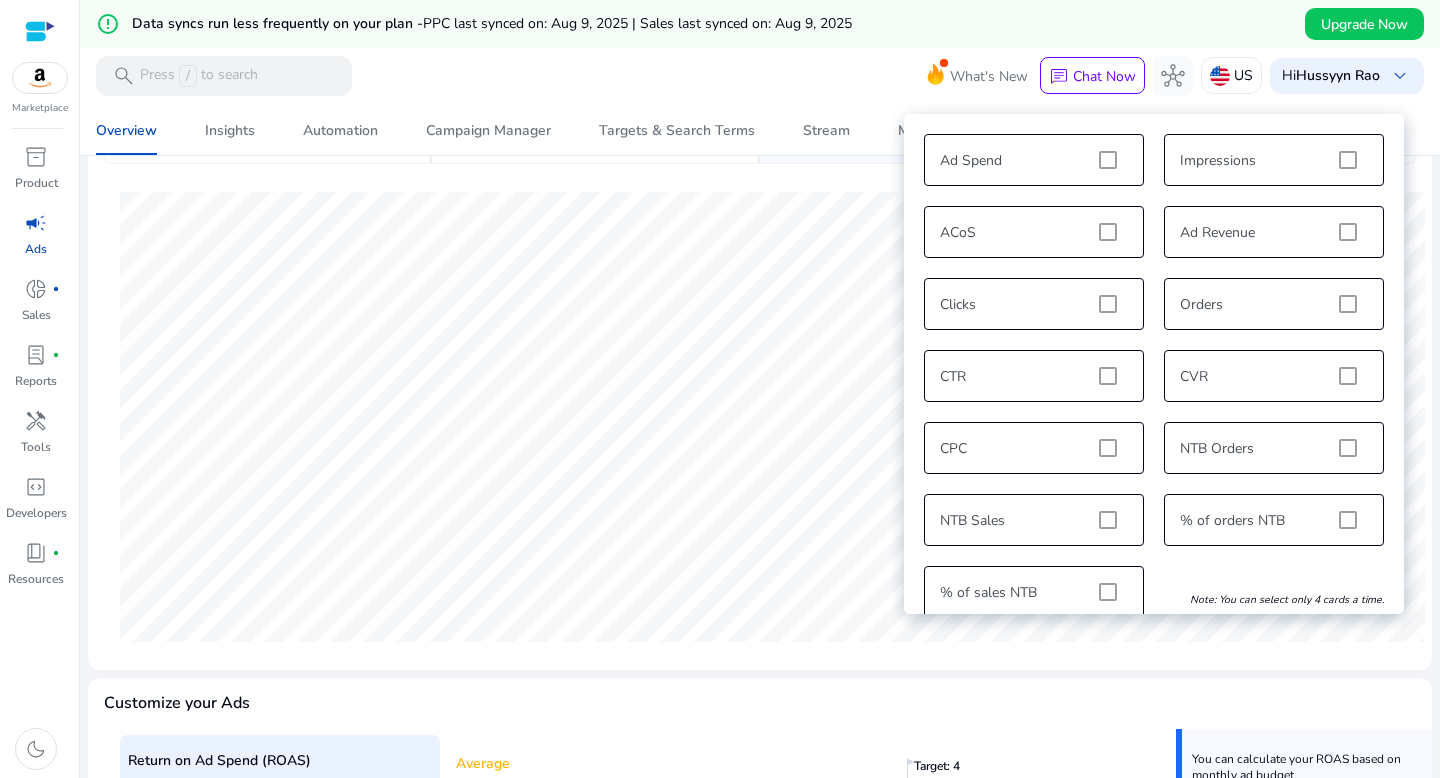 click on "Ad Spend   Impressions   ACoS   Ad Revenue   Clicks   Orders   CTR   CVR   CPC   NTB Orders   NTB Sales   % of orders NTB   % of sales NTB  Note: You can select only 4 cards a time." at bounding box center [1154, 376] 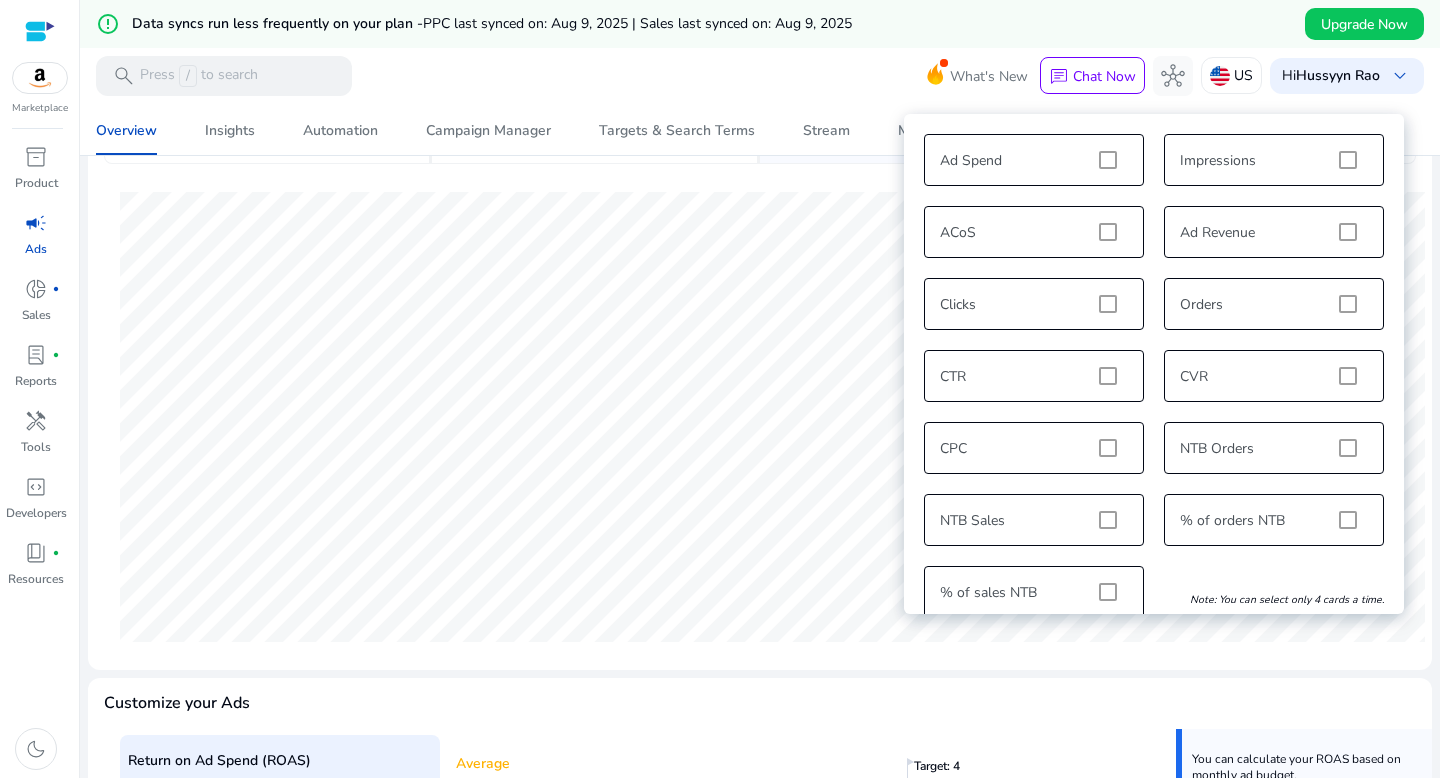 click on "Jul 15, 2025 31.24%" 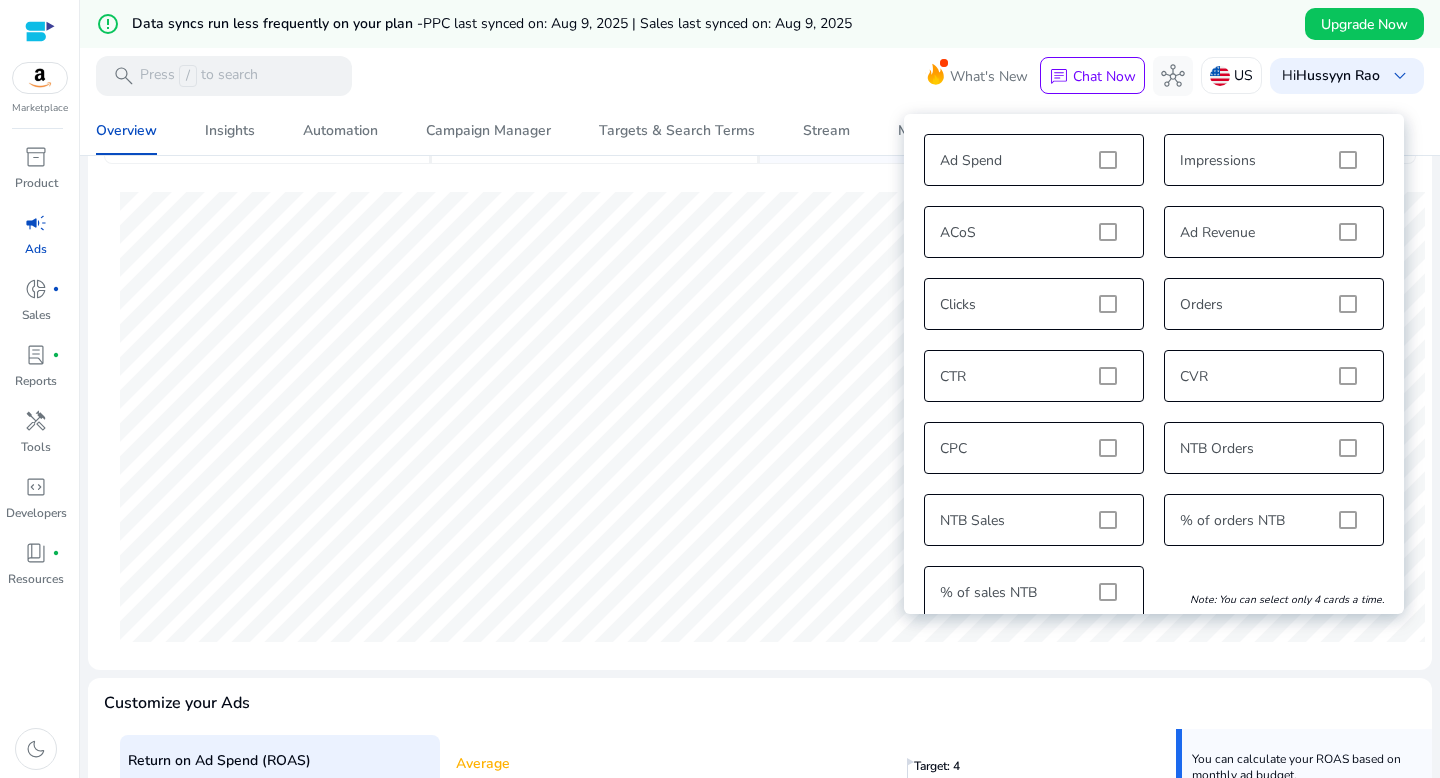 click on "Overview   Insights   Automation   Campaign Manager   Targets & Search Terms   Stream   Marketing Cloud  Beta  History" 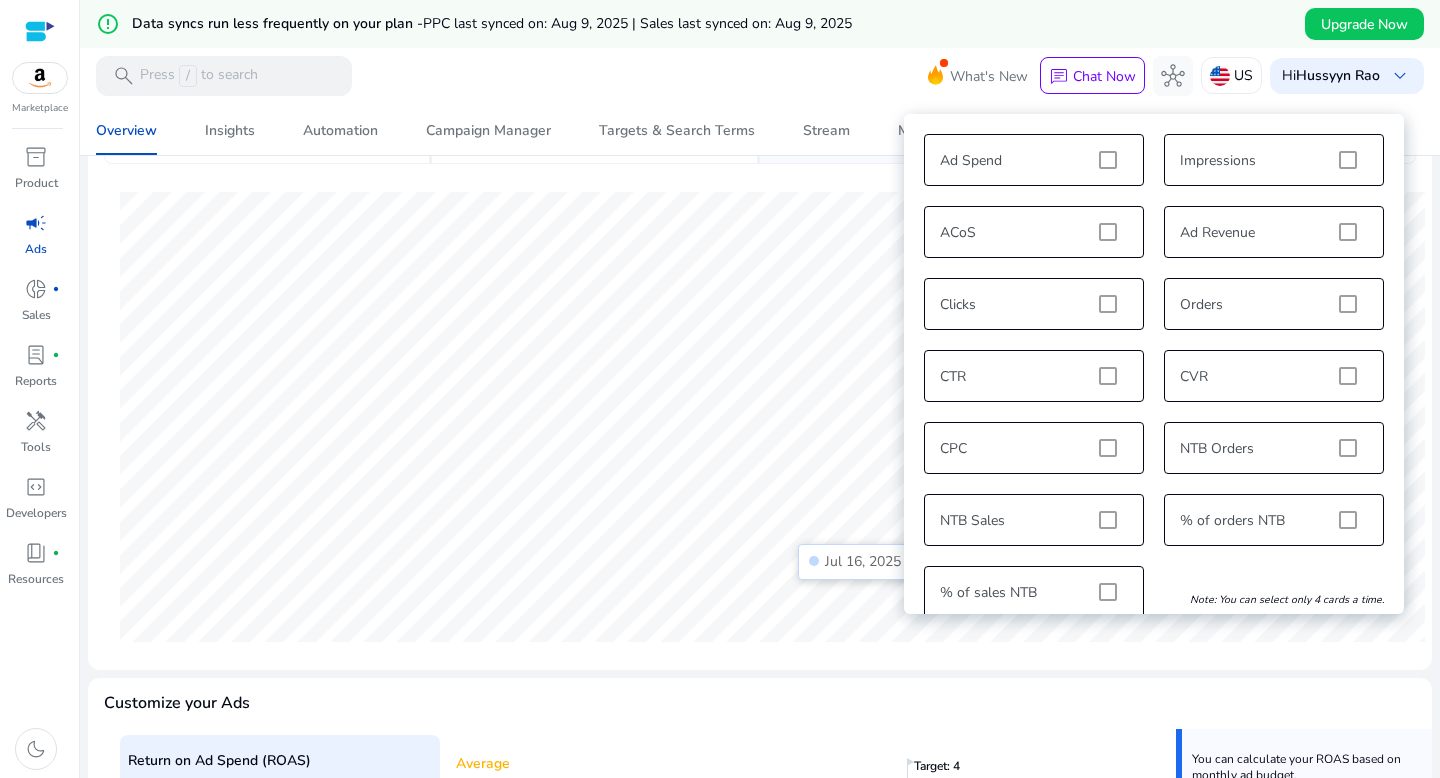 scroll, scrollTop: 669, scrollLeft: 0, axis: vertical 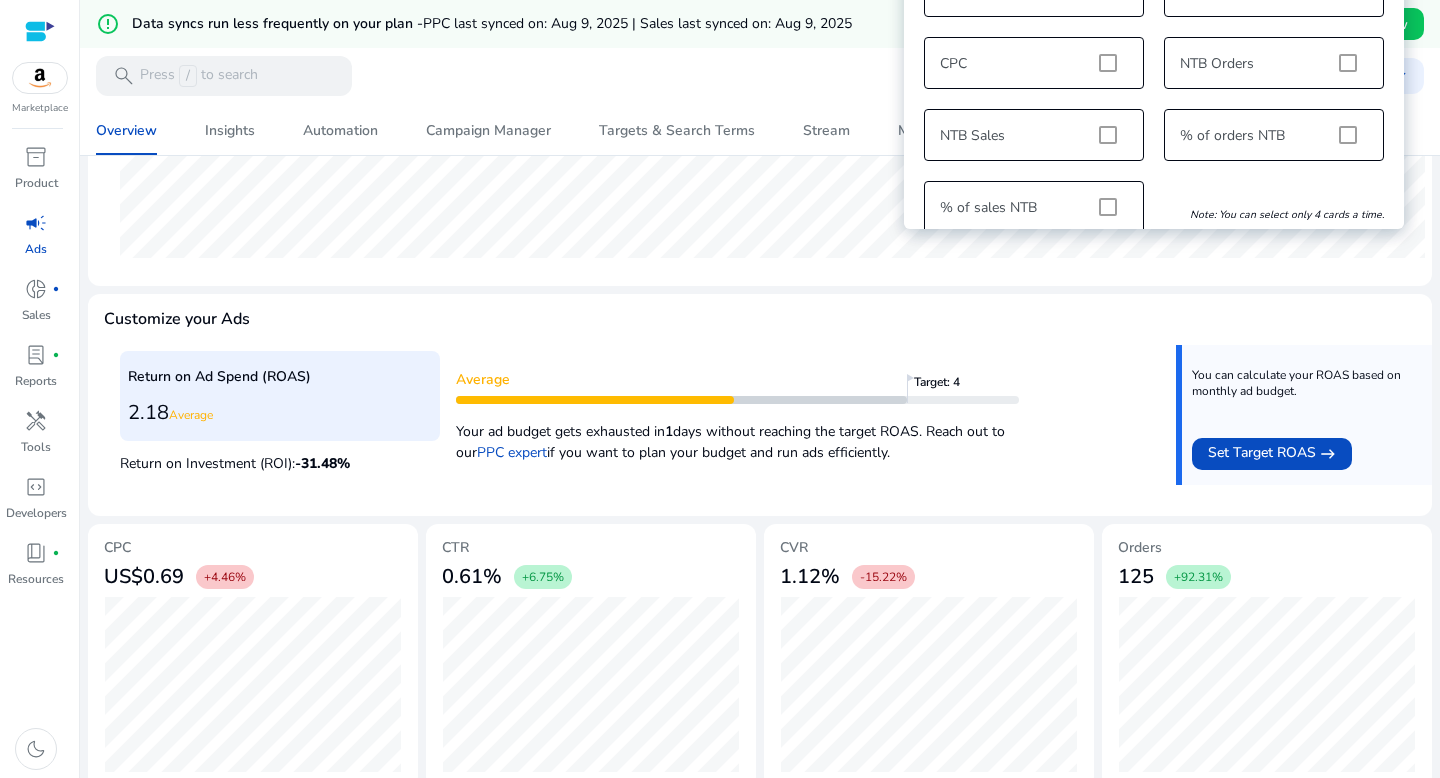 click on "Customize your Ads" at bounding box center [760, 319] 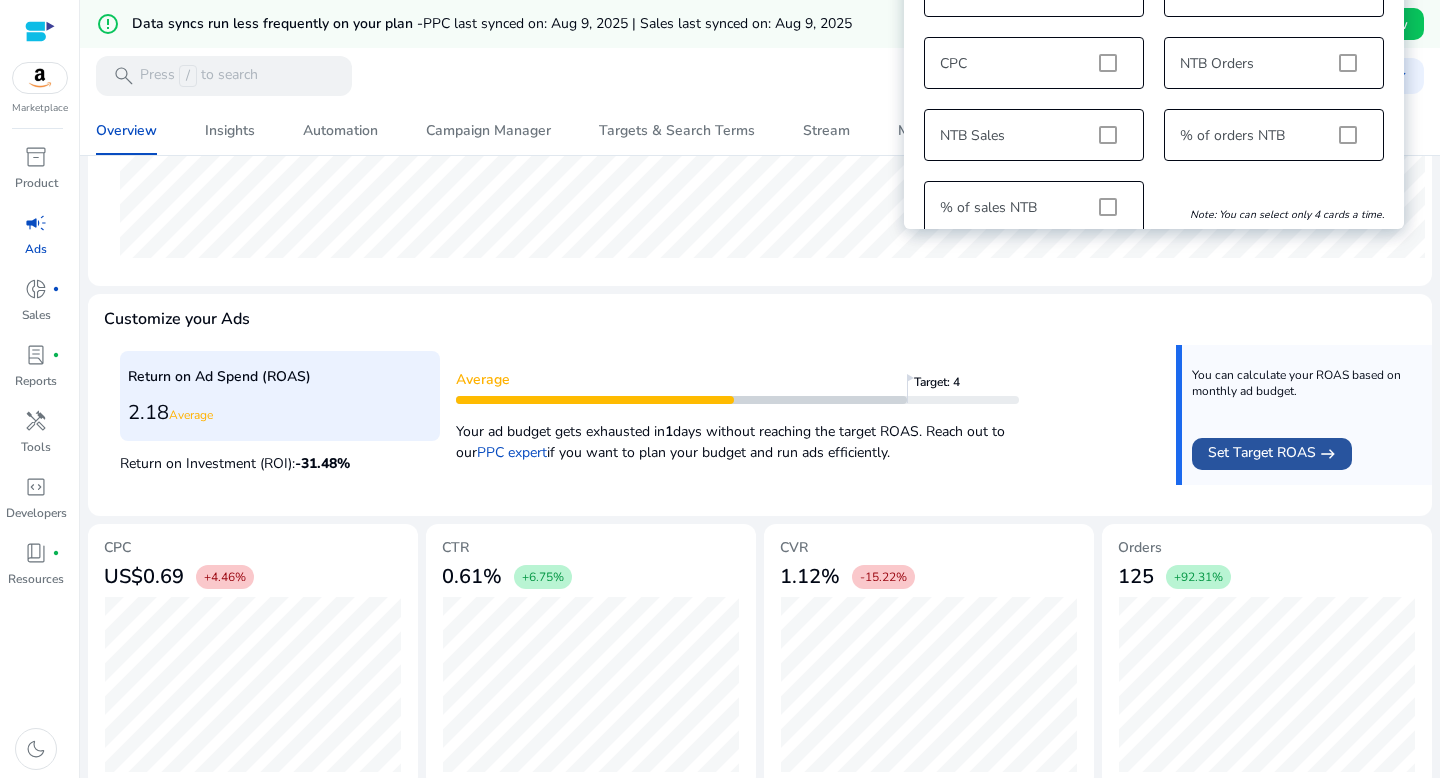click on "Set Target ROAS" at bounding box center (1262, 454) 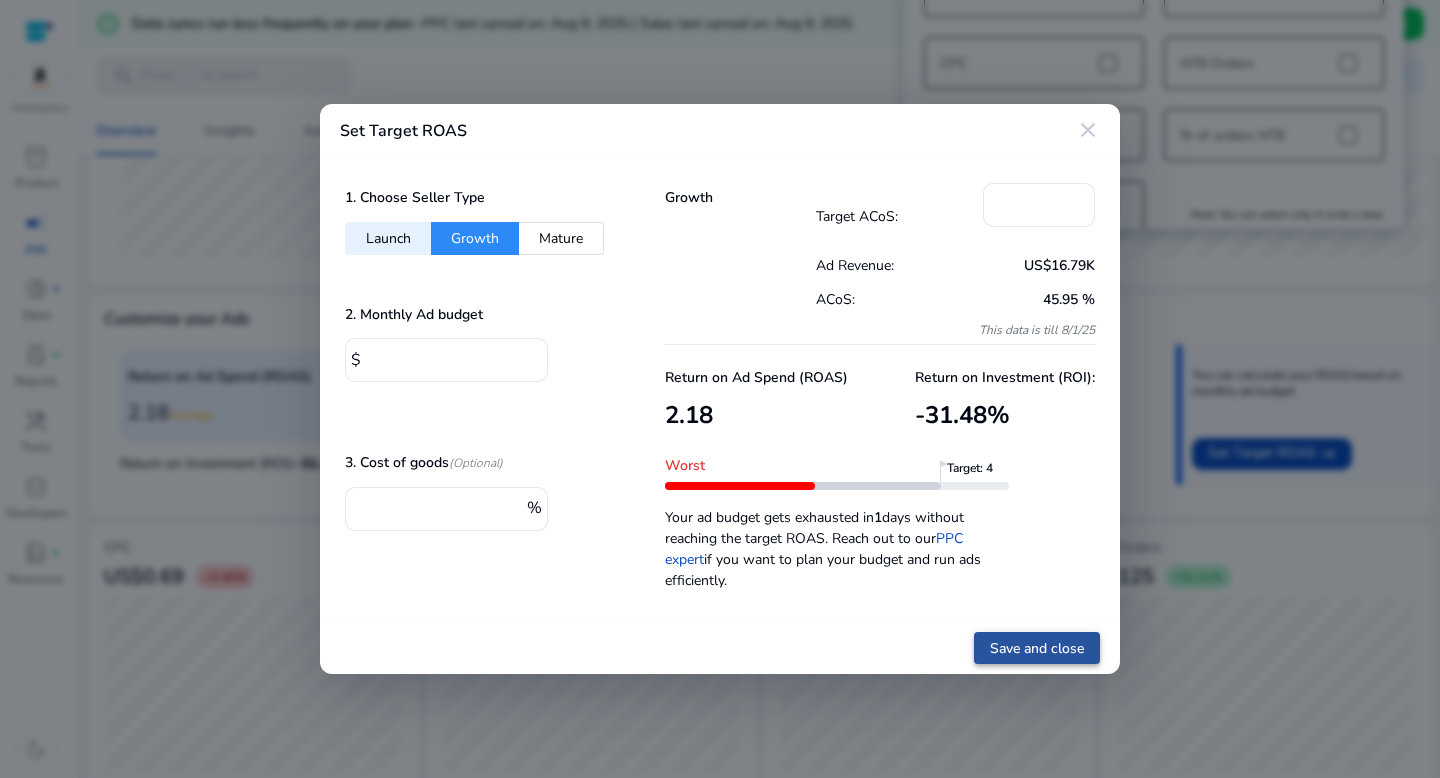 click on "Save and close" at bounding box center [1037, 648] 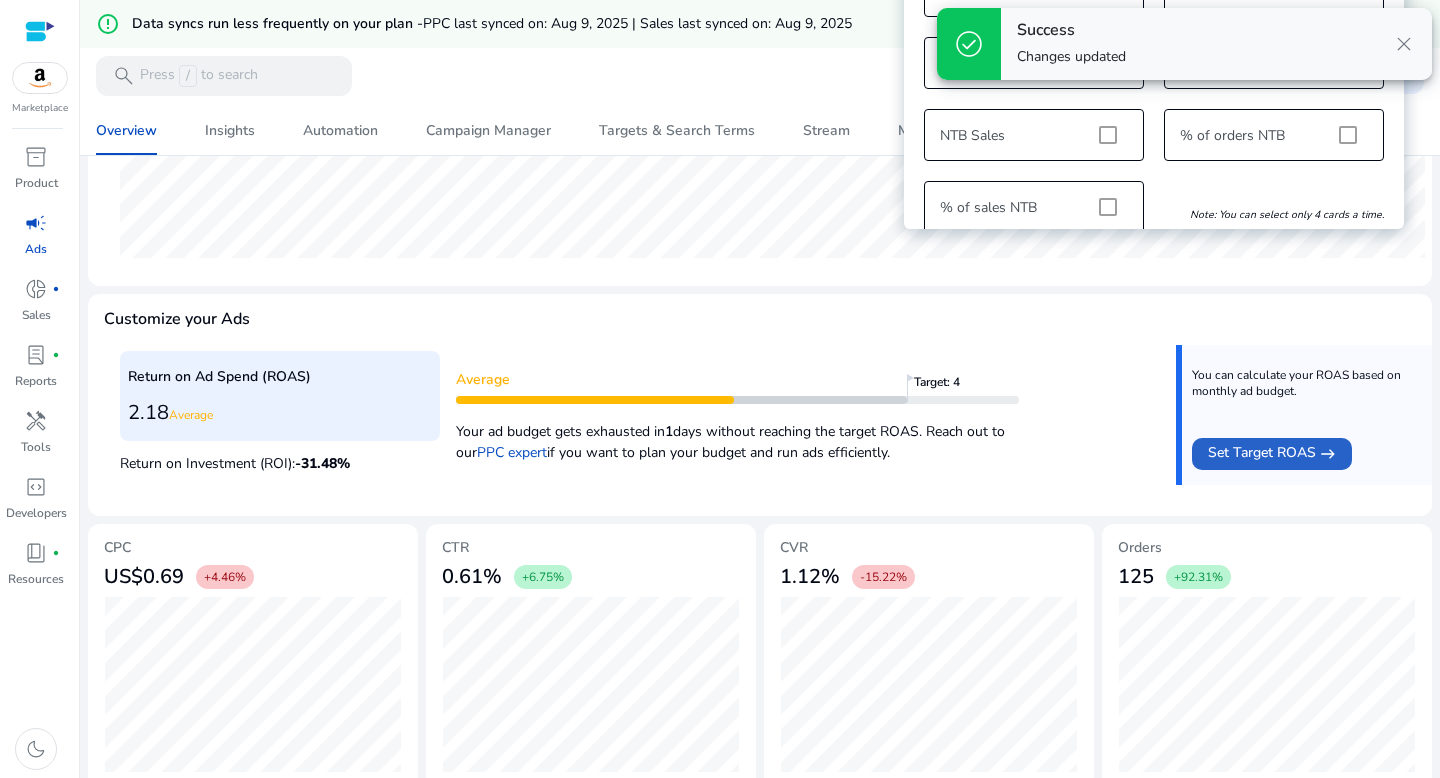click on "close" at bounding box center [1404, 44] 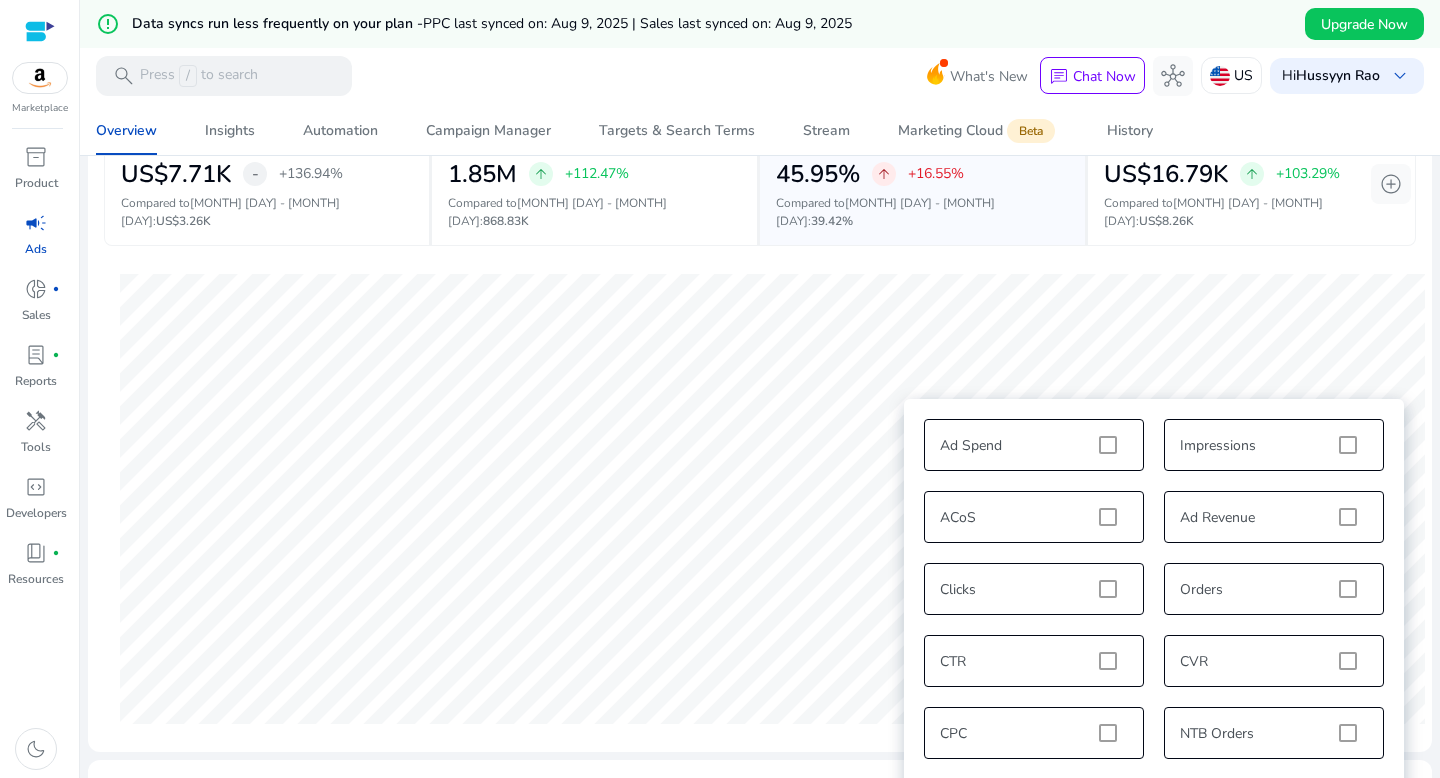 scroll, scrollTop: 0, scrollLeft: 0, axis: both 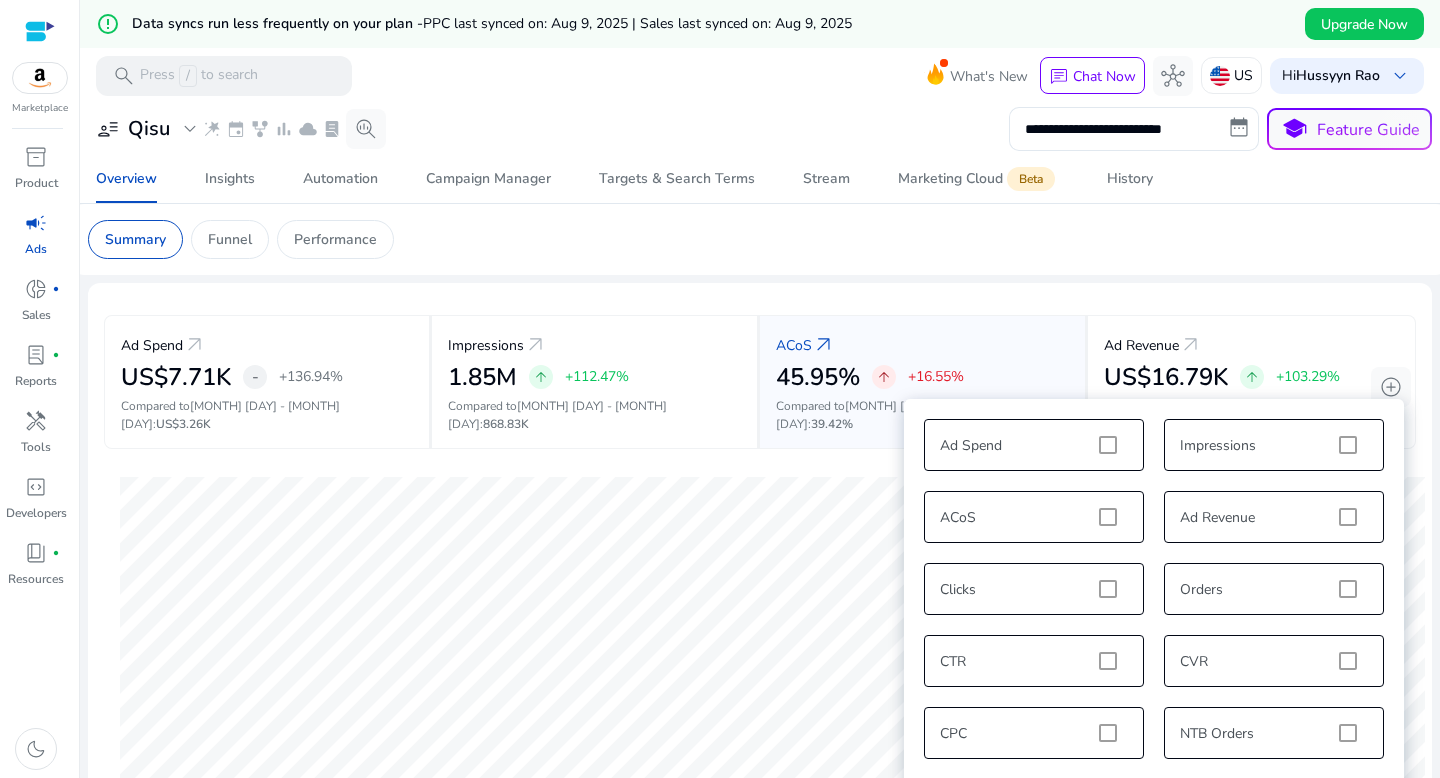click on "Summary   Funnel   Performance" 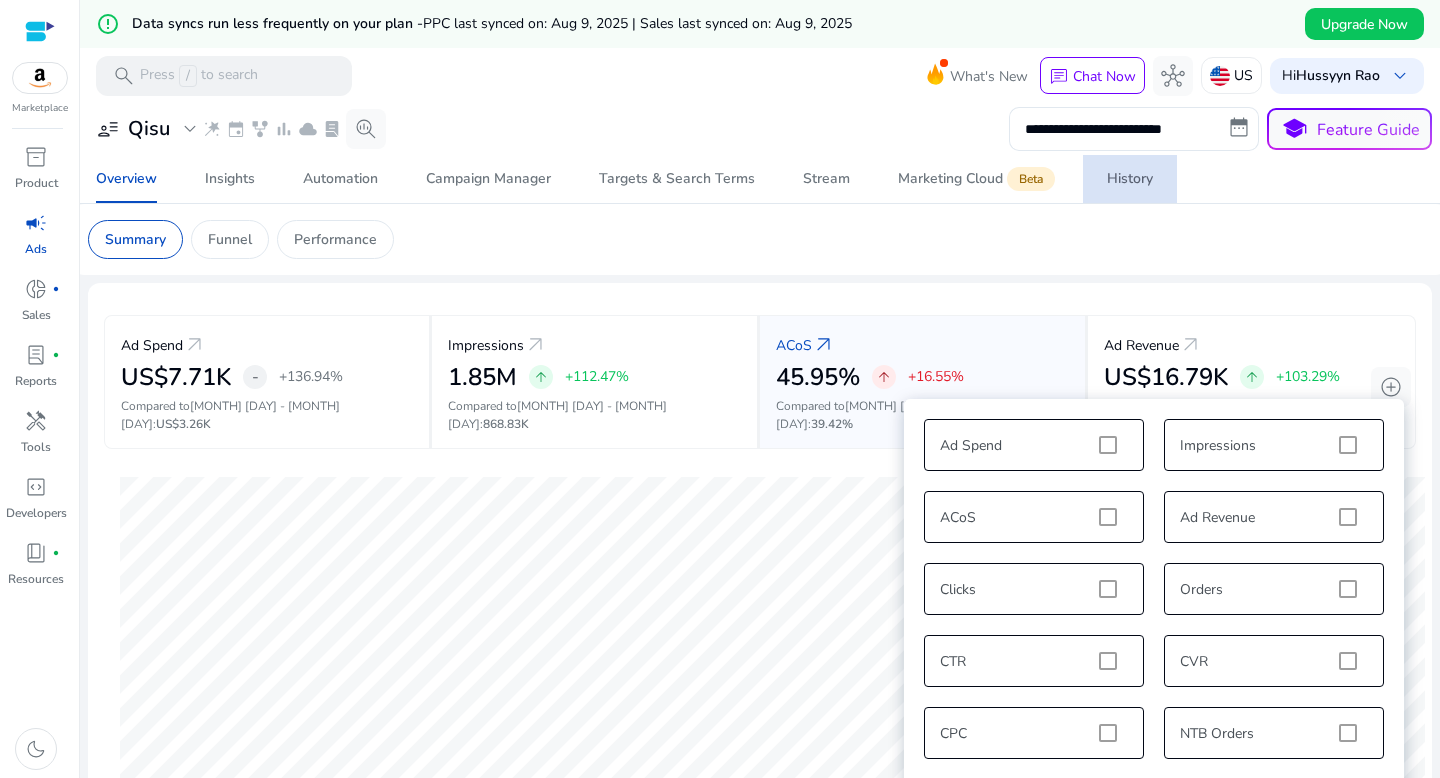 click on "History" at bounding box center [1130, 179] 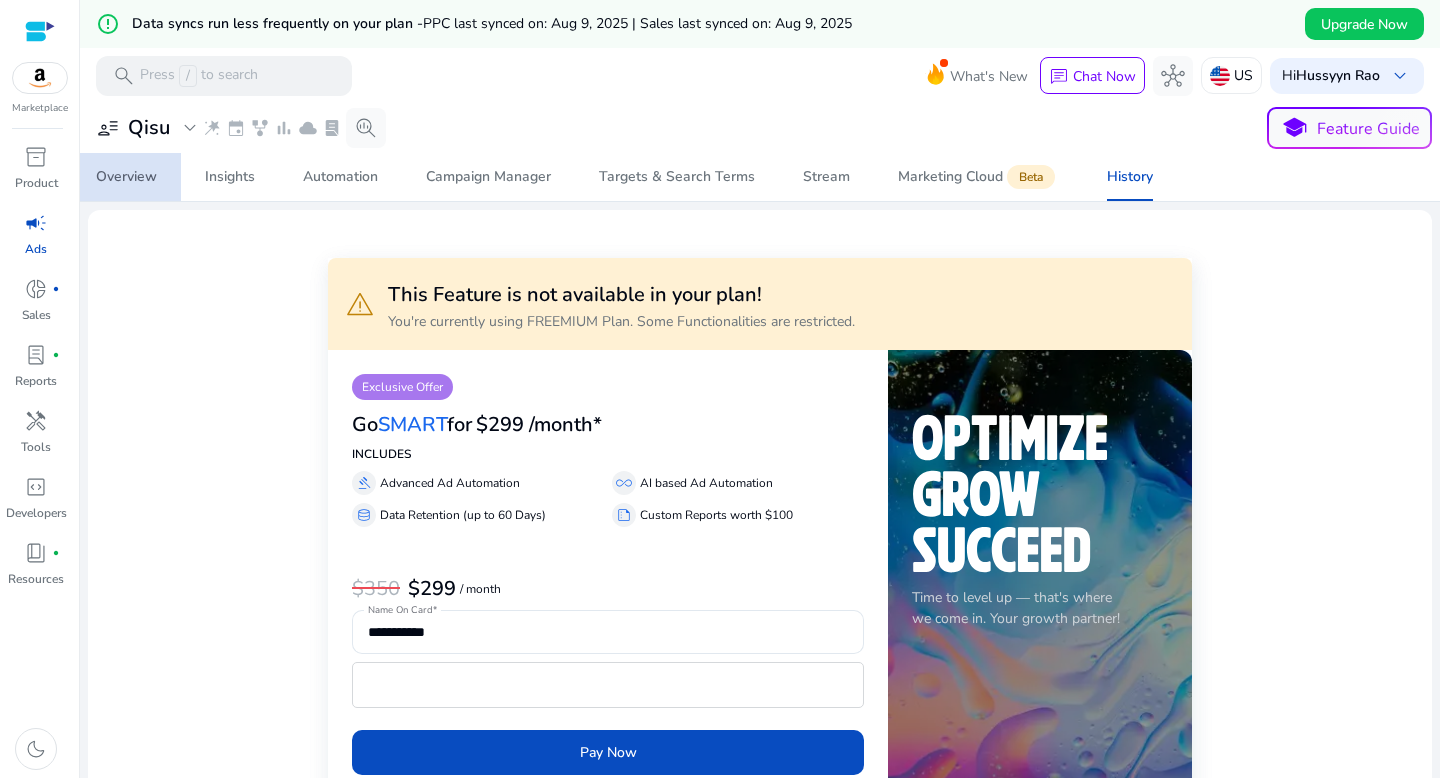 click on "Overview" at bounding box center (126, 177) 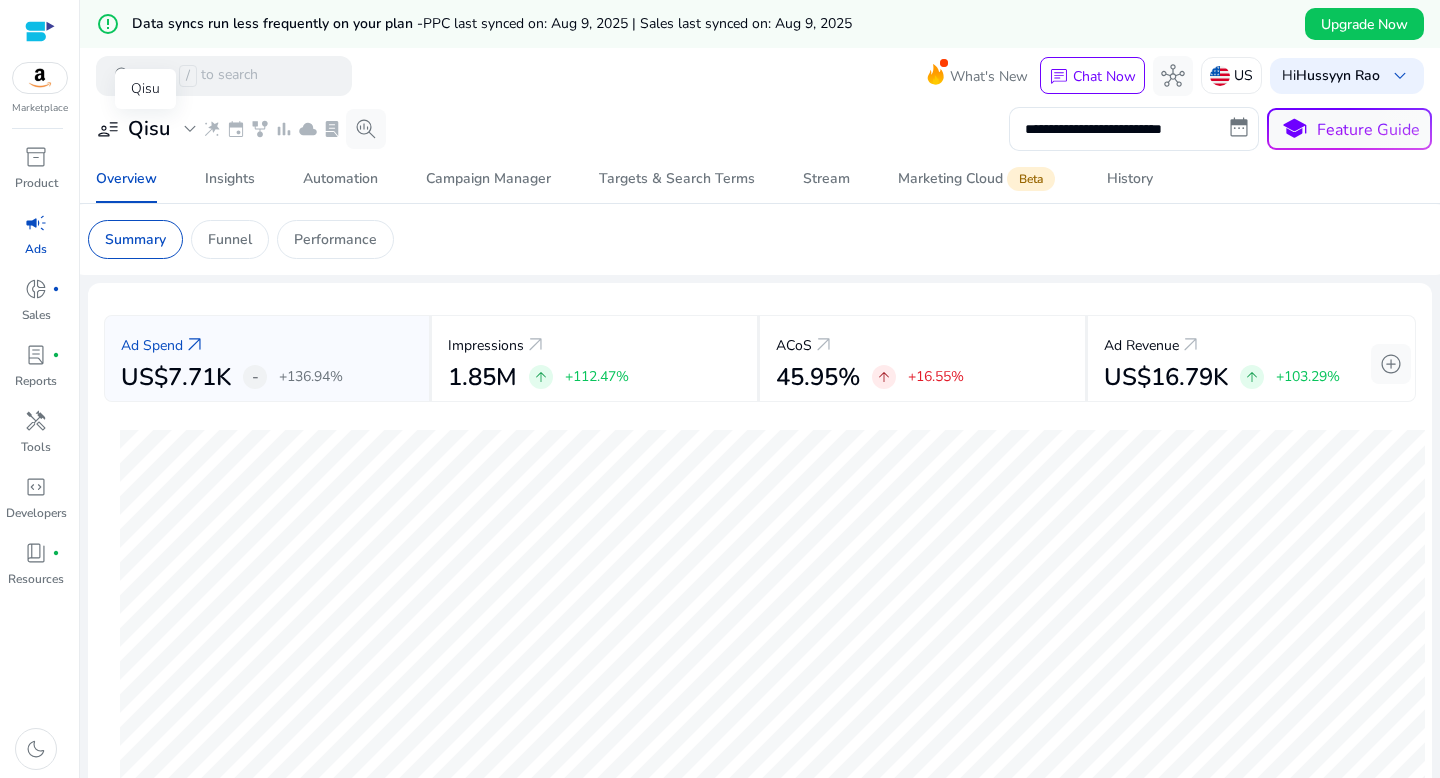 click on "user_attributes" 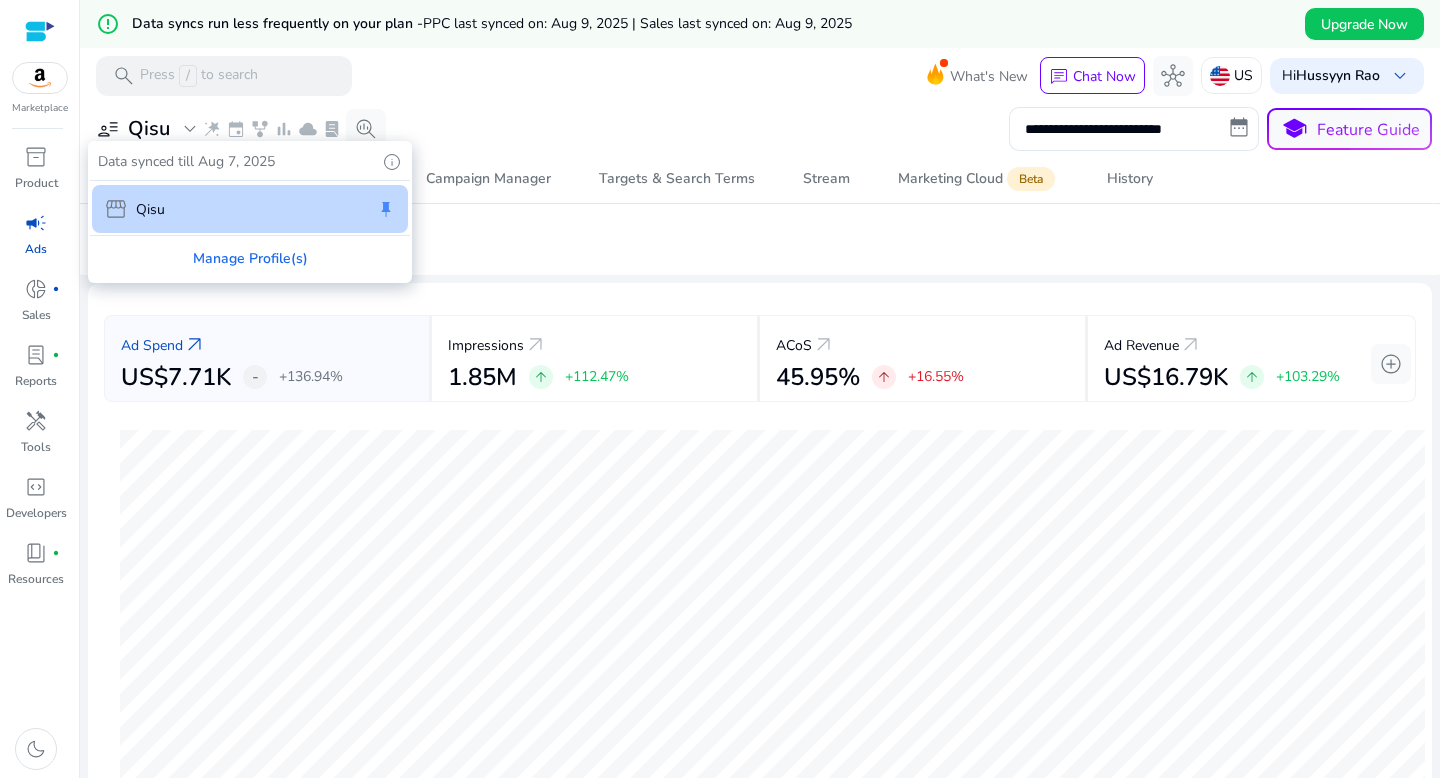 click at bounding box center (720, 389) 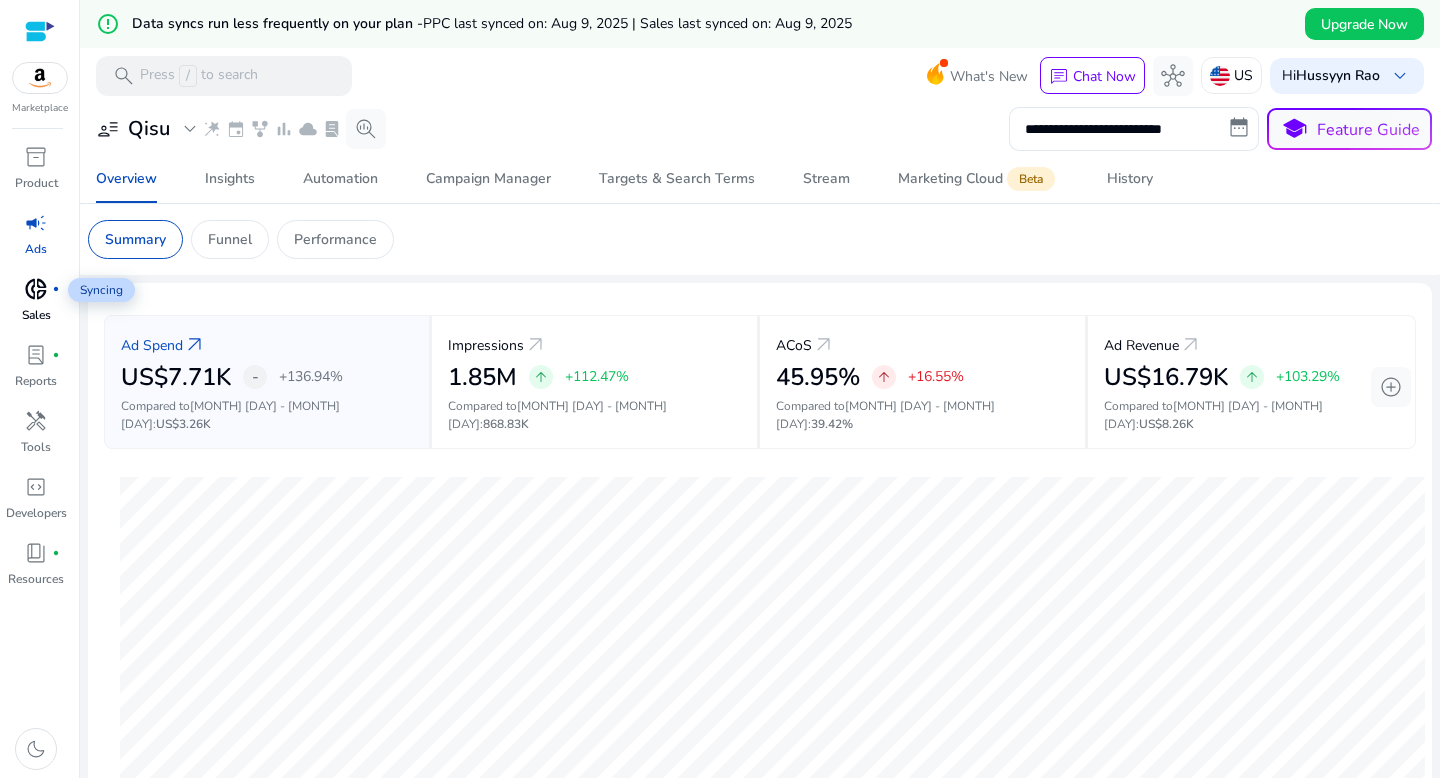 click on "donut_small" at bounding box center [36, 289] 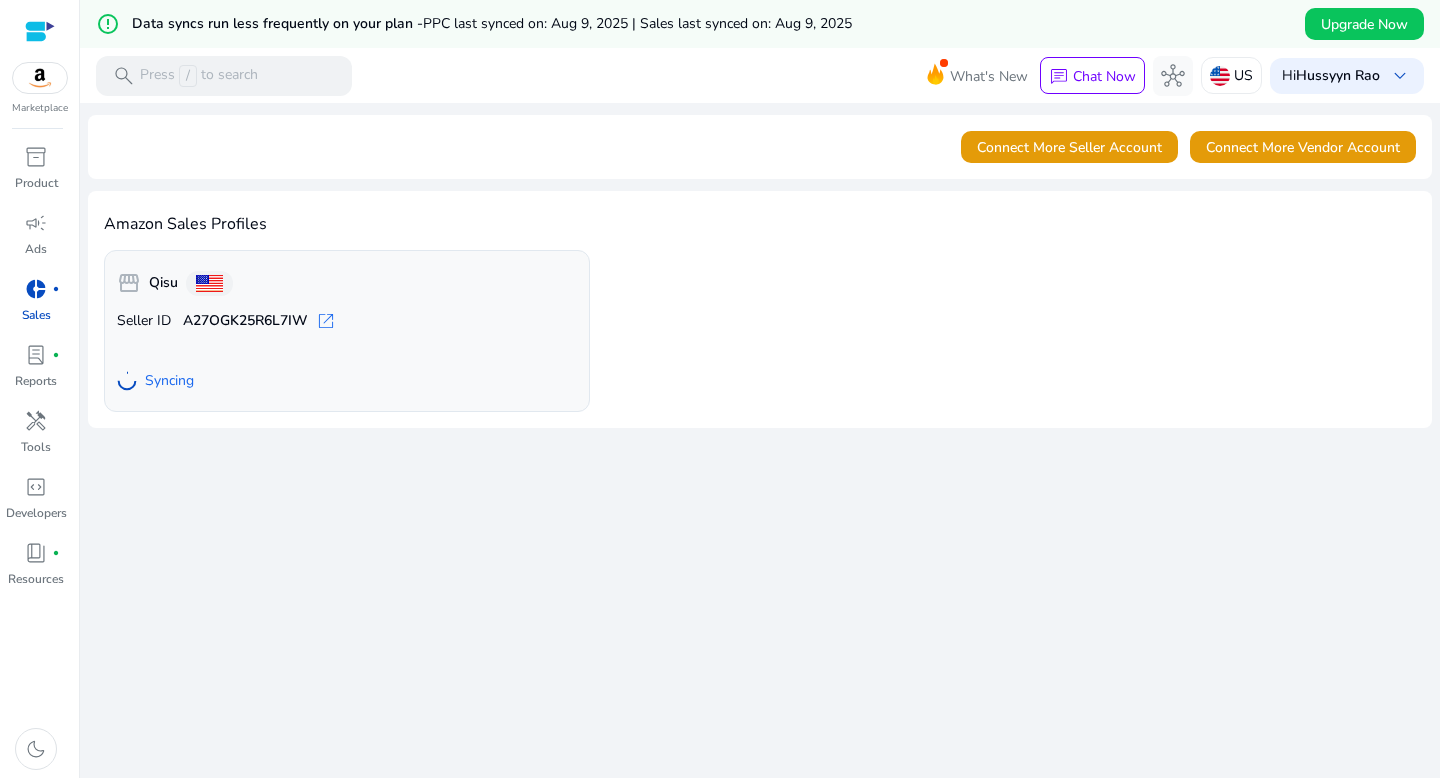 click on "Syncing" 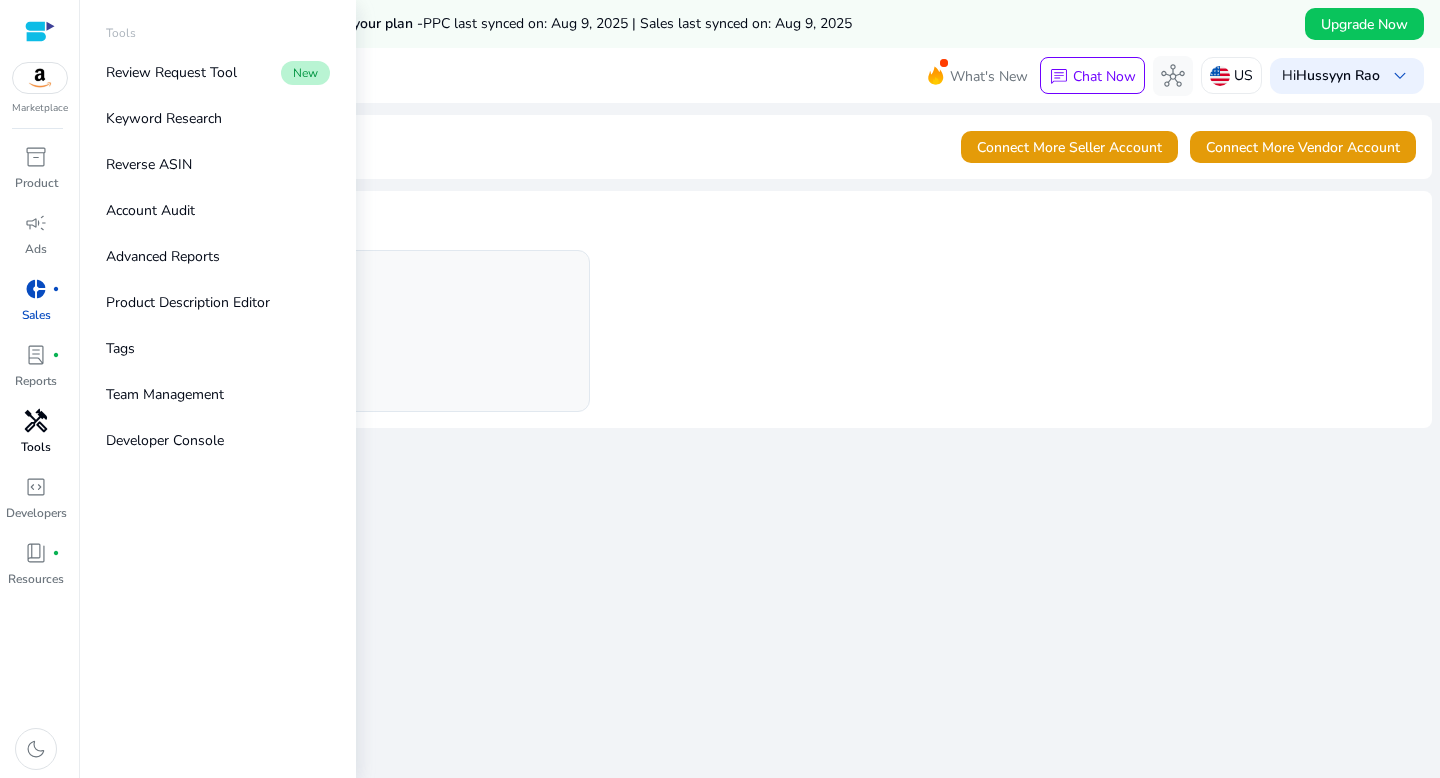 click on "handyman" at bounding box center [36, 421] 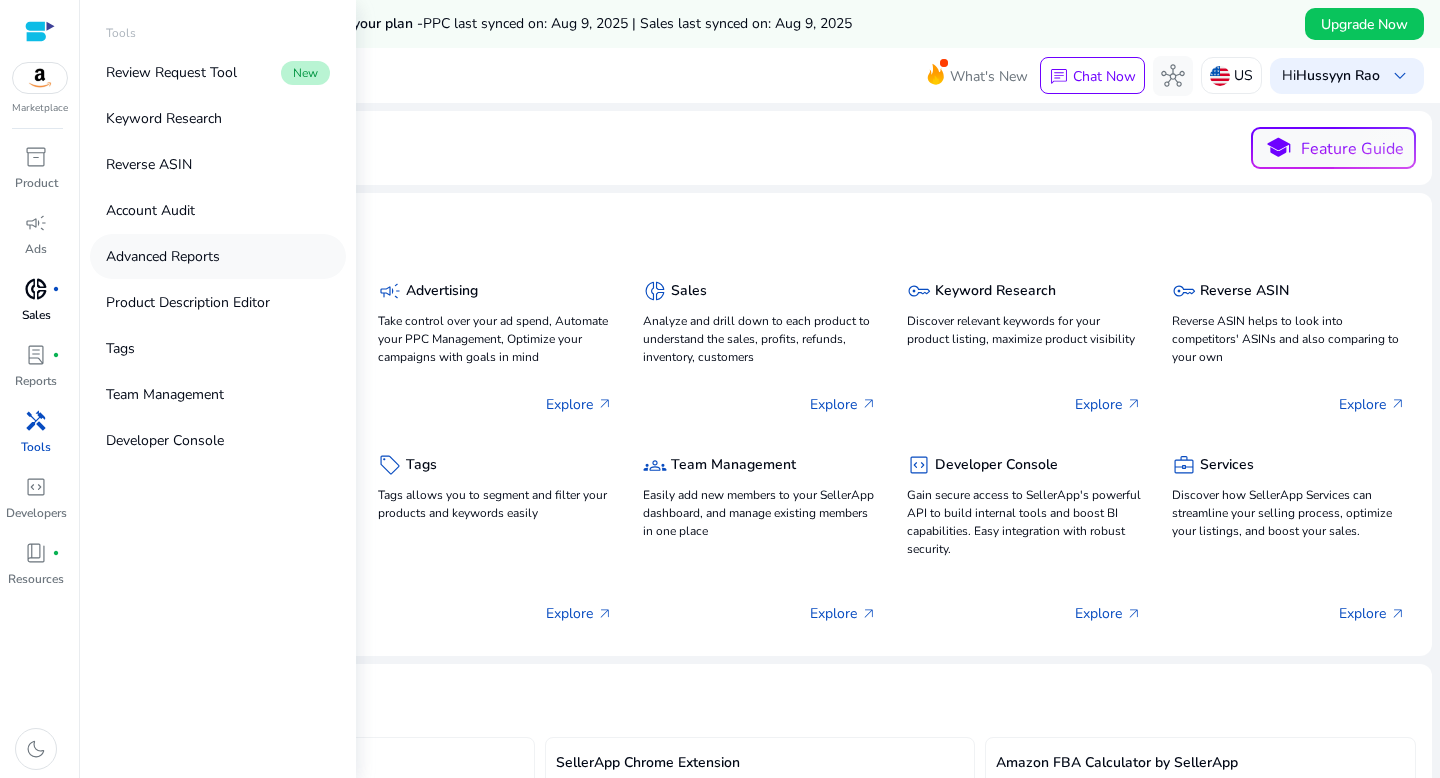 click on "Advanced Reports" at bounding box center (218, 256) 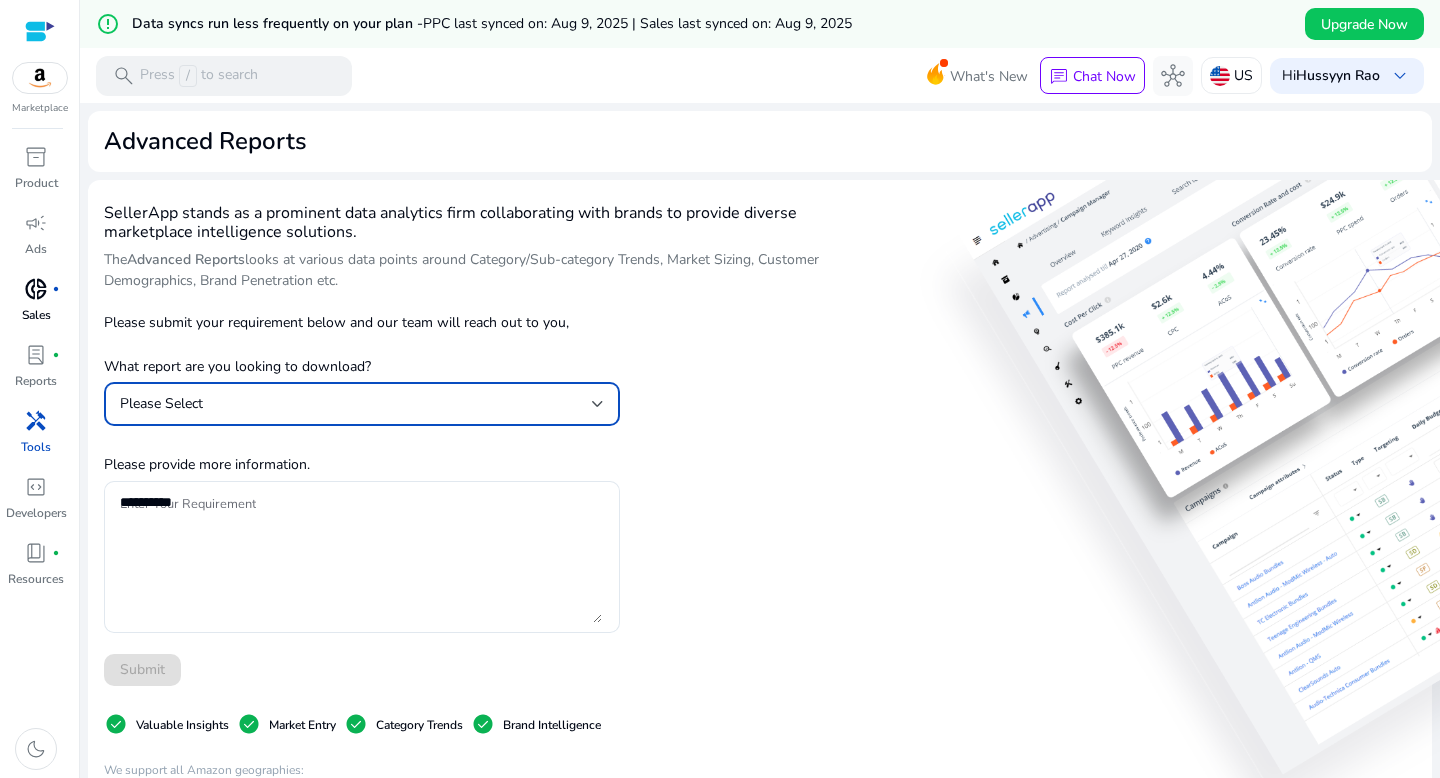 click on "Please Select" at bounding box center (362, 404) 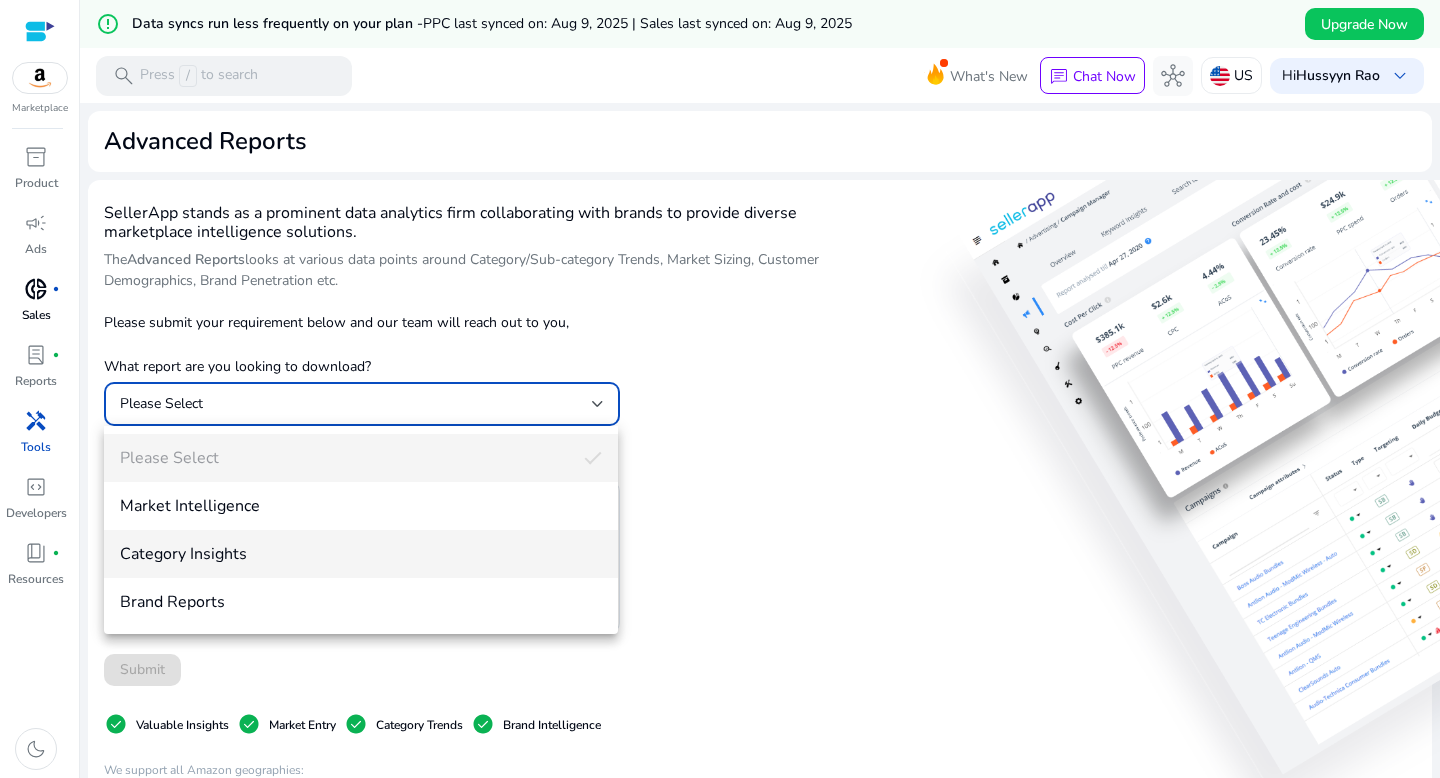 click on "Category Insights" at bounding box center [361, 554] 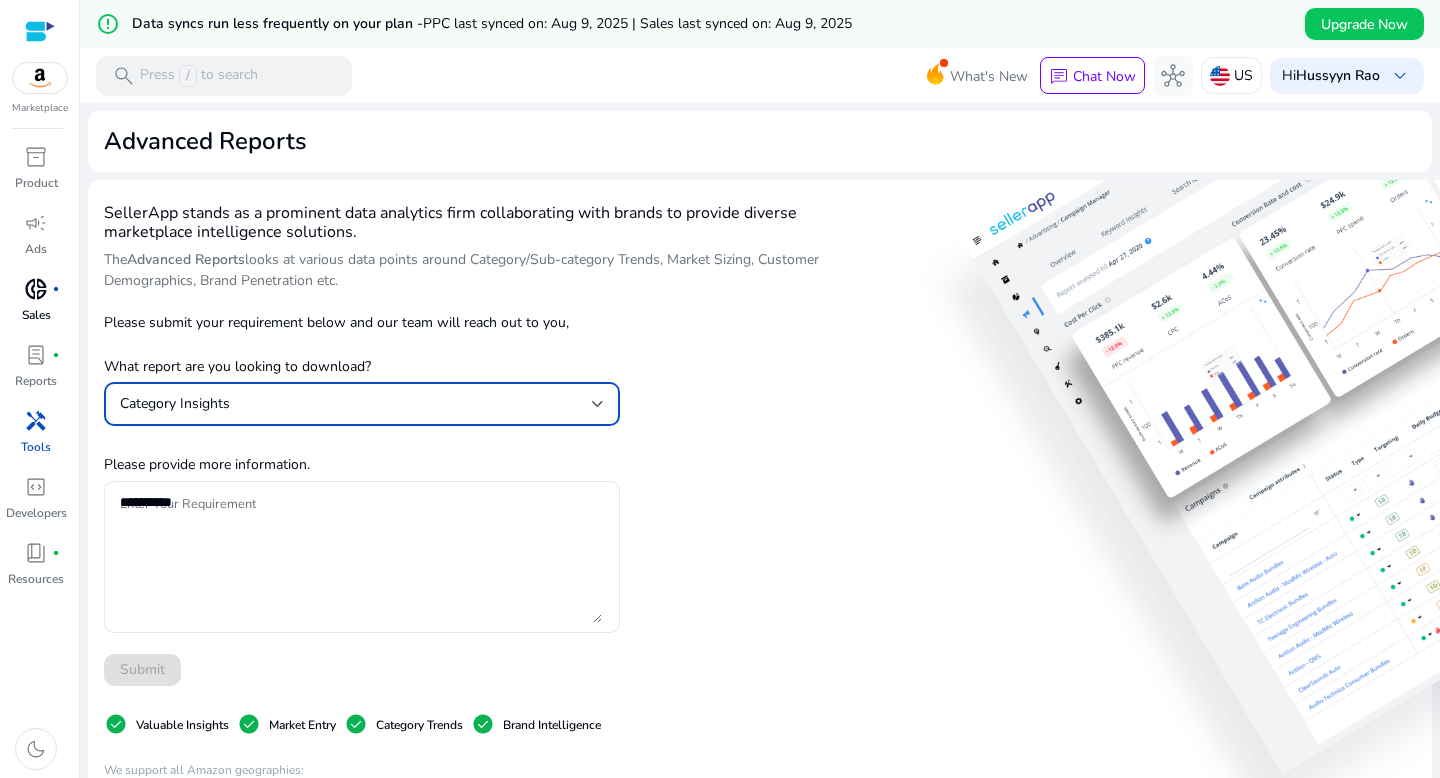 click on "Submit" 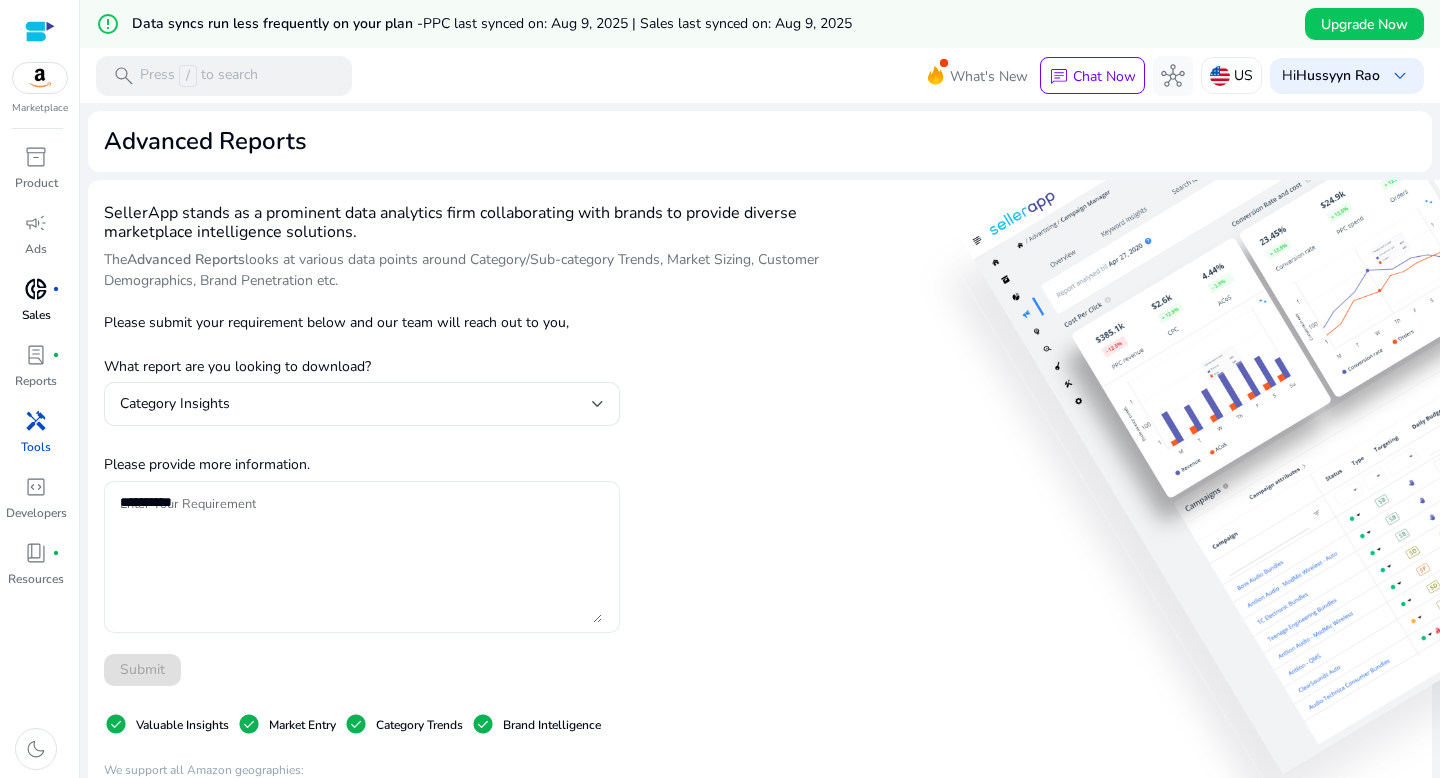click on "Enter Your Requirement" at bounding box center (361, 557) 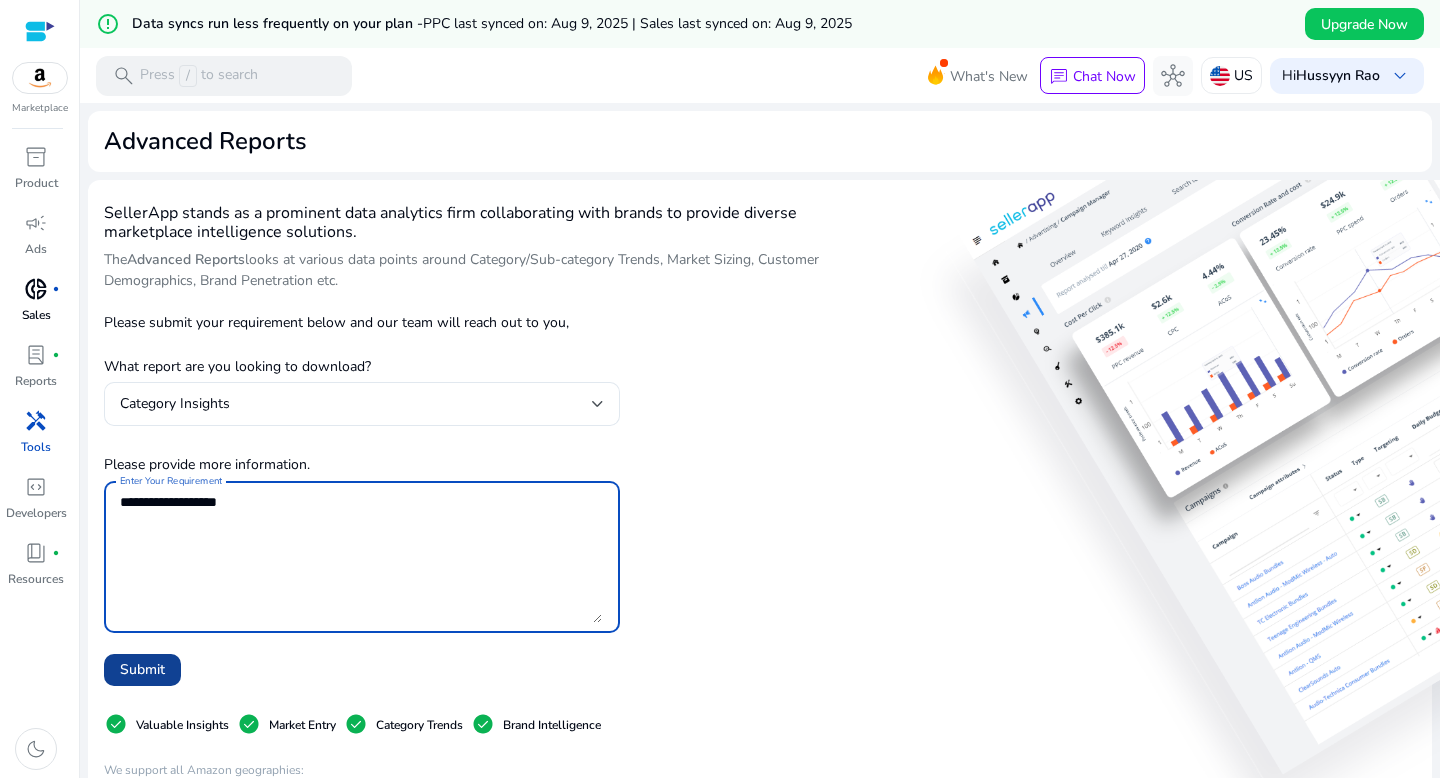 type on "**********" 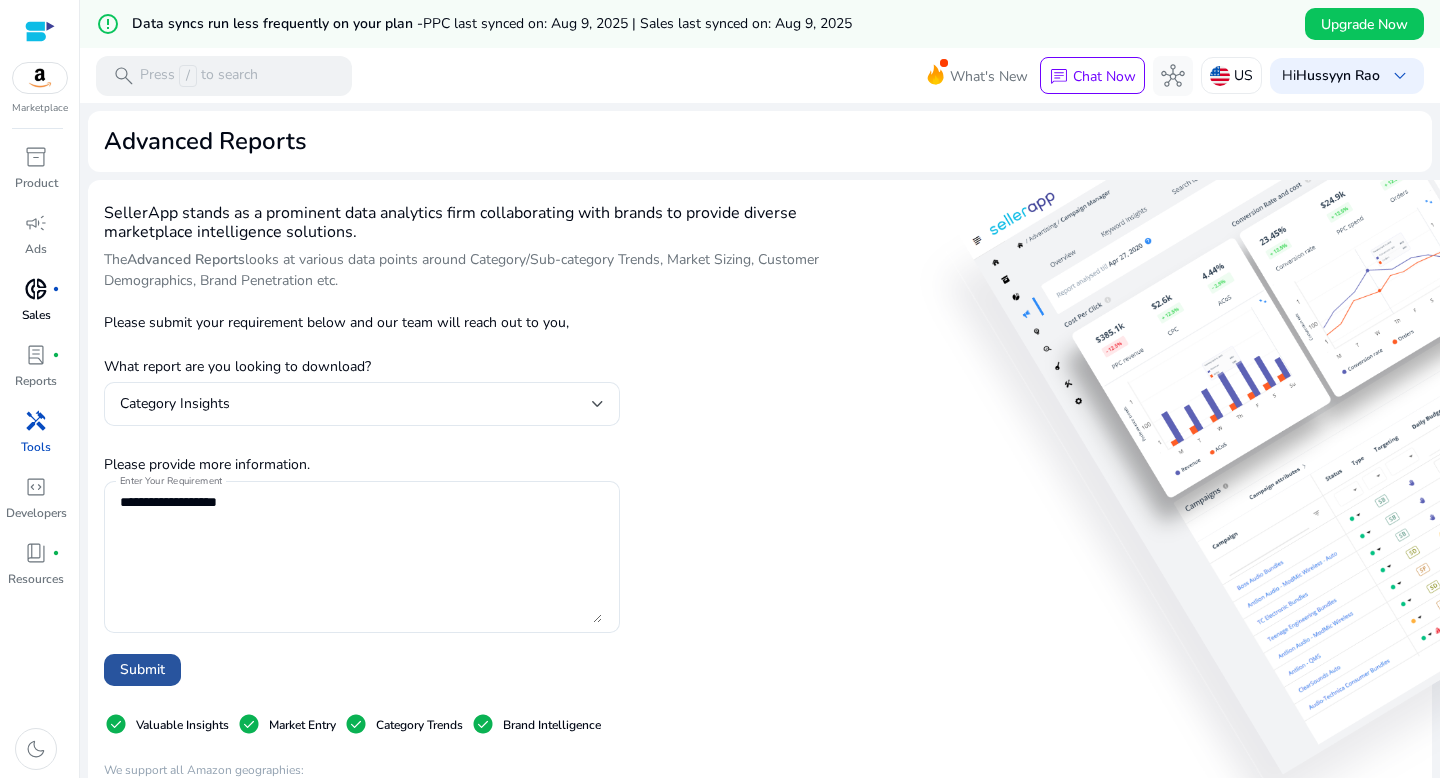 click on "Submit" 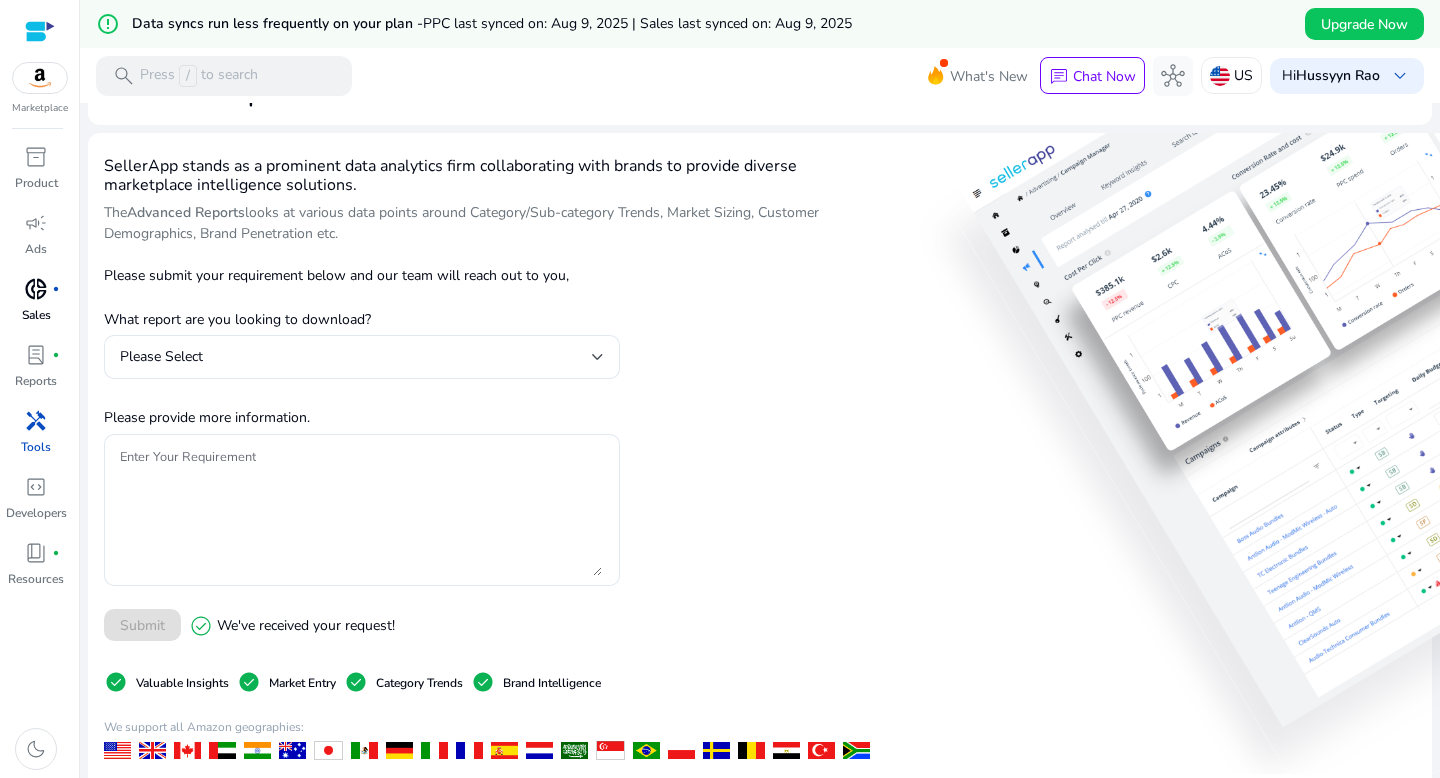 scroll, scrollTop: 0, scrollLeft: 0, axis: both 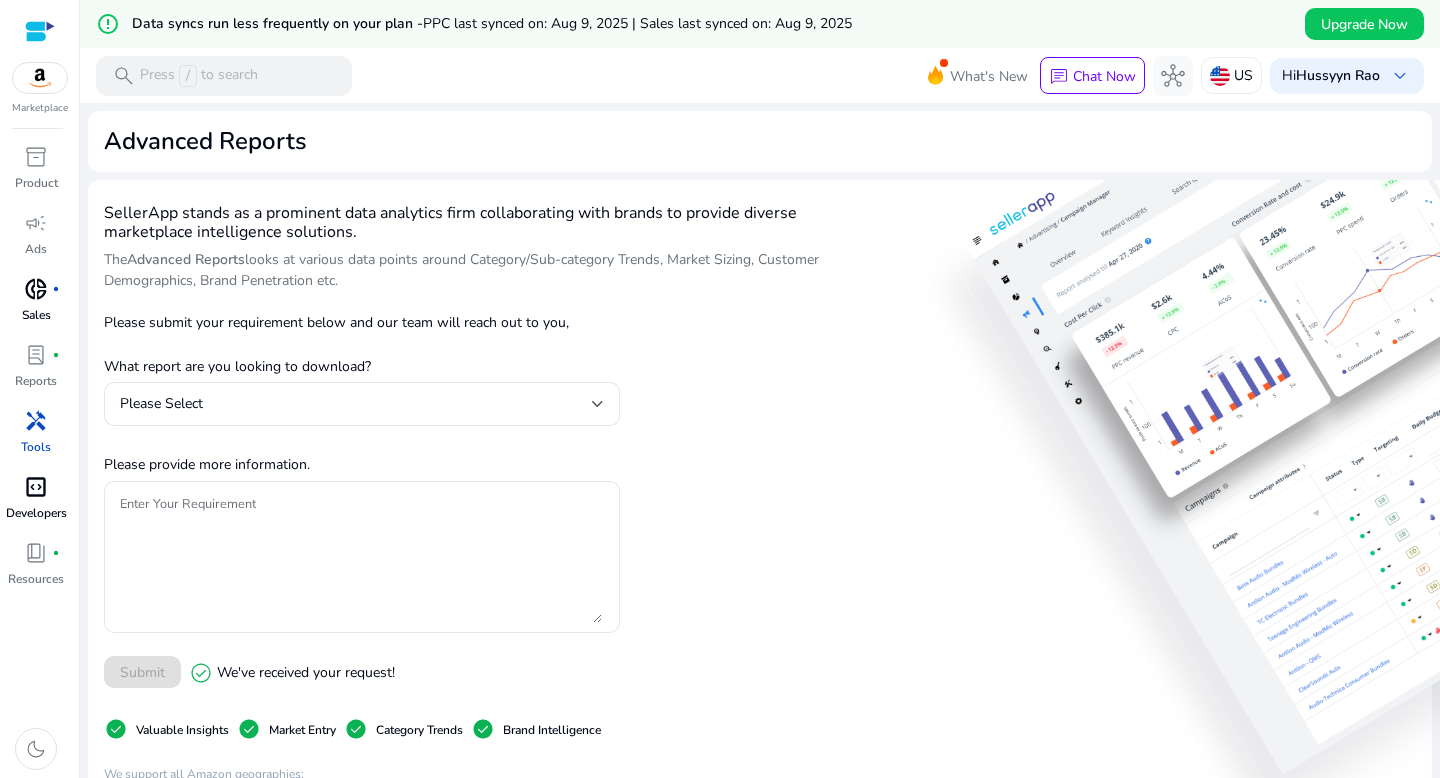 click on "code_blocks" at bounding box center [36, 487] 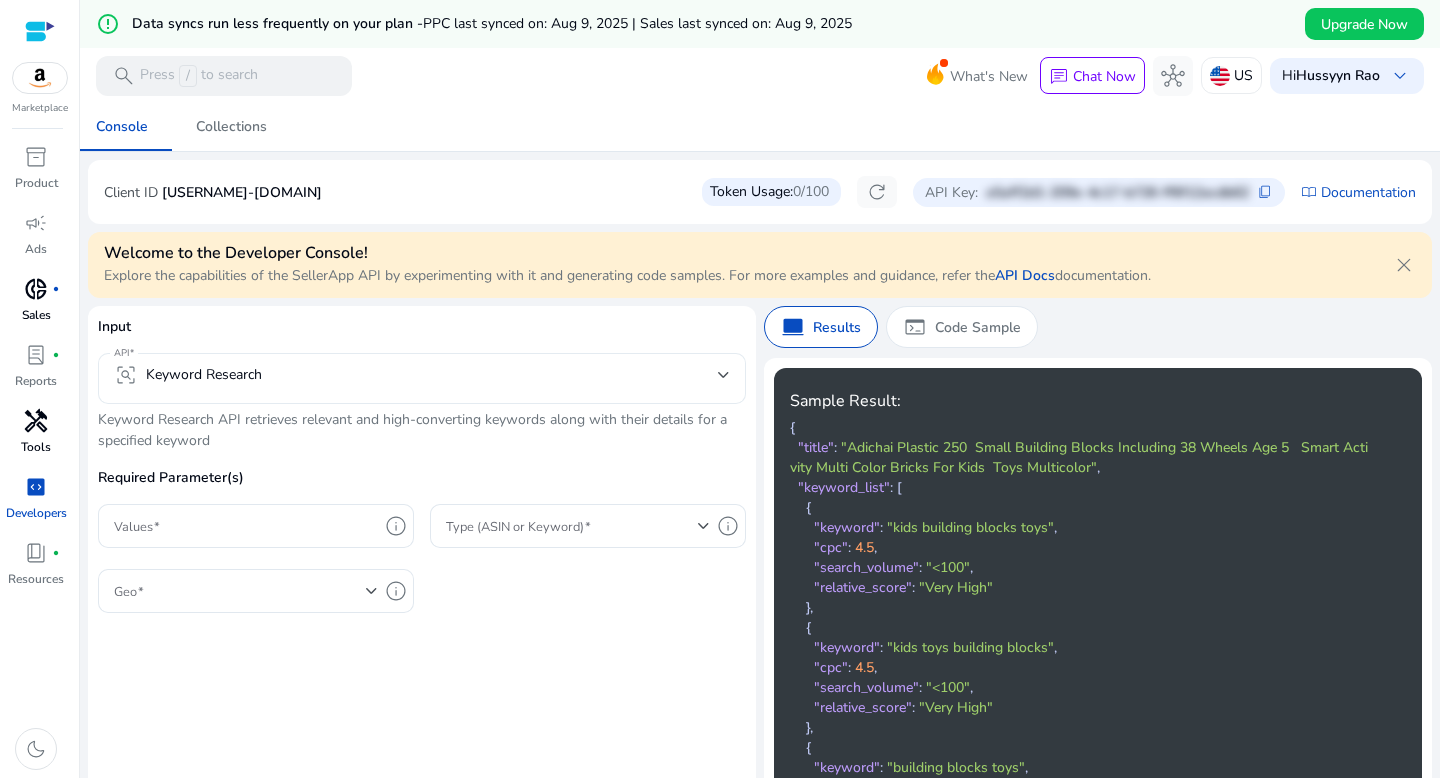click on "frame_inspect   Keyword Research" at bounding box center (416, 375) 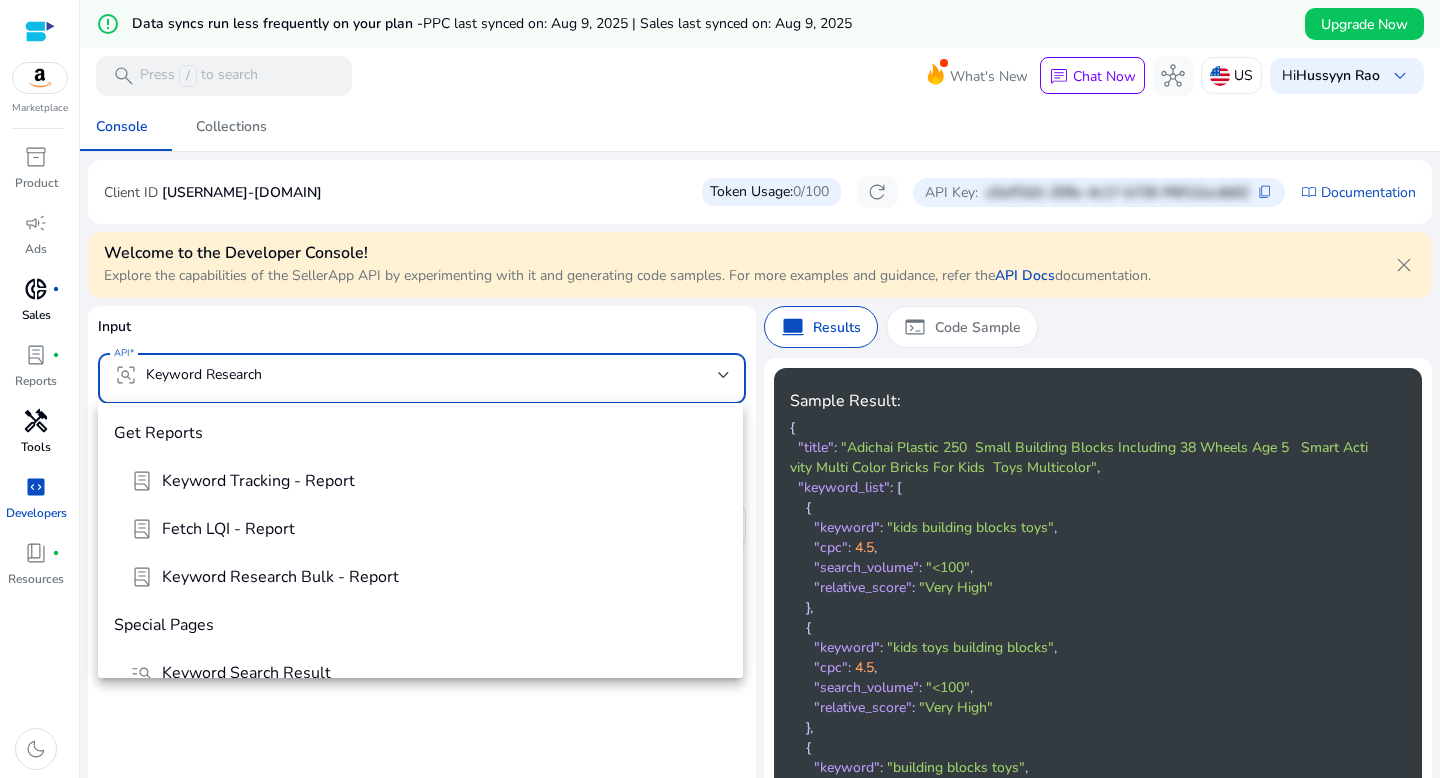 scroll, scrollTop: 941, scrollLeft: 0, axis: vertical 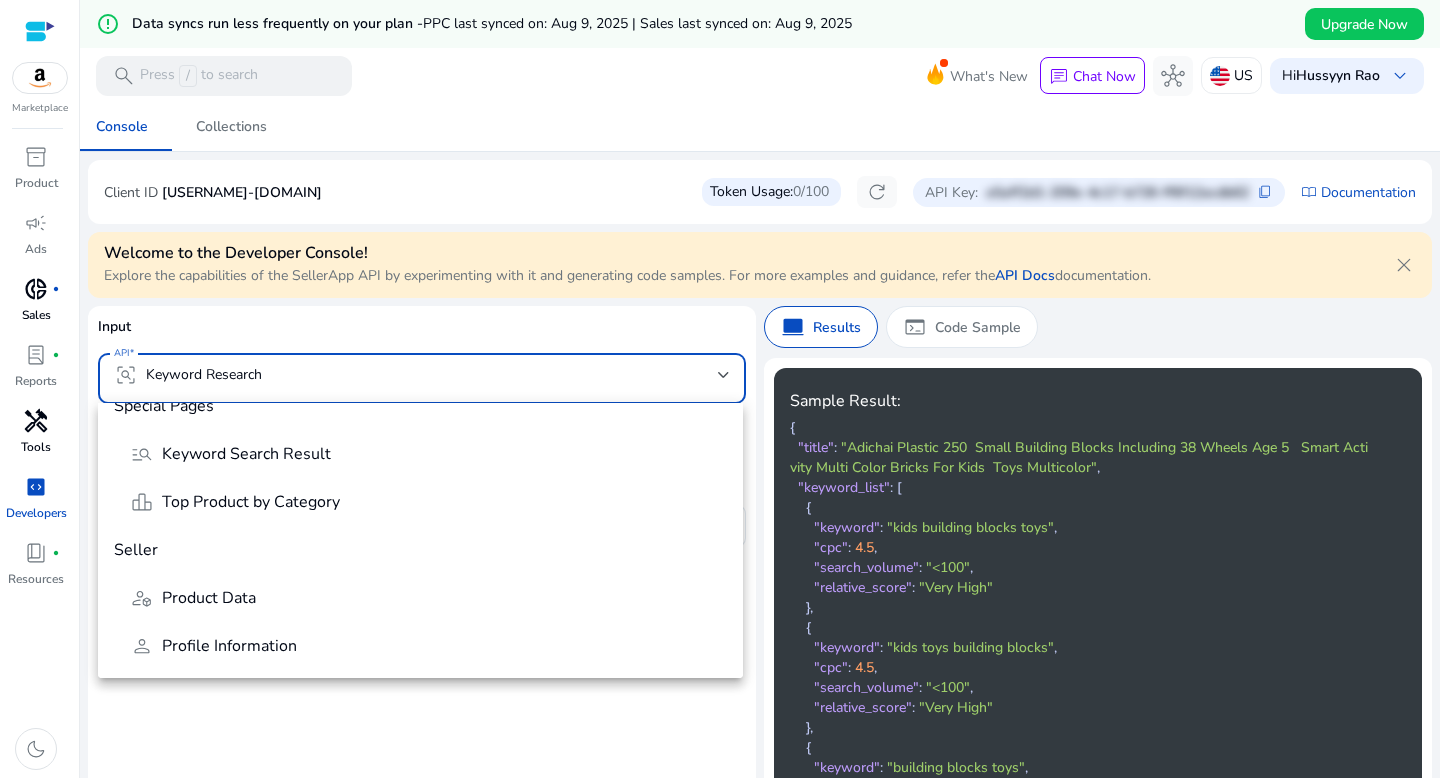 click at bounding box center (720, 389) 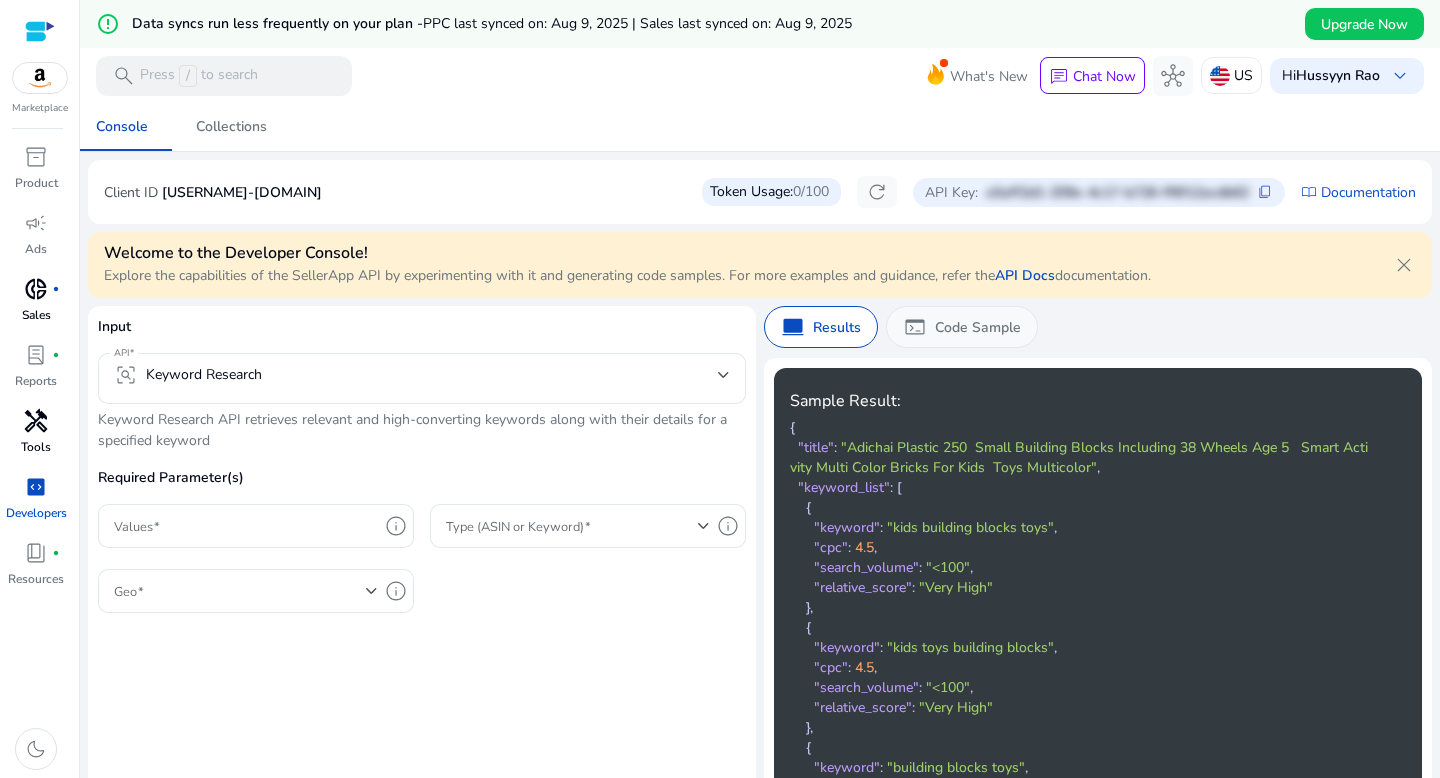 click on "Code Sample" 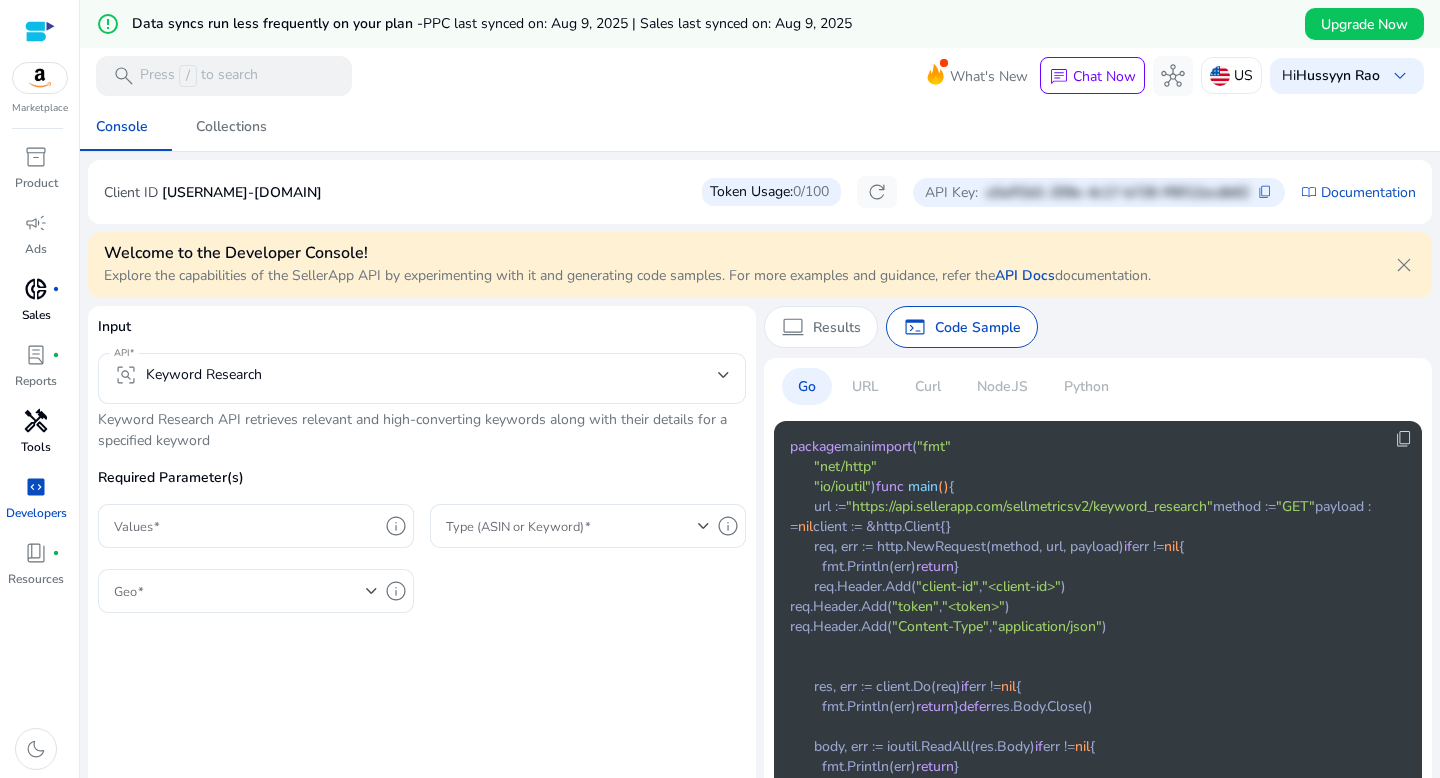 click on "URL" 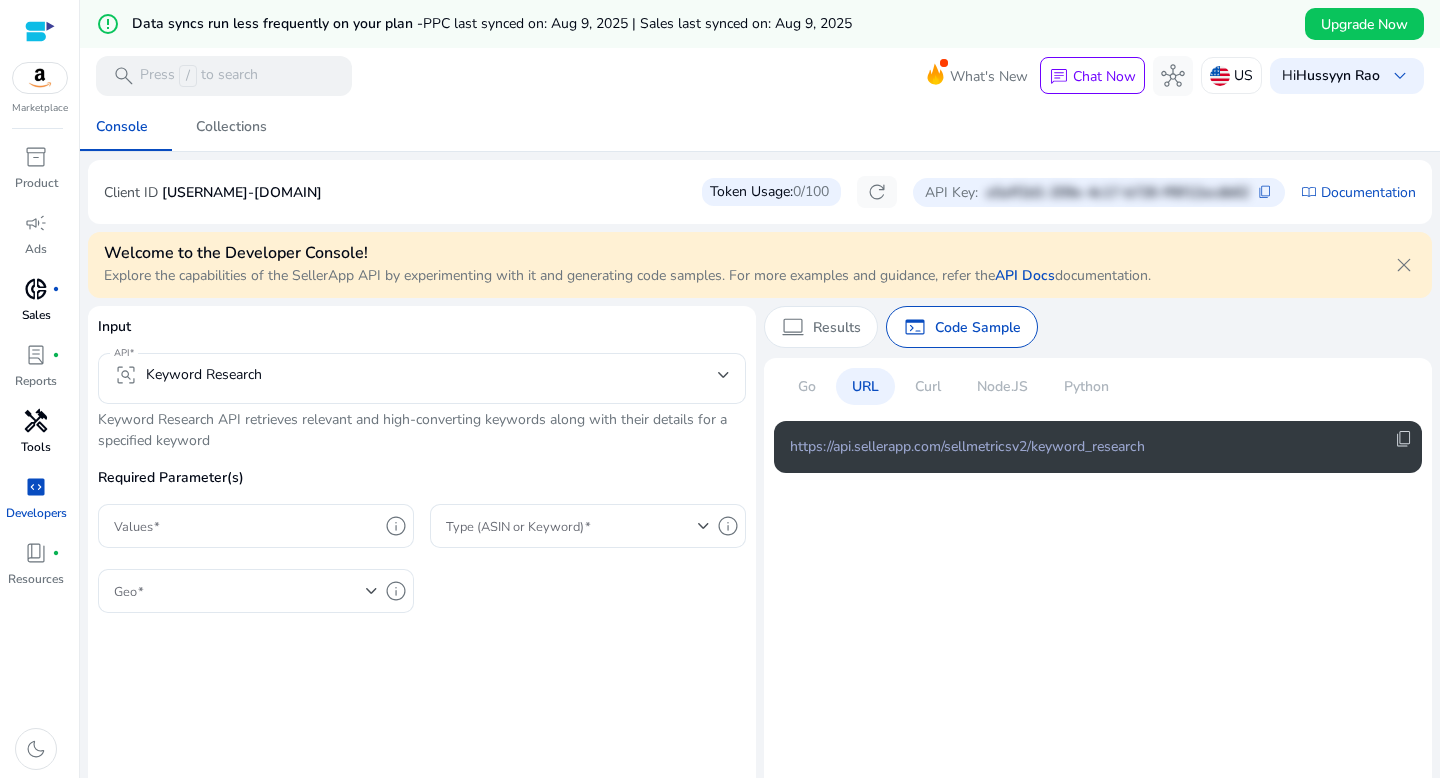 click on "Curl" 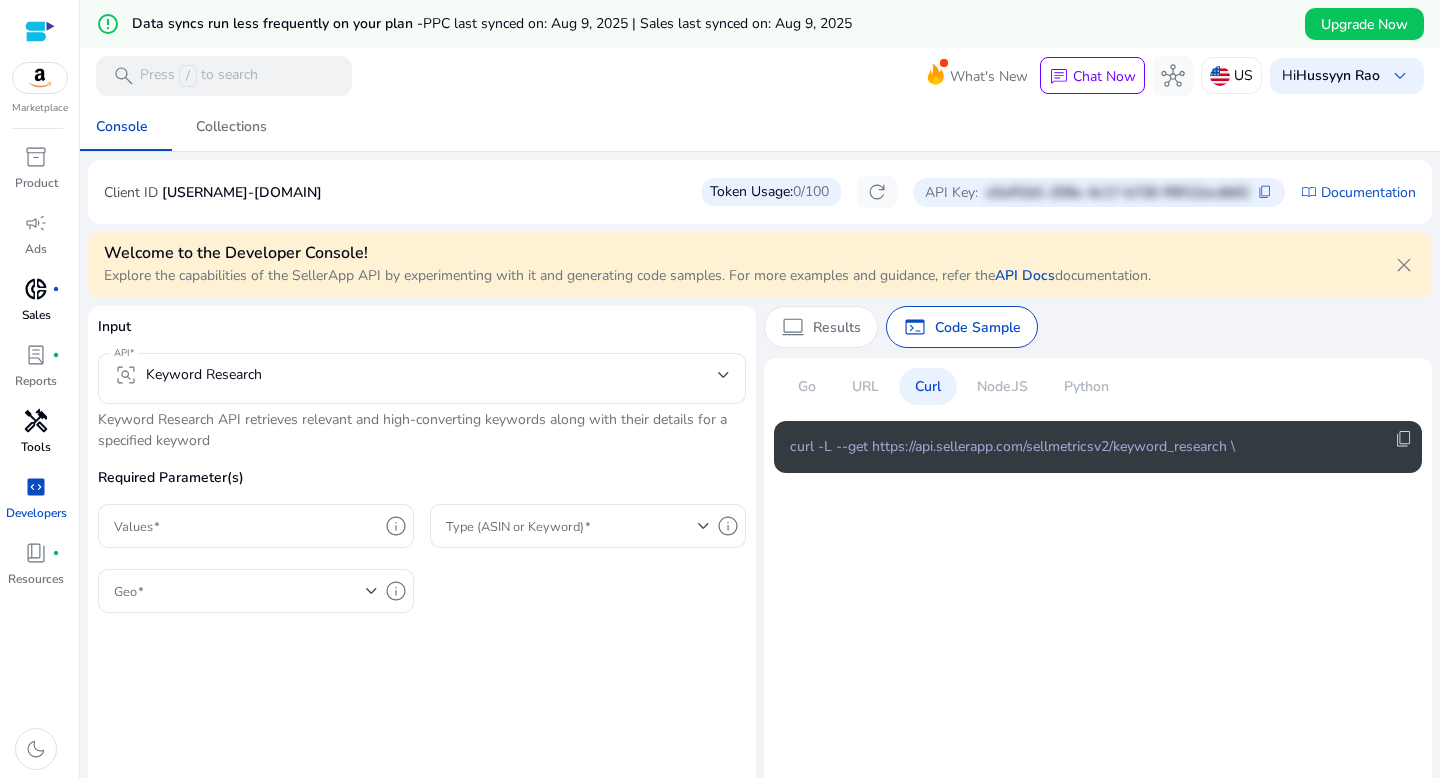 click on "Node.JS" 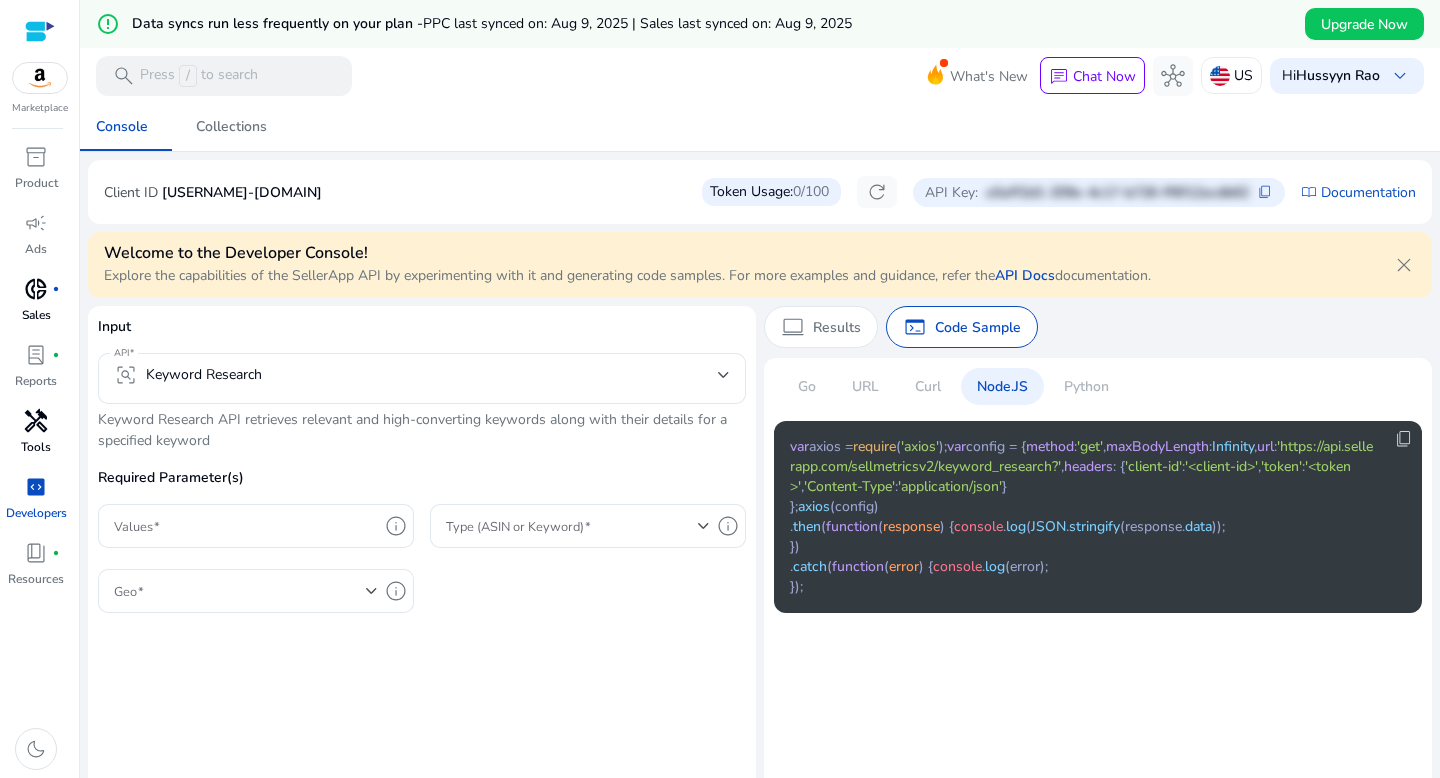 click on "Python" 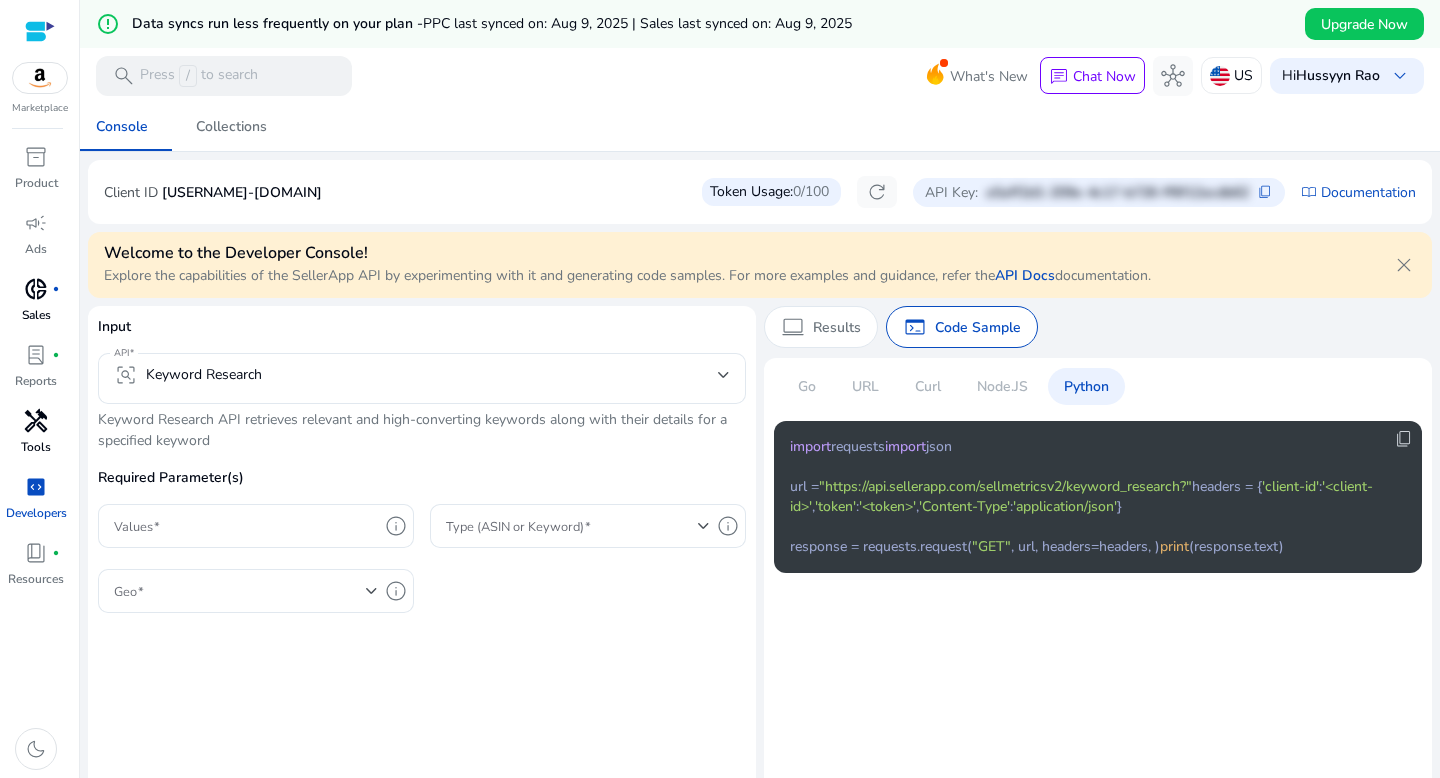 click on "Node.JS" 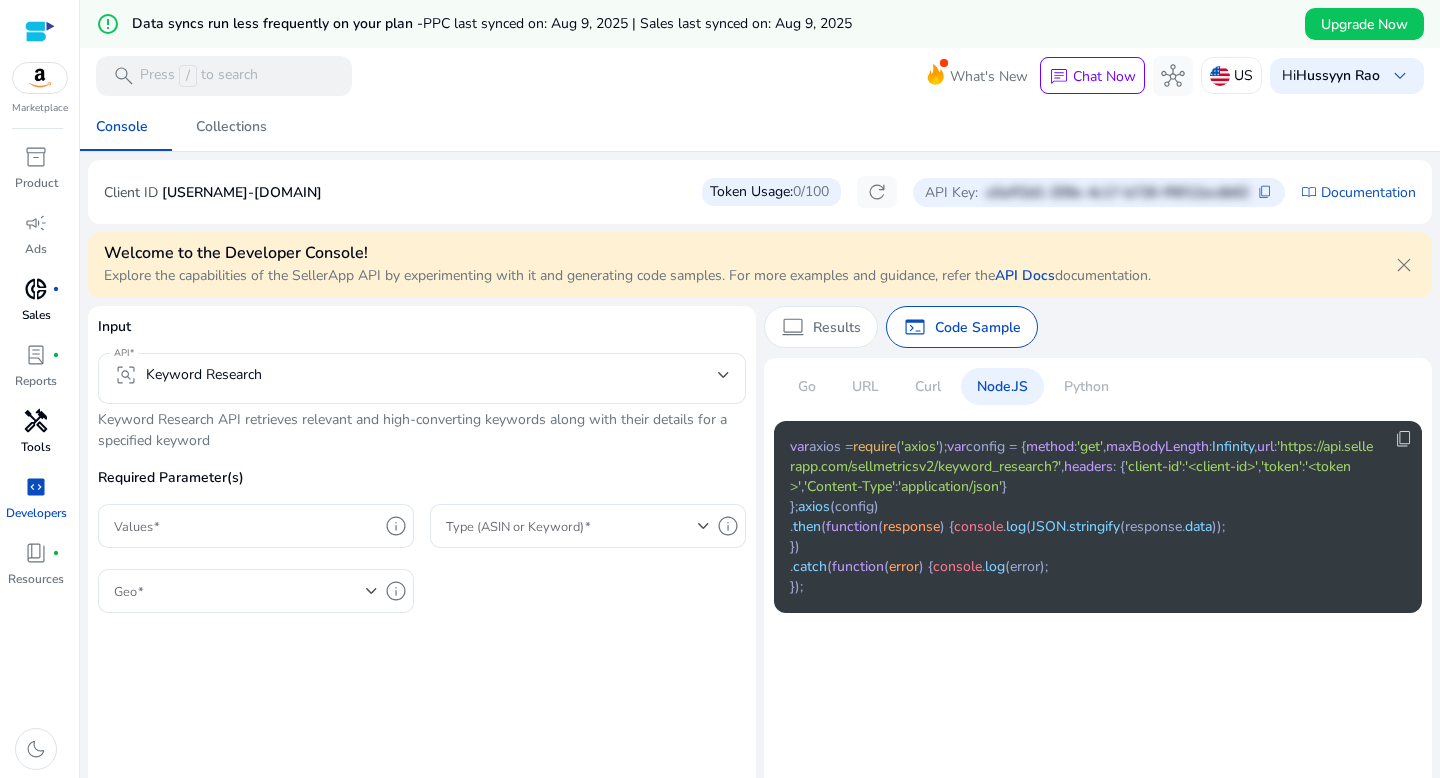 click on "Curl" 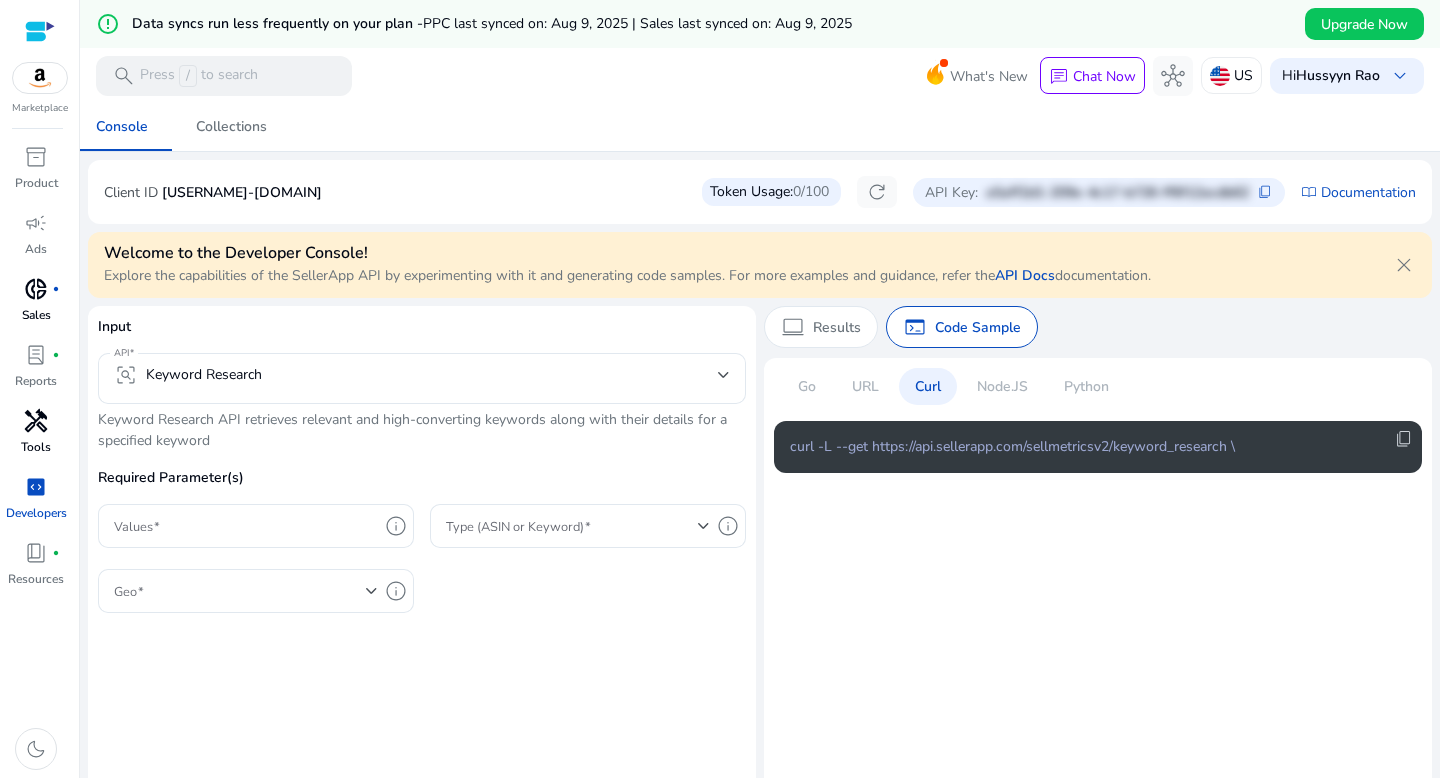 click on "URL" 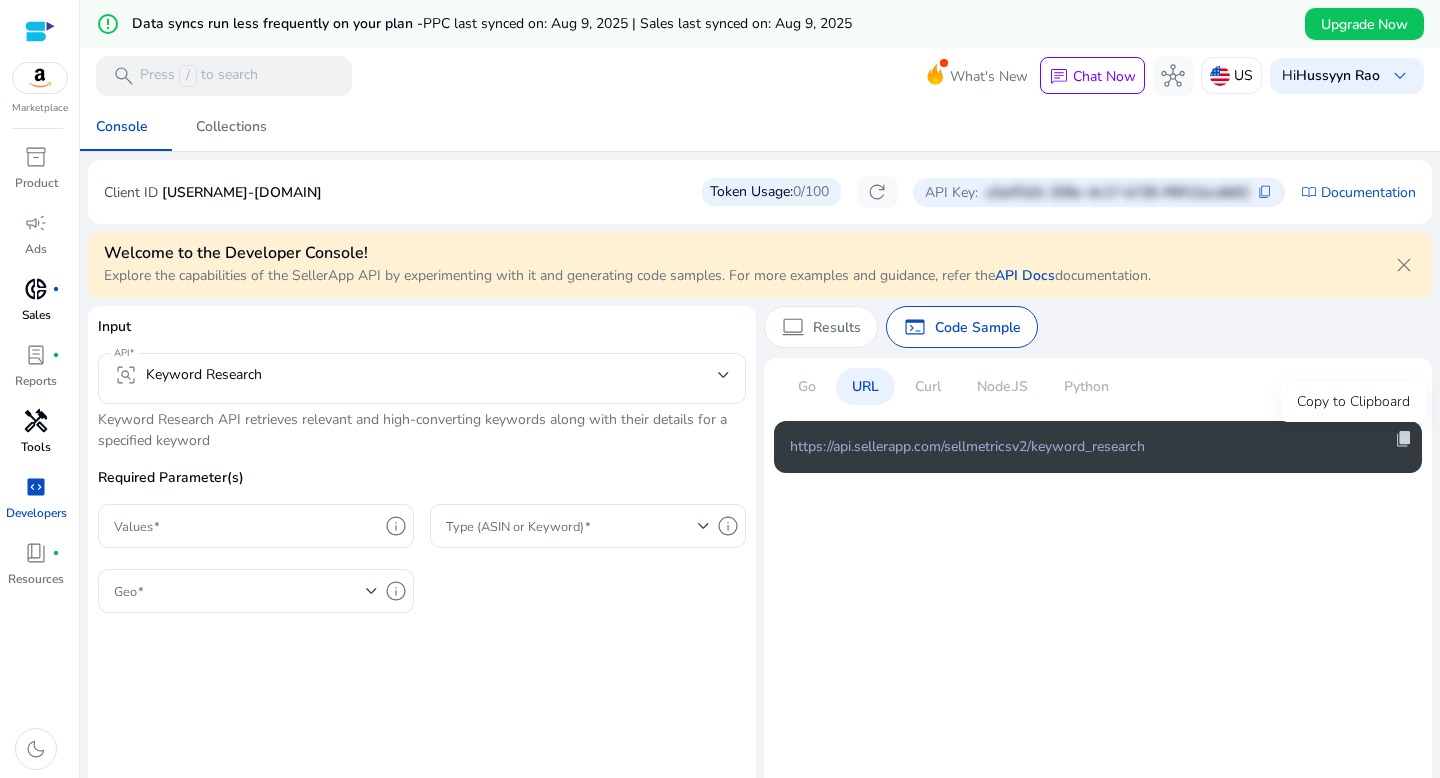click on "content_copy" 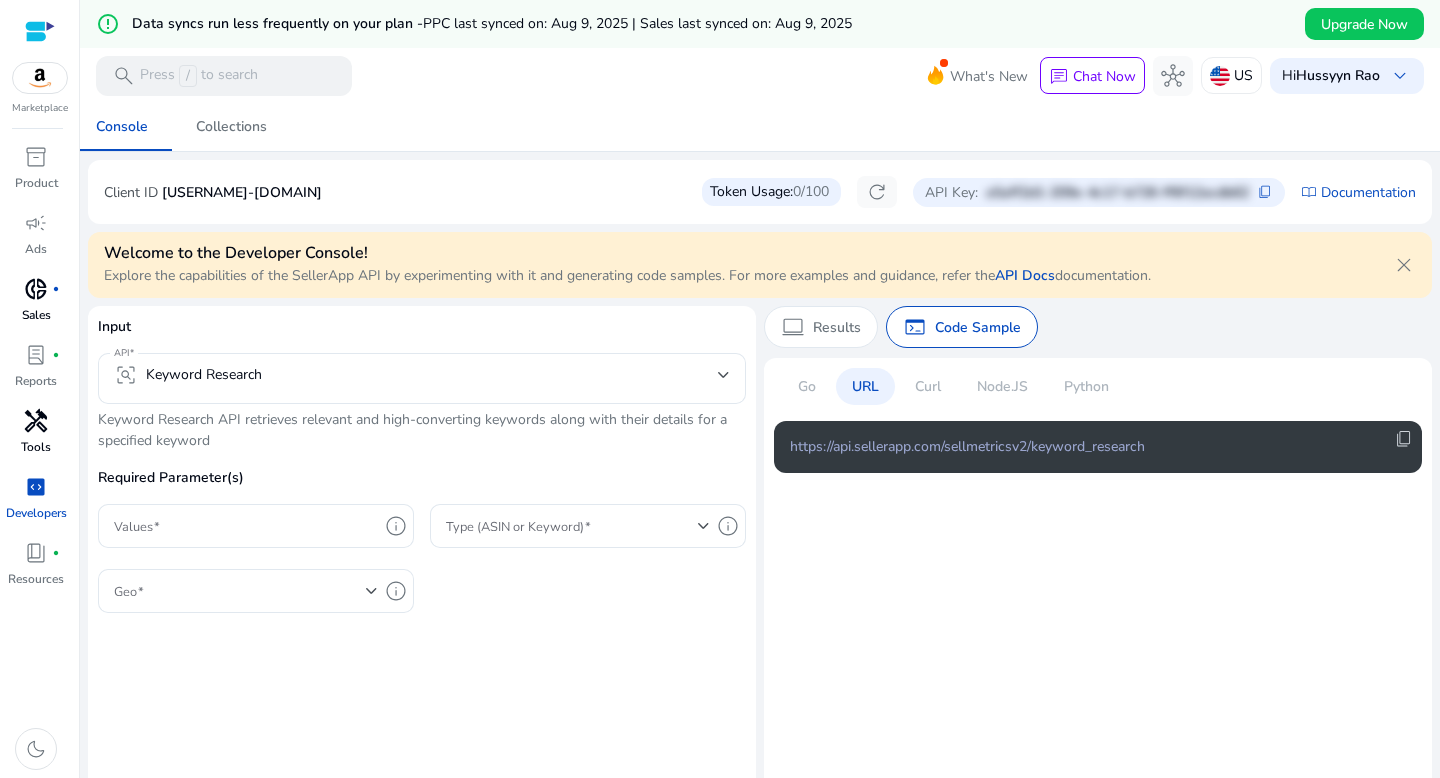 click on "close" 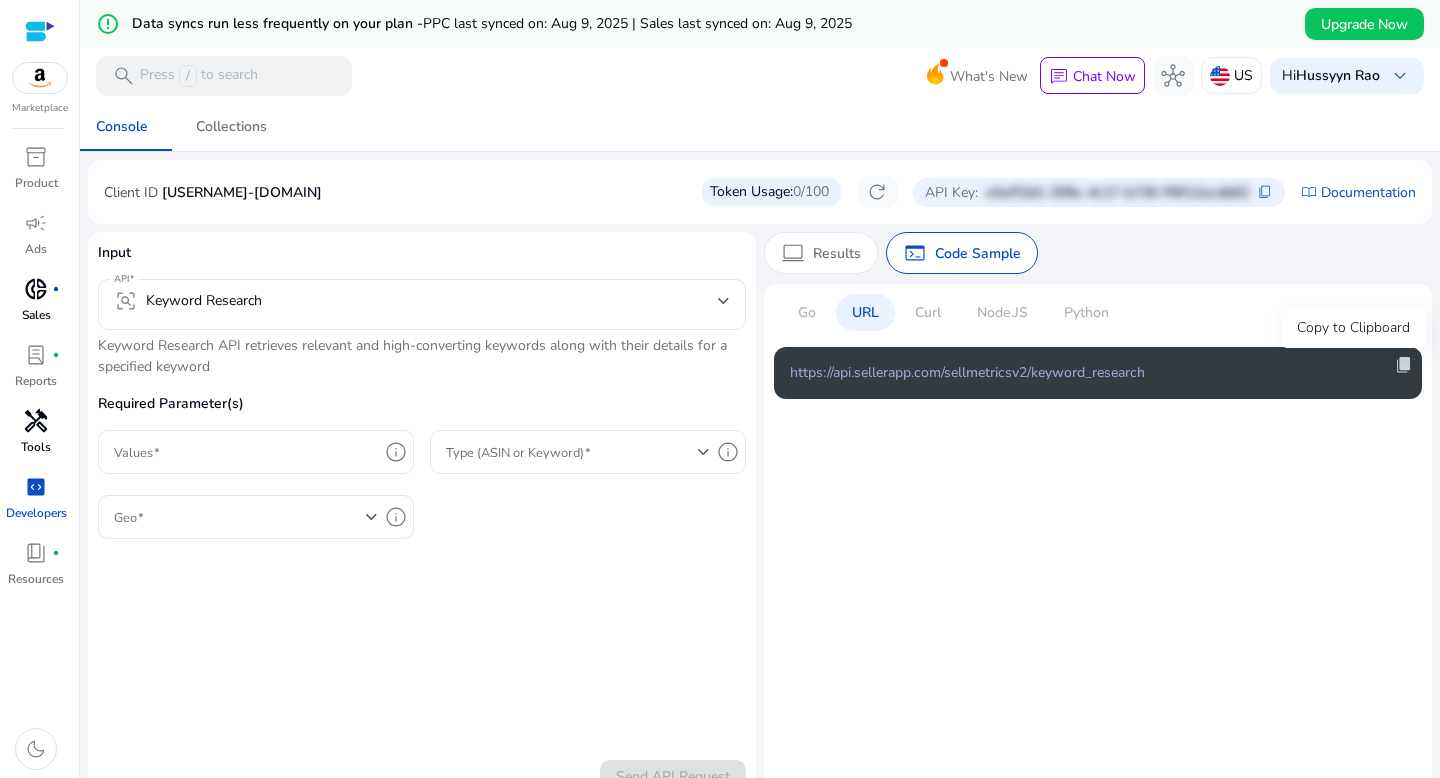 click on "content_copy" 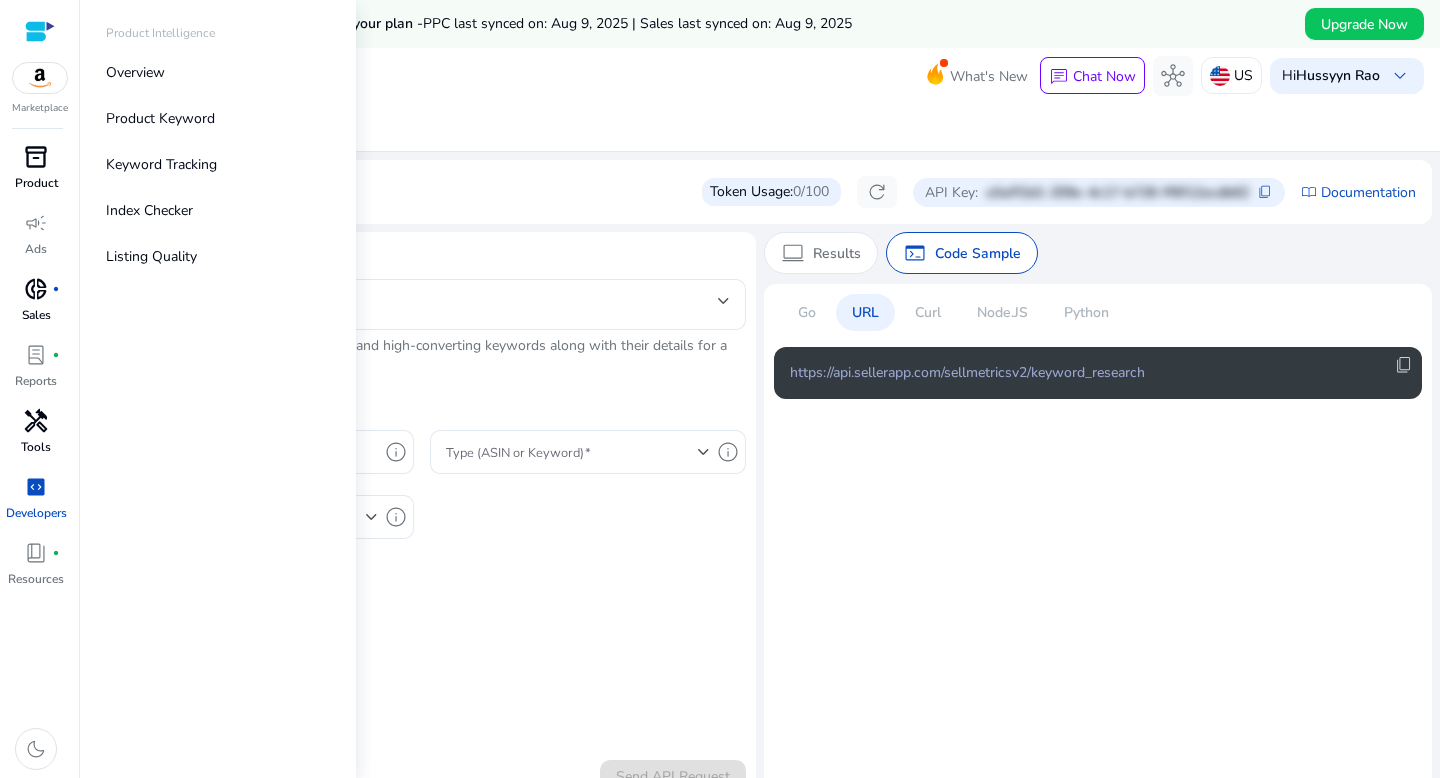click on "Product" at bounding box center [36, 183] 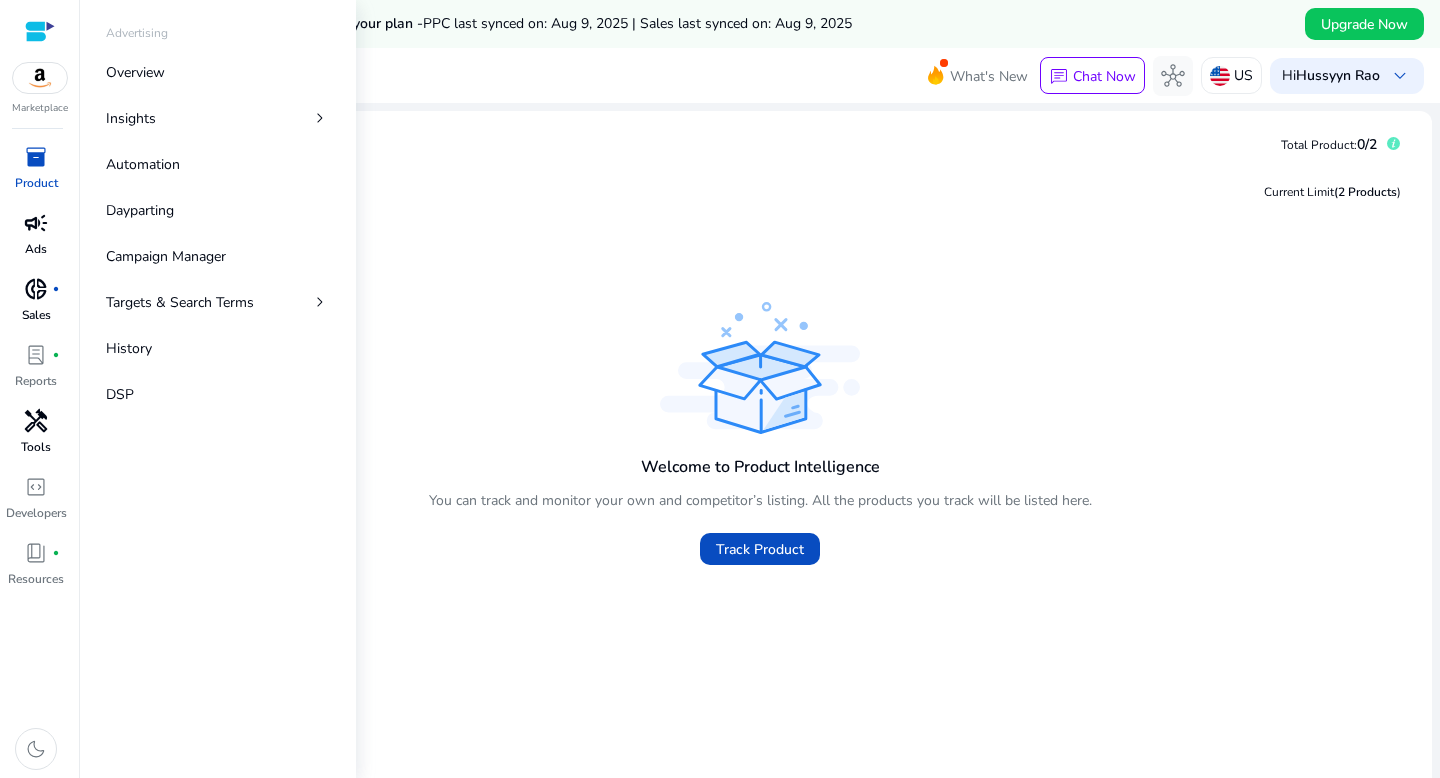 click on "campaign" at bounding box center (36, 223) 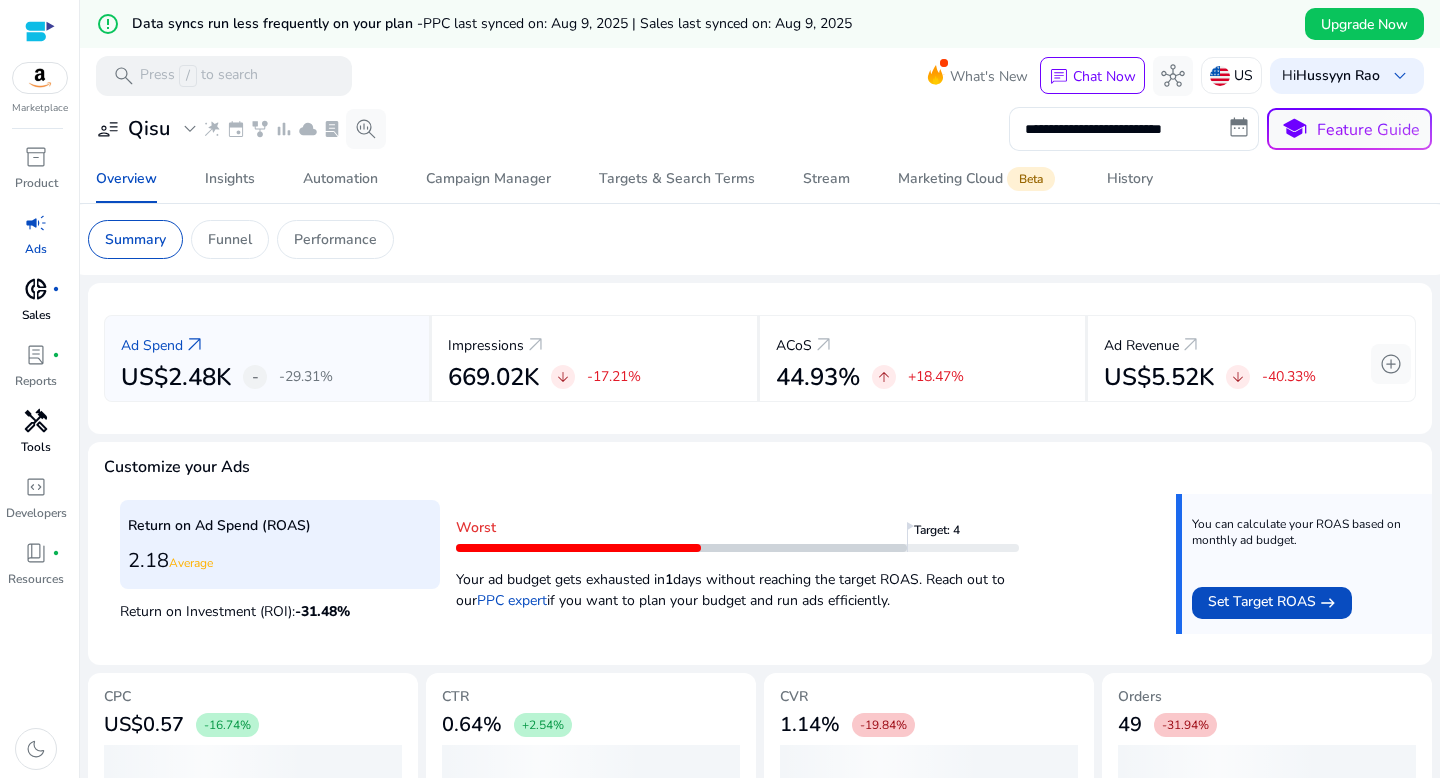 click on "donut_small" at bounding box center (36, 289) 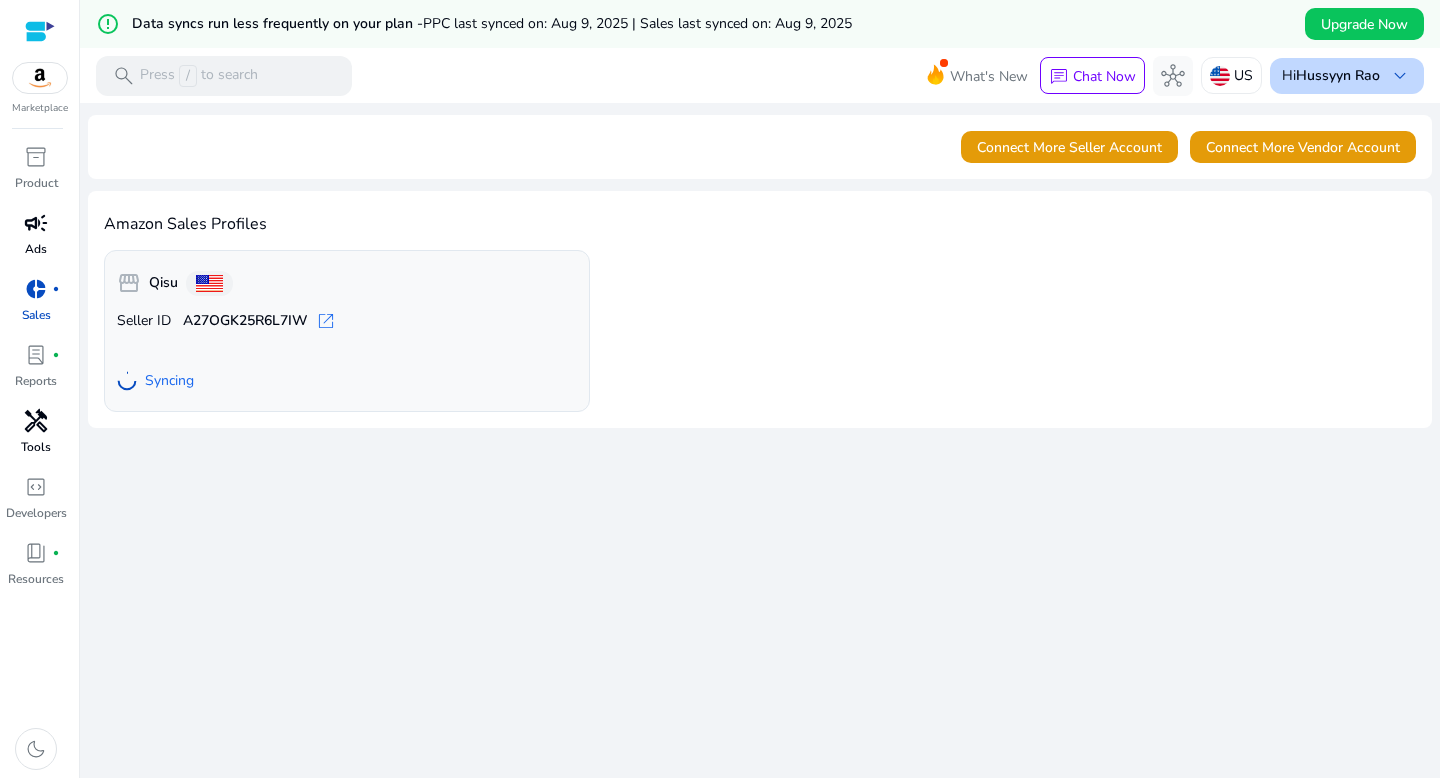 click on "Hussyyn Rao" at bounding box center [1338, 75] 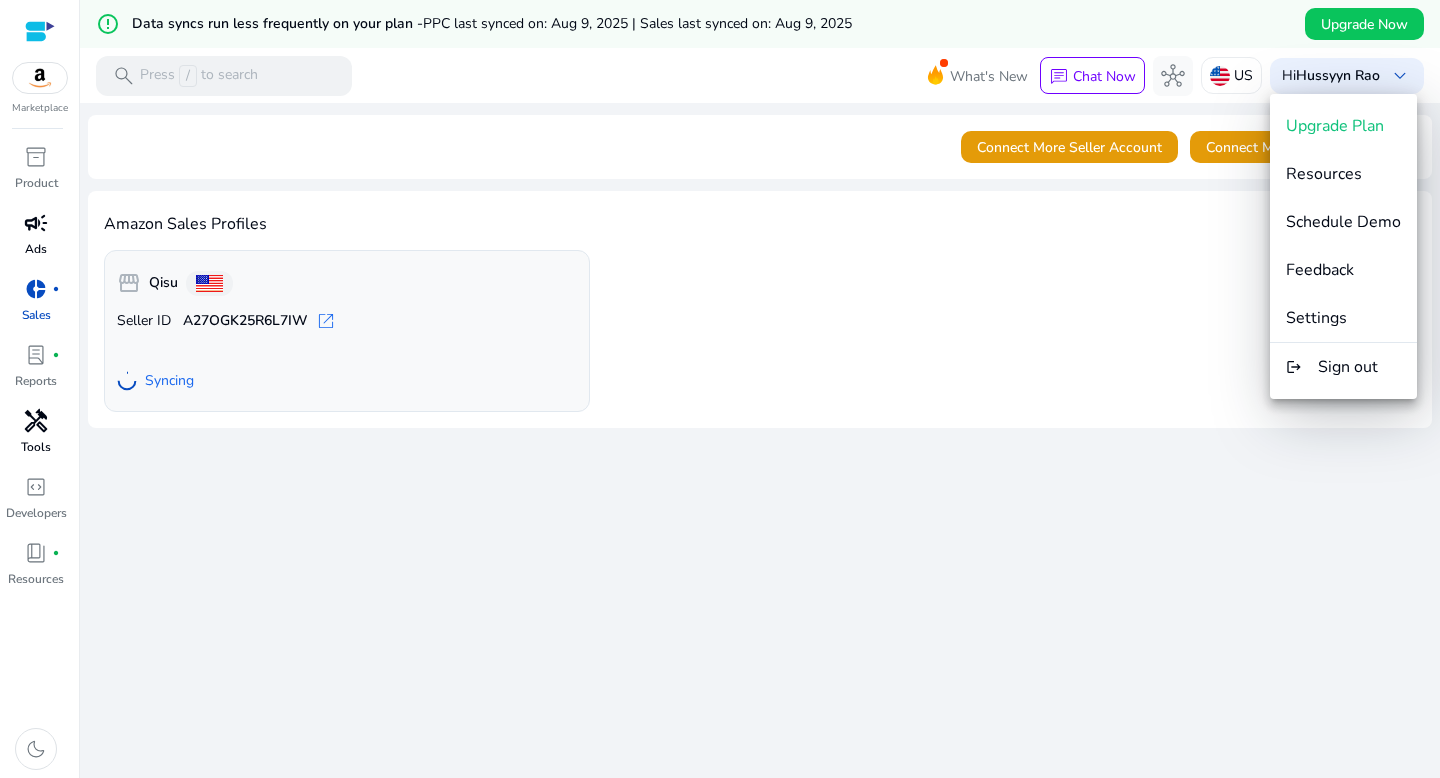 click at bounding box center [720, 389] 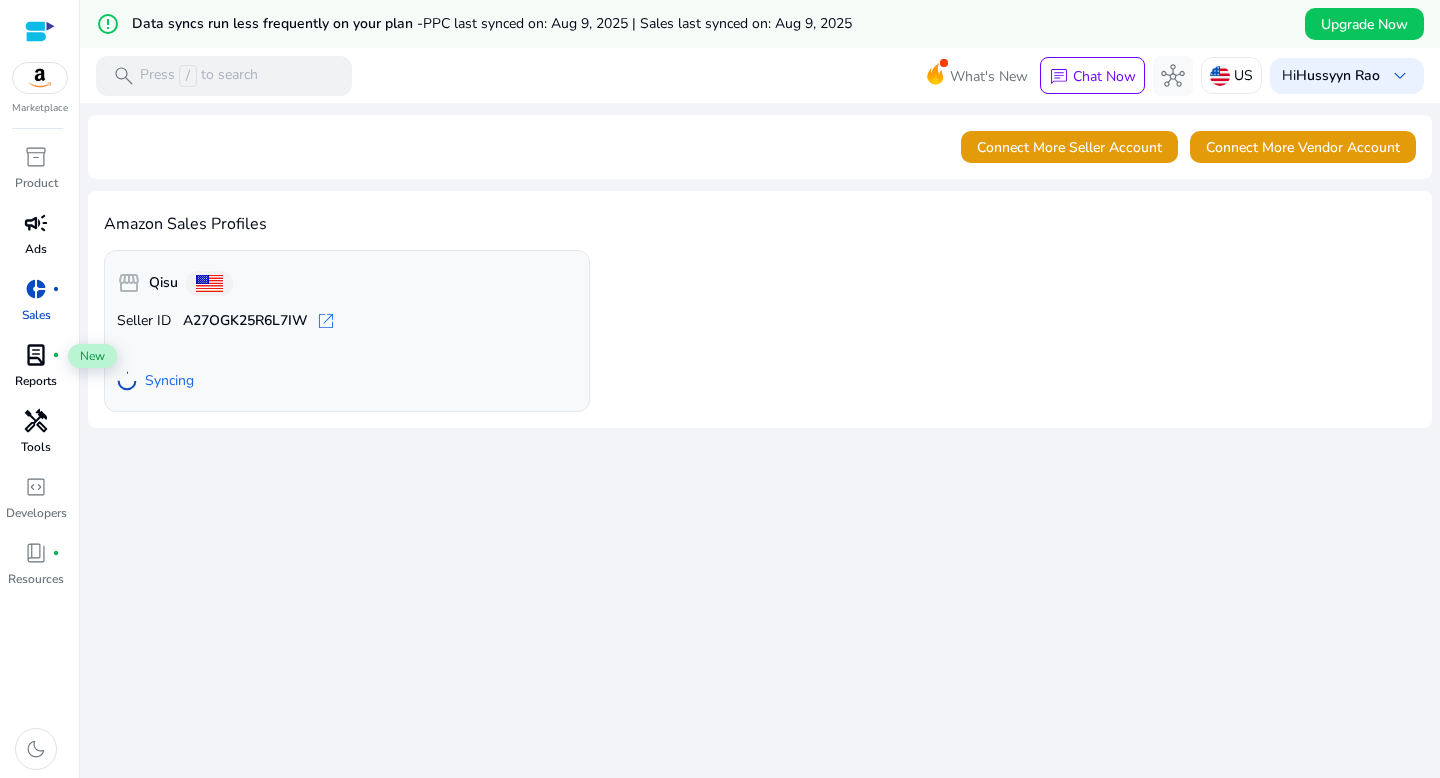 click on "lab_profile" at bounding box center [36, 355] 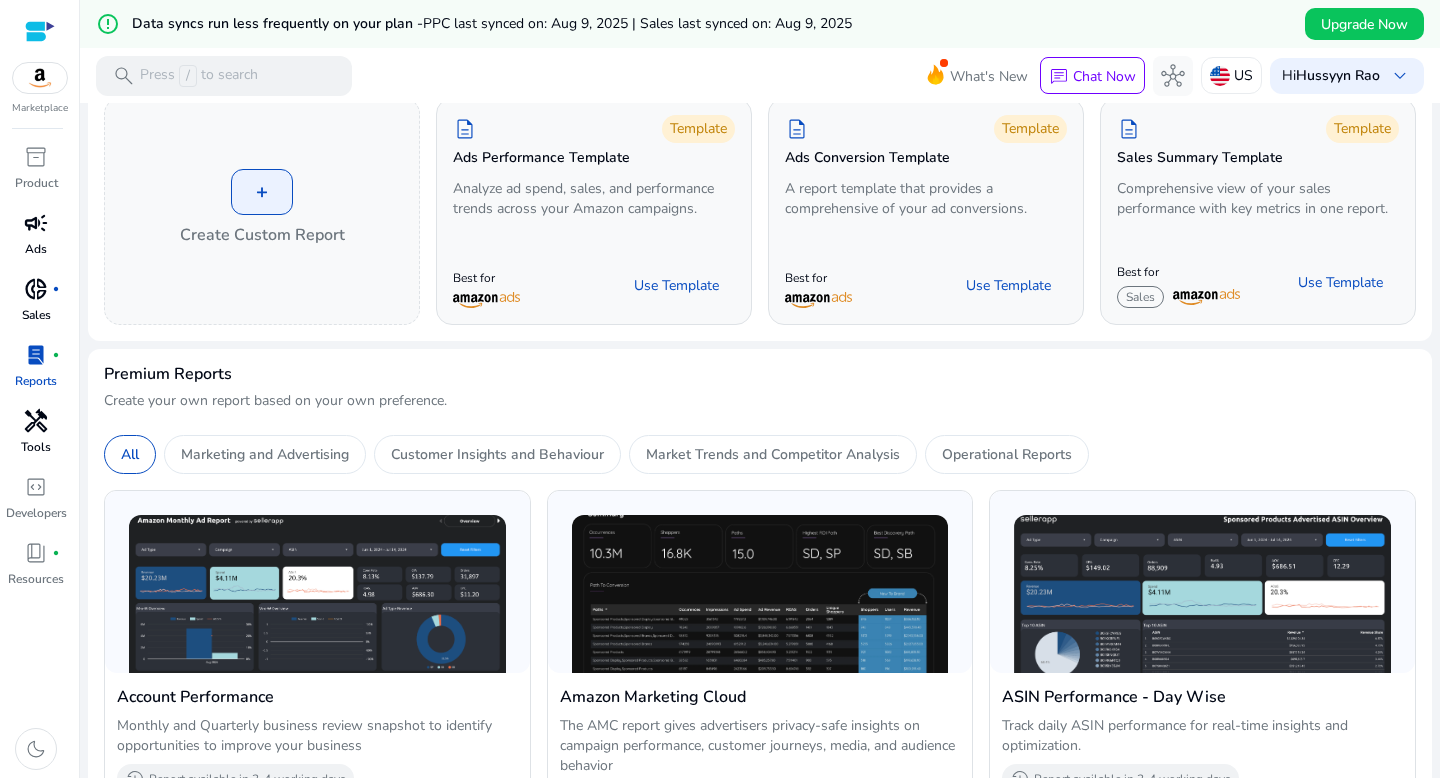 scroll, scrollTop: 150, scrollLeft: 0, axis: vertical 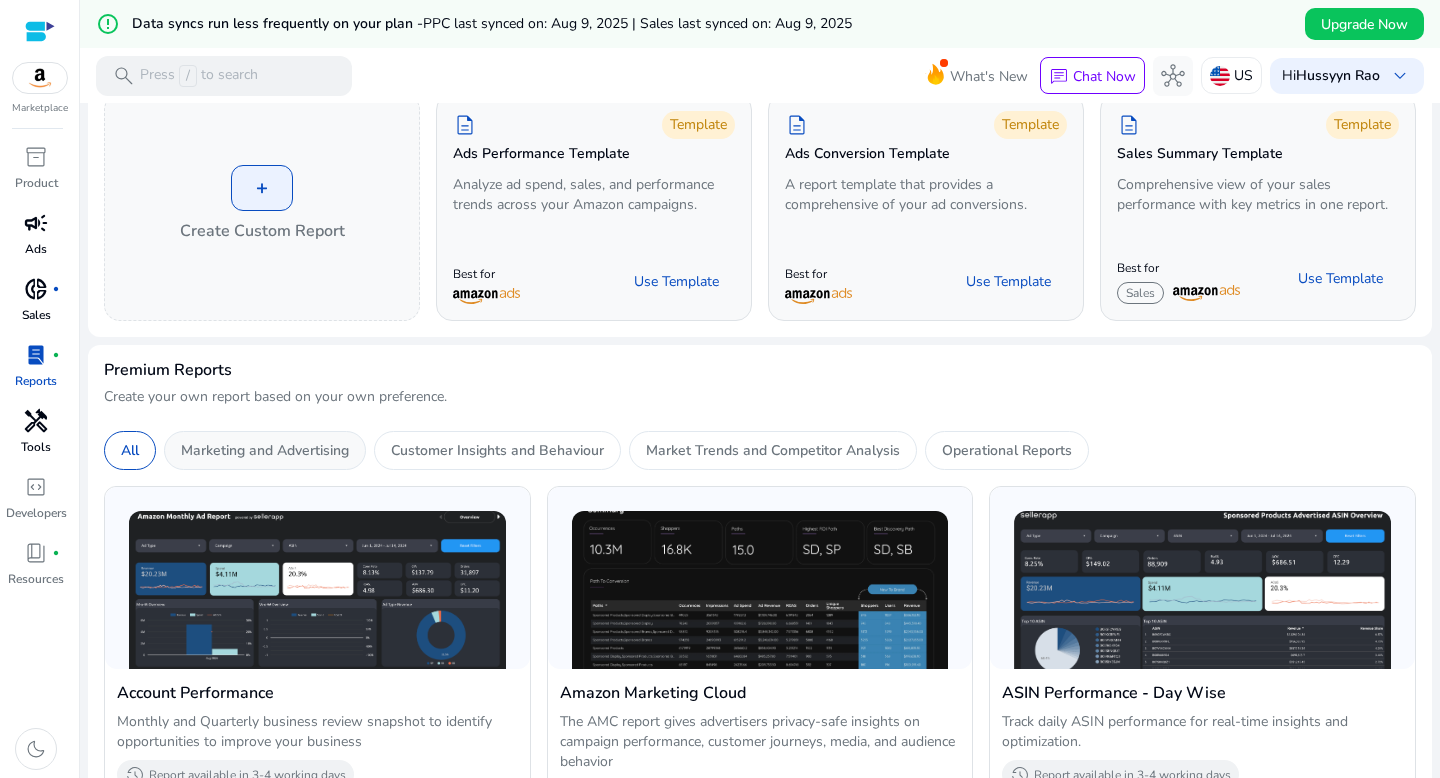 click on "Marketing and Advertising" 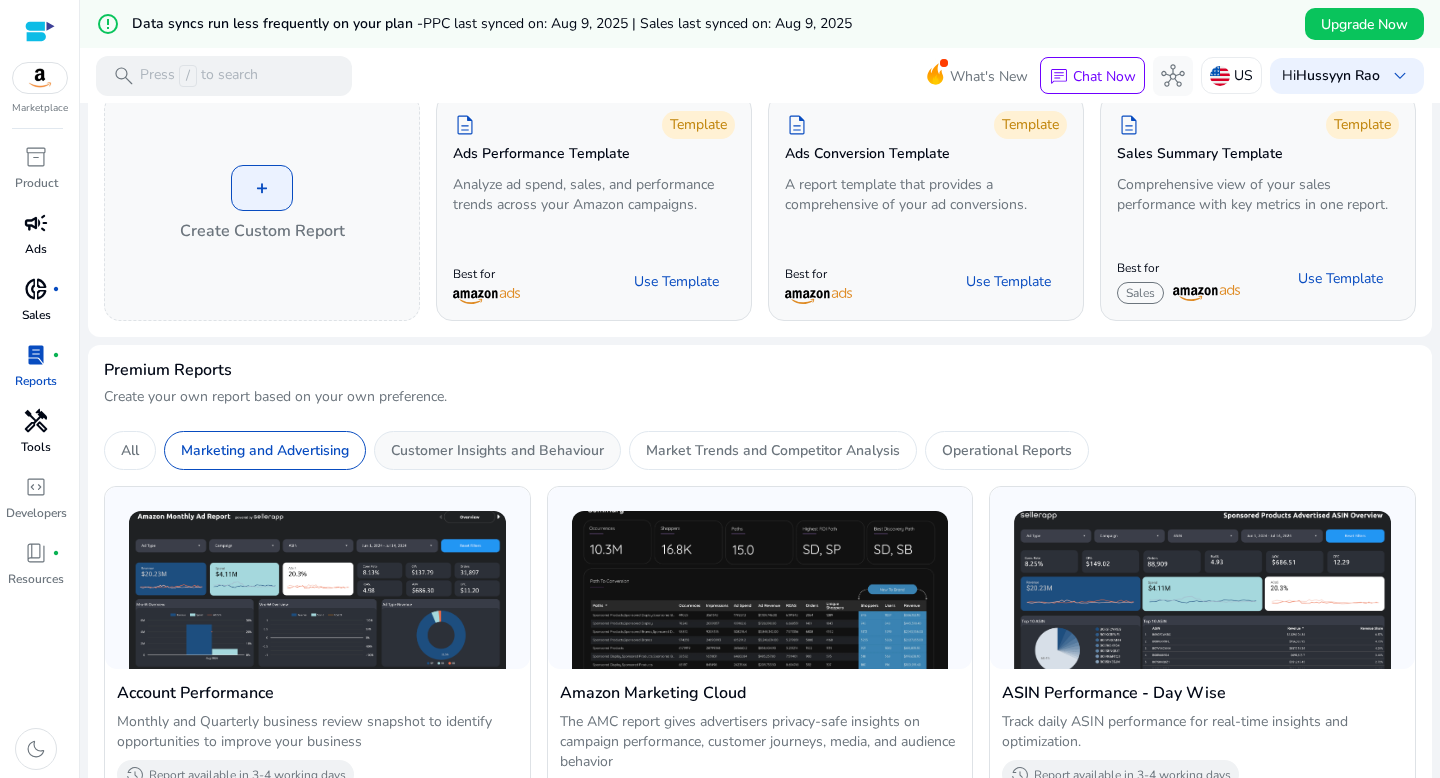 click on "Customer Insights and Behaviour" 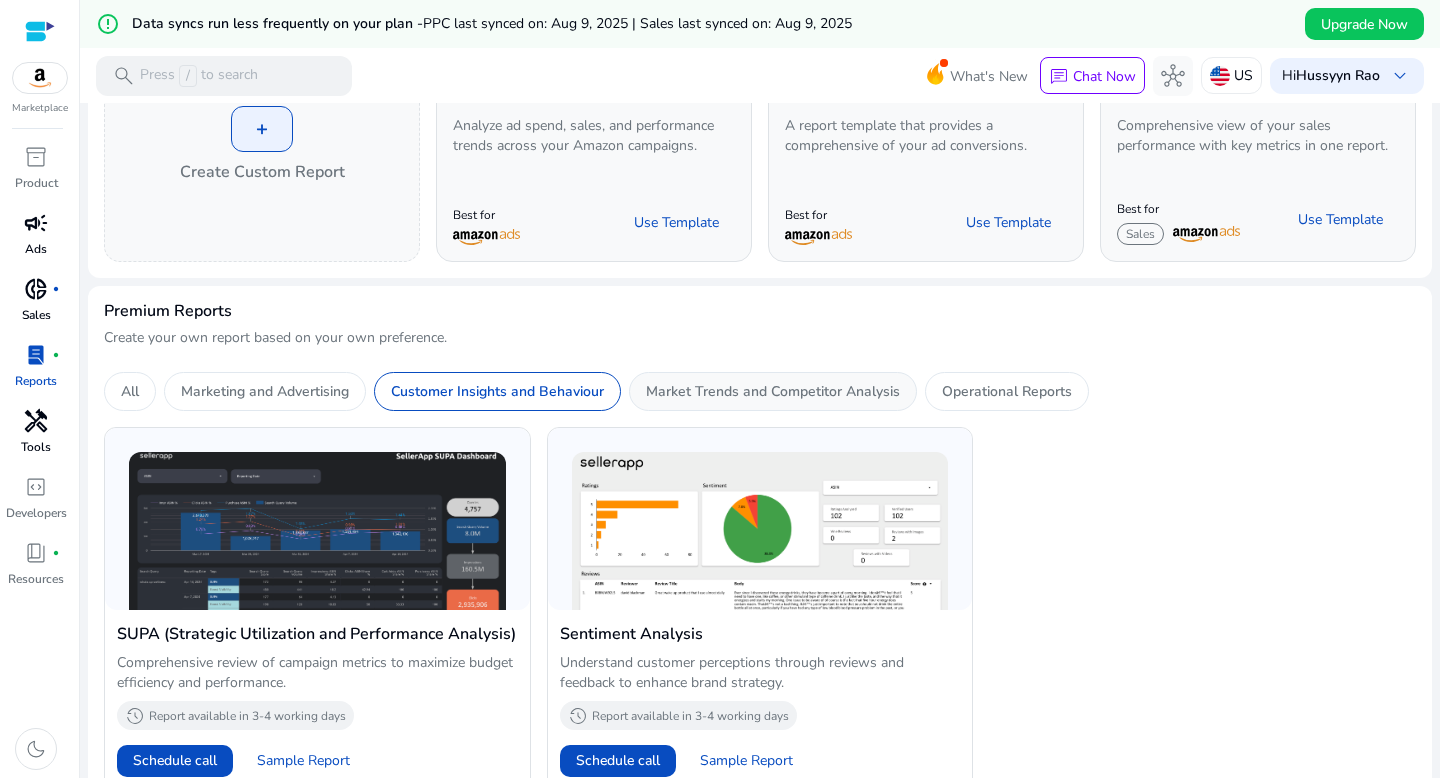 scroll, scrollTop: 223, scrollLeft: 0, axis: vertical 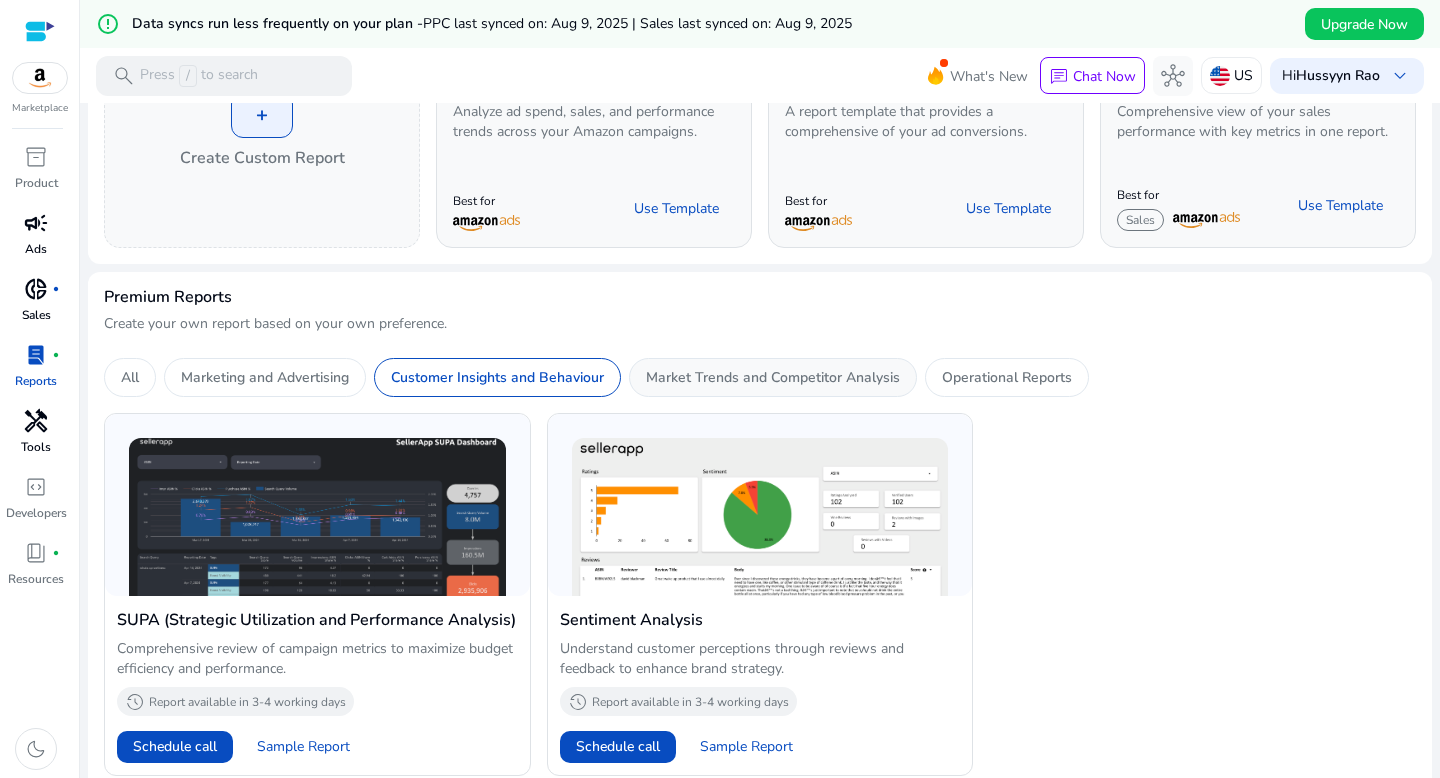 click on "Market Trends and Competitor Analysis" 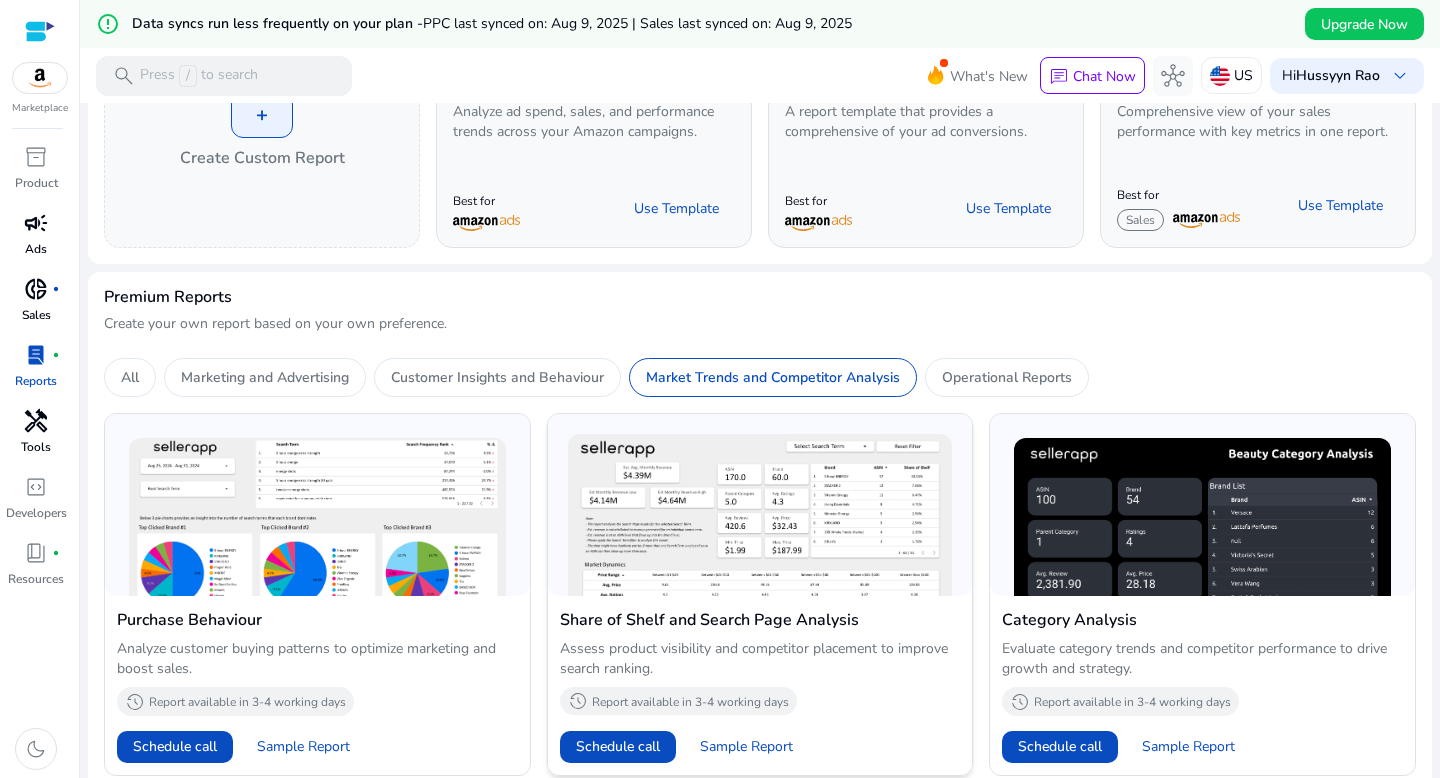 scroll, scrollTop: 244, scrollLeft: 0, axis: vertical 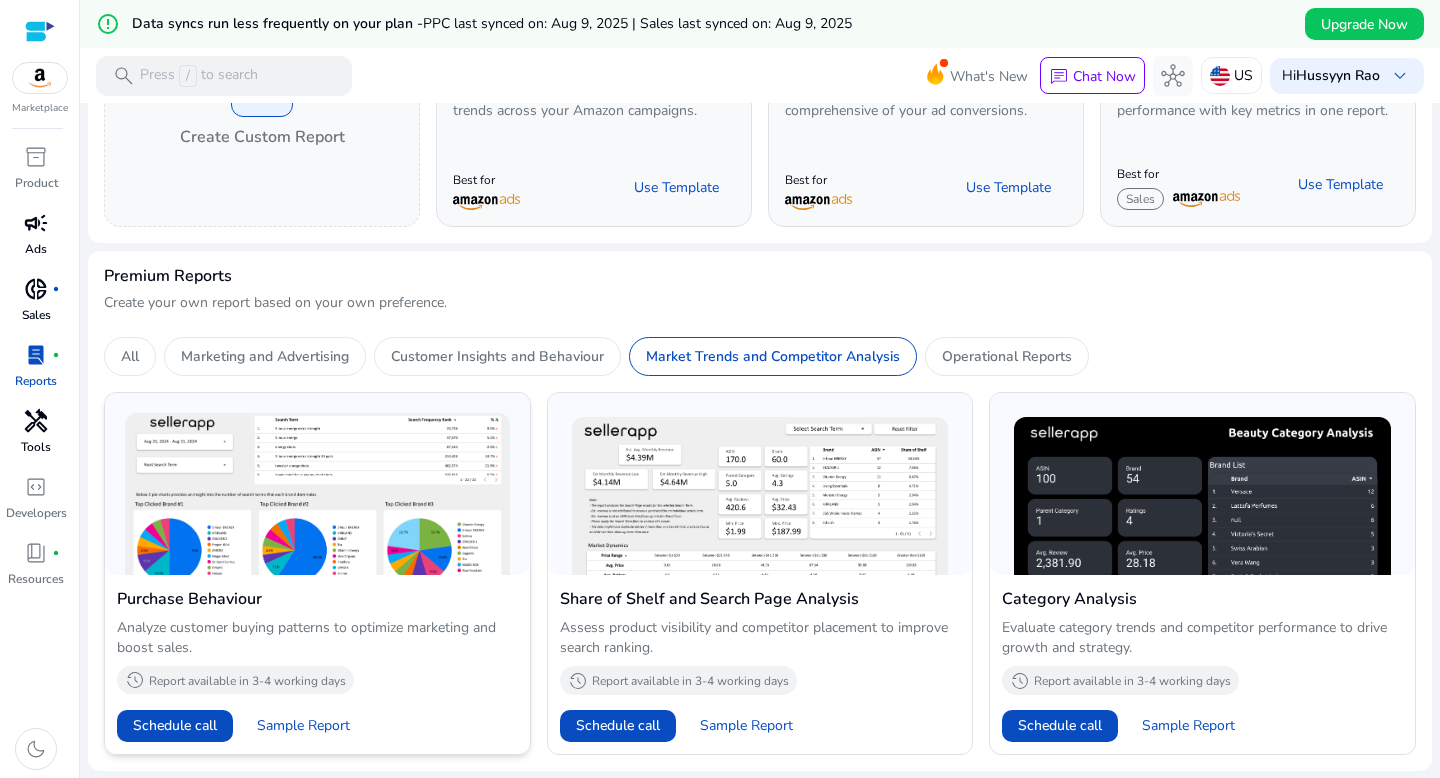 click 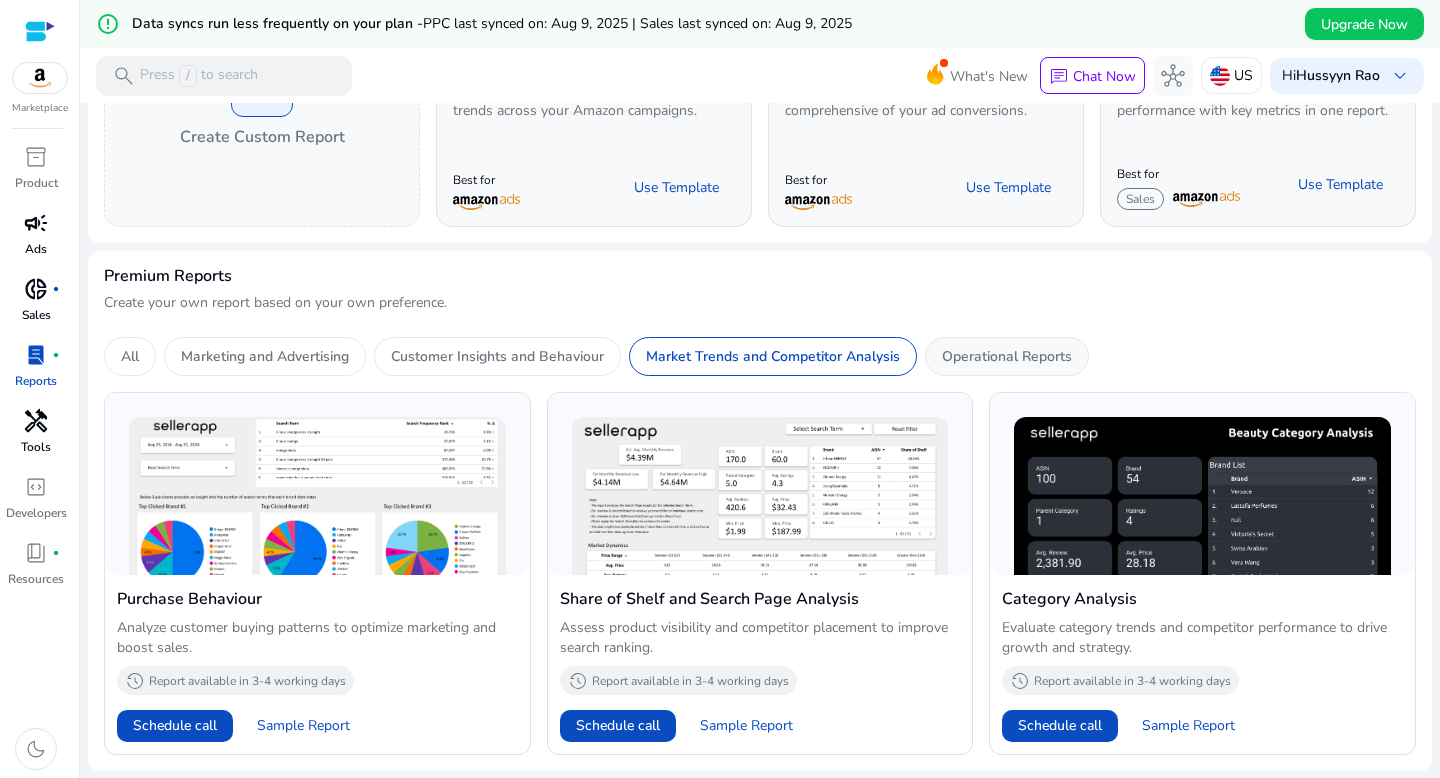 click on "Operational Reports" 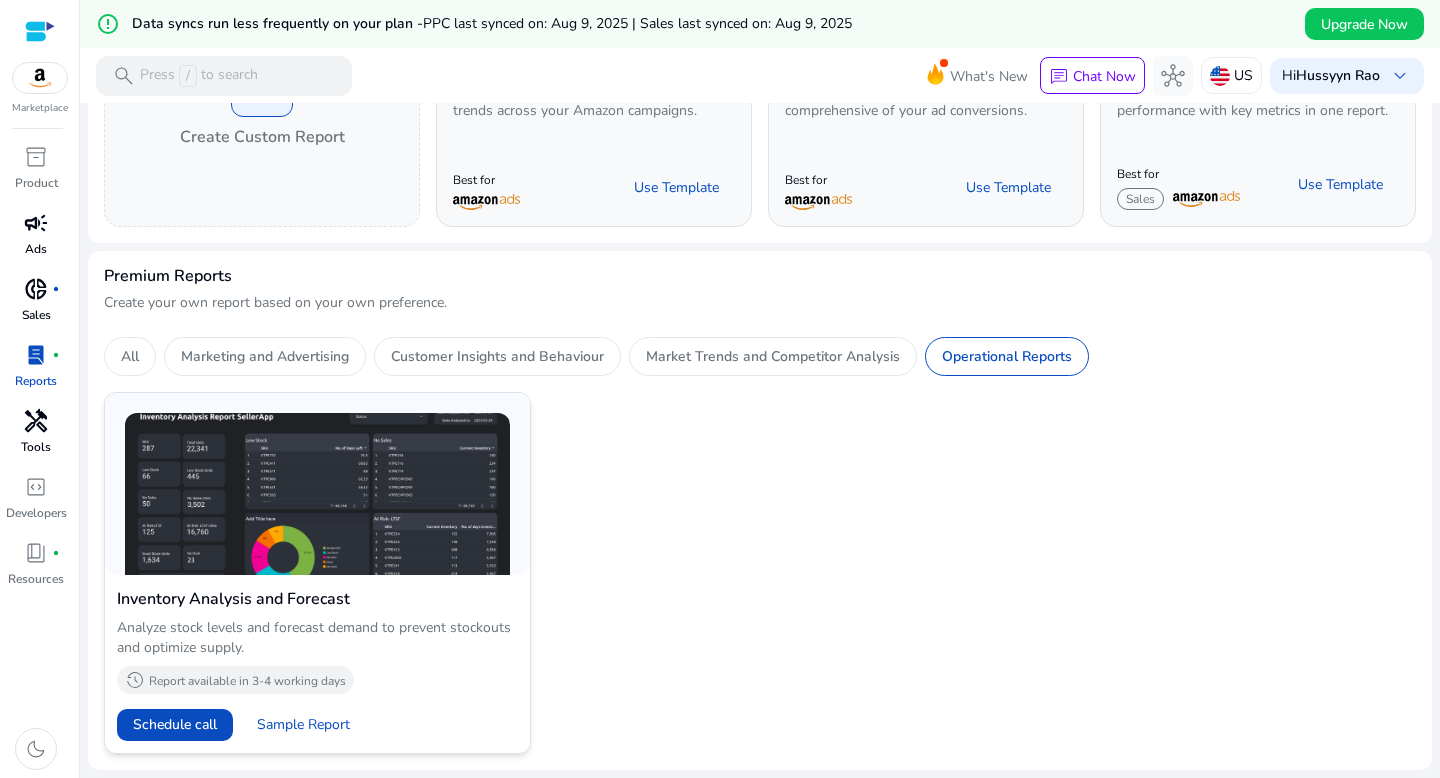 scroll, scrollTop: 243, scrollLeft: 0, axis: vertical 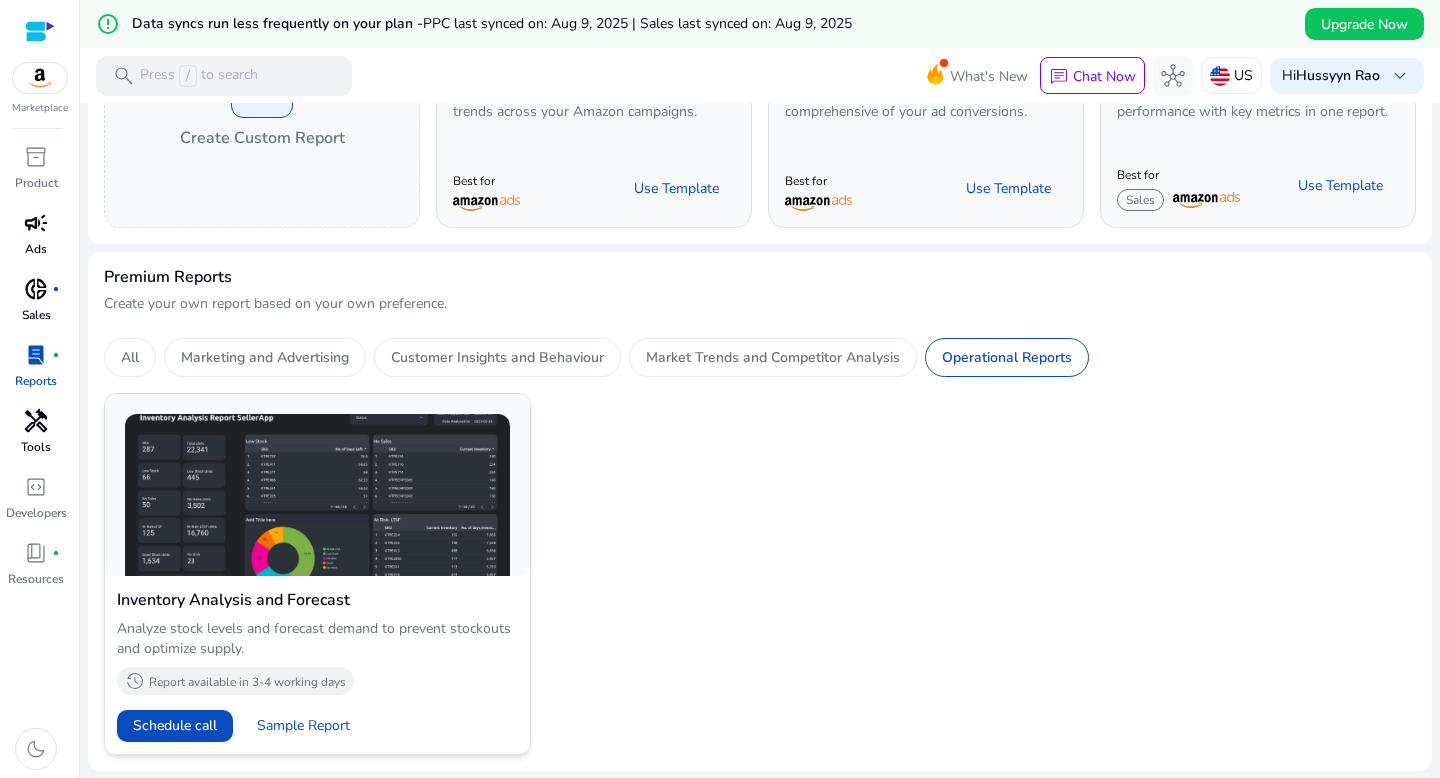 click 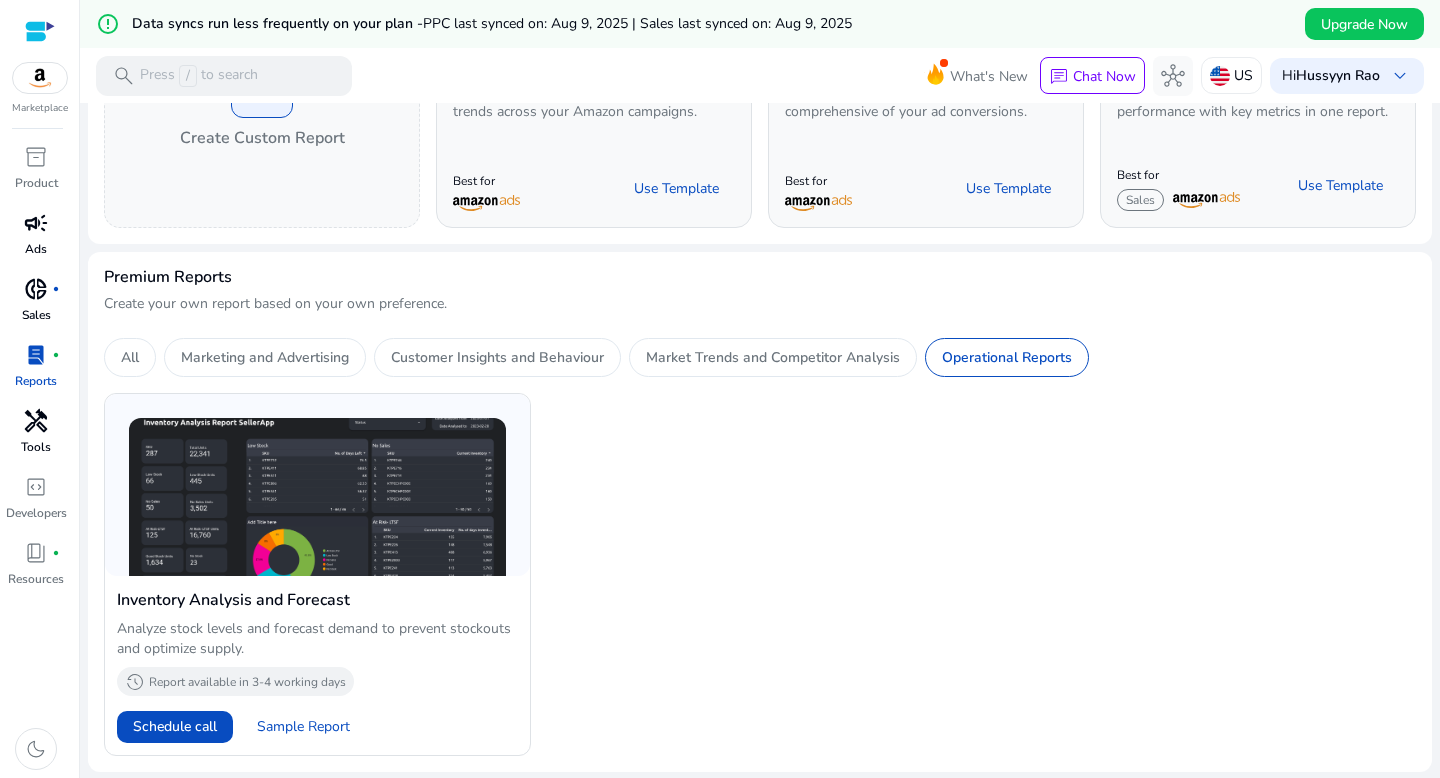 scroll, scrollTop: 244, scrollLeft: 0, axis: vertical 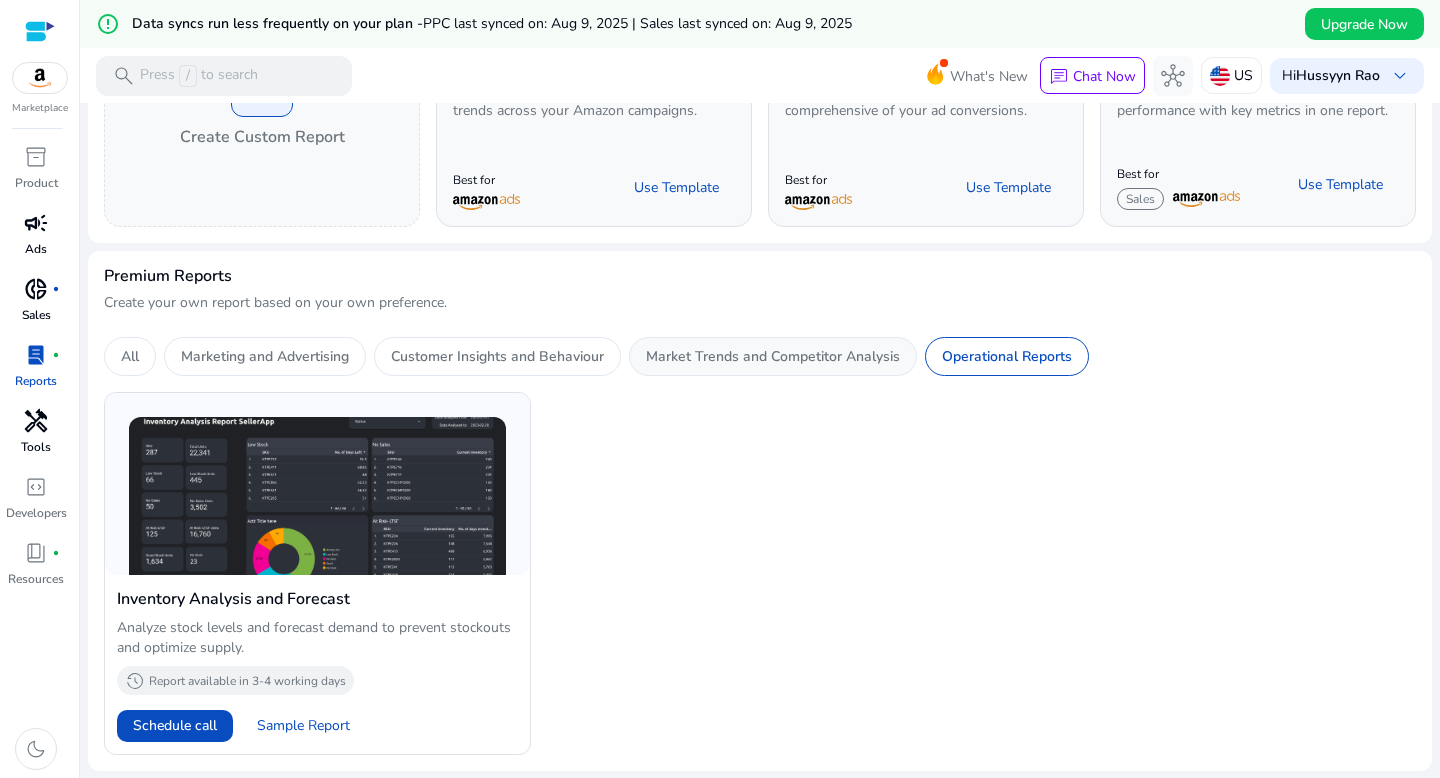 click on "Market Trends and Competitor Analysis" 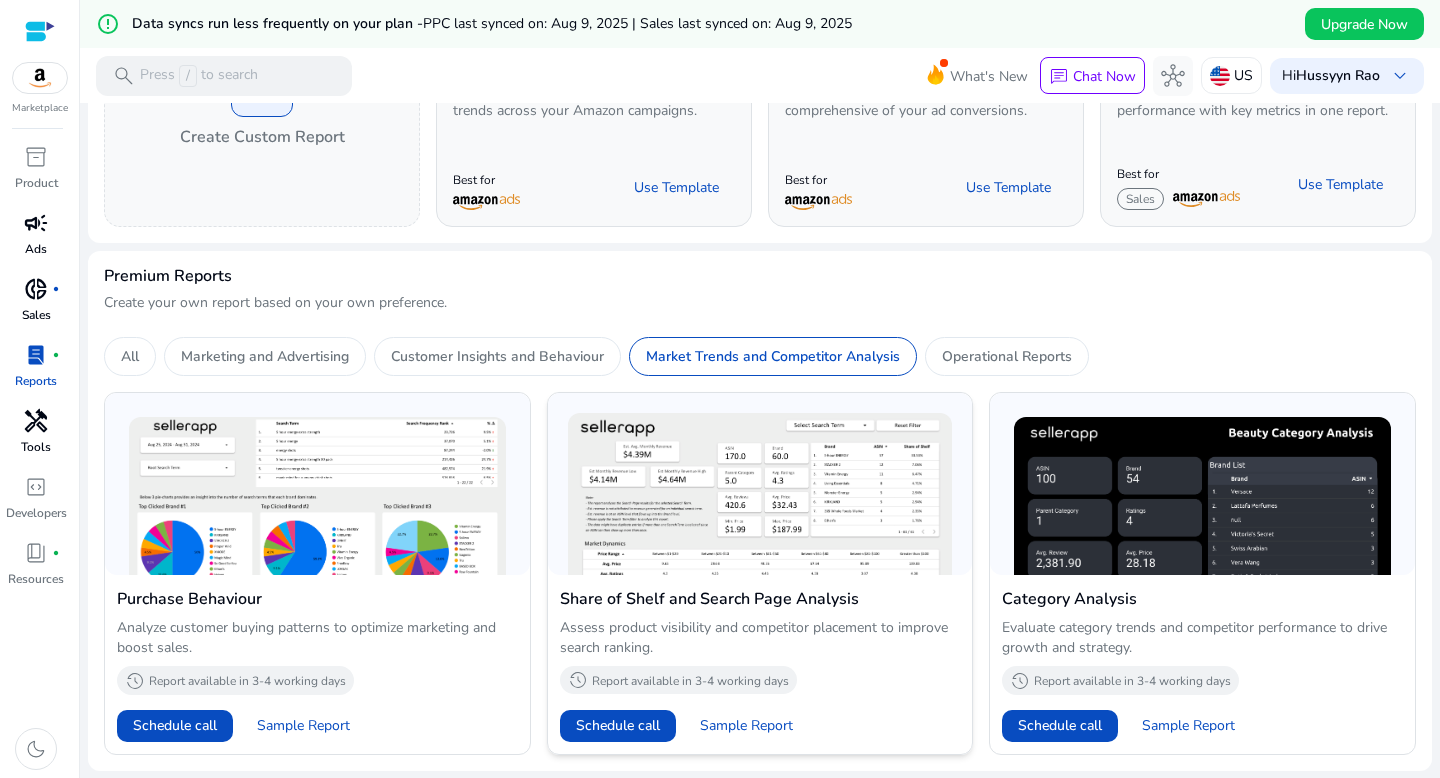 scroll, scrollTop: 0, scrollLeft: 0, axis: both 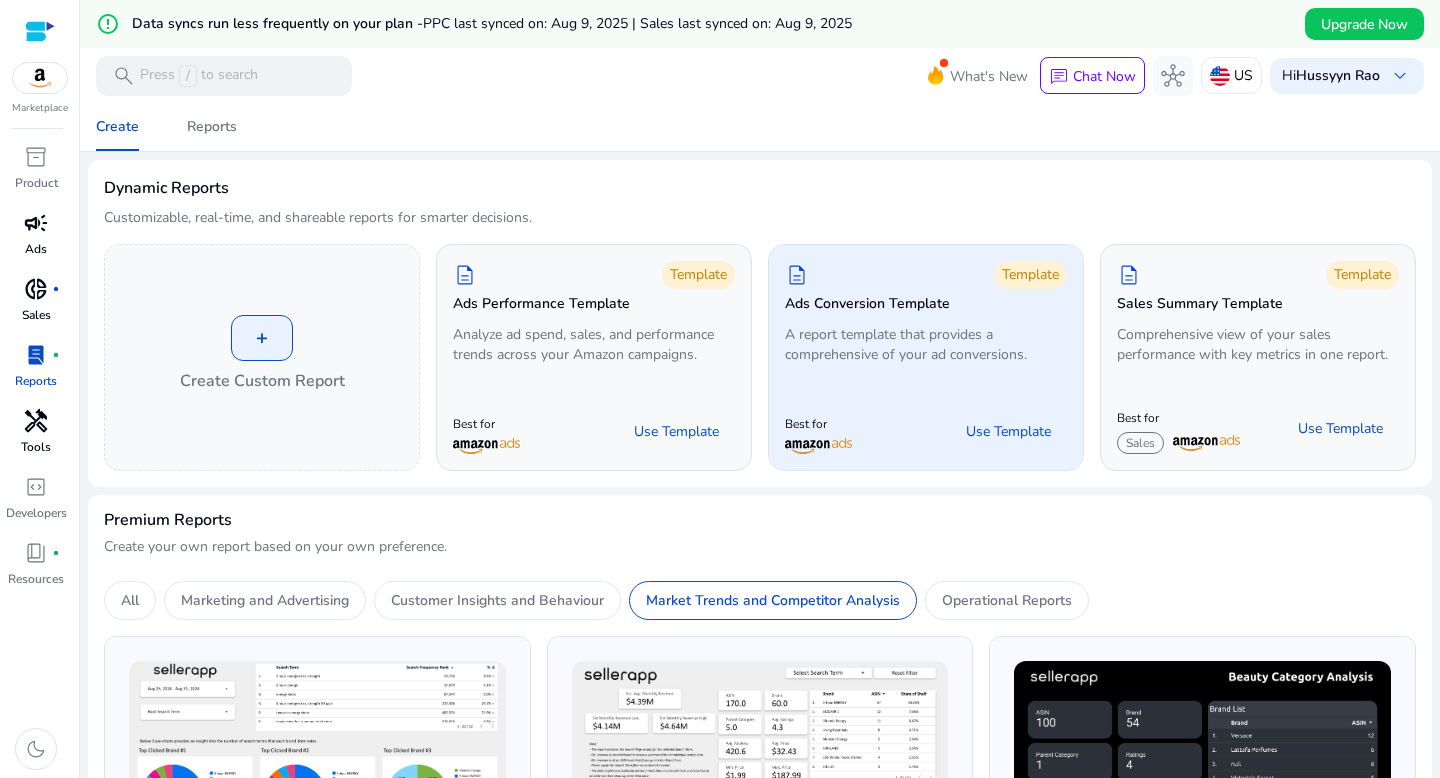 click on "description   Template  Ads Conversion Template  A report template that provides a comprehensive of your ad conversions.  Best for  Use Template" 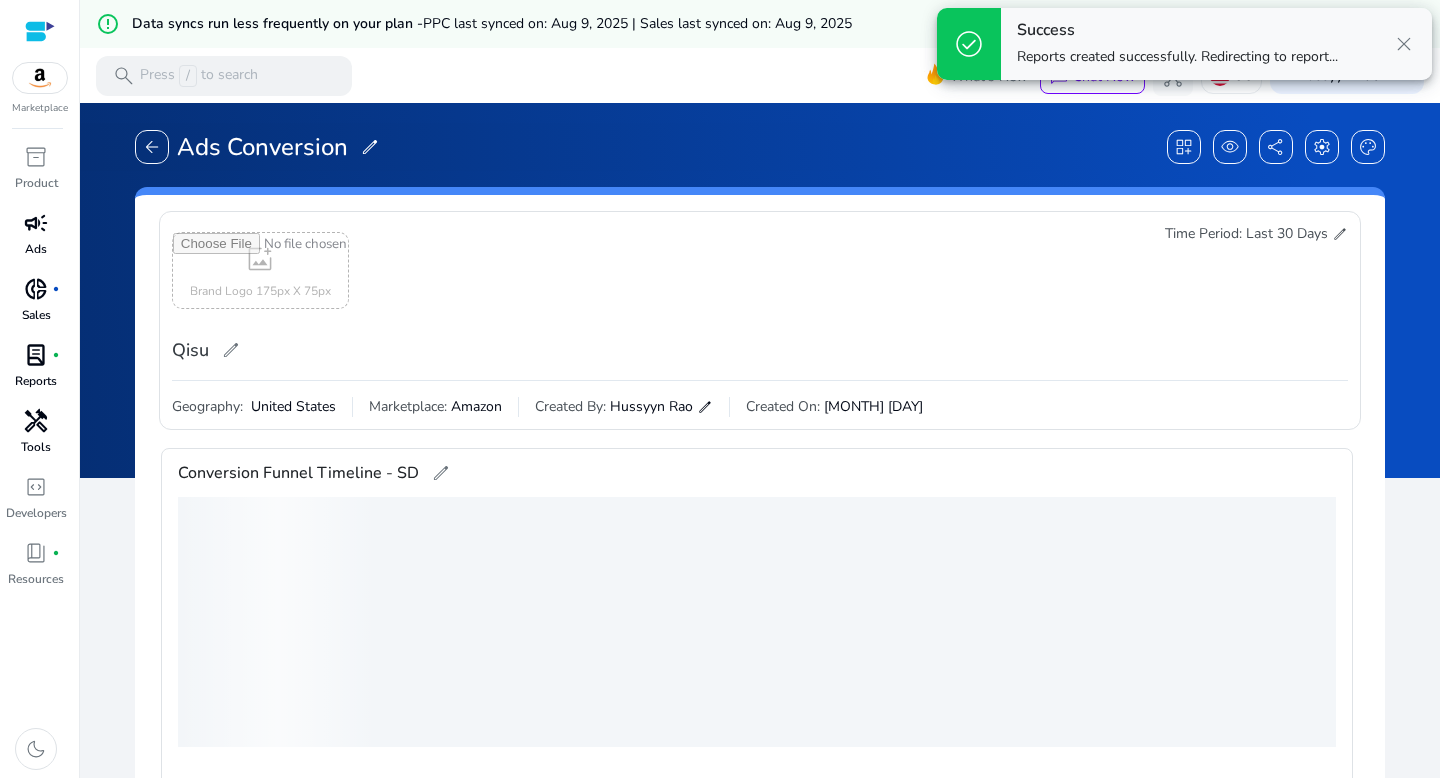 scroll, scrollTop: 437, scrollLeft: 0, axis: vertical 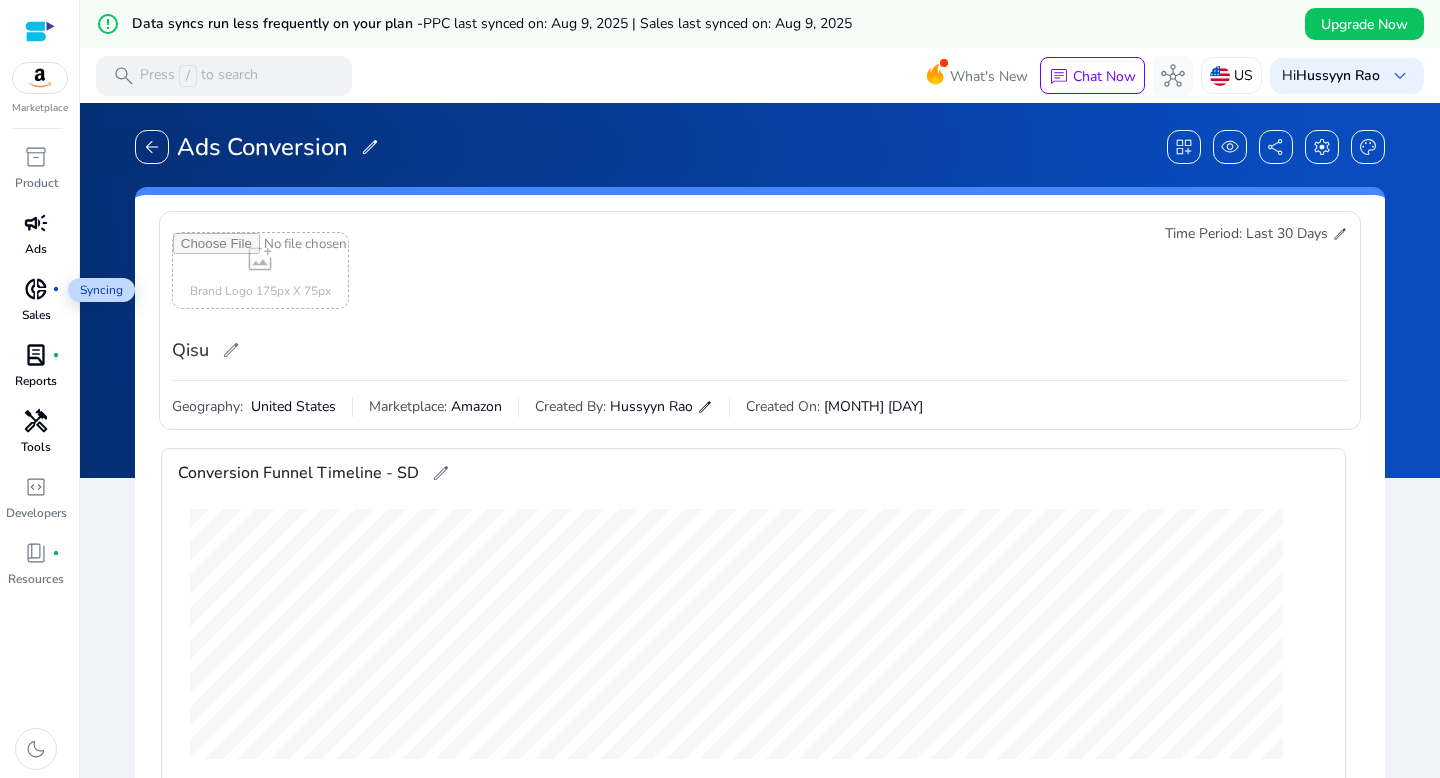 click on "donut_small" at bounding box center [36, 289] 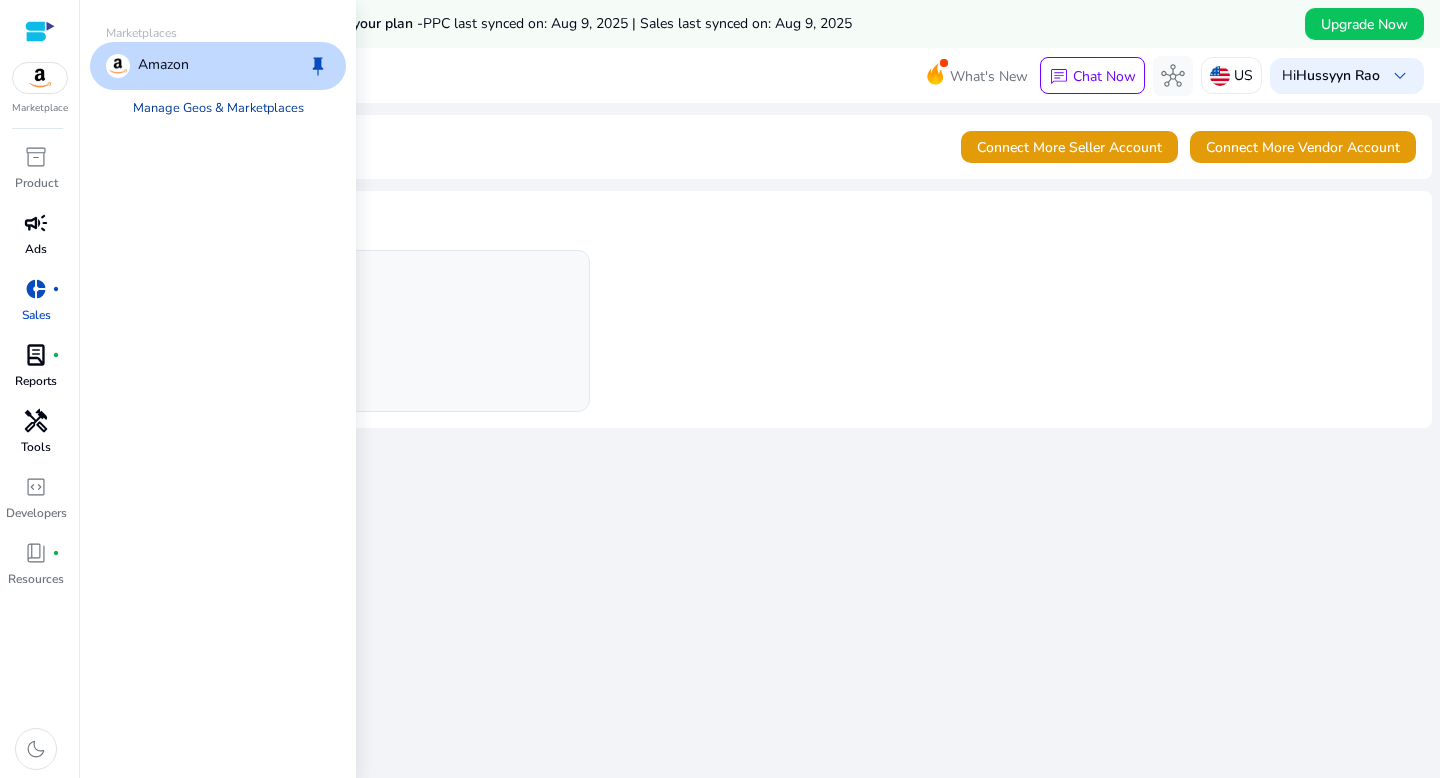 click on "Manage Geos & Marketplaces" at bounding box center [218, 108] 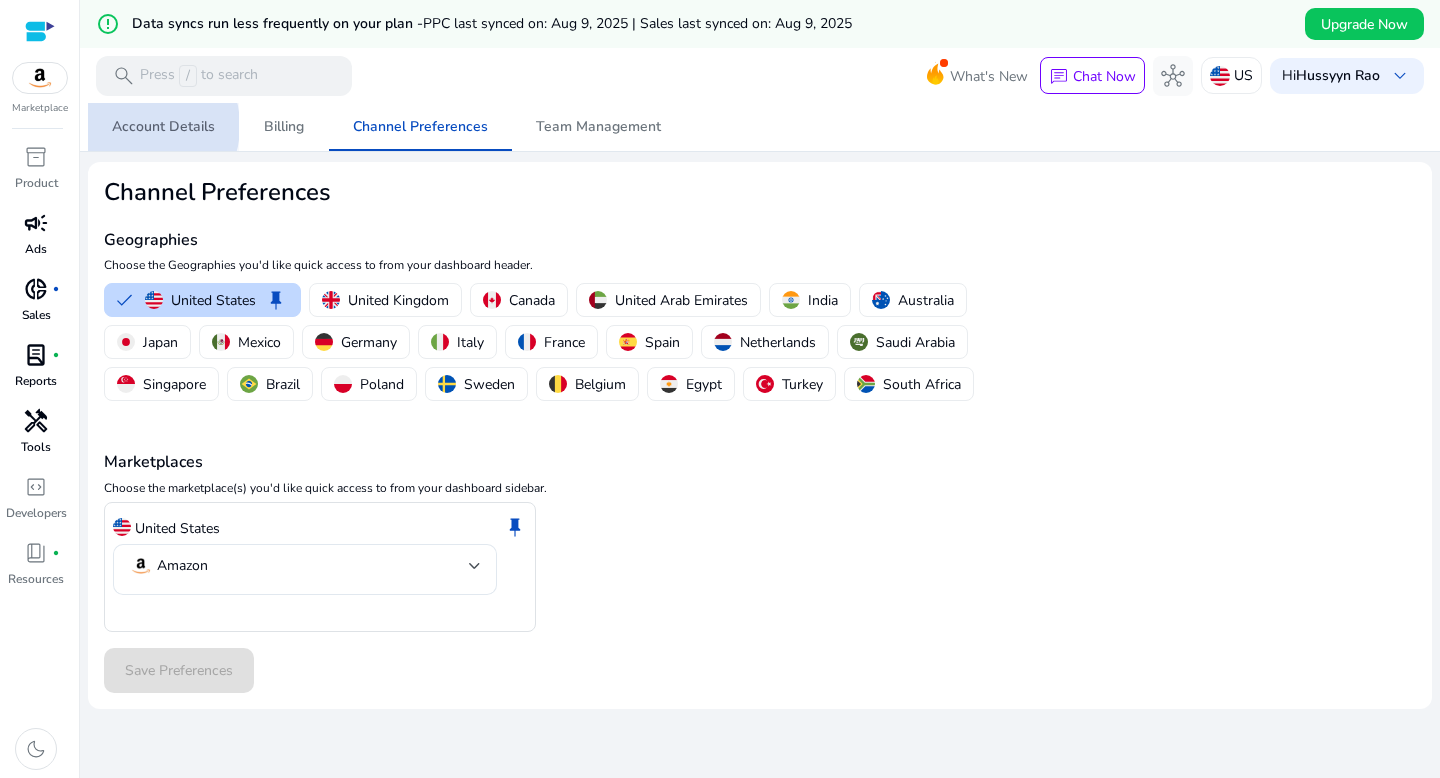 click on "Account Details" at bounding box center (163, 127) 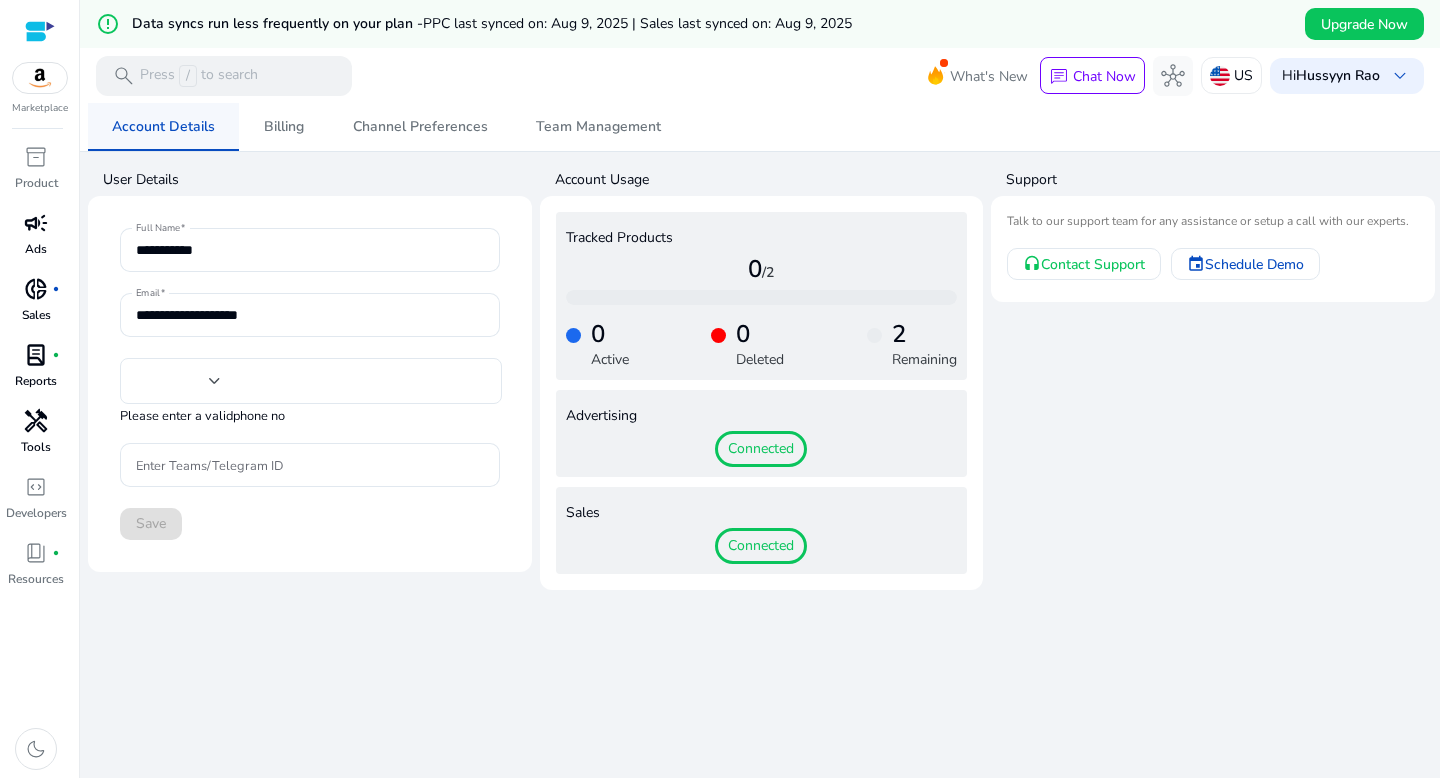 type on "***" 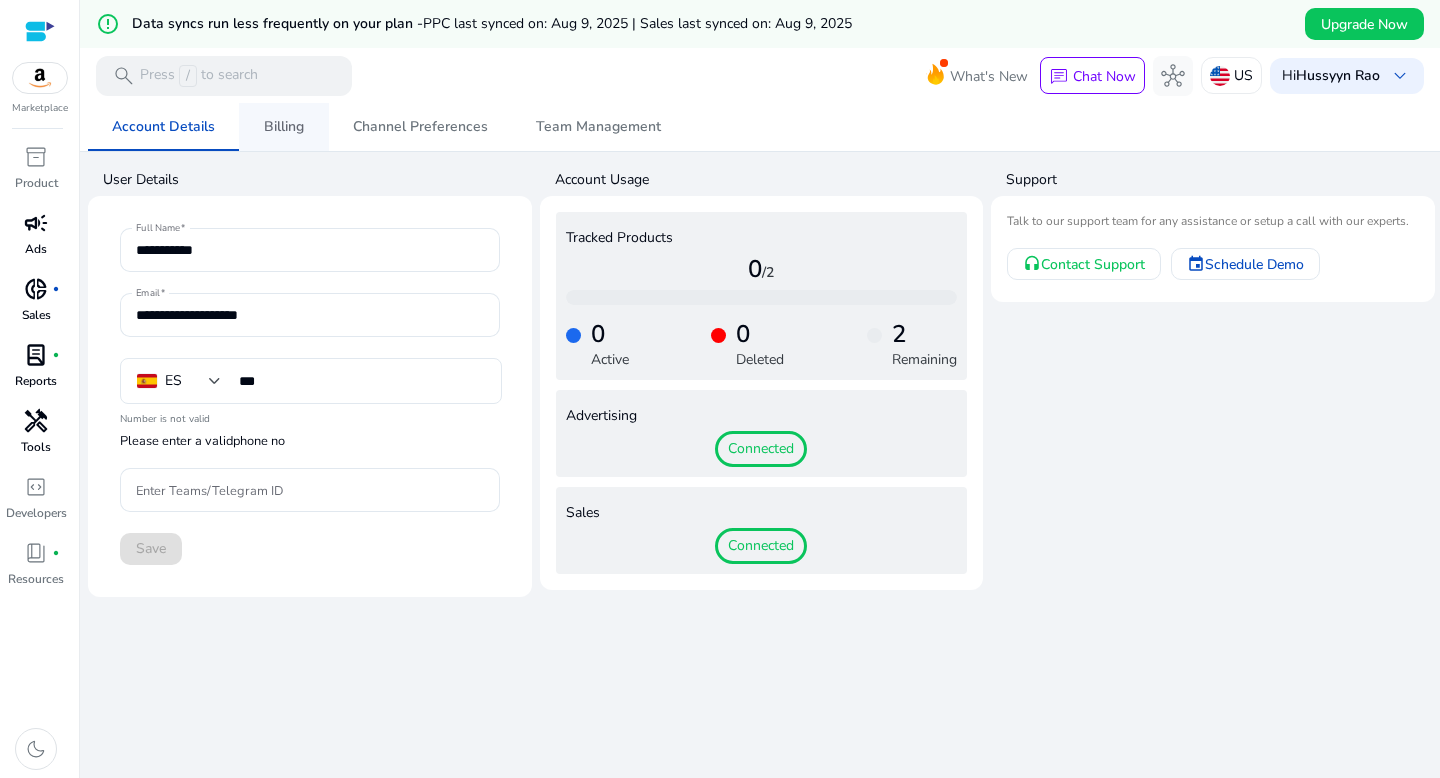 click on "Billing" at bounding box center [284, 127] 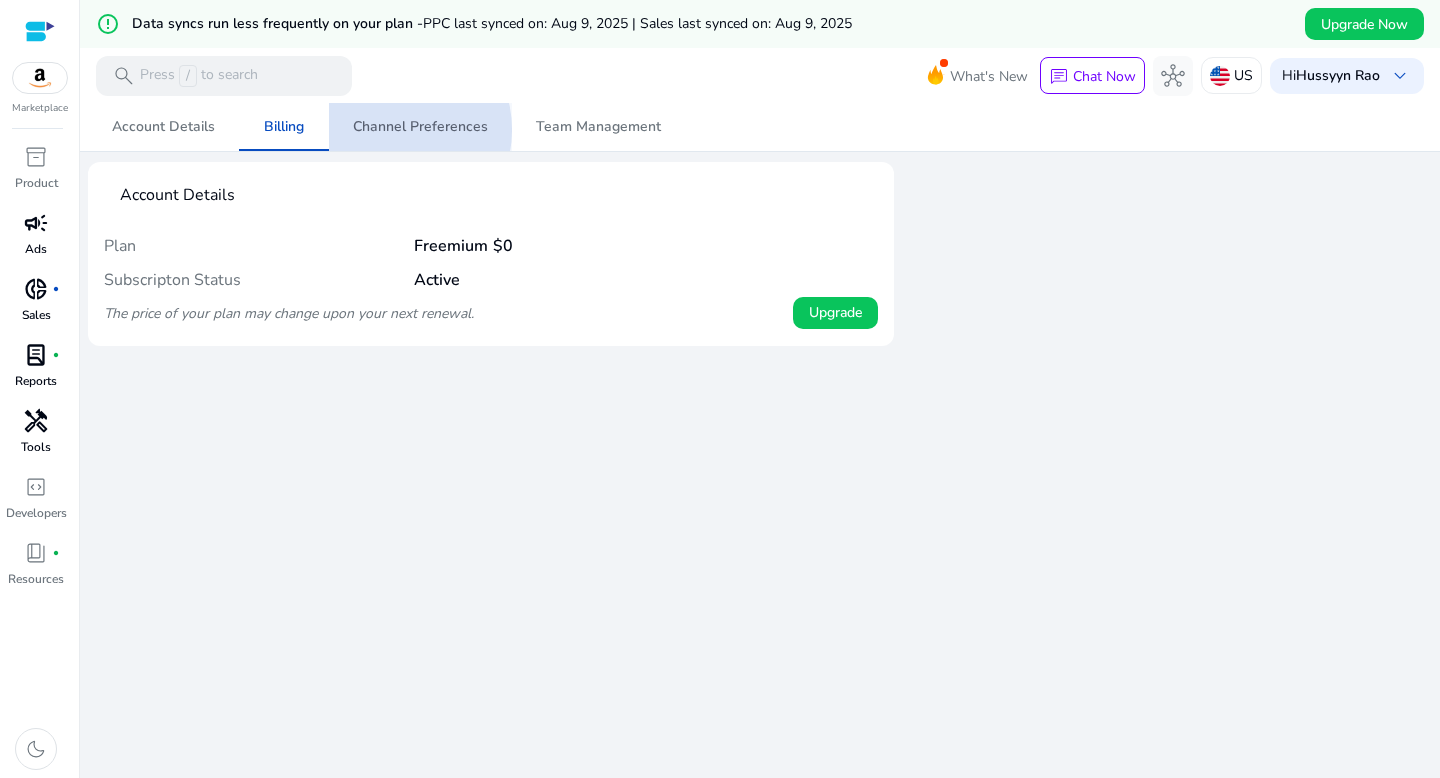 click on "Channel Preferences" at bounding box center (420, 127) 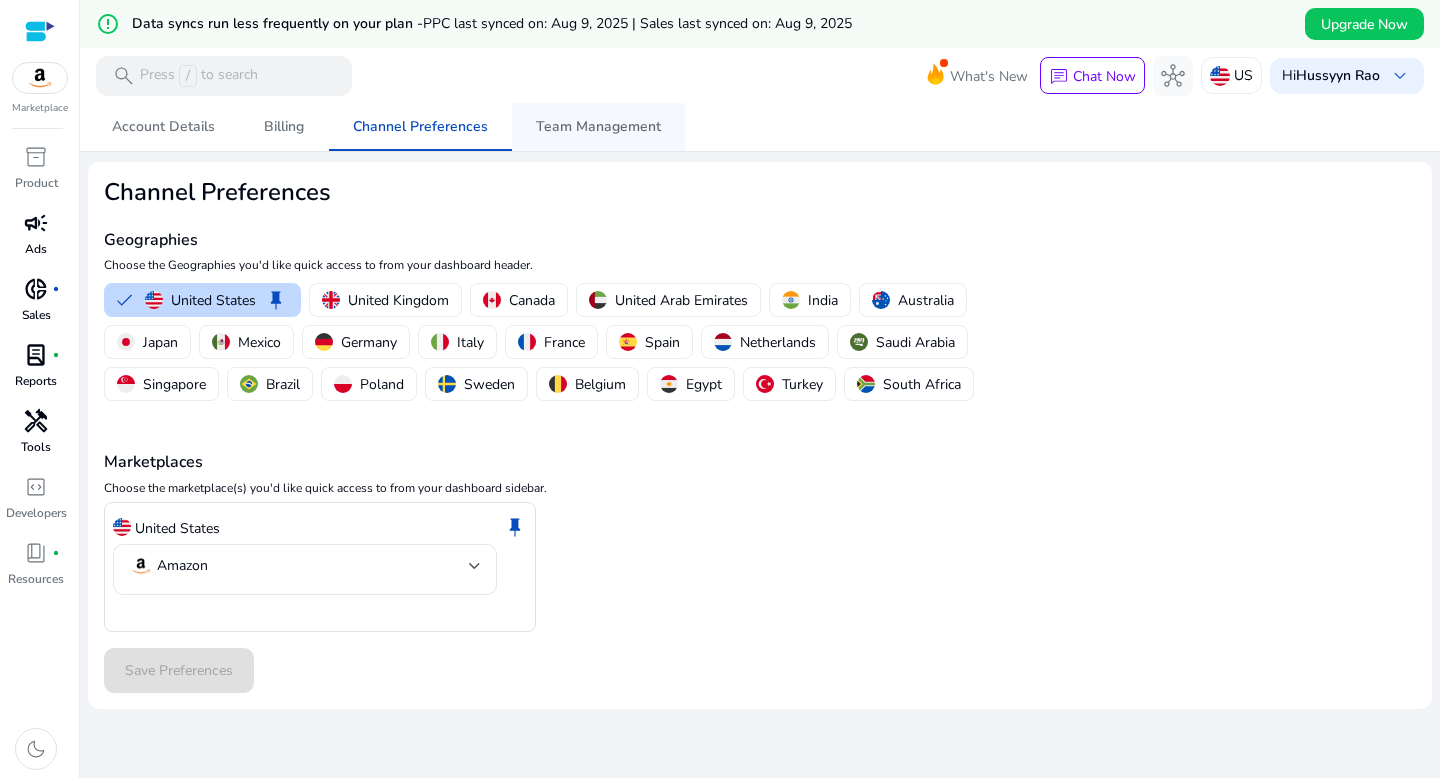 click on "Team Management" at bounding box center (598, 127) 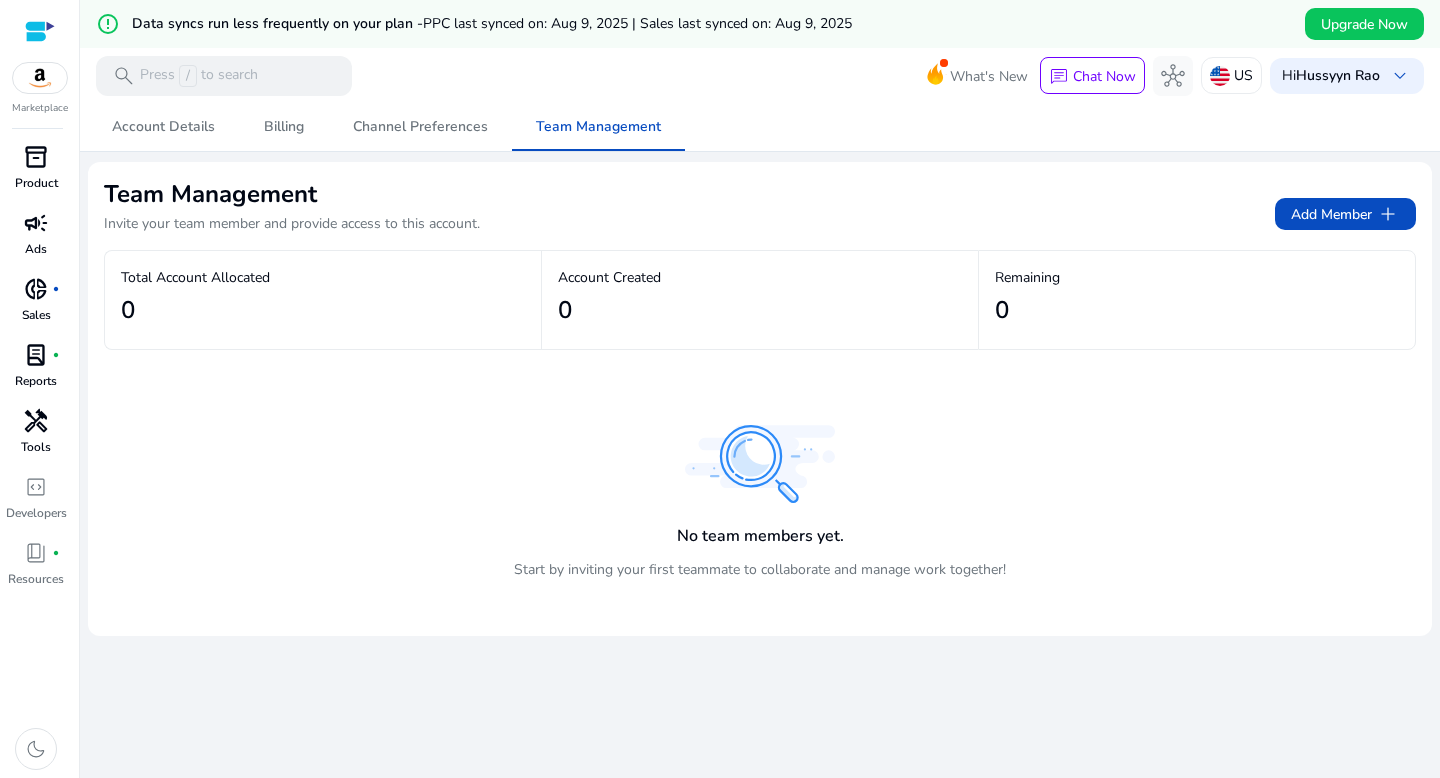 click on "inventory_2" at bounding box center (36, 157) 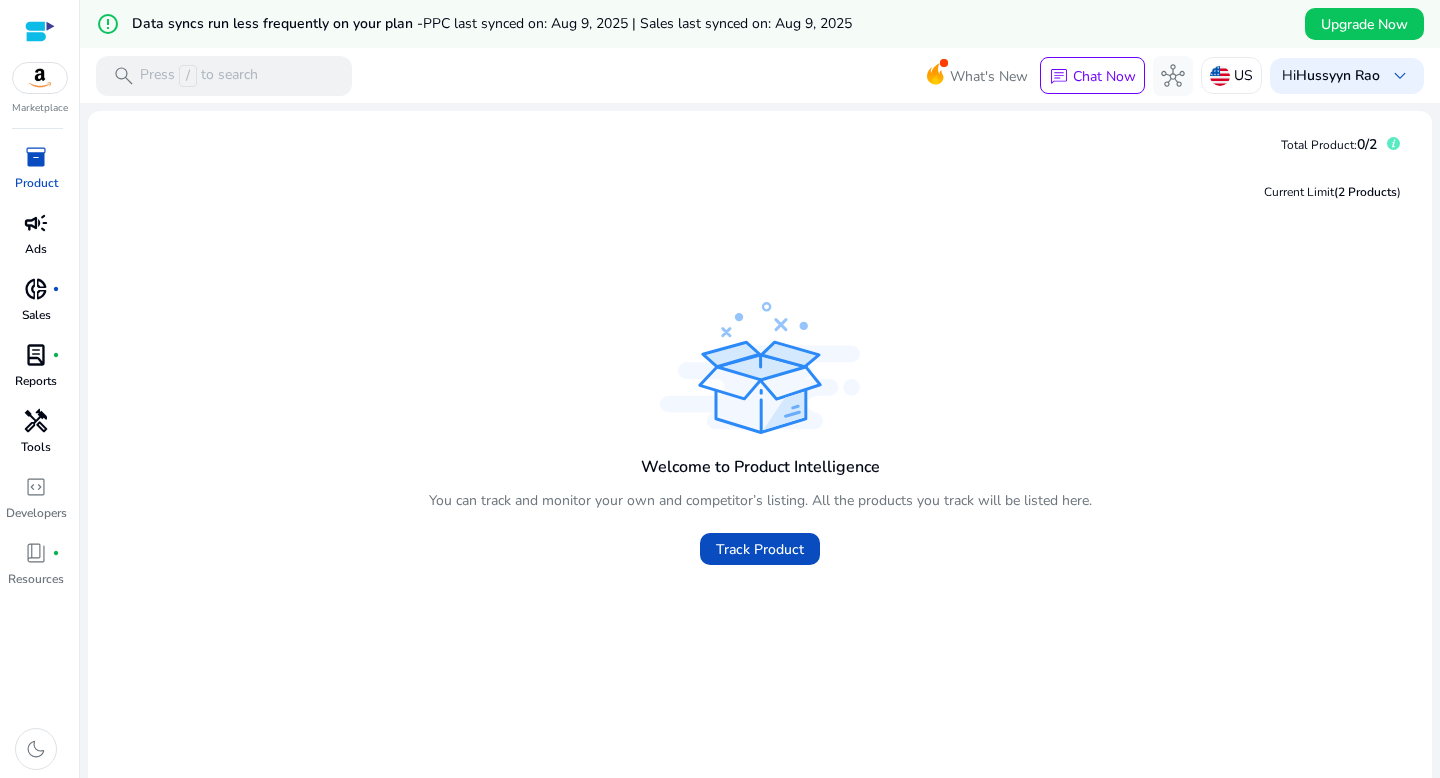 click at bounding box center [40, 31] 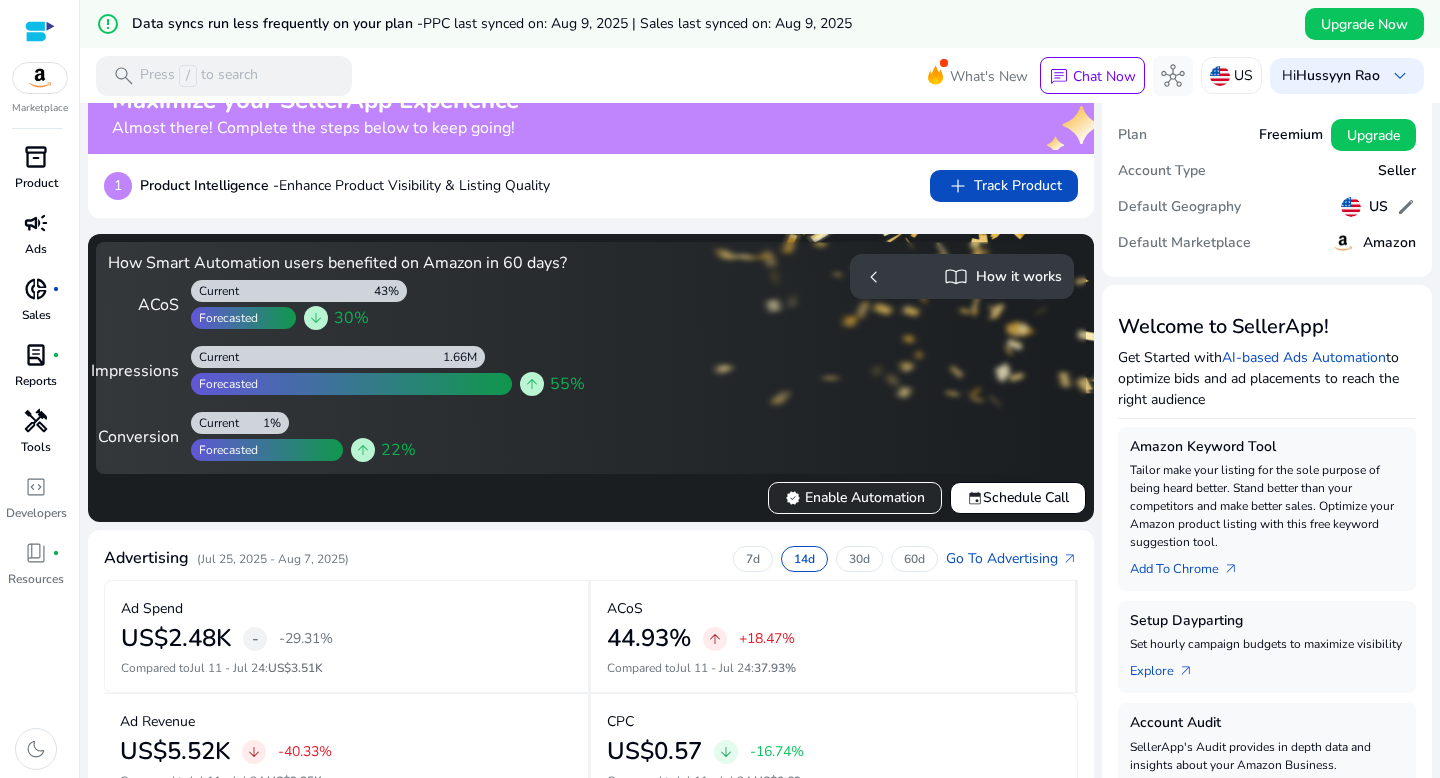 scroll, scrollTop: 44, scrollLeft: 0, axis: vertical 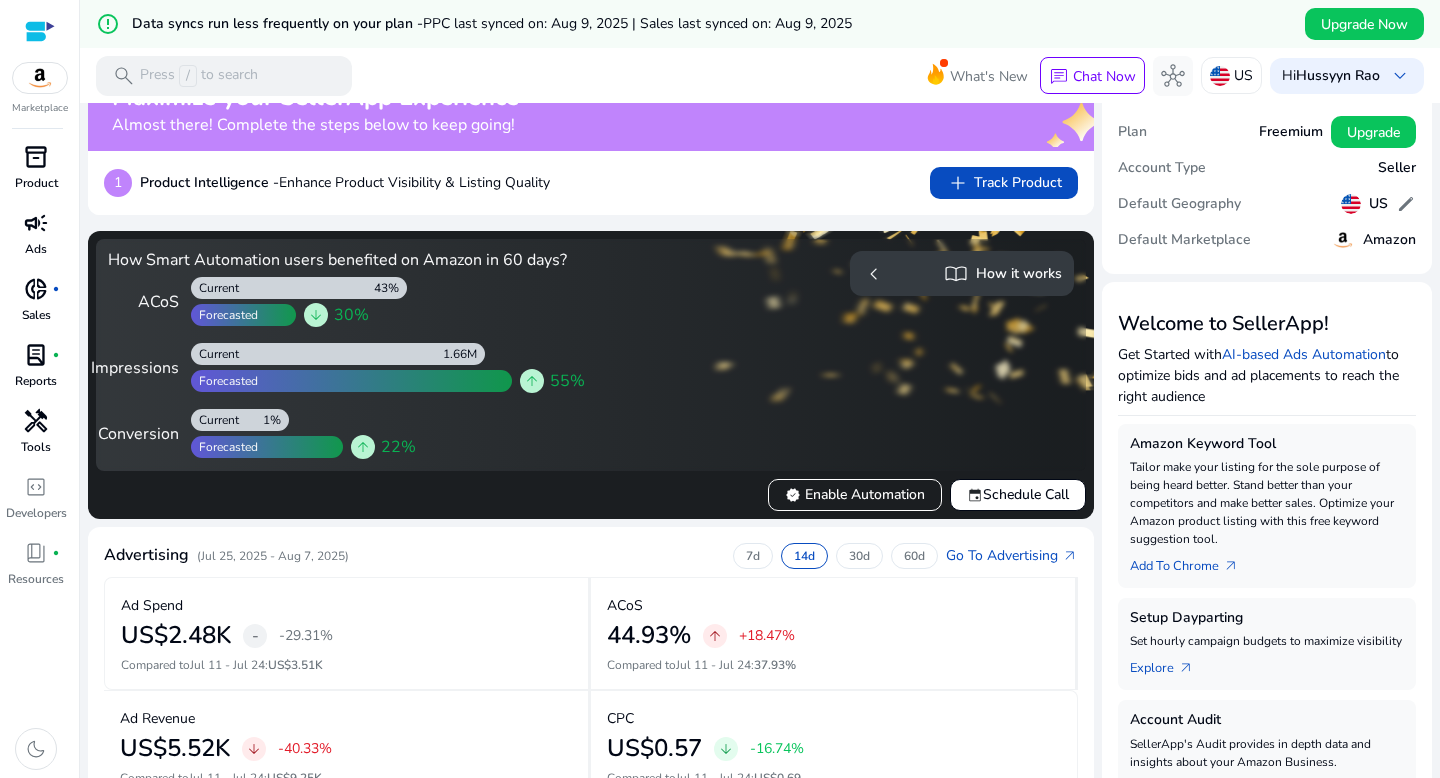 click on "chevron_left   import_contacts  How it works" 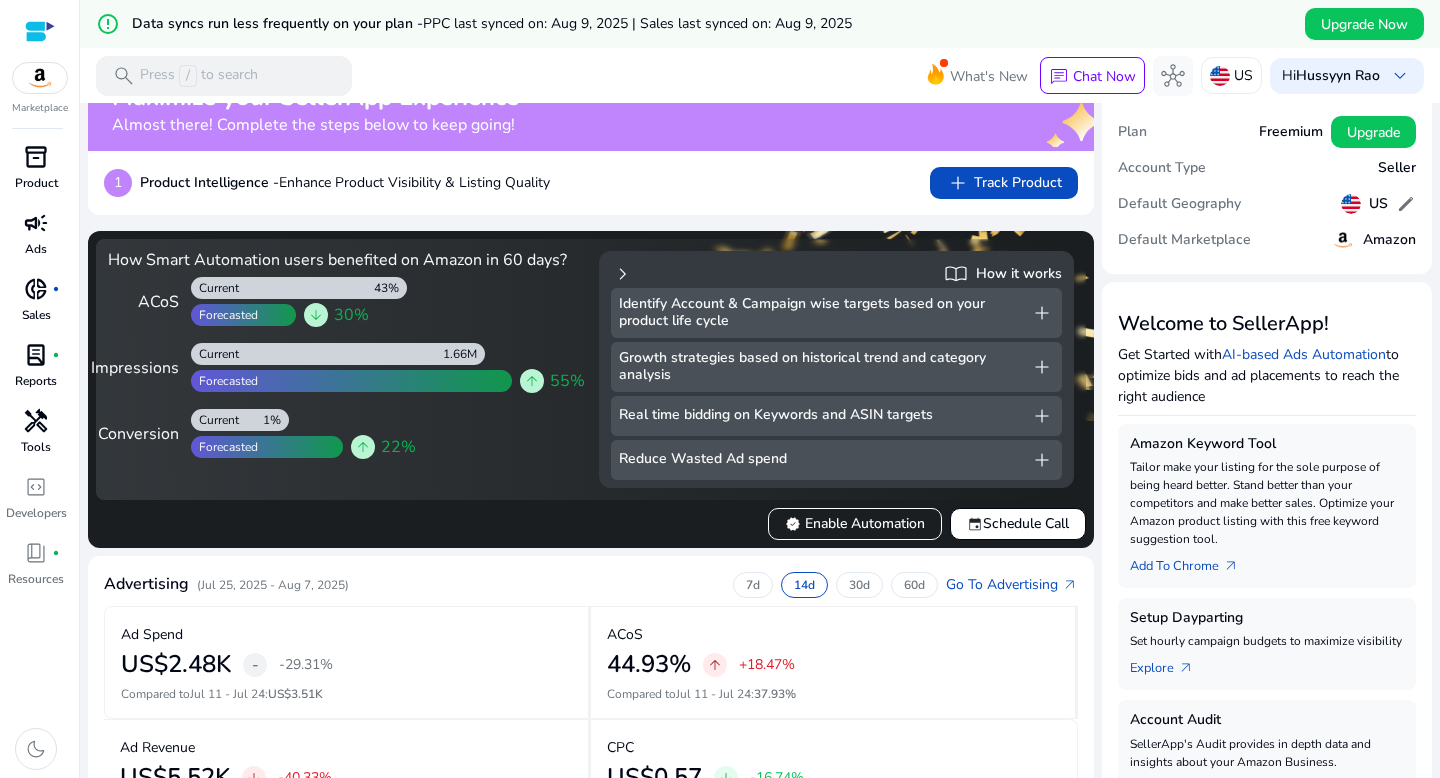 click on "Identify Account & Campaign wise targets based on your product life cycle" 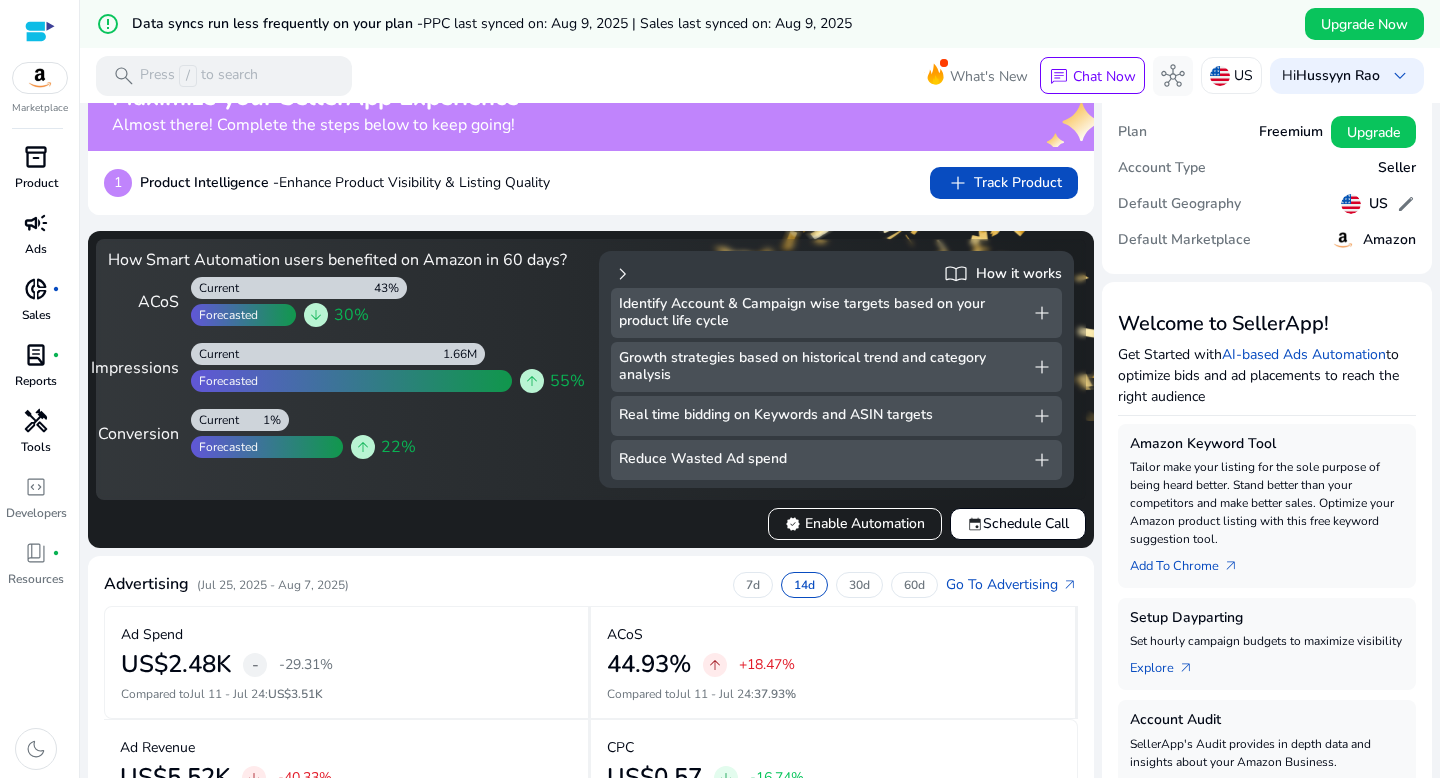 click on "add" 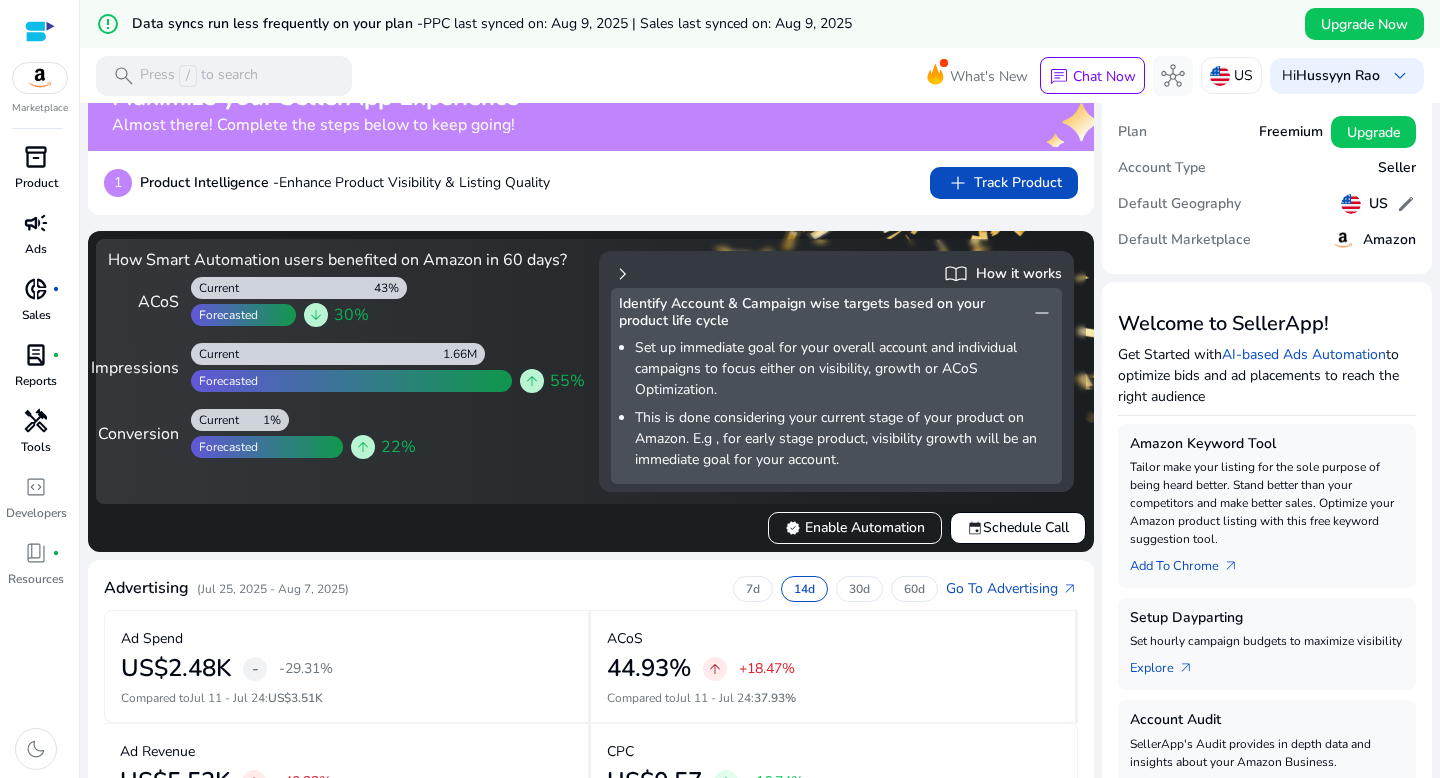 click on "remove" 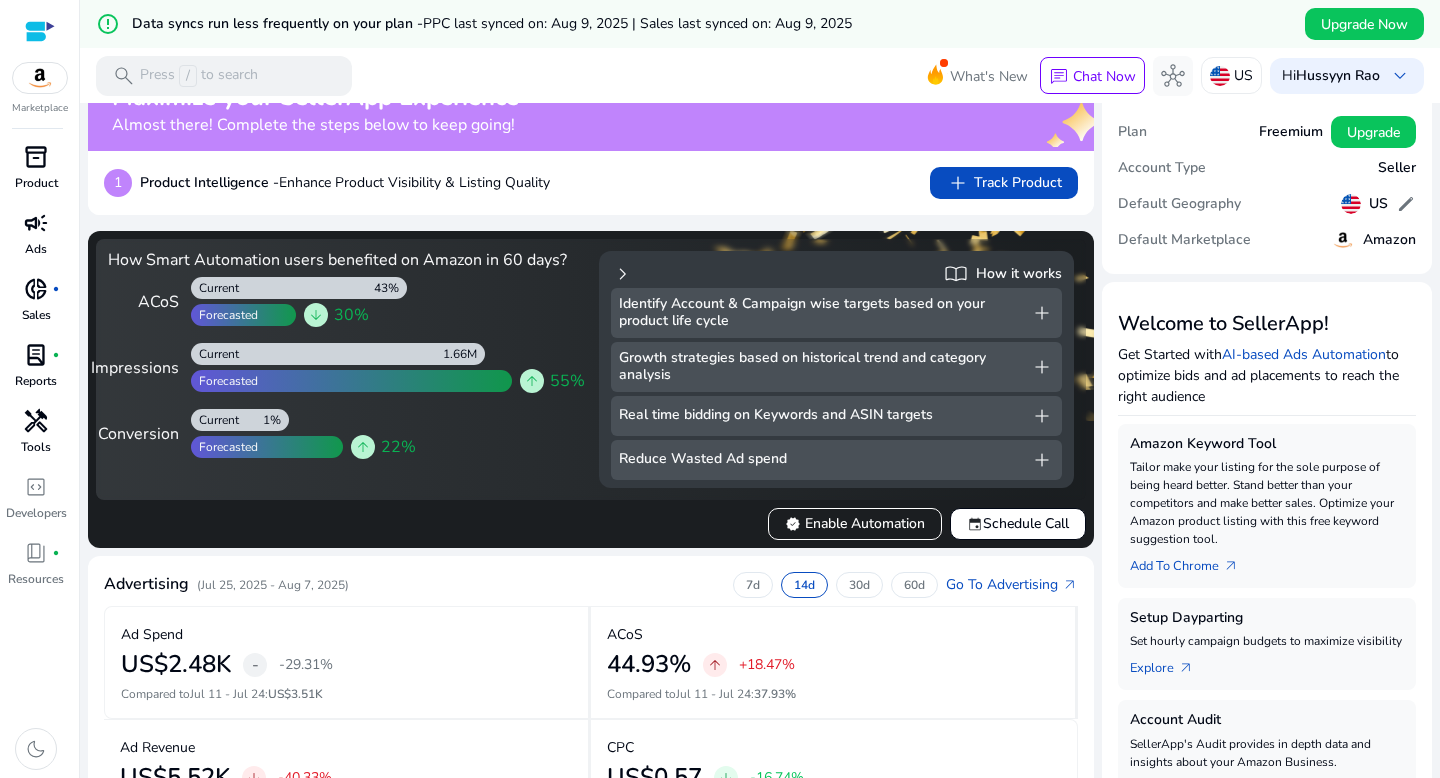 click on "How Smart Automation users benefited on Amazon in 60 days?  ACoS   43%   Current   Forecasted   arrow_downward  30%  Impressions   1.66M   Current   Forecasted   arrow_upward  55%  Conversion   1%   Current   Forecasted   arrow_upward  22%  chevron_right   import_contacts  How it works Identify Account & Campaign wise targets based on your product life cycle  add  Growth strategies based on historical trend and category analysis  add  Real time bidding on Keywords and ASIN targets  add  Reduce Wasted Ad spend  add   verified   Enable Automation   event   Schedule Call" 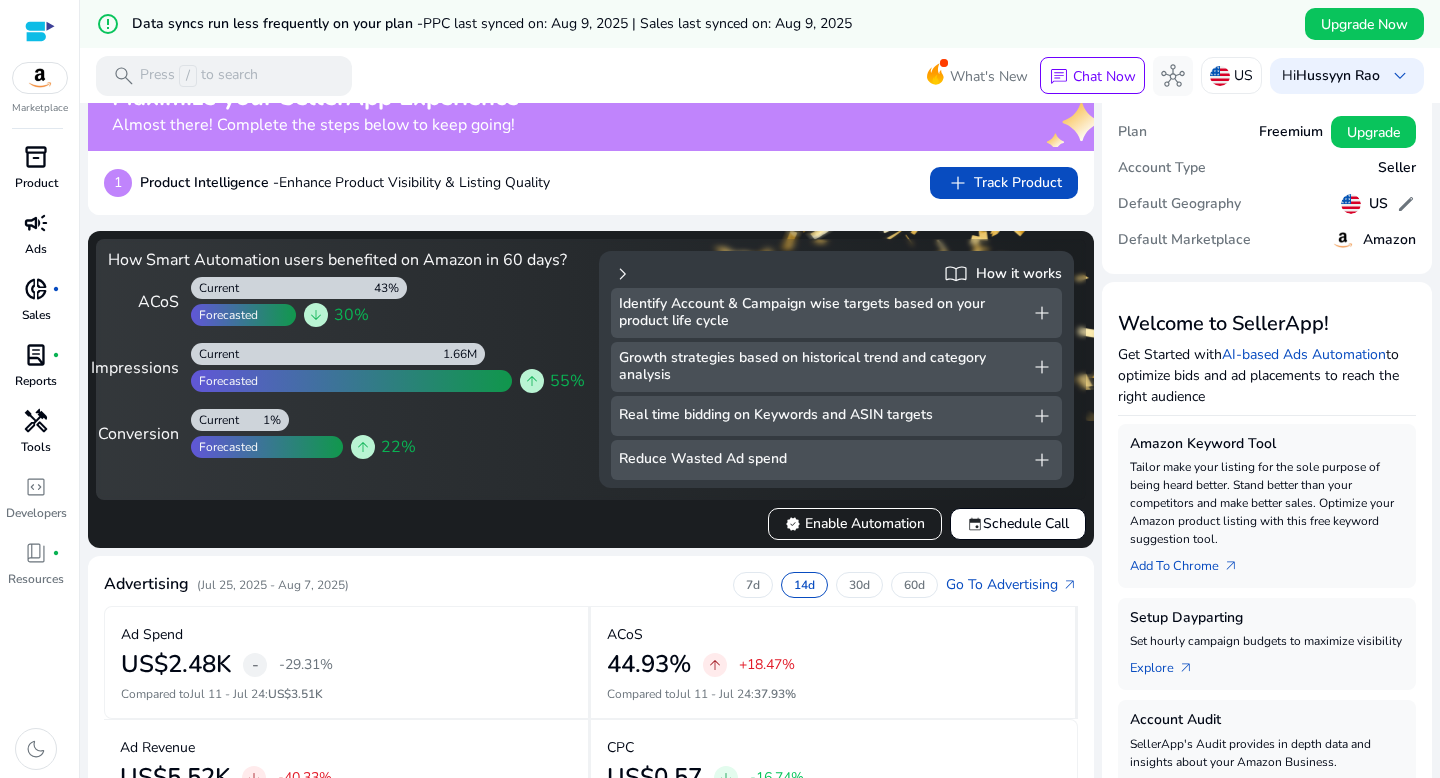 click on "chevron_right" 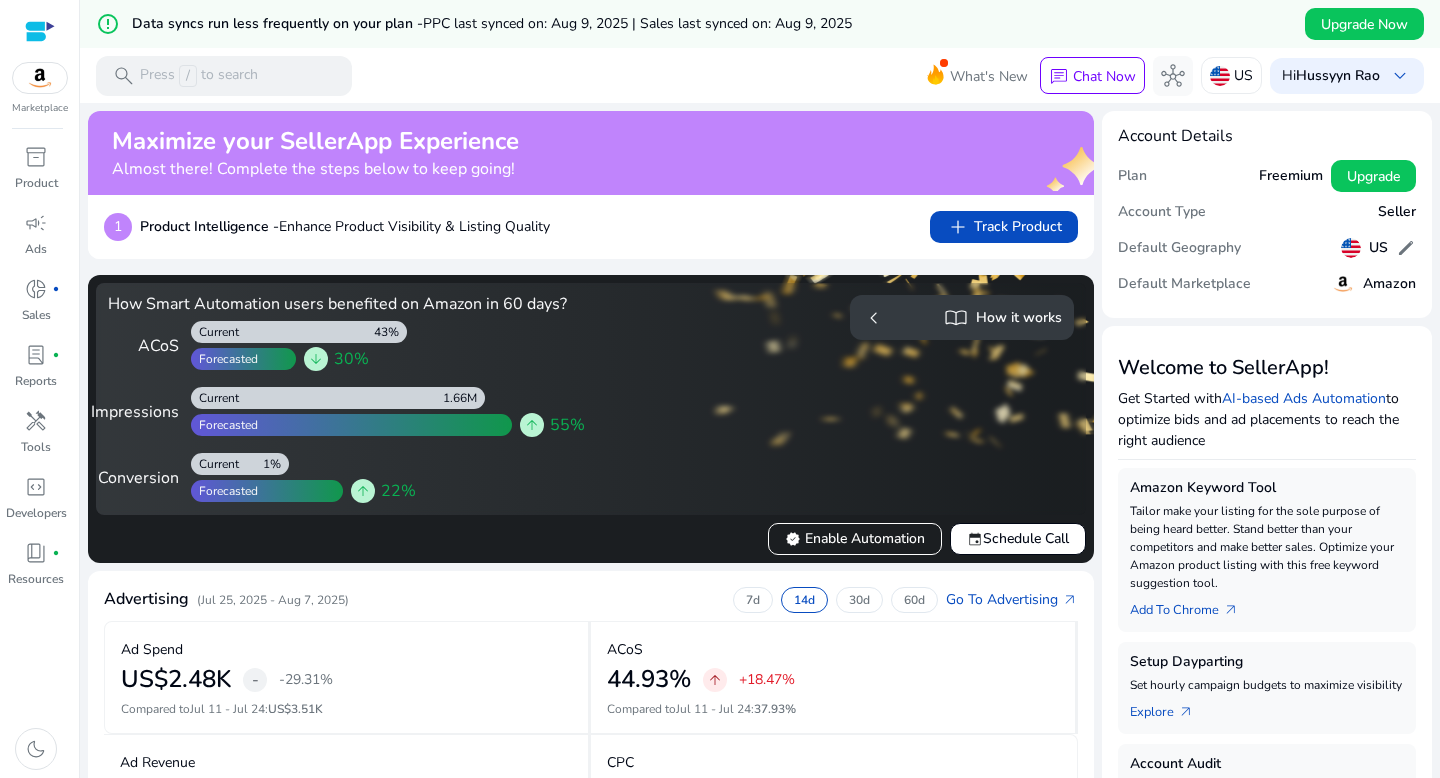 scroll, scrollTop: 0, scrollLeft: 0, axis: both 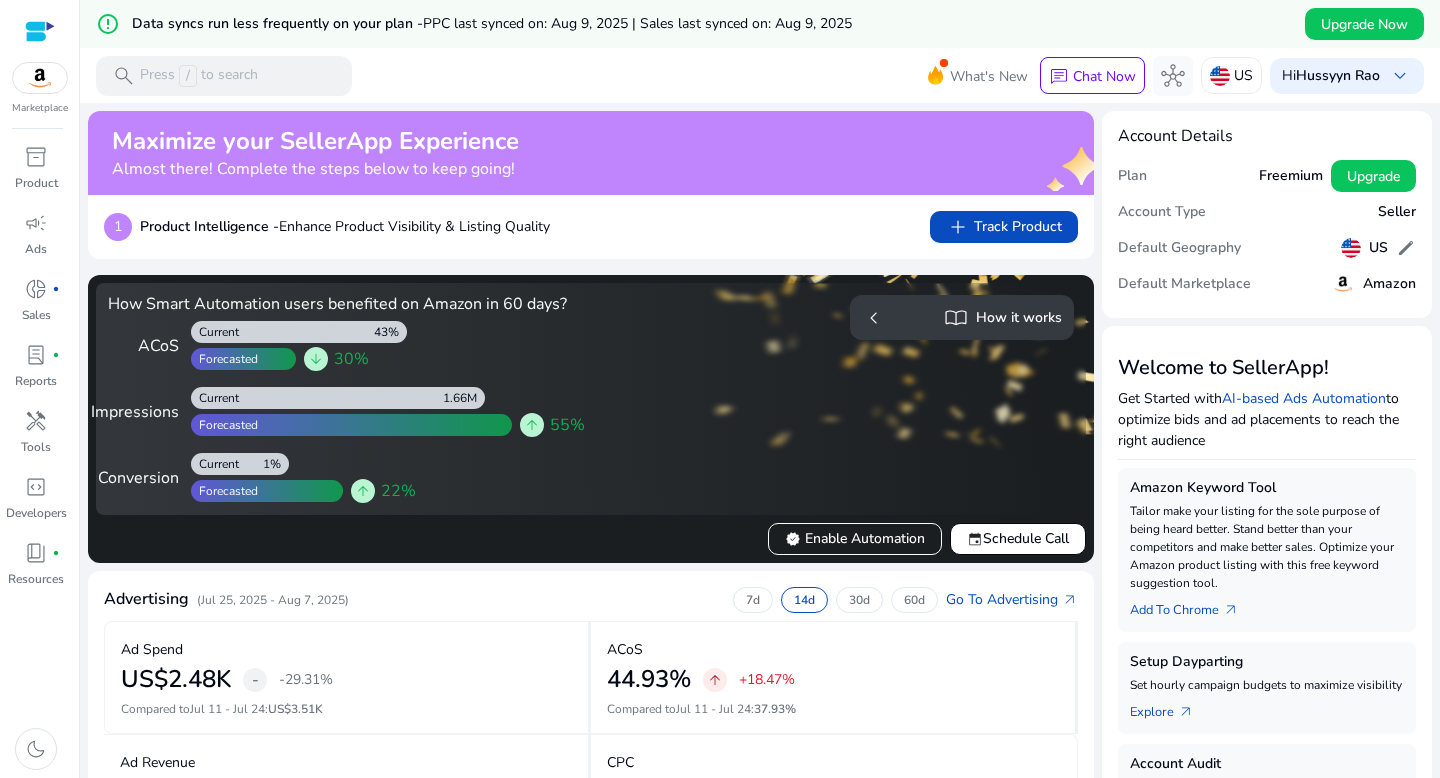 click on "Almost there! Complete the steps below to keep going!" 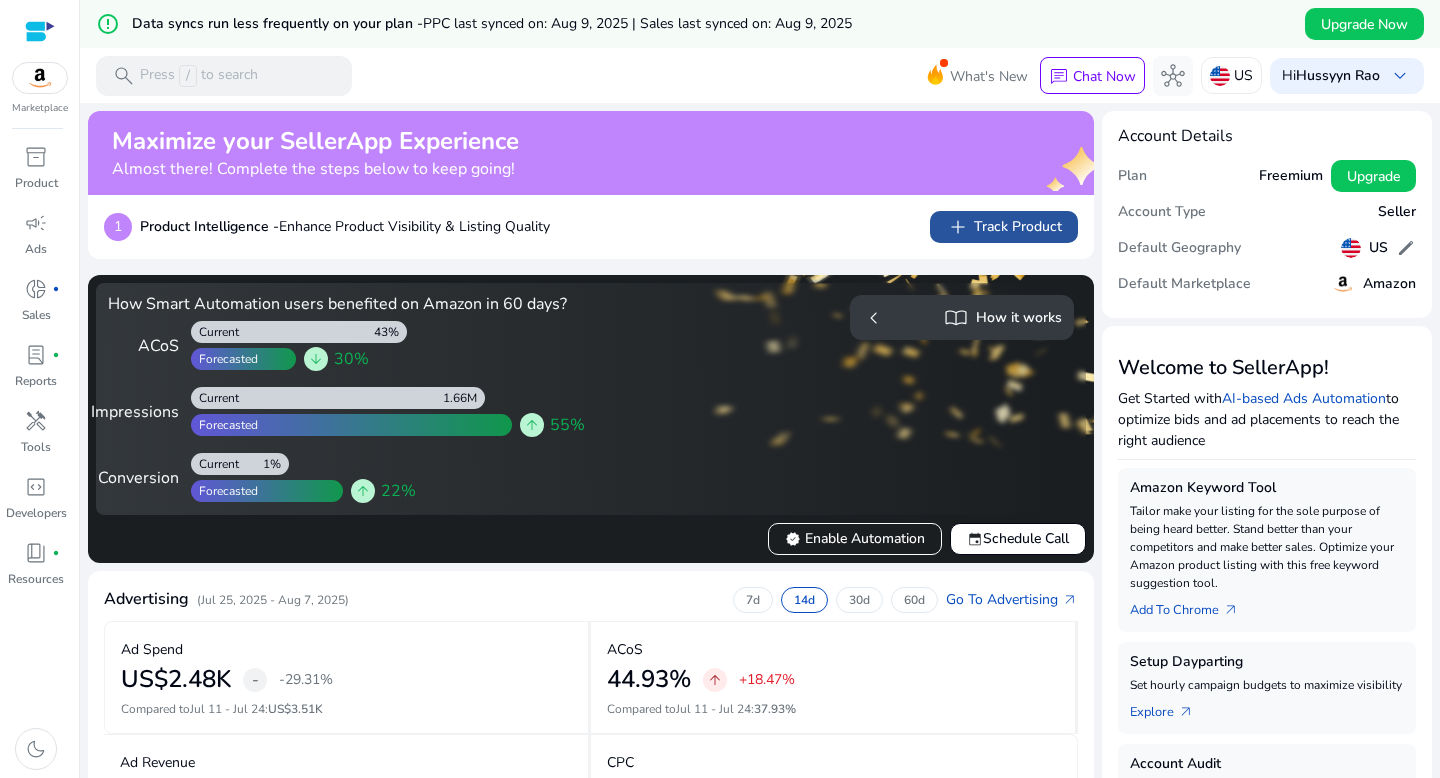 click on "add   Track Product" 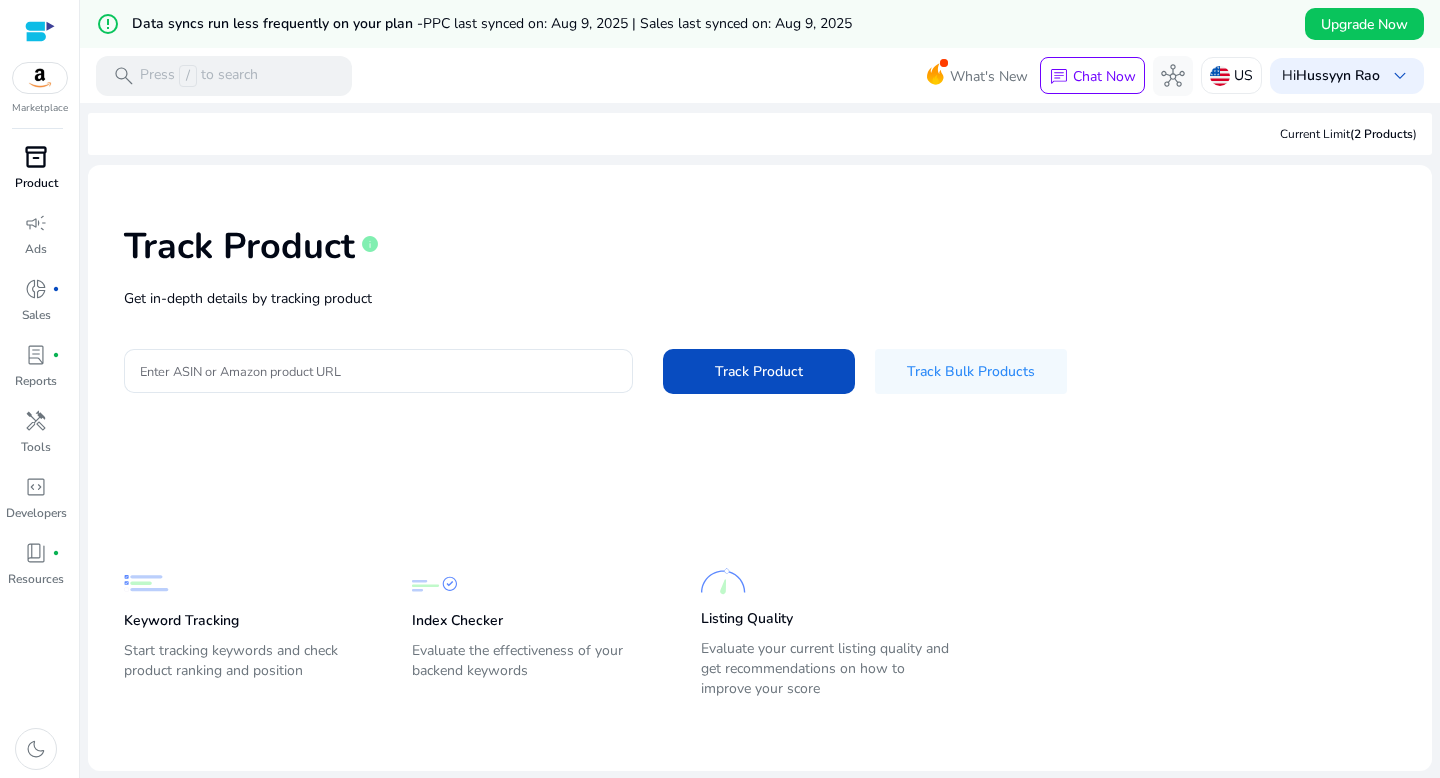 click on "inventory_2" at bounding box center (36, 157) 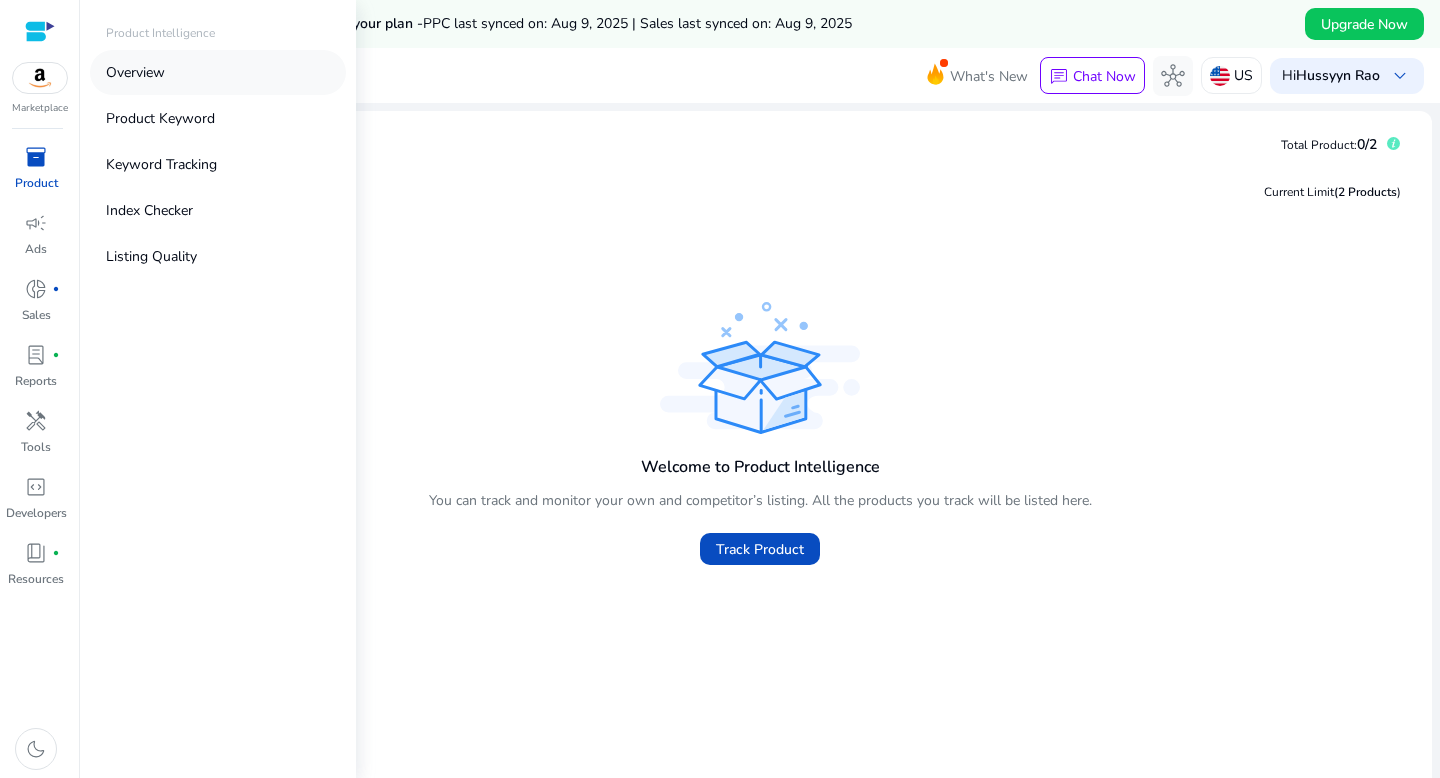 click on "Overview" at bounding box center (135, 72) 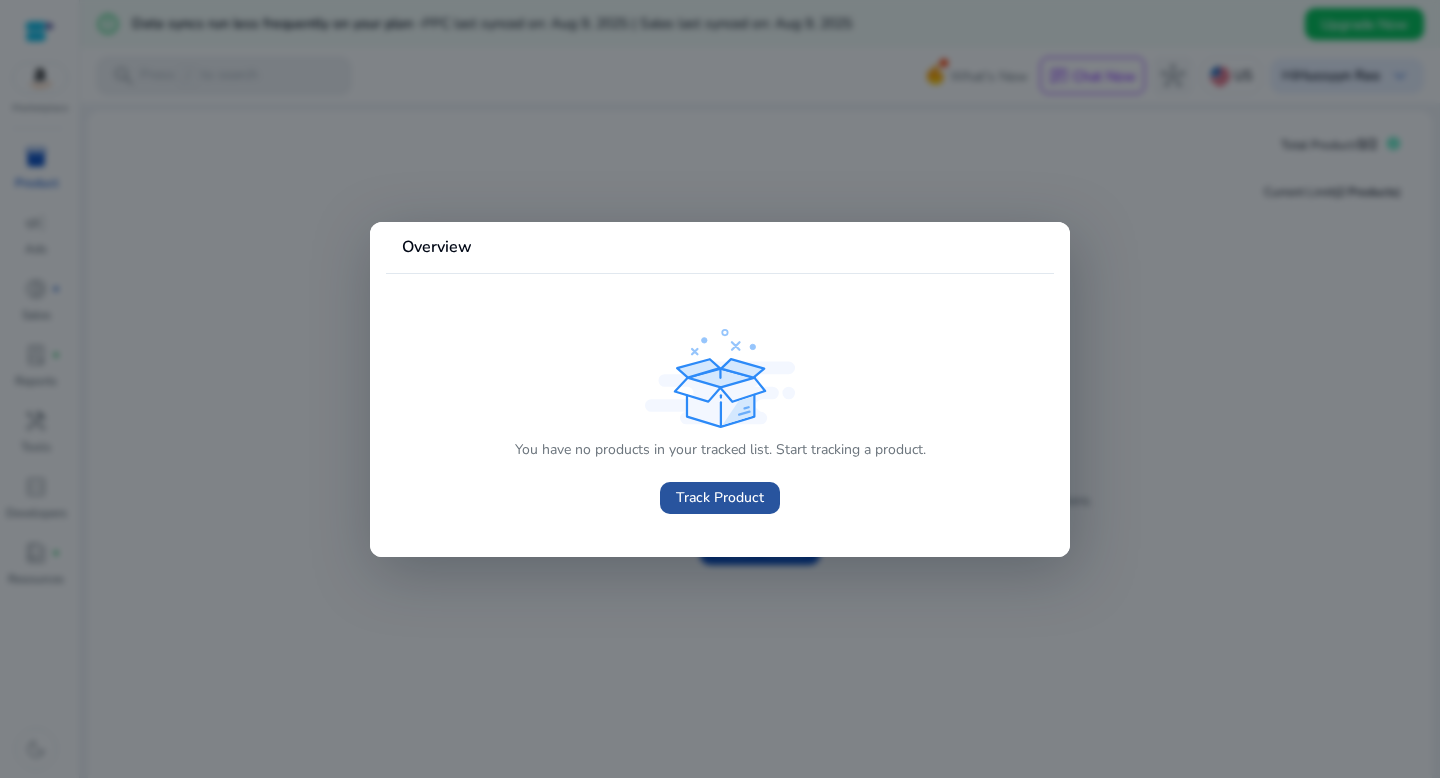 click on "Track Product" 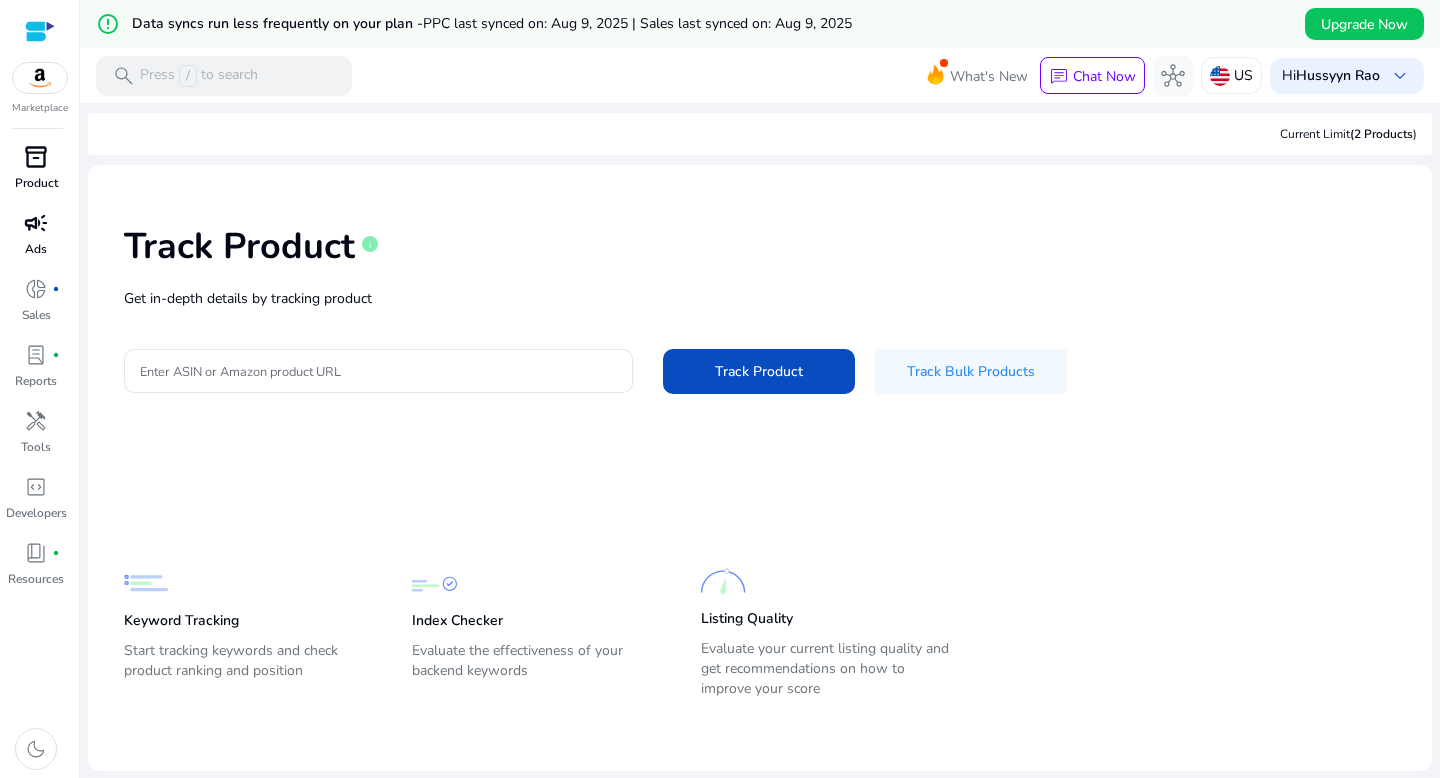 click on "campaign" at bounding box center (36, 223) 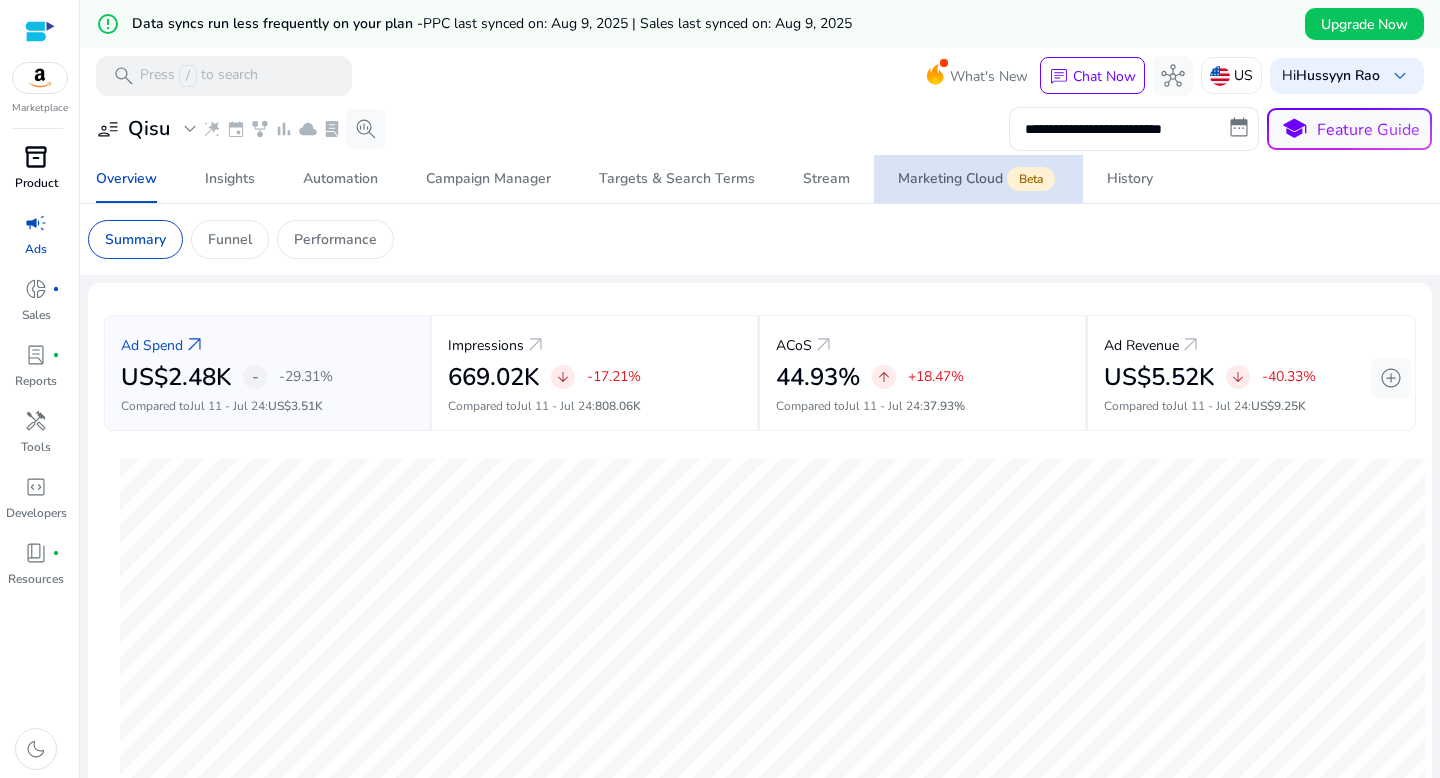 click on "Marketing Cloud  Beta" at bounding box center [978, 179] 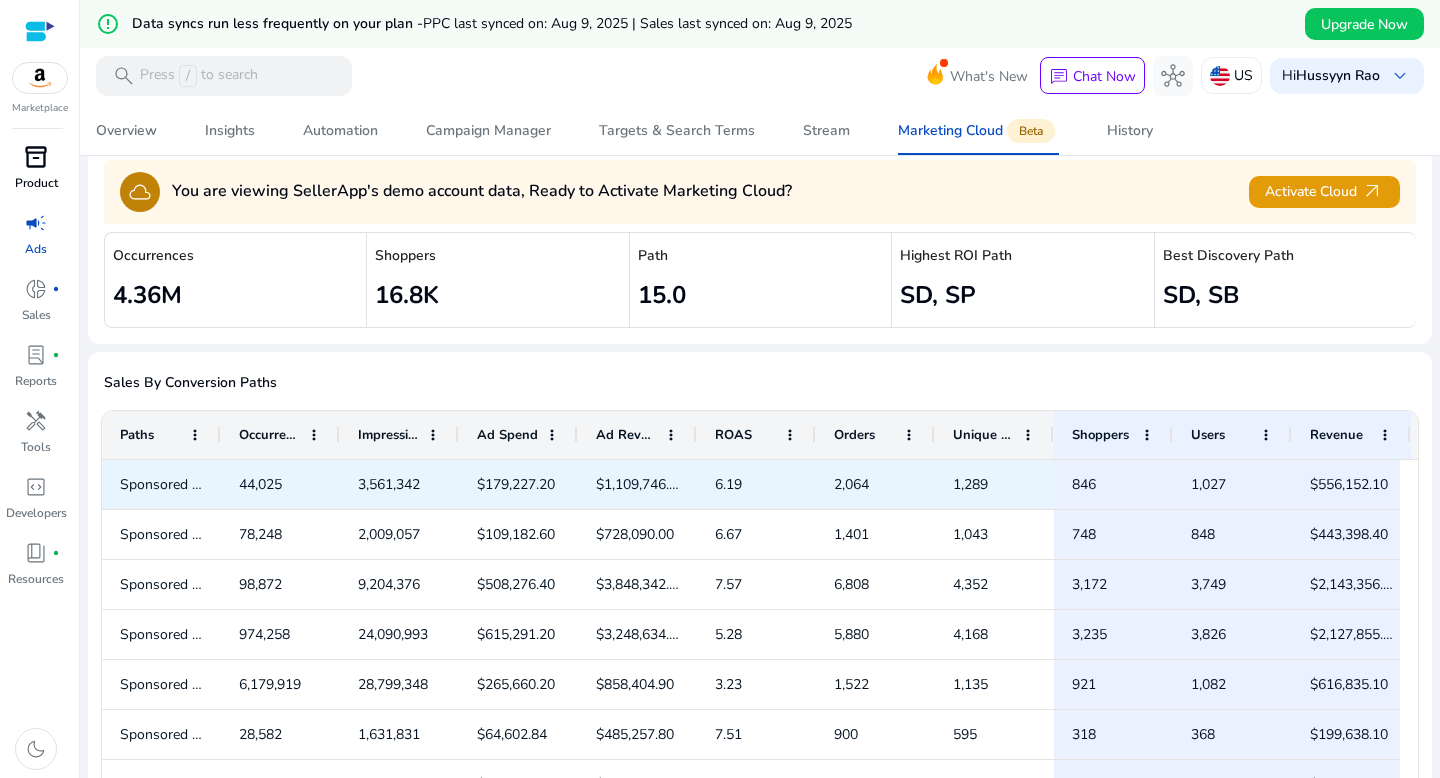 scroll, scrollTop: 450, scrollLeft: 0, axis: vertical 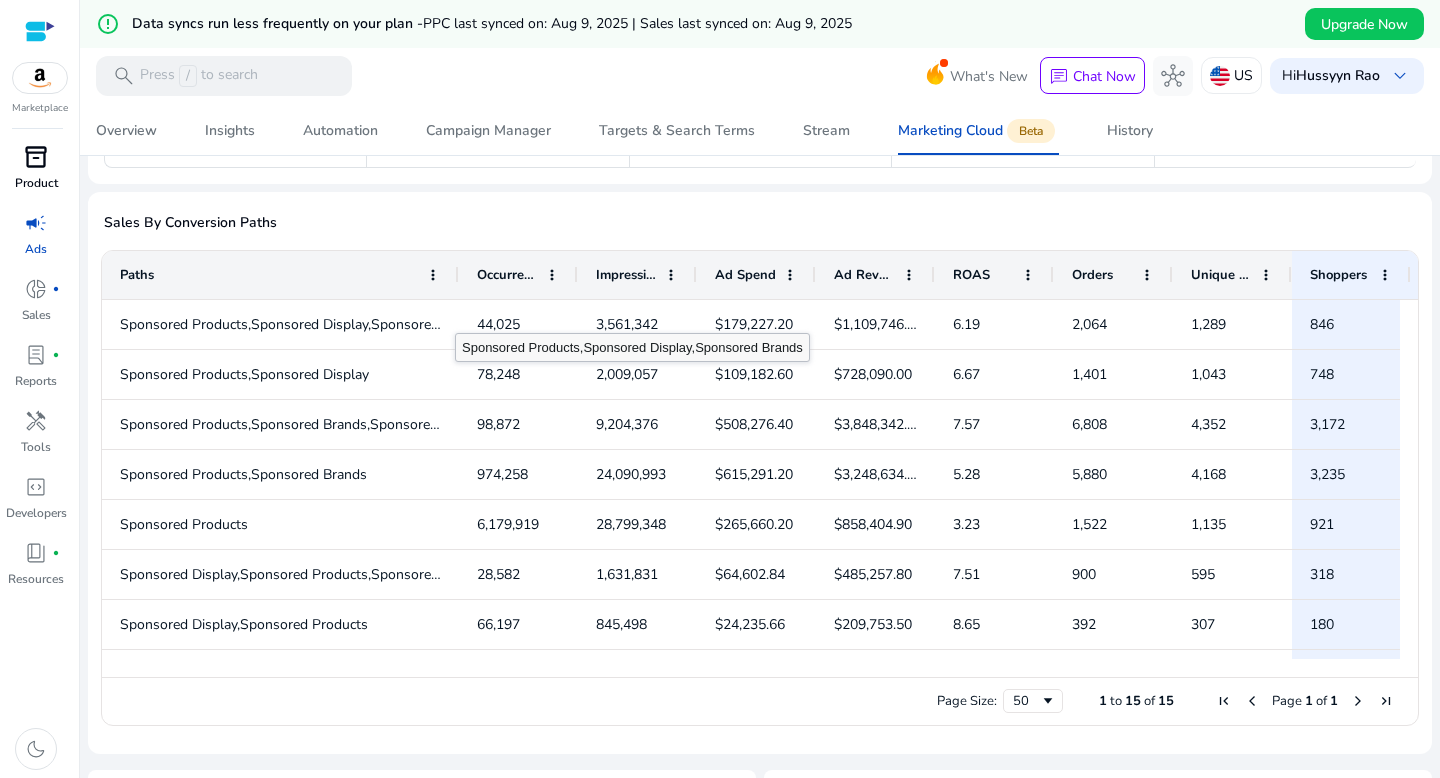 drag, startPoint x: 217, startPoint y: 275, endPoint x: 455, endPoint y: 315, distance: 241.33794 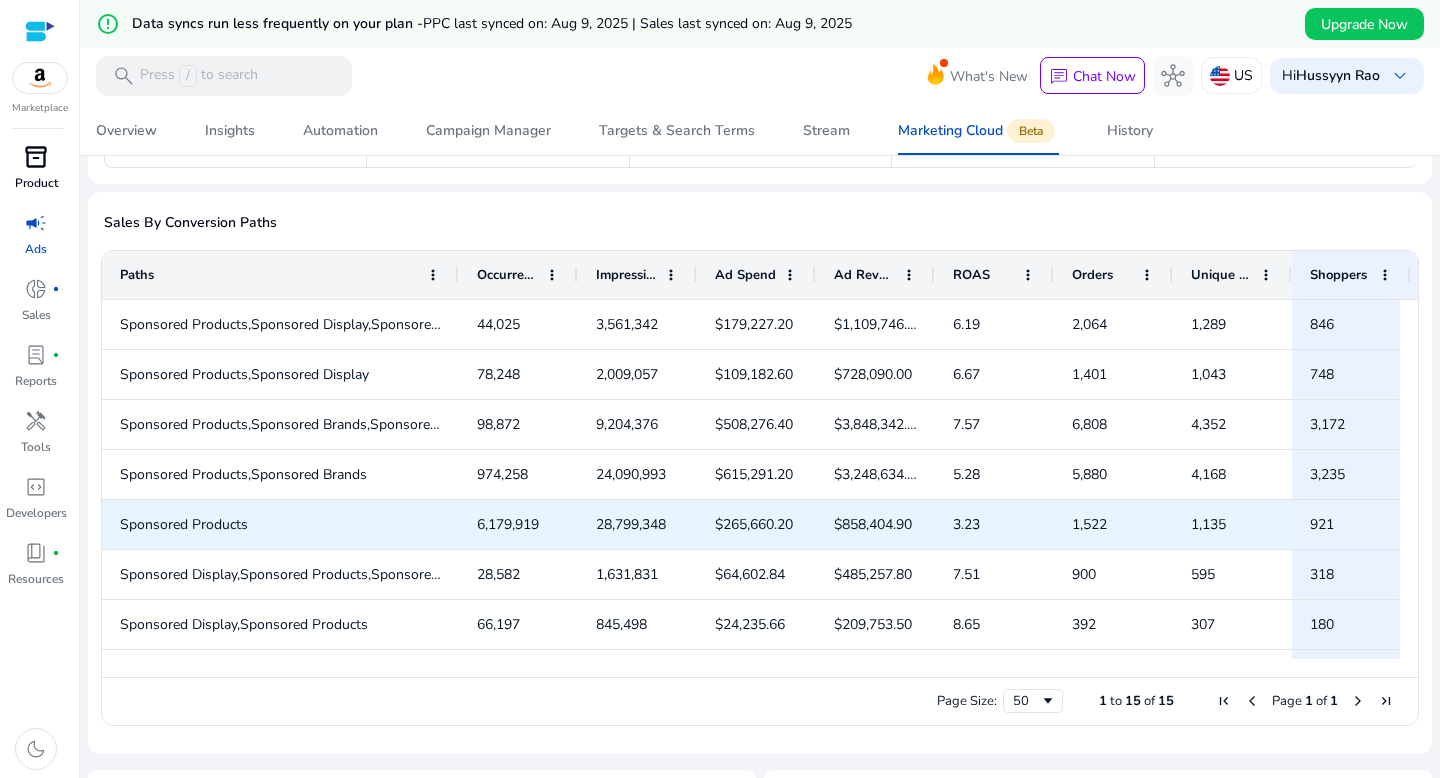 scroll, scrollTop: 75, scrollLeft: 0, axis: vertical 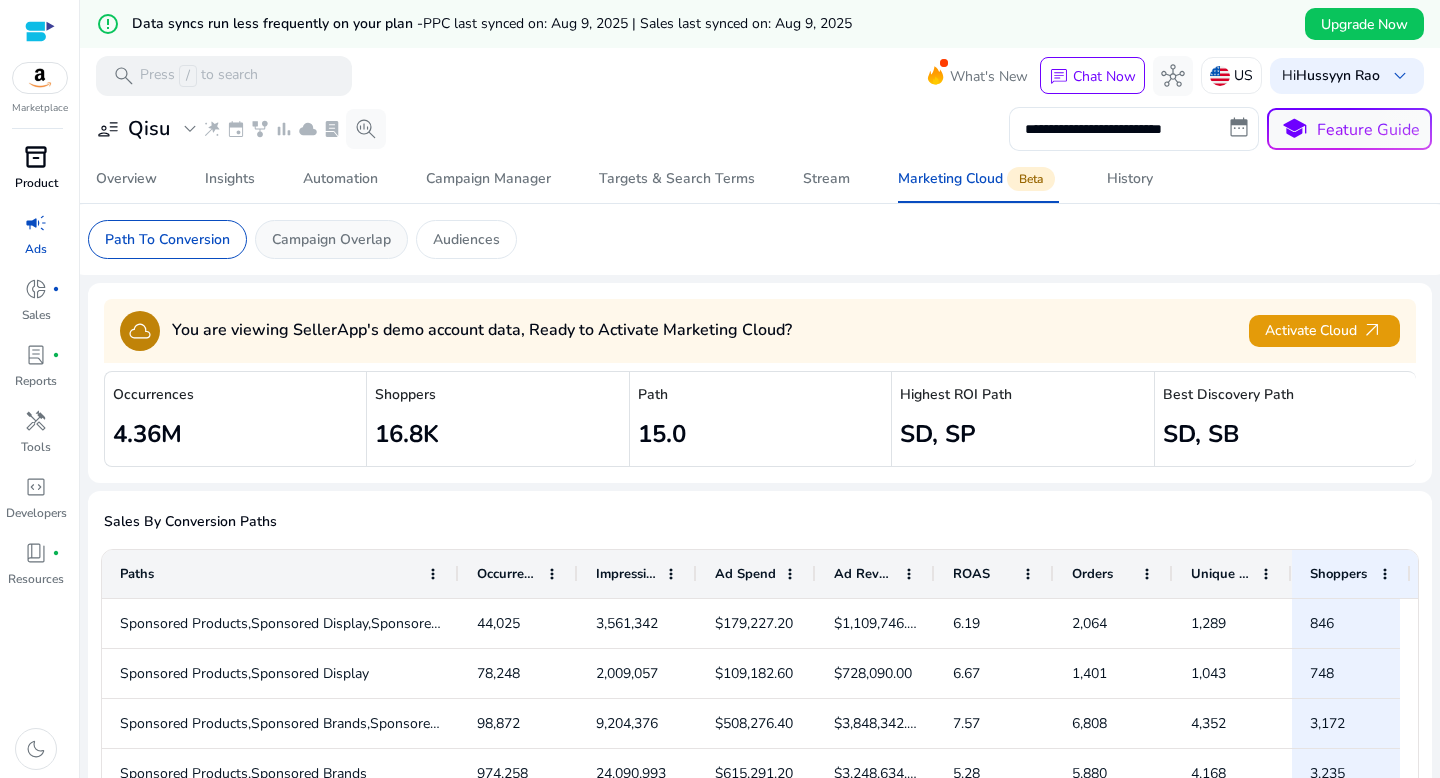 click on "Campaign Overlap" 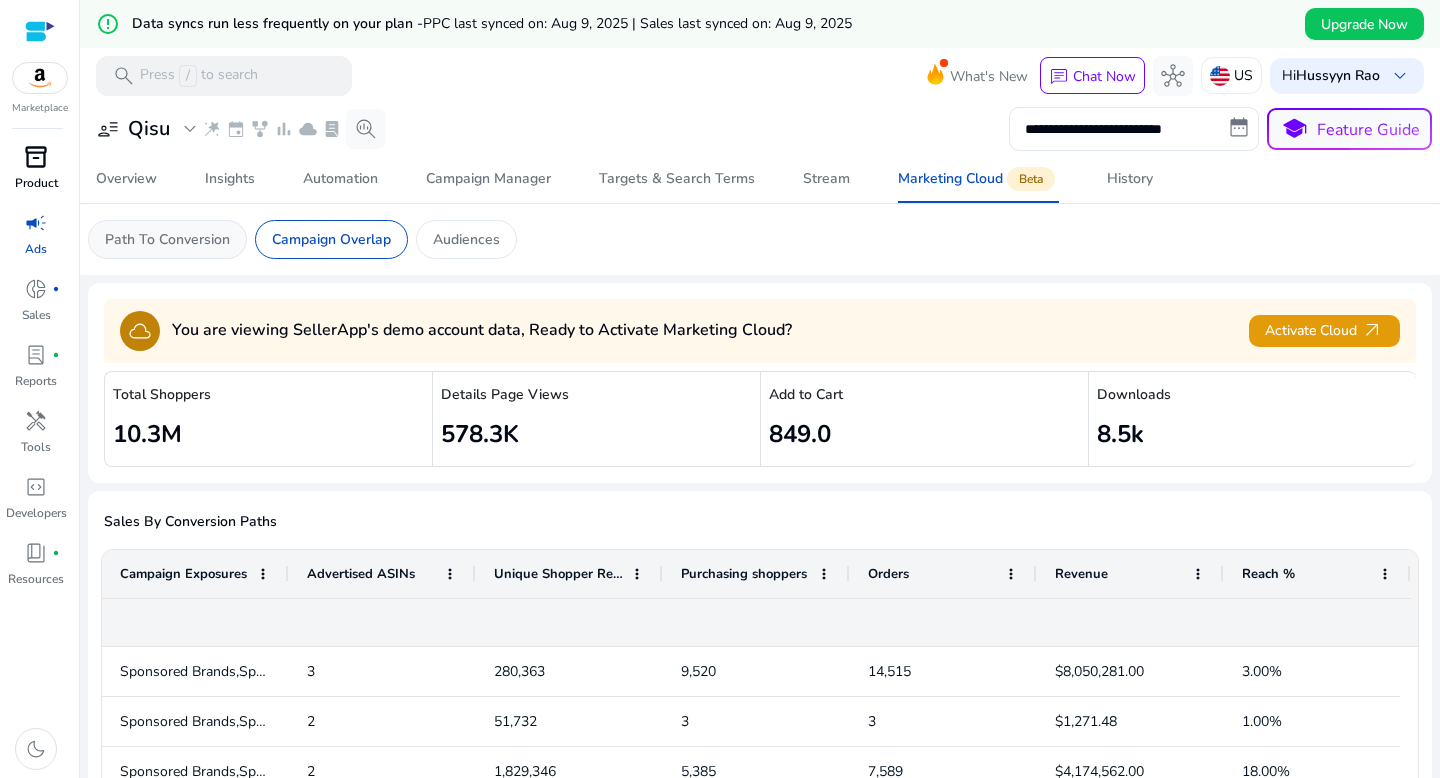 click on "Path To Conversion" 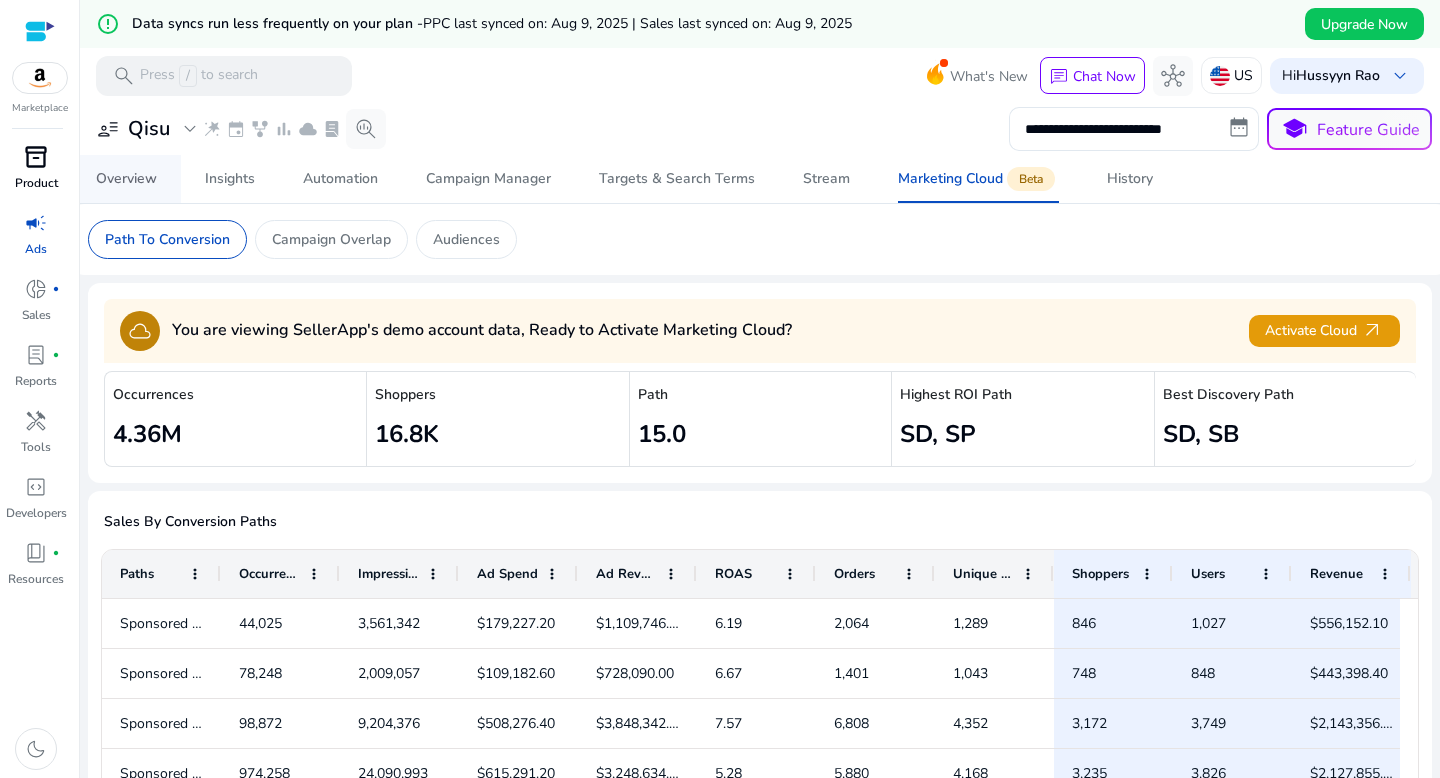 click on "Overview" at bounding box center (126, 179) 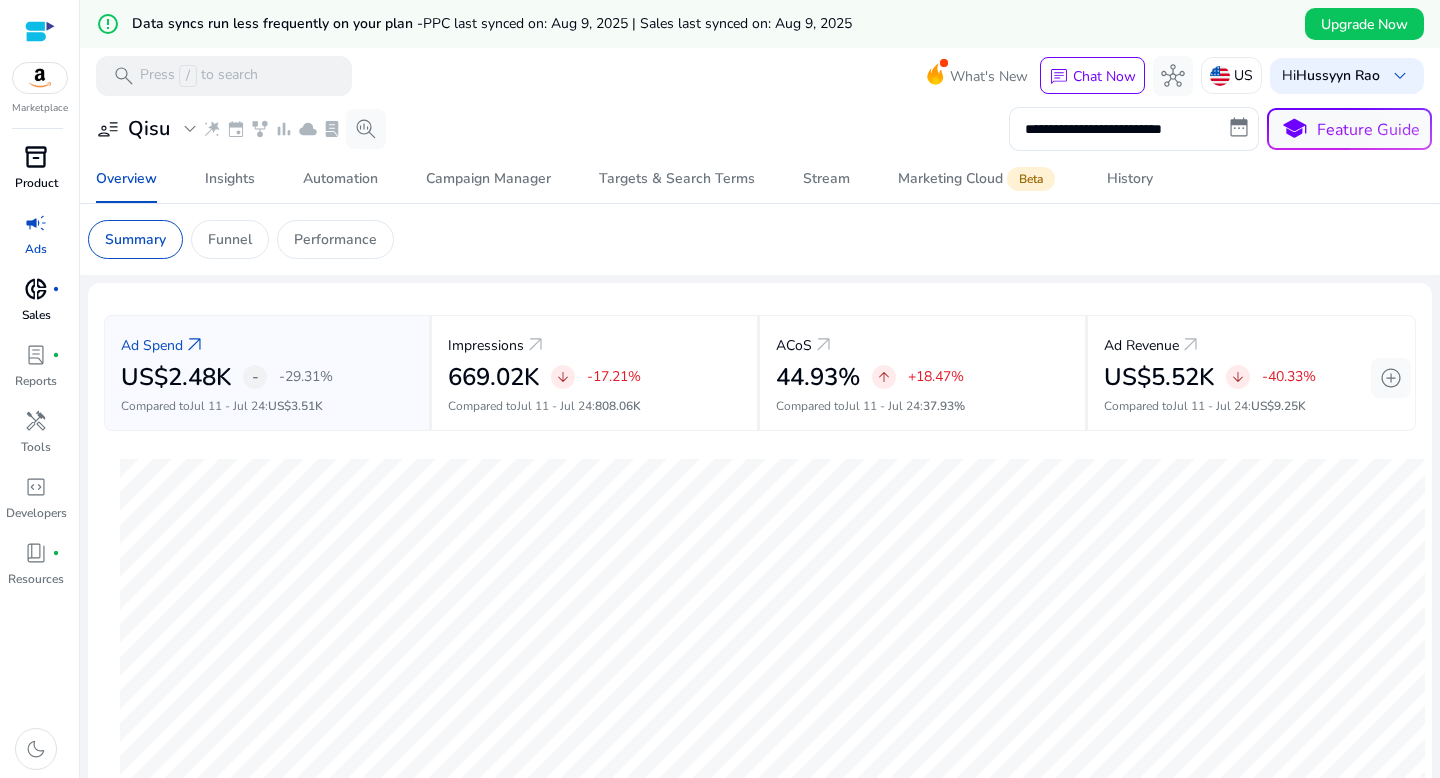 click on "donut_small   fiber_manual_record" at bounding box center [36, 289] 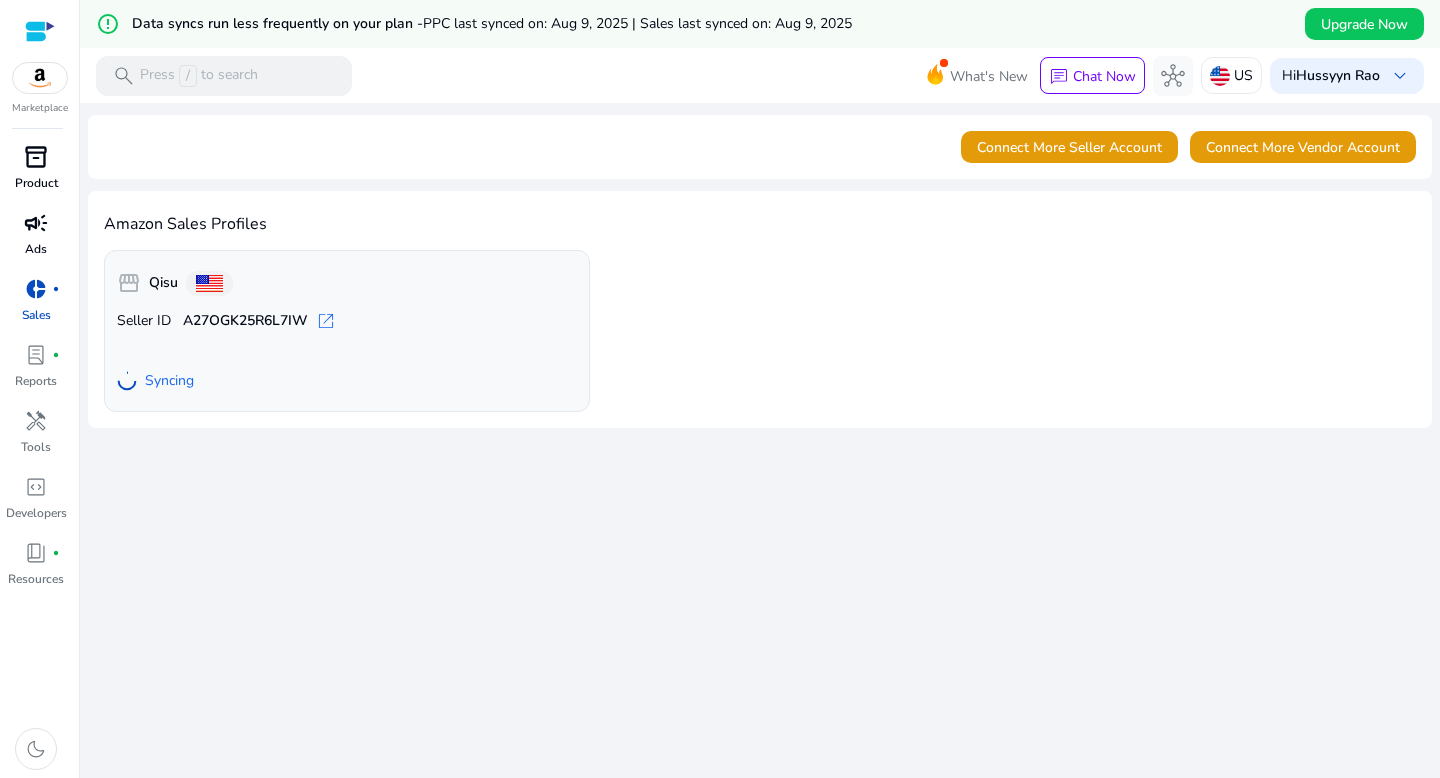 click on "Syncing" 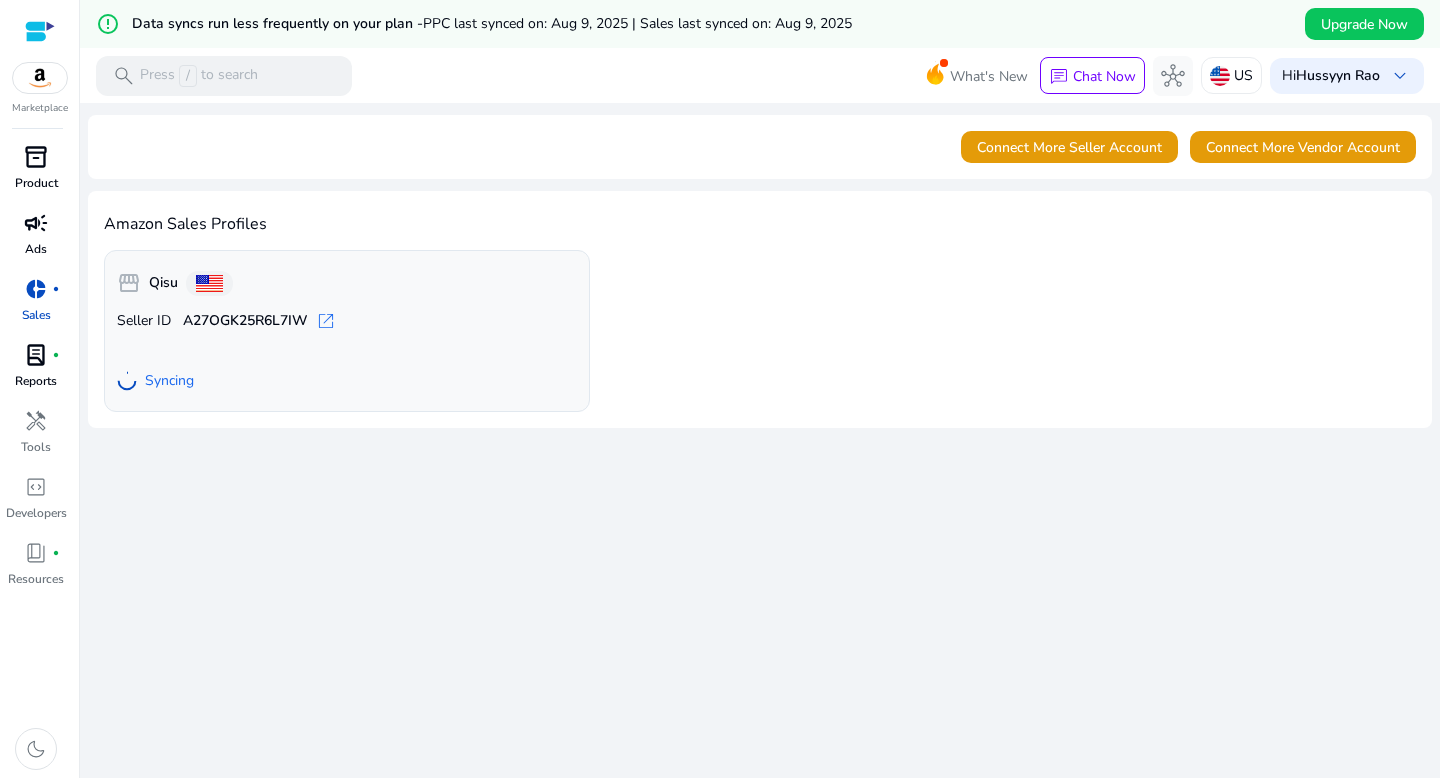 click on "lab_profile   fiber_manual_record" at bounding box center [36, 355] 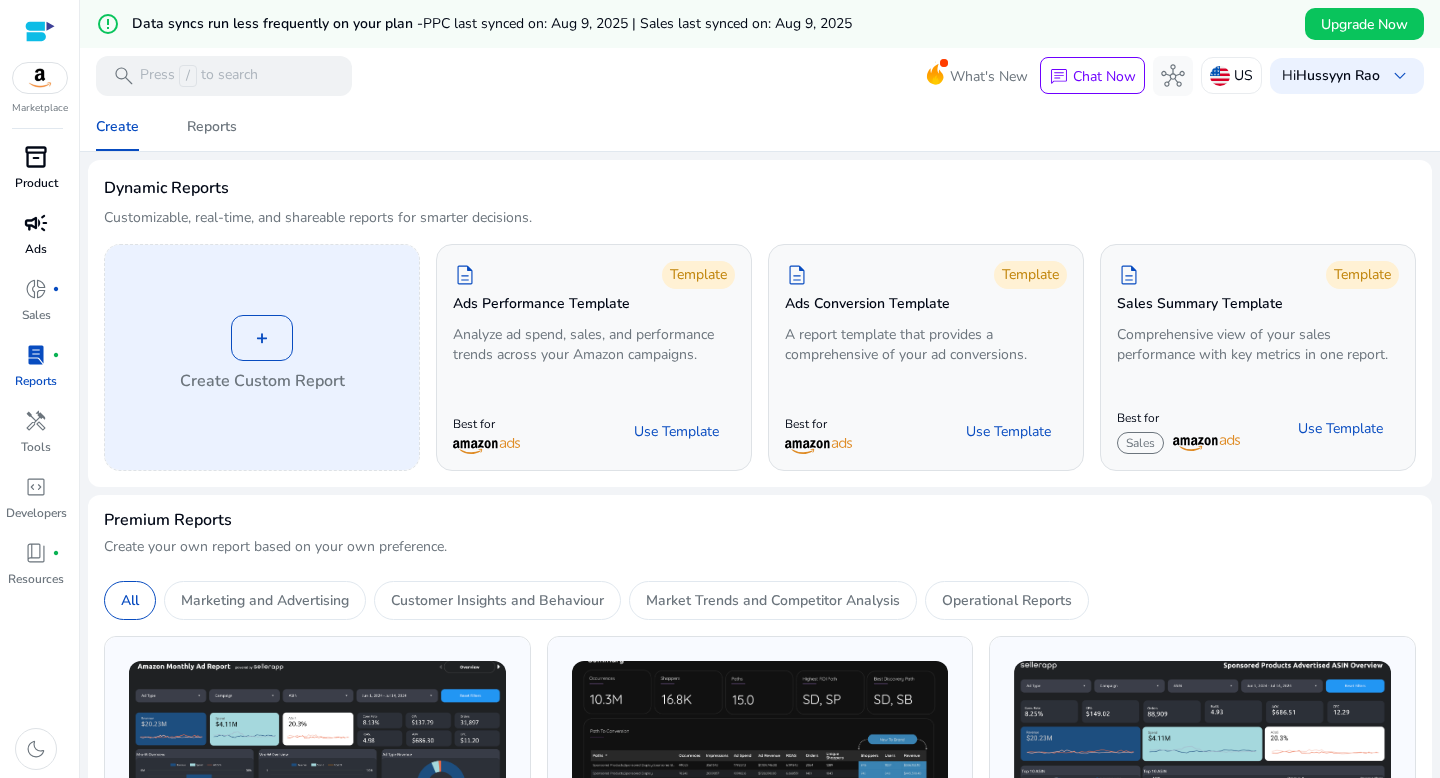 click on "+   Create Custom Report" 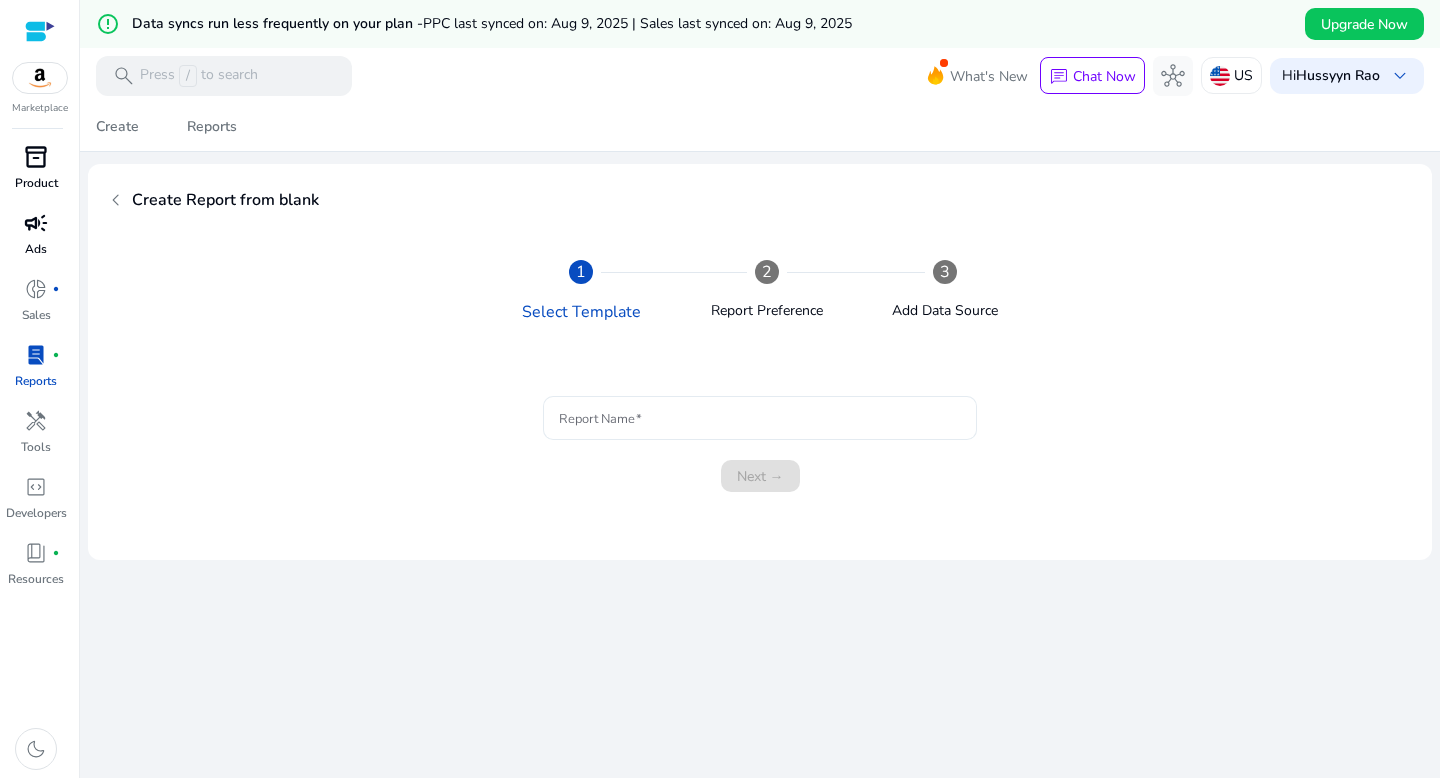 click at bounding box center (760, 418) 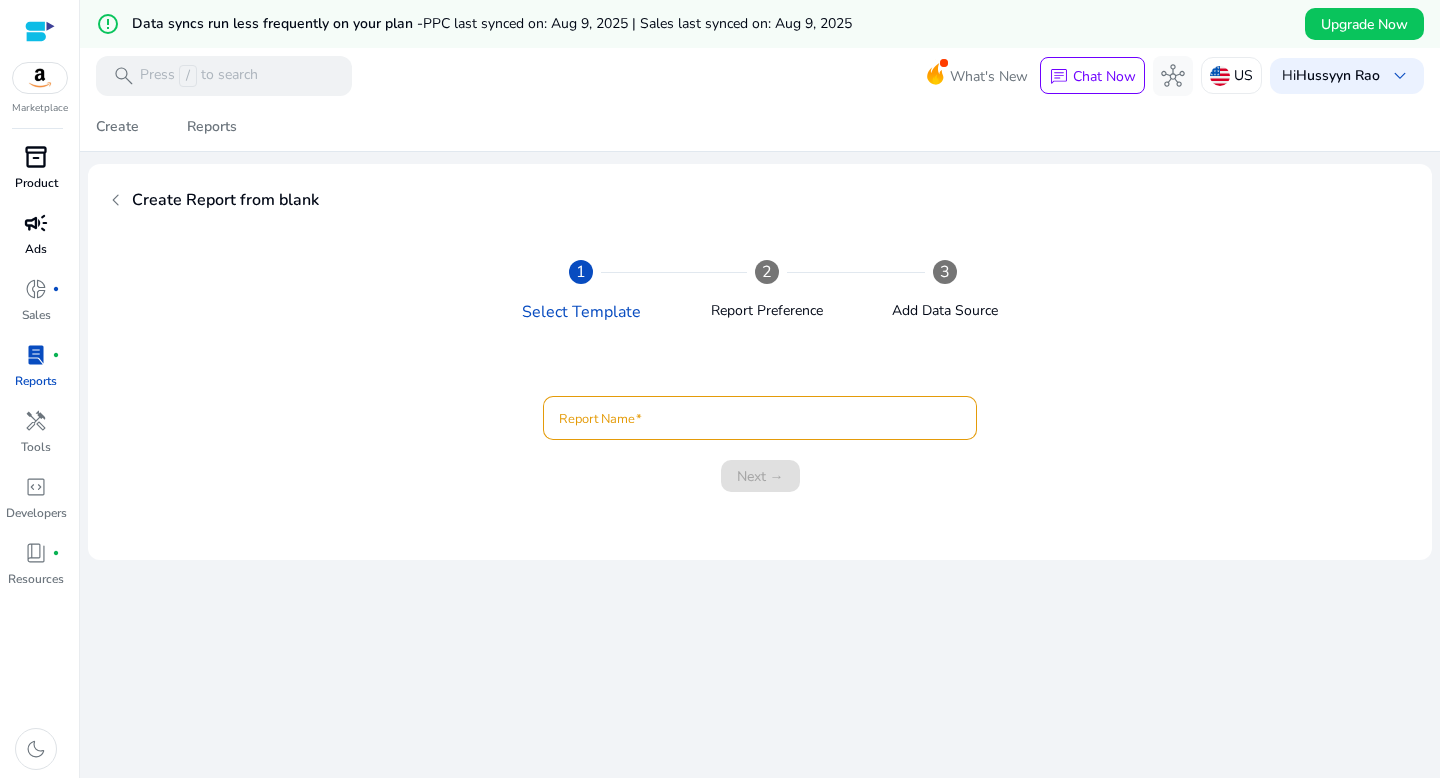 click on "chevron_left" 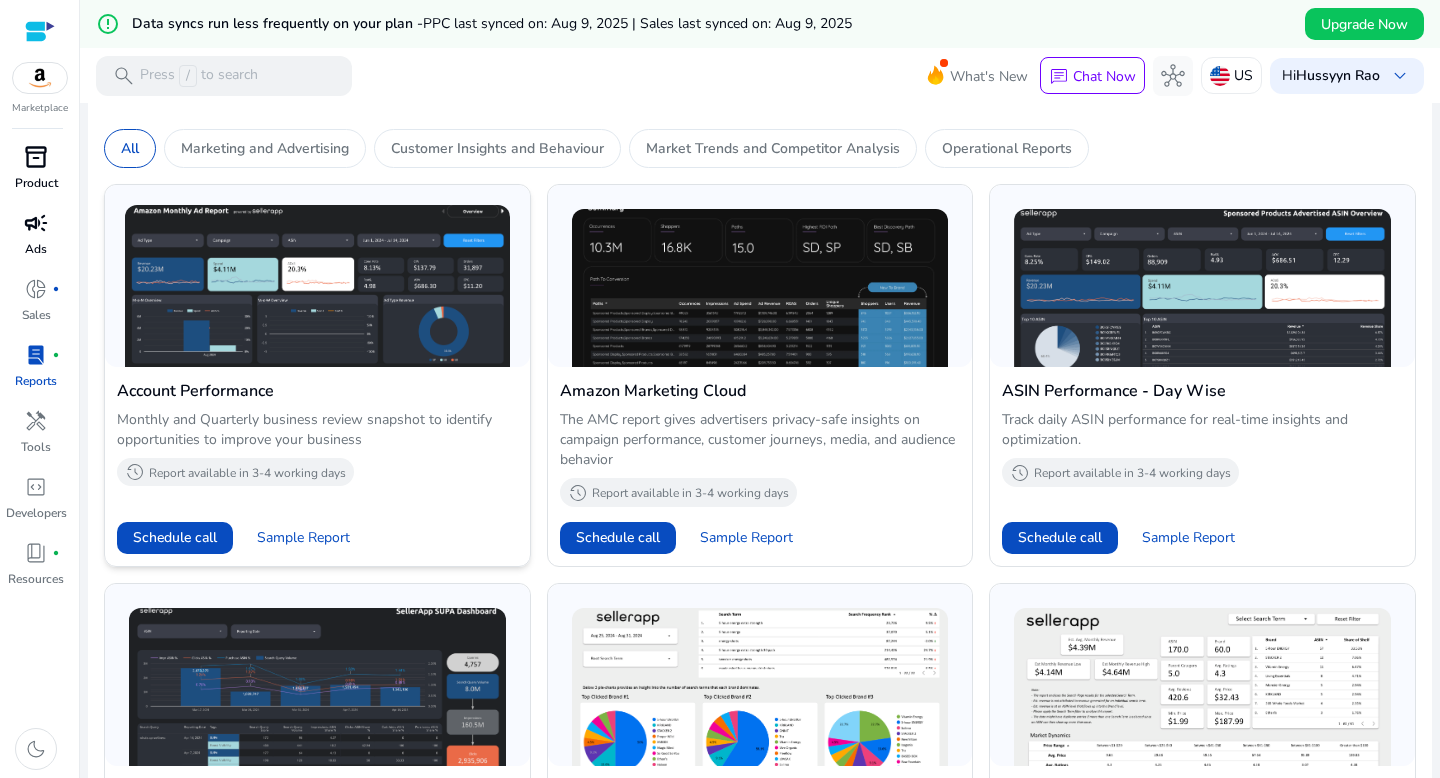 scroll, scrollTop: 453, scrollLeft: 0, axis: vertical 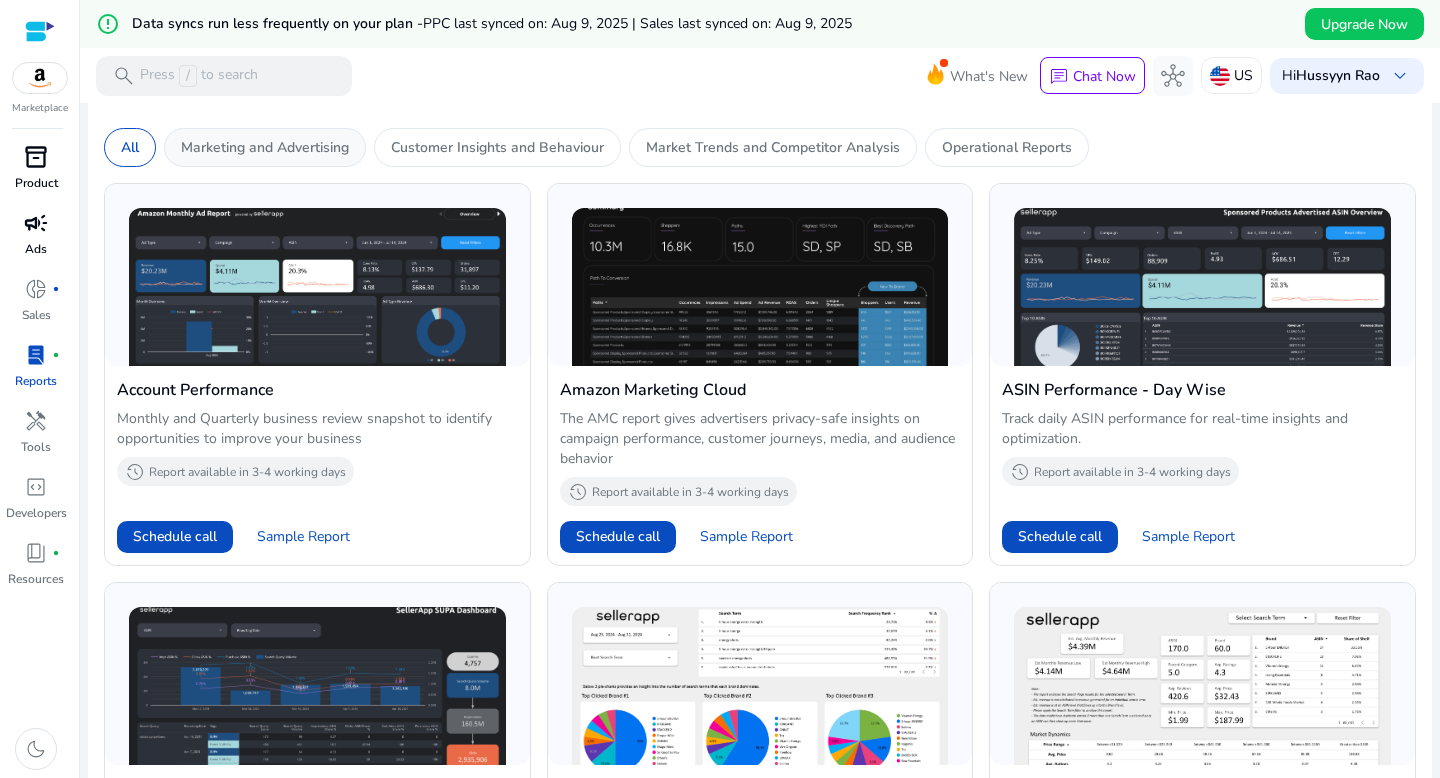 click on "Marketing and Advertising" 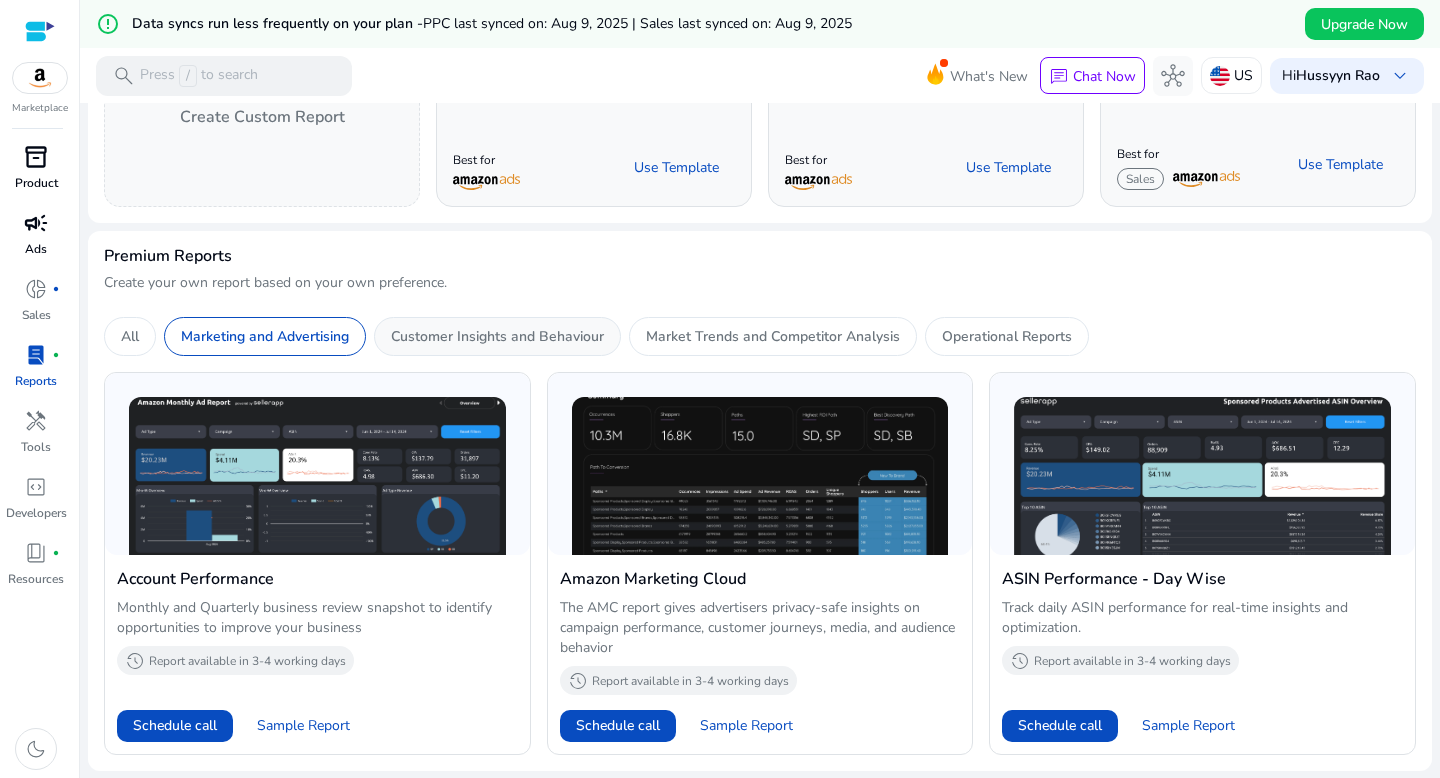 click on "Customer Insights and Behaviour" 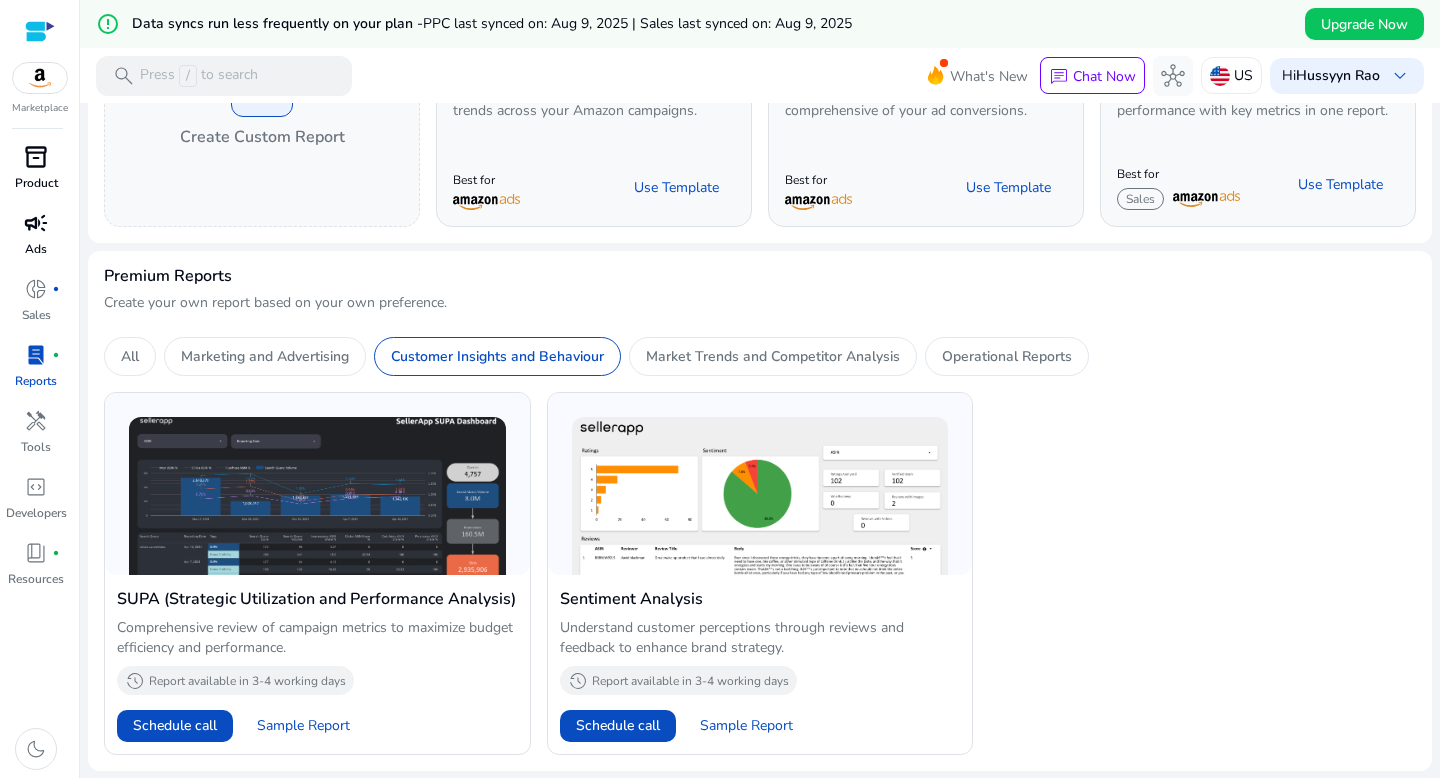click on "SUPA (Strategic Utilization and Performance Analysis)   Comprehensive review of campaign metrics to maximize budget efficiency and performance.   history_2   Report available in 3-4 working days   Schedule call   Sample Report   Sentiment Analysis   Understand customer perceptions through reviews and feedback to enhance brand strategy.   history_2   Report available in 3-4 working days   Schedule call   Sample Report" 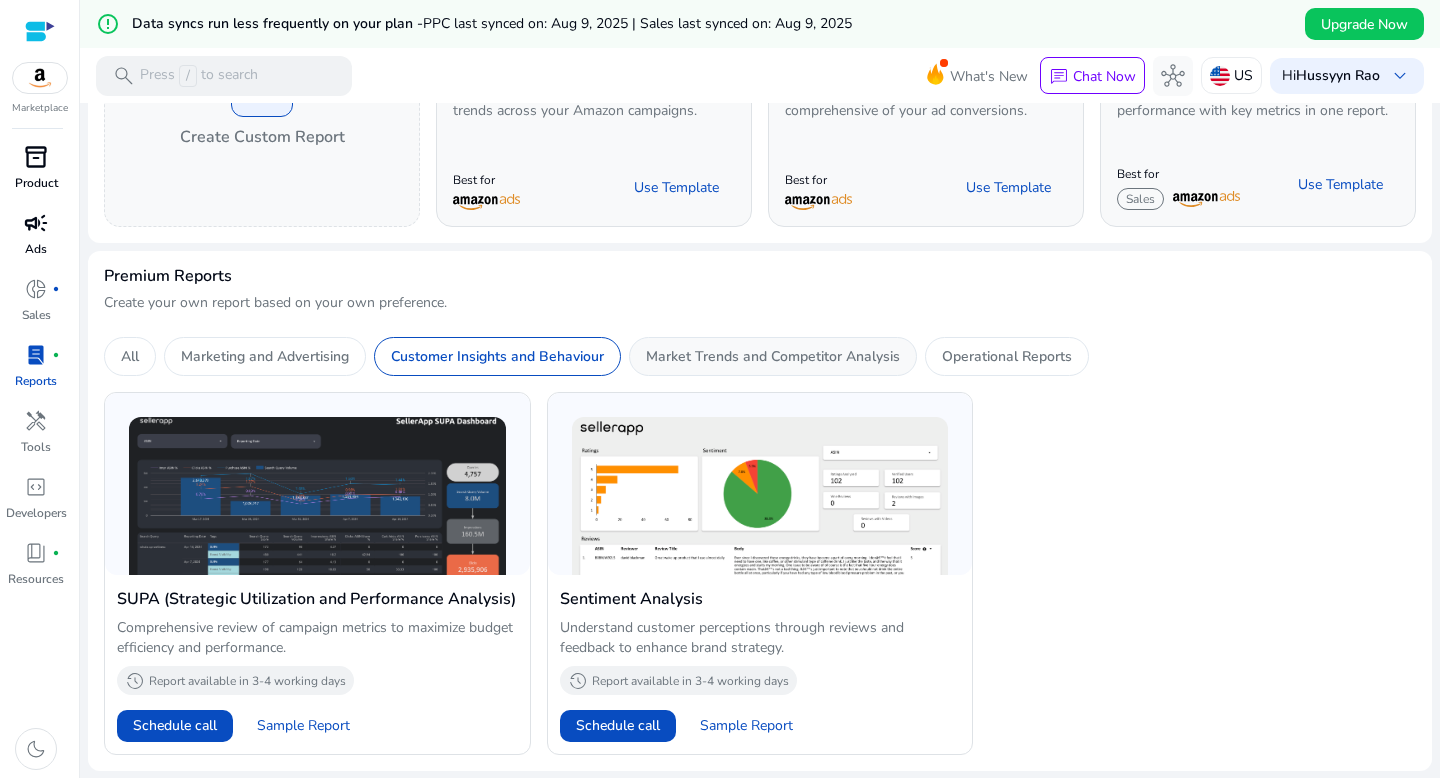 click on "Market Trends and Competitor Analysis" 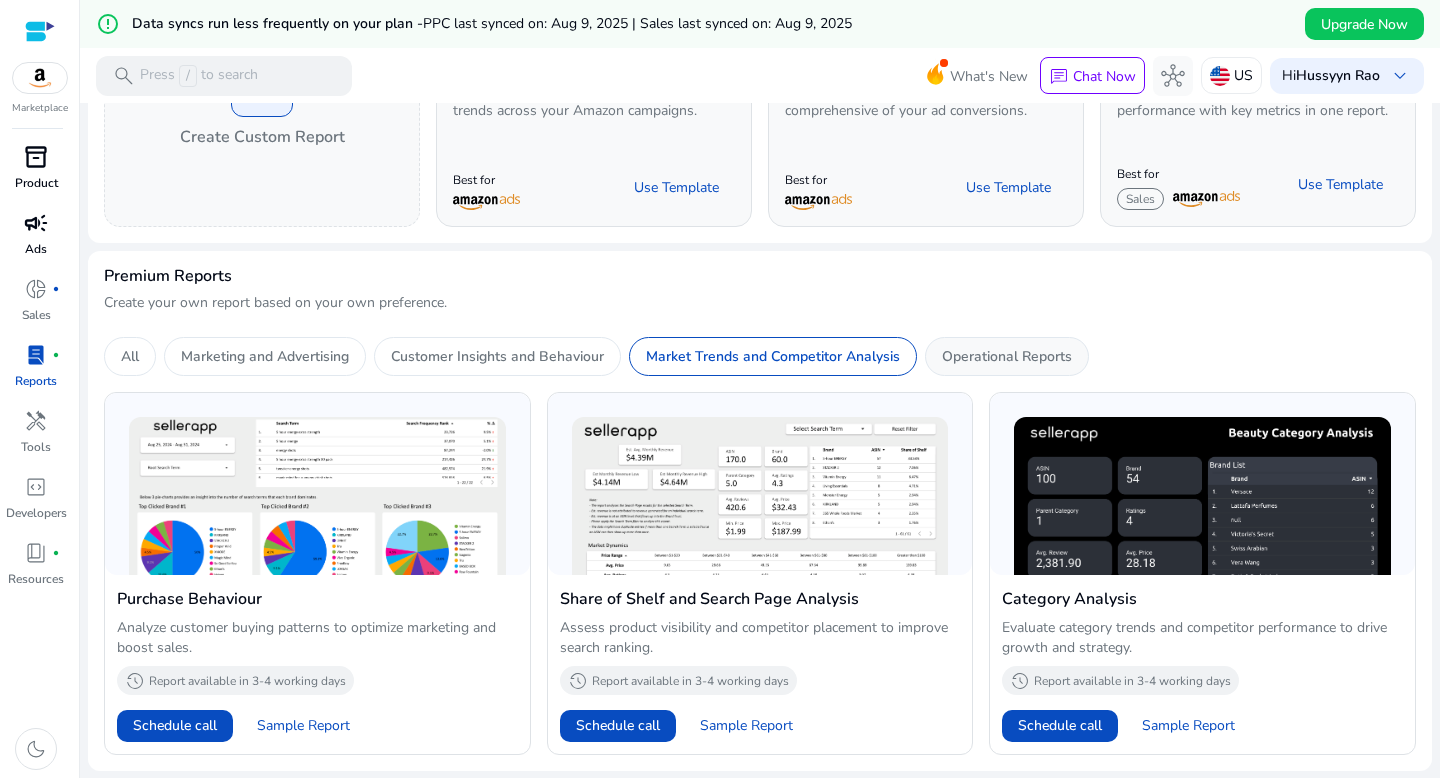 click on "Operational Reports" 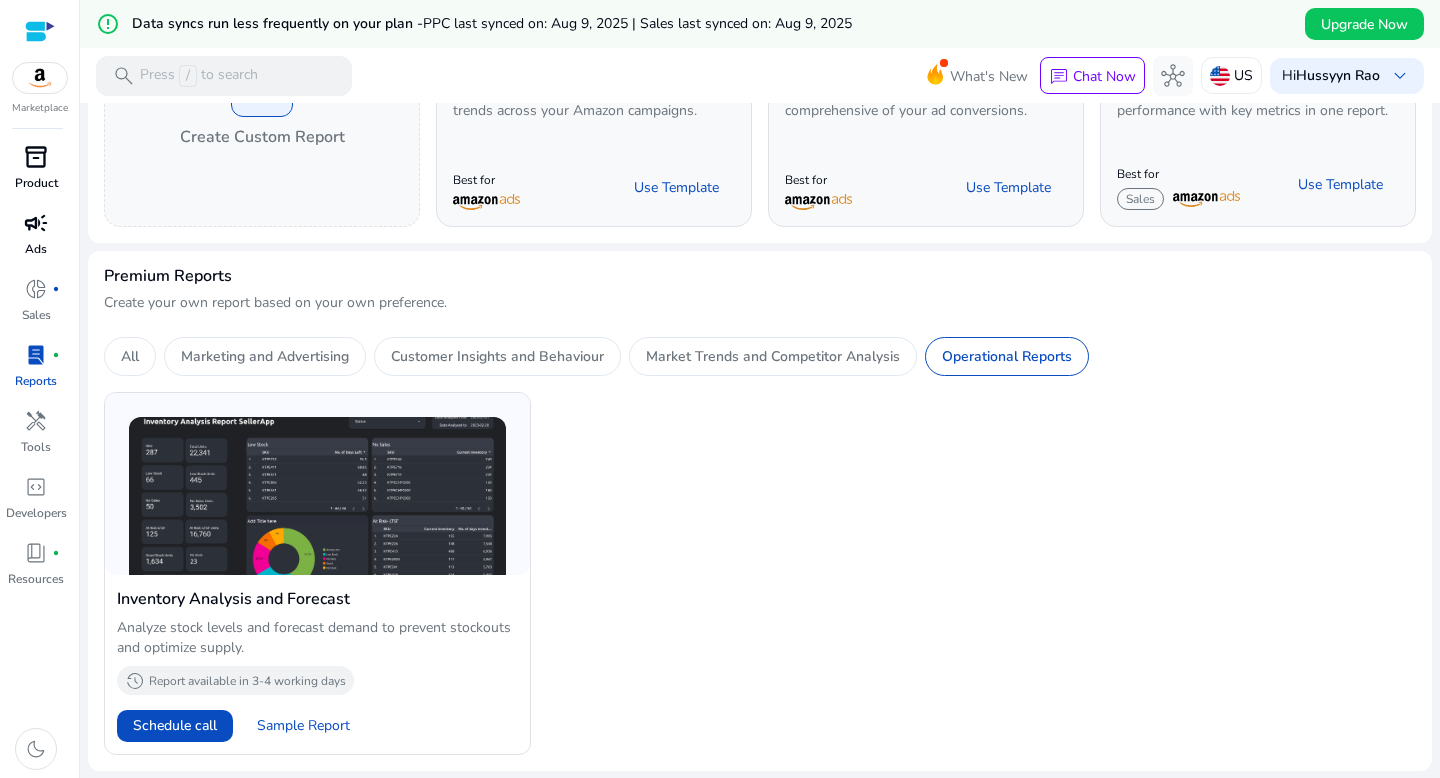 scroll, scrollTop: 0, scrollLeft: 0, axis: both 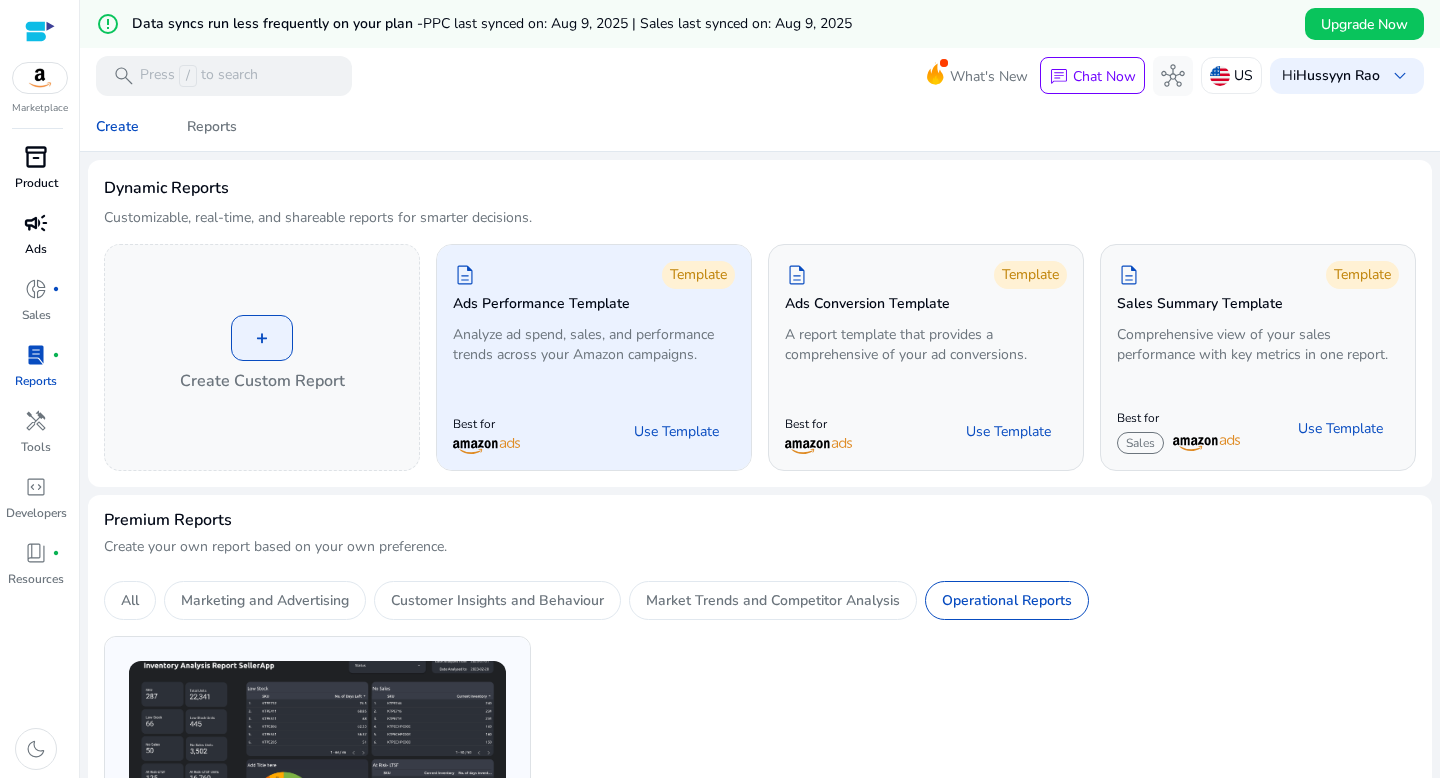 click on "description   Template  Ads Performance Template  Analyze ad spend, sales, and performance trends across your Amazon campaigns." 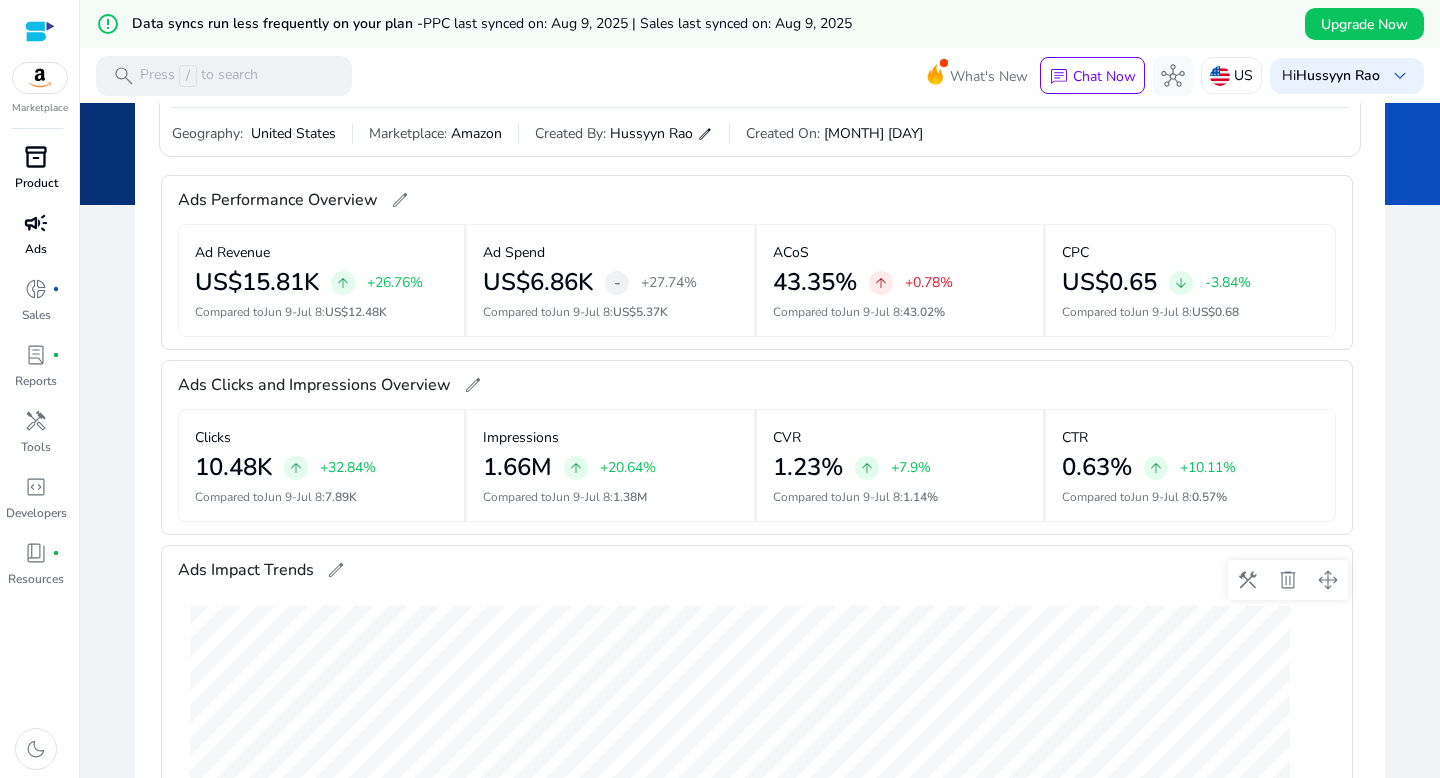 scroll, scrollTop: 267, scrollLeft: 0, axis: vertical 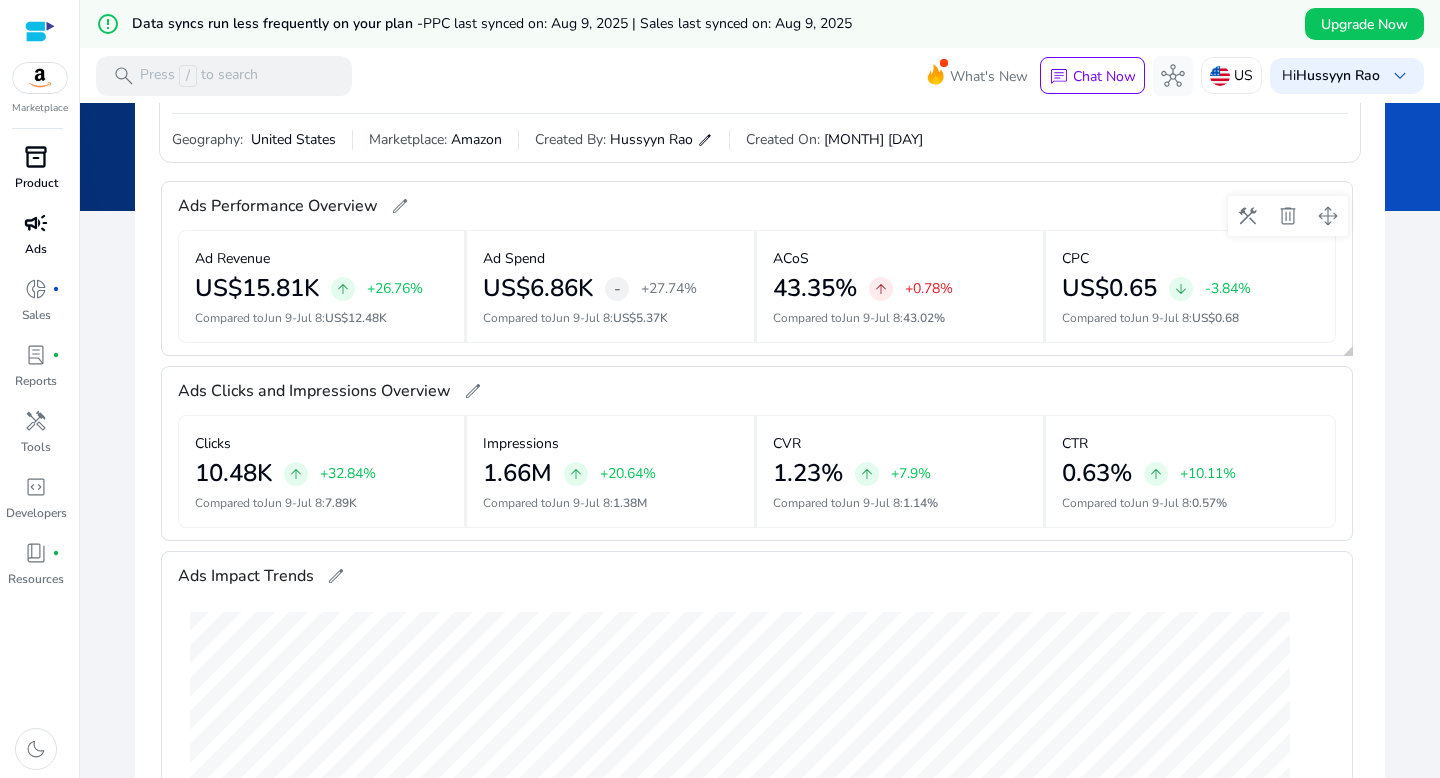 click on "Jun 9-Jul 8" 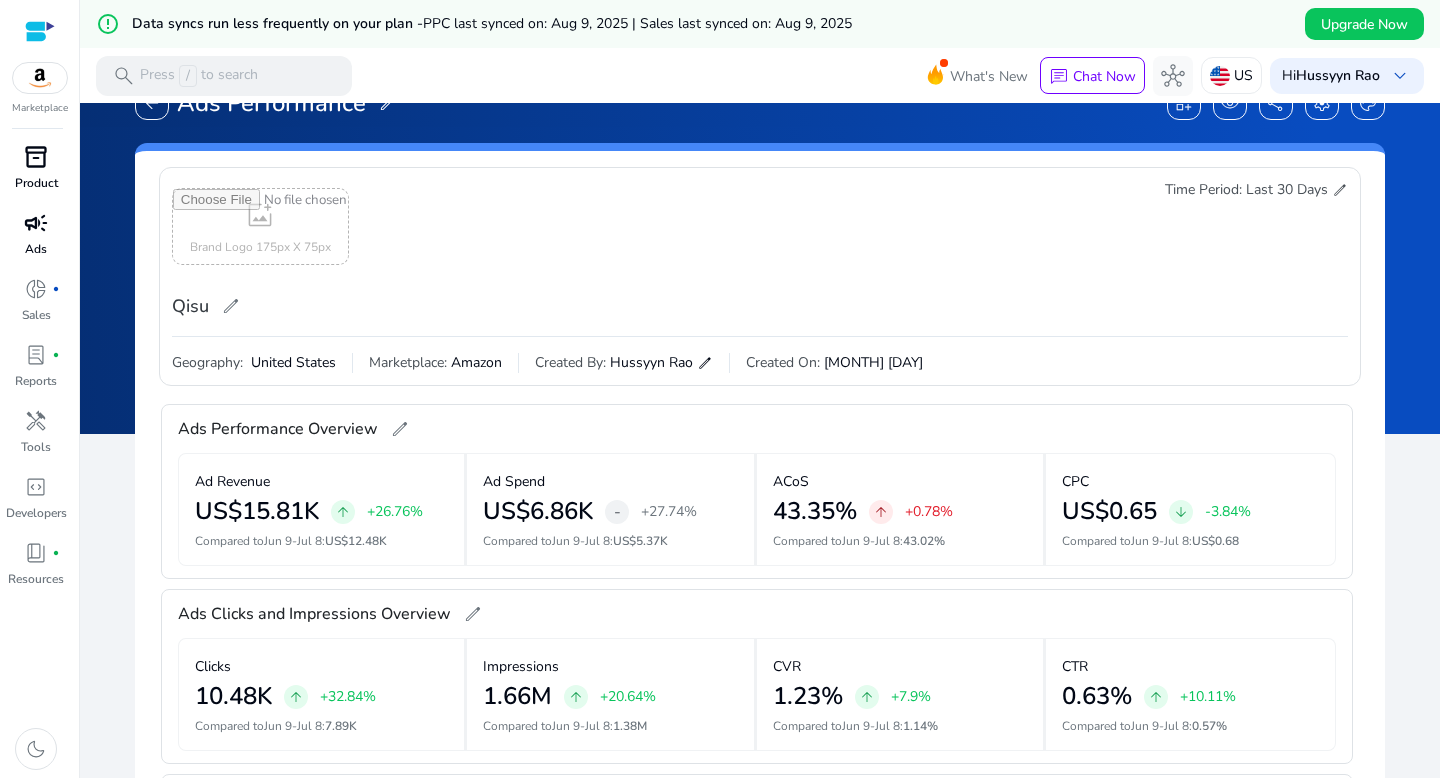 scroll, scrollTop: 0, scrollLeft: 0, axis: both 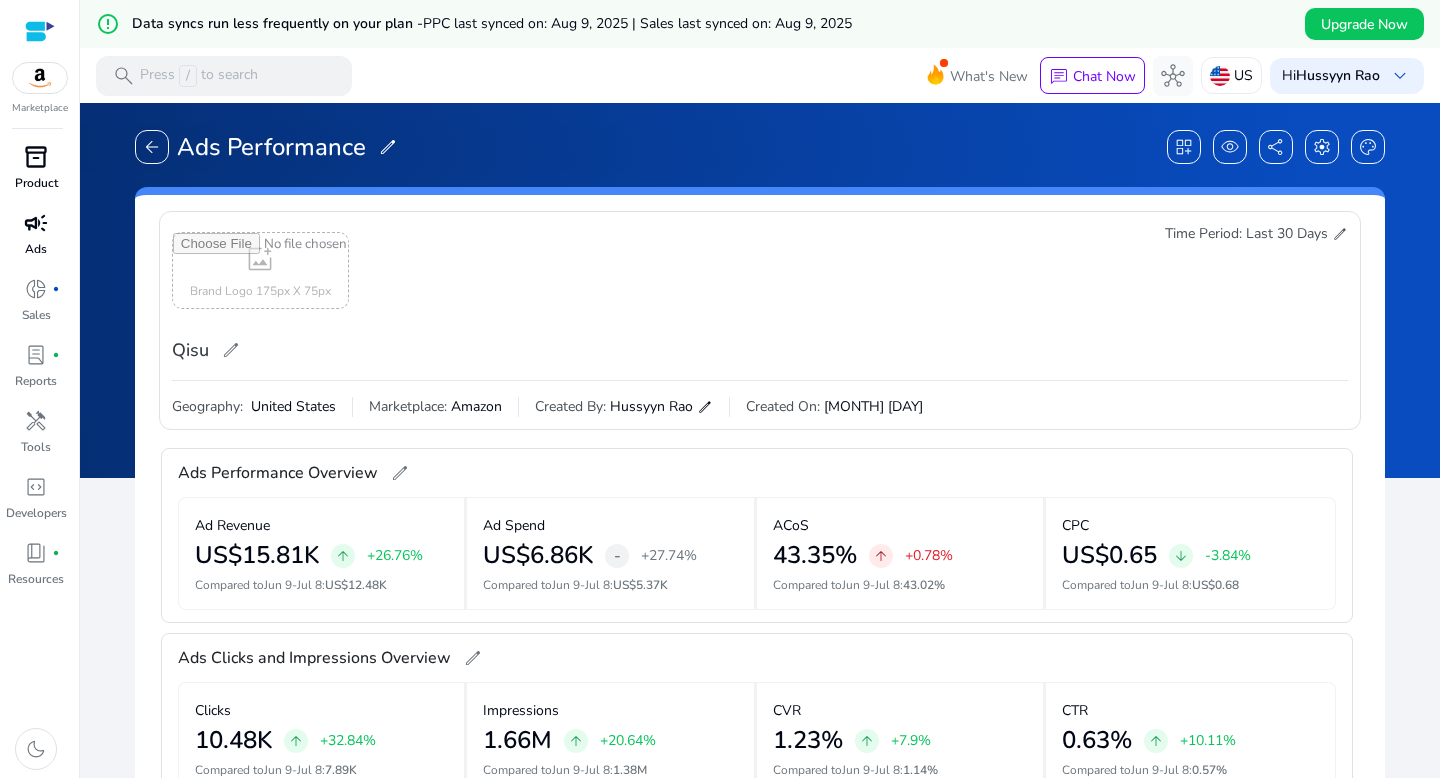 click on "edit" 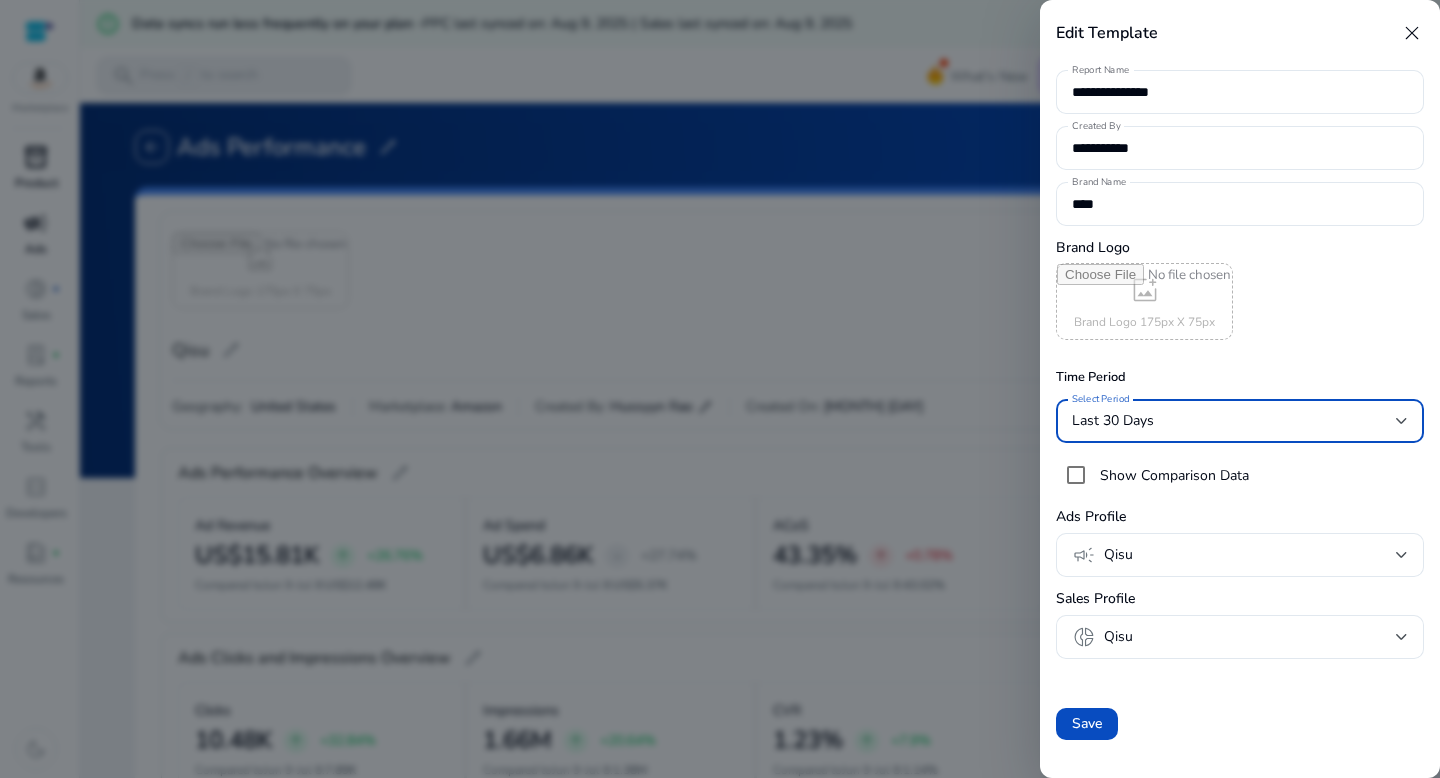 click on "Last 30 Days" at bounding box center (1113, 420) 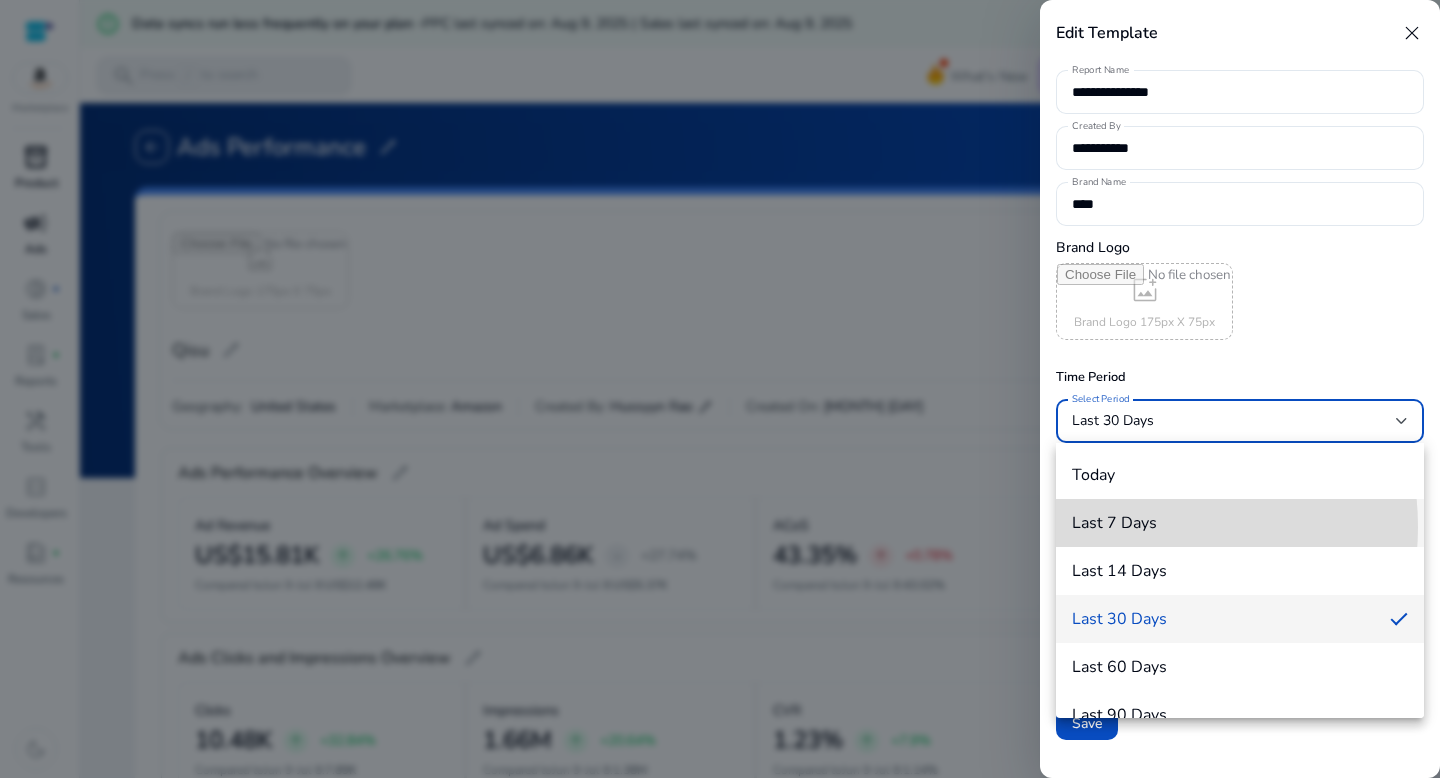 click on "Last 7 Days" at bounding box center [1114, 523] 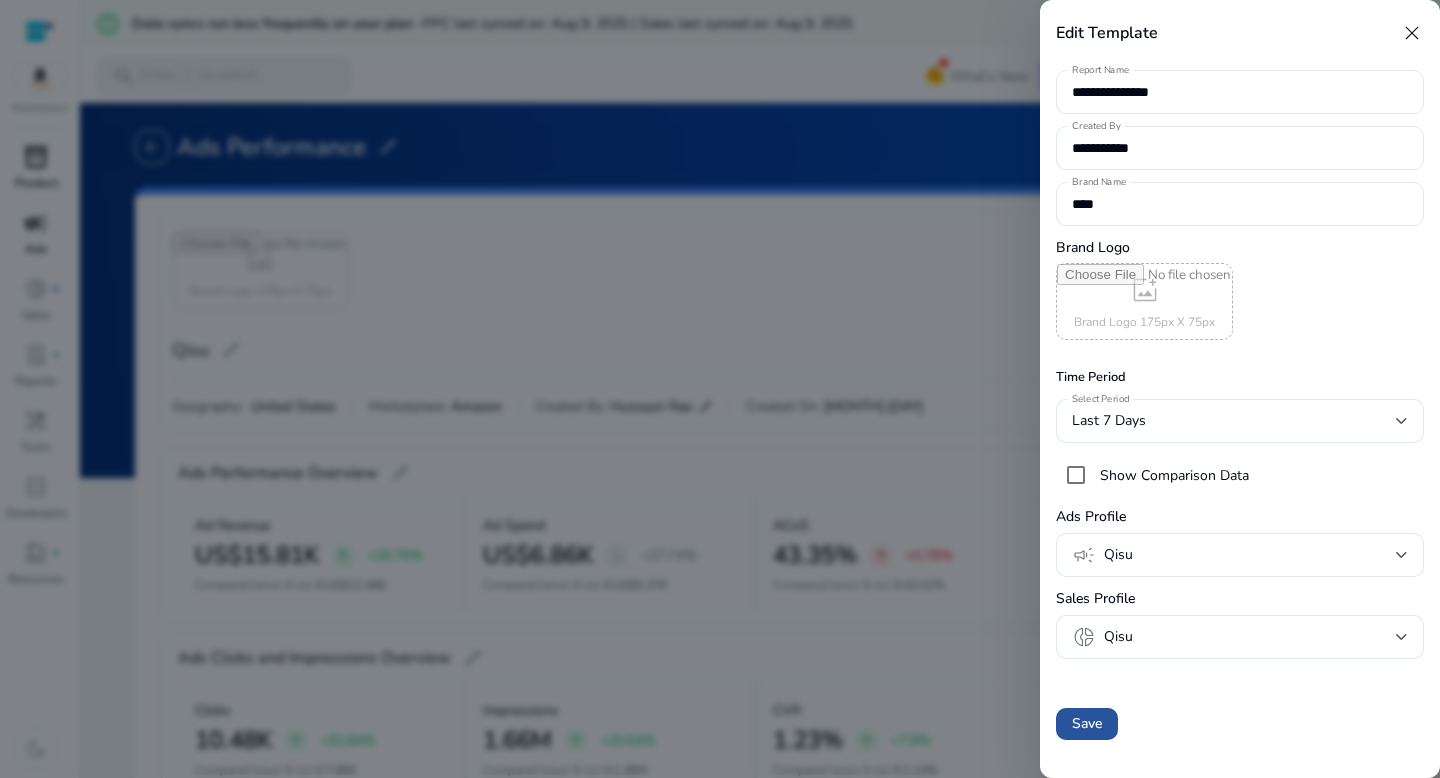click on "Save" at bounding box center (1087, 723) 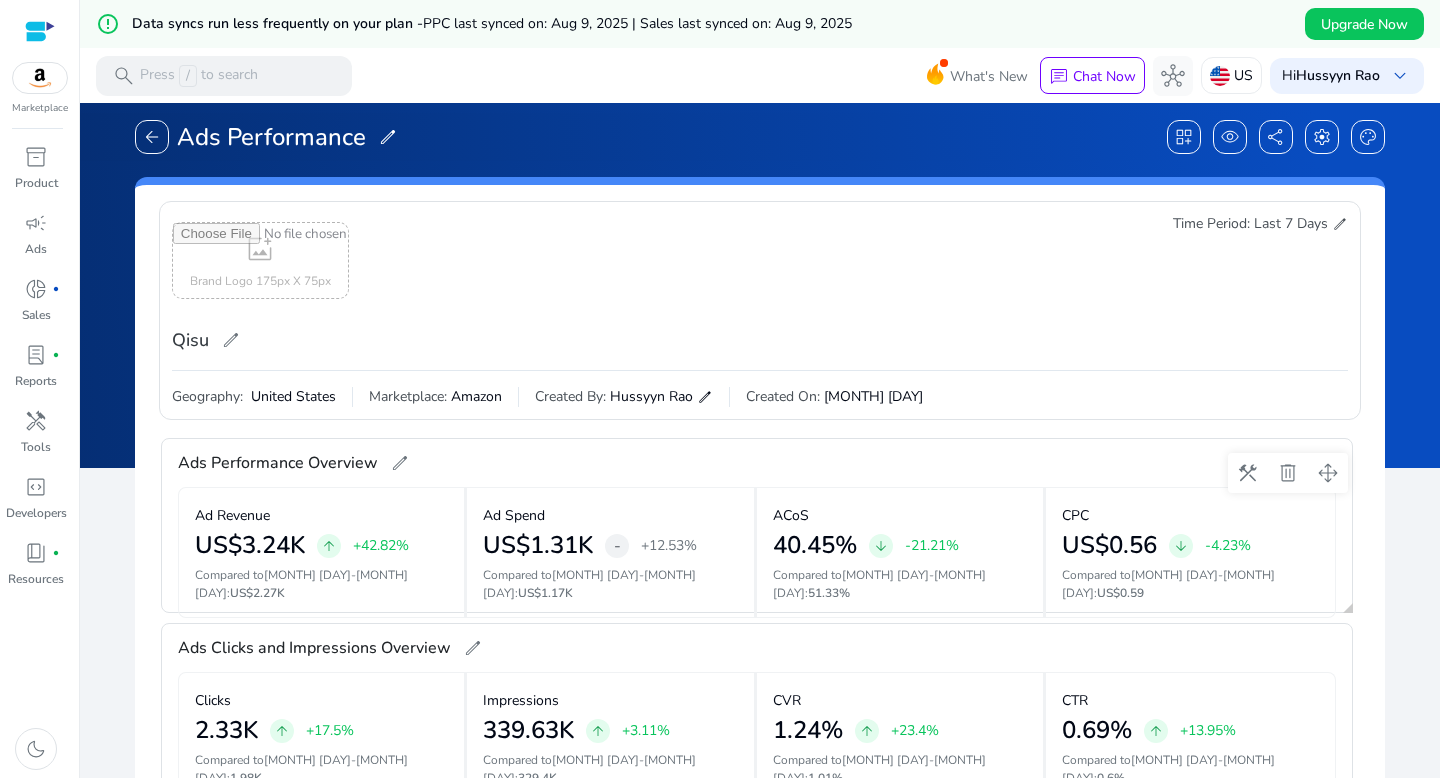 scroll, scrollTop: 0, scrollLeft: 0, axis: both 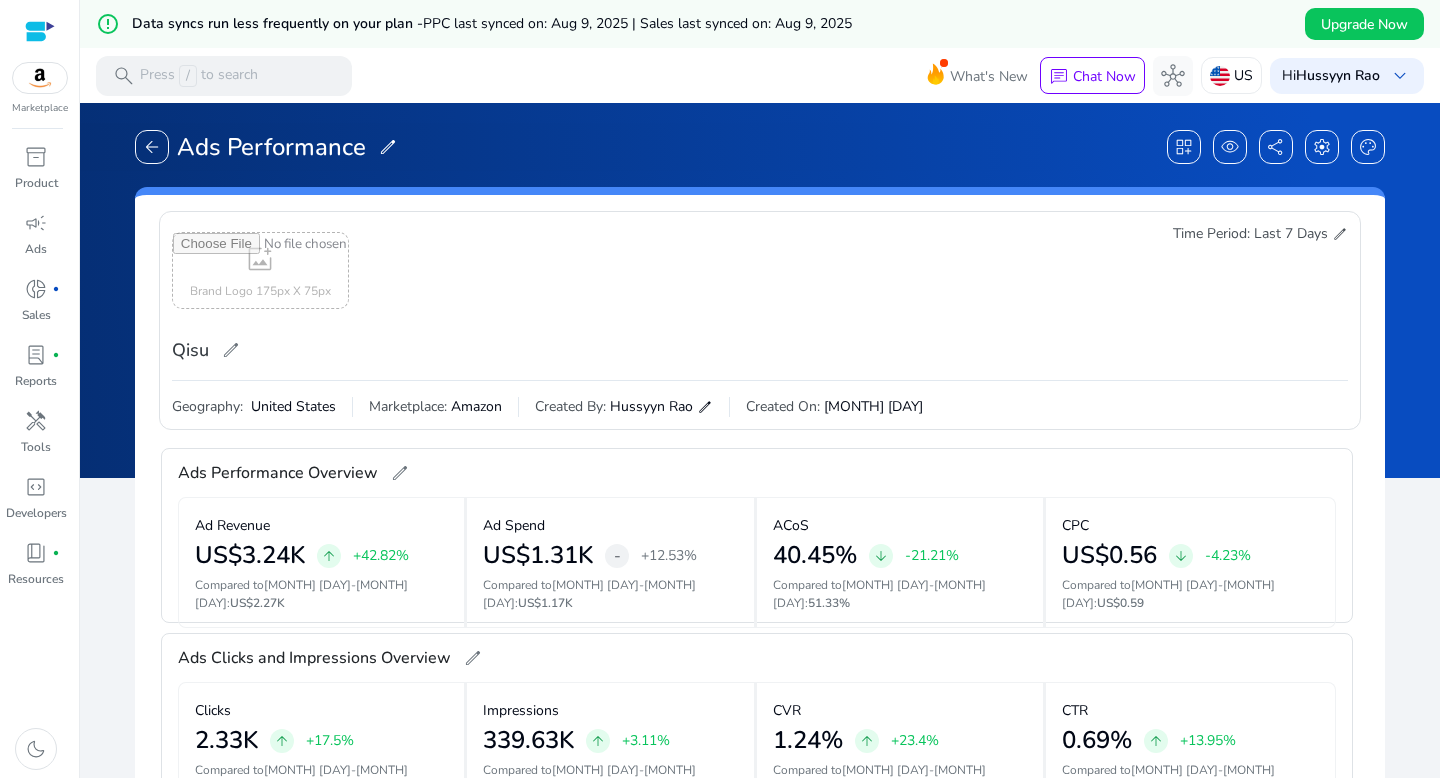 click on "edit" 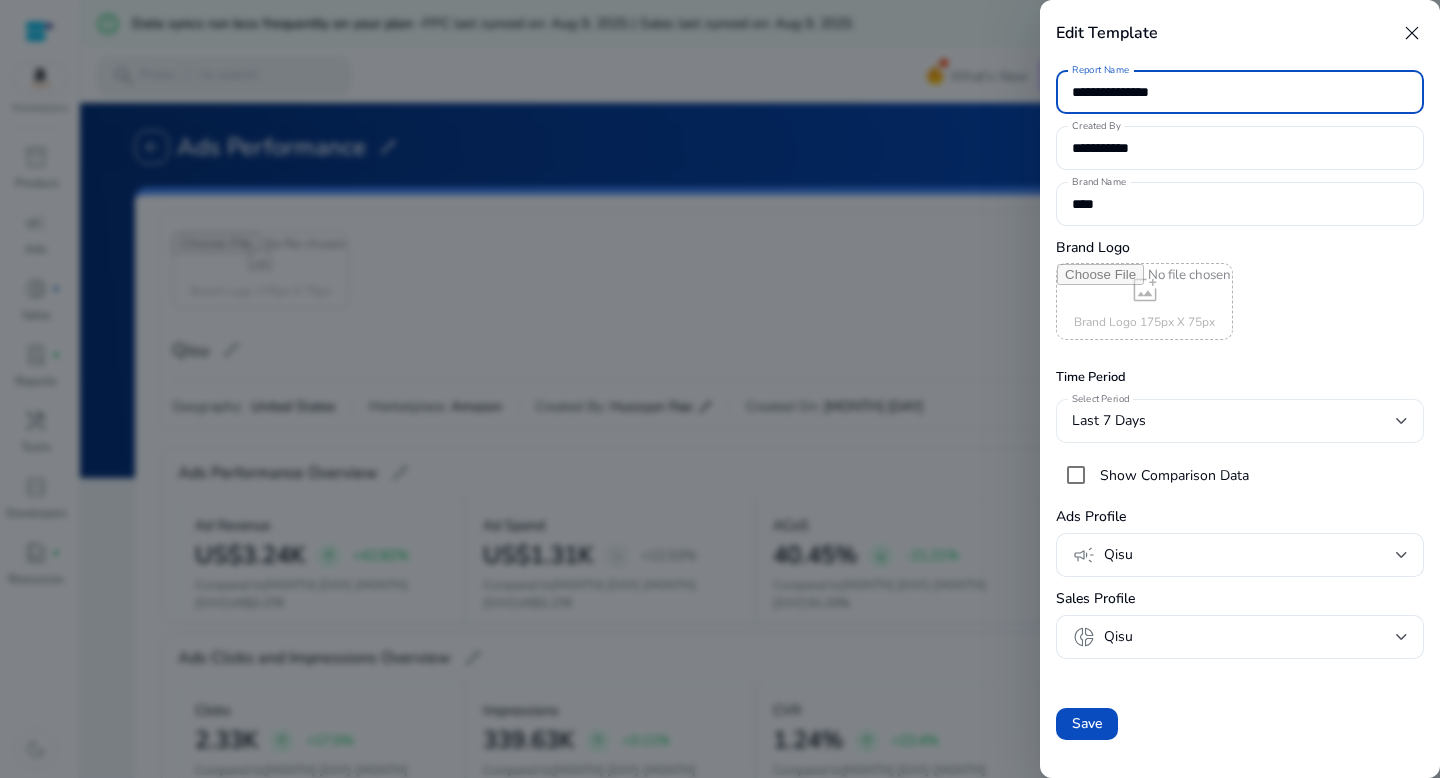 click on "Last 7 Days" at bounding box center (1240, 421) 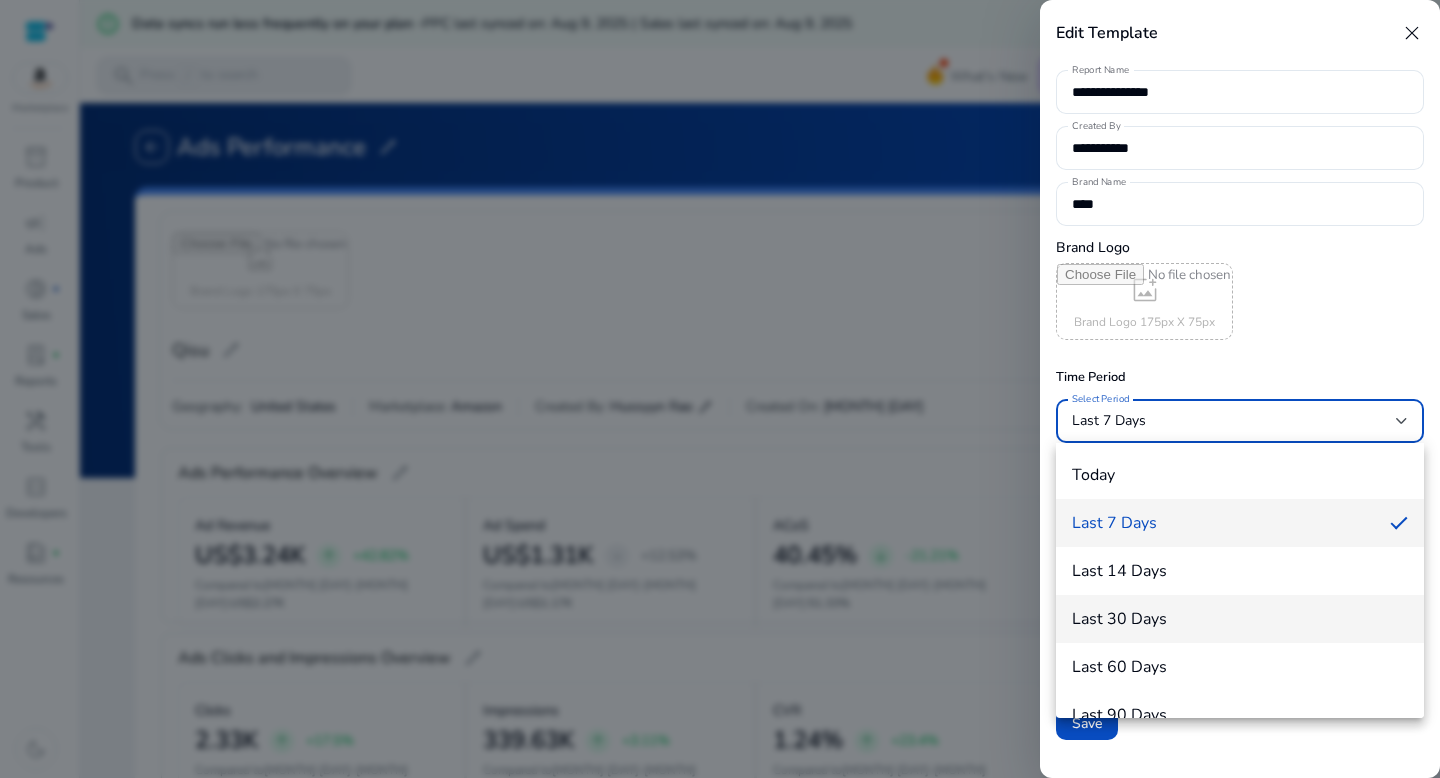 click on "Last 30 Days" at bounding box center (1119, 619) 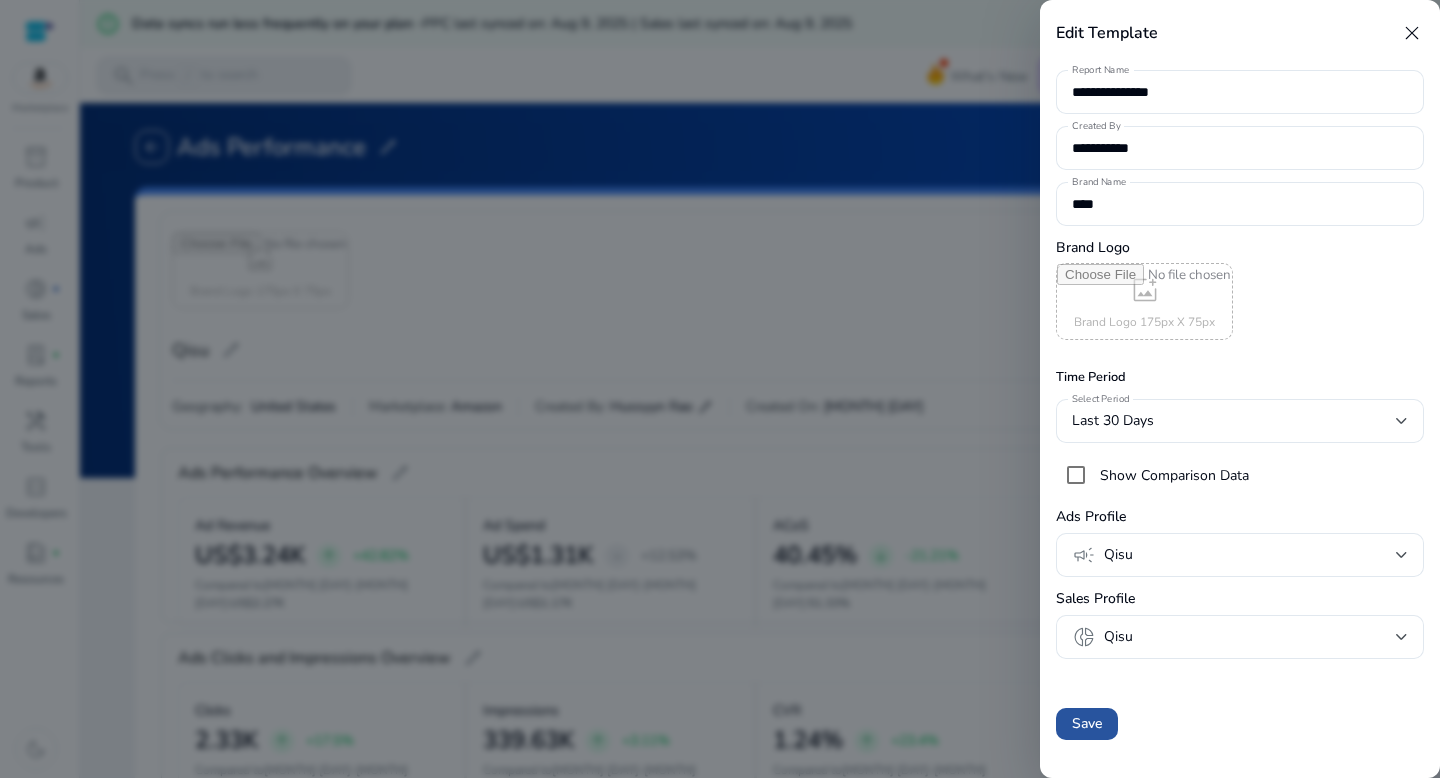 click at bounding box center (1087, 724) 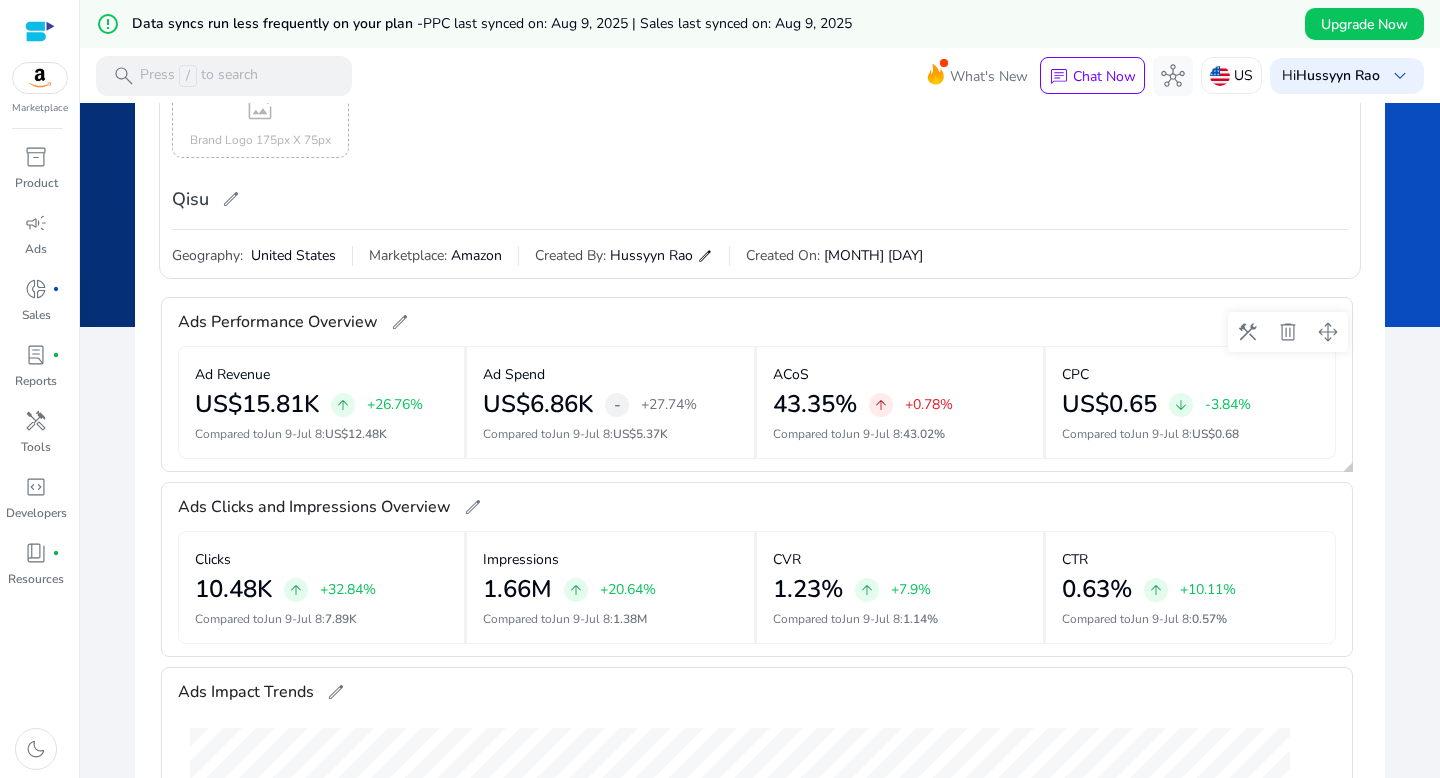 scroll, scrollTop: 0, scrollLeft: 0, axis: both 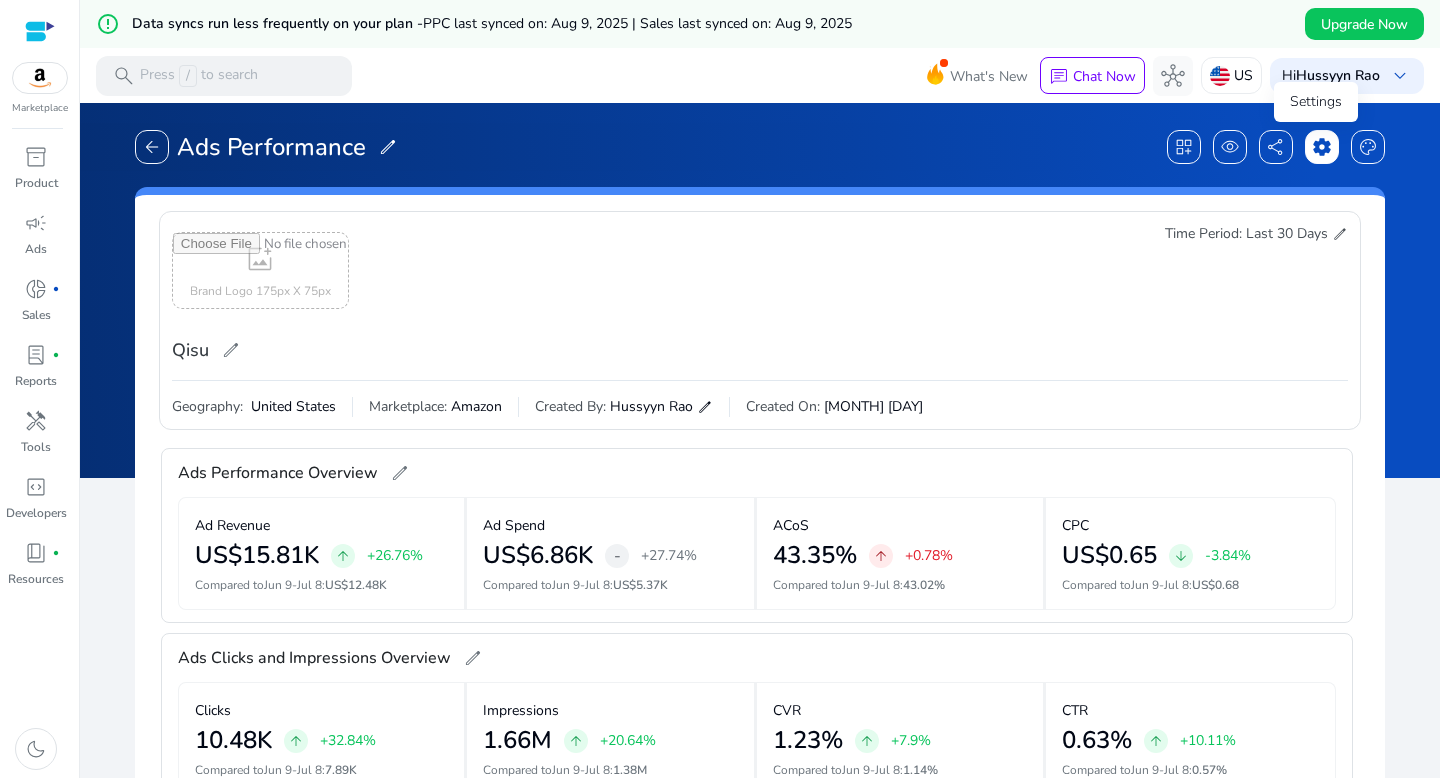 click on "settings" 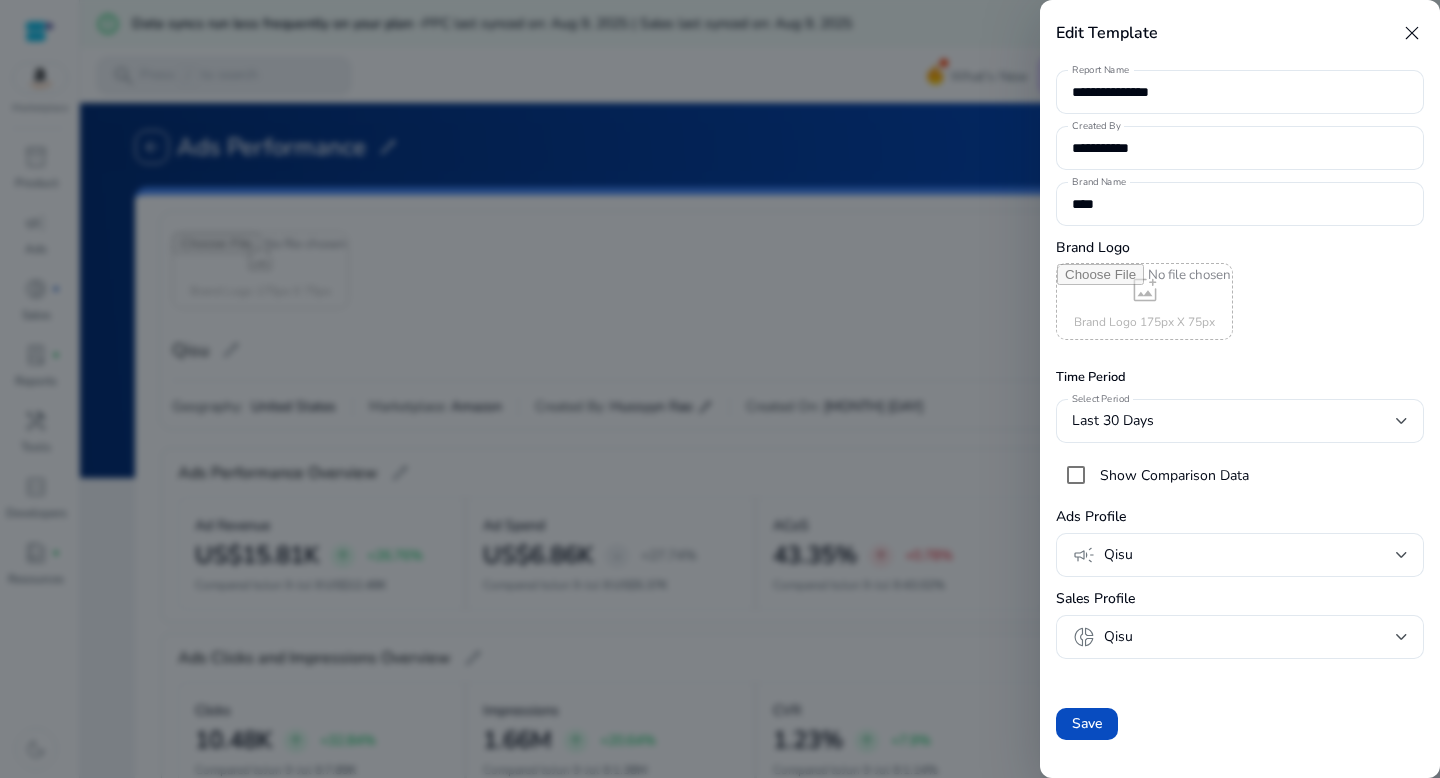 click at bounding box center [720, 389] 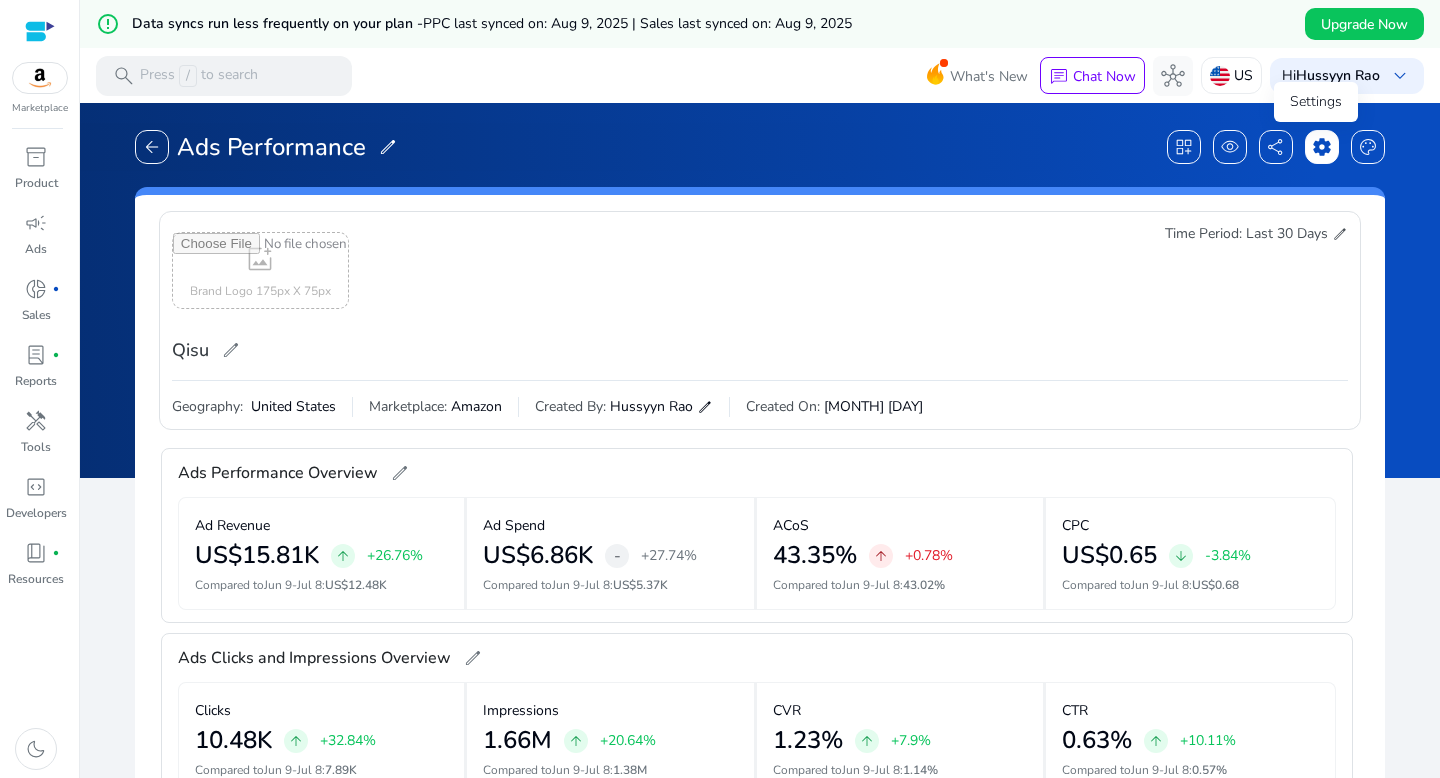 click on "settings" 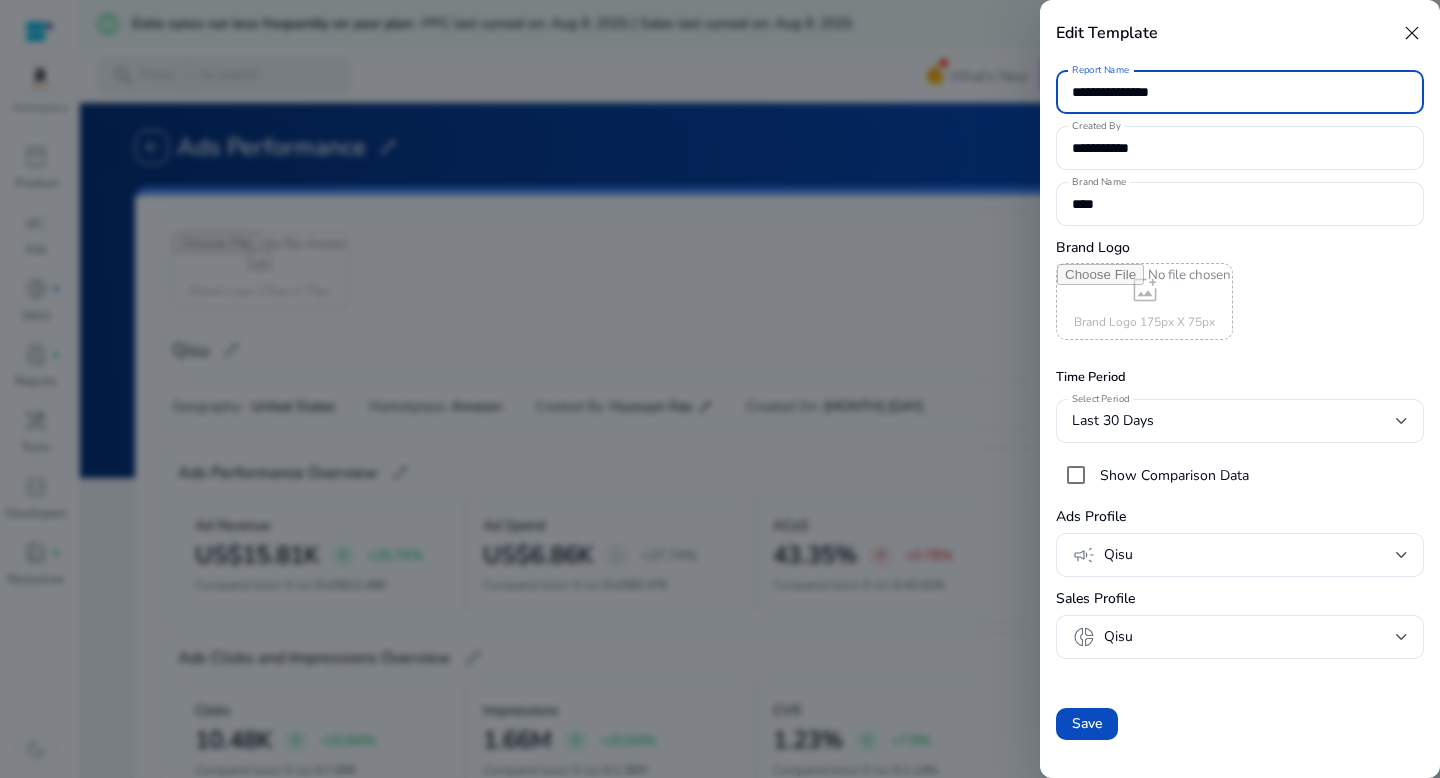 click at bounding box center [720, 389] 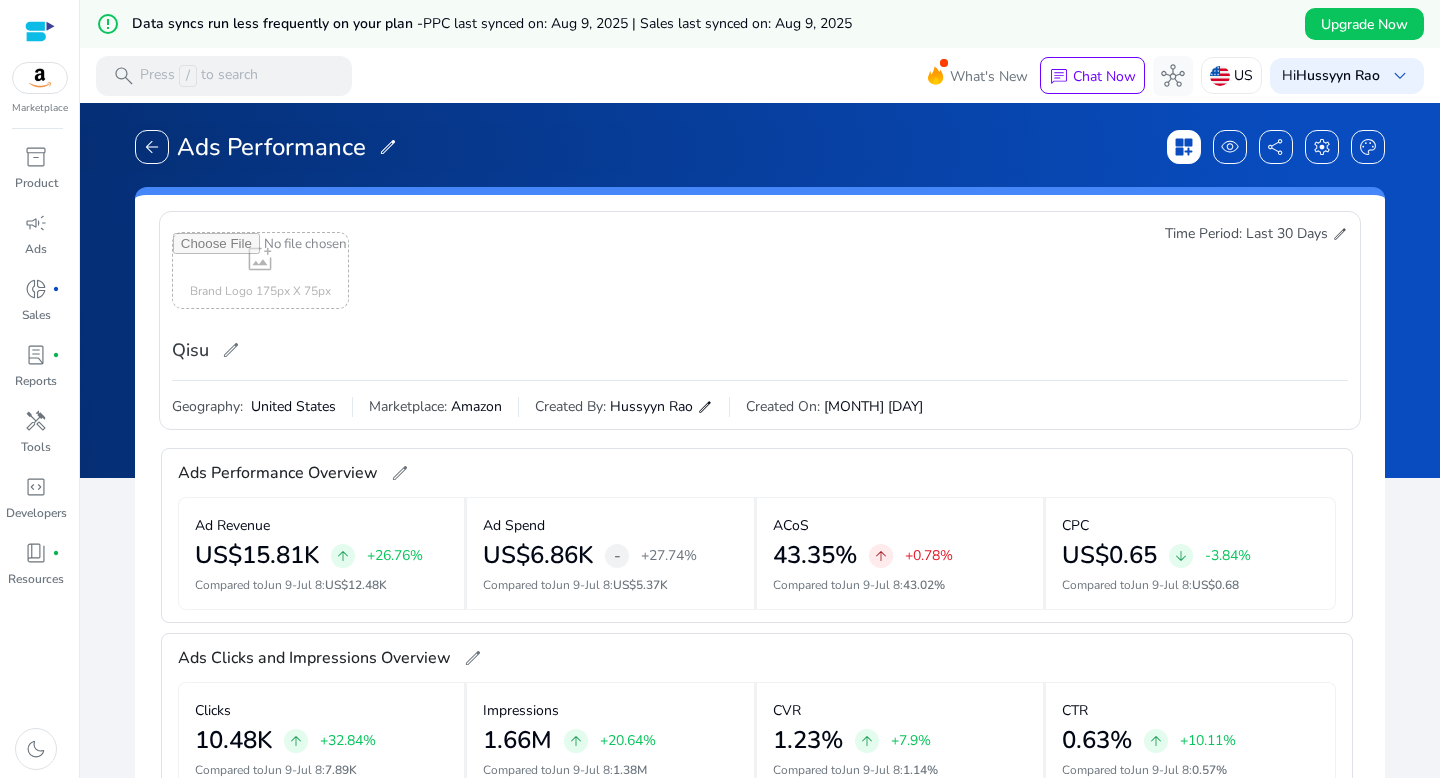 click on "dashboard_customize" 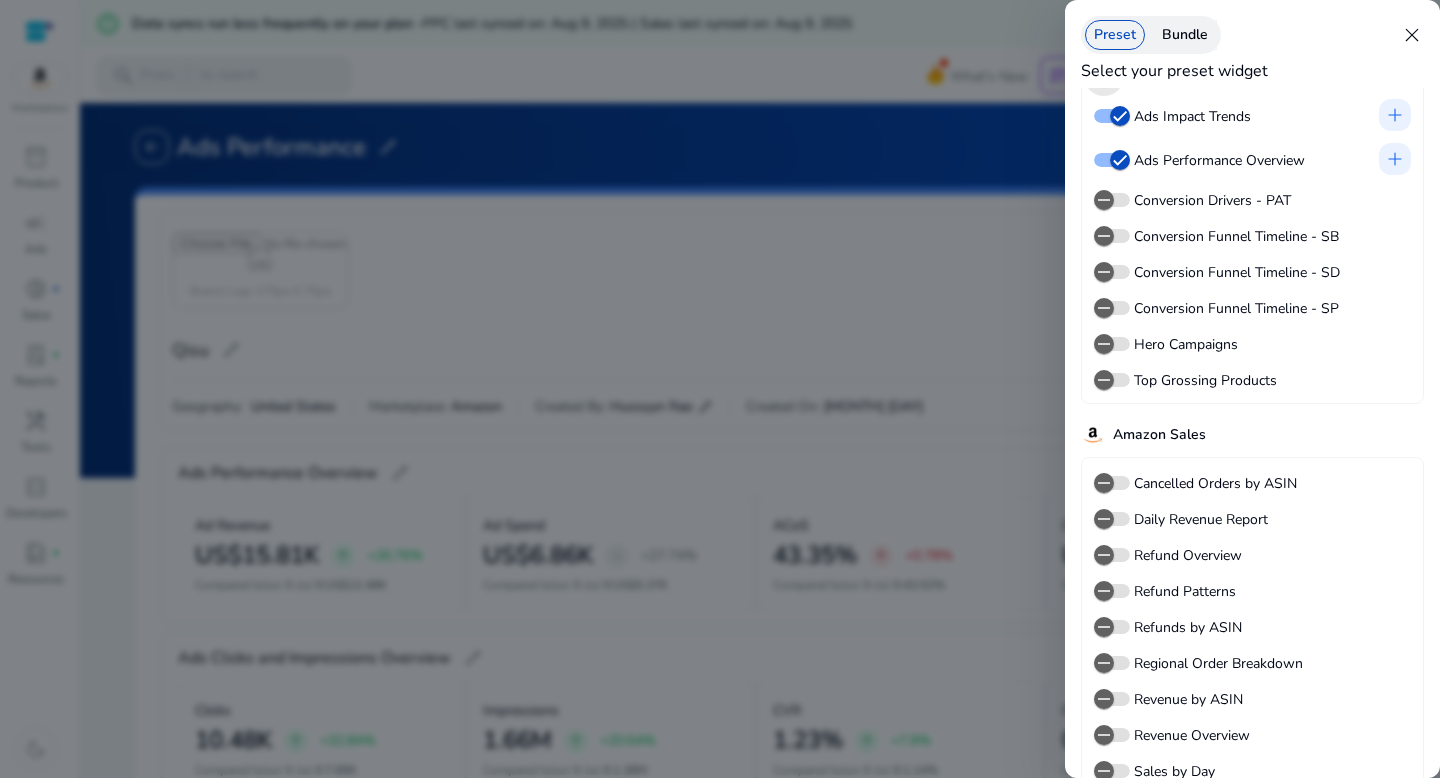 scroll, scrollTop: 125, scrollLeft: 0, axis: vertical 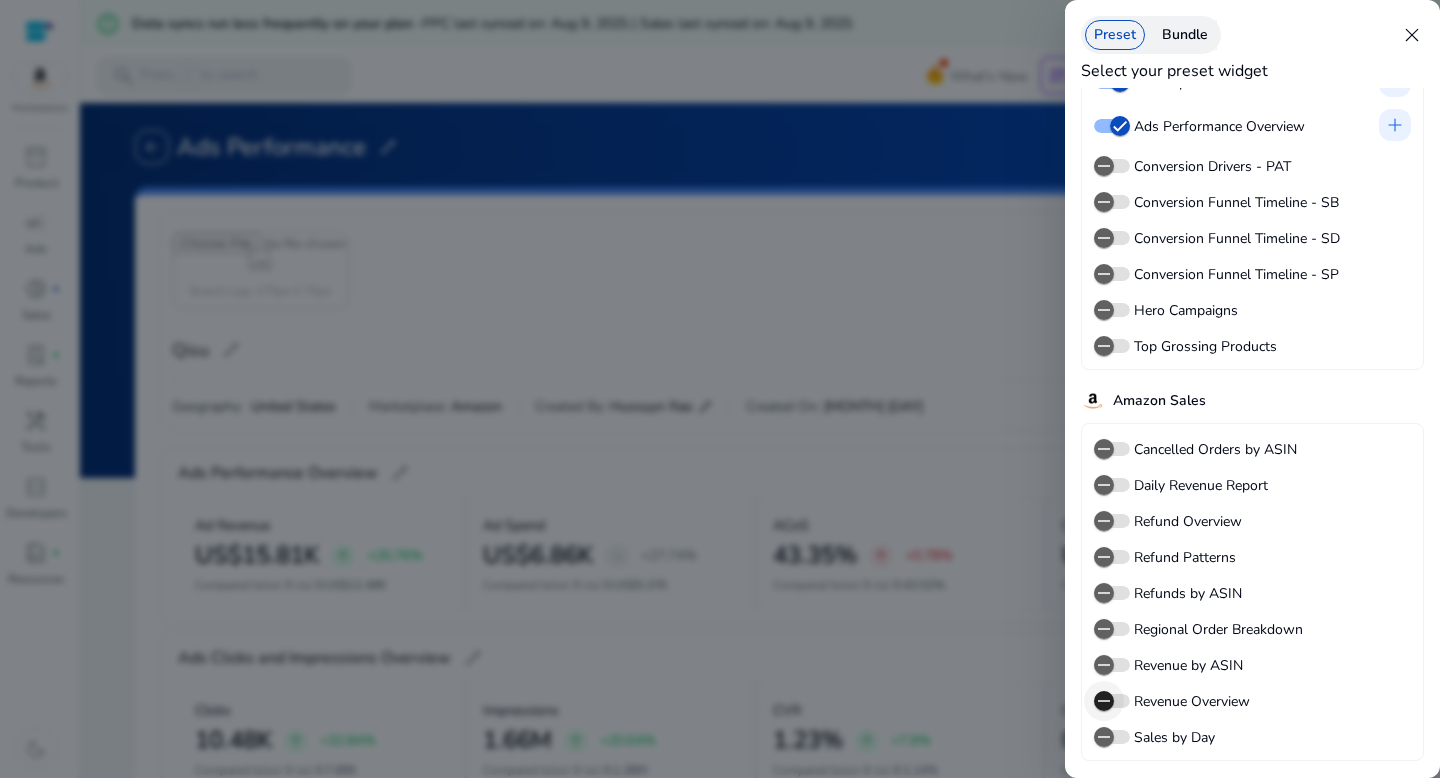 click 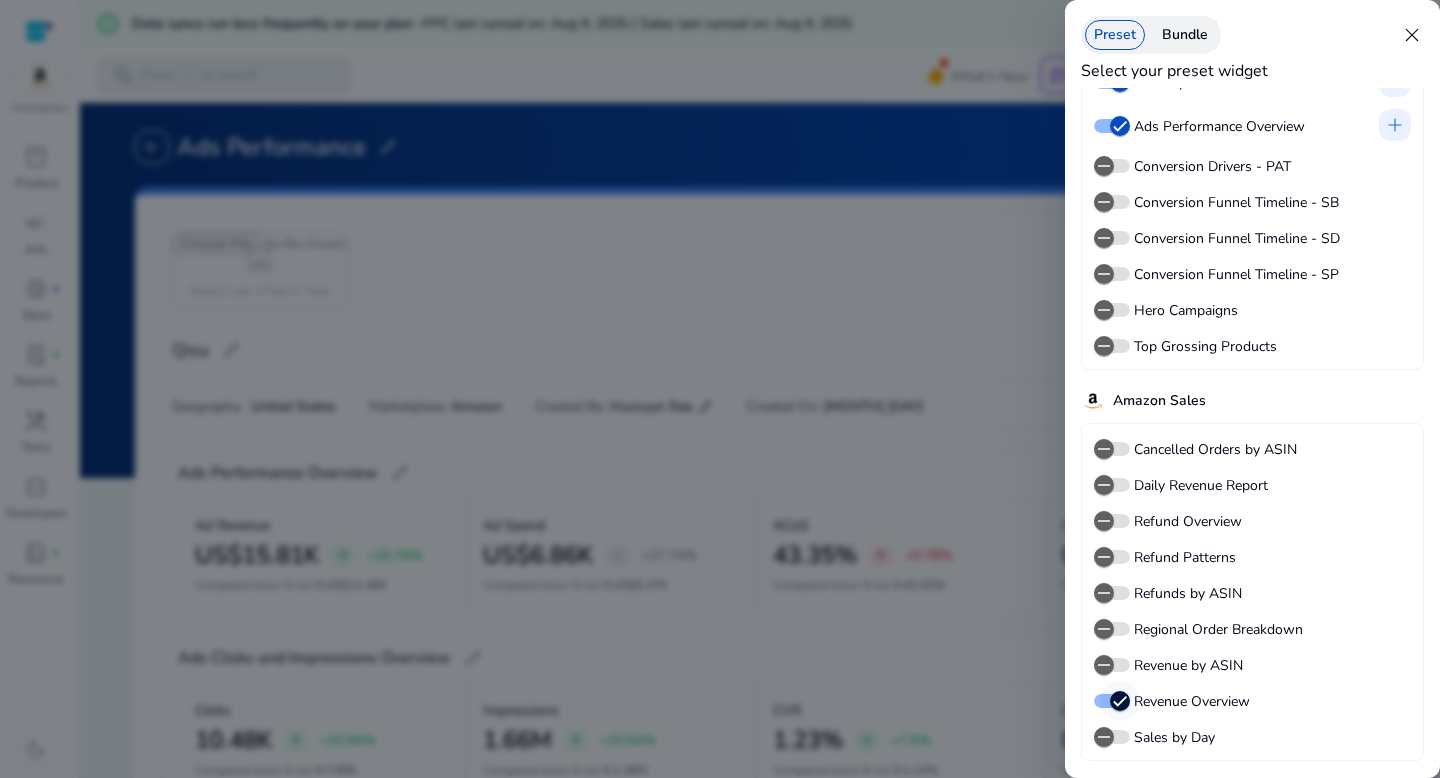 scroll, scrollTop: 147, scrollLeft: 0, axis: vertical 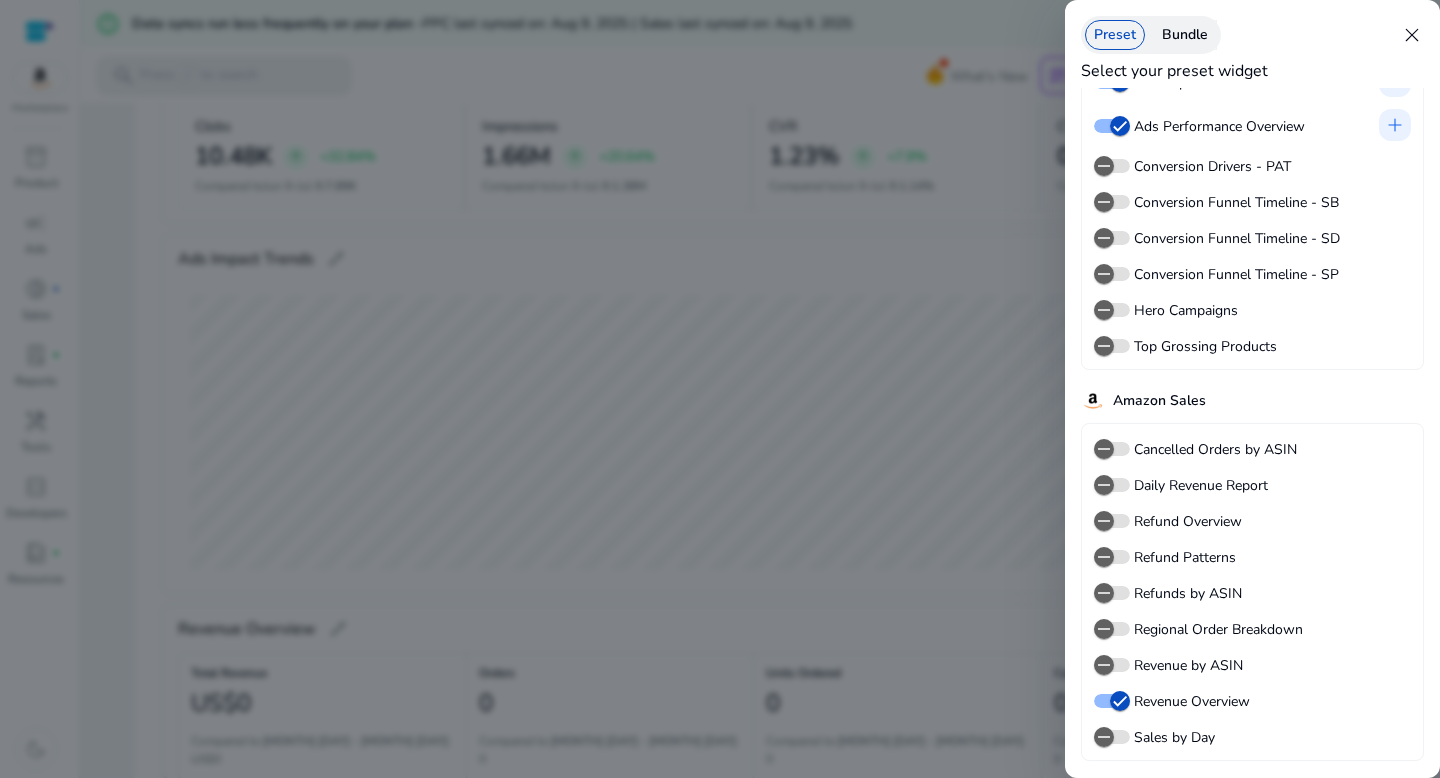 click at bounding box center [720, 389] 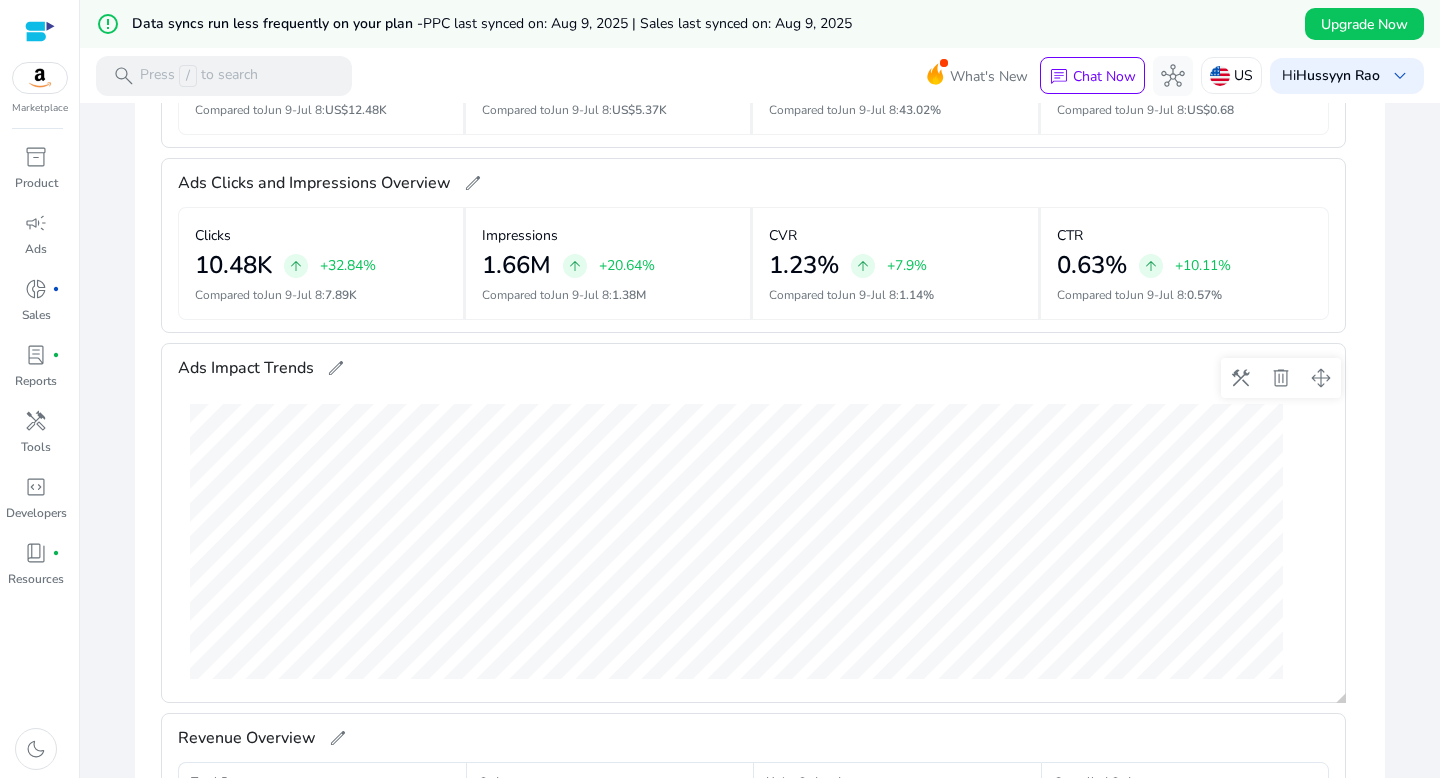 scroll, scrollTop: 0, scrollLeft: 0, axis: both 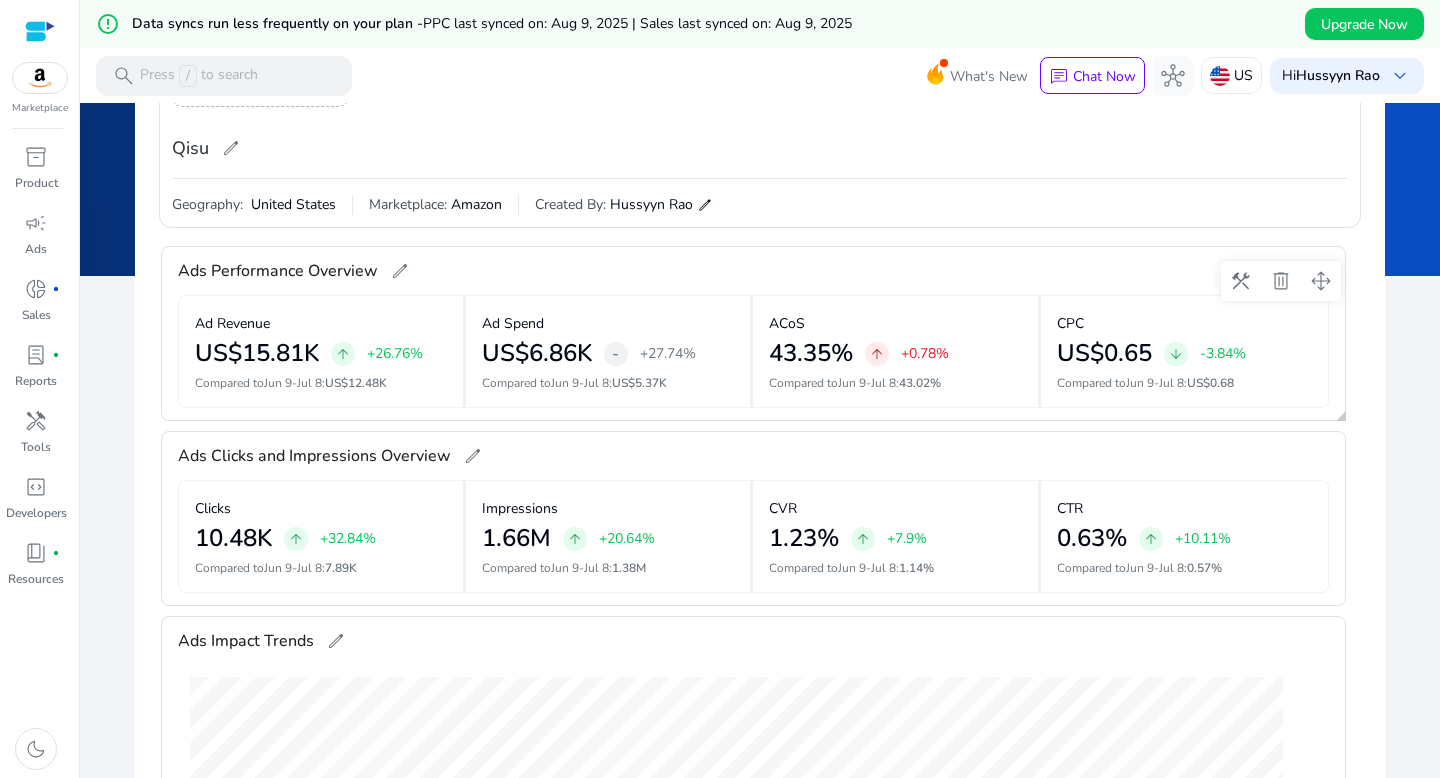 click on "+0.78%" 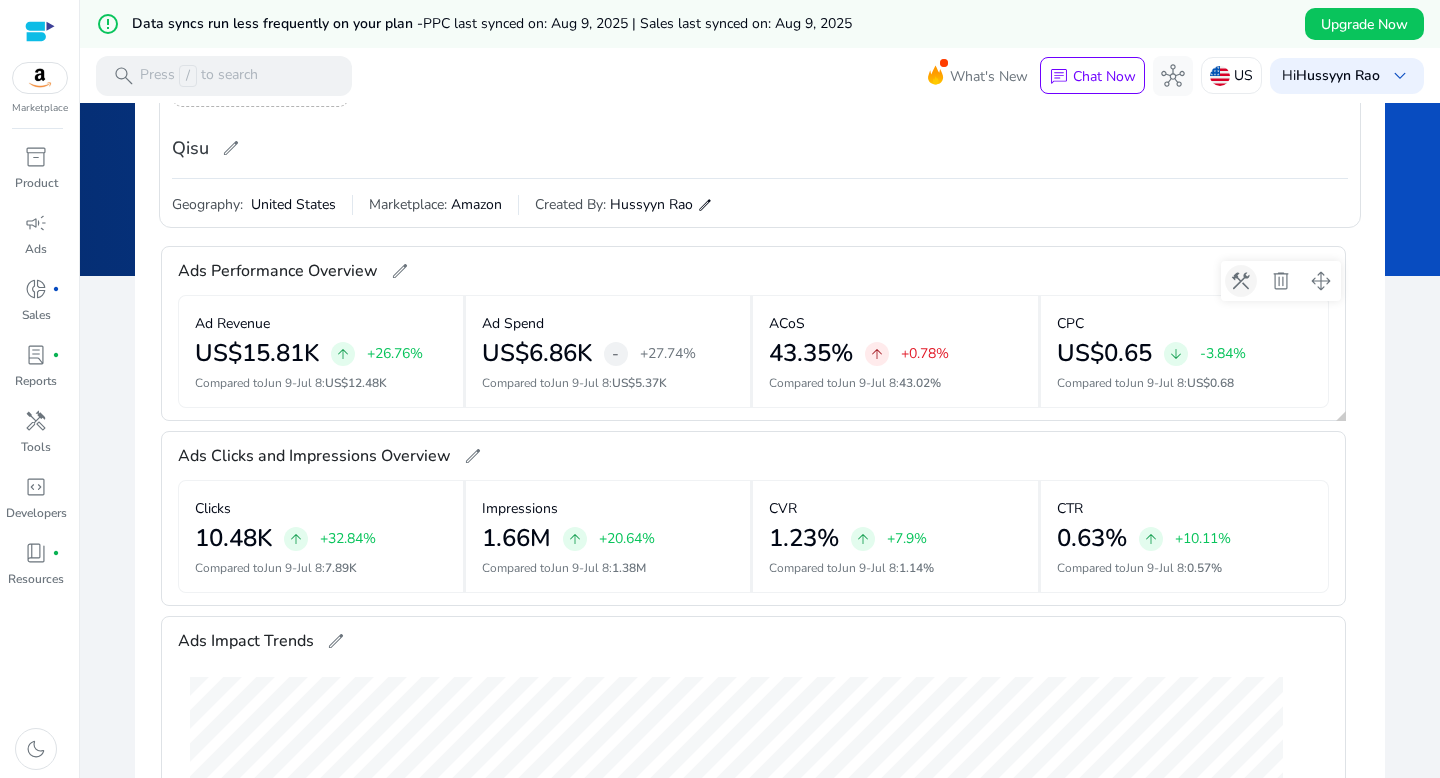 click 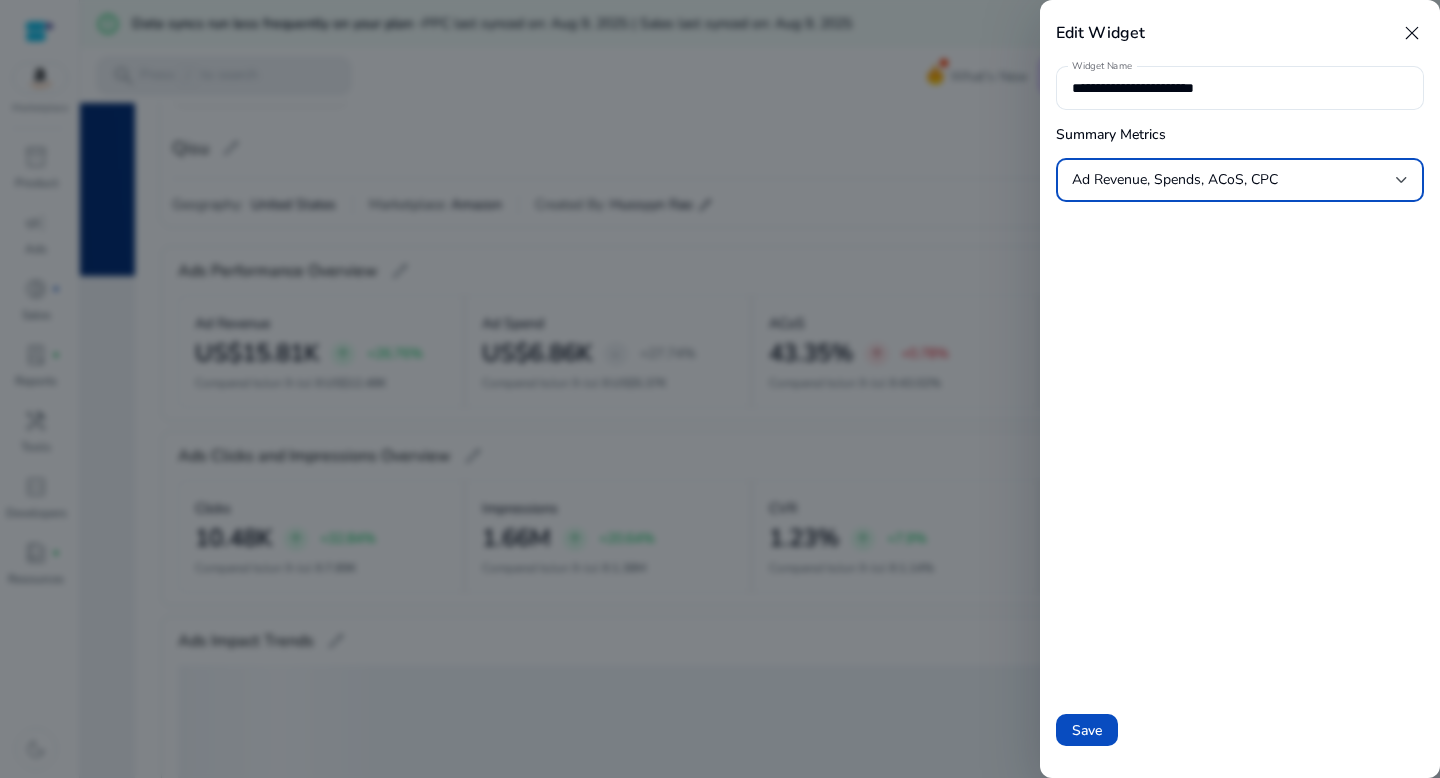 click on "Ad Revenue, Spends, ACoS, CPC" at bounding box center (1175, 179) 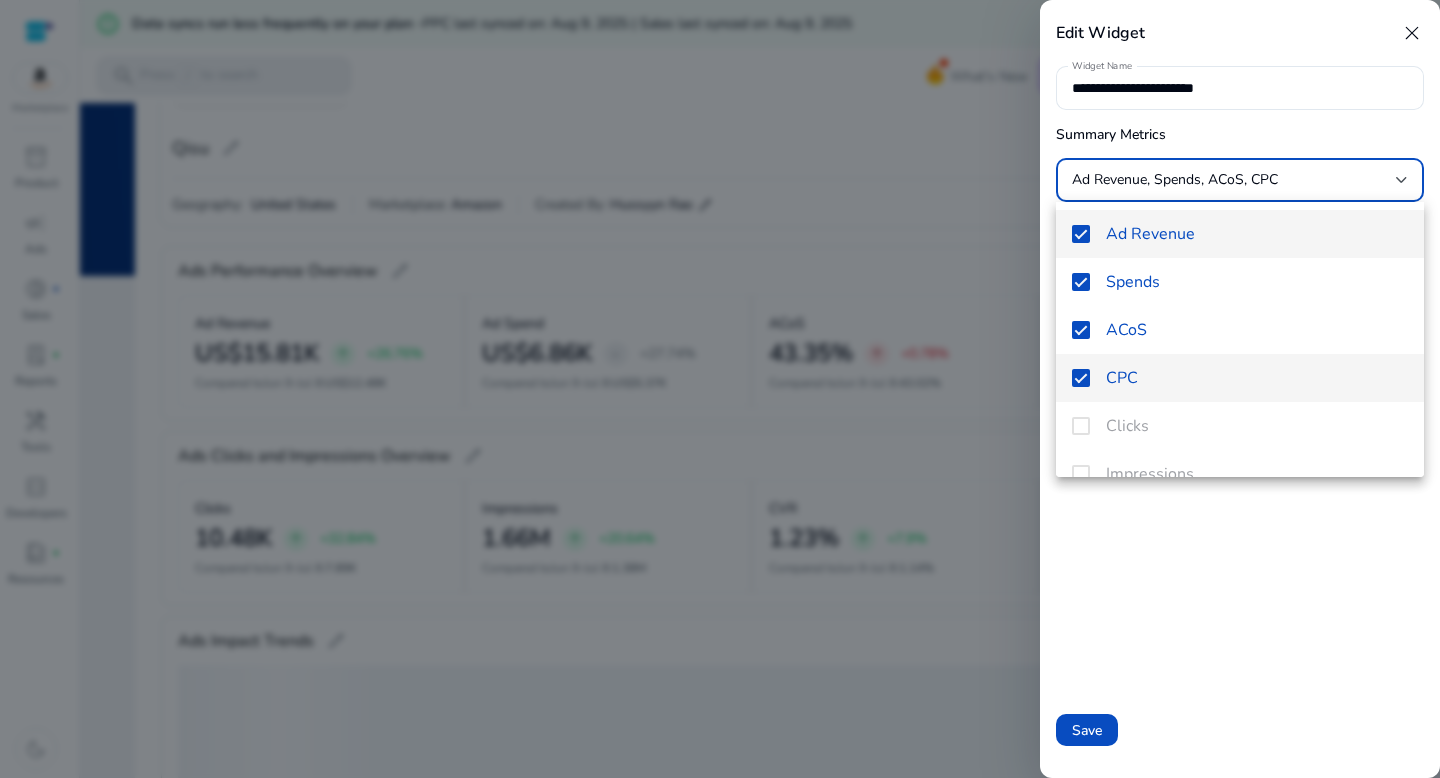 scroll, scrollTop: 125, scrollLeft: 0, axis: vertical 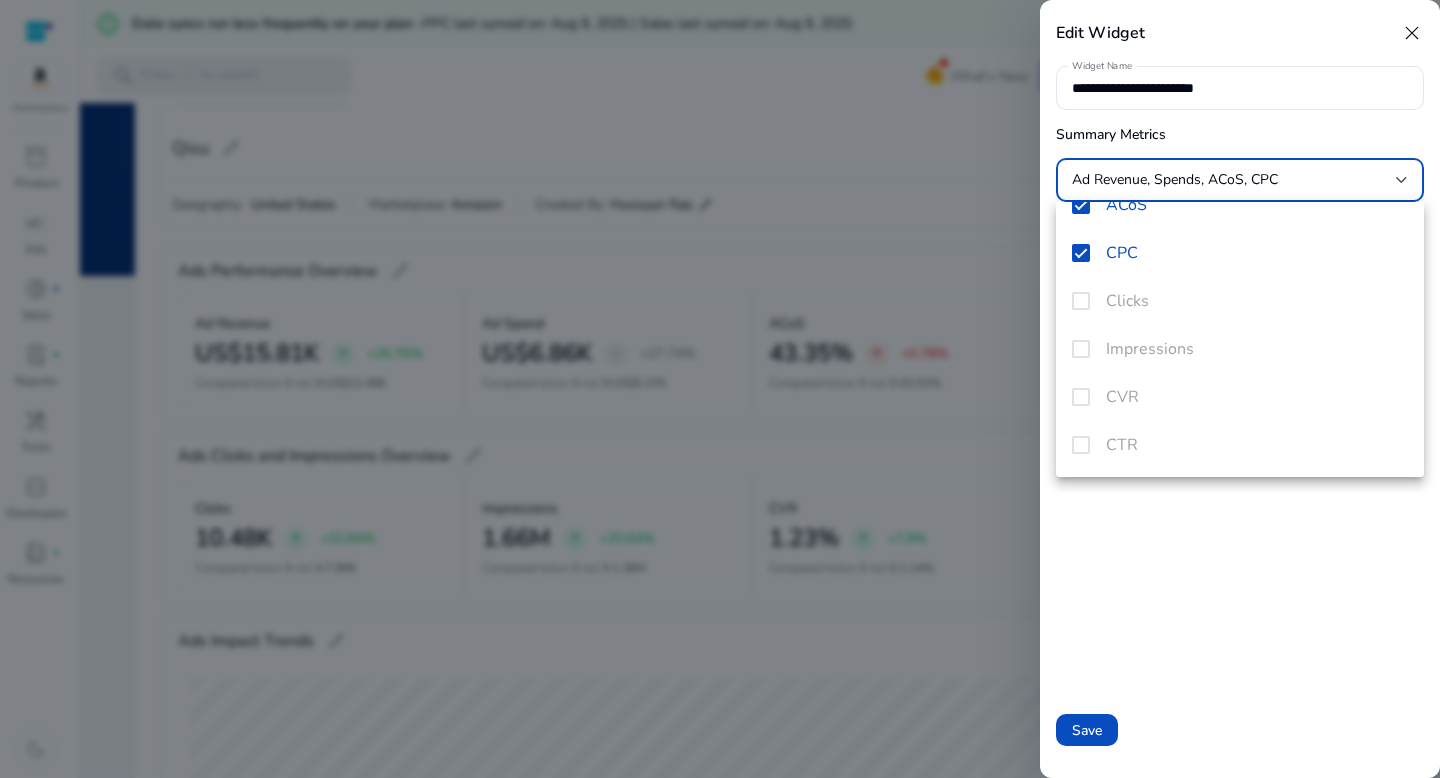 click on "Ad Revenue   Spends   ACoS   CPC   Clicks   Impressions   CVR   CTR" at bounding box center [1240, 339] 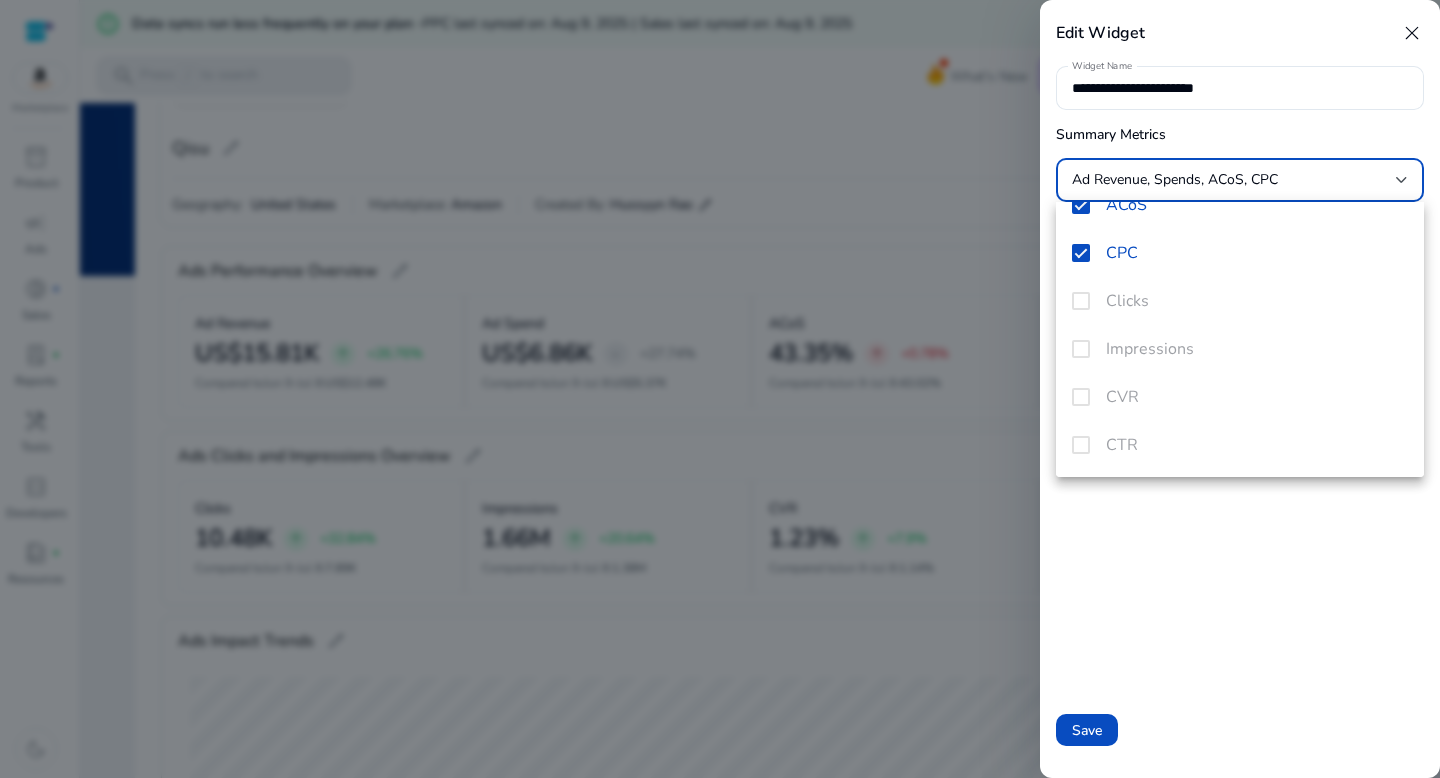 scroll, scrollTop: 0, scrollLeft: 0, axis: both 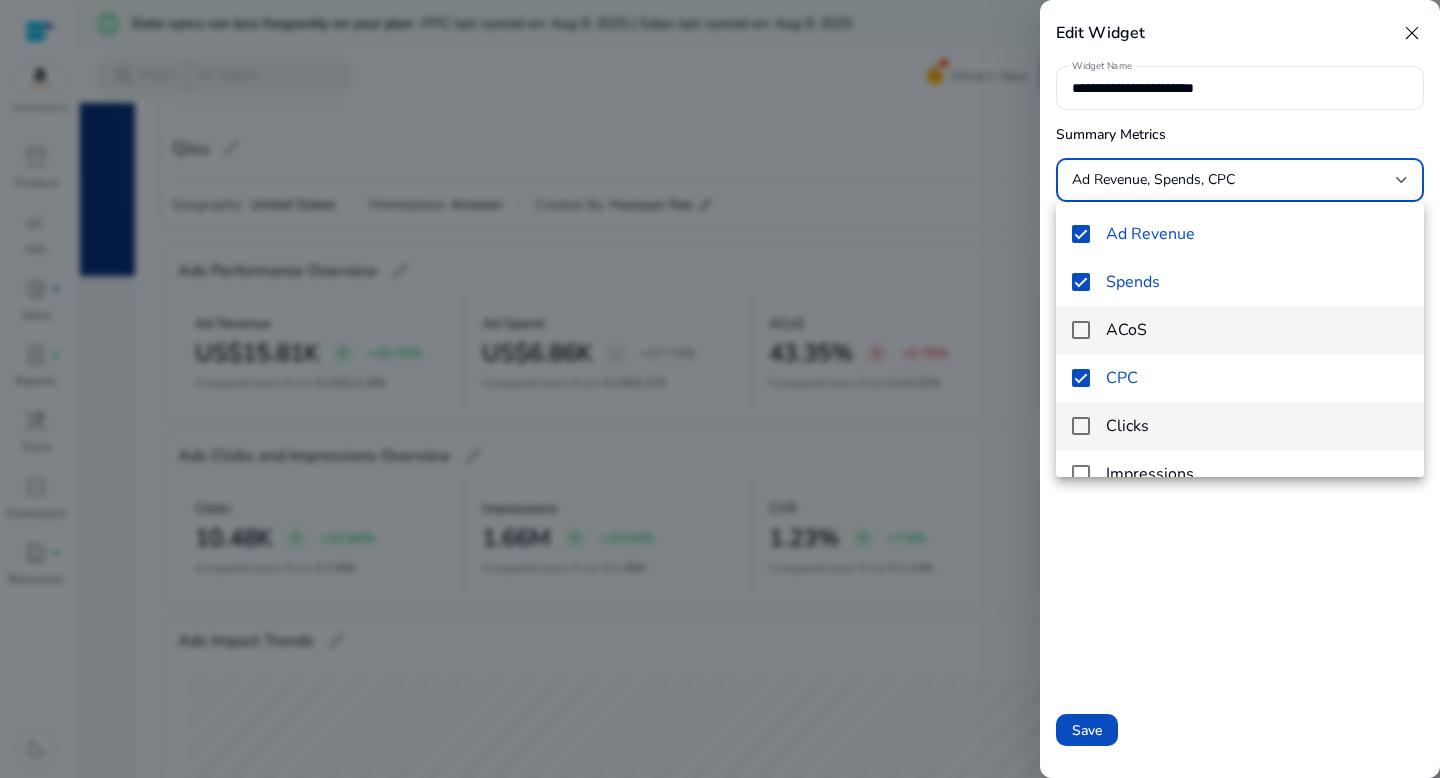 click on "Clicks" at bounding box center [1240, 426] 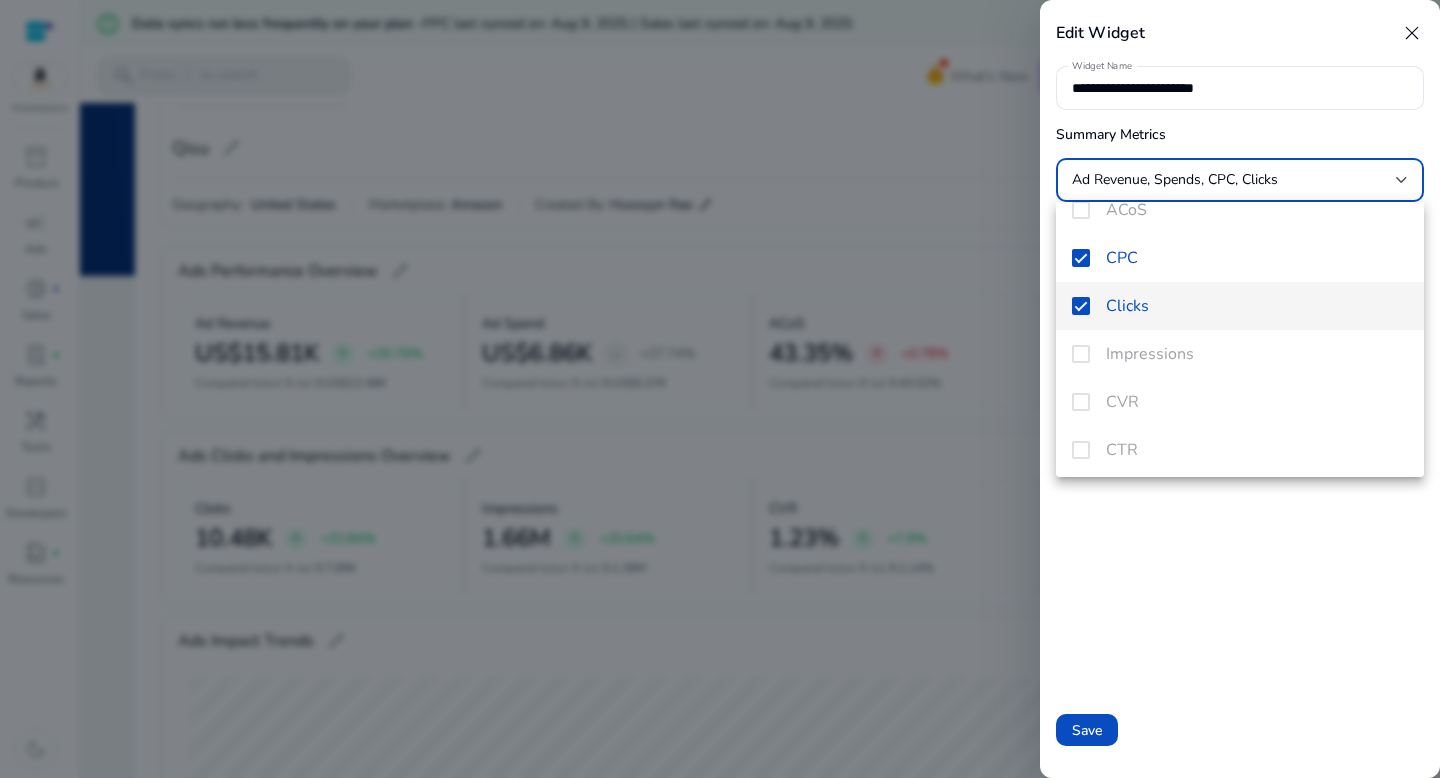 scroll, scrollTop: 125, scrollLeft: 0, axis: vertical 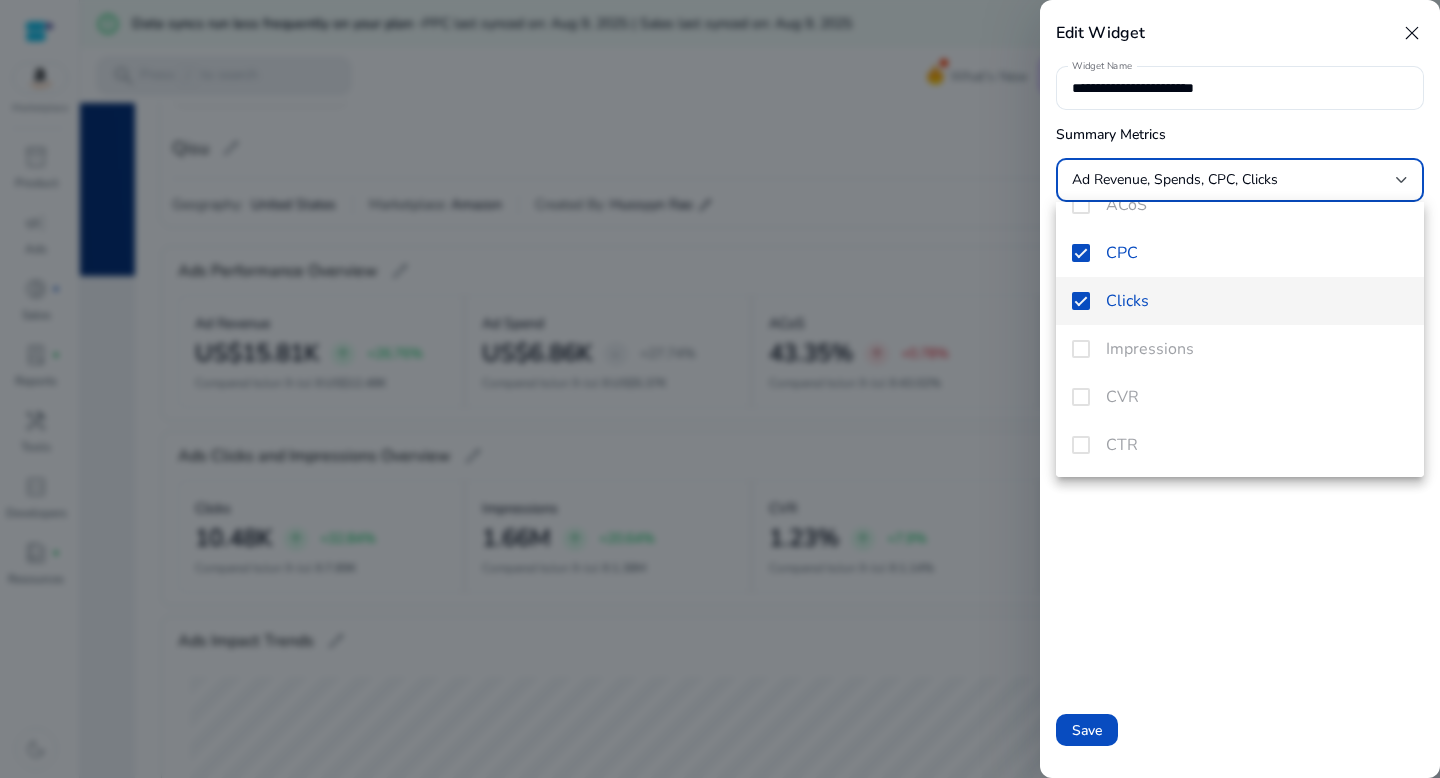 click at bounding box center [1081, 301] 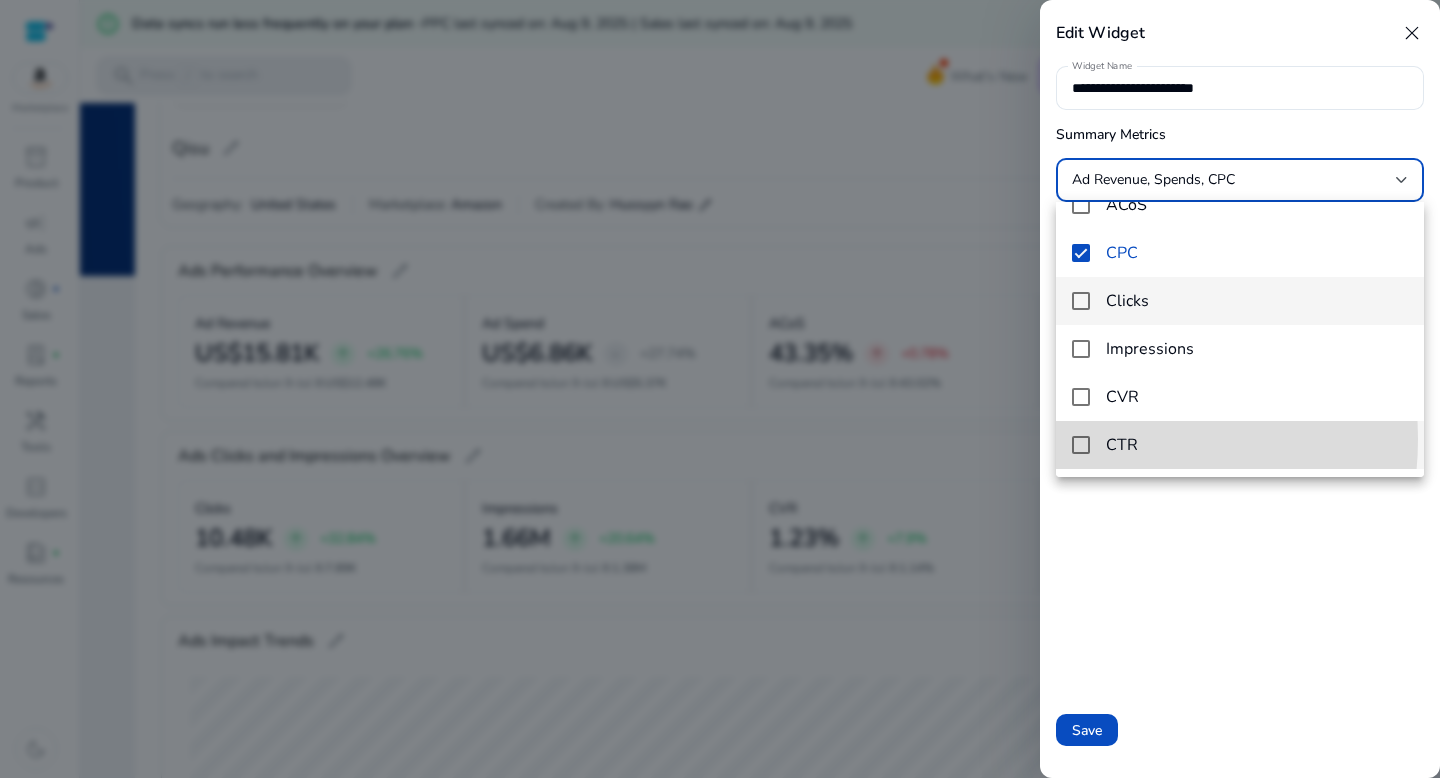 click at bounding box center [1081, 445] 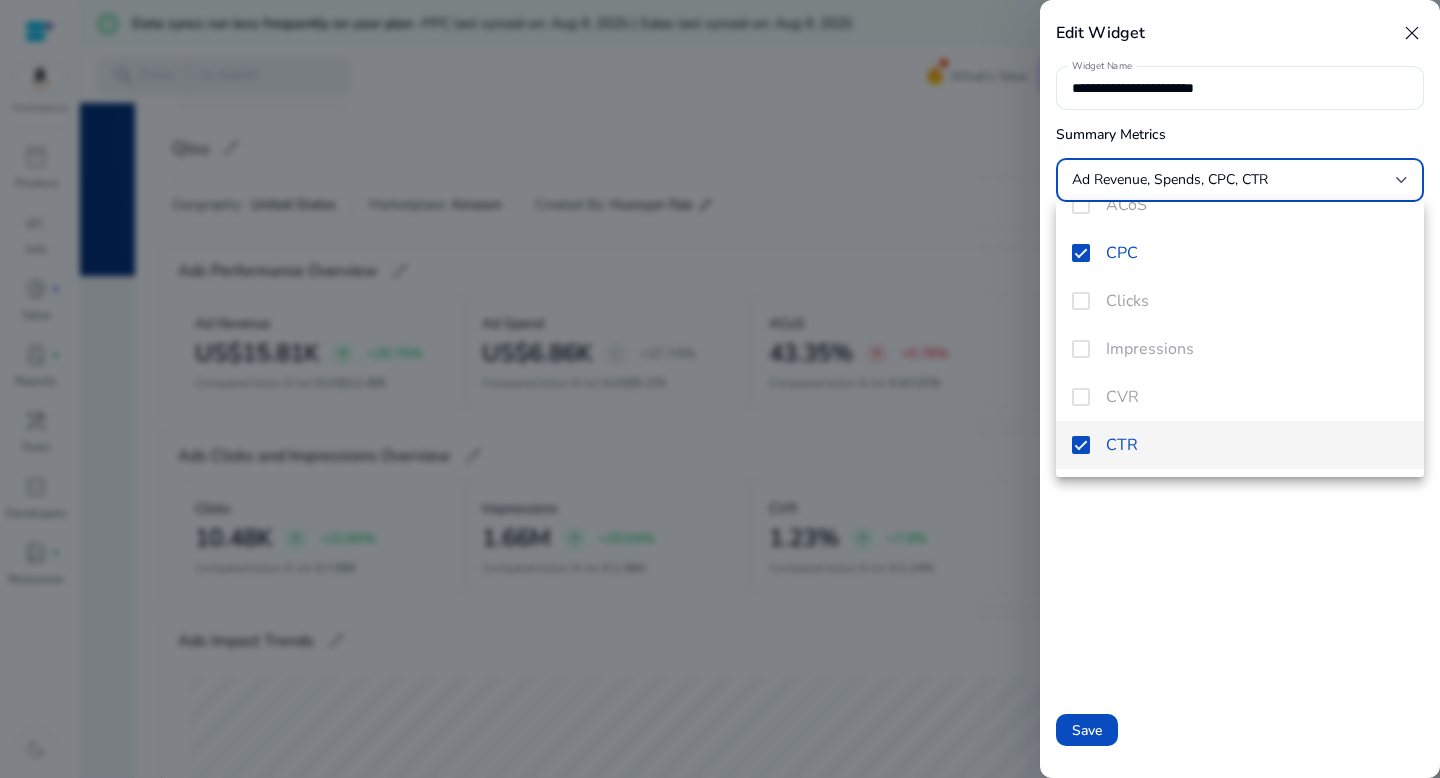 click at bounding box center (720, 389) 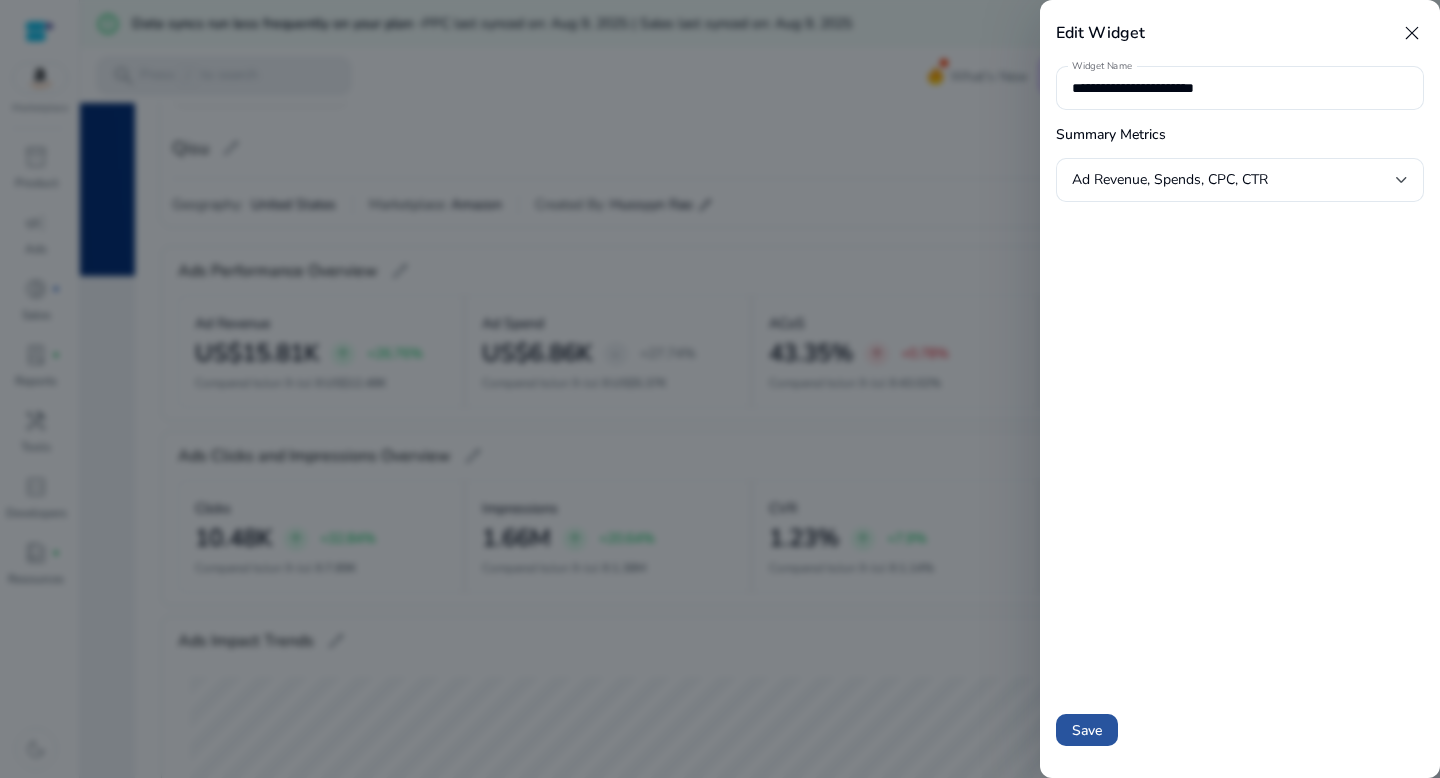 click on "Save" at bounding box center [1087, 730] 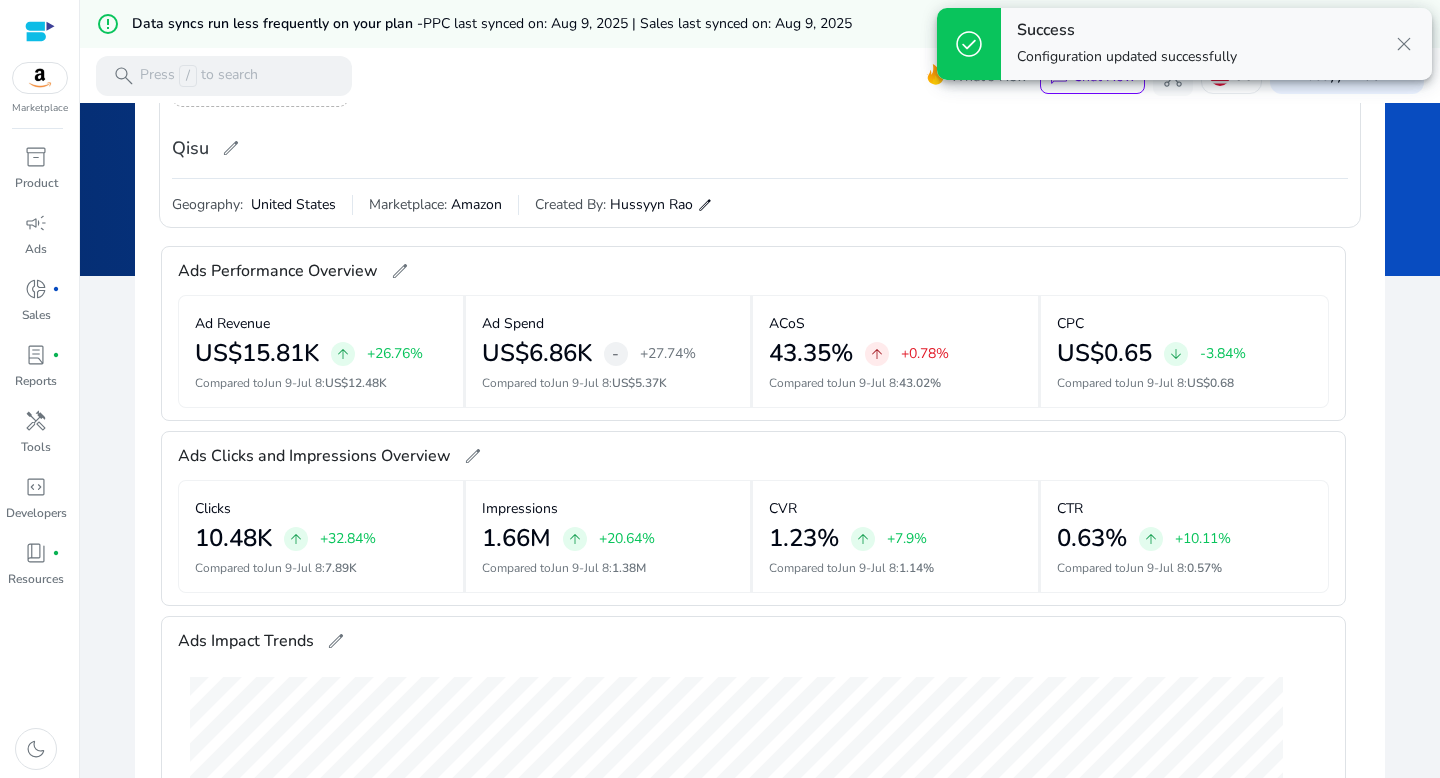 click on "Success   Configuration updated successfully   close" at bounding box center [1216, 44] 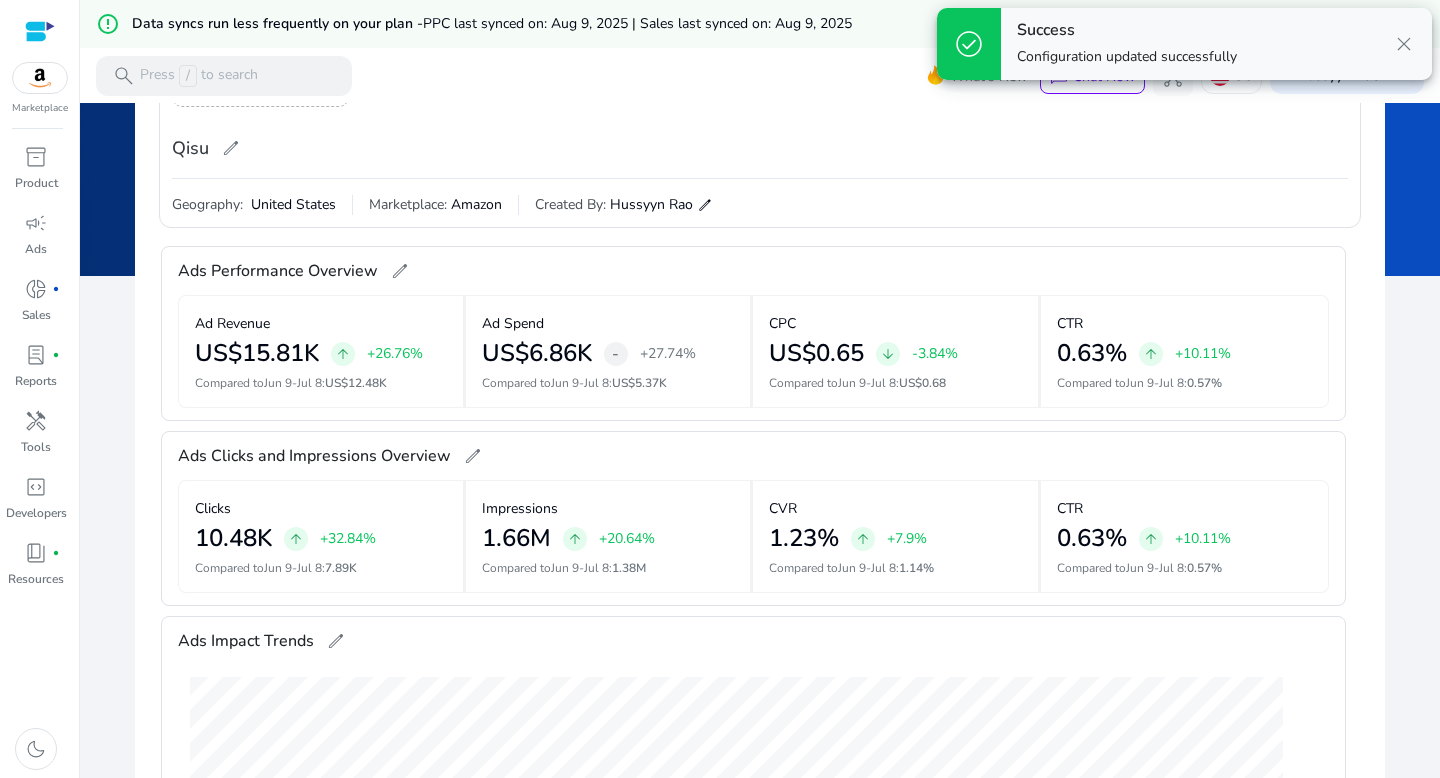 click on "Geography:  United States Marketplace: Amazon Created By: Hussyyn Rao  edit" 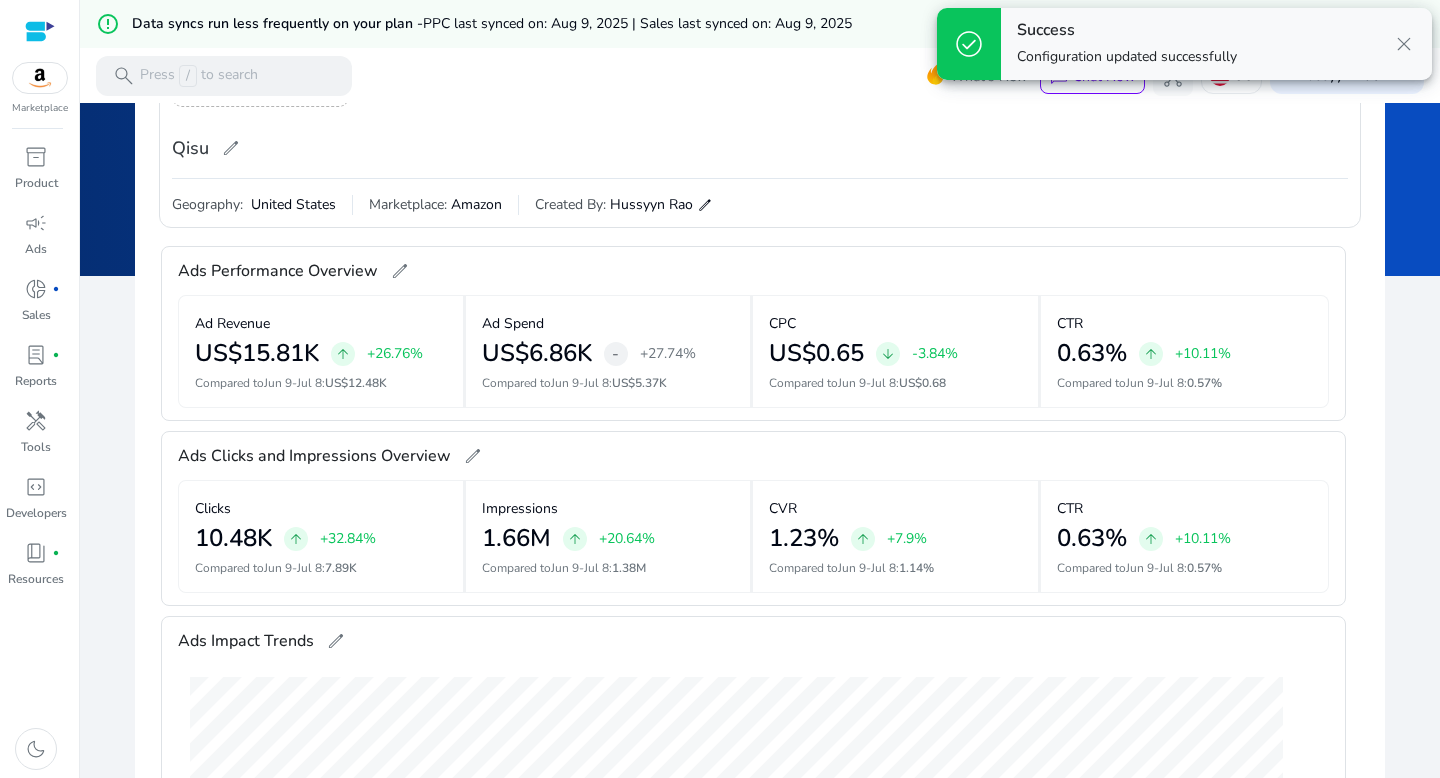 click on "close" at bounding box center [1404, 44] 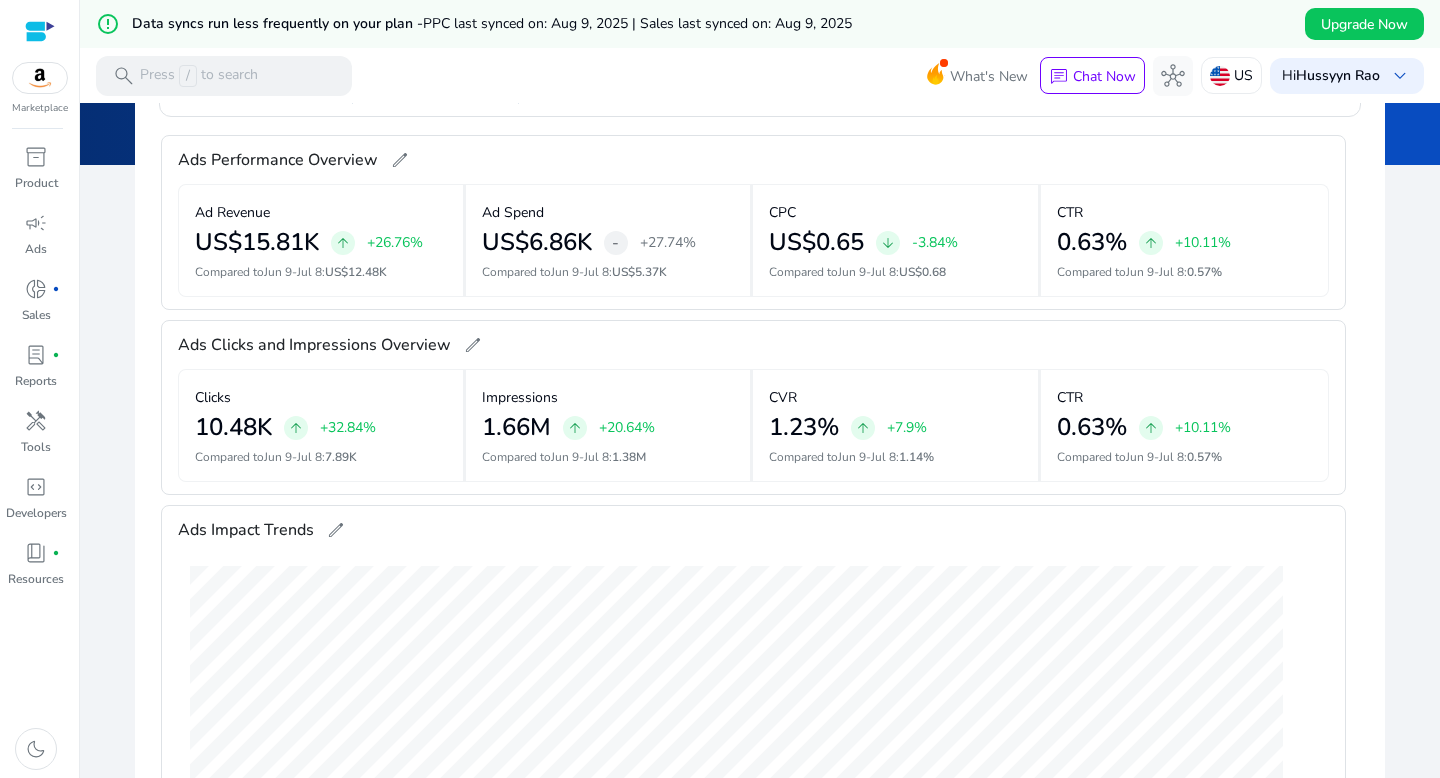 scroll, scrollTop: 312, scrollLeft: 0, axis: vertical 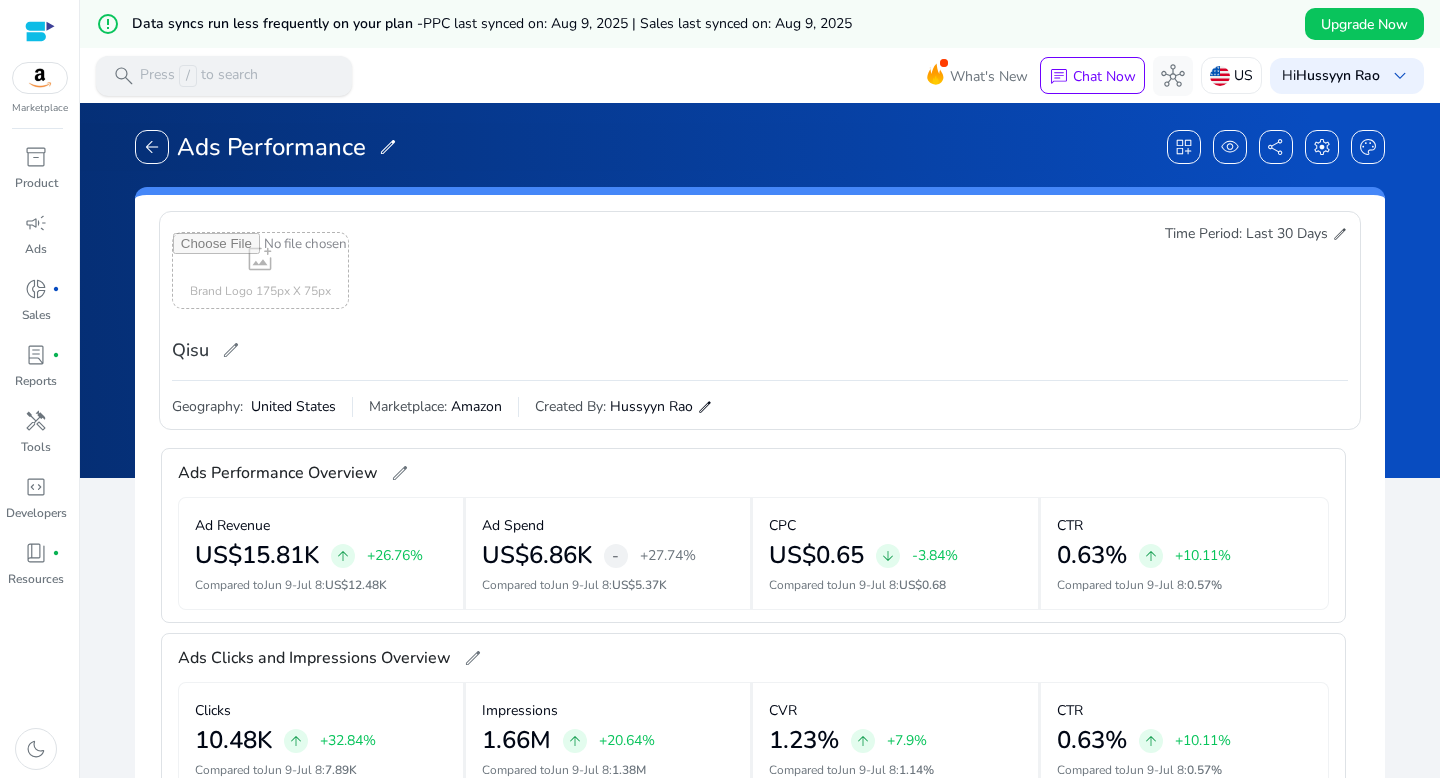 click on "/" at bounding box center (188, 76) 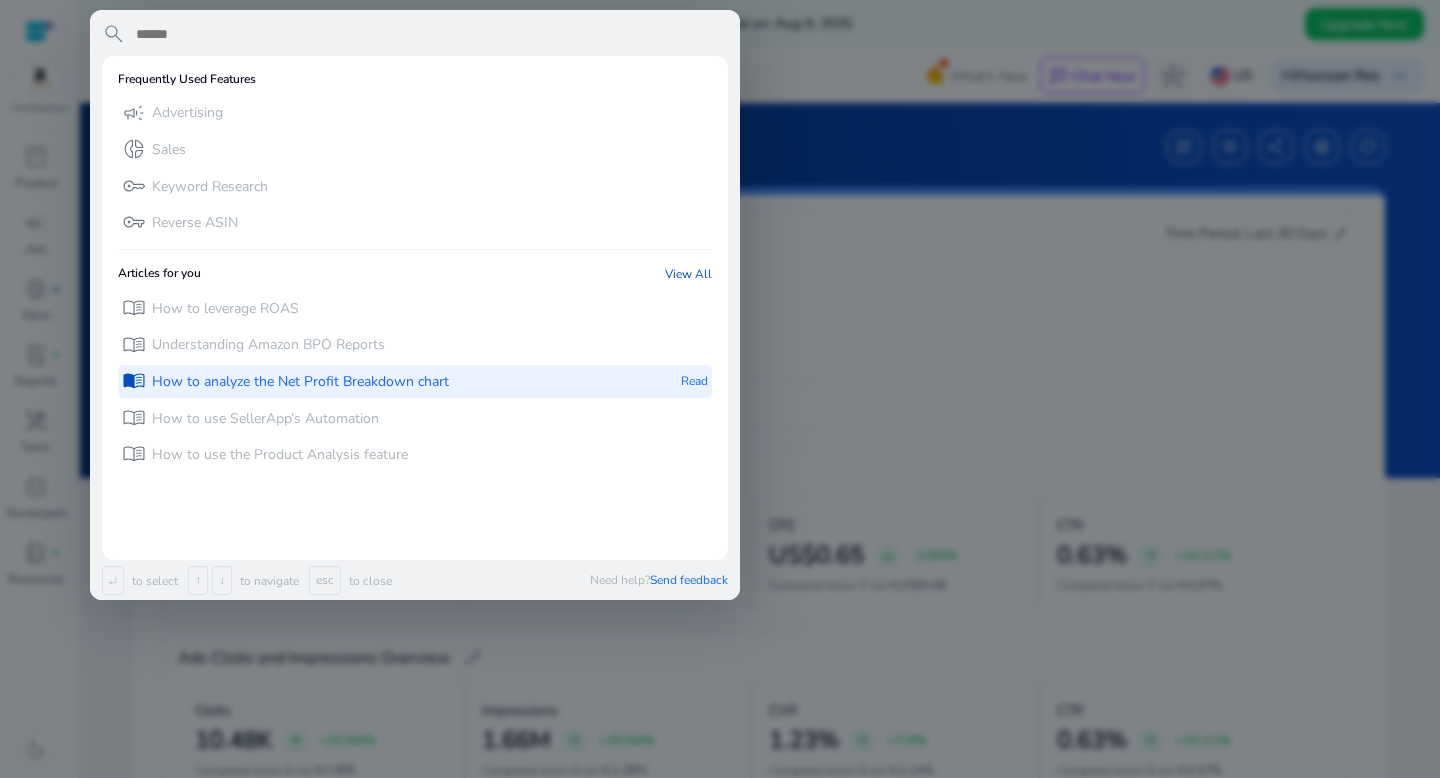 click on "How to analyze the Net Profit Breakdown chart" at bounding box center [300, 382] 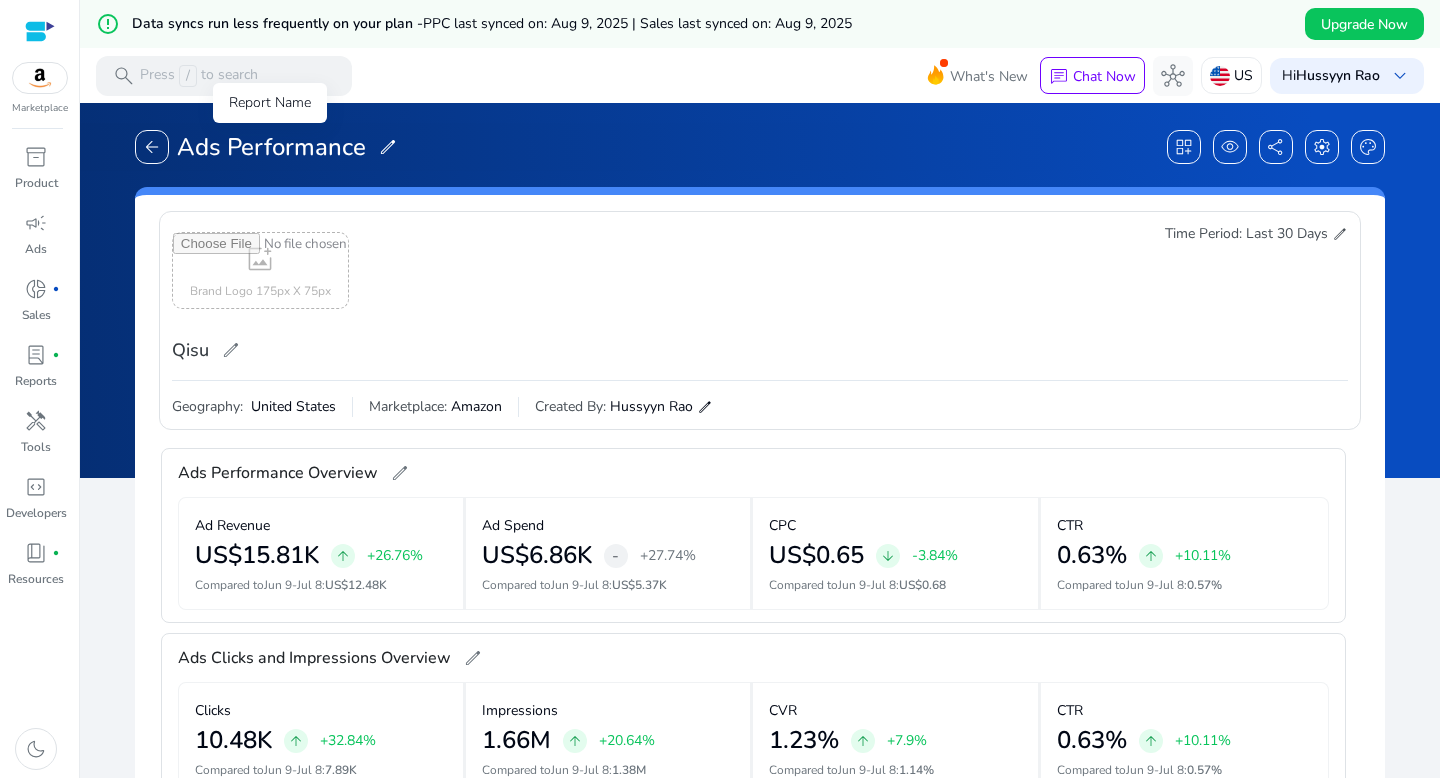 click on "Report Name" at bounding box center [270, 103] 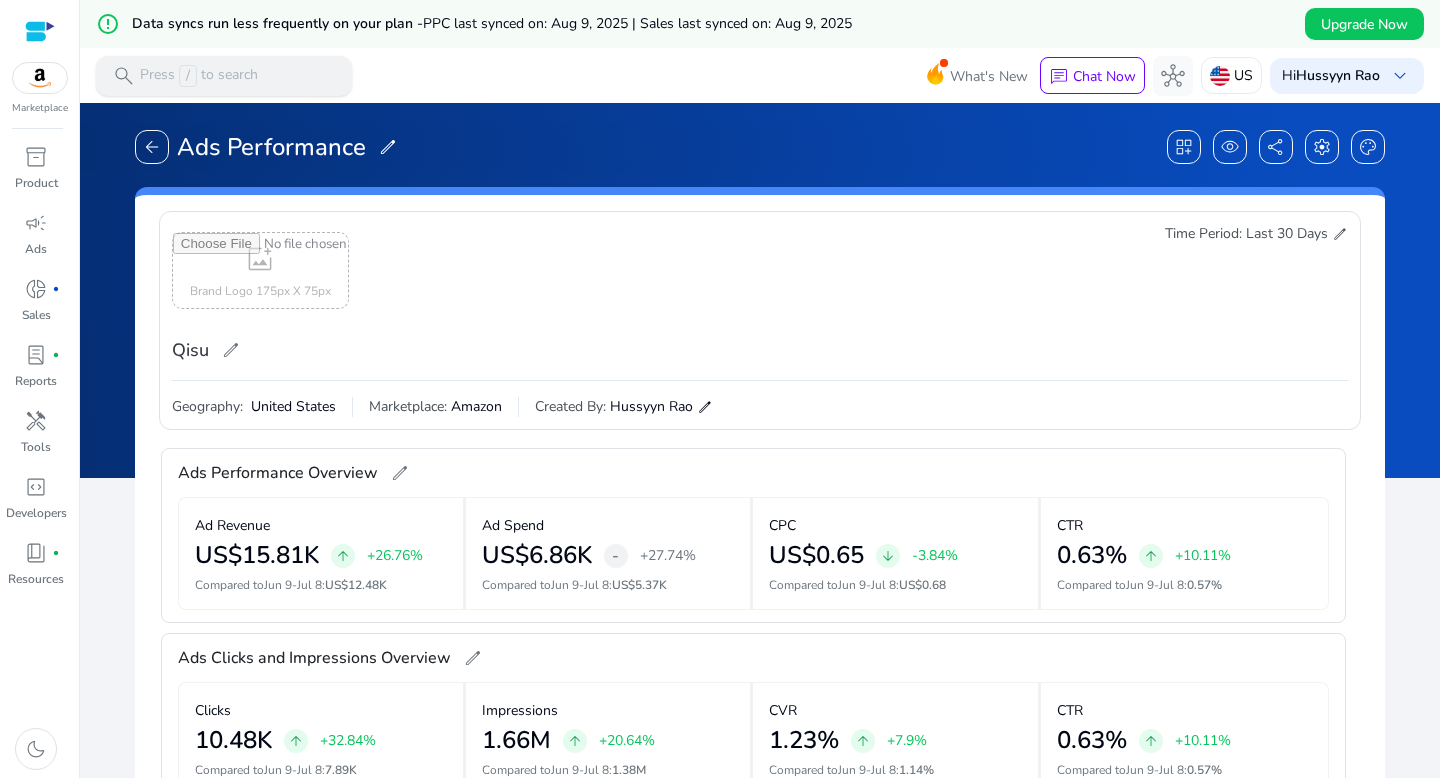 click on "search" at bounding box center [124, 76] 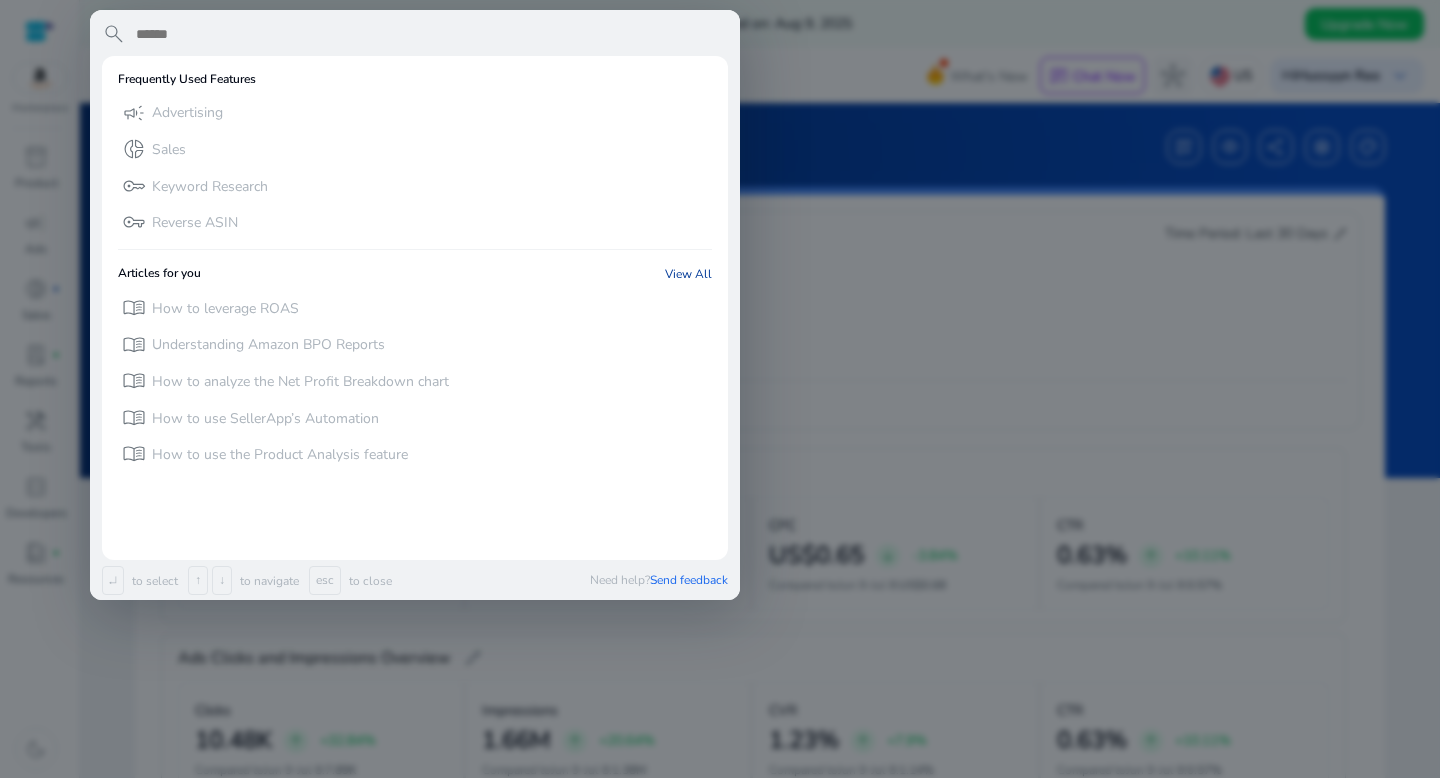 click on "View All" at bounding box center (688, 274) 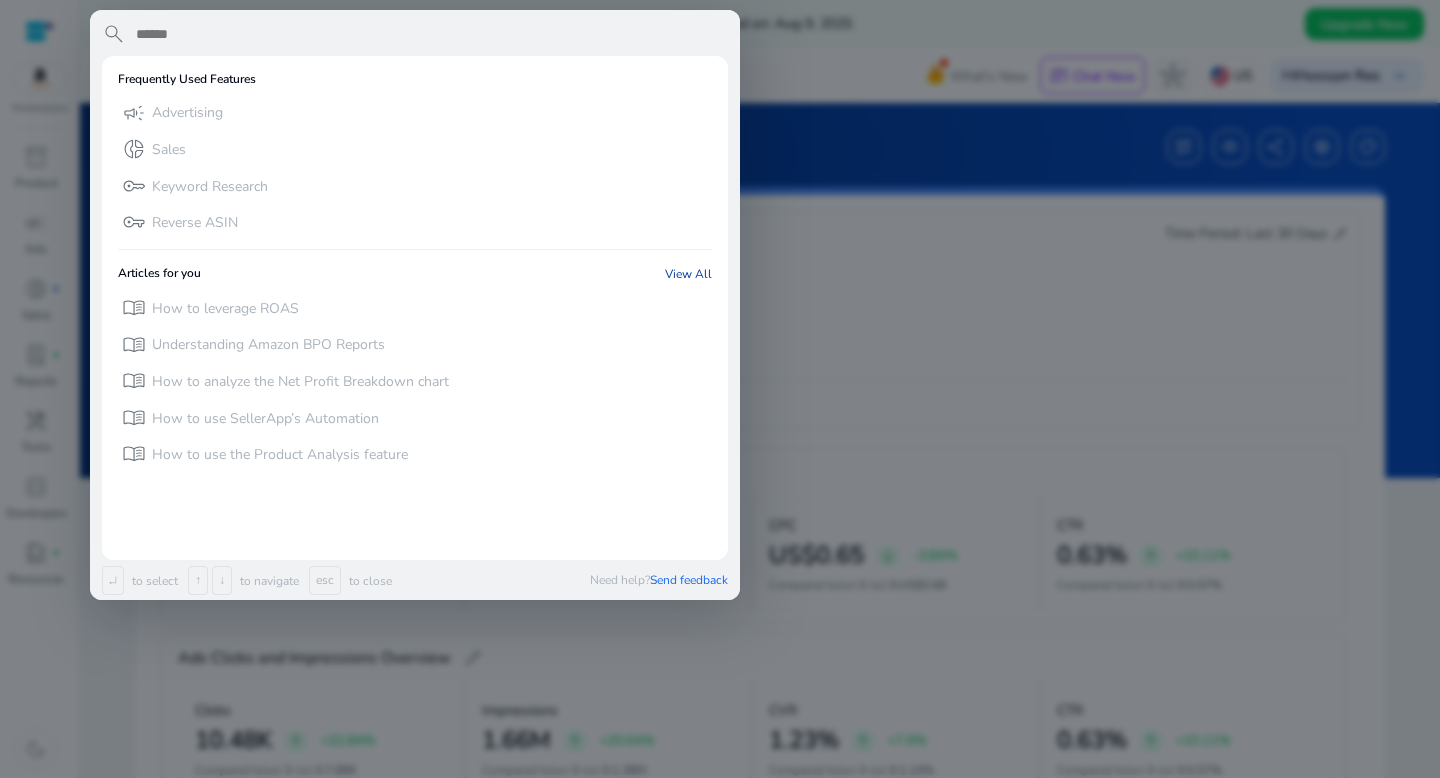 click on "View All" at bounding box center (688, 274) 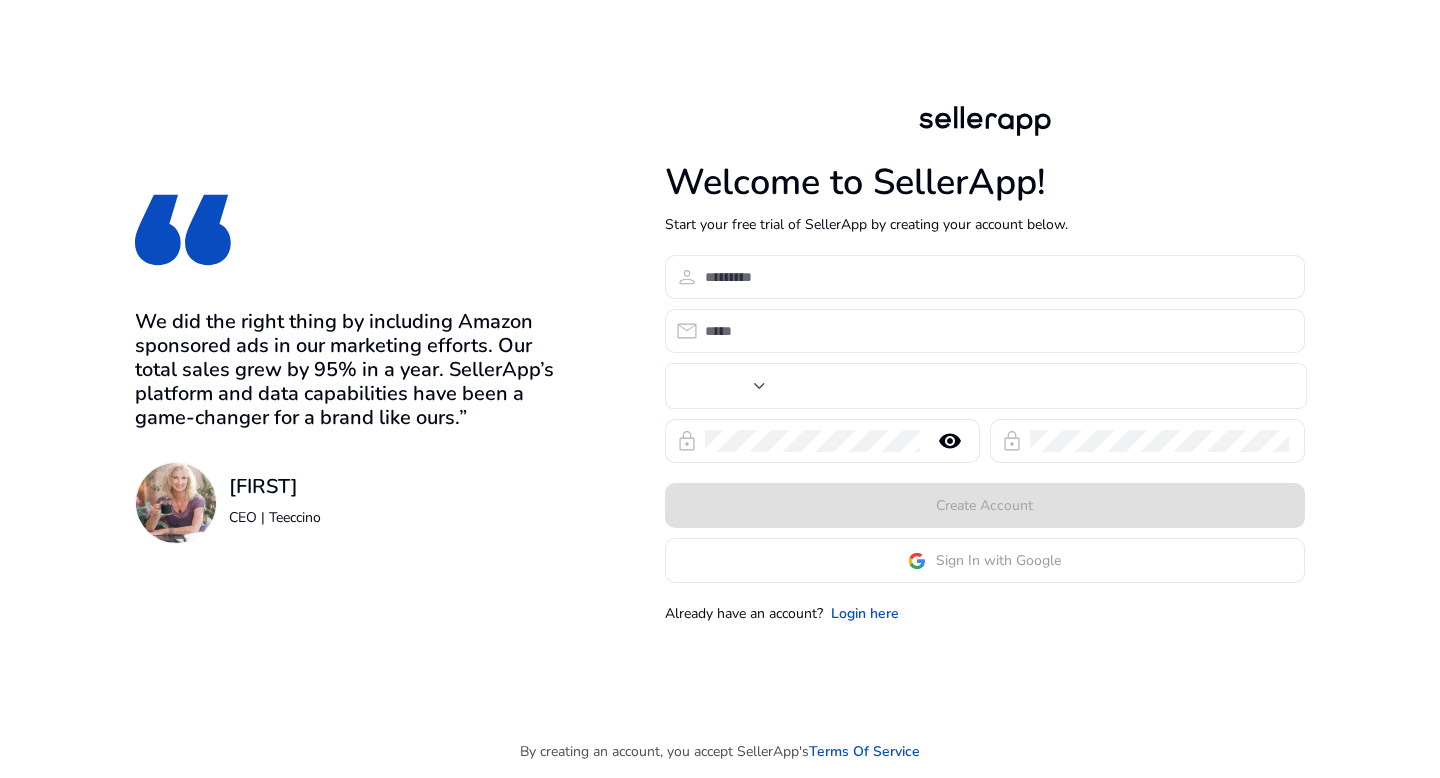 scroll, scrollTop: 0, scrollLeft: 0, axis: both 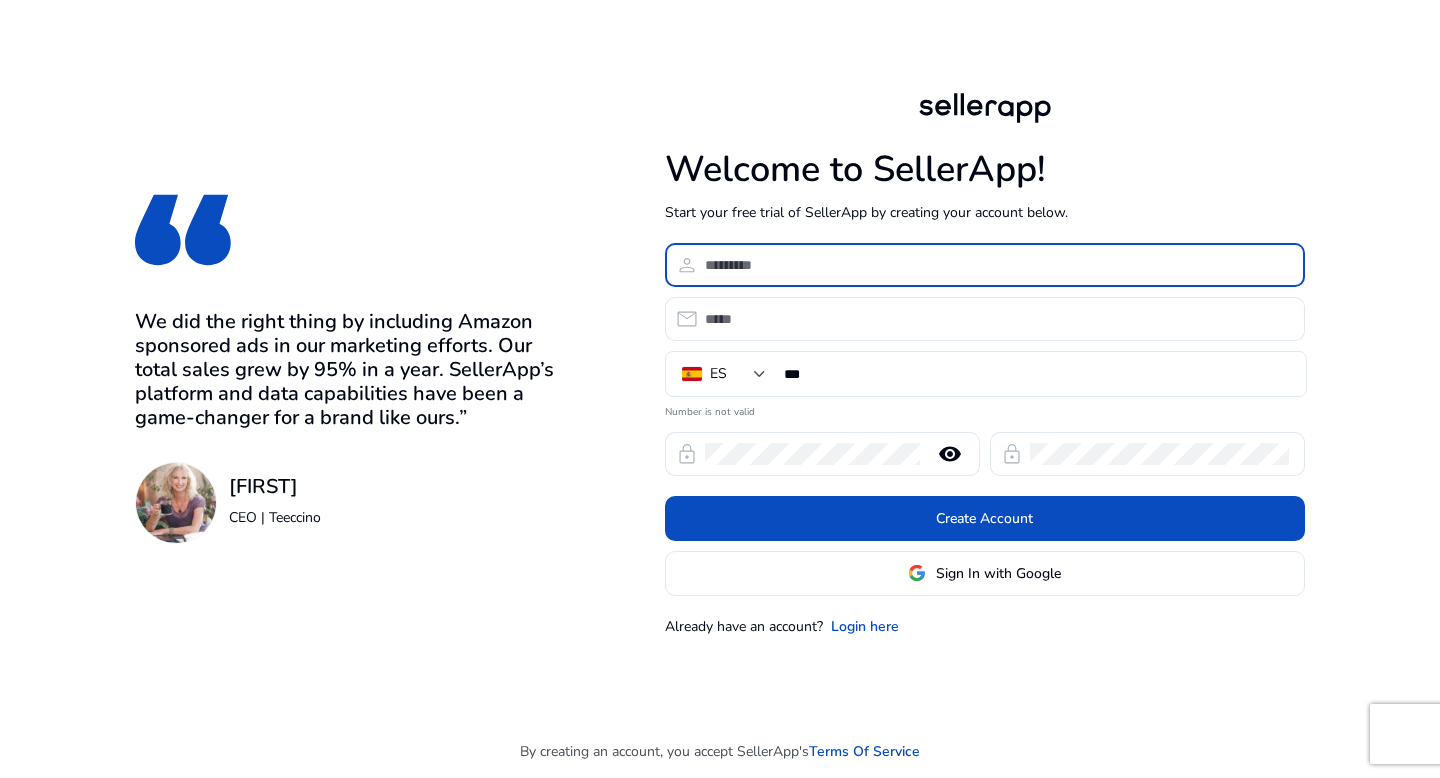 click at bounding box center [997, 265] 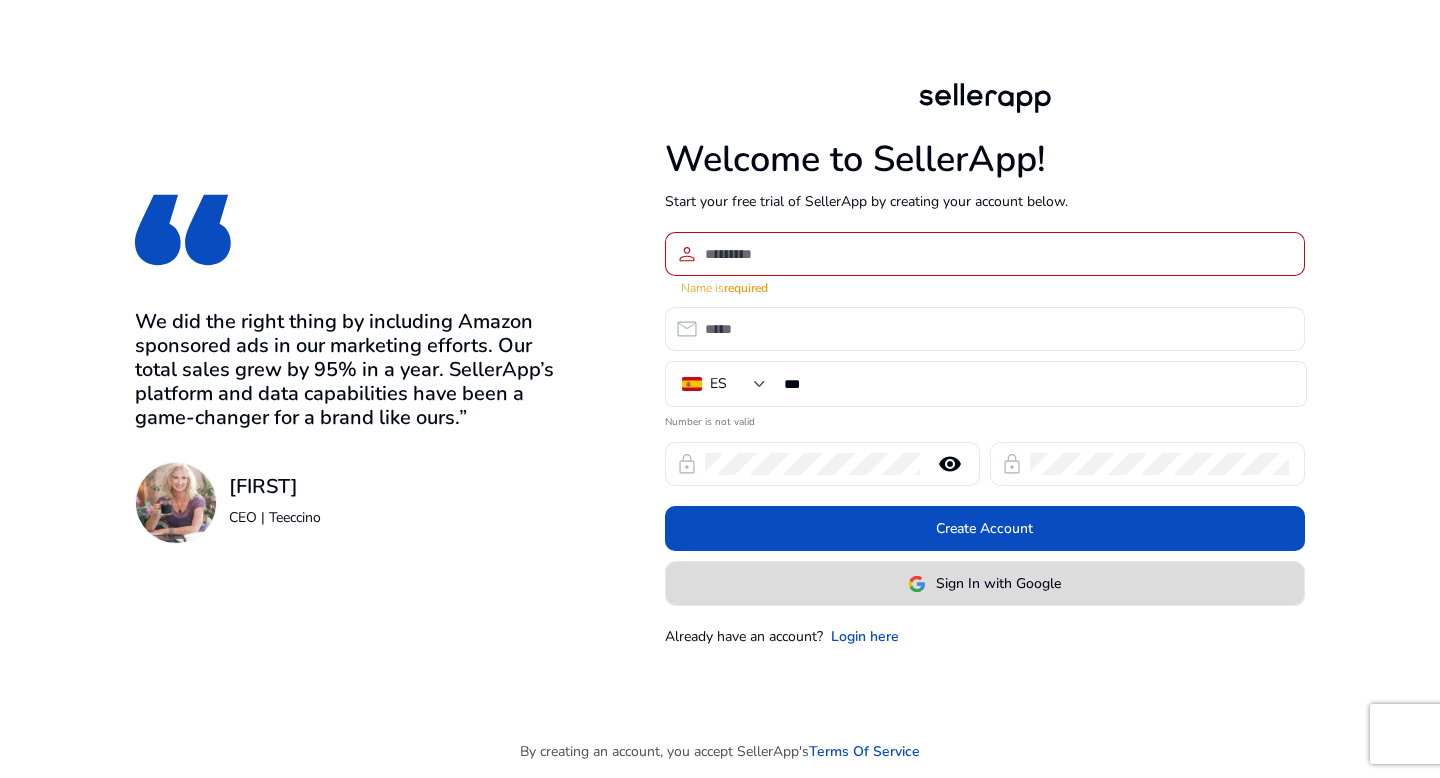 click 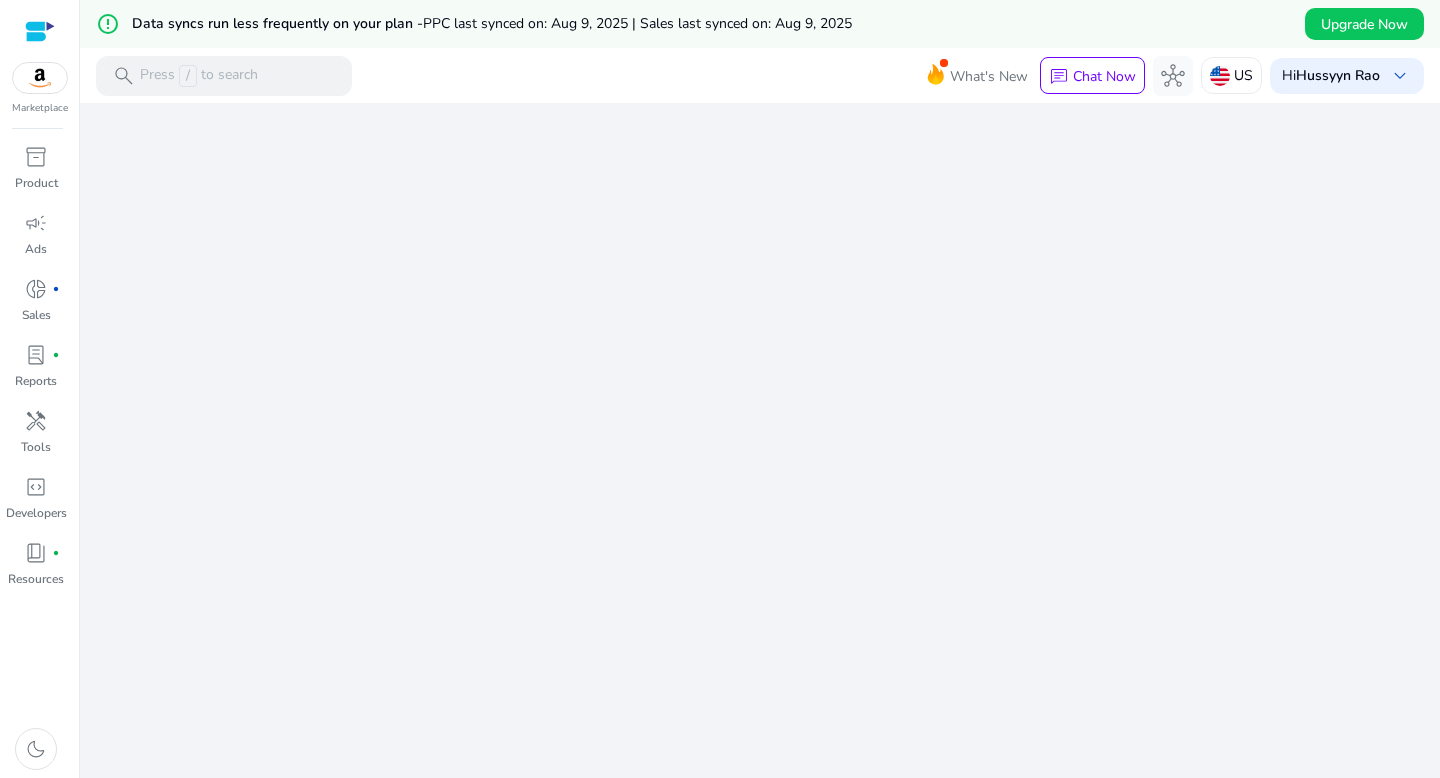 scroll, scrollTop: 0, scrollLeft: 0, axis: both 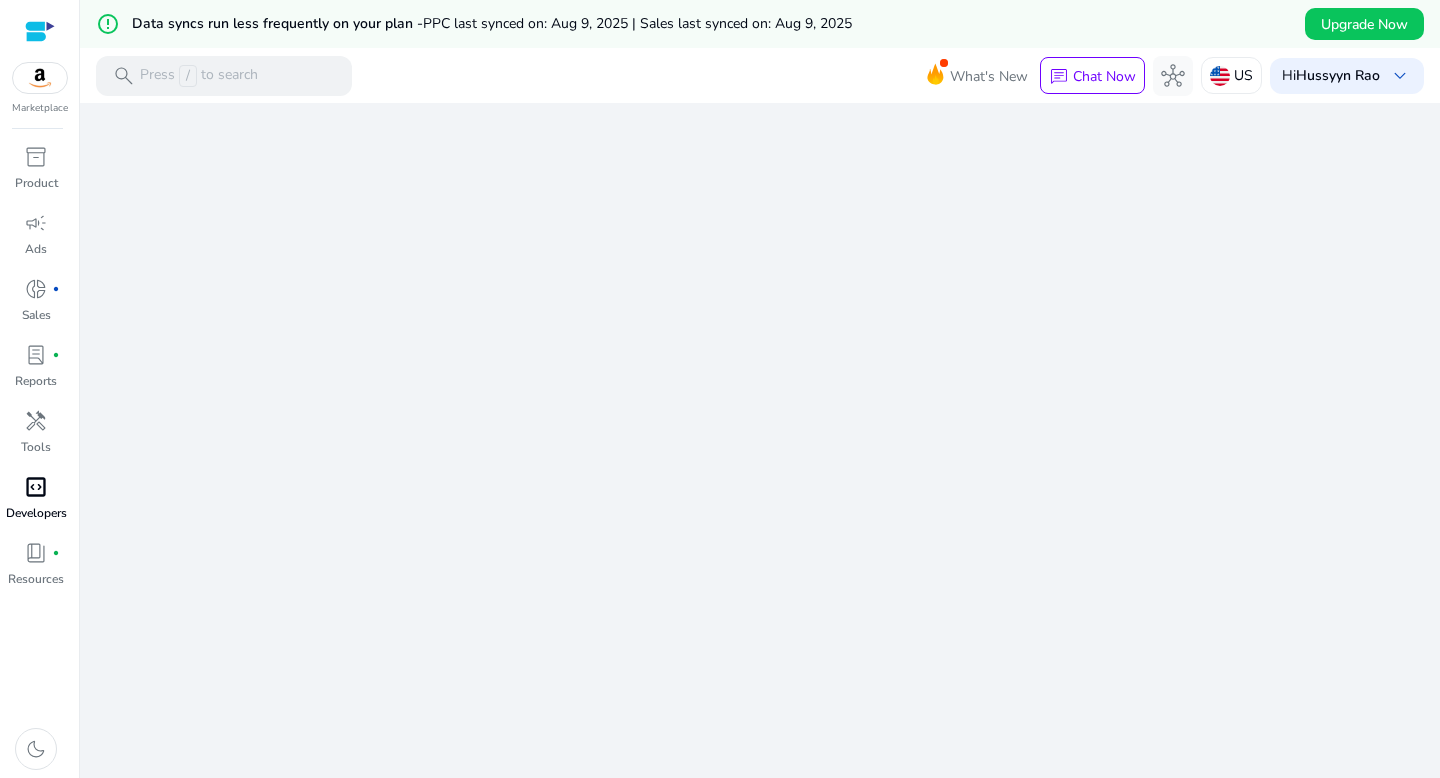 click on "code_blocks" at bounding box center [36, 487] 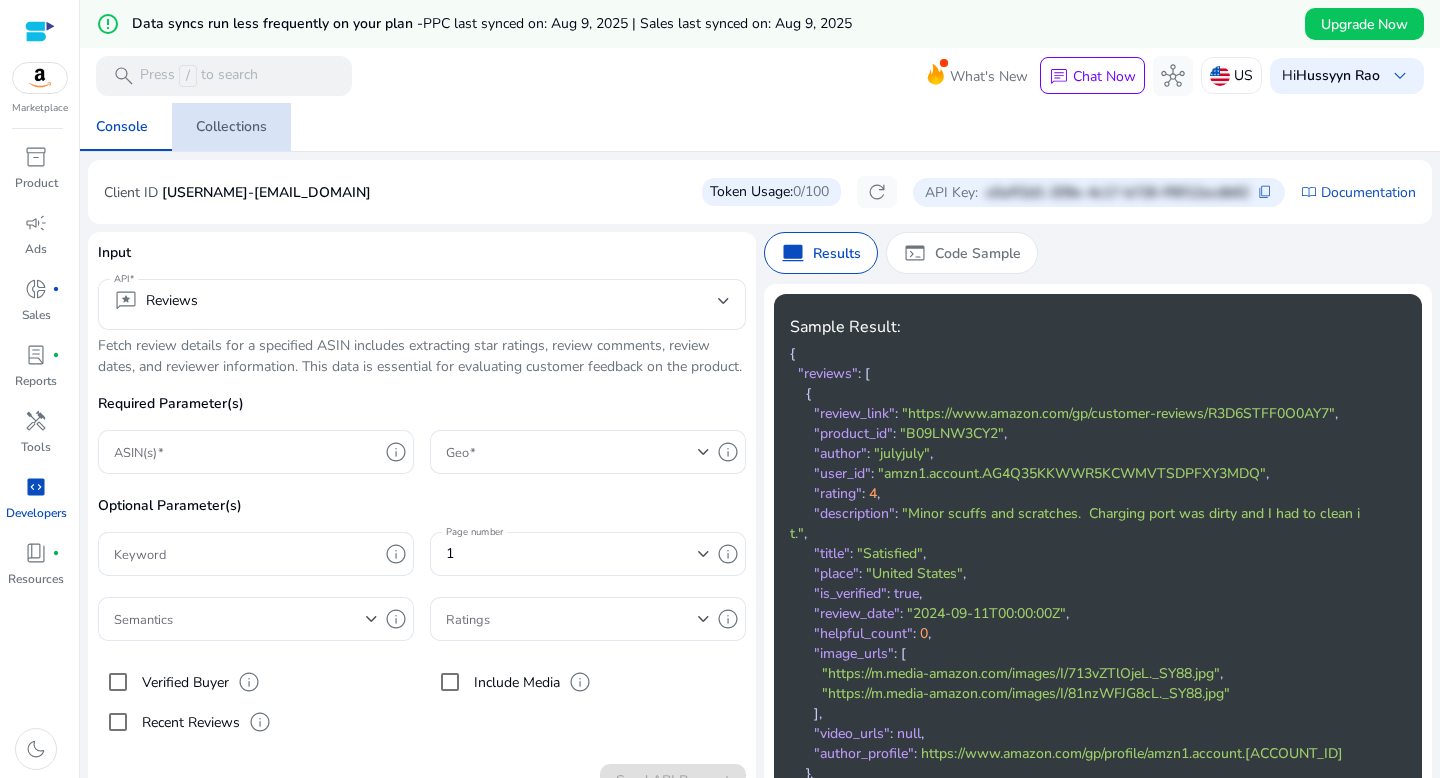 click on "Collections" at bounding box center (231, 127) 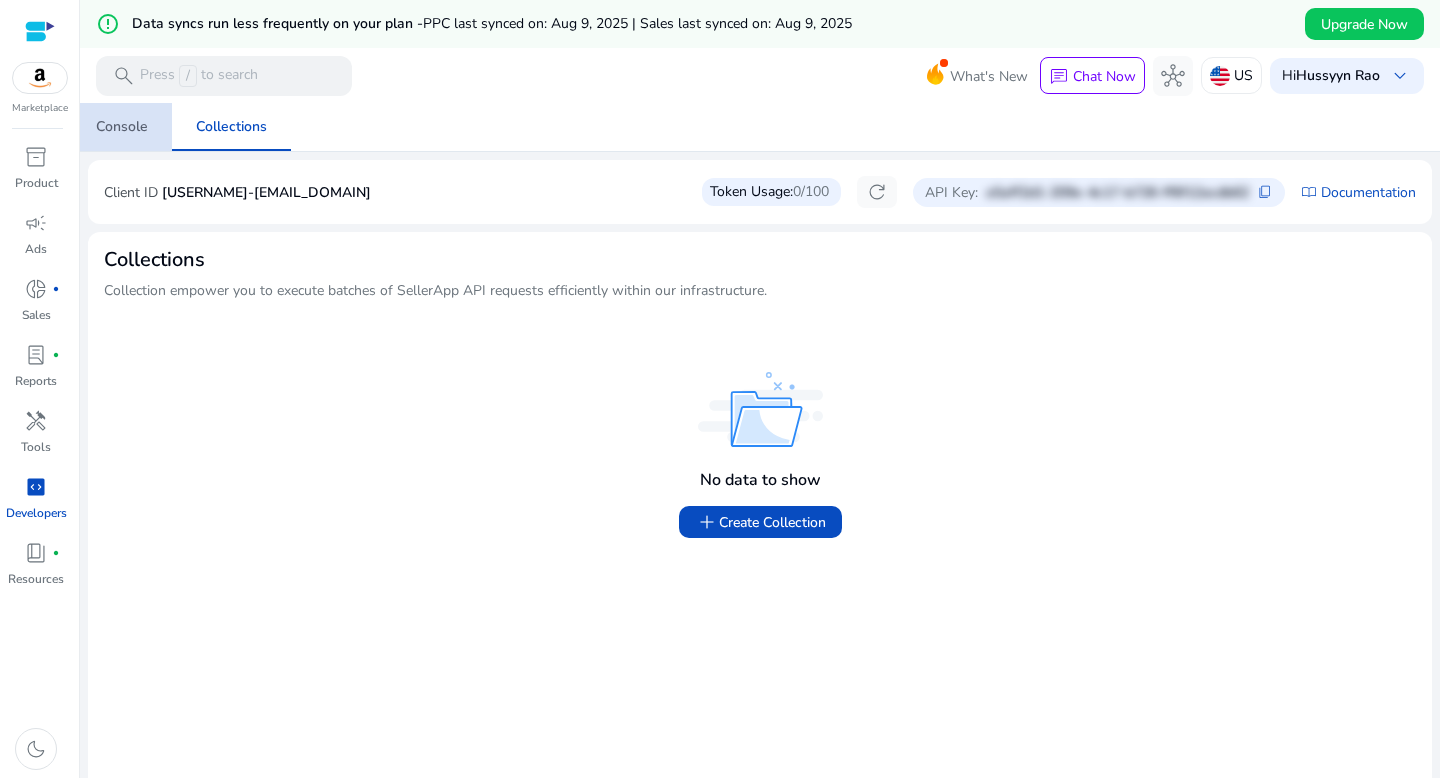 click on "Console" at bounding box center (122, 127) 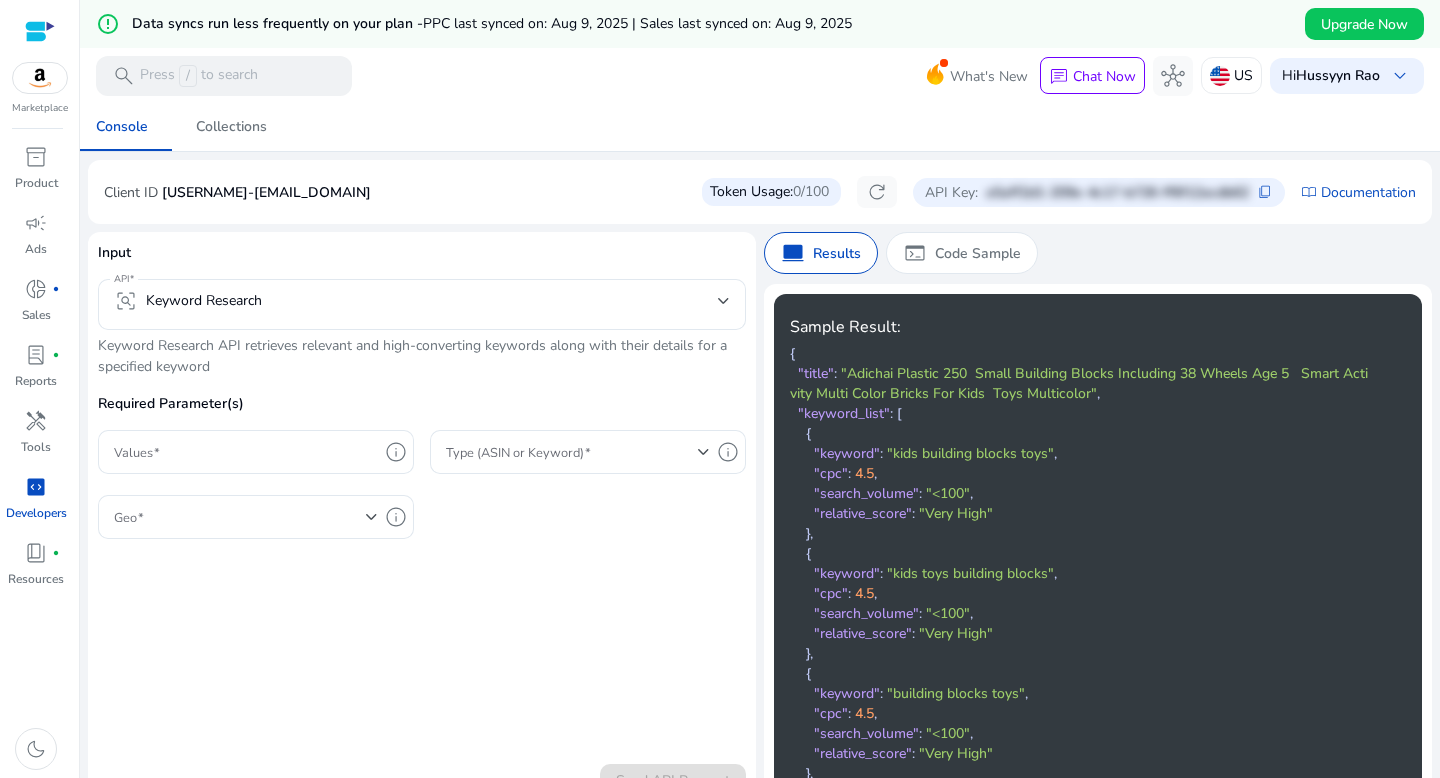 scroll, scrollTop: 81, scrollLeft: 0, axis: vertical 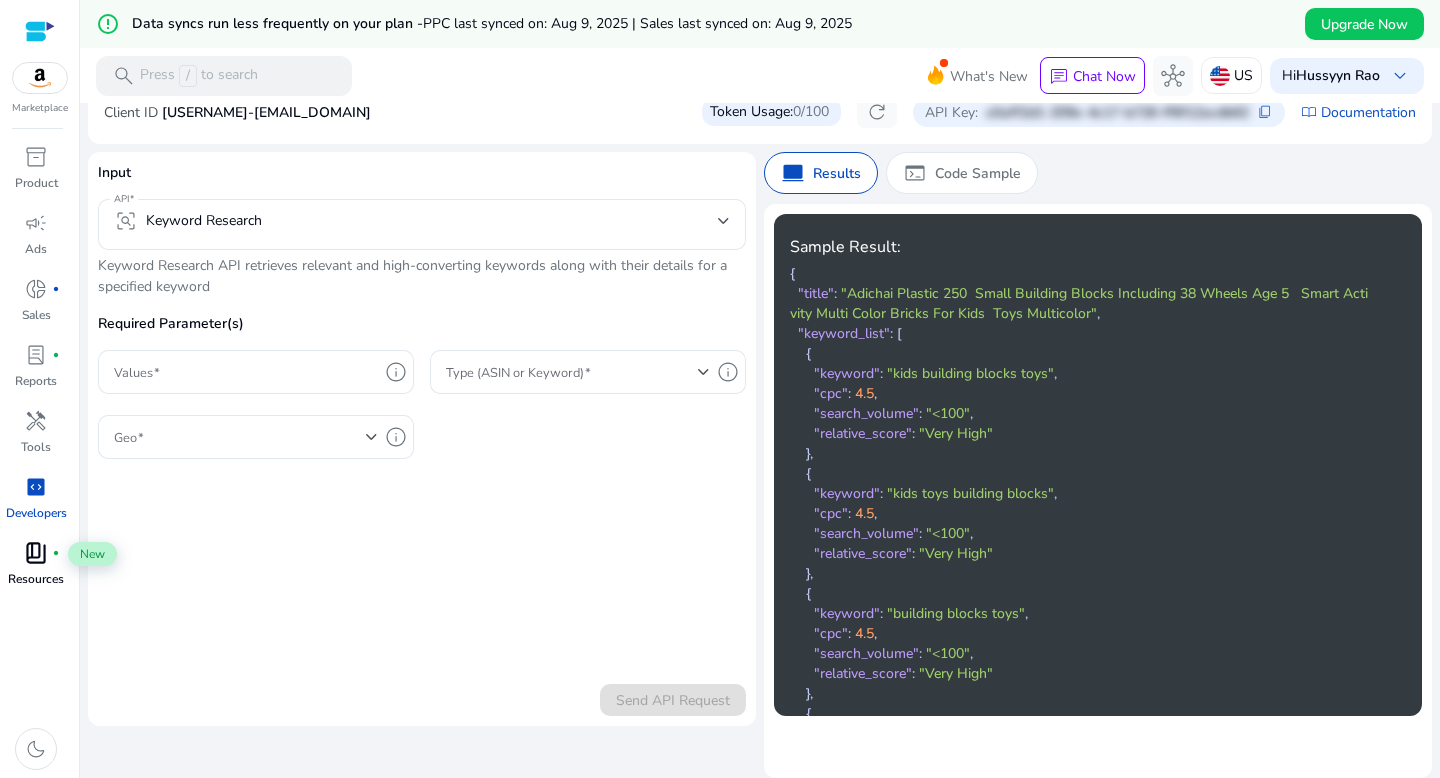 click on "book_4" at bounding box center (36, 553) 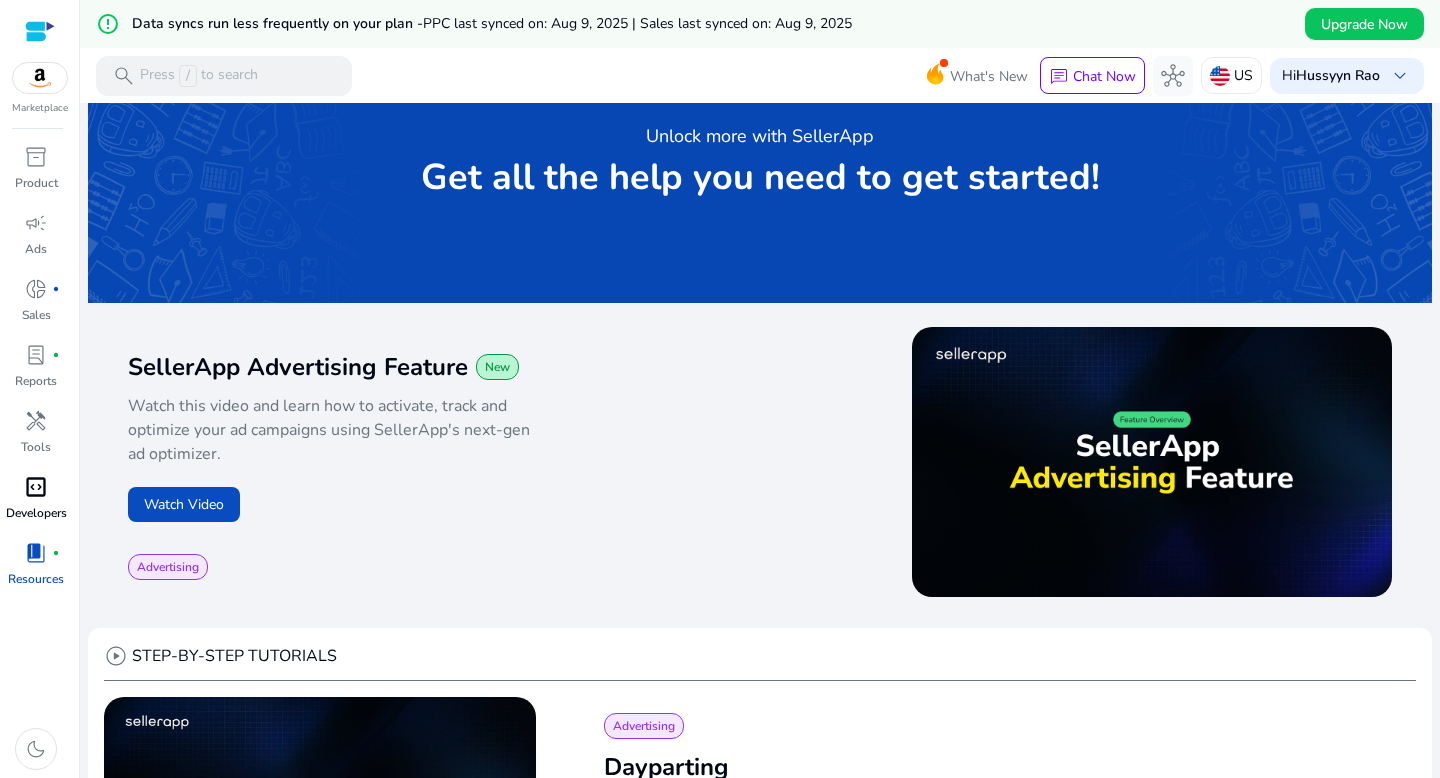 scroll, scrollTop: 484, scrollLeft: 0, axis: vertical 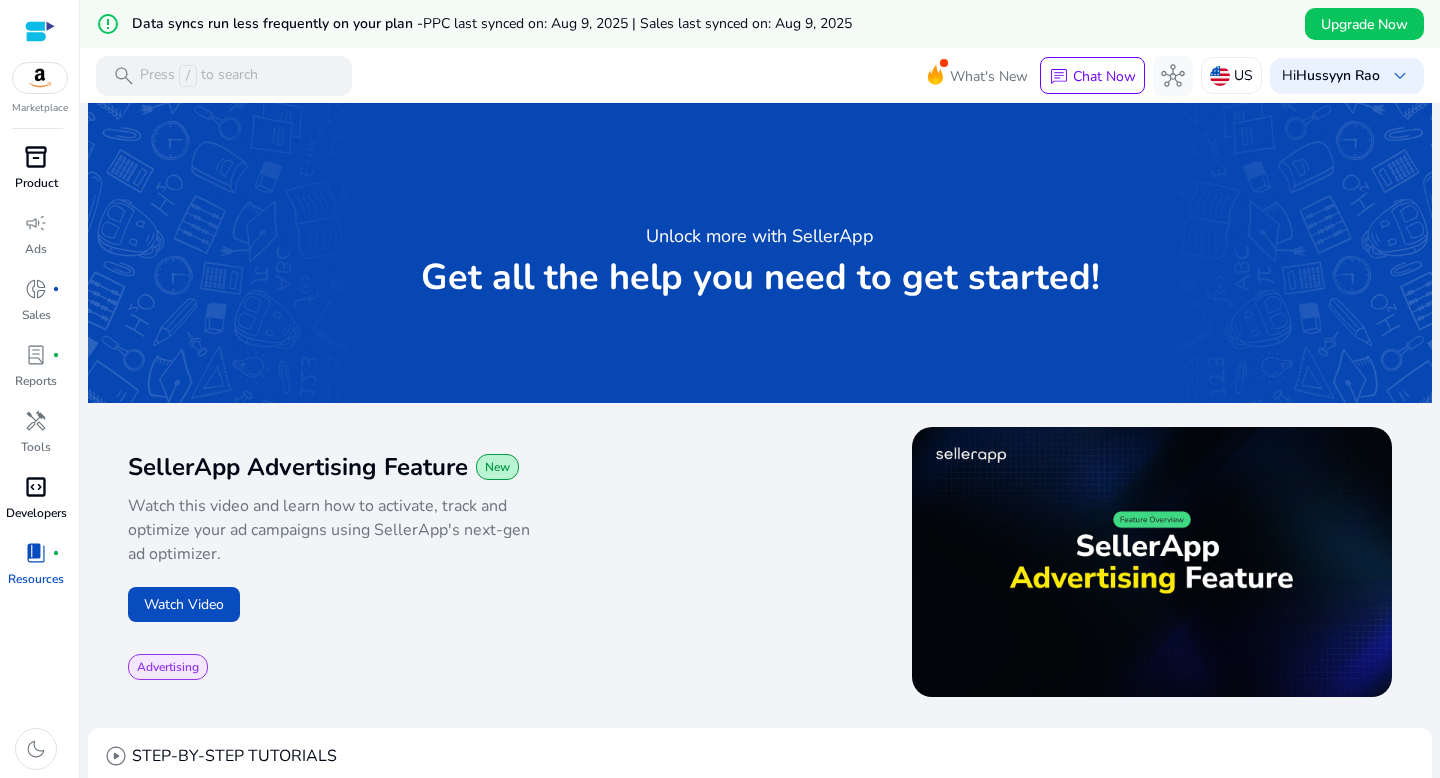 click on "inventory_2" at bounding box center (36, 157) 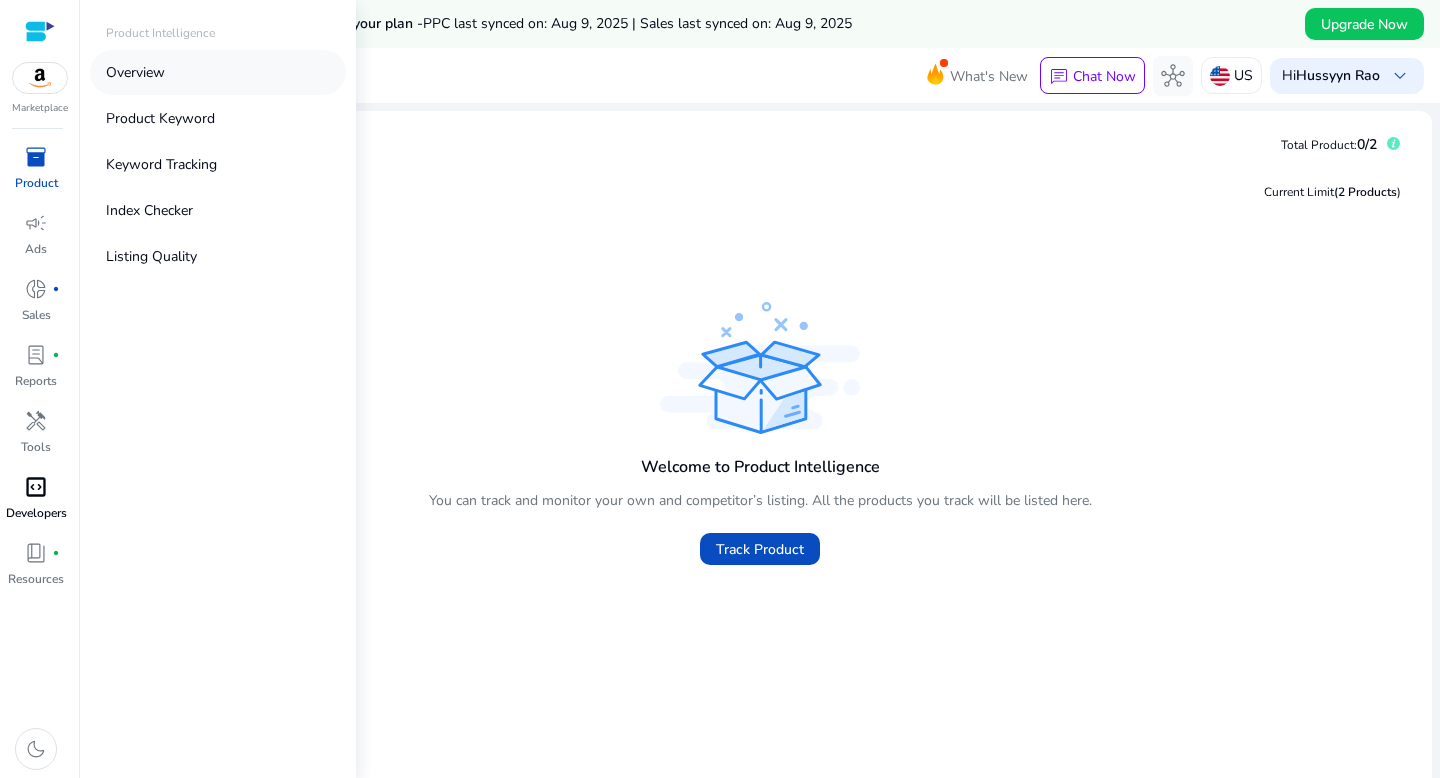 click on "Overview" at bounding box center (218, 72) 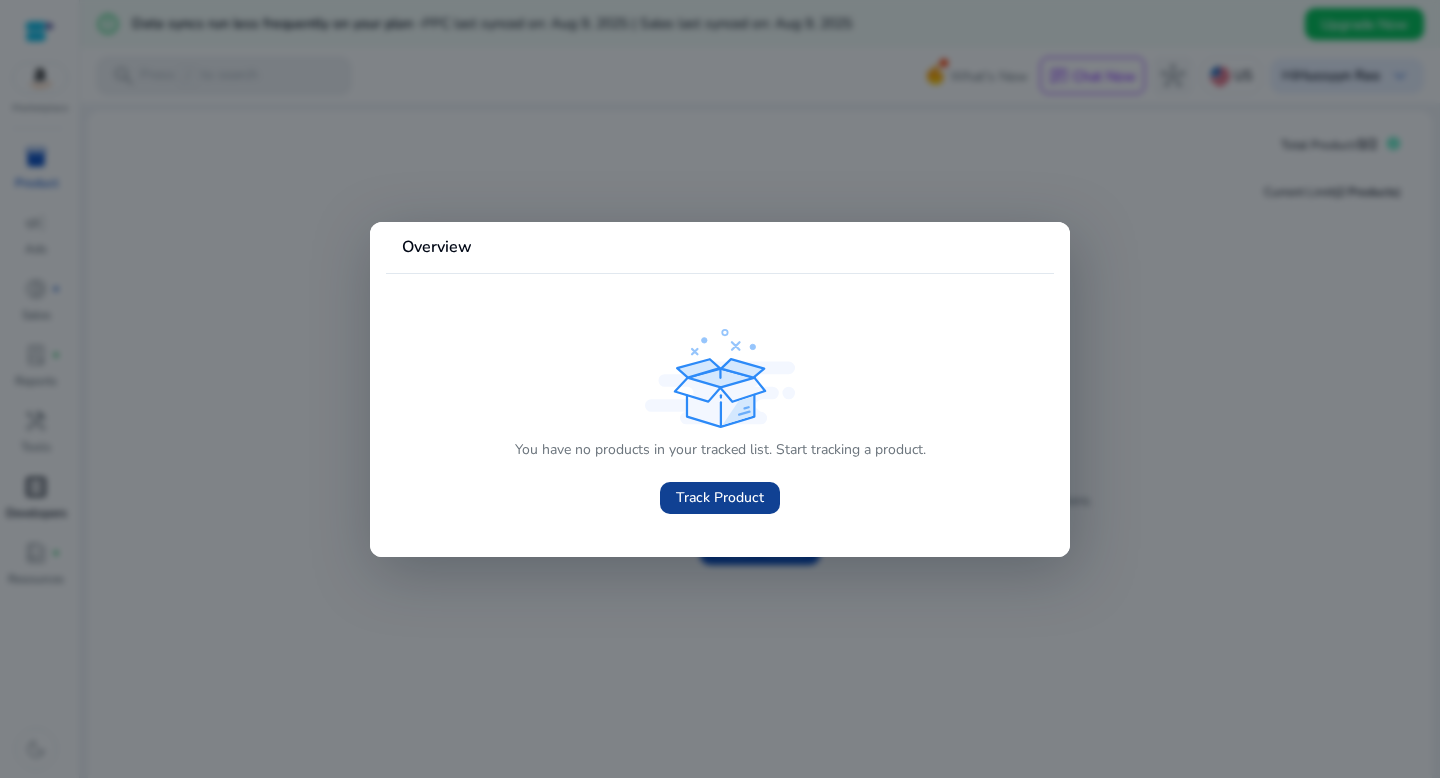 click 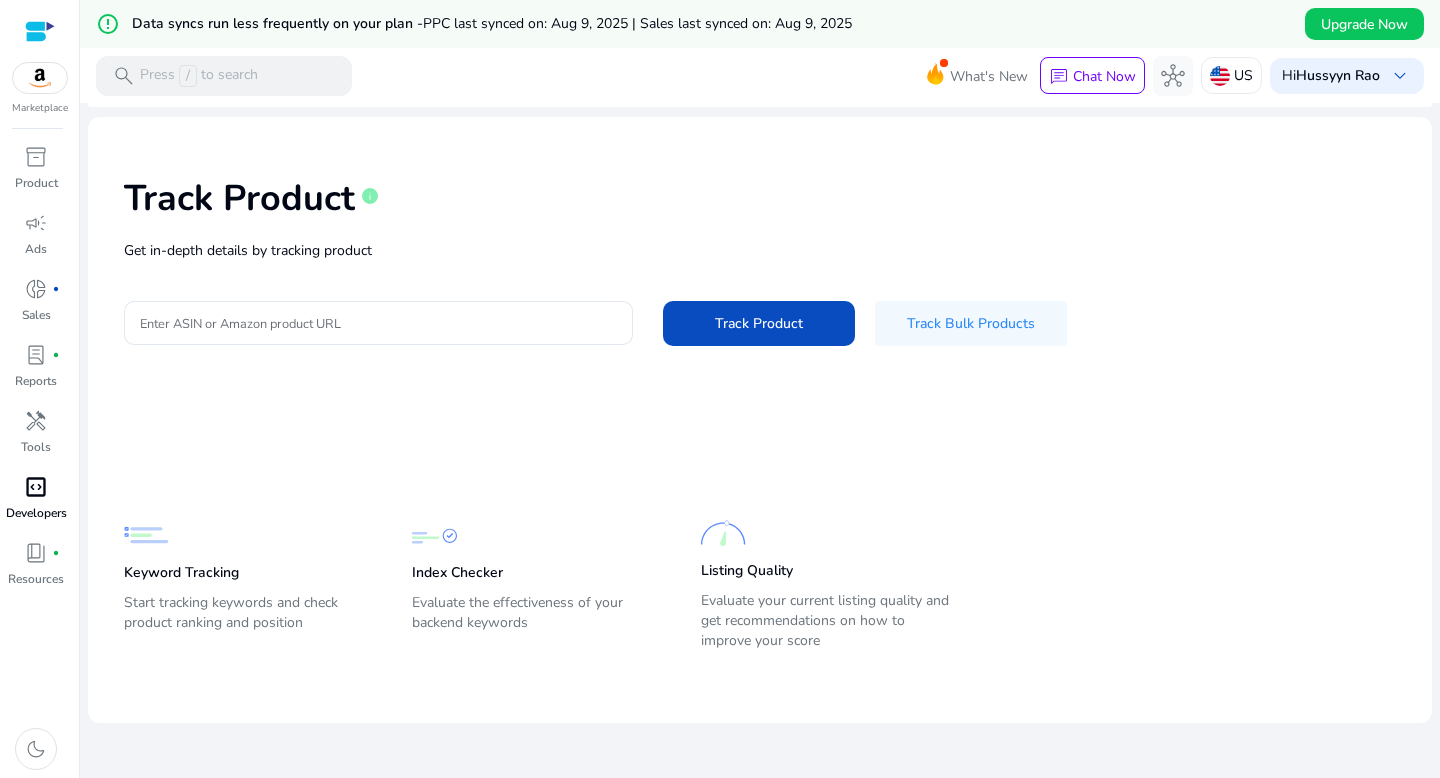 scroll, scrollTop: 0, scrollLeft: 0, axis: both 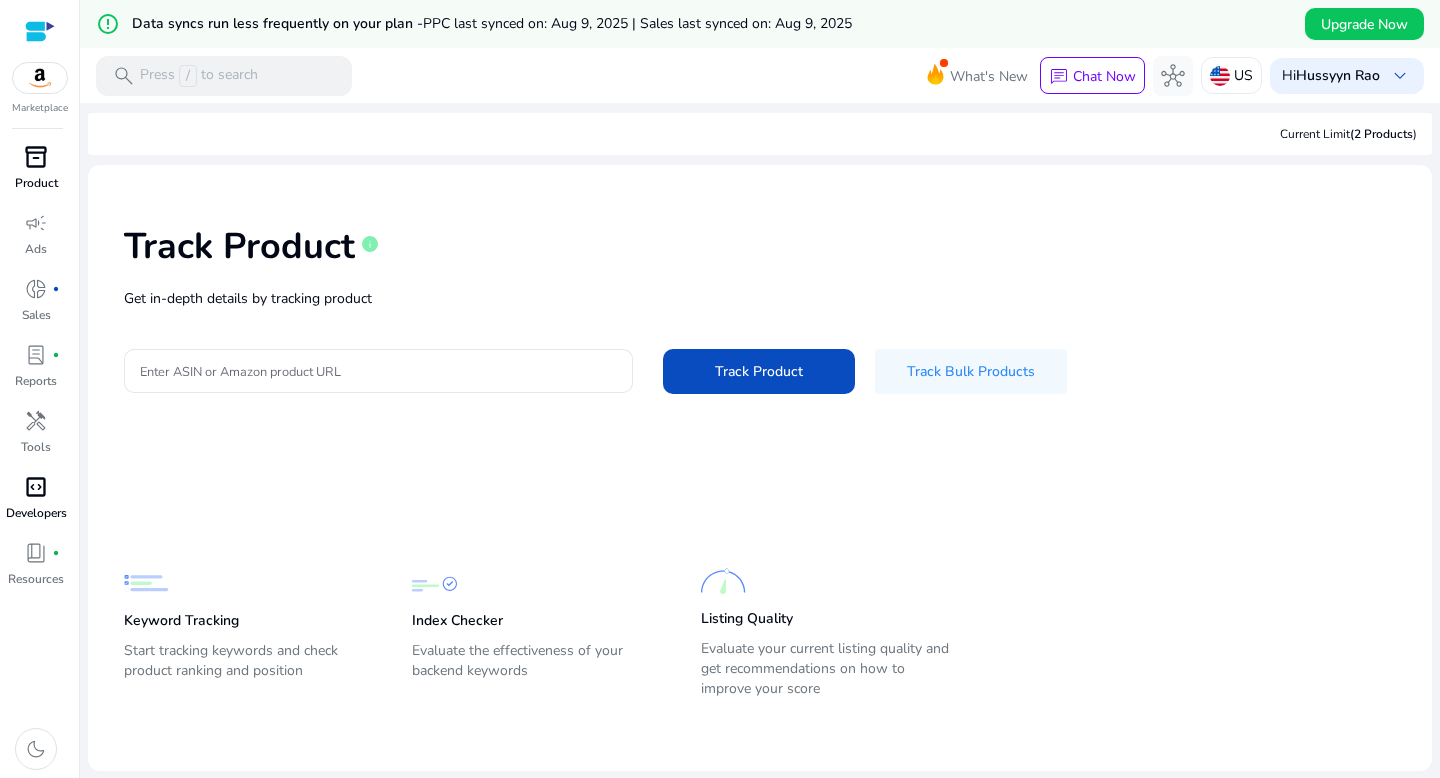 click on "Product" at bounding box center (36, 183) 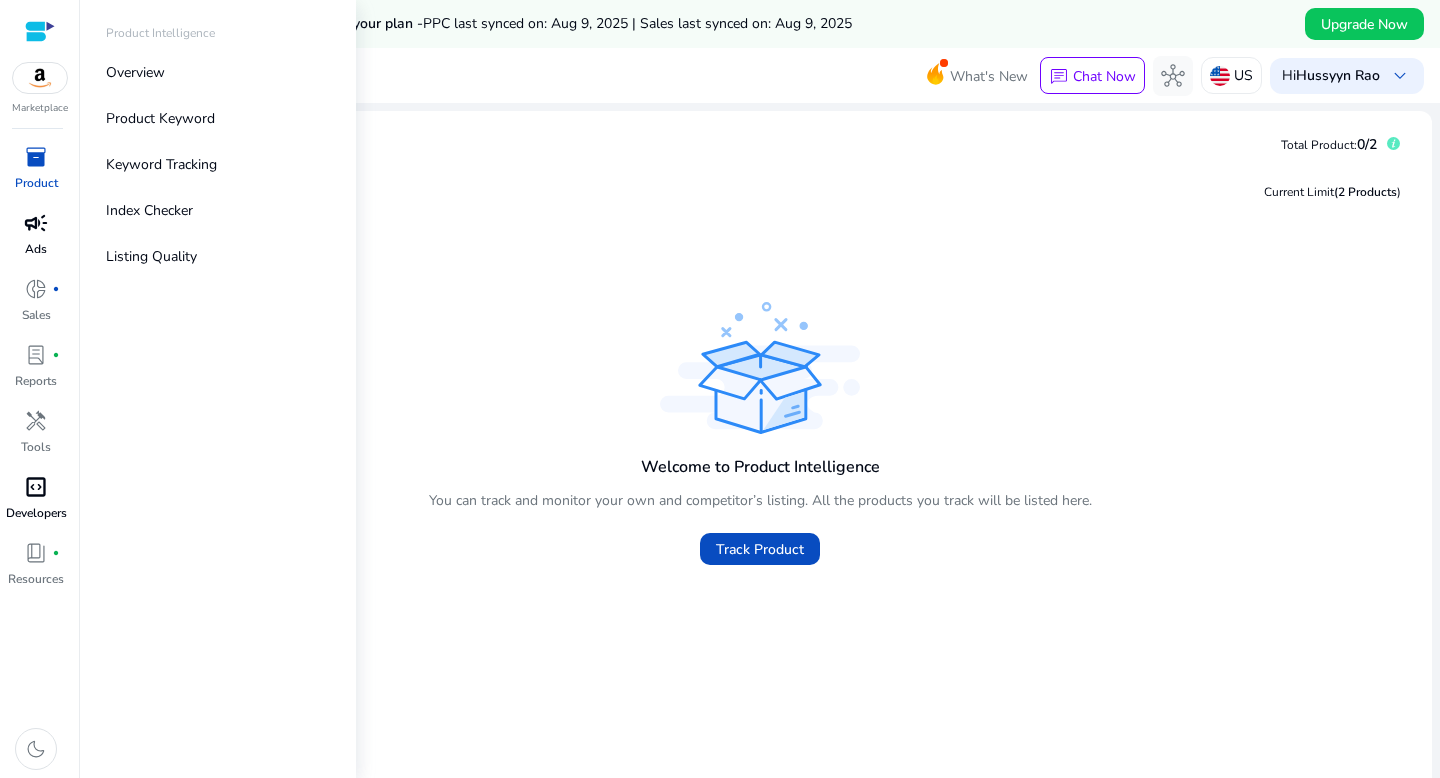 click on "campaign" at bounding box center [36, 223] 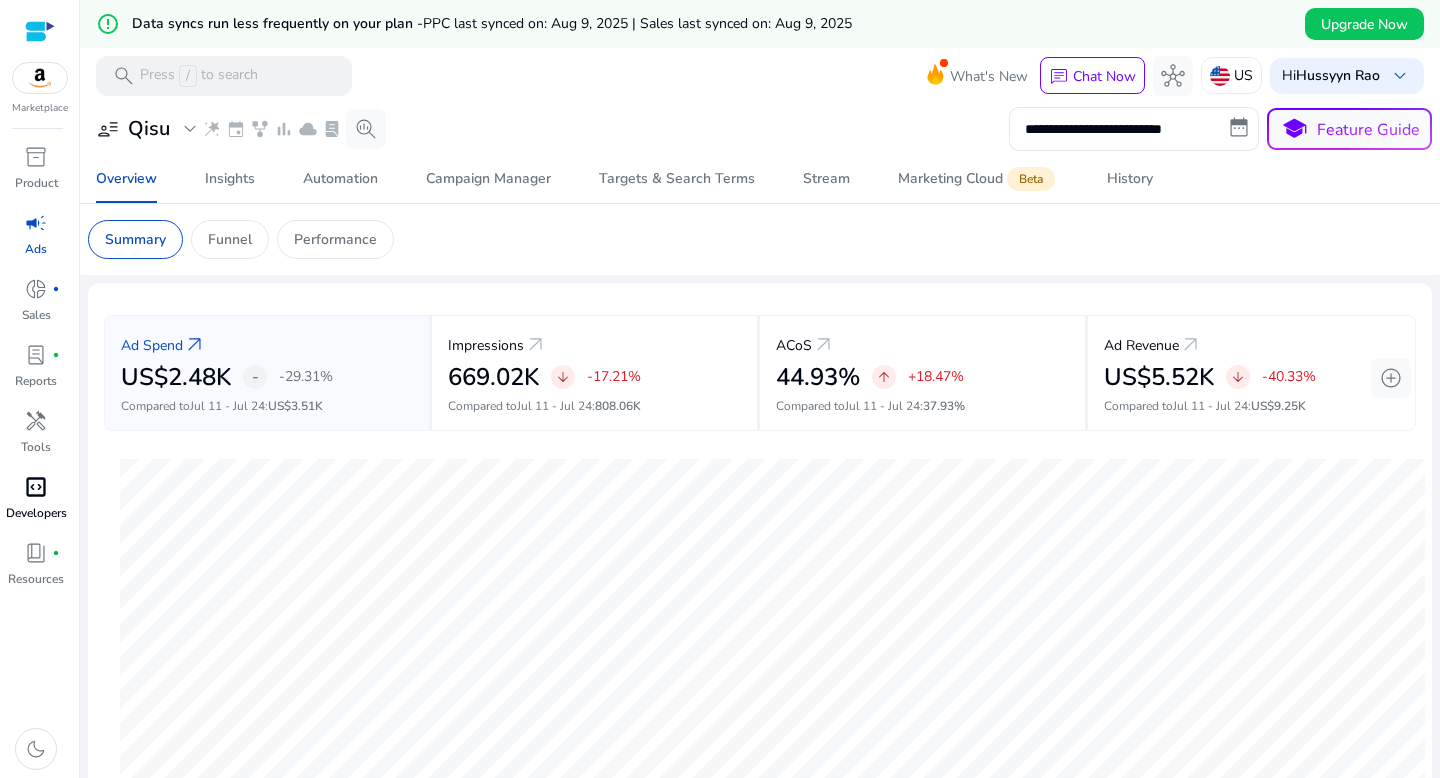 click on "campaign" at bounding box center [36, 223] 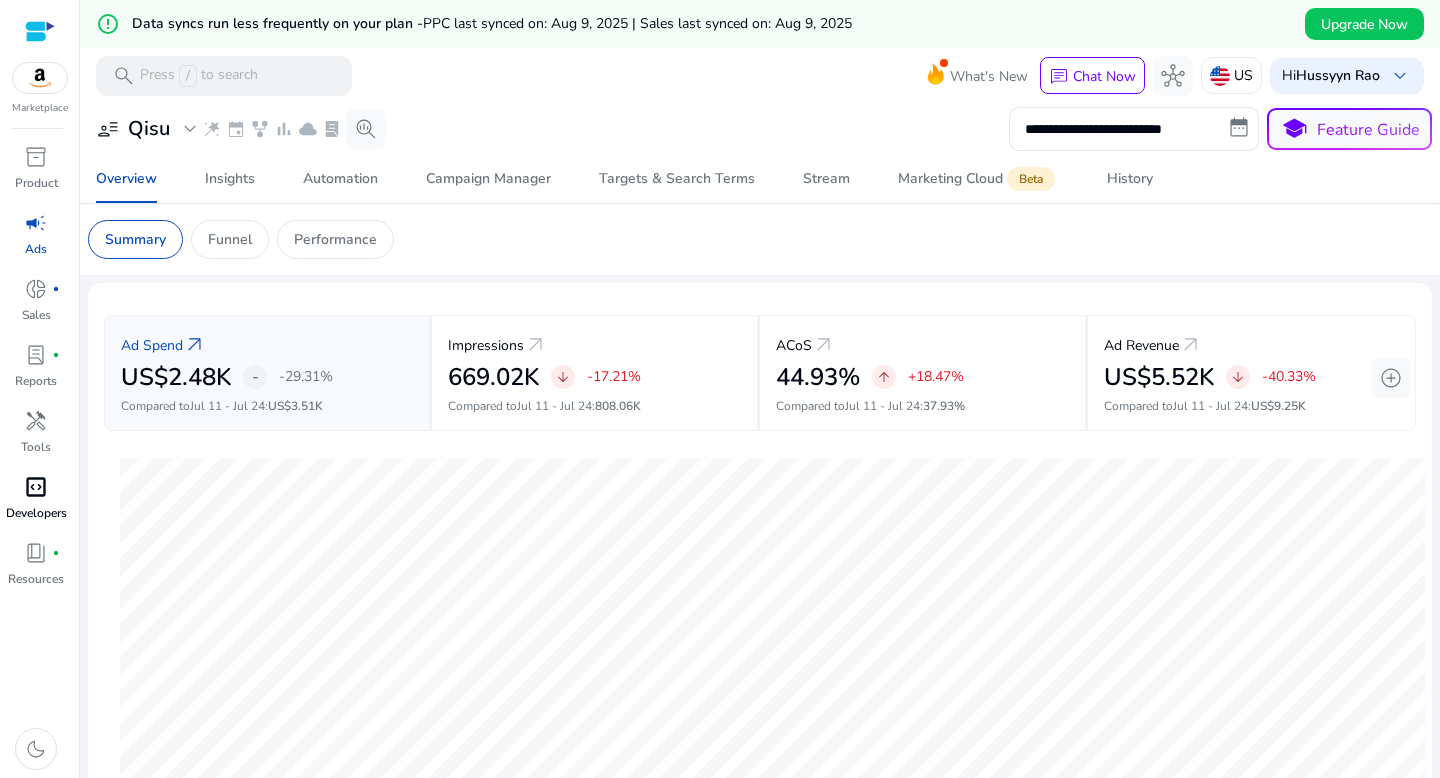click on "campaign" at bounding box center [36, 223] 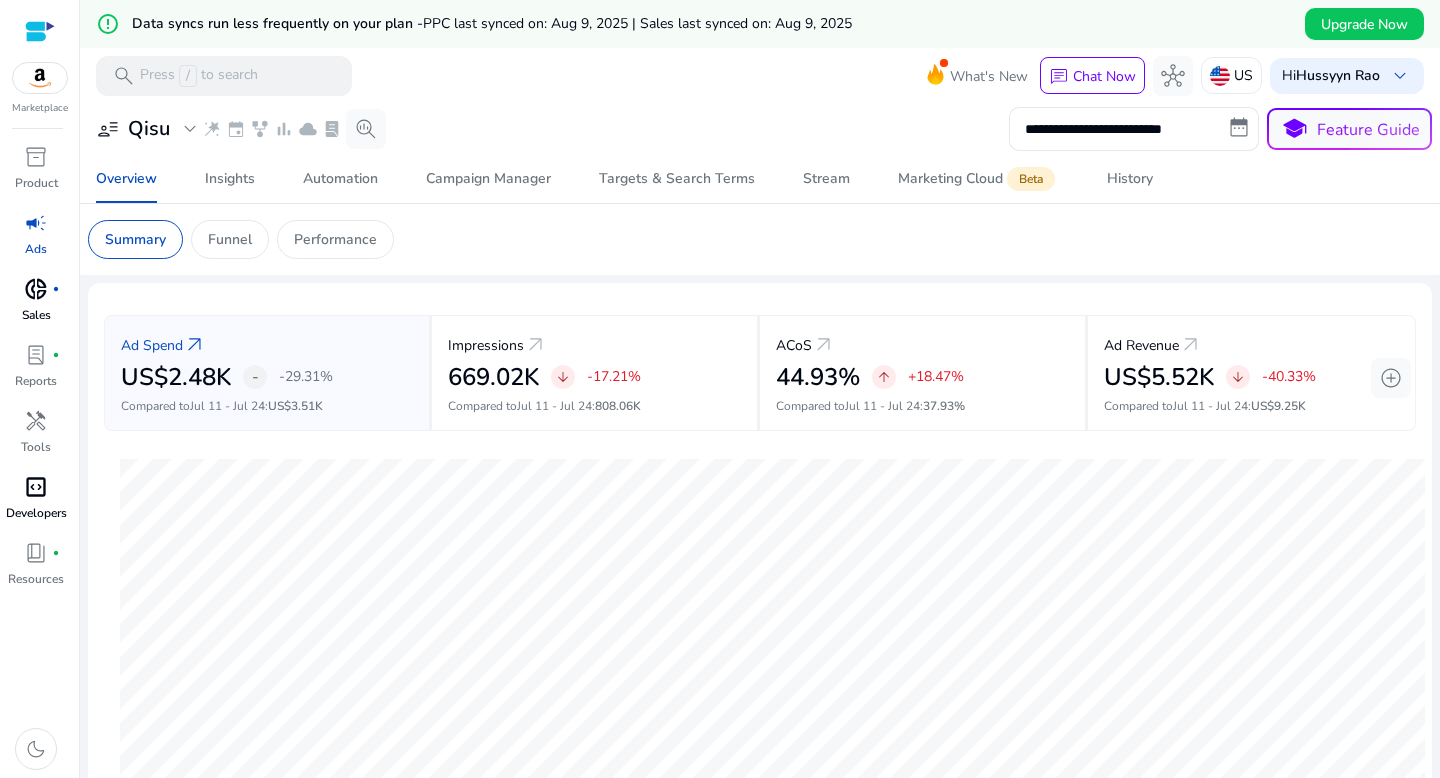 click on "donut_small   fiber_manual_record" at bounding box center (36, 289) 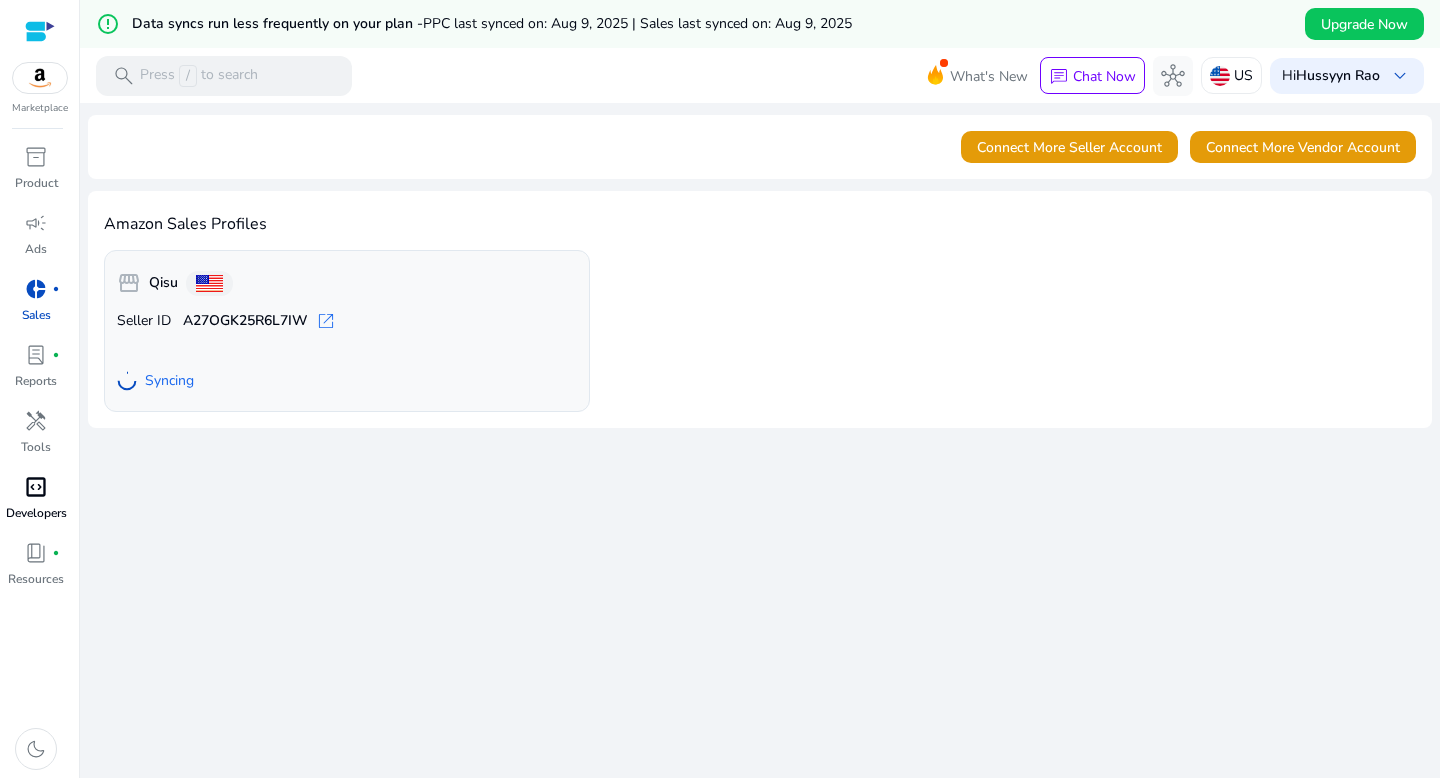 click on "Syncing" 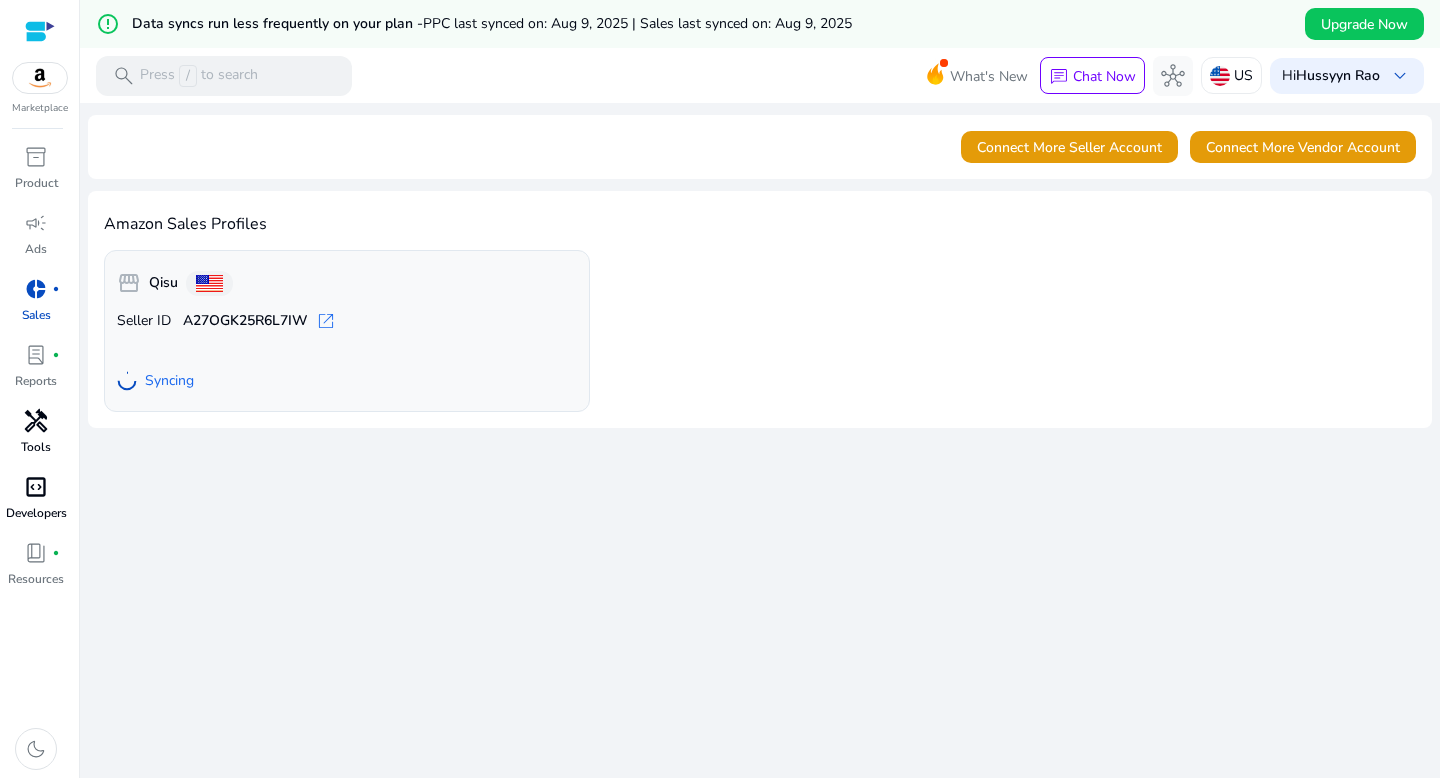 click on "handyman" at bounding box center [36, 421] 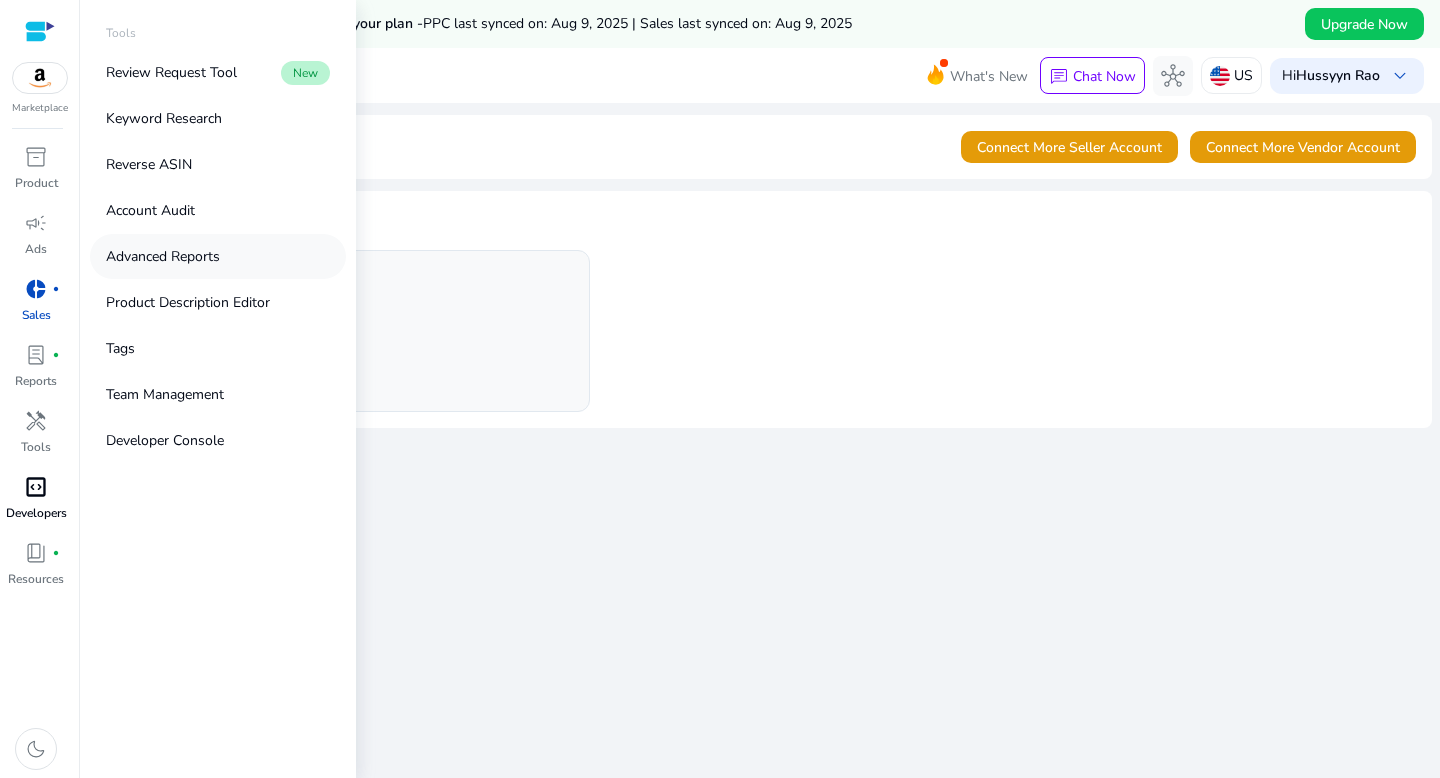 click on "Advanced Reports" at bounding box center [163, 256] 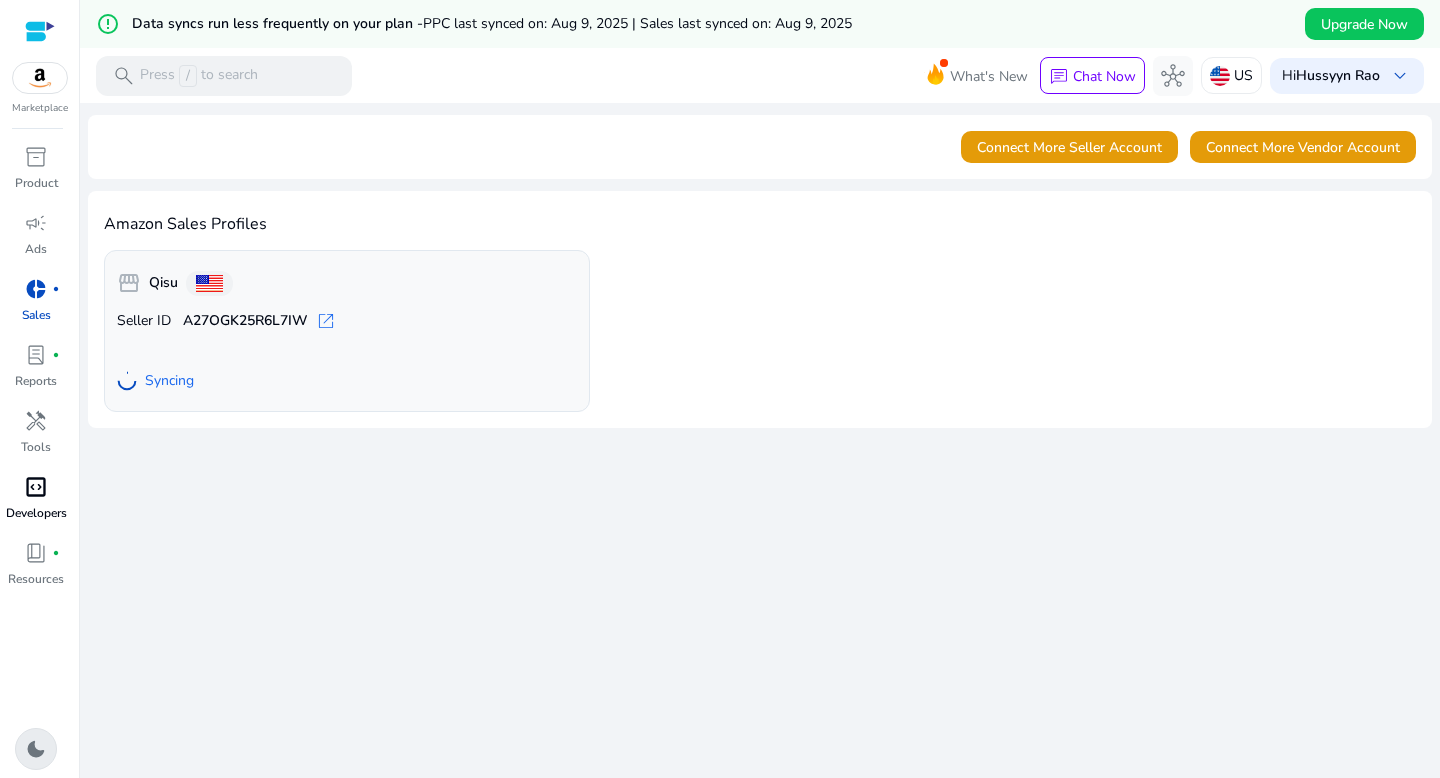 click on "dark_mode" at bounding box center (36, 749) 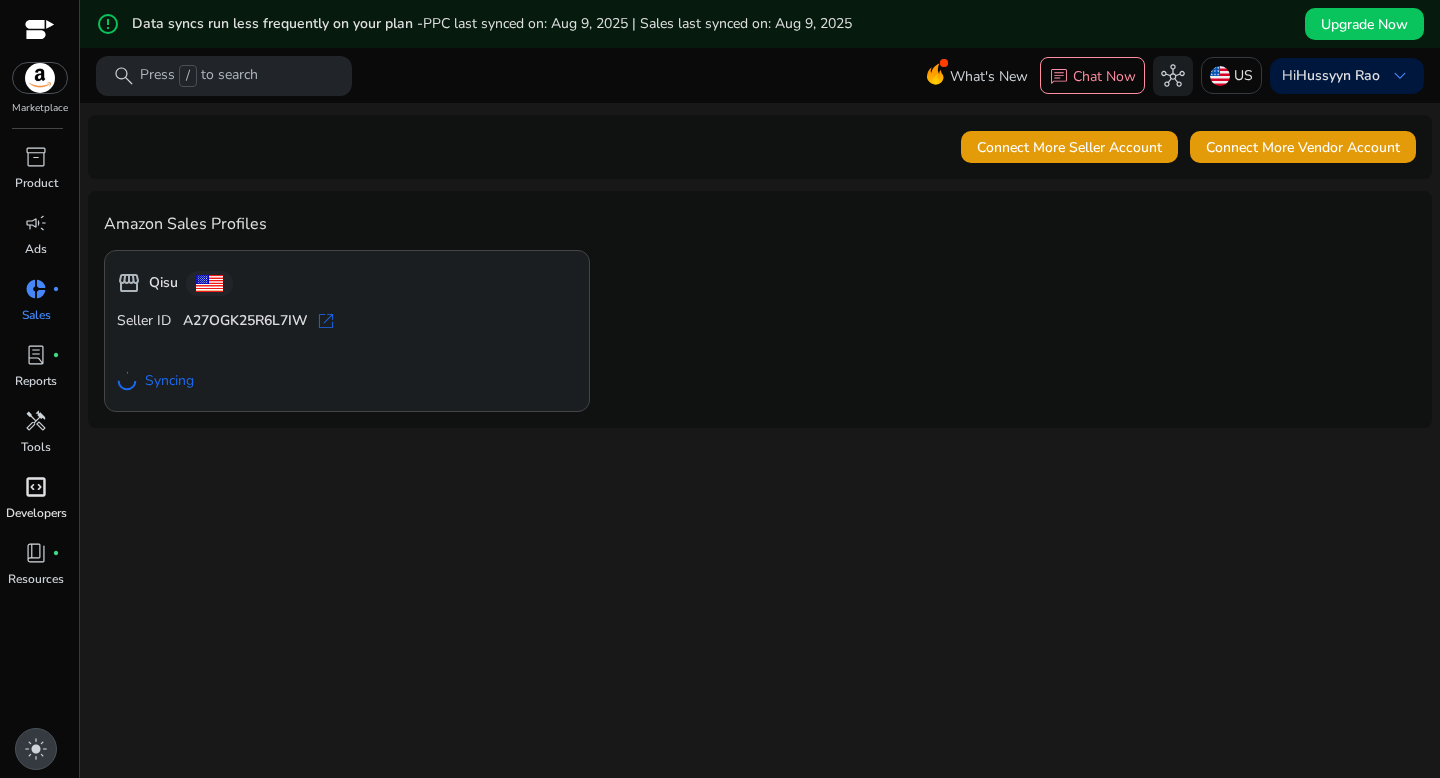 click on "light_mode" at bounding box center (36, 749) 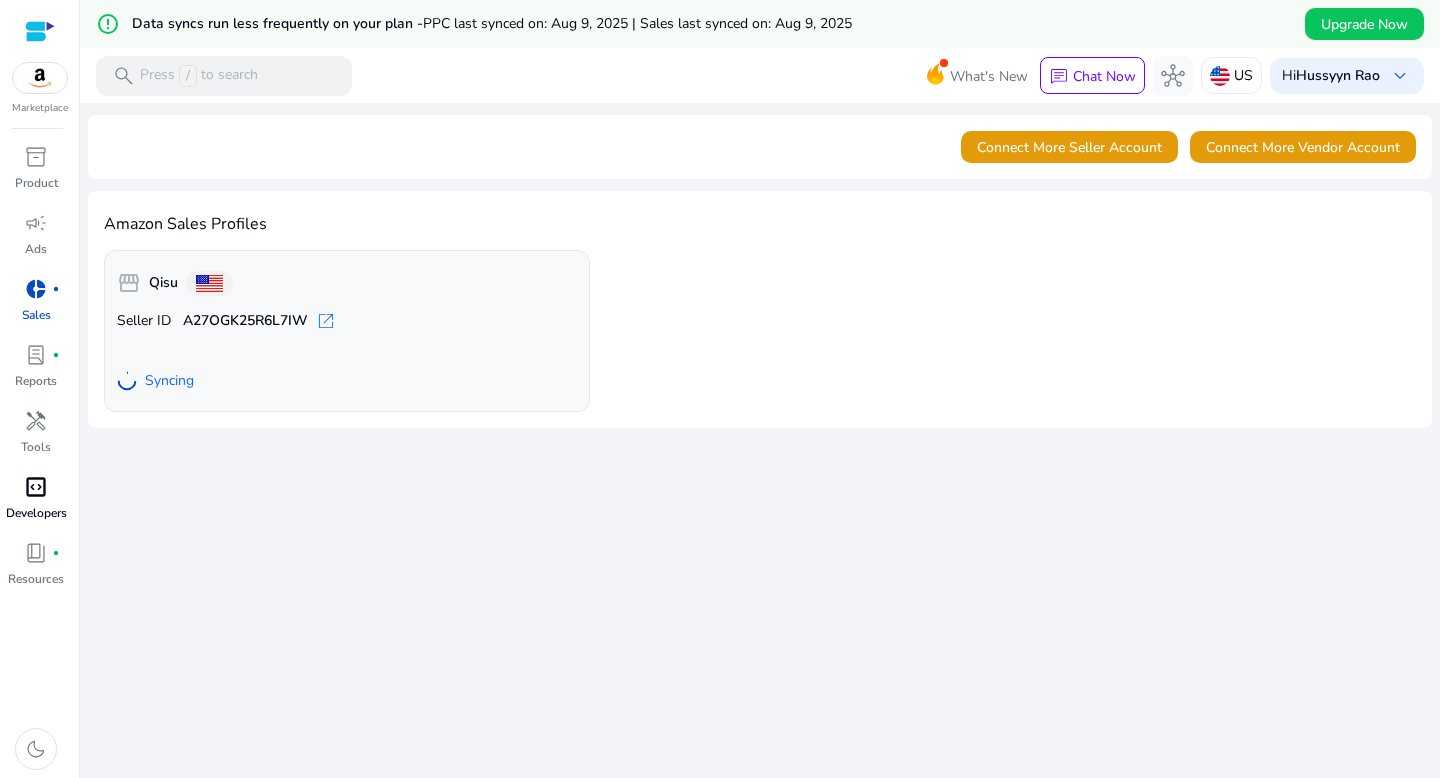 click on "donut_small   fiber_manual_record" at bounding box center (36, 289) 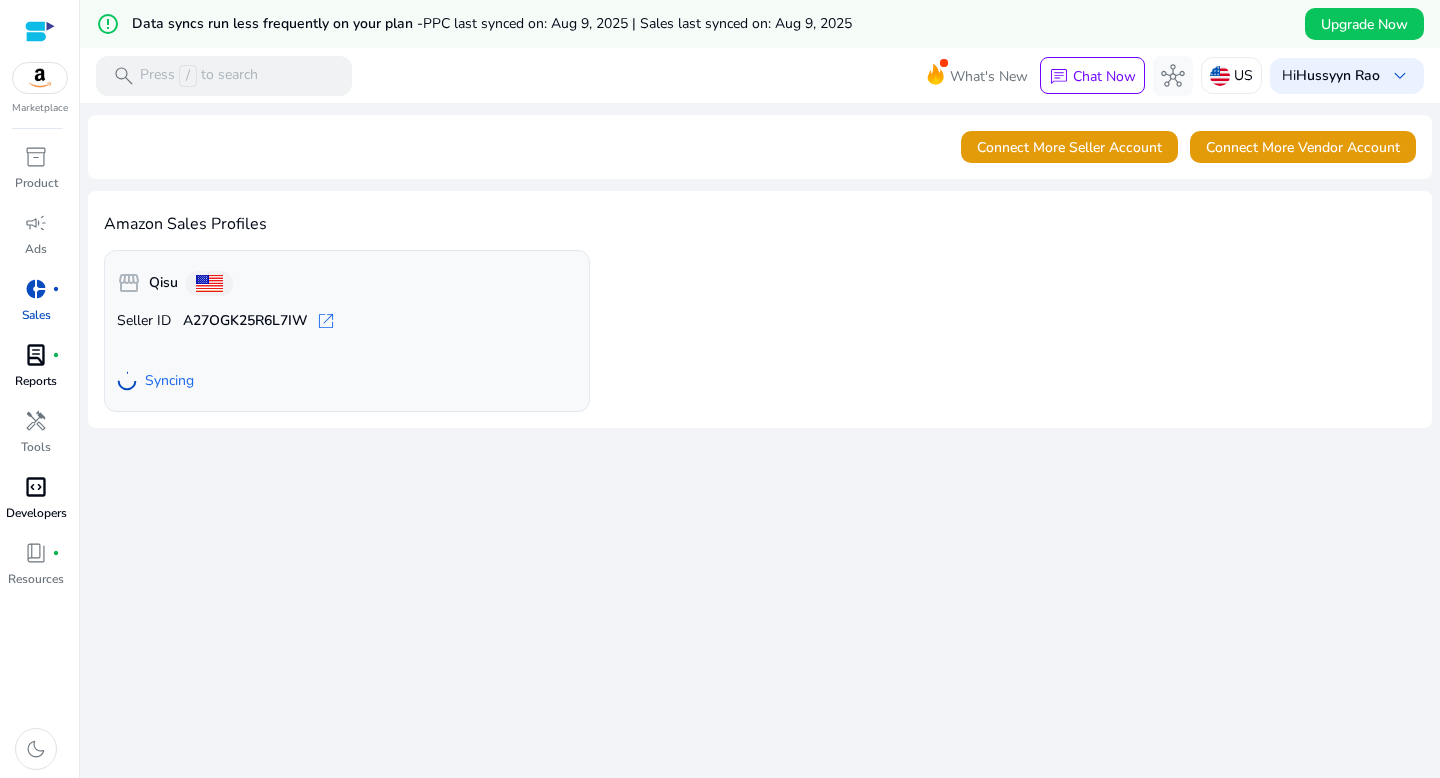 click on "lab_profile" at bounding box center (36, 355) 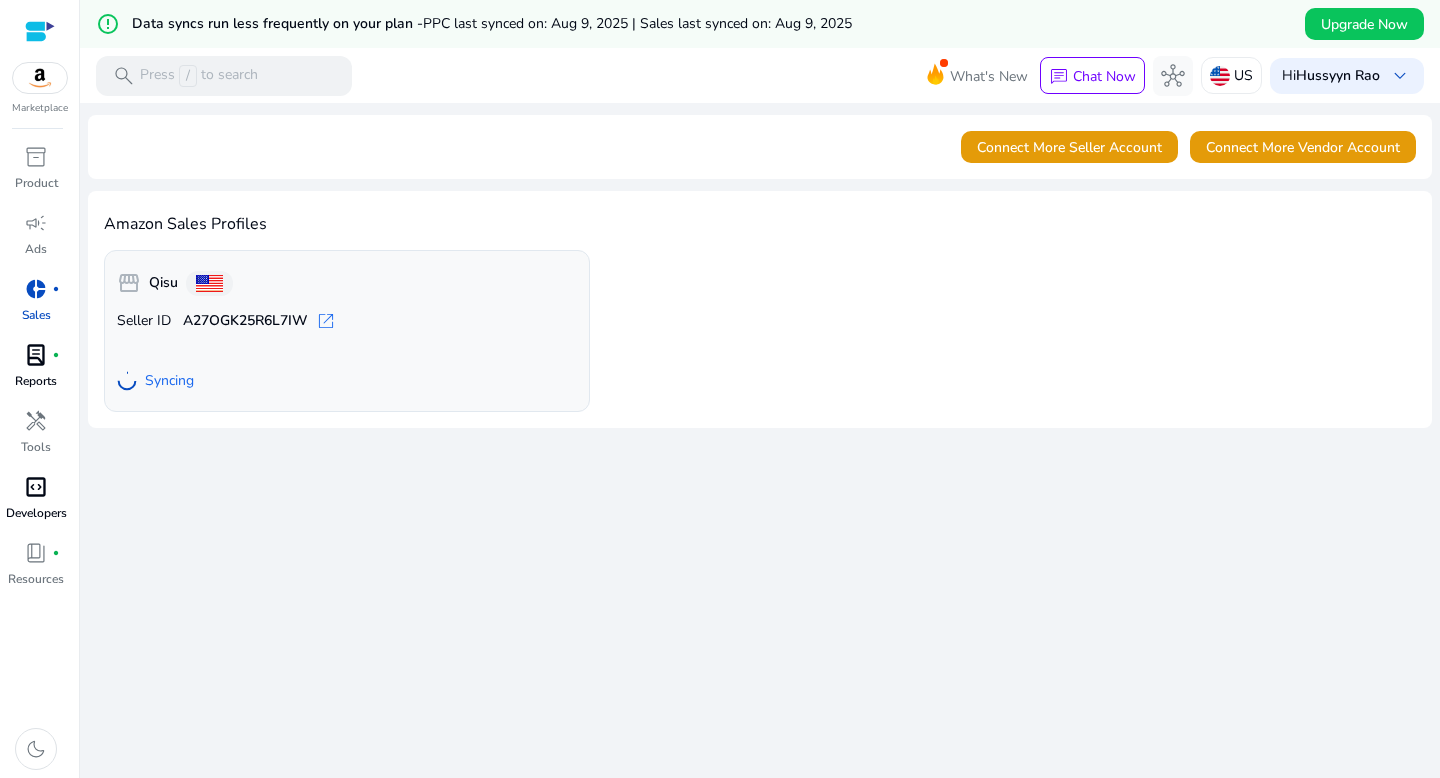 click on "lab_profile" at bounding box center (36, 355) 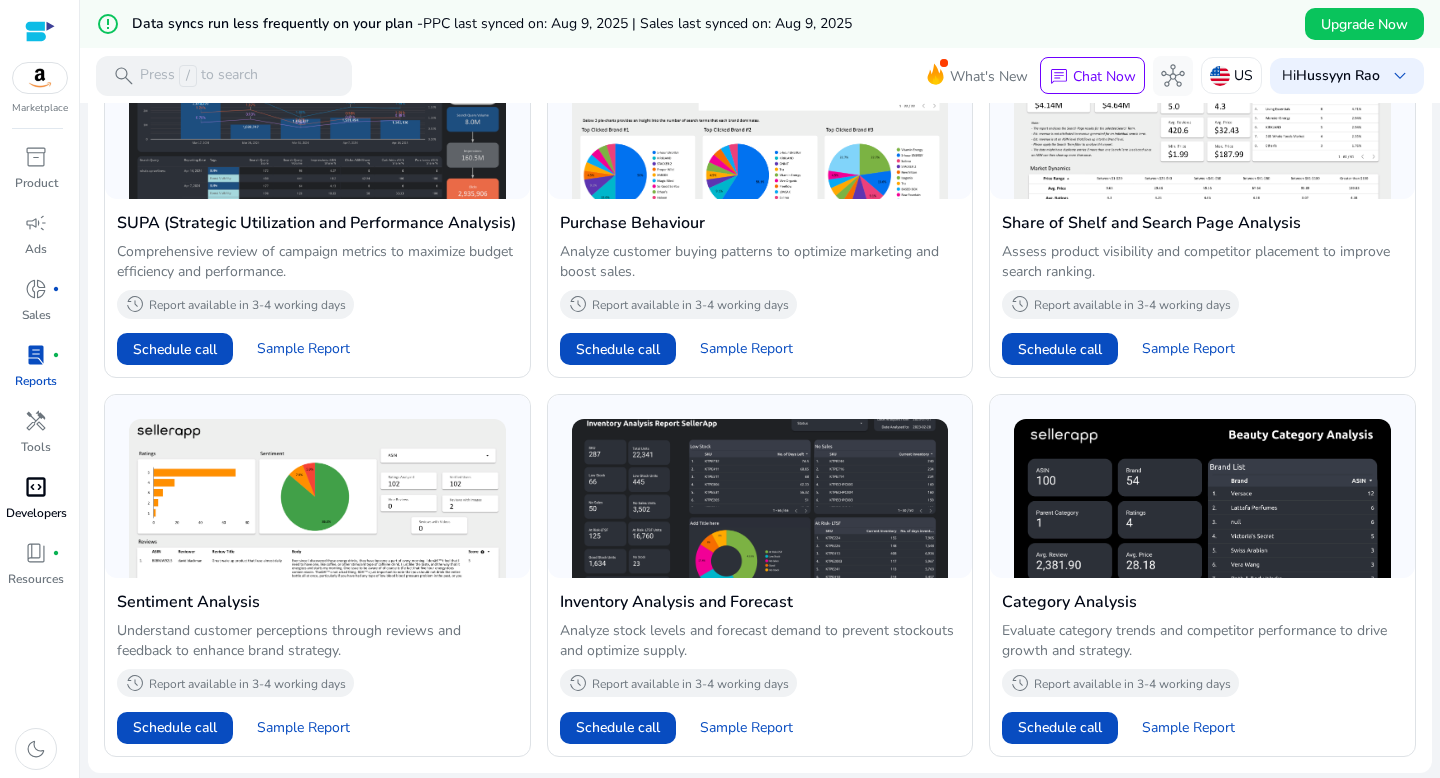 scroll, scrollTop: 0, scrollLeft: 0, axis: both 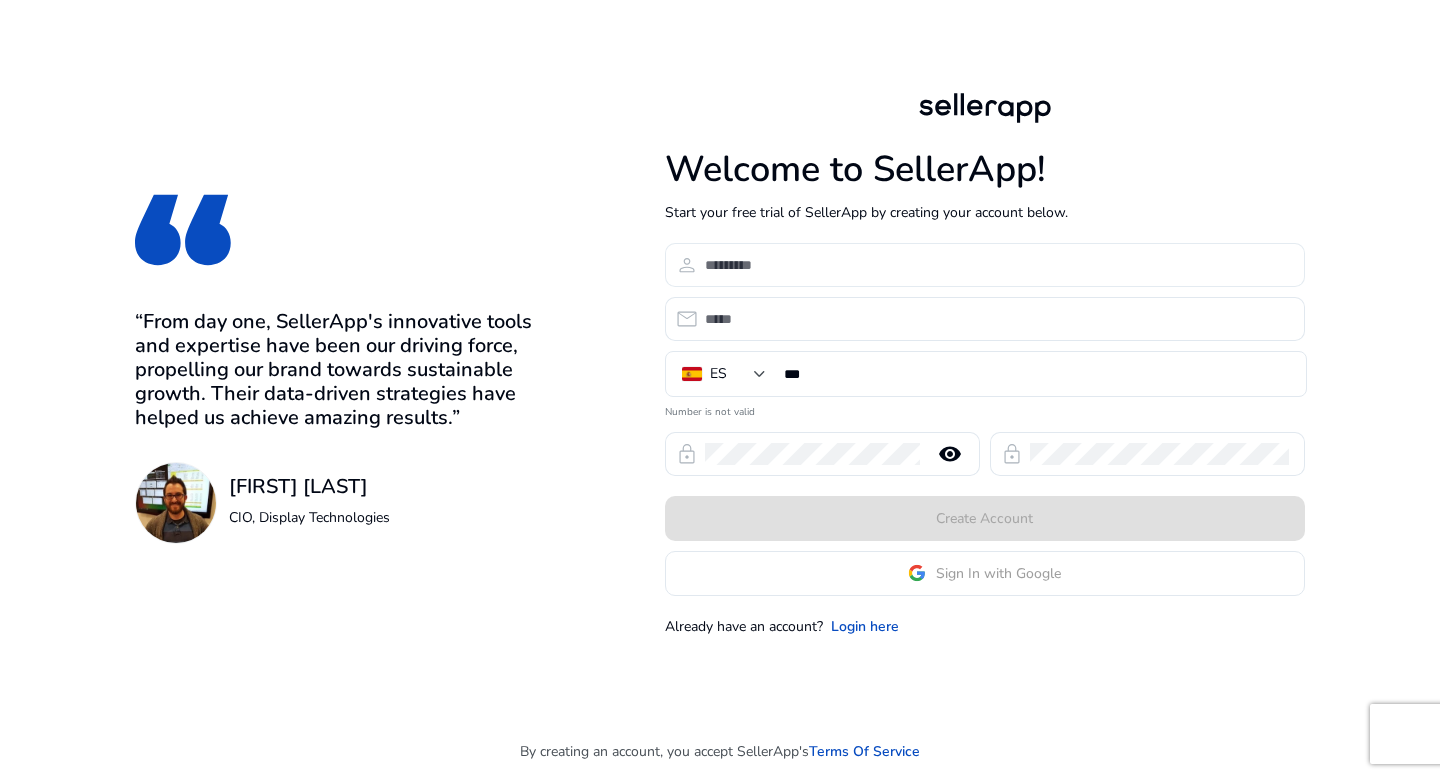 click 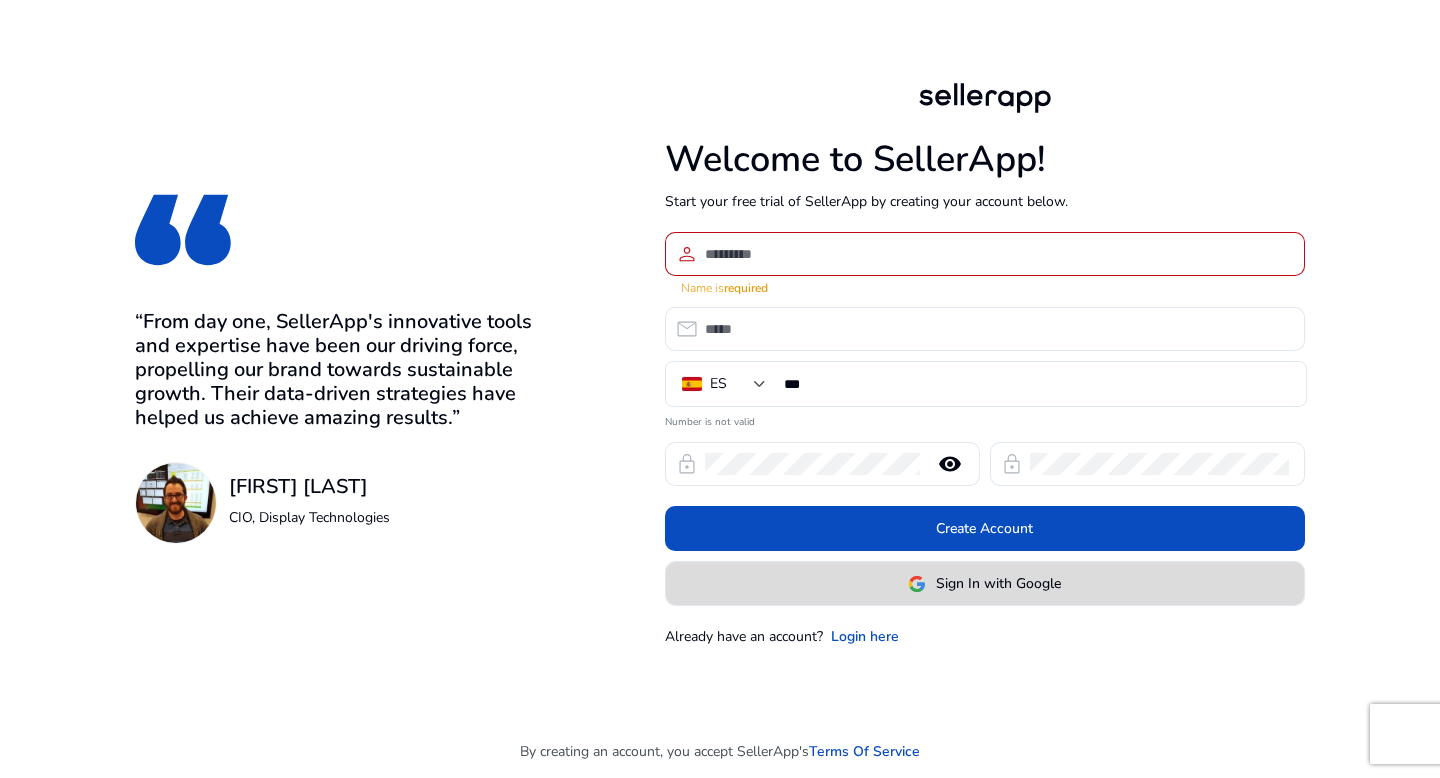 click on "Sign In with Google" 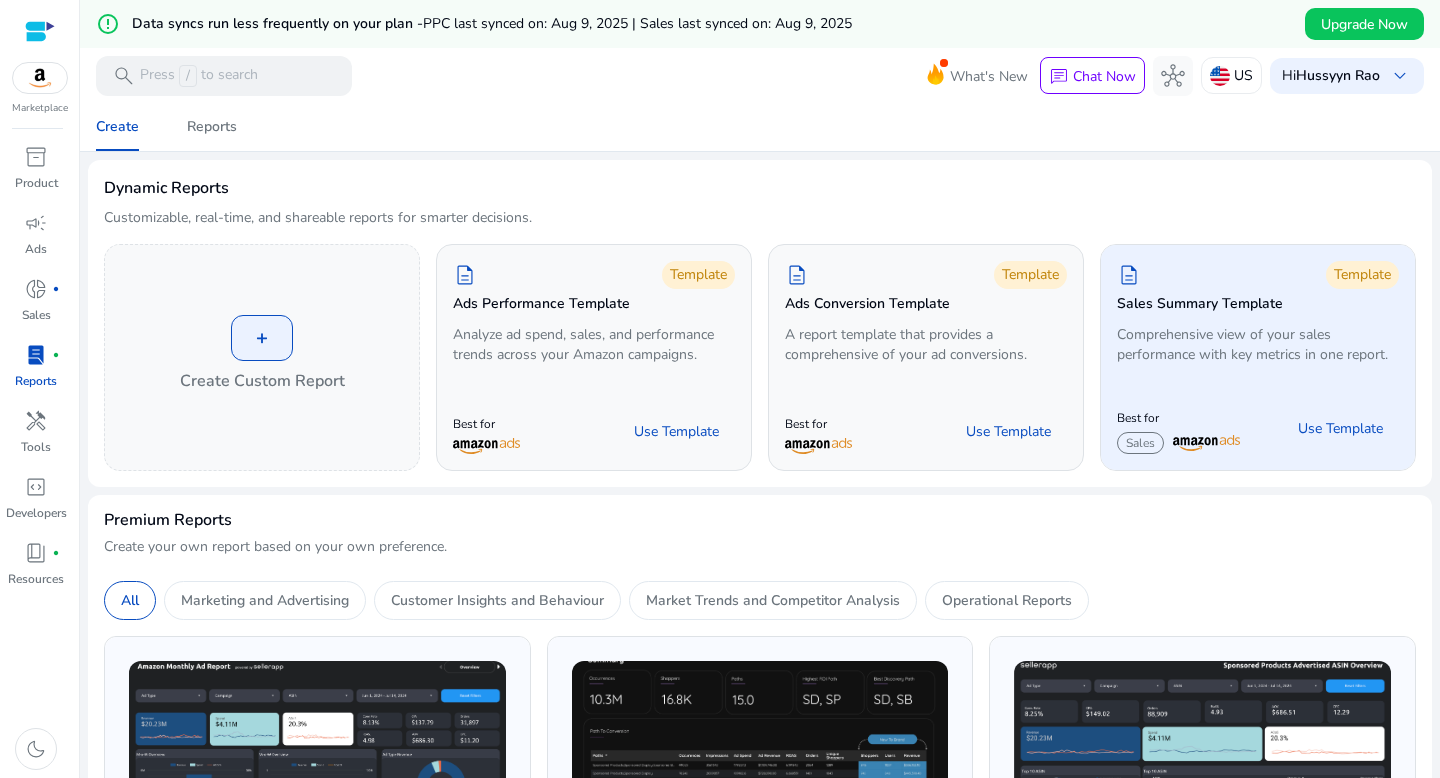 scroll, scrollTop: 20, scrollLeft: 0, axis: vertical 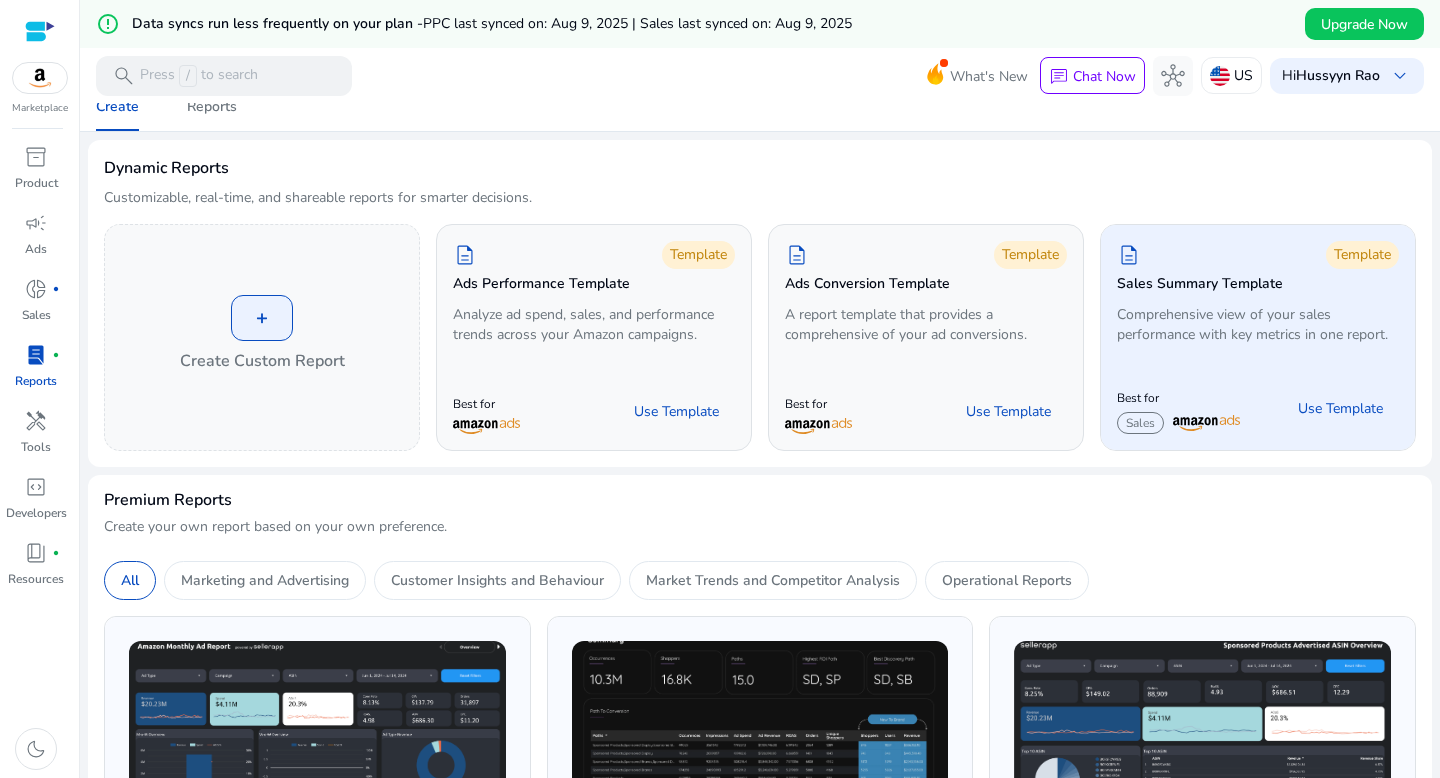 click on "description   Template  Sales Summary Template  Comprehensive view of your sales performance with key metrics in one report." 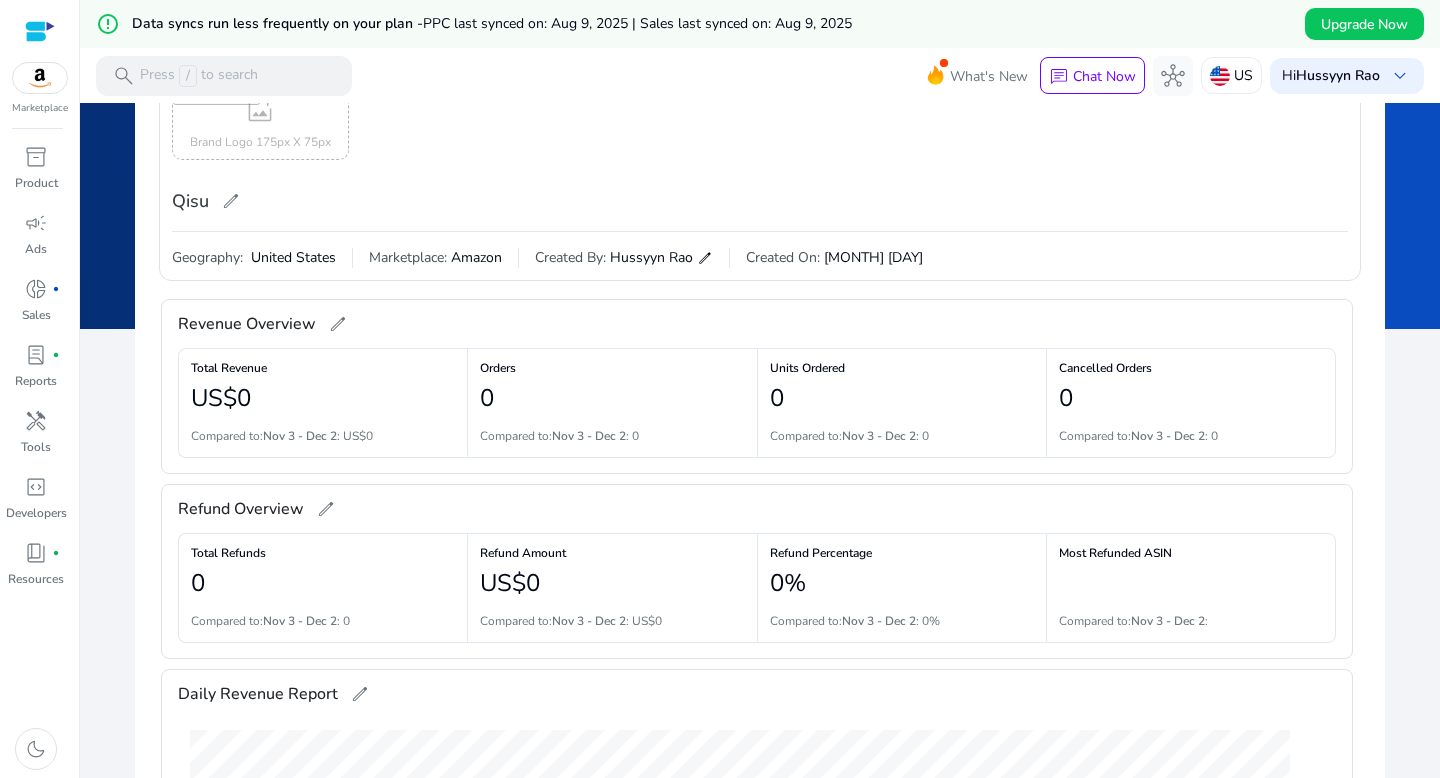 scroll, scrollTop: 0, scrollLeft: 0, axis: both 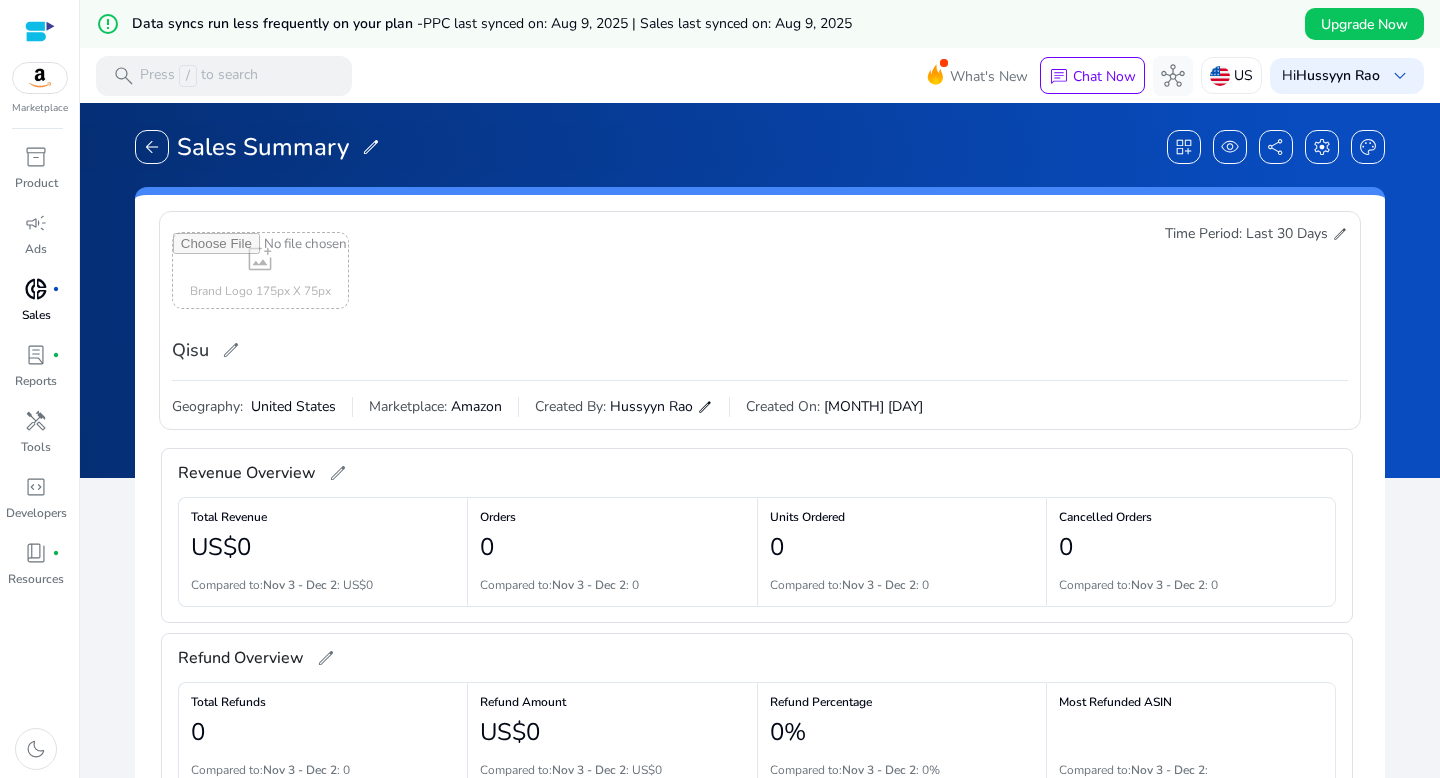 click on "donut_small" at bounding box center (36, 289) 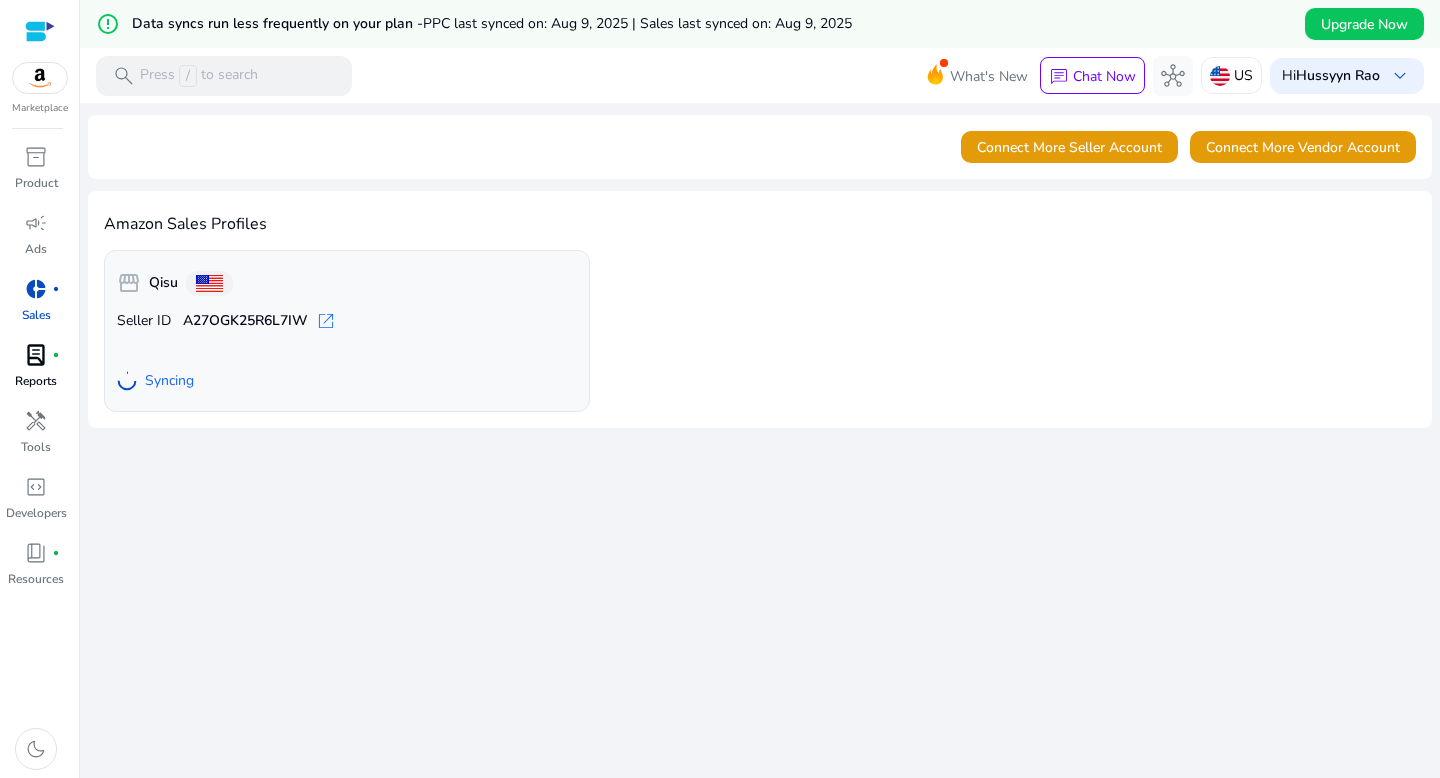 scroll, scrollTop: 0, scrollLeft: 0, axis: both 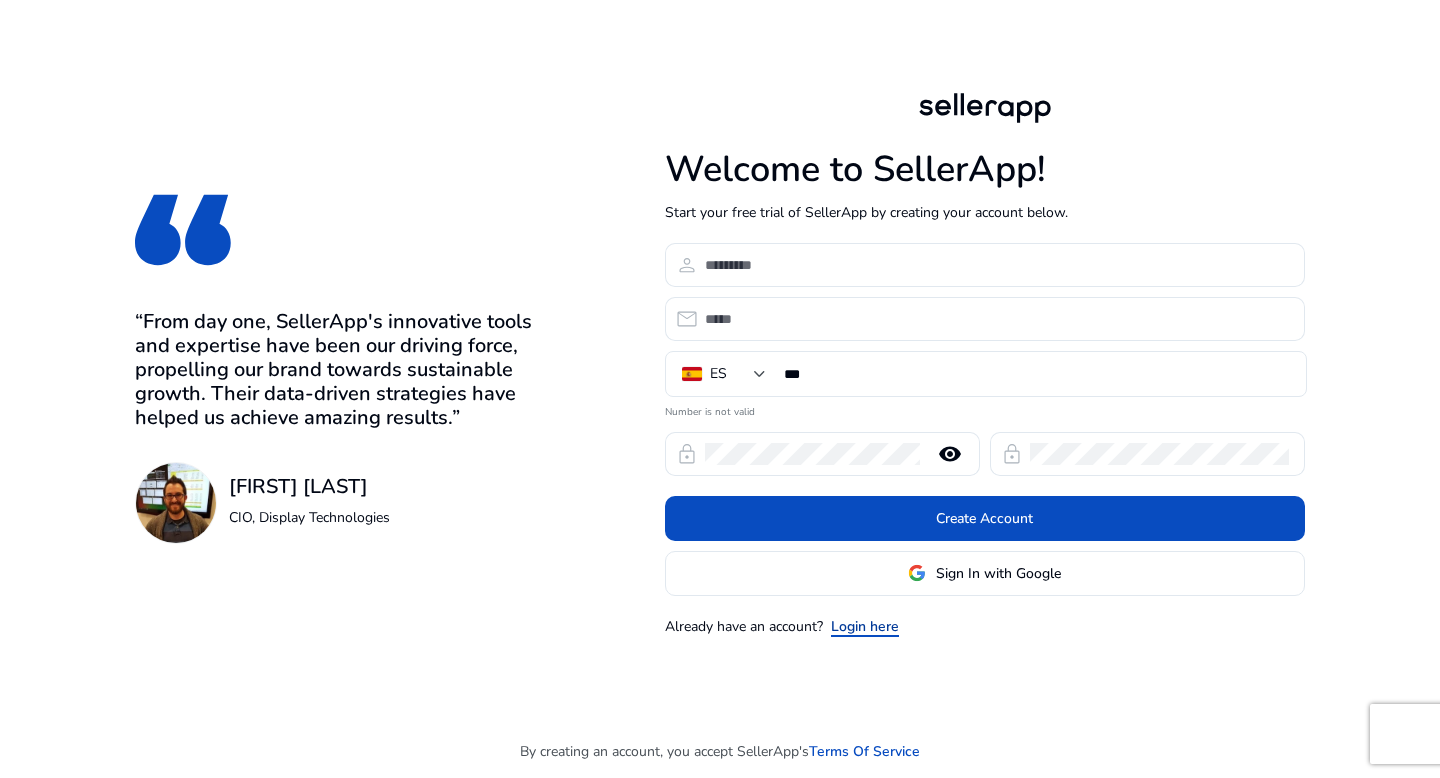 click on "Login here" 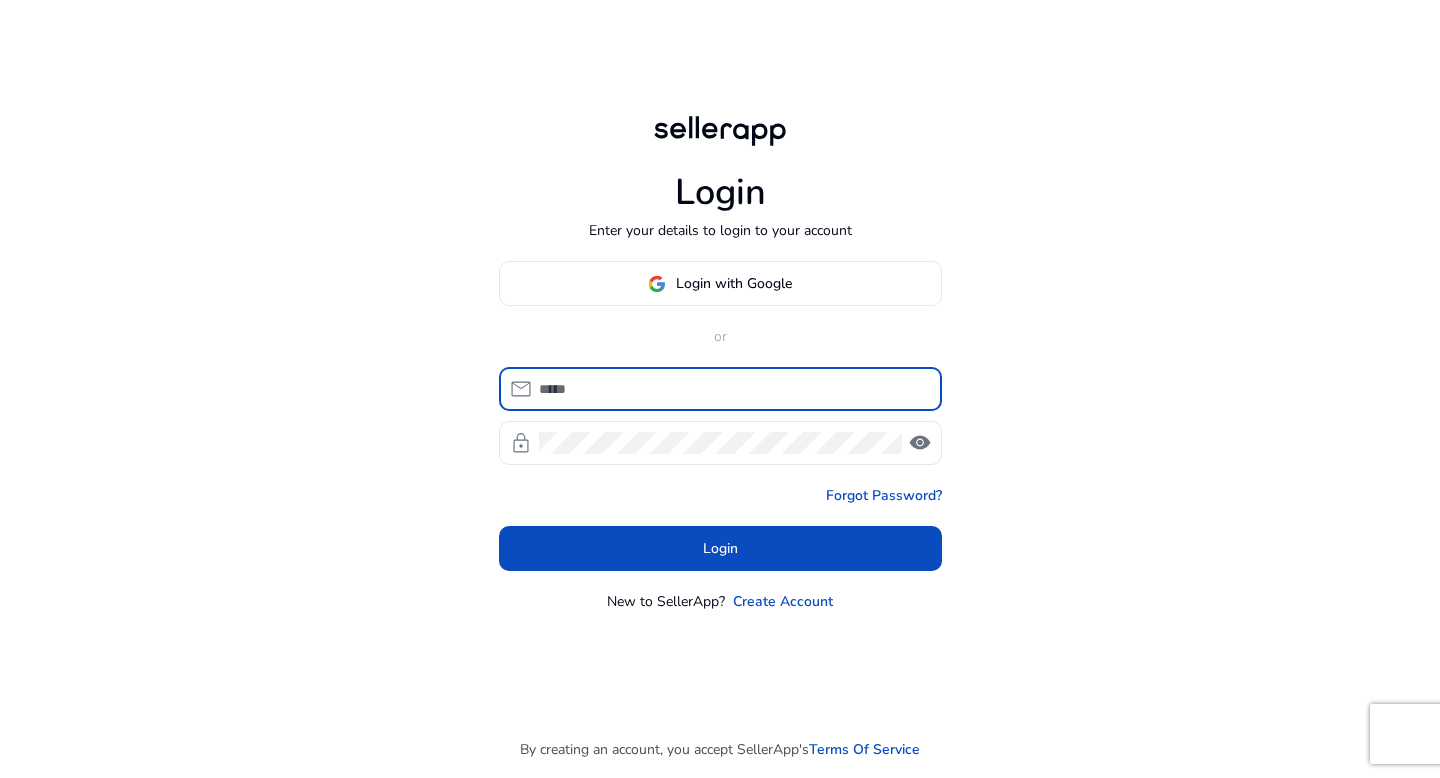 click on "mail" 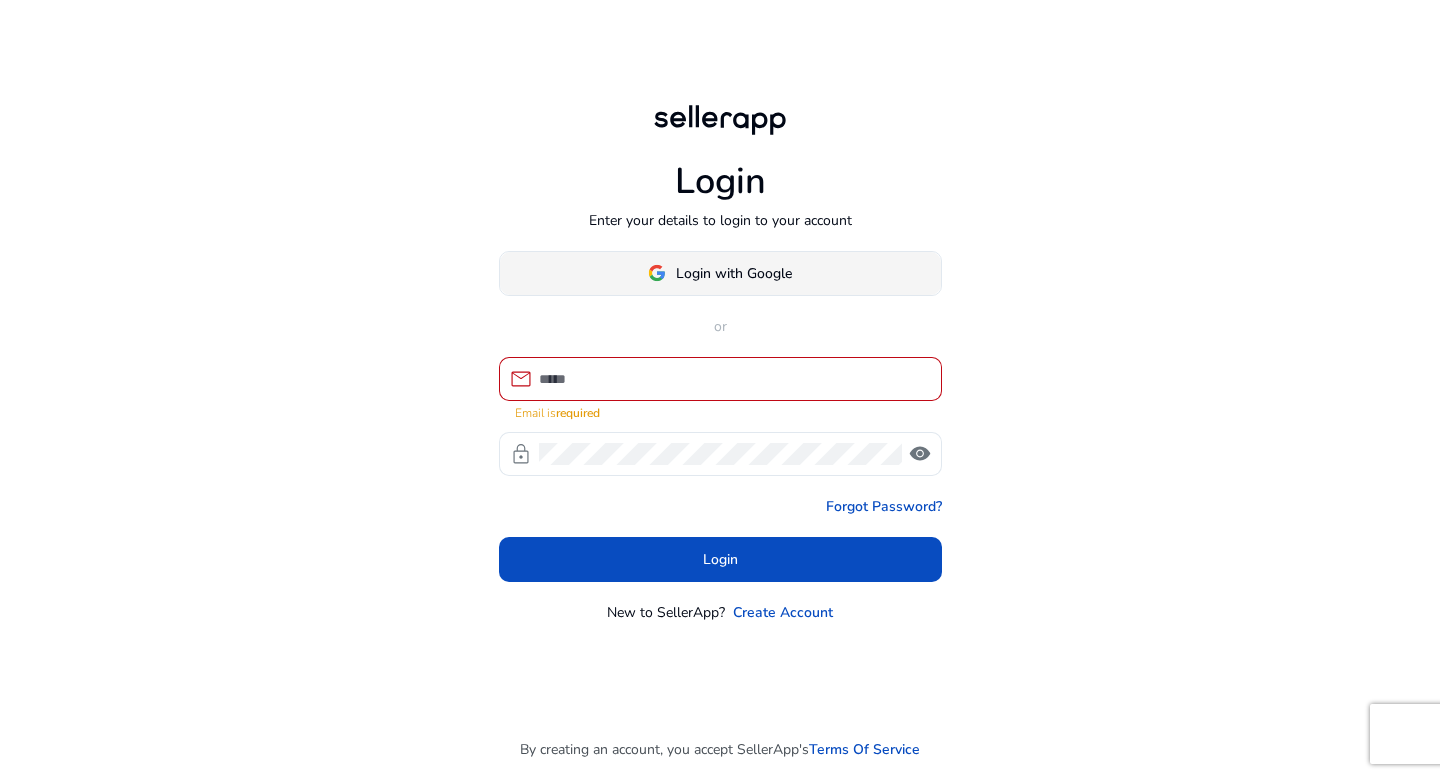 click 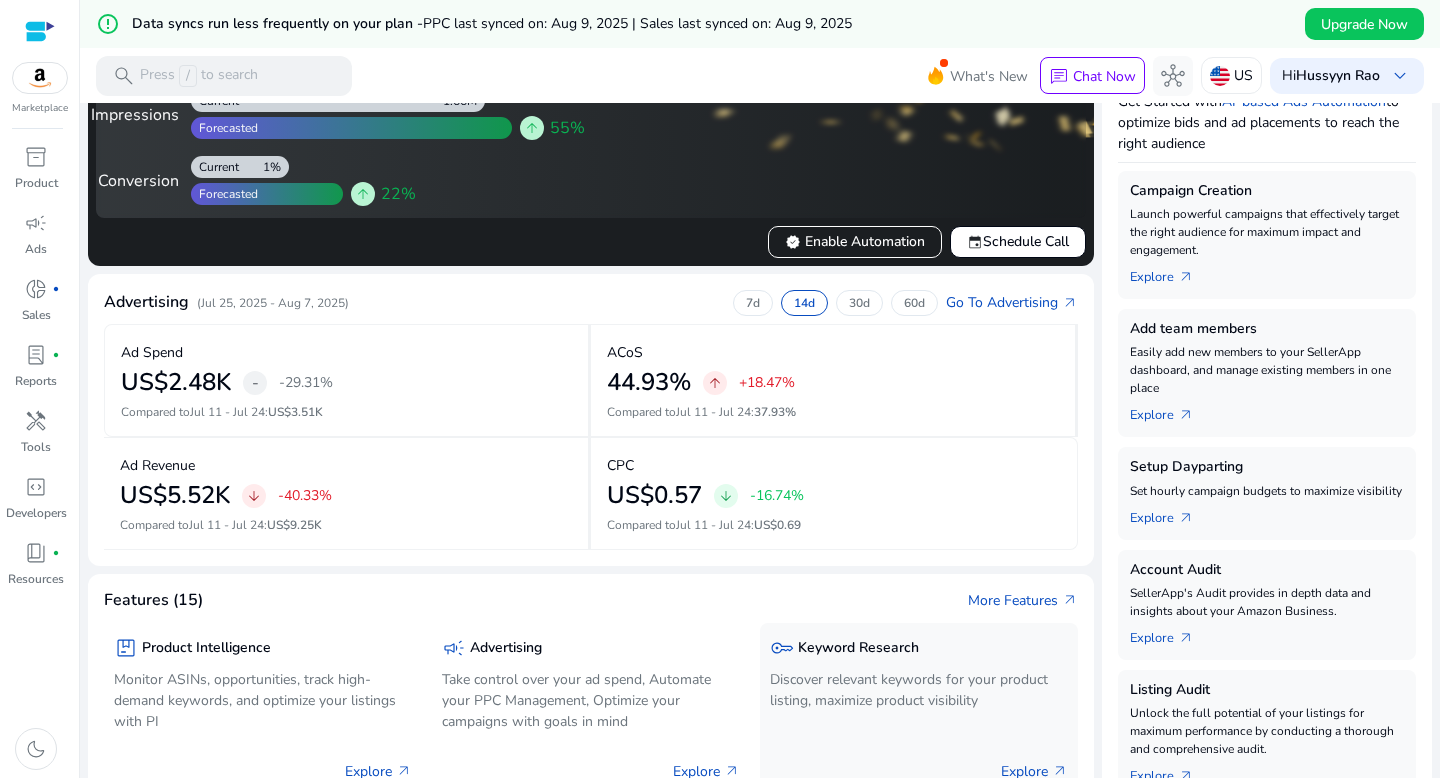 scroll, scrollTop: 276, scrollLeft: 0, axis: vertical 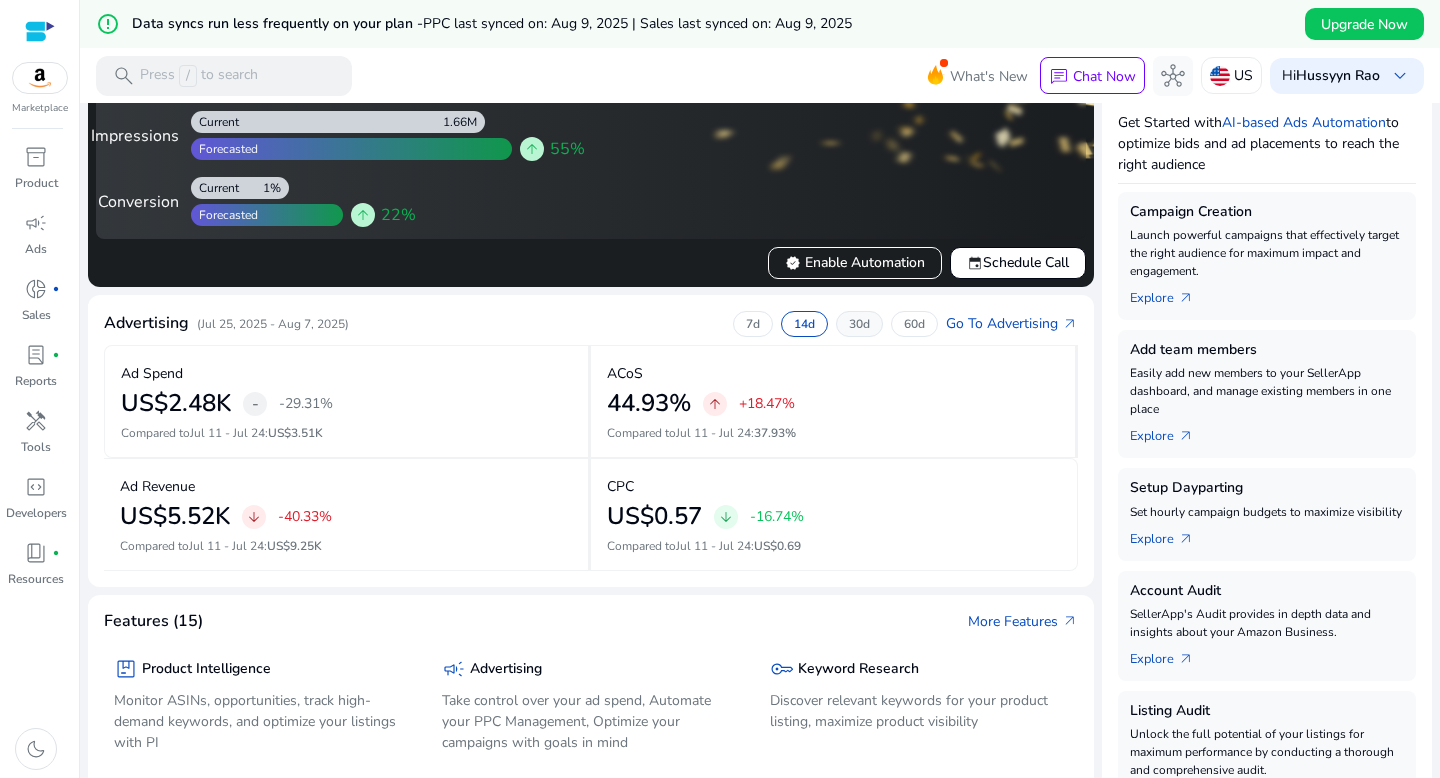 click on "30d" 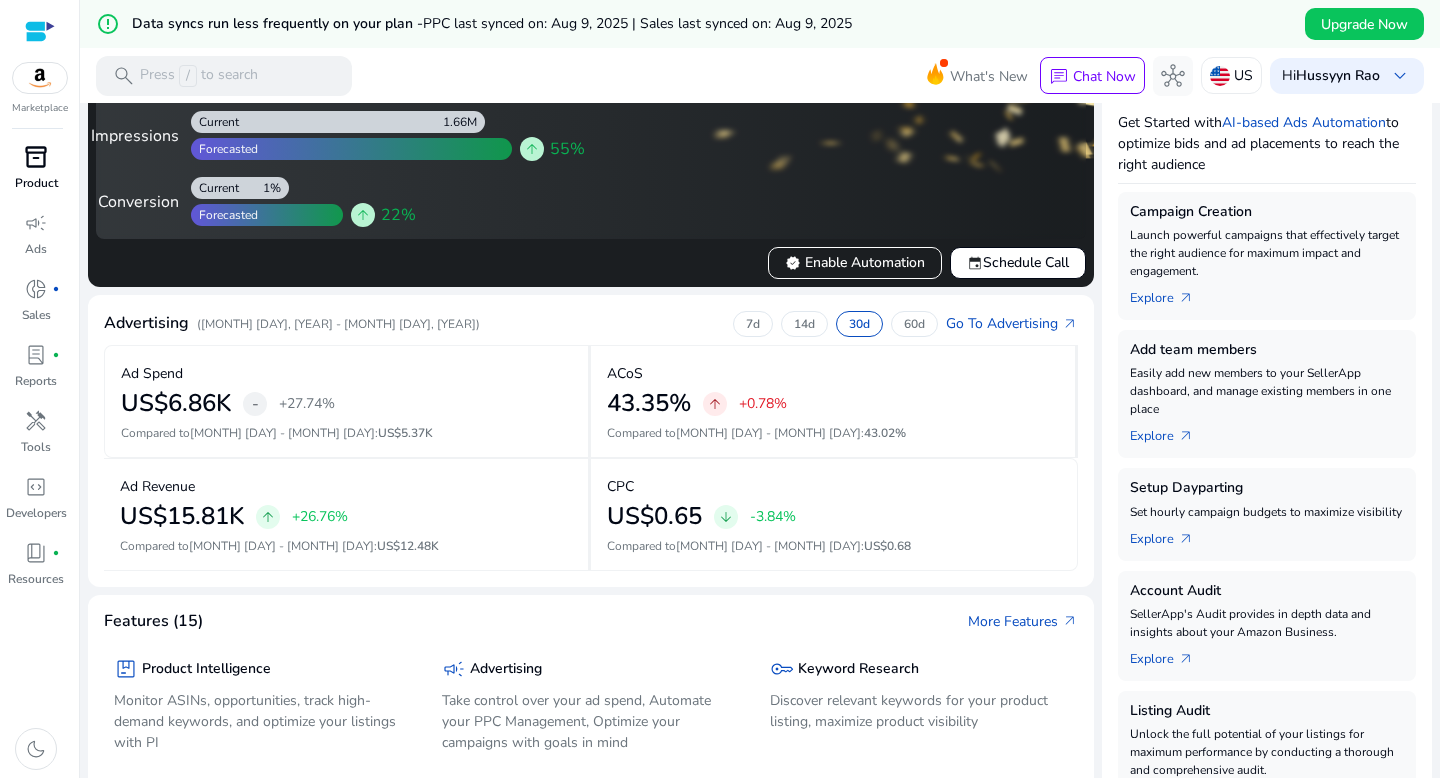 click on "Product" at bounding box center (36, 183) 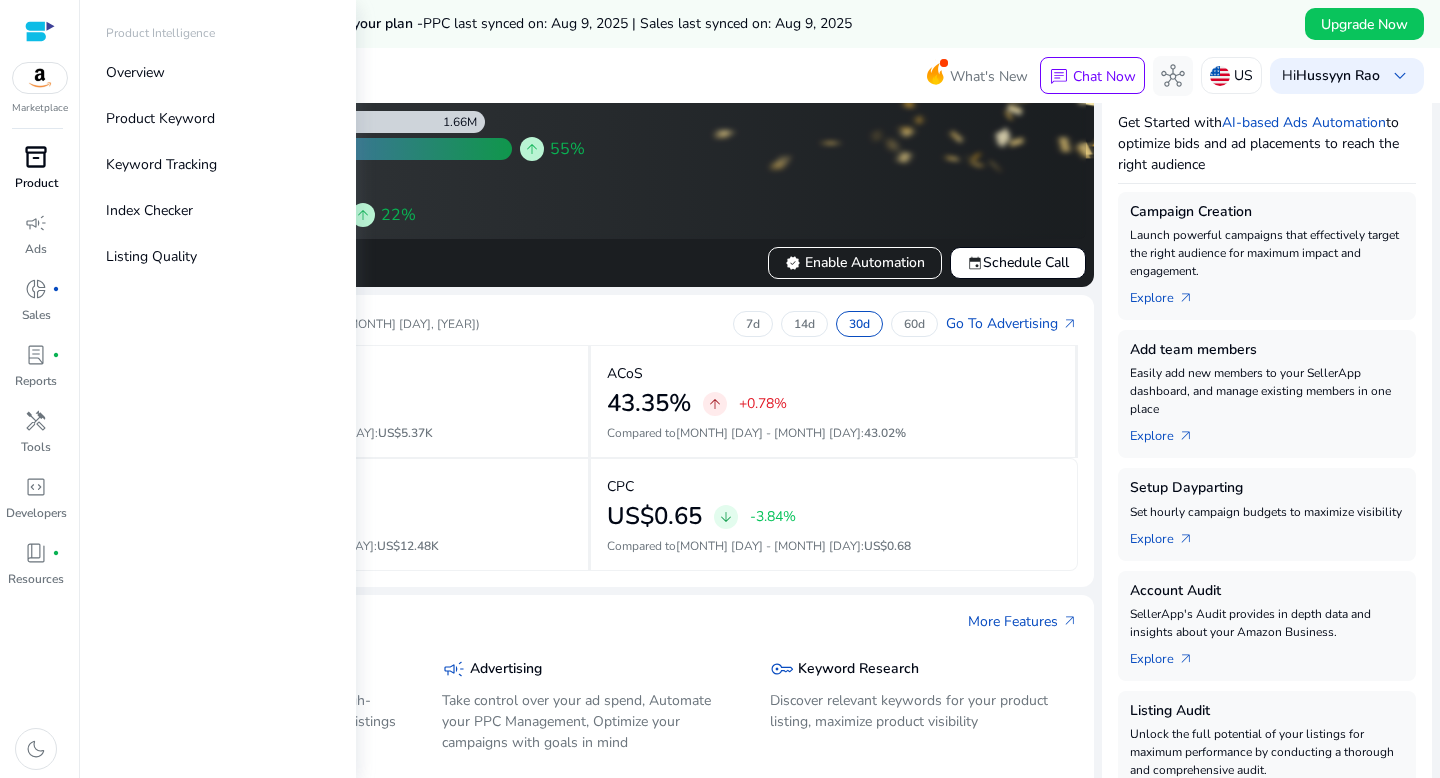 scroll, scrollTop: 0, scrollLeft: 0, axis: both 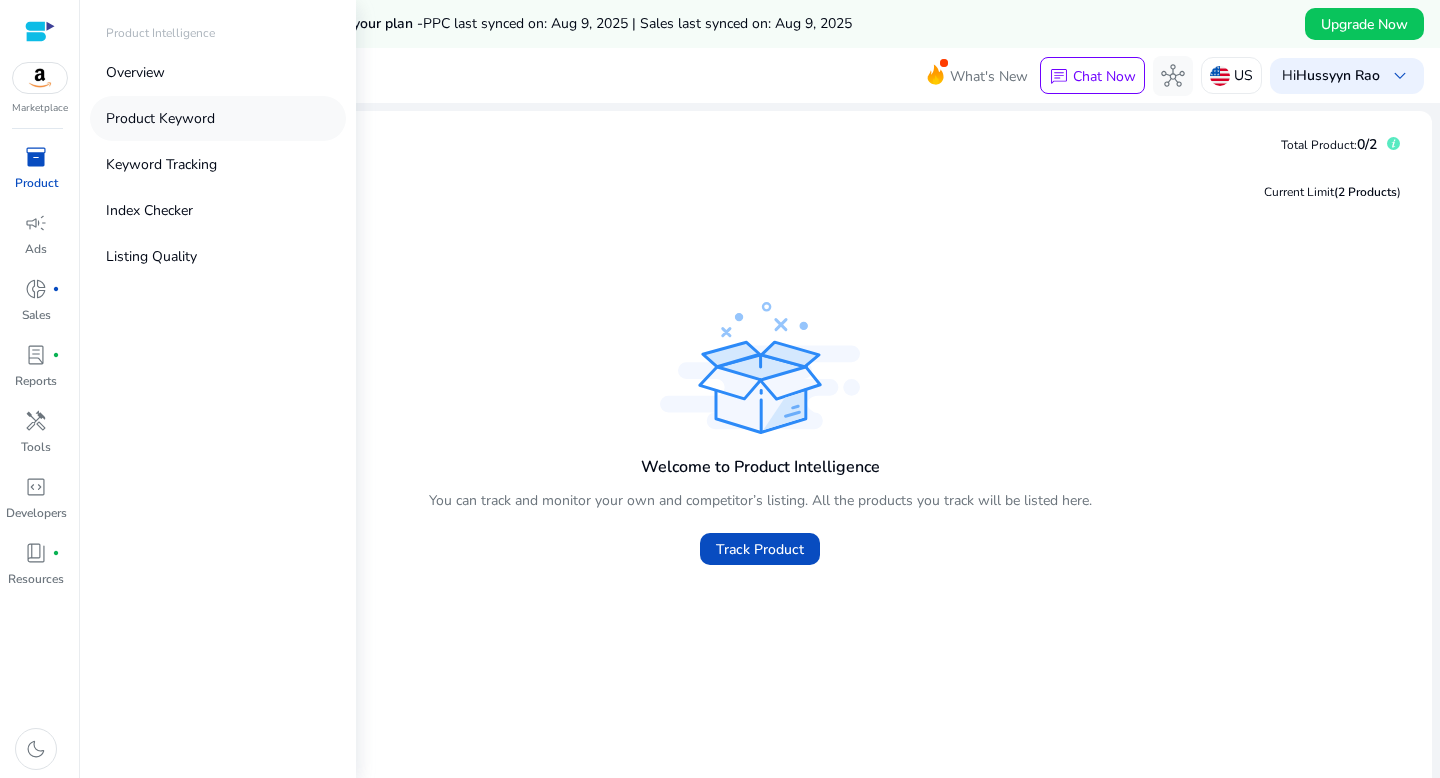 click on "Product Keyword" at bounding box center [160, 118] 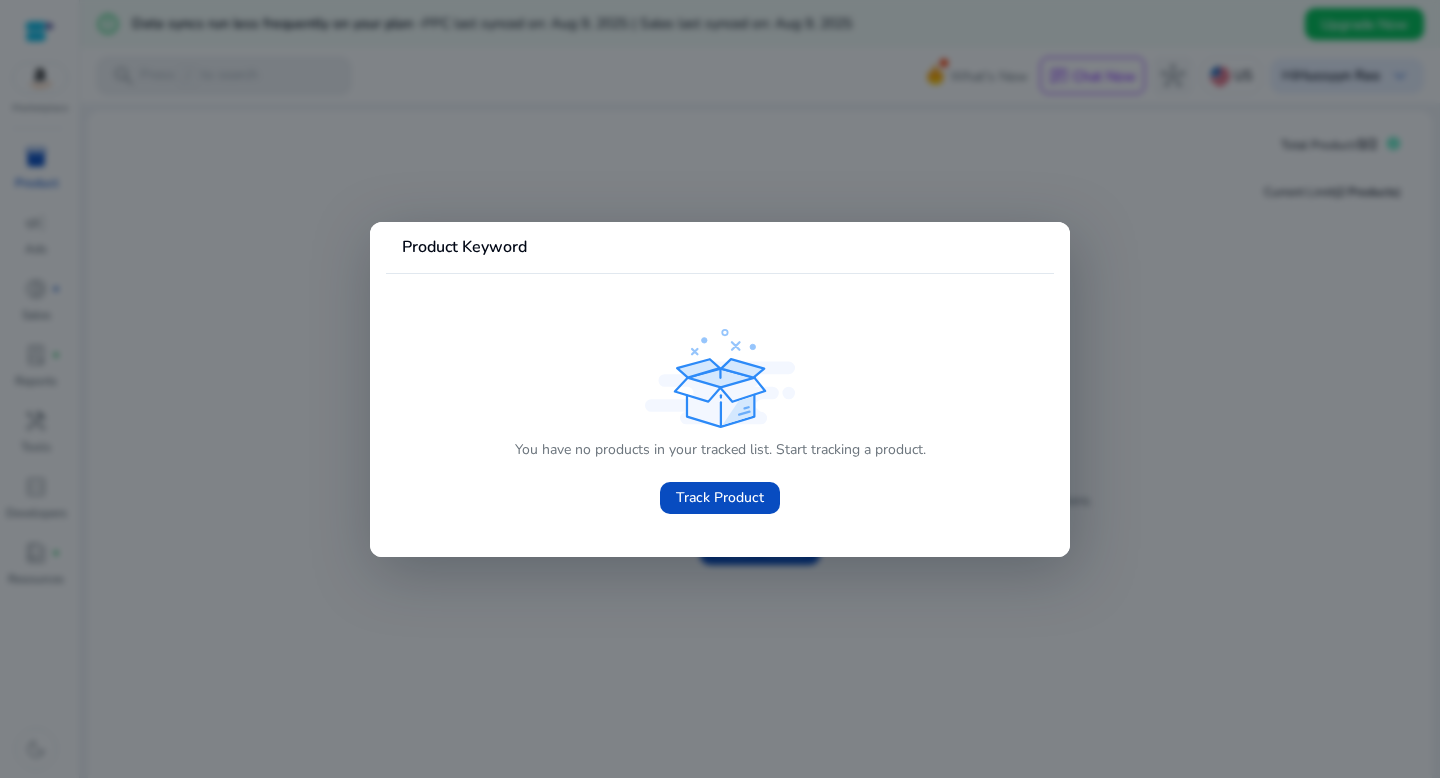 click at bounding box center (720, 389) 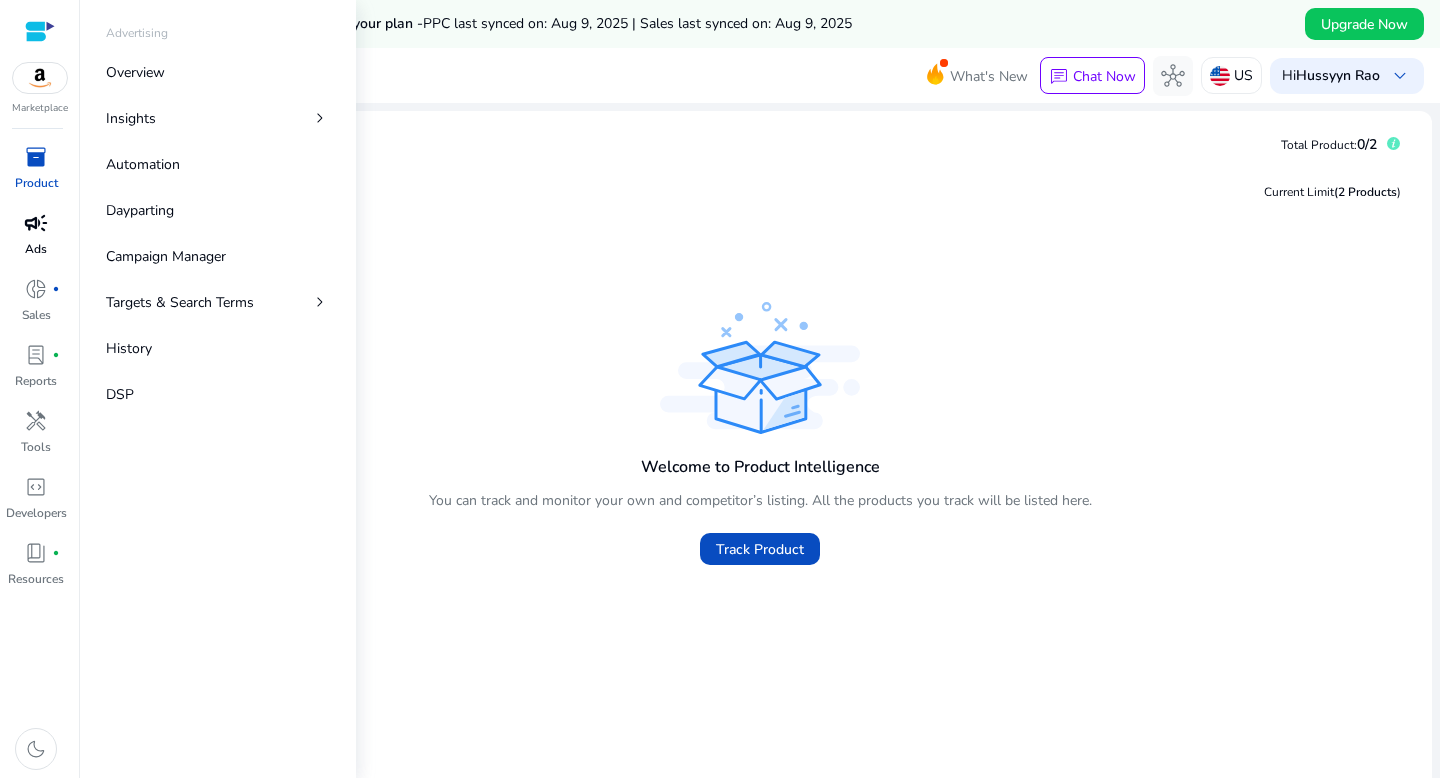 click on "Ads" at bounding box center (36, 249) 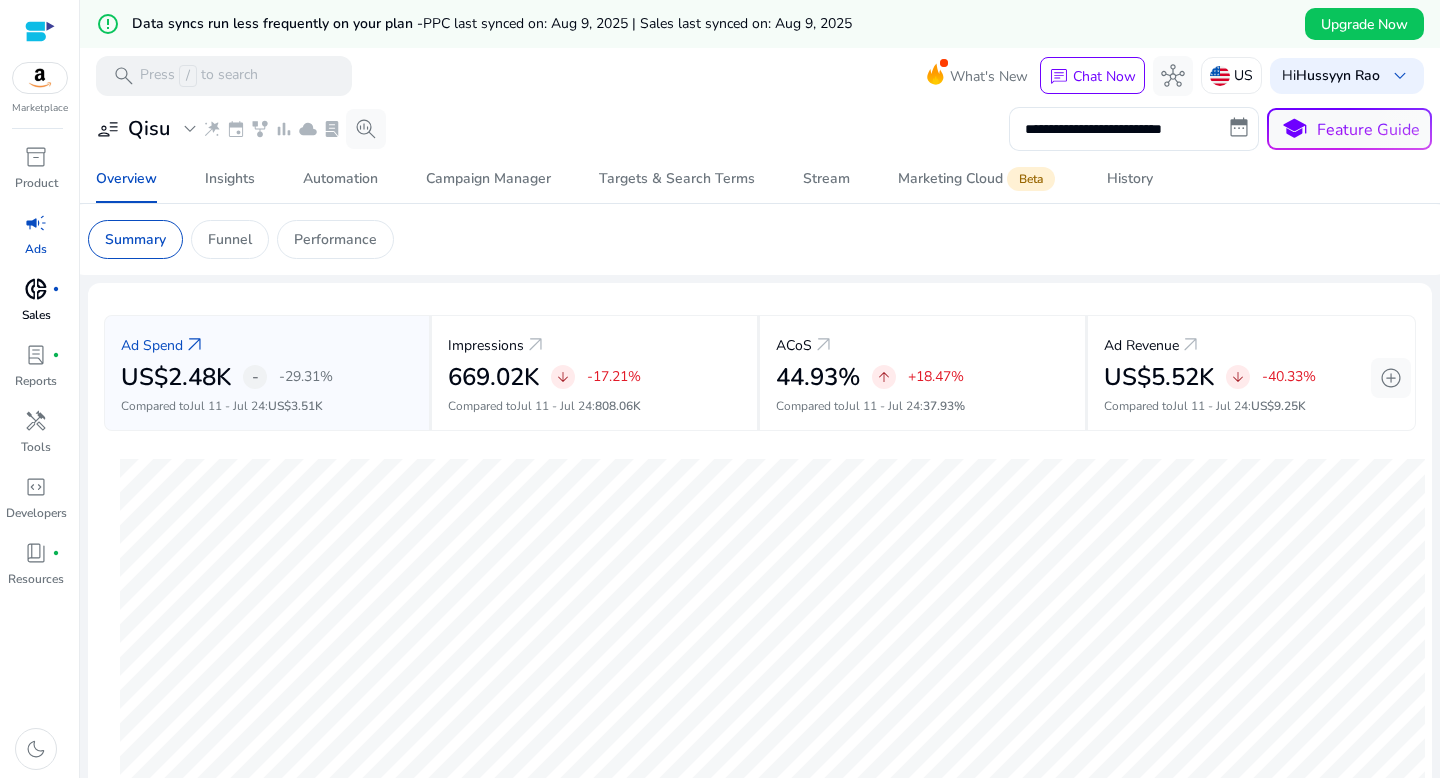 click on "Sales" at bounding box center (36, 315) 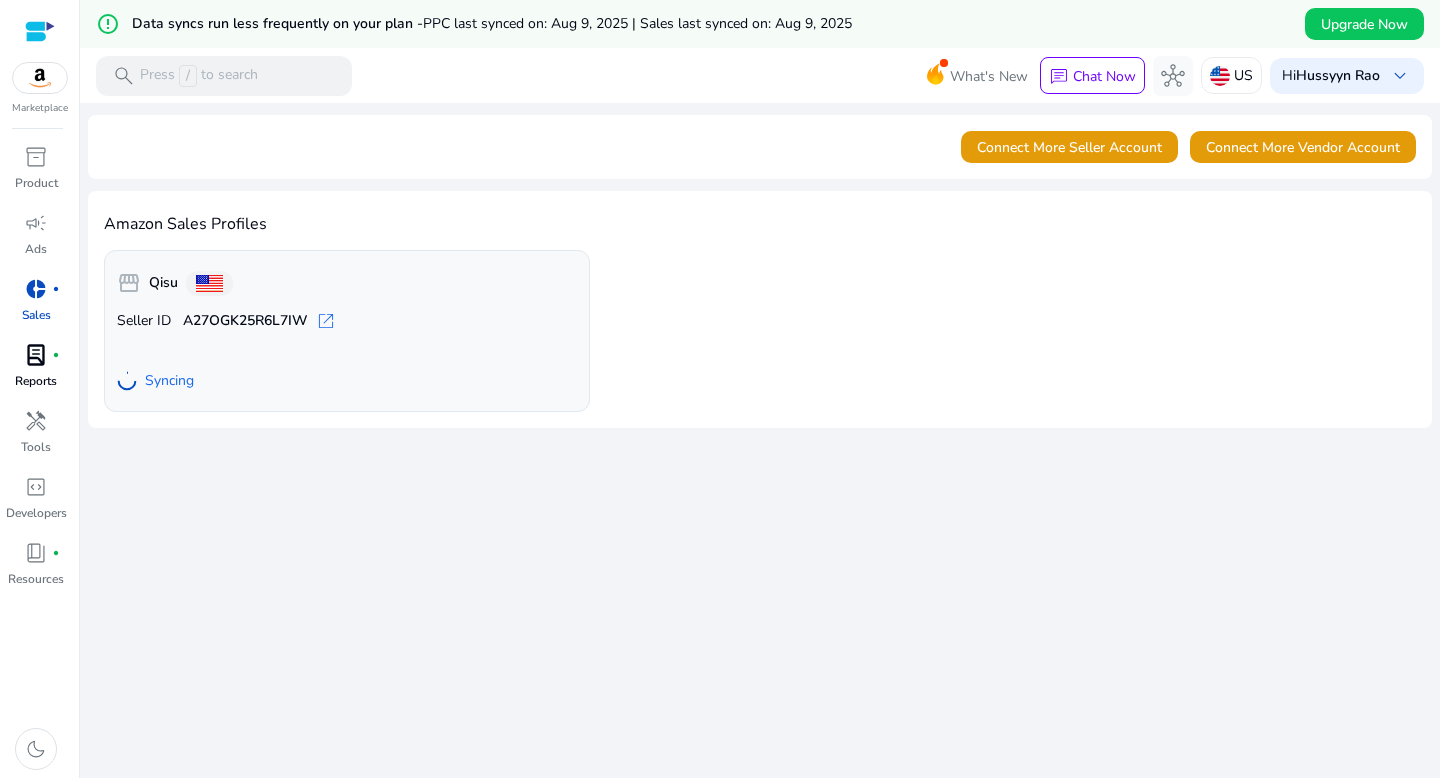 click on "Reports" at bounding box center [36, 381] 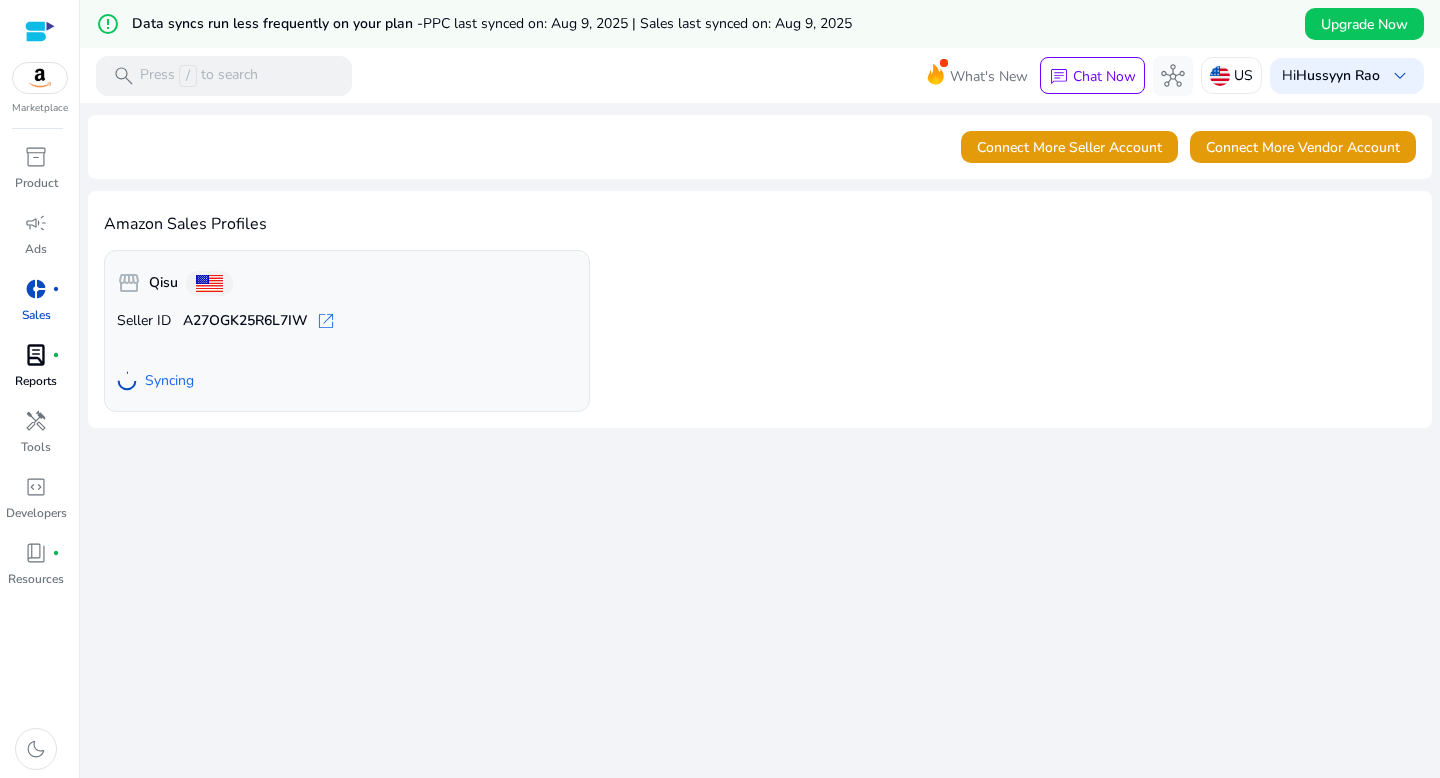 click on "lab_profile" at bounding box center (36, 355) 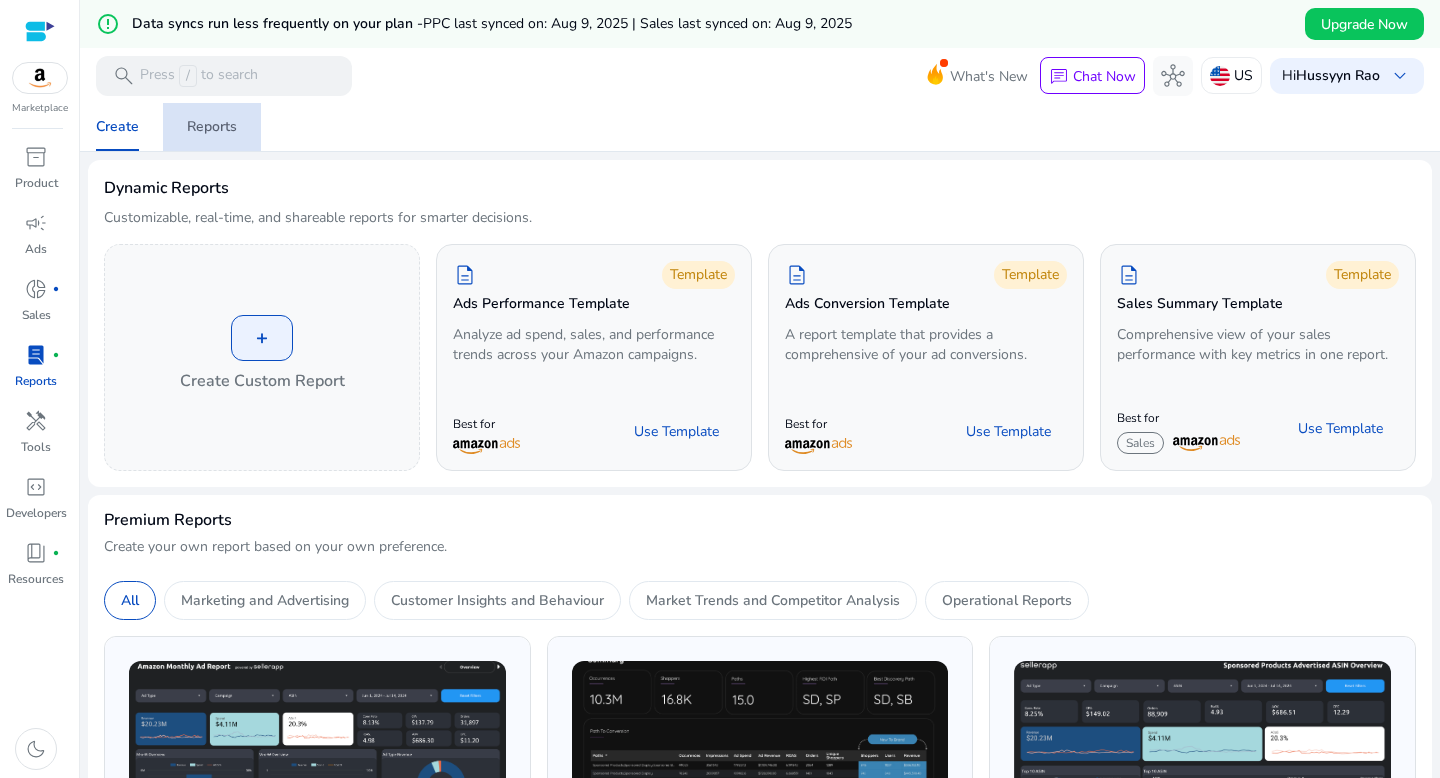 click on "Reports" at bounding box center (212, 127) 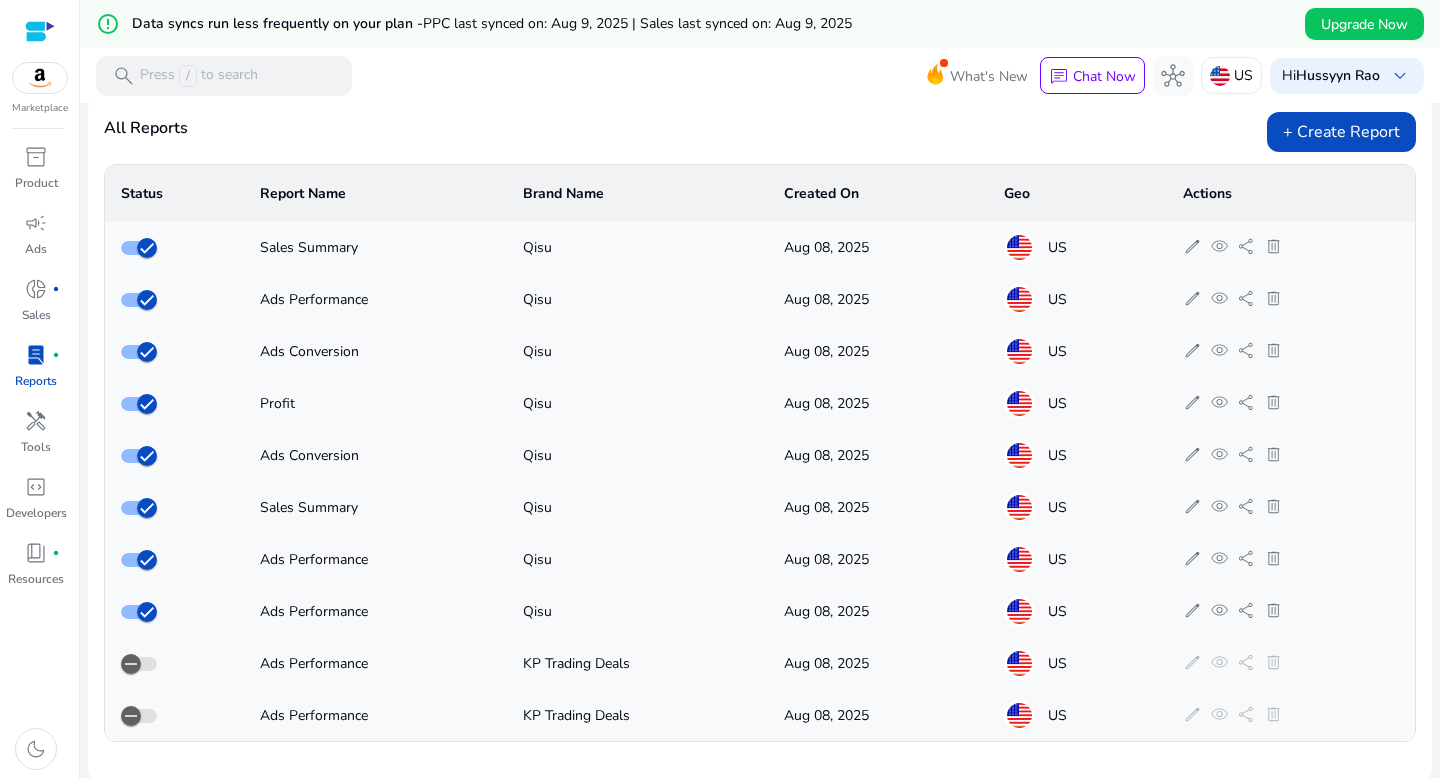 scroll, scrollTop: 65, scrollLeft: 0, axis: vertical 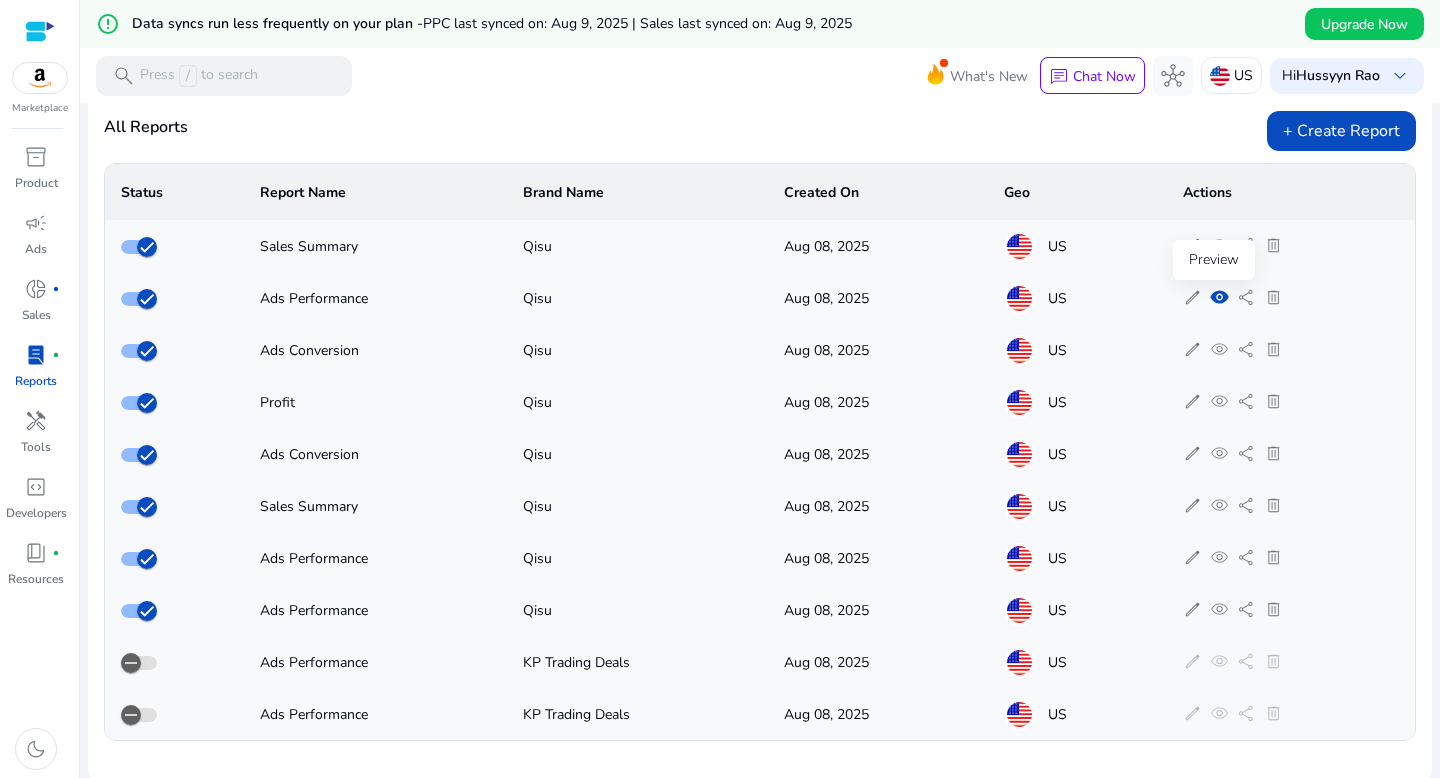 click on "visibility" 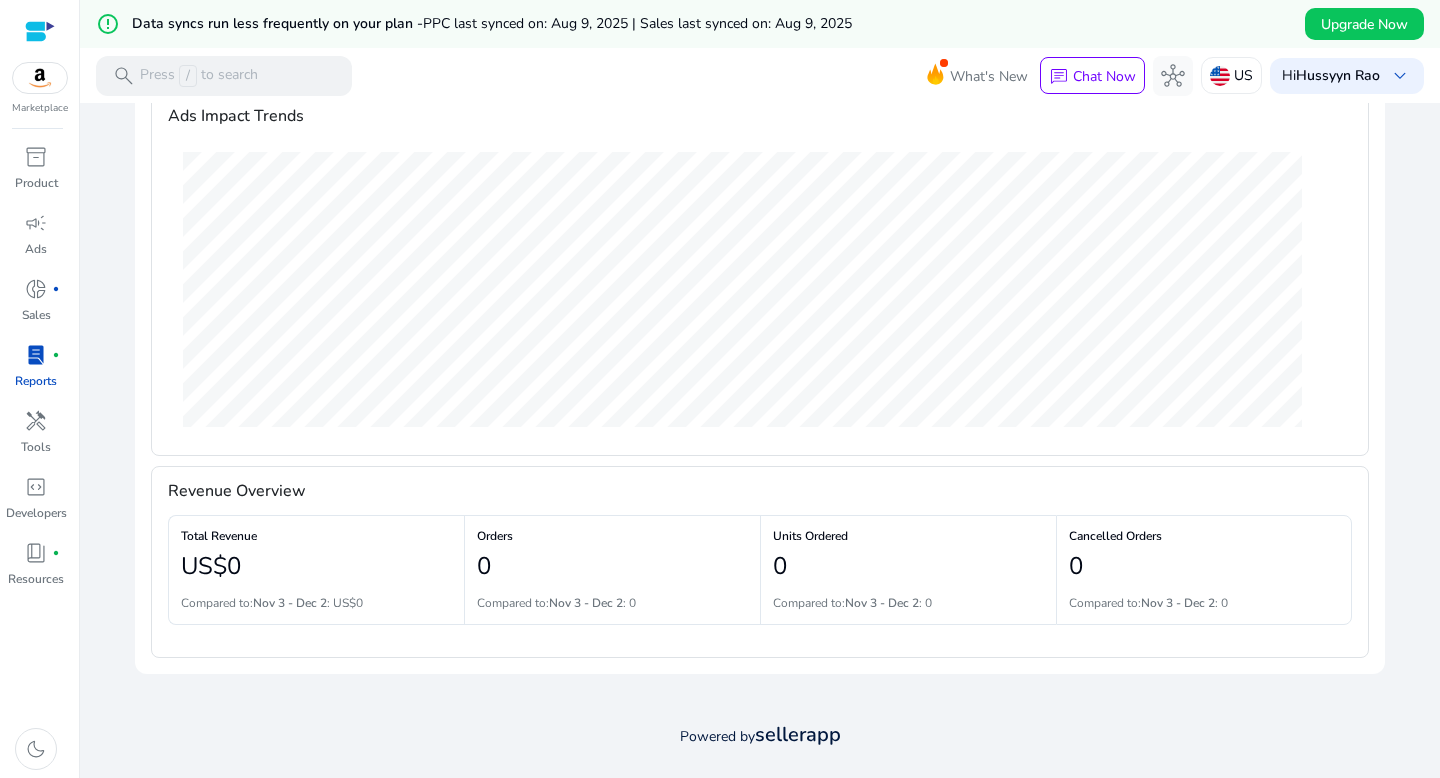 scroll, scrollTop: 0, scrollLeft: 0, axis: both 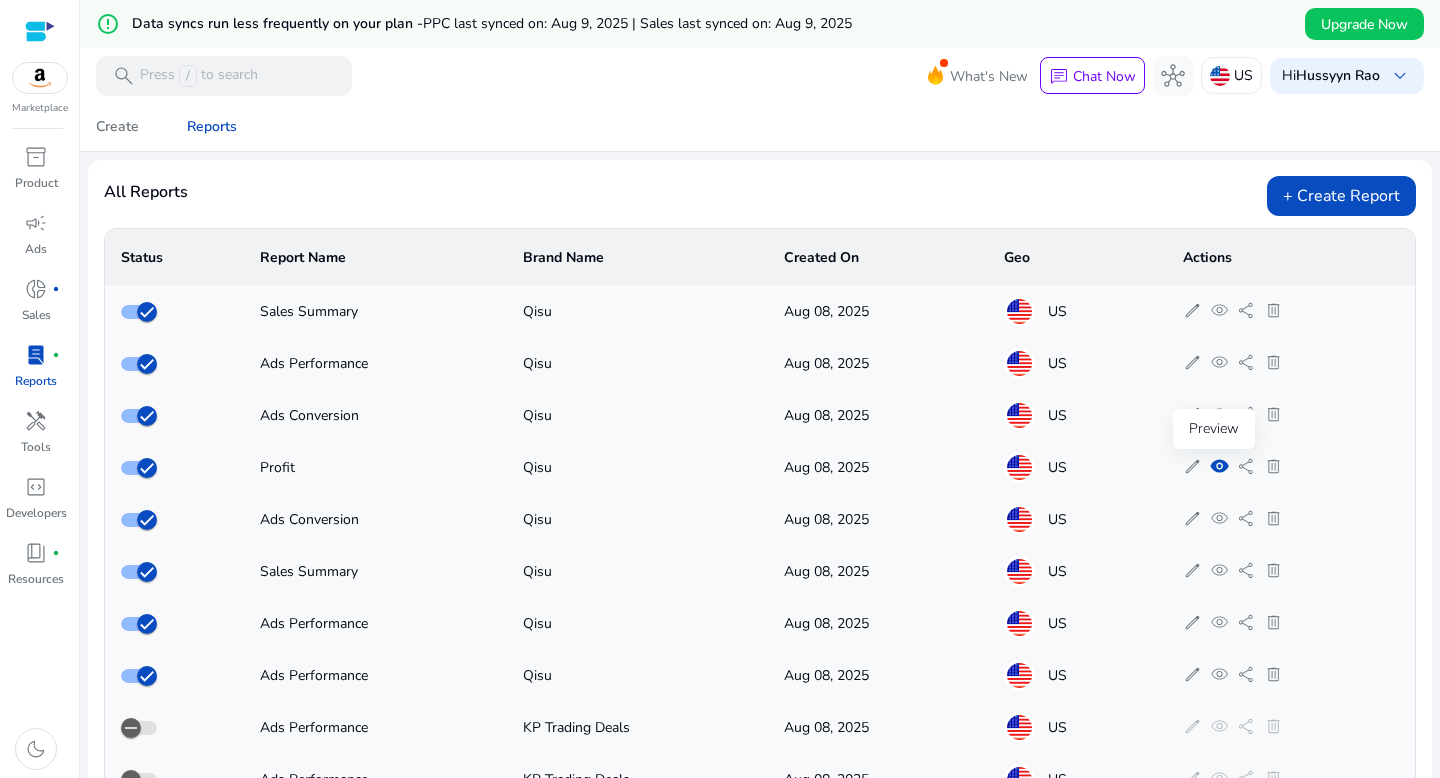 click on "visibility" 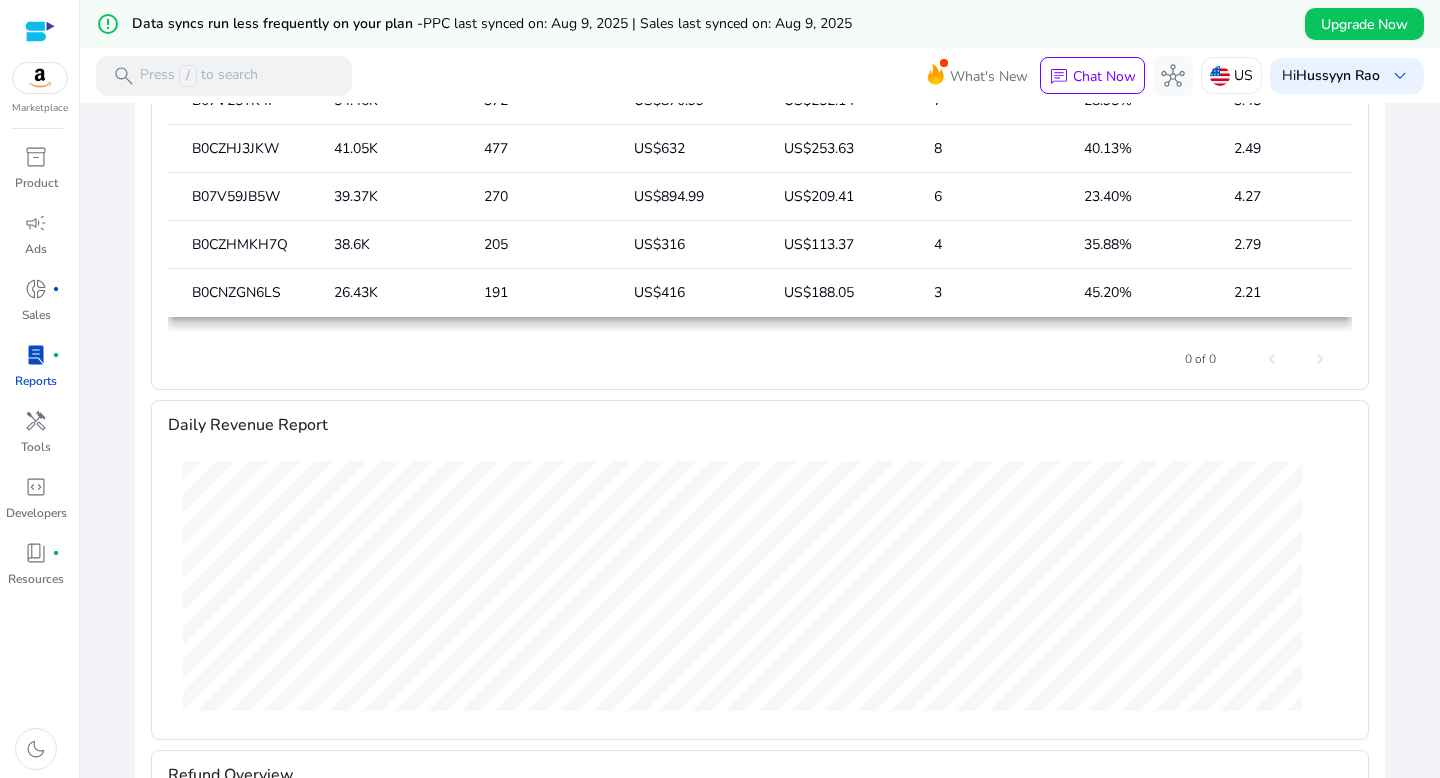 scroll, scrollTop: 1854, scrollLeft: 0, axis: vertical 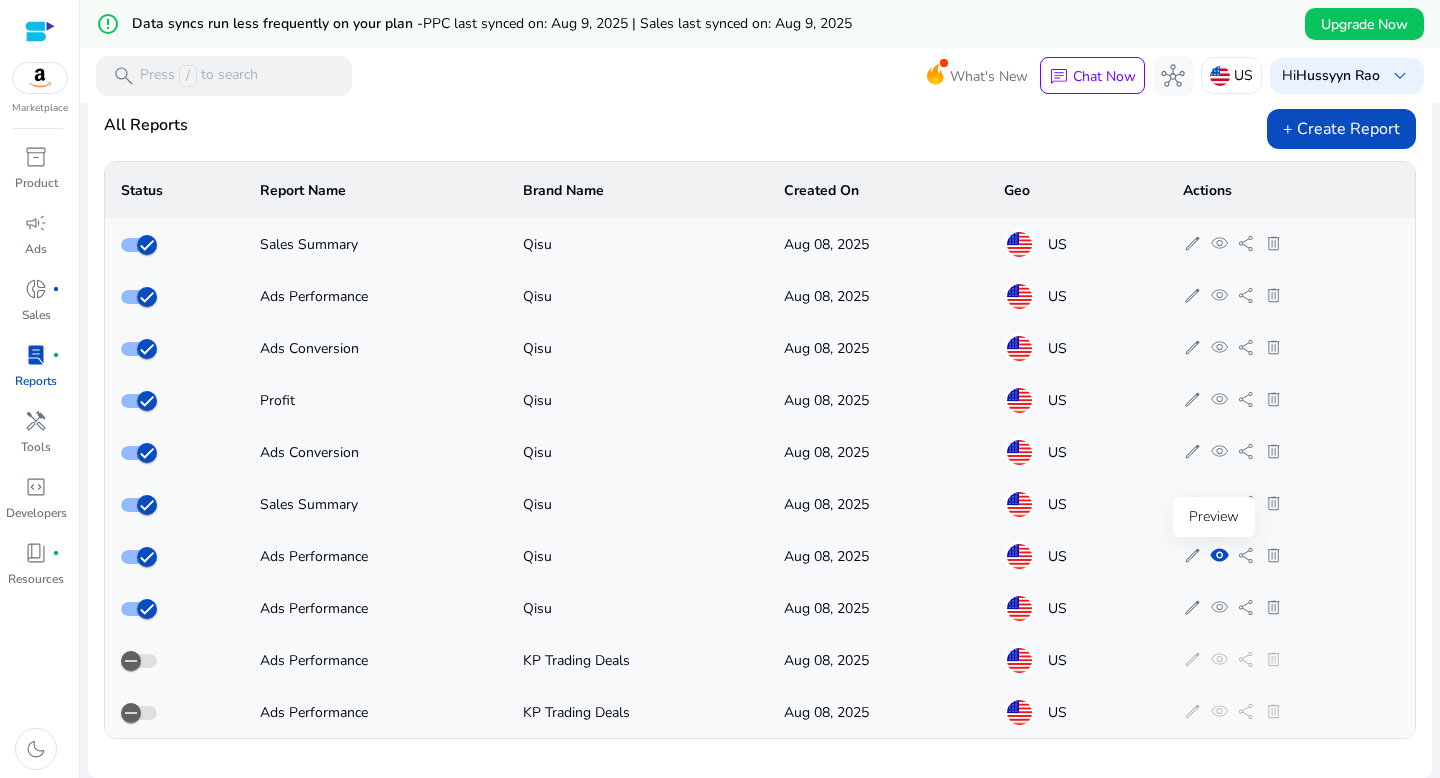 click on "visibility" 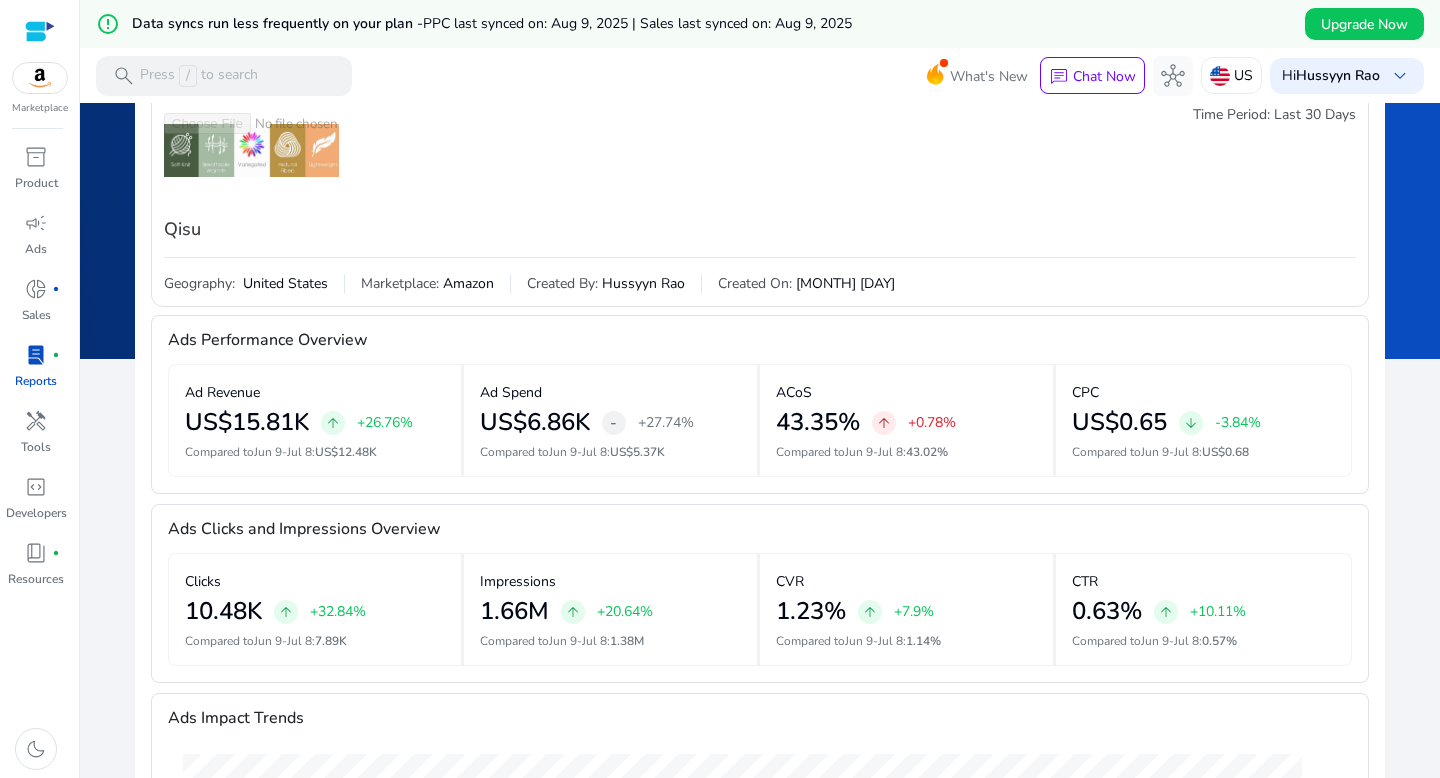 scroll, scrollTop: 191, scrollLeft: 0, axis: vertical 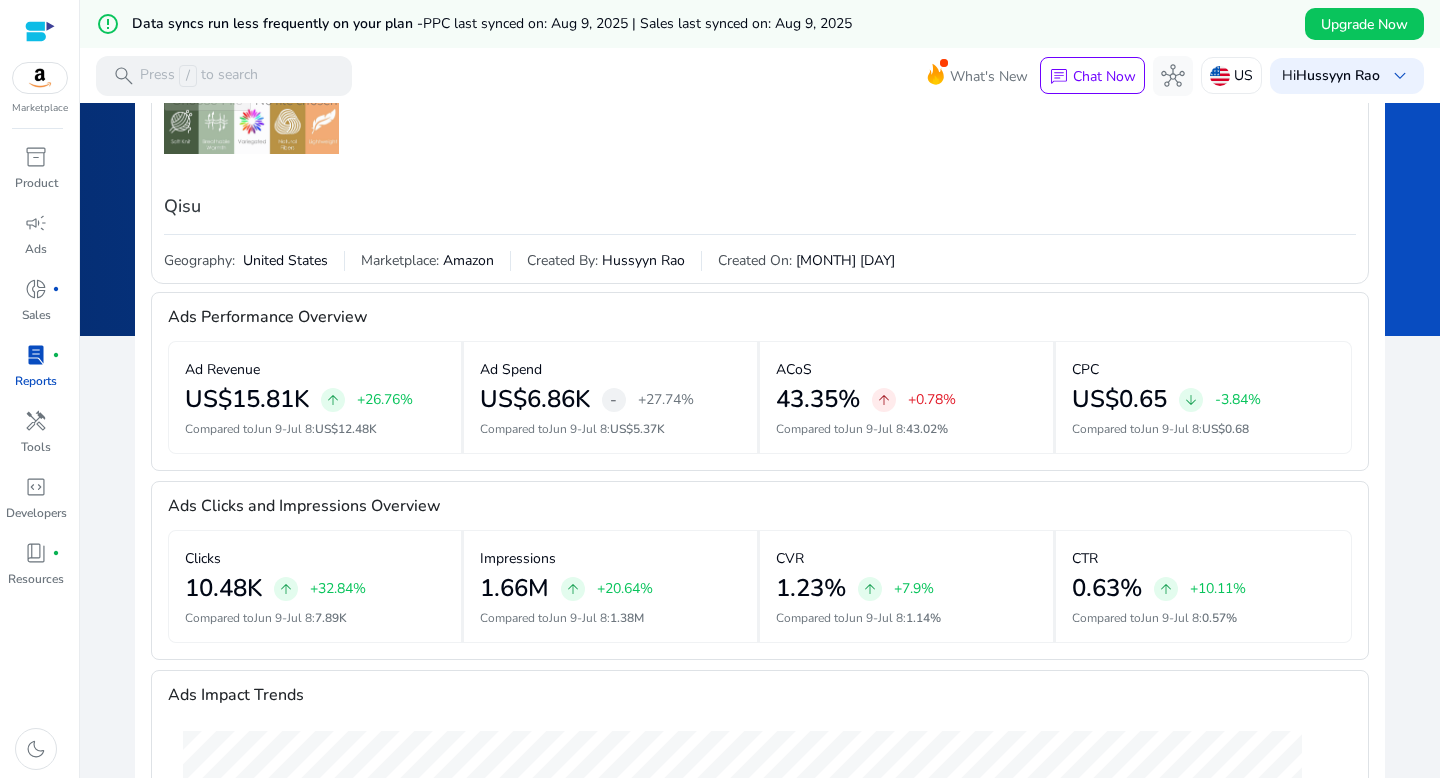 click on "43.35%   arrow_upward   +0.78%" 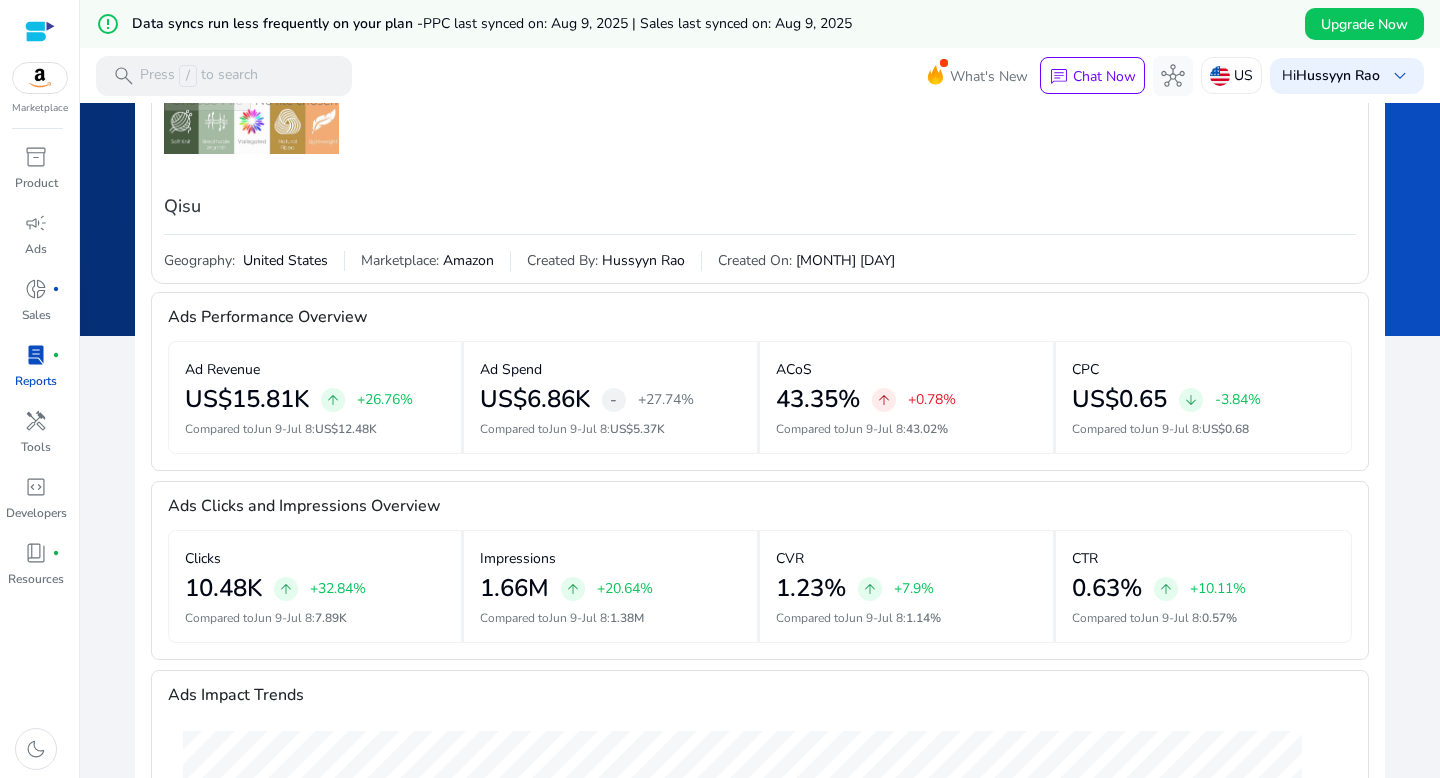 click on "+0.78%" 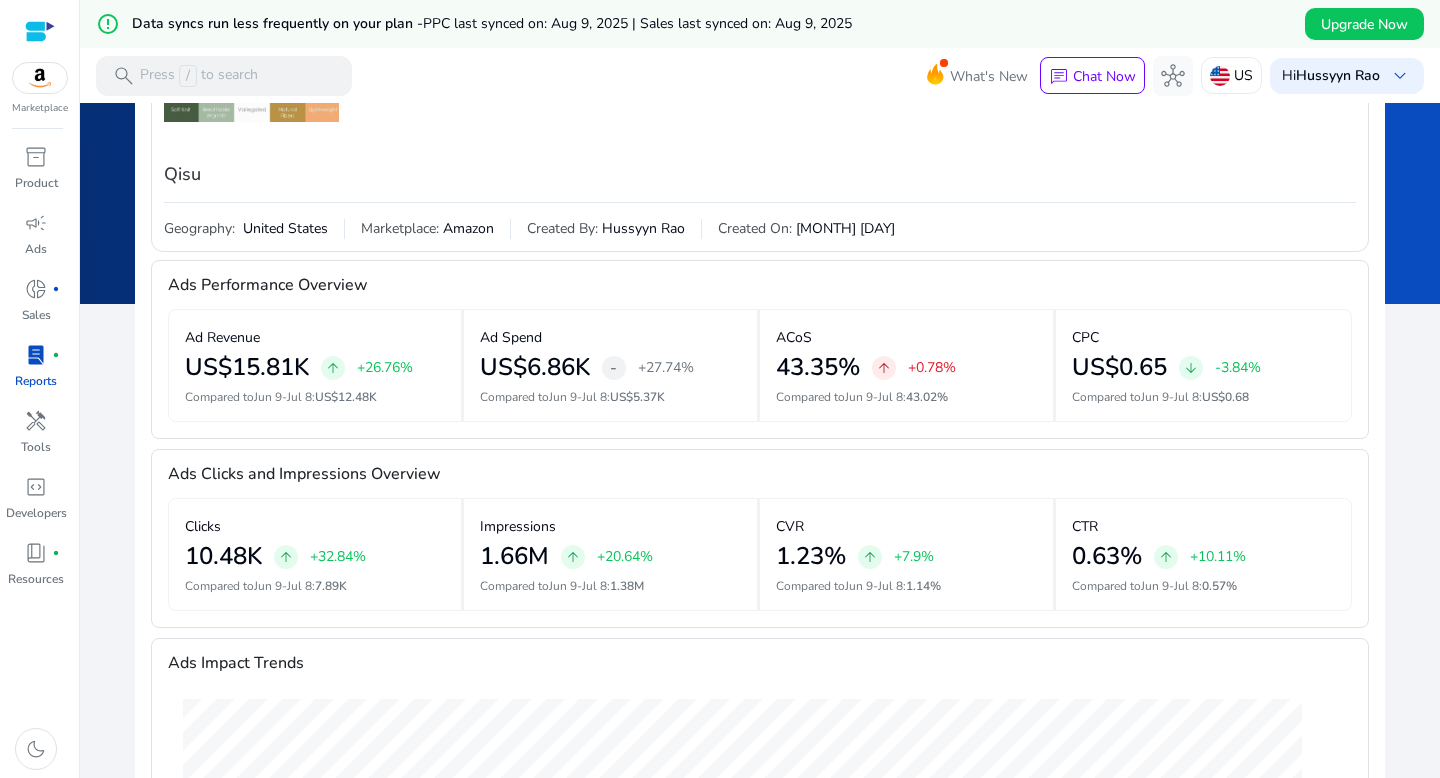scroll, scrollTop: 568, scrollLeft: 0, axis: vertical 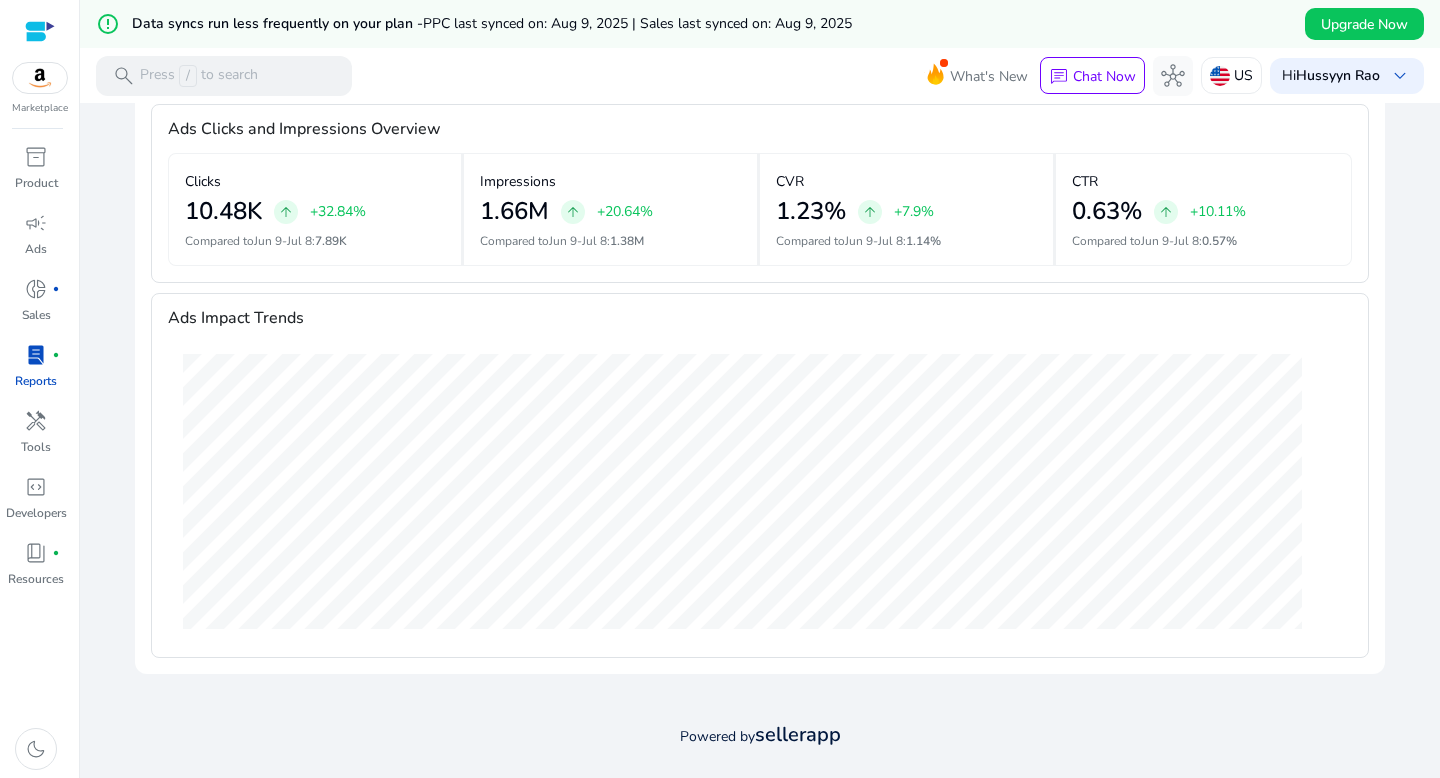 click on "sellerapp" 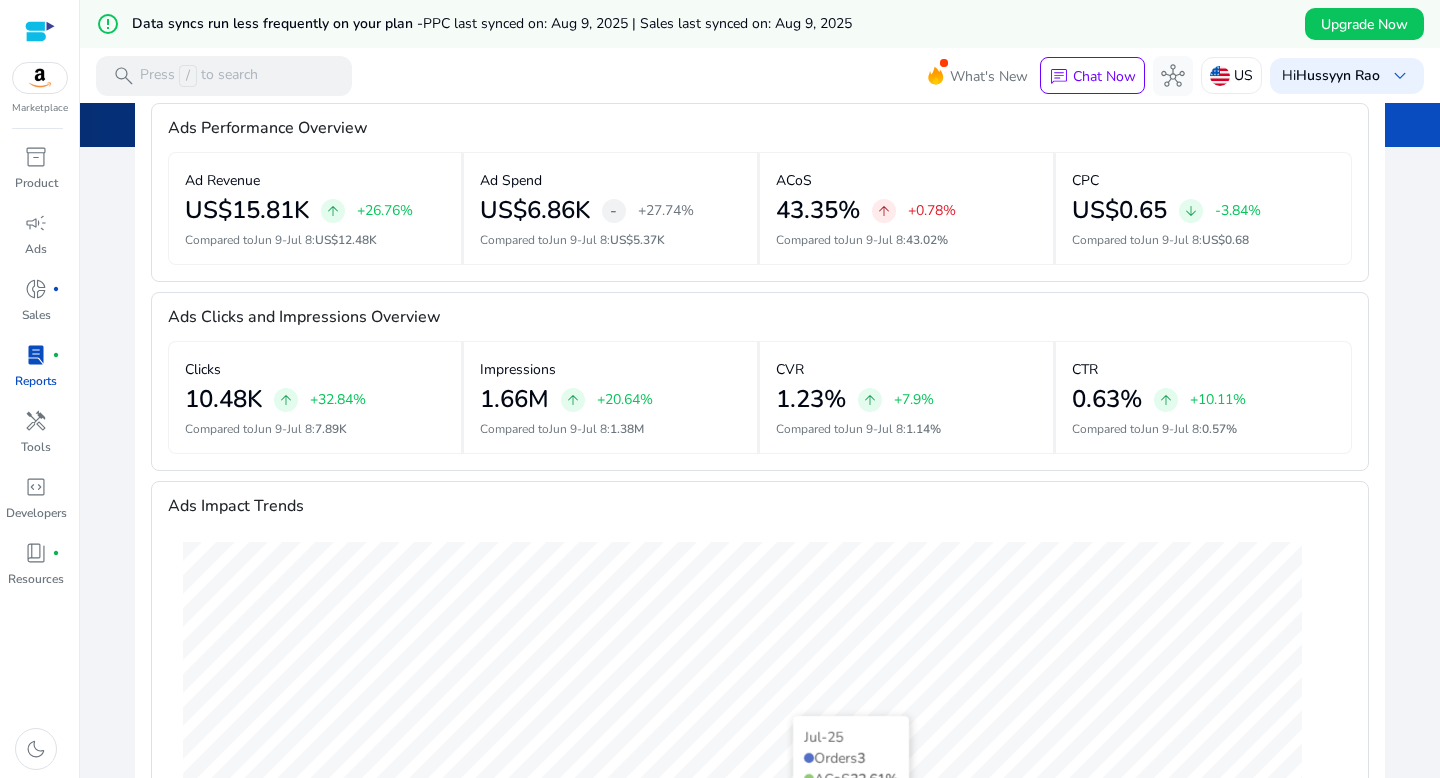 scroll, scrollTop: 123, scrollLeft: 0, axis: vertical 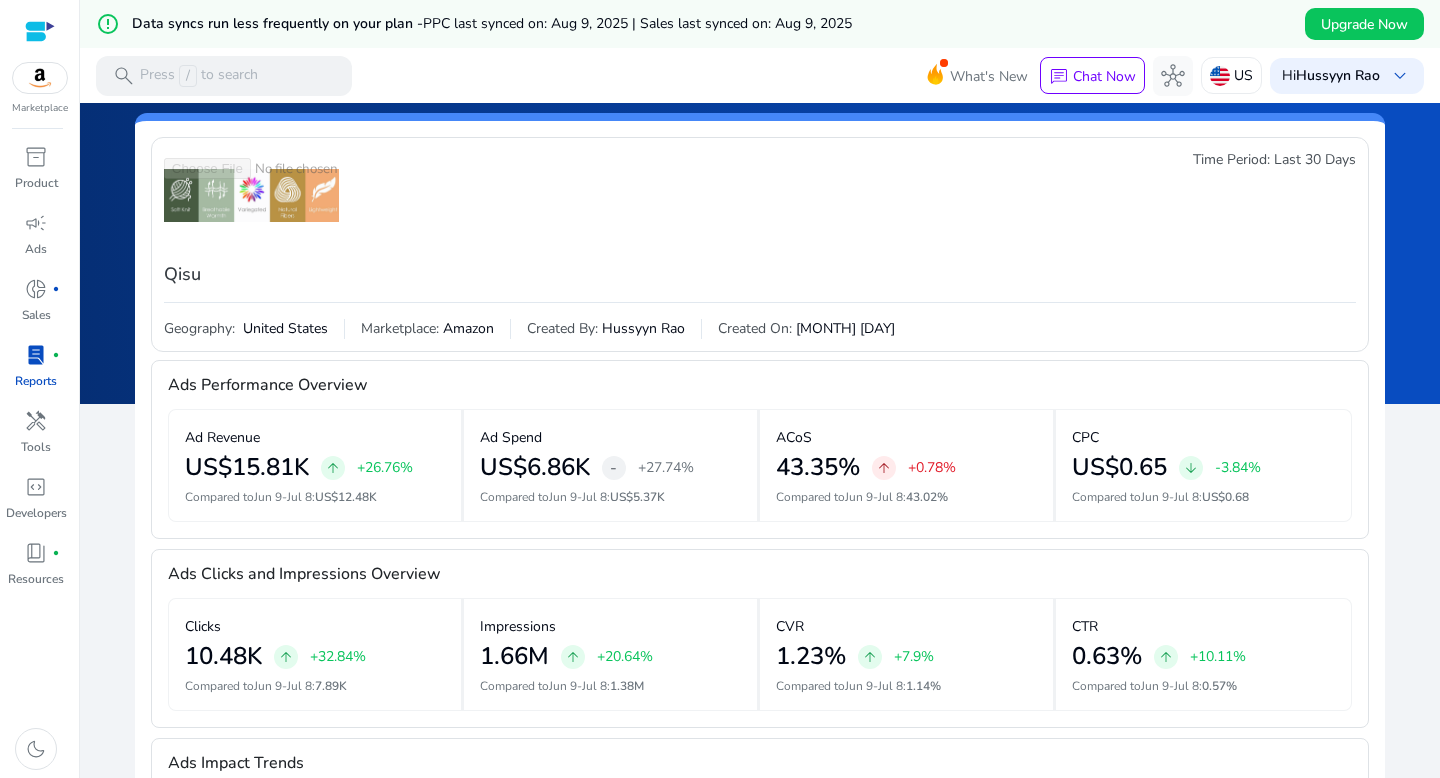 click on "Created By:" 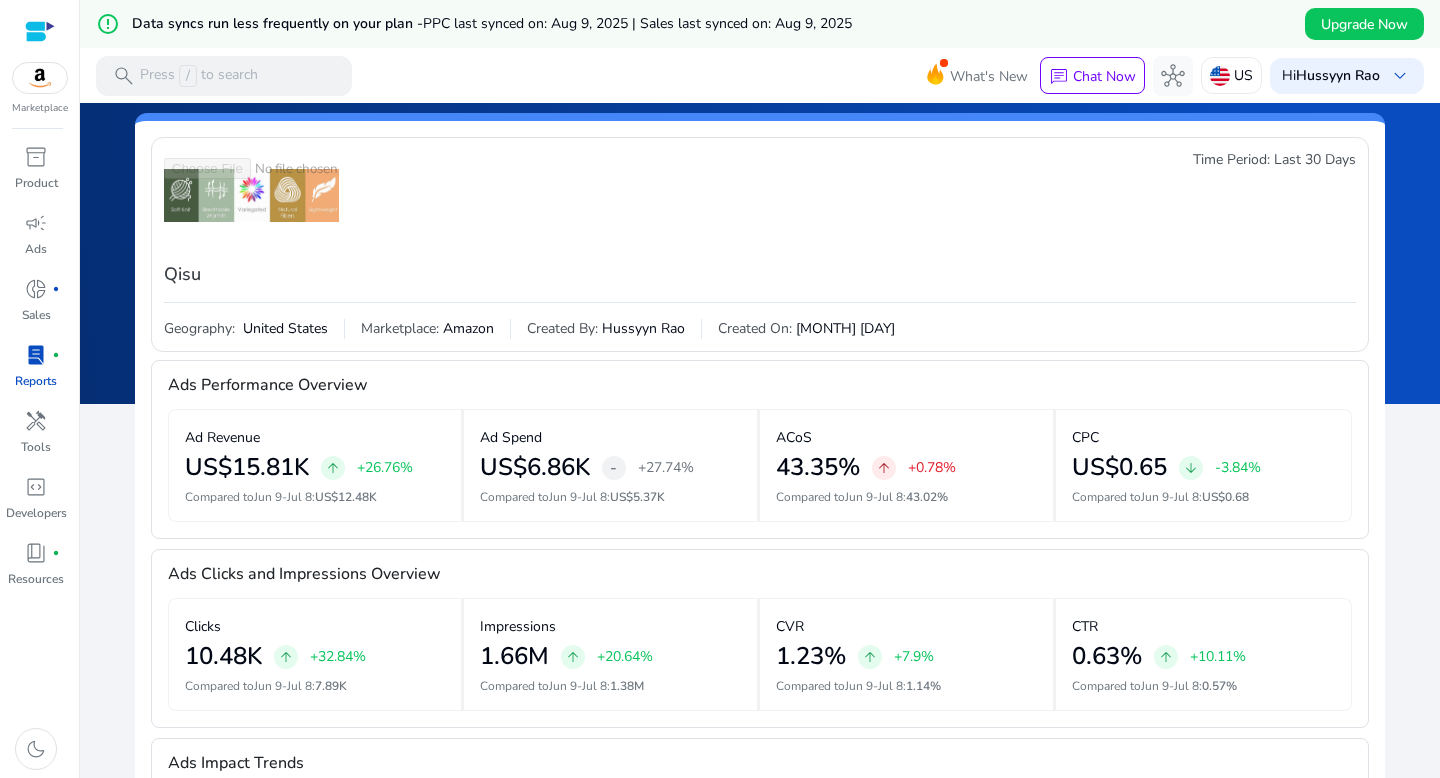 click on "-" 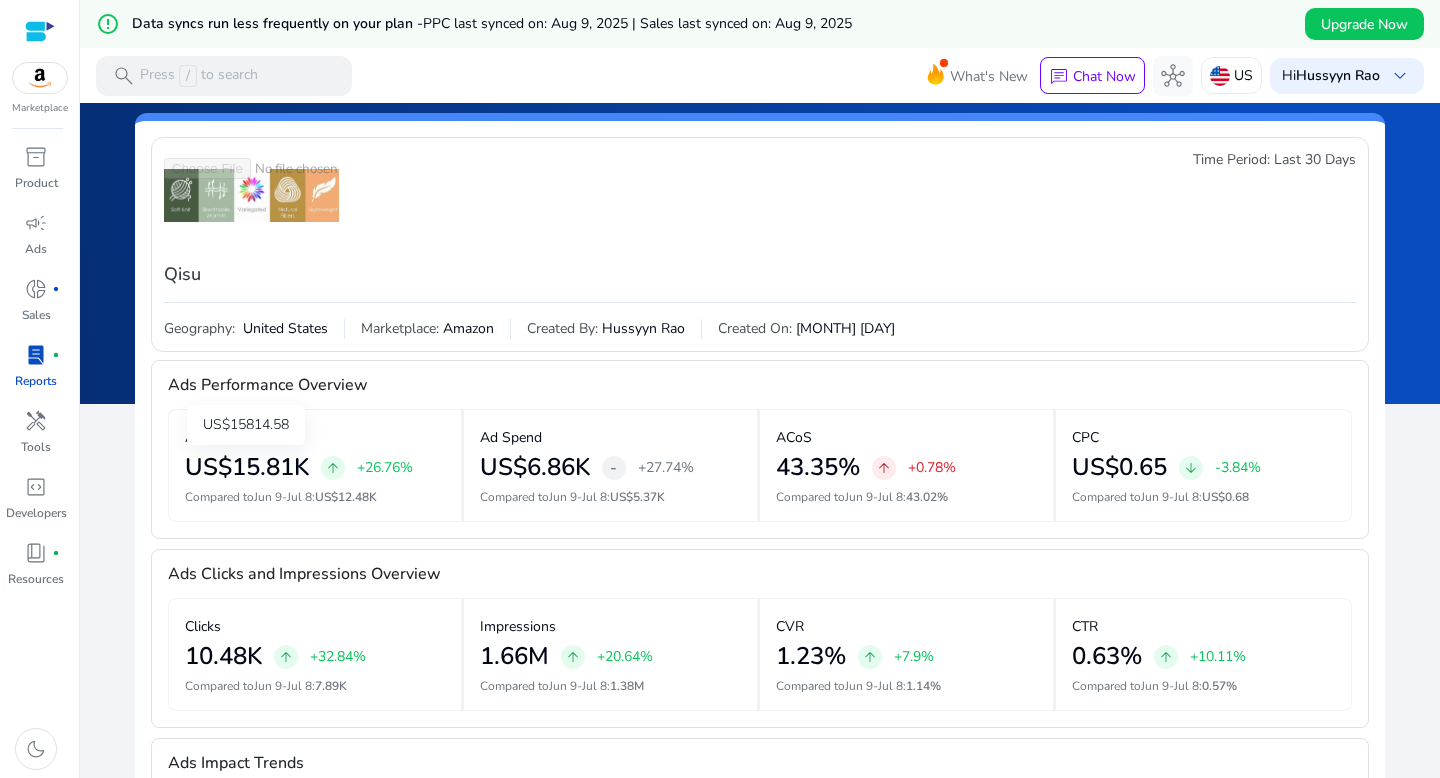 click on "US$15814.58" at bounding box center (246, 425) 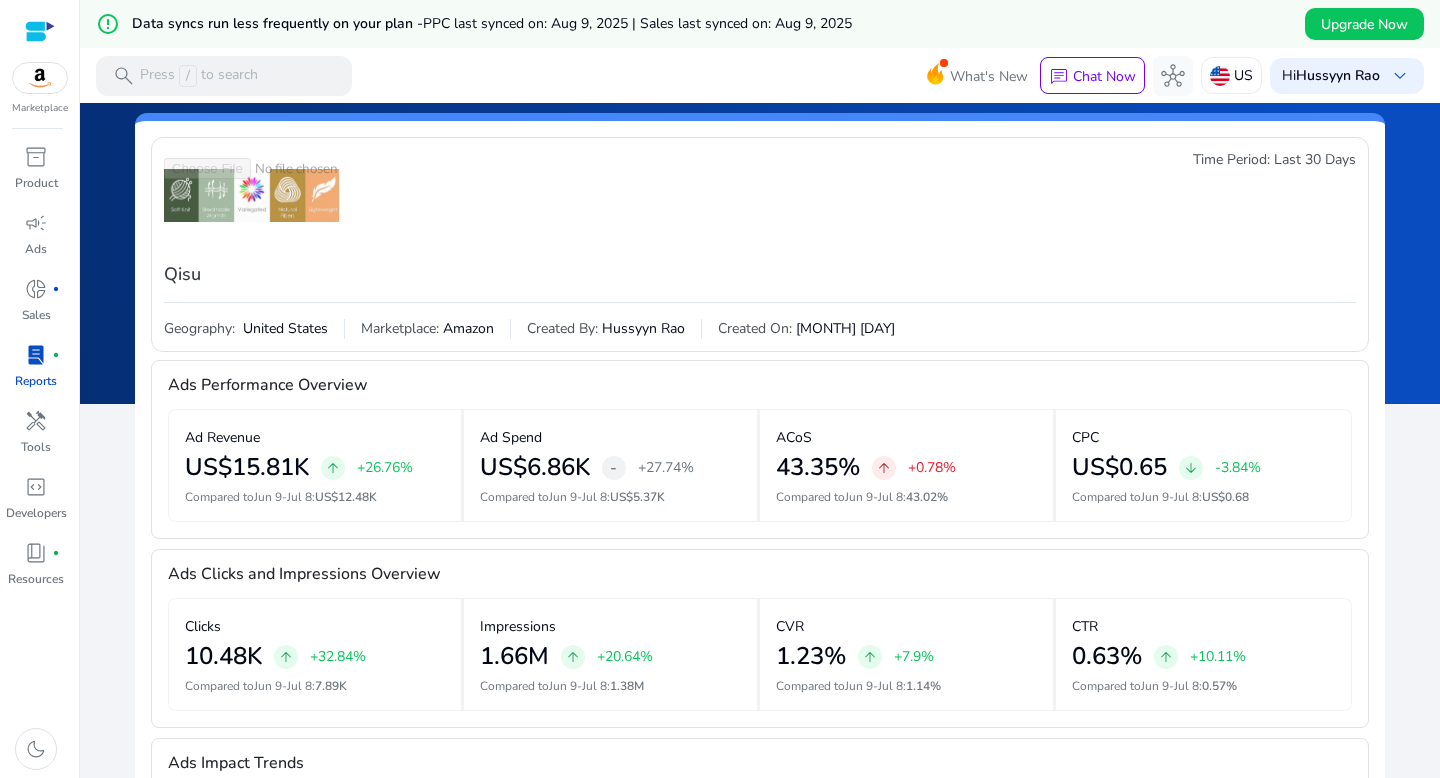click on "Compared to  Jun 9-Jul 8 :   US$12.48K" 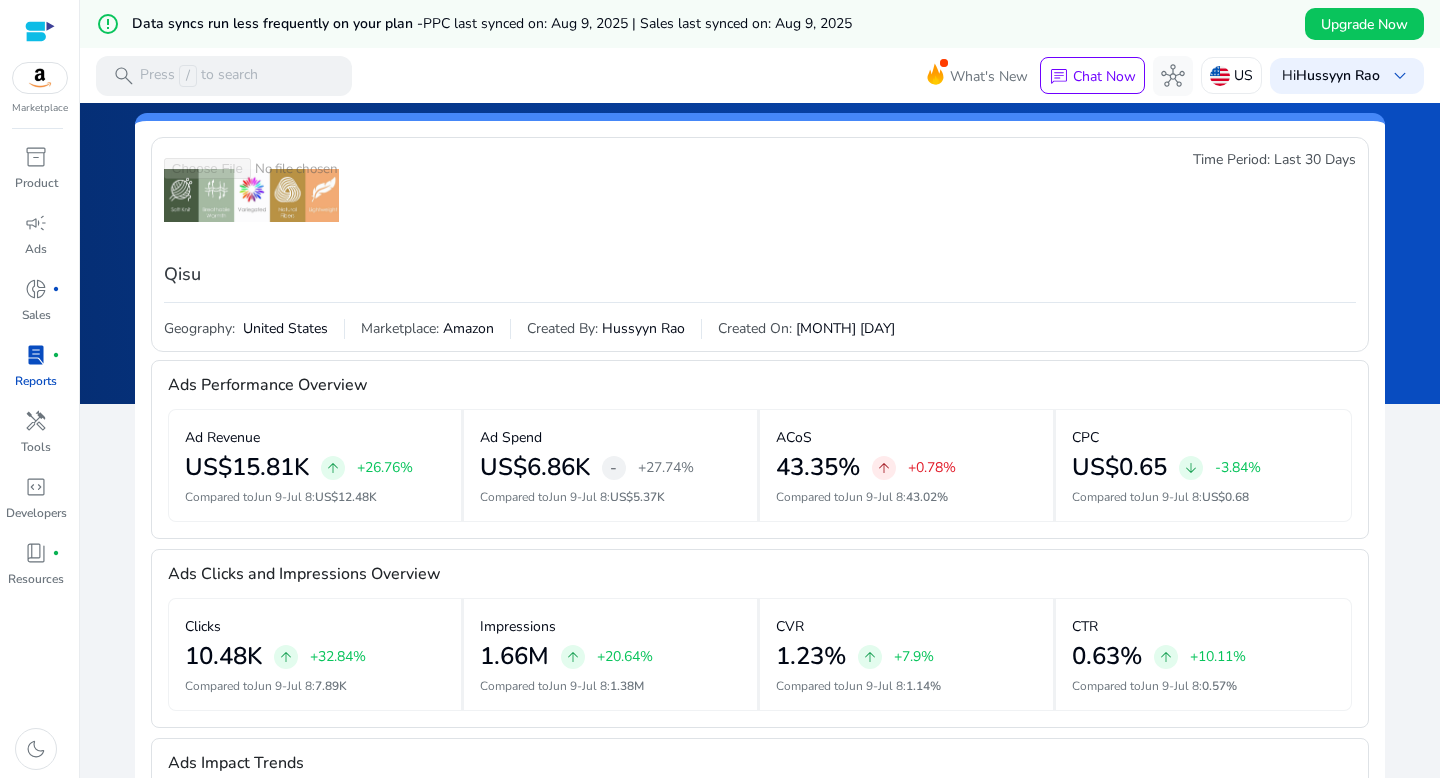 click on "arrow_upward" 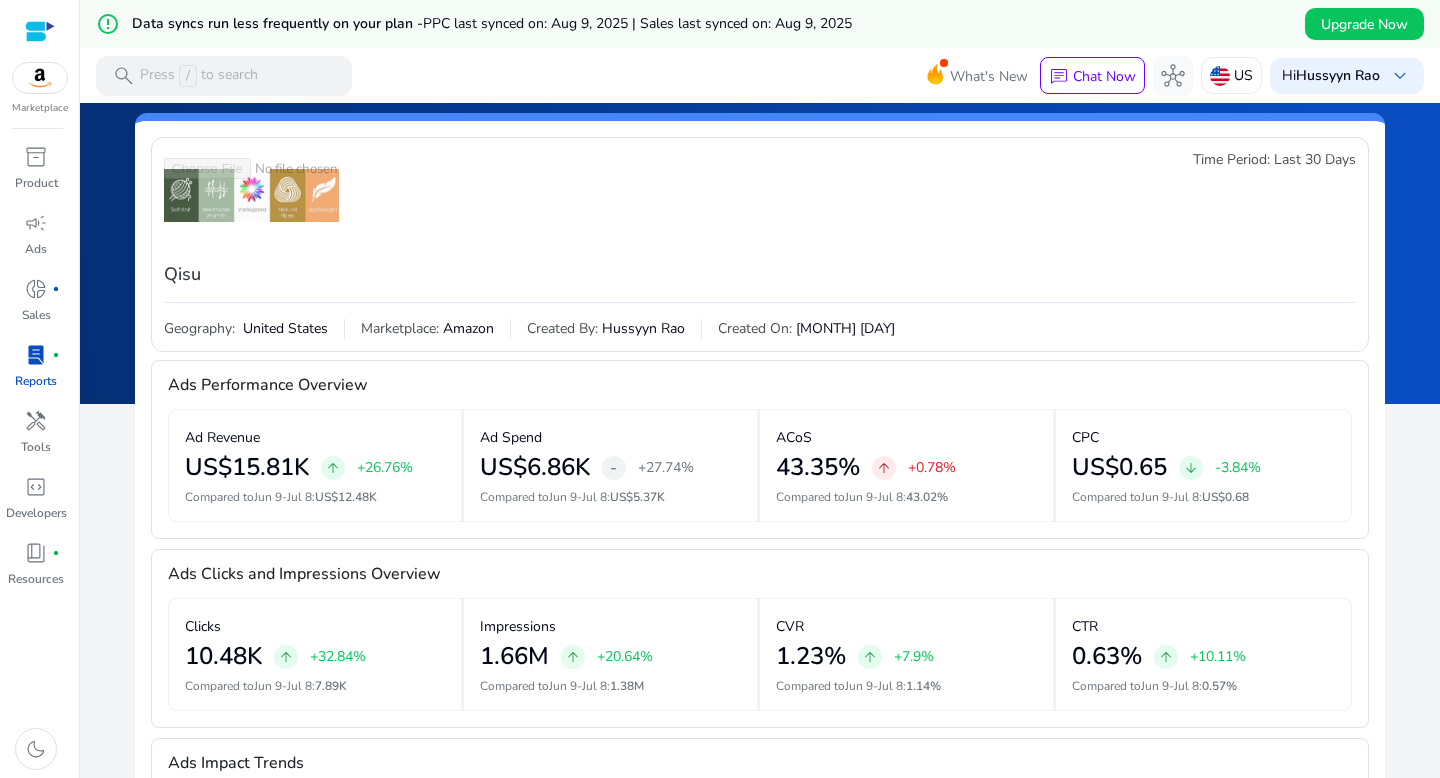 click on "+26.76%" 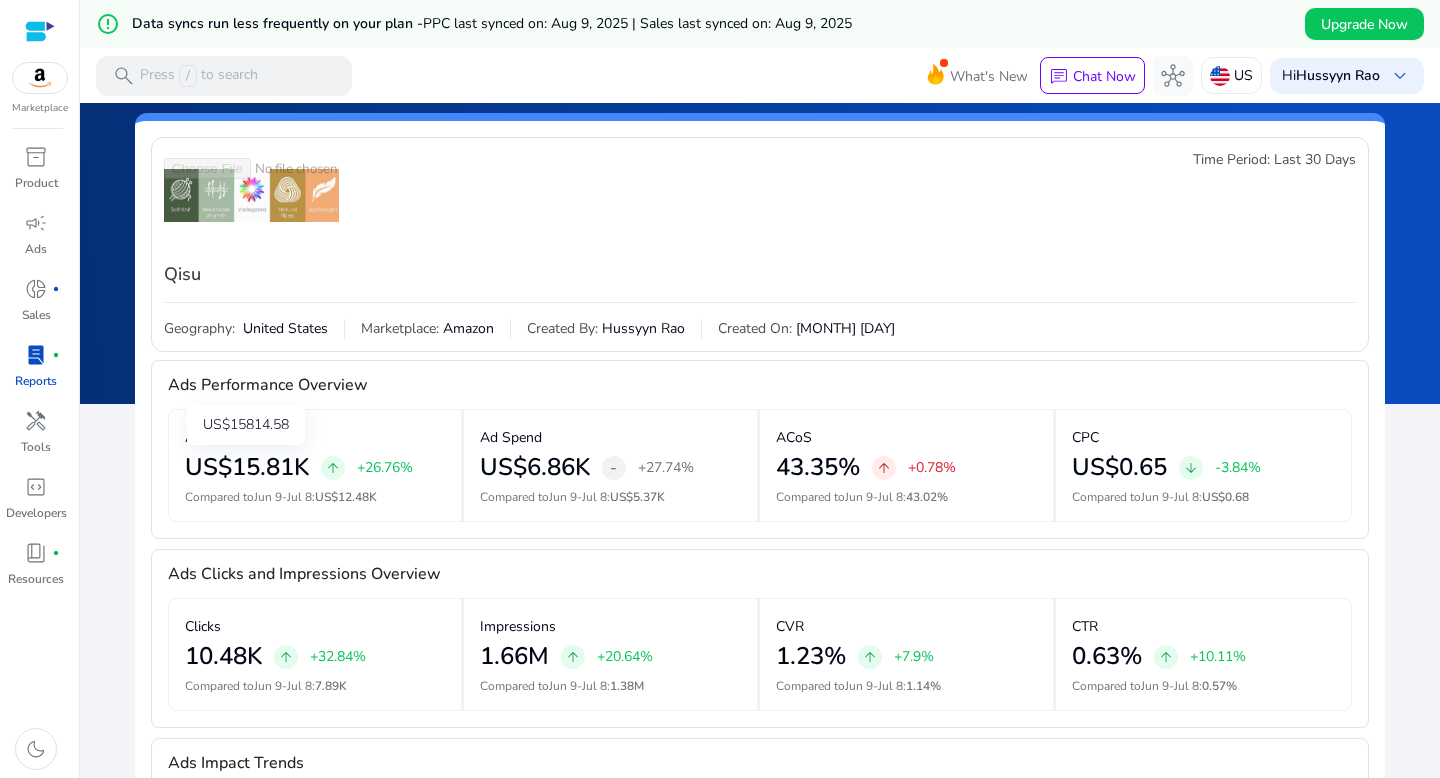 click on "US$15.81K" 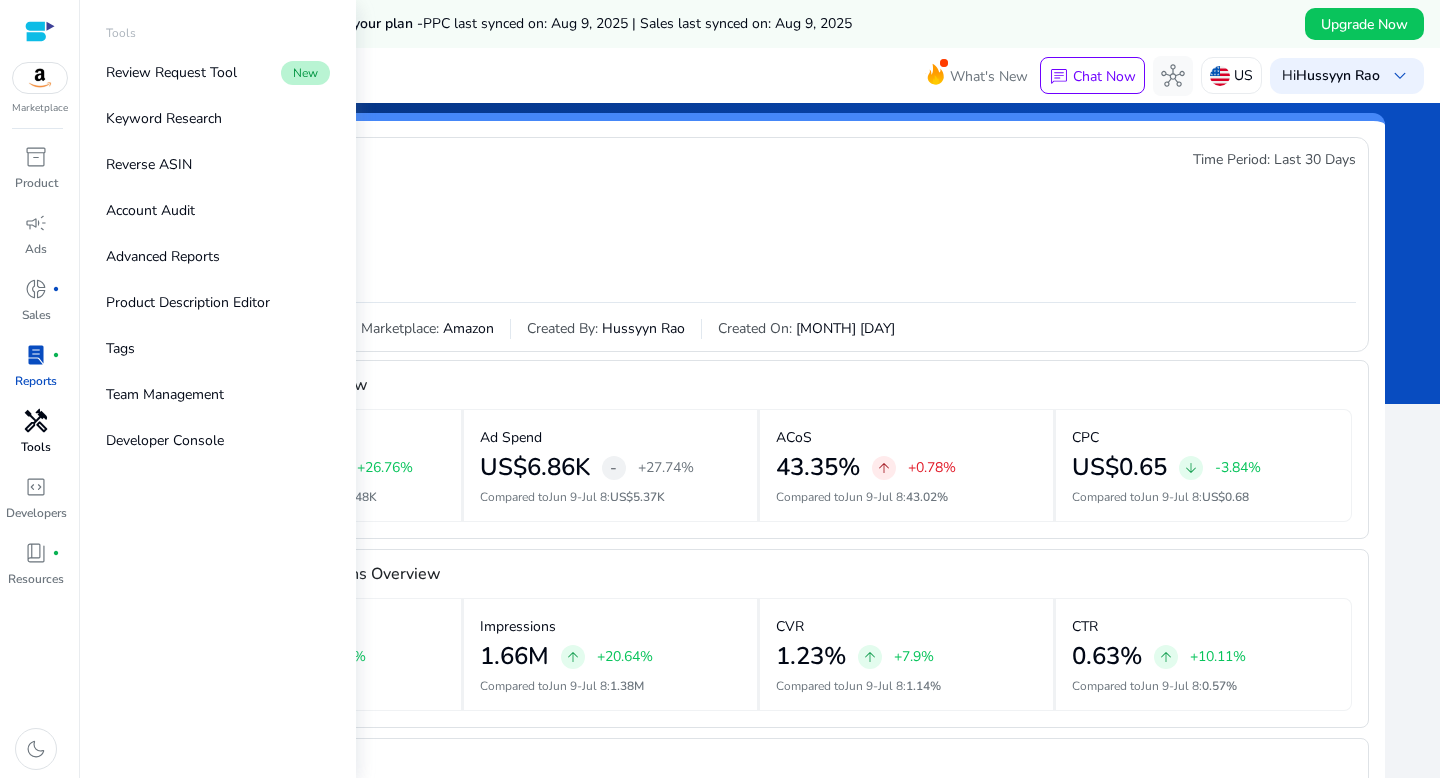 click on "handyman" at bounding box center [36, 421] 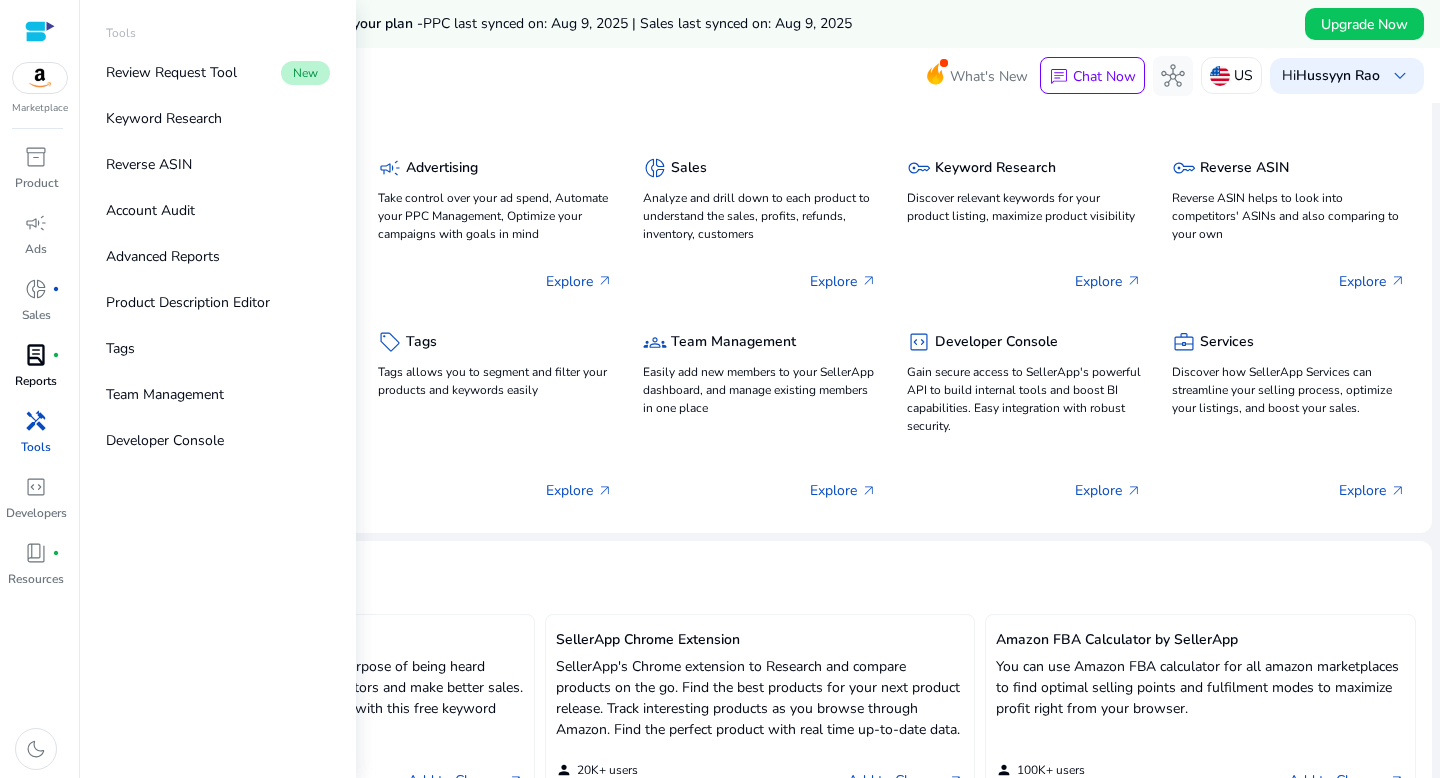 scroll, scrollTop: 0, scrollLeft: 0, axis: both 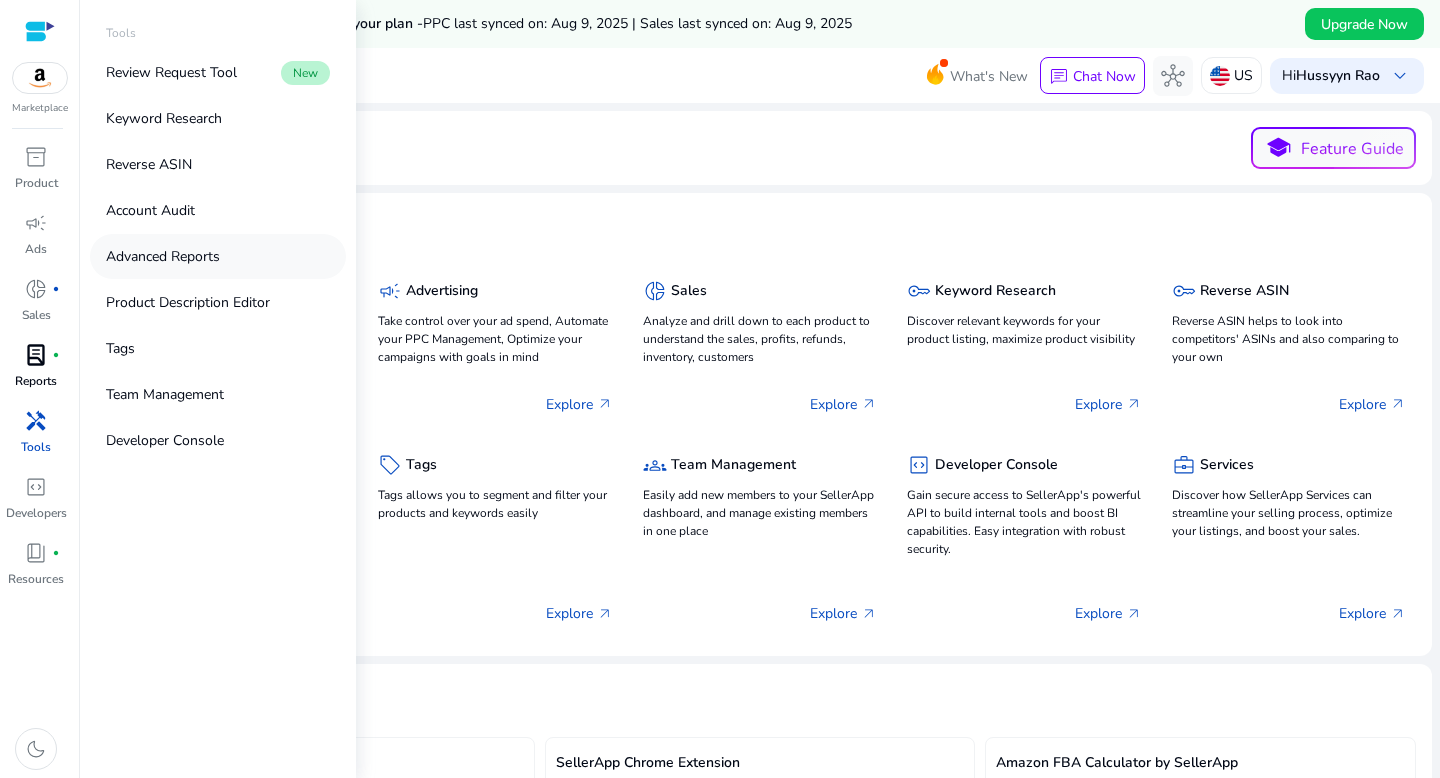 click on "Advanced Reports" at bounding box center (163, 256) 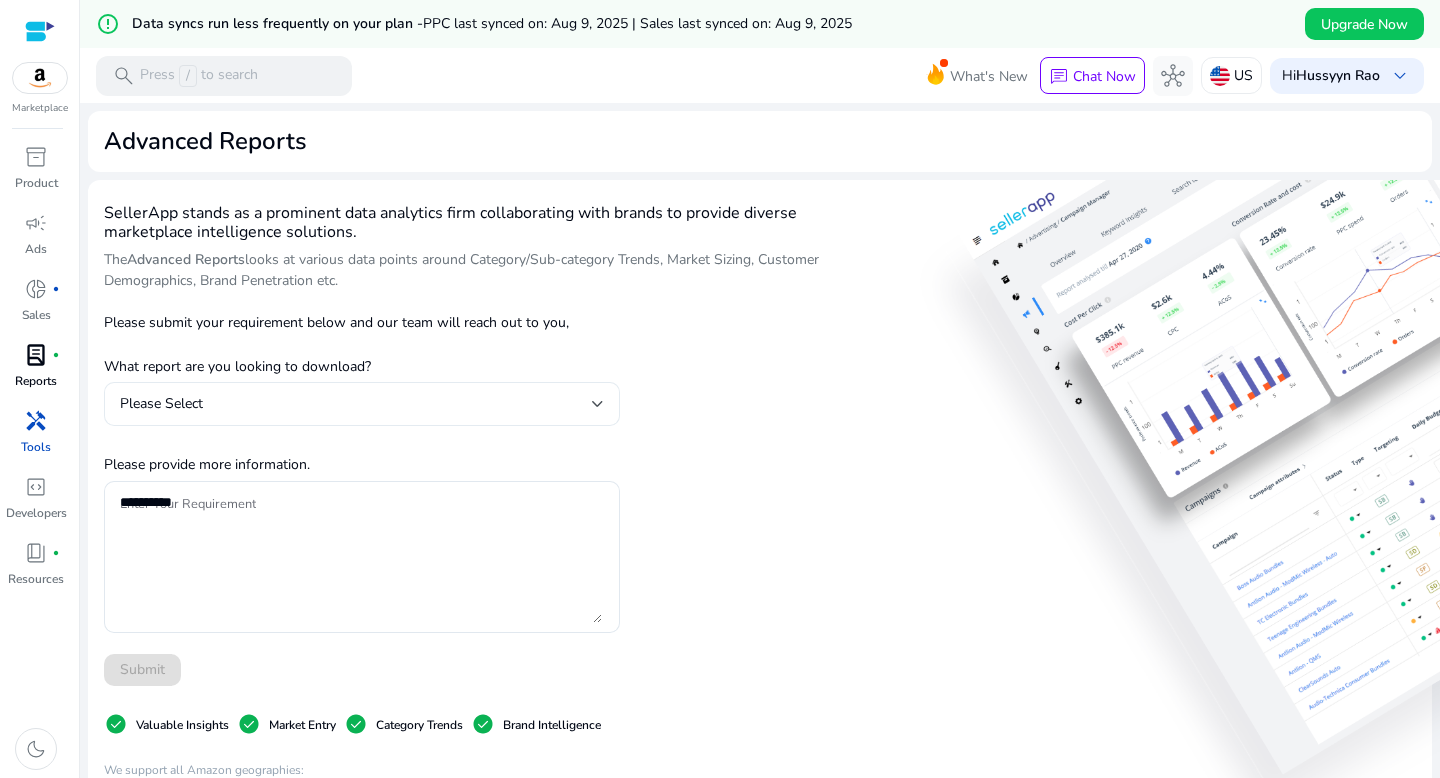 click on "Please Select" 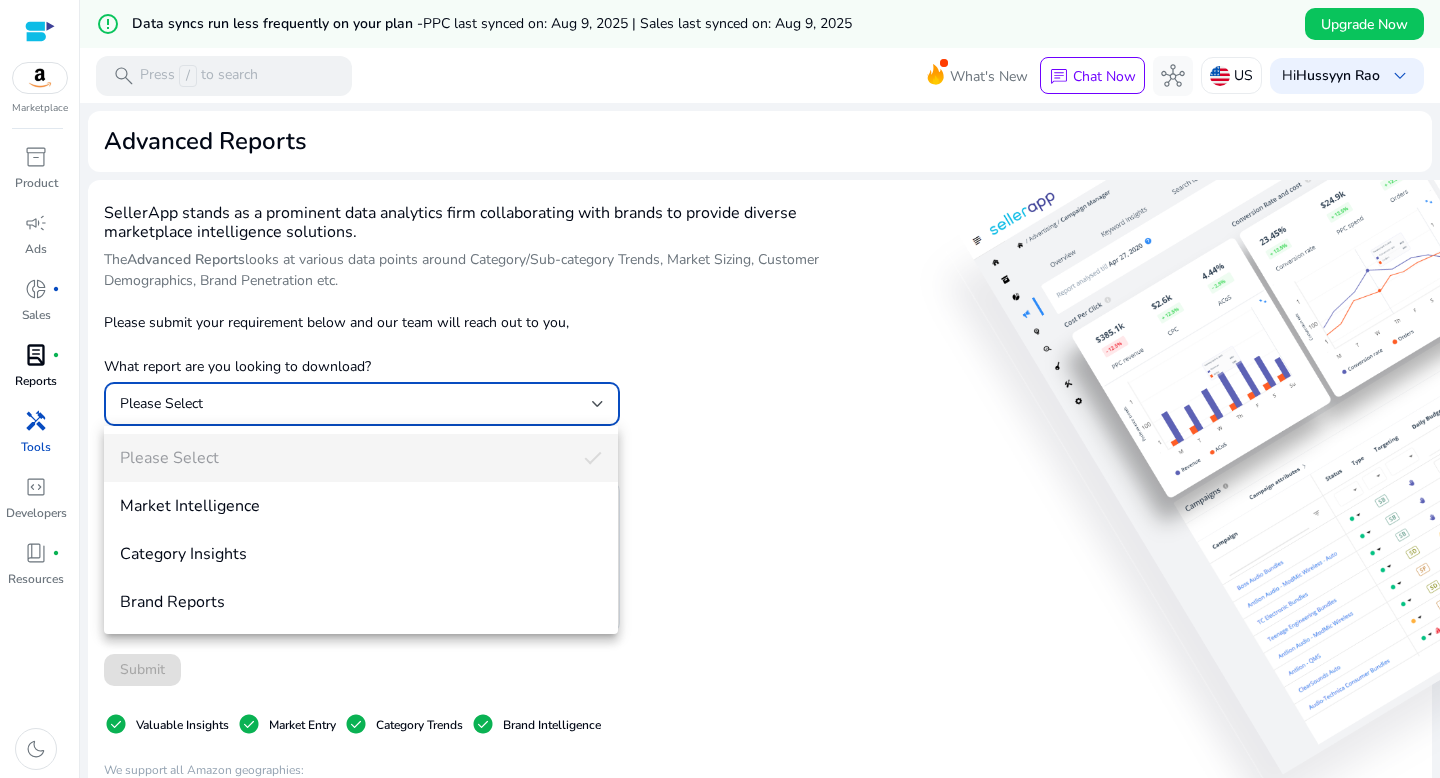 click at bounding box center [720, 389] 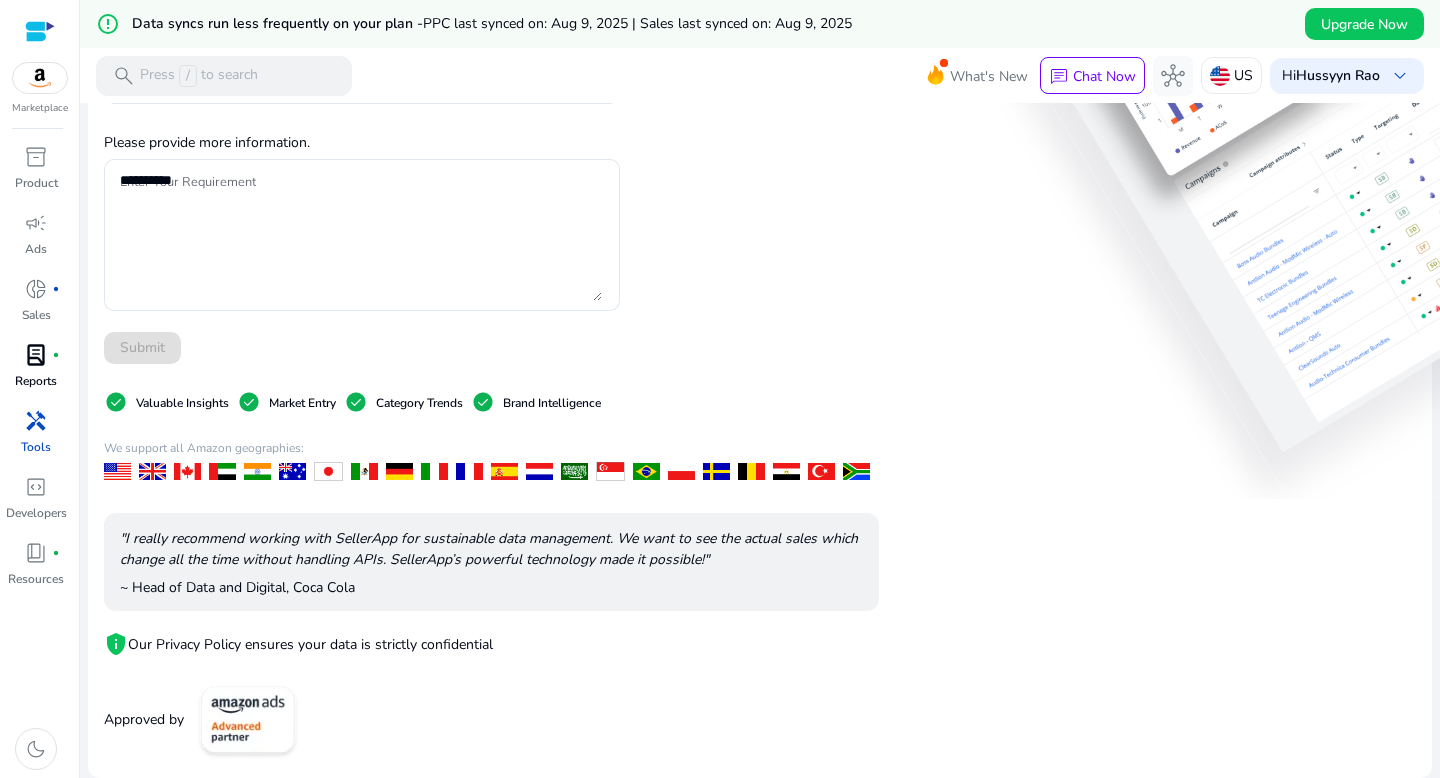 scroll, scrollTop: 0, scrollLeft: 0, axis: both 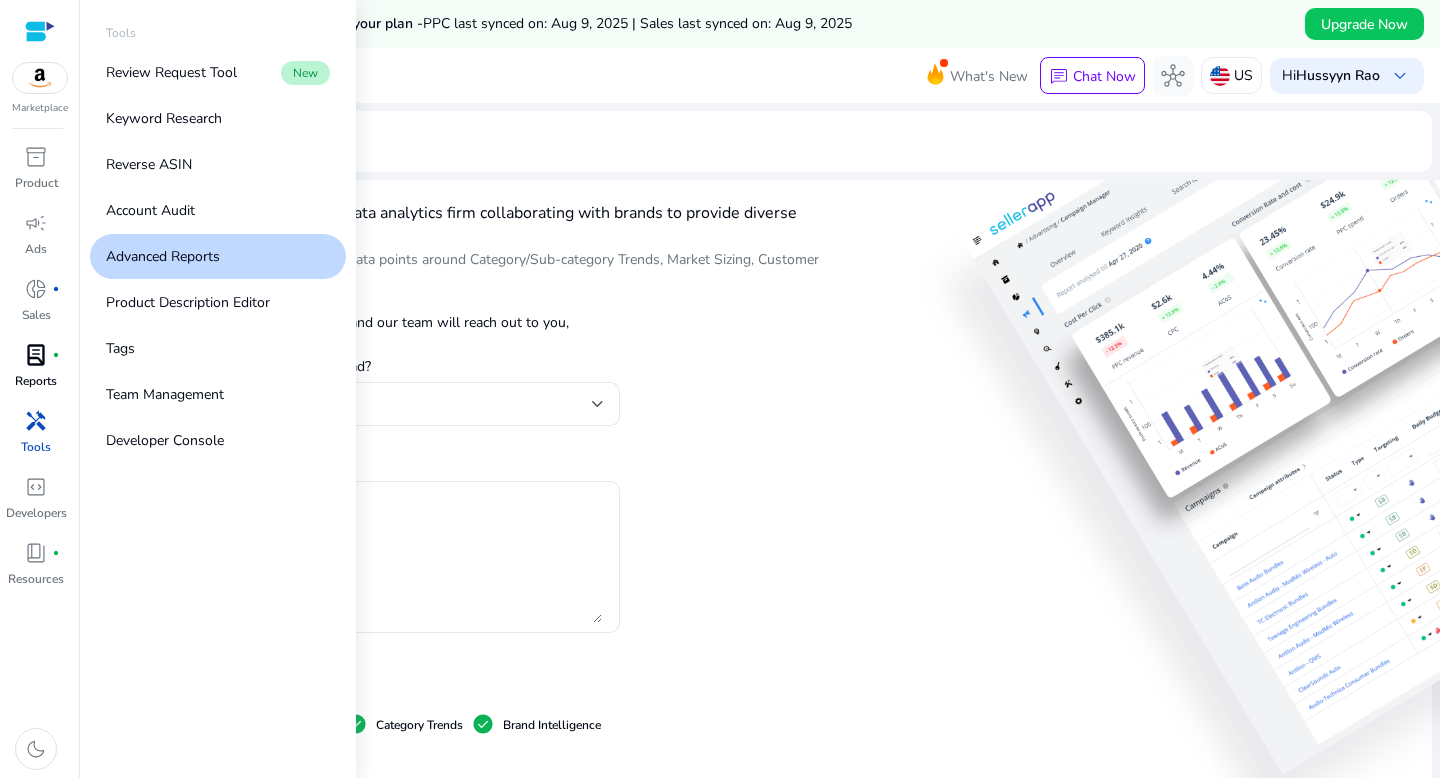 click on "handyman" at bounding box center (36, 421) 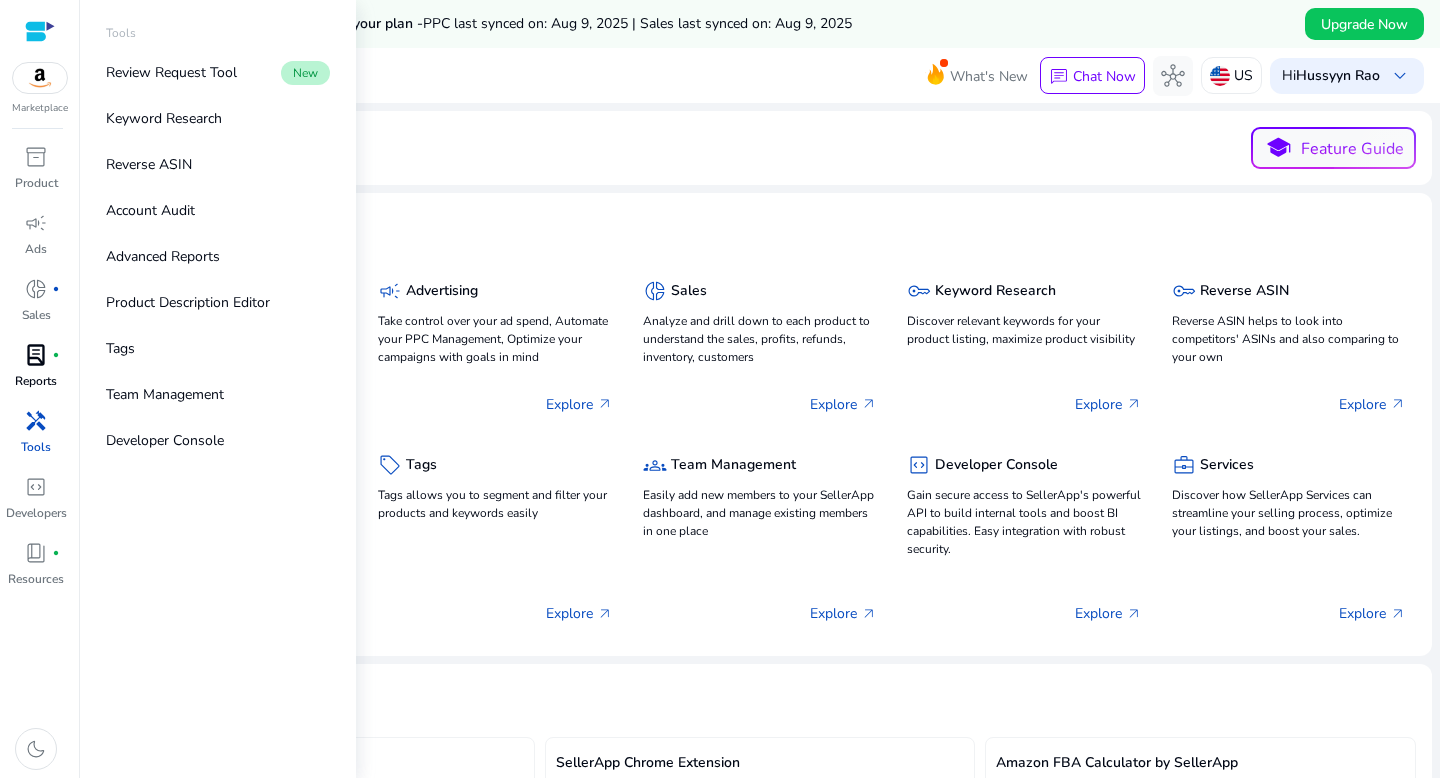 click on "handyman   Tools" at bounding box center [36, 438] 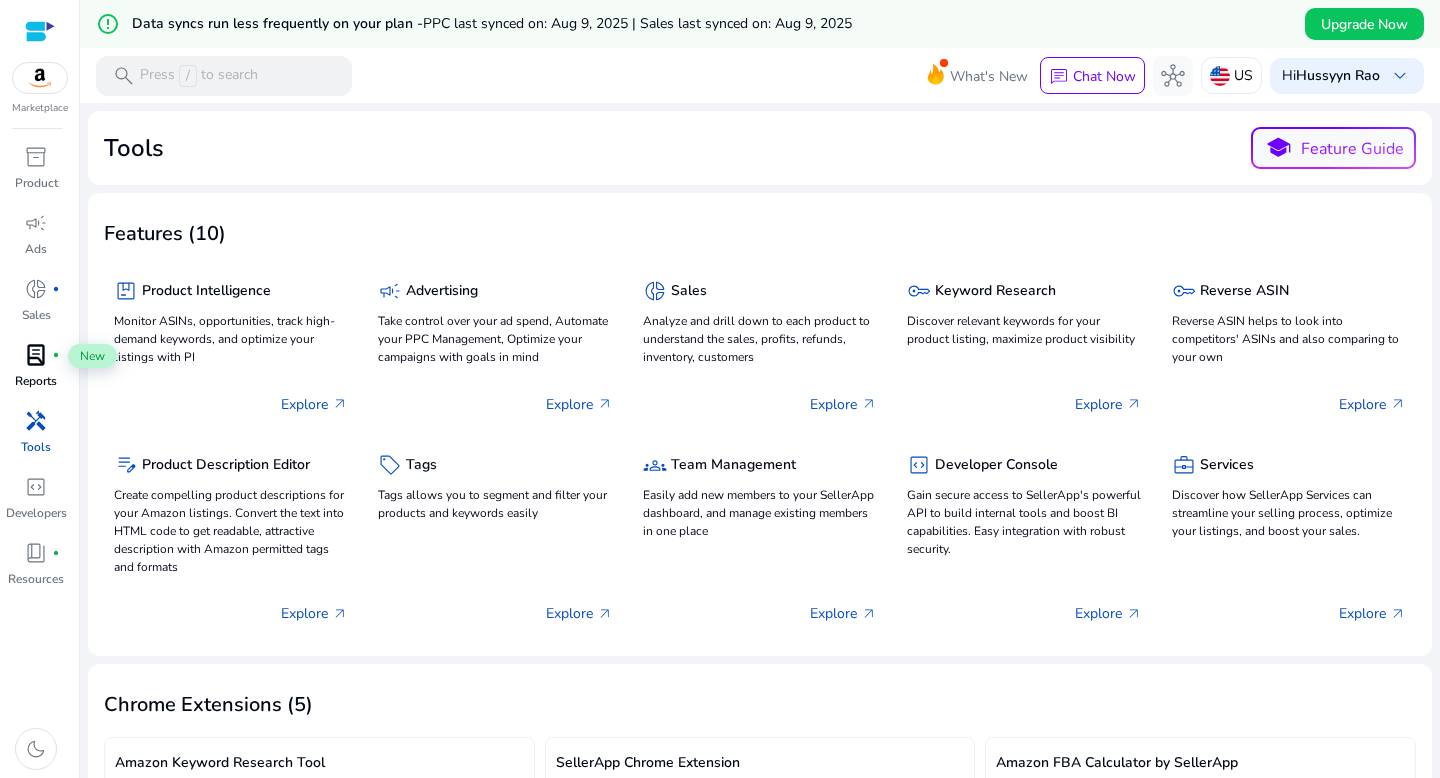 click on "lab_profile" at bounding box center (36, 355) 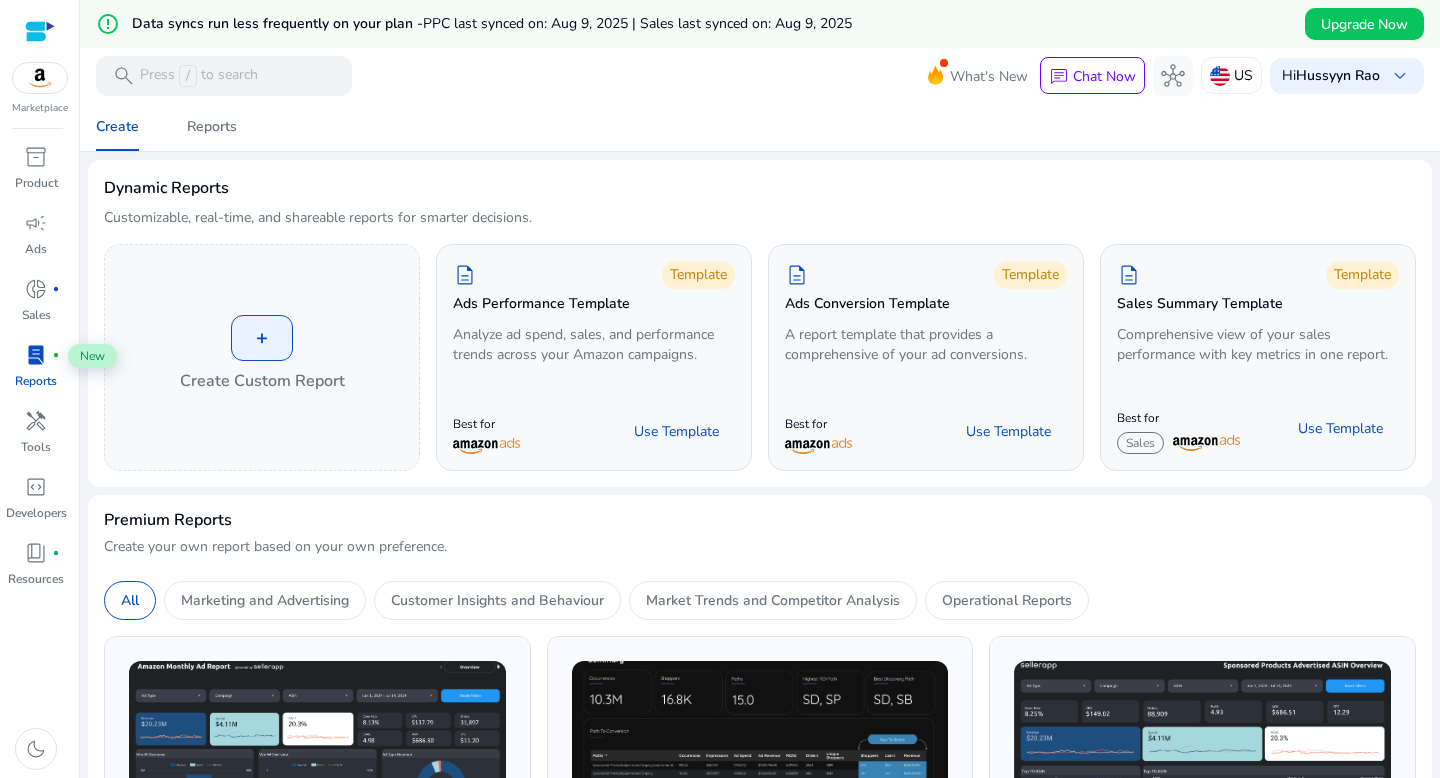 click on "fiber_manual_record" at bounding box center [56, 355] 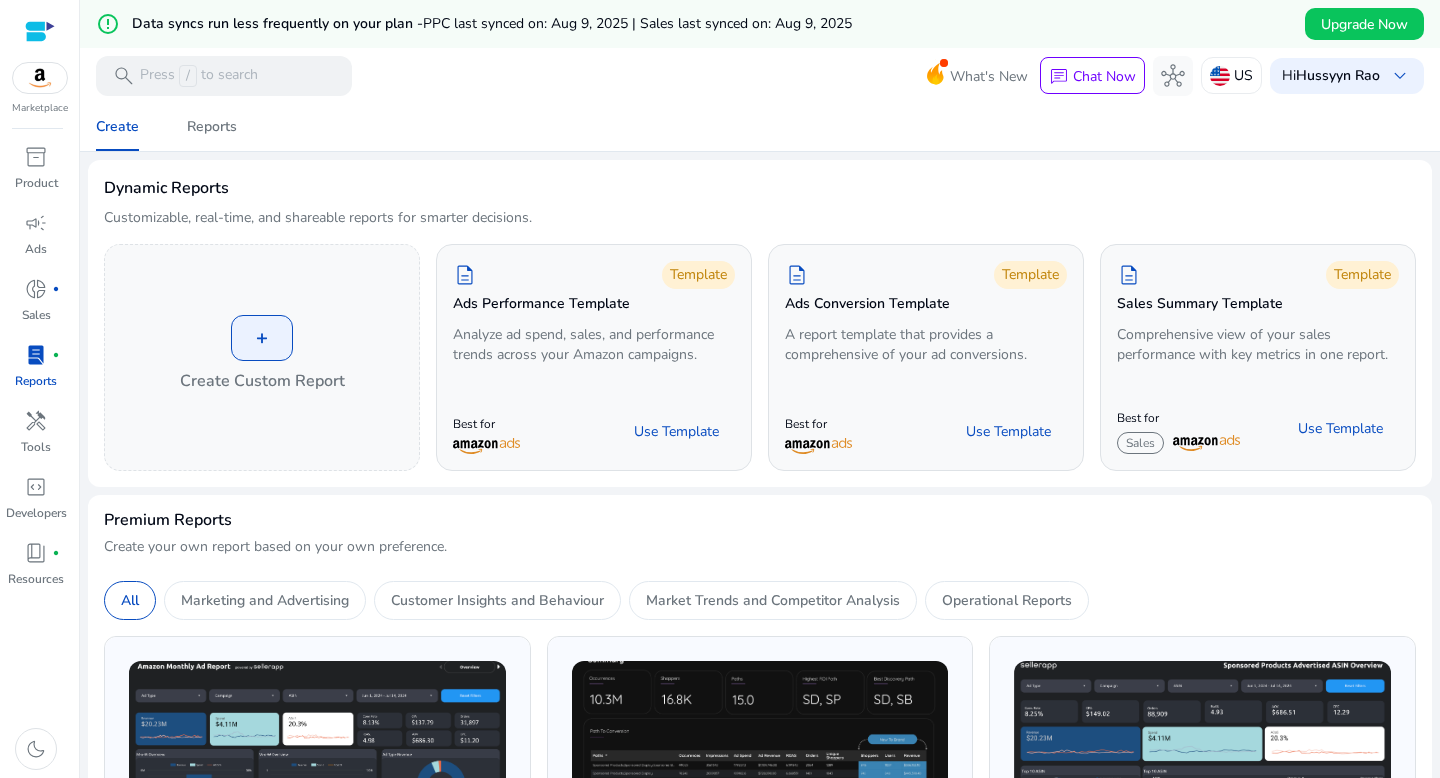 click on "error_outline" at bounding box center [108, 24] 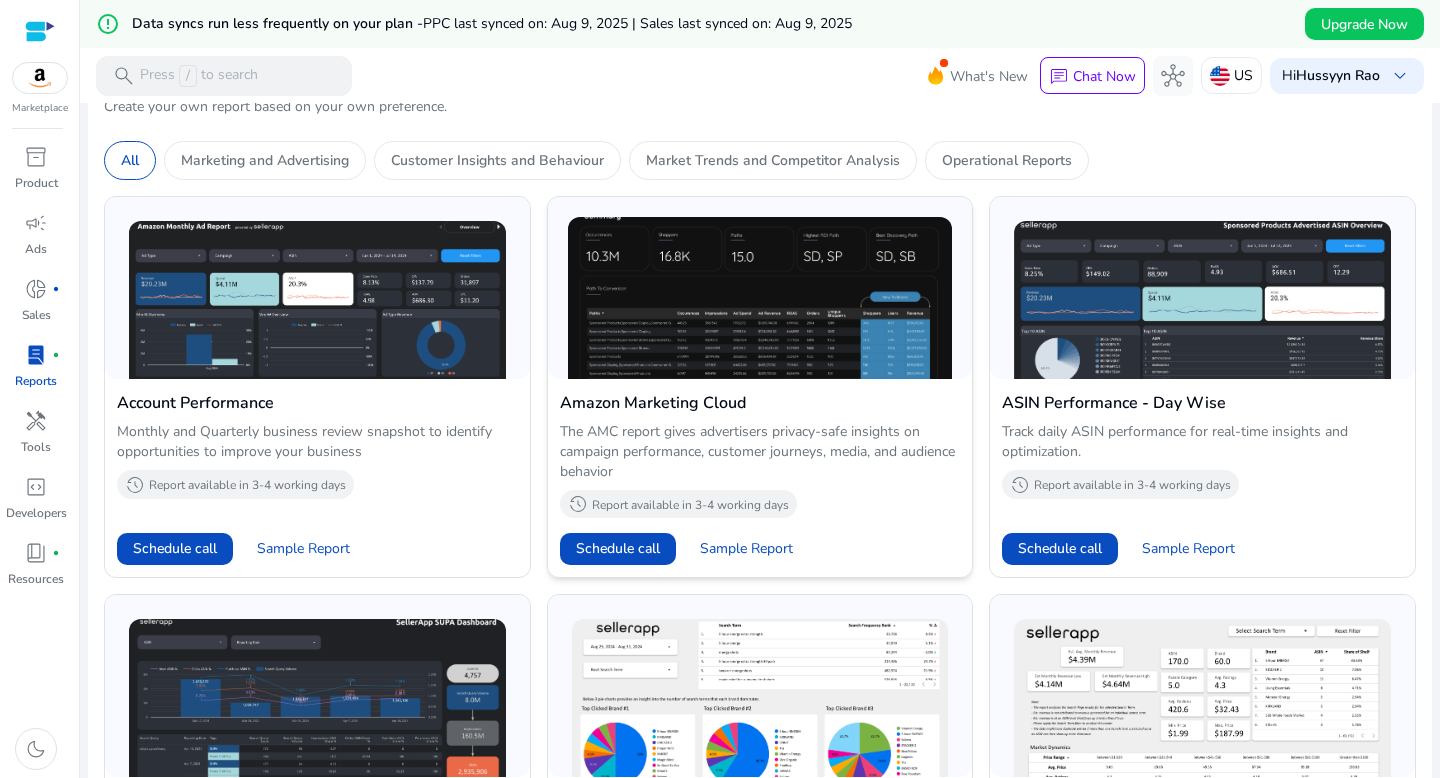scroll, scrollTop: 443, scrollLeft: 0, axis: vertical 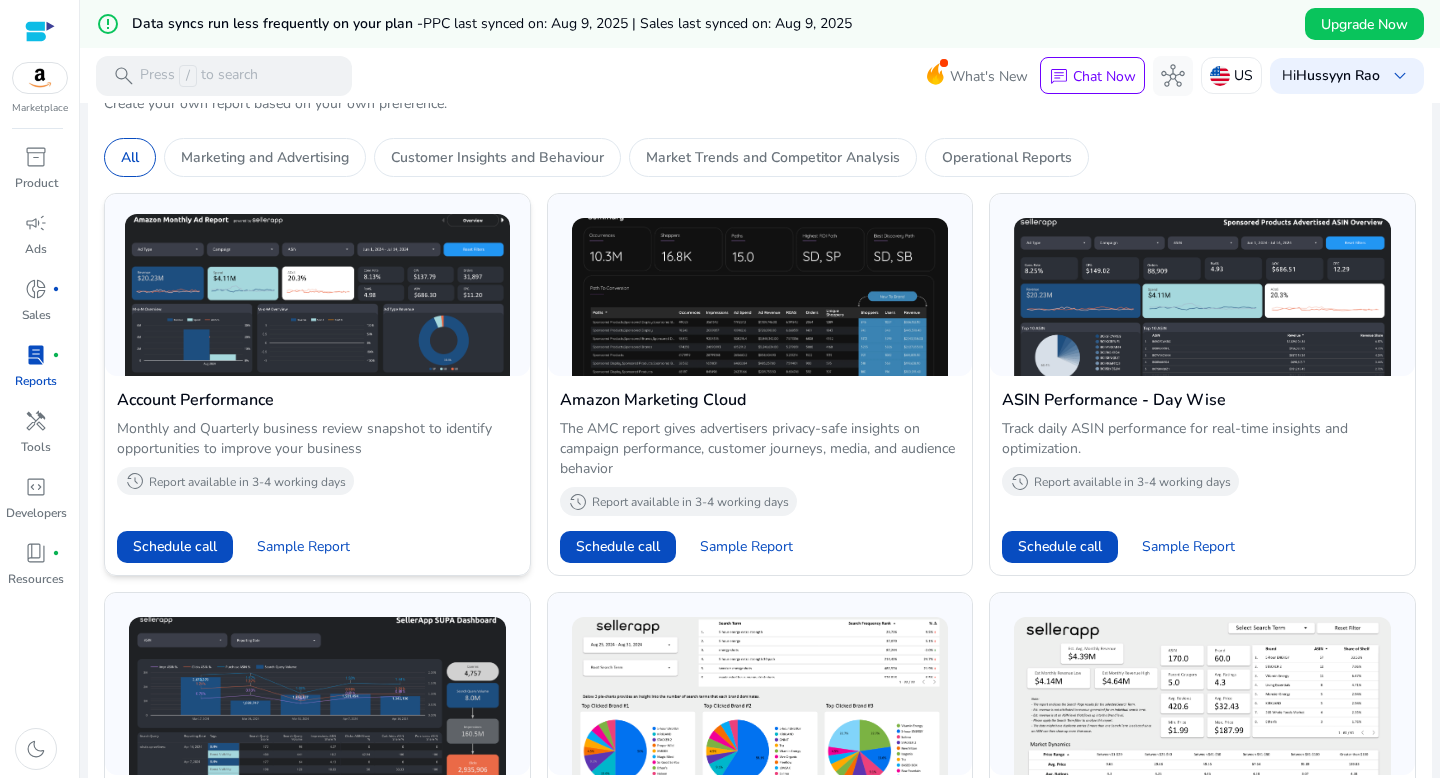 click 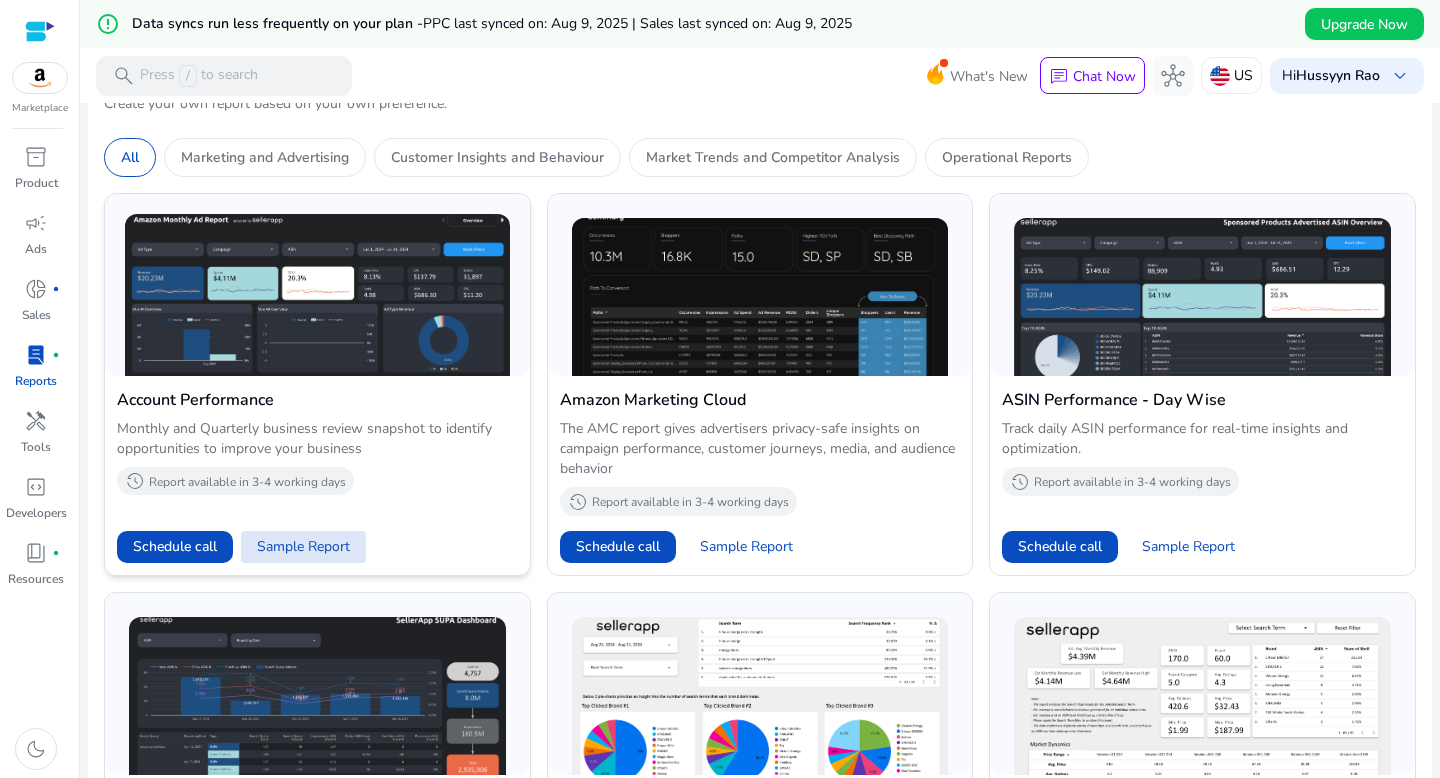 click on "Sample Report" 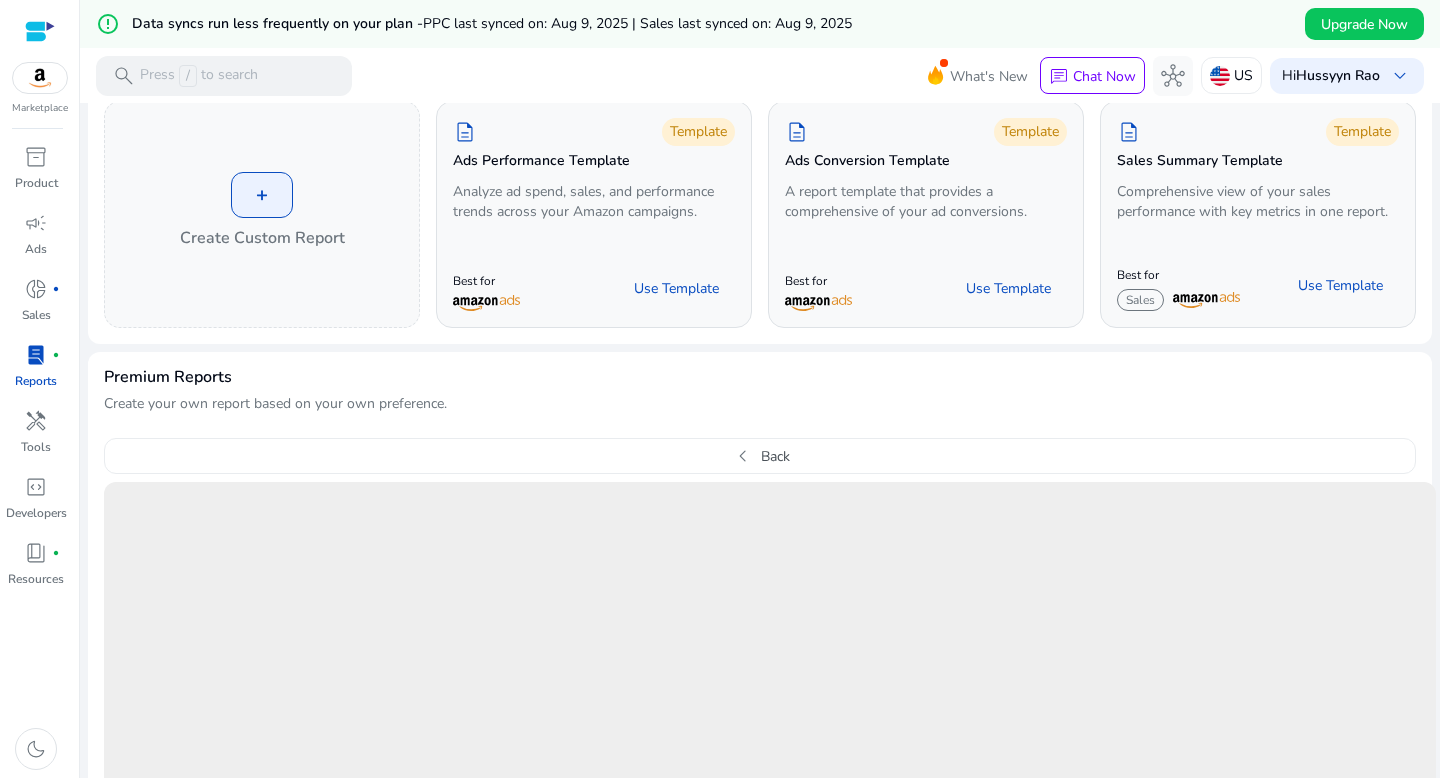 scroll, scrollTop: 148, scrollLeft: 0, axis: vertical 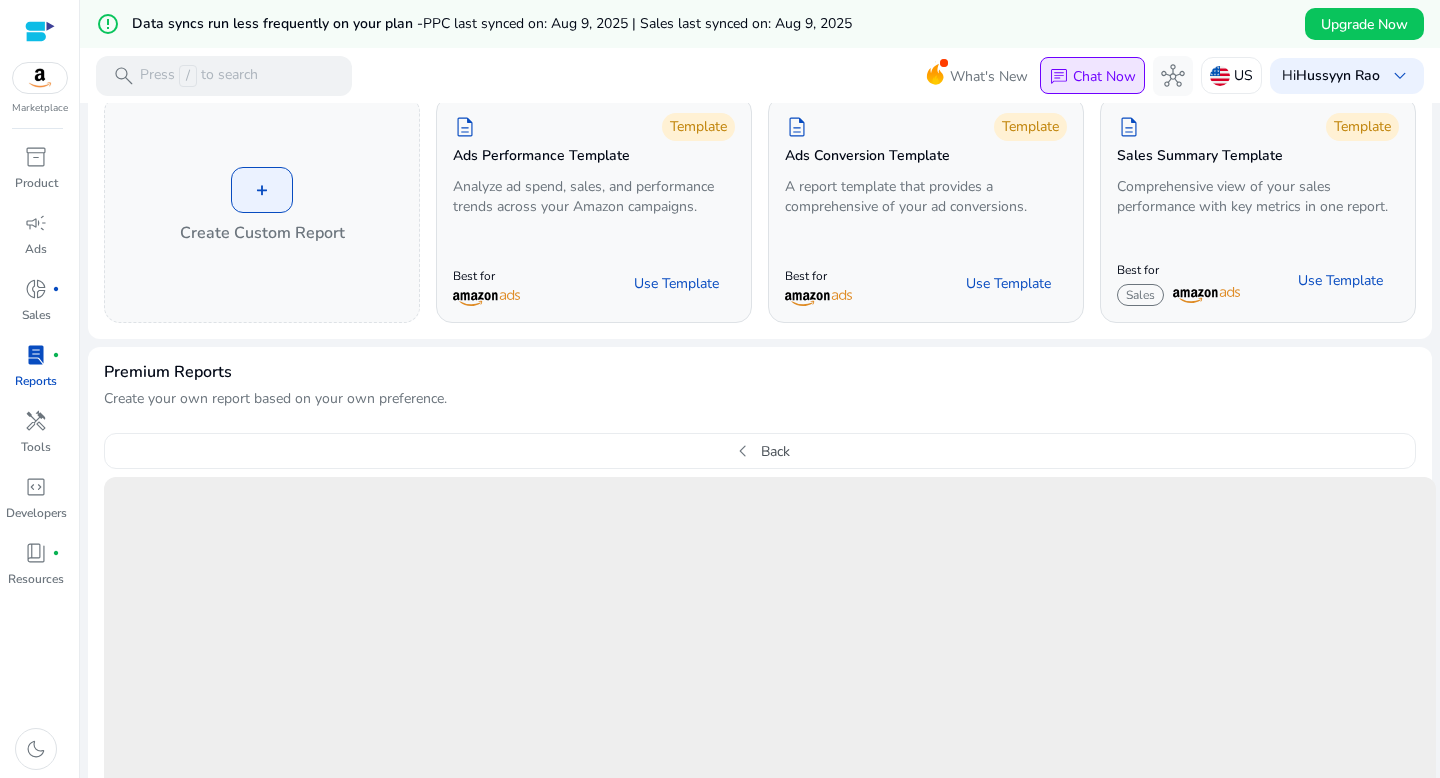 click on "Chat Now" at bounding box center (1104, 76) 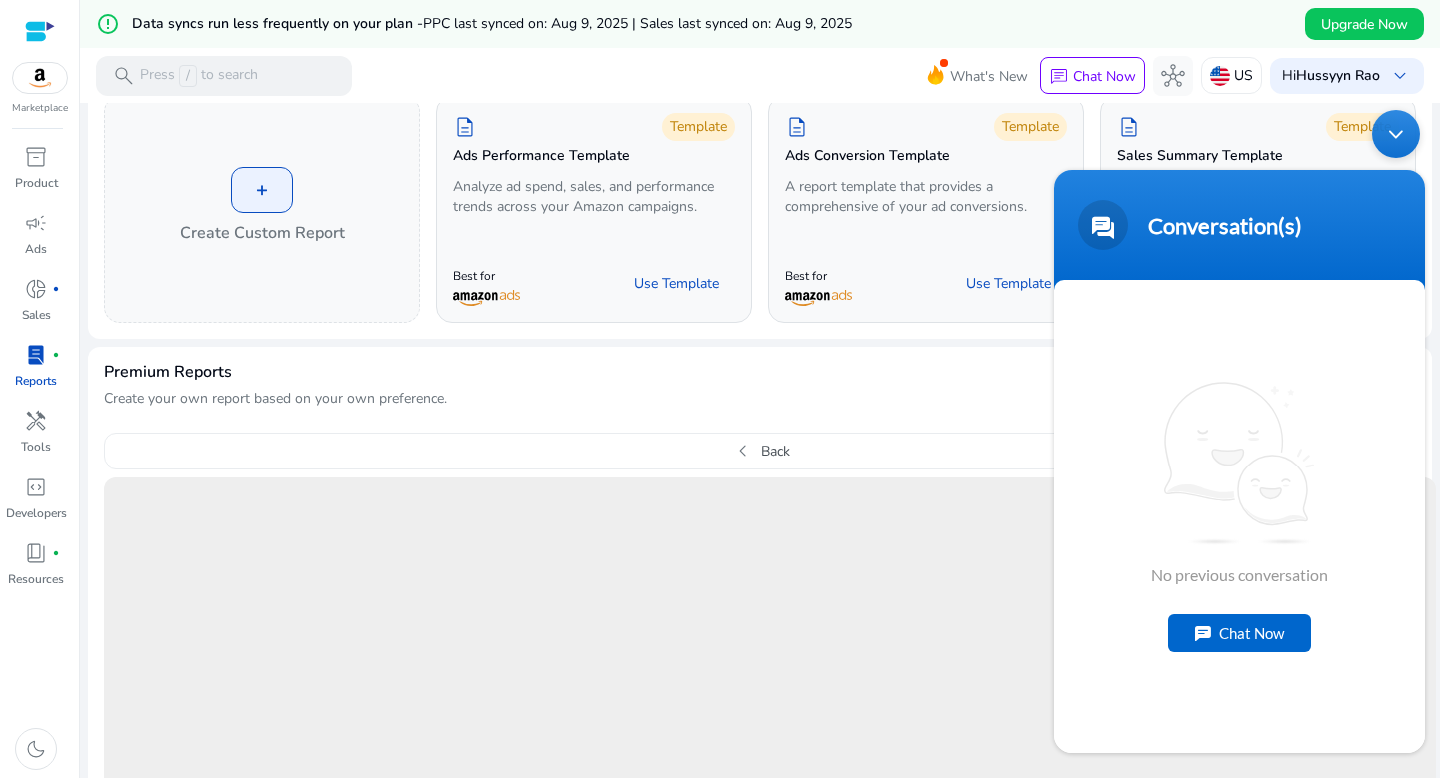 click on "Chat Now" at bounding box center [1239, 633] 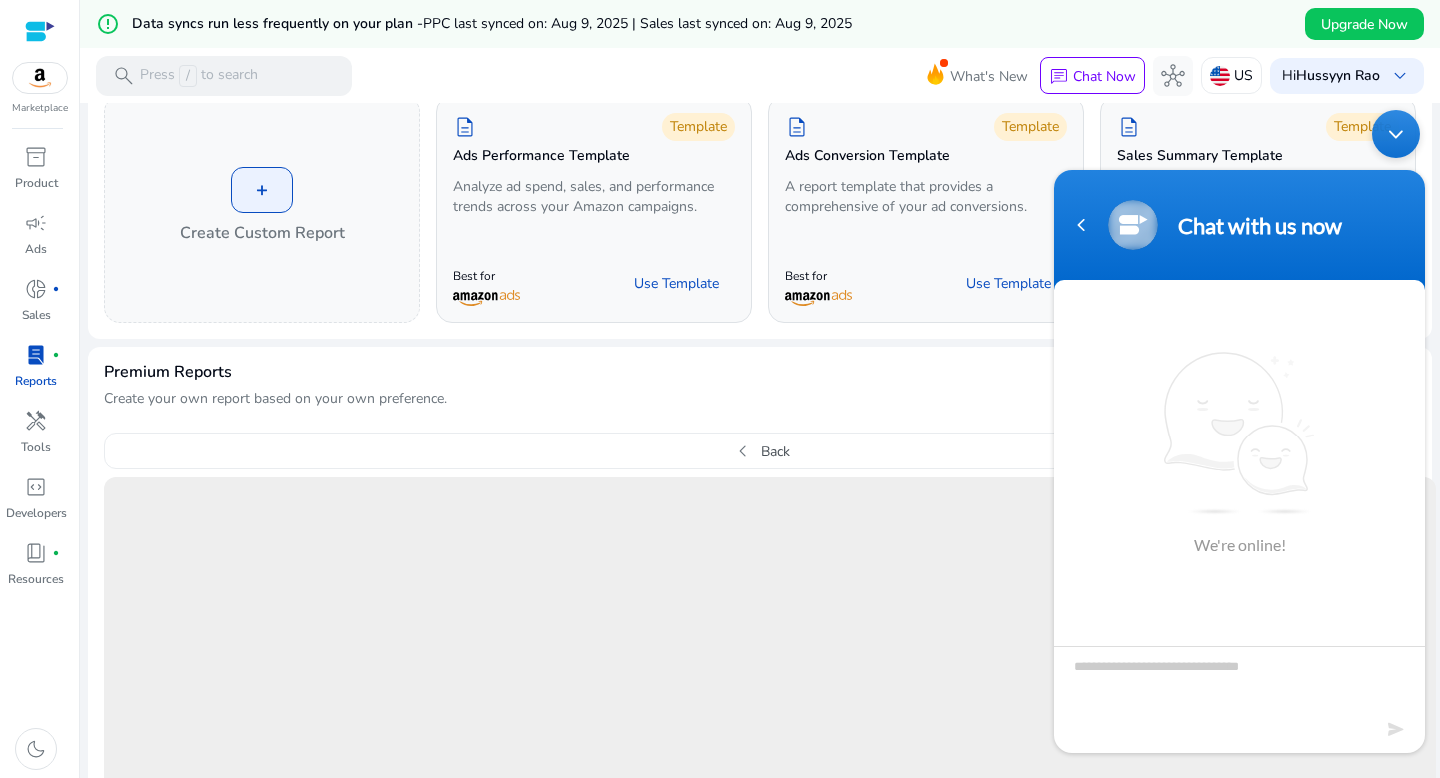 click at bounding box center [1239, 681] 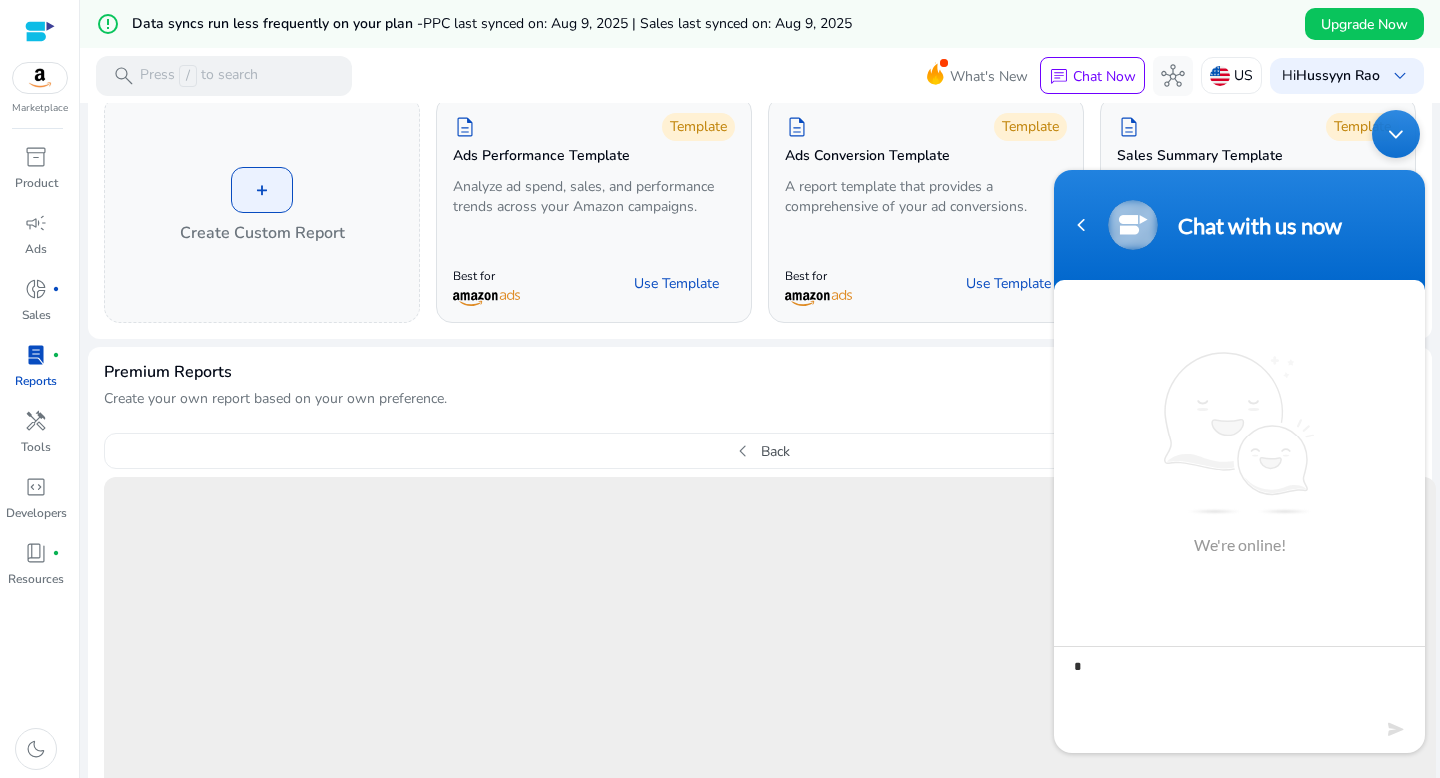 type on "**" 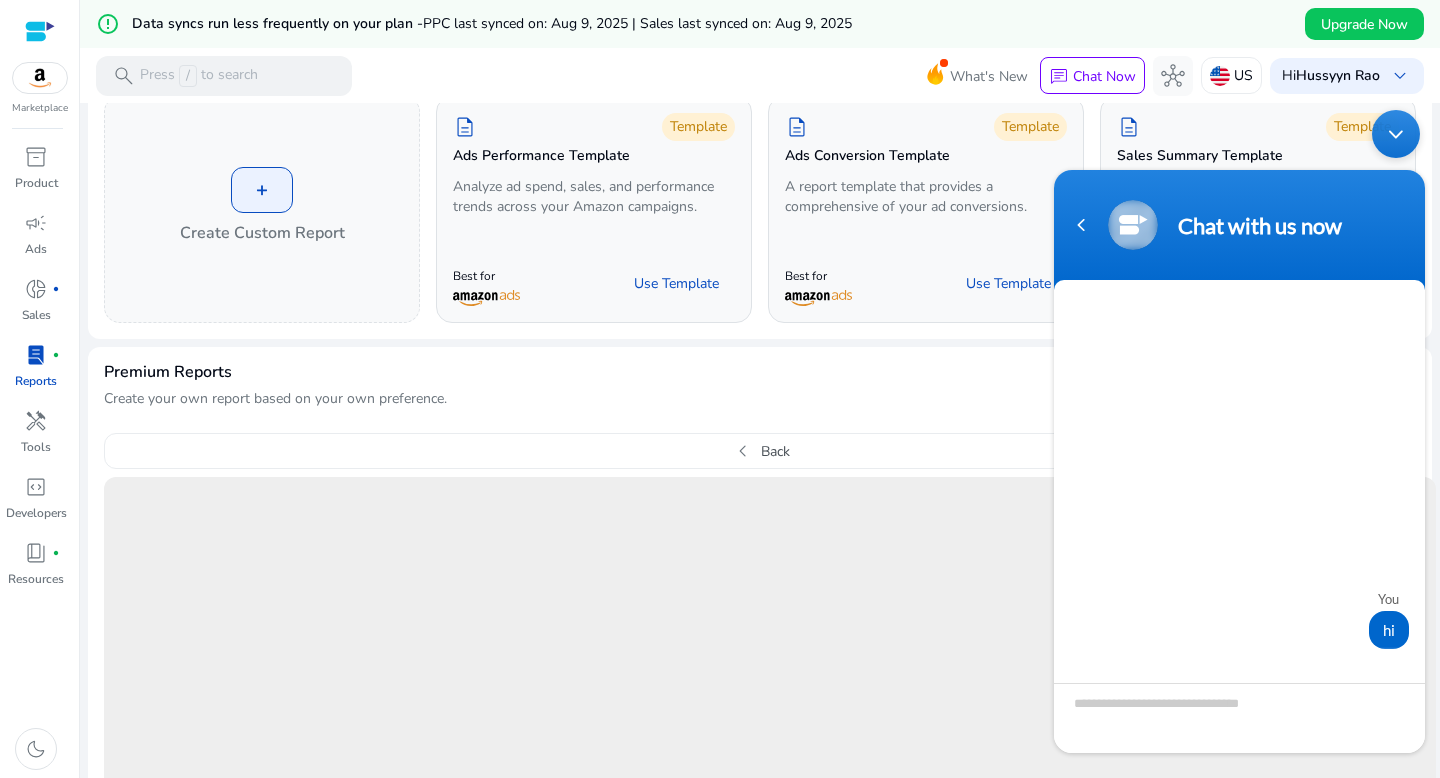scroll, scrollTop: 91, scrollLeft: 0, axis: vertical 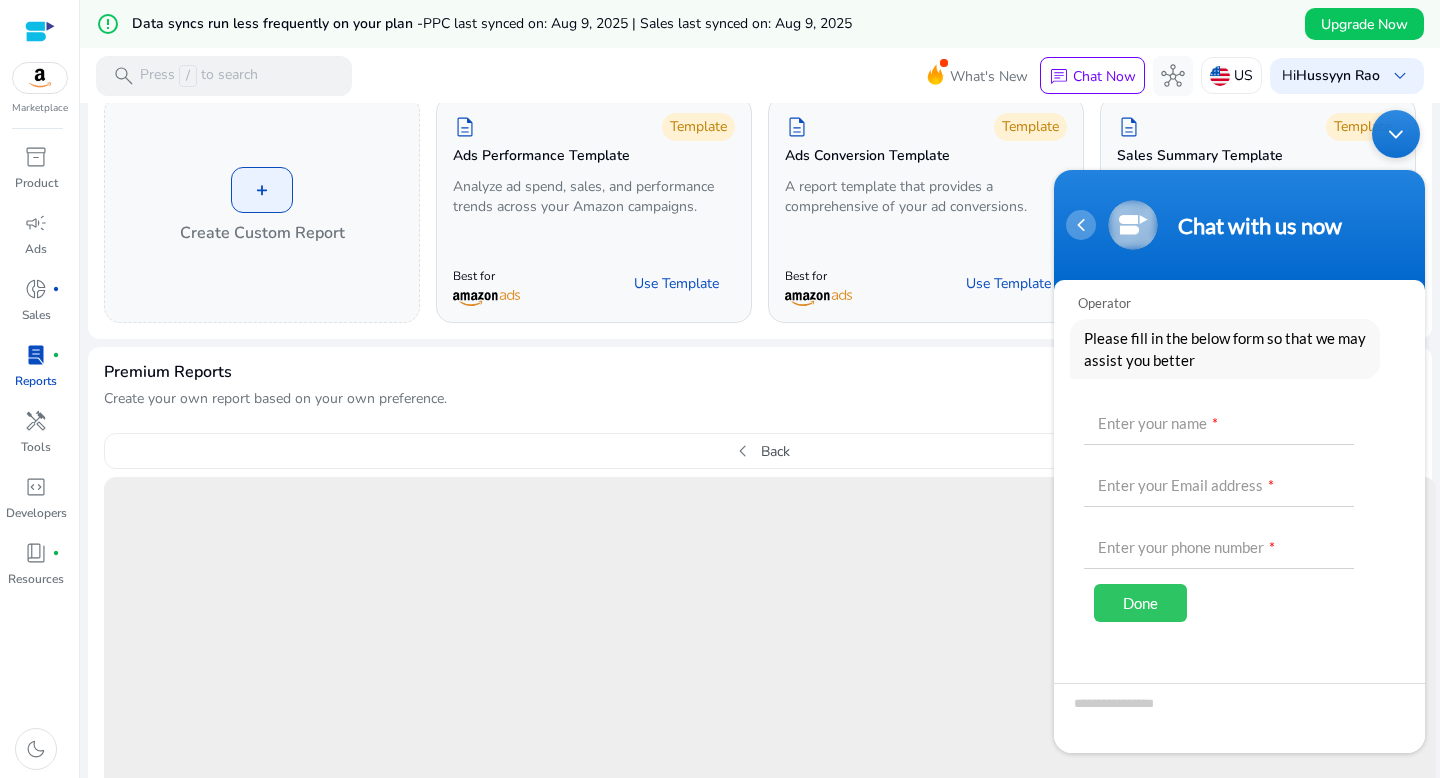 click at bounding box center [1081, 225] 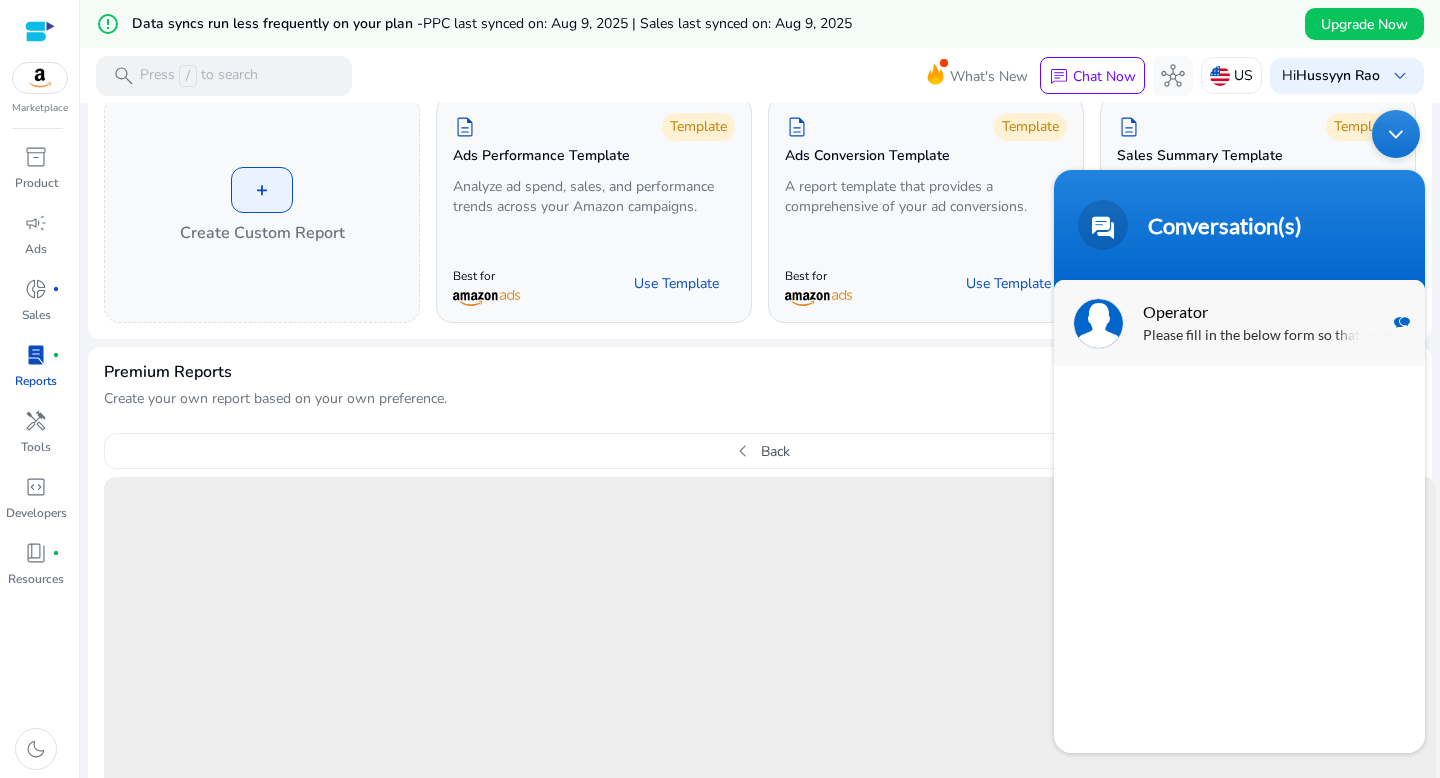 click on "Please fill in the below form so that we may assist you better" at bounding box center [1269, 336] 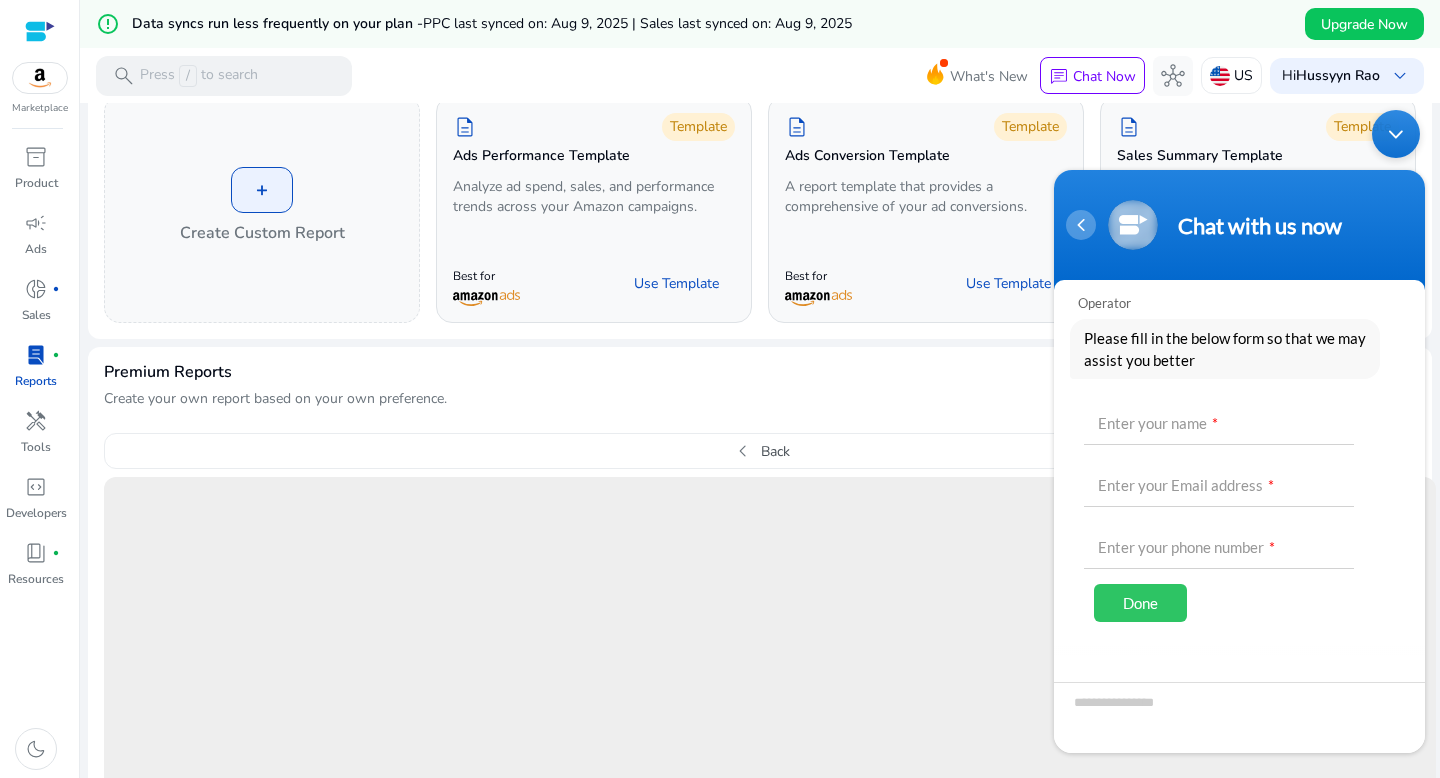 click at bounding box center [1081, 225] 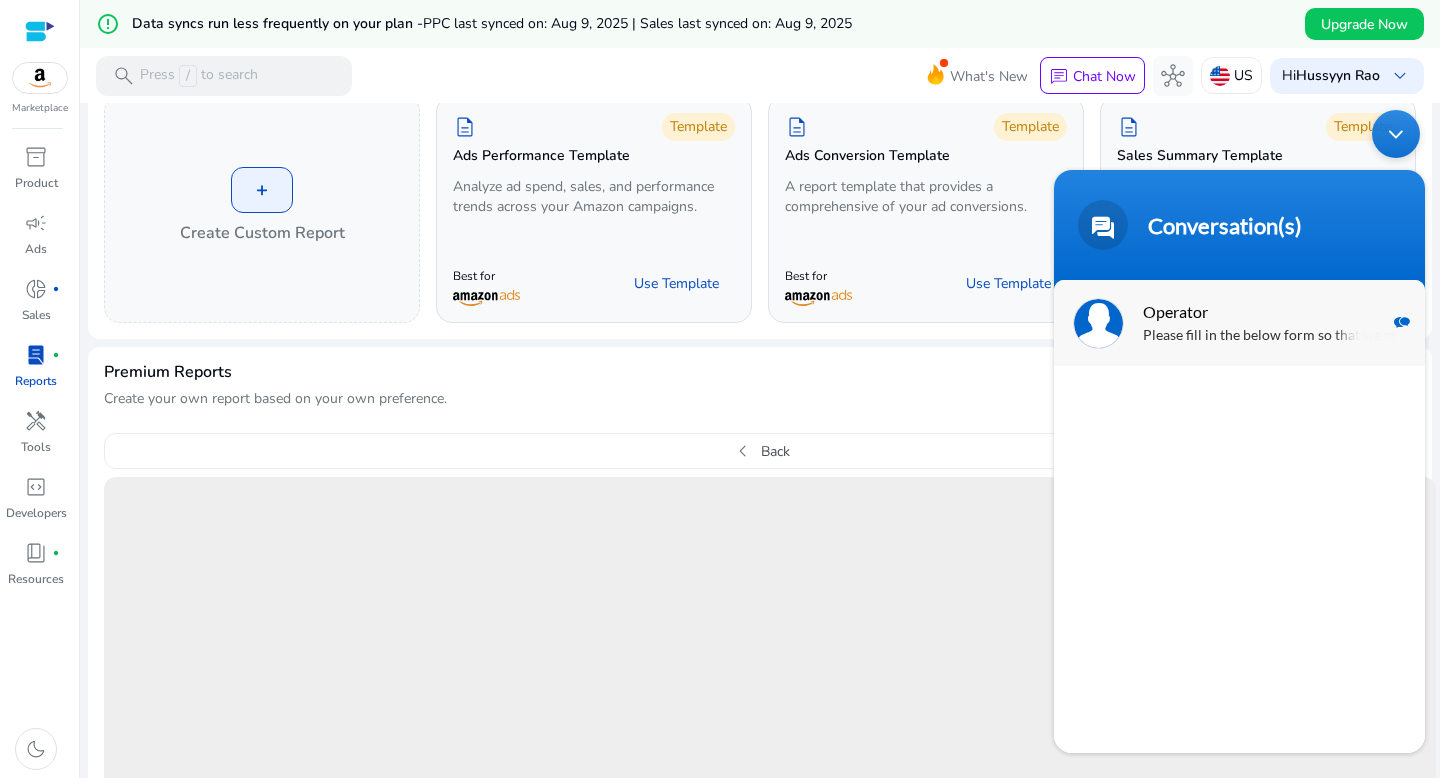 click on "Operator" at bounding box center [1237, 311] 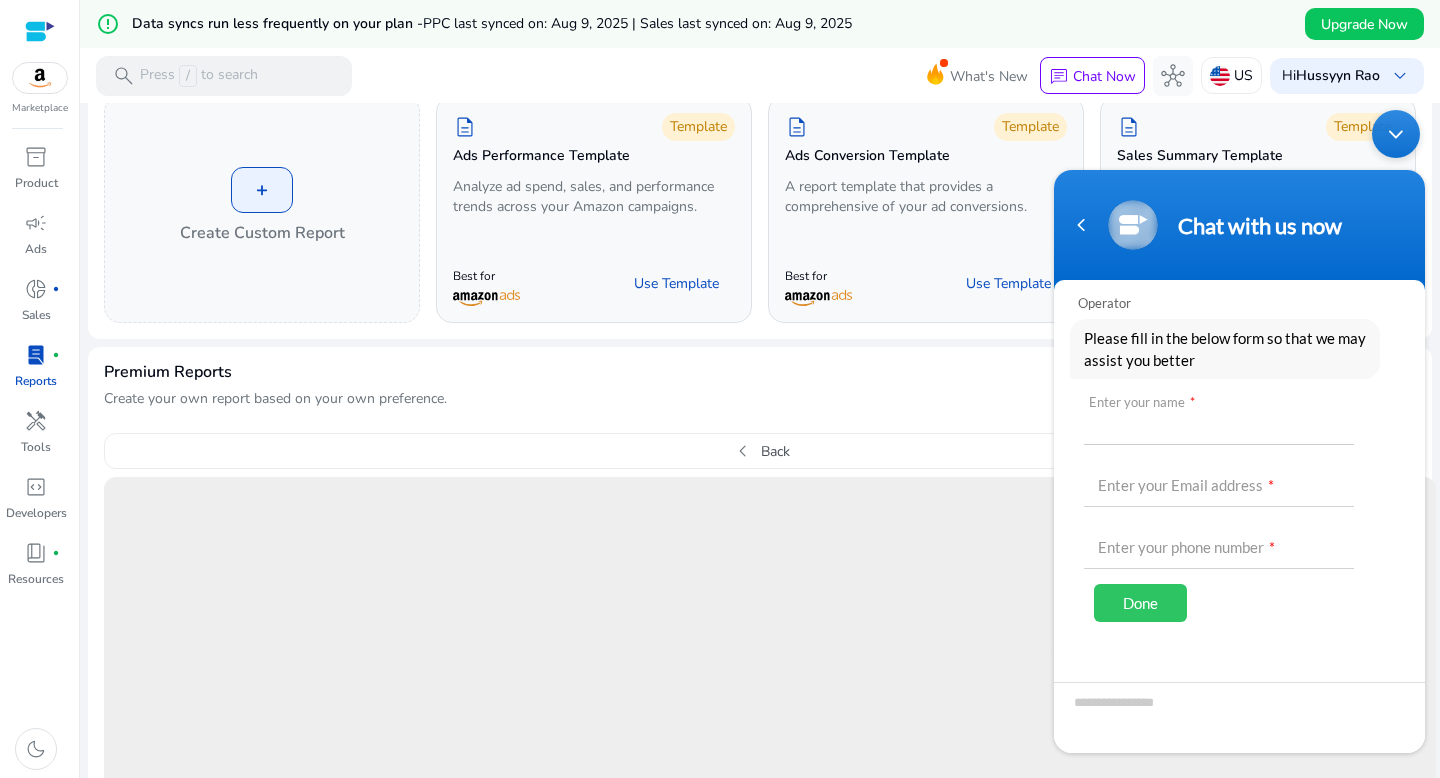 click at bounding box center (1219, 421) 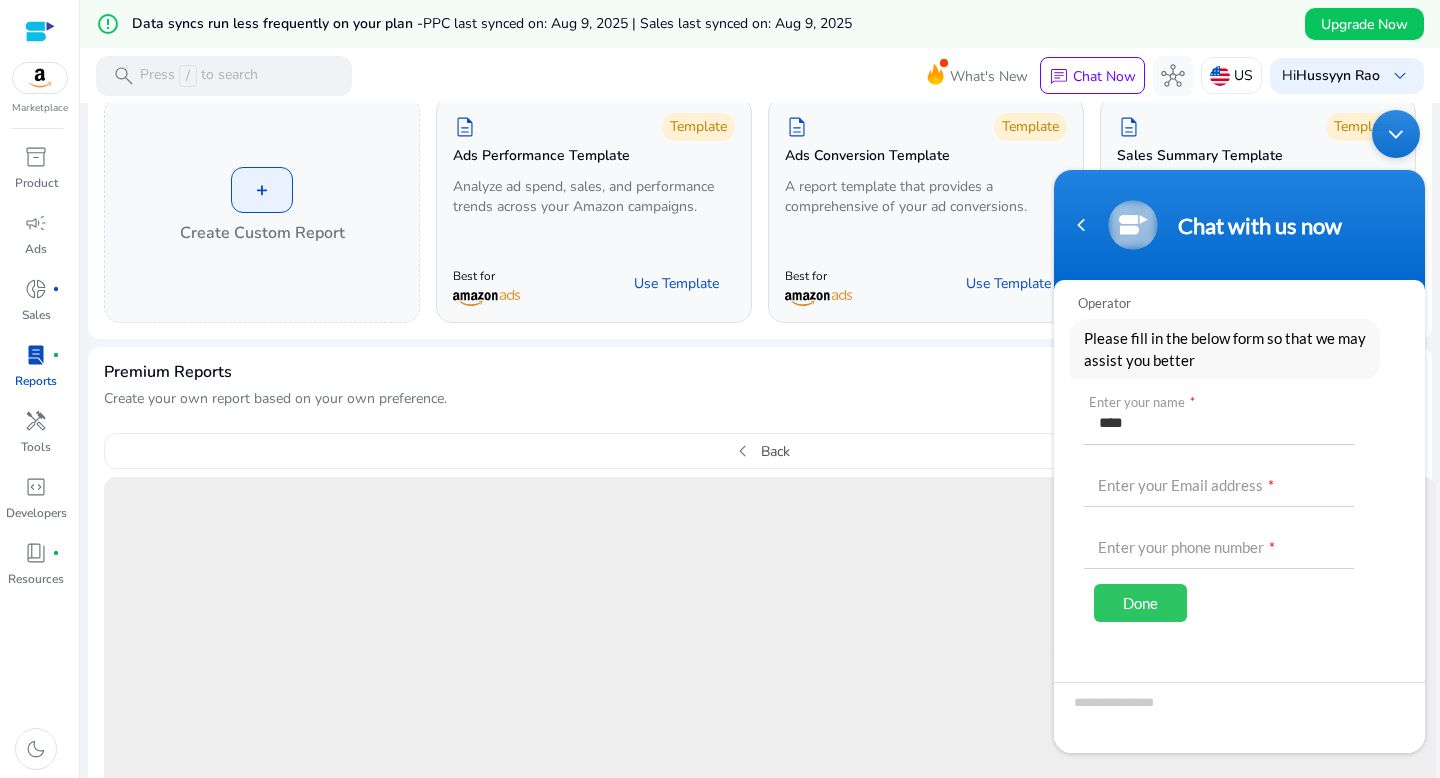 type on "****" 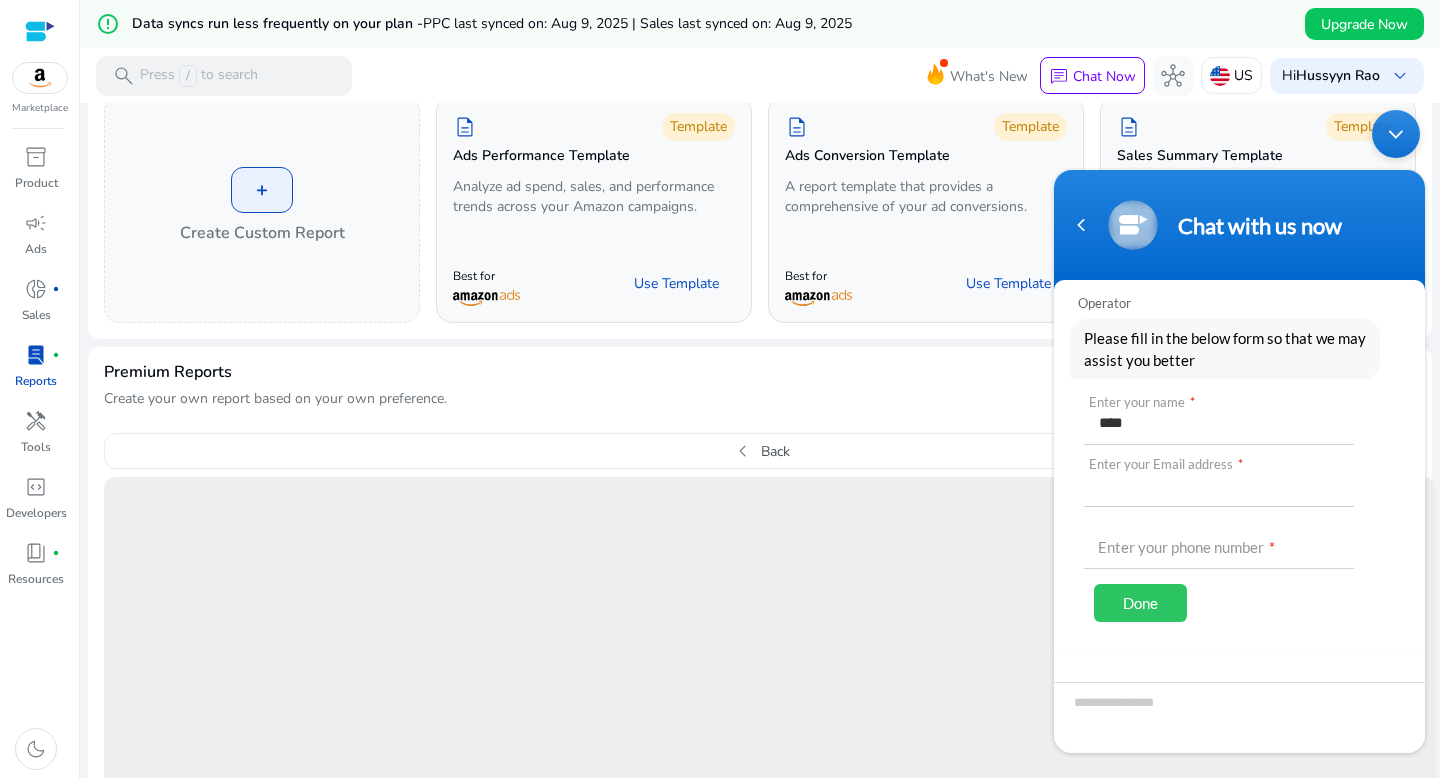 click at bounding box center (1219, 483) 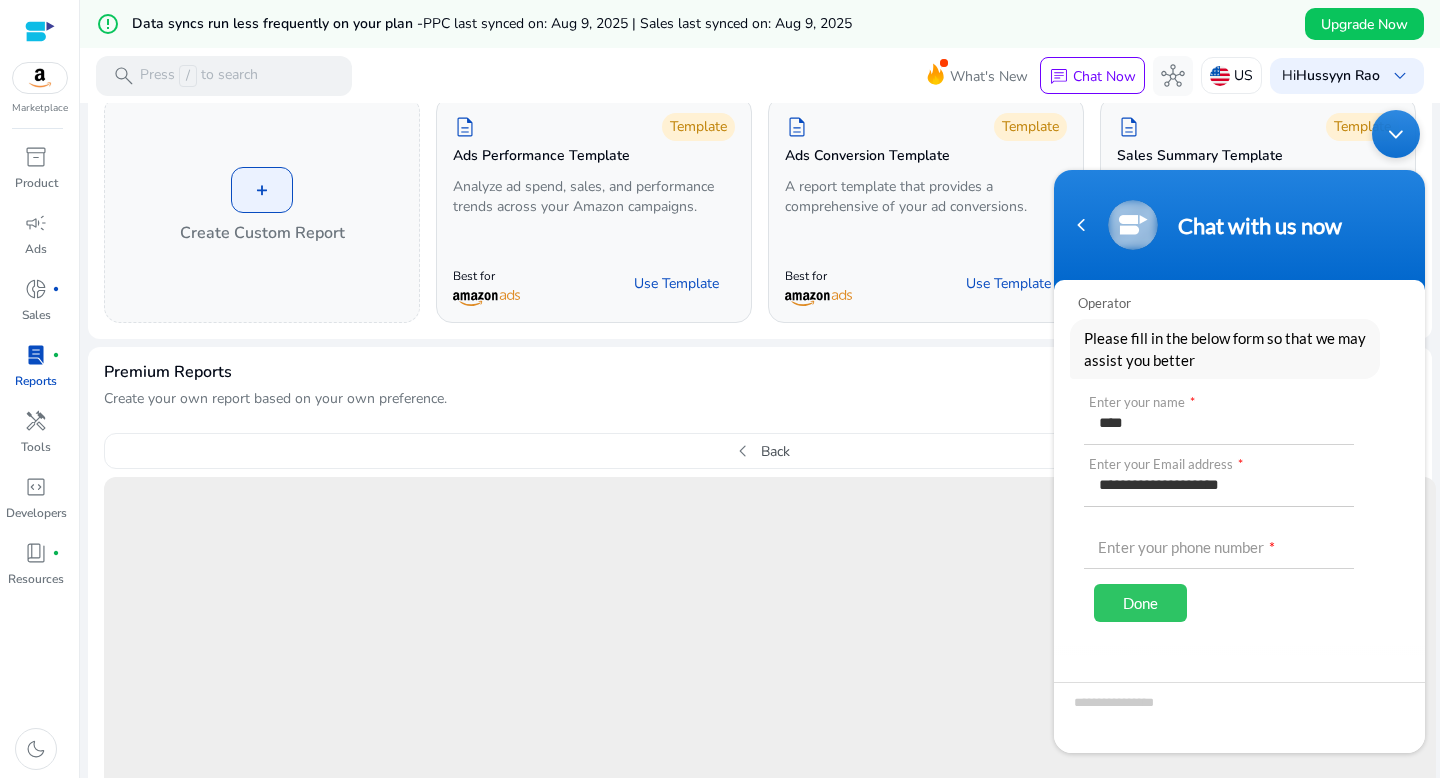 type on "**********" 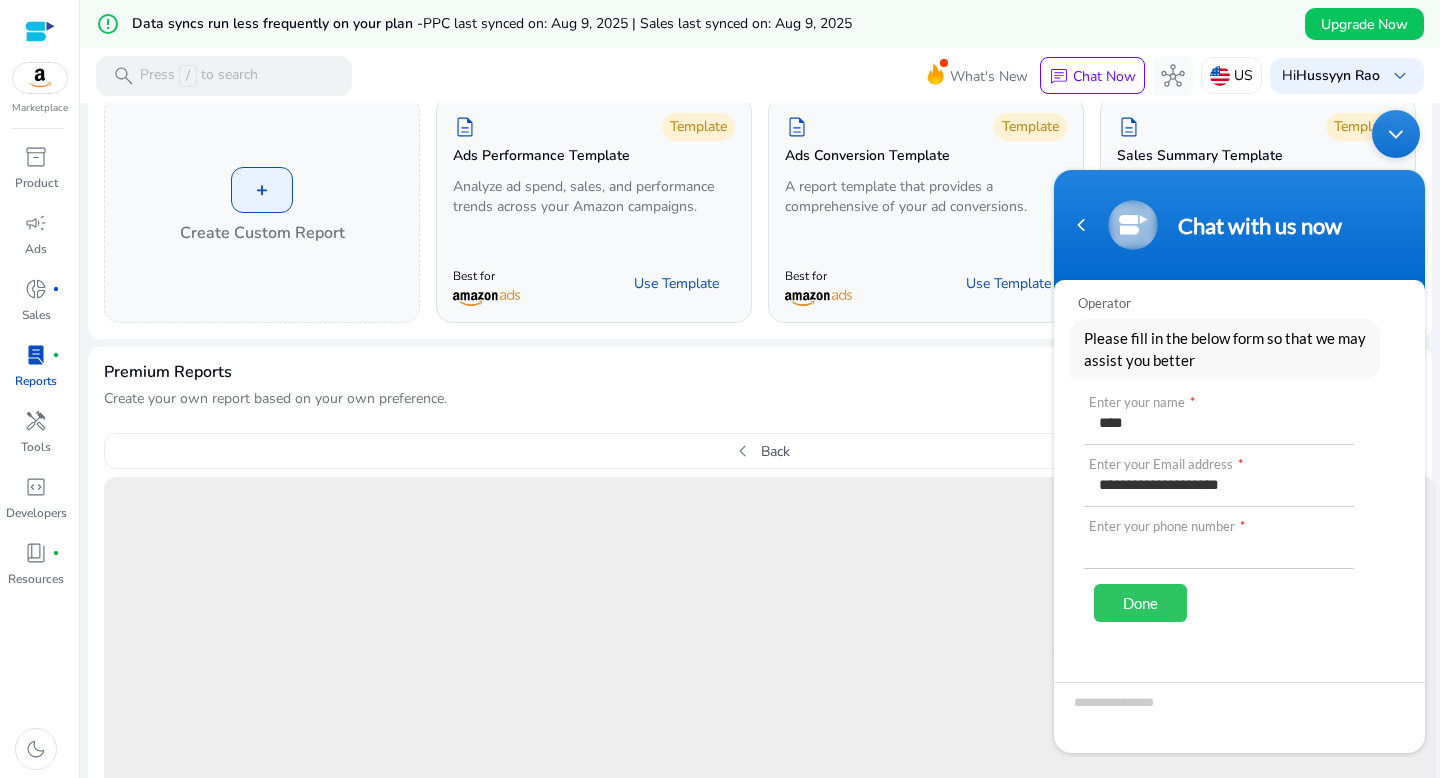 click at bounding box center (1219, 545) 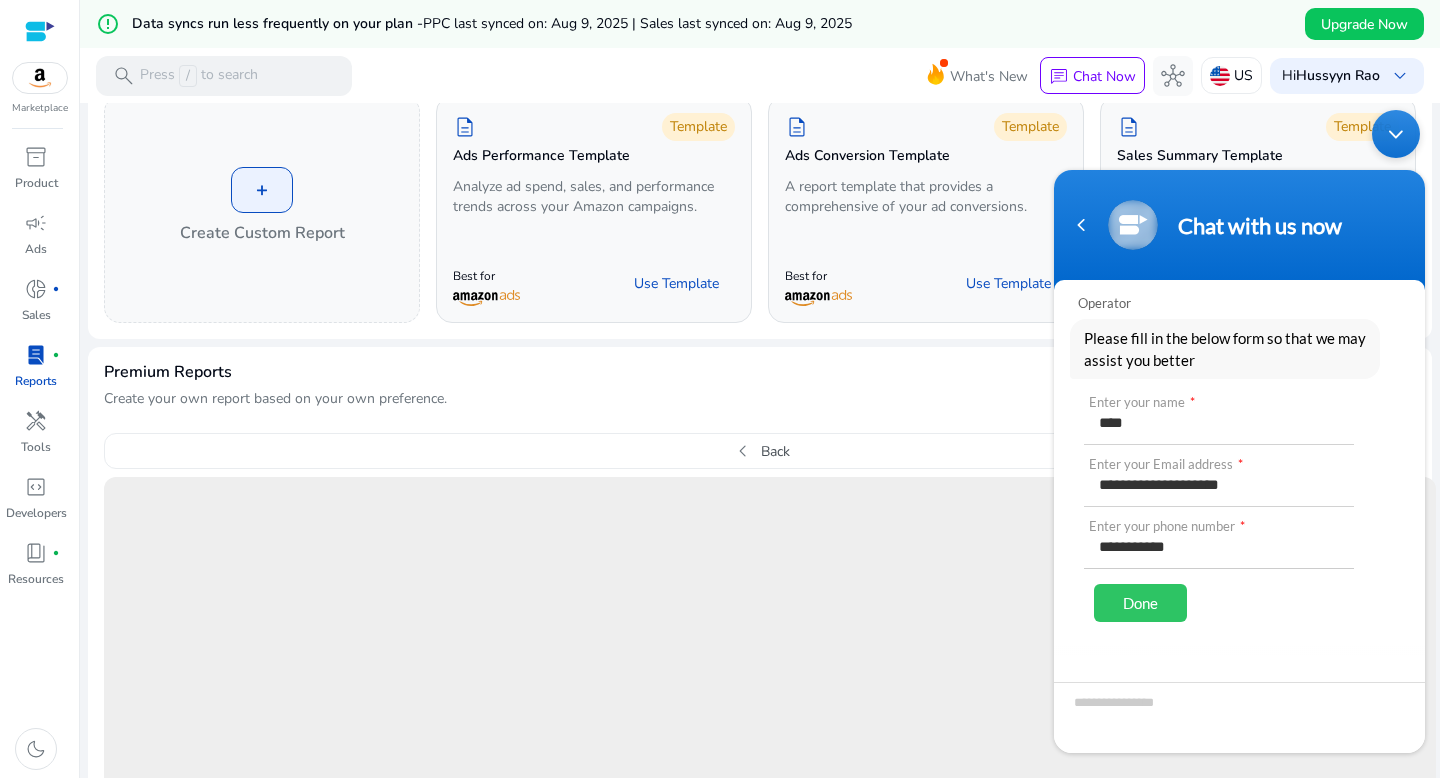 type on "**********" 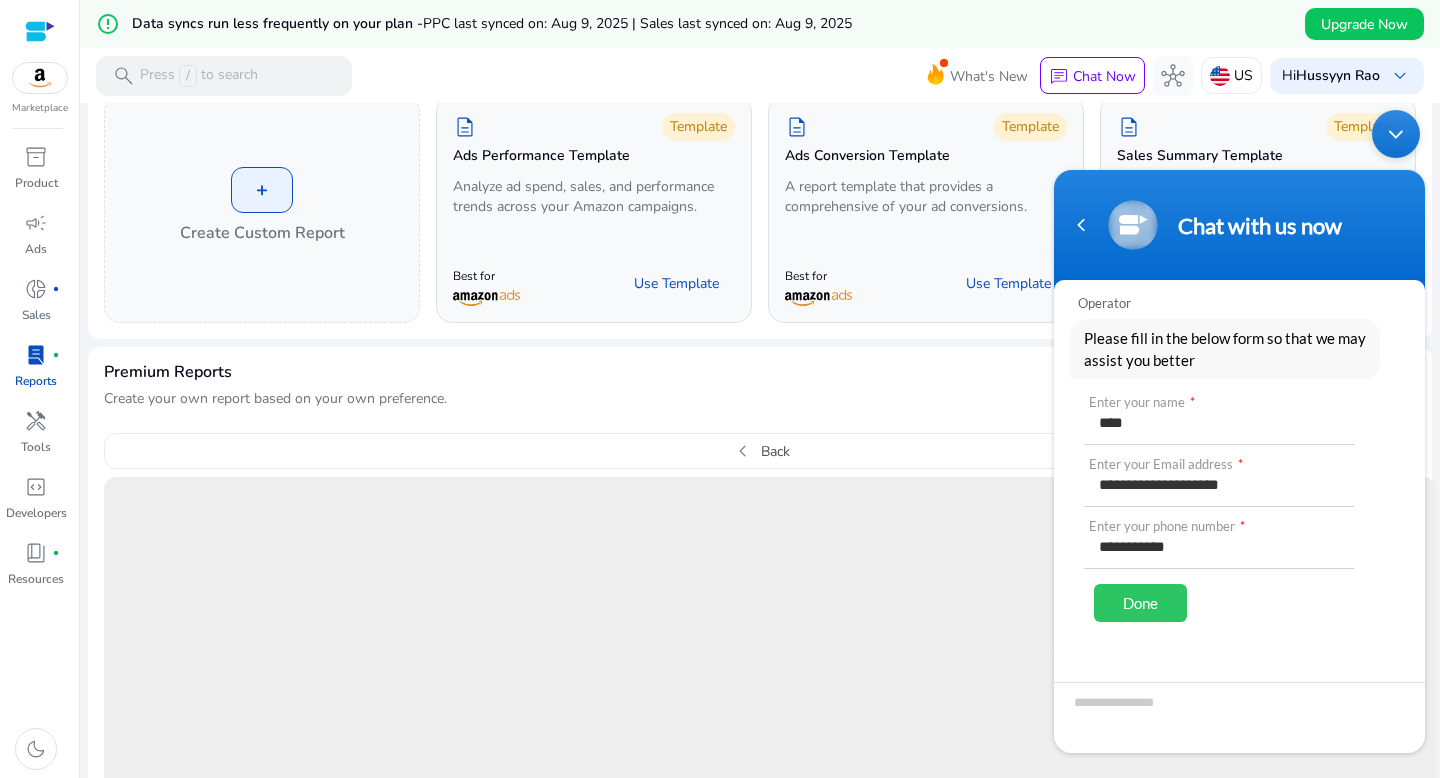 click on "Done" at bounding box center [1140, 603] 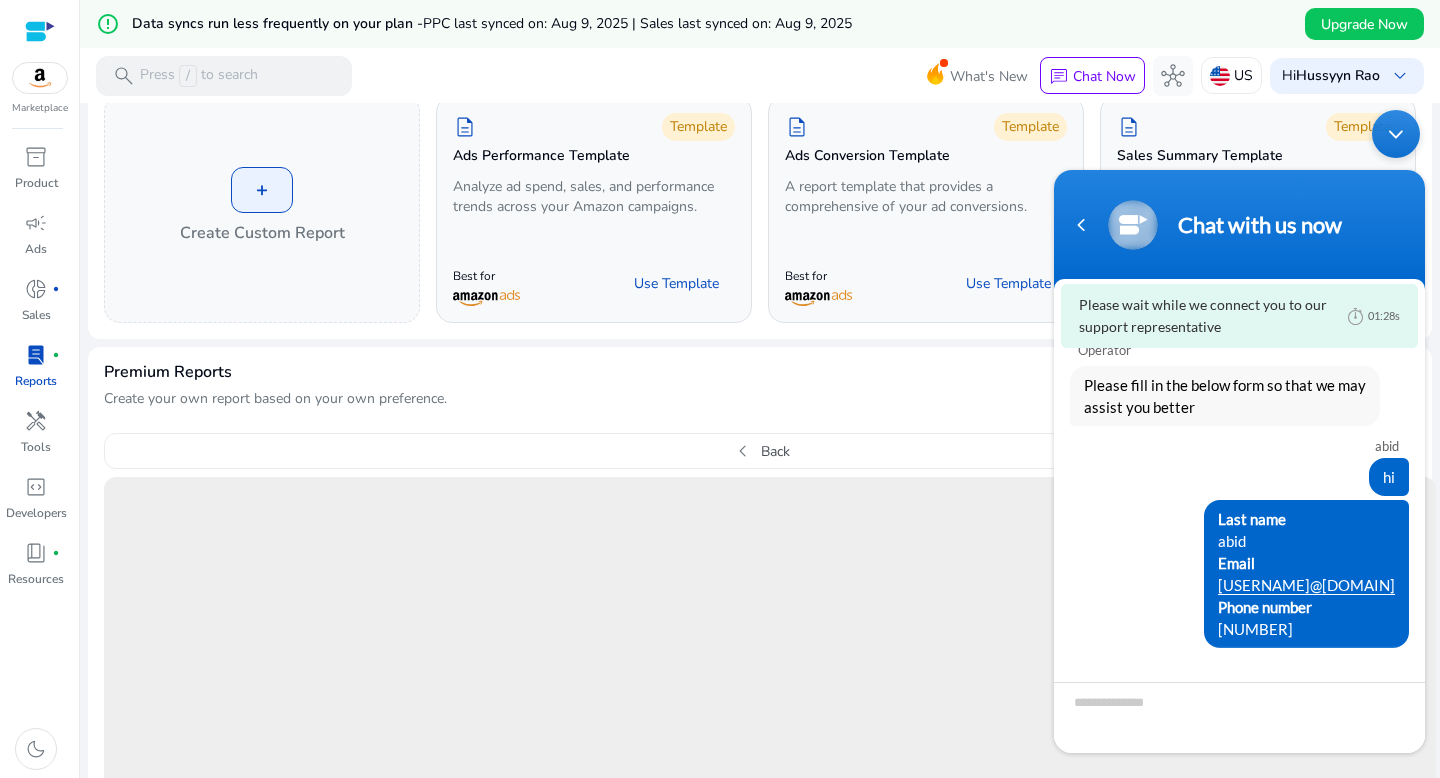 scroll, scrollTop: 9, scrollLeft: 0, axis: vertical 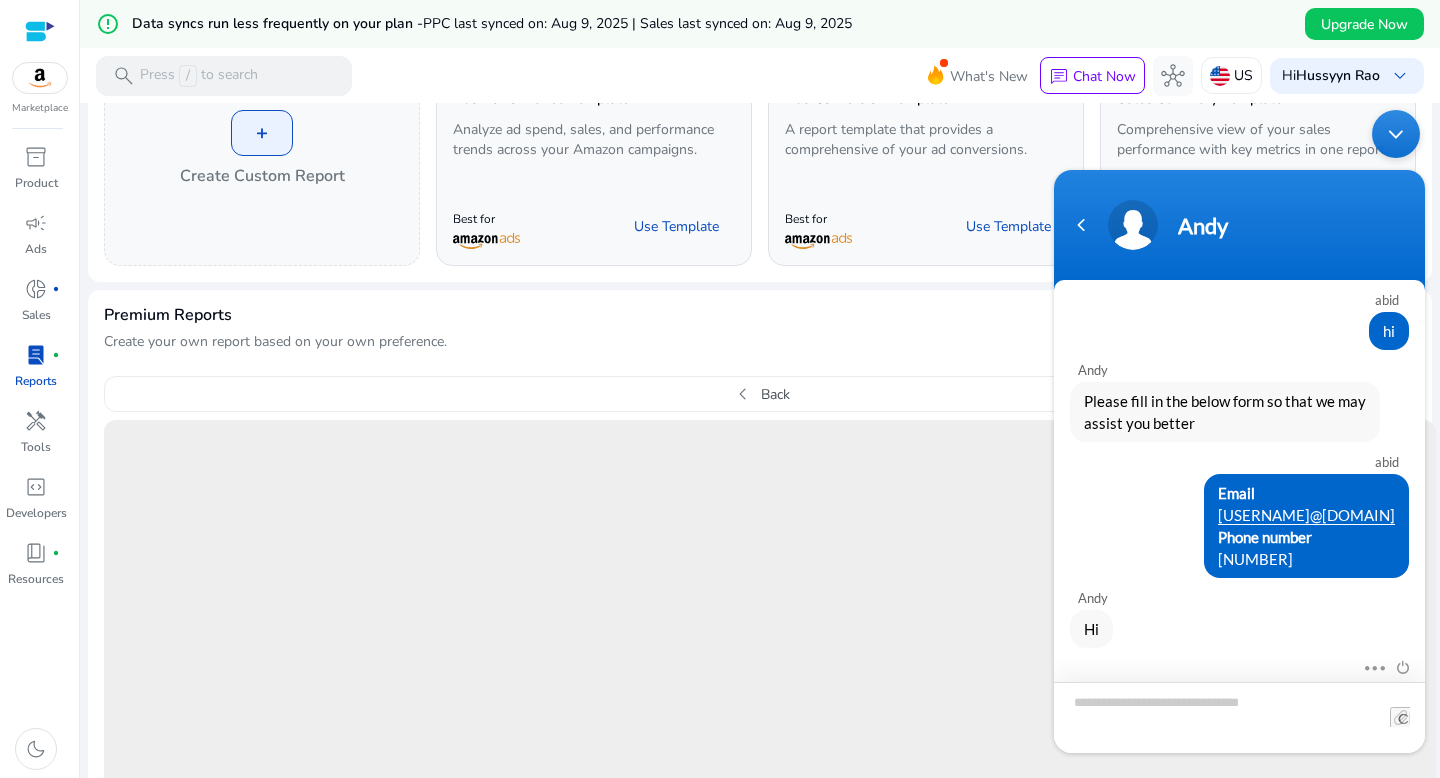 click at bounding box center (1239, 717) 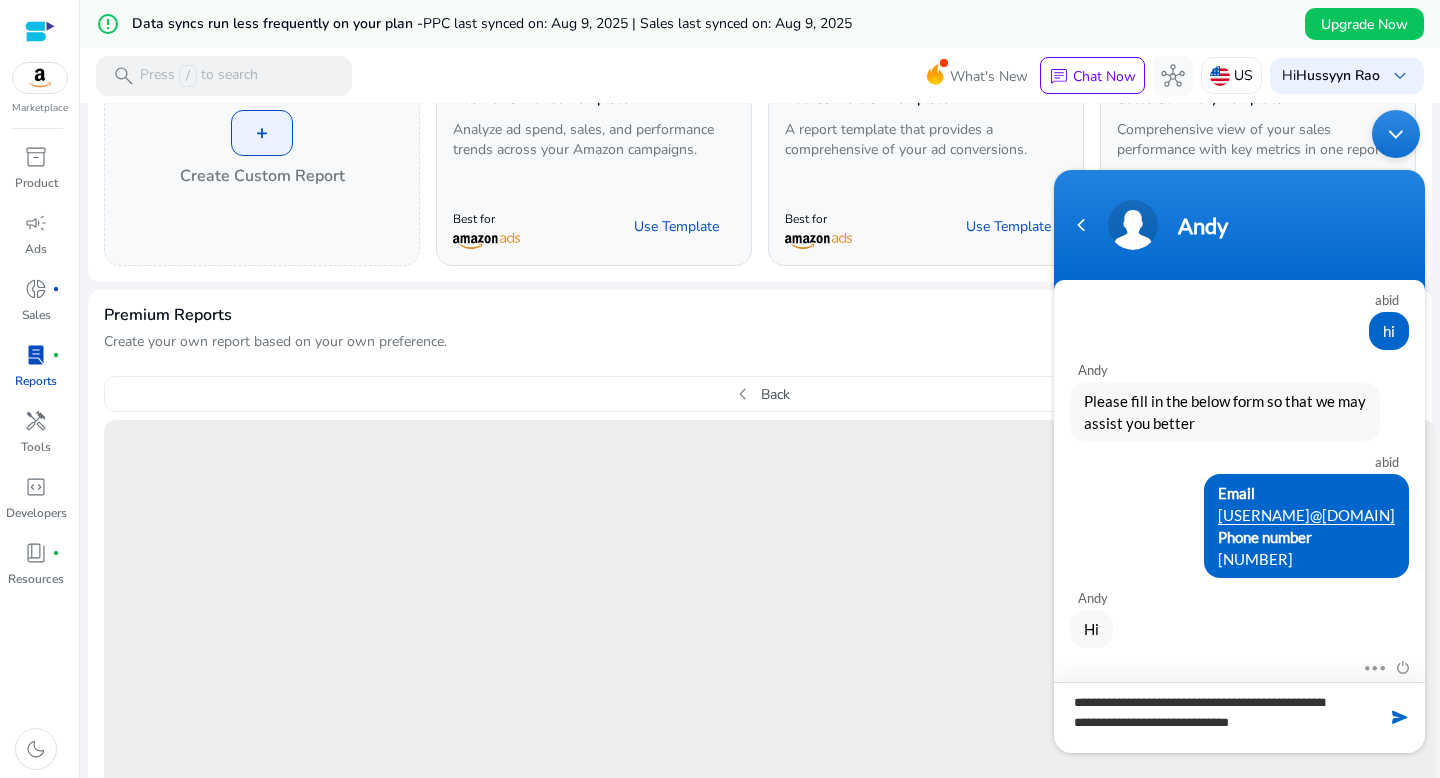 type on "**********" 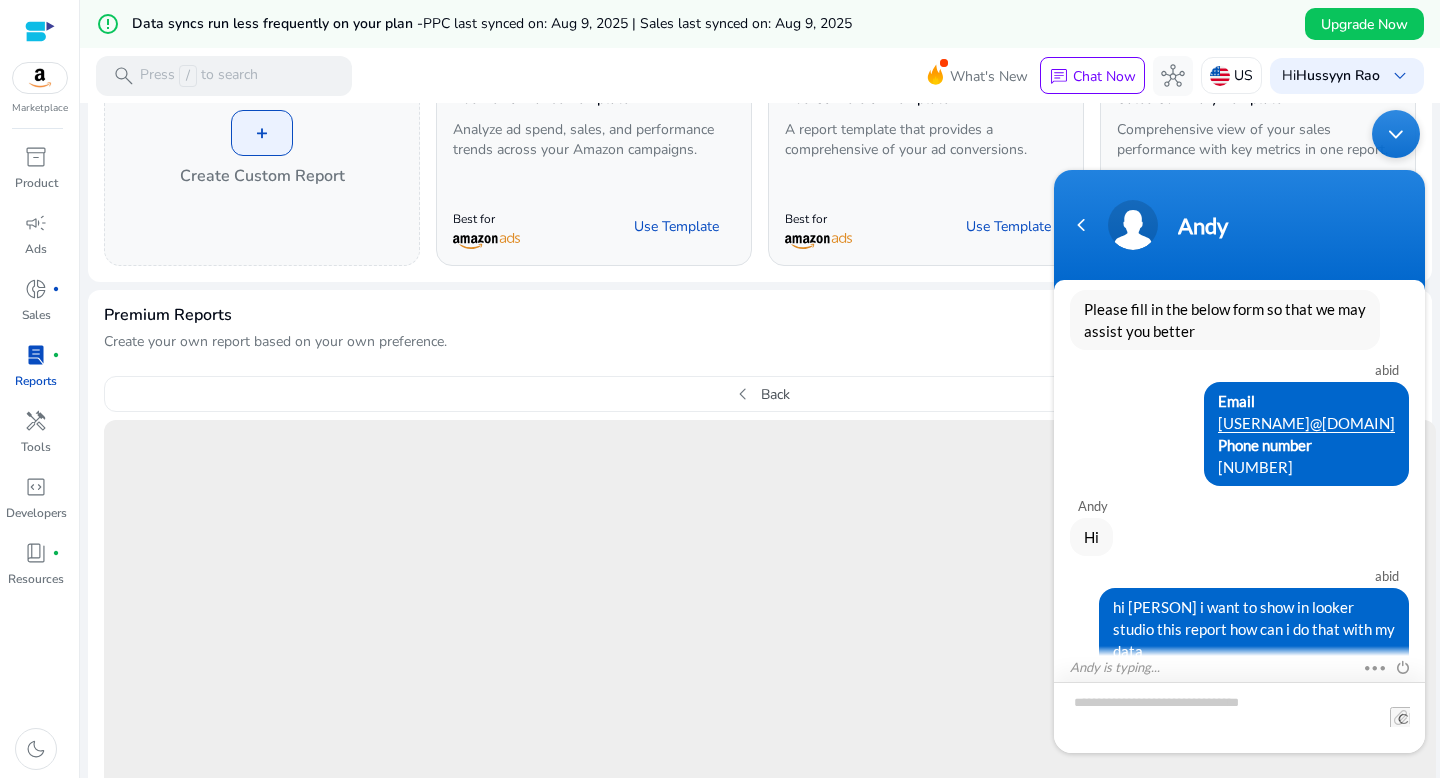 scroll, scrollTop: 182, scrollLeft: 0, axis: vertical 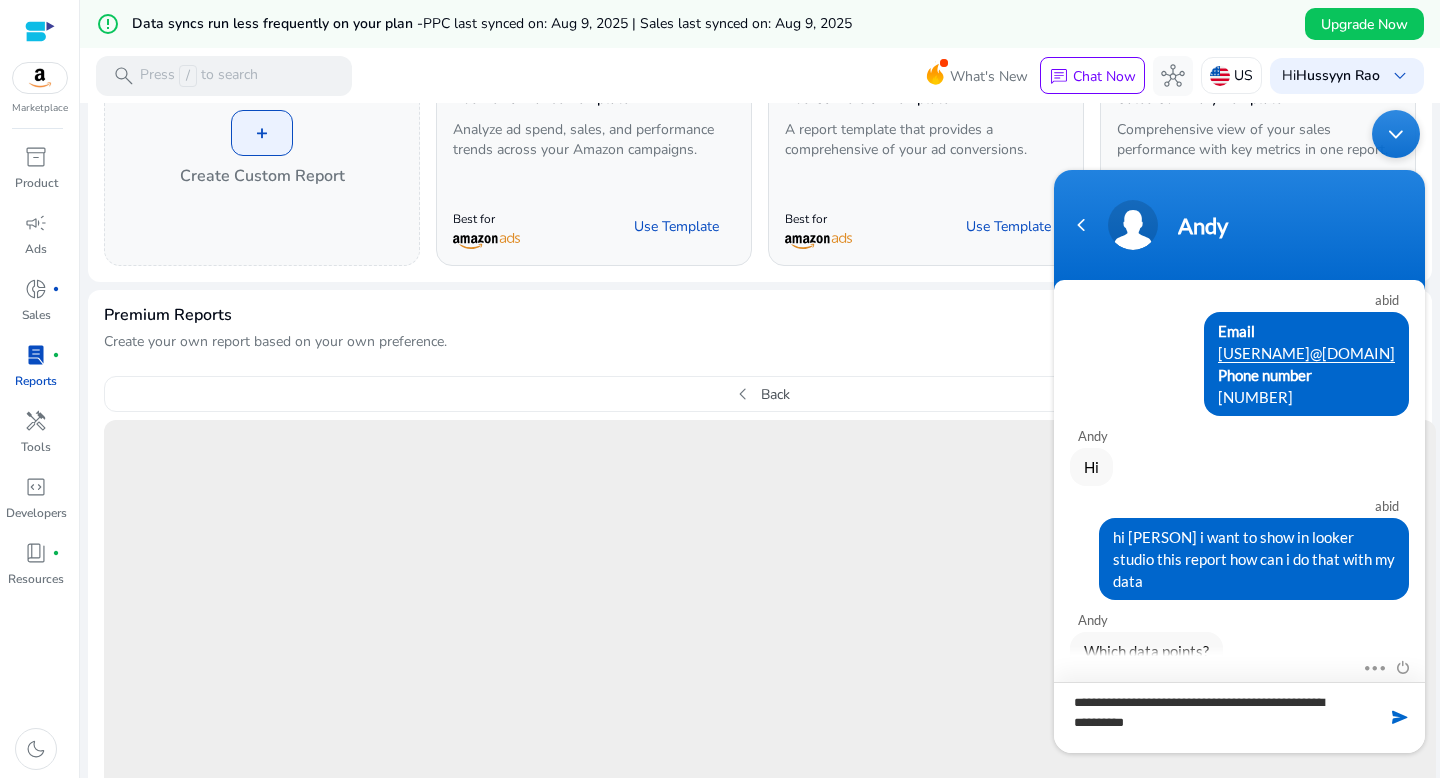 type on "**********" 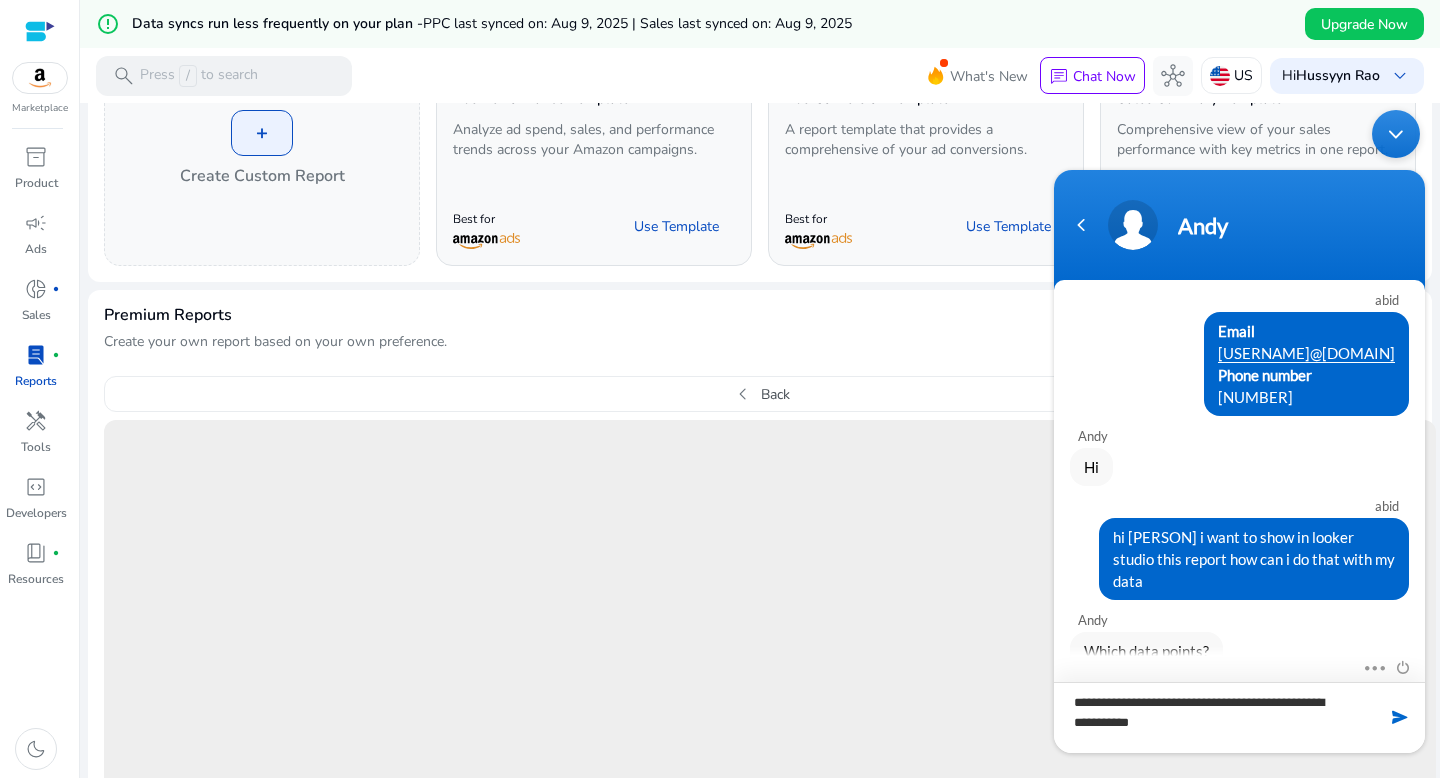 type 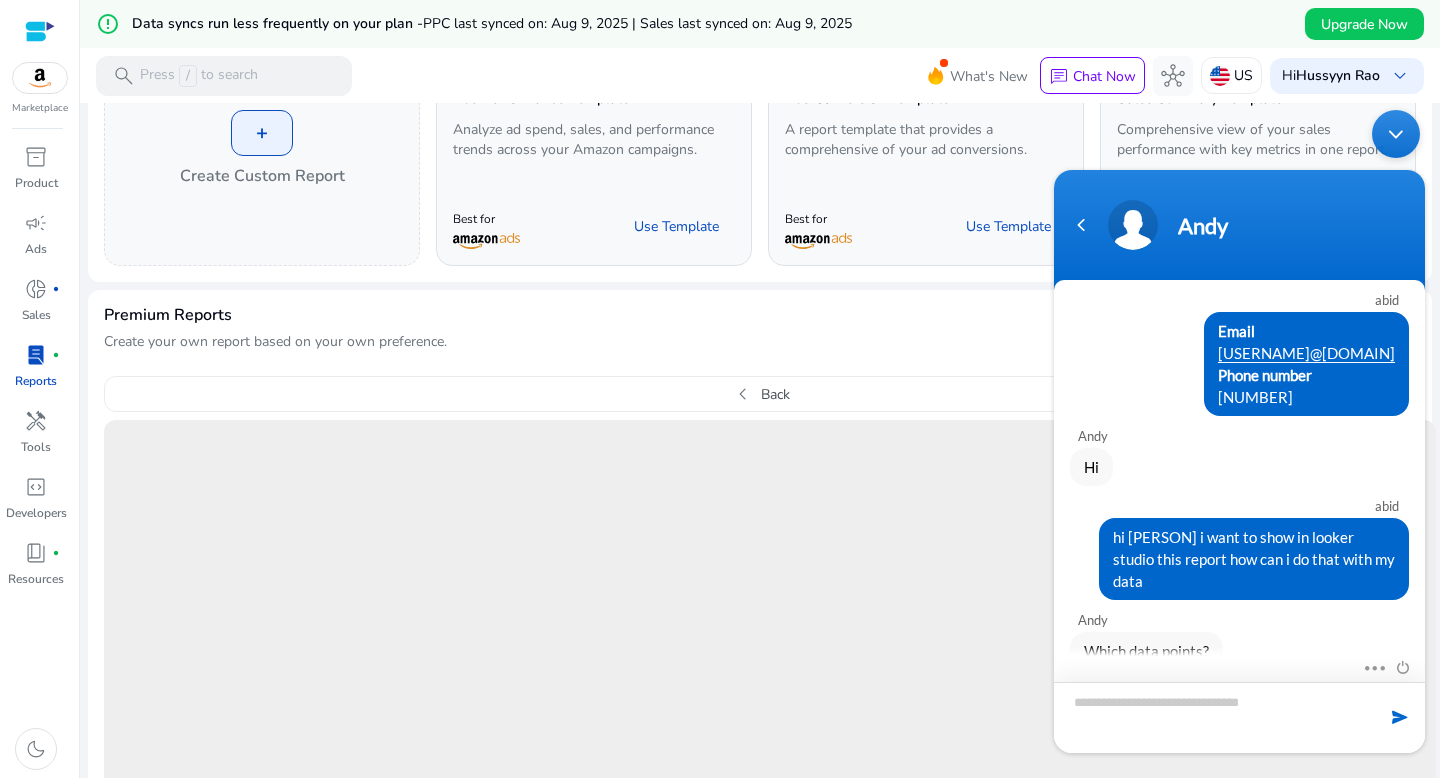scroll, scrollTop: 274, scrollLeft: 0, axis: vertical 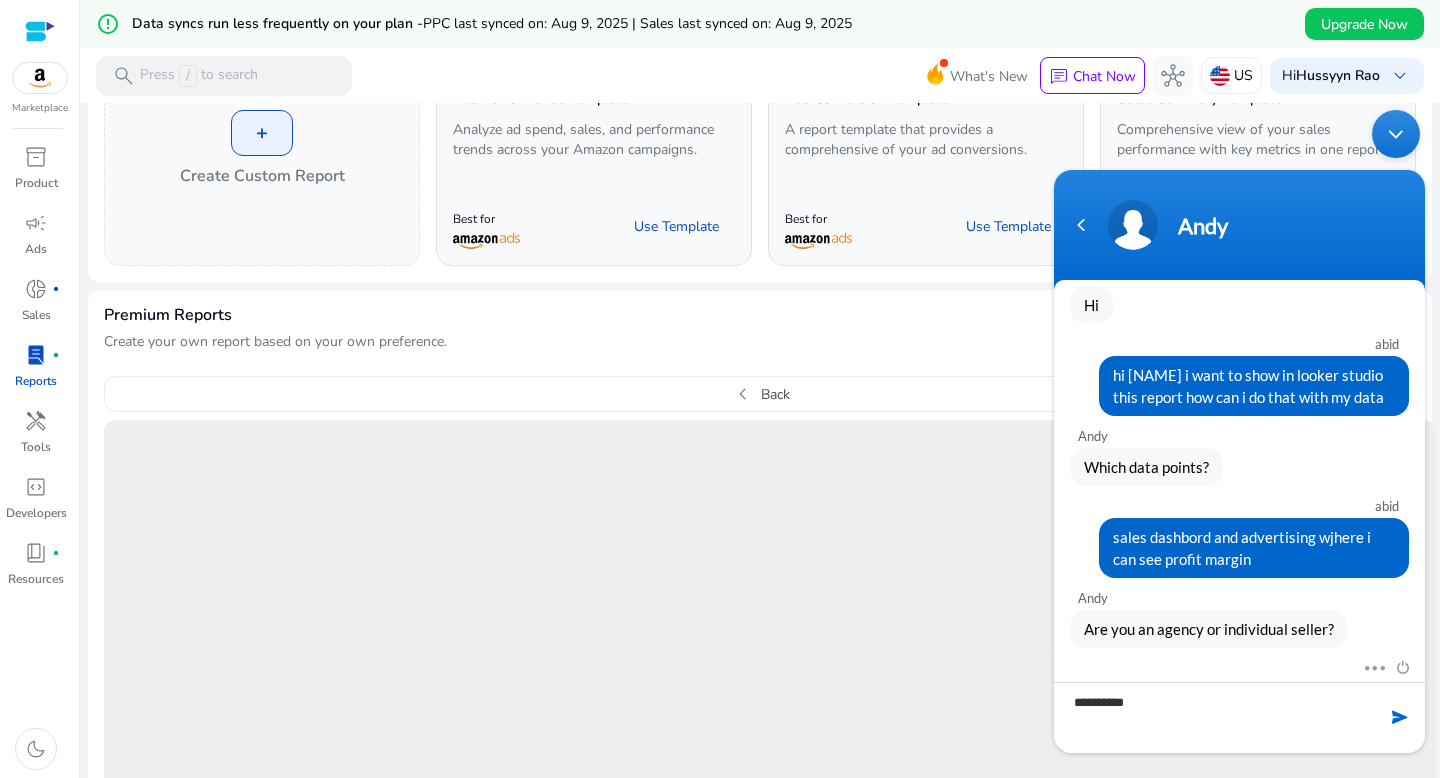 type on "**********" 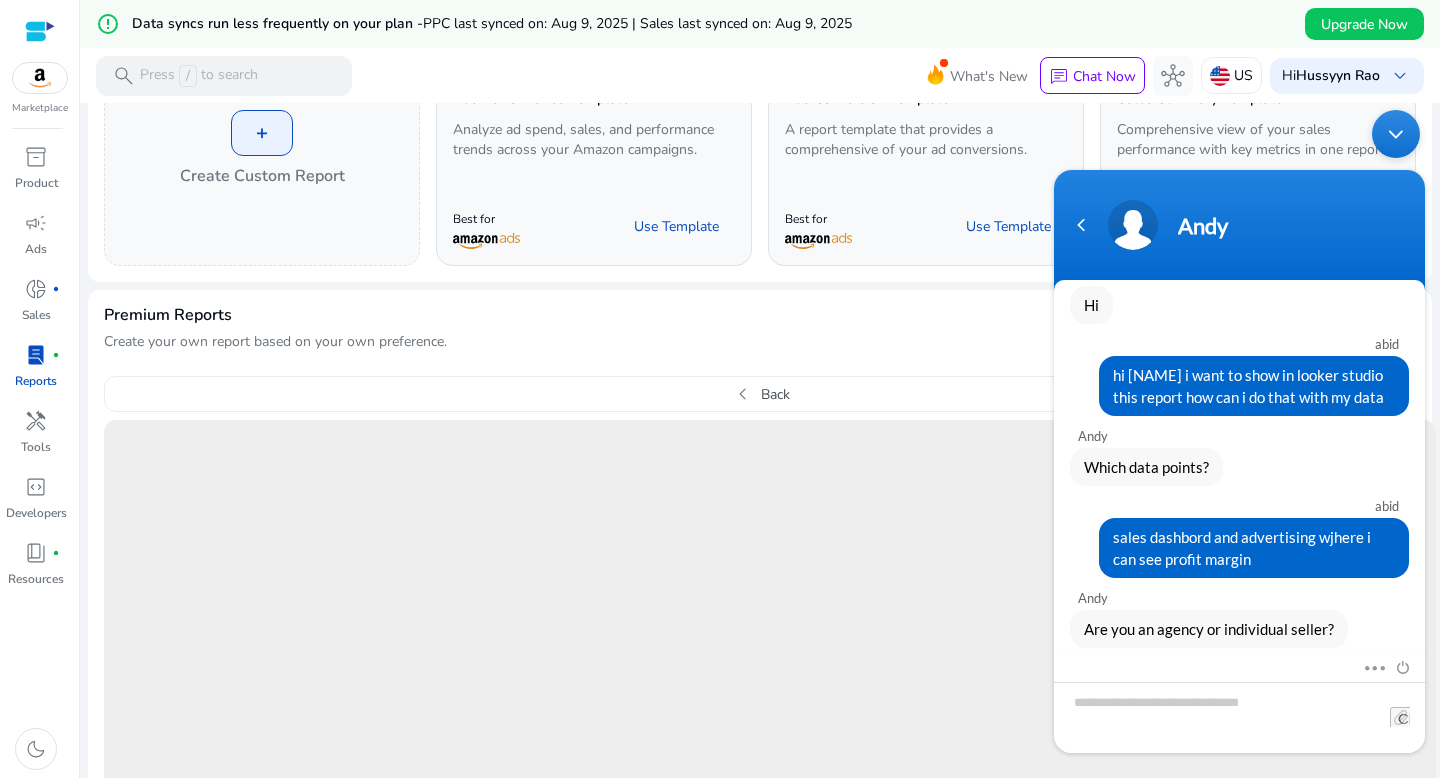 scroll, scrollTop: 414, scrollLeft: 0, axis: vertical 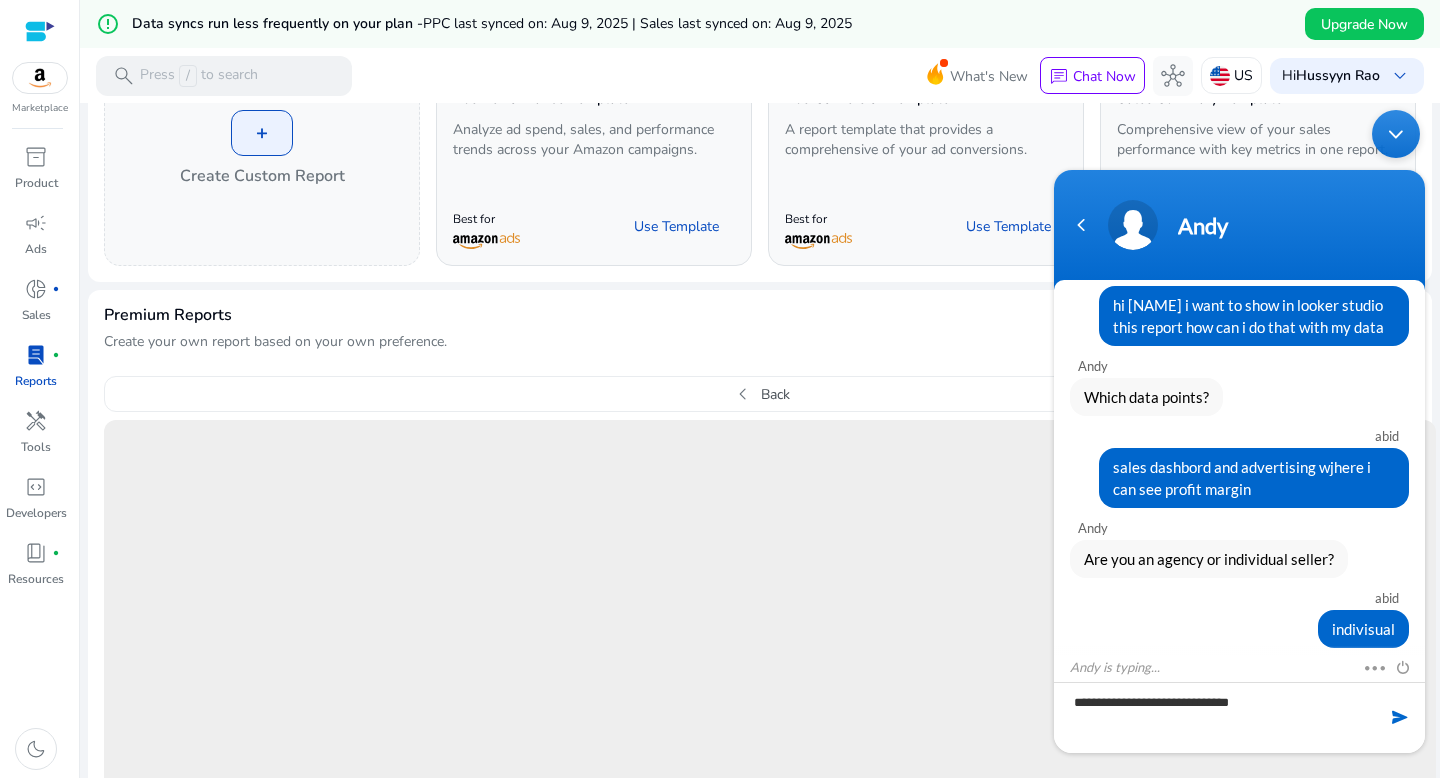 type on "**********" 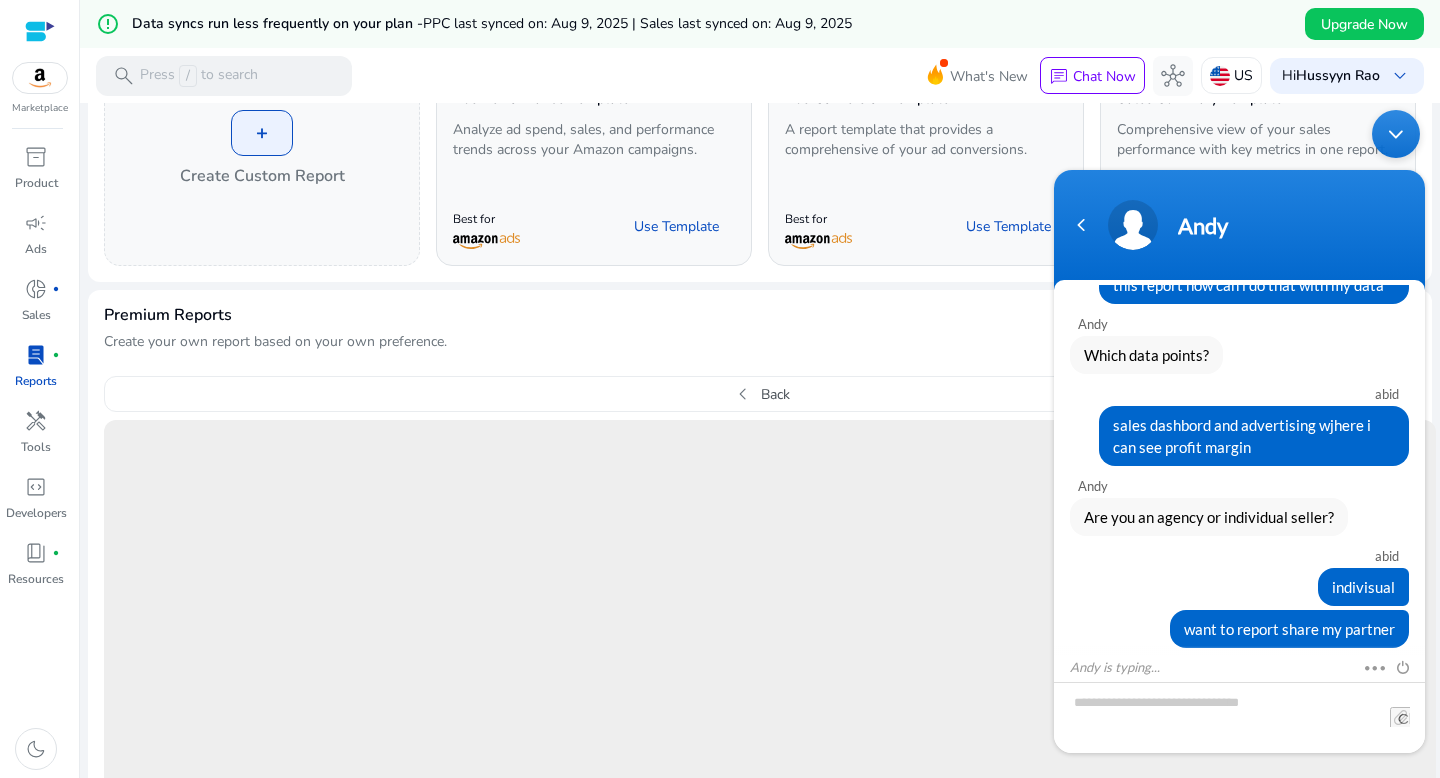 scroll, scrollTop: 548, scrollLeft: 0, axis: vertical 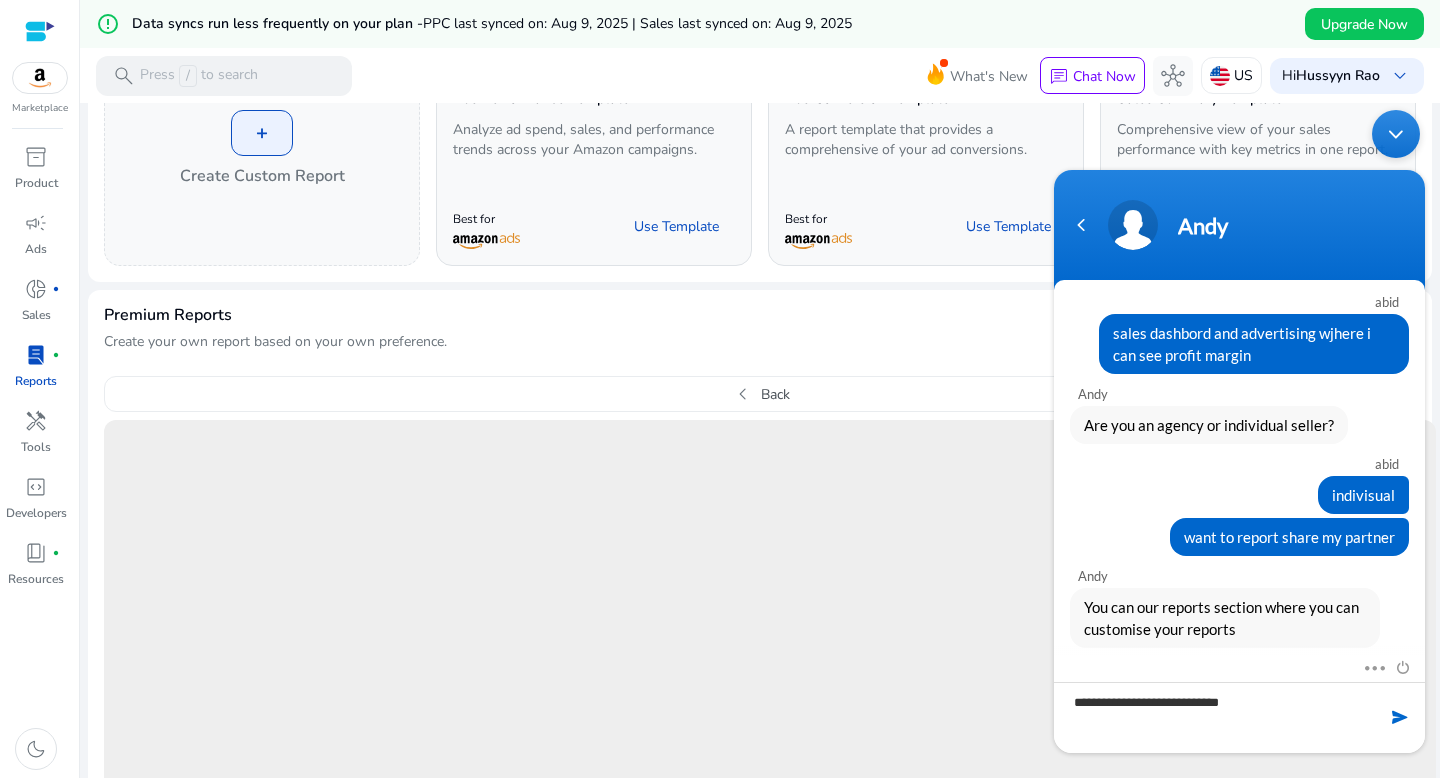 type on "**********" 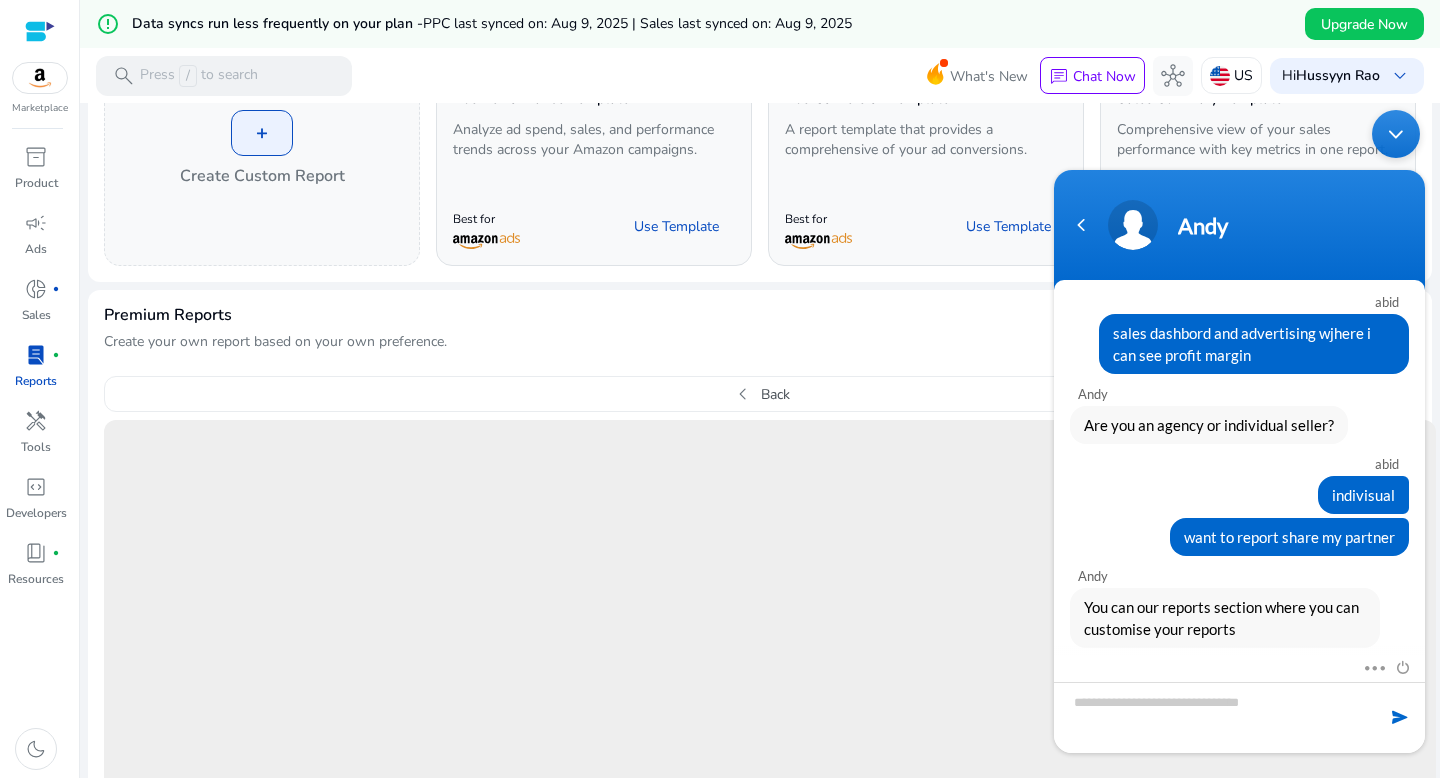 scroll, scrollTop: 618, scrollLeft: 0, axis: vertical 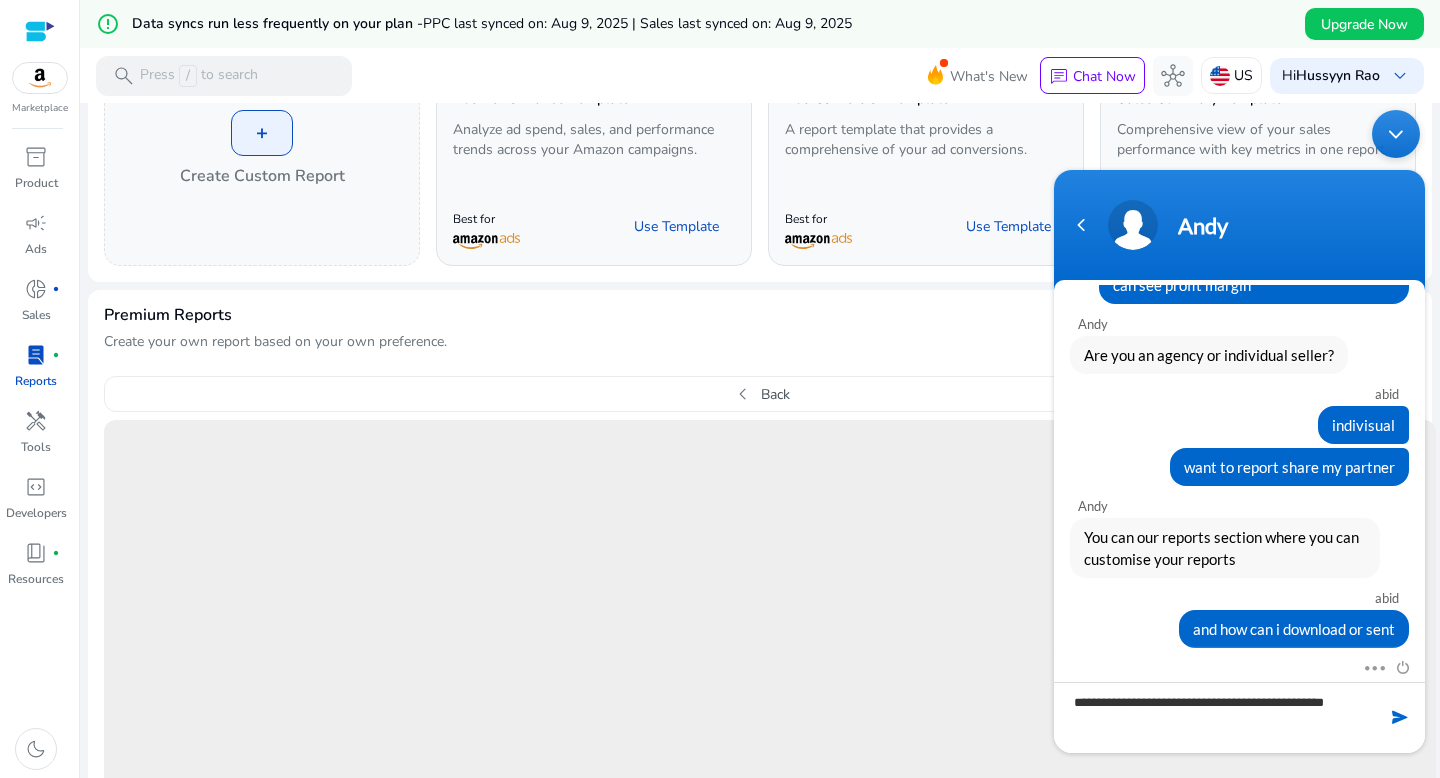 type on "**********" 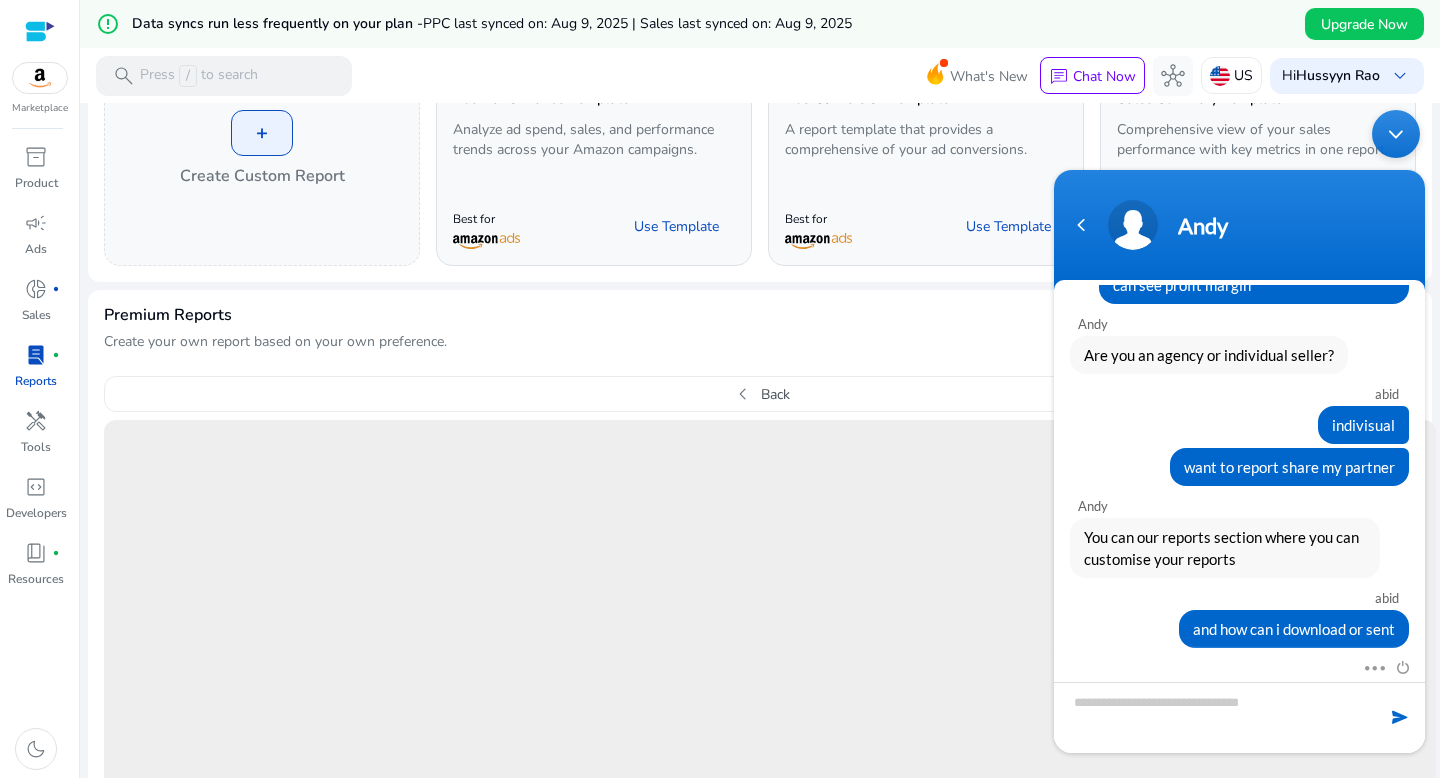 scroll, scrollTop: 682, scrollLeft: 0, axis: vertical 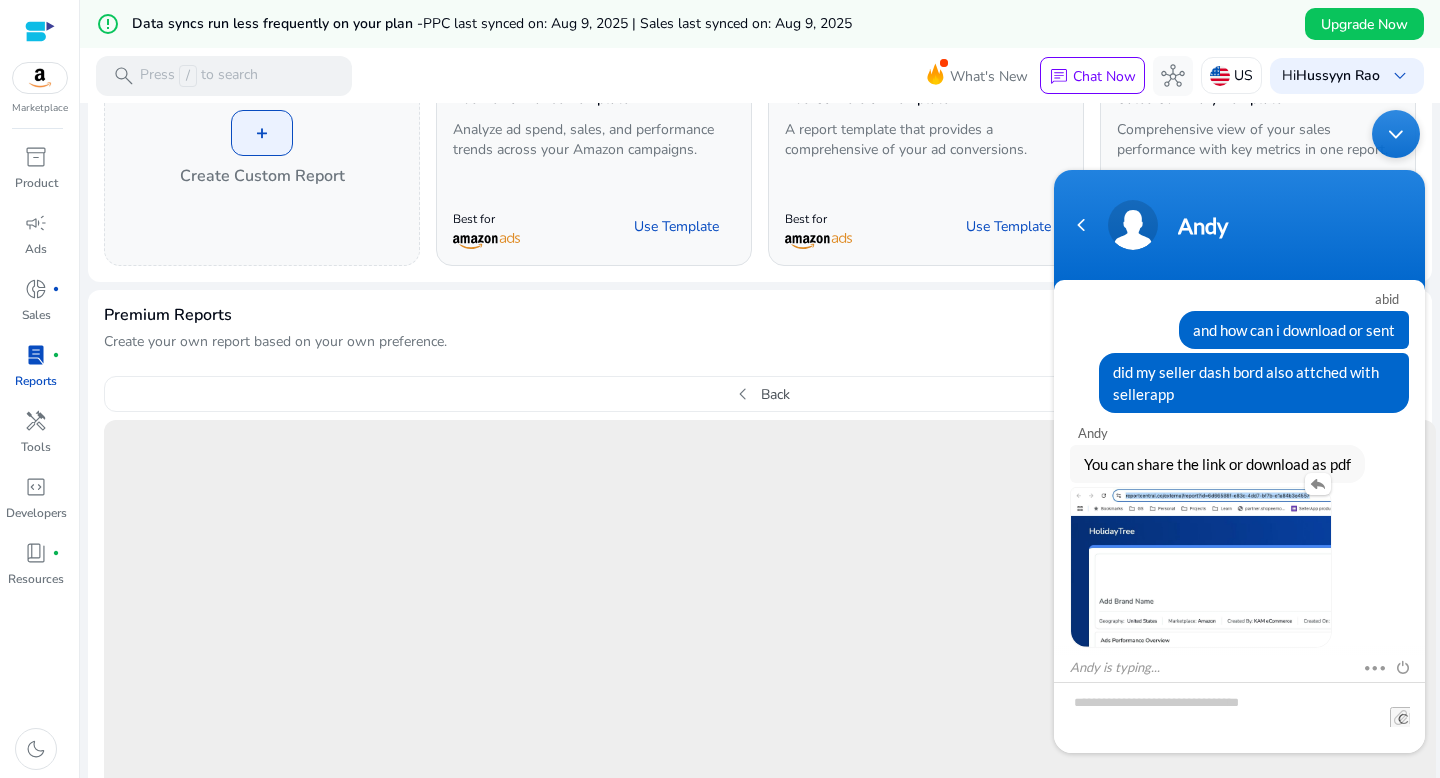 click at bounding box center (1201, 567) 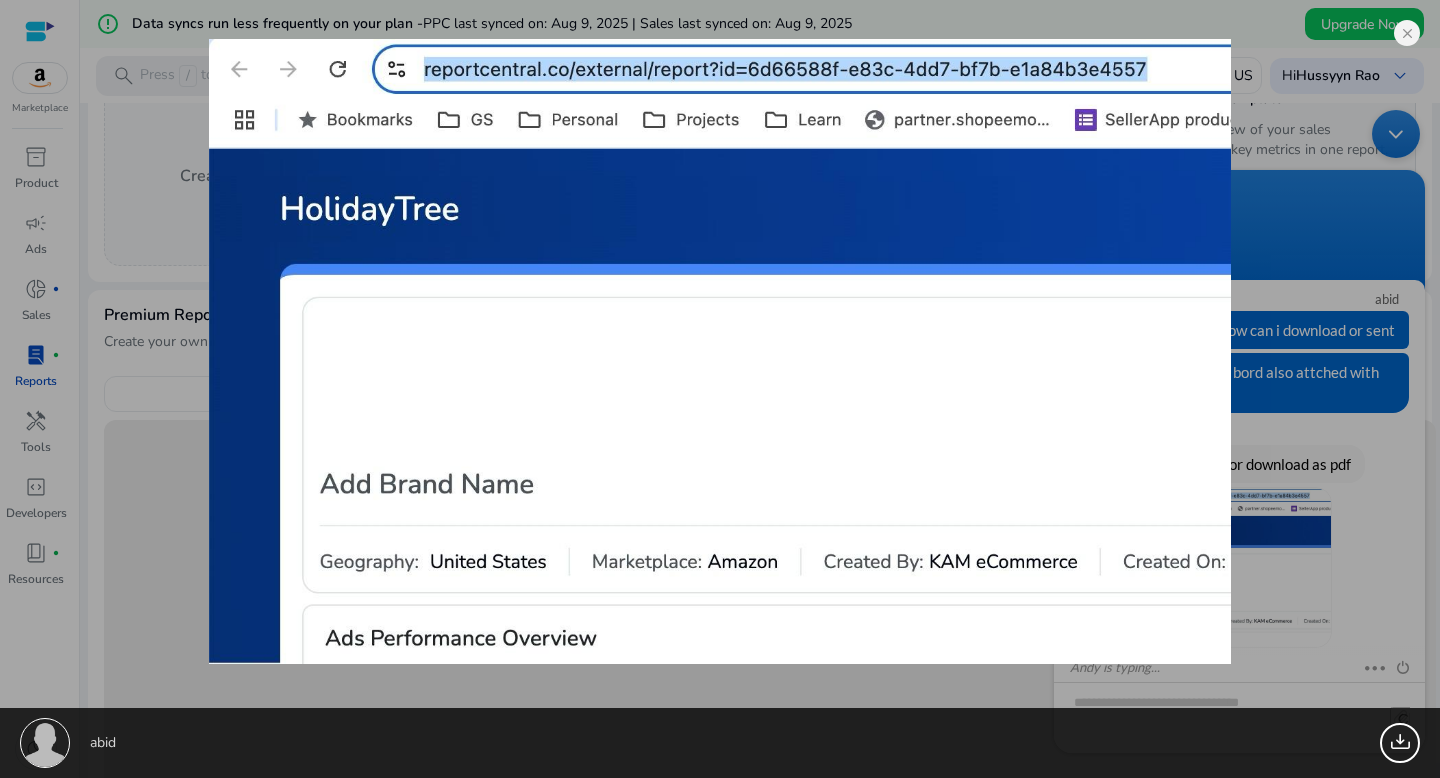 scroll, scrollTop: 1053, scrollLeft: 0, axis: vertical 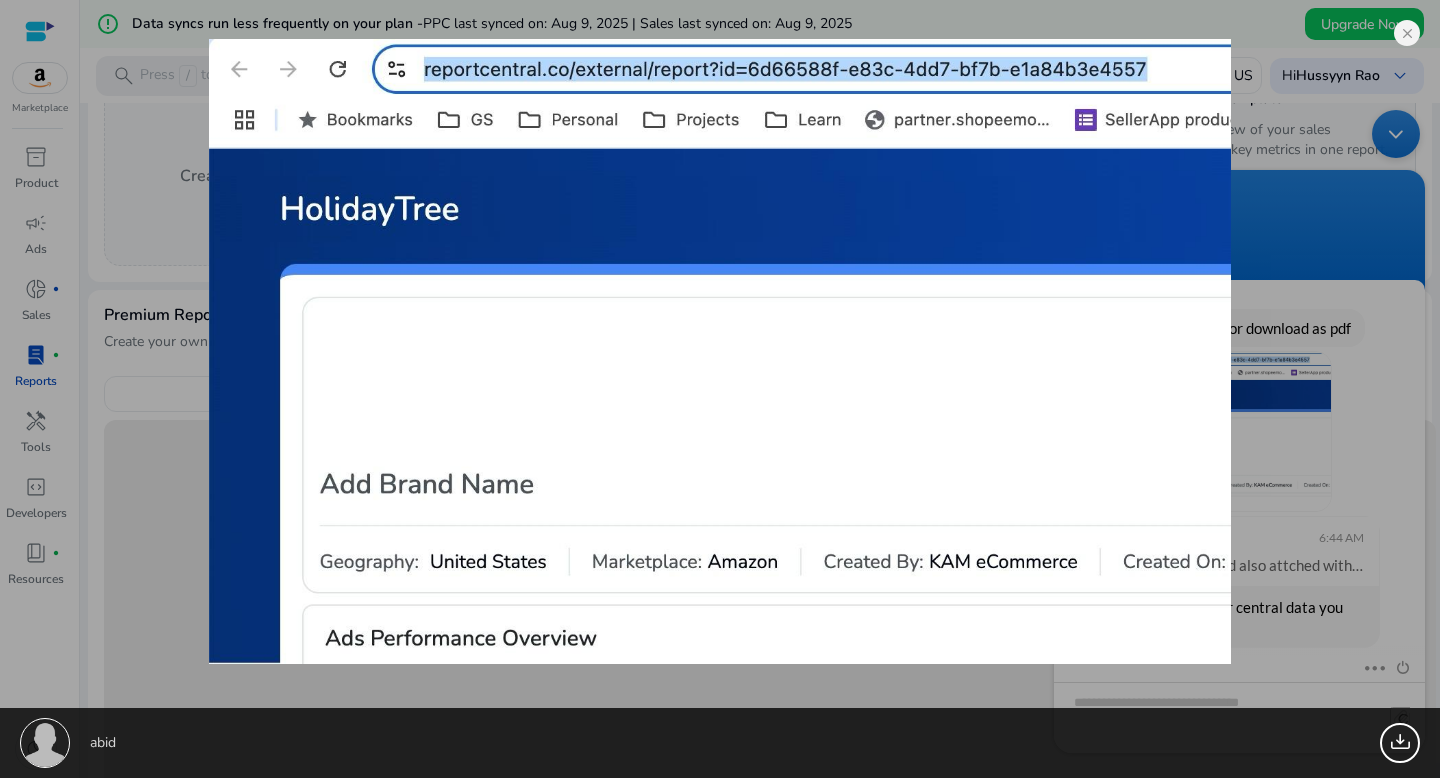 click on "abid 70.11 KB" at bounding box center (720, 389) 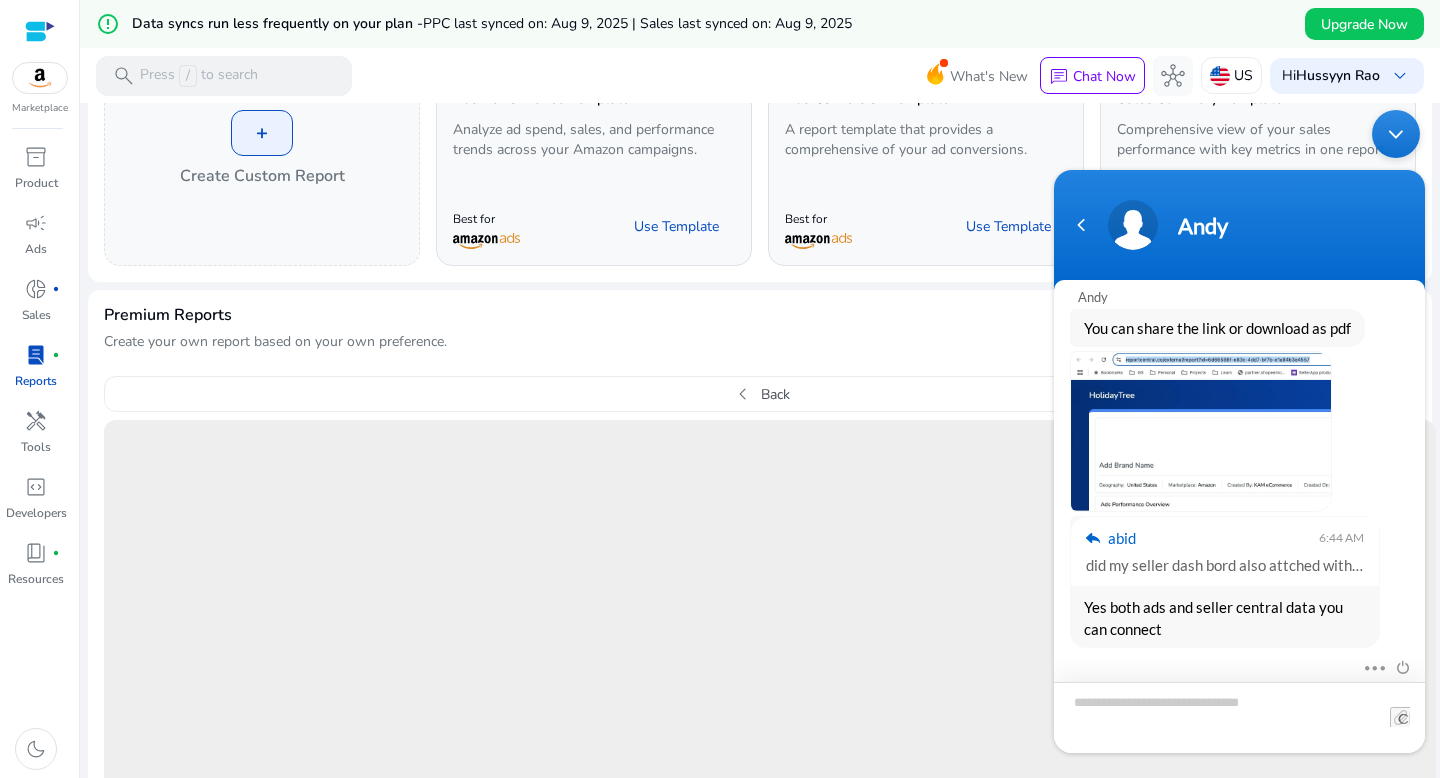 click at bounding box center [1239, 717] 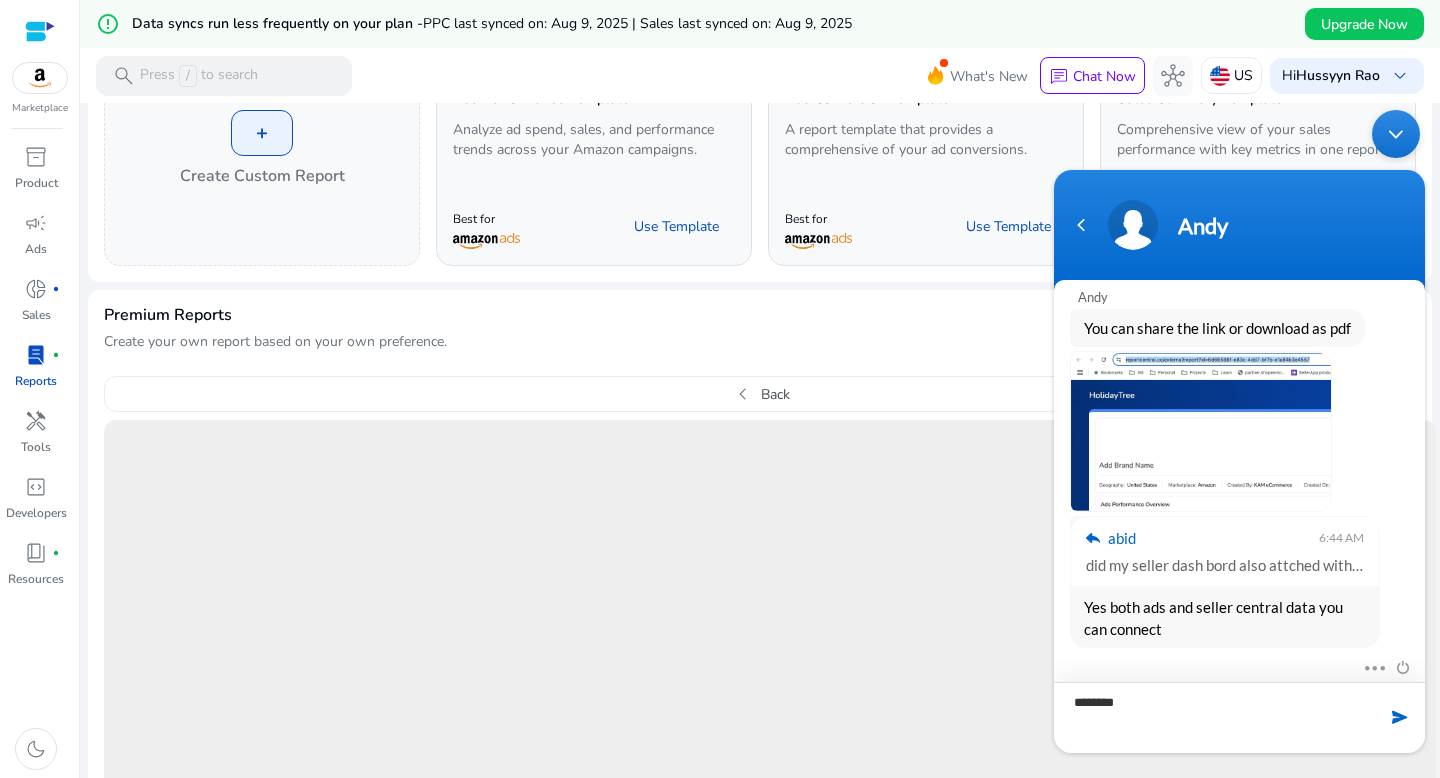 type on "*********" 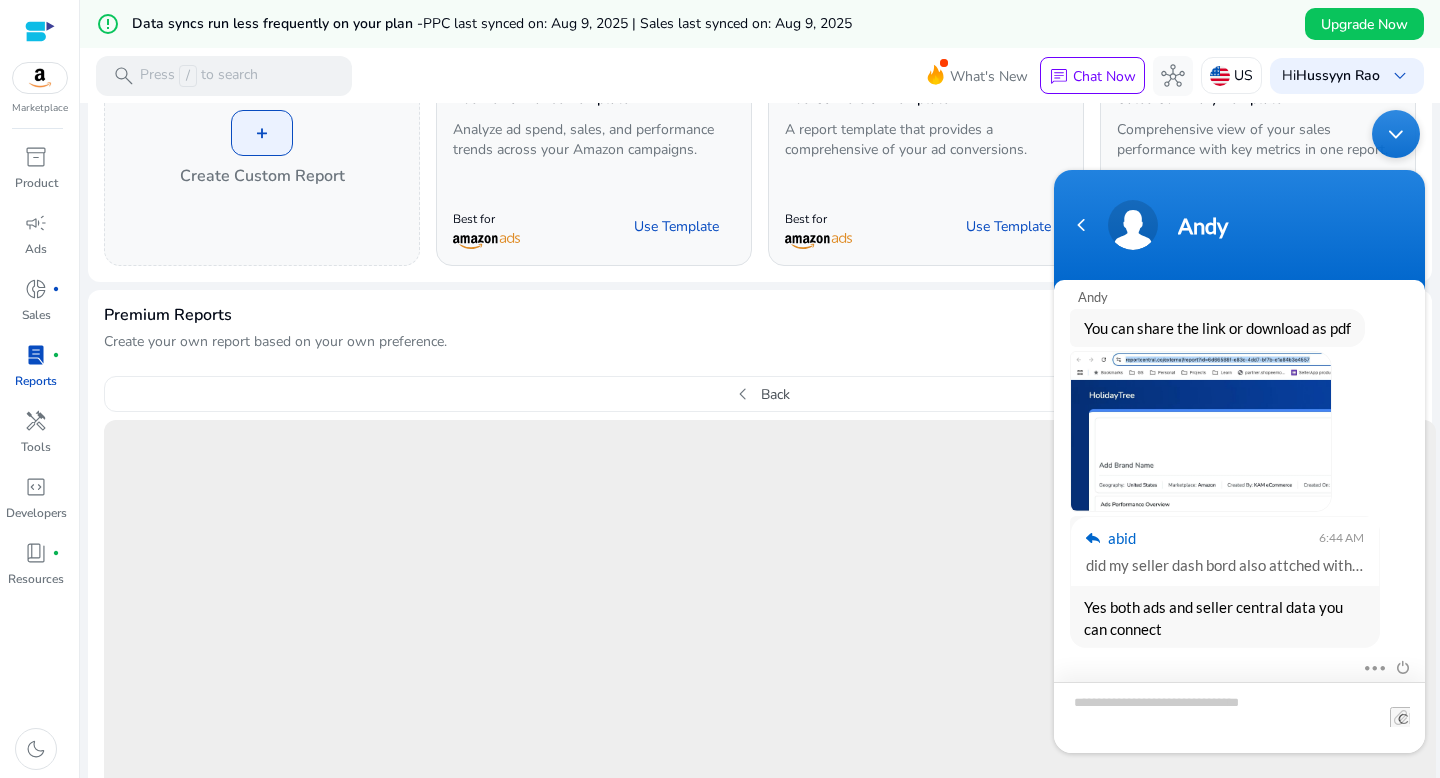 scroll, scrollTop: 1123, scrollLeft: 0, axis: vertical 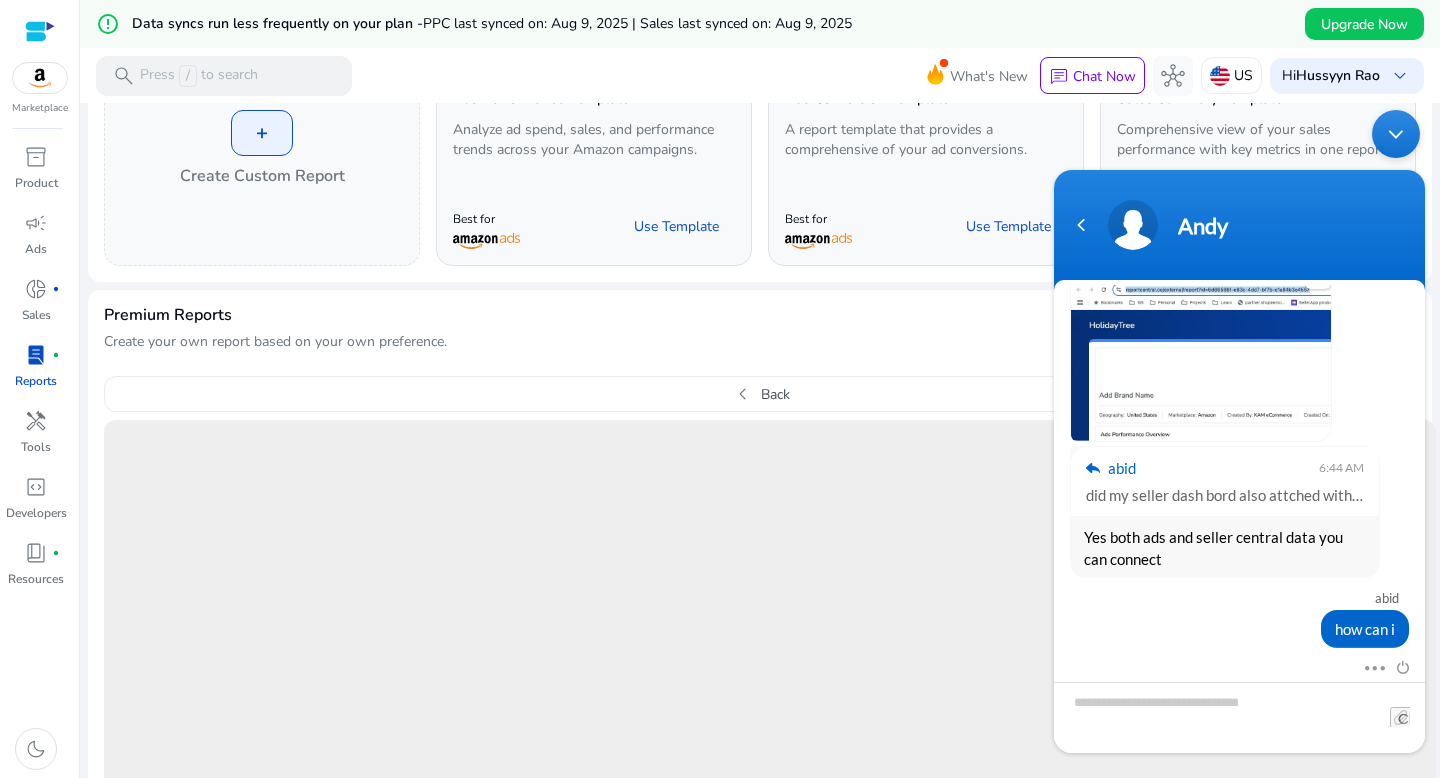click at bounding box center [1201, 361] 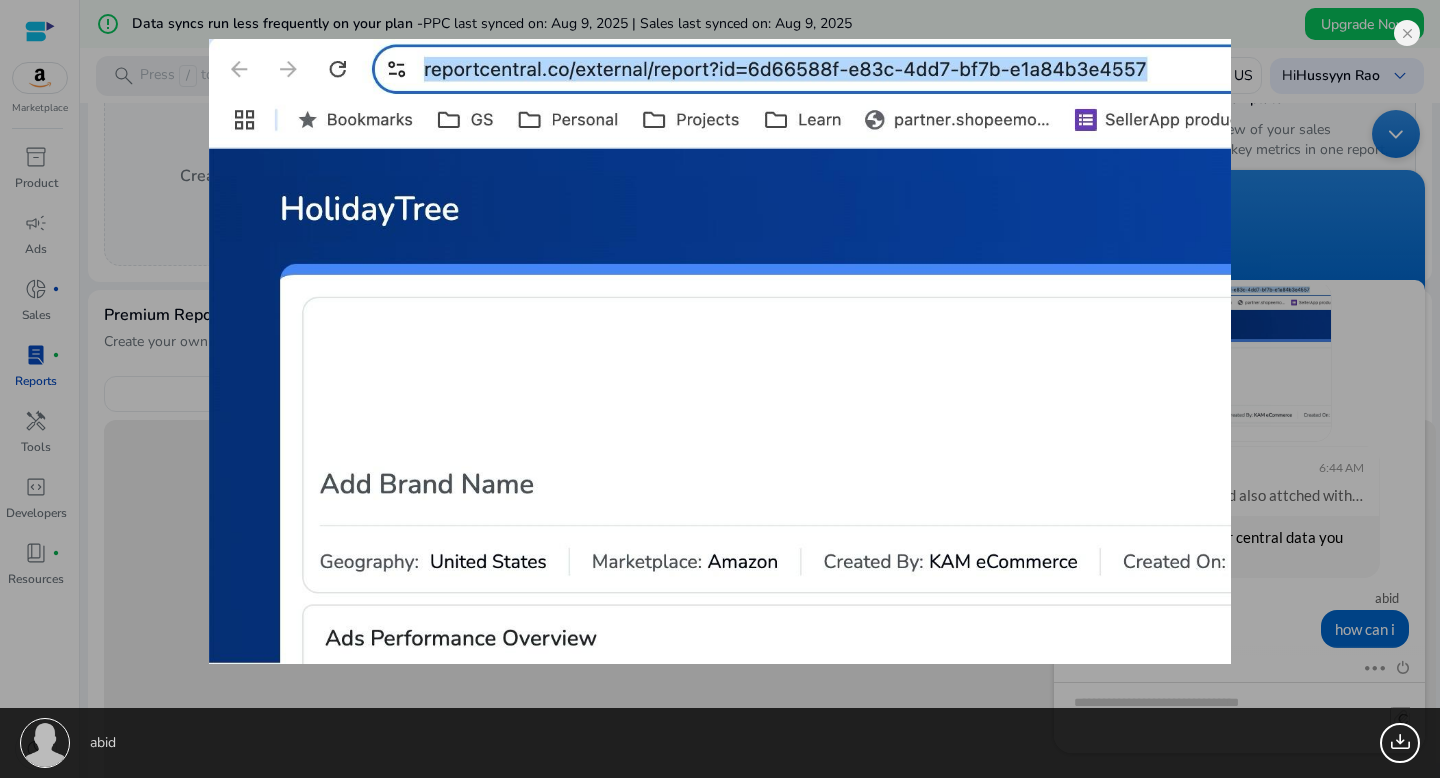 click on "abid 70.11 KB" at bounding box center (720, 389) 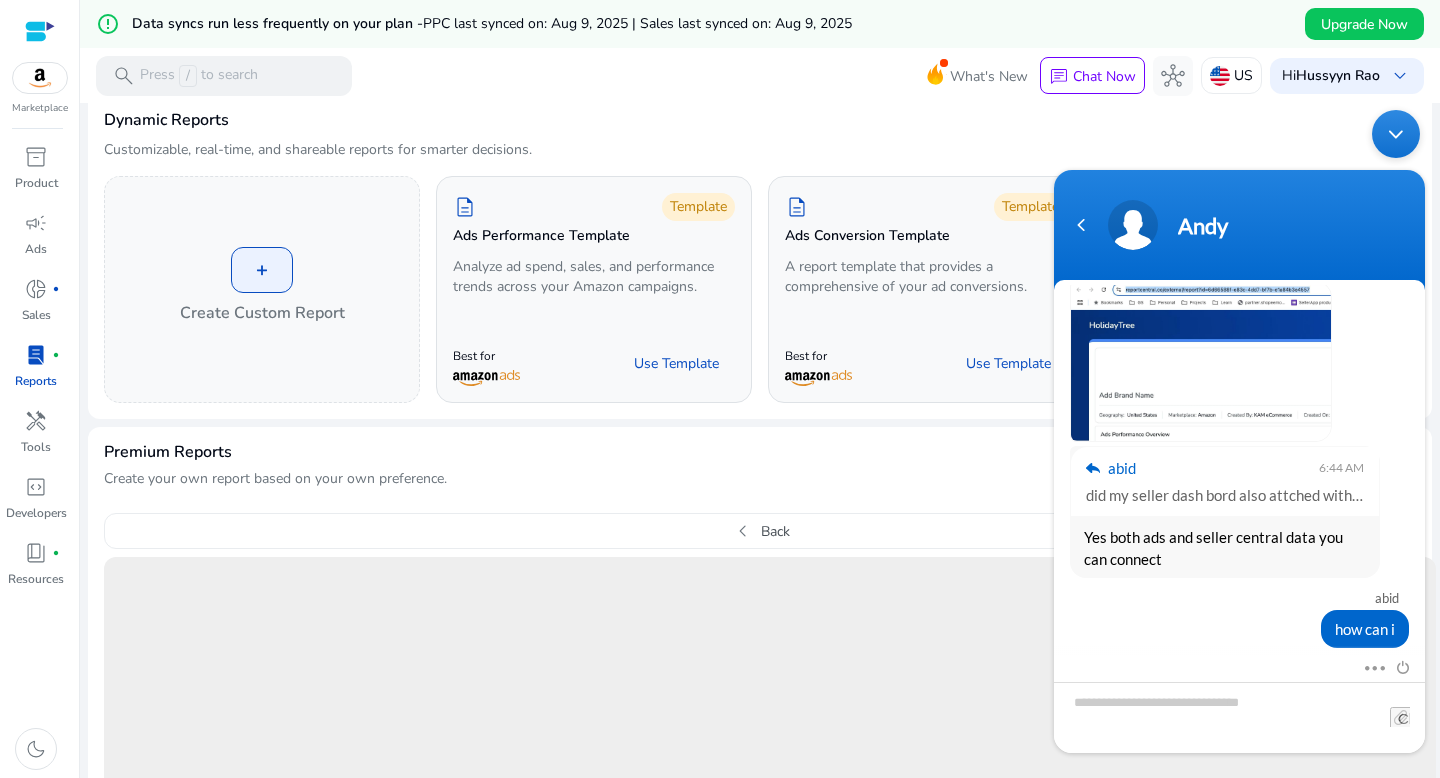 scroll, scrollTop: 0, scrollLeft: 0, axis: both 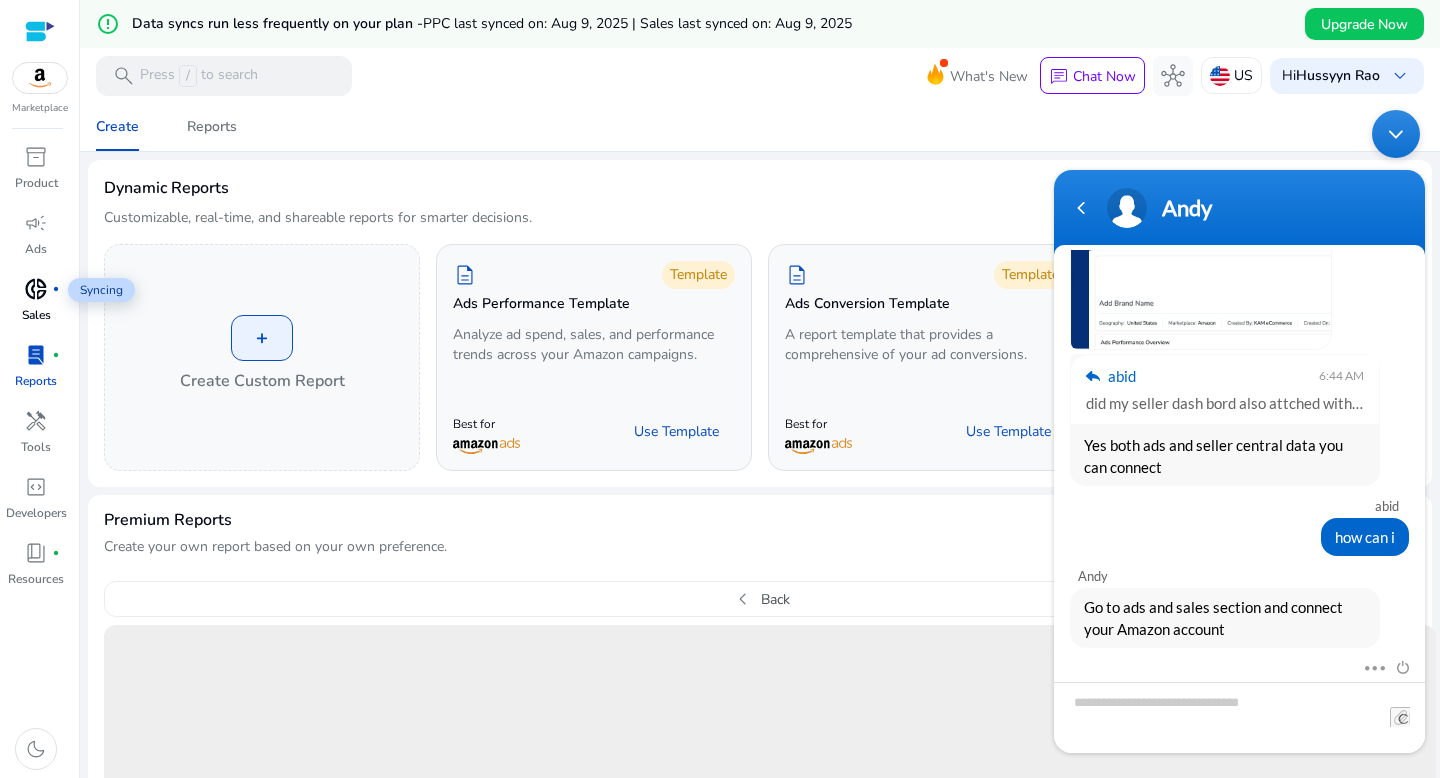 click on "donut_small" at bounding box center (36, 289) 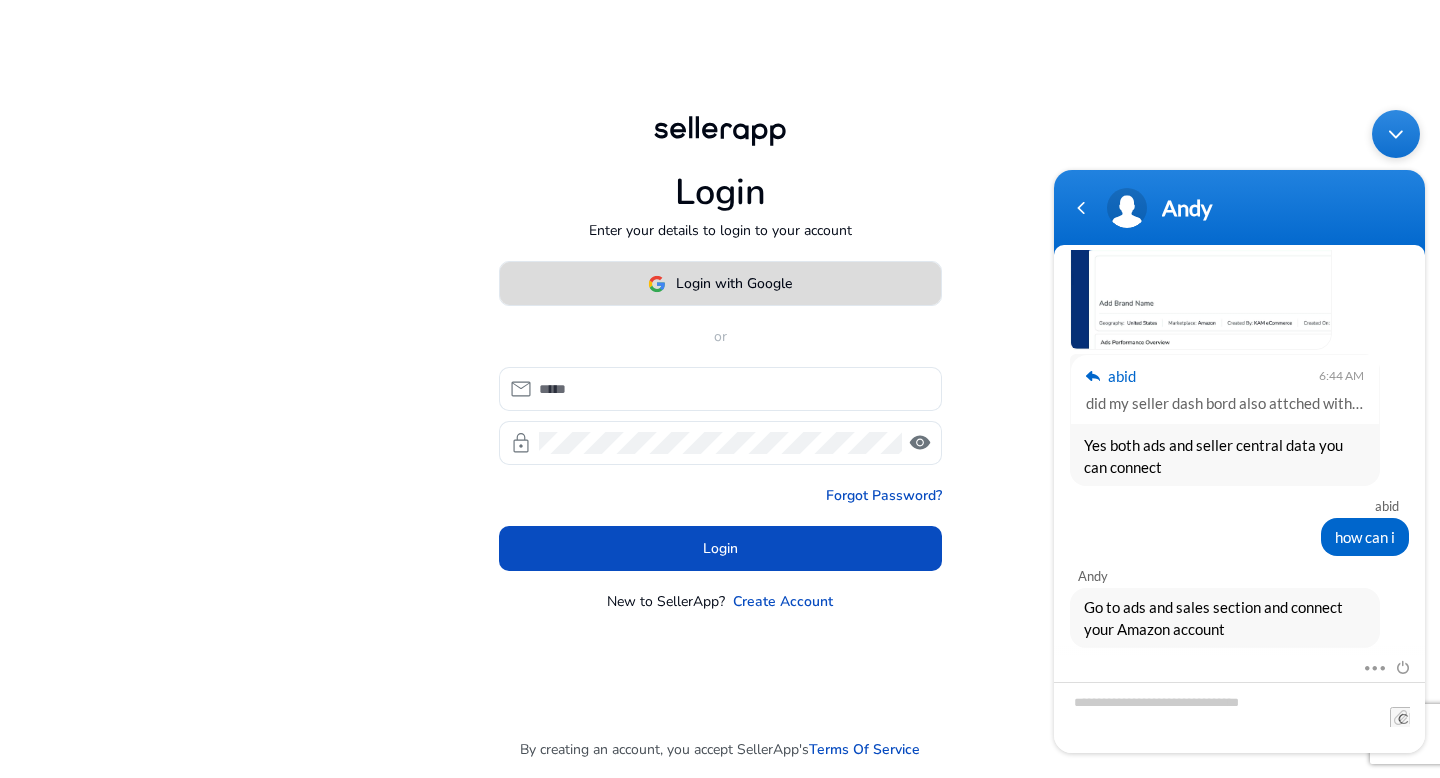 click on "Login with Google" 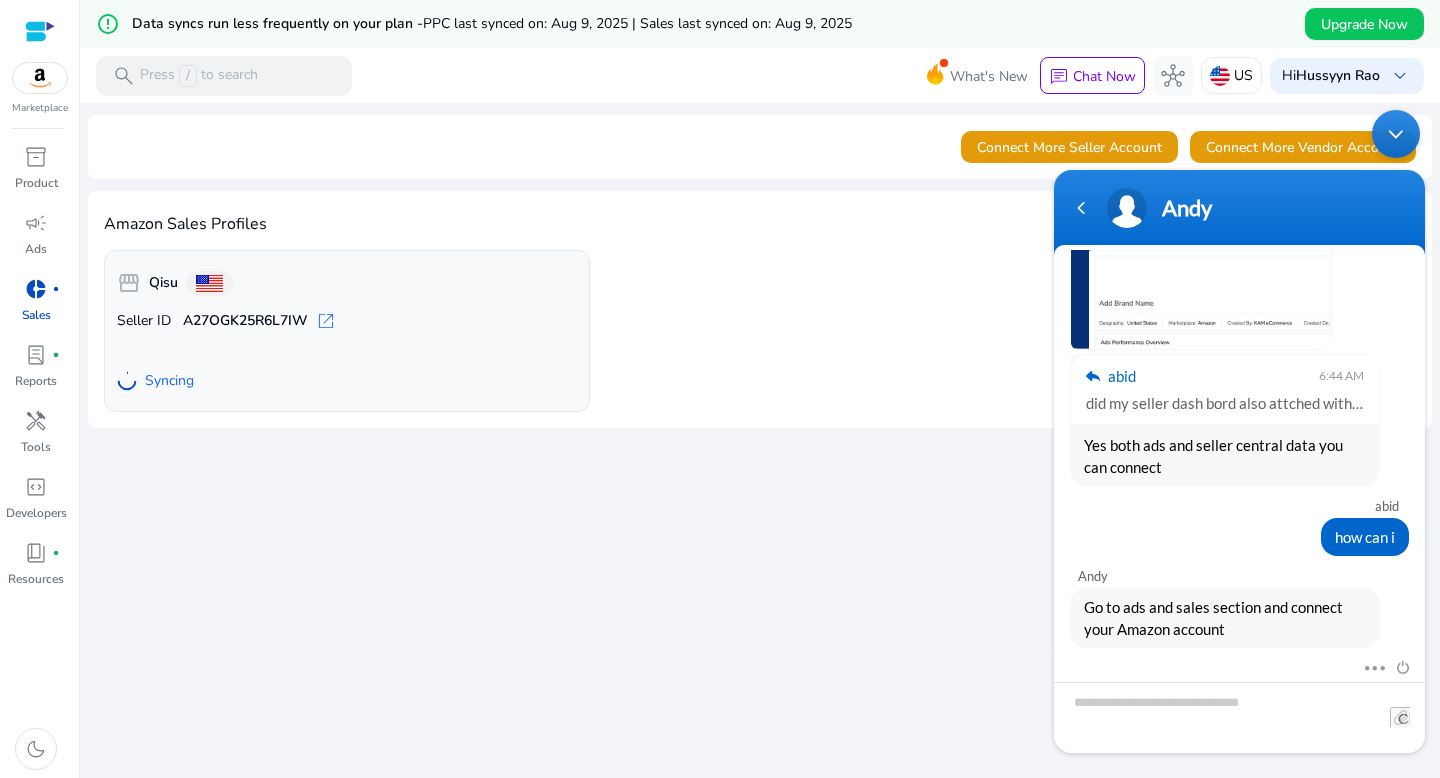 click on "Andy  abid  hi Andy  Please fill in the below form so that we may assist you better  abid   Email abidrao222@gmail.com Phone number 03181410127 Andy  Hi  abid  hi andy i want to show in looker studio this report how can i do that with my data Andy  Which data points?  abid  sales dashbord and advertising wjhere i can see profit margin Andy  Are you an agency or individual seller?  abid  indivisual  want to report share my partner Andy  You can our reports section where you can customise your reports  abid  and how can i download or sent  did my seller dash bord also attched with sellerapp Andy  You can share the link or download as pdf abid 6:44 AM did my seller dash bord also attched with sellerapp  Yes both ads and seller central data you can connect  abid  how can i Andy  Go to ads and sales section and connect your Amazon account Mute Send email Andy  Go to ads and sales section and connect your Amazon account Just now Send   Andy" at bounding box center [1239, 431] 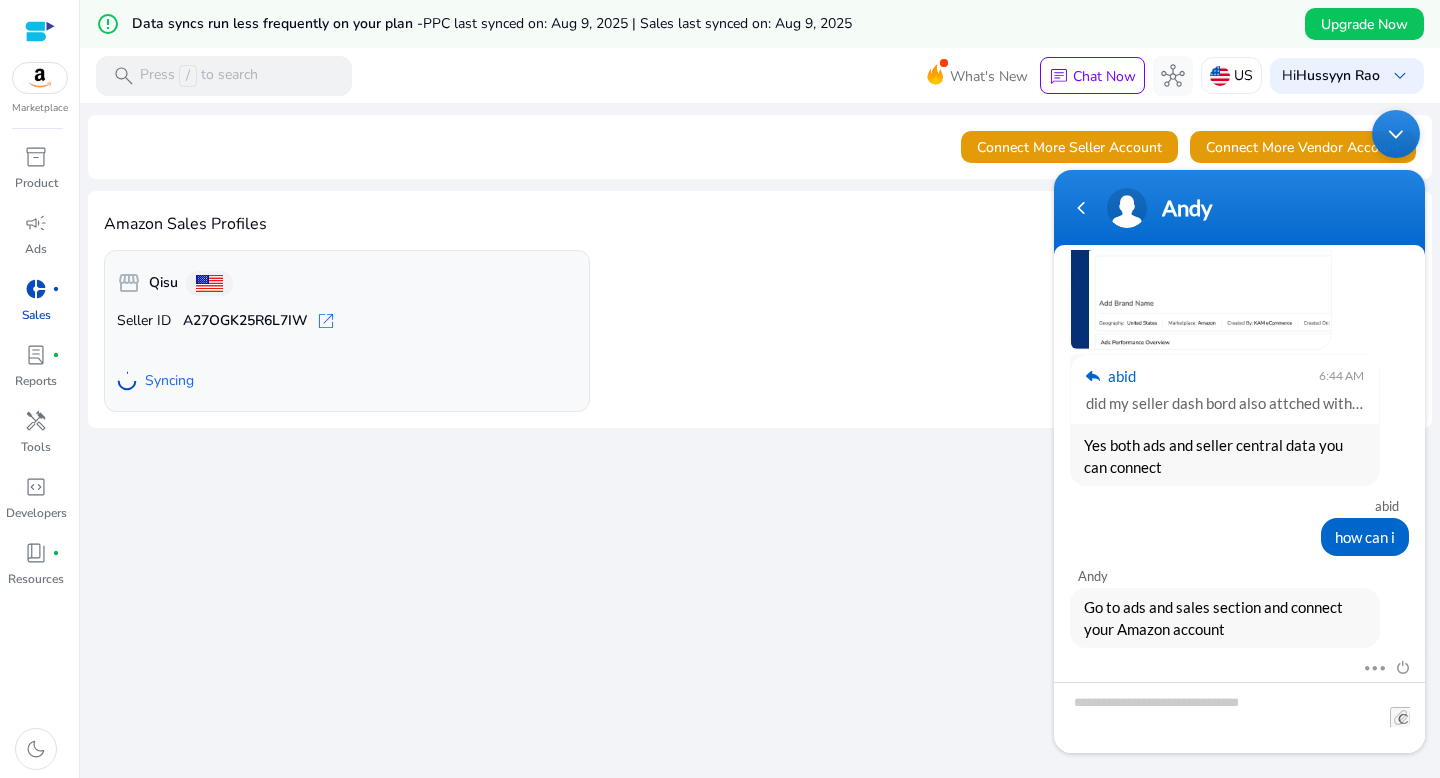 click on "Andy  abid  hi Andy  Please fill in the below form so that we may assist you better  abid   Email abidrao222@gmail.com Phone number 03181410127 Andy  Hi  abid  hi andy i want to show in looker studio this report how can i do that with my data Andy  Which data points?  abid  sales dashbord and advertising wjhere i can see profit margin Andy  Are you an agency or individual seller?  abid  indivisual  want to report share my partner Andy  You can our reports section where you can customise your reports  abid  and how can i download or sent  did my seller dash bord also attched with sellerapp Andy  You can share the link or download as pdf abid 6:44 AM did my seller dash bord also attched with sellerapp  Yes both ads and seller central data you can connect  abid  how can i Andy  Go to ads and sales section and connect your Amazon account Mute Send email Andy  Go to ads and sales section and connect your Amazon account Just now Send   Andy" at bounding box center [1239, 431] 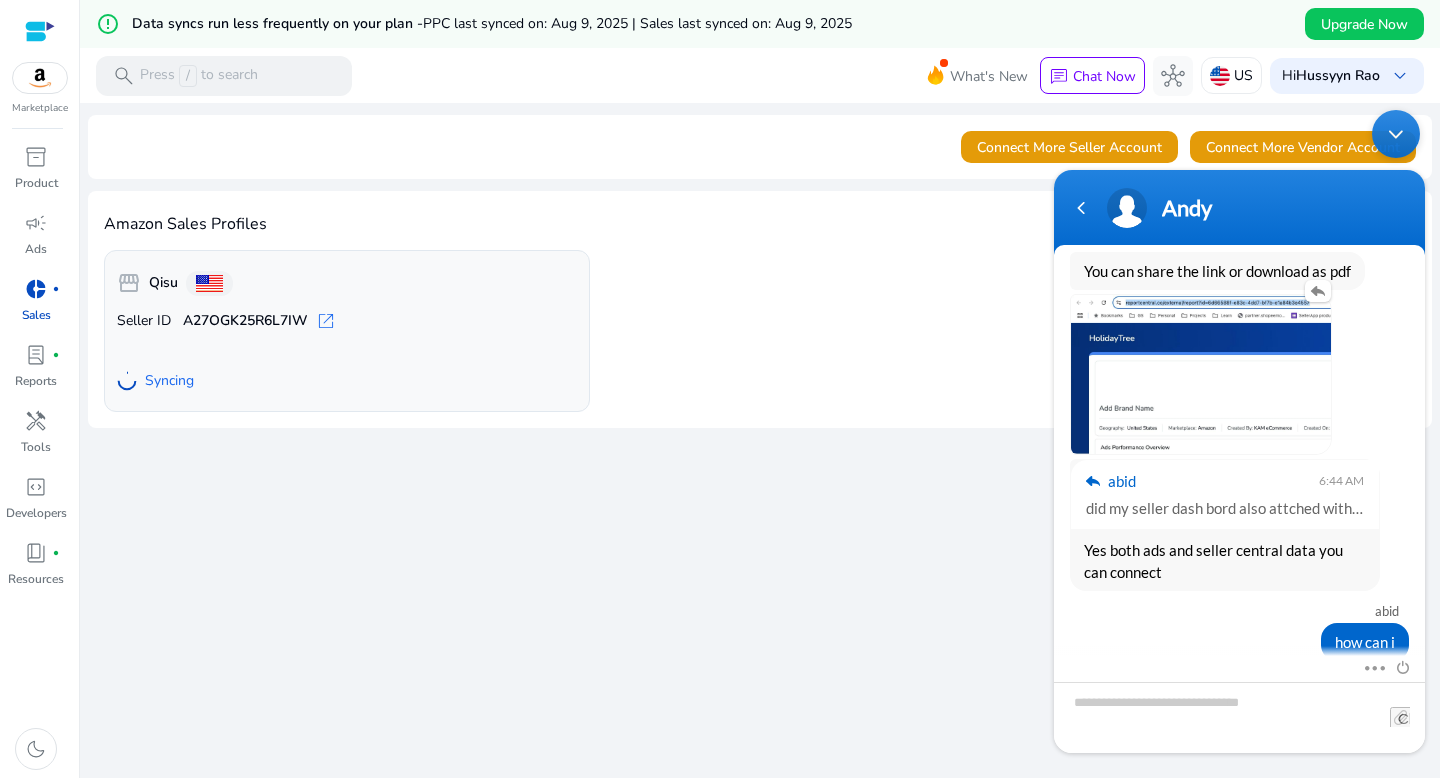 scroll, scrollTop: 1065, scrollLeft: 0, axis: vertical 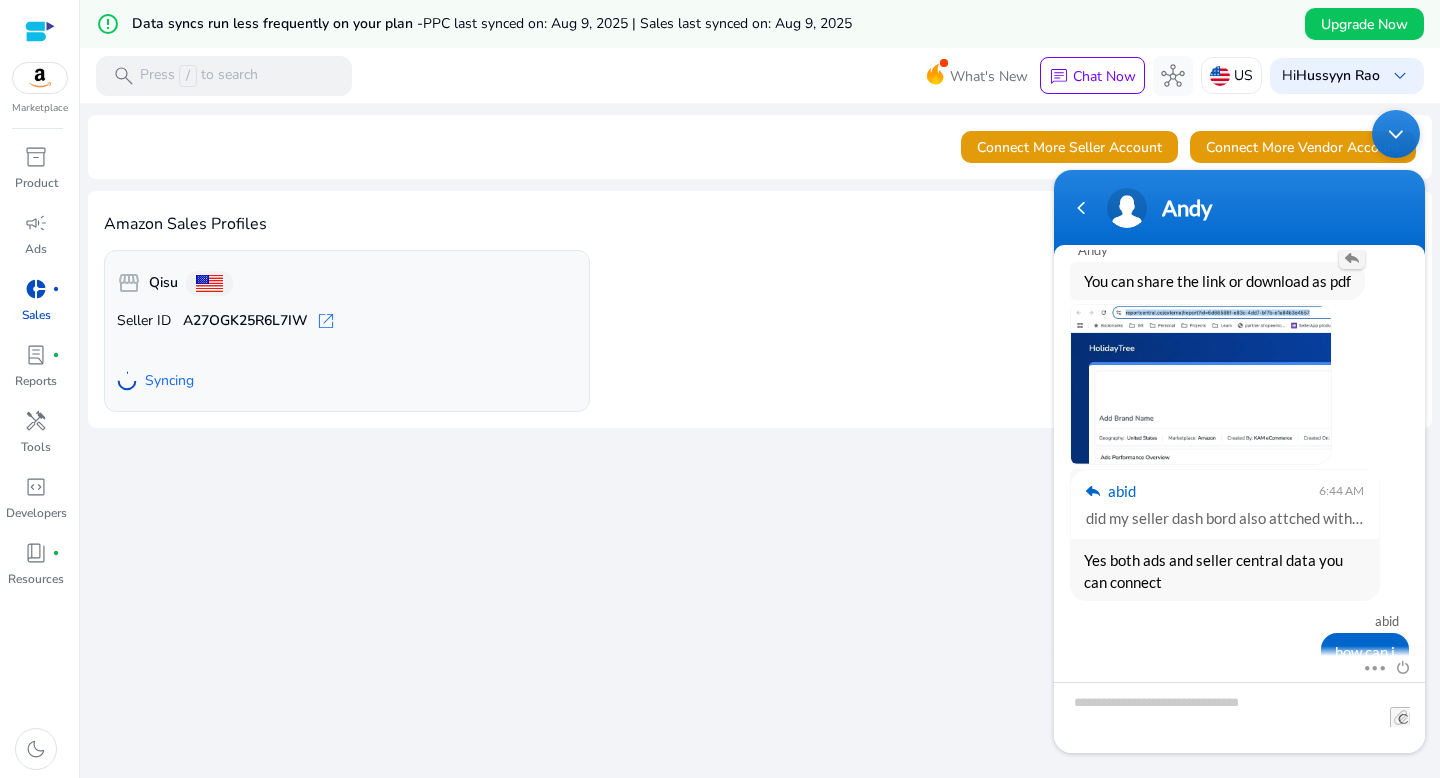 click at bounding box center (1352, 258) 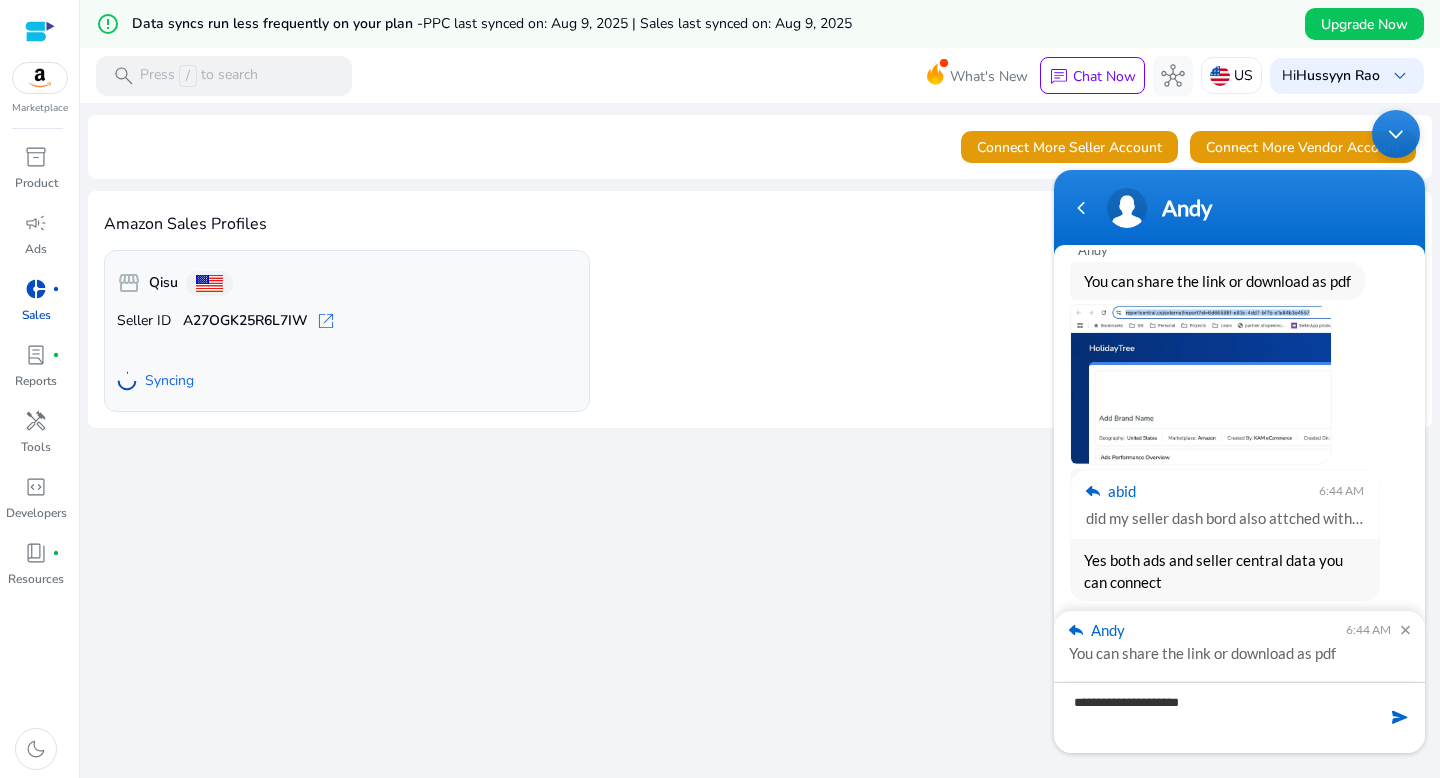 type on "**********" 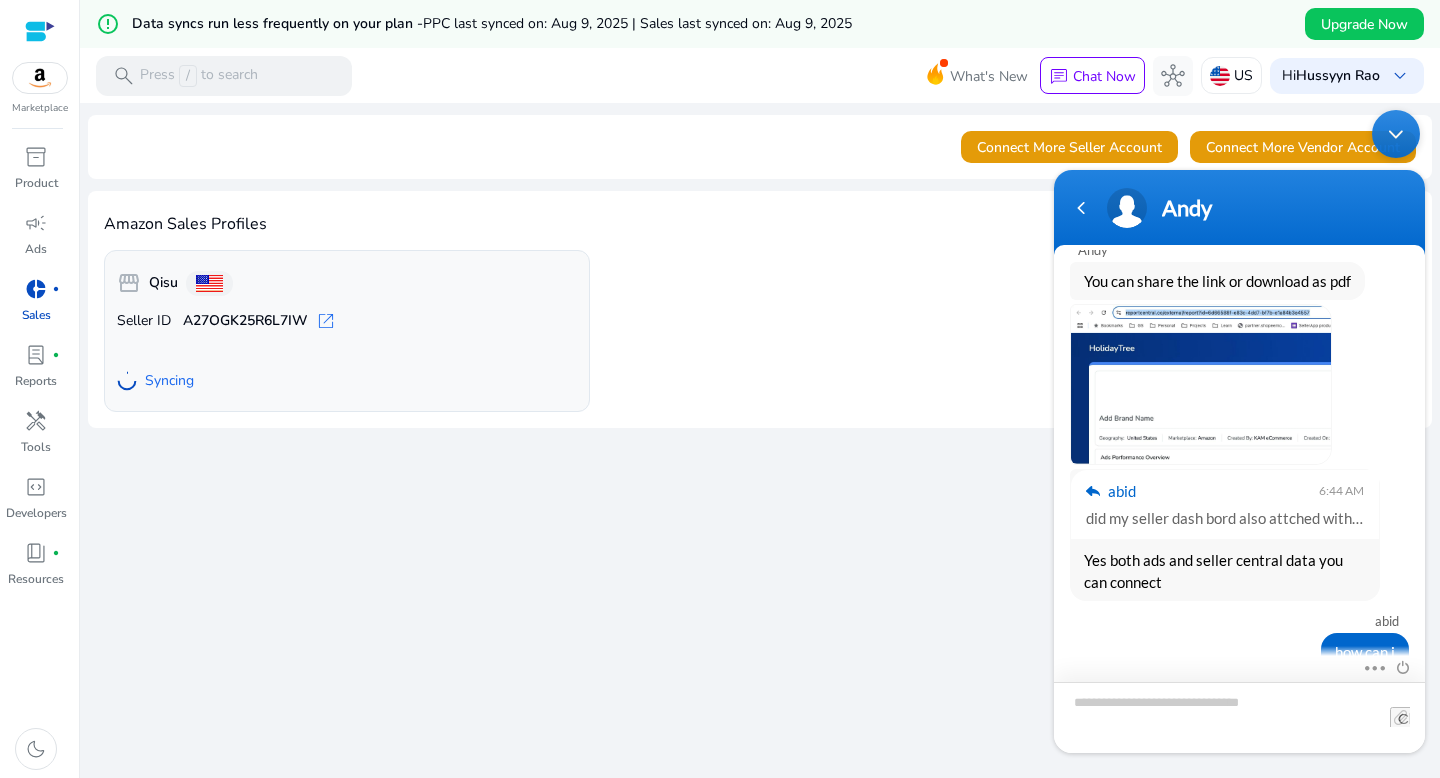 scroll, scrollTop: 1322, scrollLeft: 0, axis: vertical 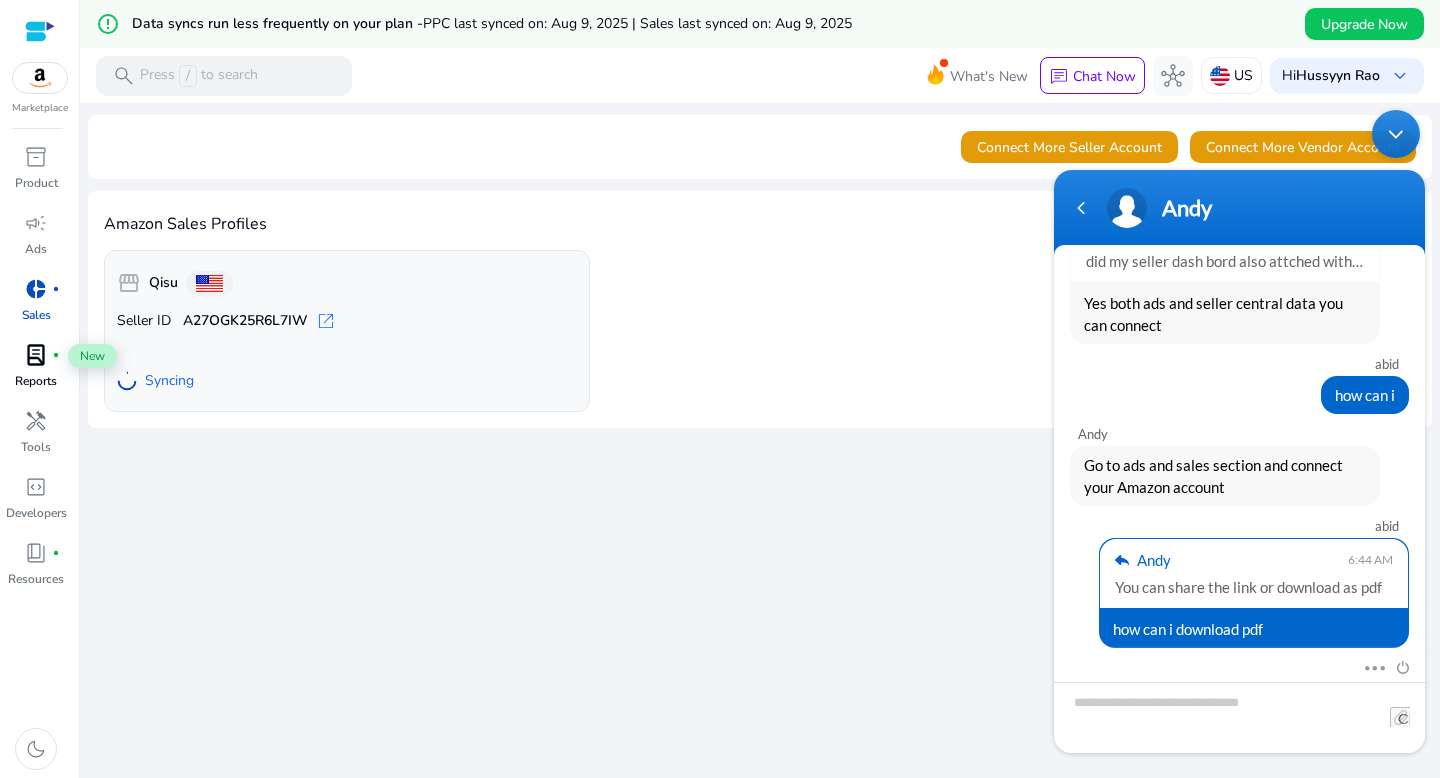 click on "lab_profile   fiber_manual_record" at bounding box center (36, 355) 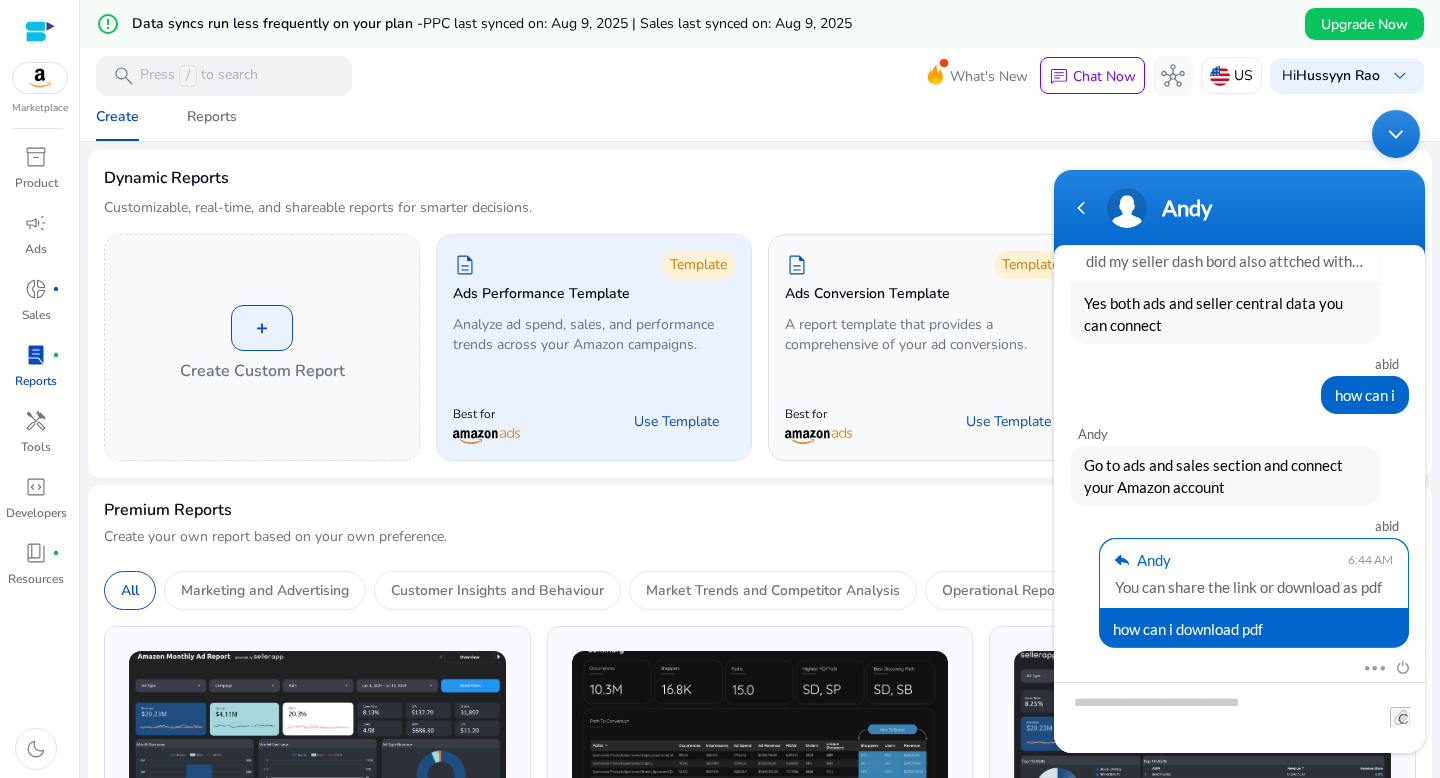 scroll, scrollTop: 11, scrollLeft: 0, axis: vertical 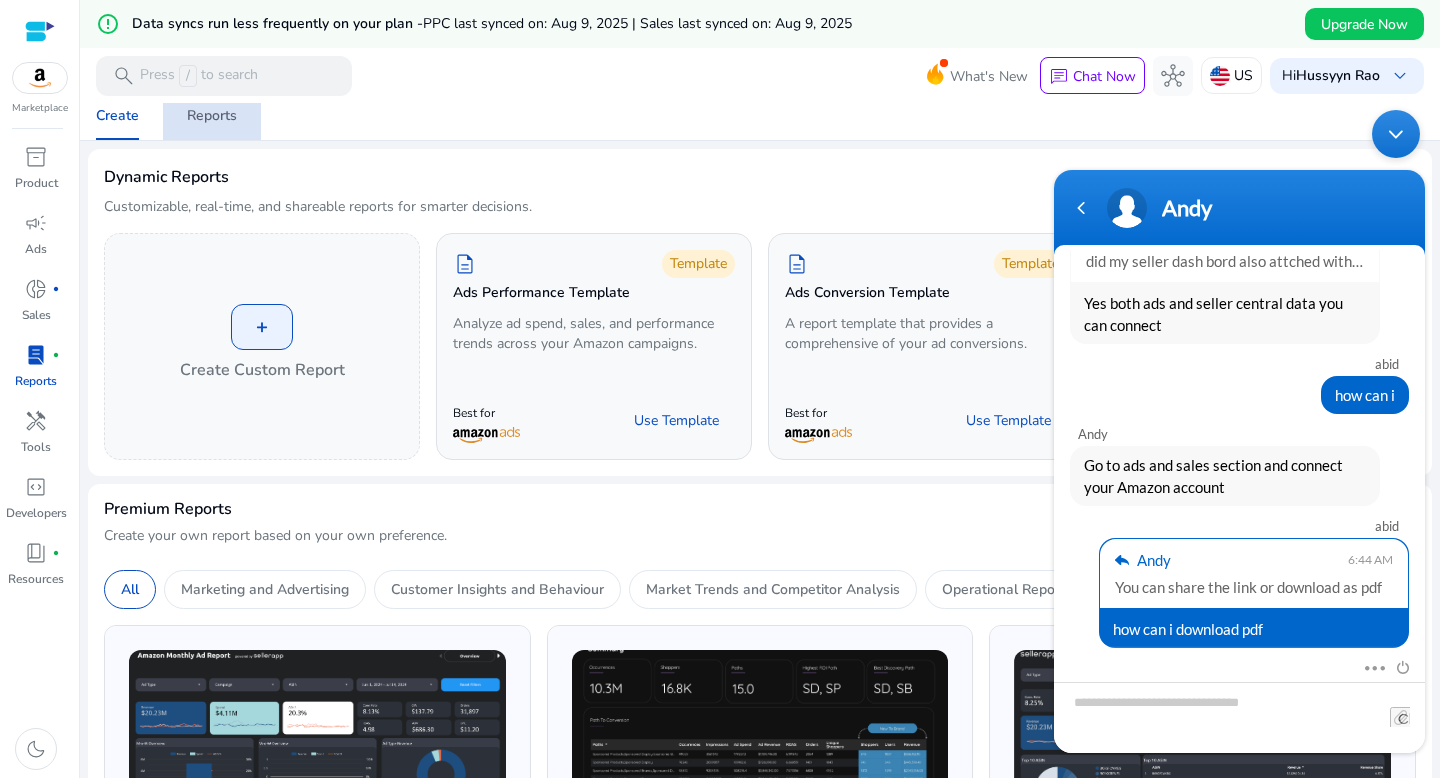 click on "Reports" at bounding box center (212, 116) 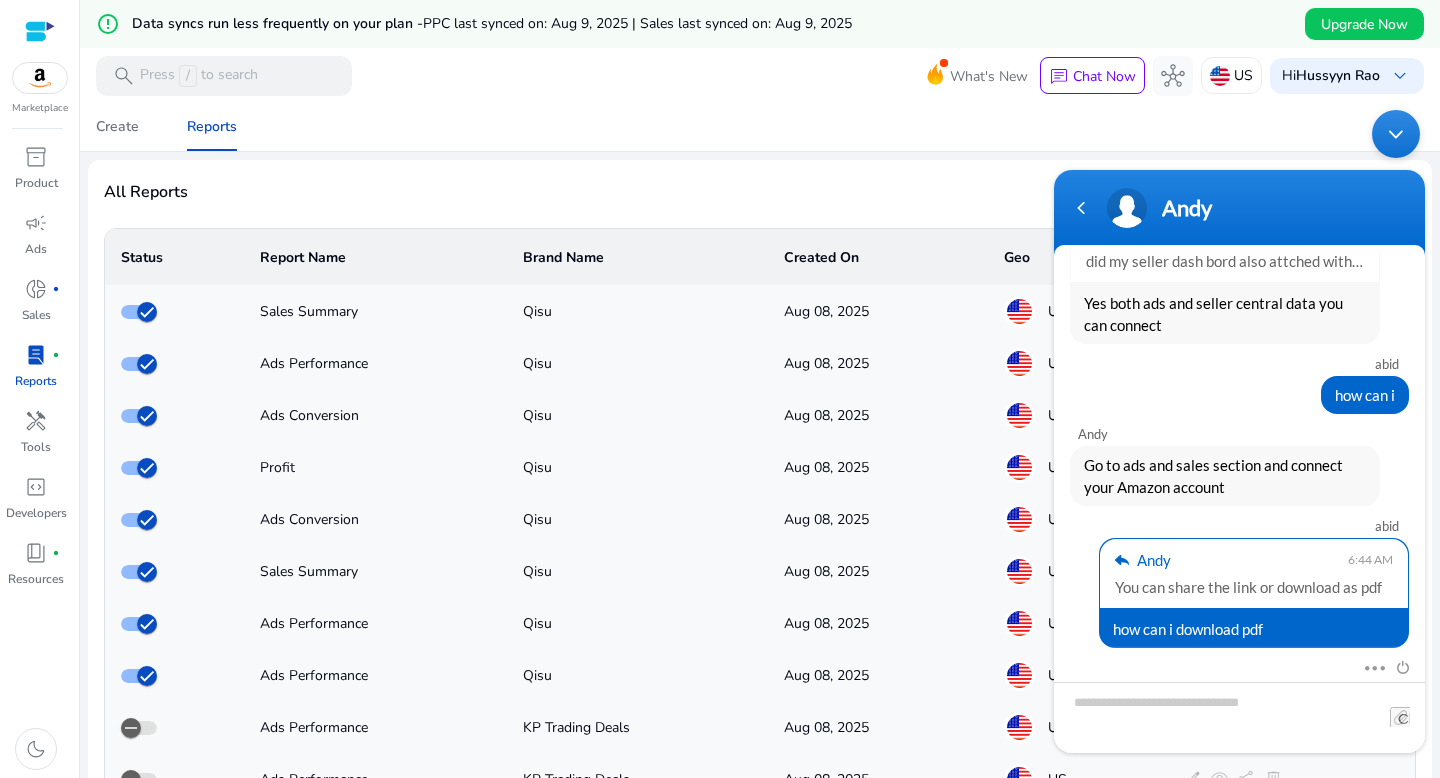 click on "Aug 08, 2025" 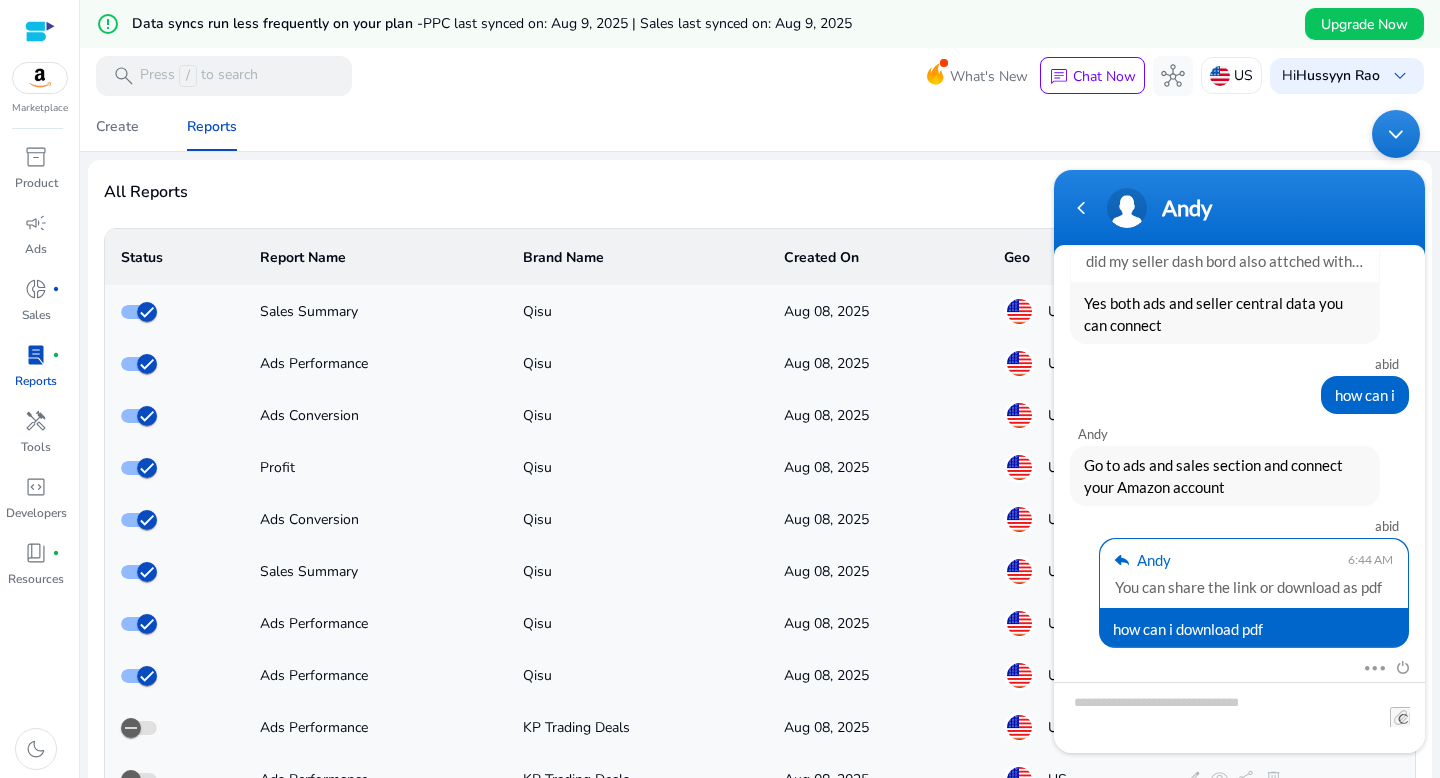 click on "Sales Summary" 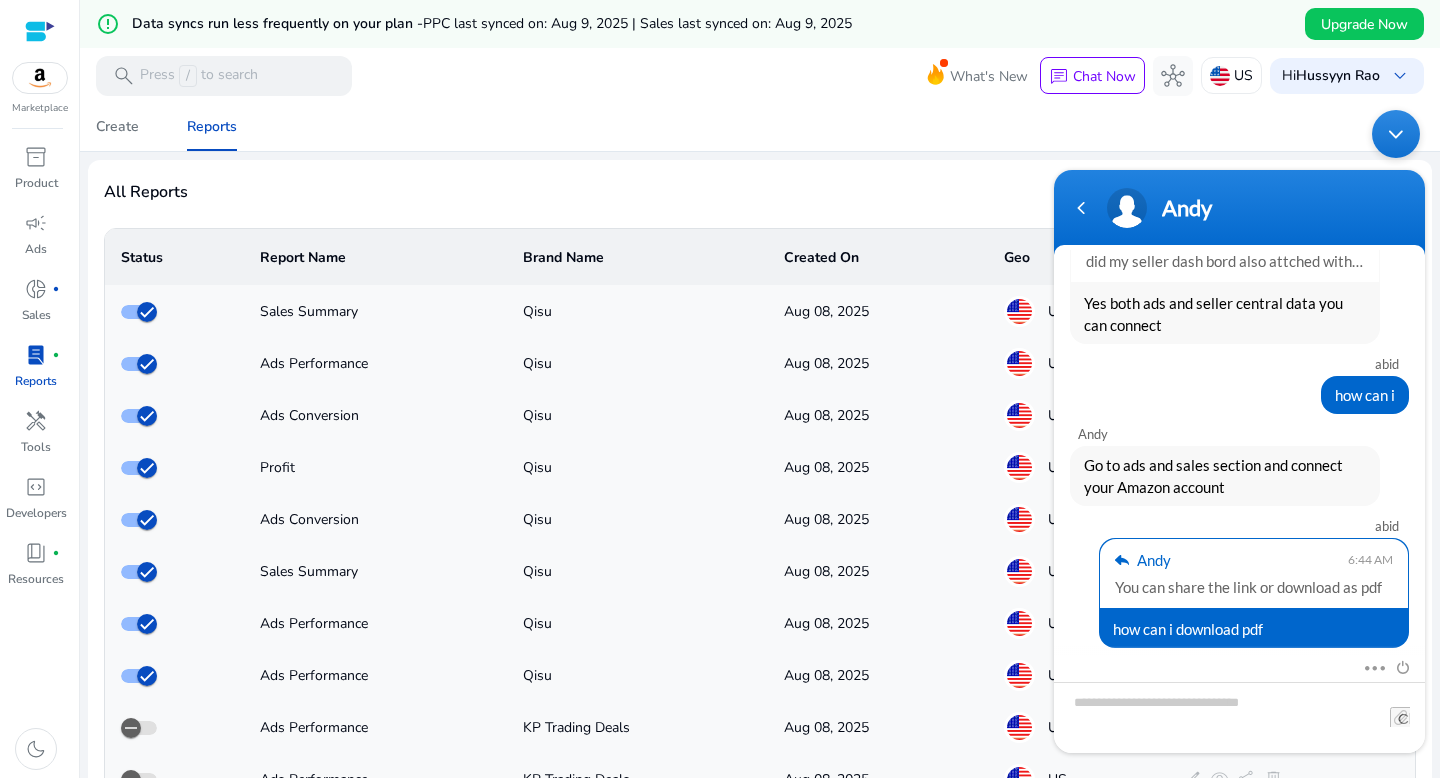click at bounding box center [1396, 134] 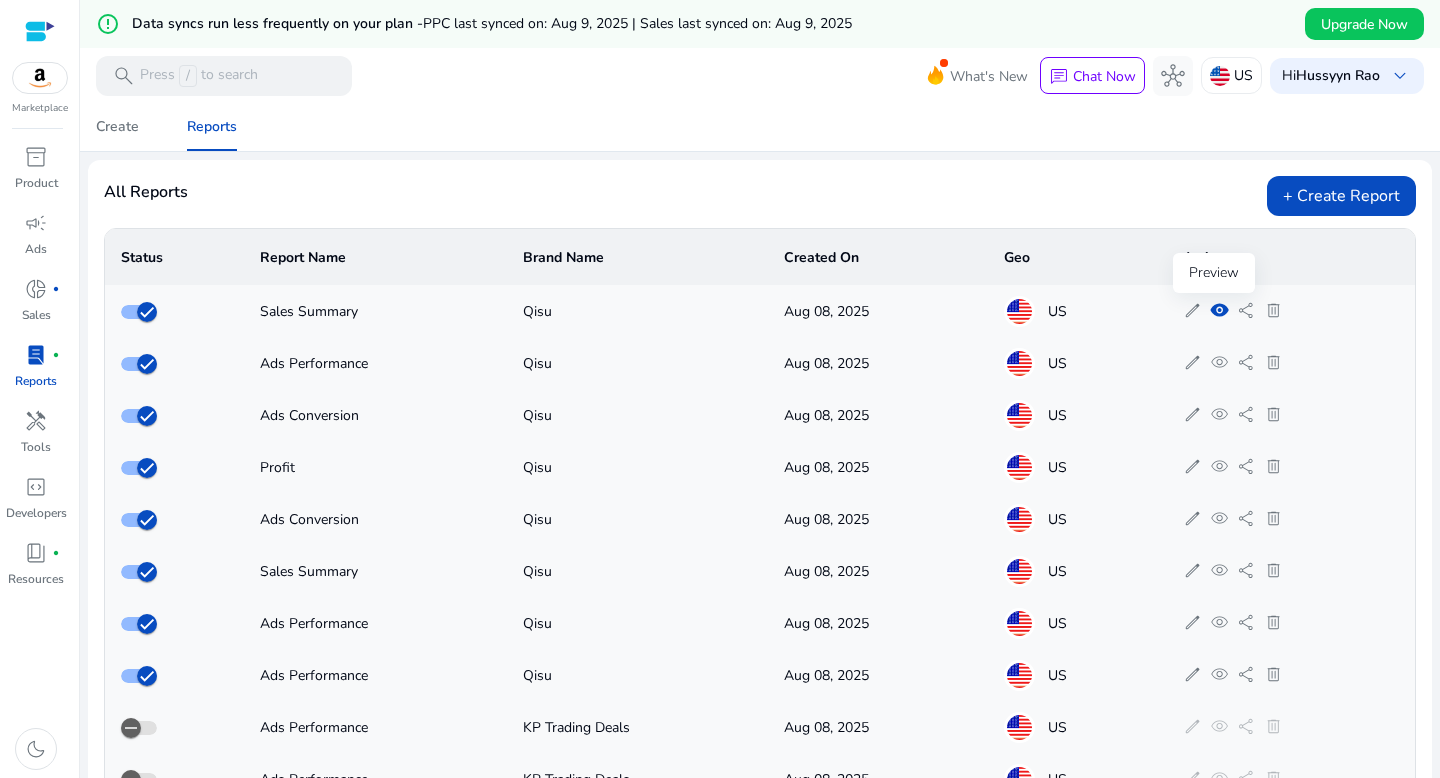 click on "visibility" 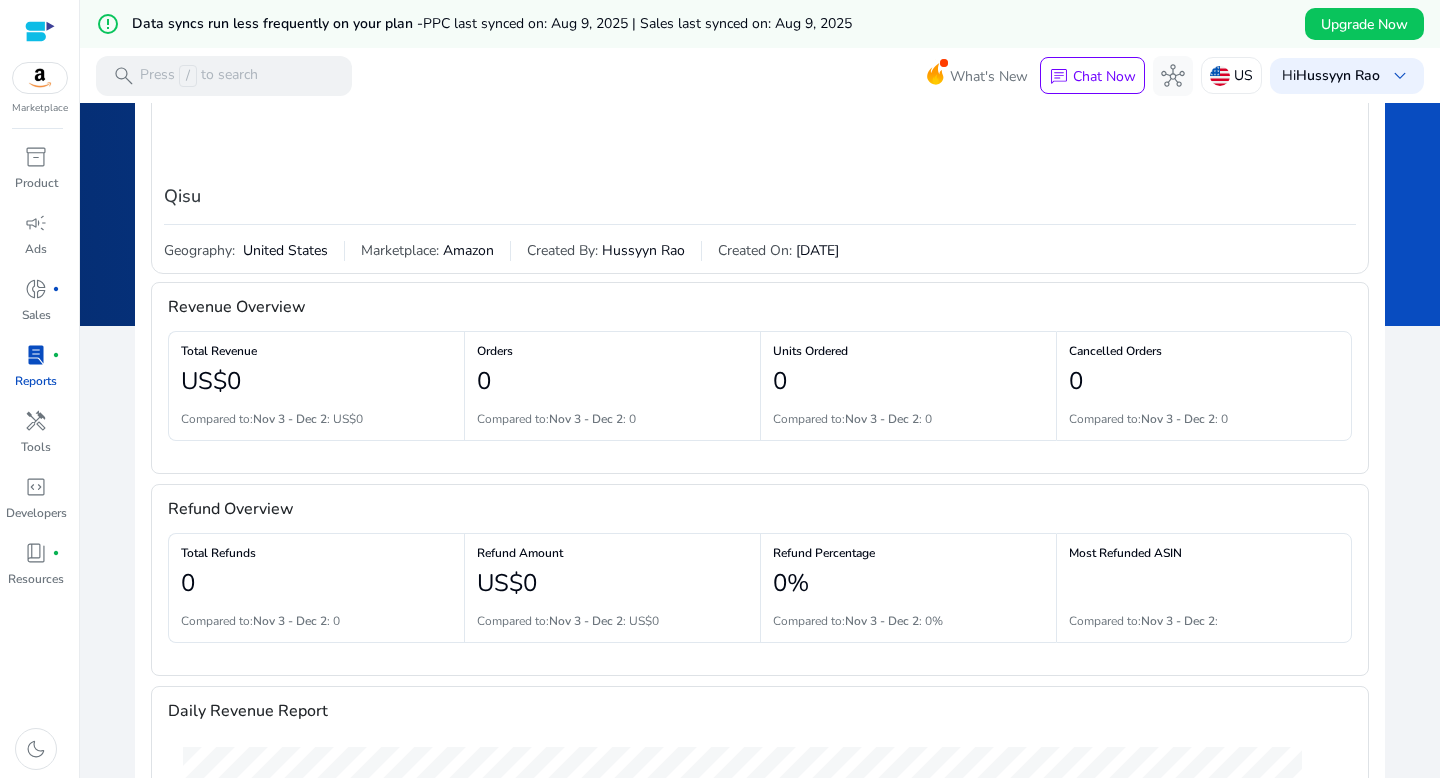 scroll, scrollTop: 0, scrollLeft: 0, axis: both 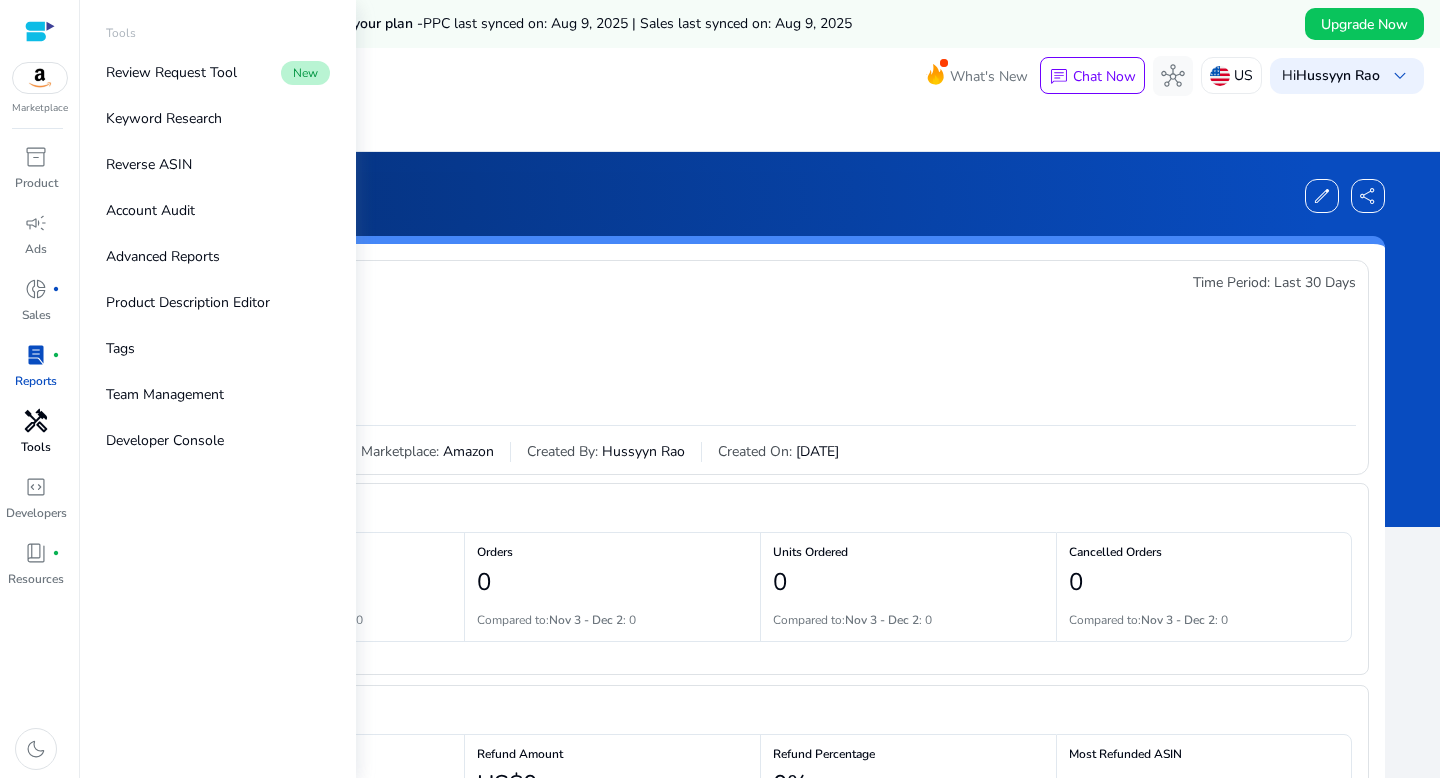 click on "handyman" at bounding box center (36, 421) 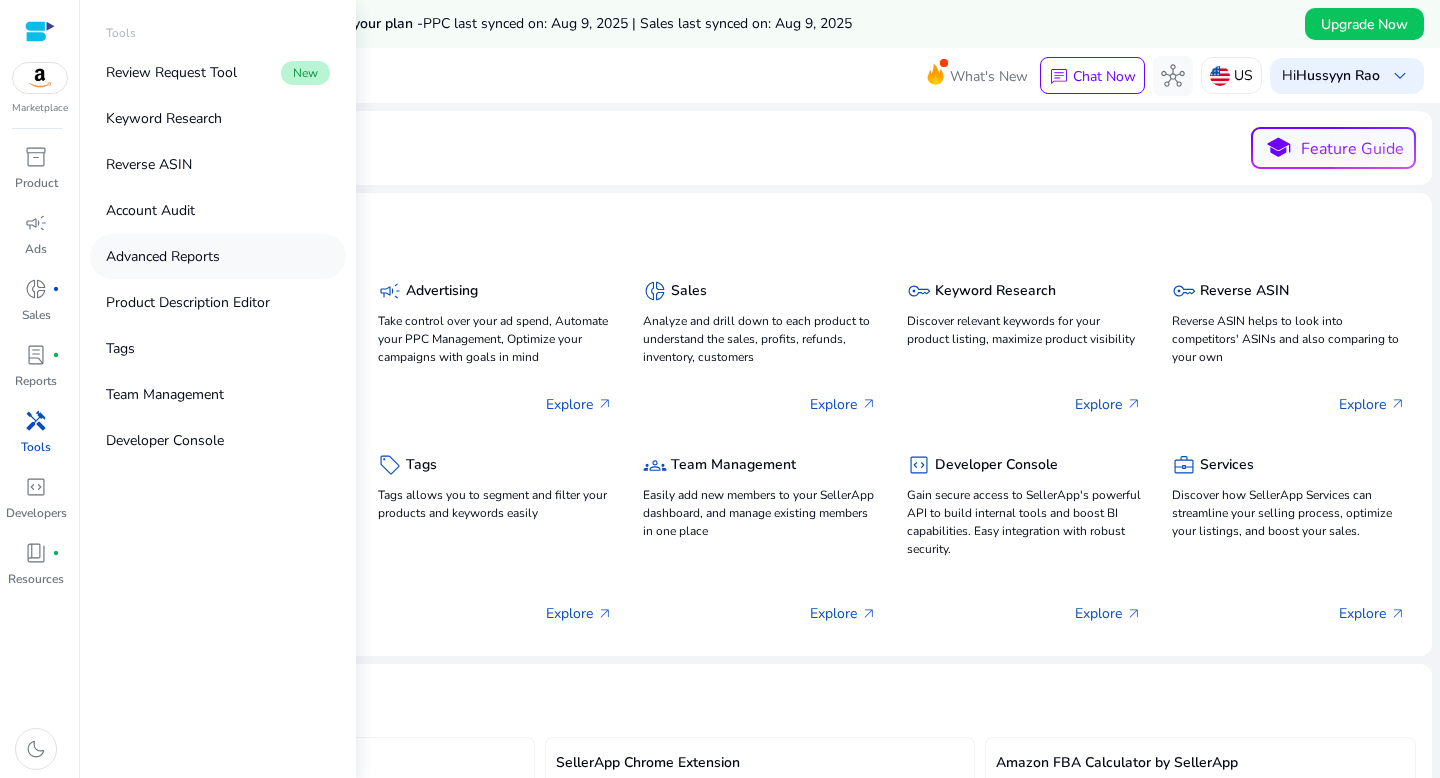 click on "Advanced Reports" at bounding box center (163, 256) 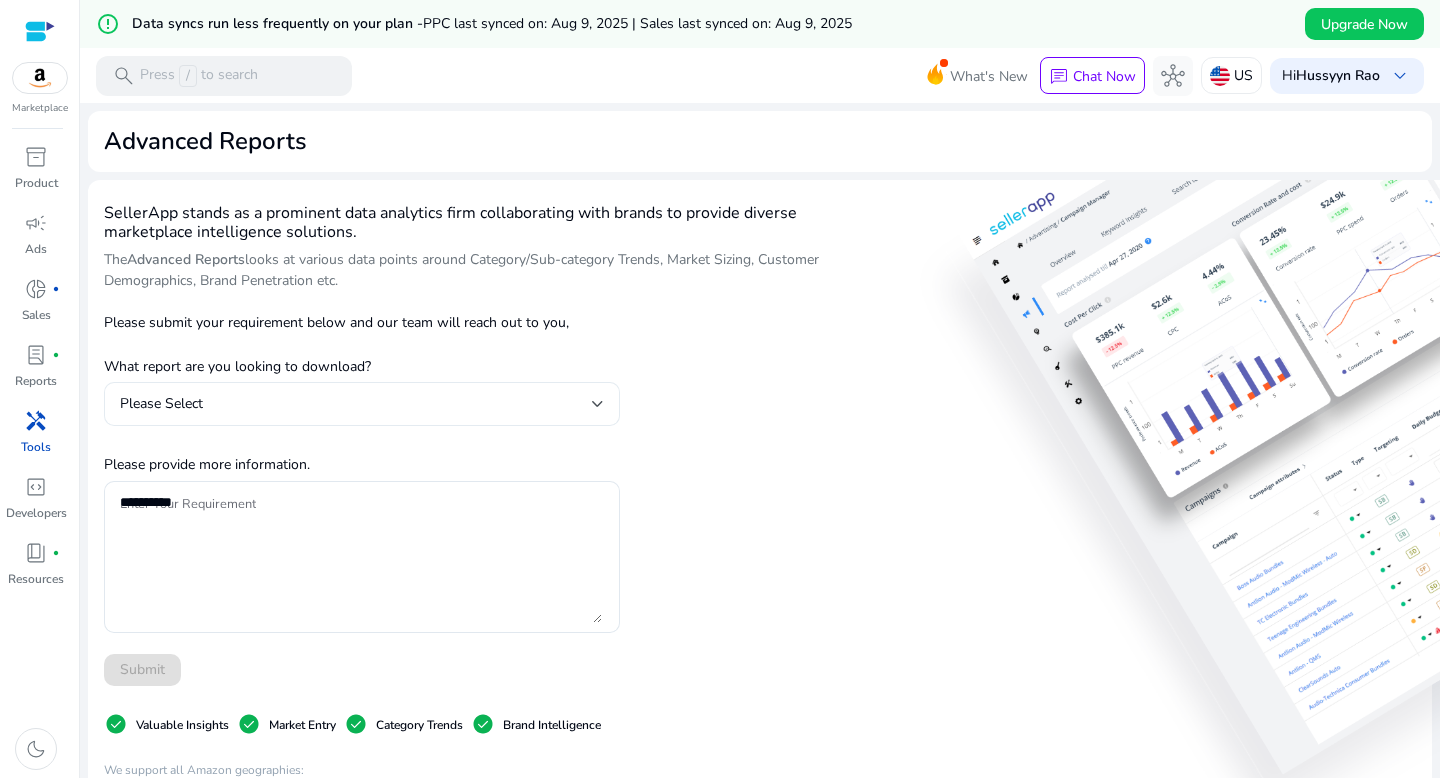 click at bounding box center [598, 404] 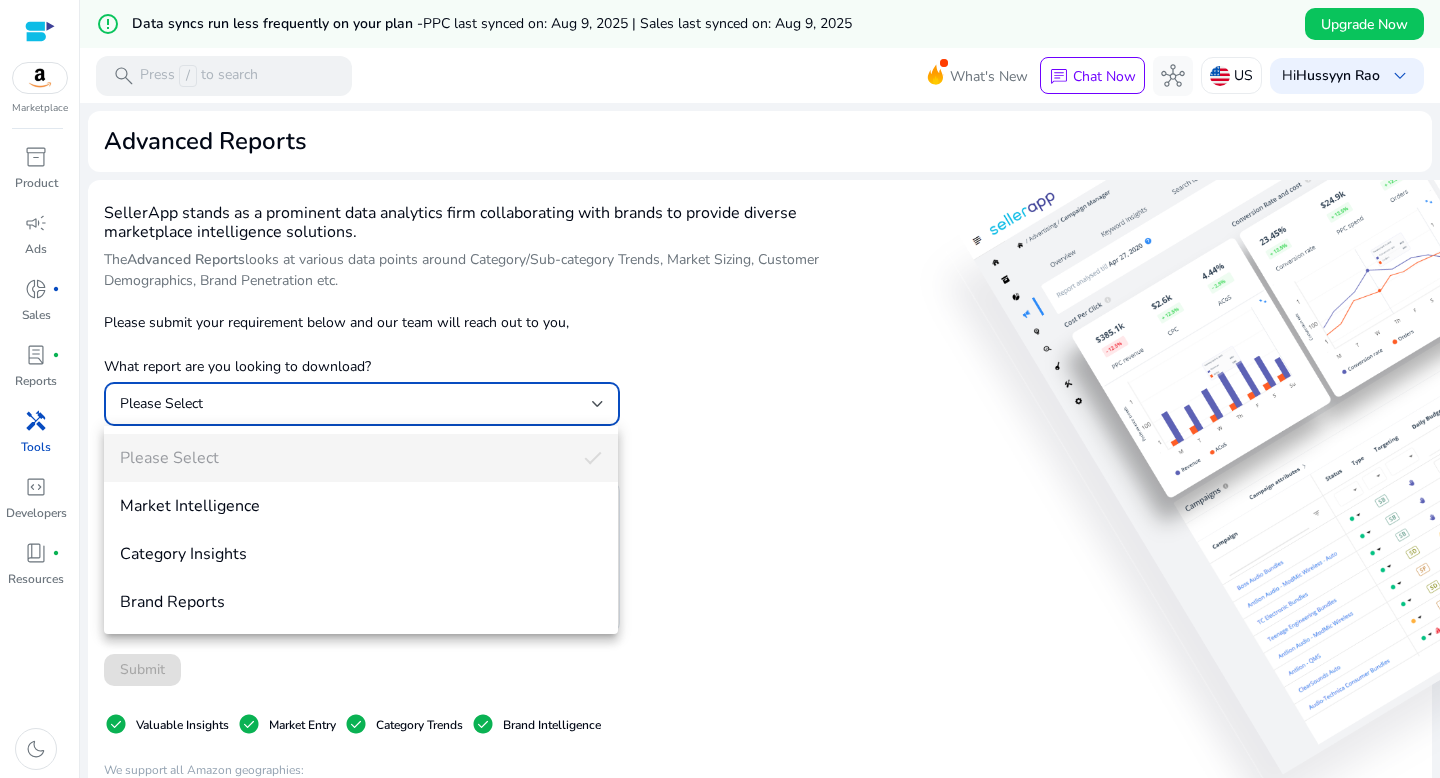 click at bounding box center [720, 389] 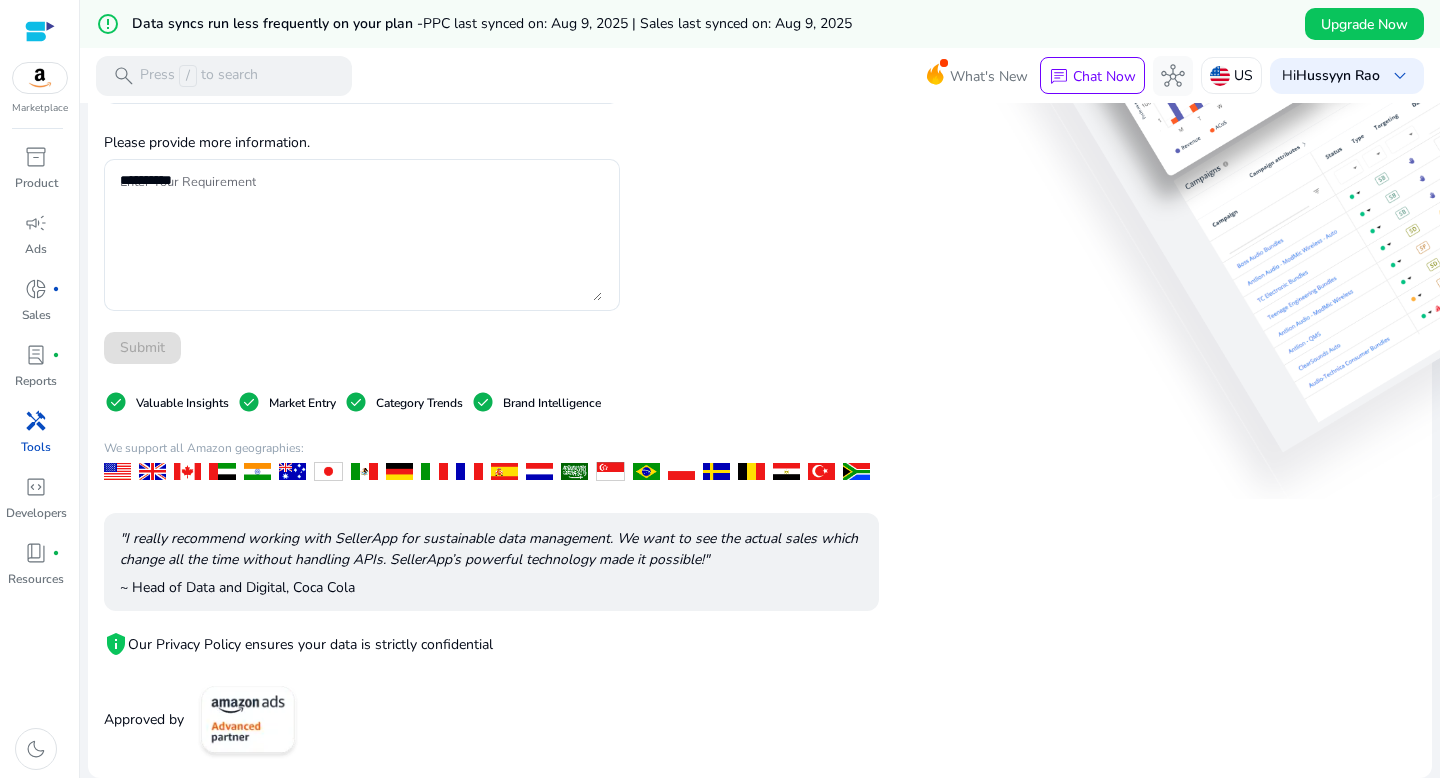 scroll, scrollTop: 0, scrollLeft: 0, axis: both 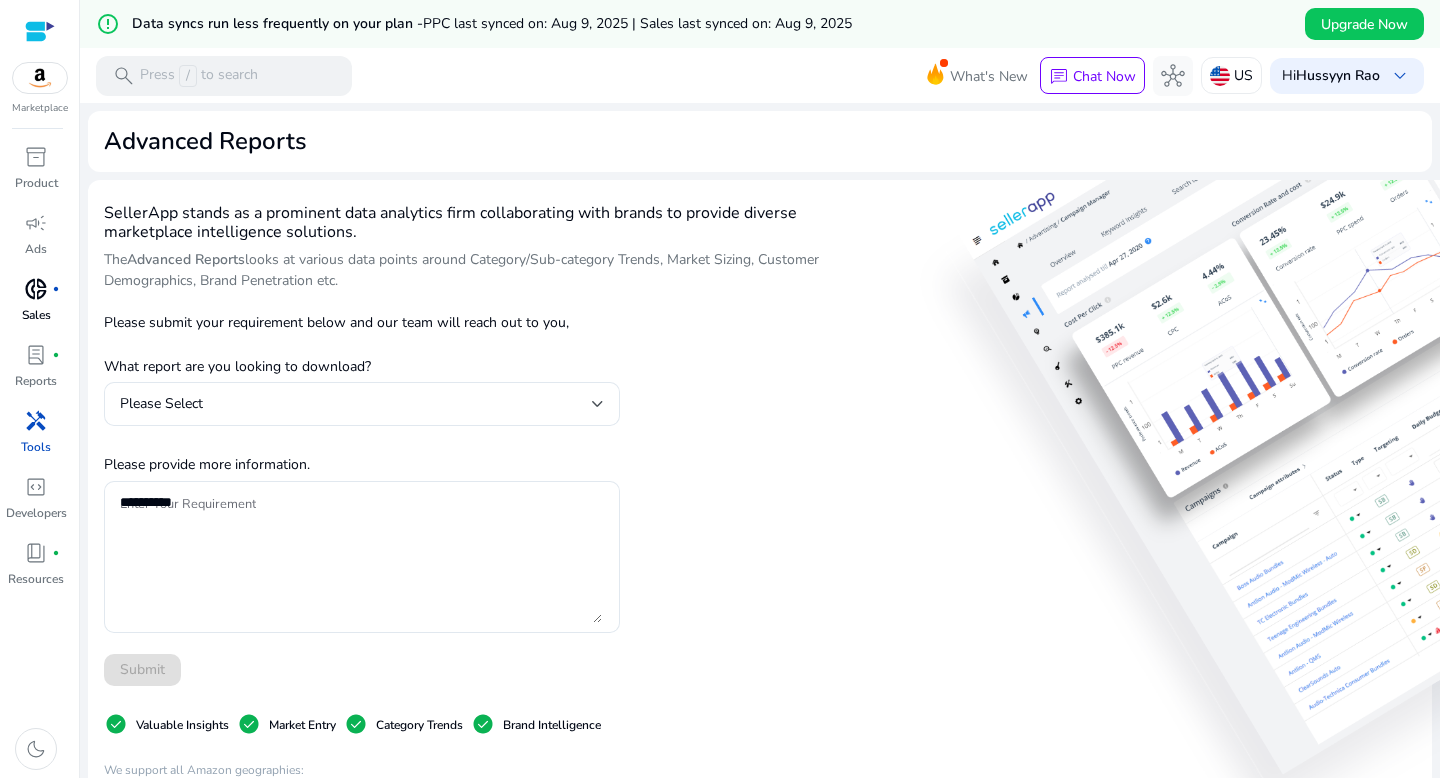 click on "donut_small   fiber_manual_record" at bounding box center [36, 289] 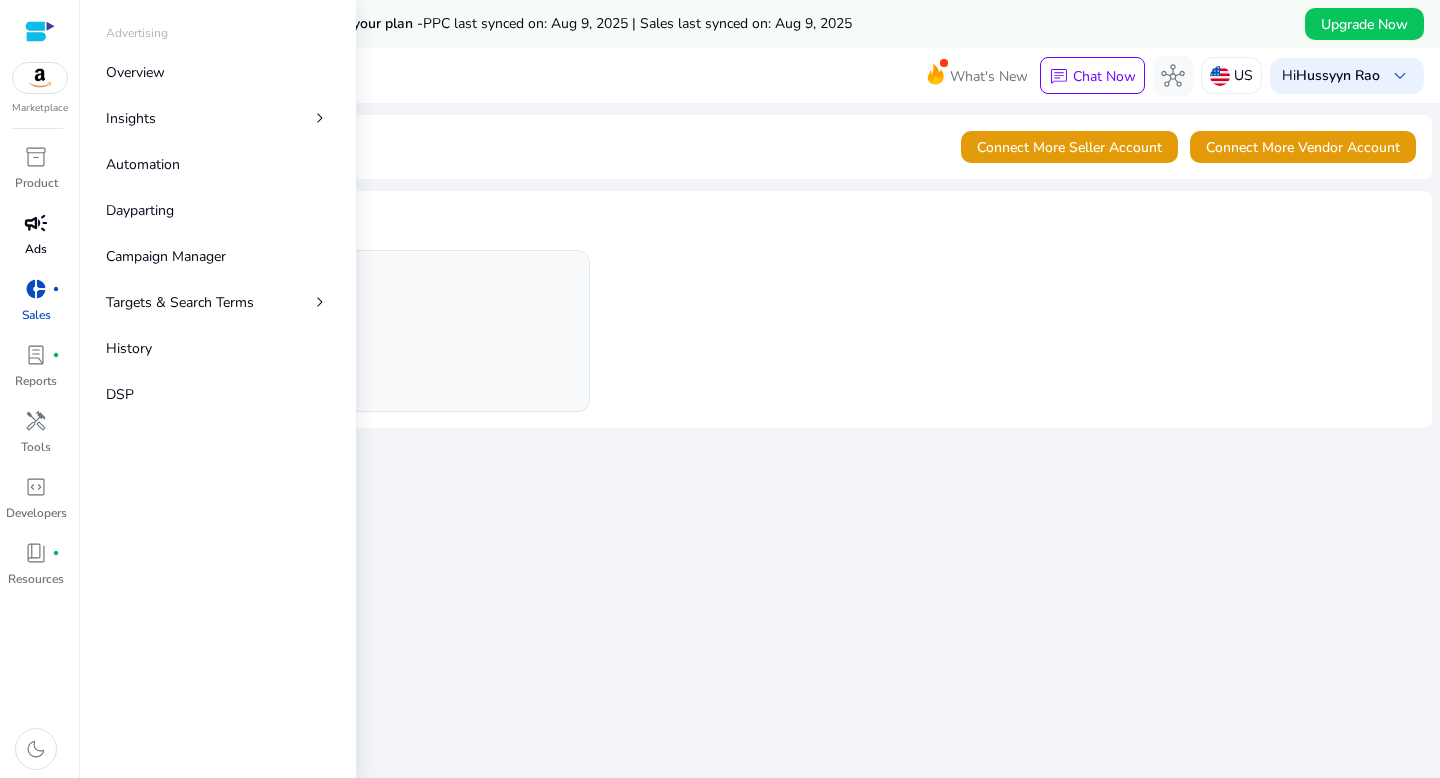 click on "campaign" at bounding box center [36, 223] 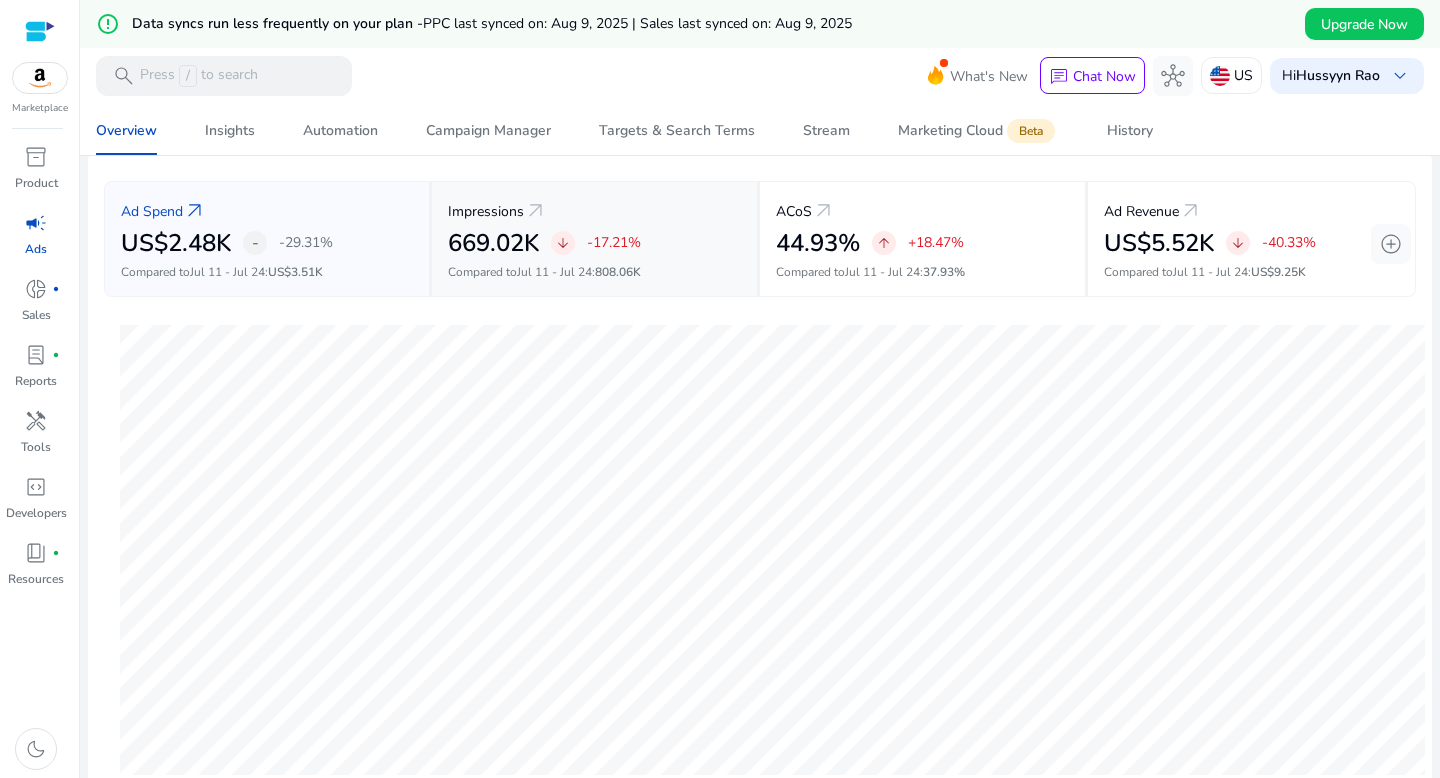 scroll, scrollTop: 669, scrollLeft: 0, axis: vertical 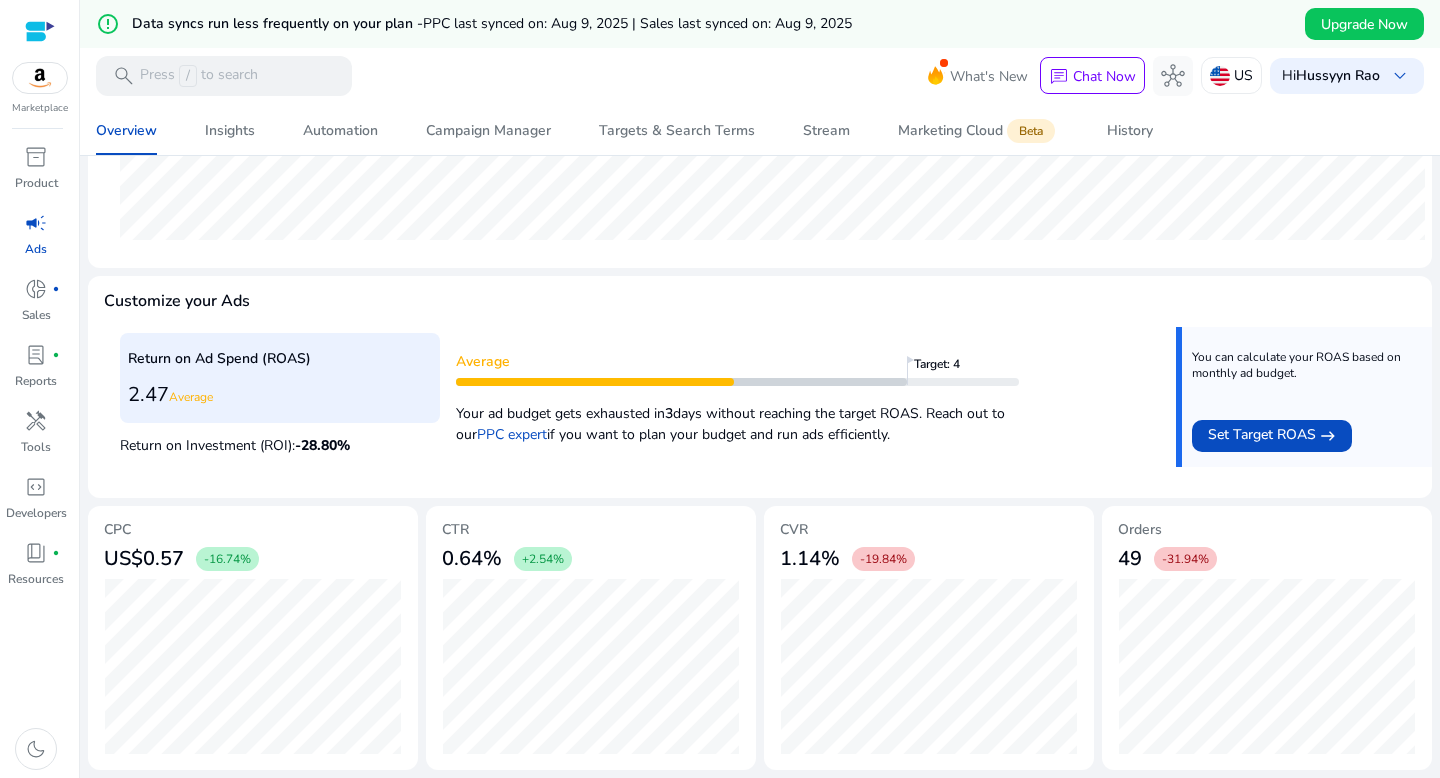 click on "Average" at bounding box center (737, 361) 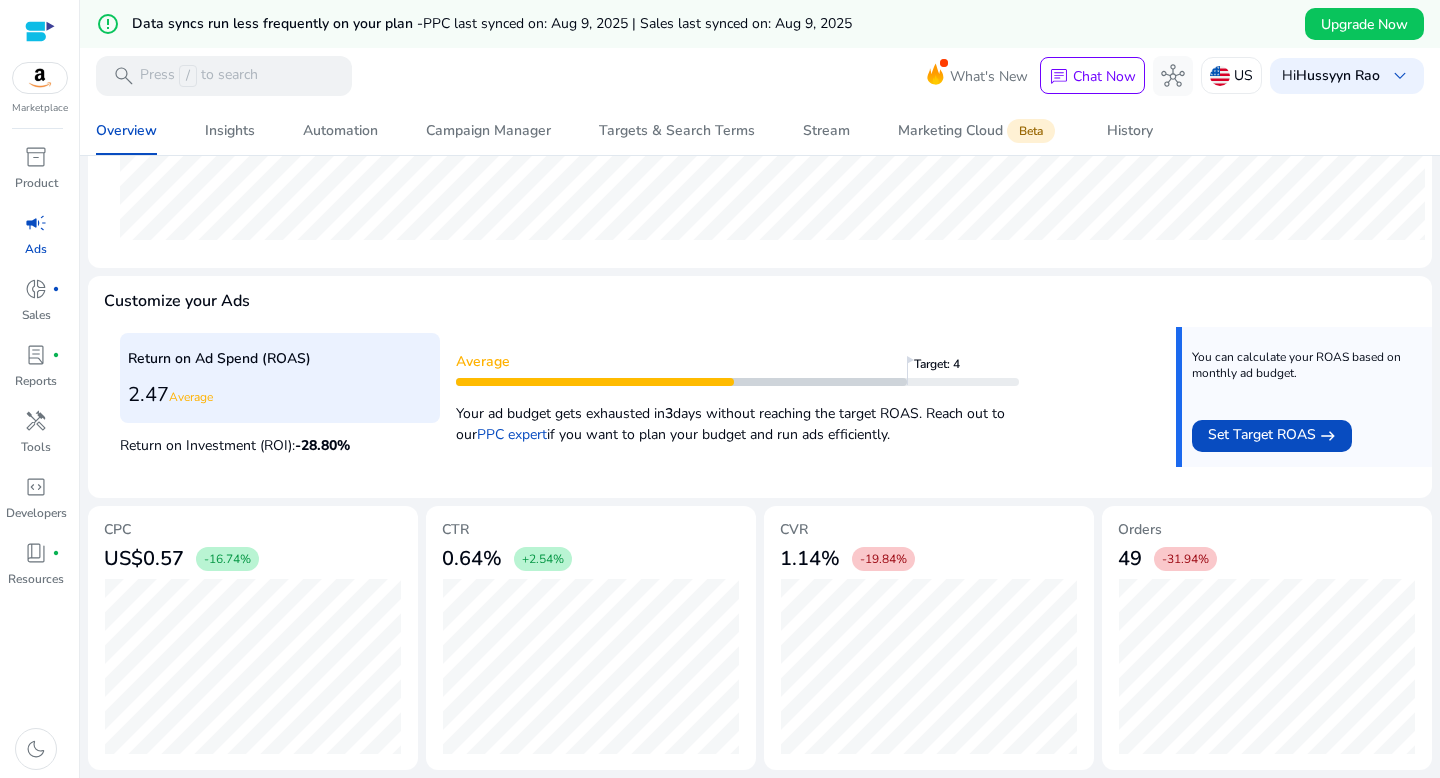 drag, startPoint x: 721, startPoint y: 385, endPoint x: 847, endPoint y: 392, distance: 126.1943 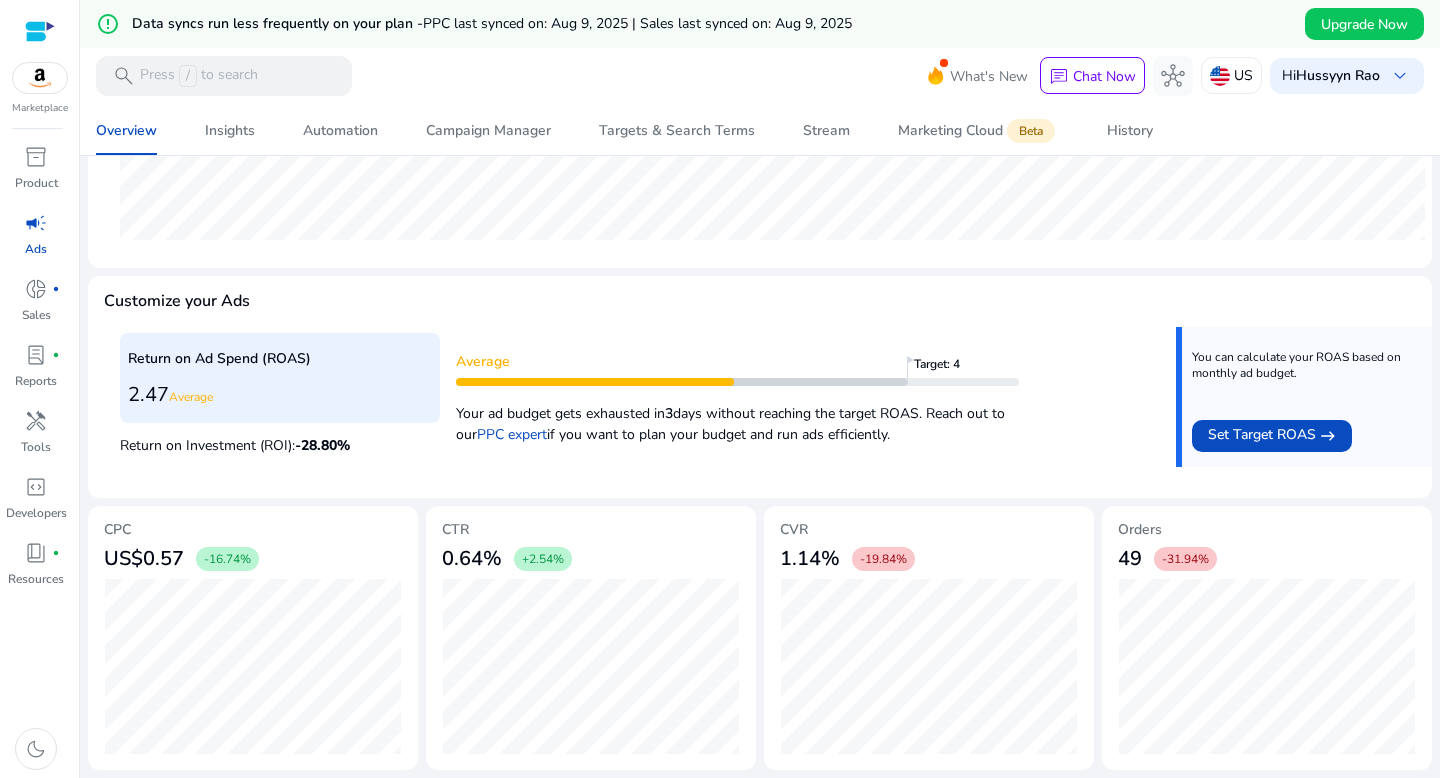 scroll, scrollTop: 326, scrollLeft: 0, axis: vertical 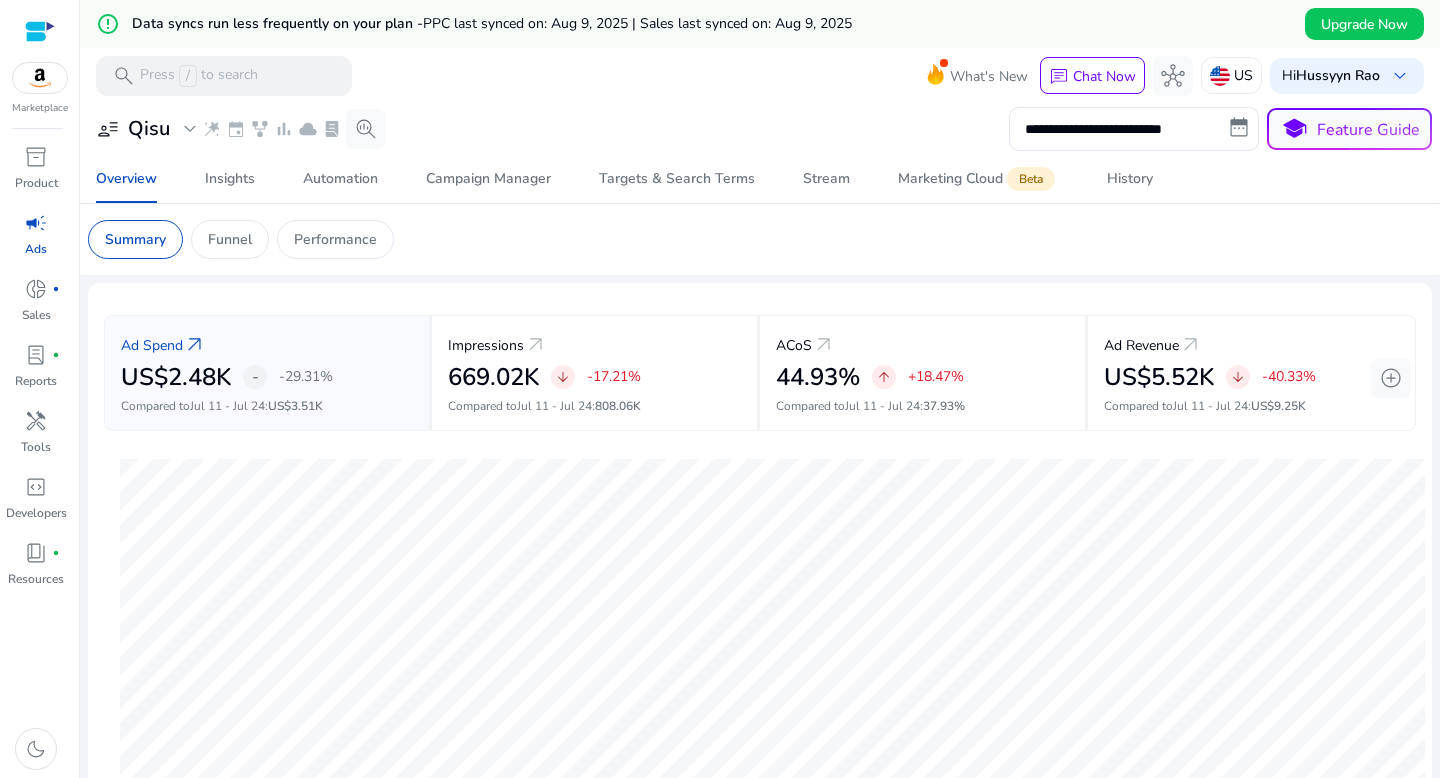 click on "Summary   Funnel   Performance" 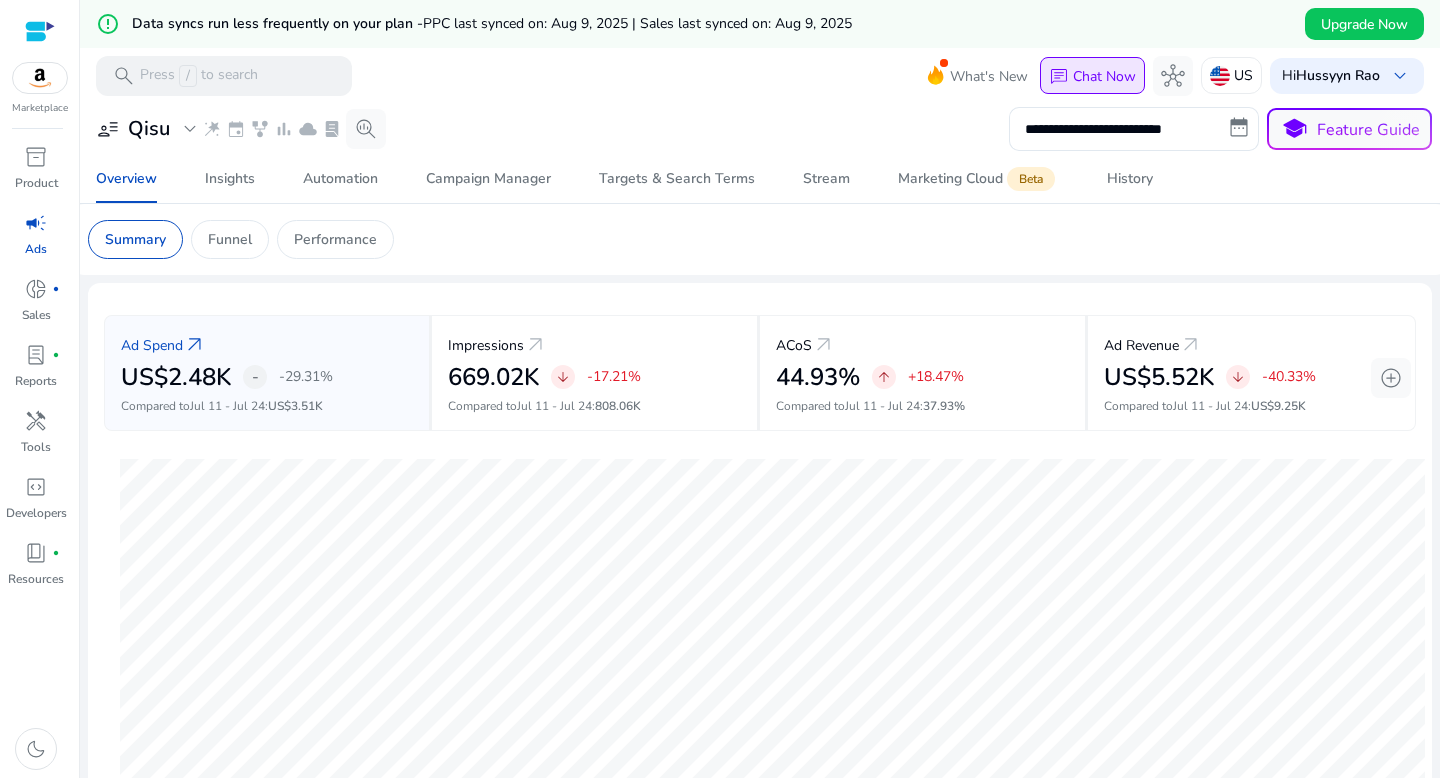 scroll, scrollTop: 1784, scrollLeft: 0, axis: vertical 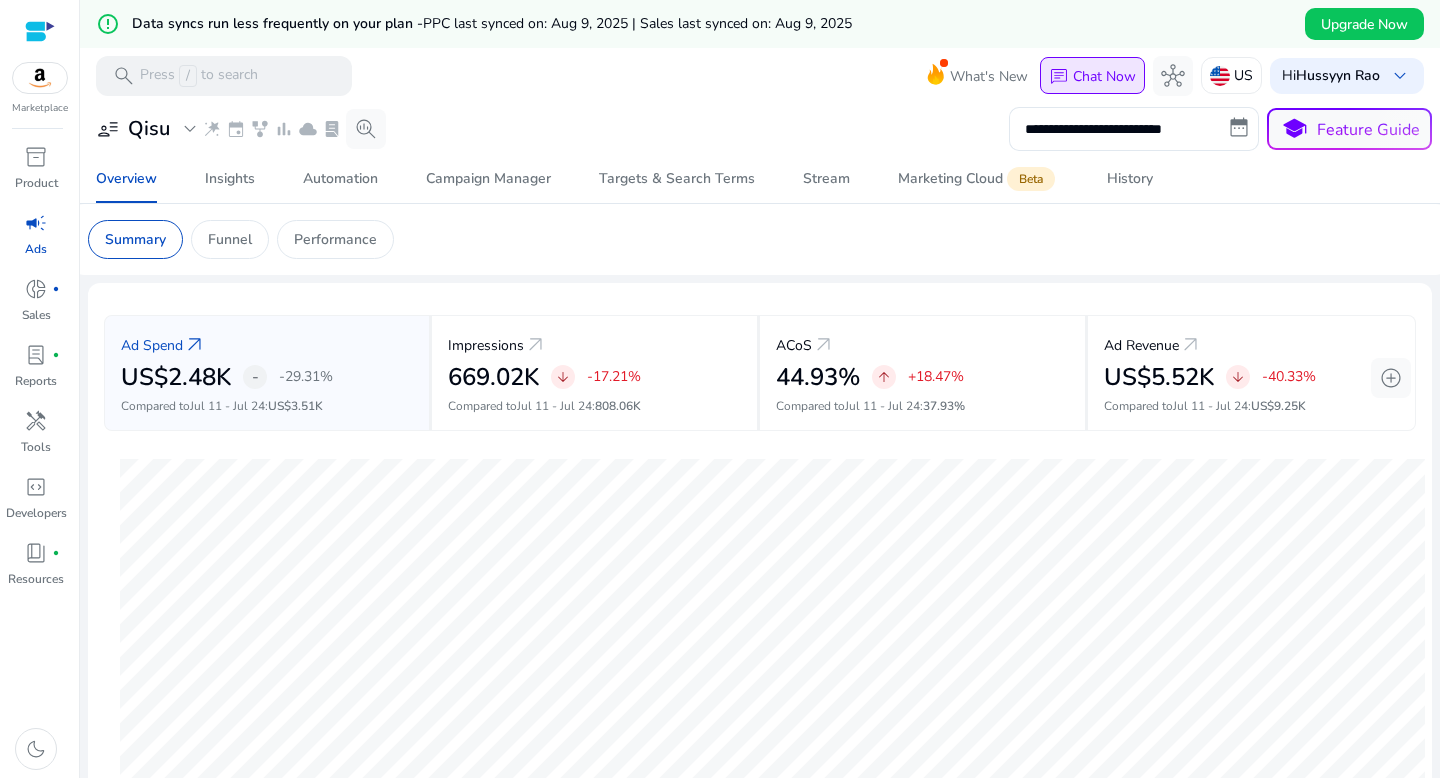 click on "Chat Now" at bounding box center [1104, 76] 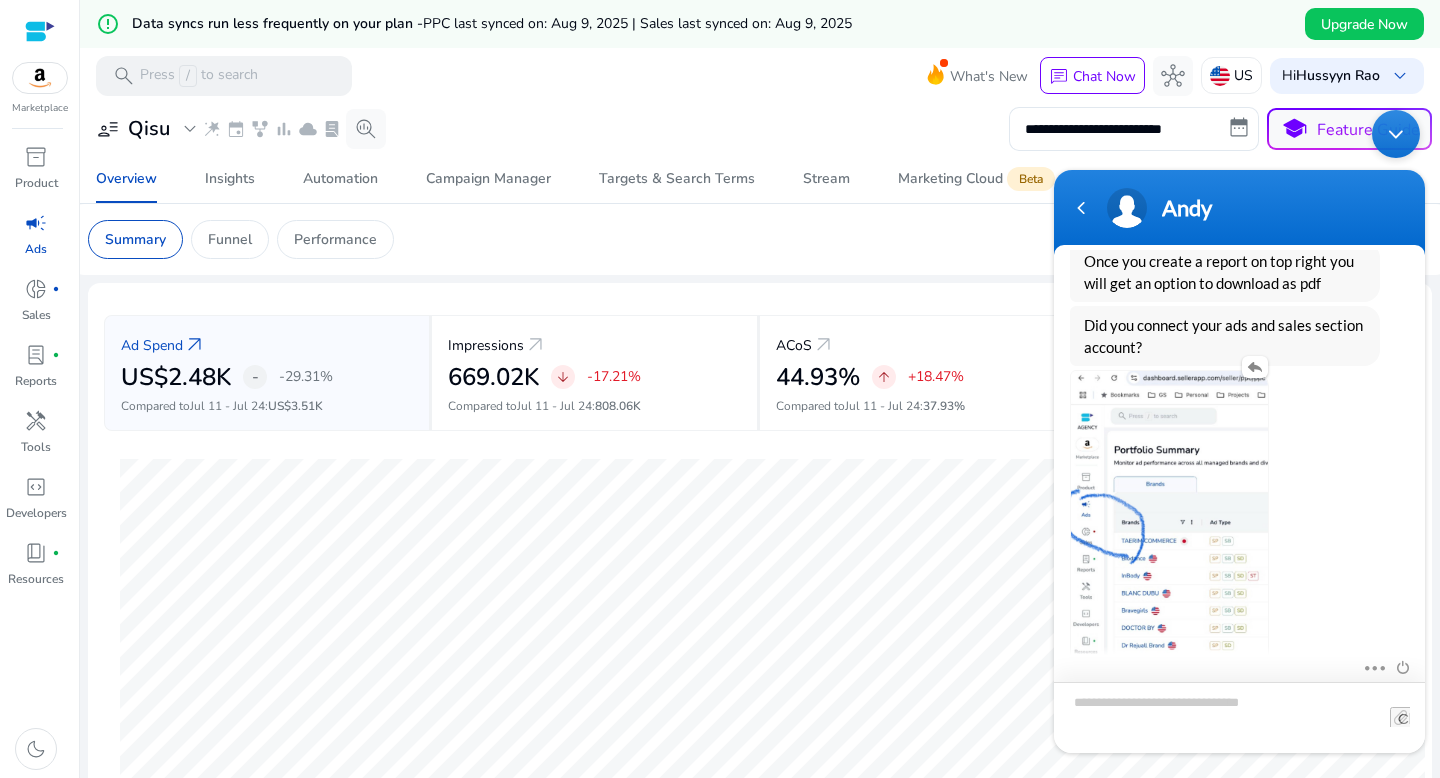 scroll, scrollTop: 1784, scrollLeft: 0, axis: vertical 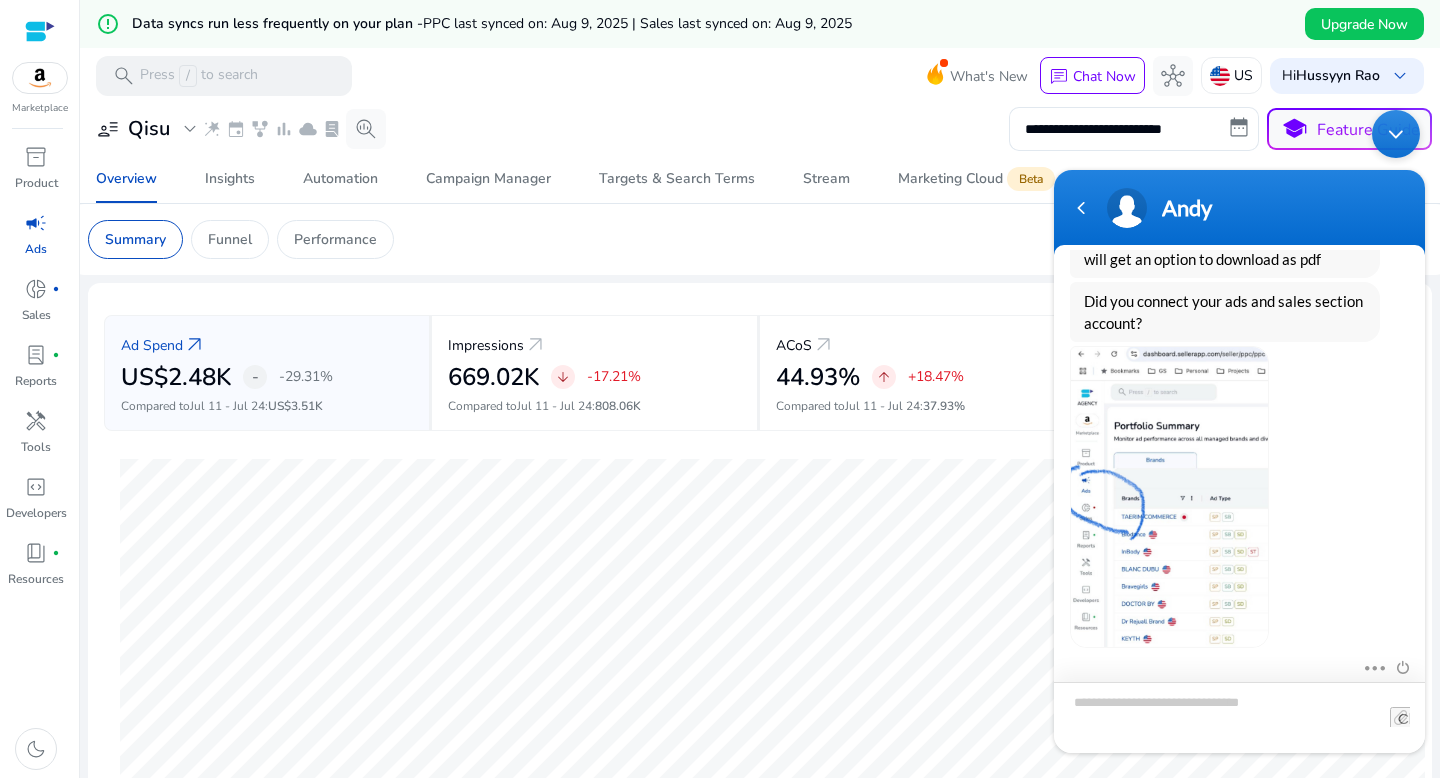 click at bounding box center (1239, 717) 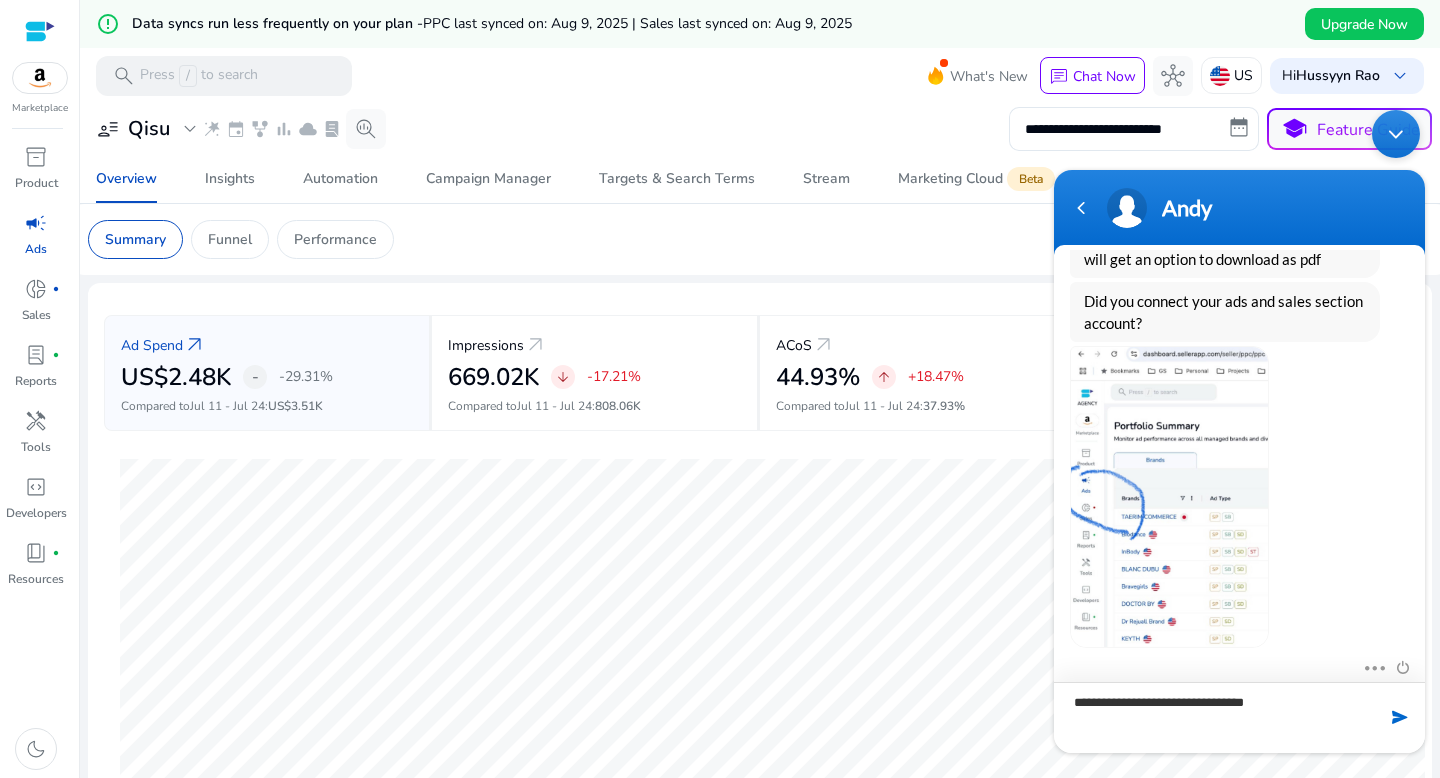 type on "**********" 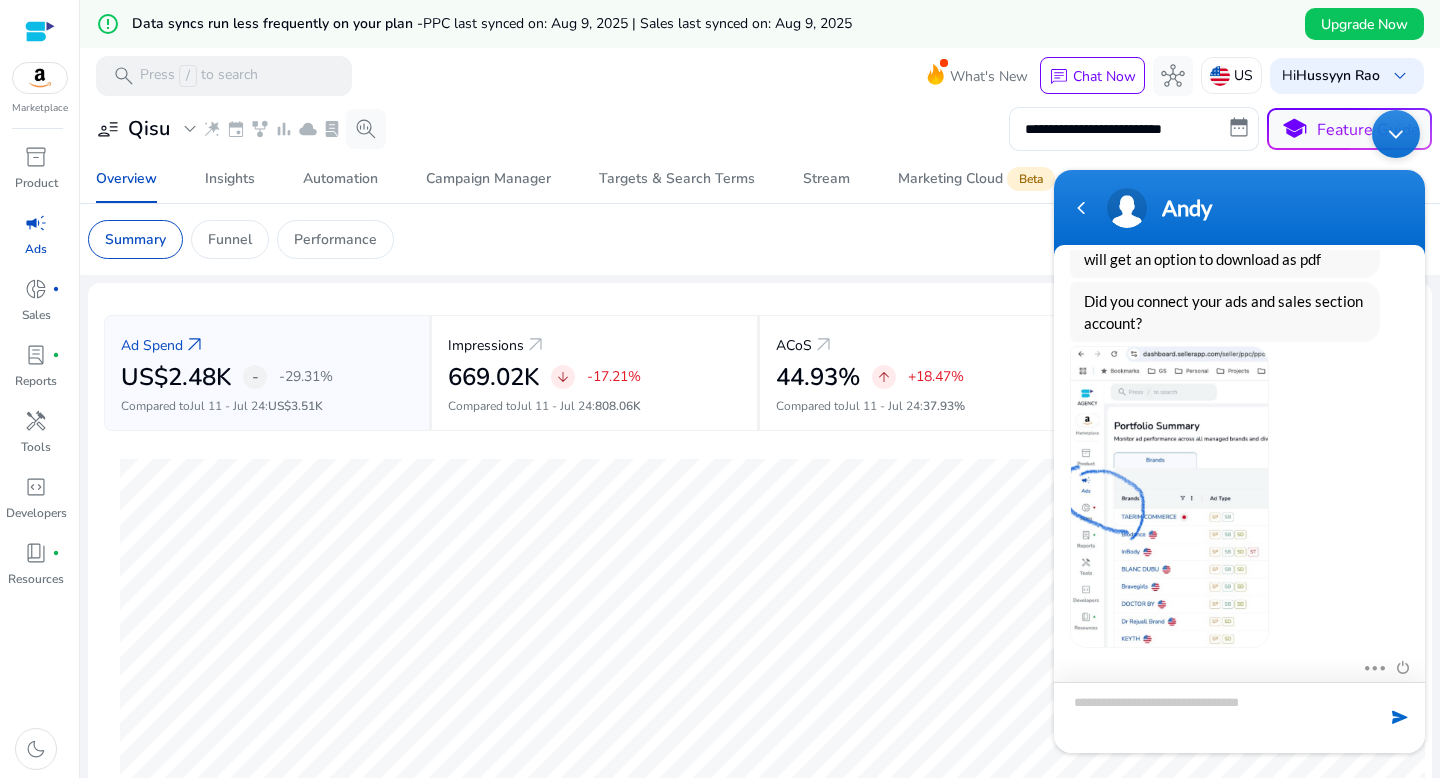 scroll, scrollTop: 1854, scrollLeft: 0, axis: vertical 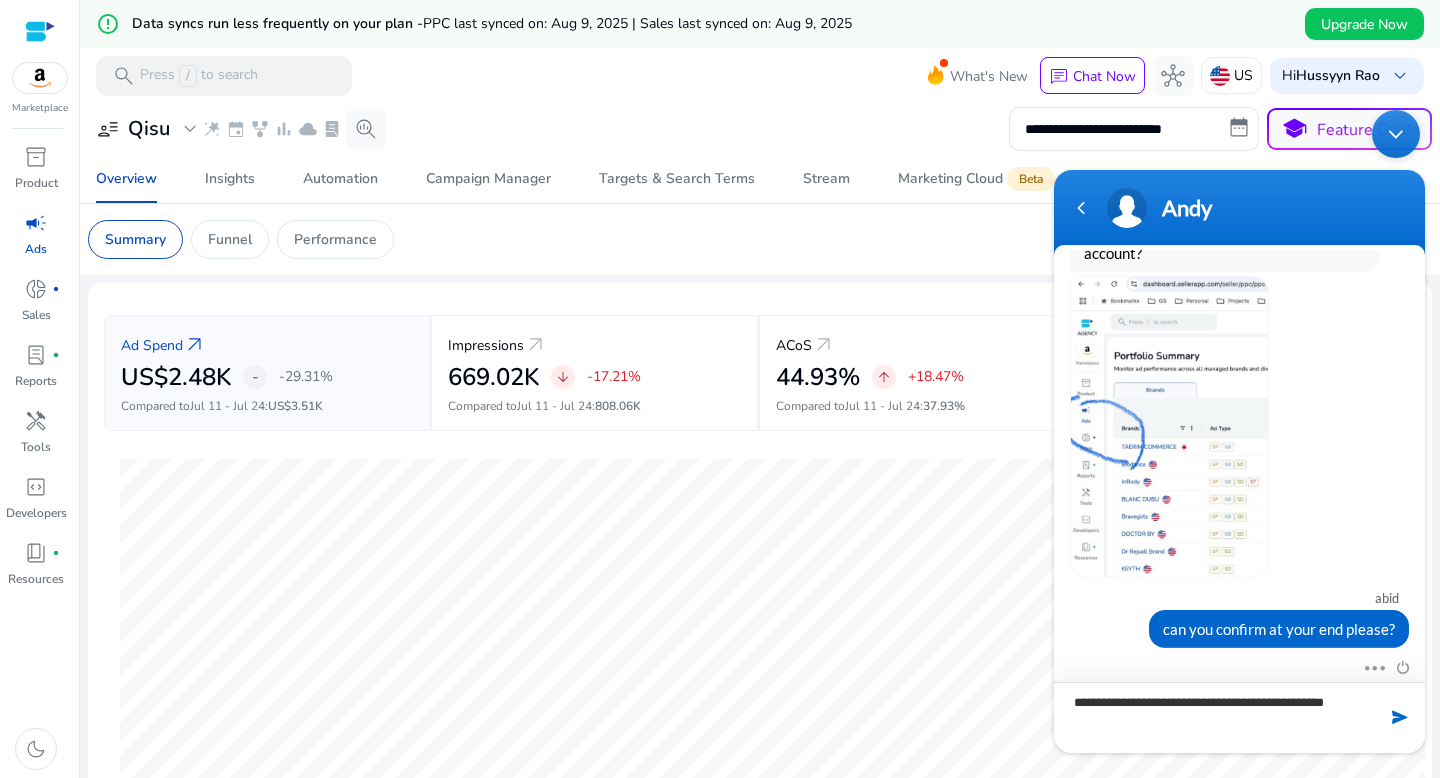 type on "**********" 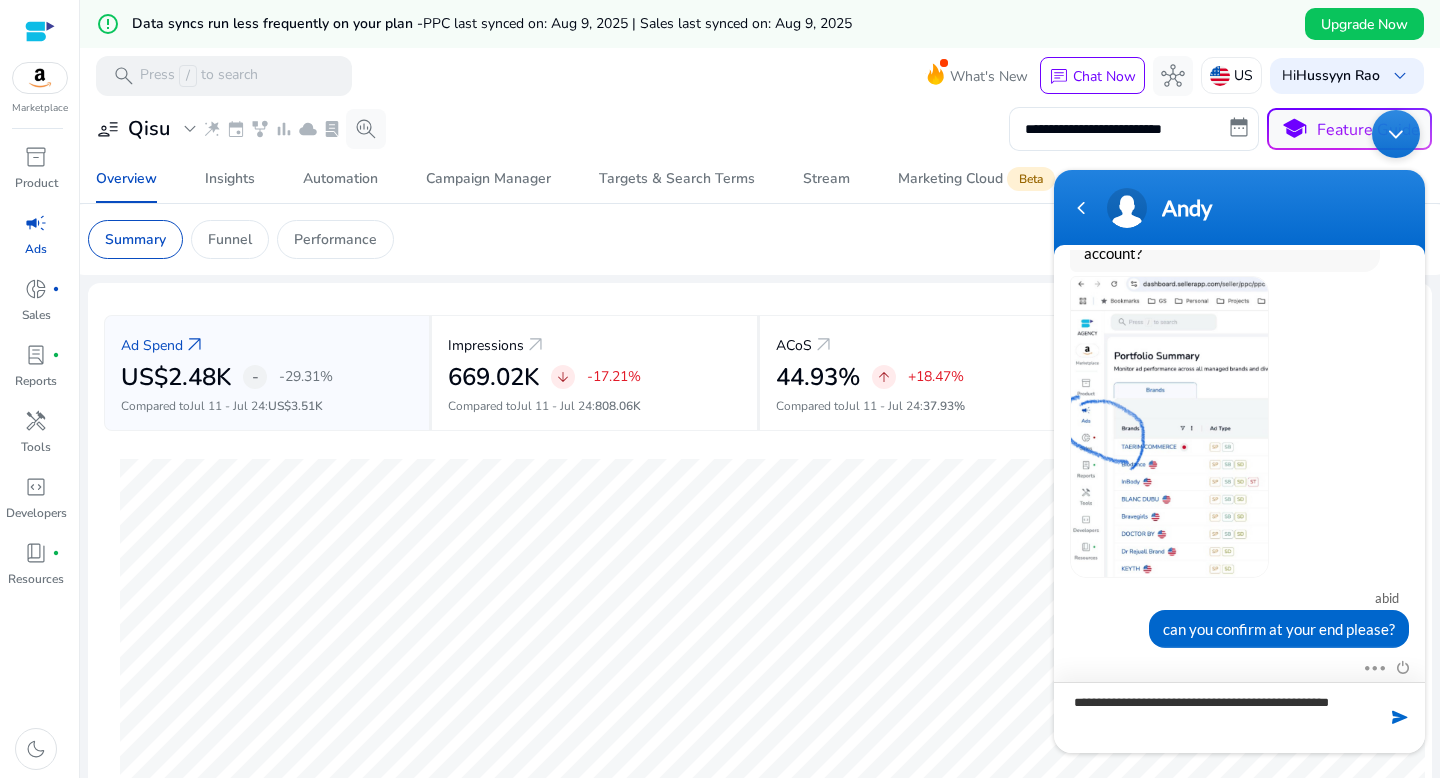 type 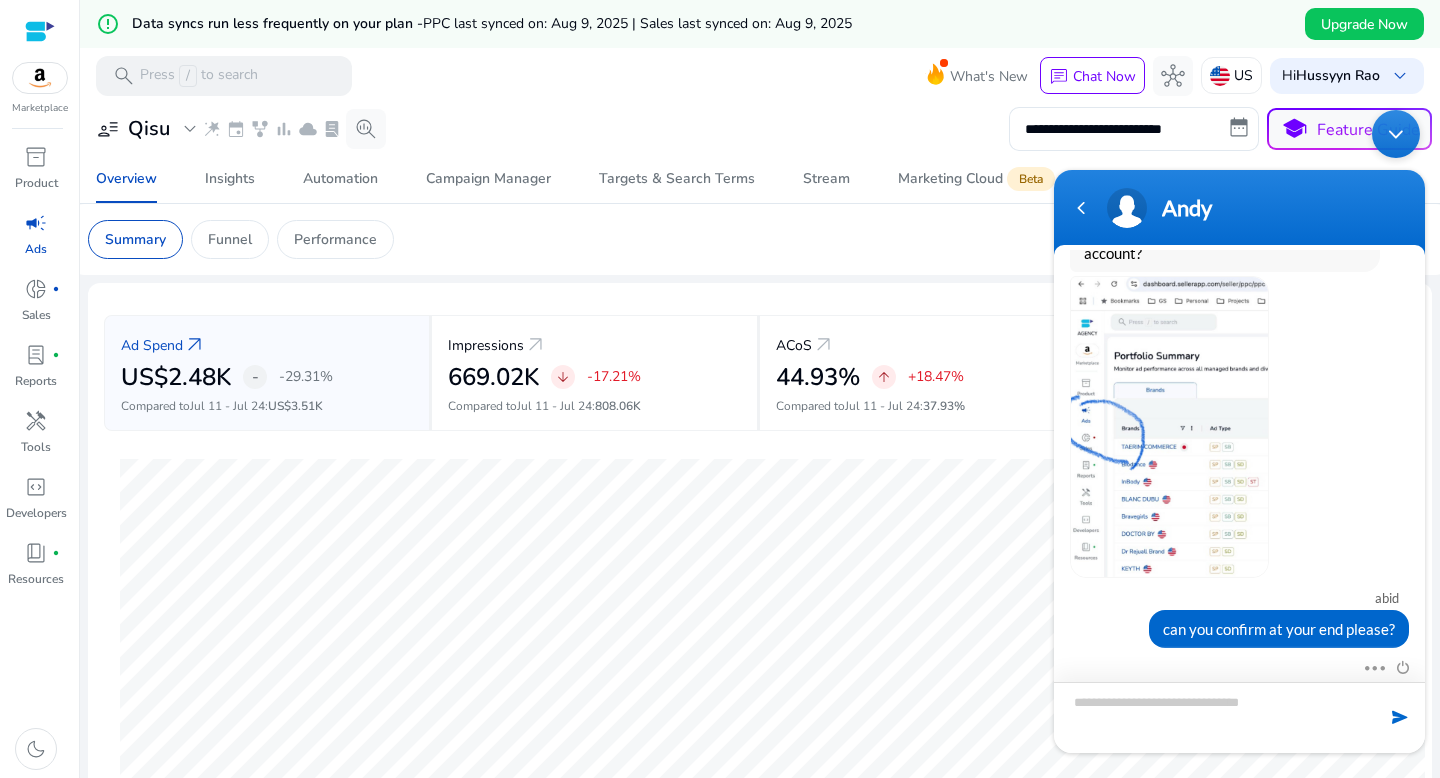 scroll, scrollTop: 1918, scrollLeft: 0, axis: vertical 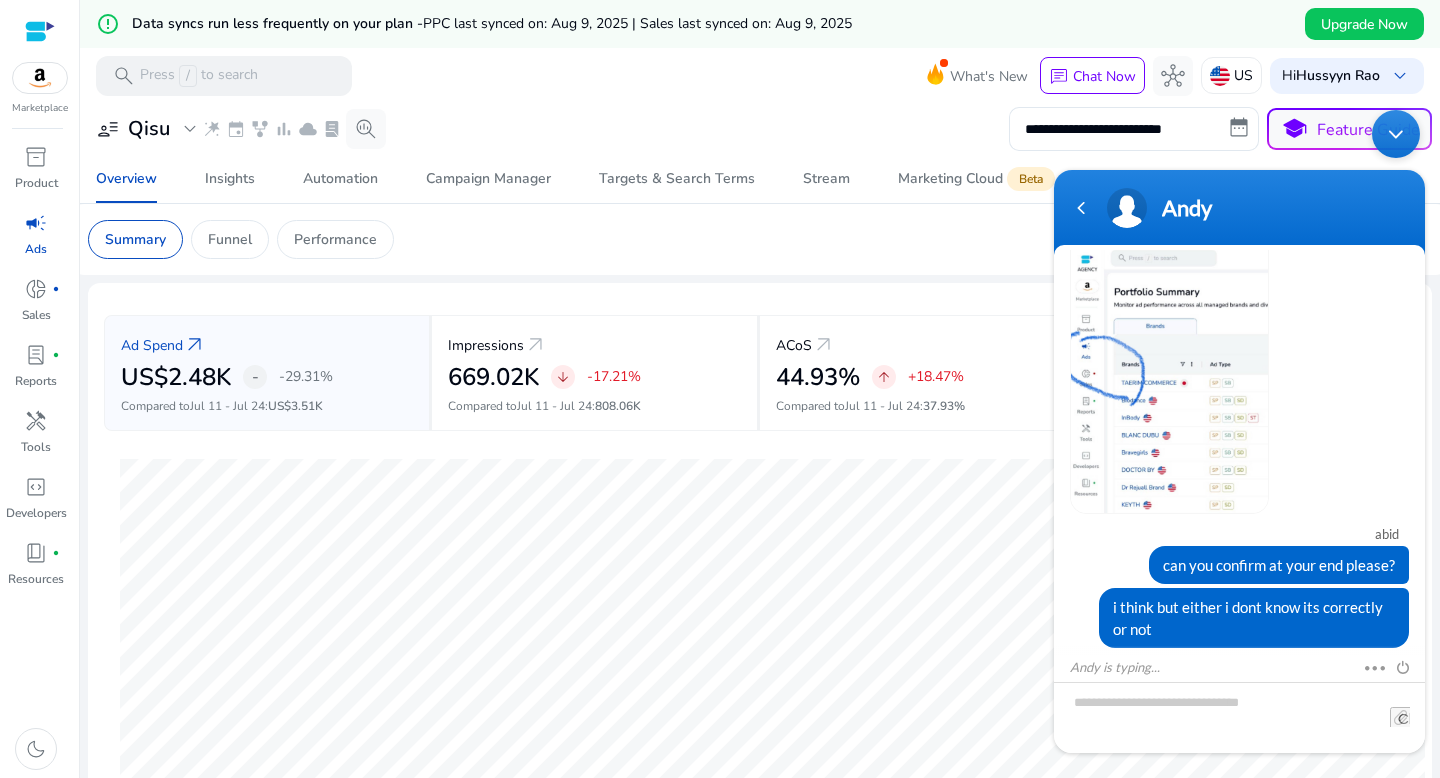 click at bounding box center (1169, 363) 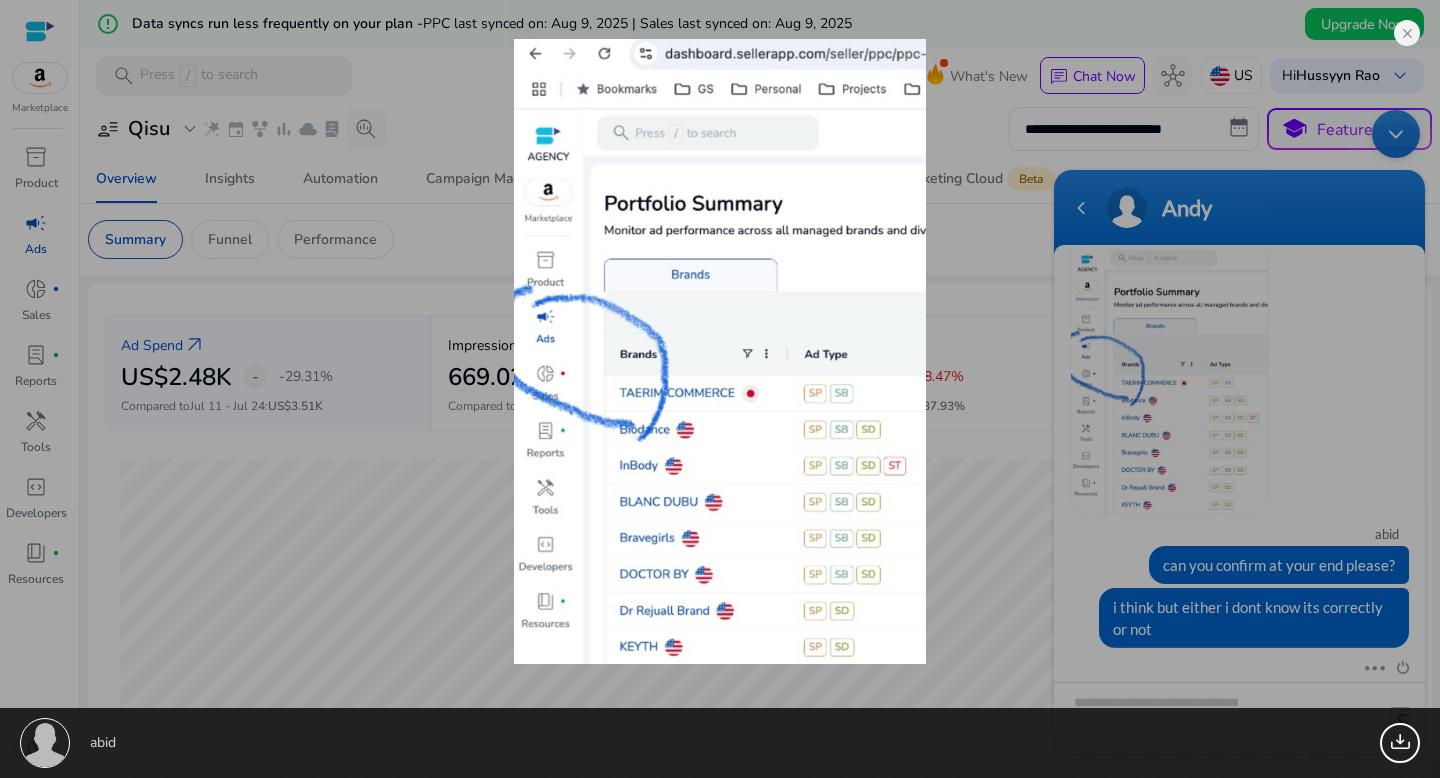 scroll, scrollTop: 1988, scrollLeft: 0, axis: vertical 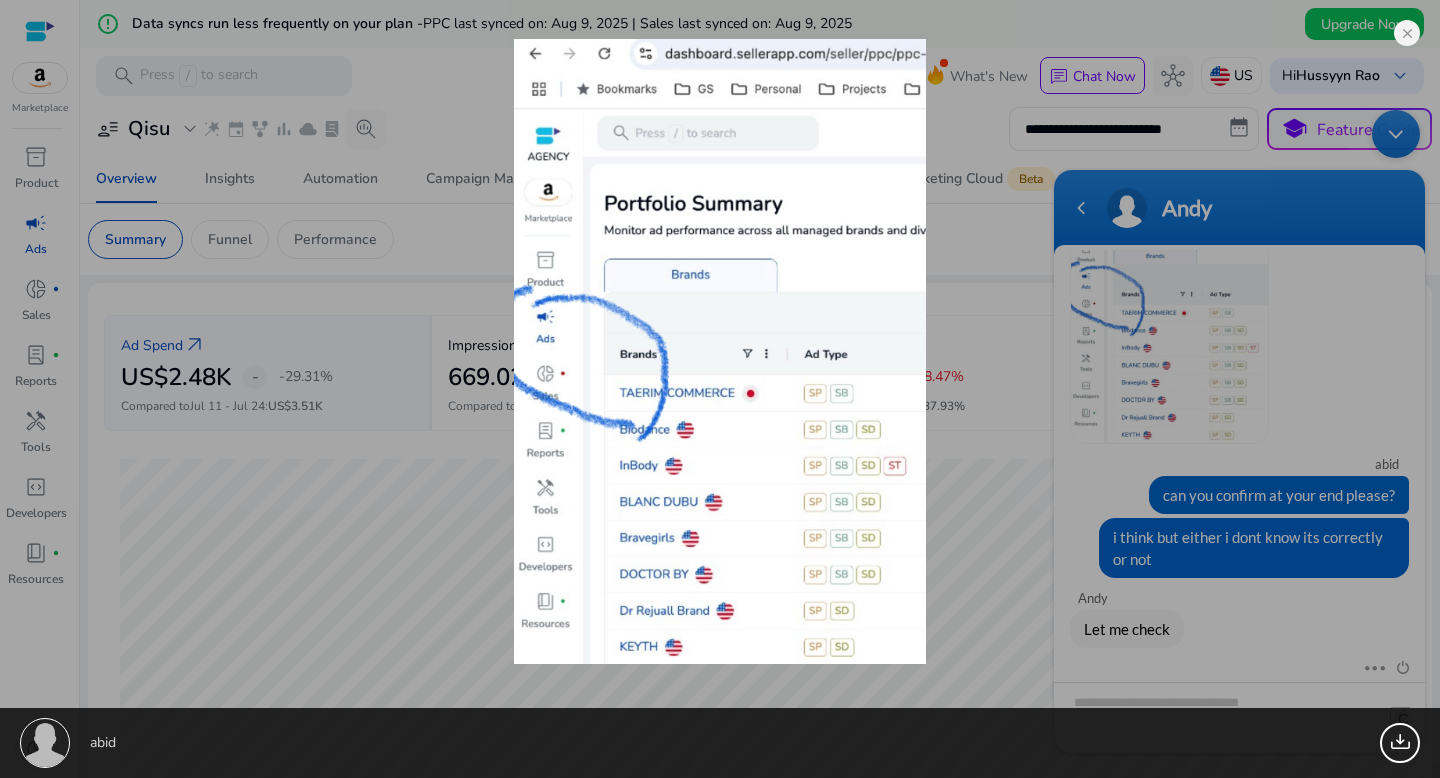 click at bounding box center [719, 351] 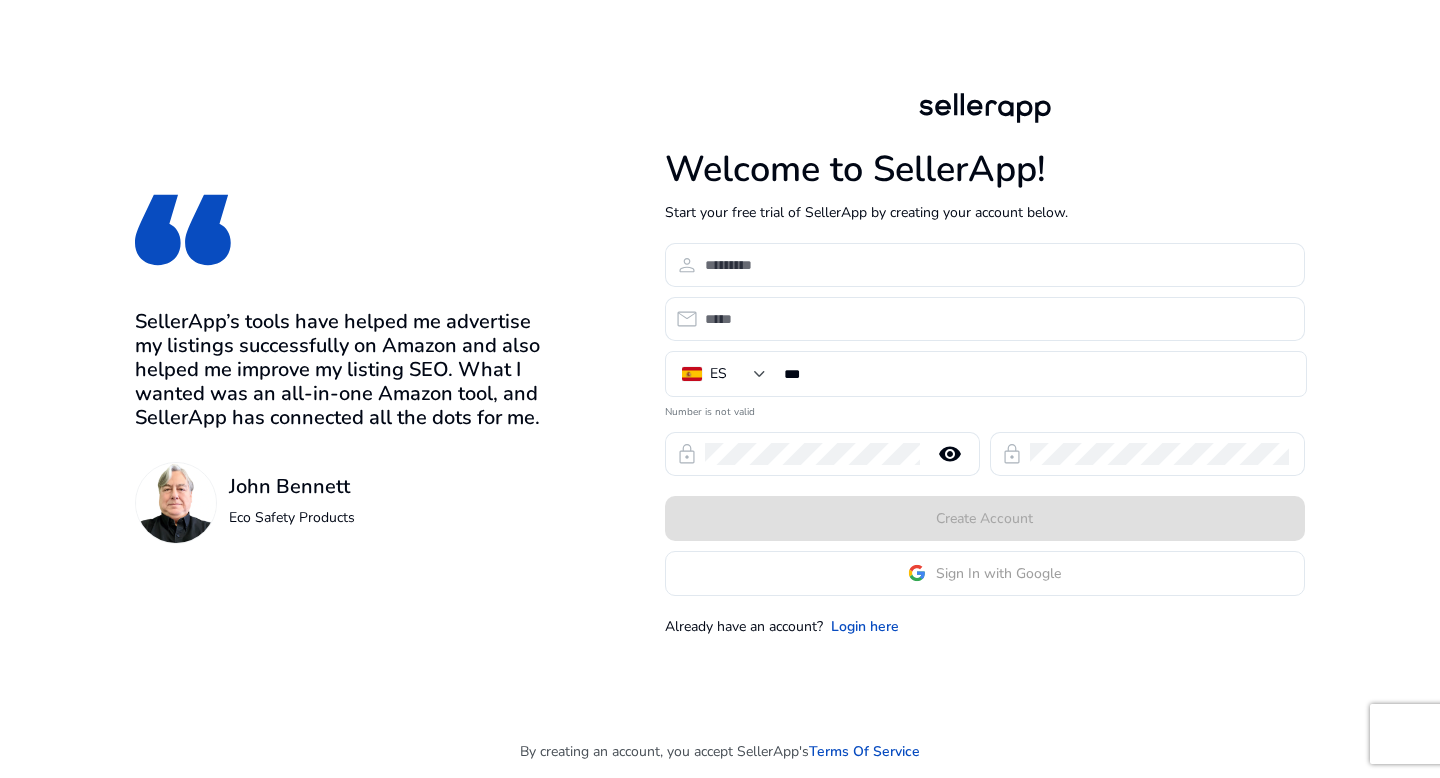 scroll, scrollTop: 0, scrollLeft: 0, axis: both 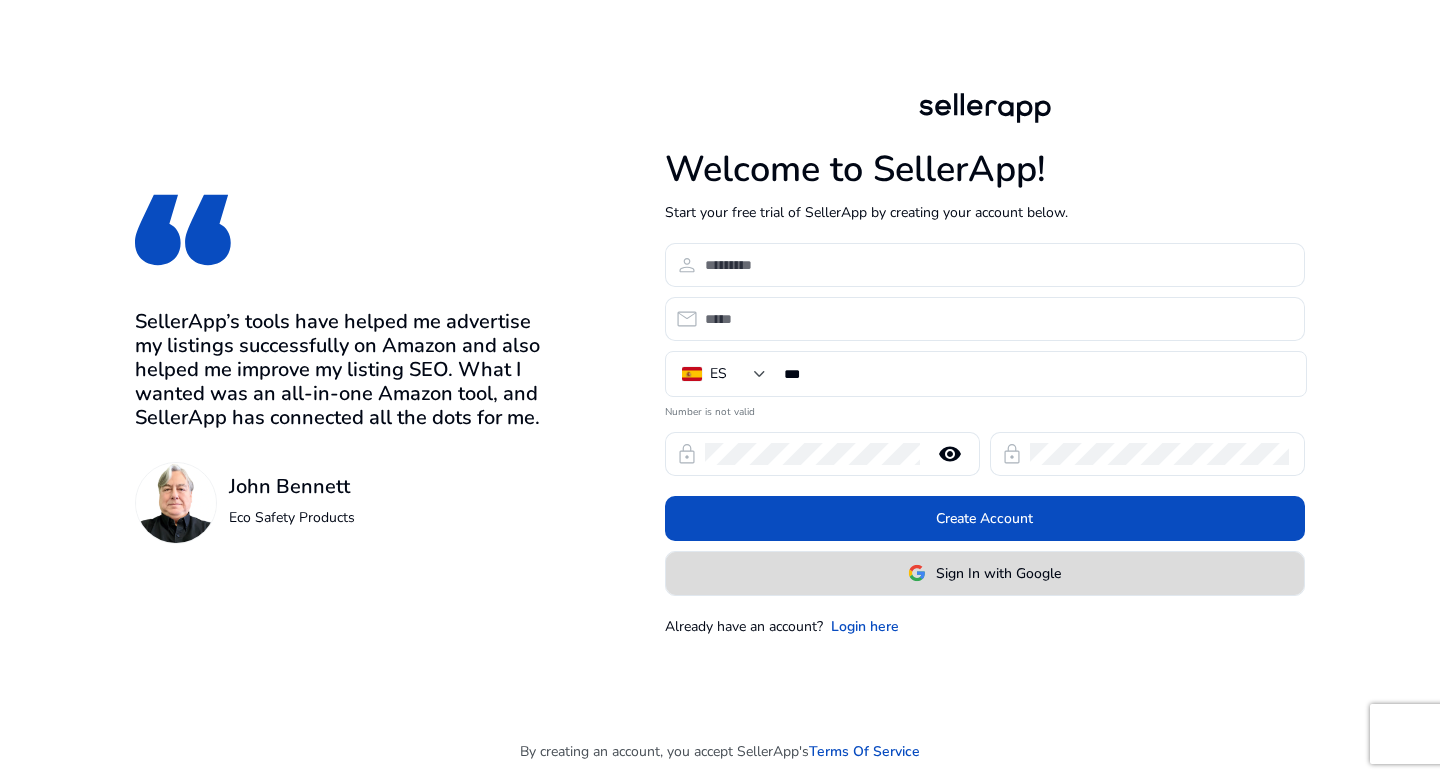 click 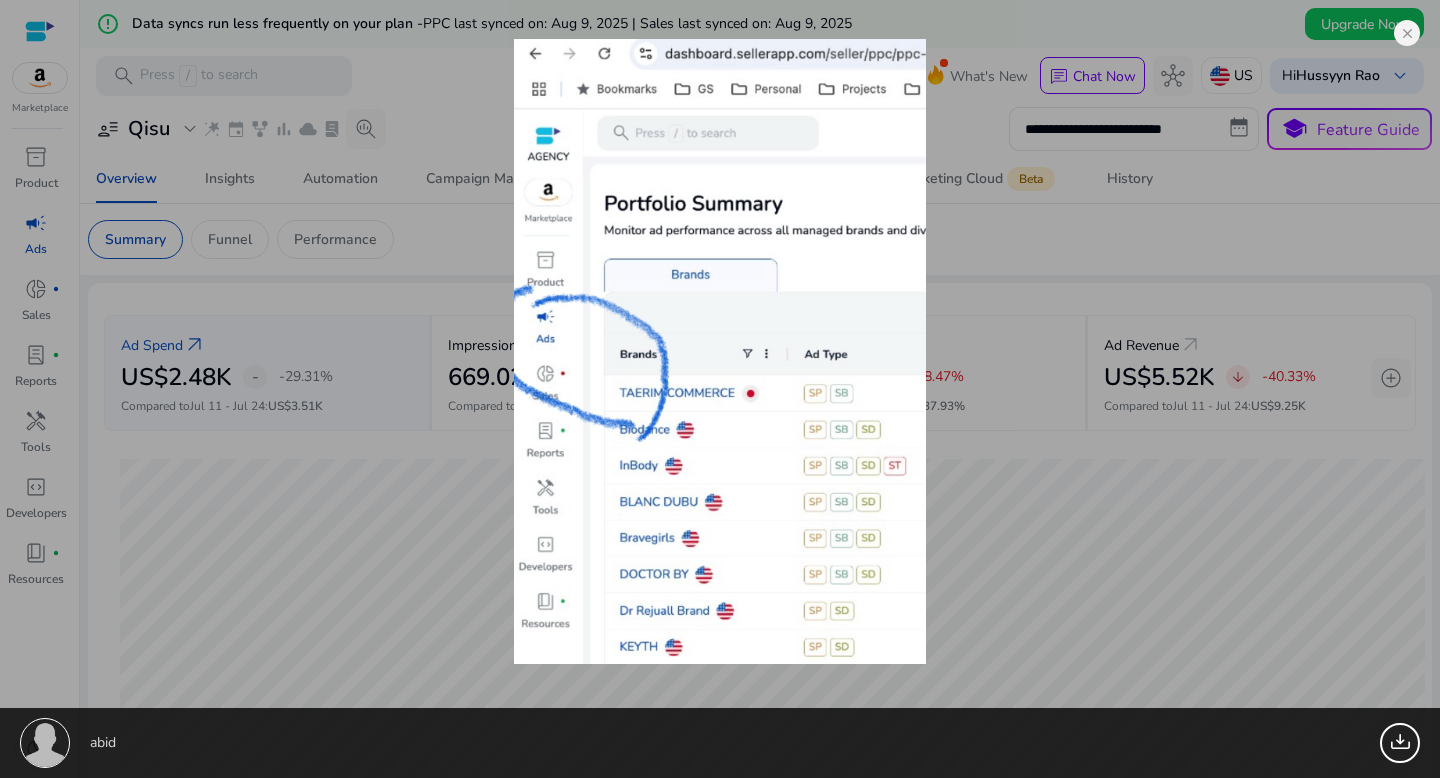 scroll, scrollTop: 0, scrollLeft: 0, axis: both 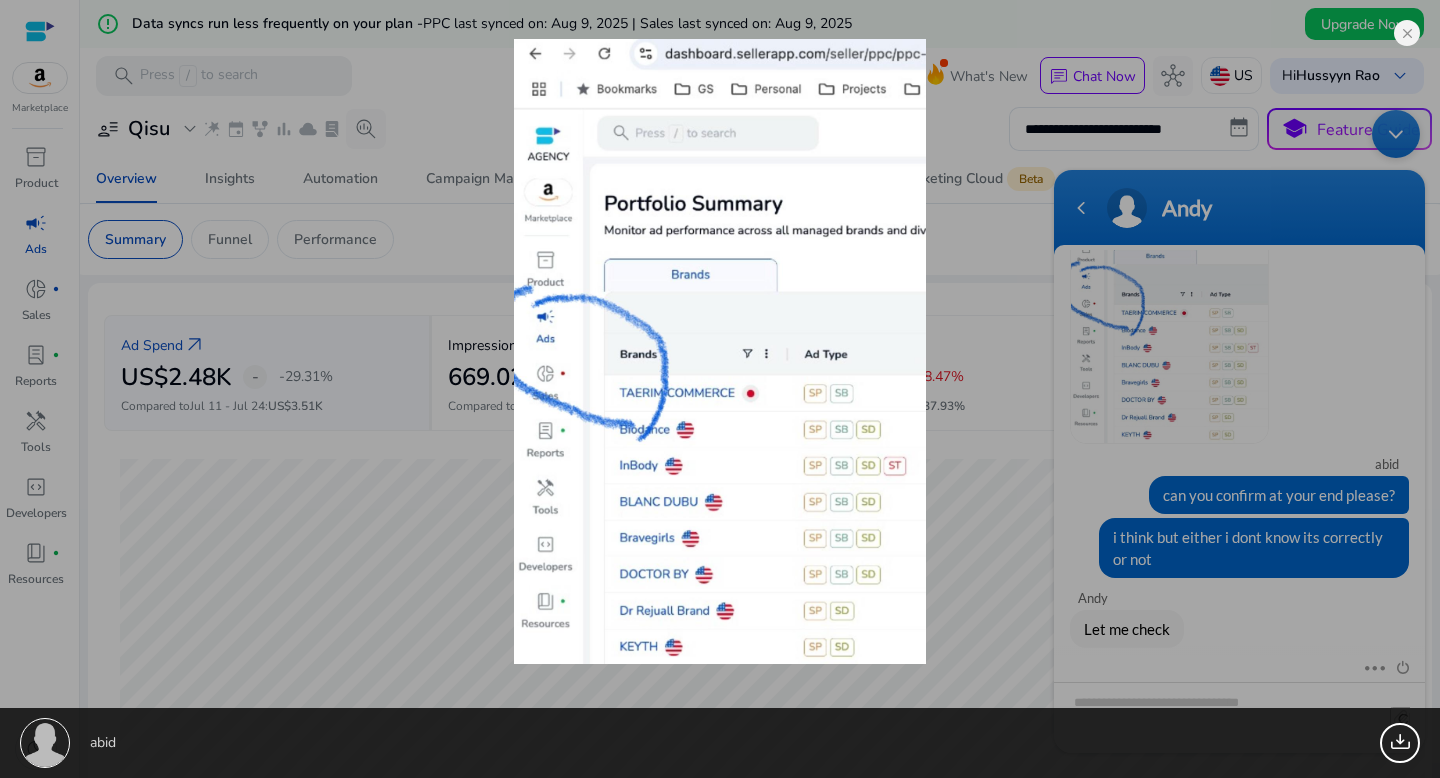 click on "[NAME] 93.17 KB" at bounding box center (720, 389) 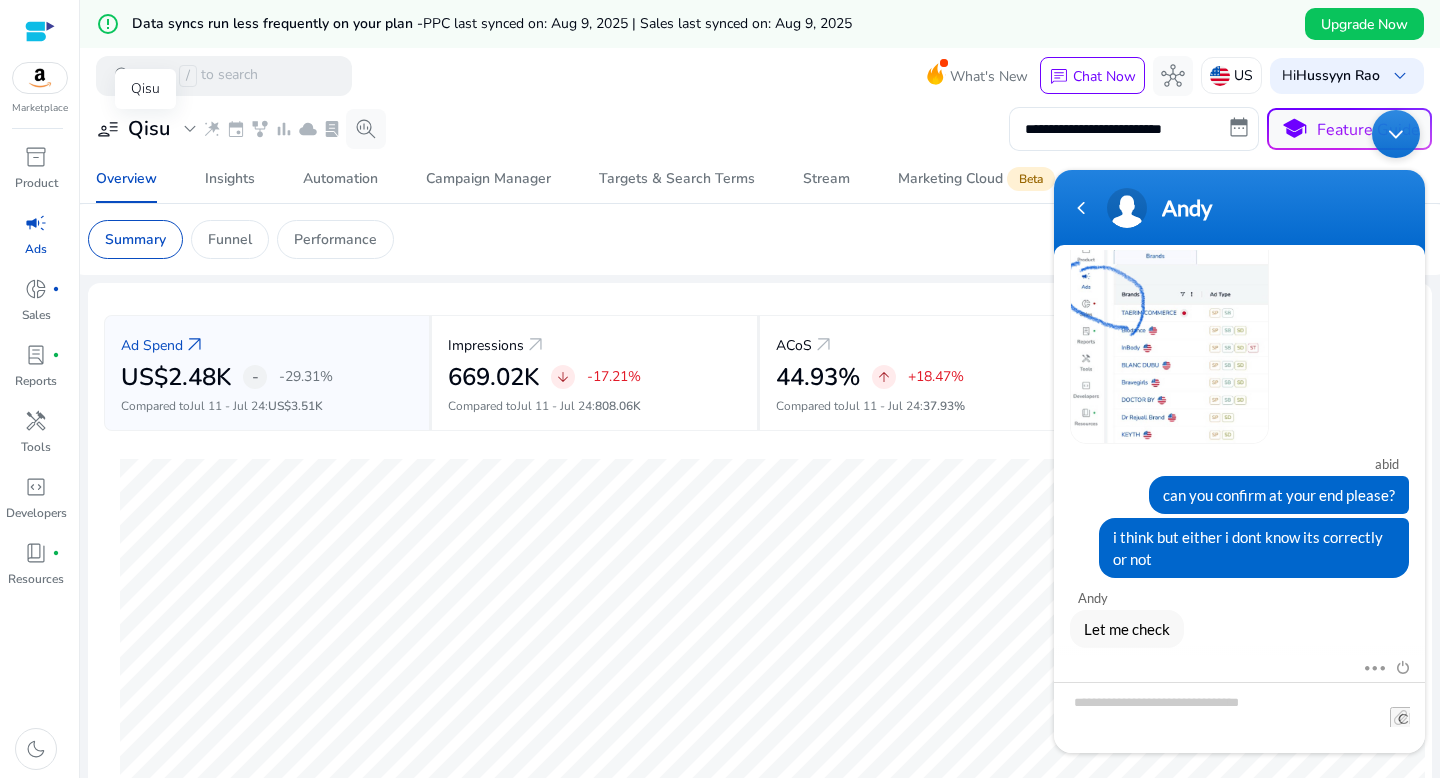 click on "Qisu" 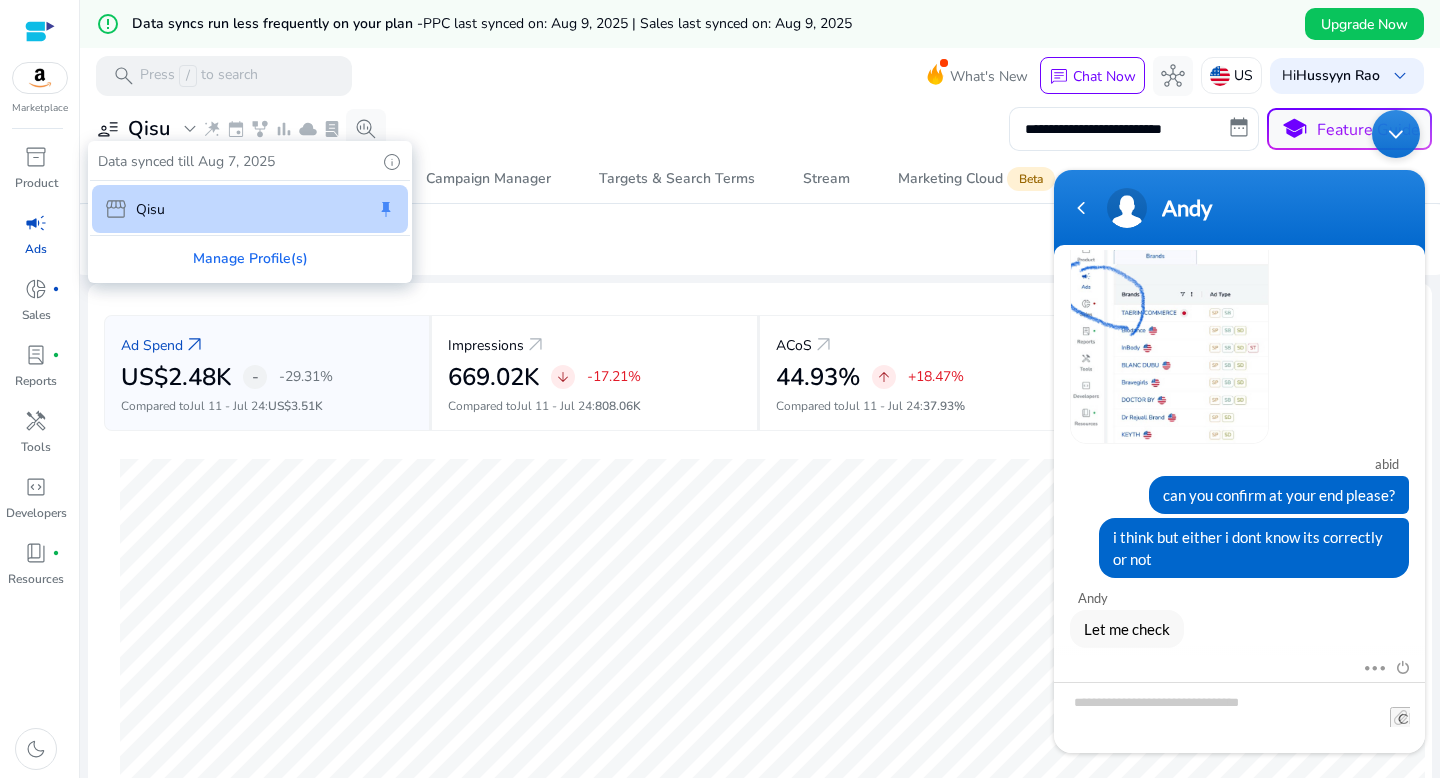click on "storefront   Qisu   keep" at bounding box center (250, 209) 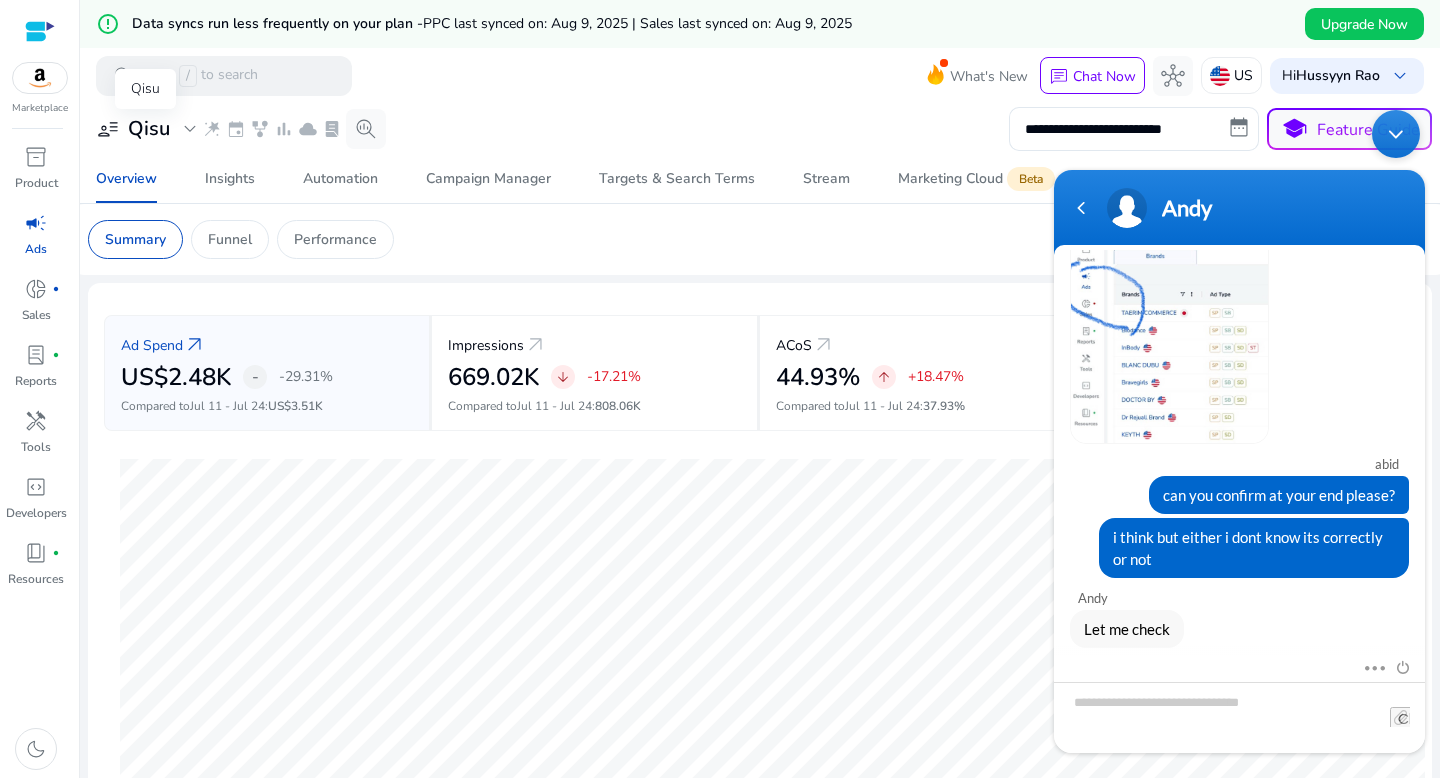 click on "user_attributes" 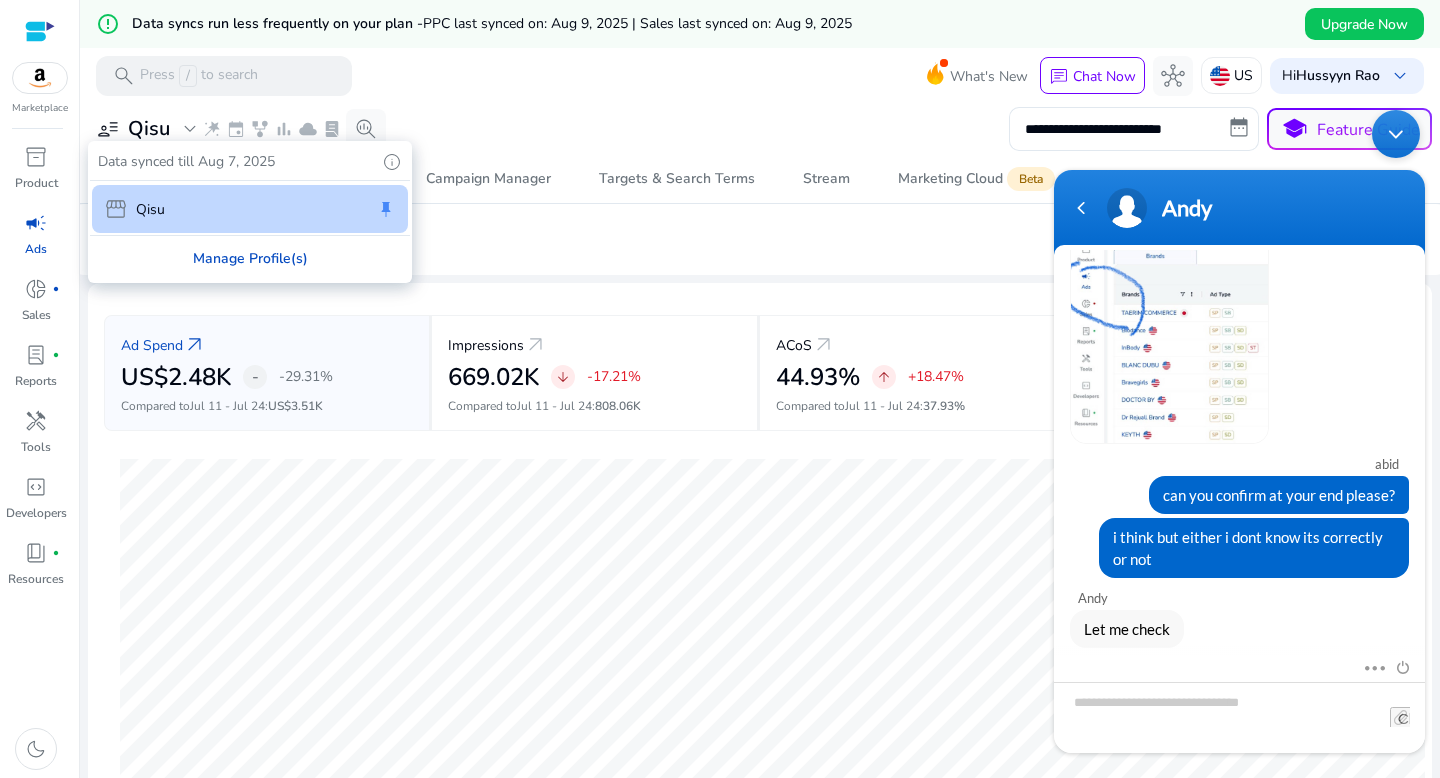 click on "Manage Profile(s)" at bounding box center (250, 258) 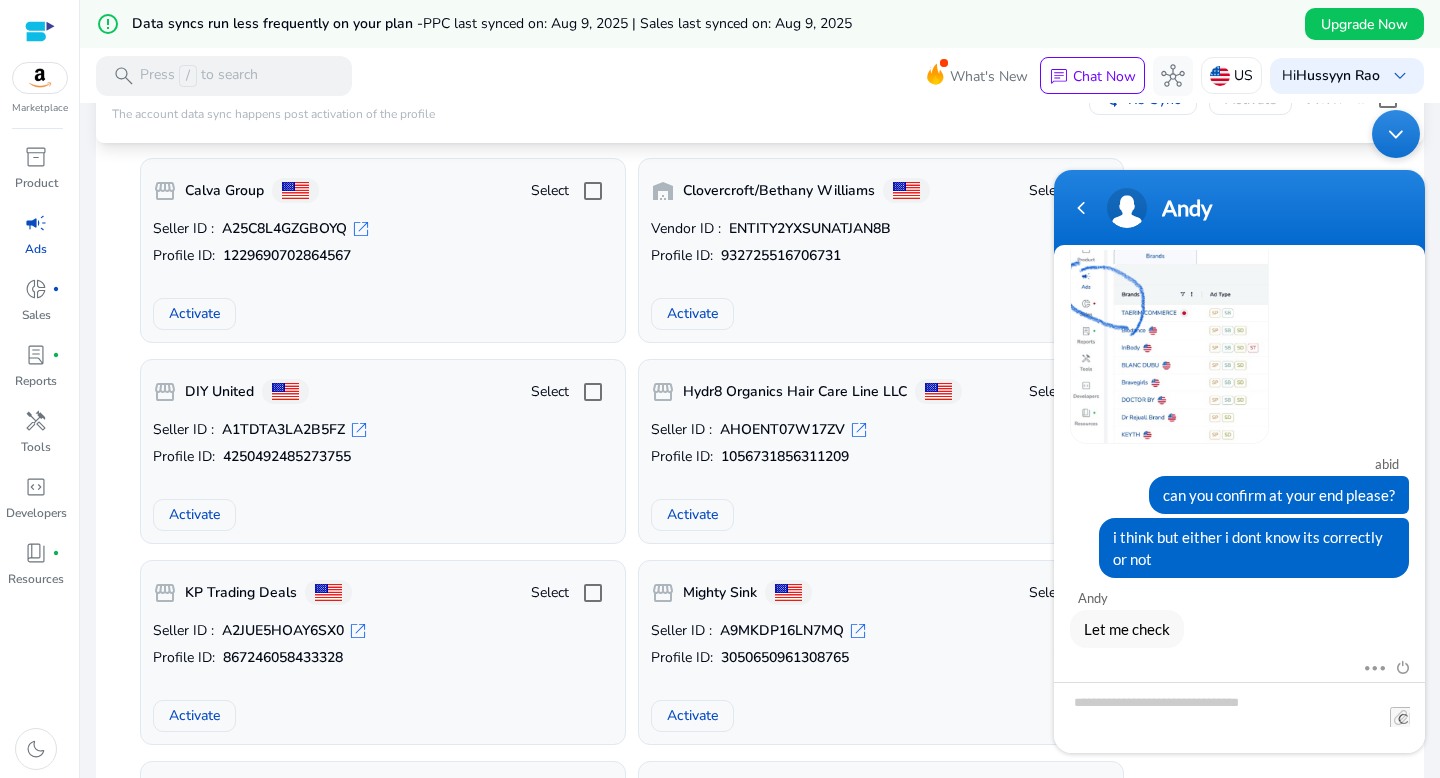scroll, scrollTop: 0, scrollLeft: 0, axis: both 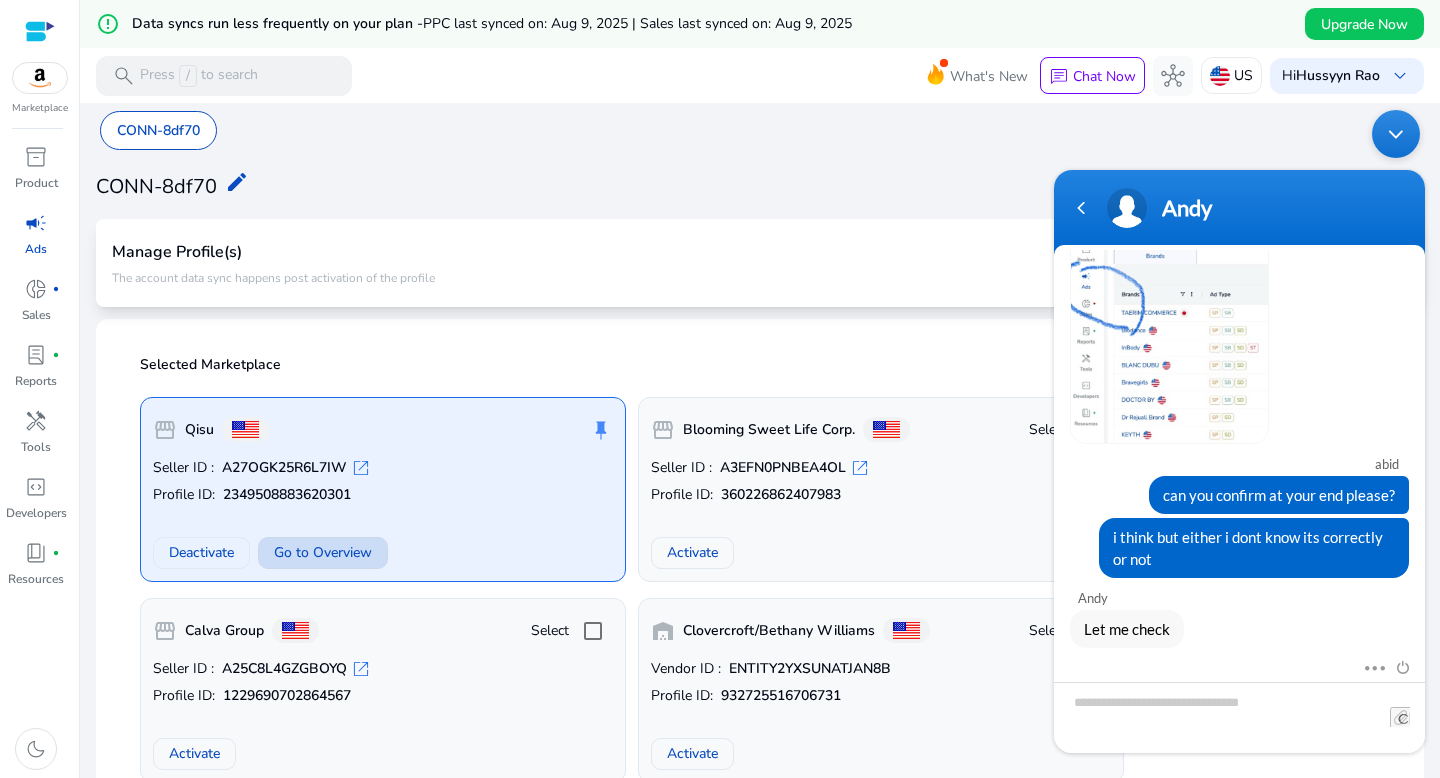 click on "Go to Overview" 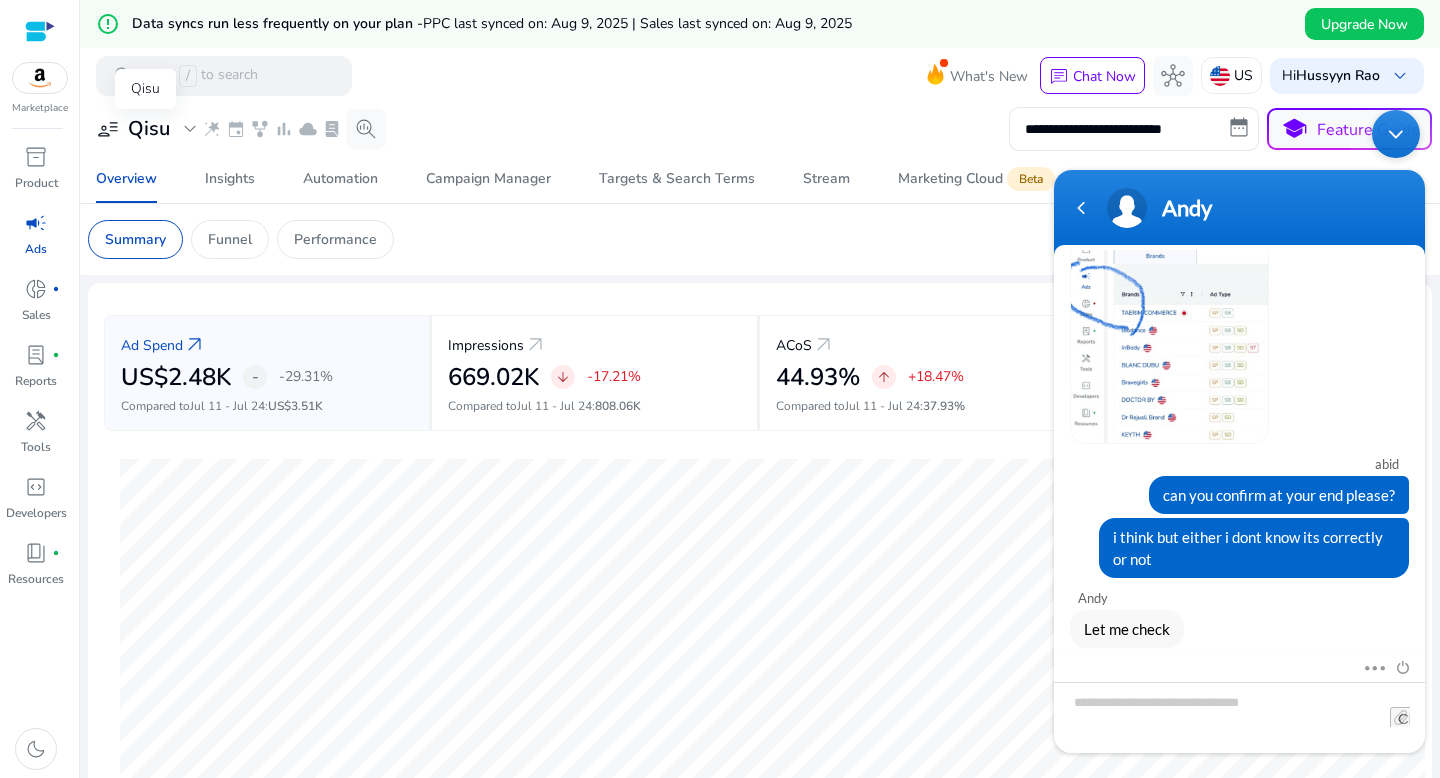 click on "expand_more" 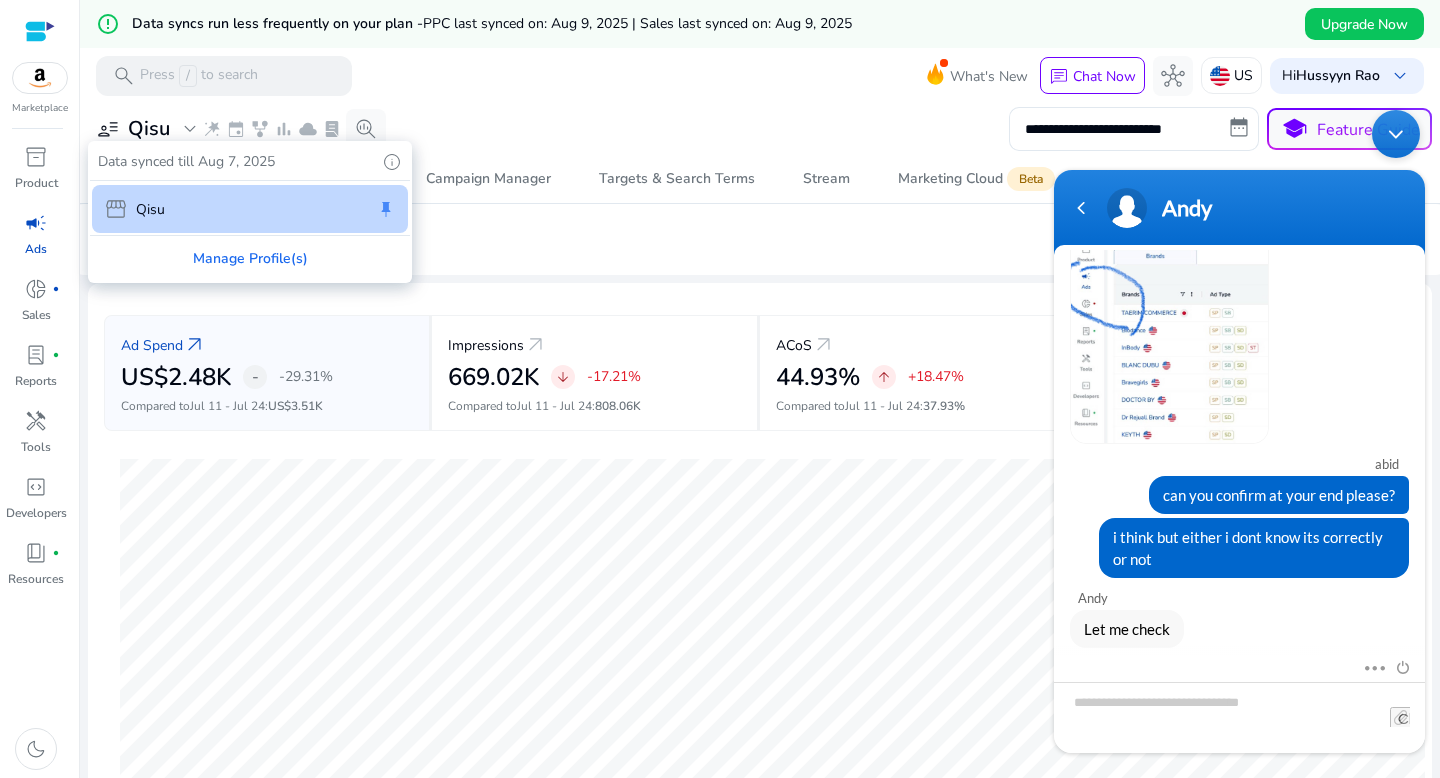 click at bounding box center [720, 389] 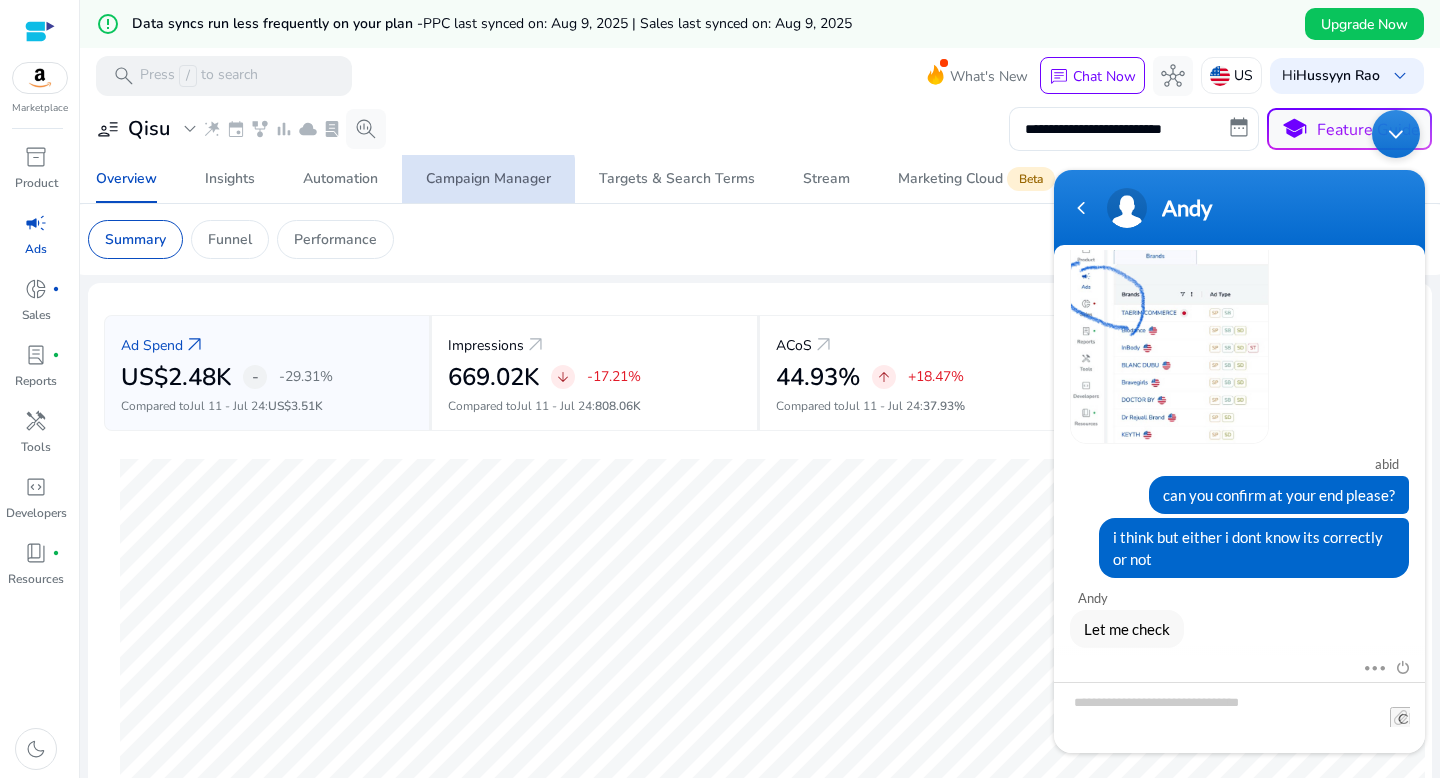 click on "Campaign Manager" at bounding box center [488, 179] 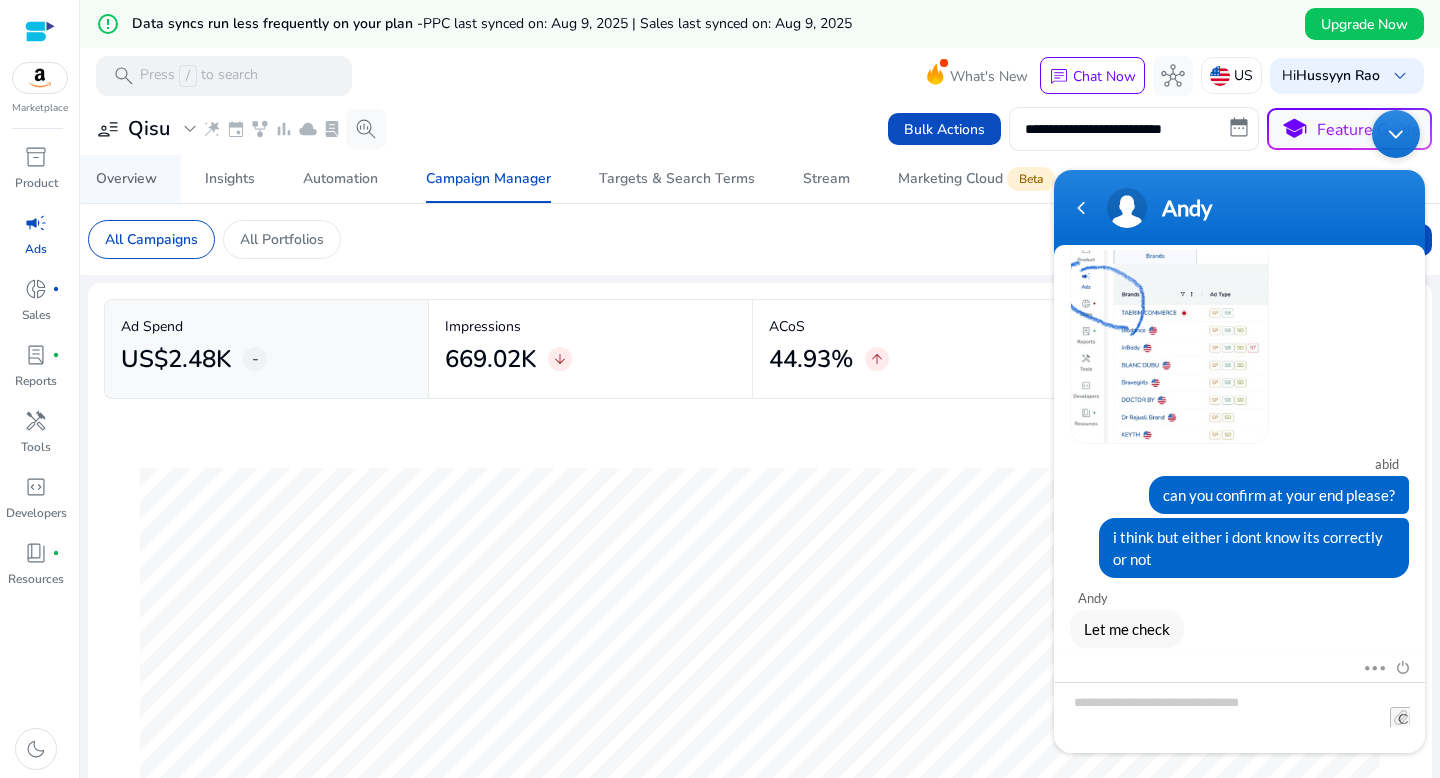 click on "Overview" at bounding box center [126, 179] 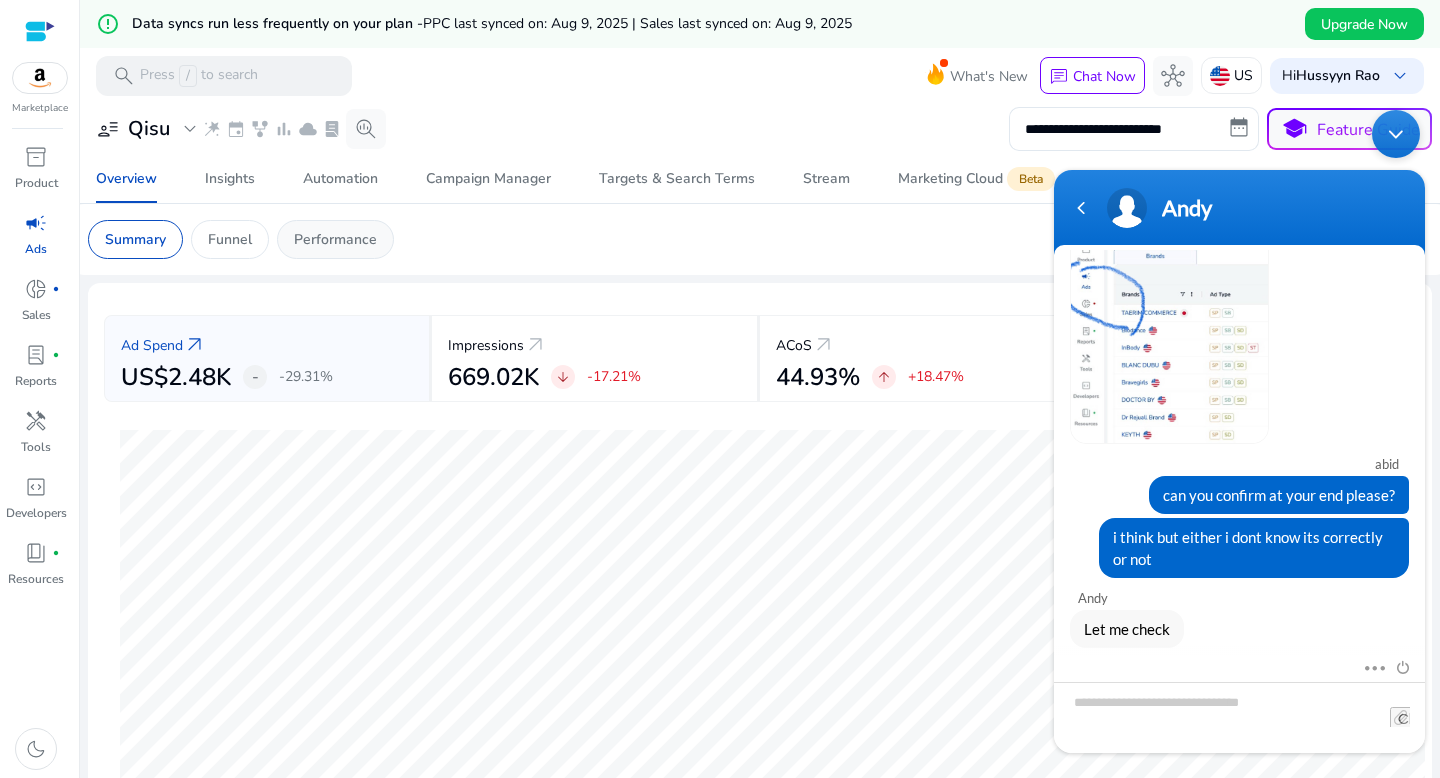 click on "Performance" 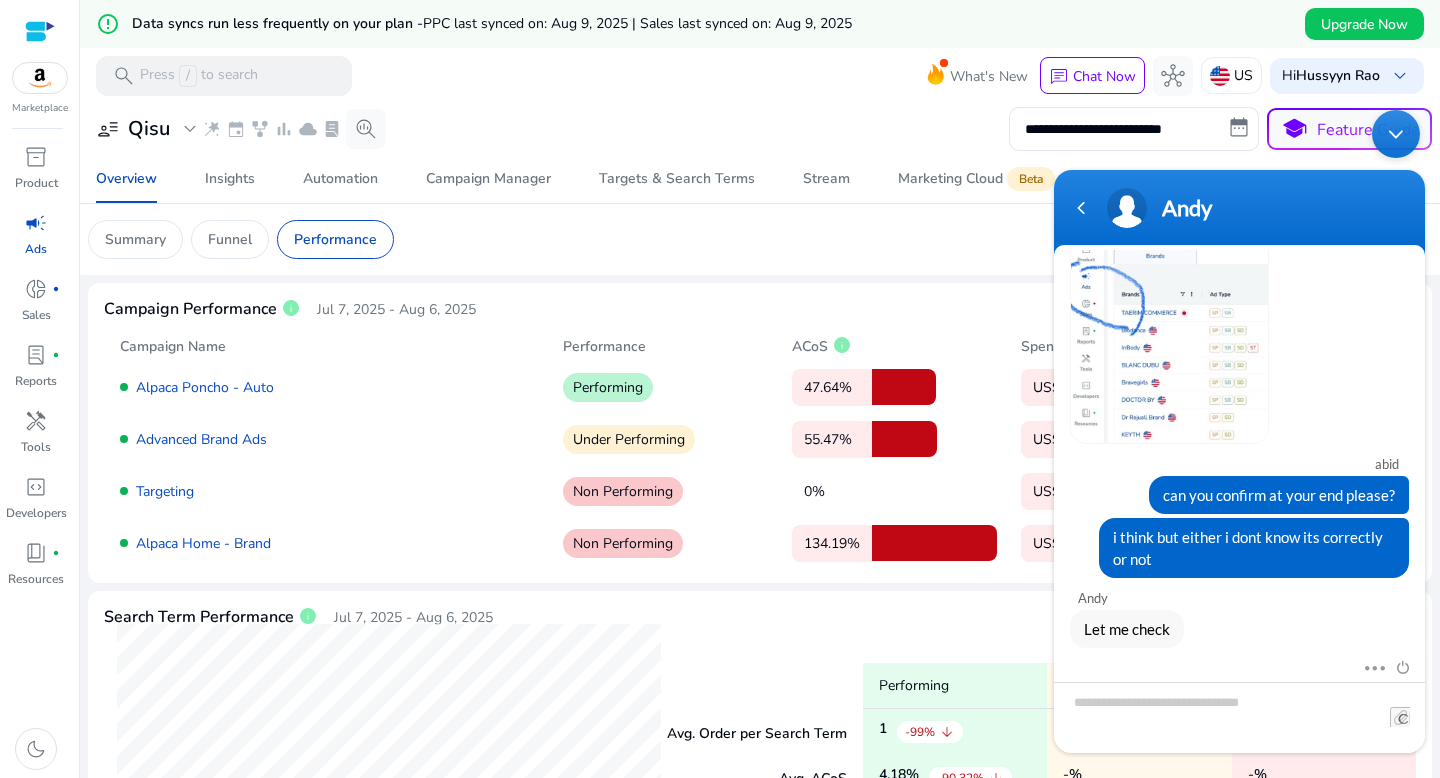 click at bounding box center [1396, 134] 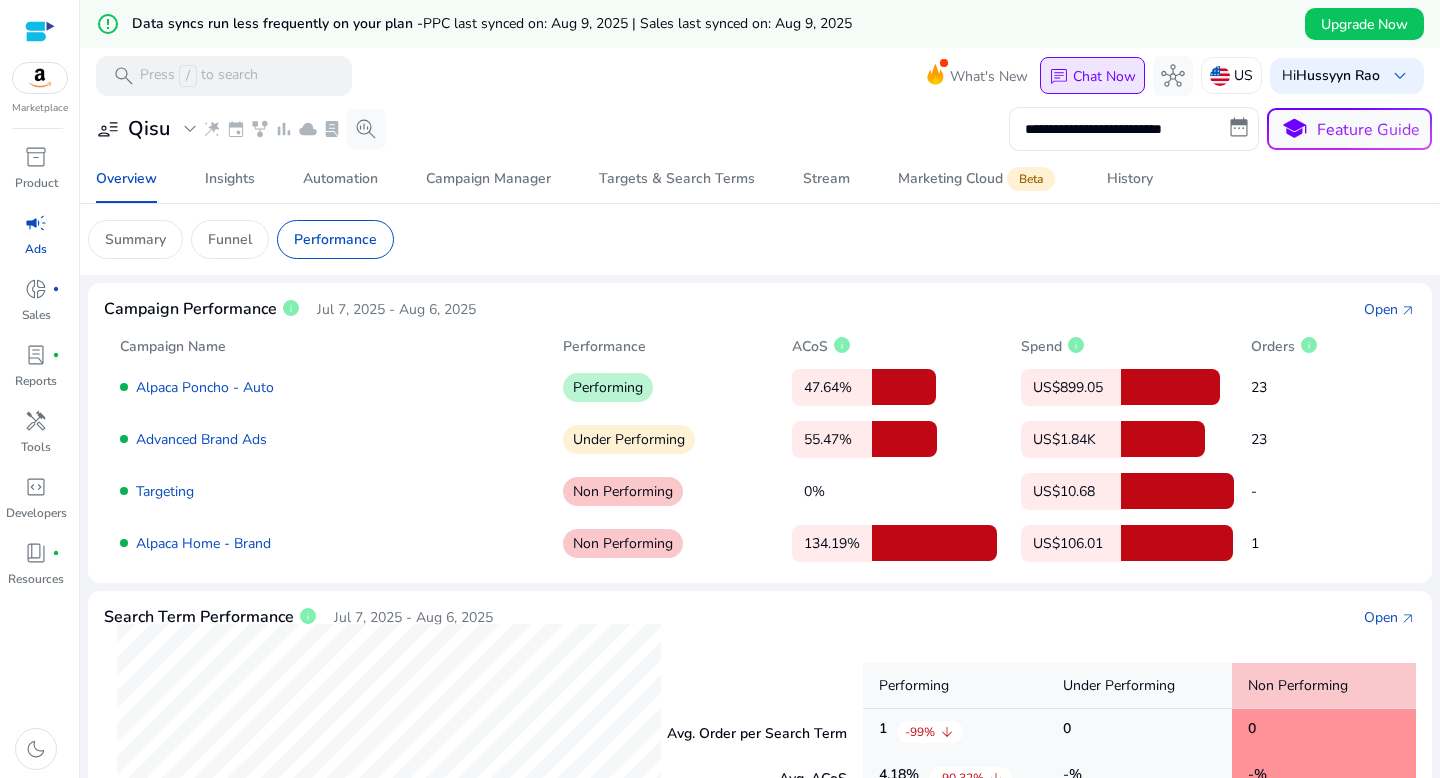 click on "Chat Now" at bounding box center [1104, 76] 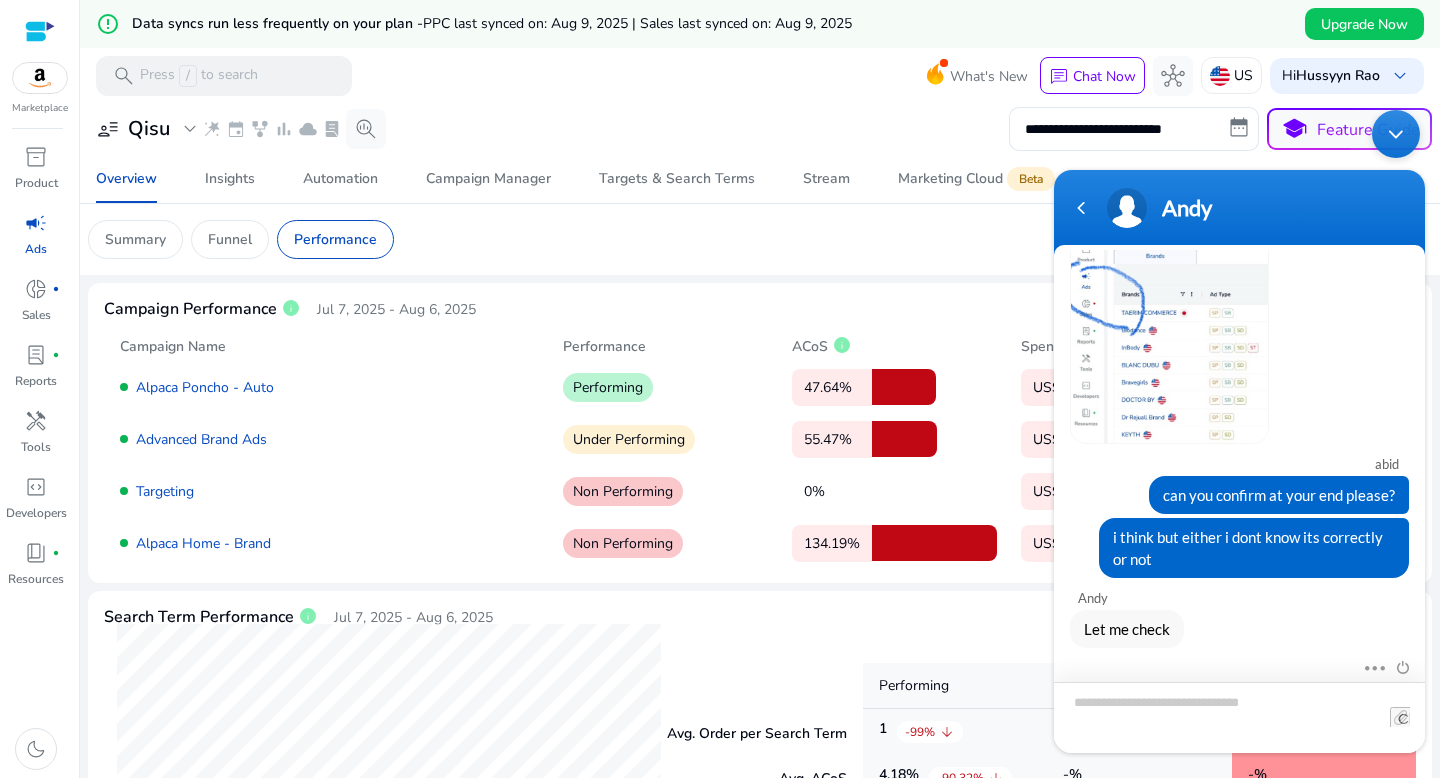 type on "*" 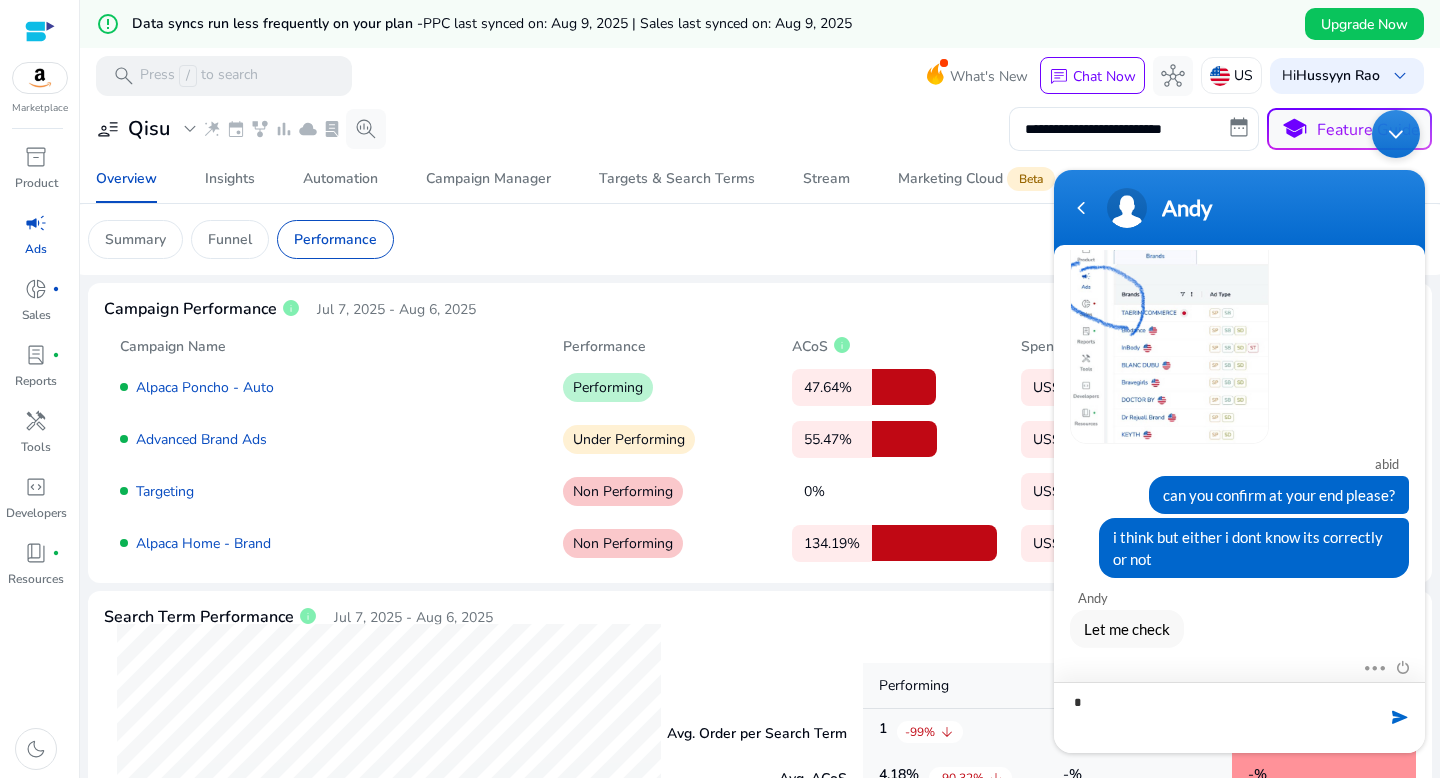 type on "**" 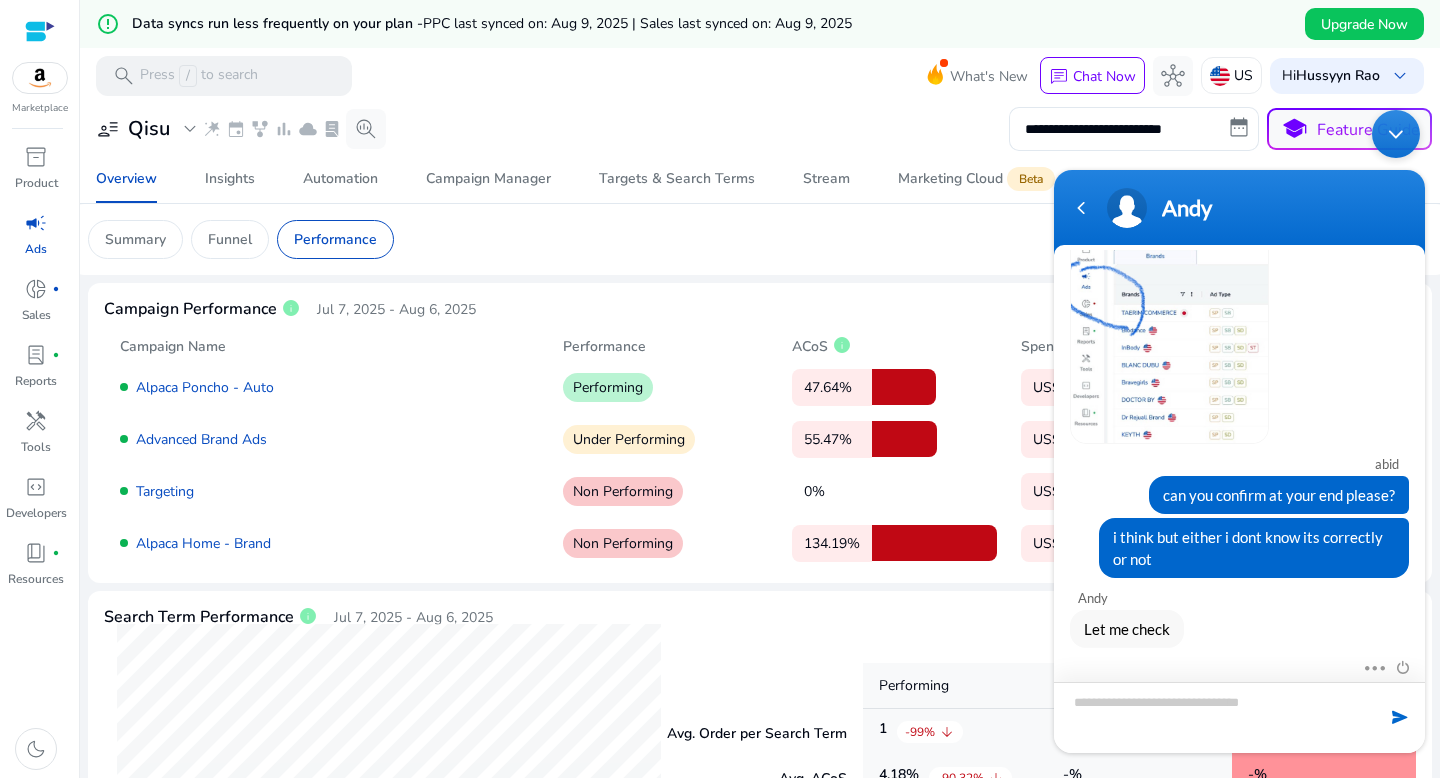 scroll, scrollTop: 2058, scrollLeft: 0, axis: vertical 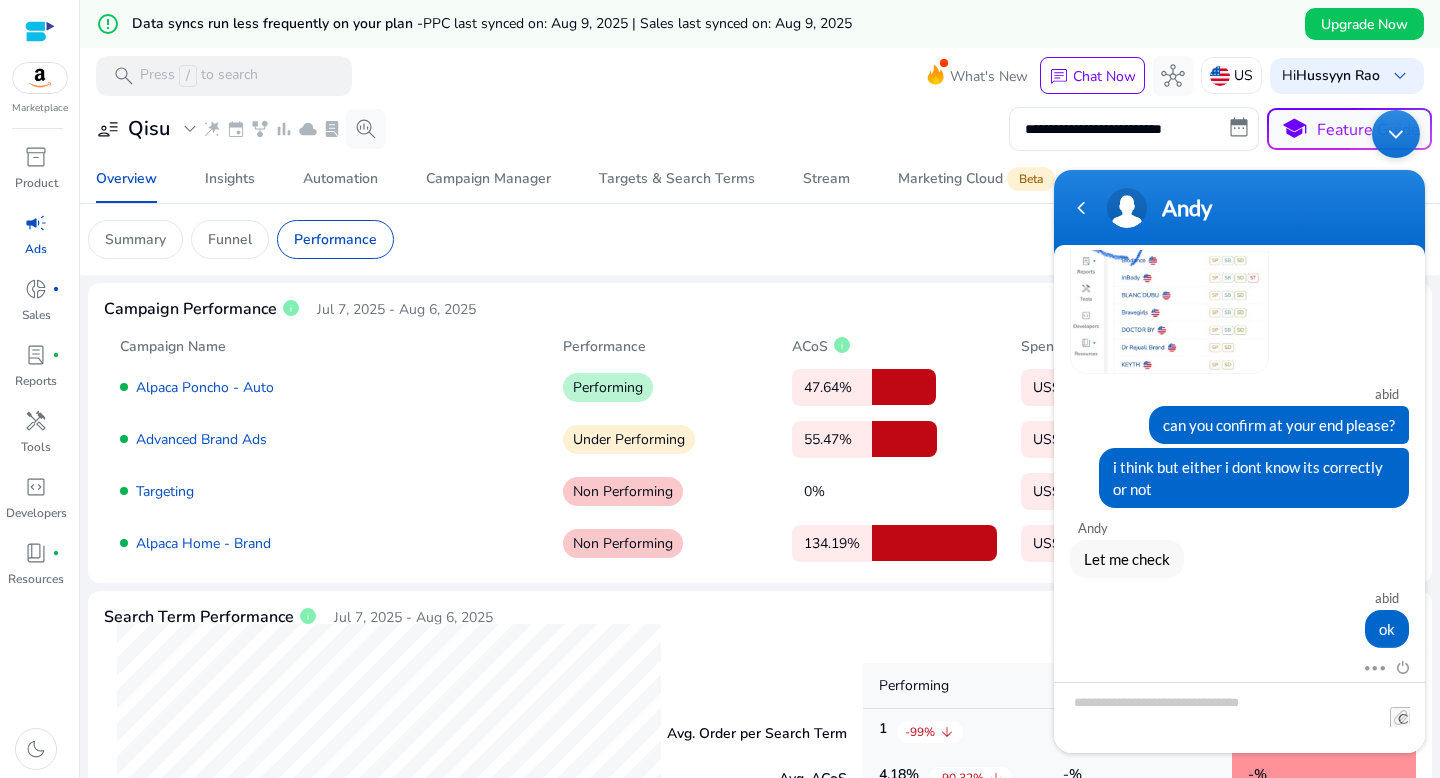 click at bounding box center (1396, 134) 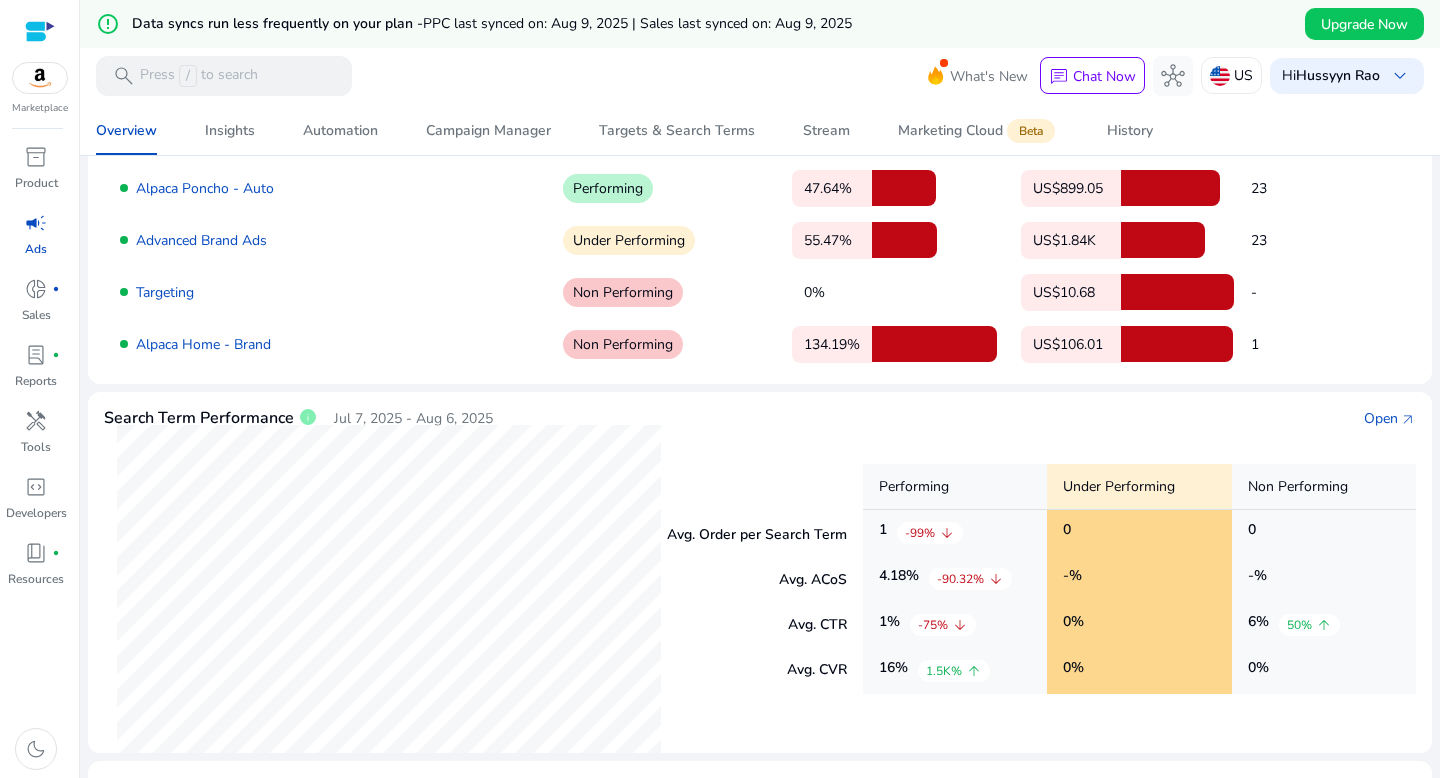 scroll, scrollTop: 0, scrollLeft: 0, axis: both 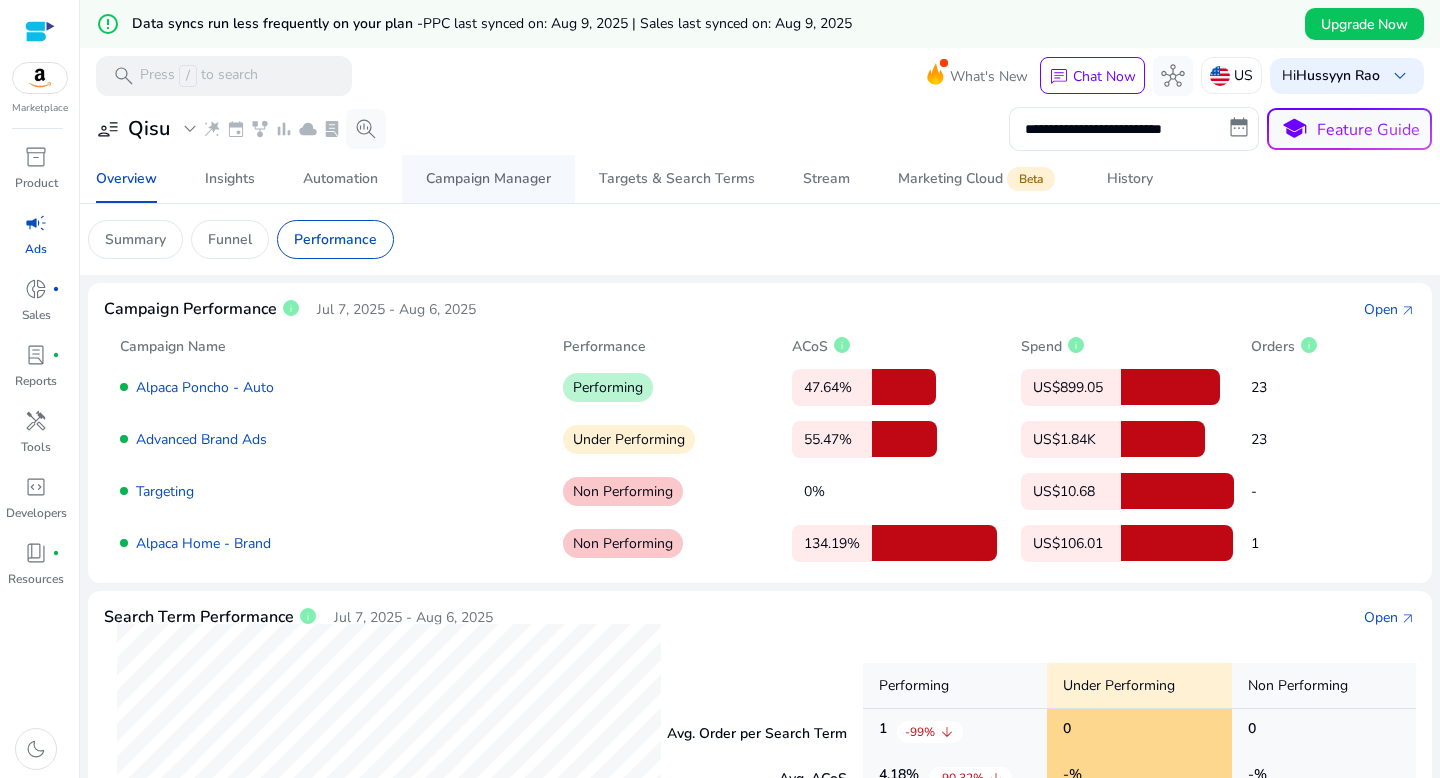 click on "Campaign Manager" at bounding box center [488, 179] 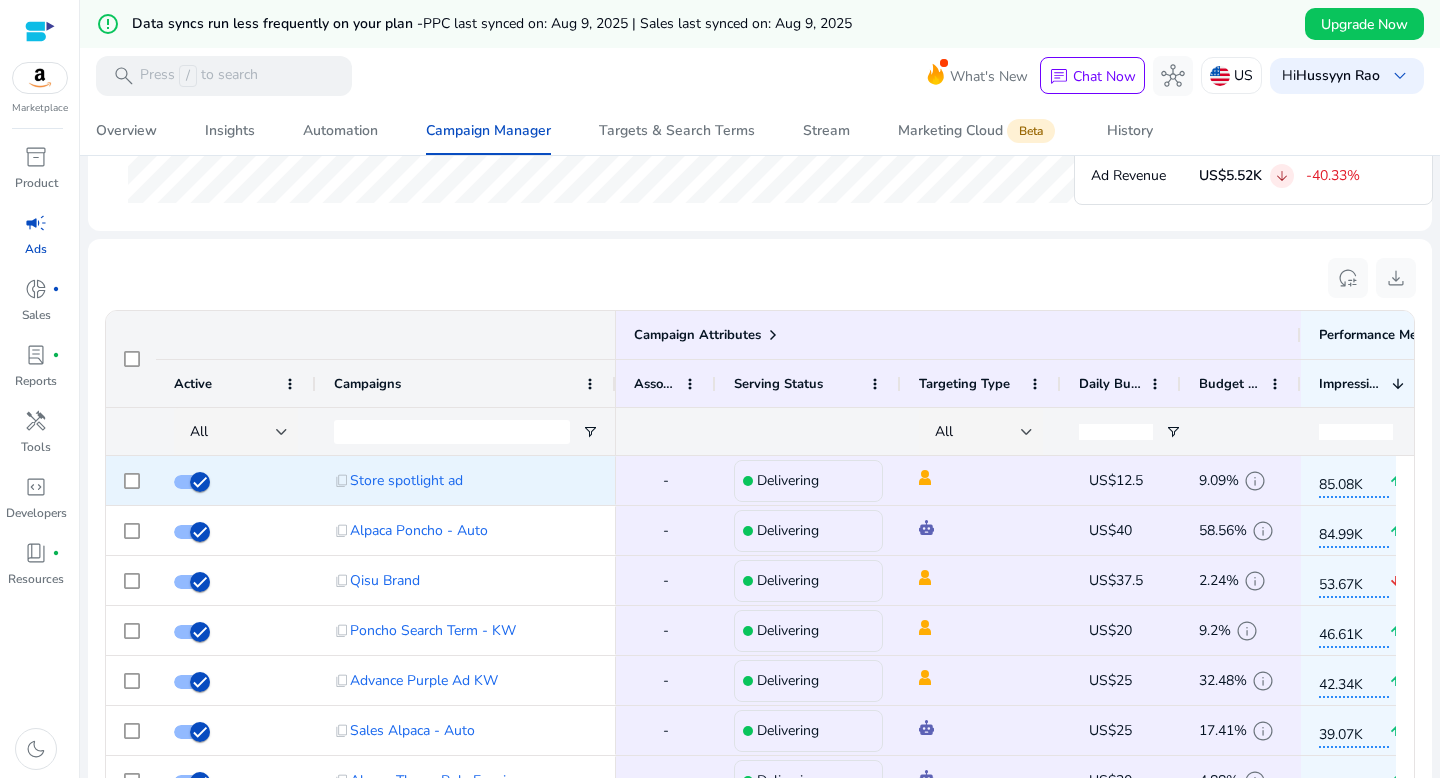 scroll, scrollTop: 1402, scrollLeft: 0, axis: vertical 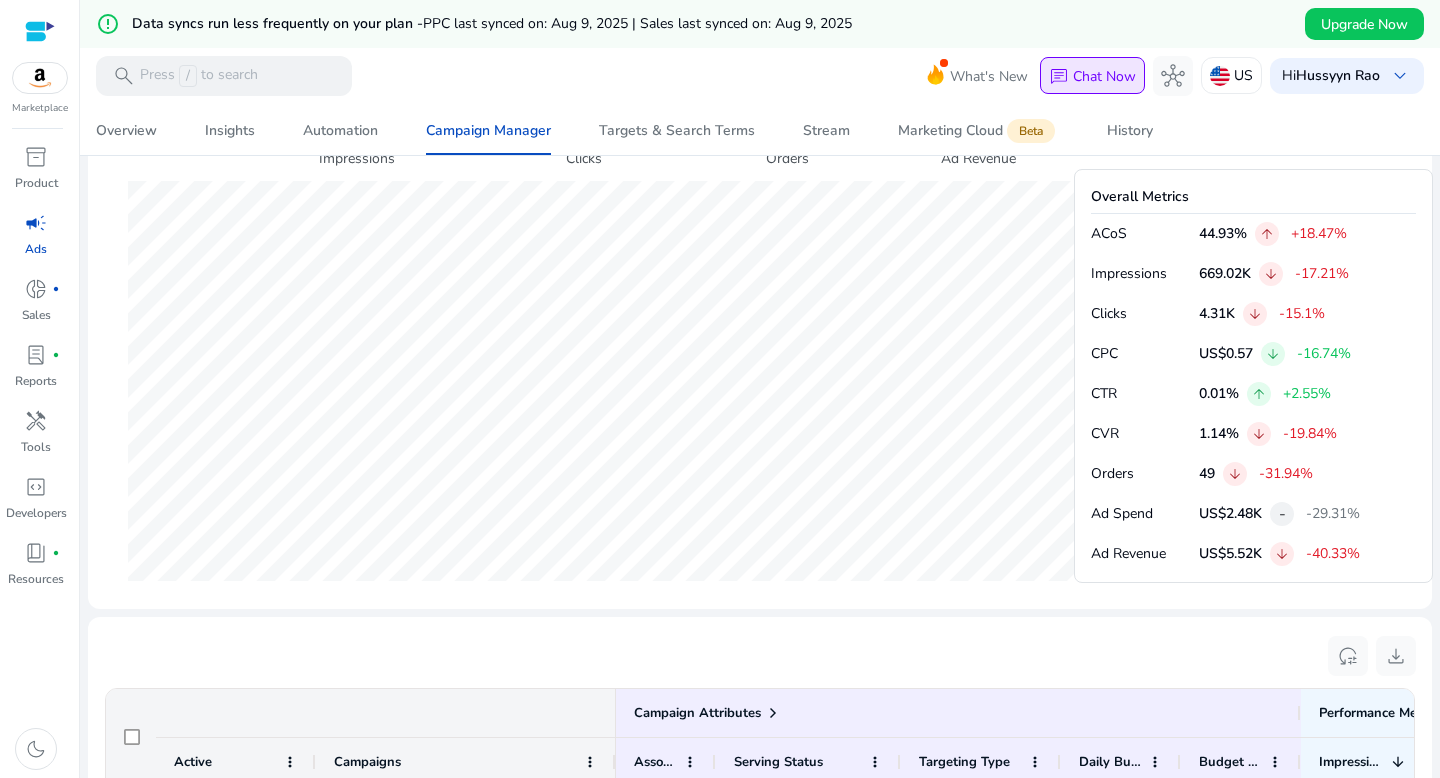 click on "Chat Now" at bounding box center (1104, 76) 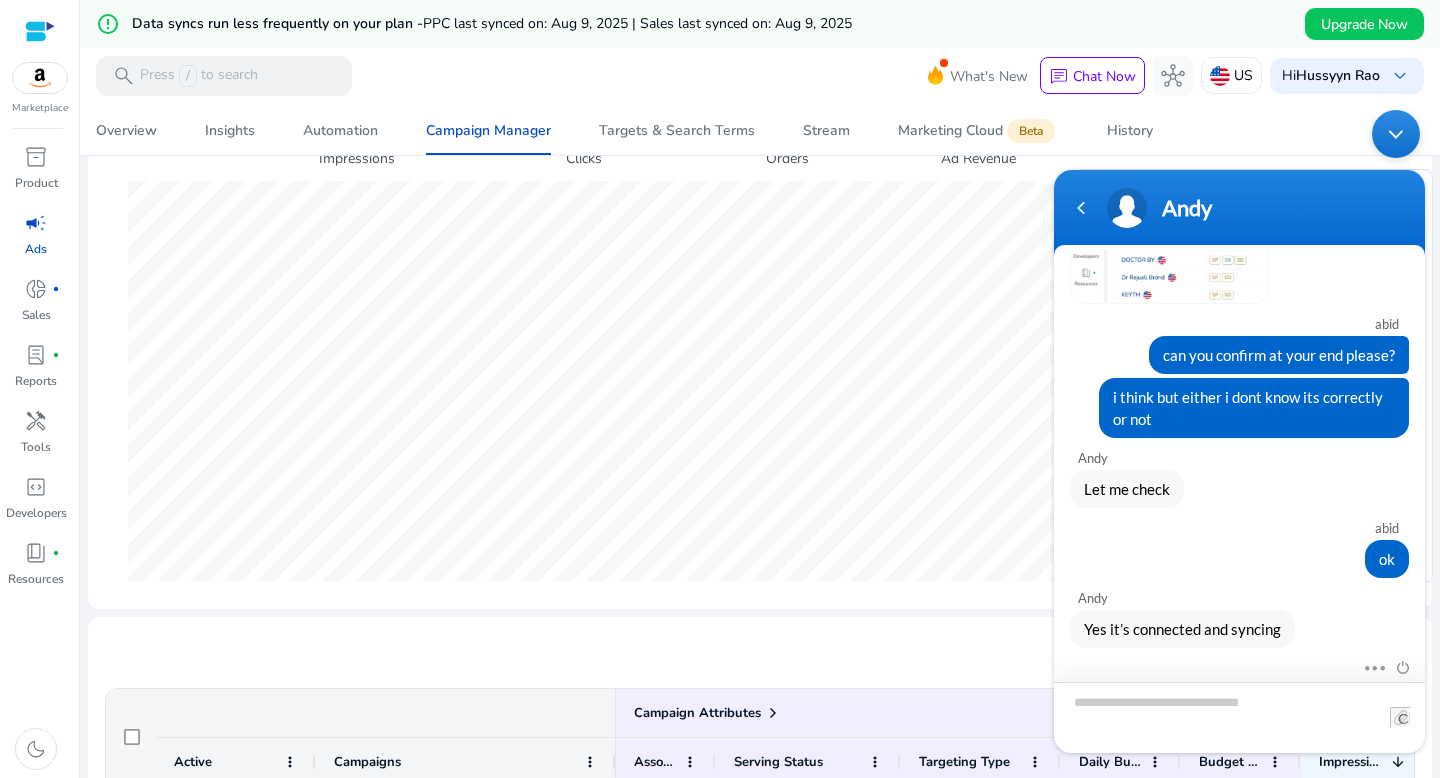 click at bounding box center [1239, 717] 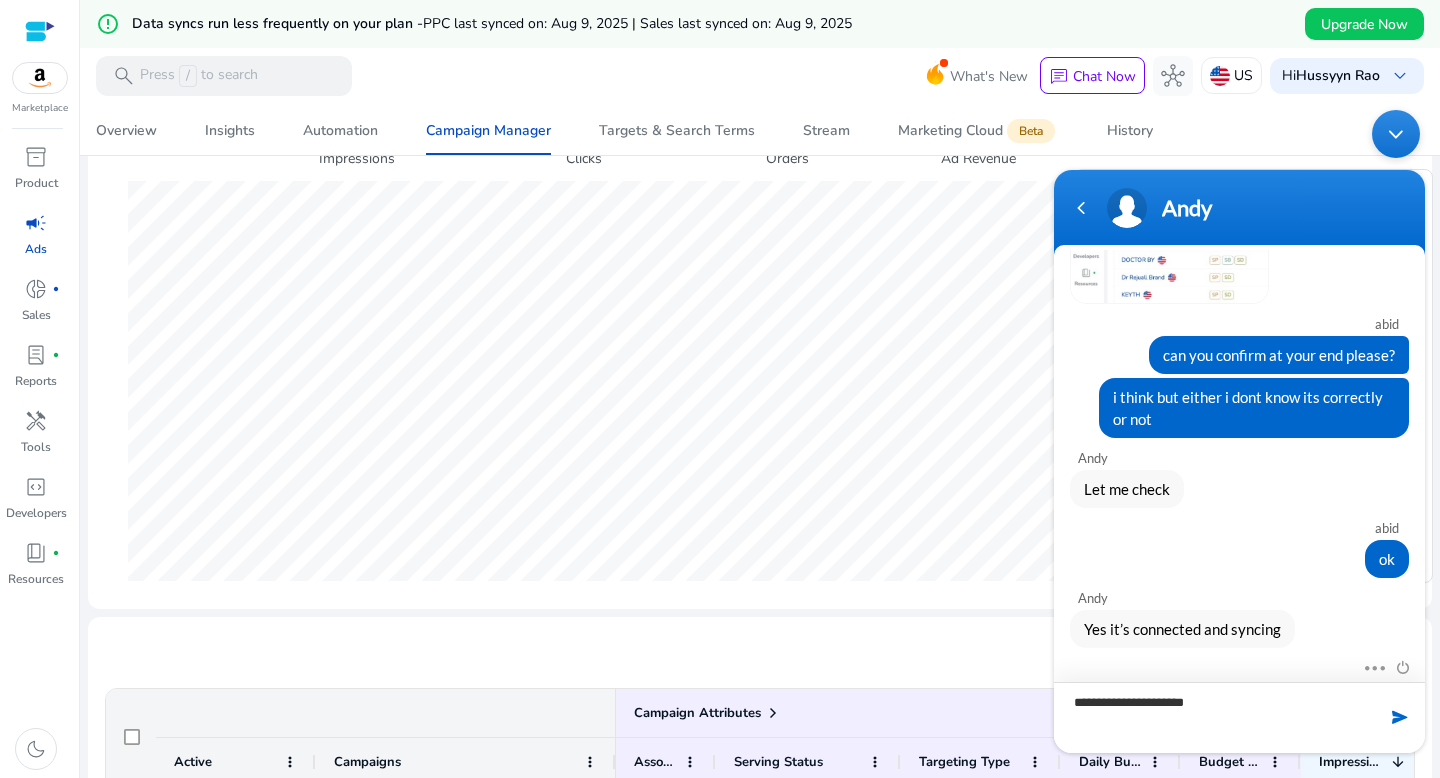 type on "**********" 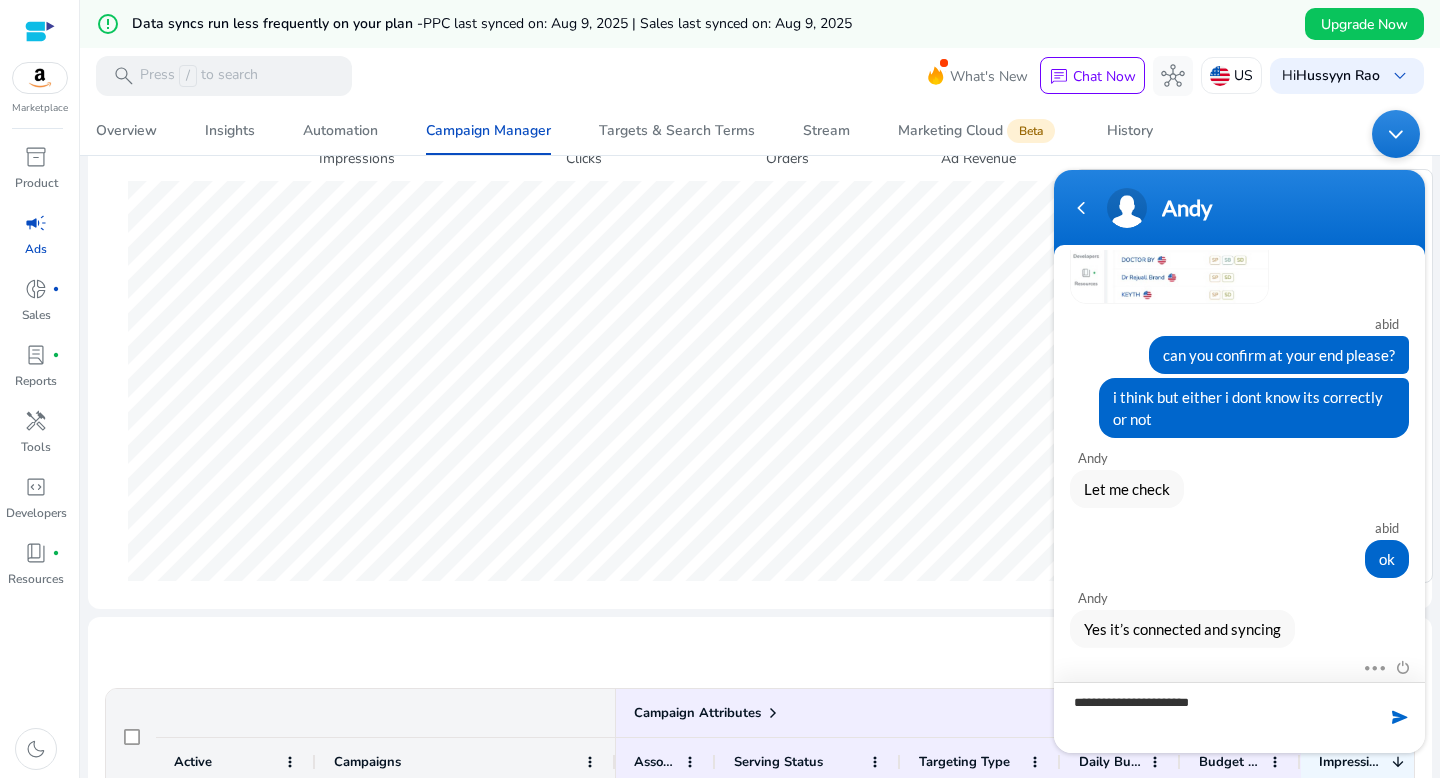 type 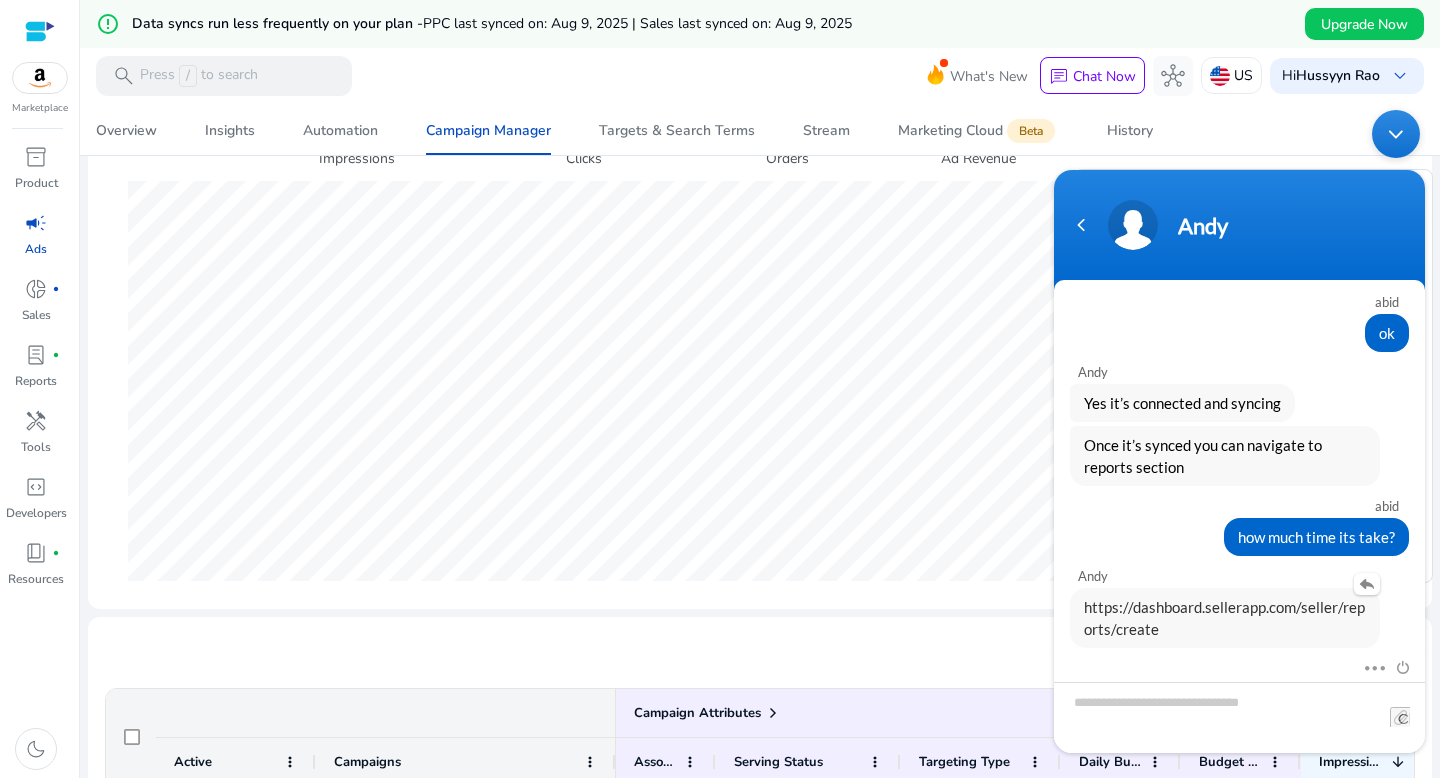 click on "https://dashboard.sellerapp.com/seller/reports/create" at bounding box center (1224, 618) 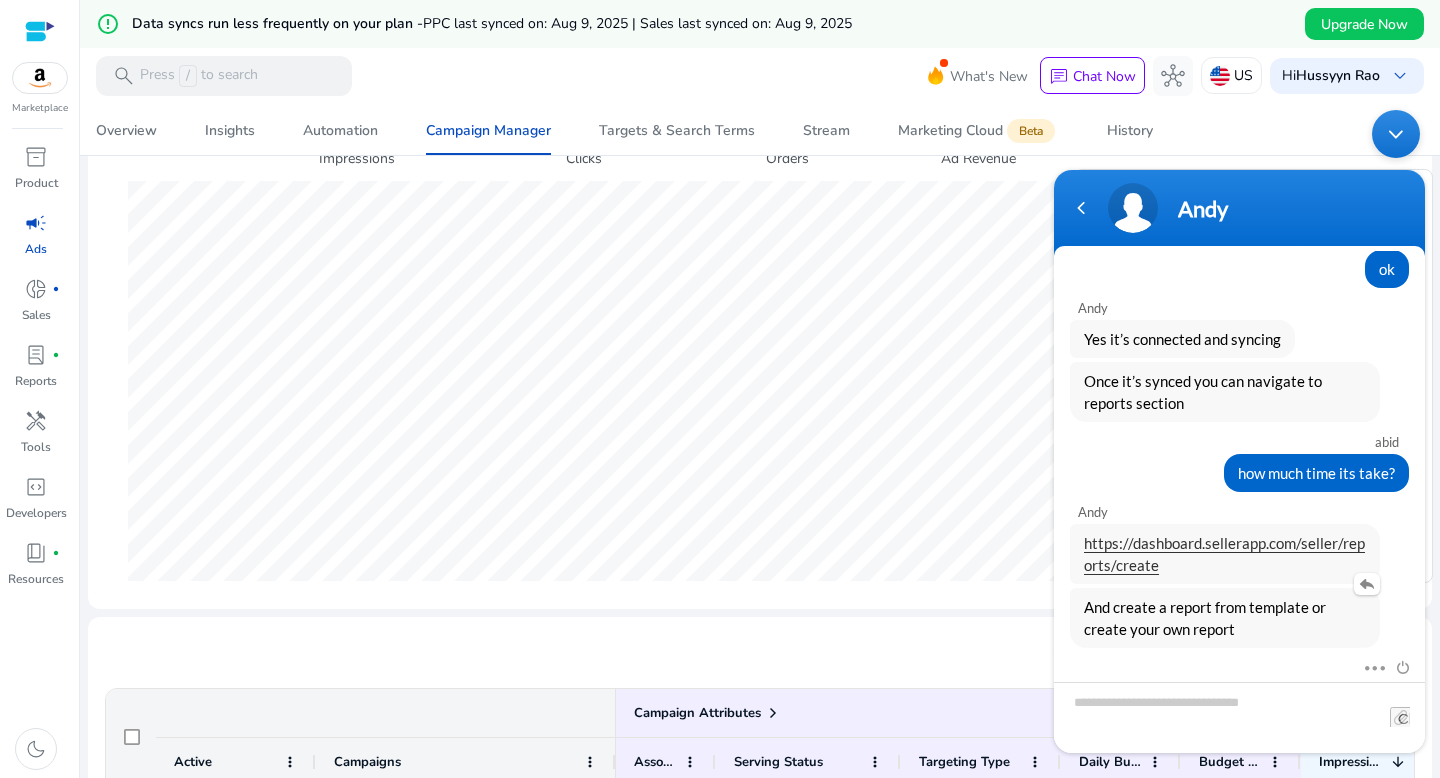 scroll, scrollTop: 2418, scrollLeft: 0, axis: vertical 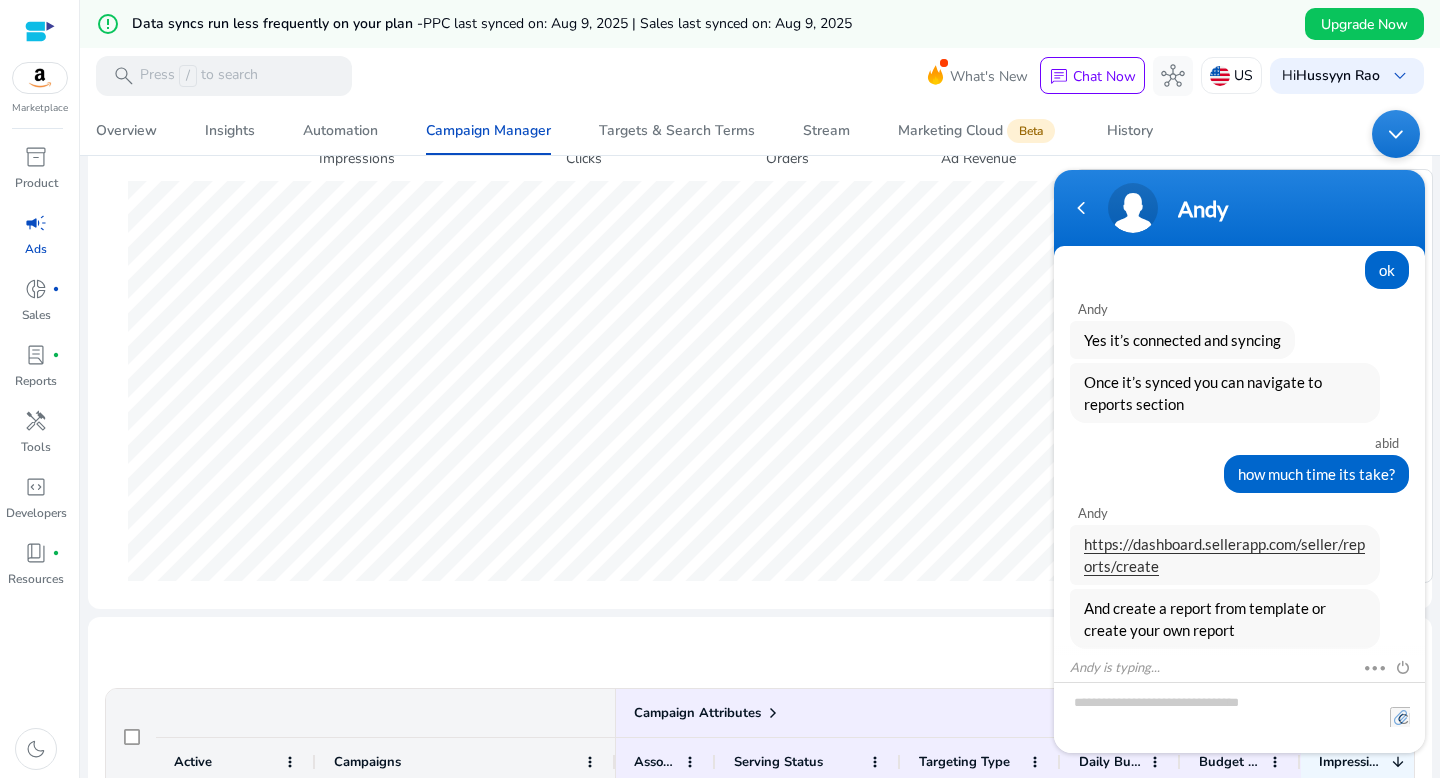 click at bounding box center (1400, 717) 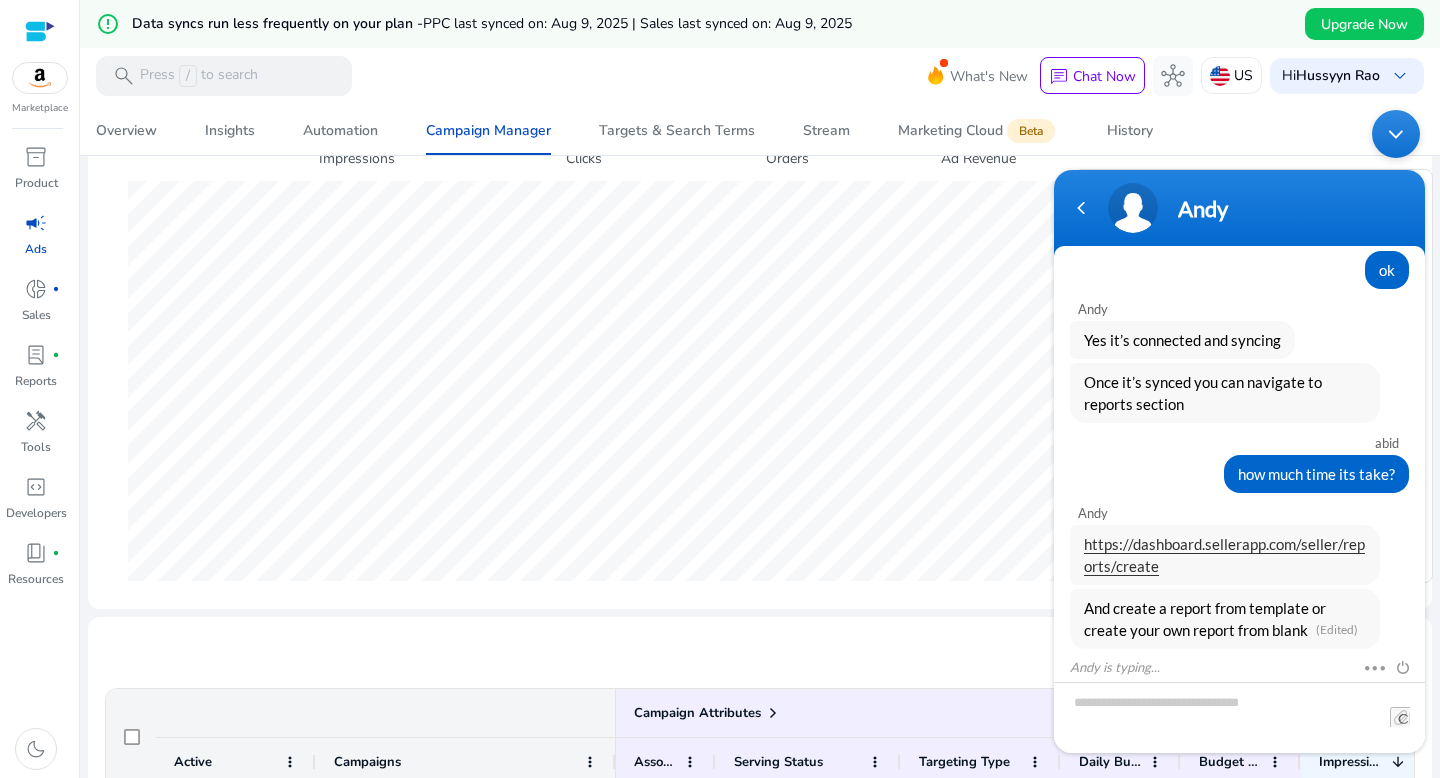 type on "**********" 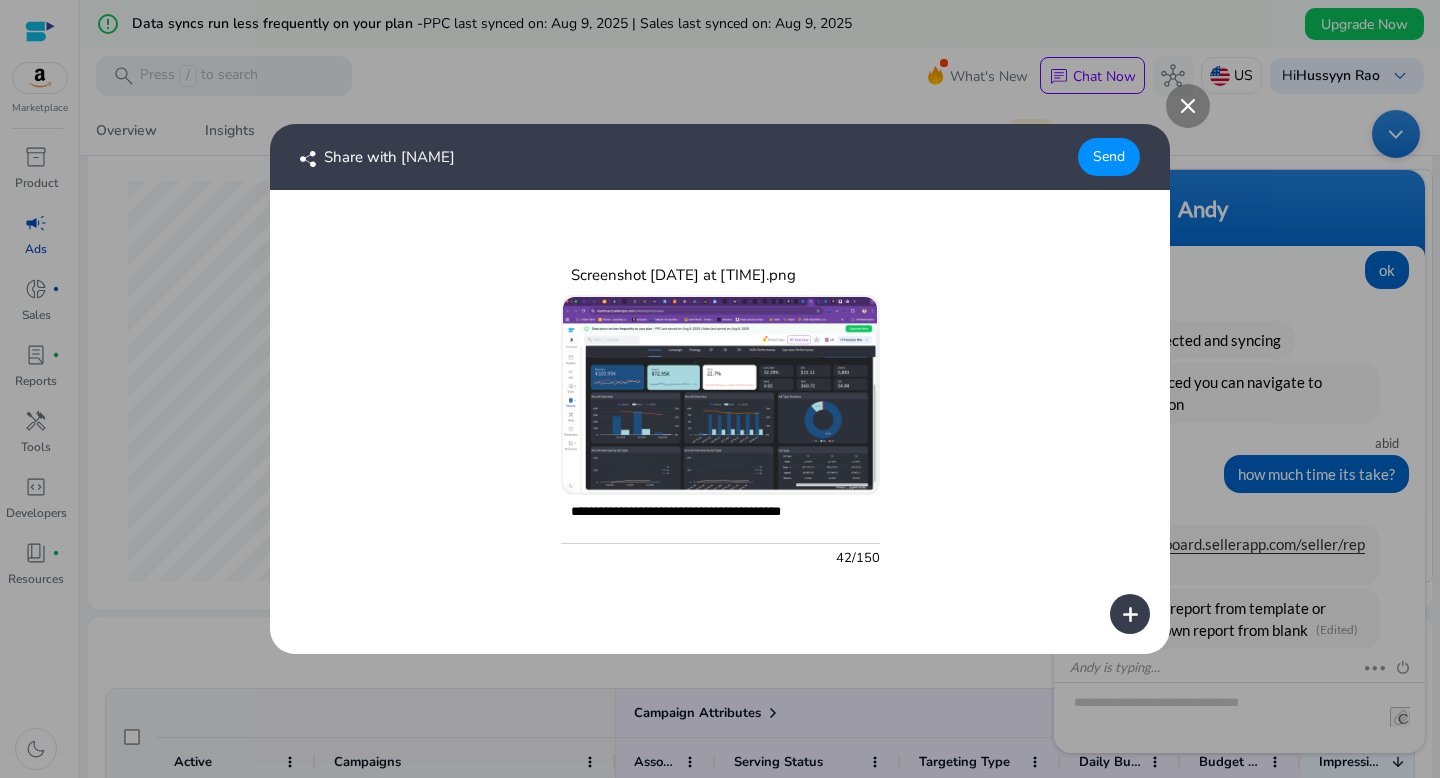 type on "**********" 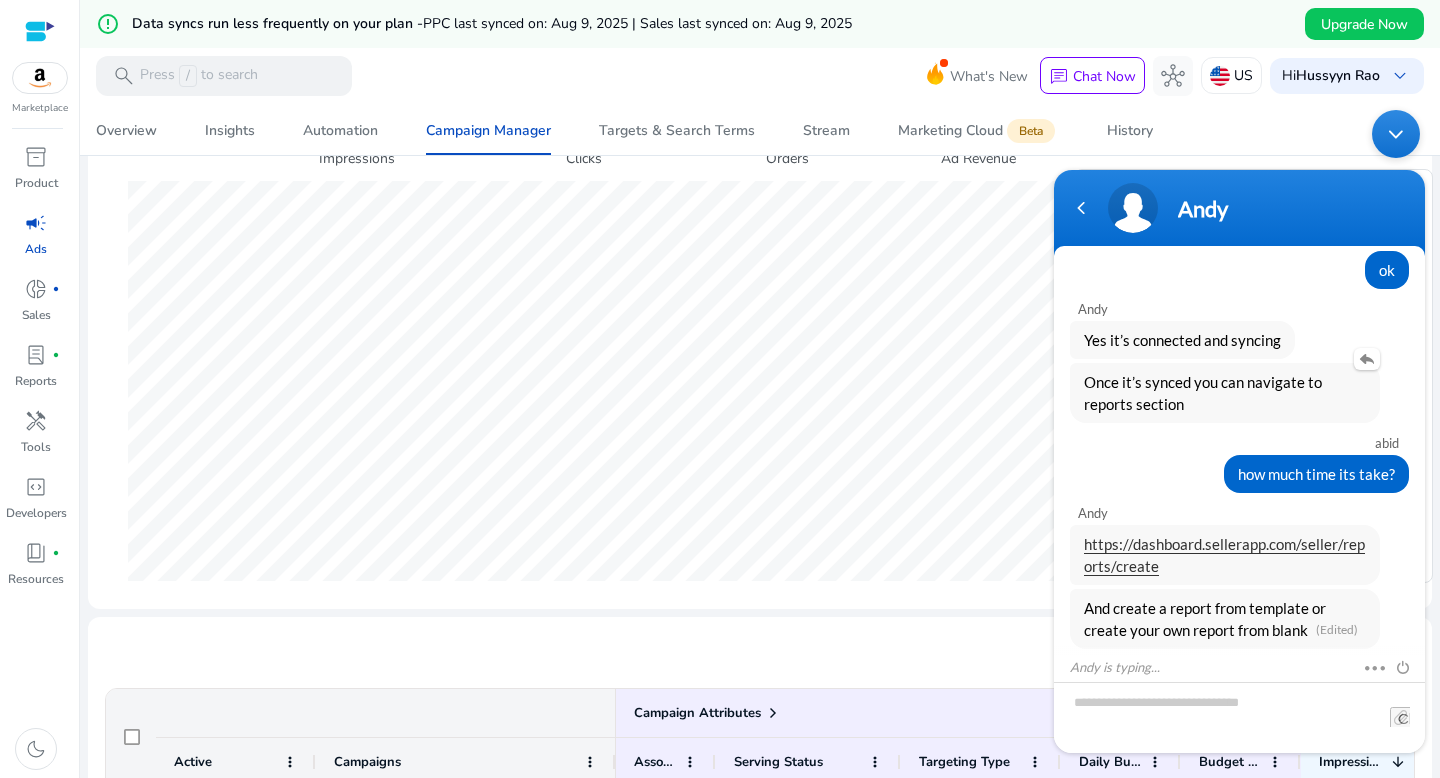 scroll, scrollTop: 2419, scrollLeft: 0, axis: vertical 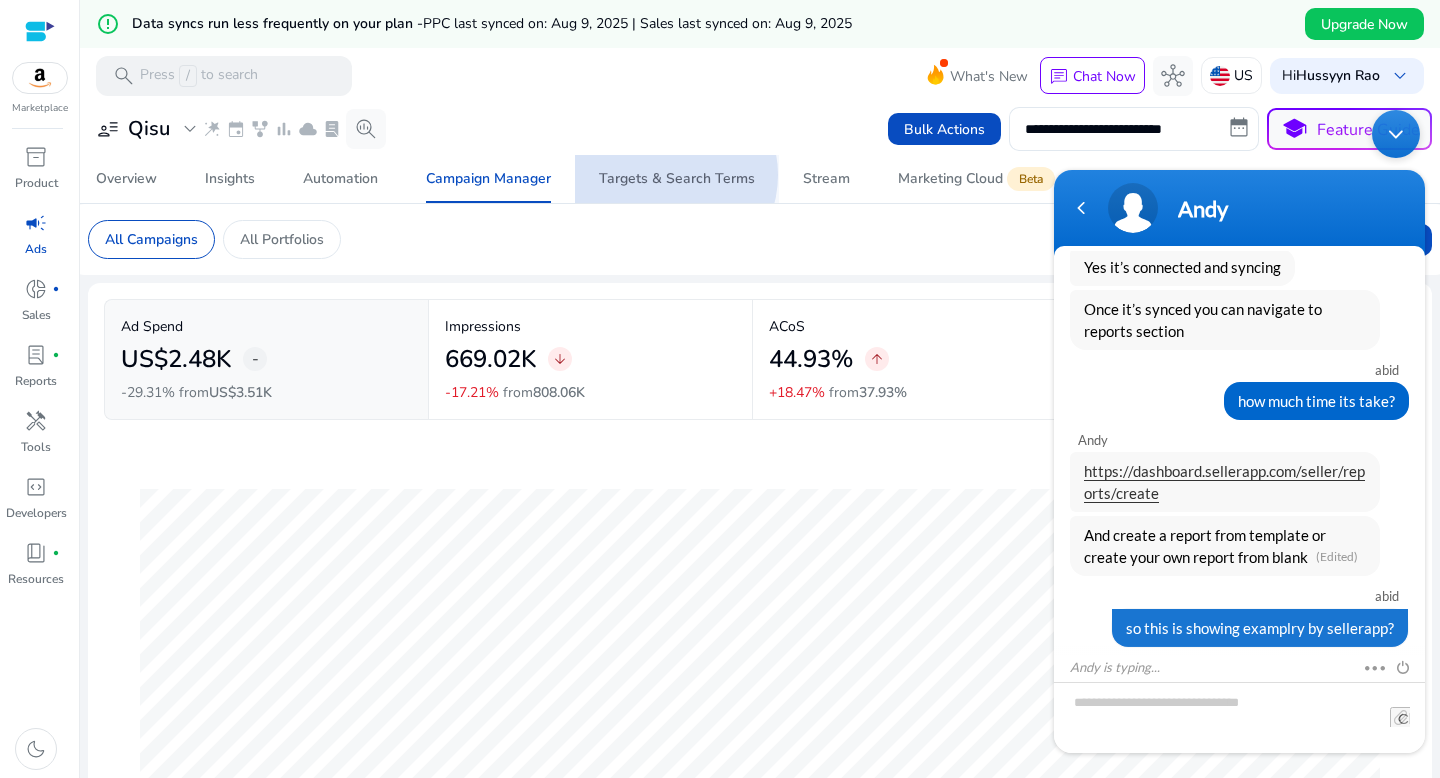click on "Targets & Search Terms" at bounding box center [677, 179] 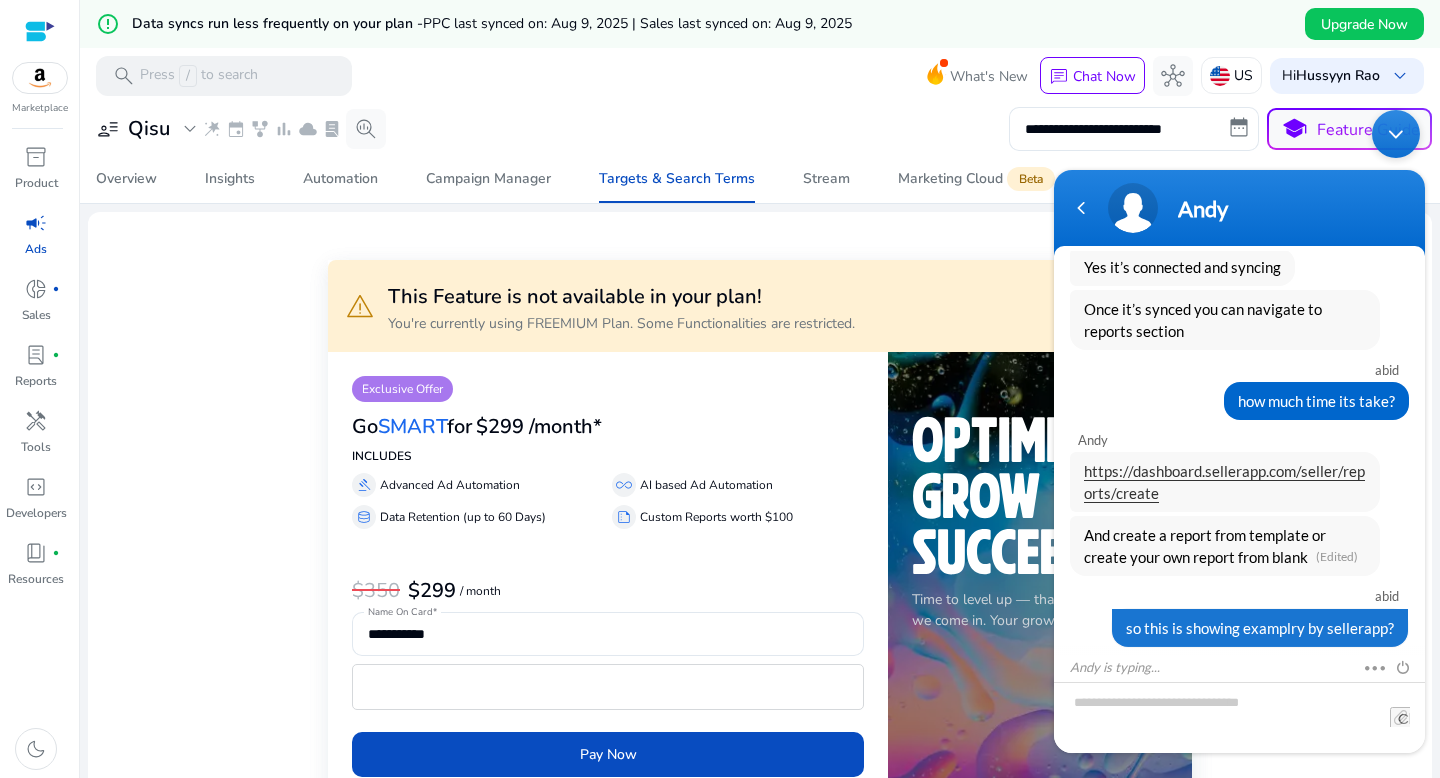 scroll, scrollTop: 119, scrollLeft: 0, axis: vertical 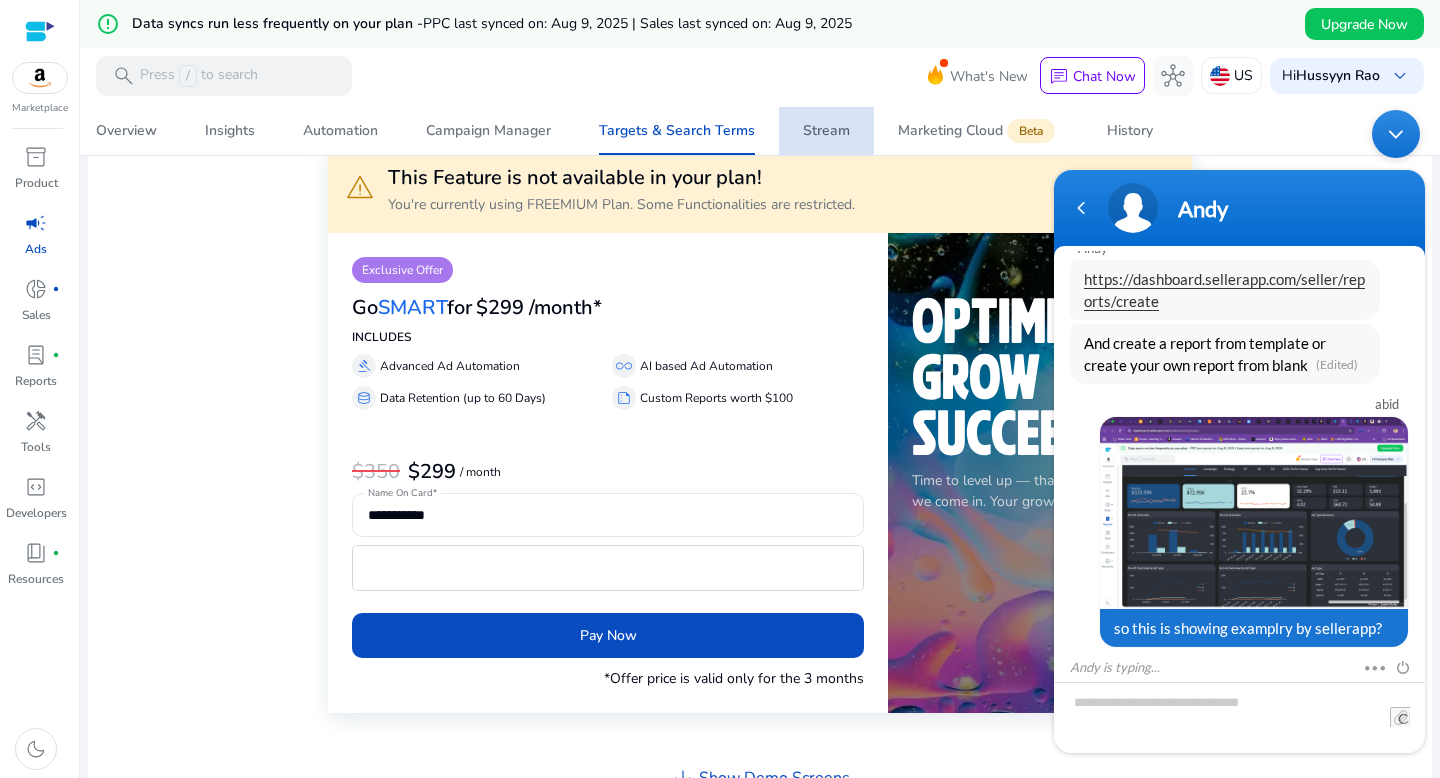 click on "Stream" at bounding box center [826, 131] 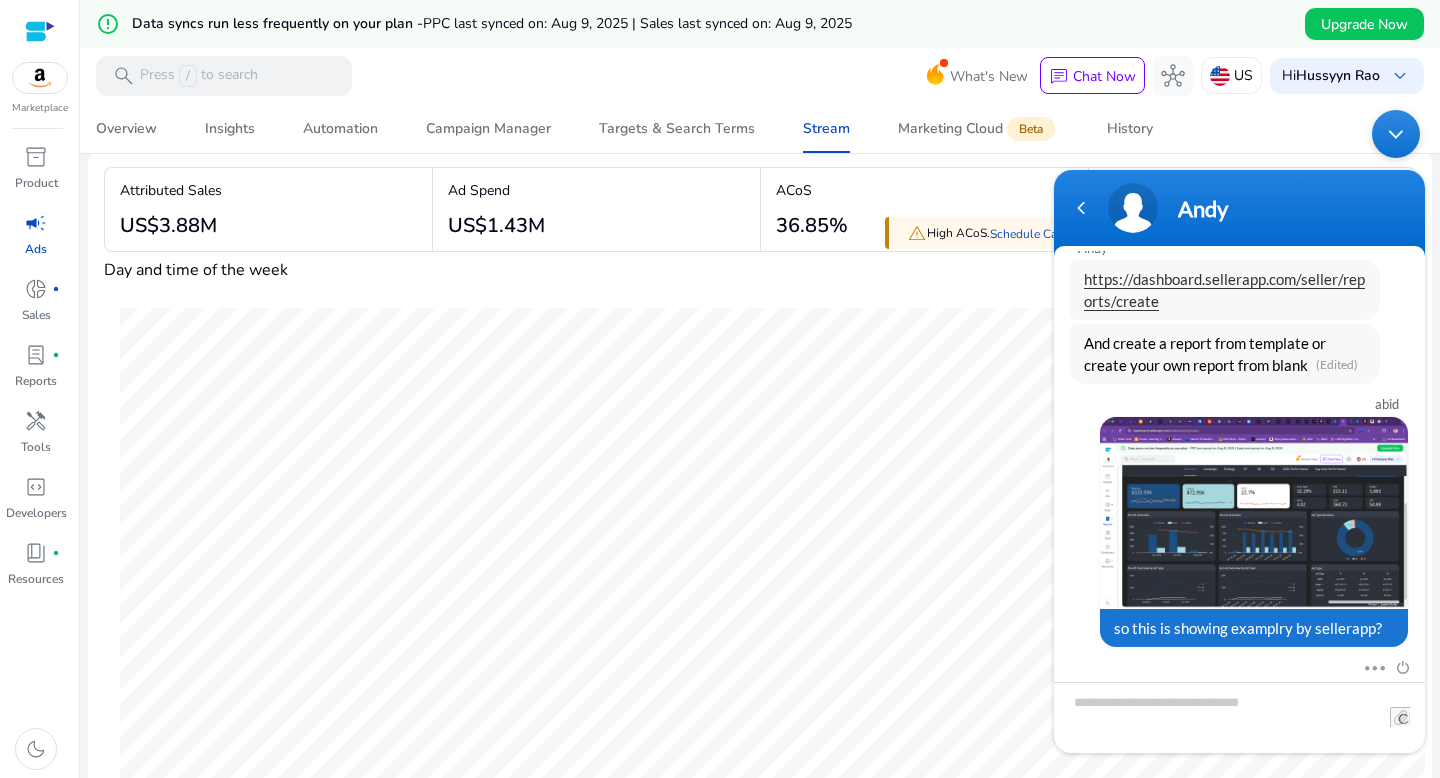 scroll, scrollTop: 27, scrollLeft: 0, axis: vertical 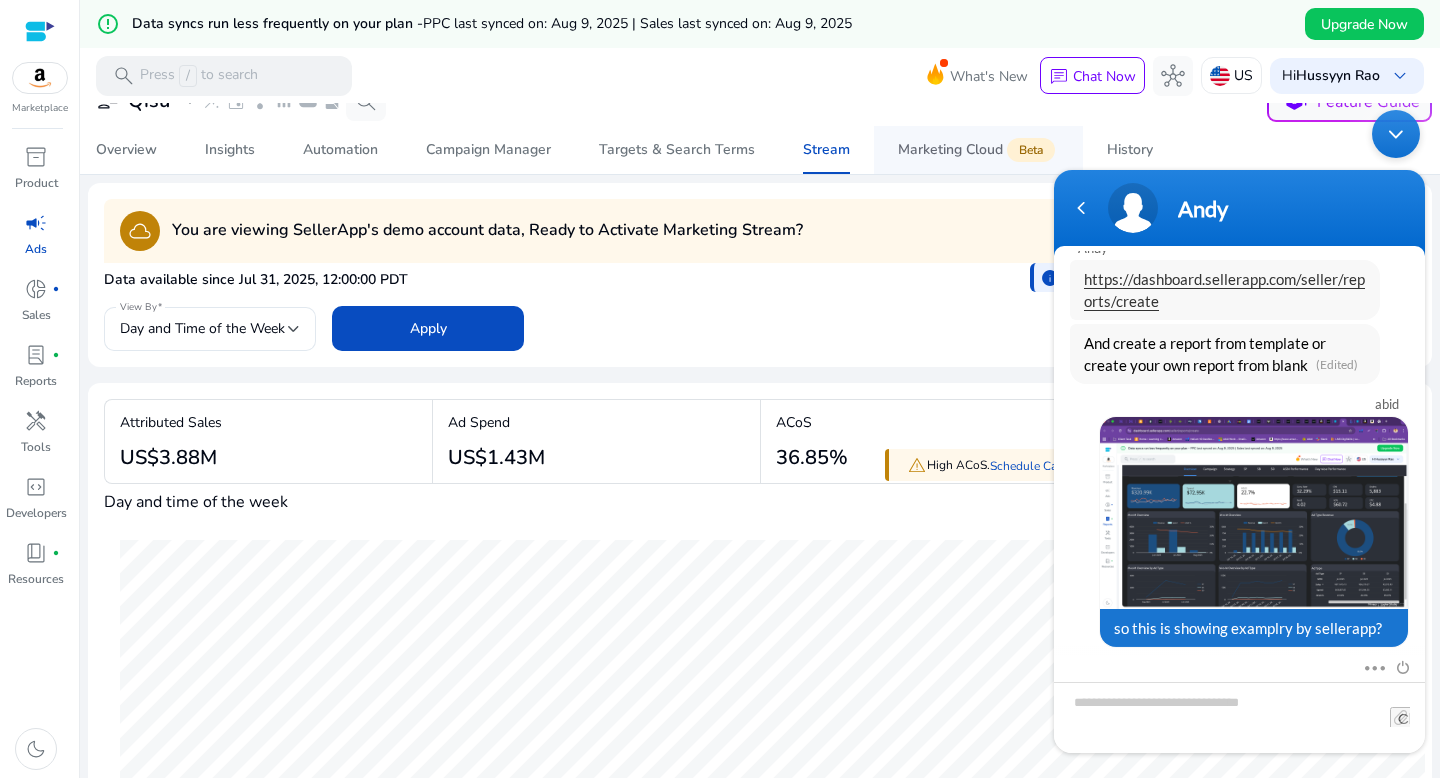 click on "Marketing Cloud  Beta" at bounding box center [978, 150] 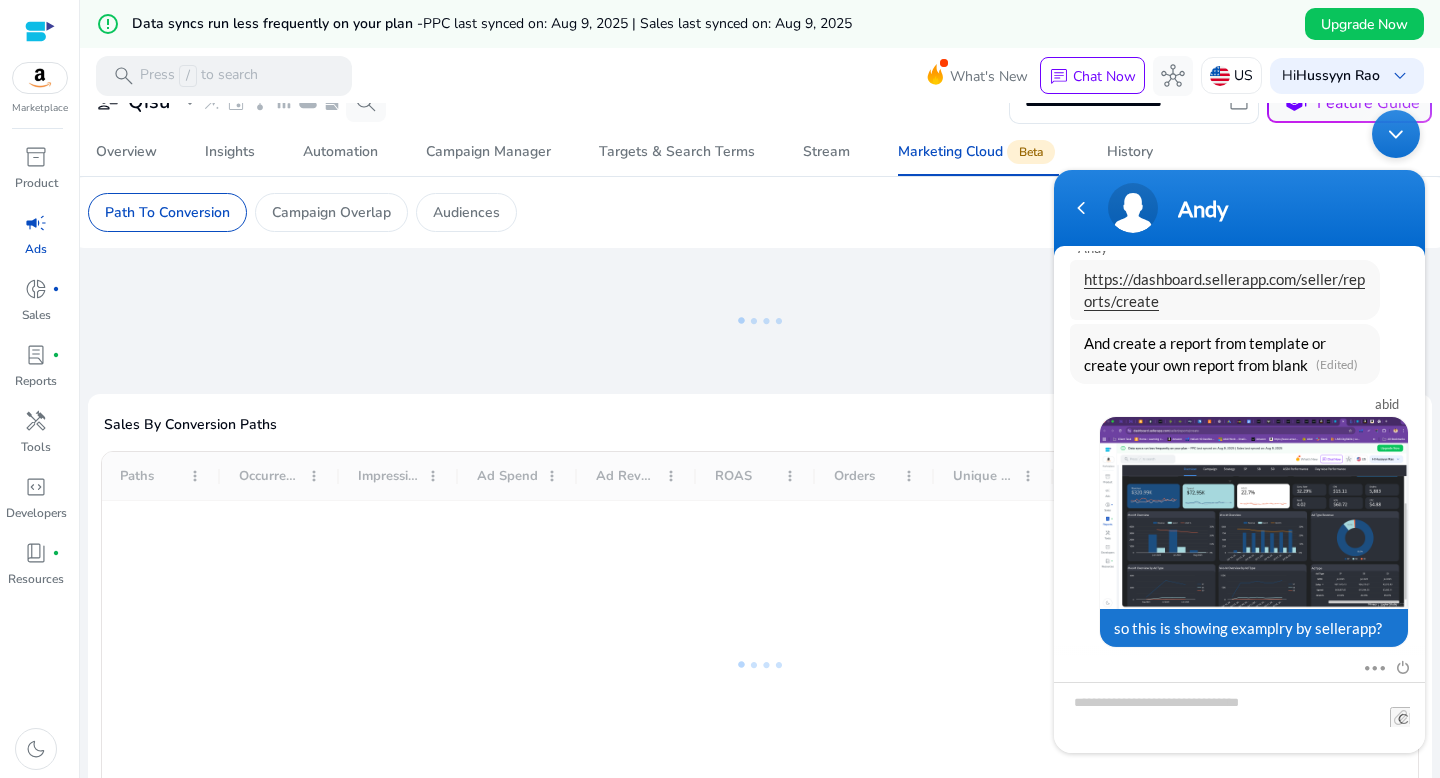 scroll, scrollTop: 0, scrollLeft: 0, axis: both 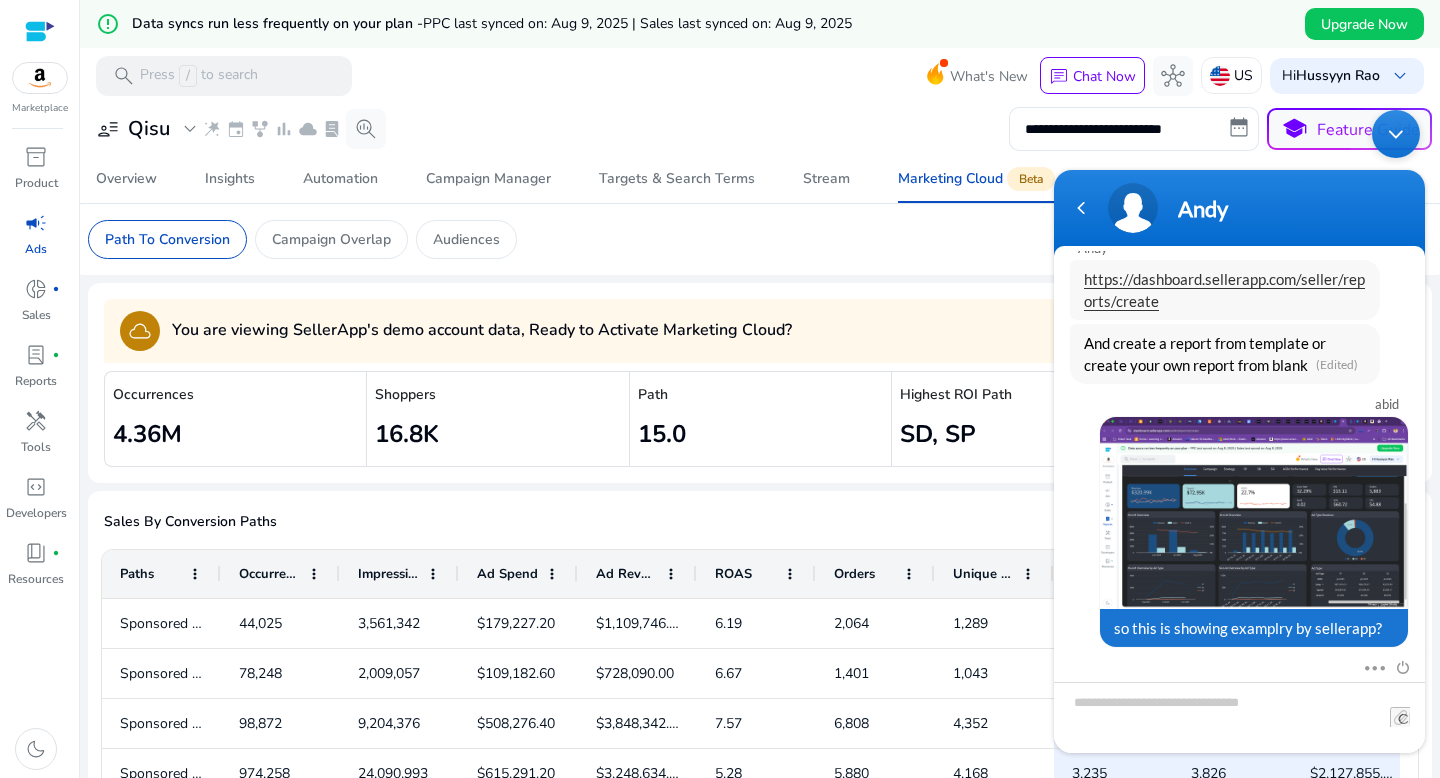 click at bounding box center (1396, 134) 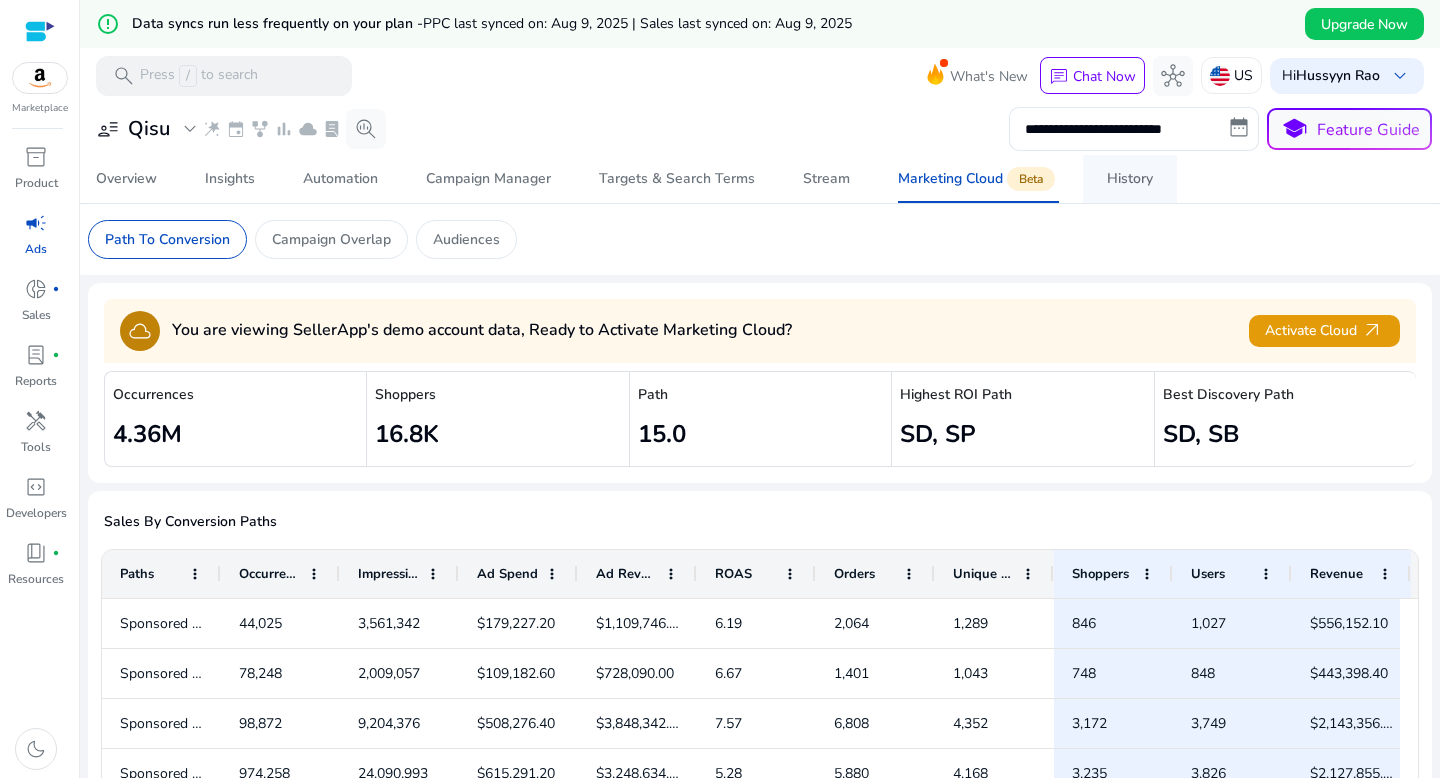click on "History" at bounding box center (1130, 179) 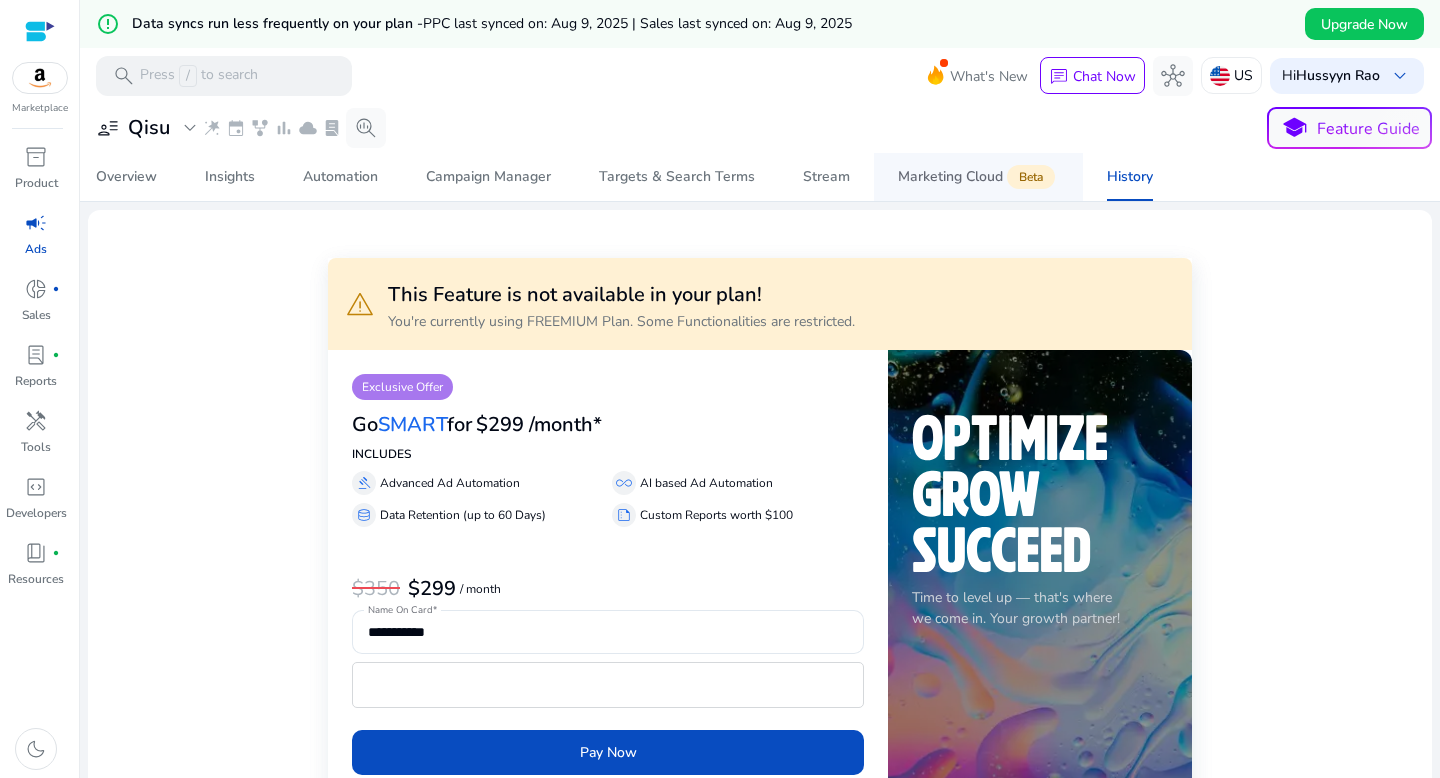click on "Marketing Cloud  Beta" at bounding box center (978, 177) 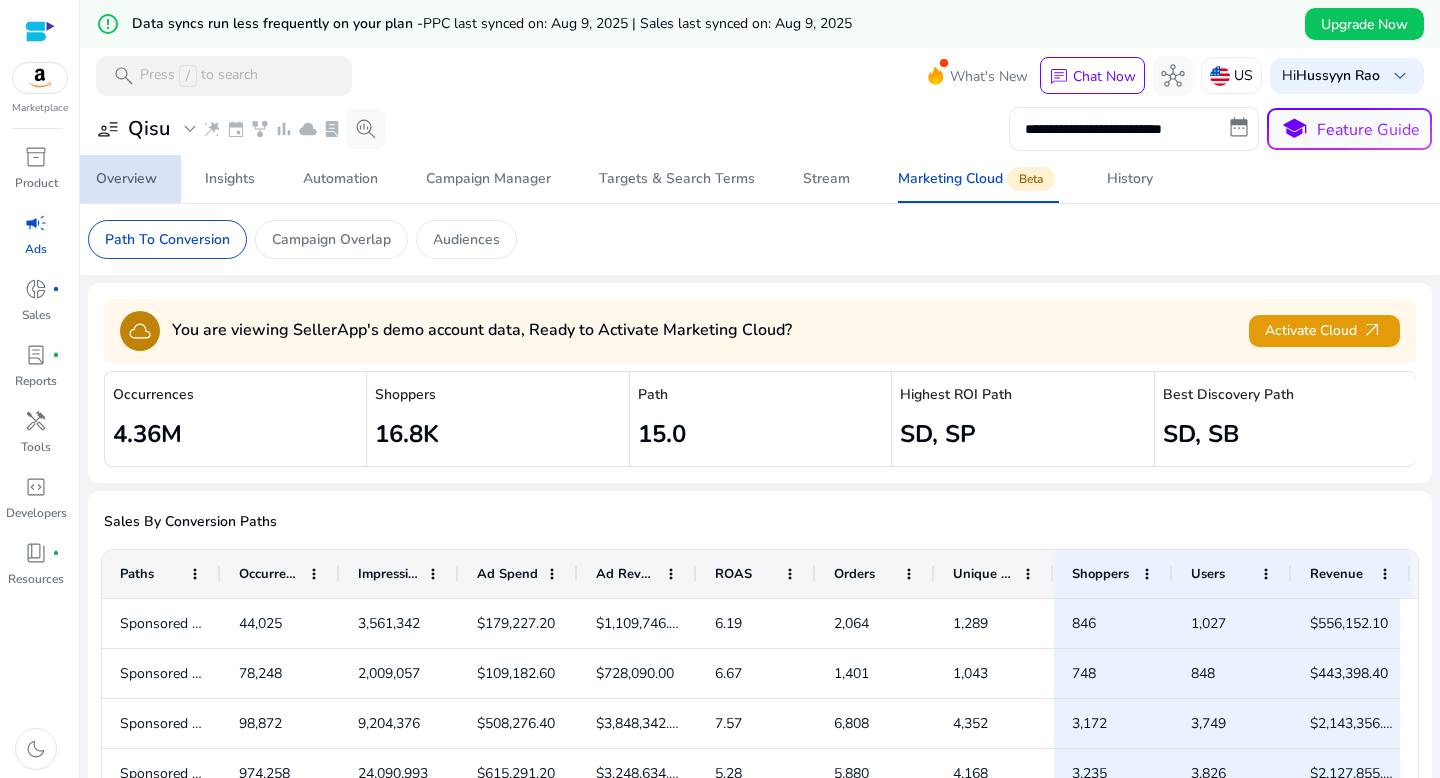 click on "Overview" at bounding box center [126, 179] 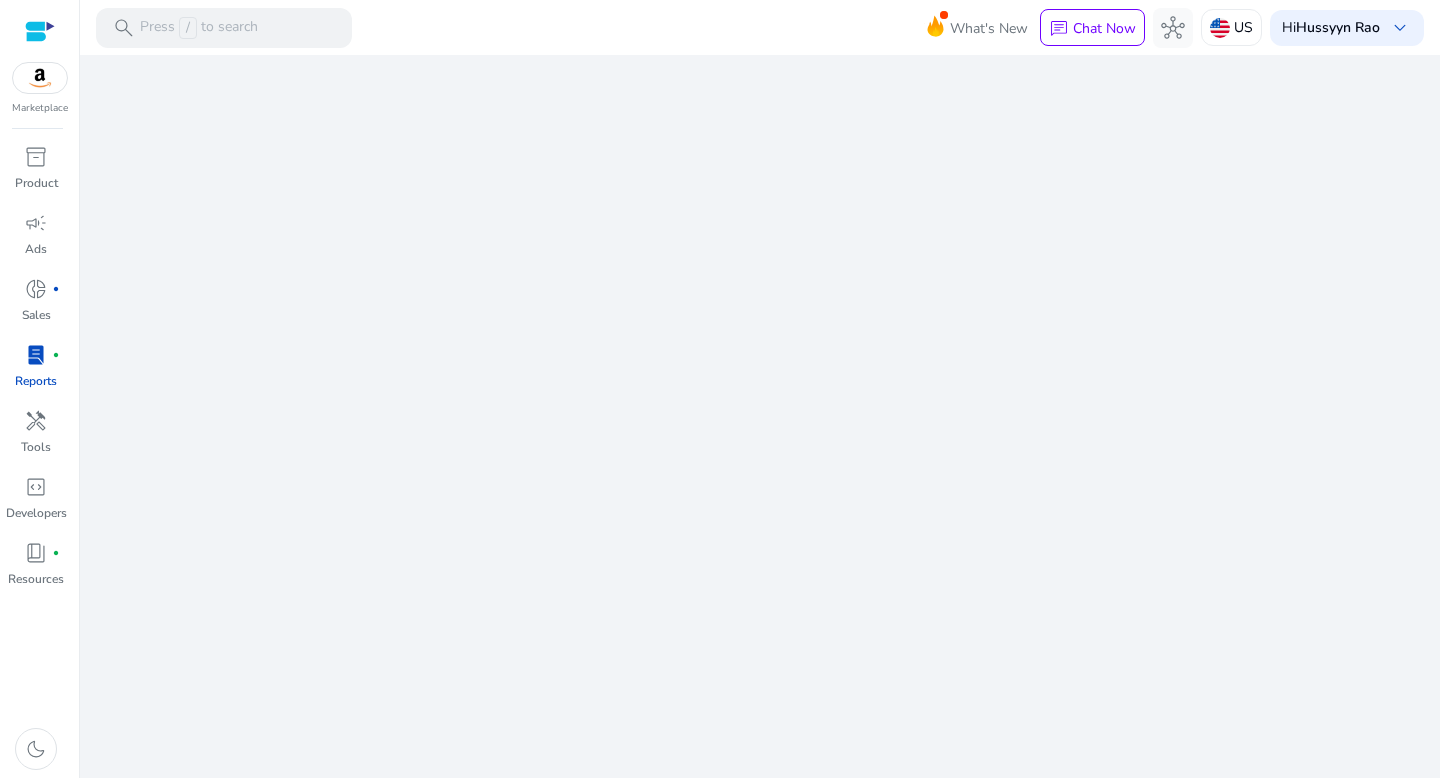 scroll, scrollTop: 0, scrollLeft: 0, axis: both 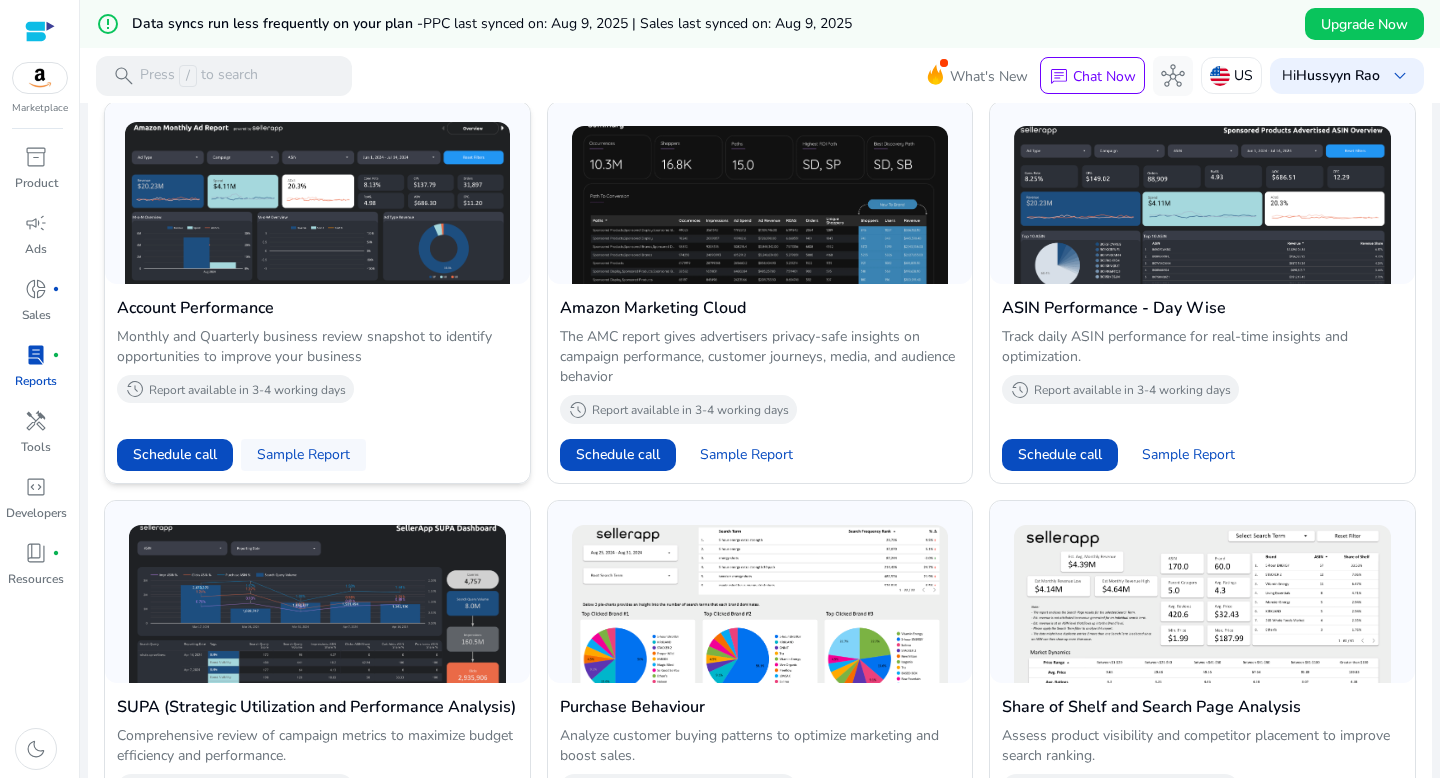 click on "Sample Report" 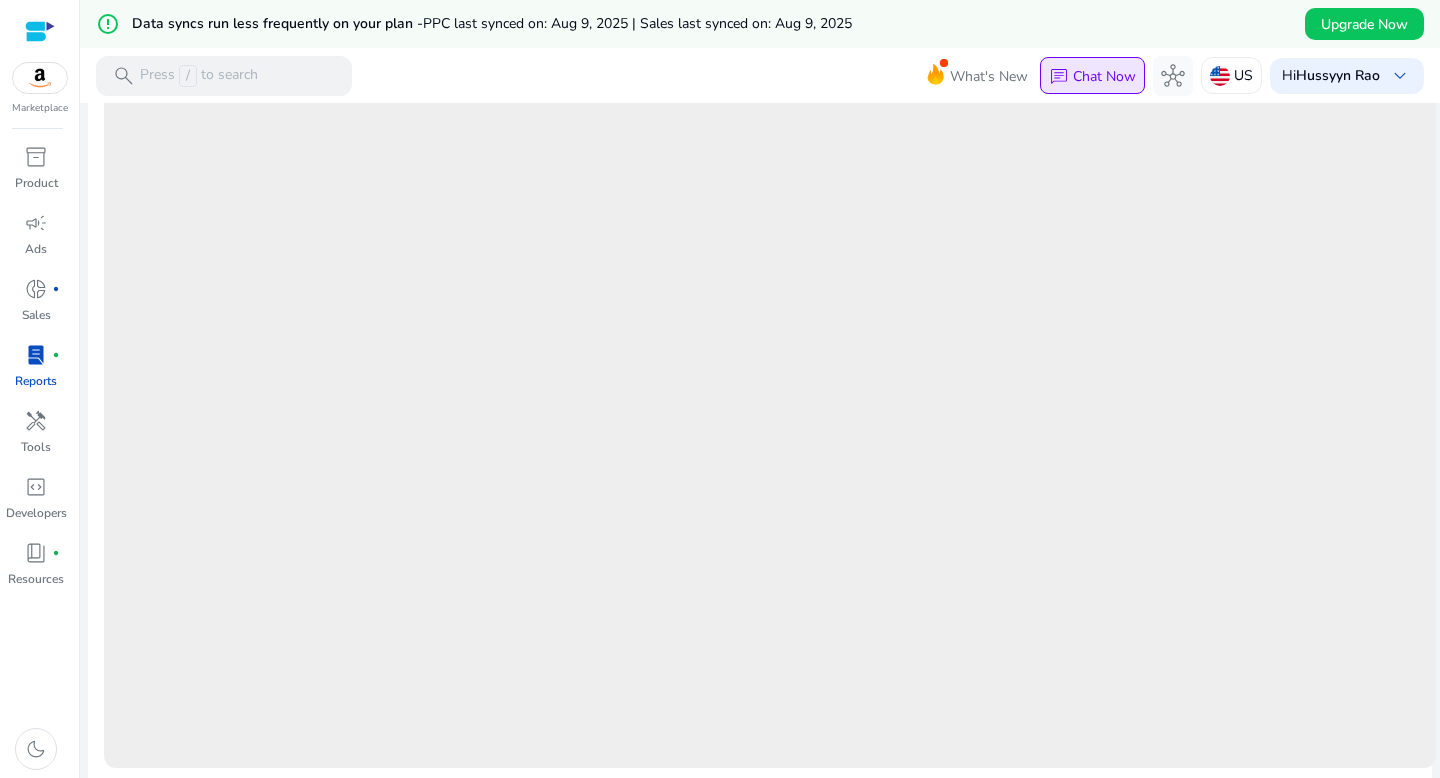 scroll, scrollTop: 0, scrollLeft: 0, axis: both 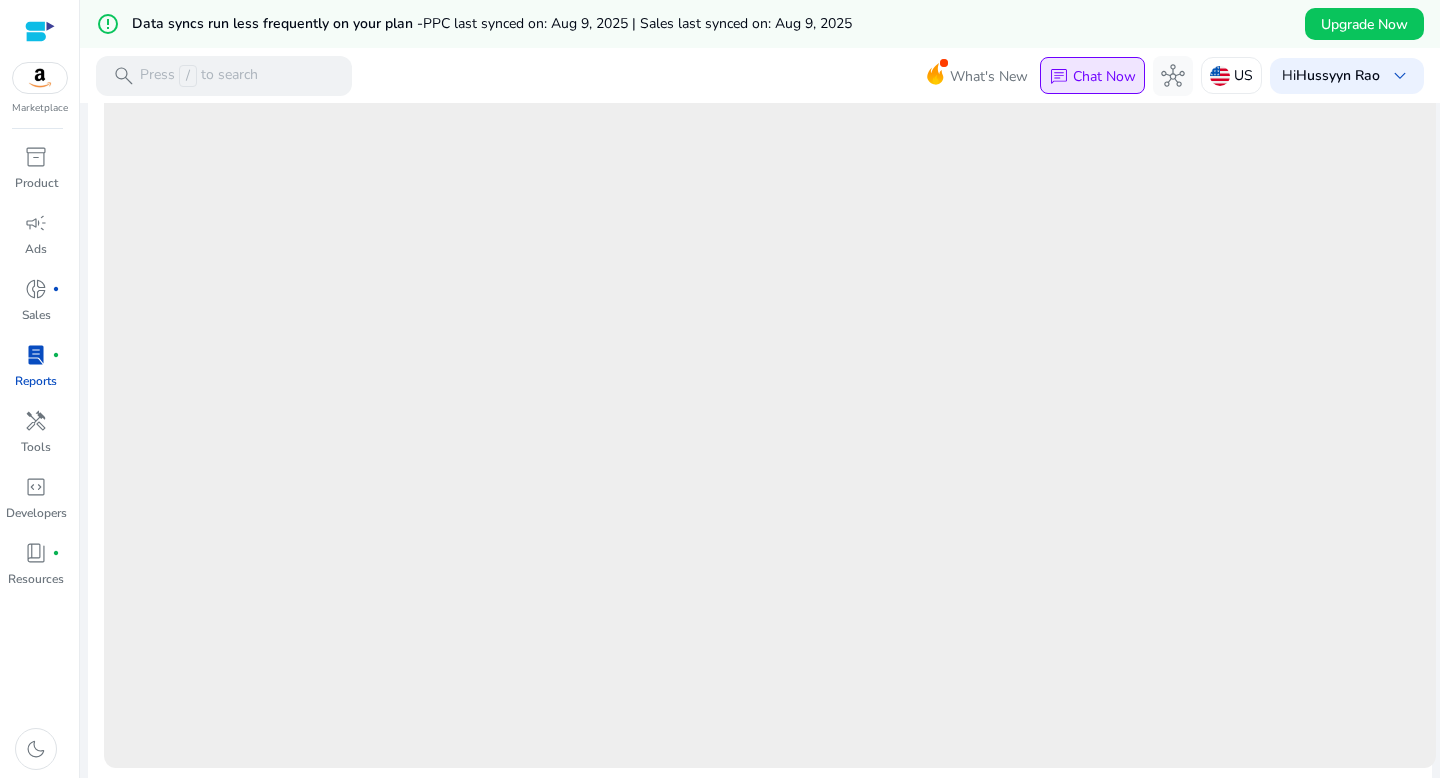 click on "chat" at bounding box center (1059, 77) 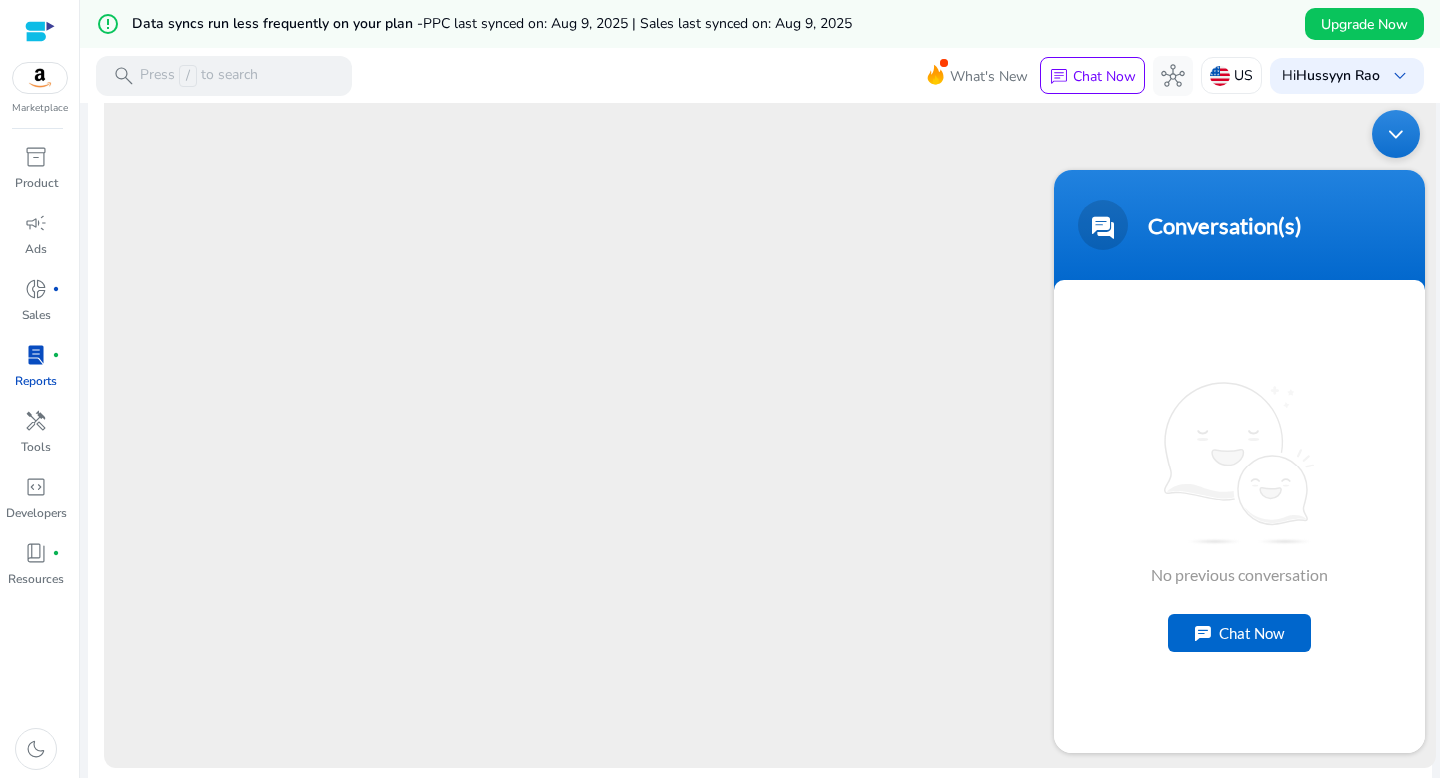 click at bounding box center [1396, 134] 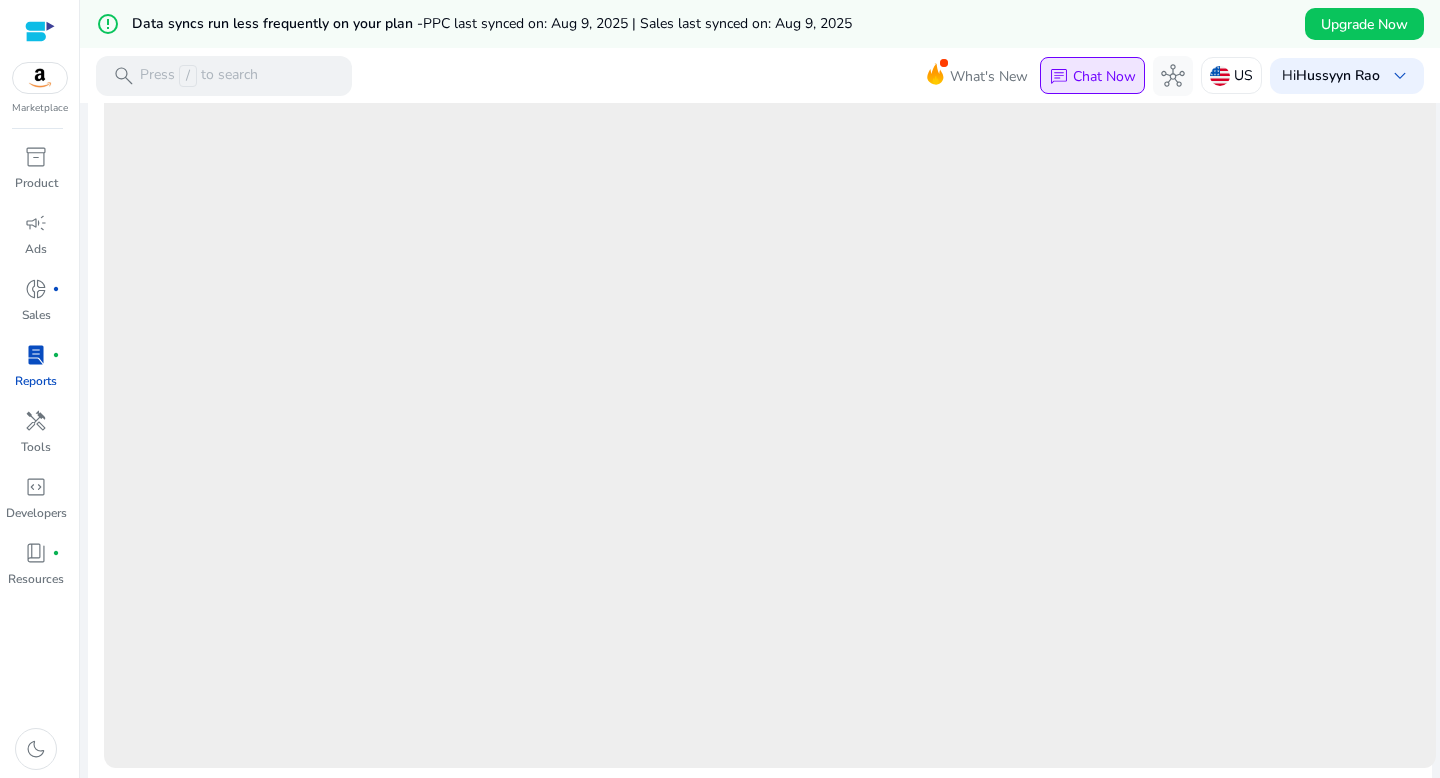 click on "Chat Now" at bounding box center (1104, 76) 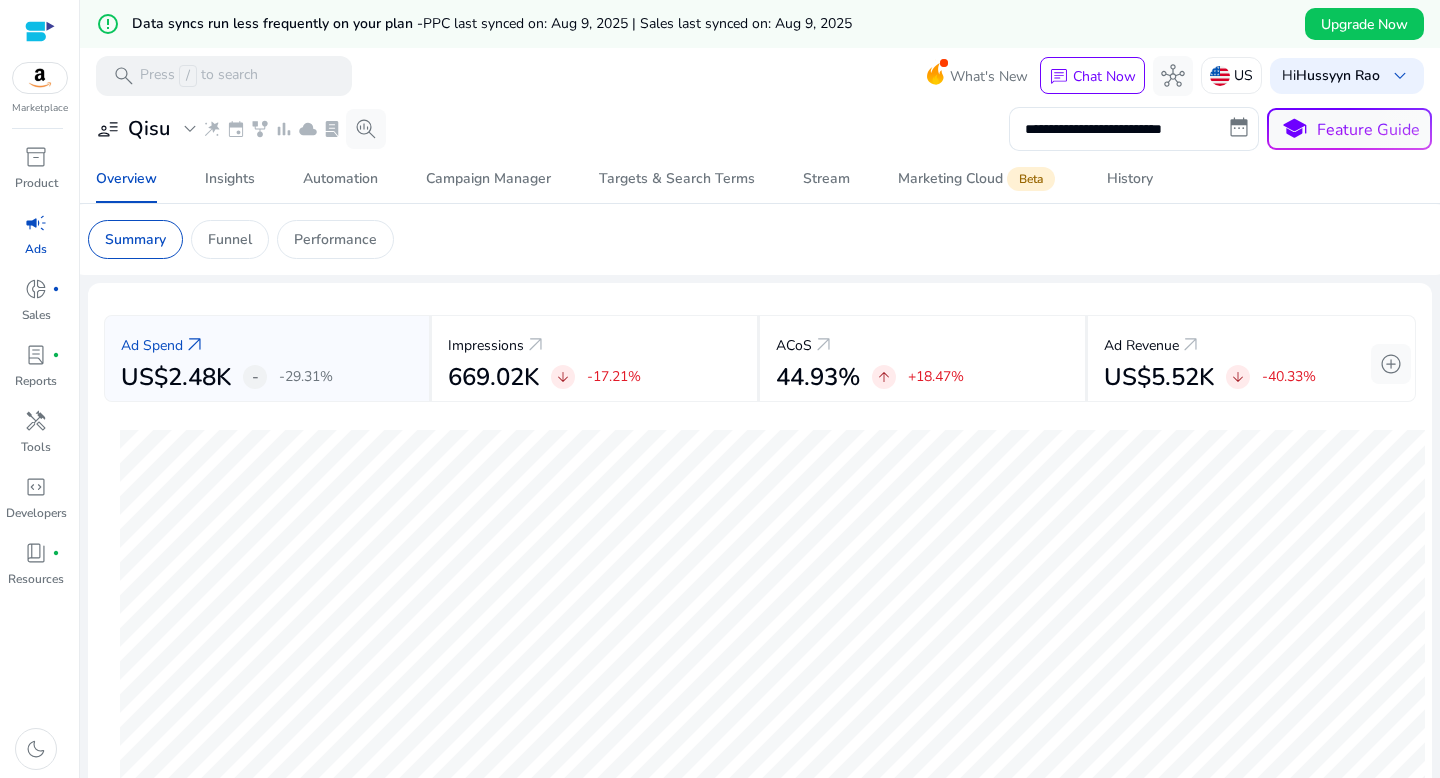 scroll, scrollTop: 0, scrollLeft: 0, axis: both 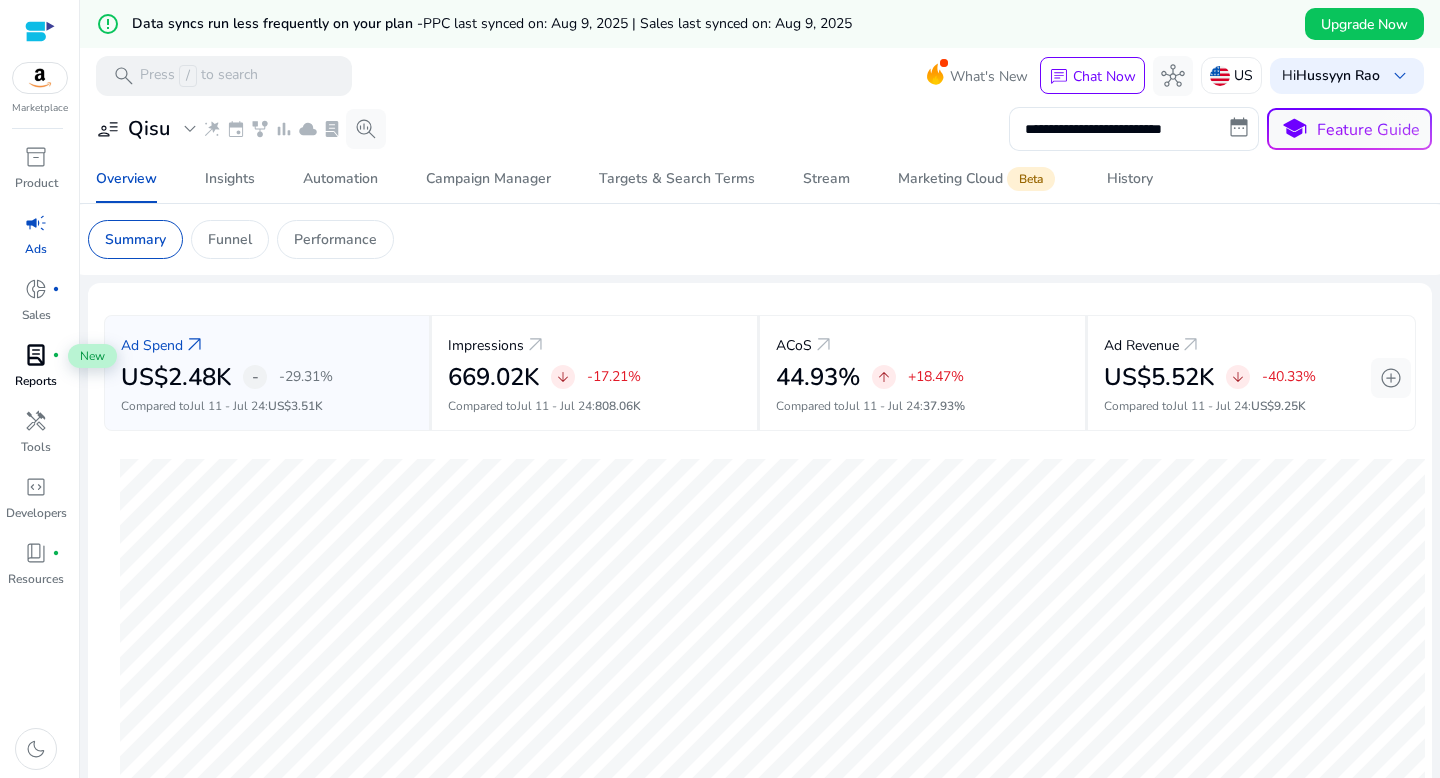 click on "lab_profile" at bounding box center (36, 355) 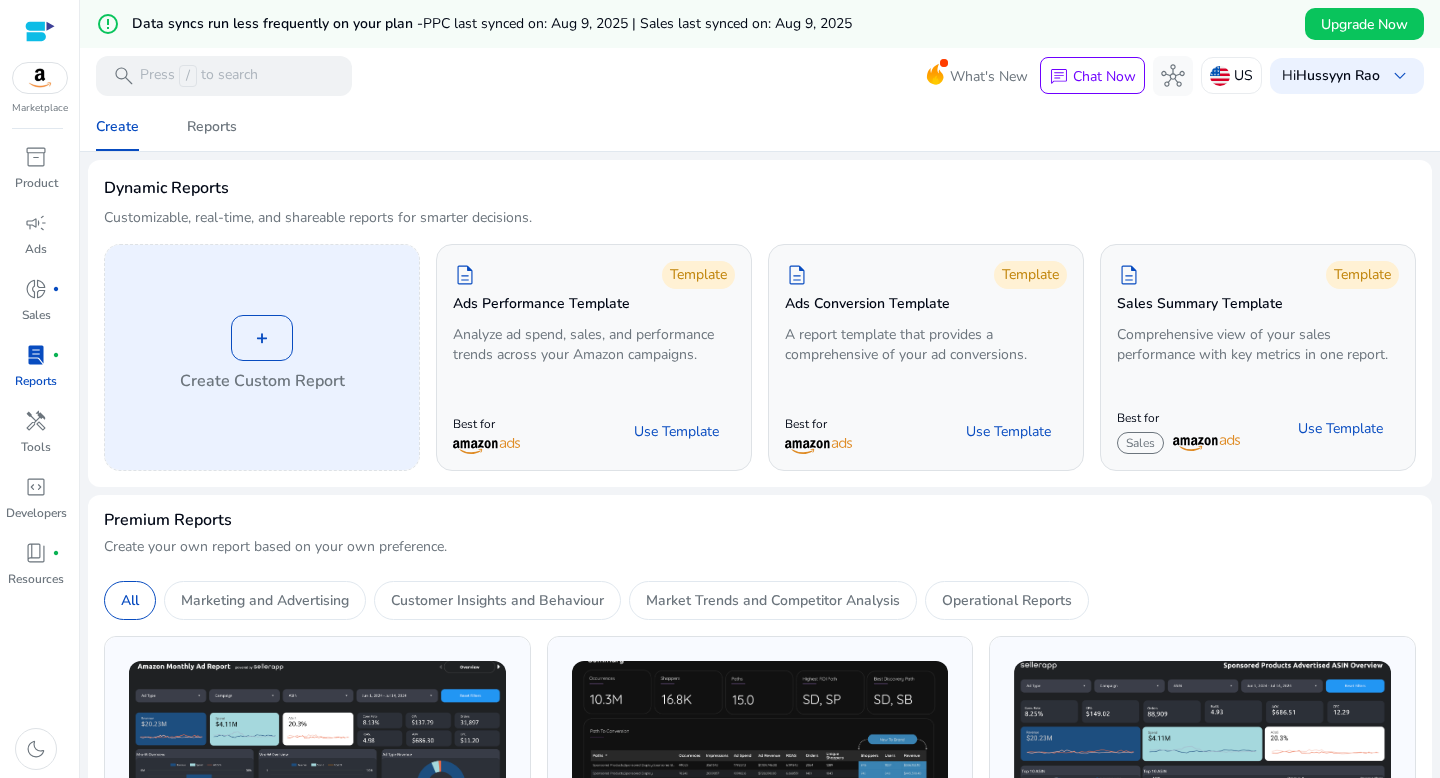 click on "+   Create Custom Report" 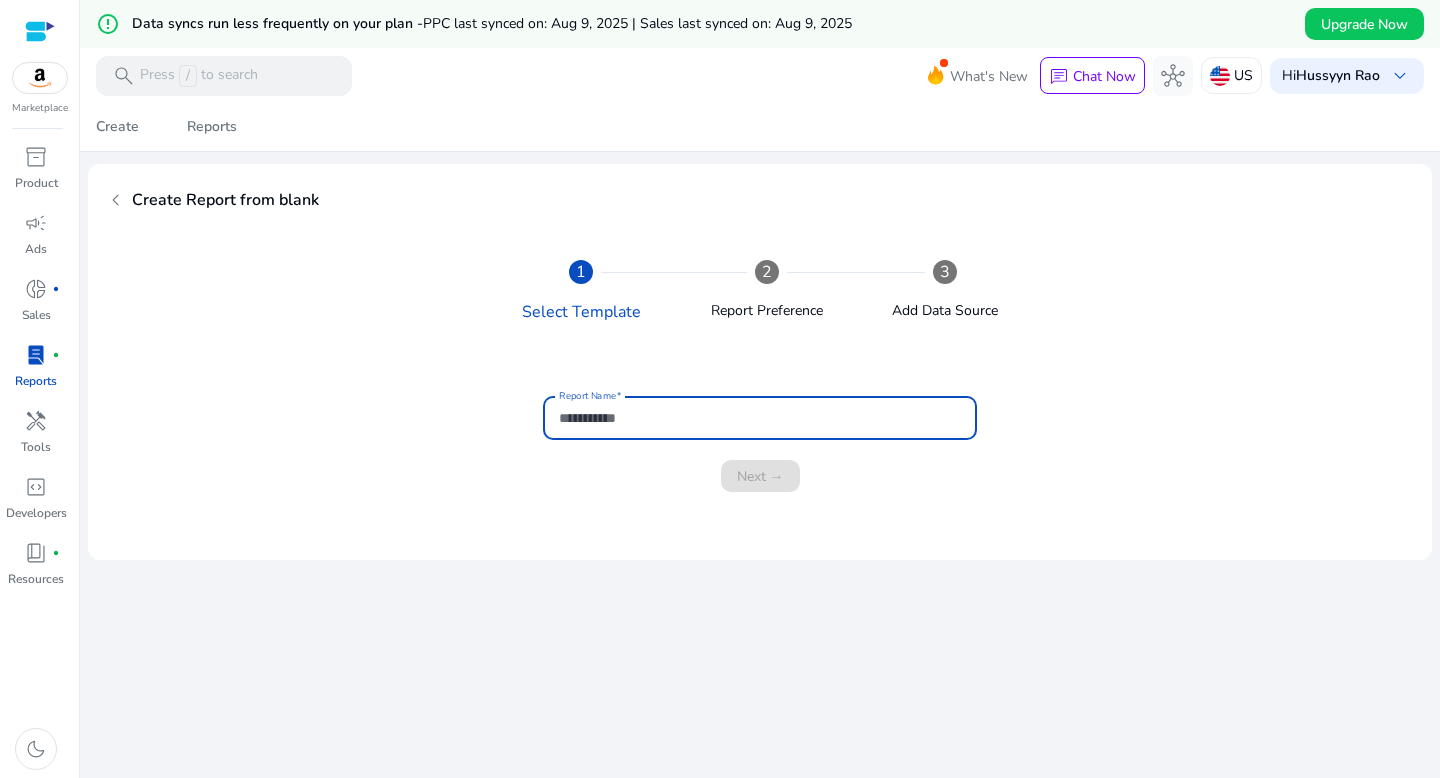 click on "Report Name" at bounding box center [760, 418] 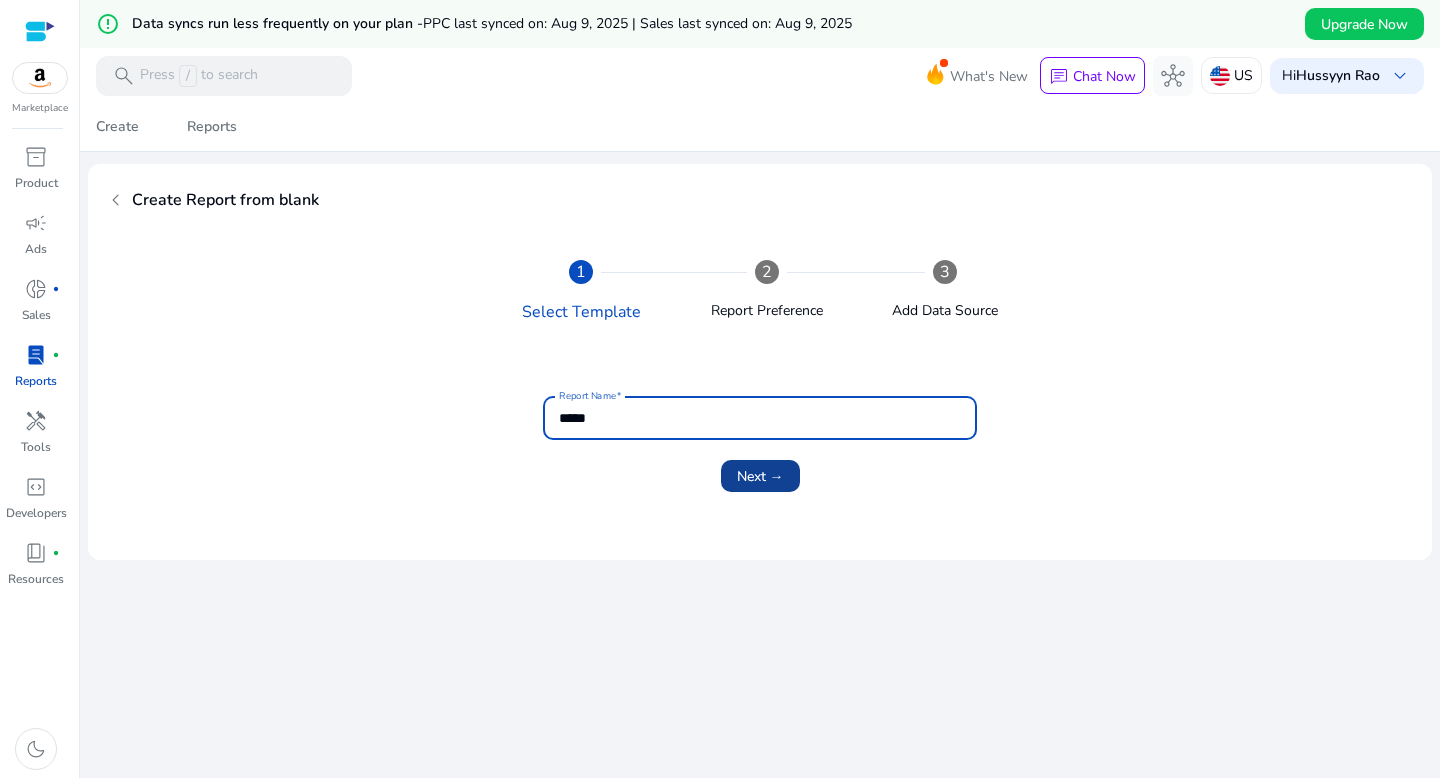 type on "*****" 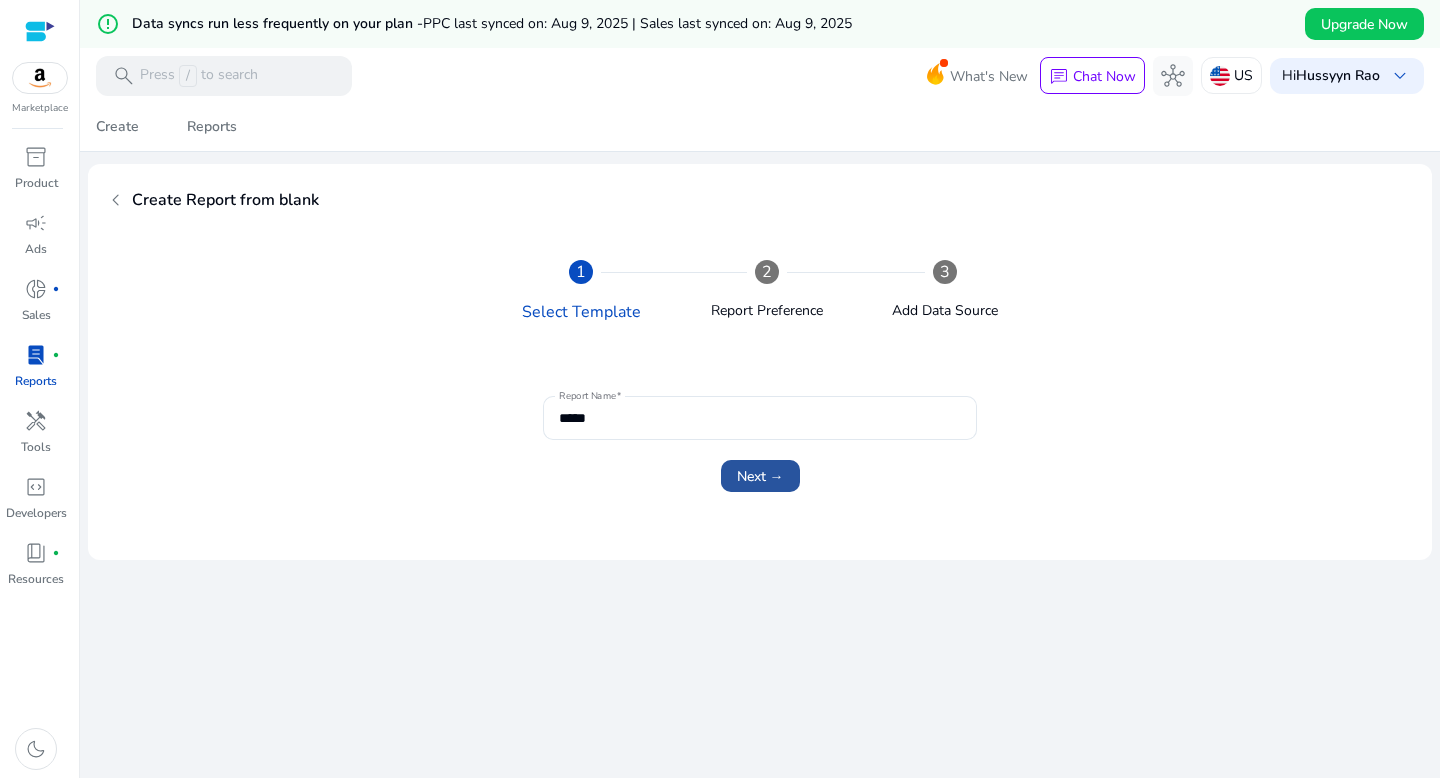 click on "Next →" at bounding box center (760, 476) 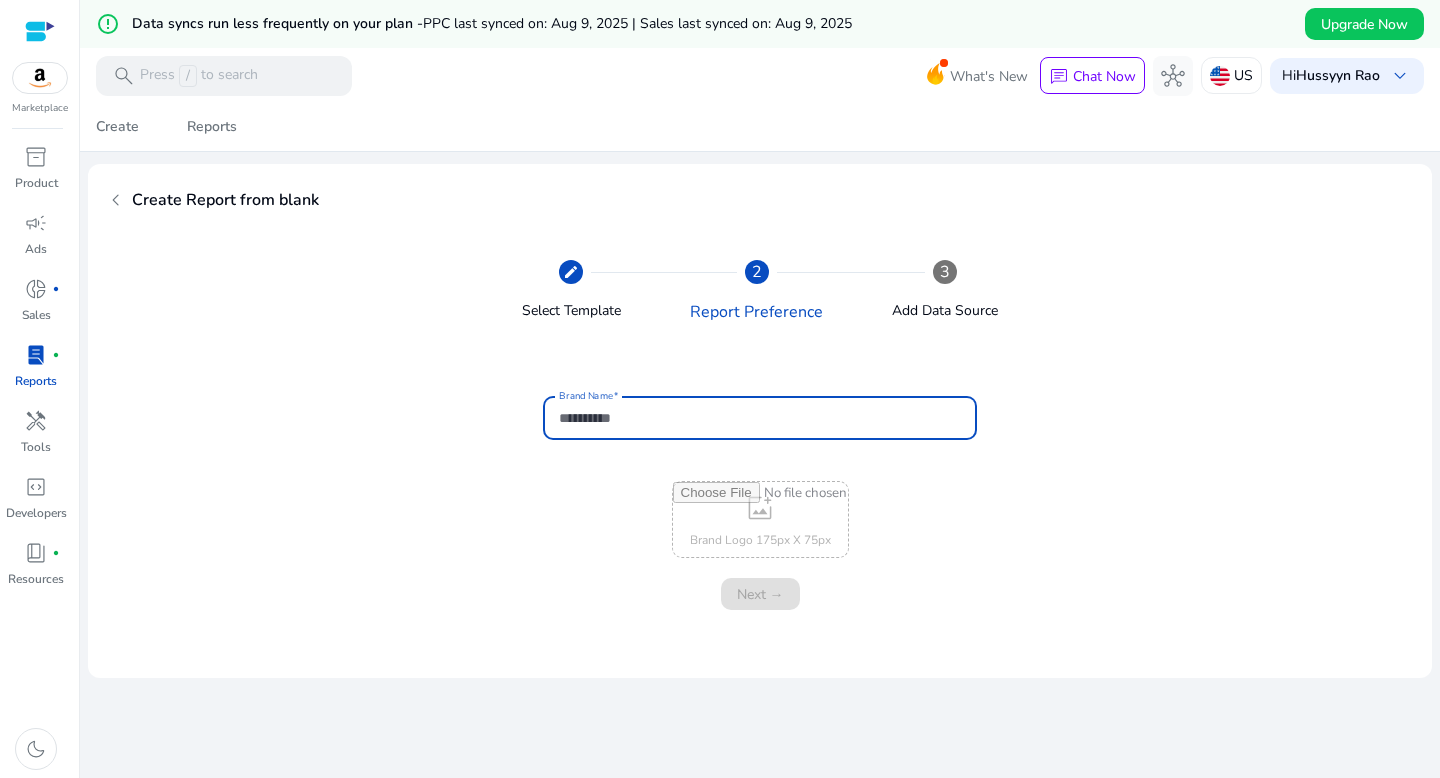 click on "Brand Name" at bounding box center (760, 418) 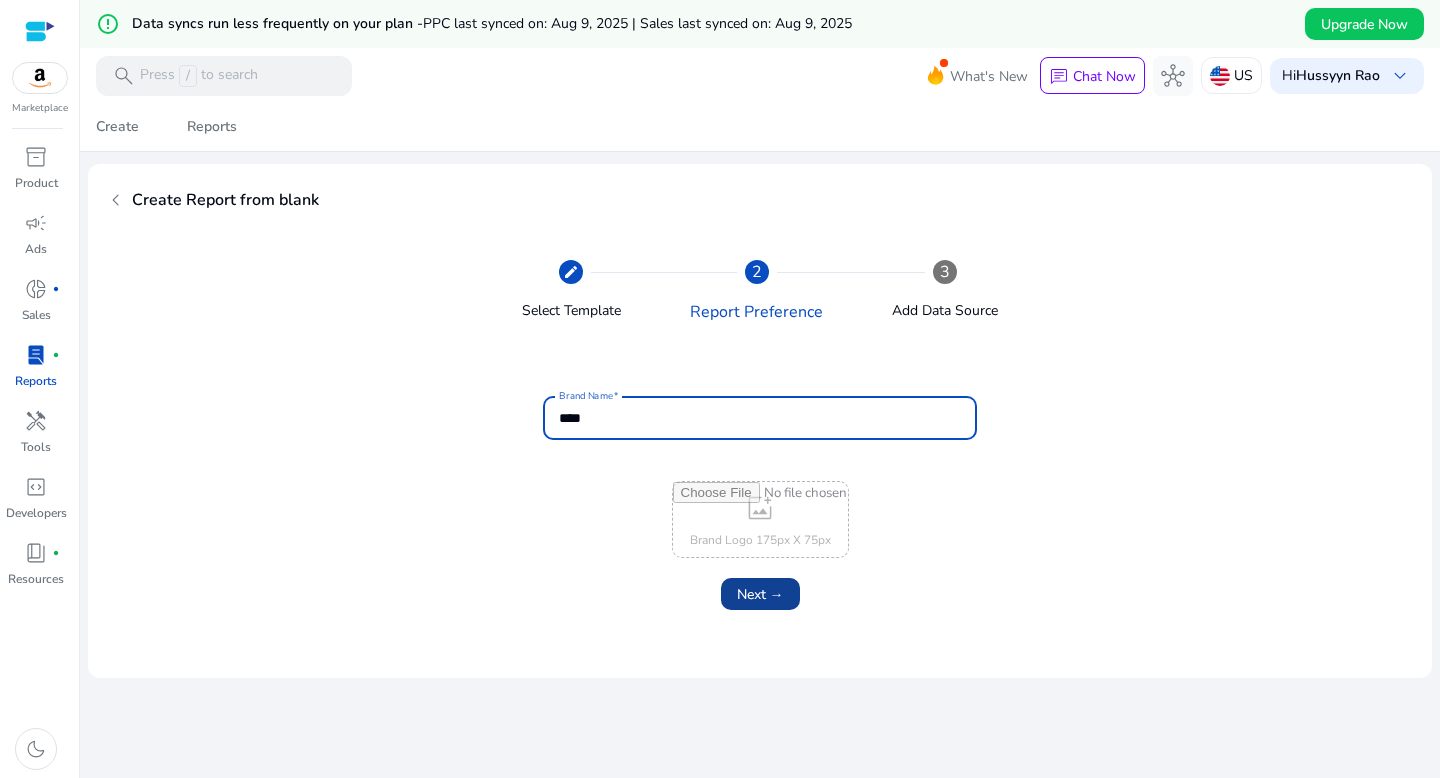 type on "****" 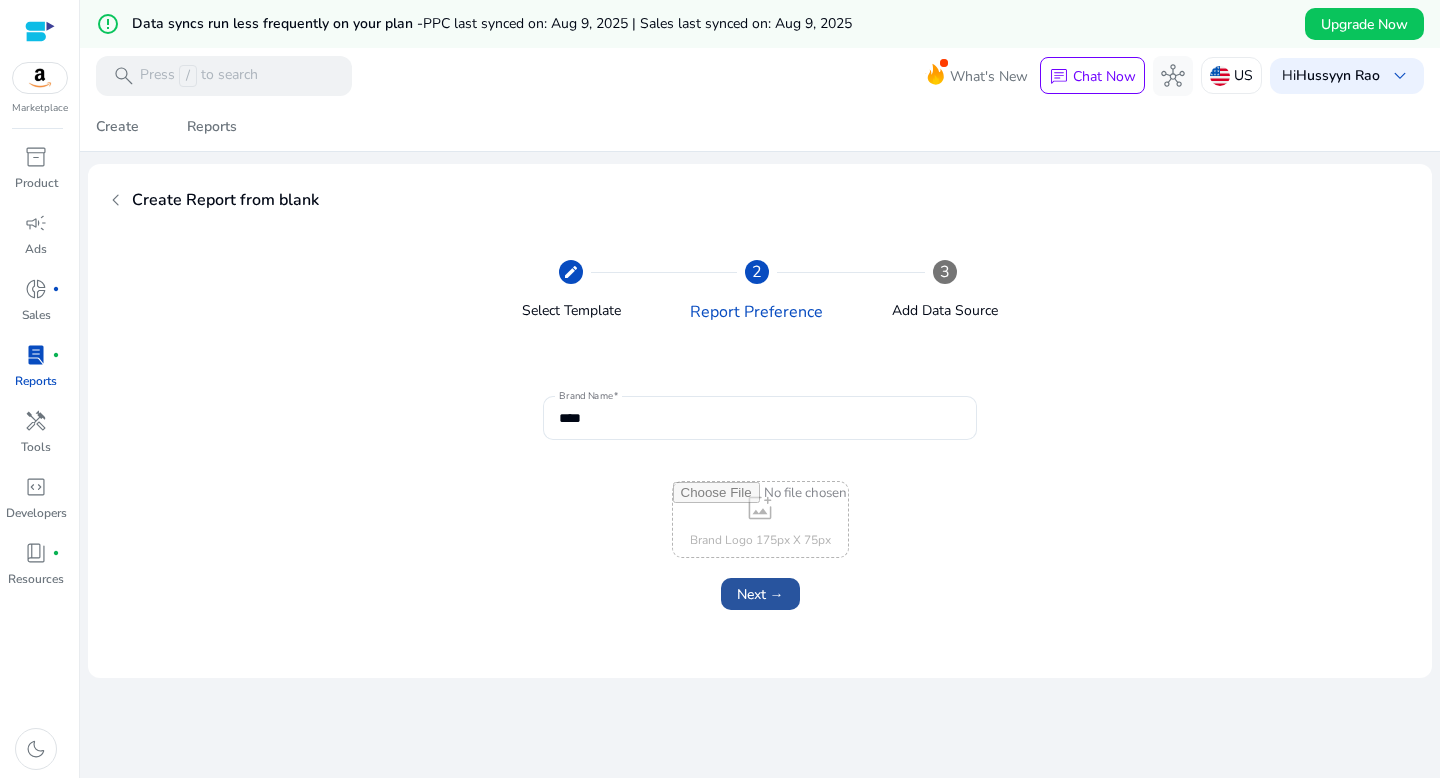 click on "Next →" at bounding box center [760, 594] 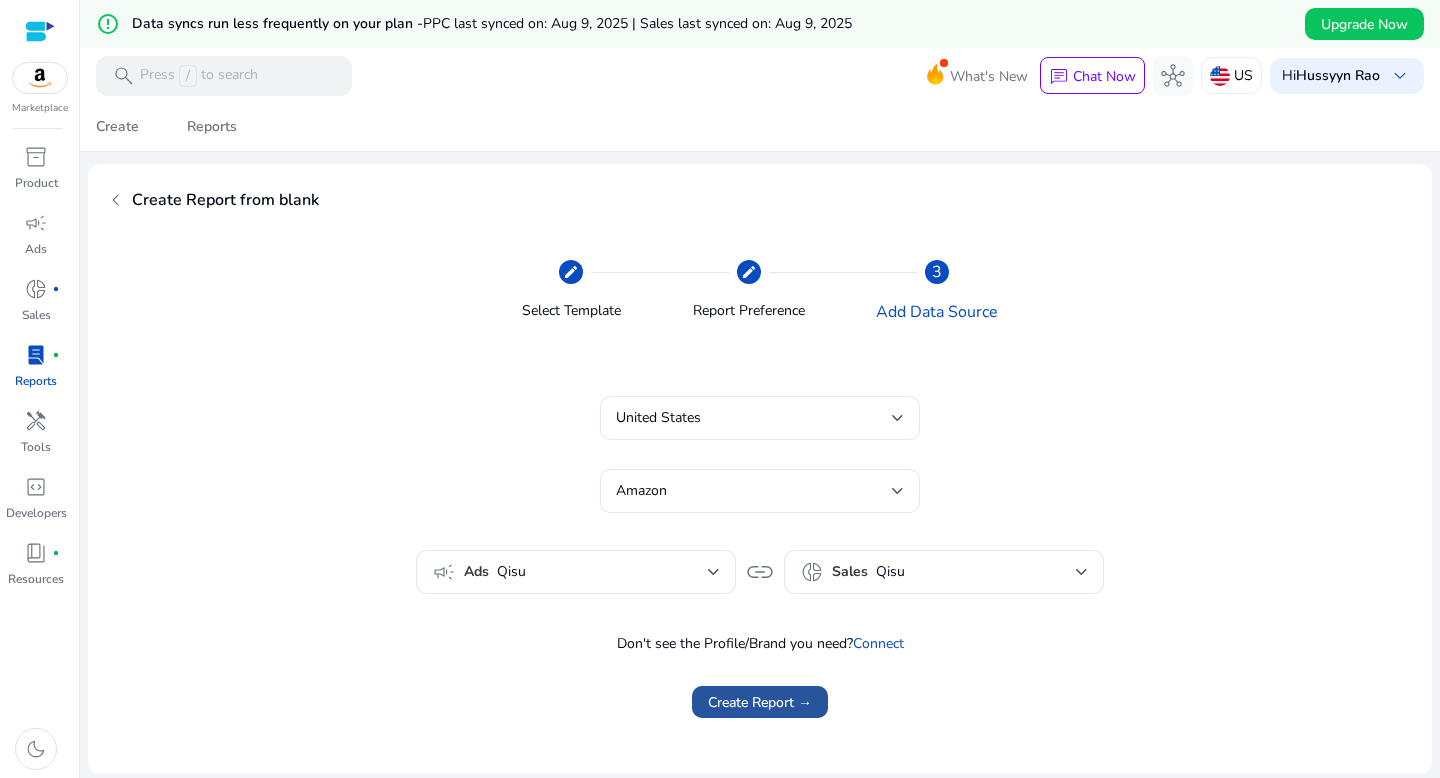 click on "Create Report →" at bounding box center [760, 702] 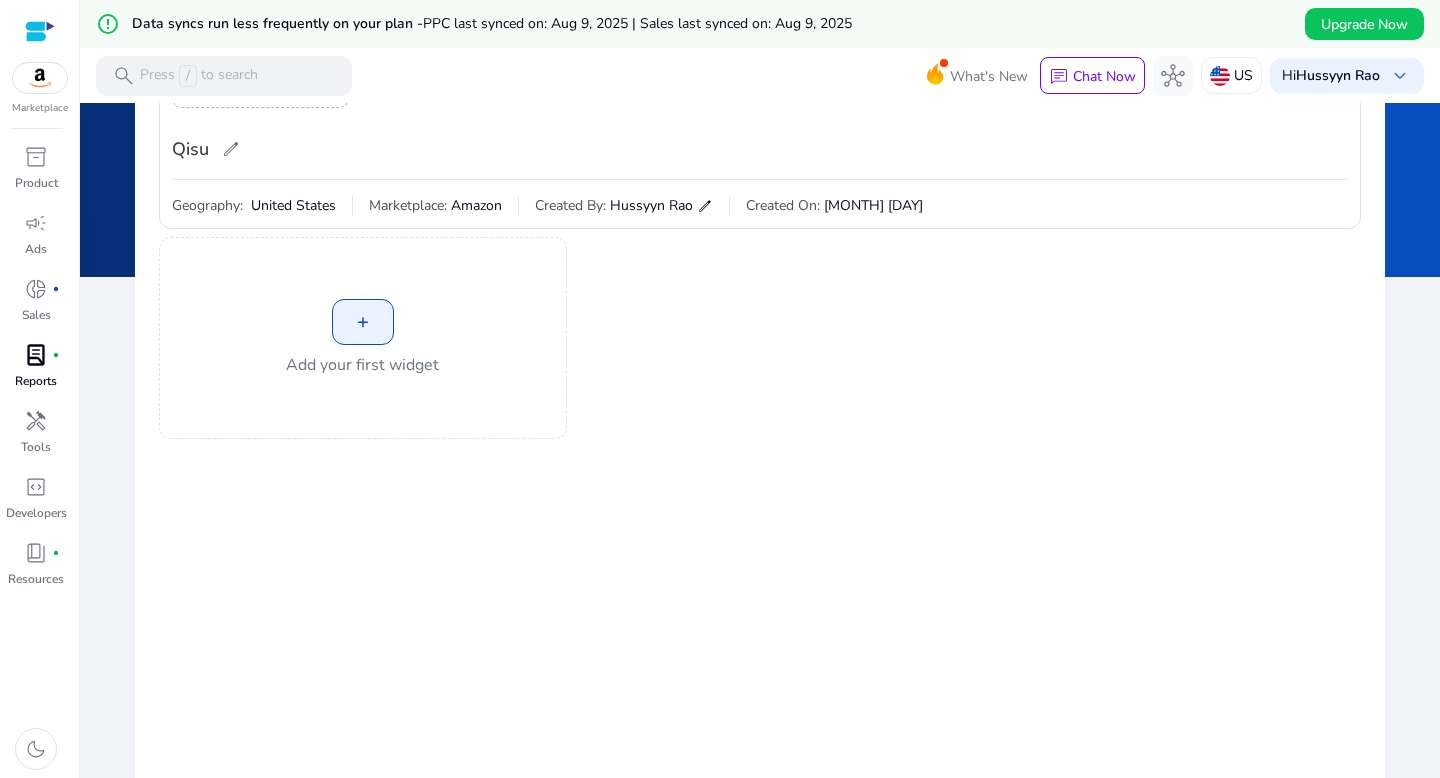 scroll, scrollTop: 195, scrollLeft: 0, axis: vertical 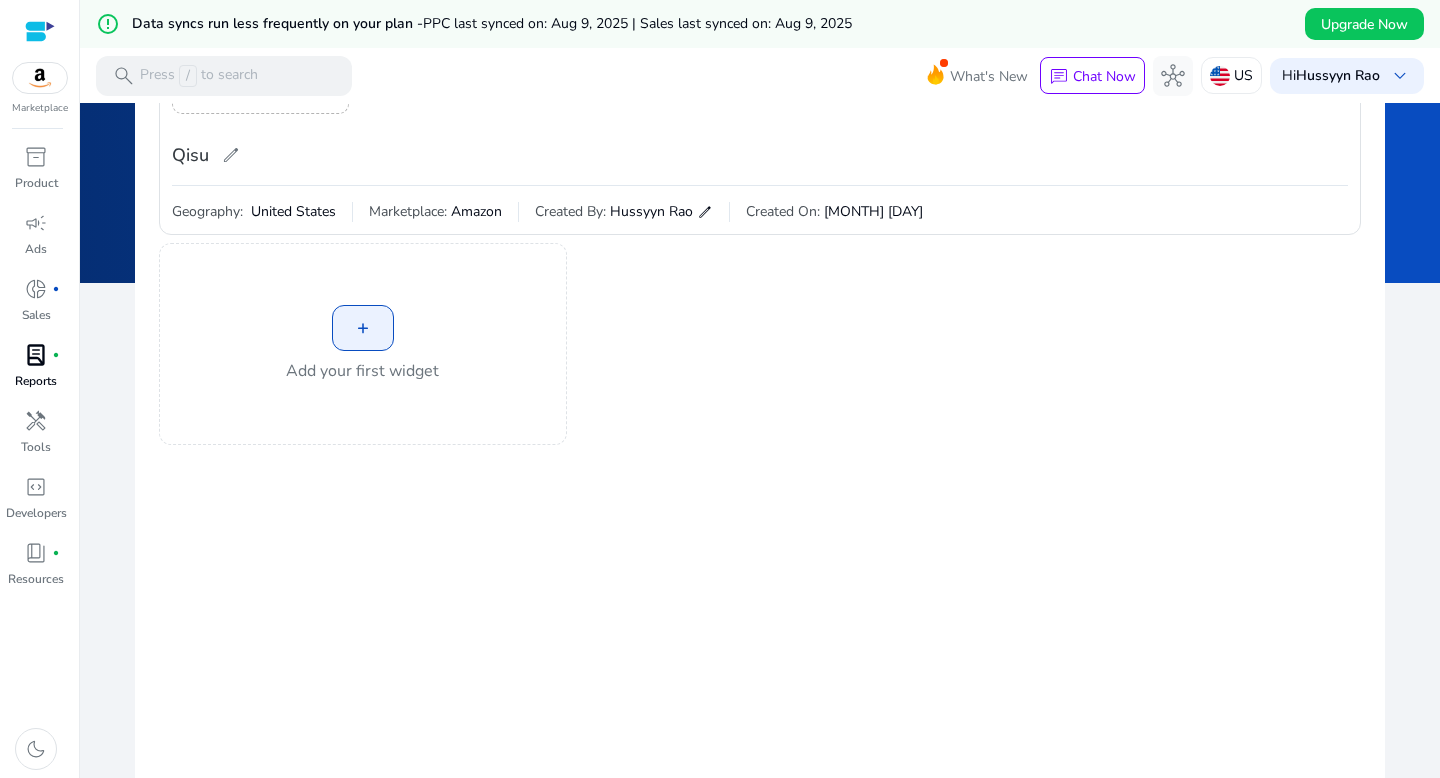 click on "+" 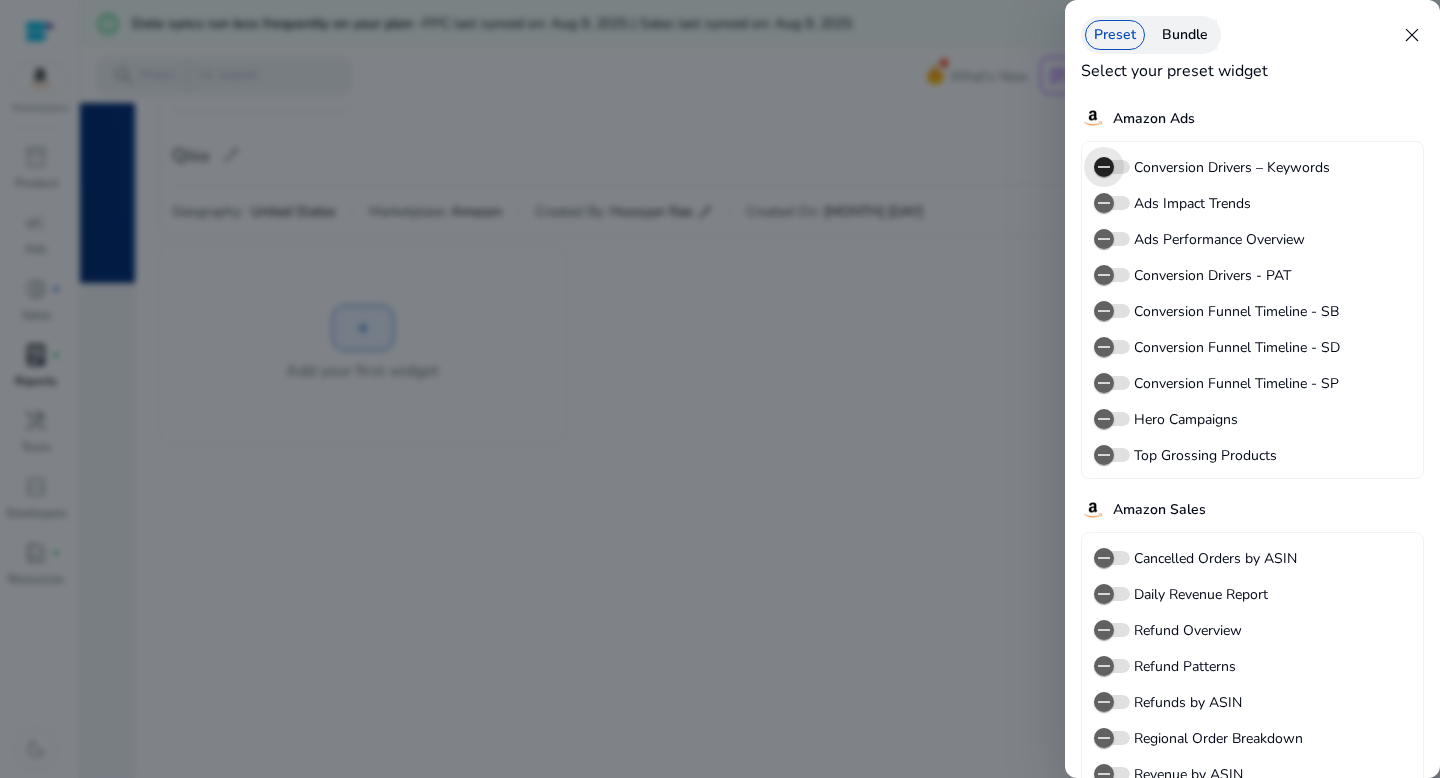scroll, scrollTop: 109, scrollLeft: 0, axis: vertical 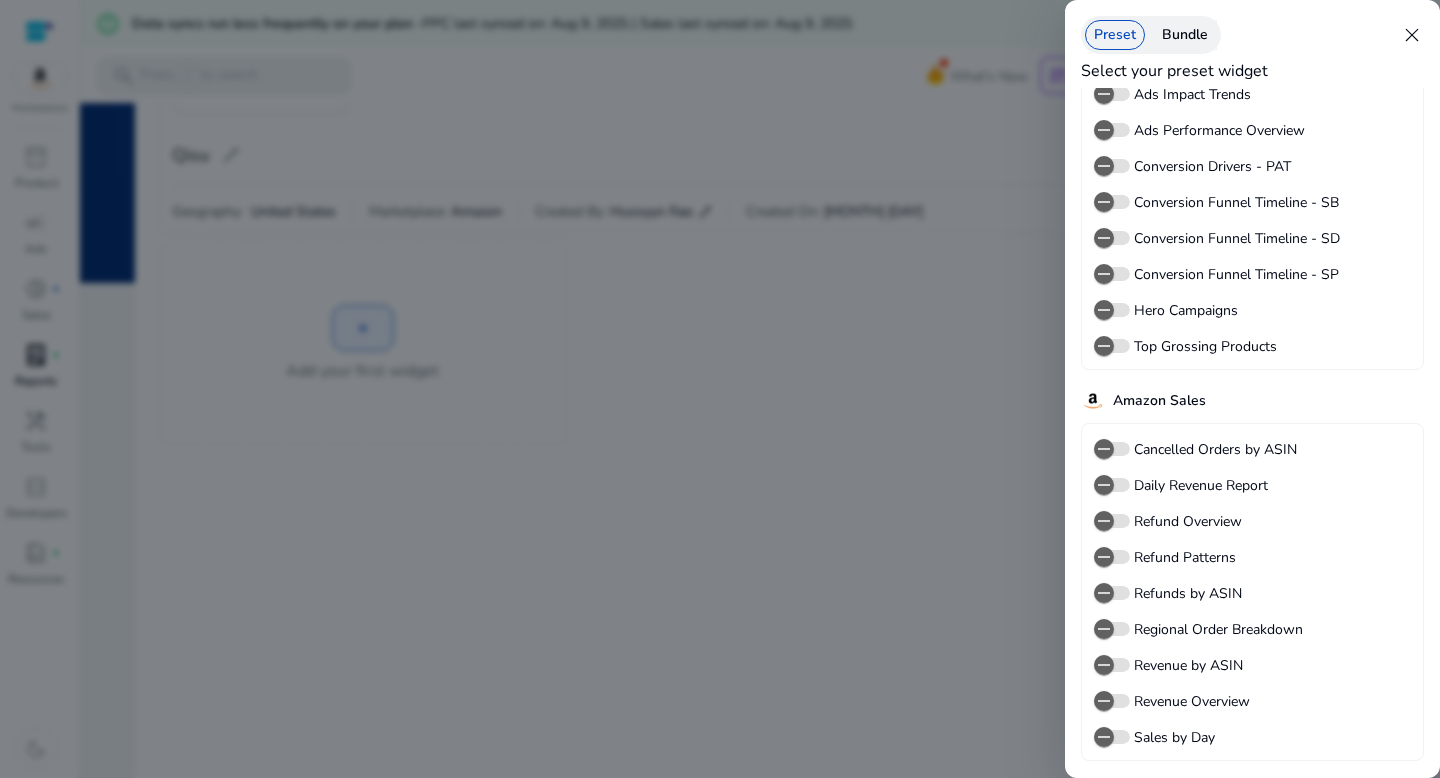 click on "Preset   Bundle" at bounding box center (1151, 35) 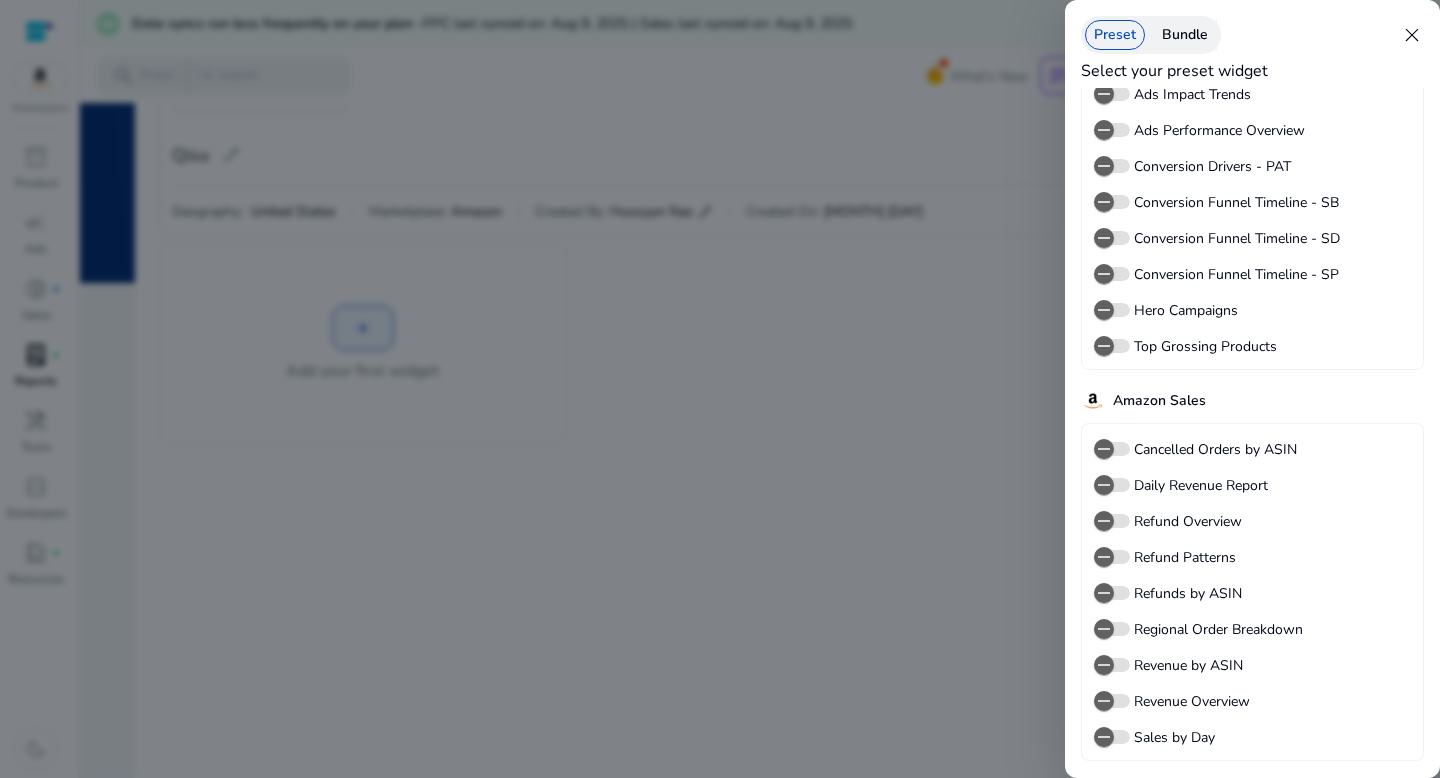 click on "Bundle" at bounding box center [1185, 35] 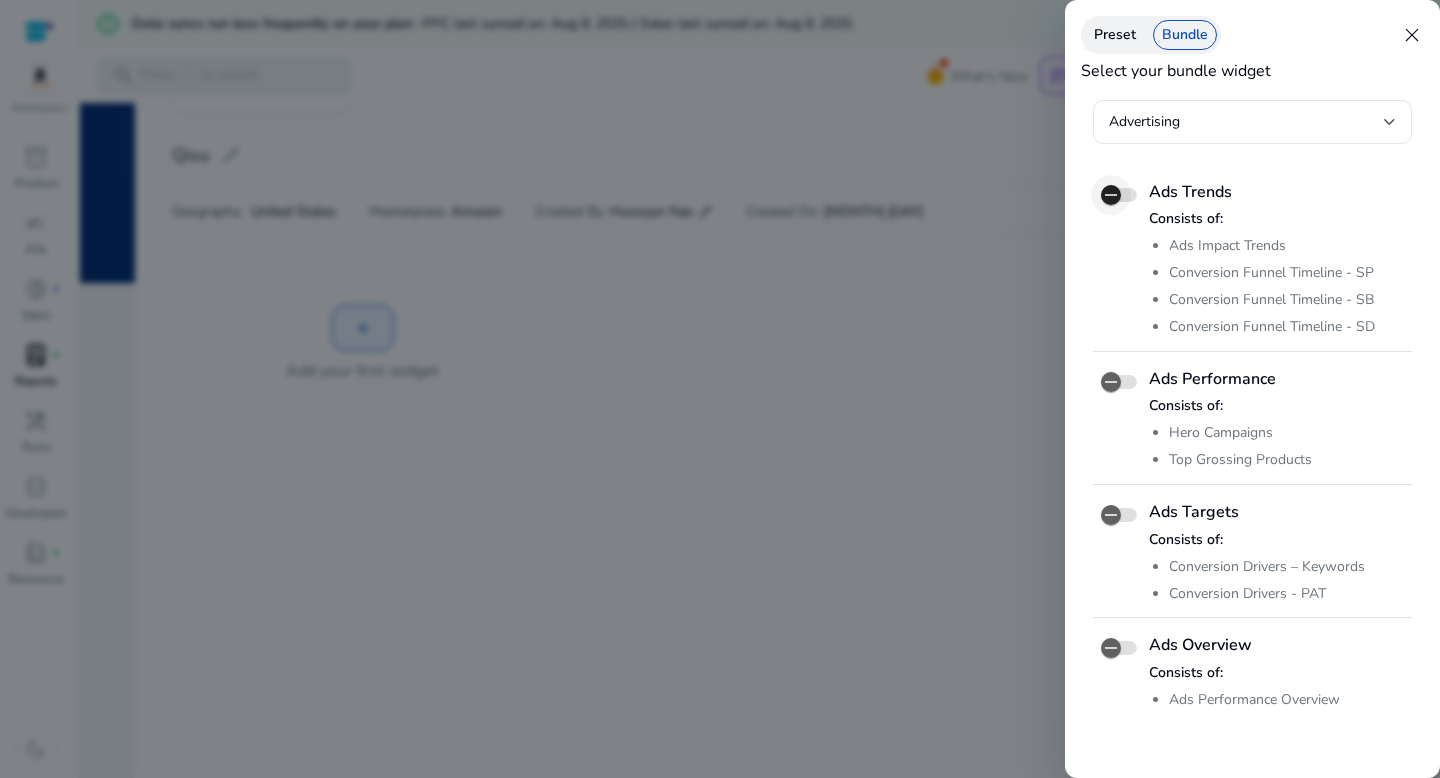 click at bounding box center [1111, 195] 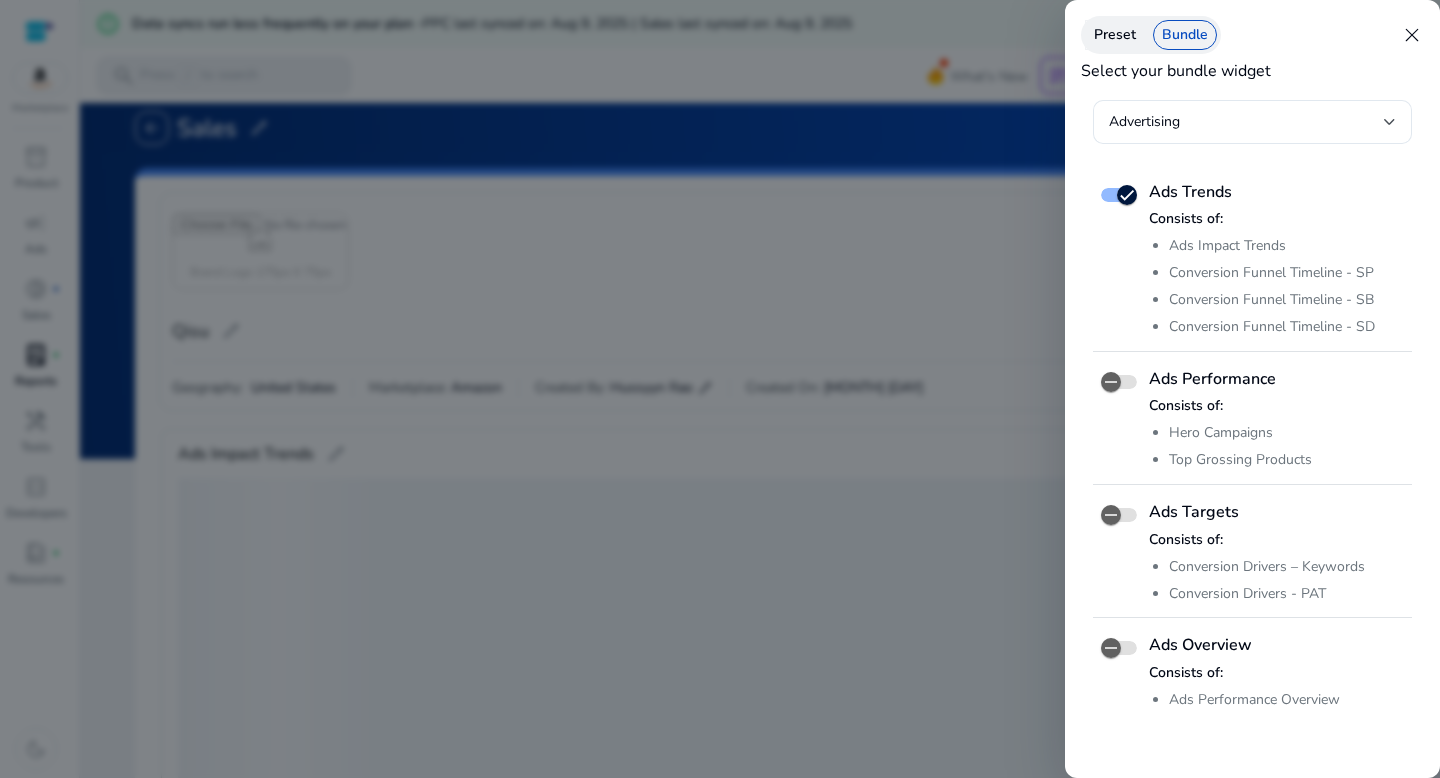 scroll, scrollTop: 399, scrollLeft: 0, axis: vertical 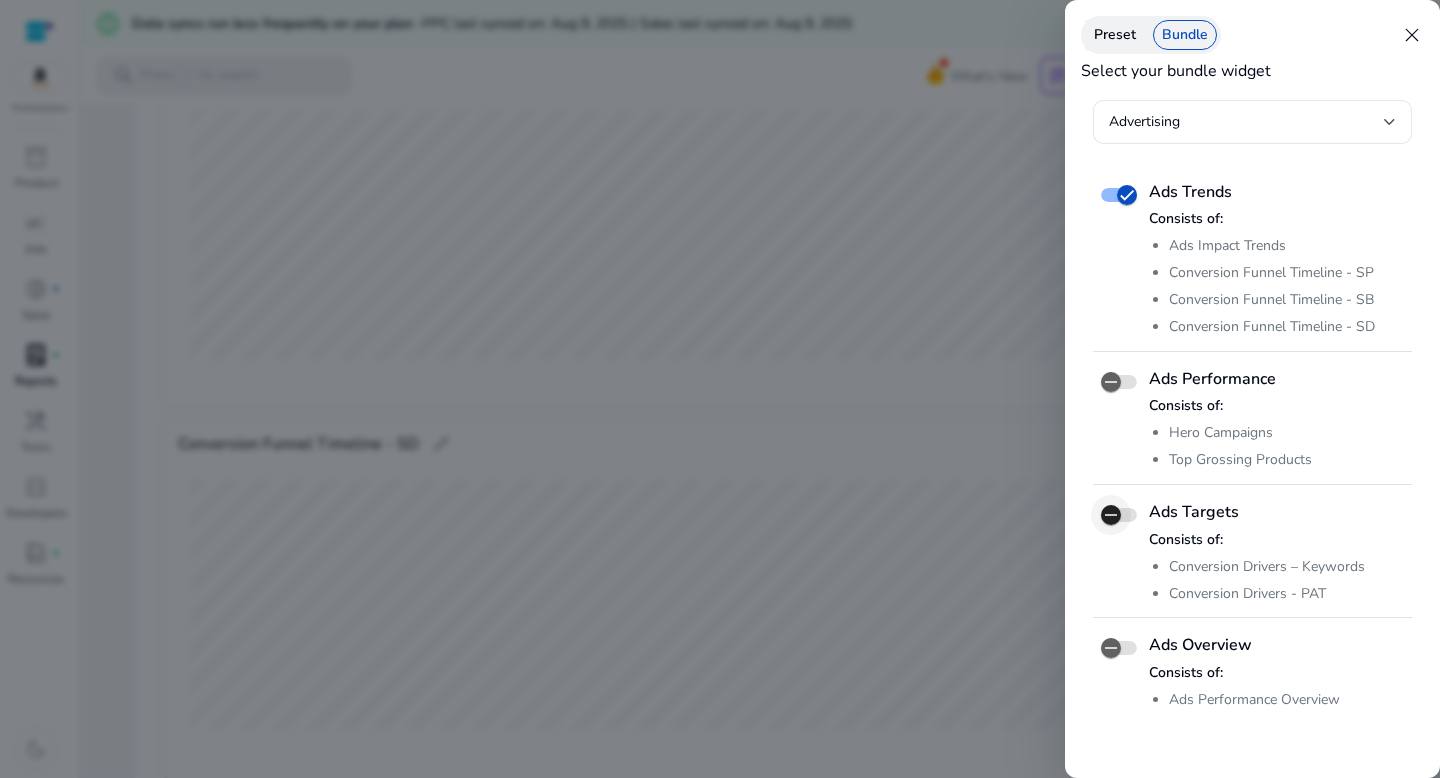 click 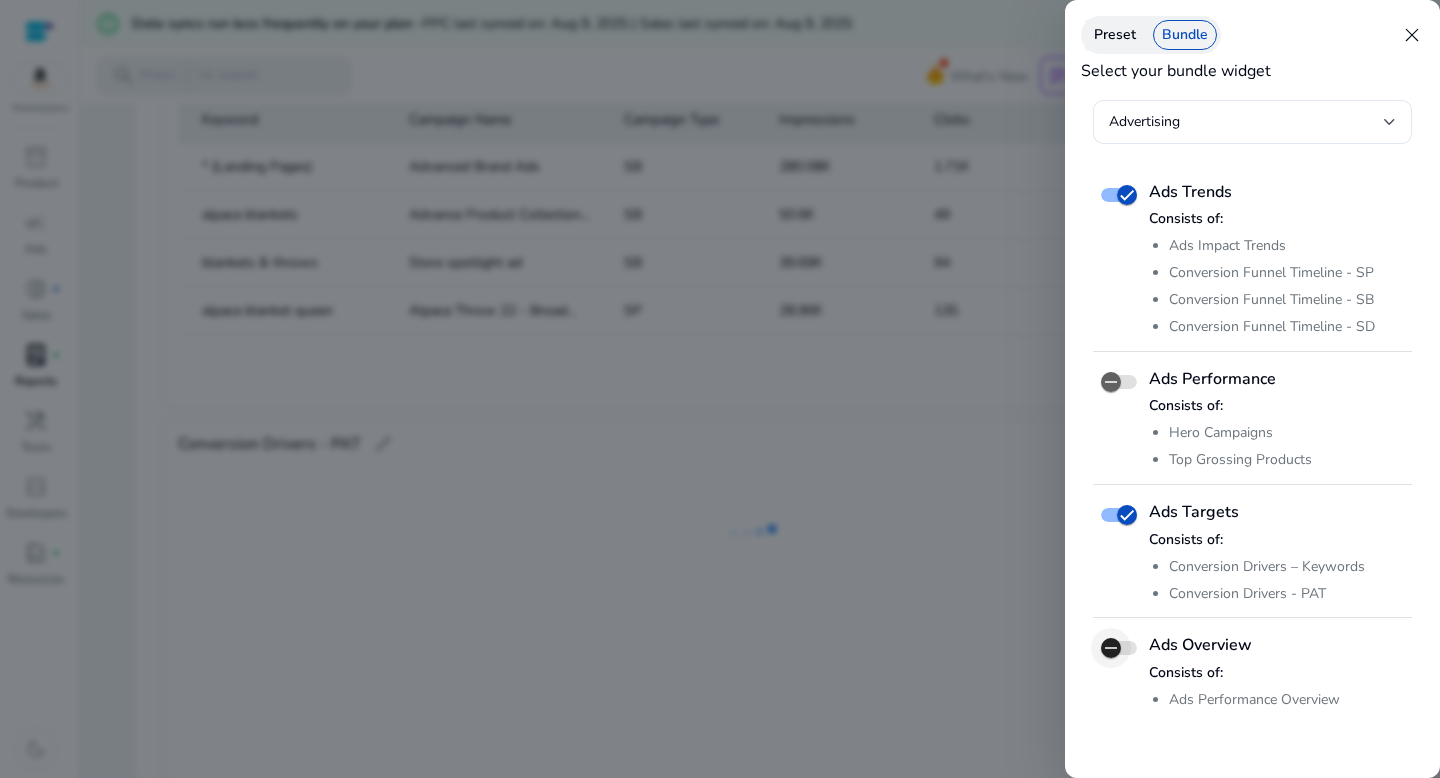 click at bounding box center (1111, 648) 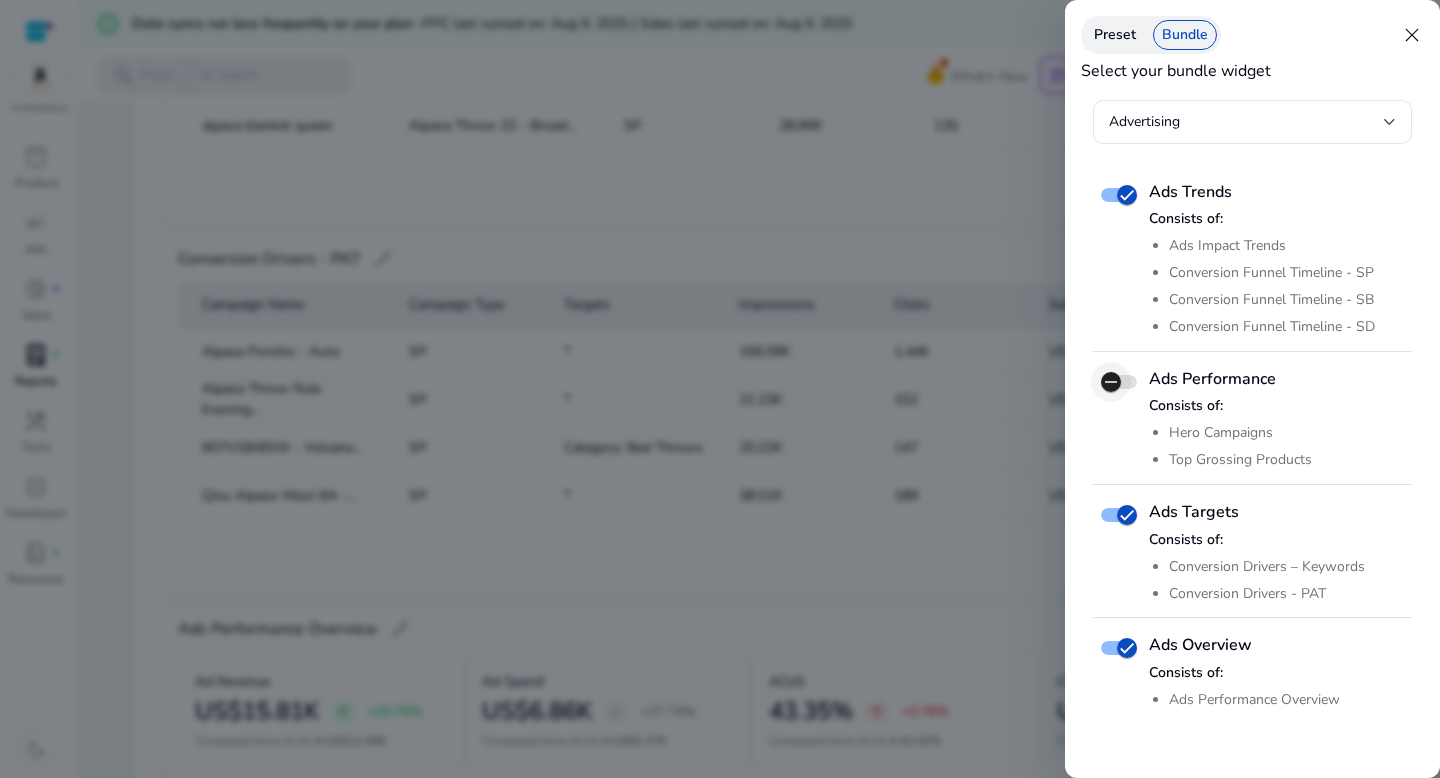 click at bounding box center [1111, 382] 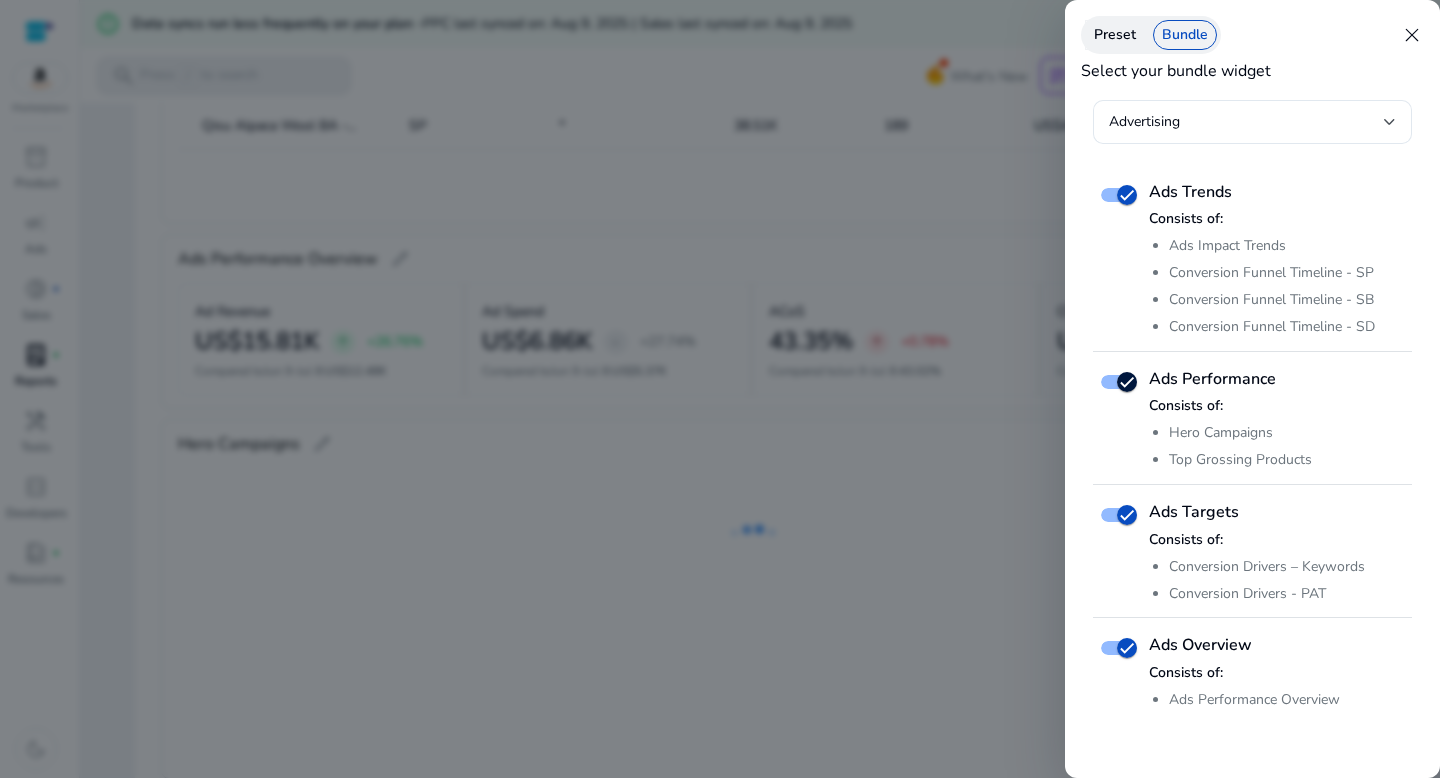 scroll, scrollTop: 2367, scrollLeft: 0, axis: vertical 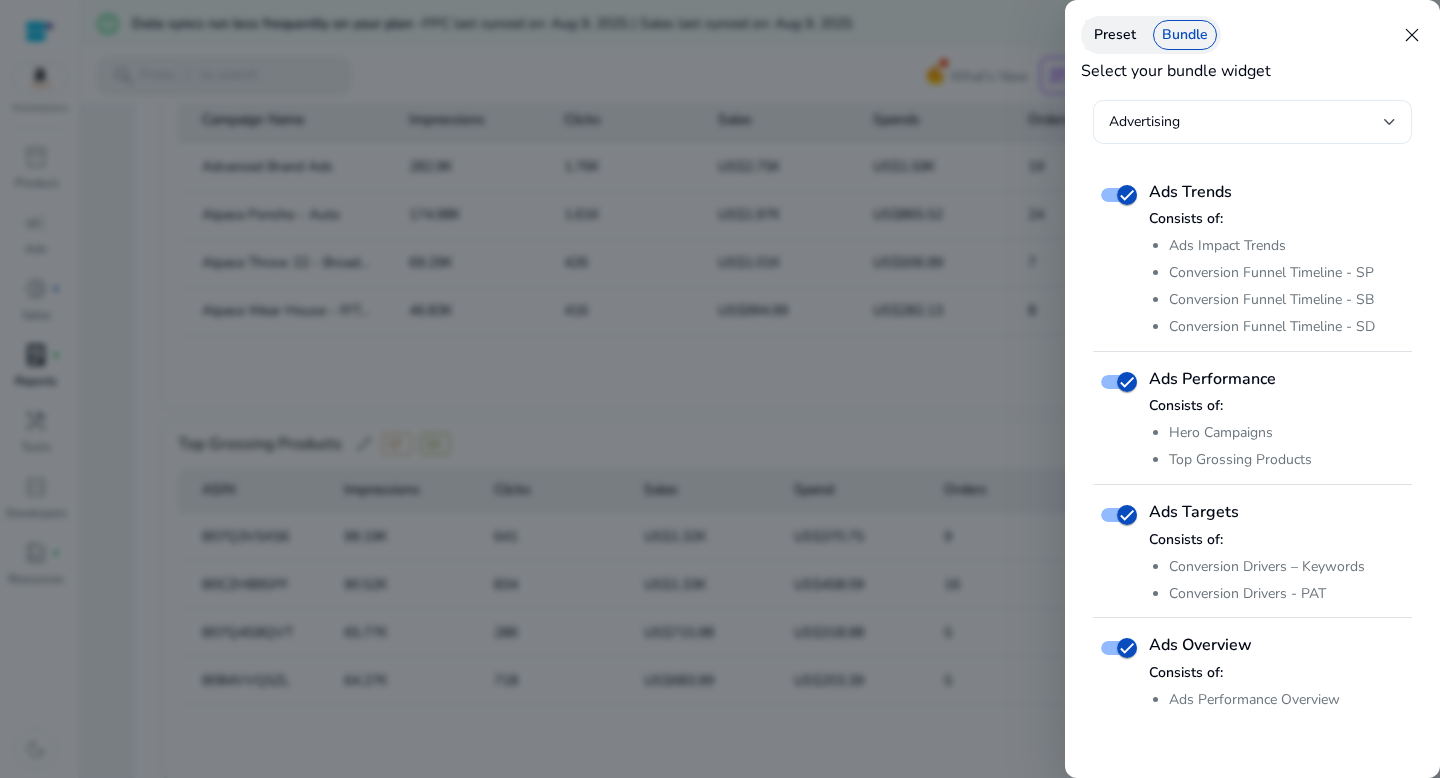 click on "Advertising" at bounding box center [1246, 122] 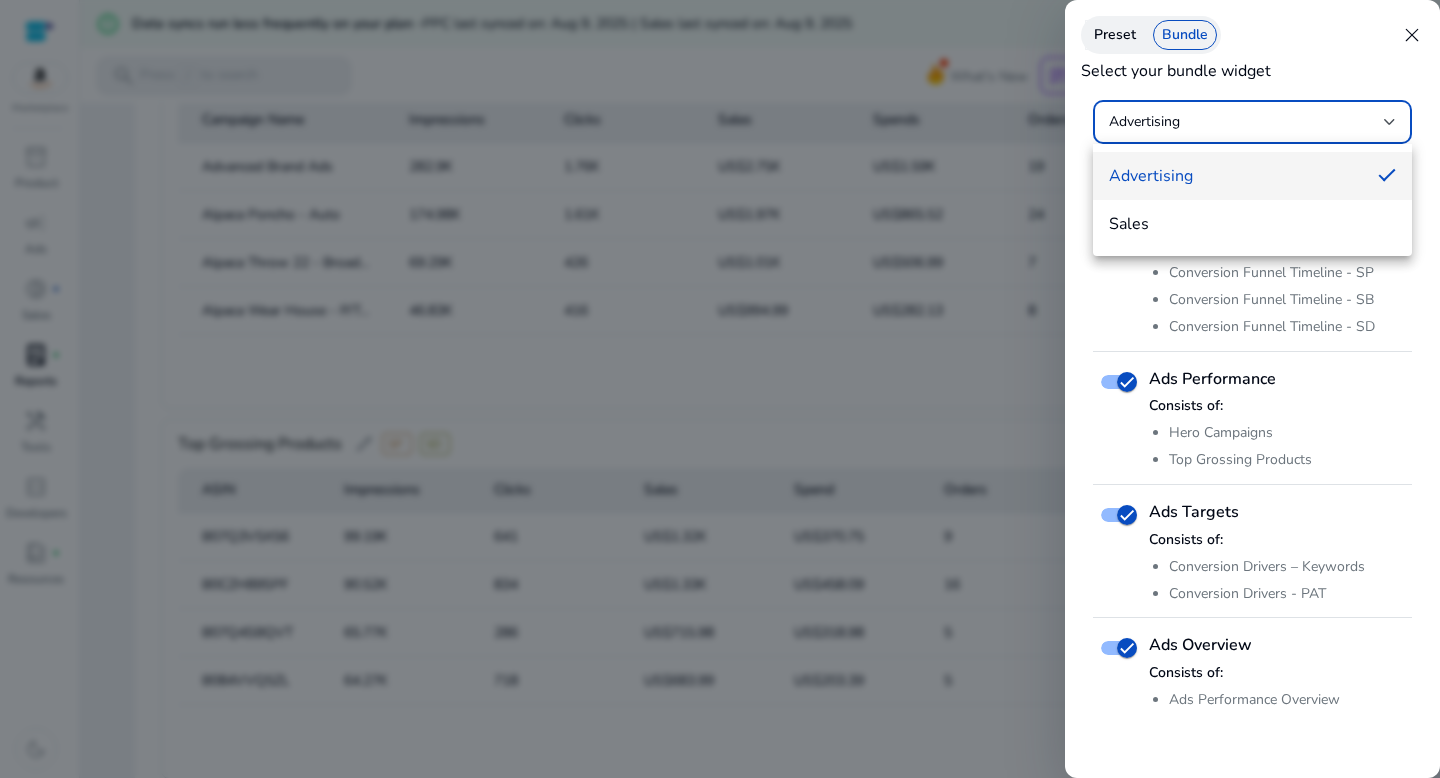 click at bounding box center [720, 389] 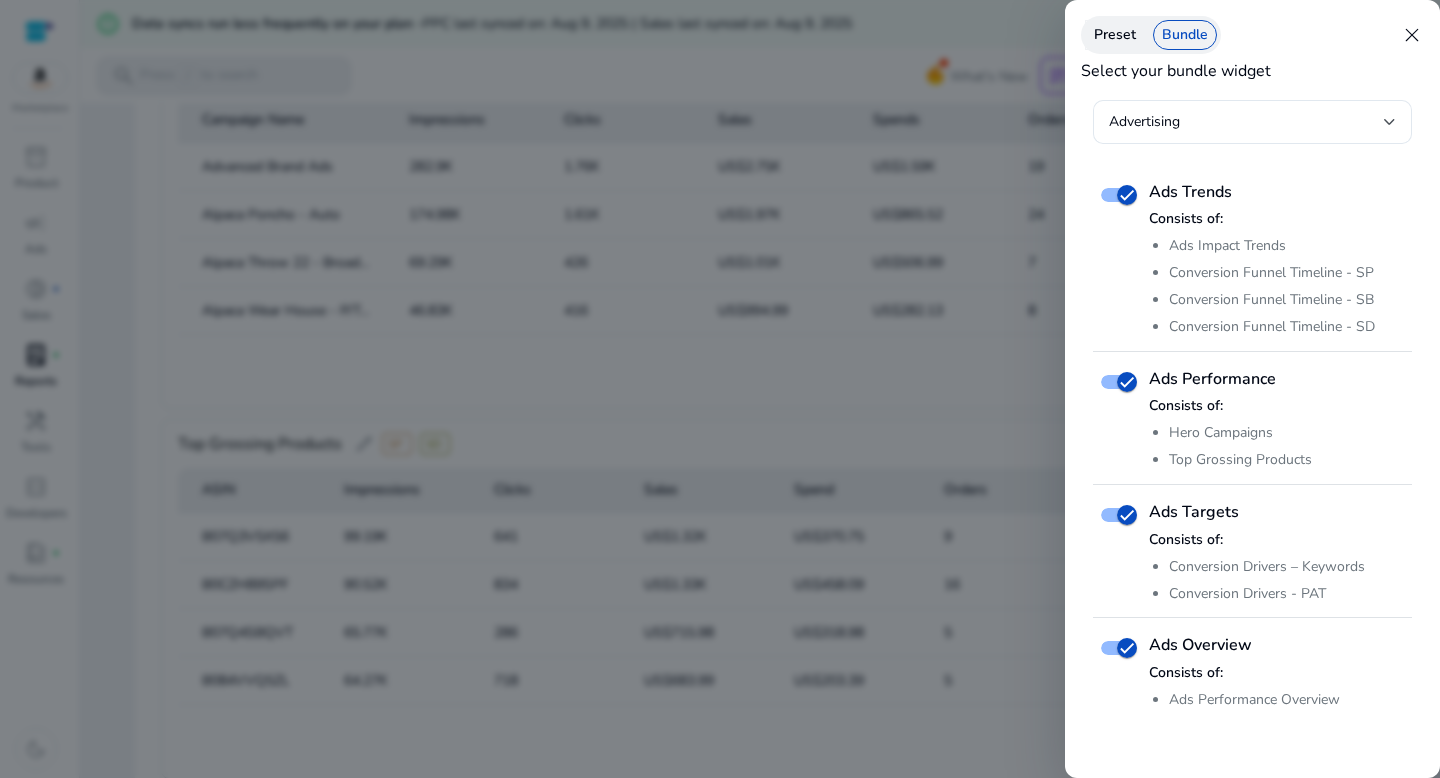 click on "Ads Trends  Consists of:  Ads Impact Trends   Conversion Funnel Timeline - SP   Conversion Funnel Timeline - SB   Conversion Funnel Timeline - SD" at bounding box center (1238, 258) 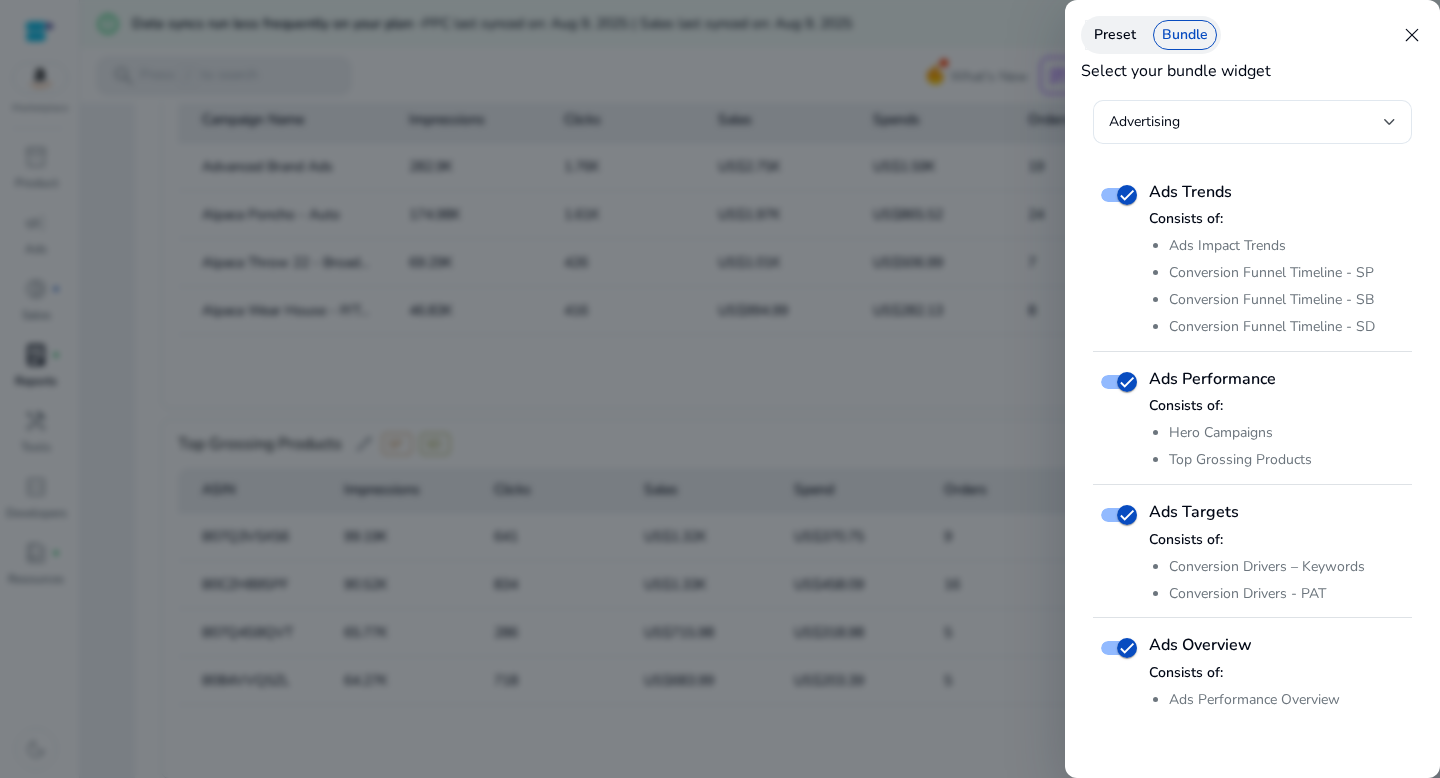 click on "close" at bounding box center [1412, 35] 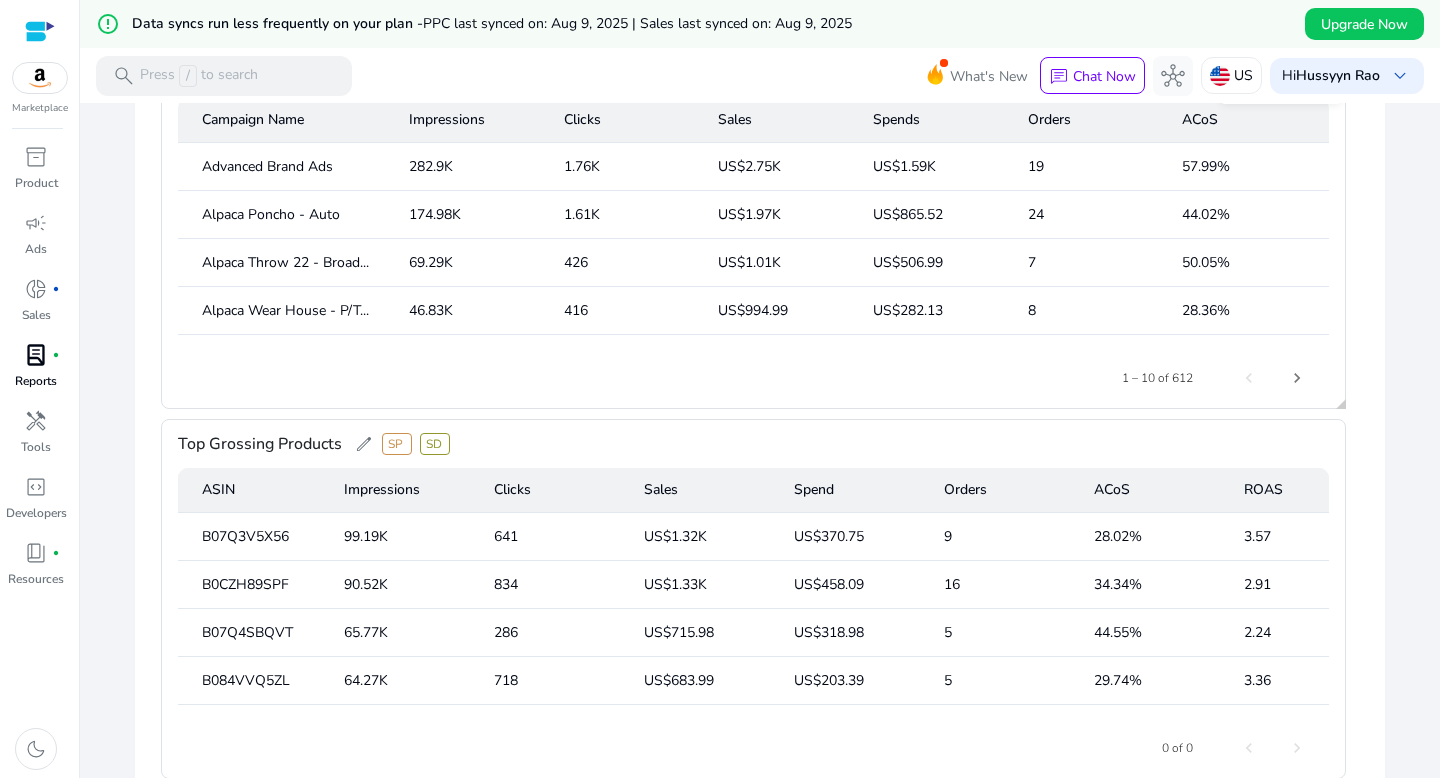 scroll, scrollTop: 558, scrollLeft: 0, axis: vertical 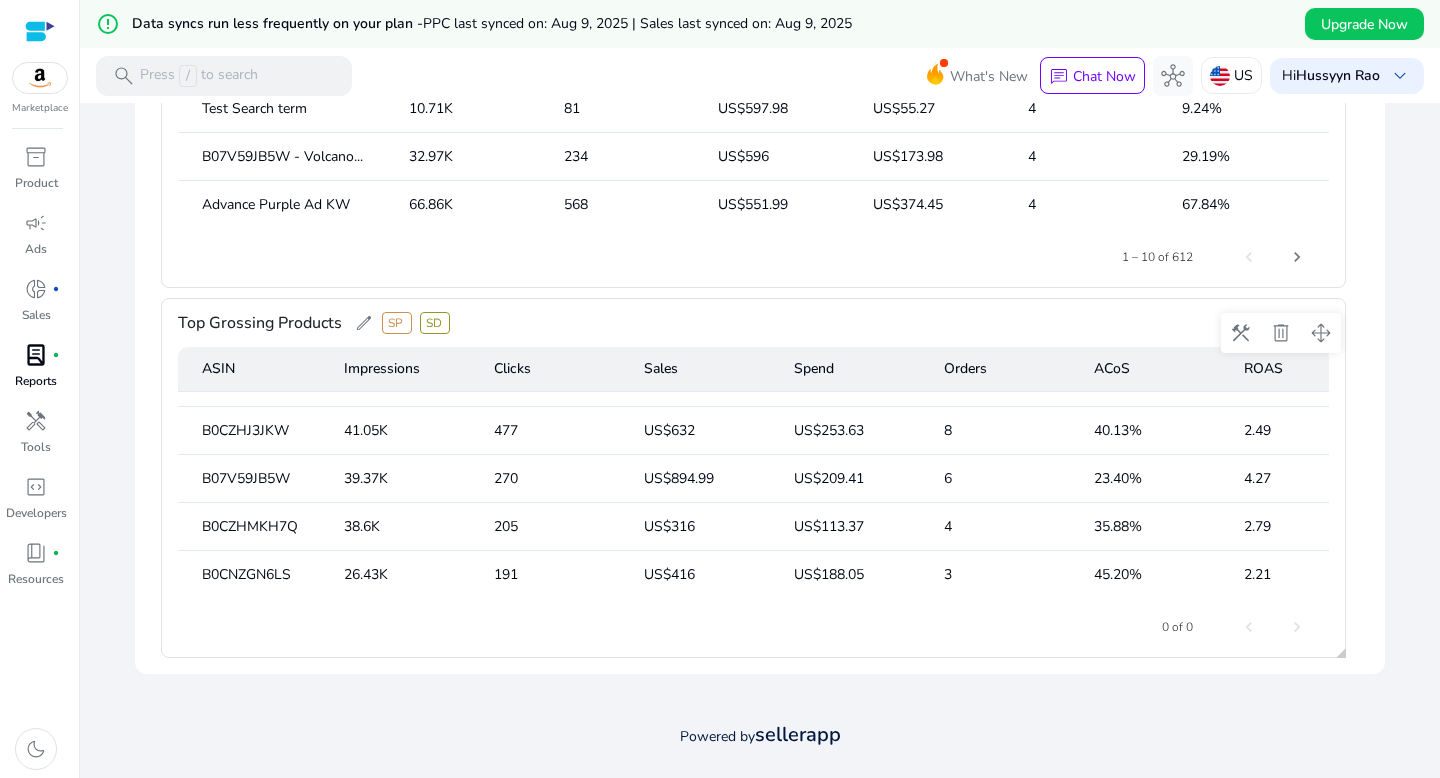 click on "ACoS" 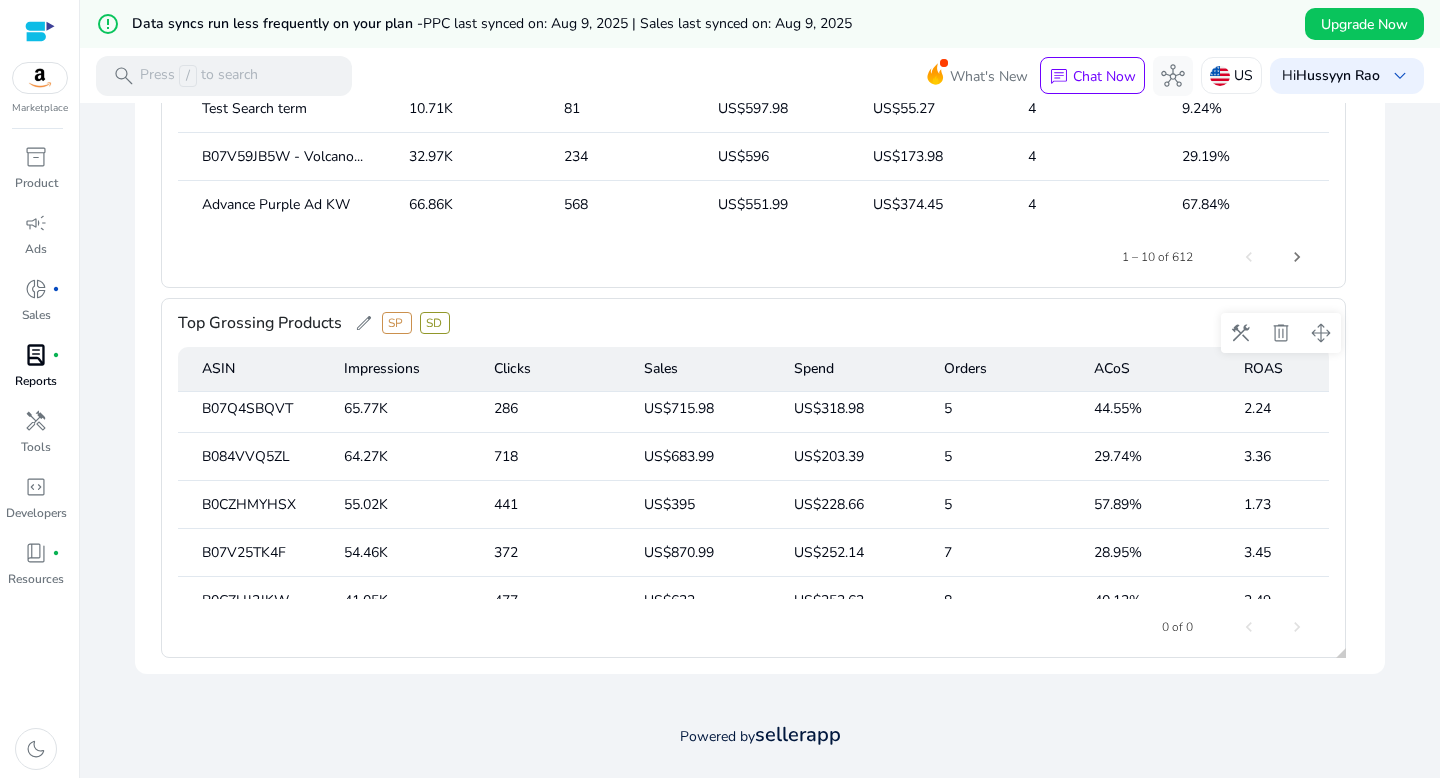 scroll, scrollTop: 0, scrollLeft: 0, axis: both 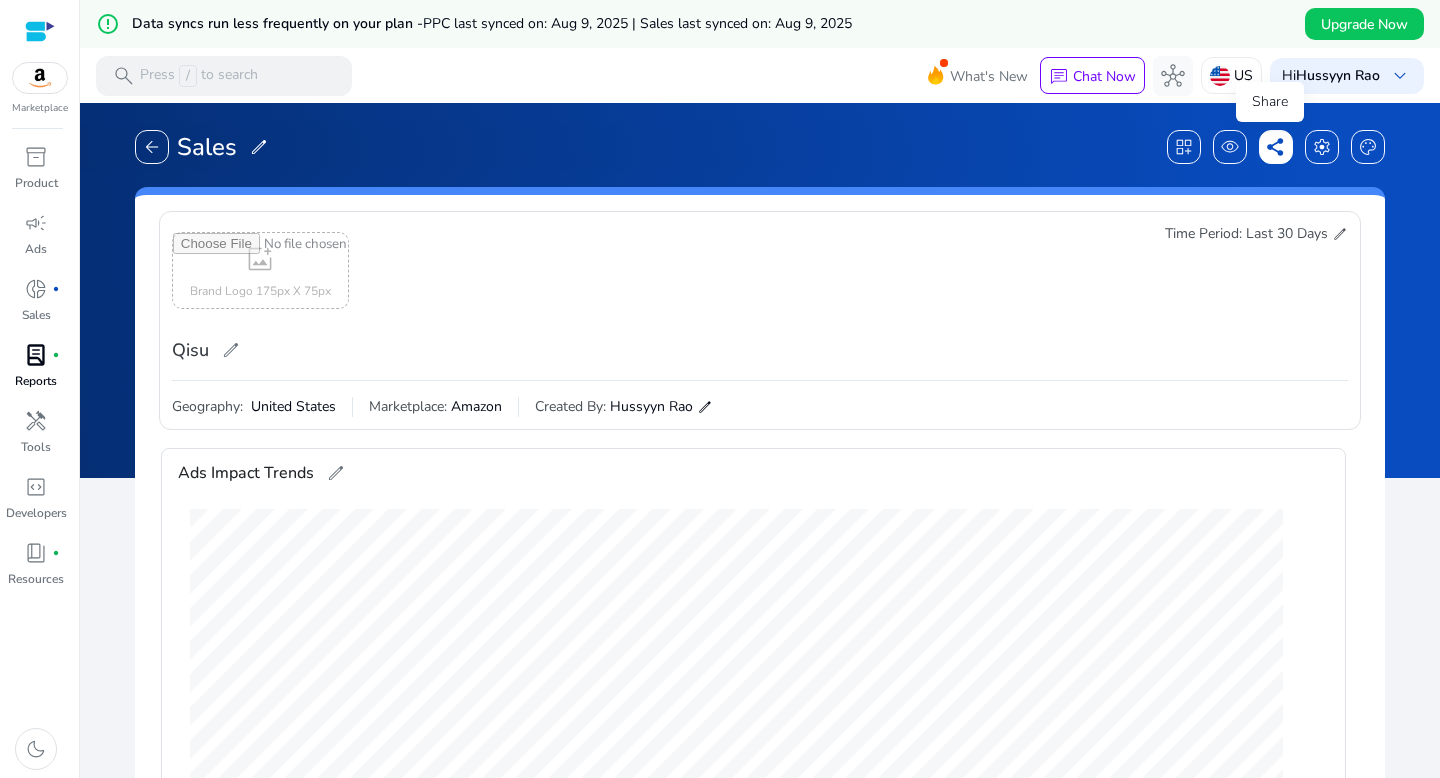 click on "share" 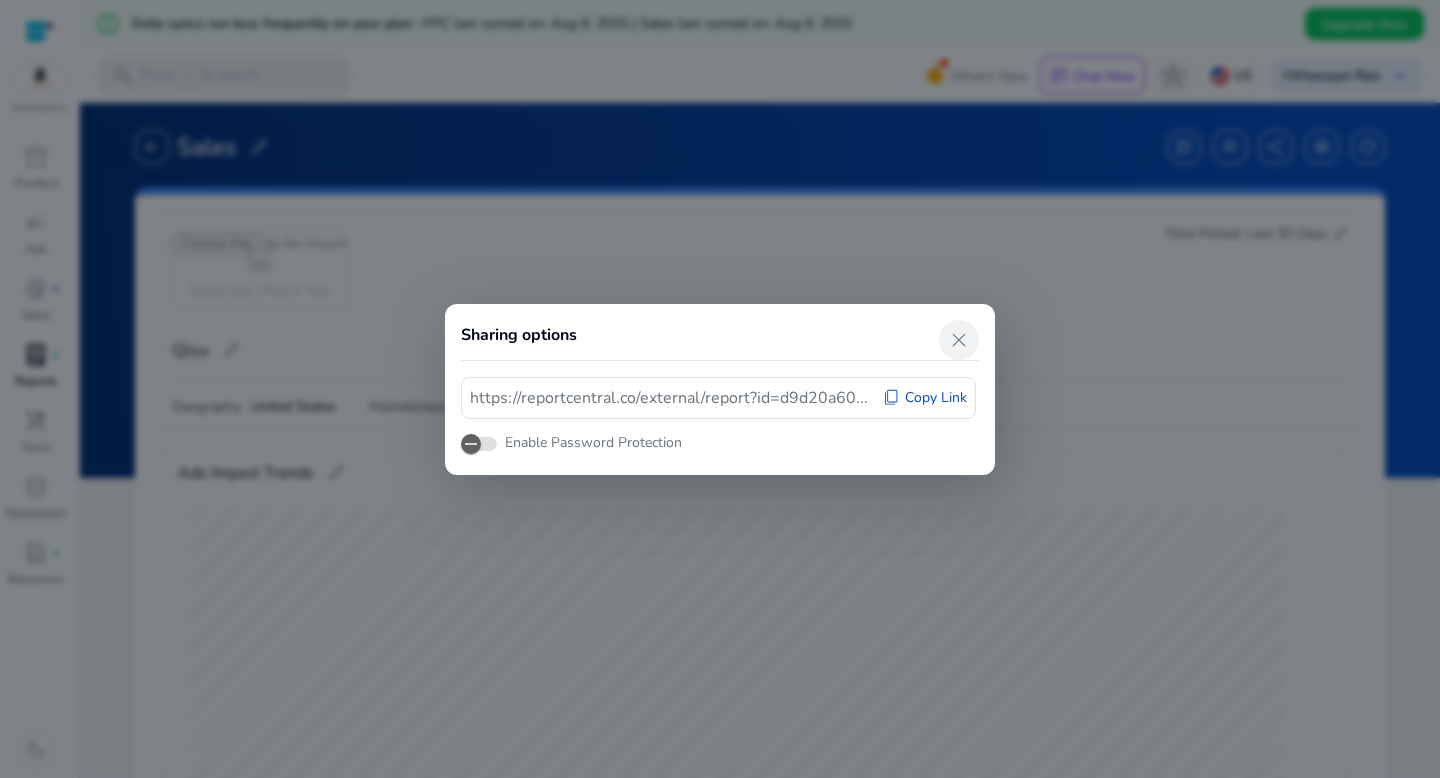 click on "close" at bounding box center [959, 340] 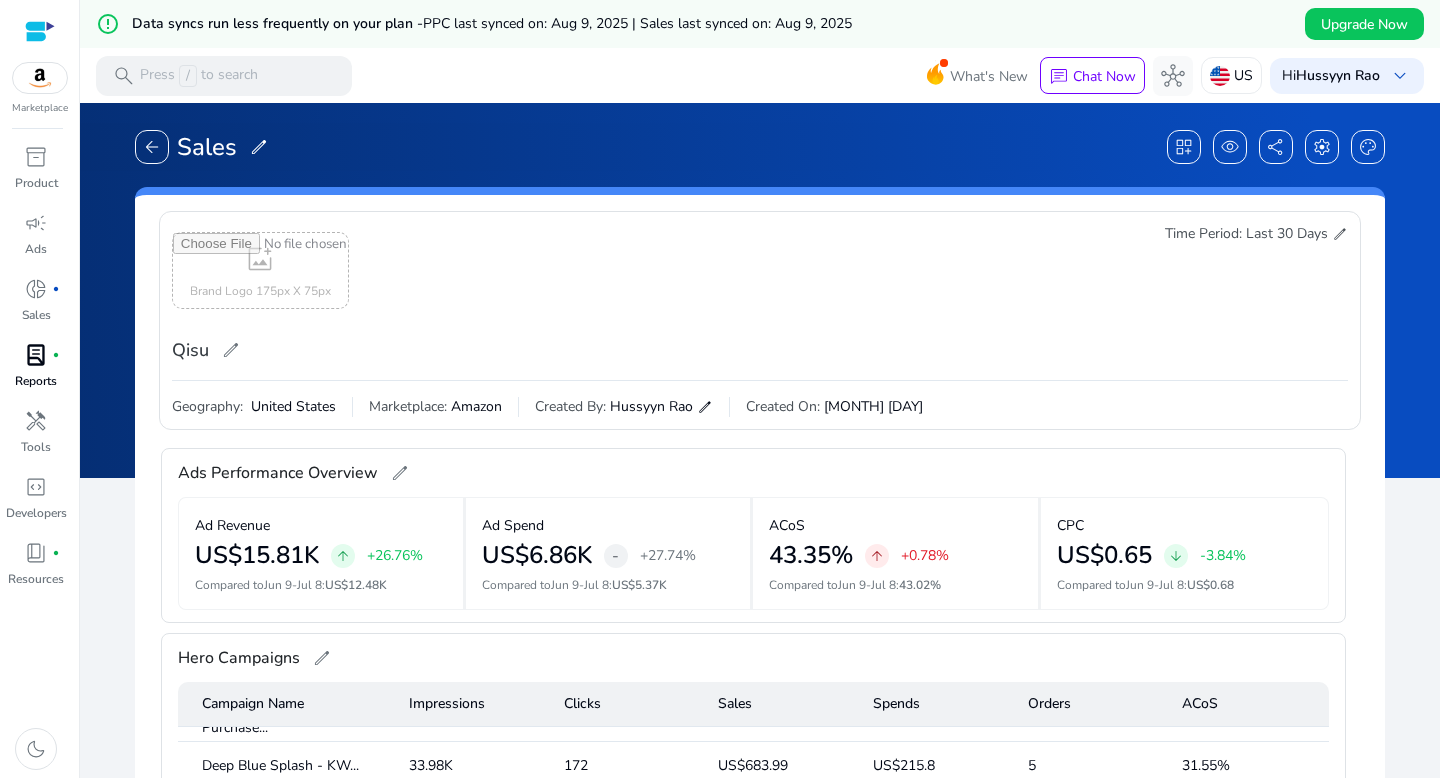 scroll, scrollTop: 2367, scrollLeft: 0, axis: vertical 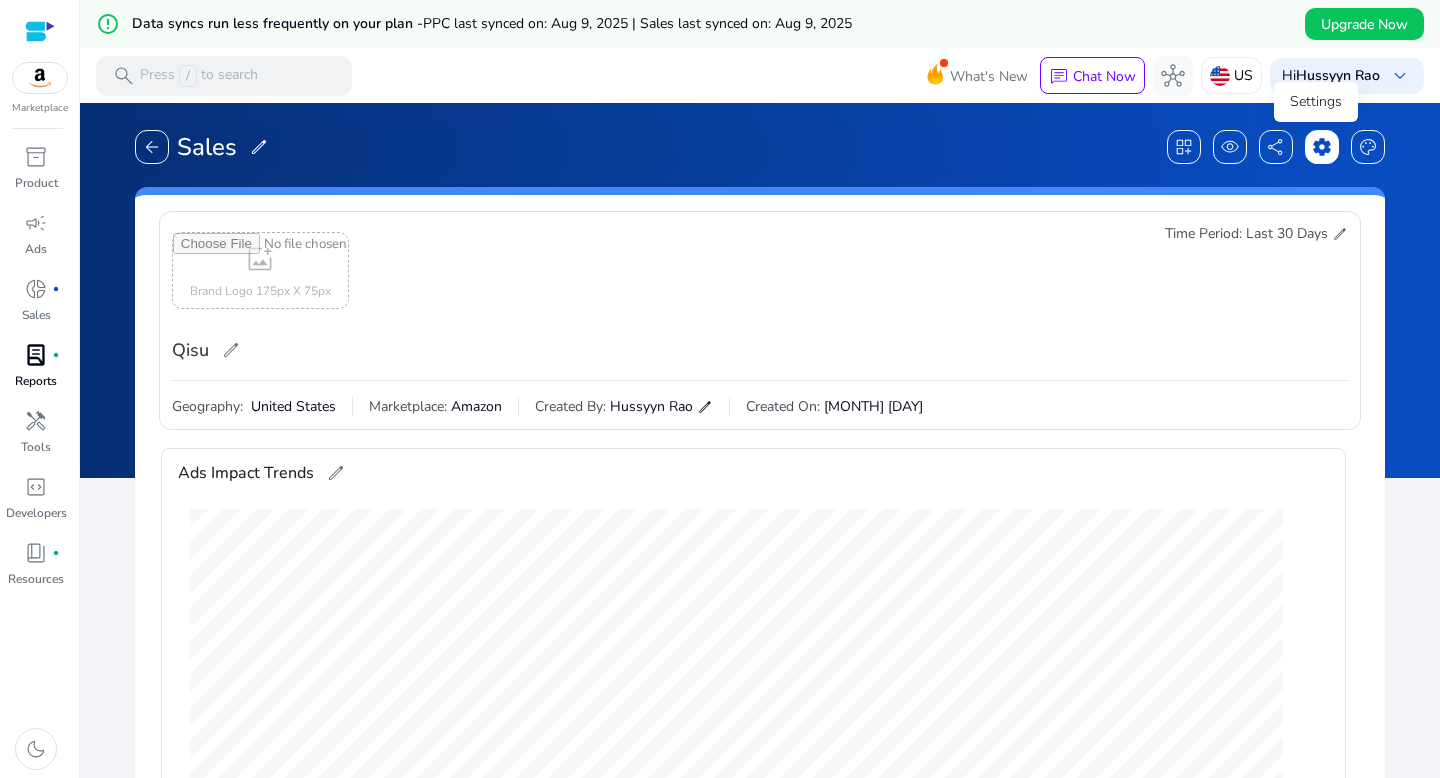 click on "settings" 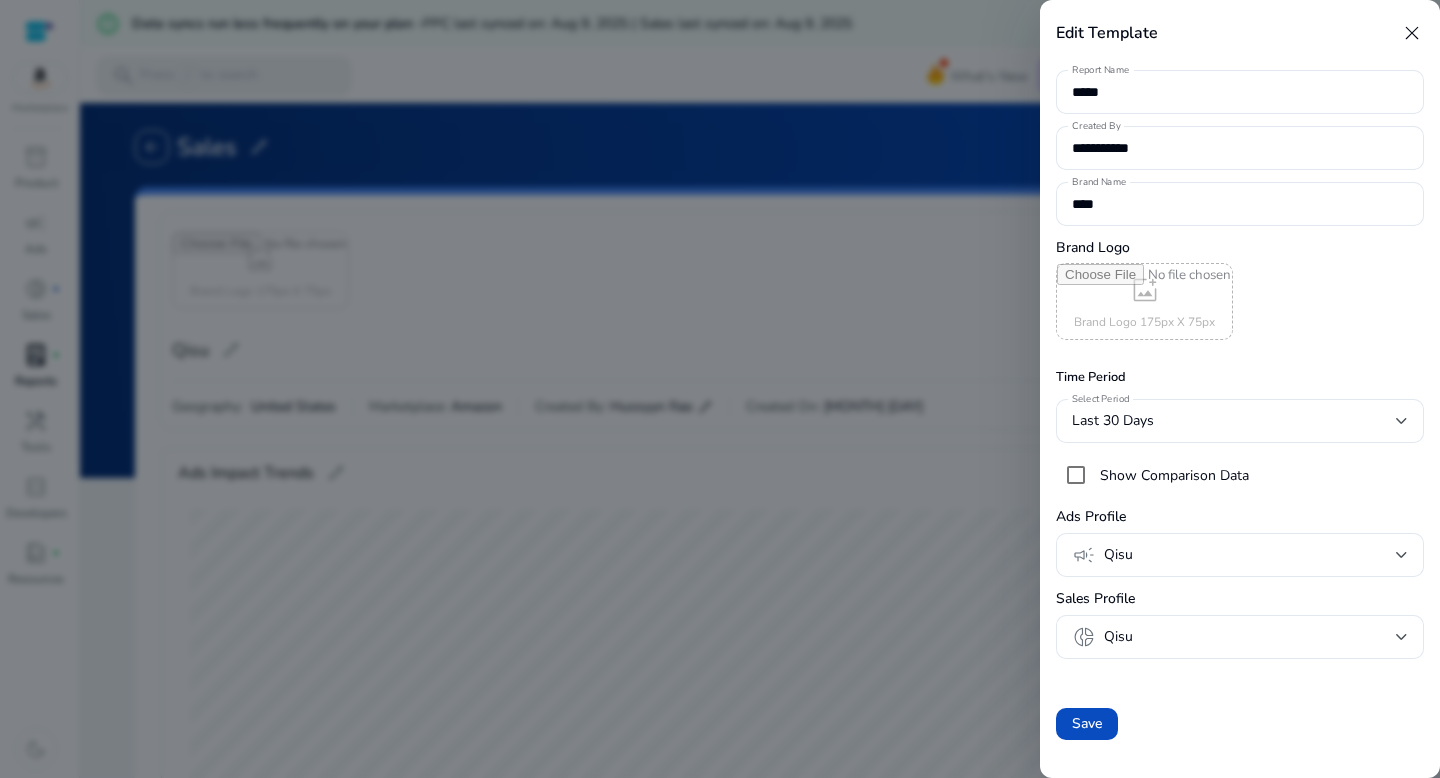 click at bounding box center (720, 389) 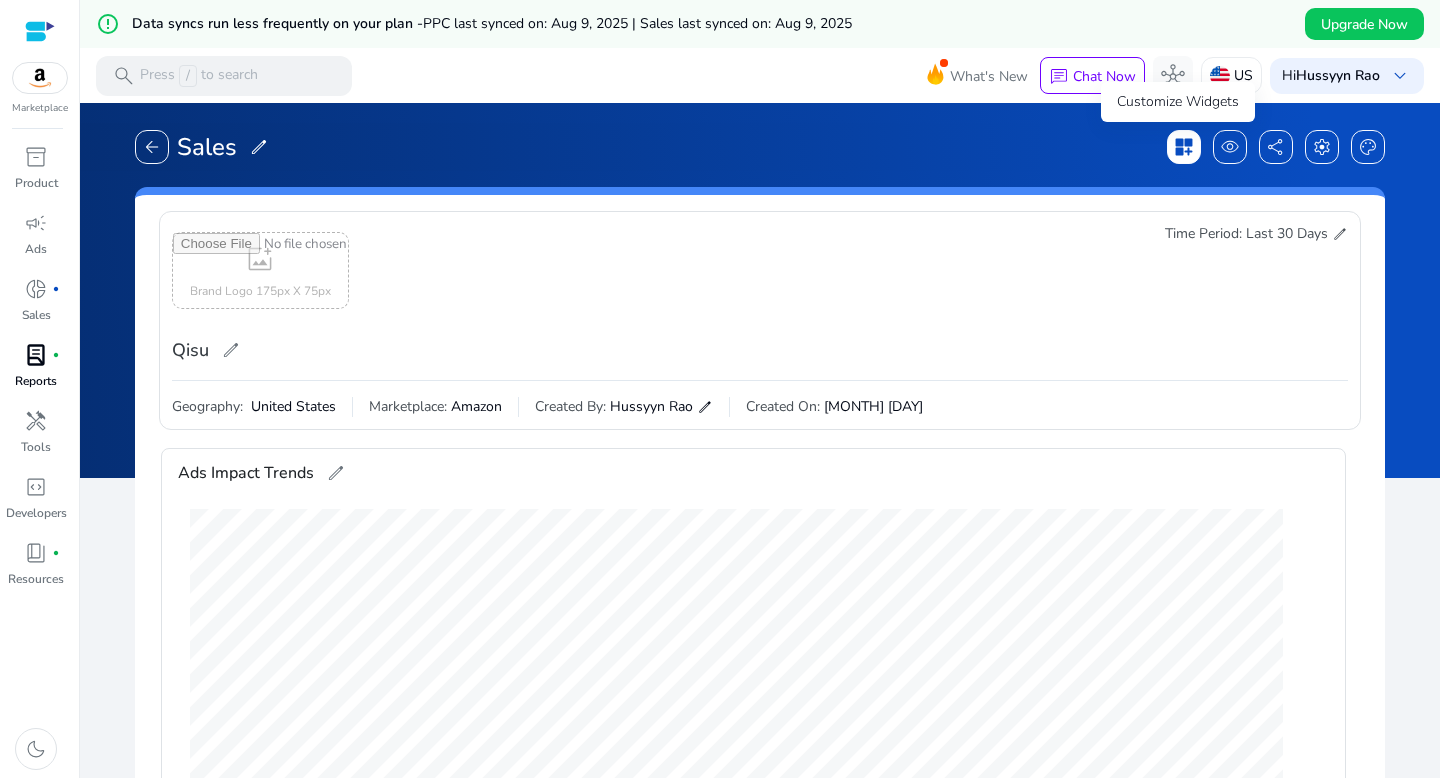 click on "dashboard_customize" 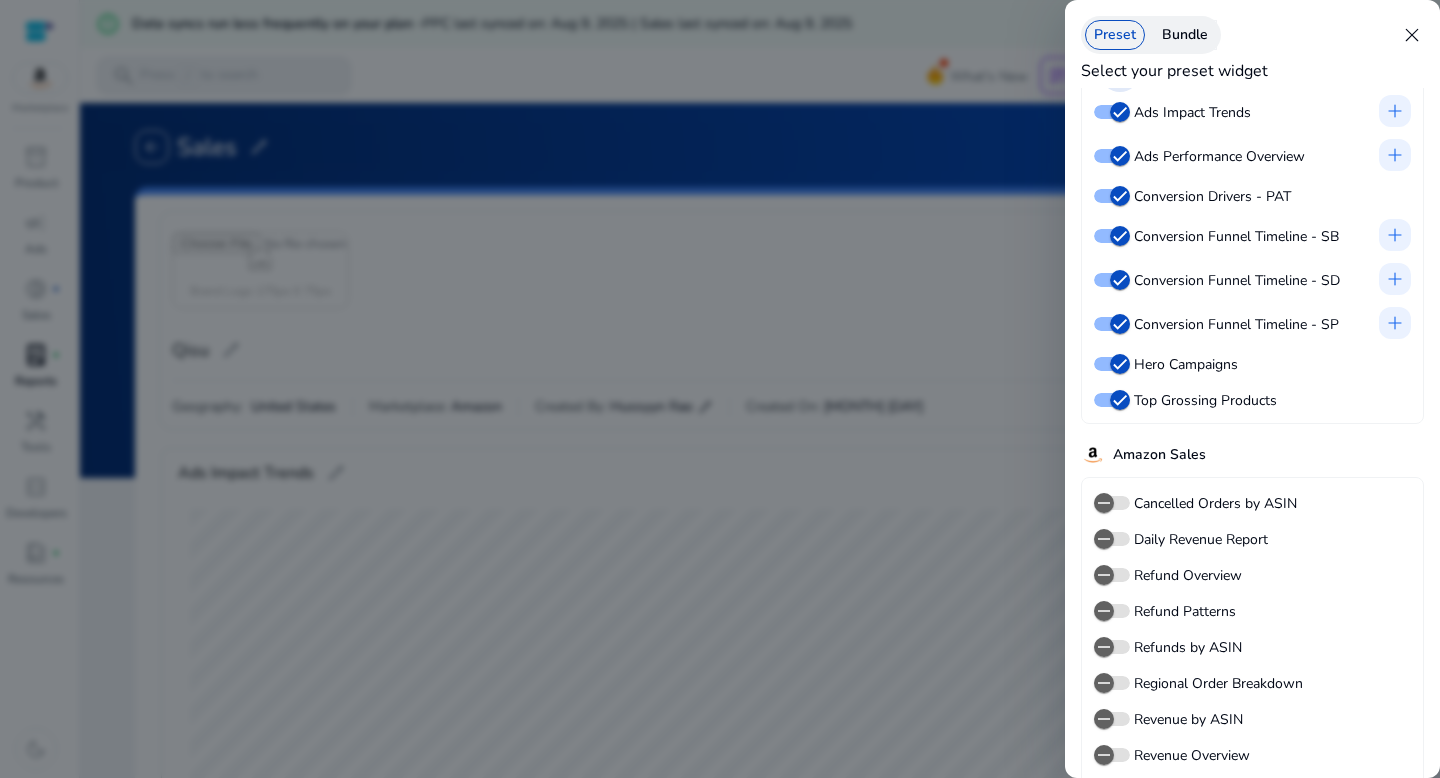 scroll, scrollTop: 149, scrollLeft: 0, axis: vertical 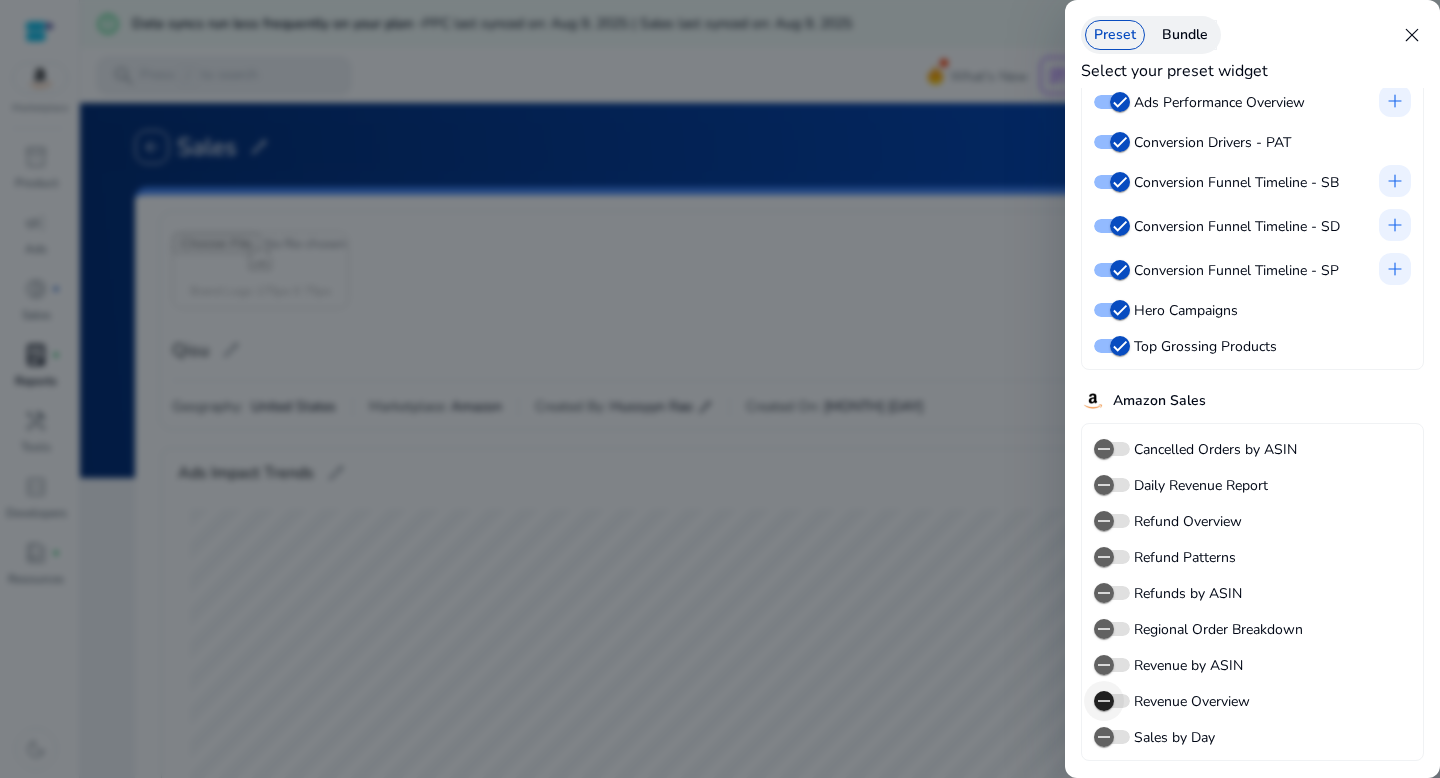 click 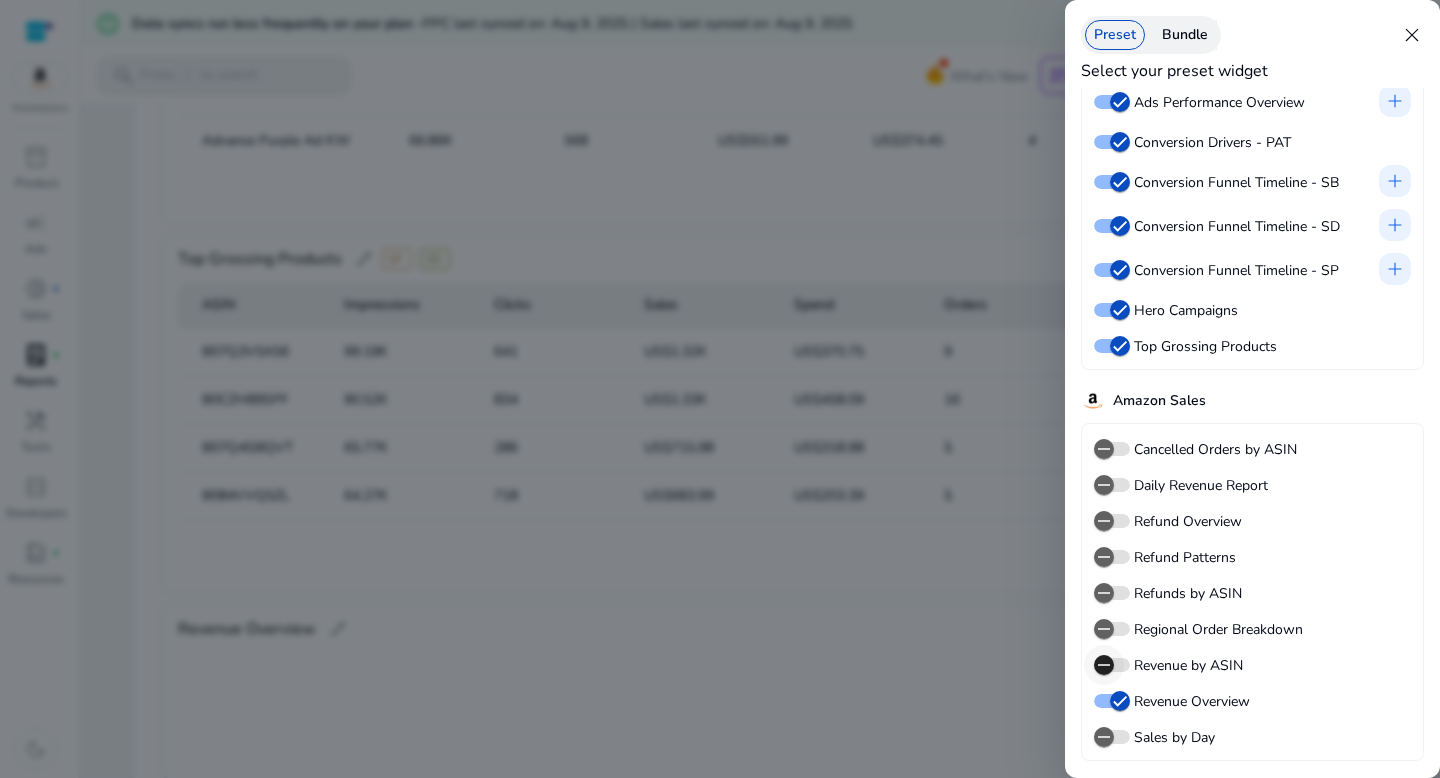 click 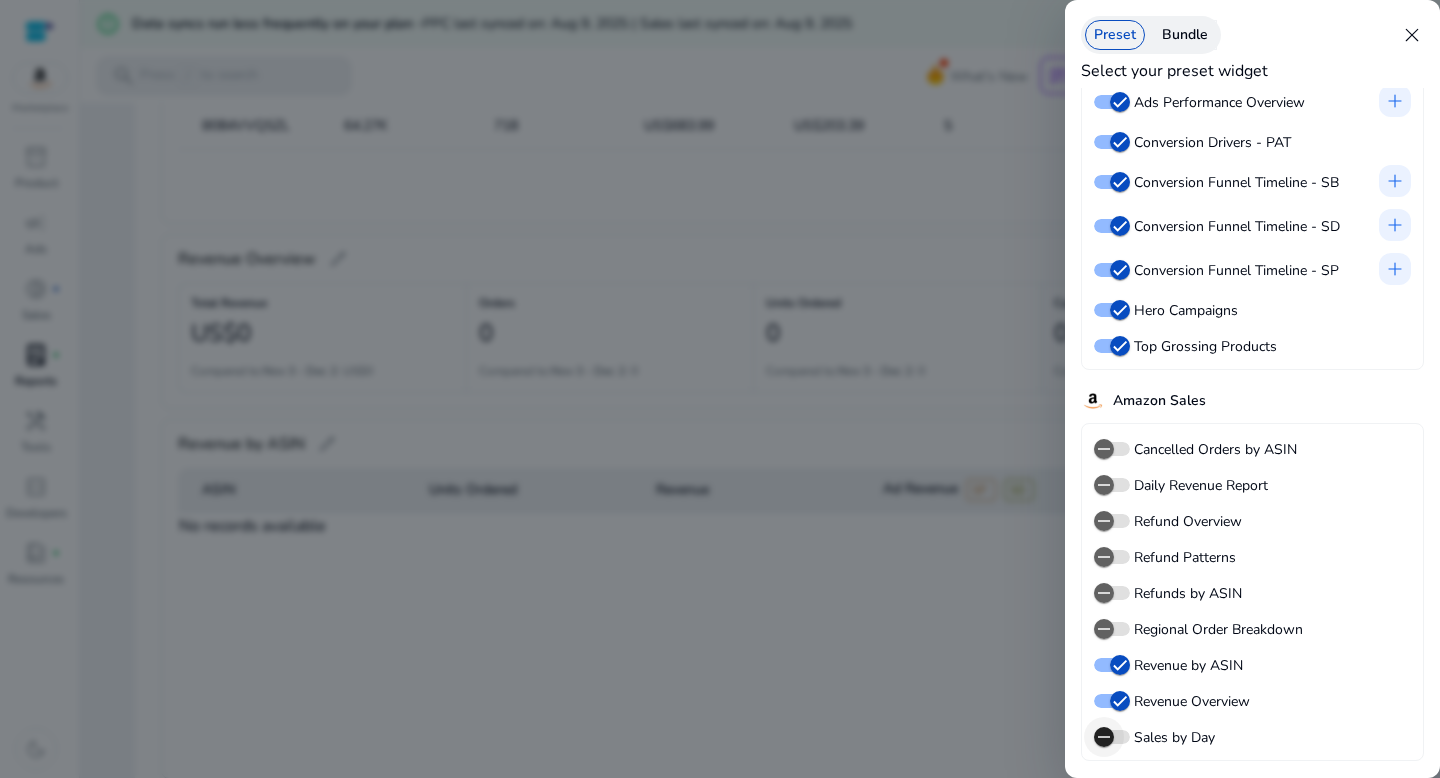 click 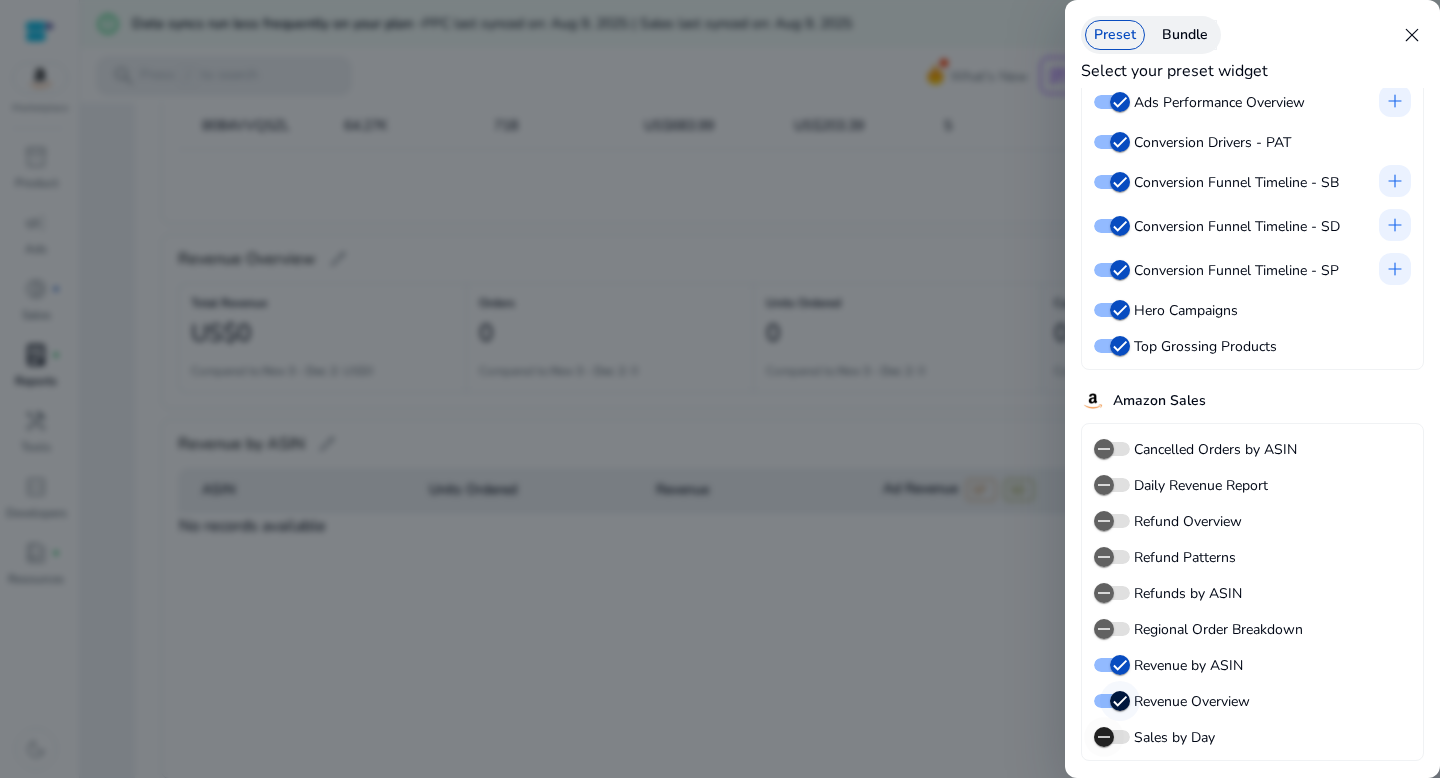 scroll, scrollTop: 3292, scrollLeft: 0, axis: vertical 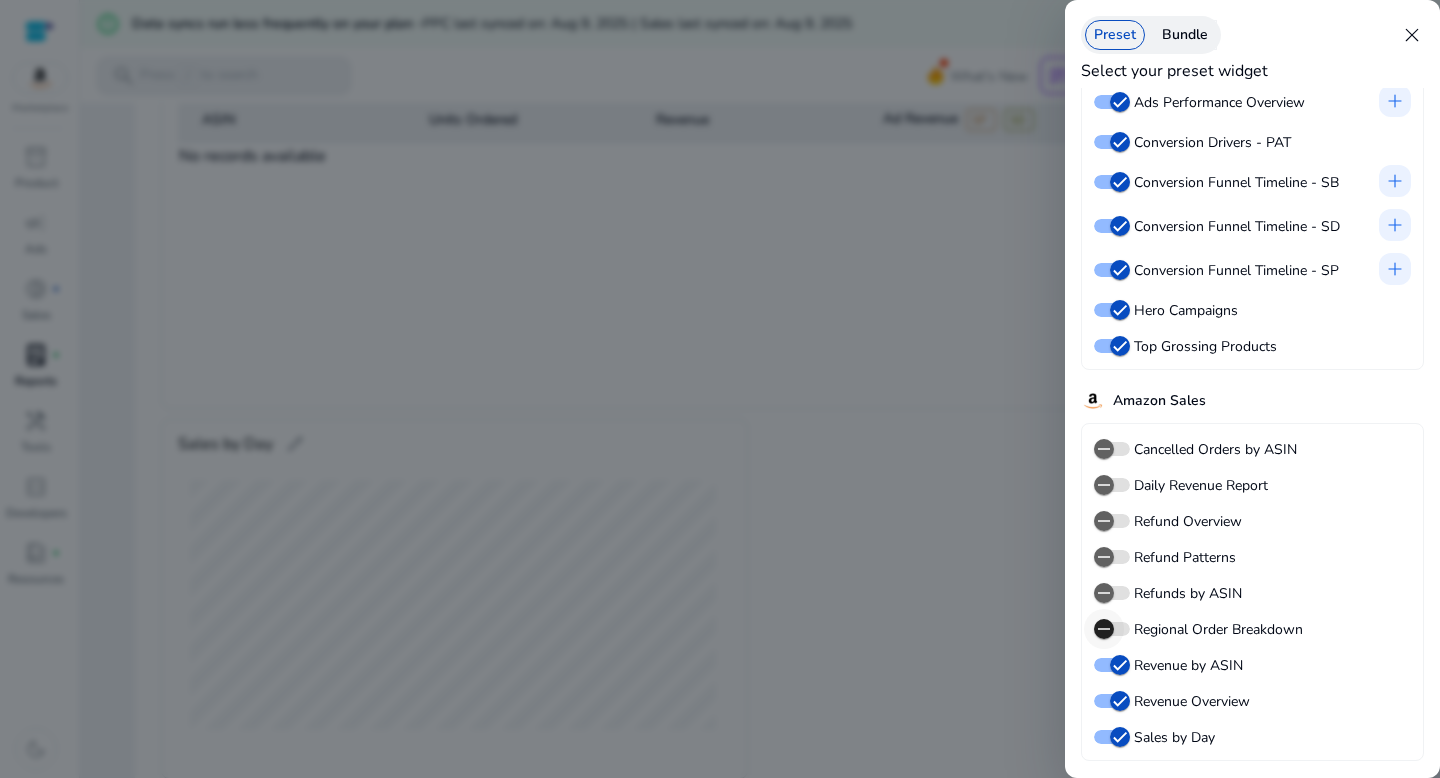 click 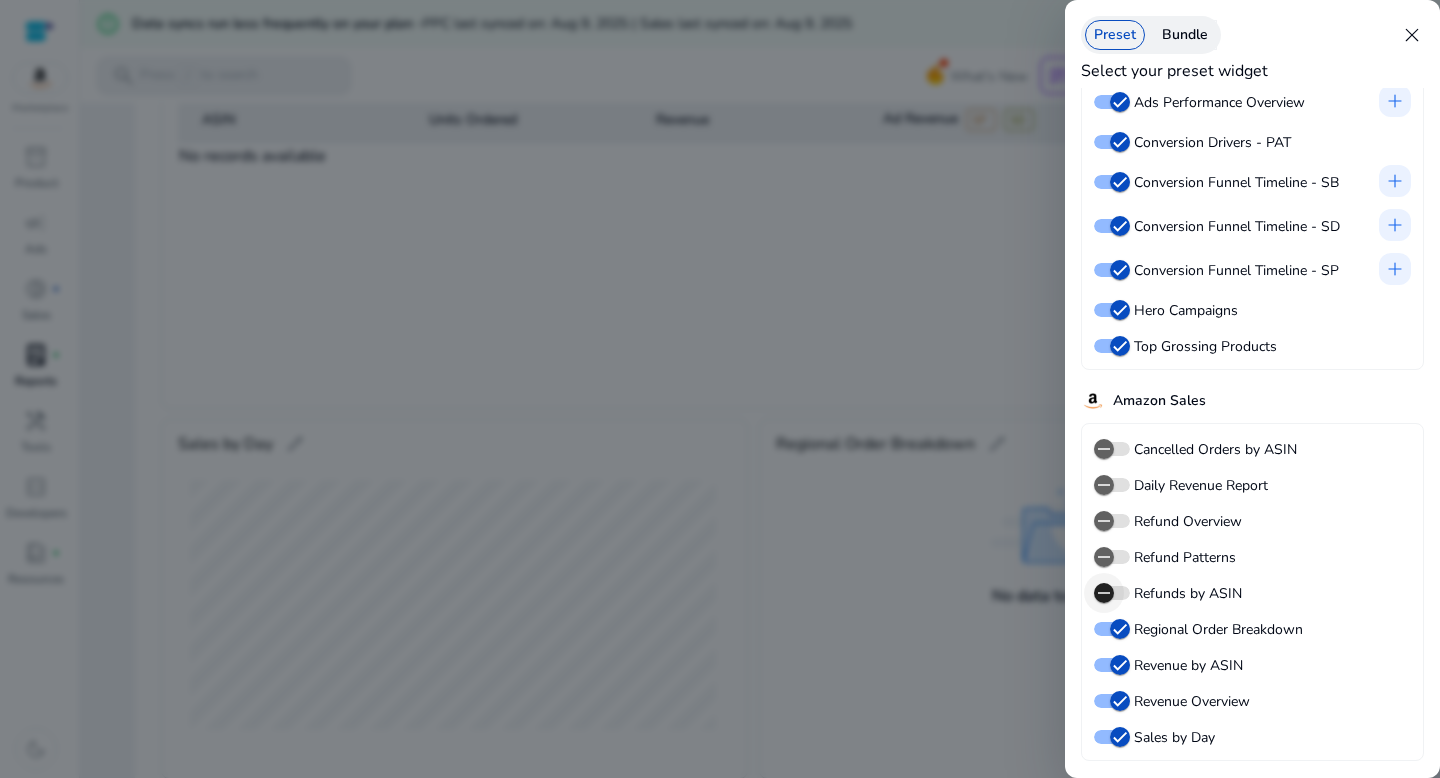 click 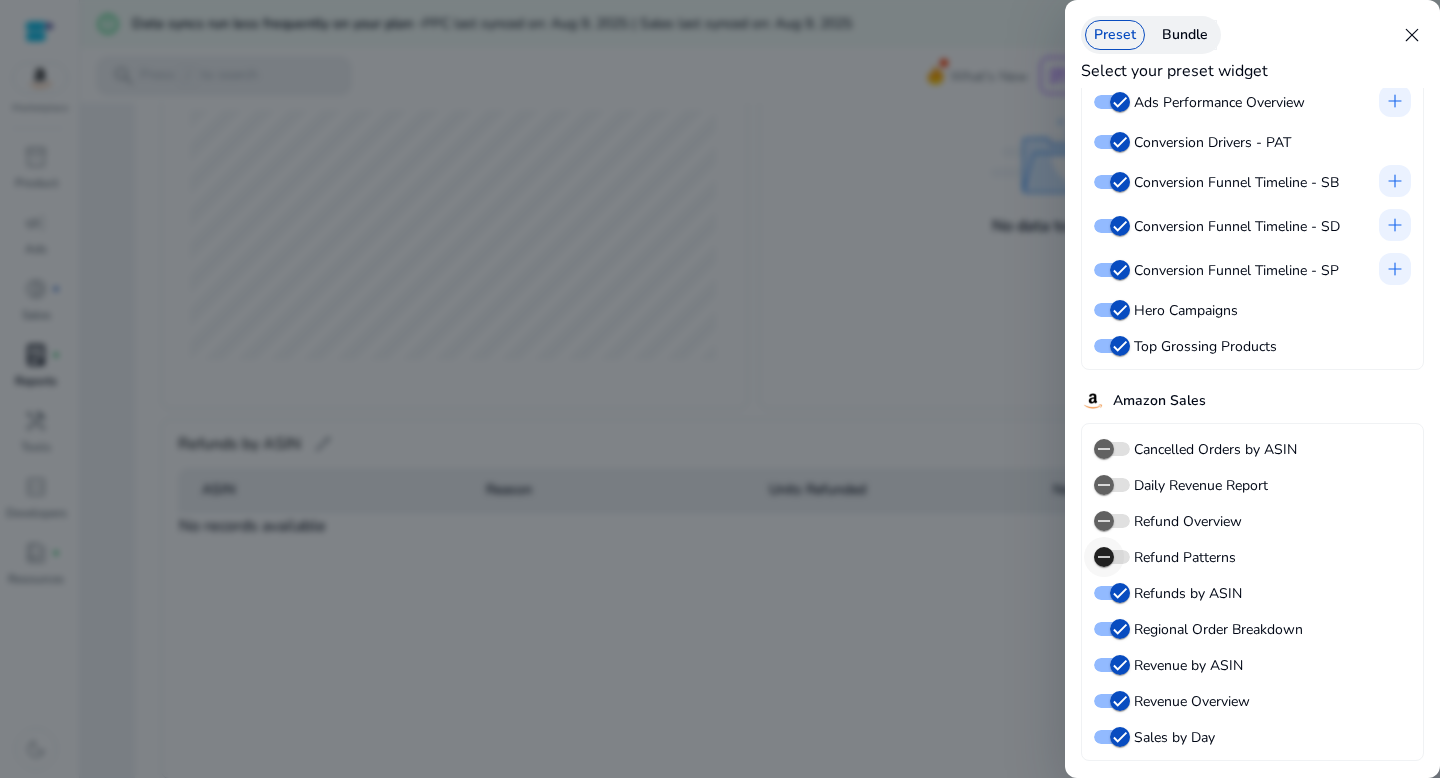click 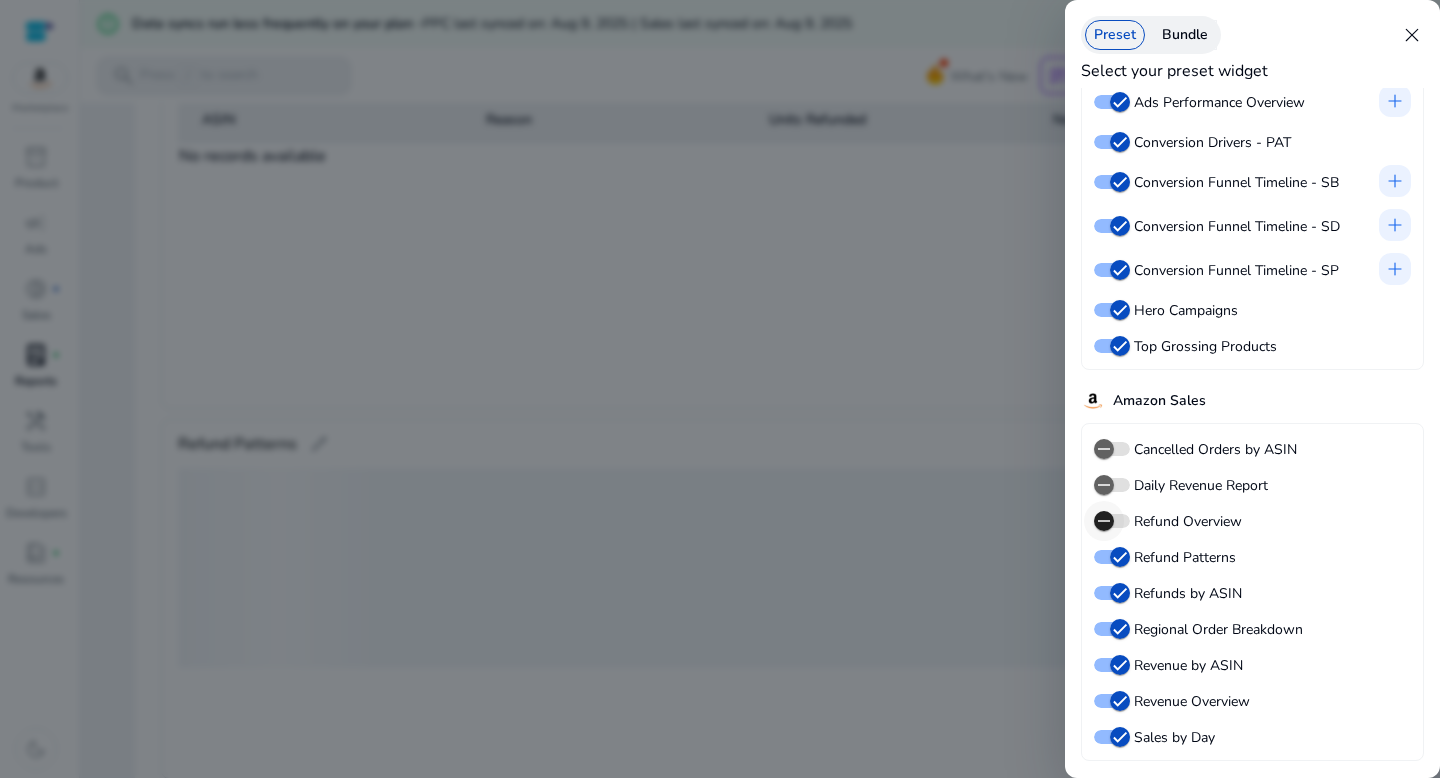 click 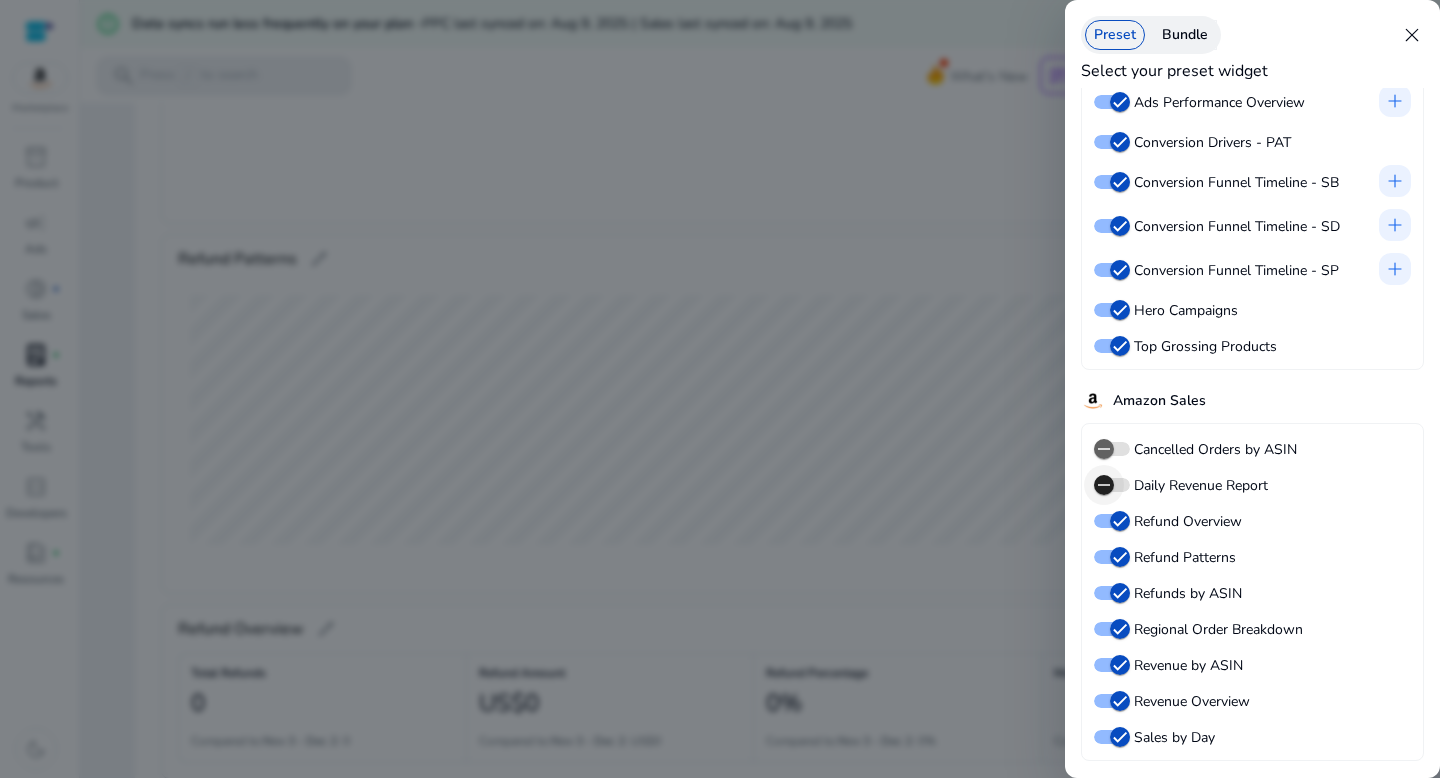 click 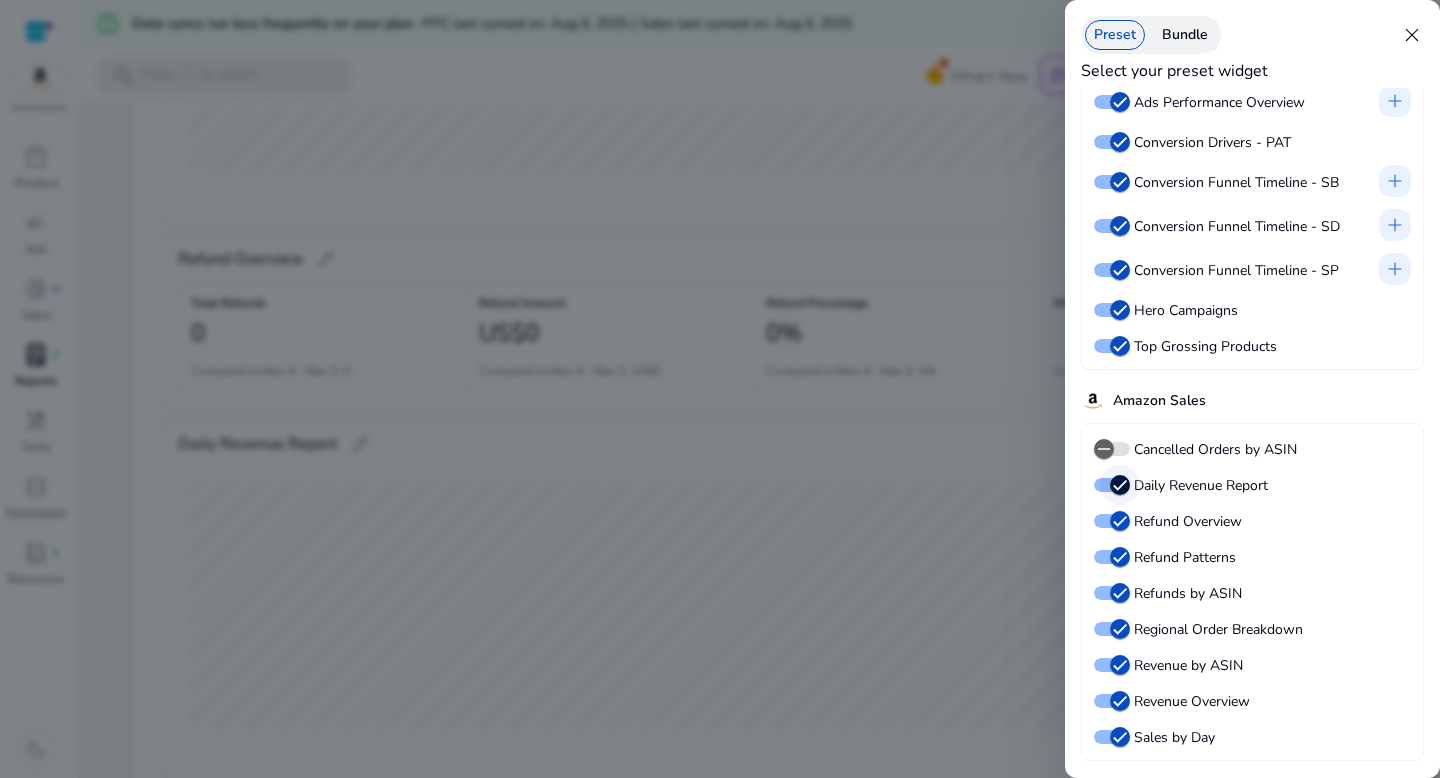 click at bounding box center [1120, 485] 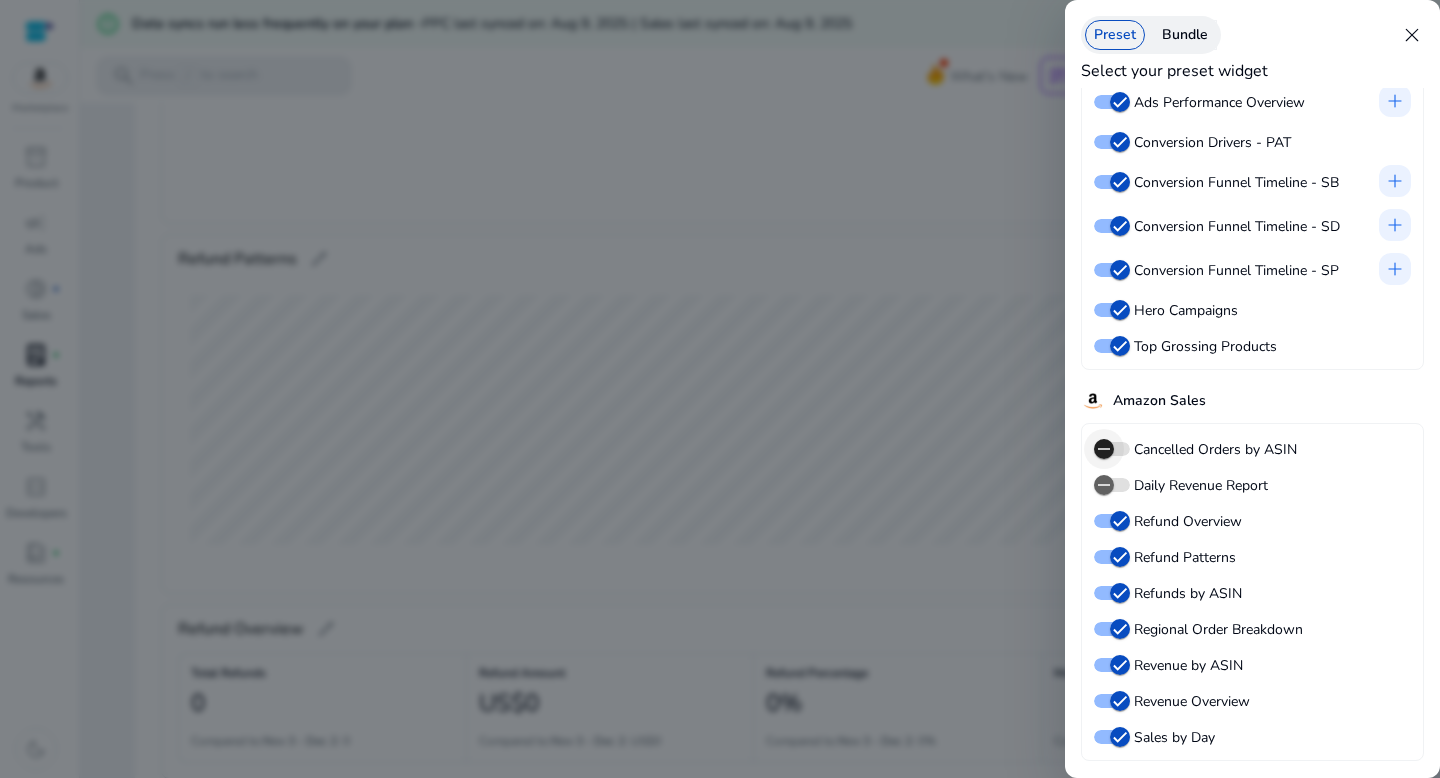 click 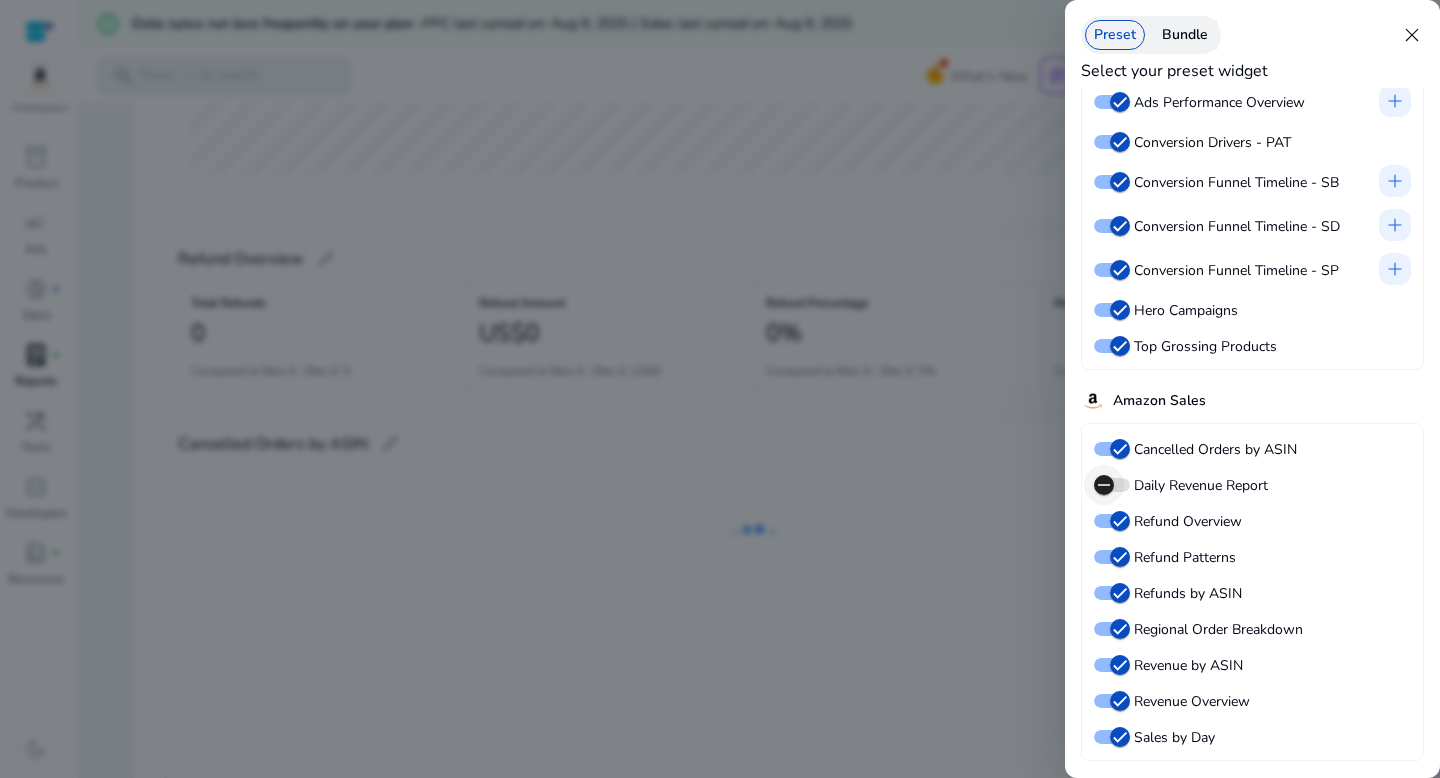 click 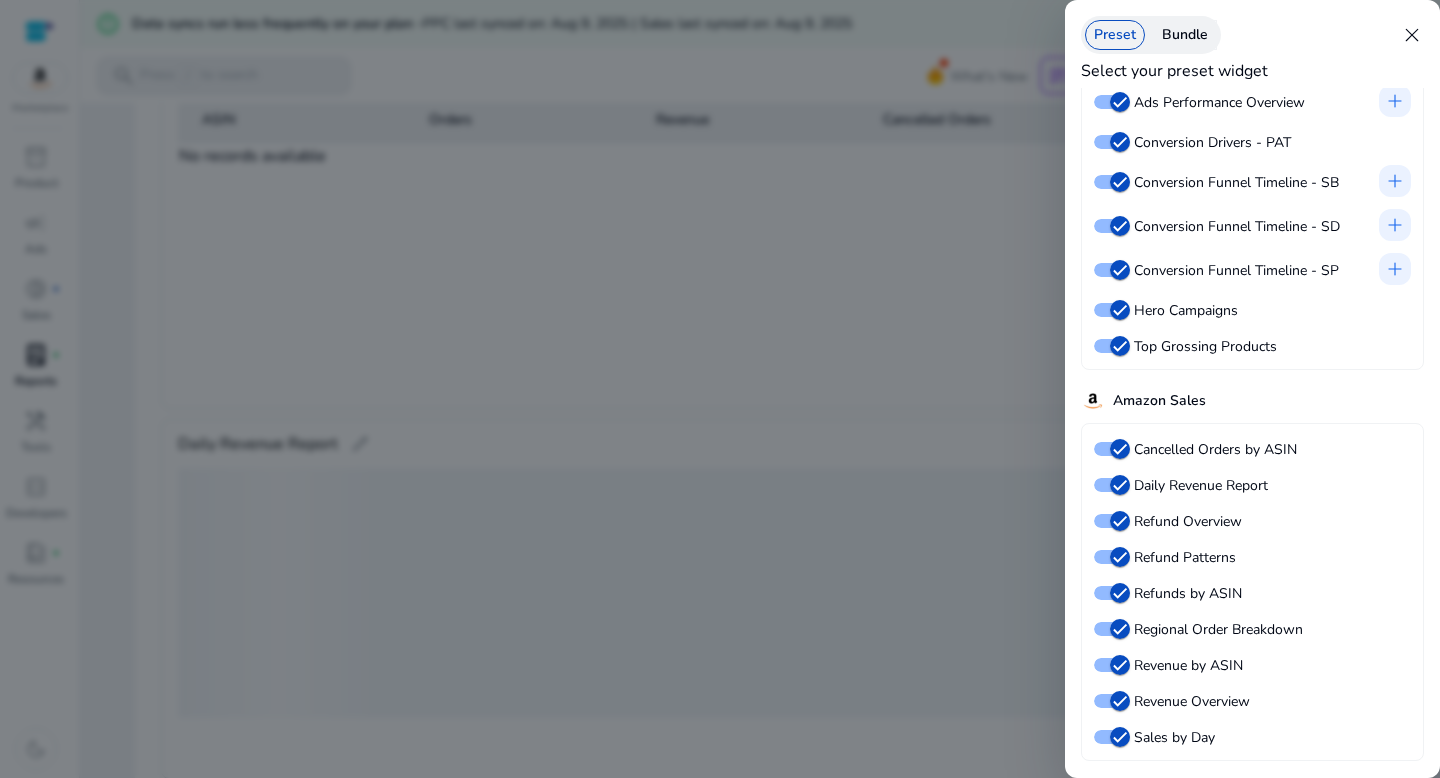 scroll, scrollTop: 2753, scrollLeft: 0, axis: vertical 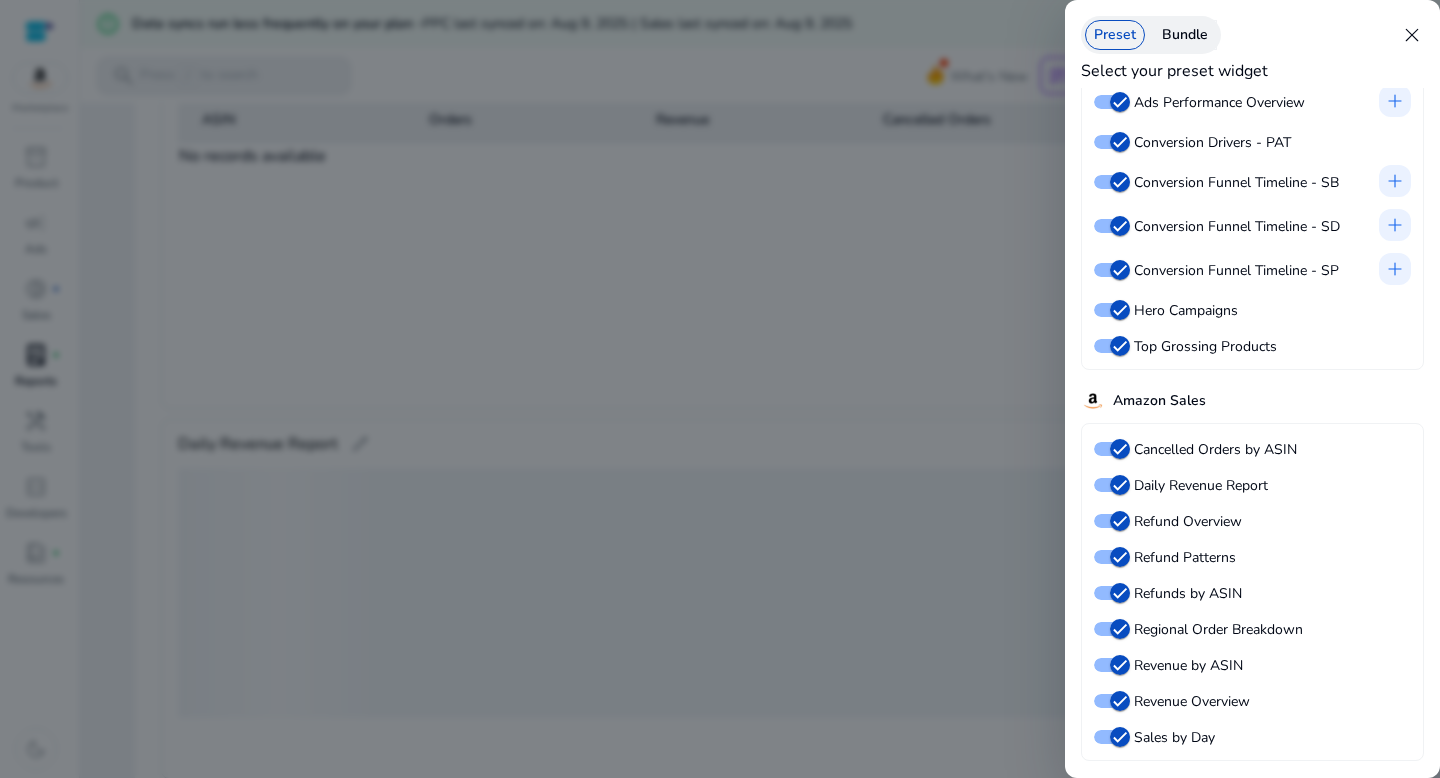 click on "Bundle" at bounding box center (1185, 35) 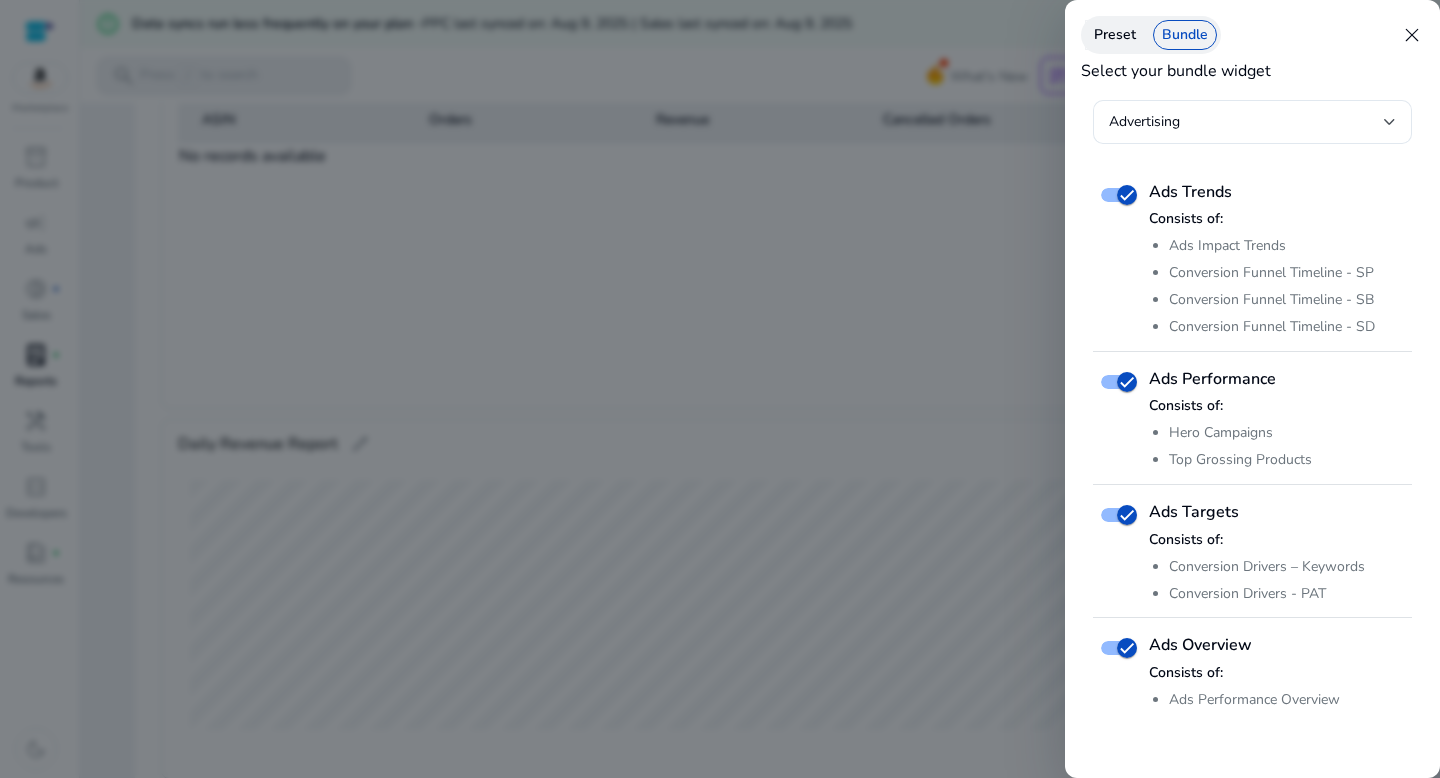 click on "Preset" at bounding box center (1115, 35) 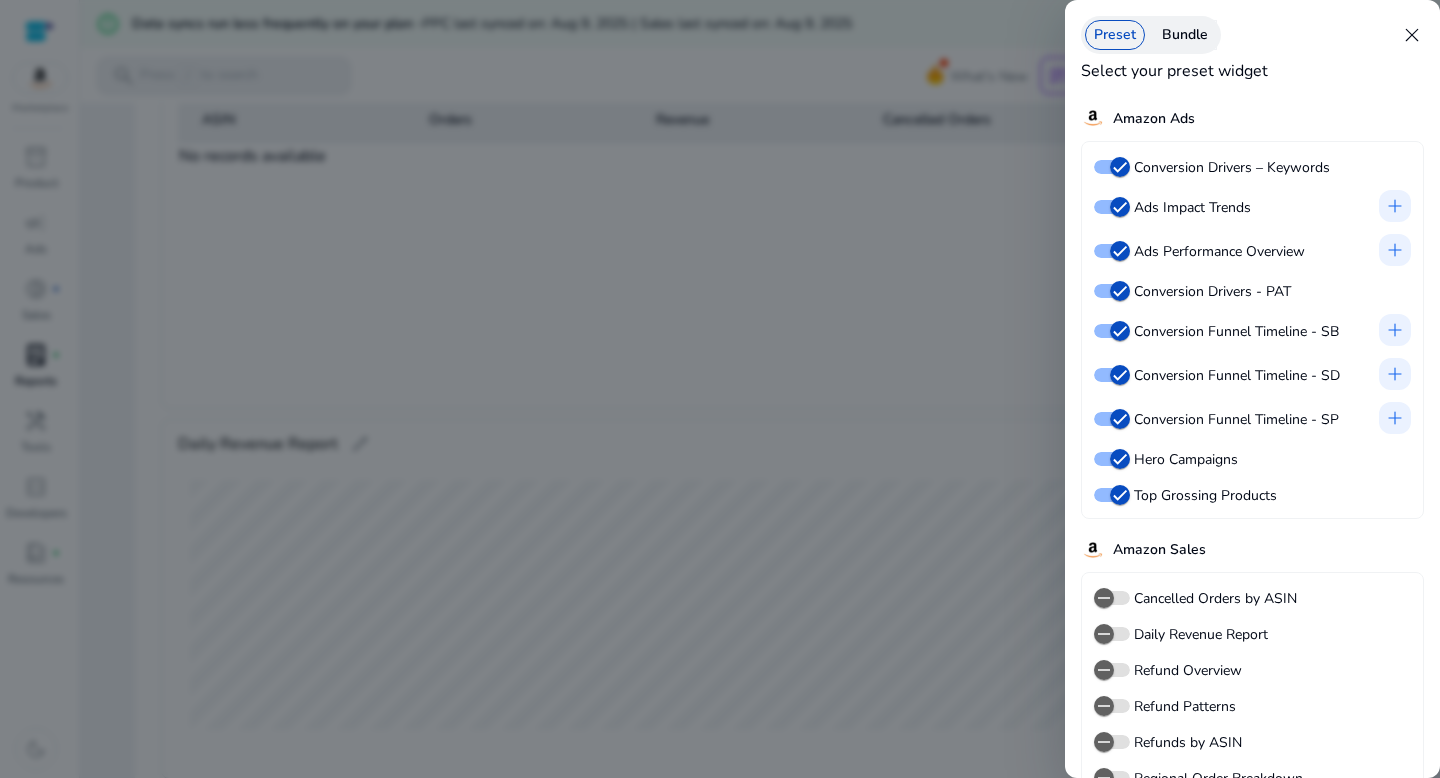 click on "close" at bounding box center [1412, 35] 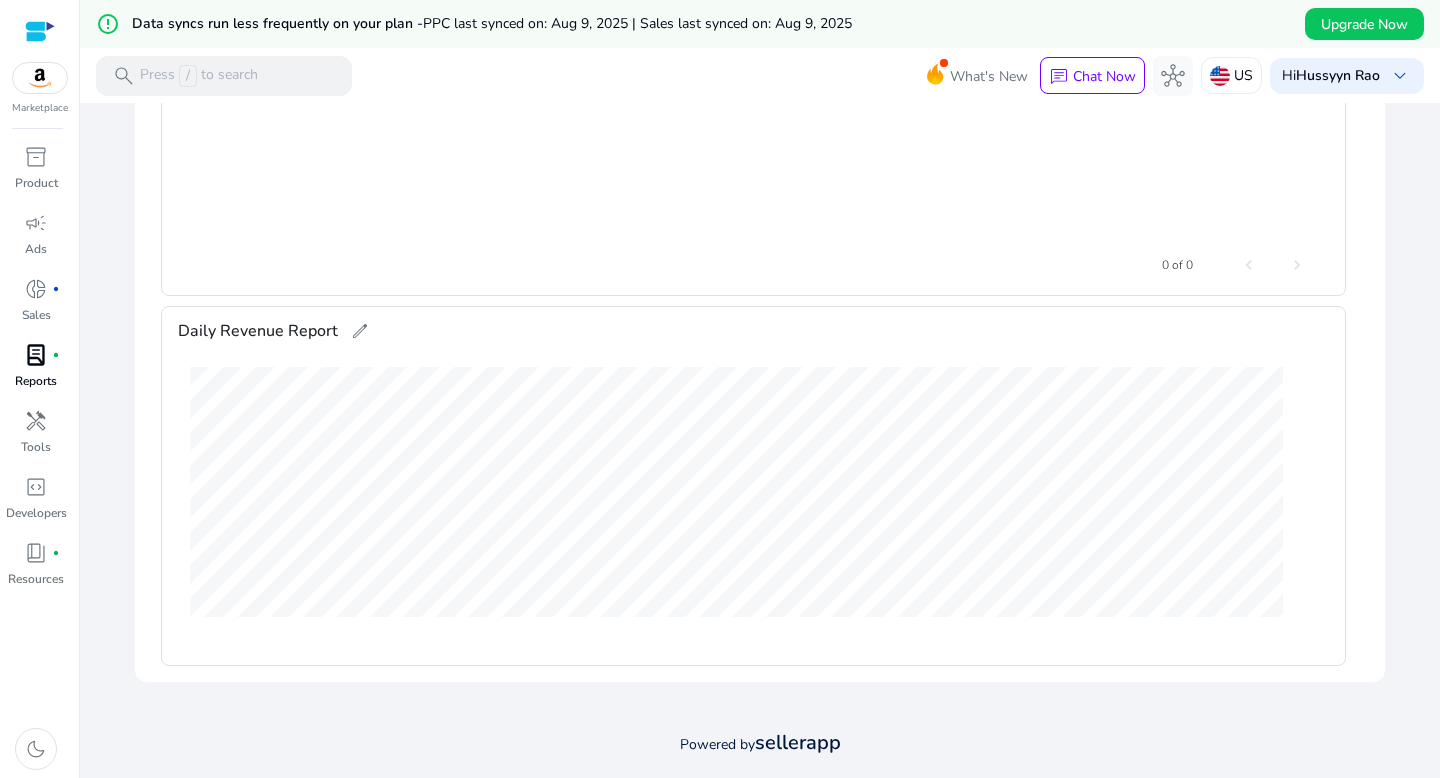 scroll 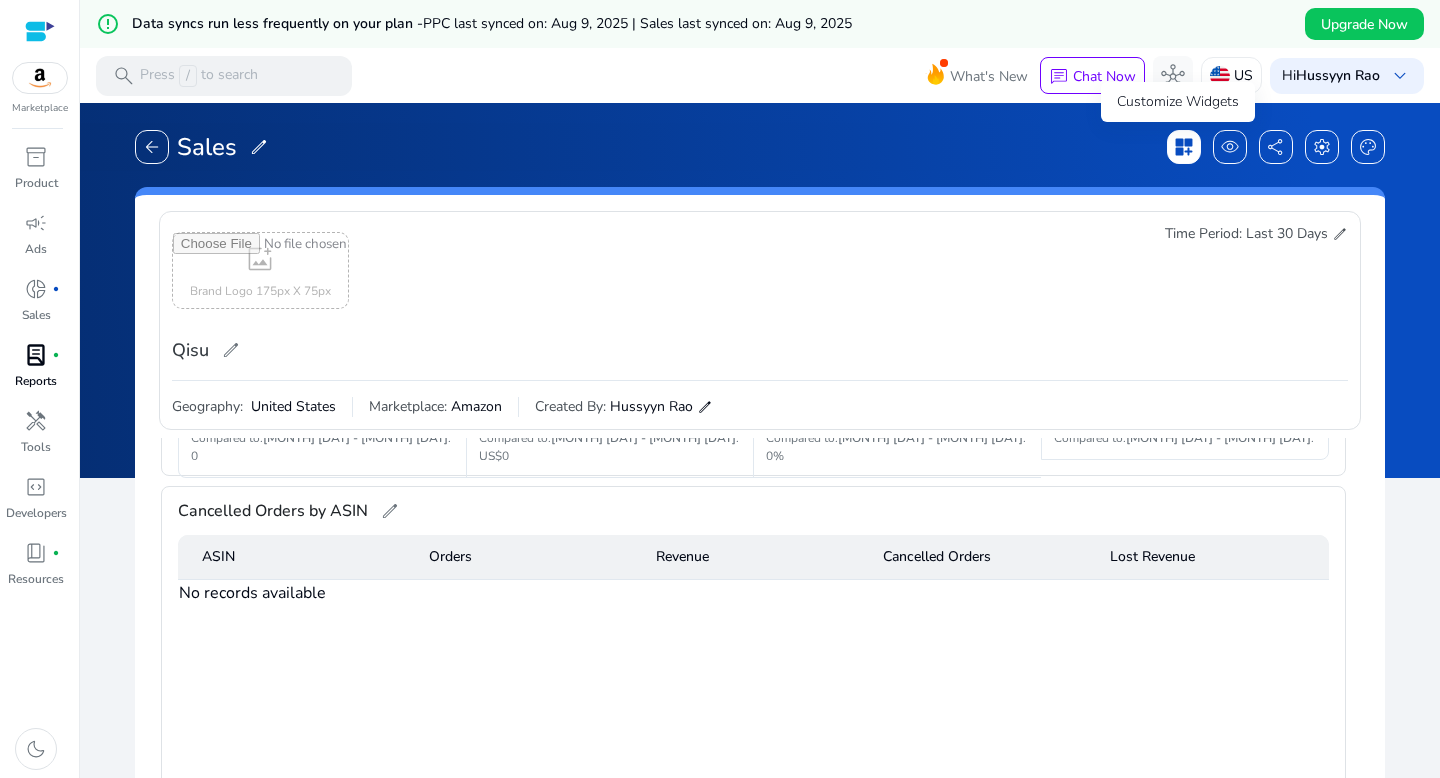 click on "dashboard_customize" 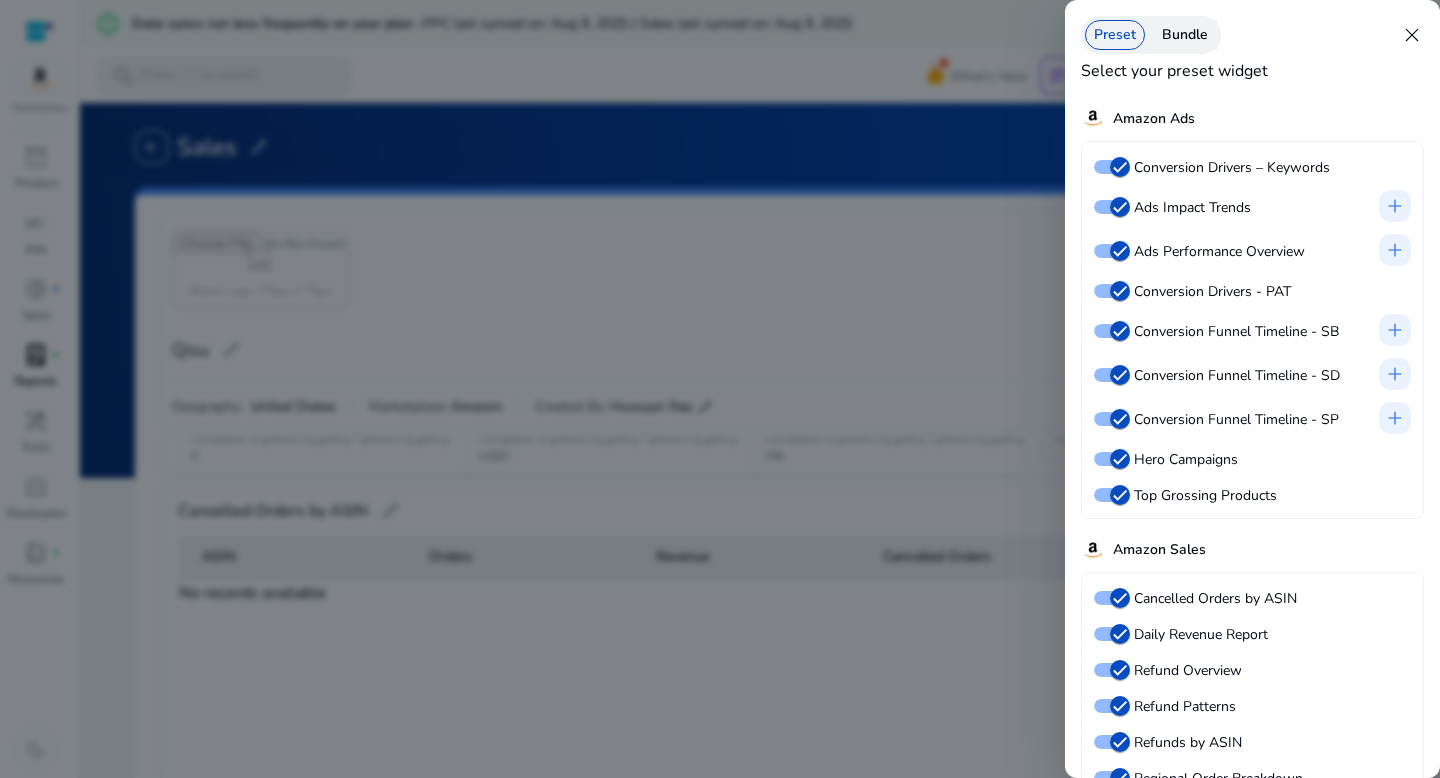 click on "Bundle" at bounding box center (1185, 35) 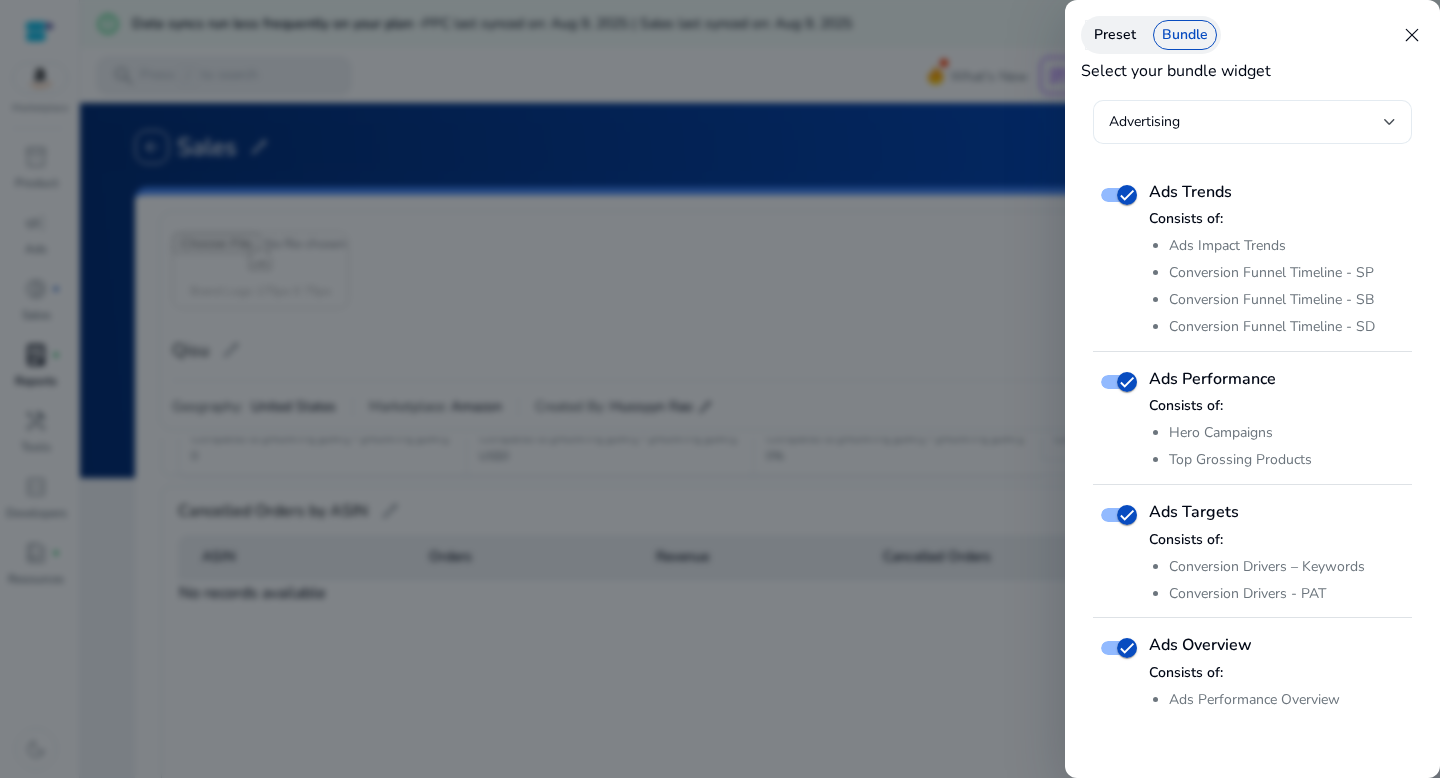 click on "Advertising" at bounding box center [1246, 122] 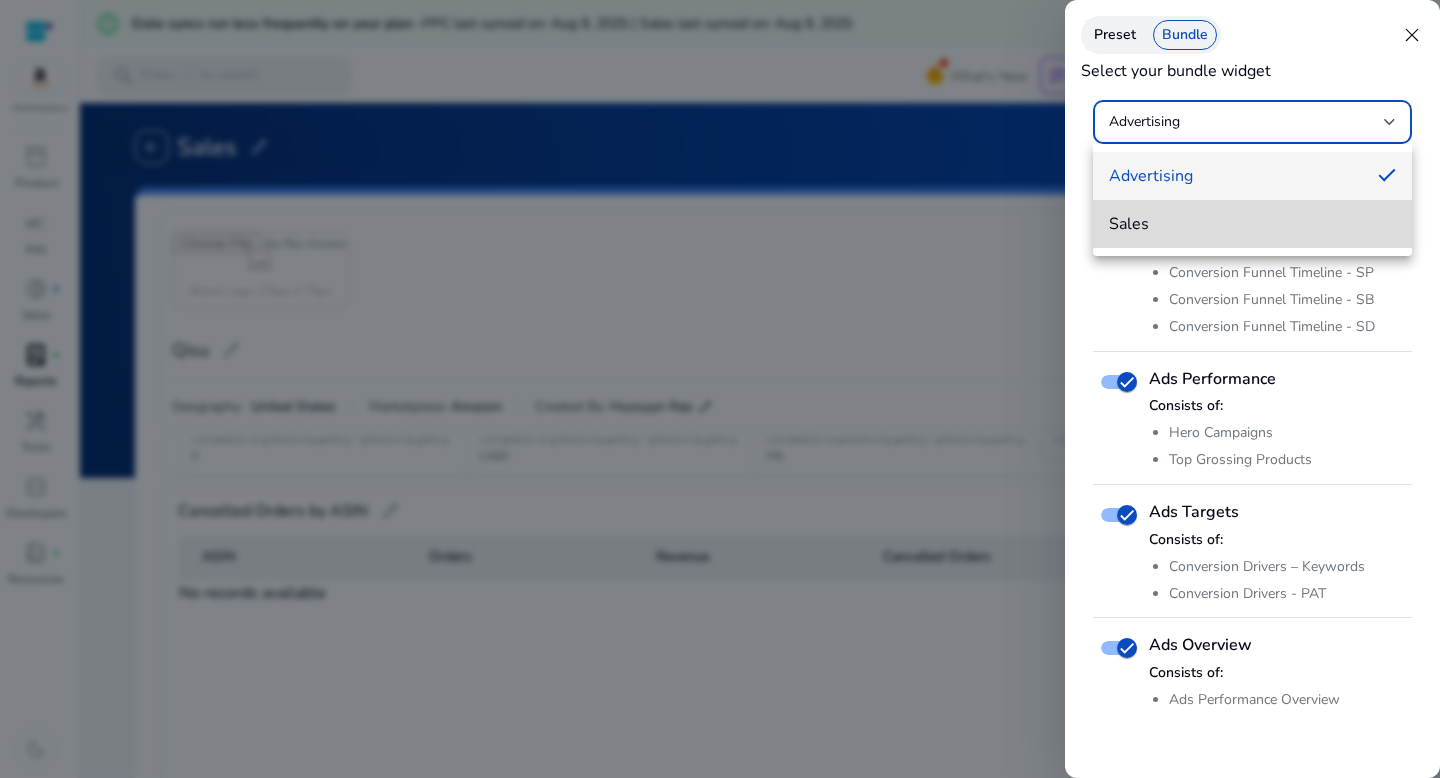 click on "Sales" at bounding box center [1252, 224] 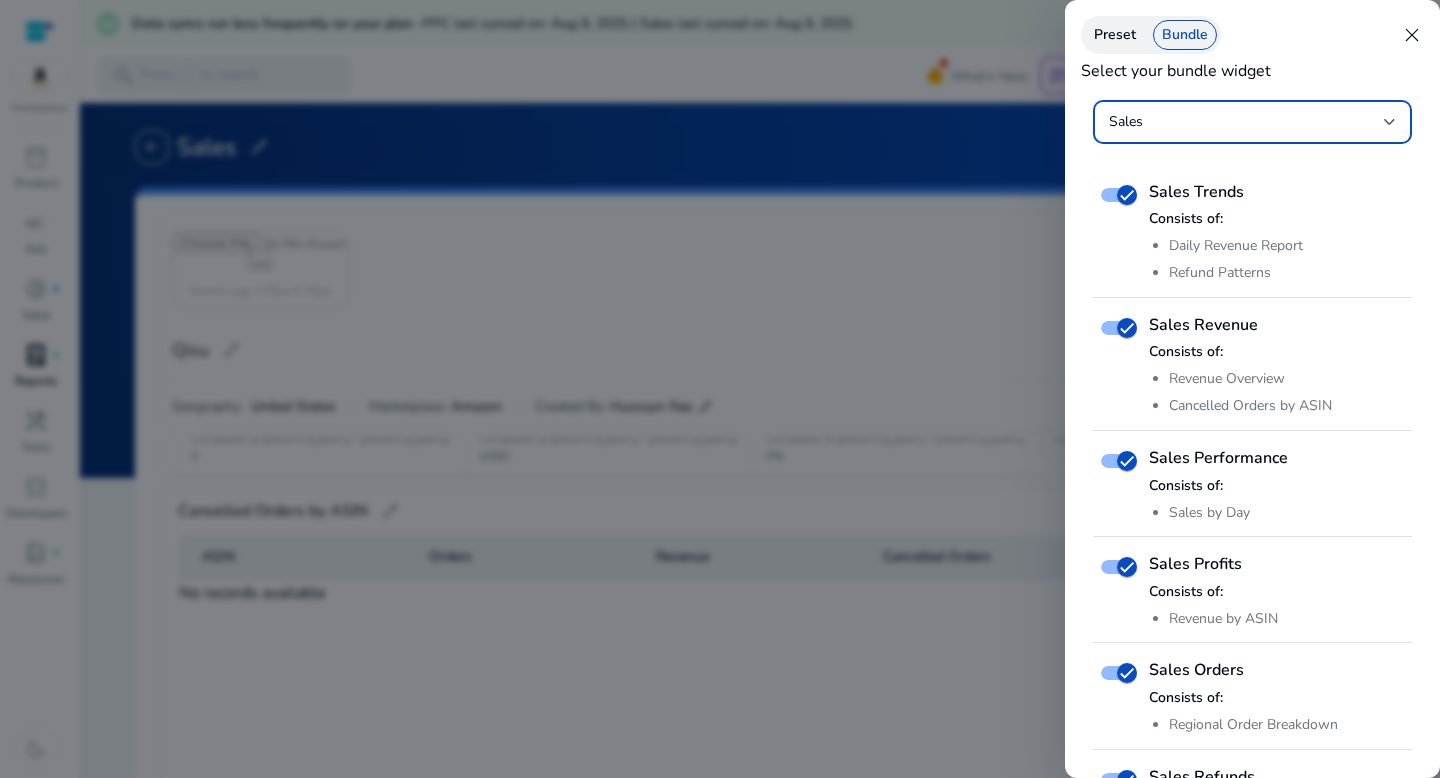 scroll, scrollTop: 2759, scrollLeft: 0, axis: vertical 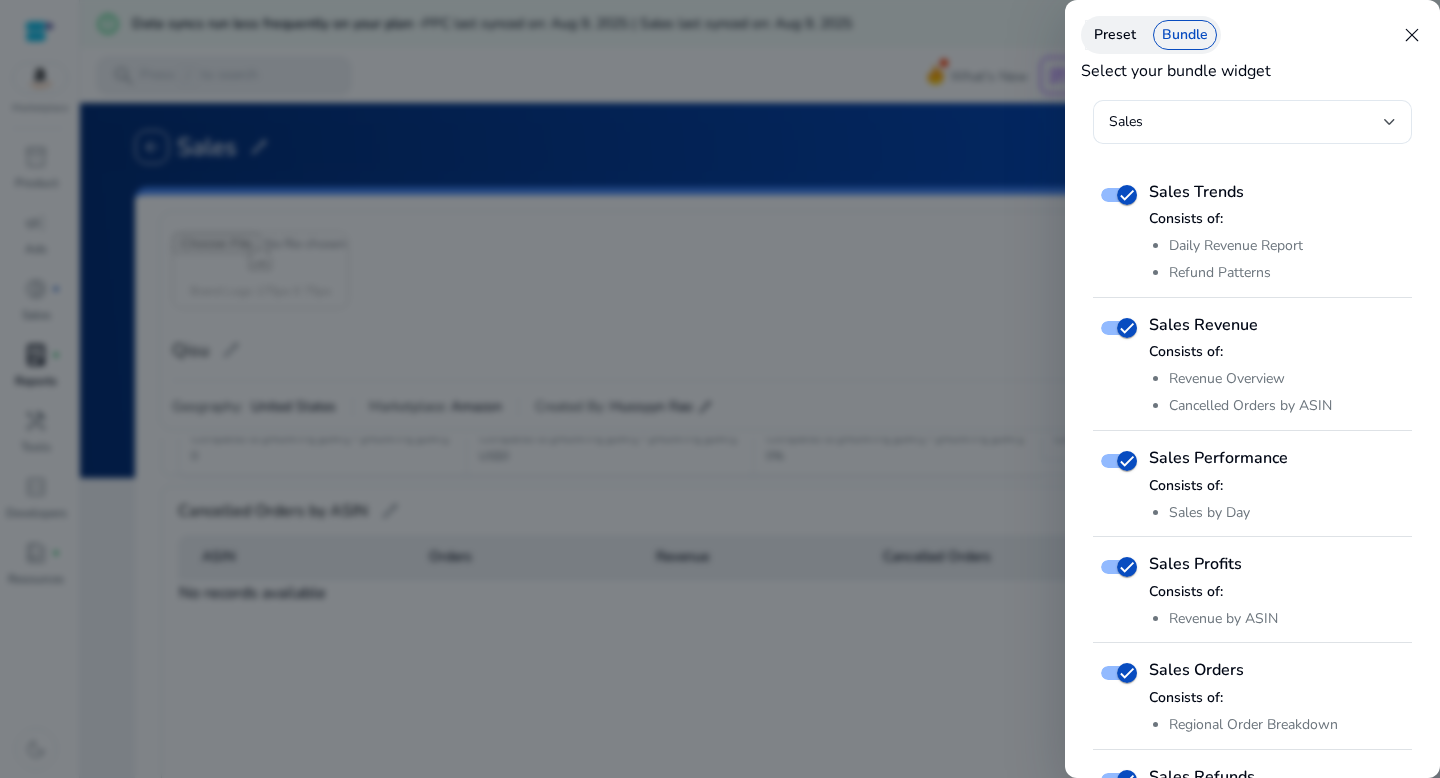 click on "Preset" at bounding box center [1115, 35] 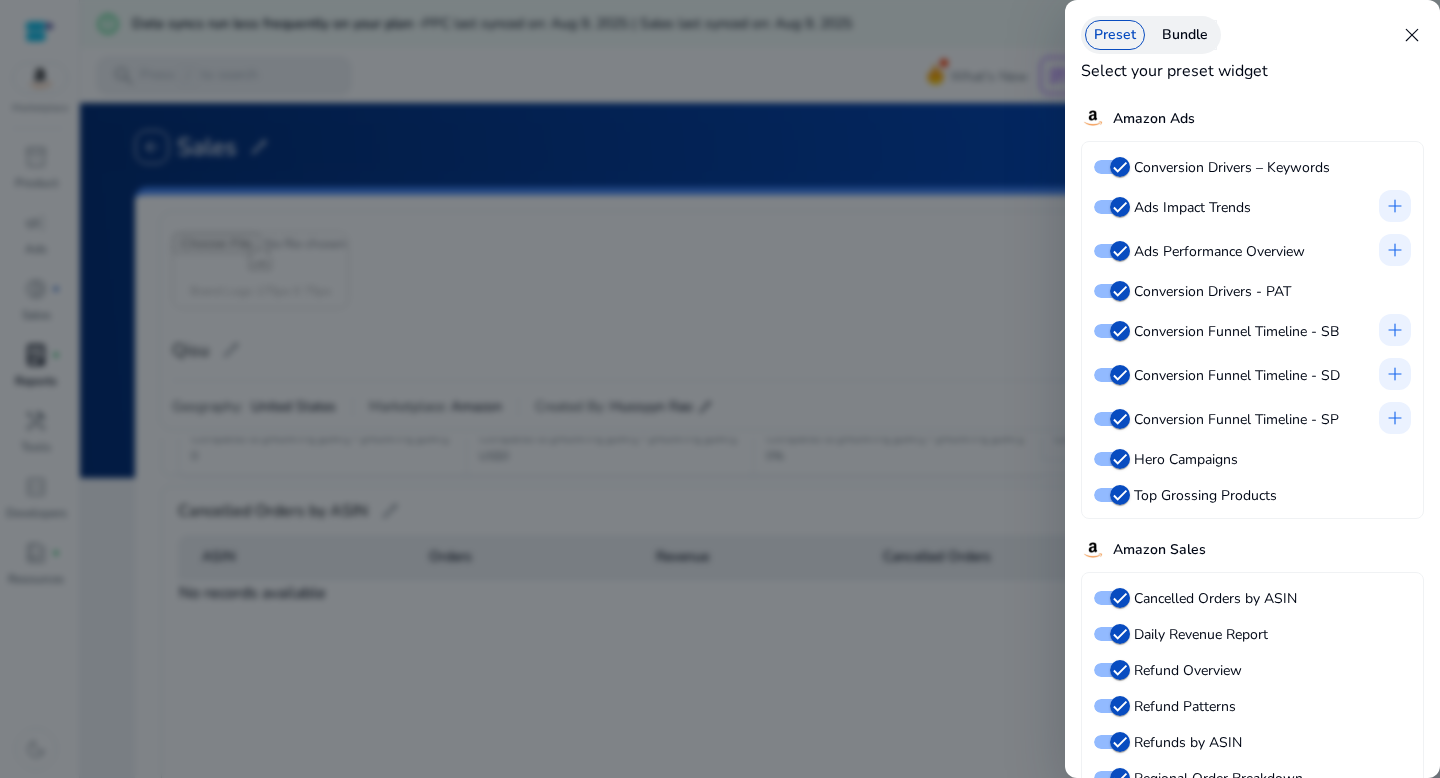 scroll, scrollTop: 3059, scrollLeft: 0, axis: vertical 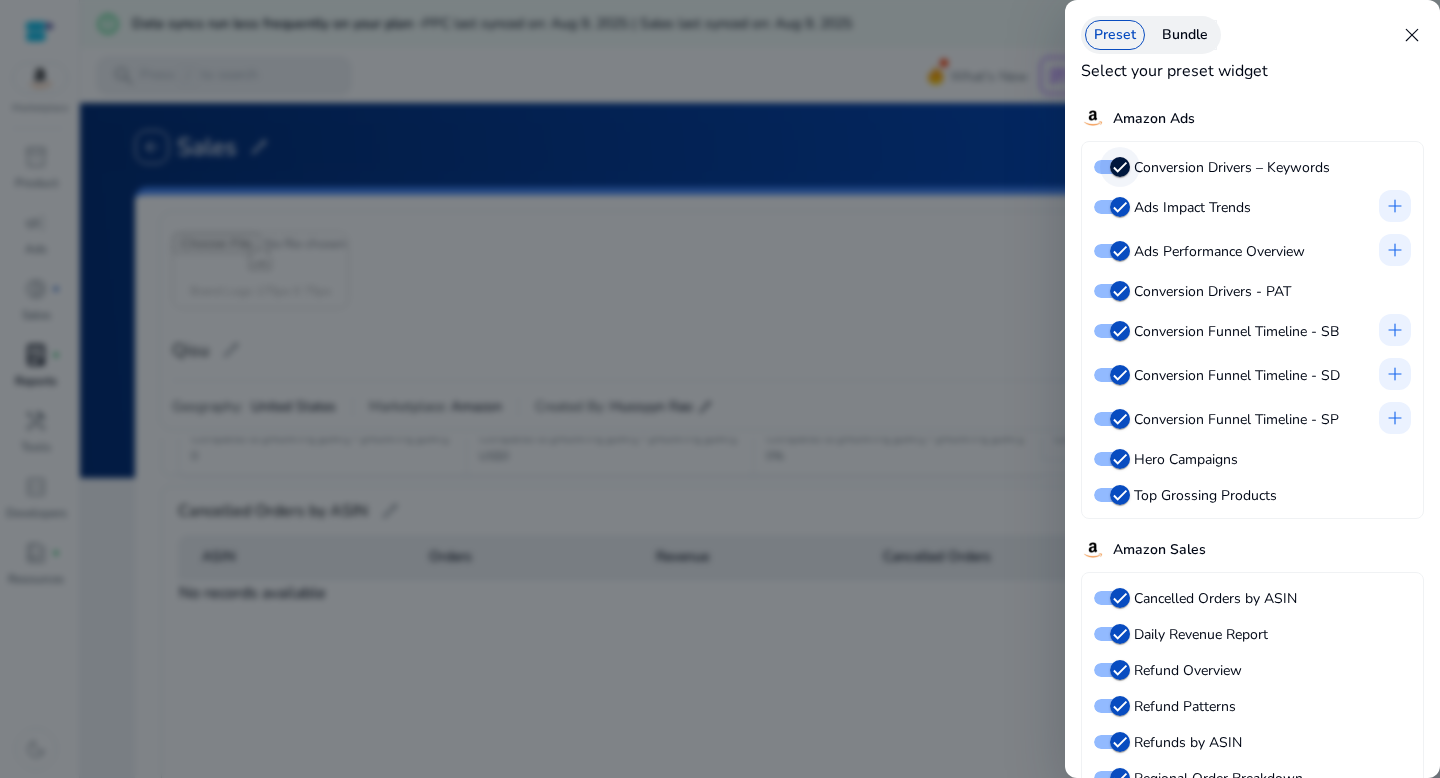 click 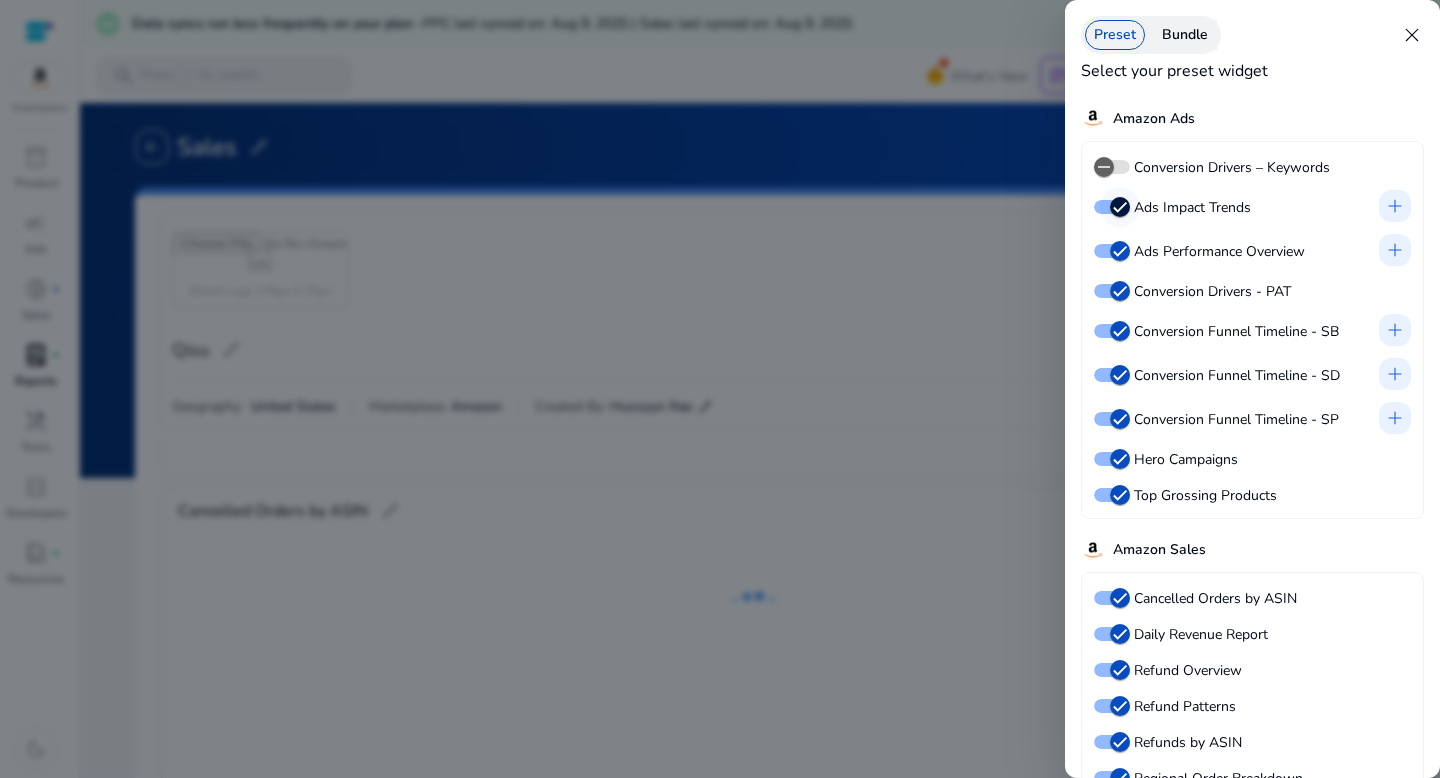 click at bounding box center (1120, 207) 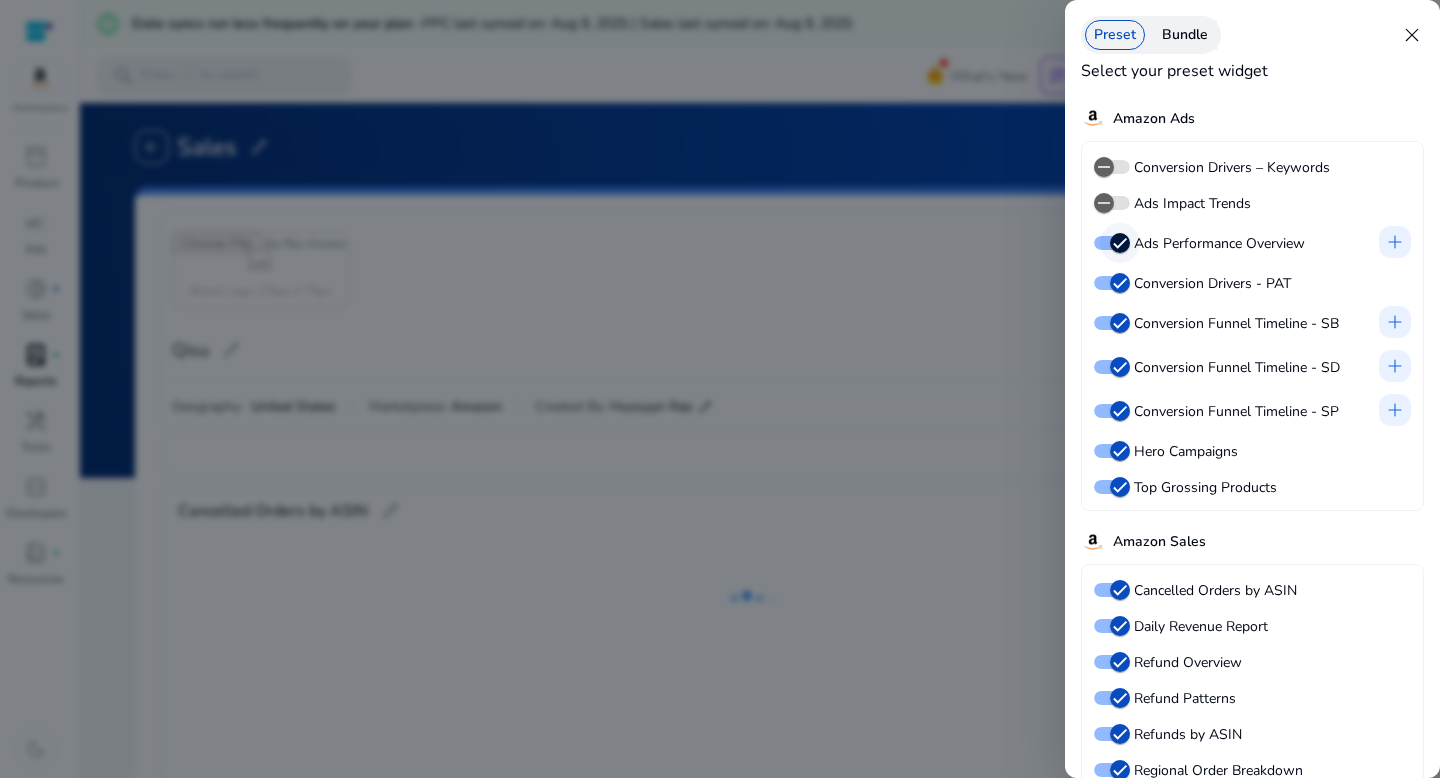 click at bounding box center (1120, 243) 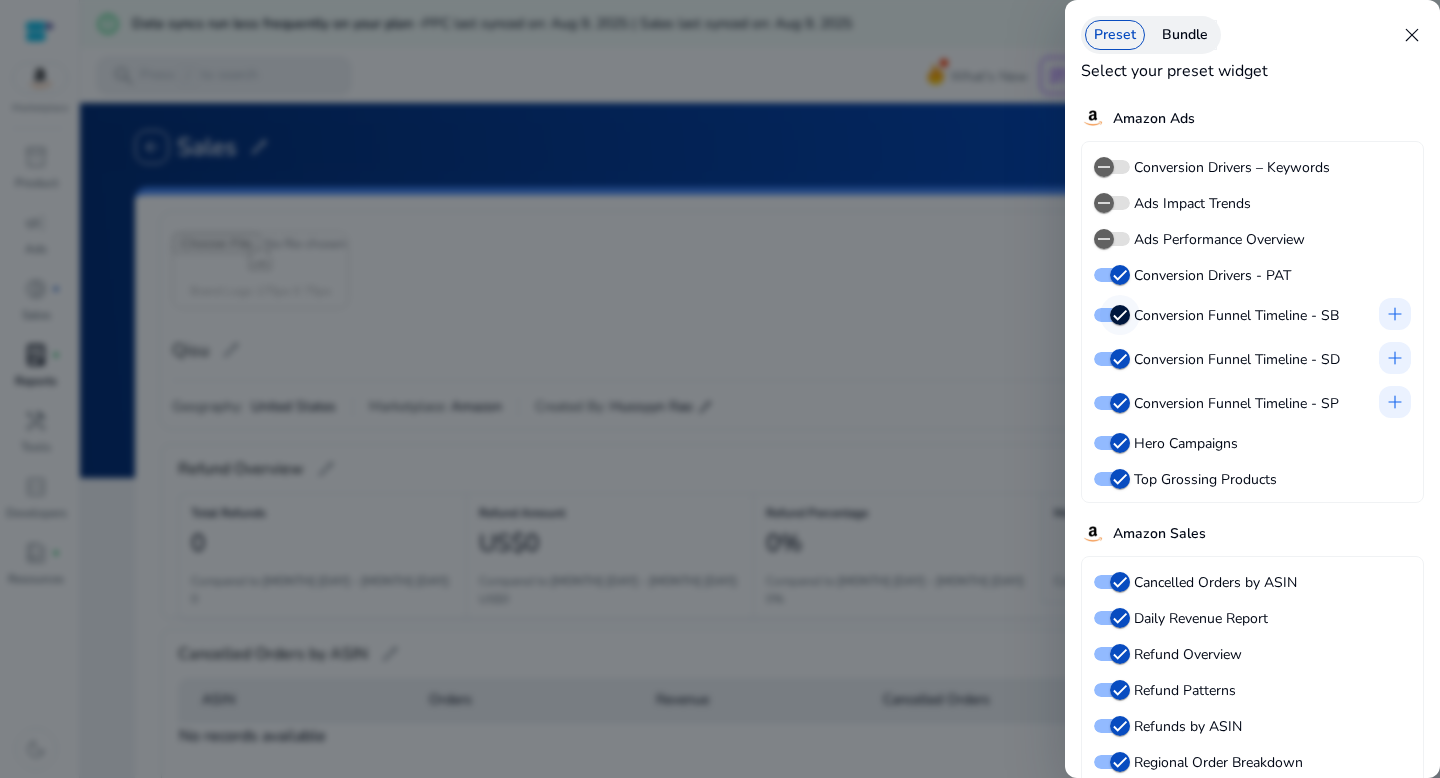 click at bounding box center [1120, 315] 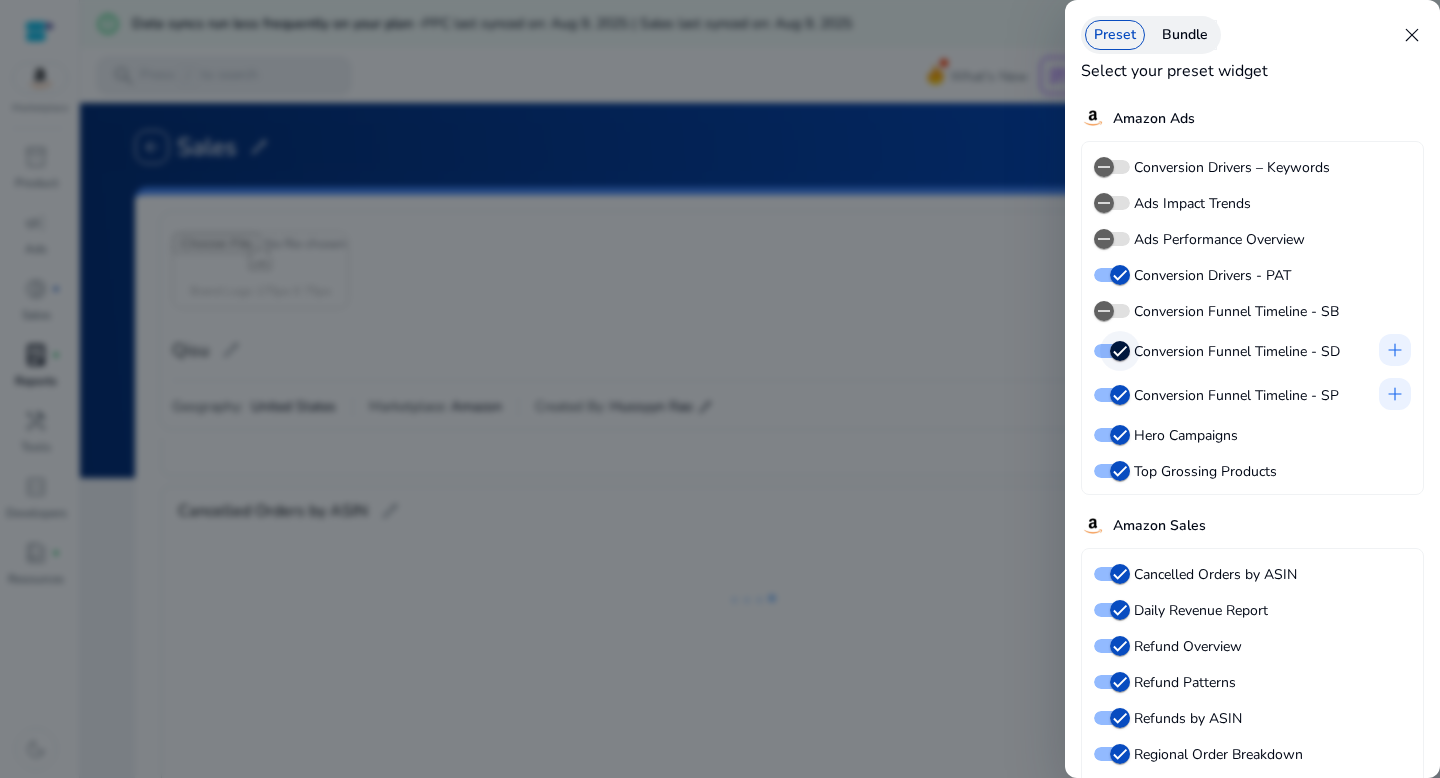 click at bounding box center (1120, 351) 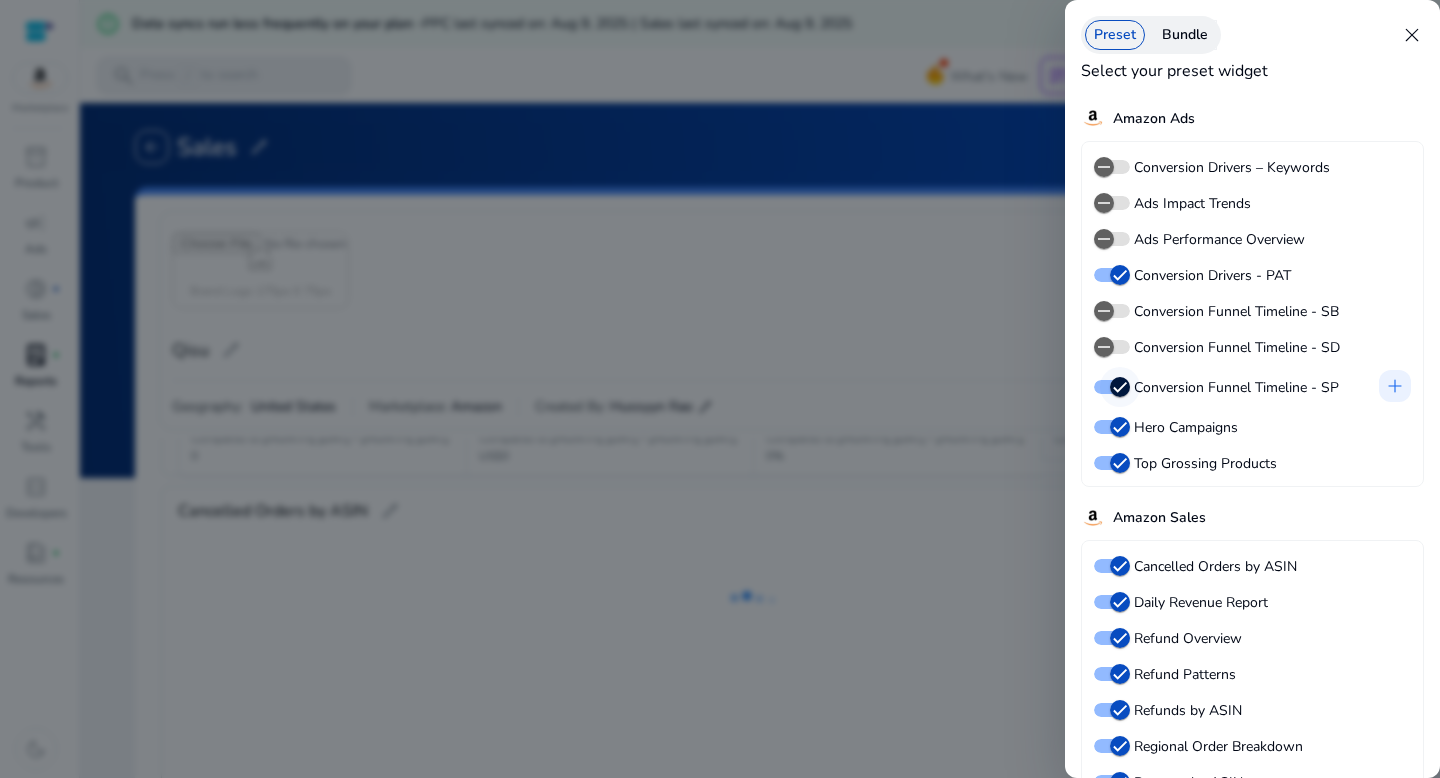 click at bounding box center (1120, 387) 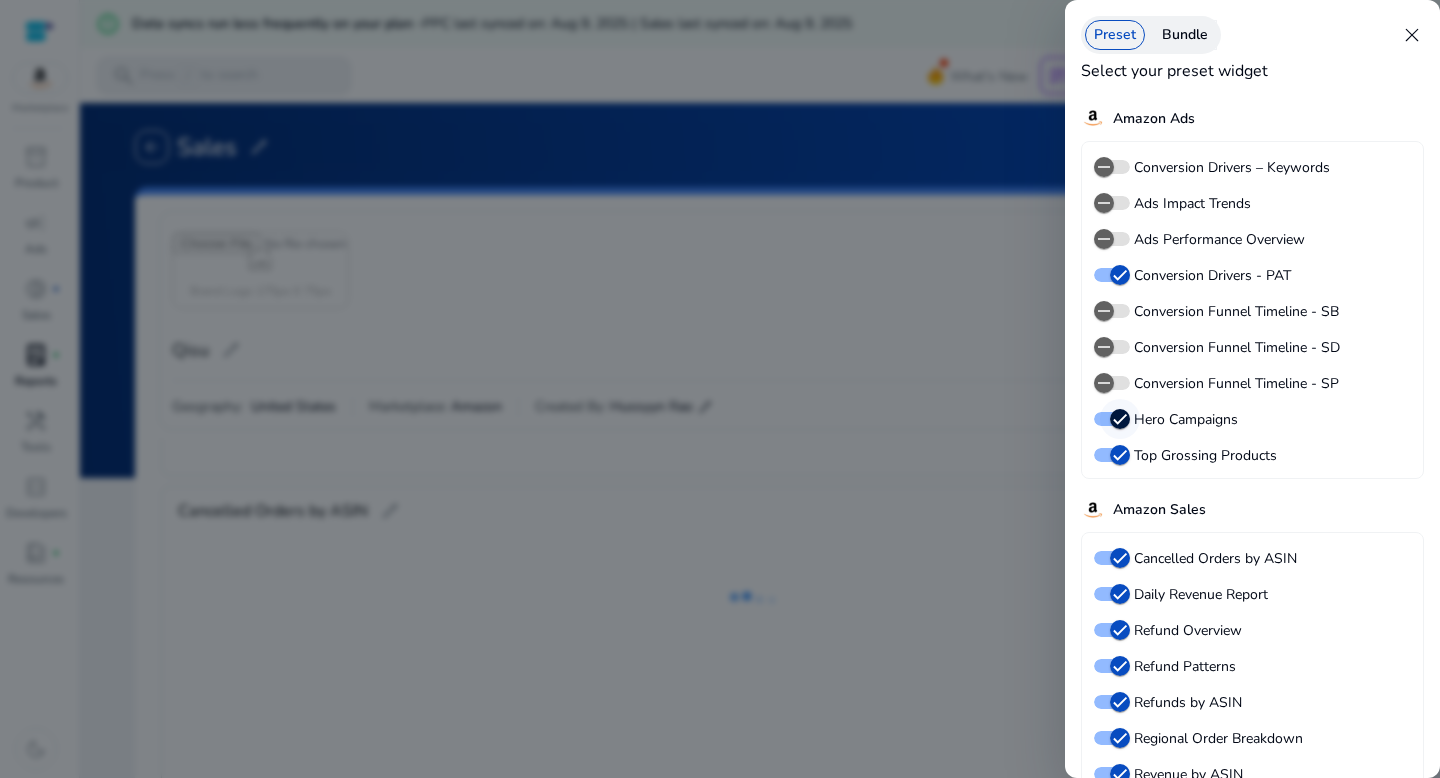 click at bounding box center (1120, 419) 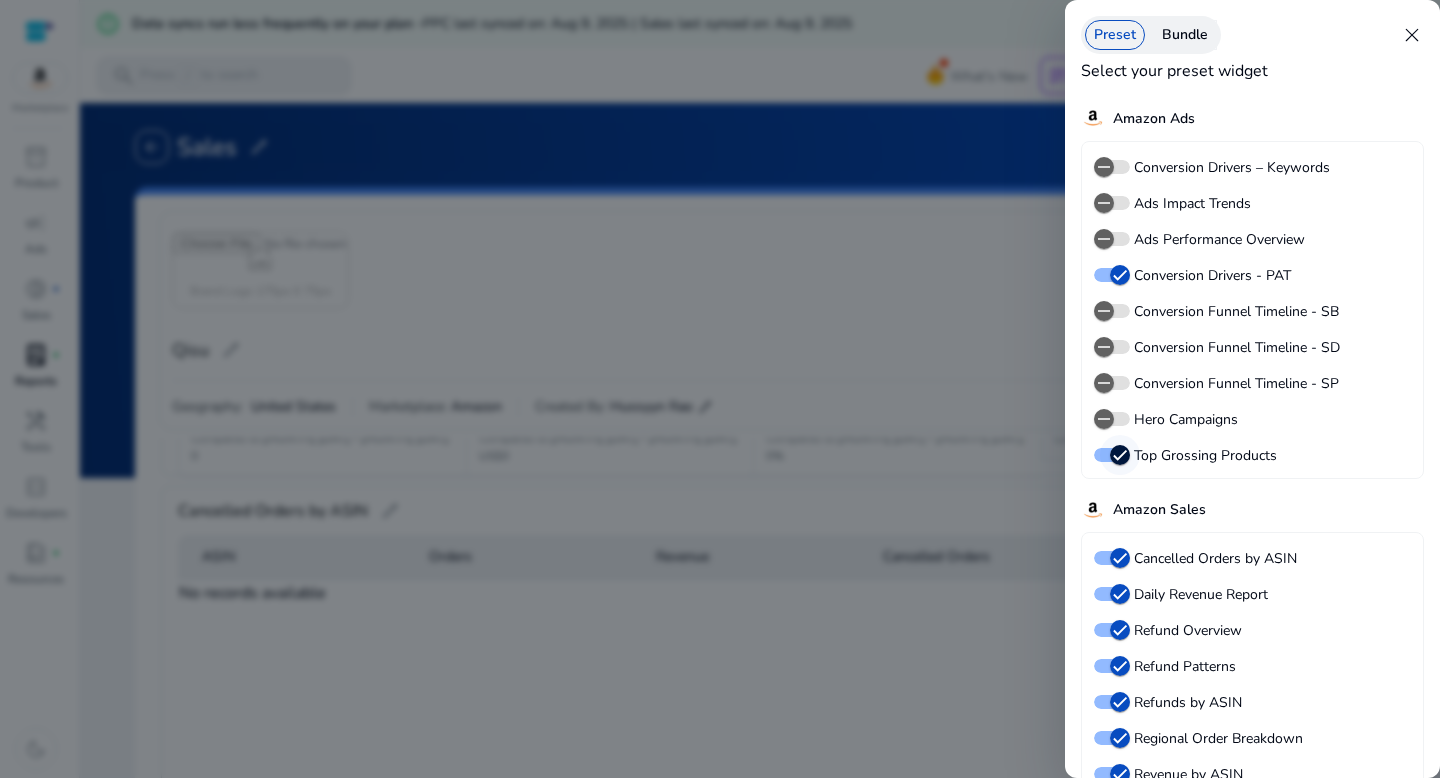 click at bounding box center [1120, 455] 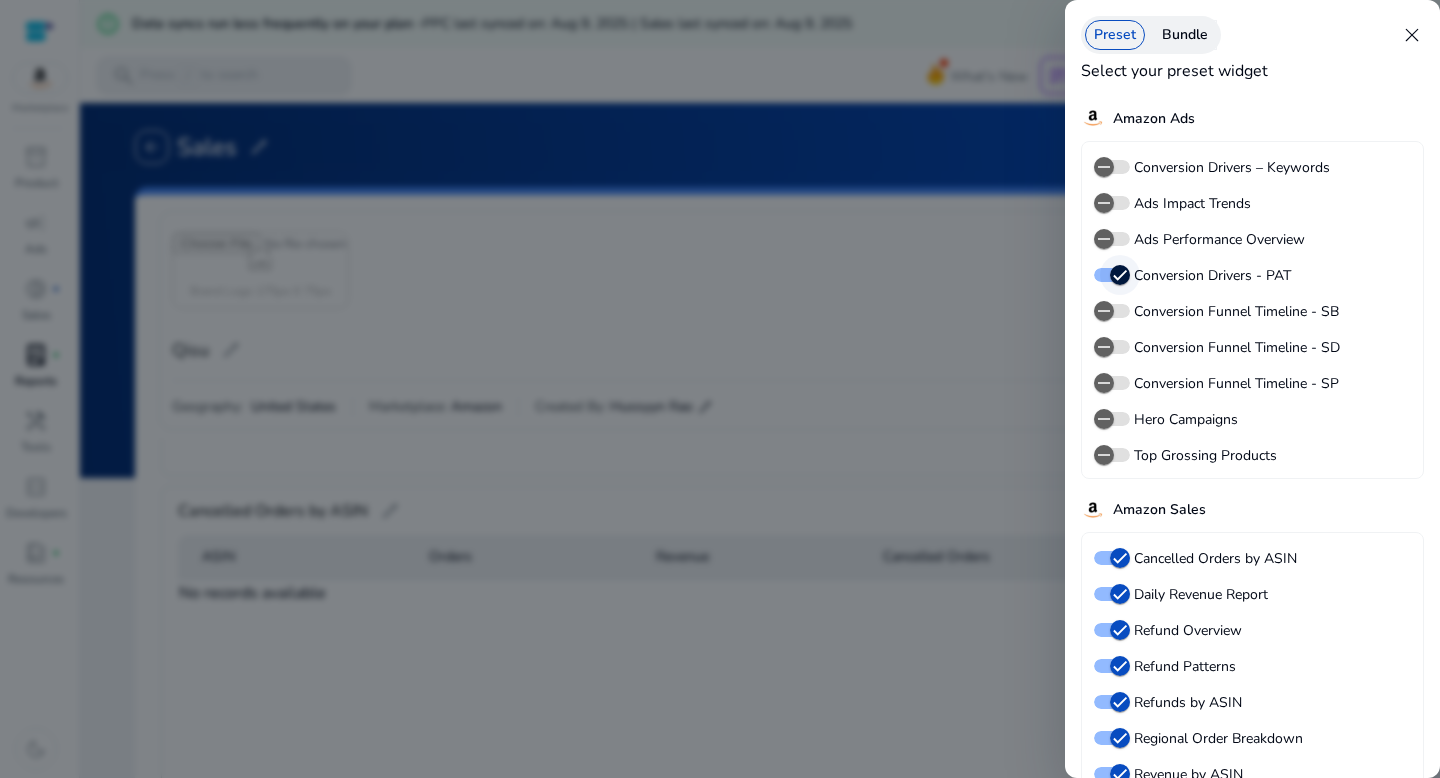 click at bounding box center [1120, 275] 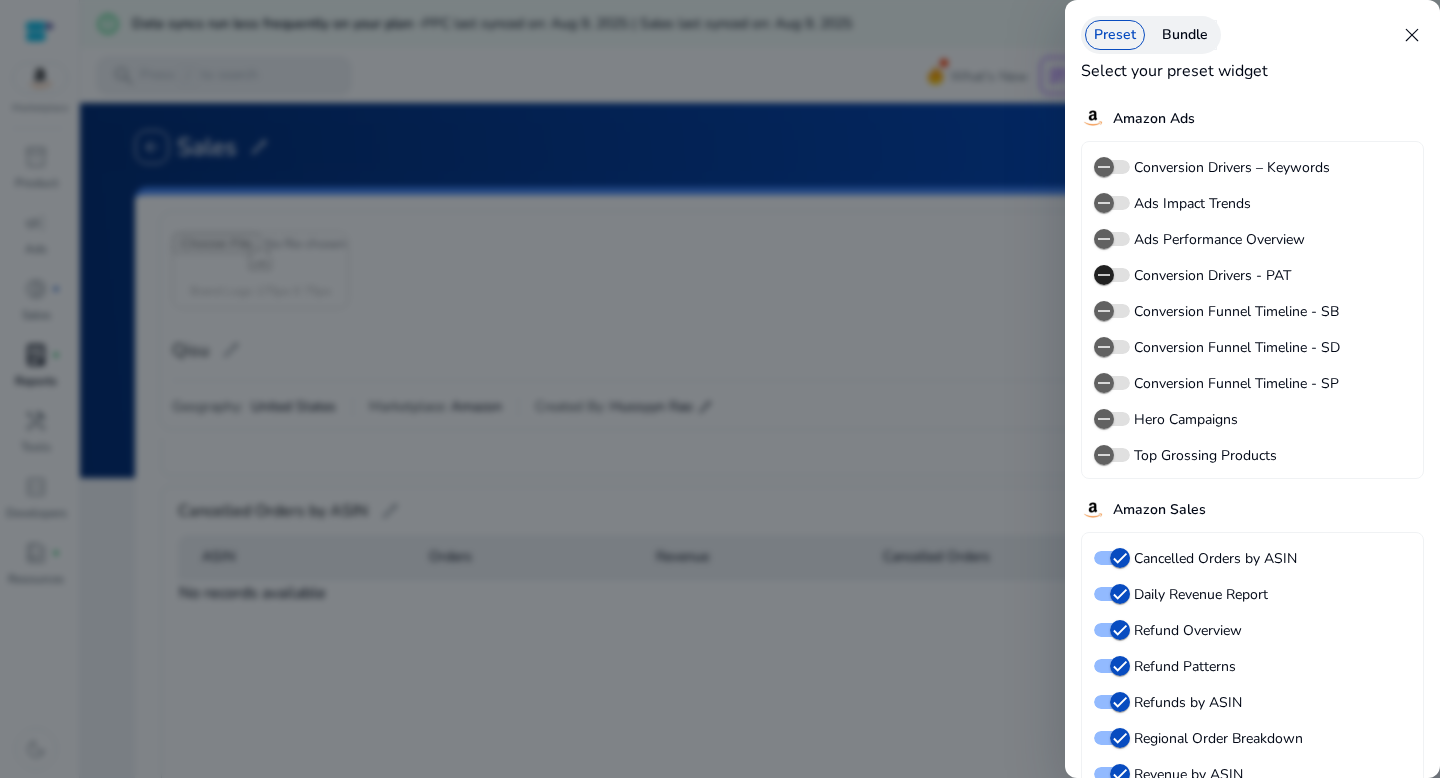 scroll, scrollTop: 109, scrollLeft: 0, axis: vertical 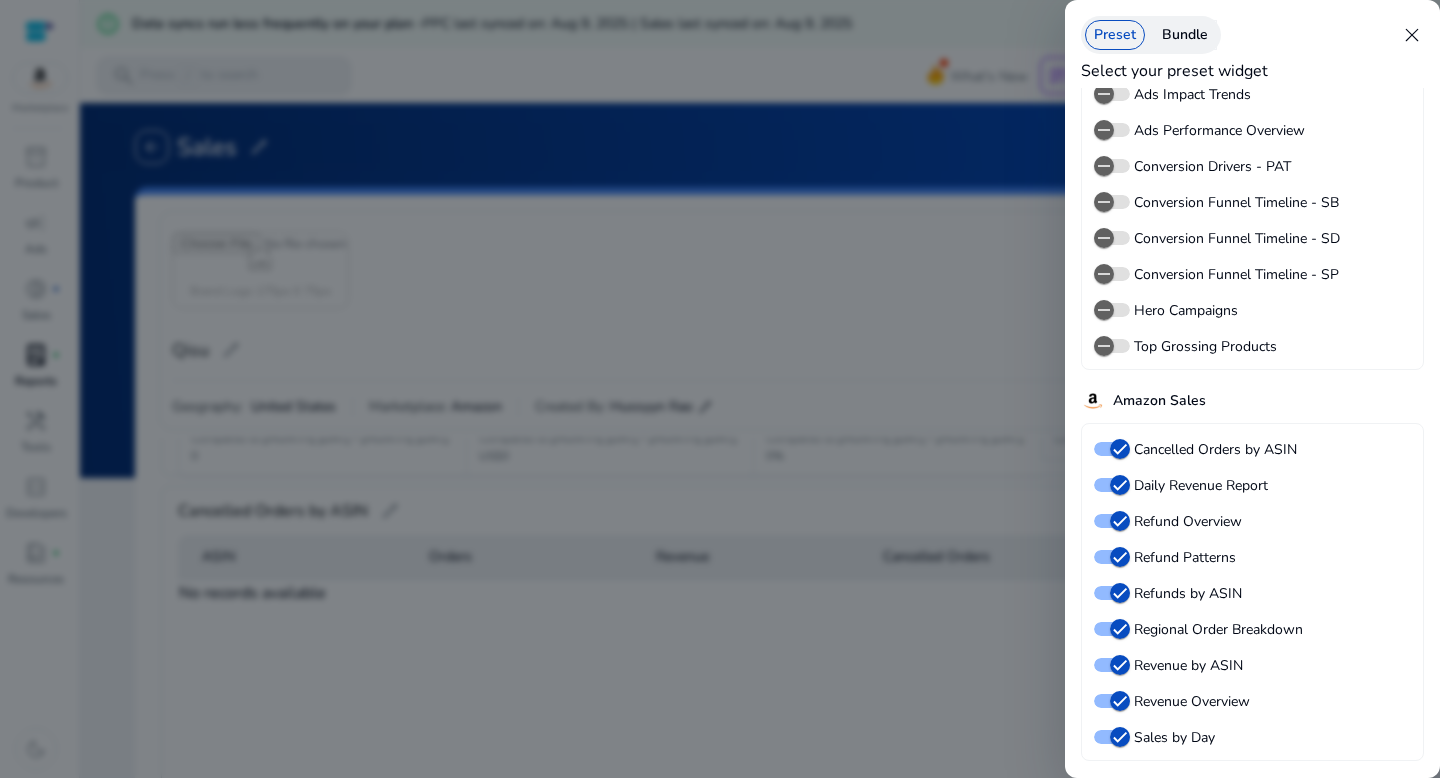 click at bounding box center (720, 389) 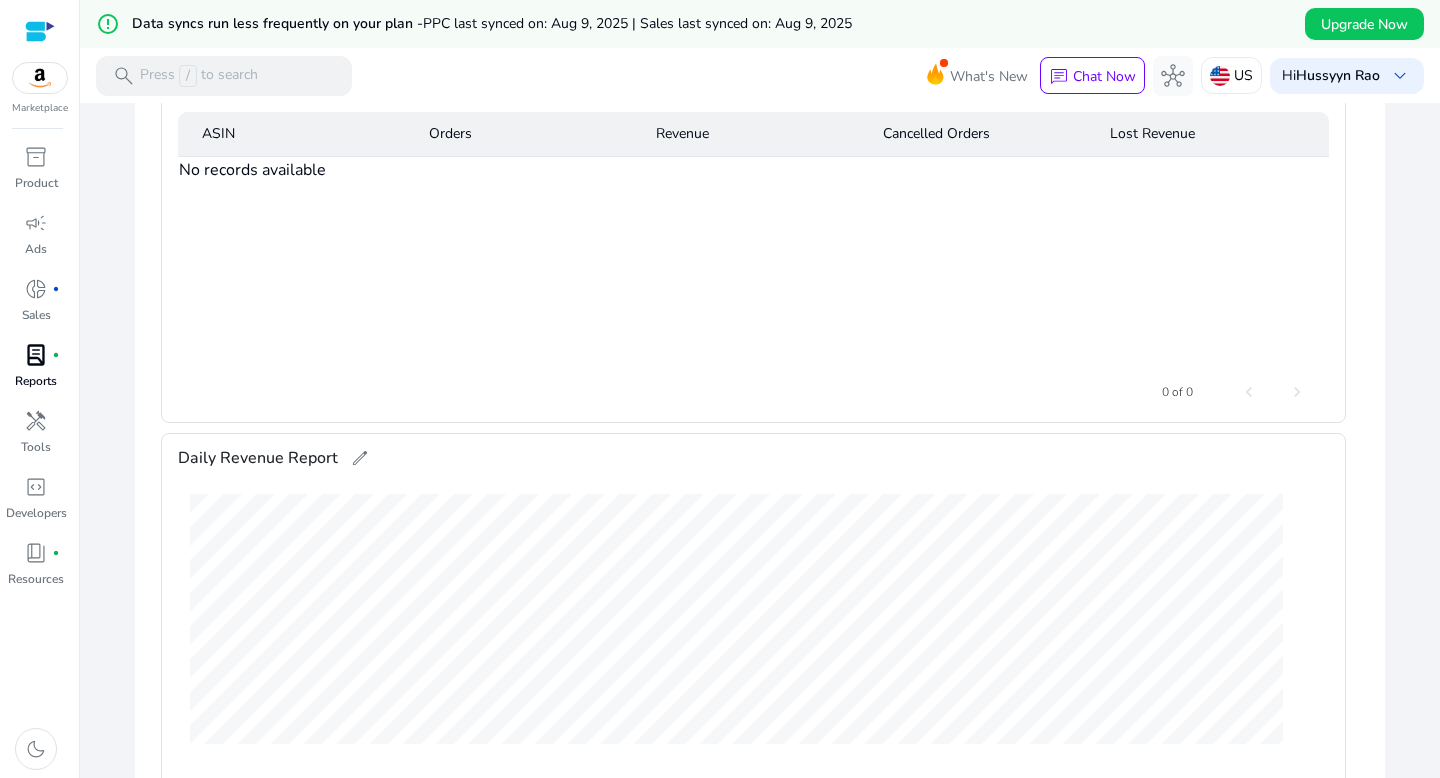 scroll, scrollTop: 558, scrollLeft: 0, axis: vertical 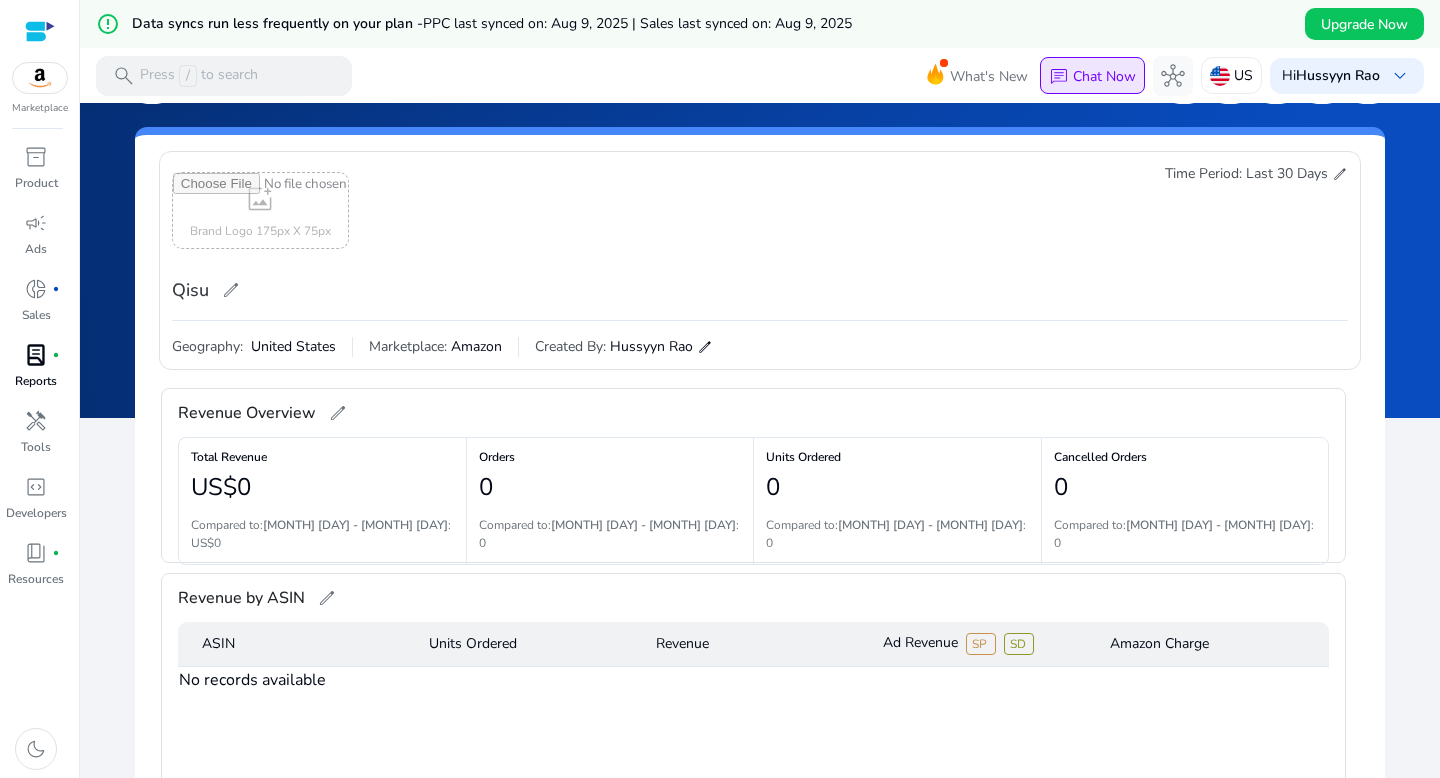 click on "Chat Now" at bounding box center [1104, 76] 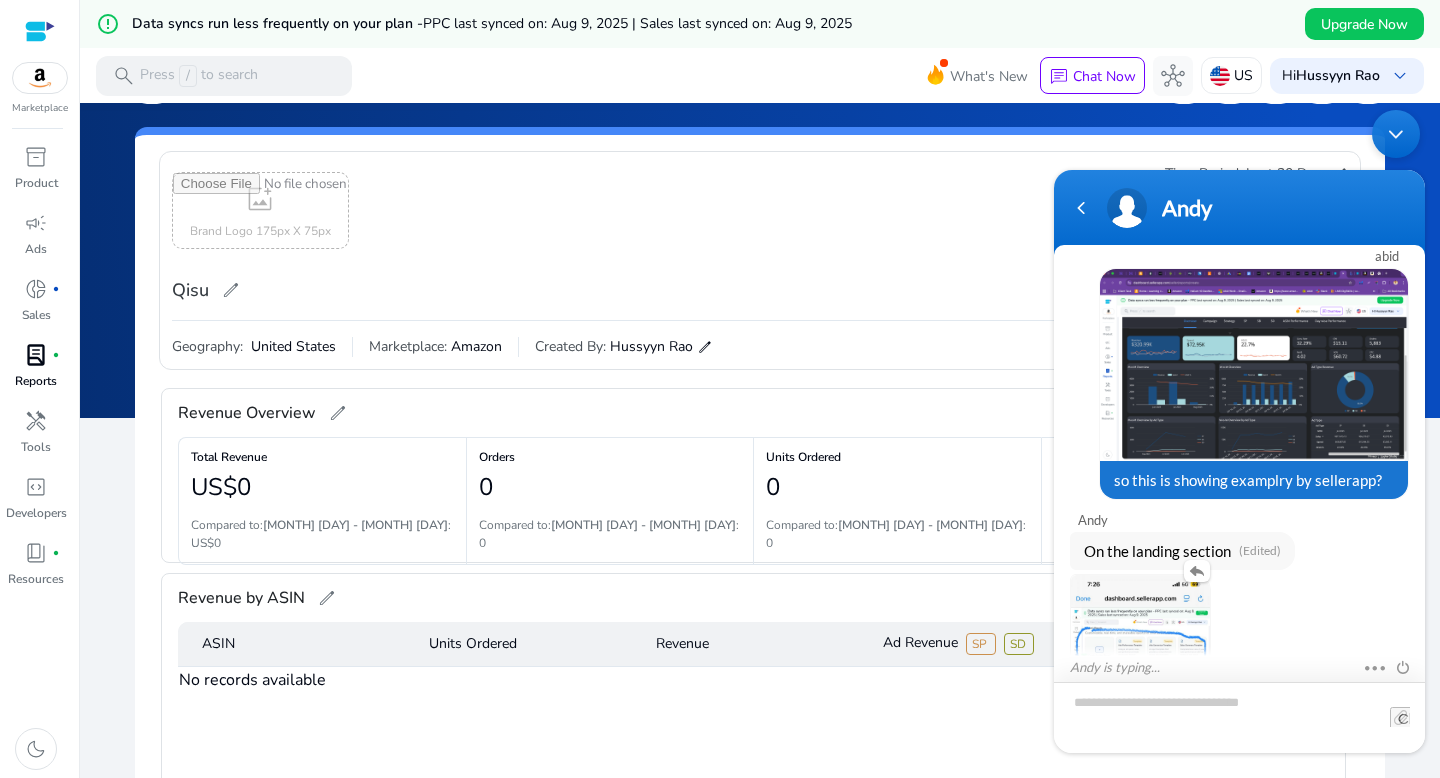 scroll, scrollTop: 3058, scrollLeft: 0, axis: vertical 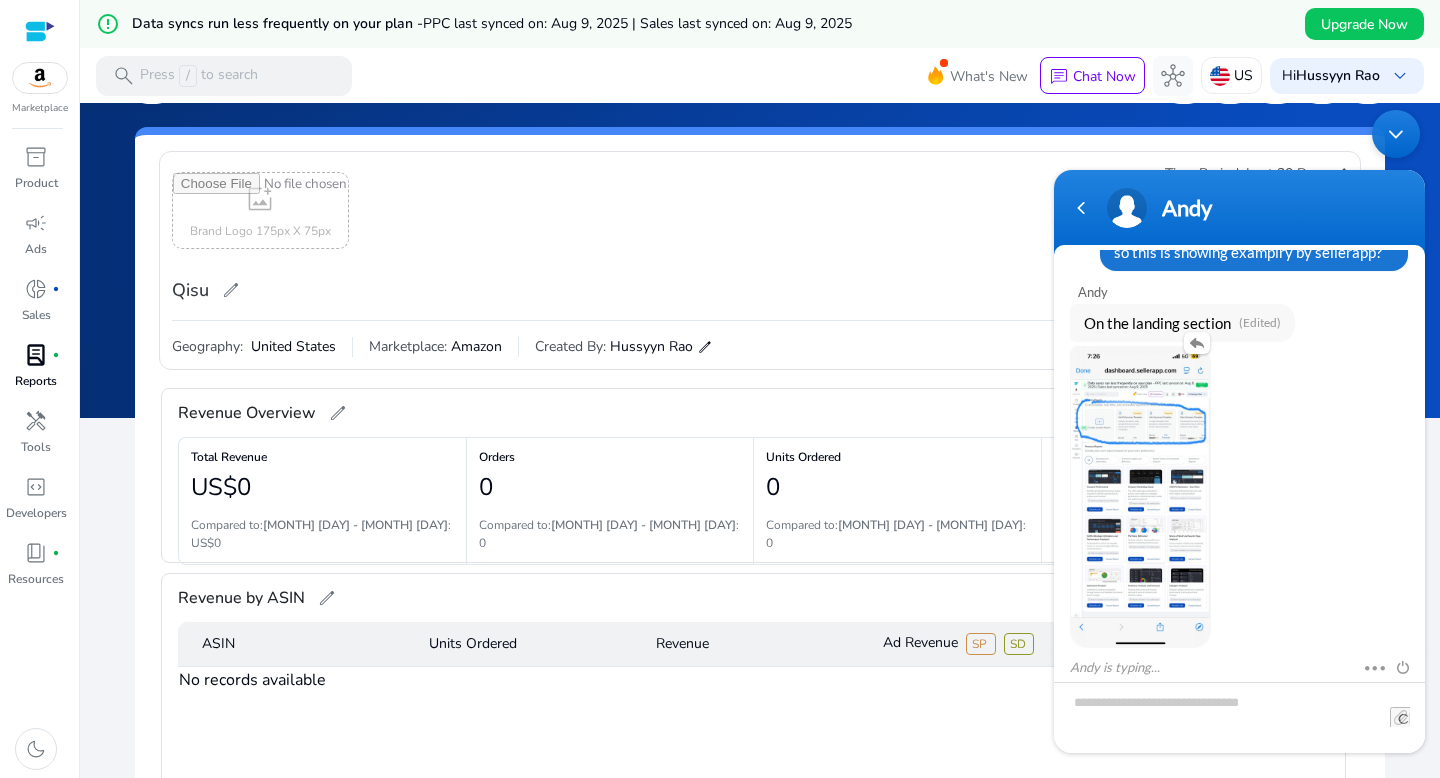click at bounding box center [1140, 497] 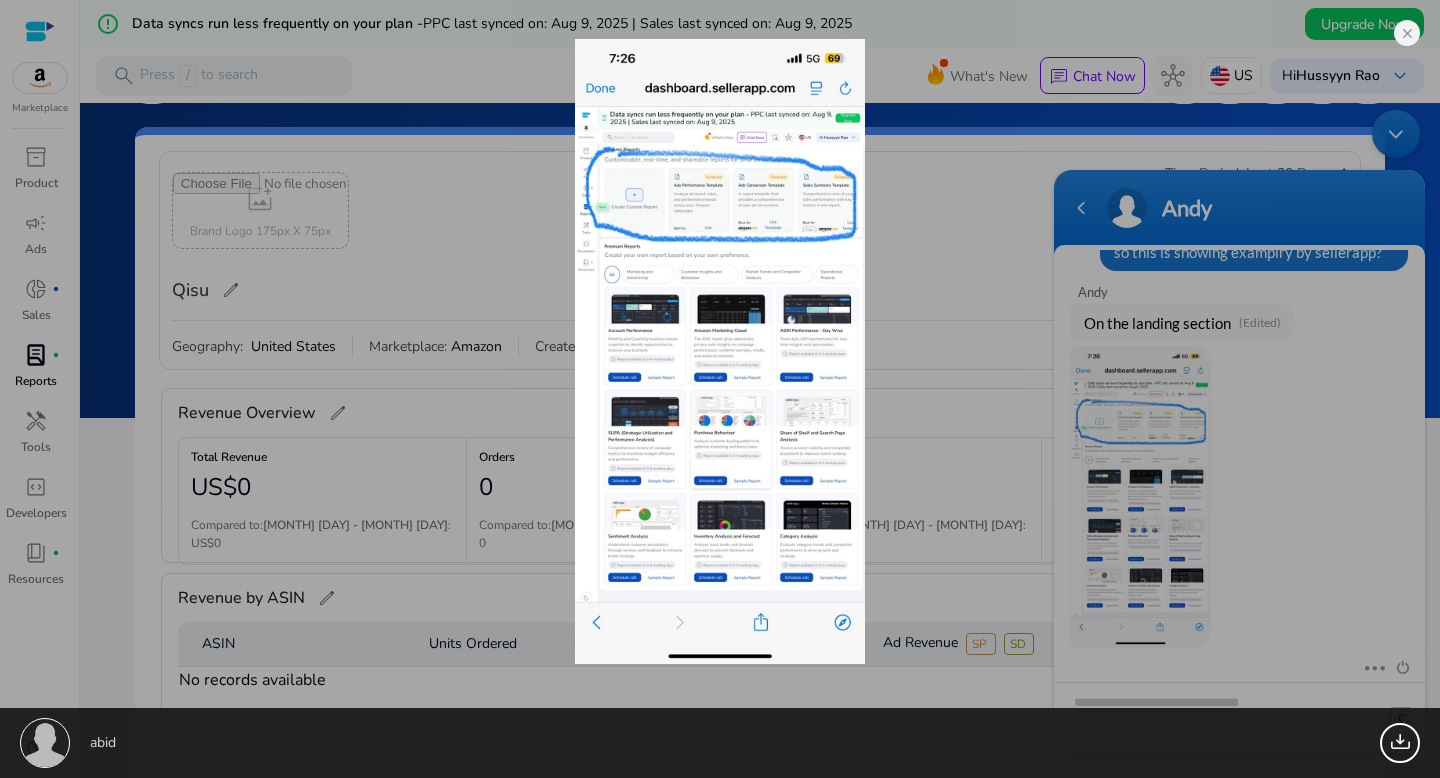 scroll, scrollTop: 3215, scrollLeft: 0, axis: vertical 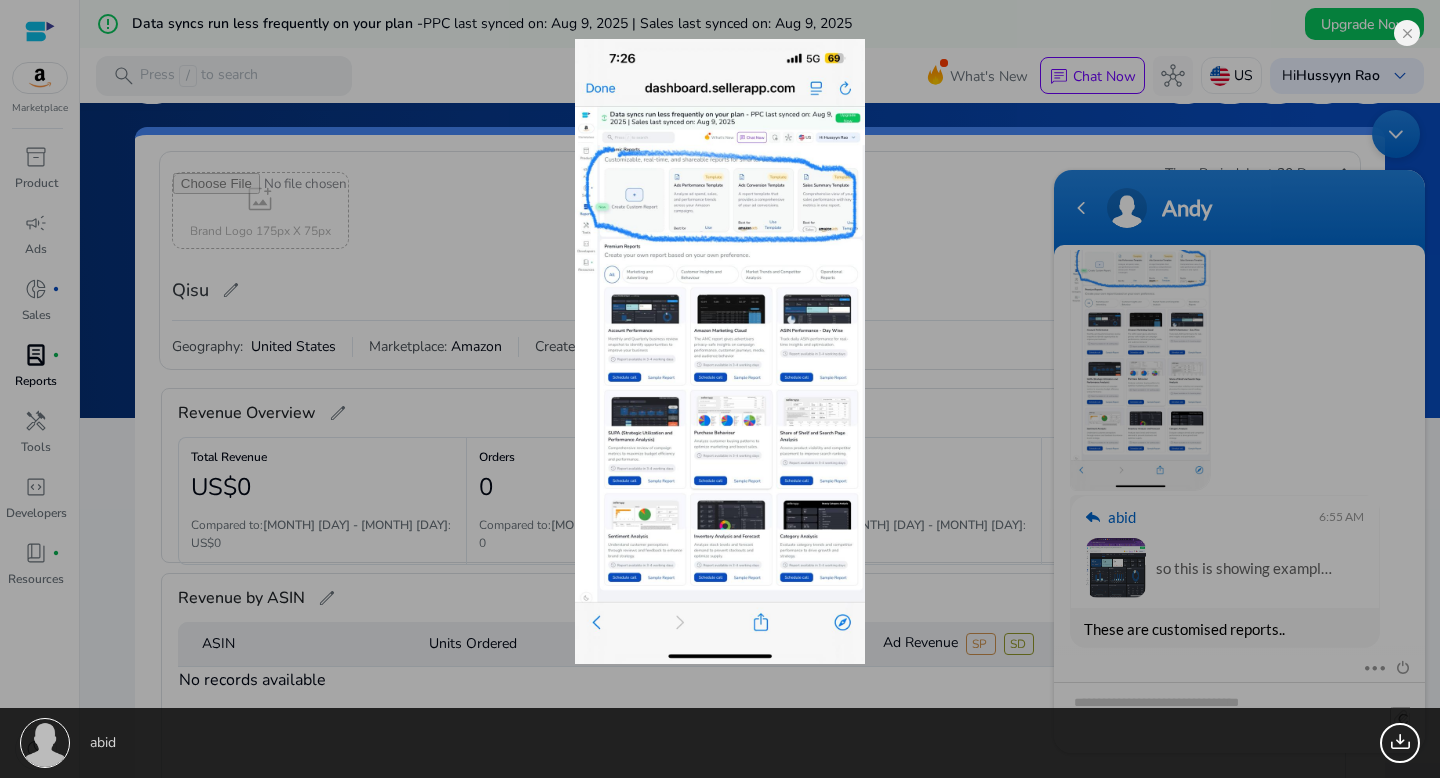 click on "abid 133.44 KB" at bounding box center (720, 389) 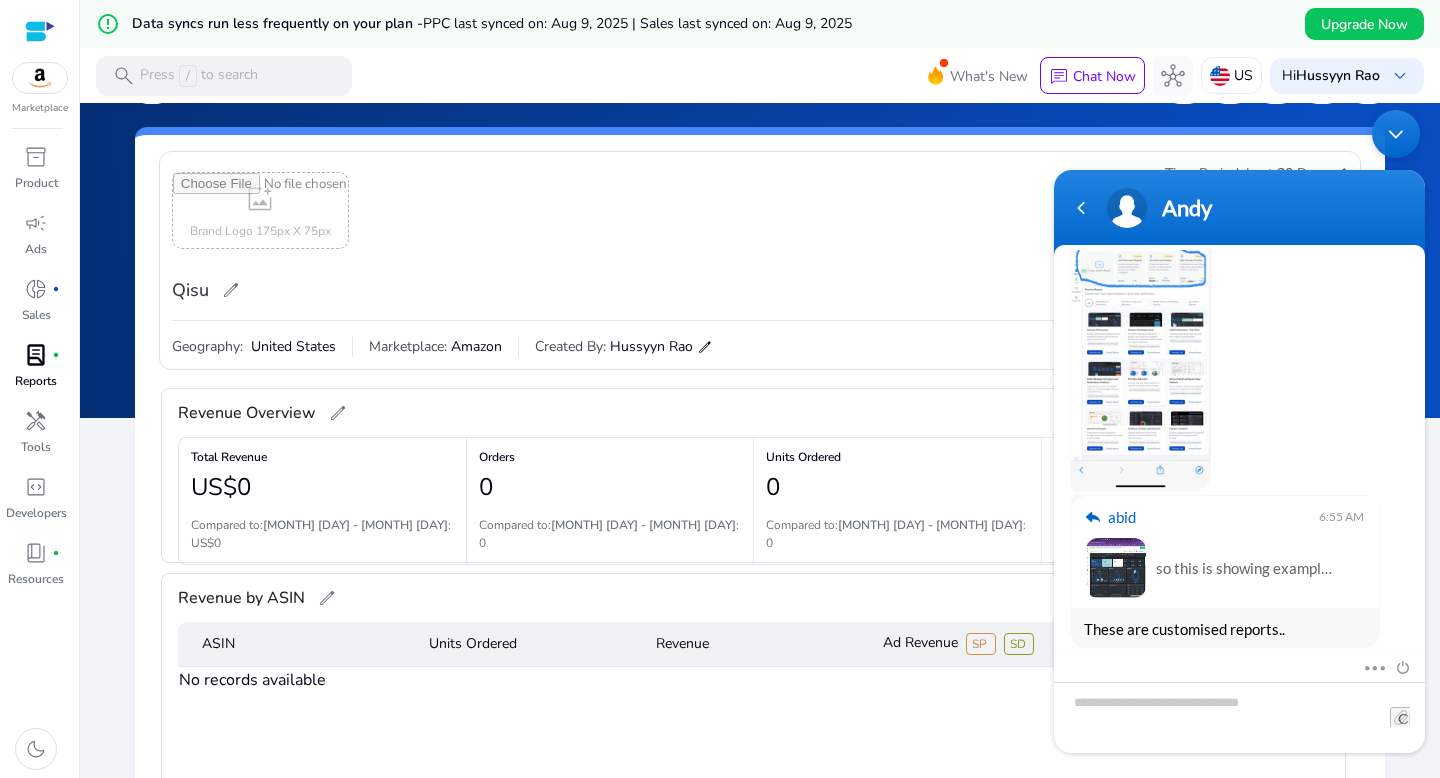 click at bounding box center [1140, 340] 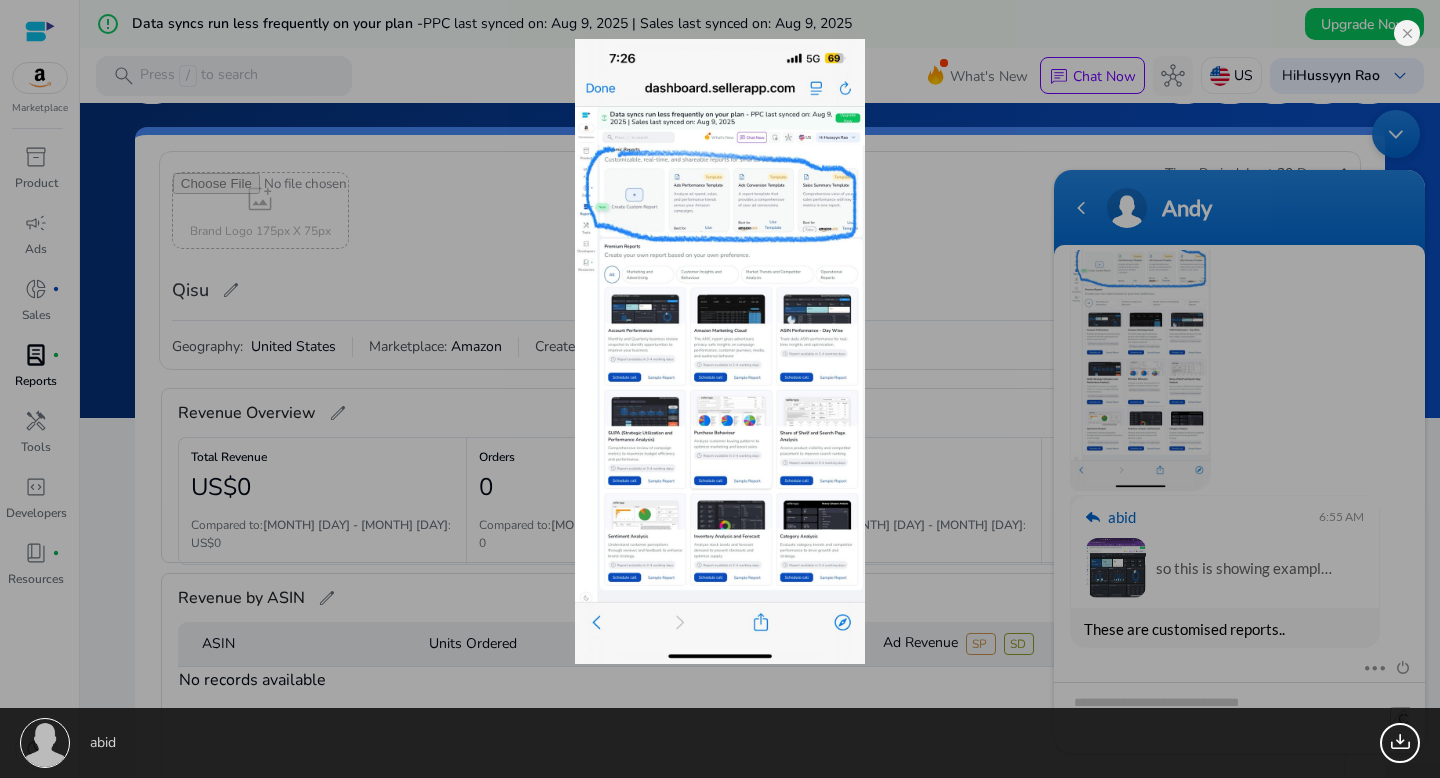 click on "abid 133.44 KB" at bounding box center [720, 389] 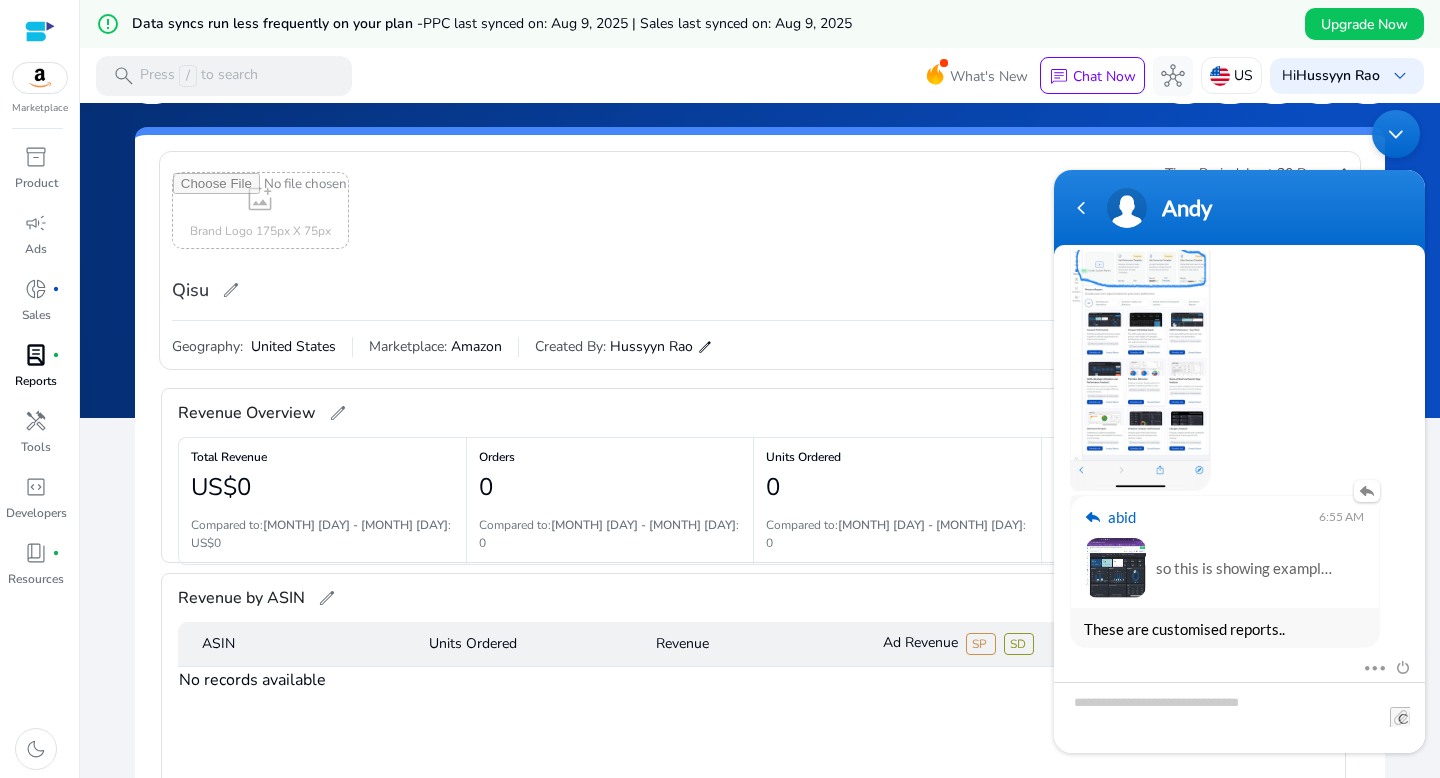 click on "These are customised reports.." at bounding box center (1225, 629) 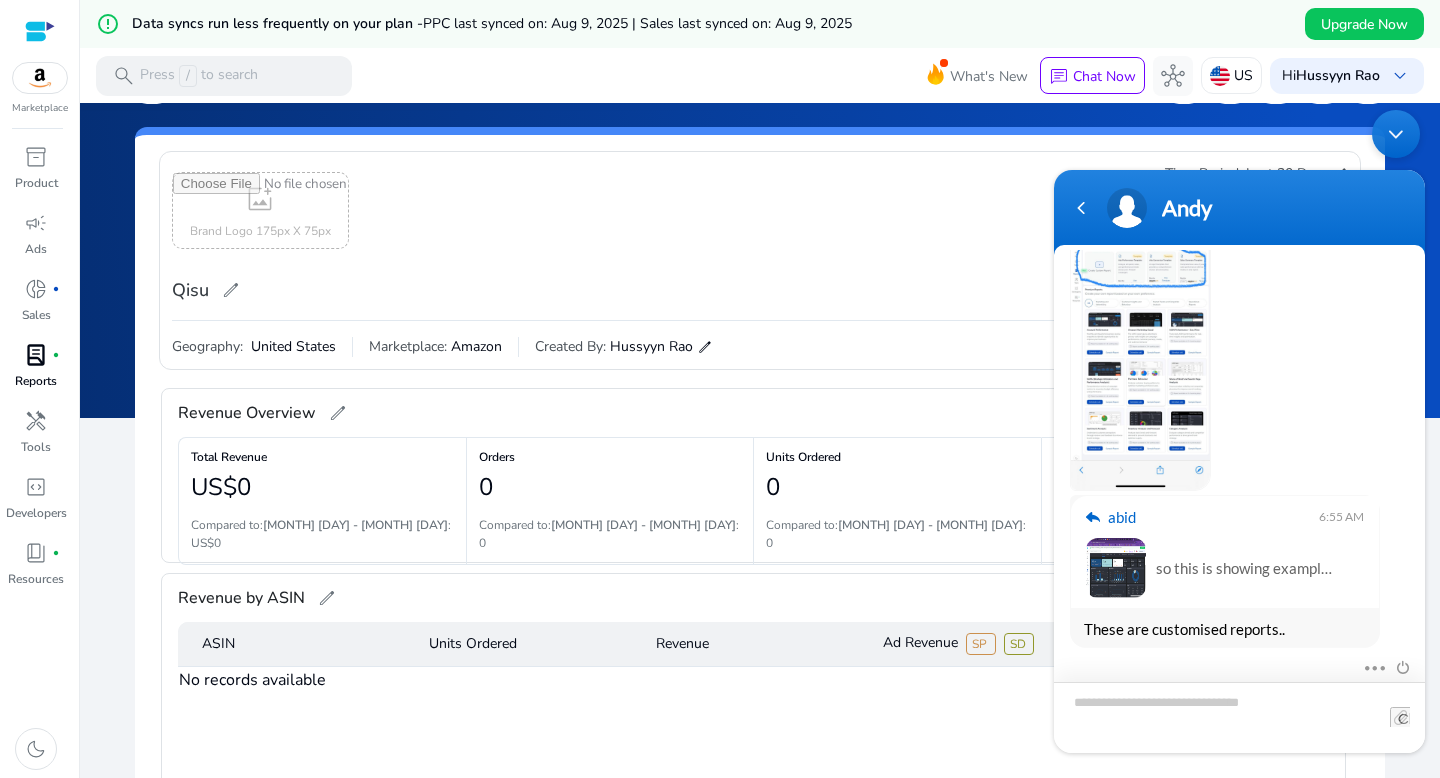 click at bounding box center (1239, 717) 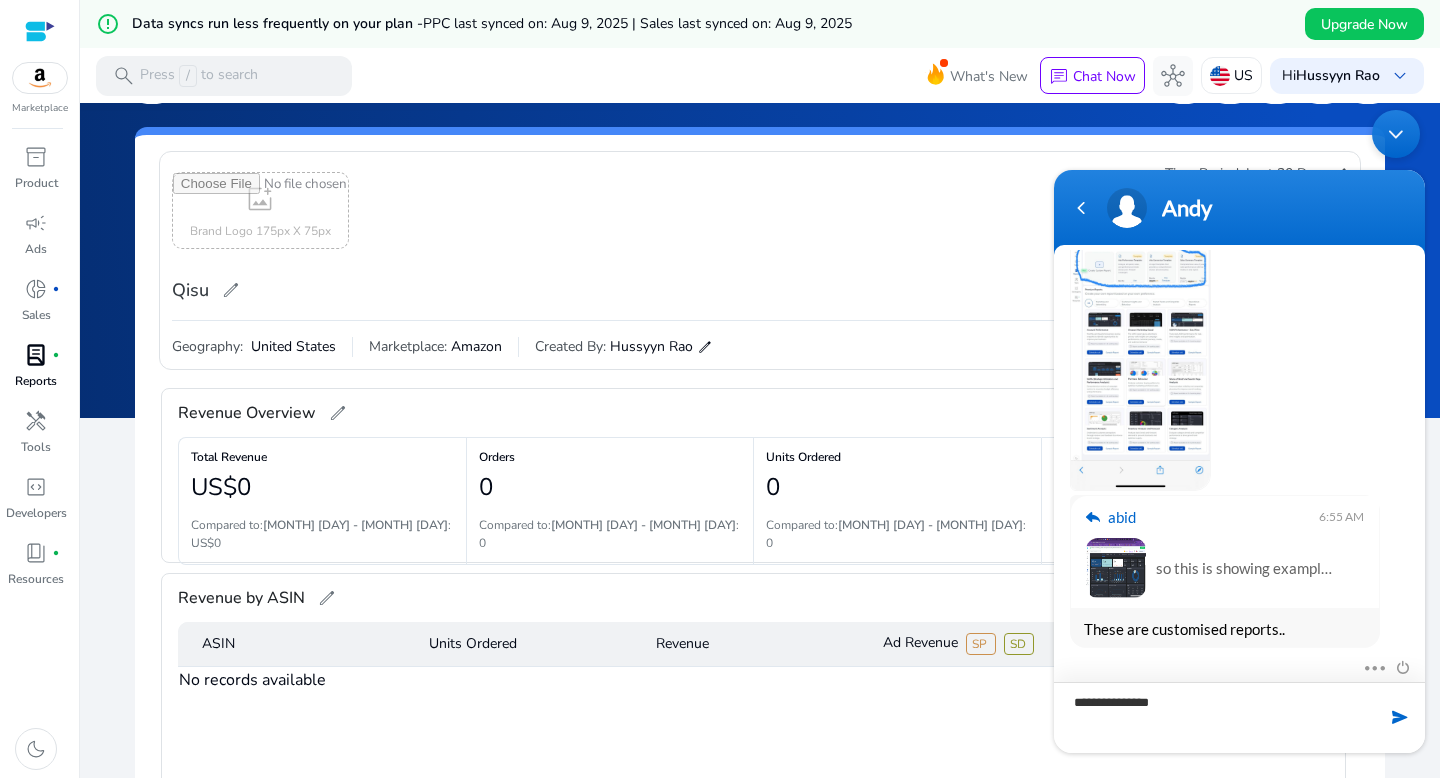 type on "**********" 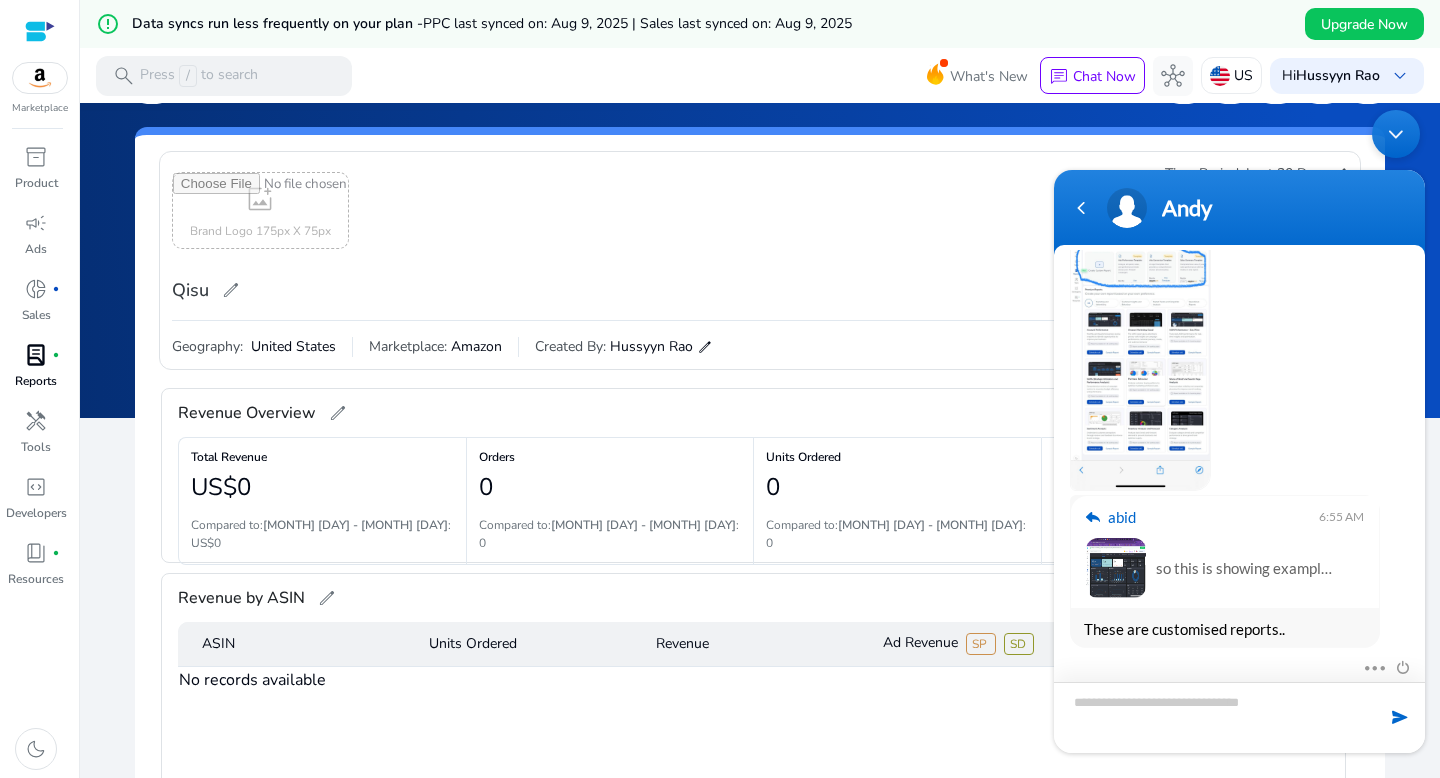 scroll, scrollTop: 3285, scrollLeft: 0, axis: vertical 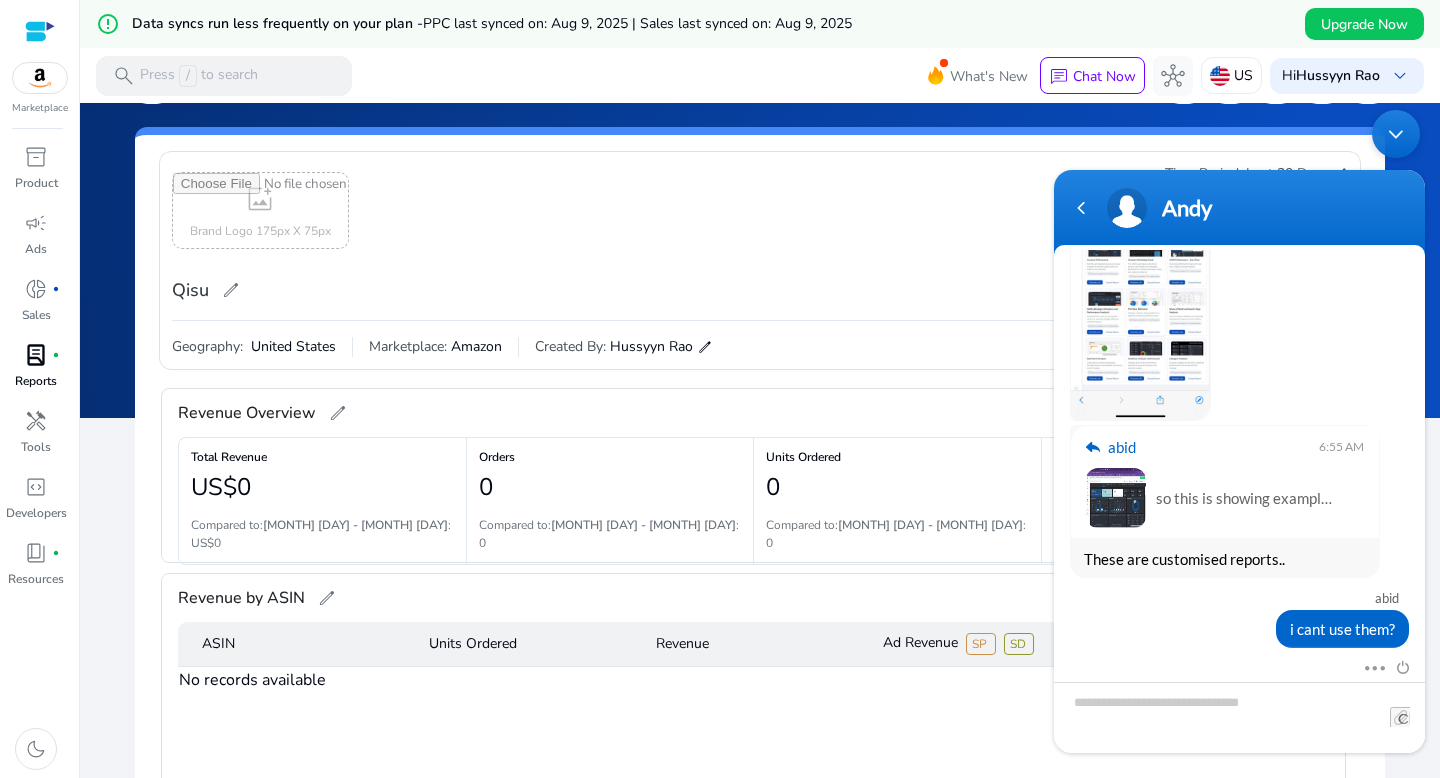 click at bounding box center (1396, 134) 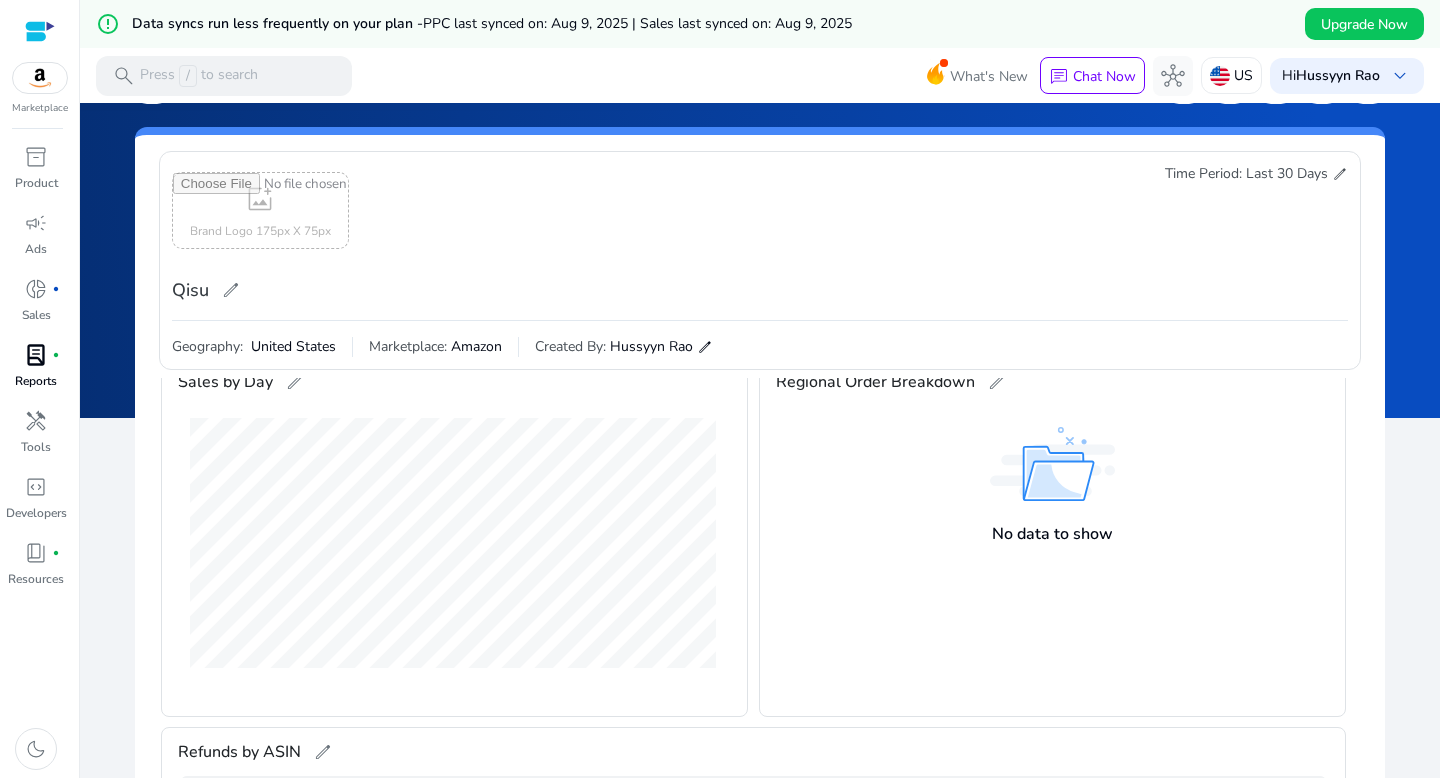 scroll, scrollTop: 0, scrollLeft: 0, axis: both 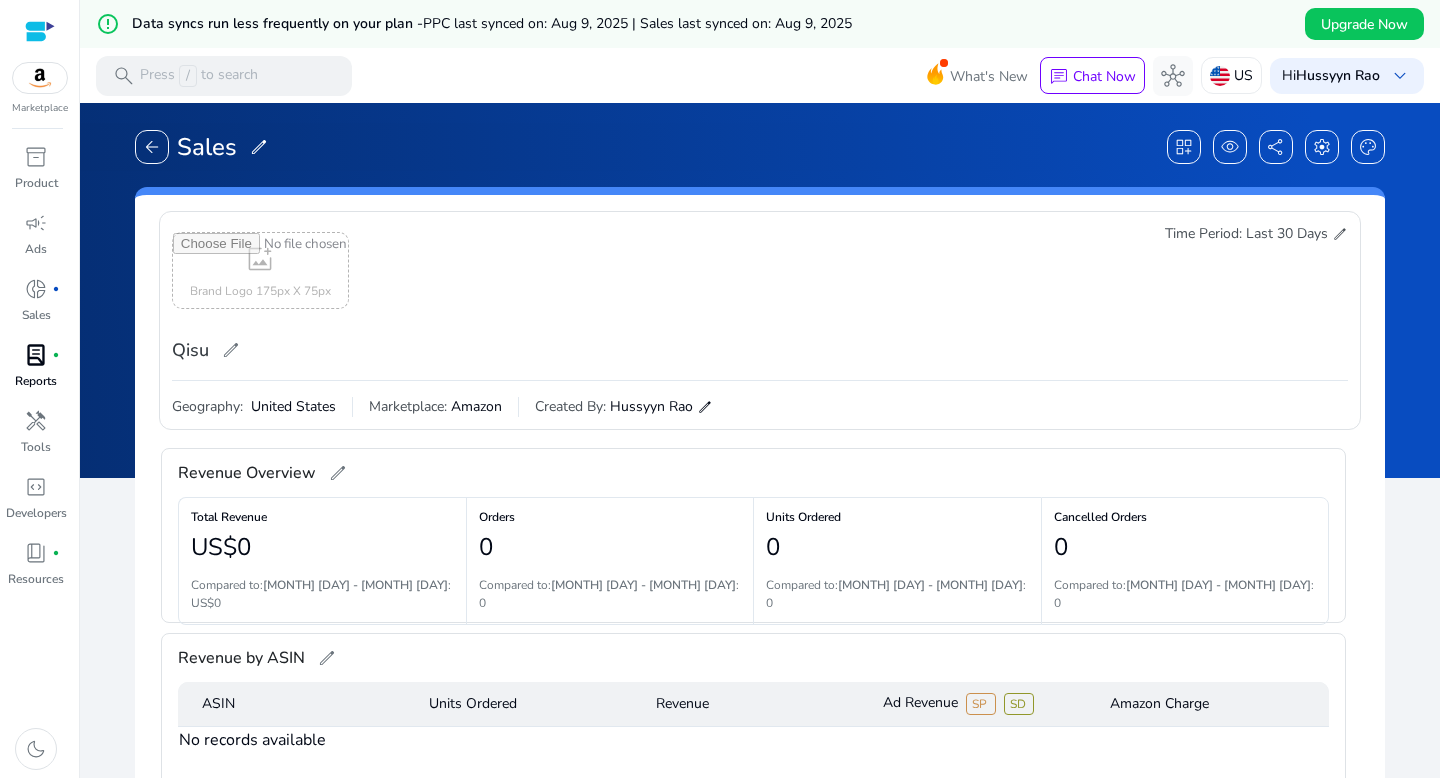 click on "lab_profile   fiber_manual_record" at bounding box center (36, 355) 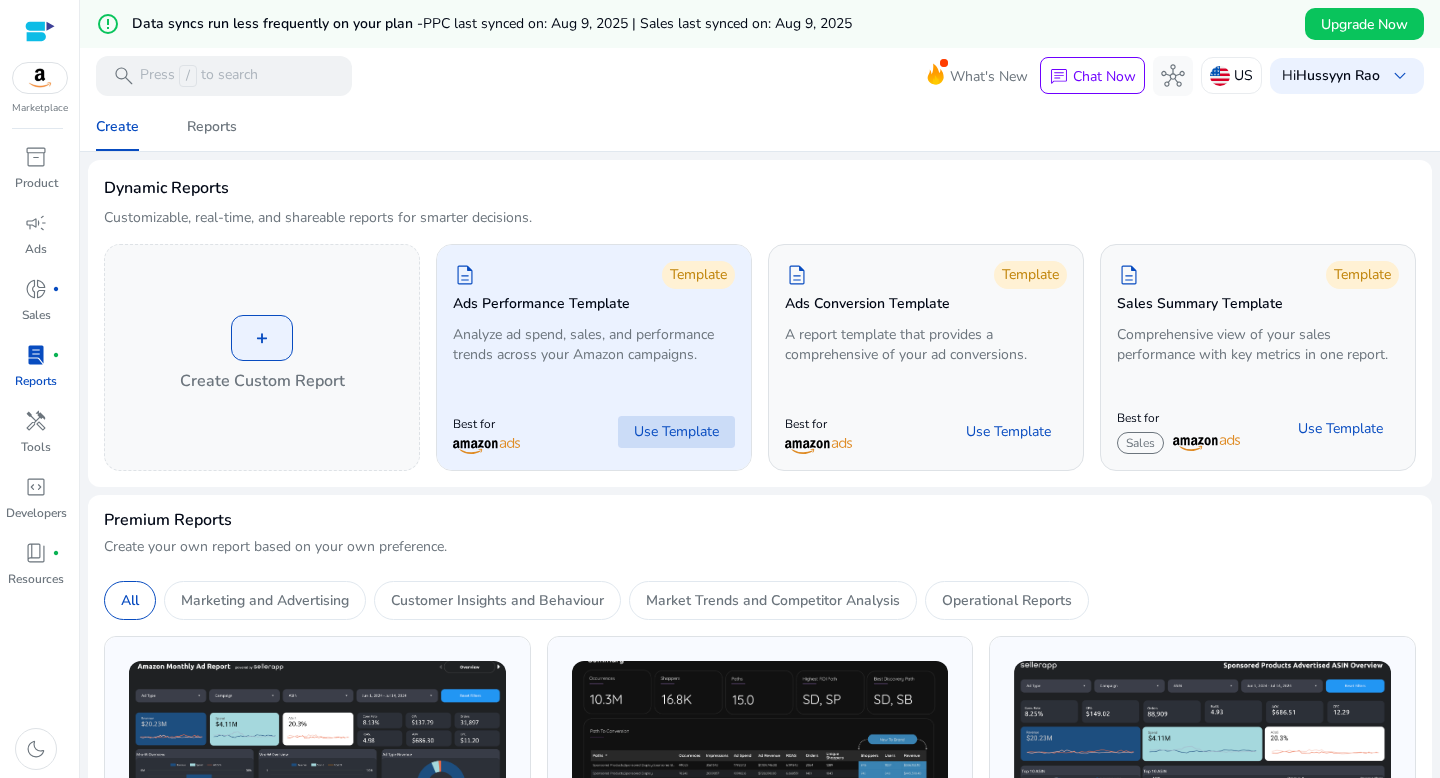 click on "Use Template" 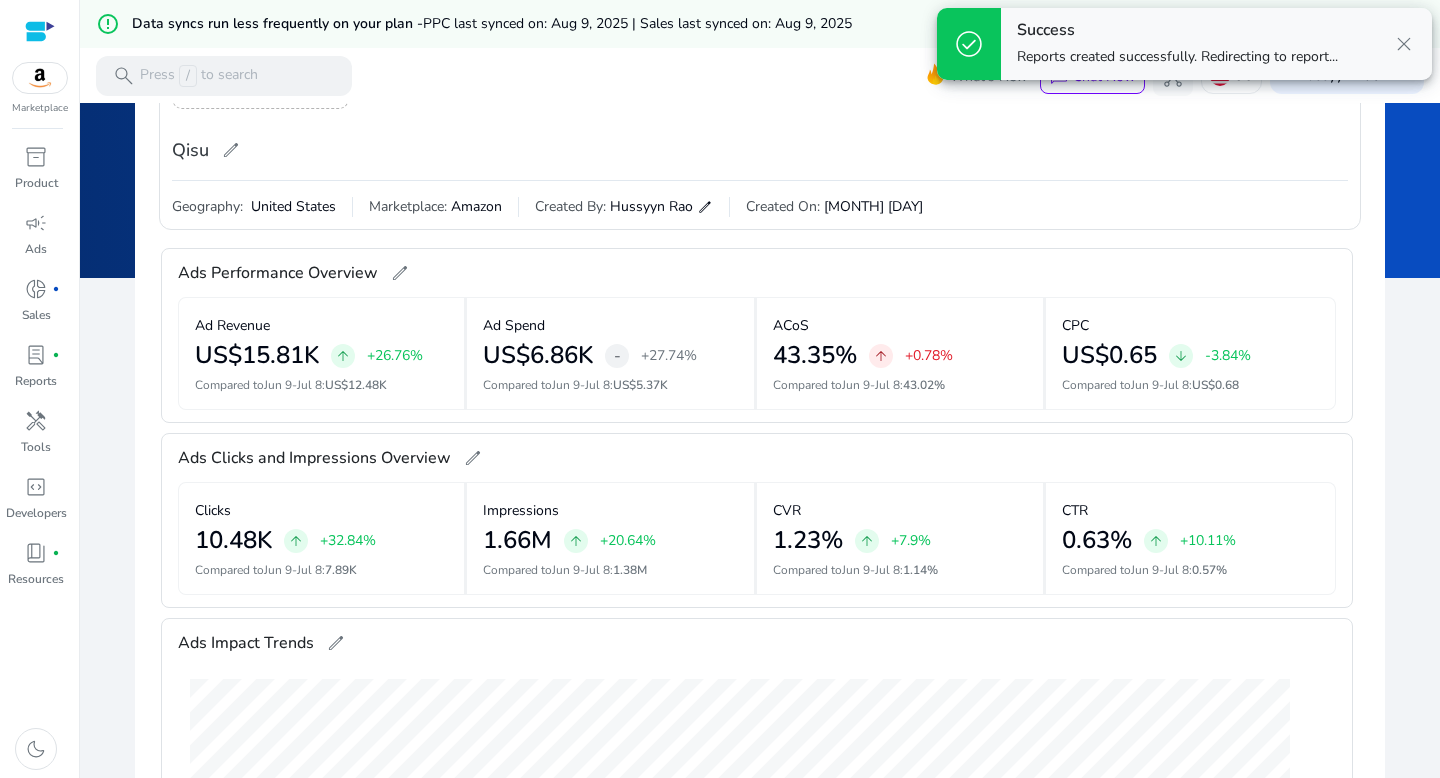 scroll, scrollTop: 0, scrollLeft: 0, axis: both 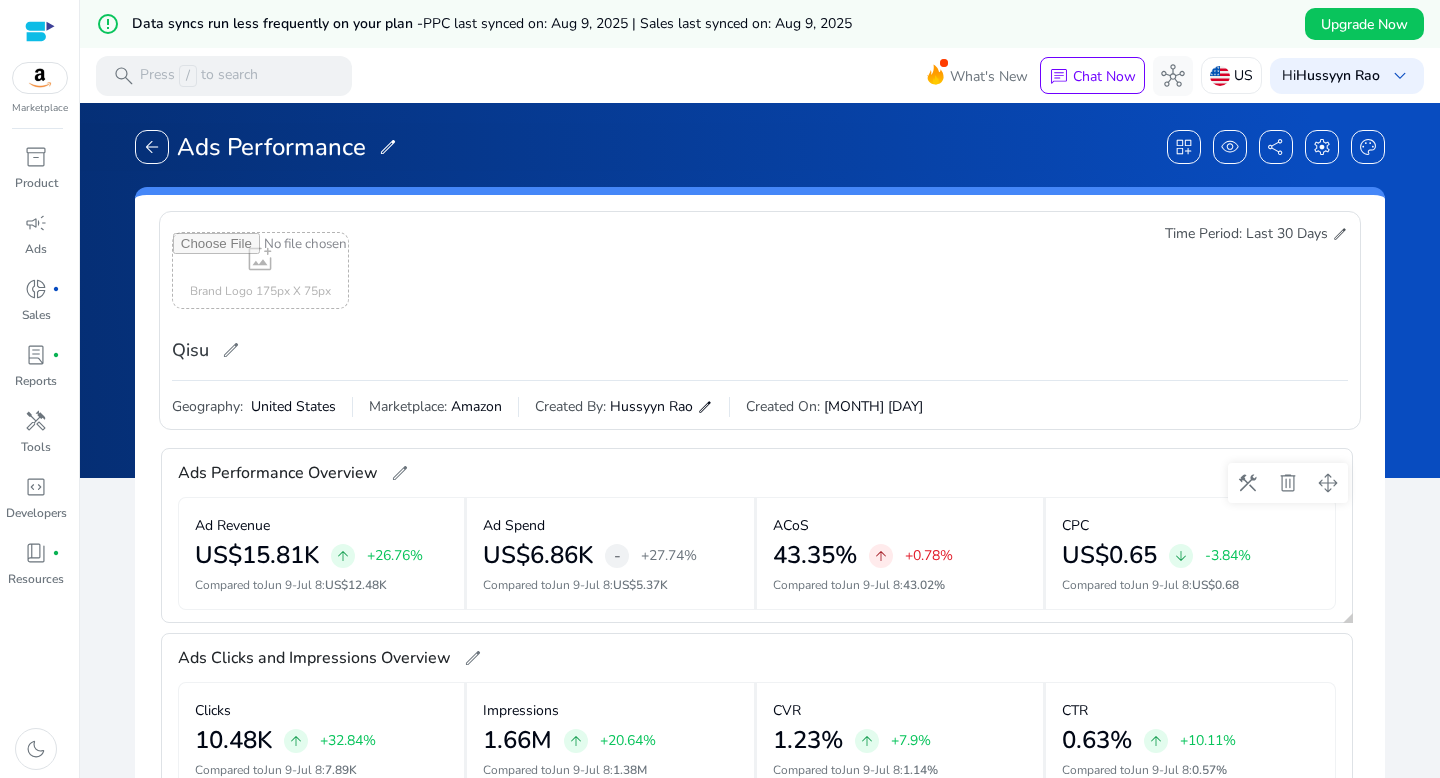 click on "edit" 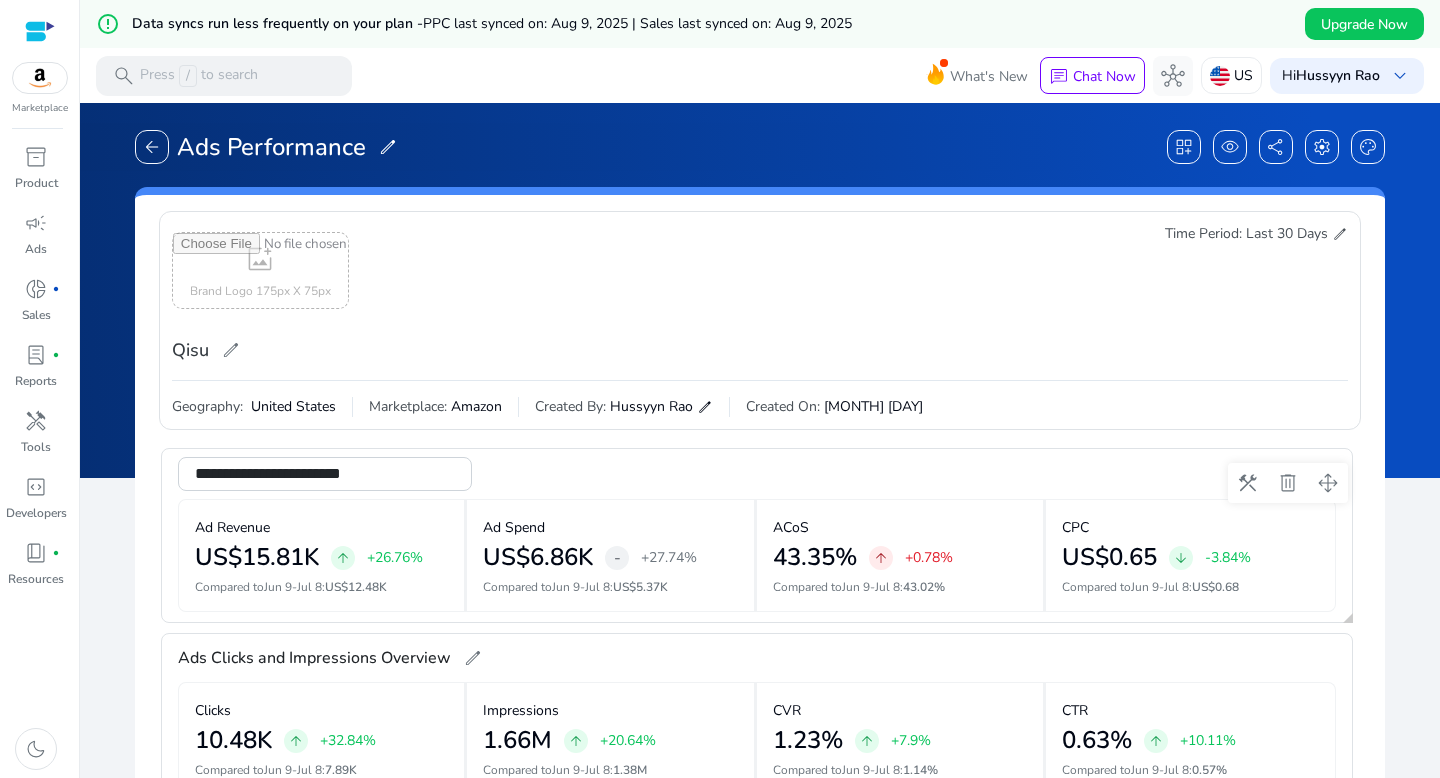 click on "**********" 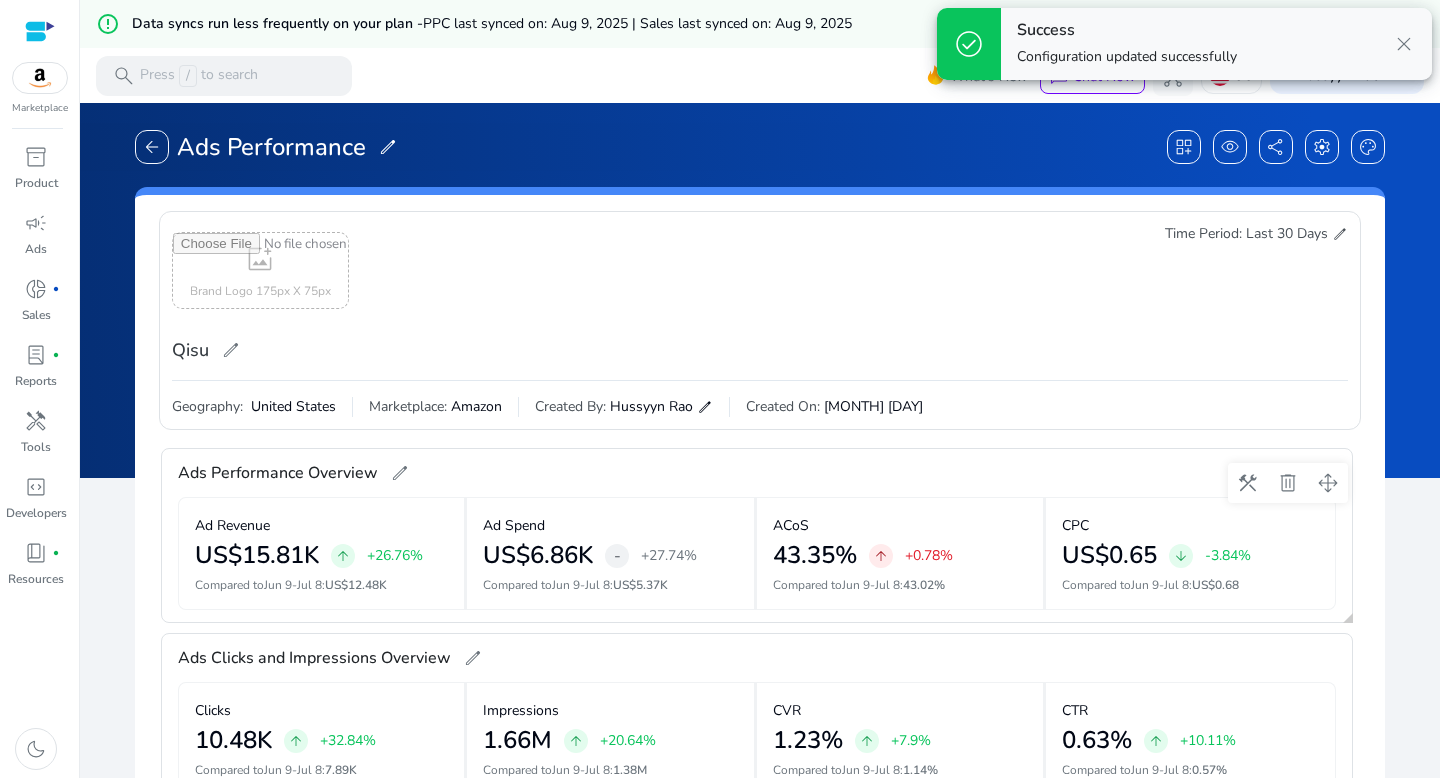 click on "ACoS" 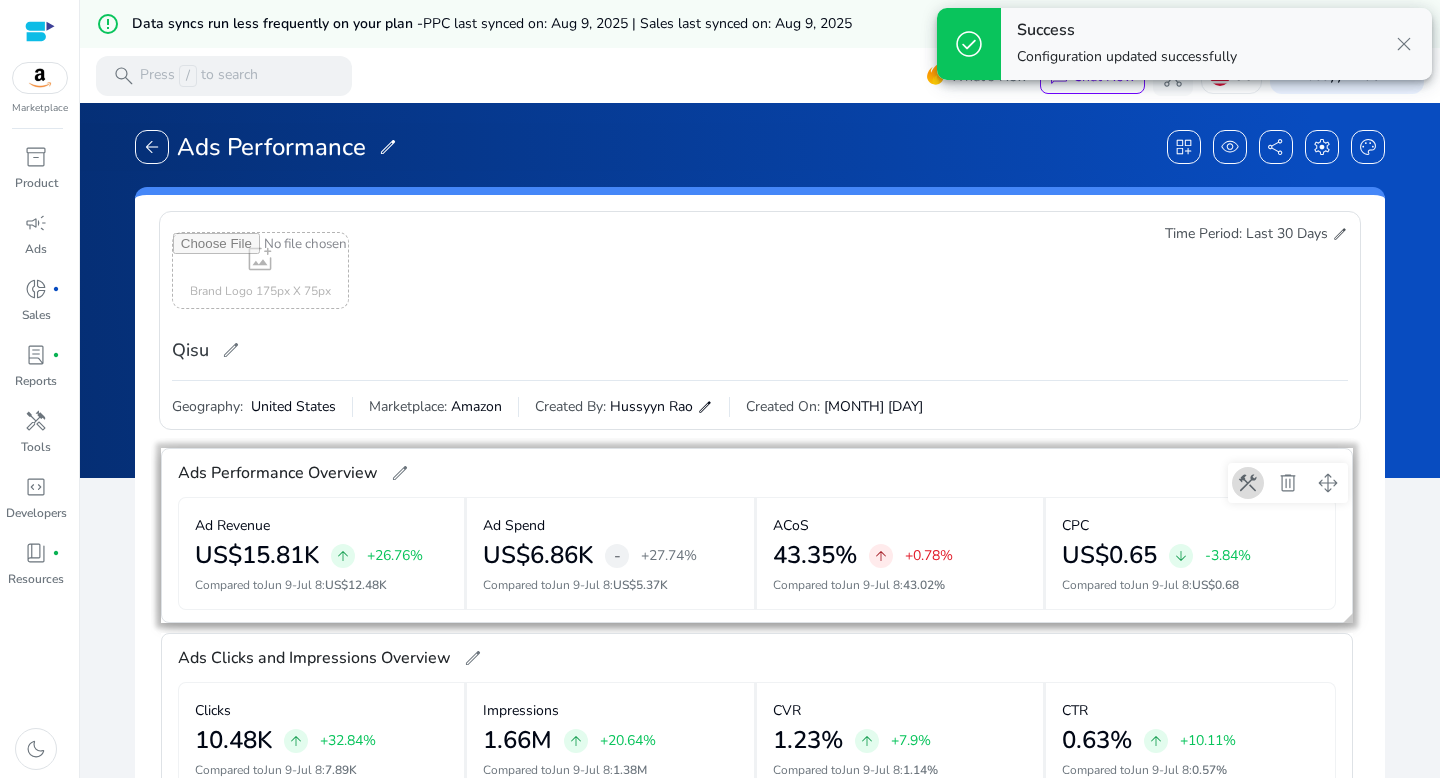 click 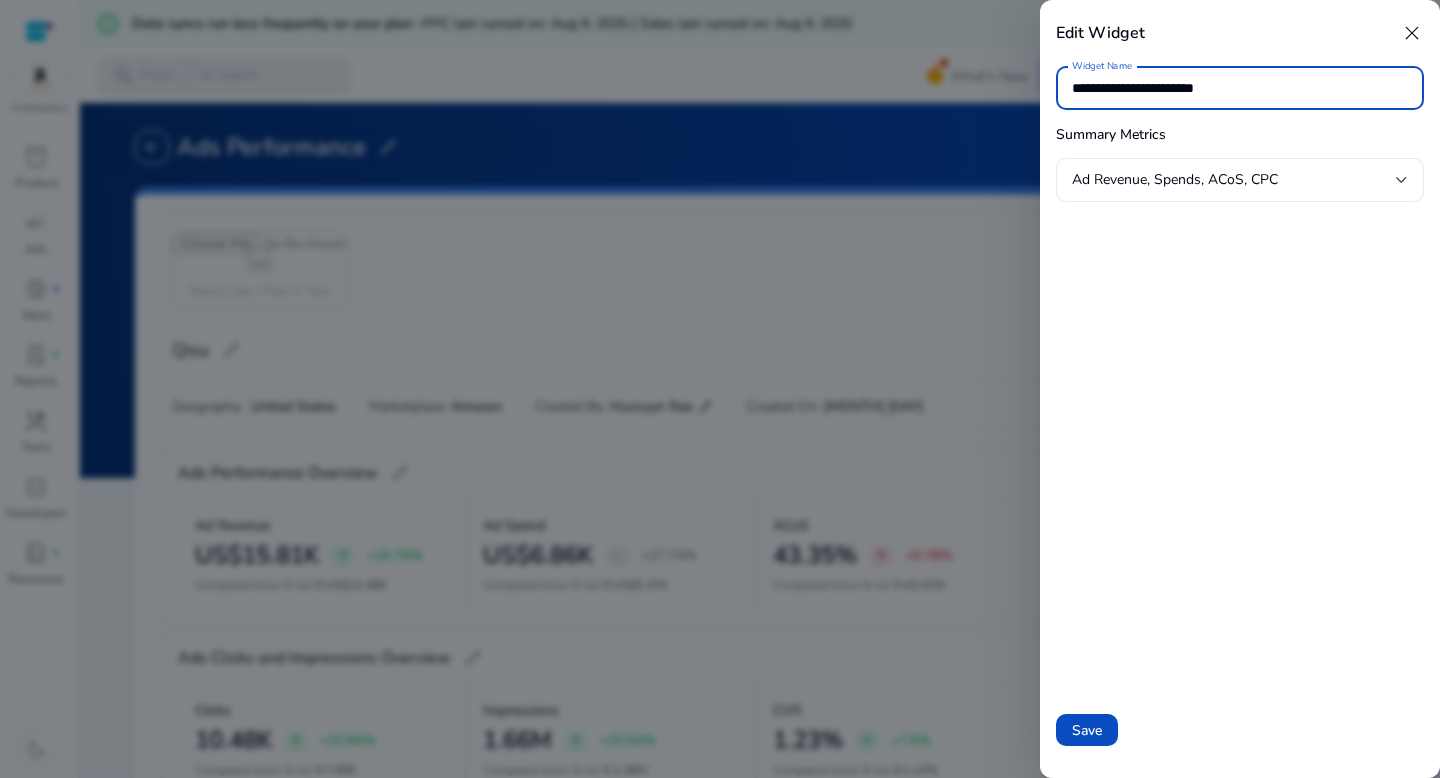 click on "Ad Revenue, Spends, ACoS, CPC" at bounding box center (1175, 179) 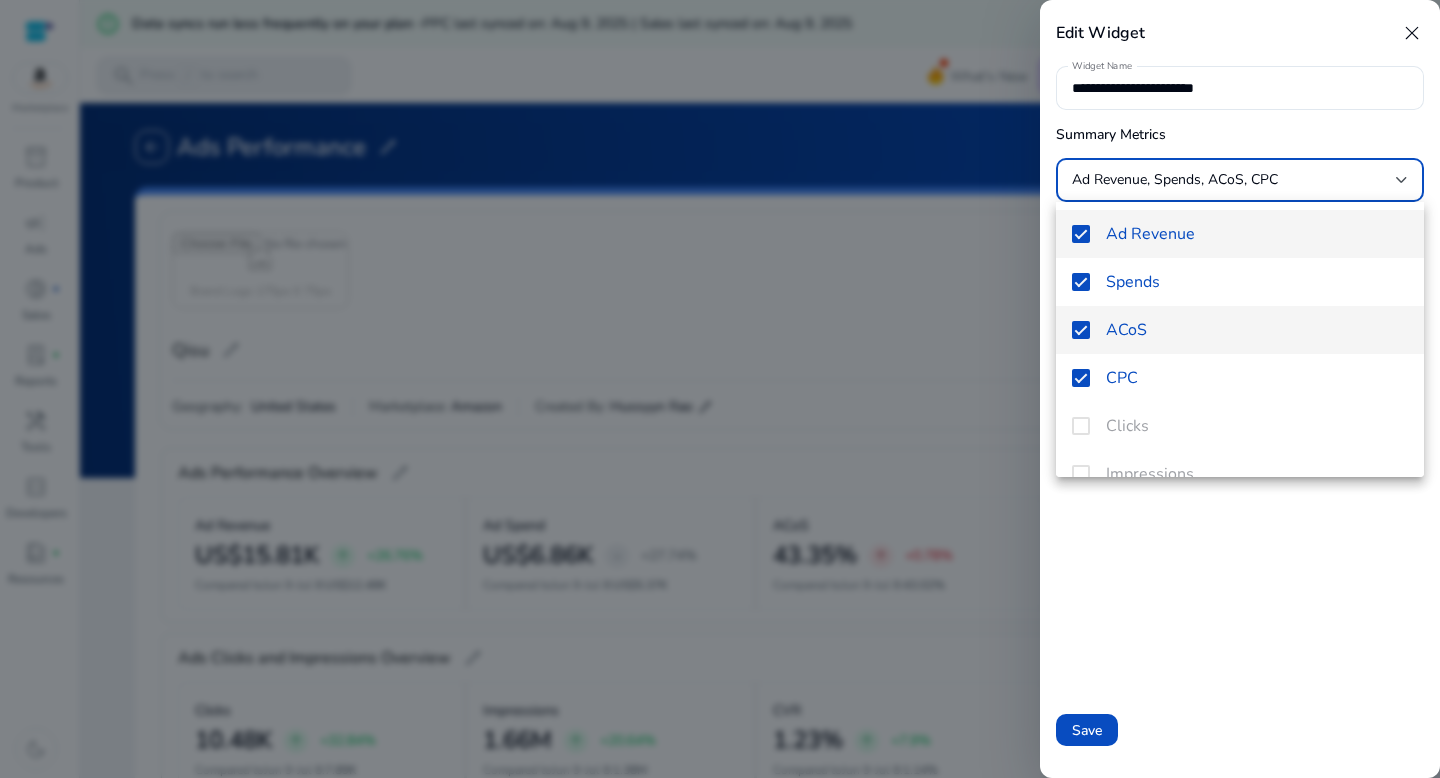 click at bounding box center (1081, 330) 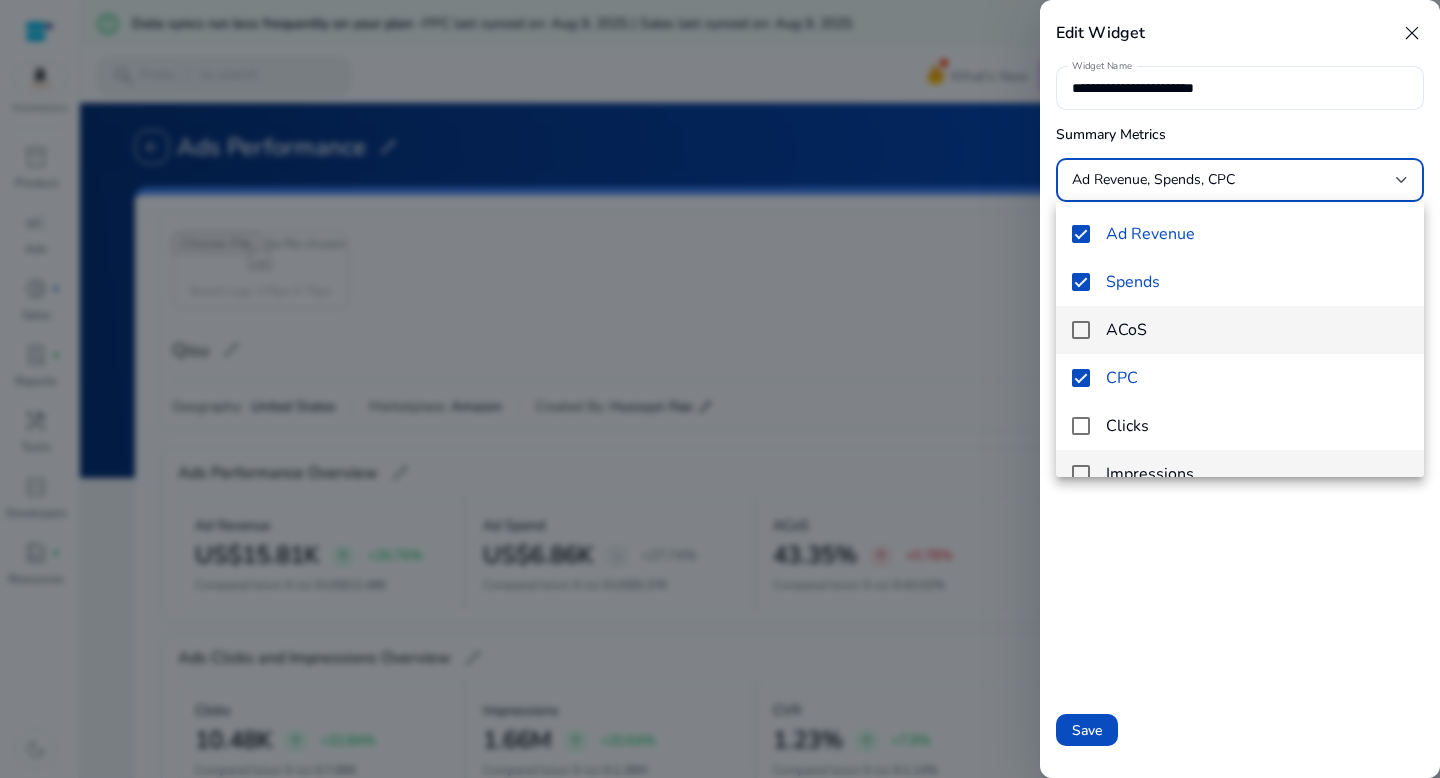 scroll, scrollTop: 3377, scrollLeft: 0, axis: vertical 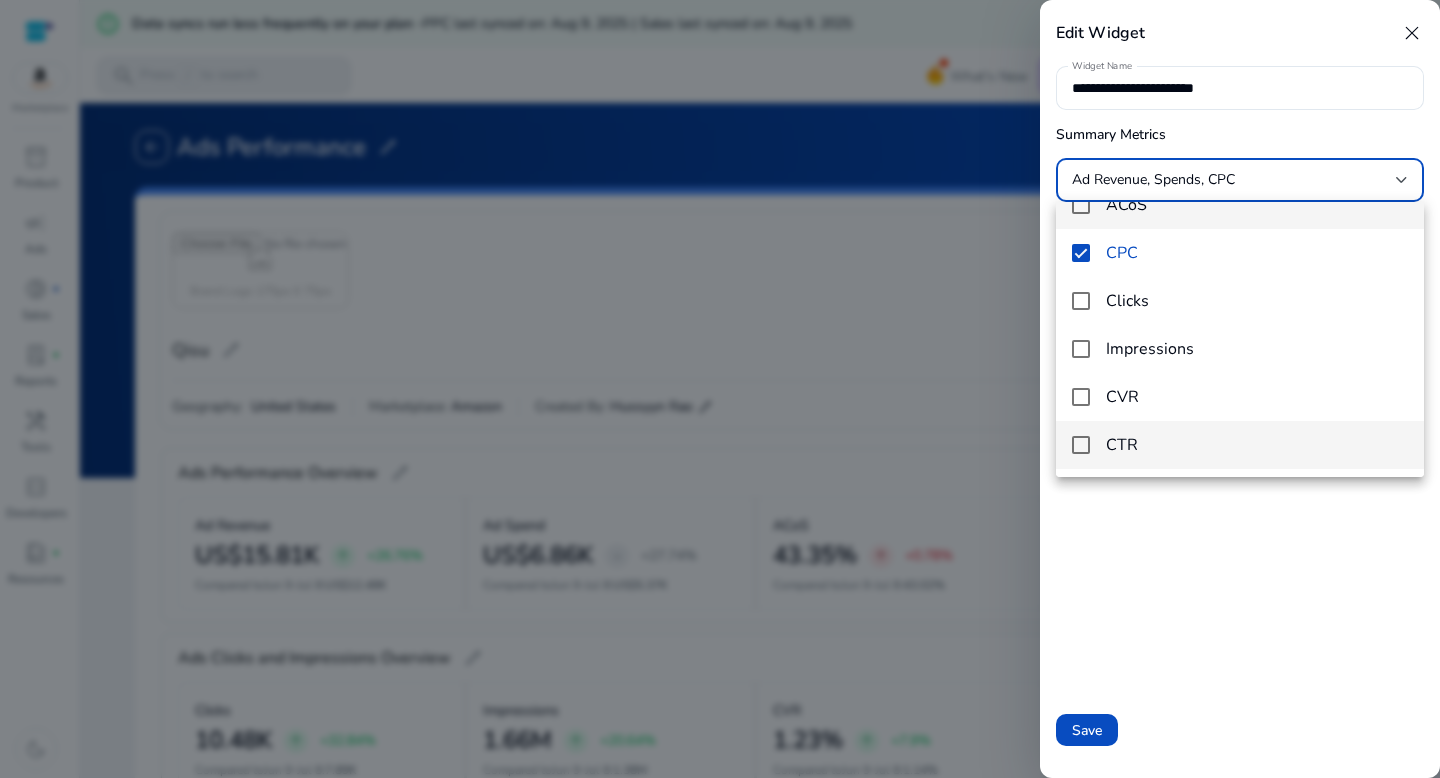 click at bounding box center [1081, 445] 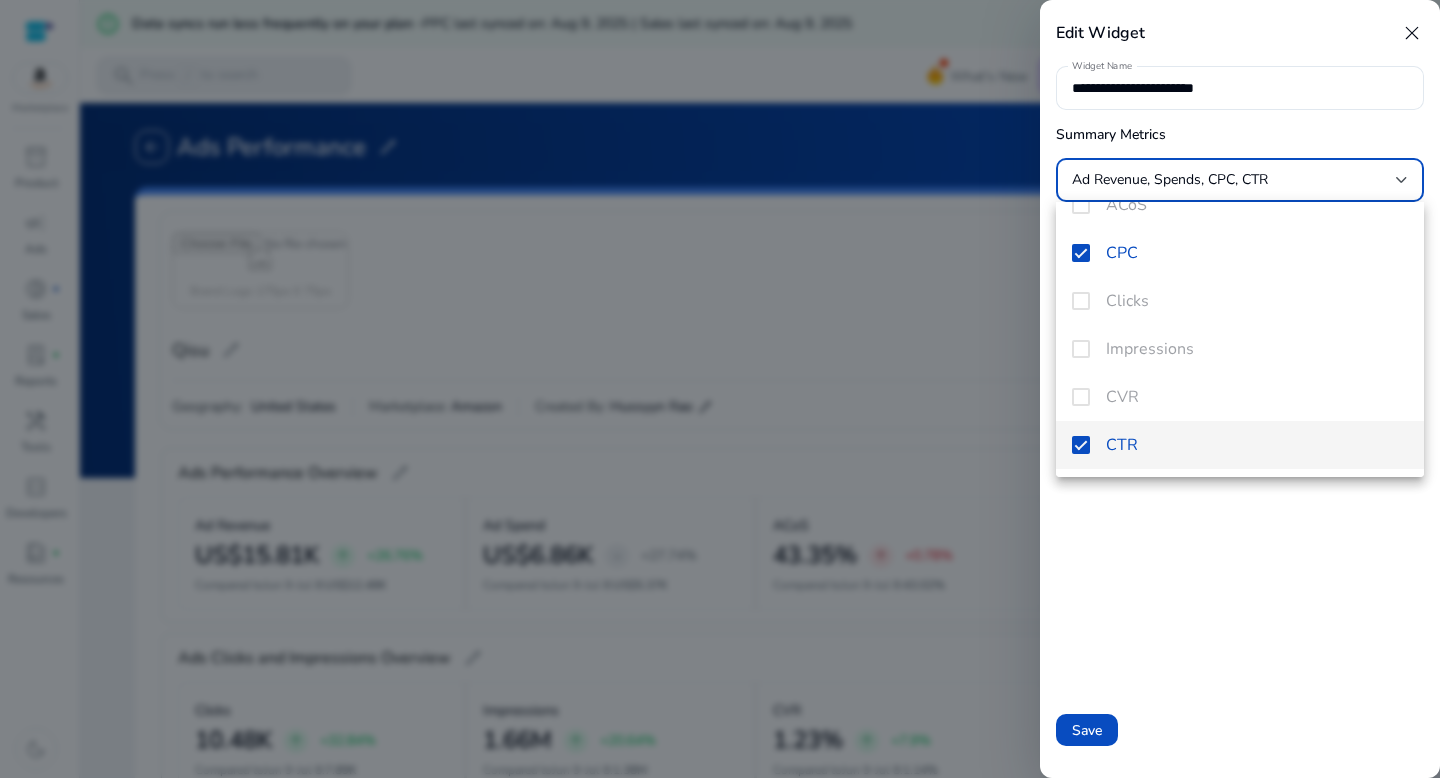 click at bounding box center (720, 389) 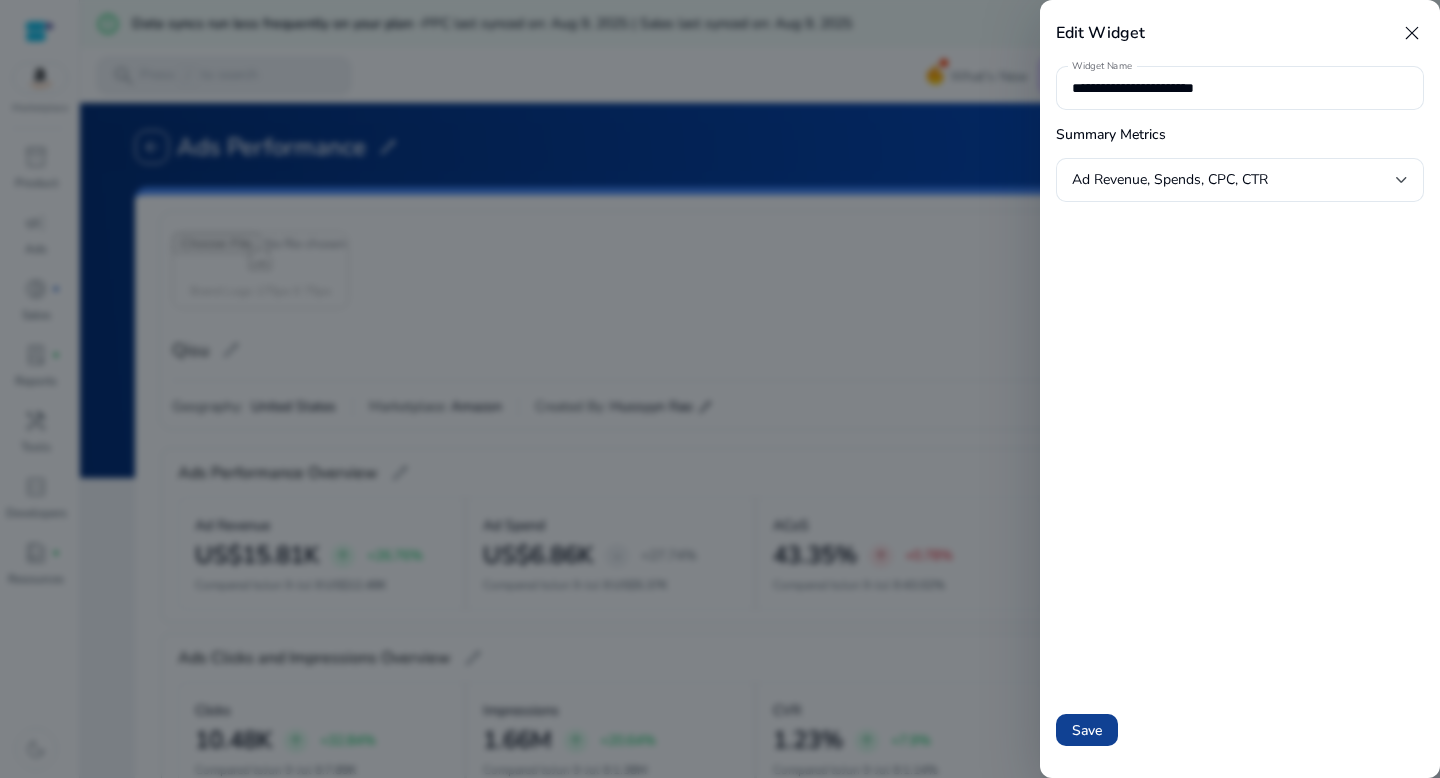 click on "Save" at bounding box center [1087, 730] 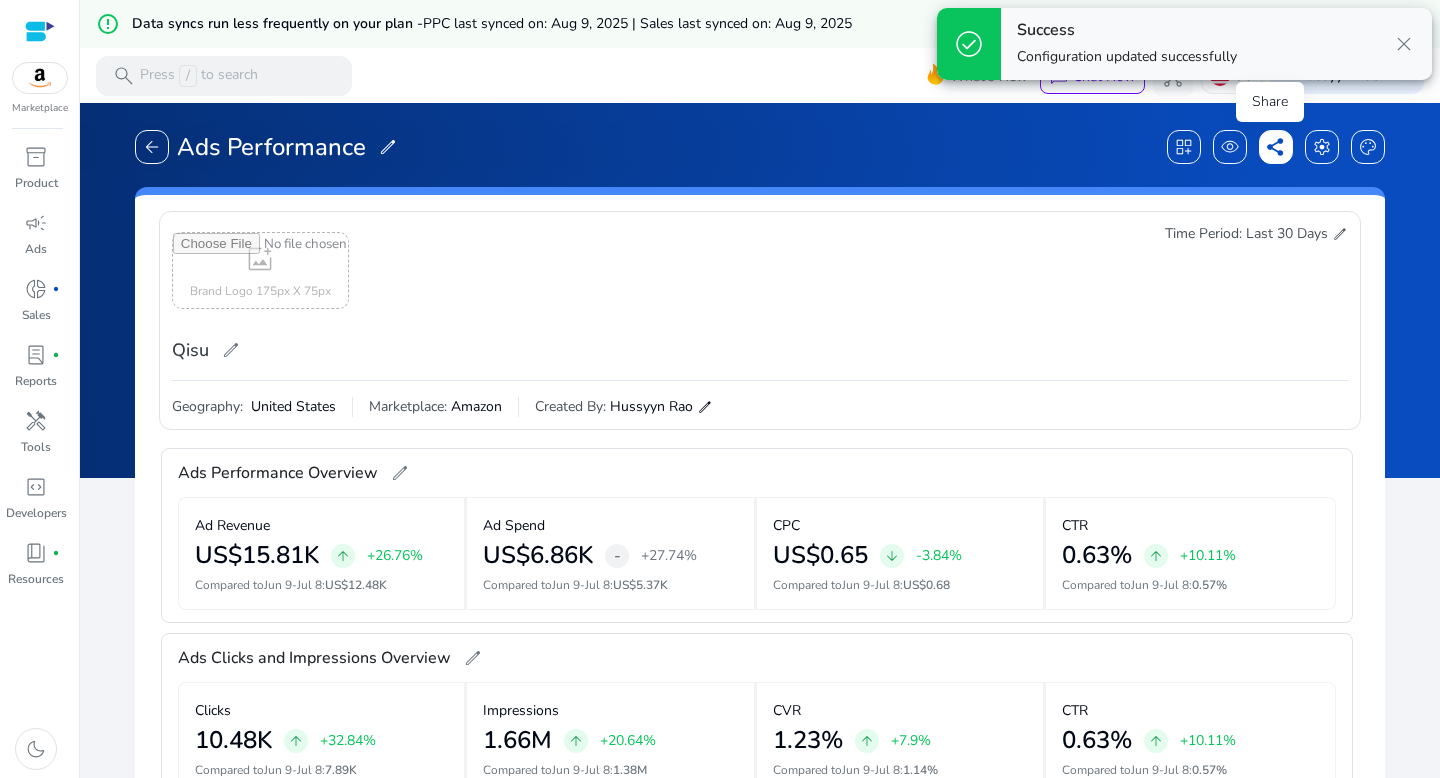 click on "share" 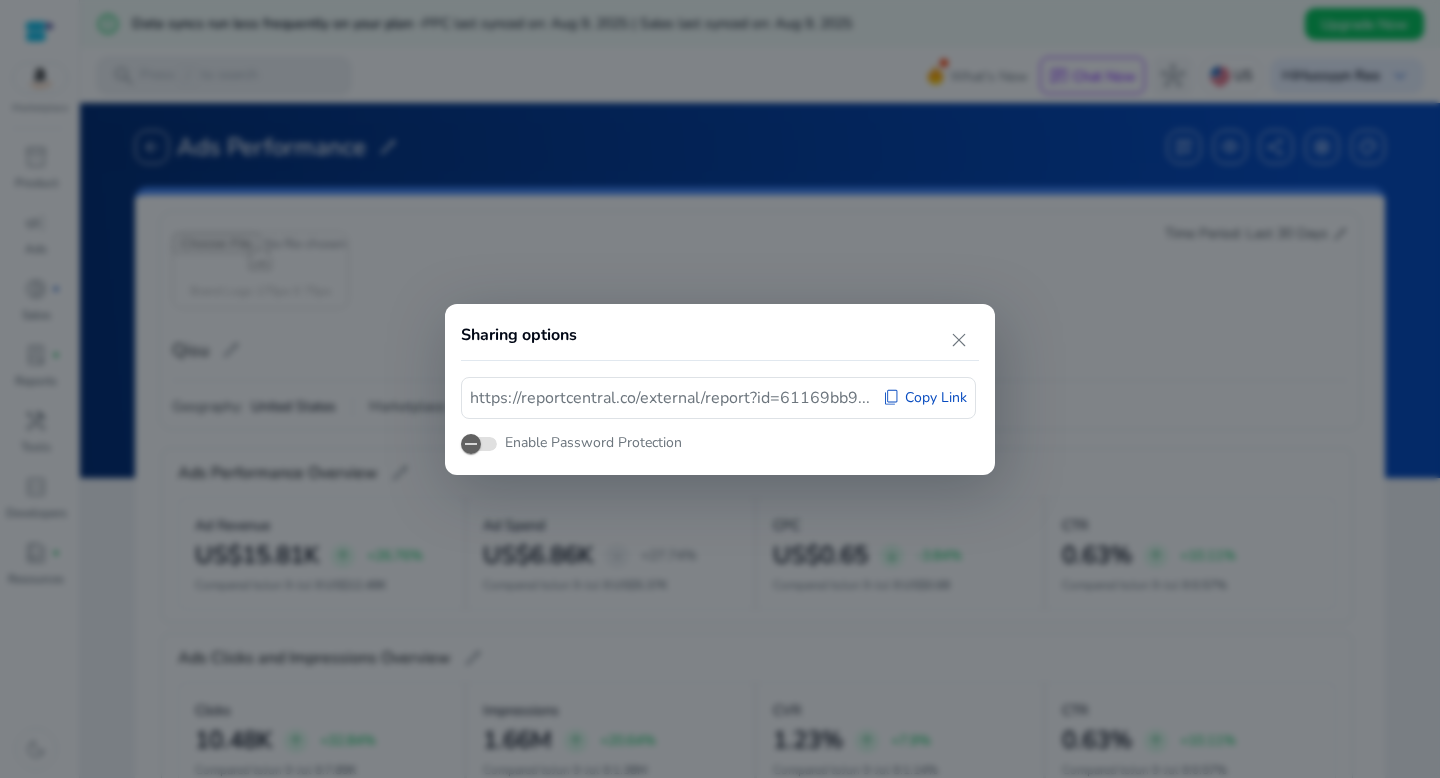 click on "Copy Link" at bounding box center [936, 398] 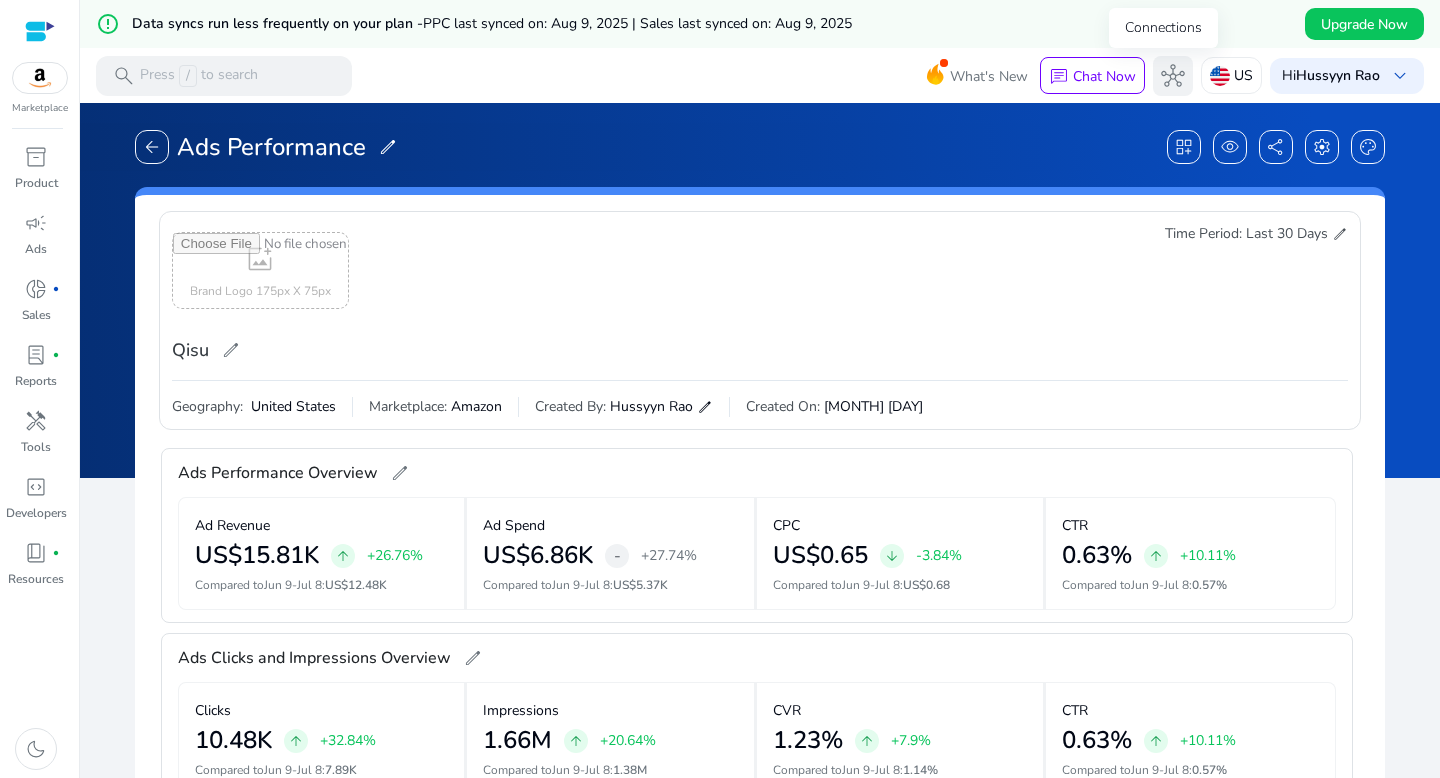 click on "hub" at bounding box center (1173, 76) 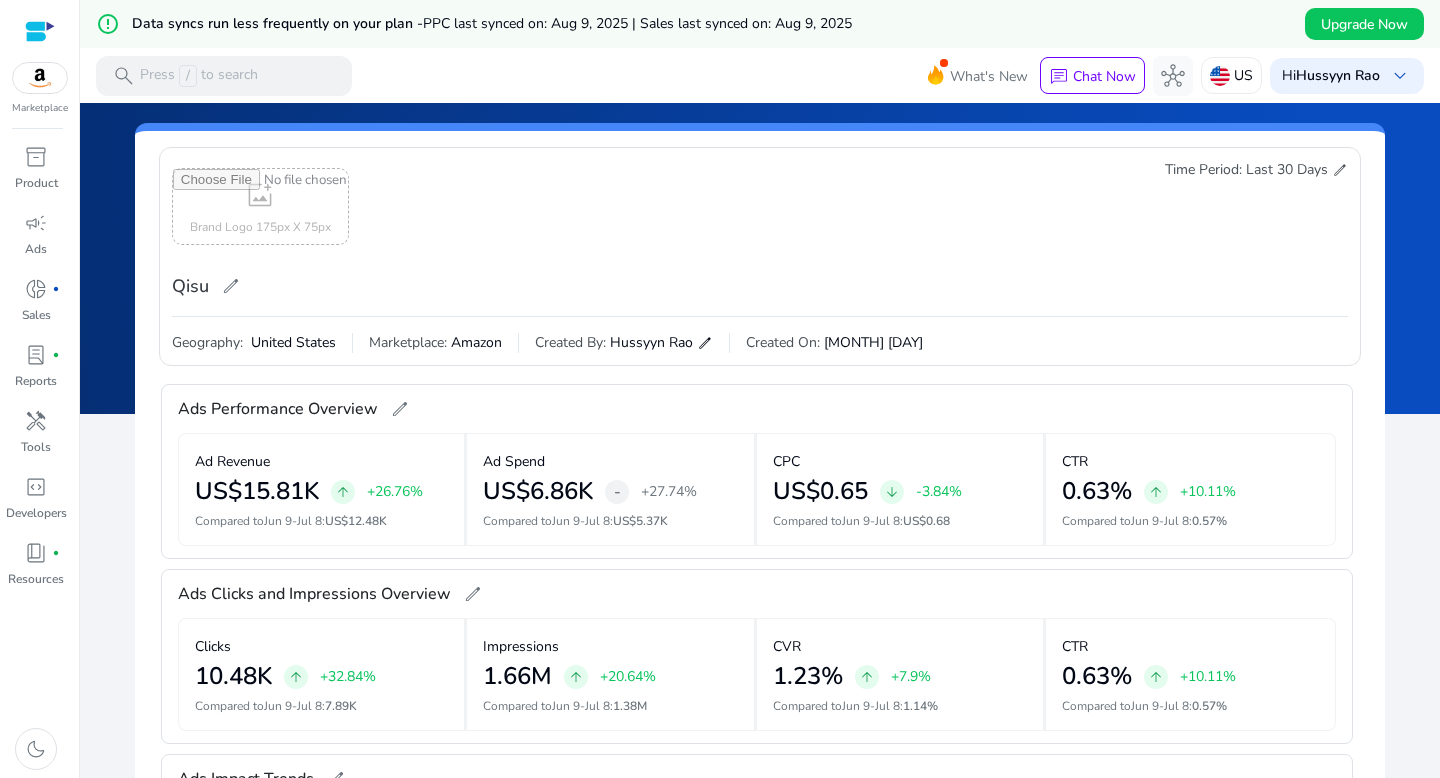 scroll, scrollTop: 0, scrollLeft: 0, axis: both 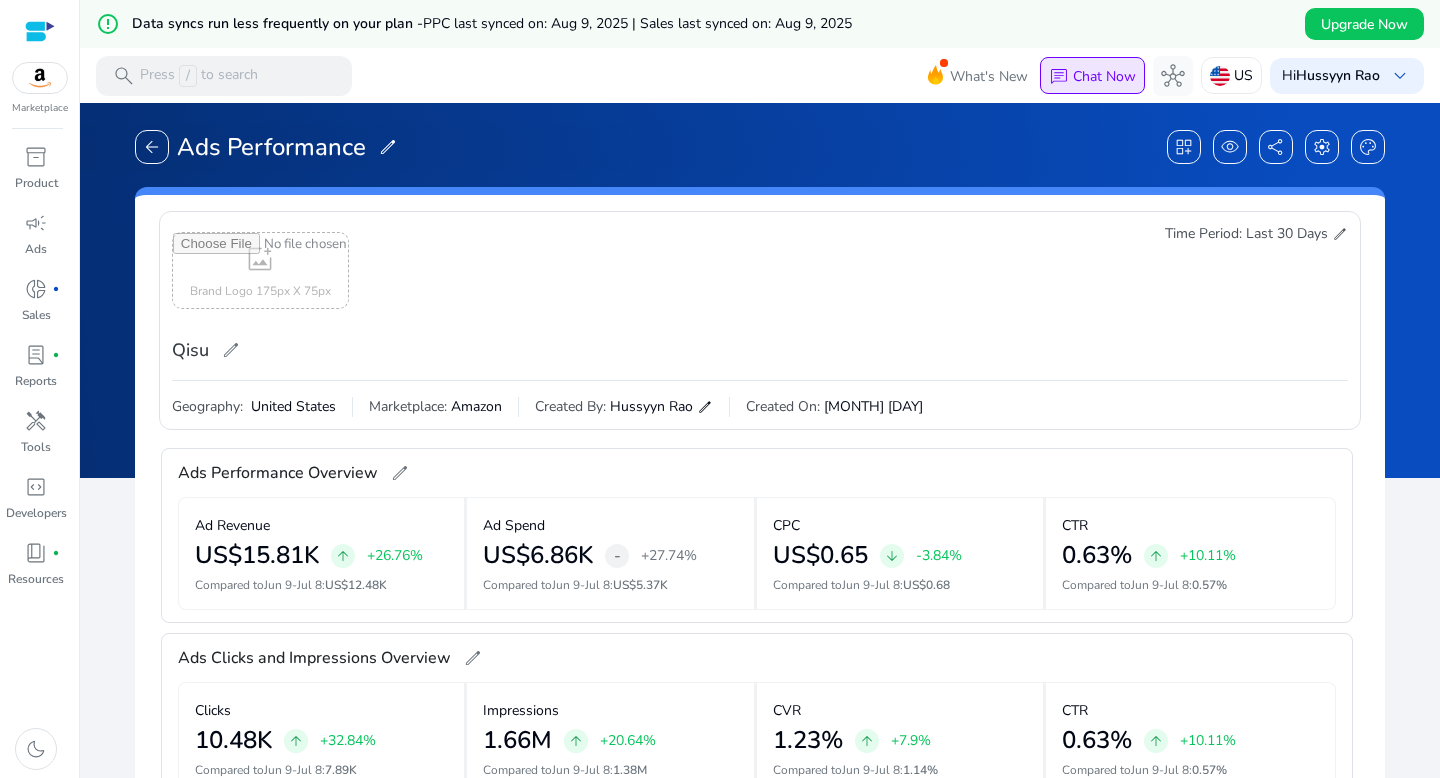 click on "Chat Now" at bounding box center (1104, 76) 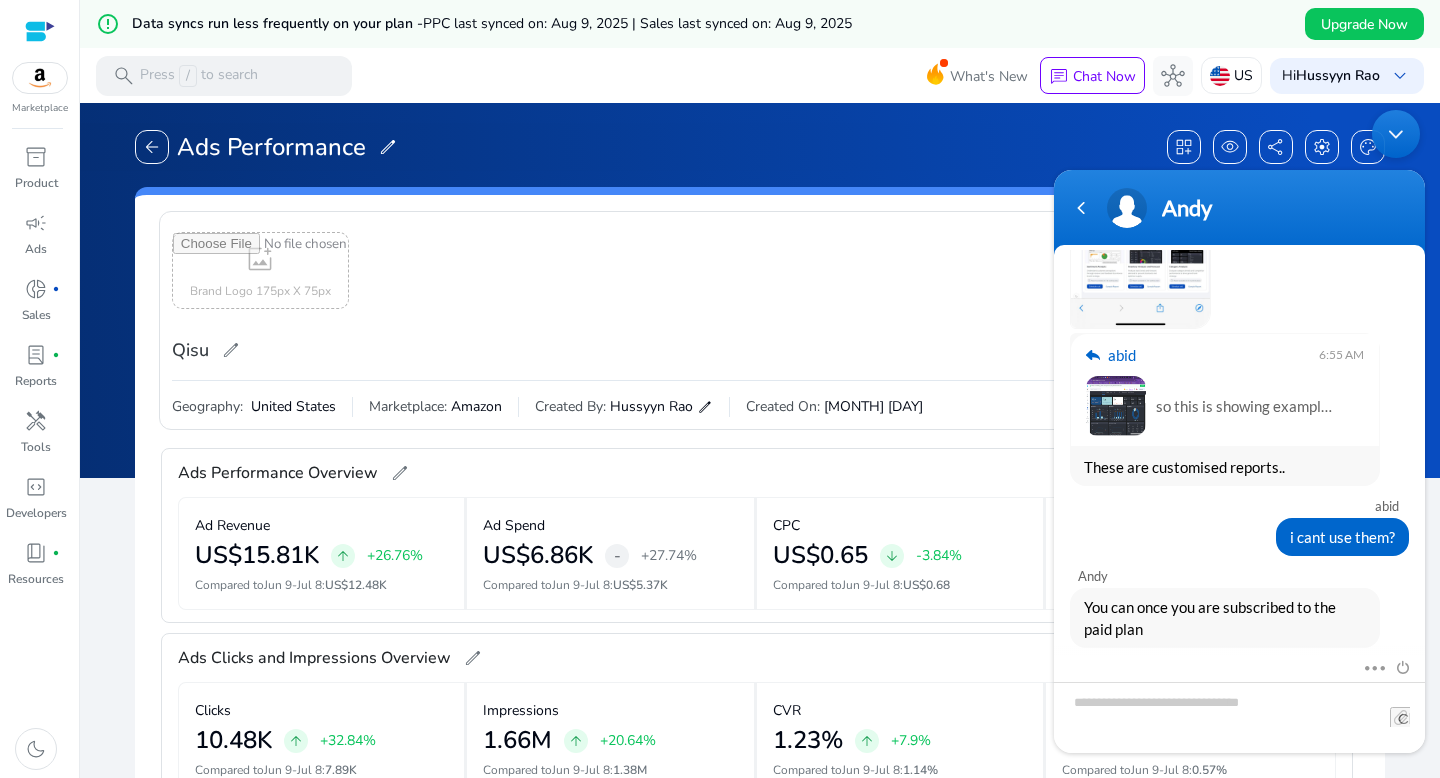 click at bounding box center [1239, 717] 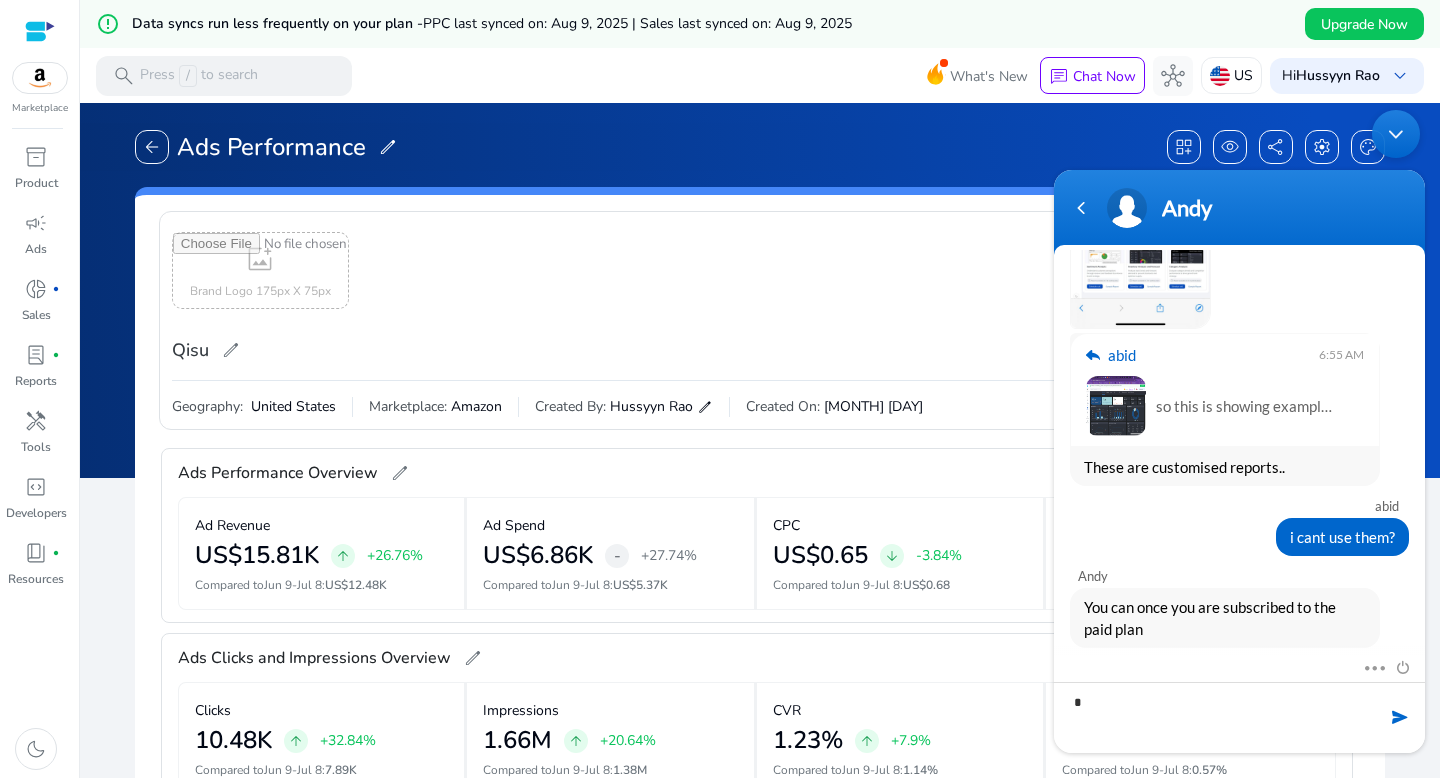type on "**" 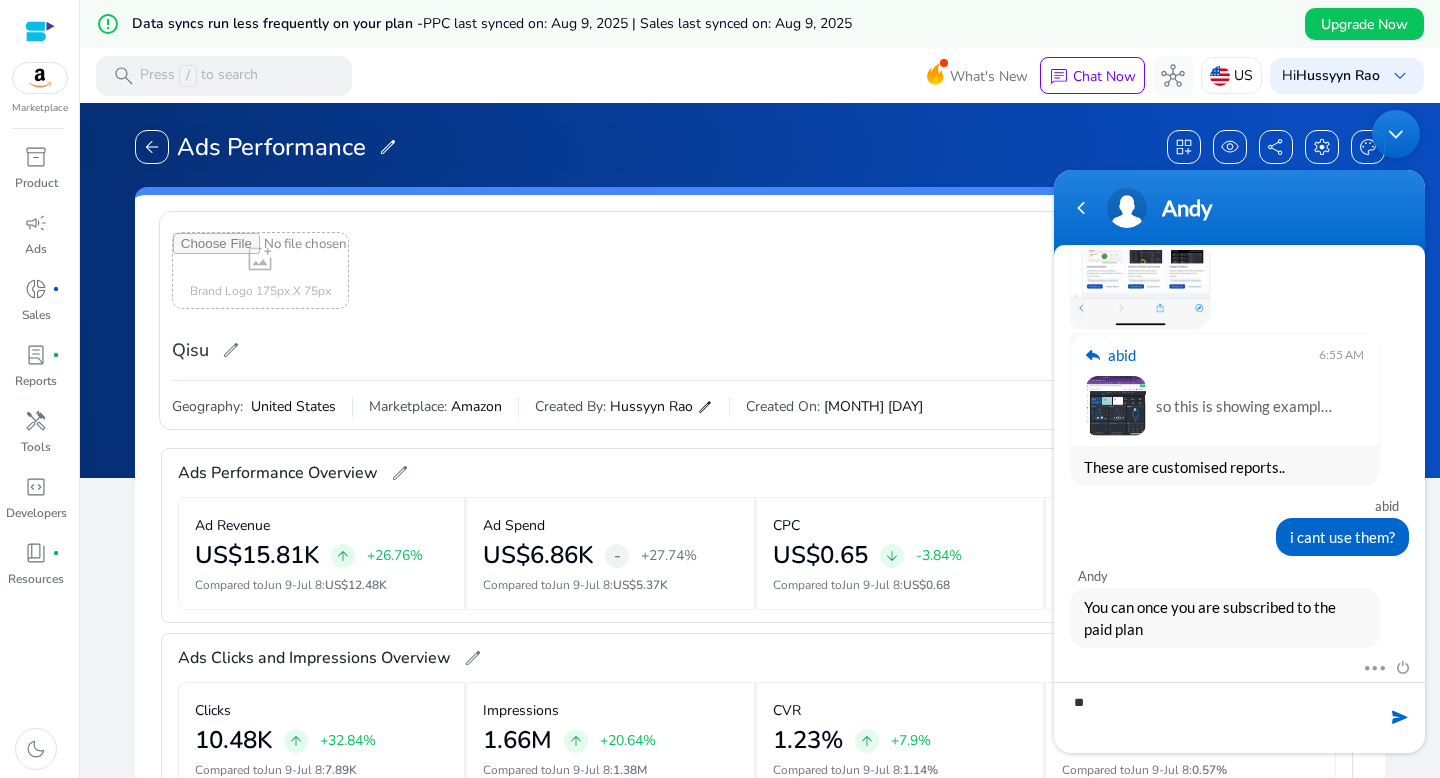 type 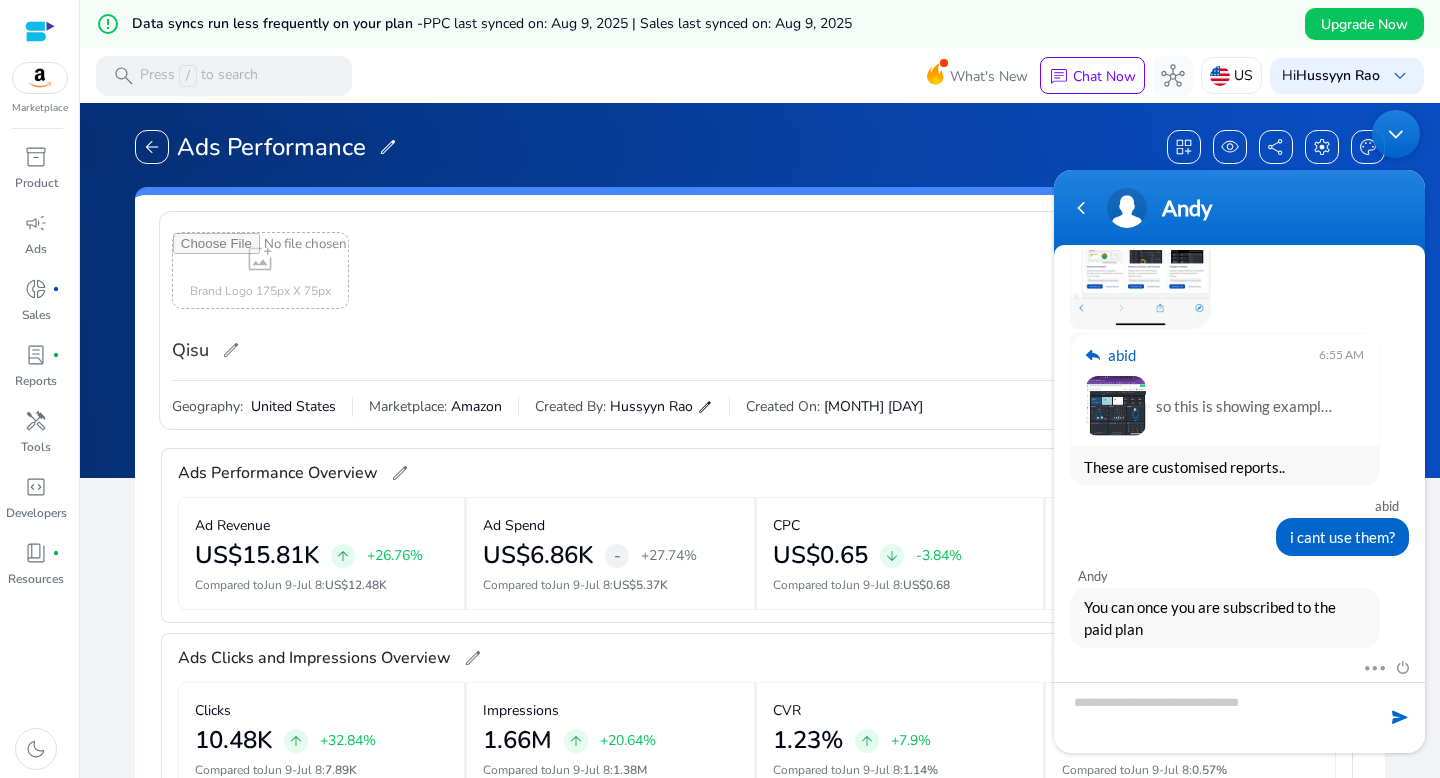 scroll, scrollTop: 3447, scrollLeft: 0, axis: vertical 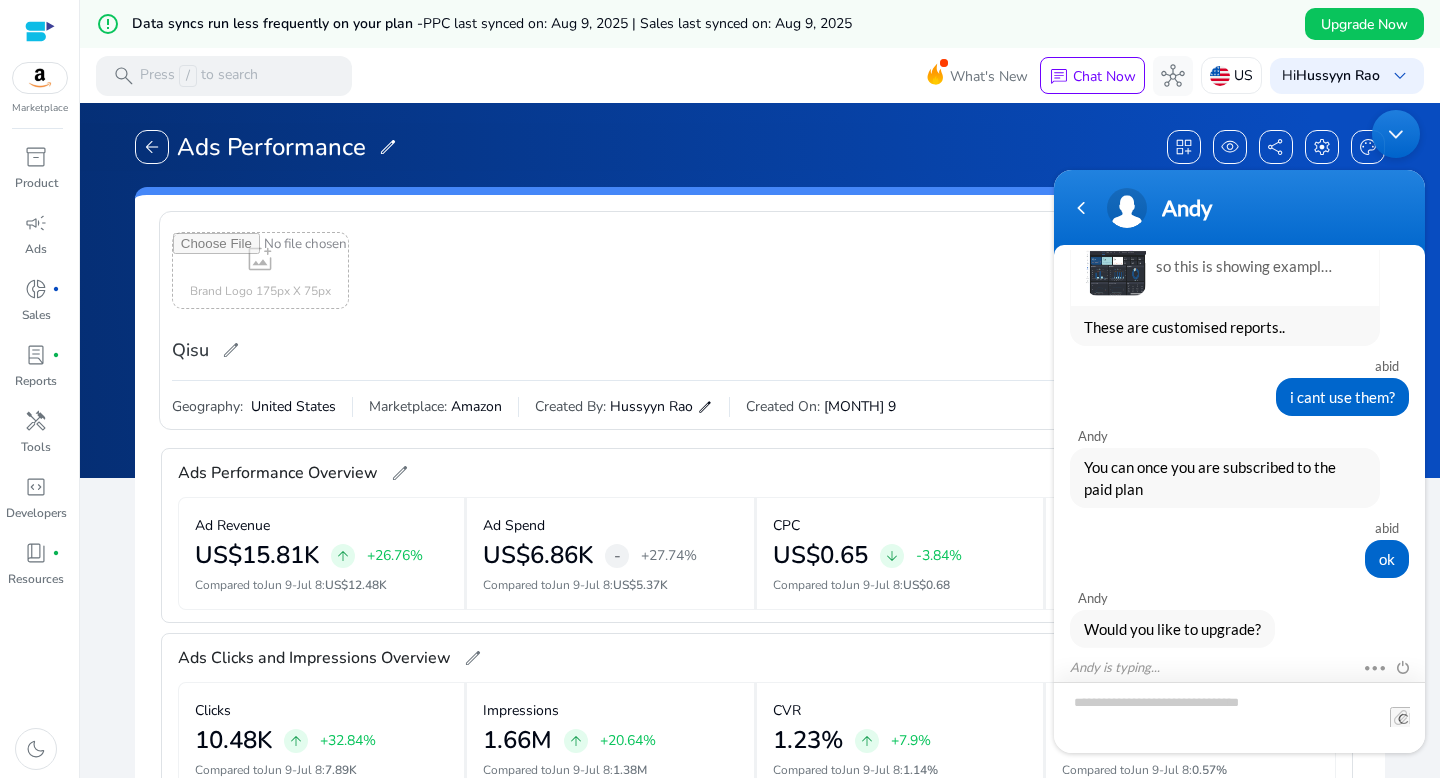 click at bounding box center [1239, 717] 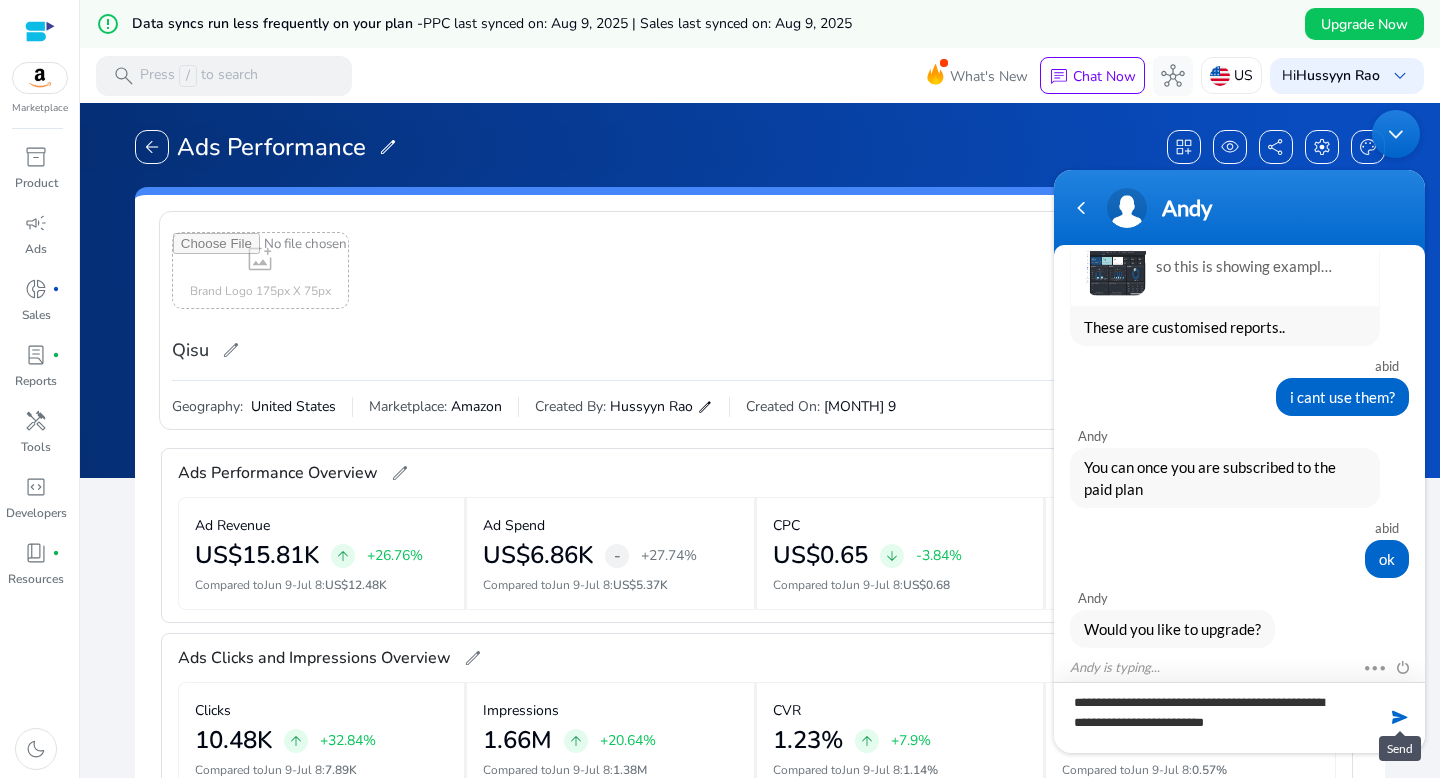 type on "**********" 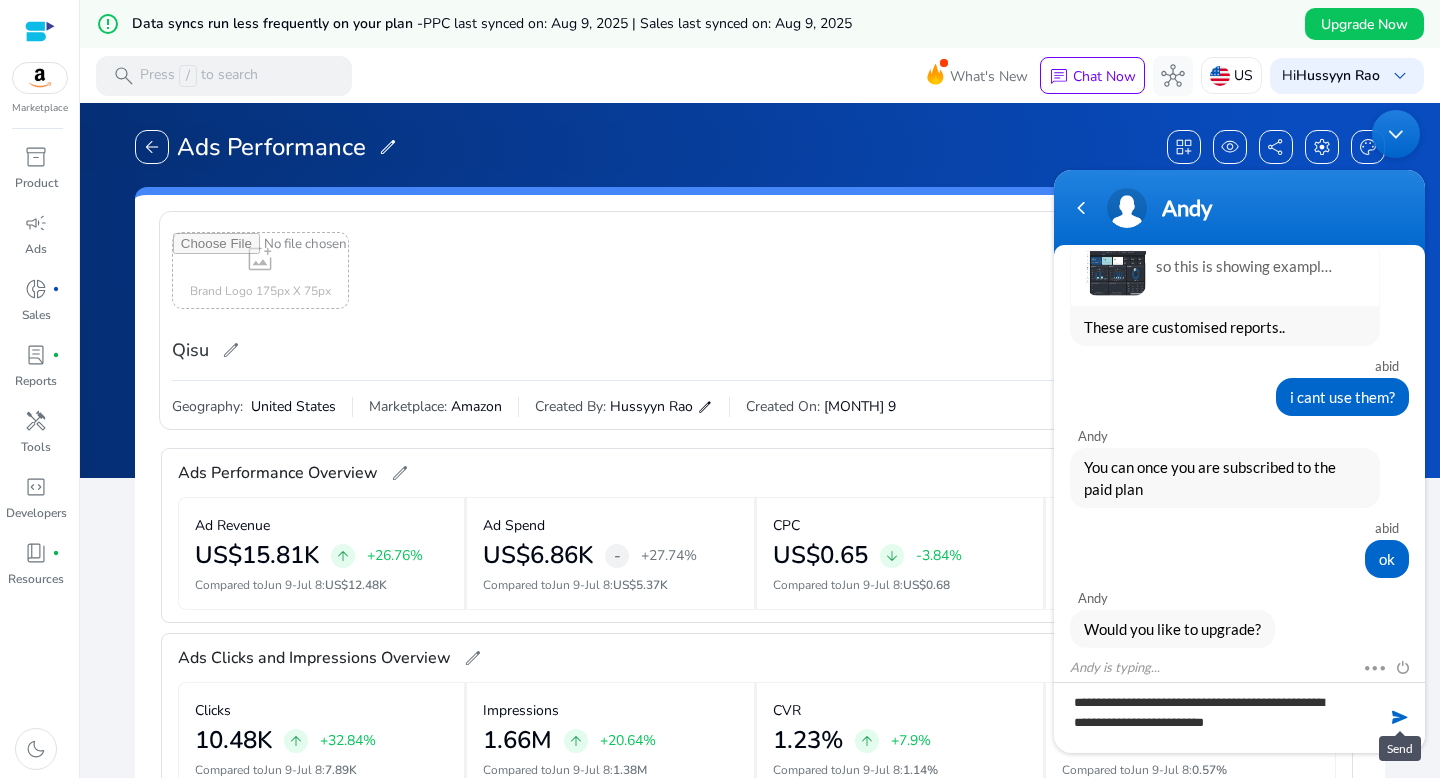 click at bounding box center (1400, 717) 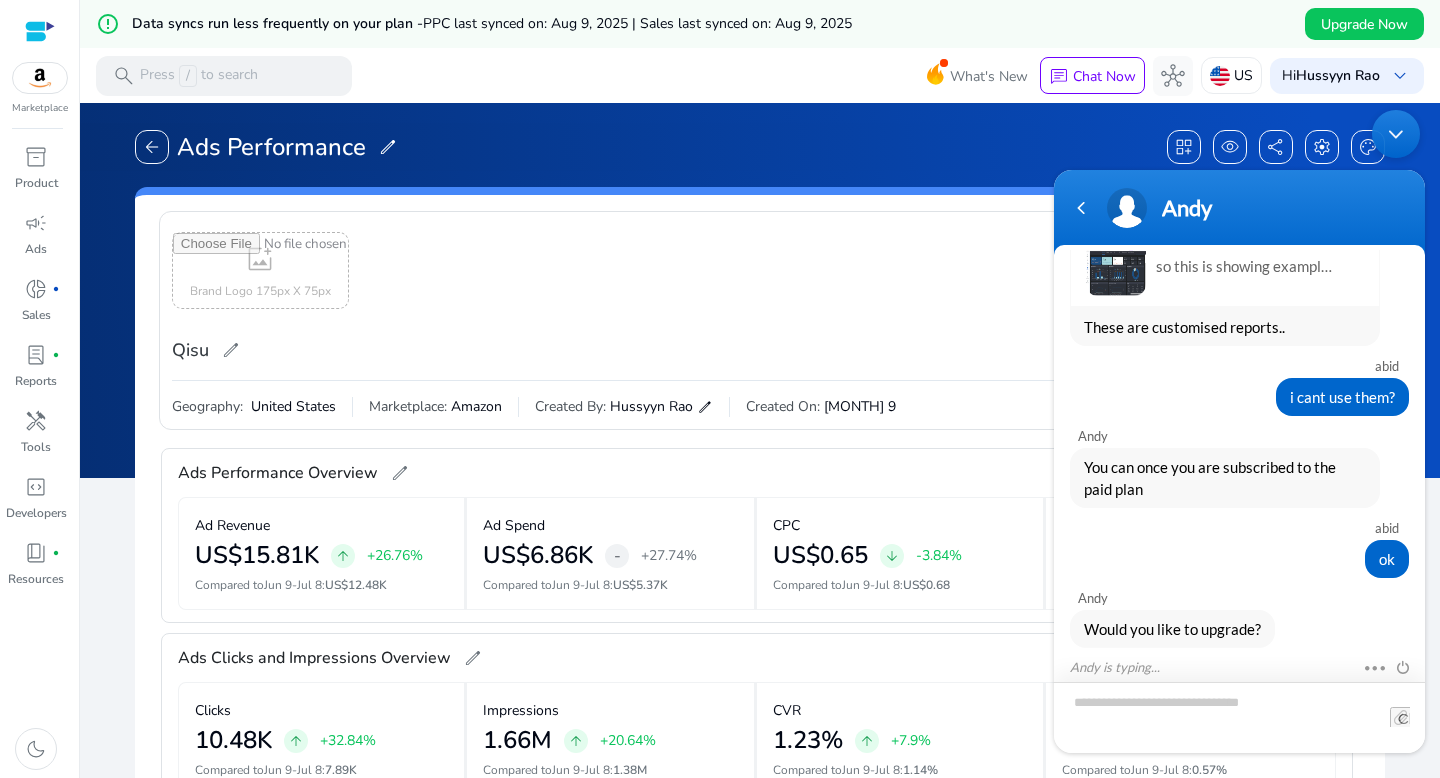 scroll, scrollTop: 3609, scrollLeft: 0, axis: vertical 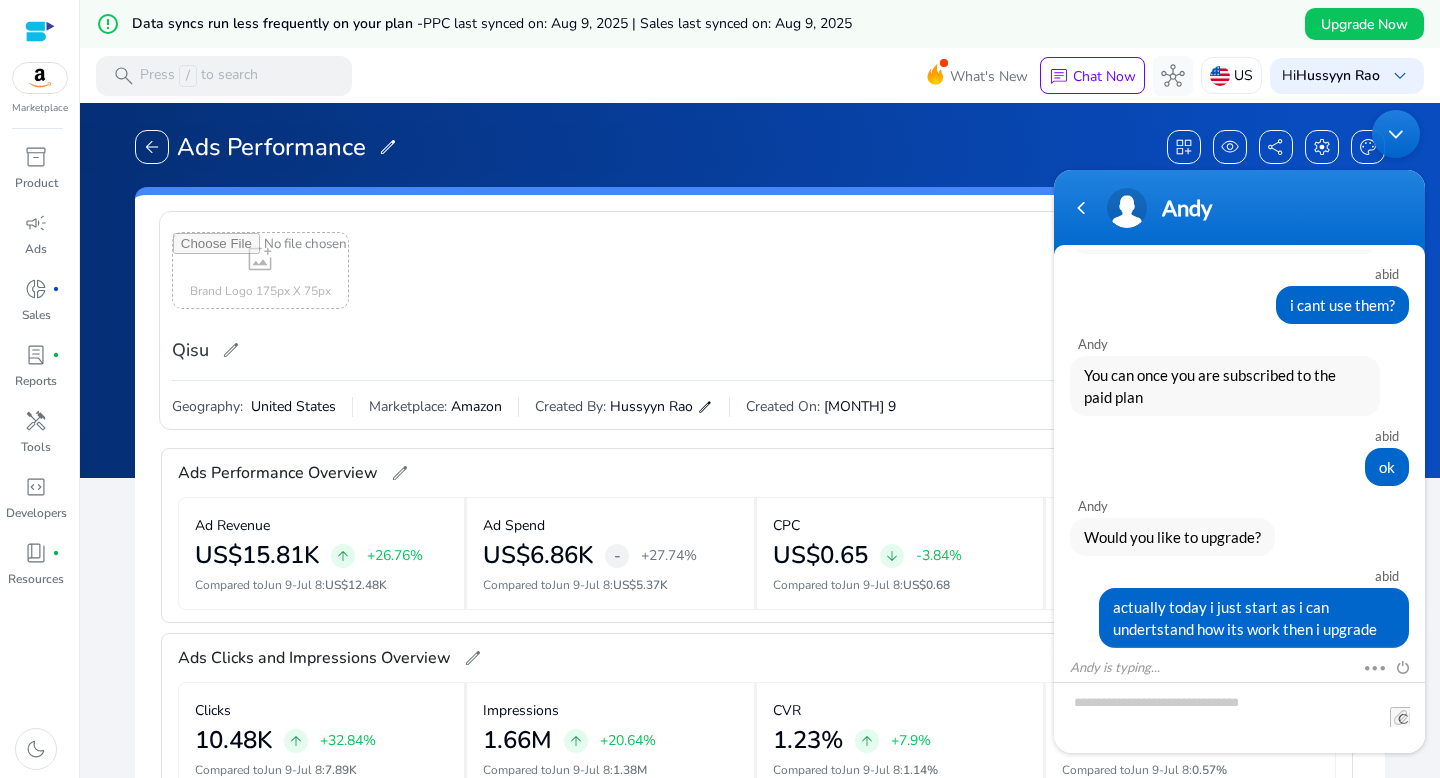 click on "[FIRST] [LAST] hi [FIRST] Please fill in the below form so that we may assist you better [LAST] Email [EMAIL] Phone number [PHONE] [FIRST] Hi [LAST] hi [FIRST] i want to show in looker studio this report how can i do that with my data [FIRST] Which data points? [LAST] sales dashbord and advertising wjhere i can see profit margin [FIRST] Are you an agency or individual seller? [LAST] indivisual want to report share my partner [FIRST] You can our reports section where you can customise your reports [LAST] and how can i download or sent did my seller dash bord also attched with sellerapp [FIRST] You can share the link or download as pdf [LAST] [TIME] did my seller dash bord also attched with sellerapp Yes both ads and seller central data you can connect [LAST] how can i [FIRST] Go to ads and sales section and connect your Amazon account [LAST] [FIRST] [TIME] You can share the link or download as pdf how can i download pdf [FIRST] Once you create a report on top right you will get an option to download as pdf [LAST]" at bounding box center (1239, 431) 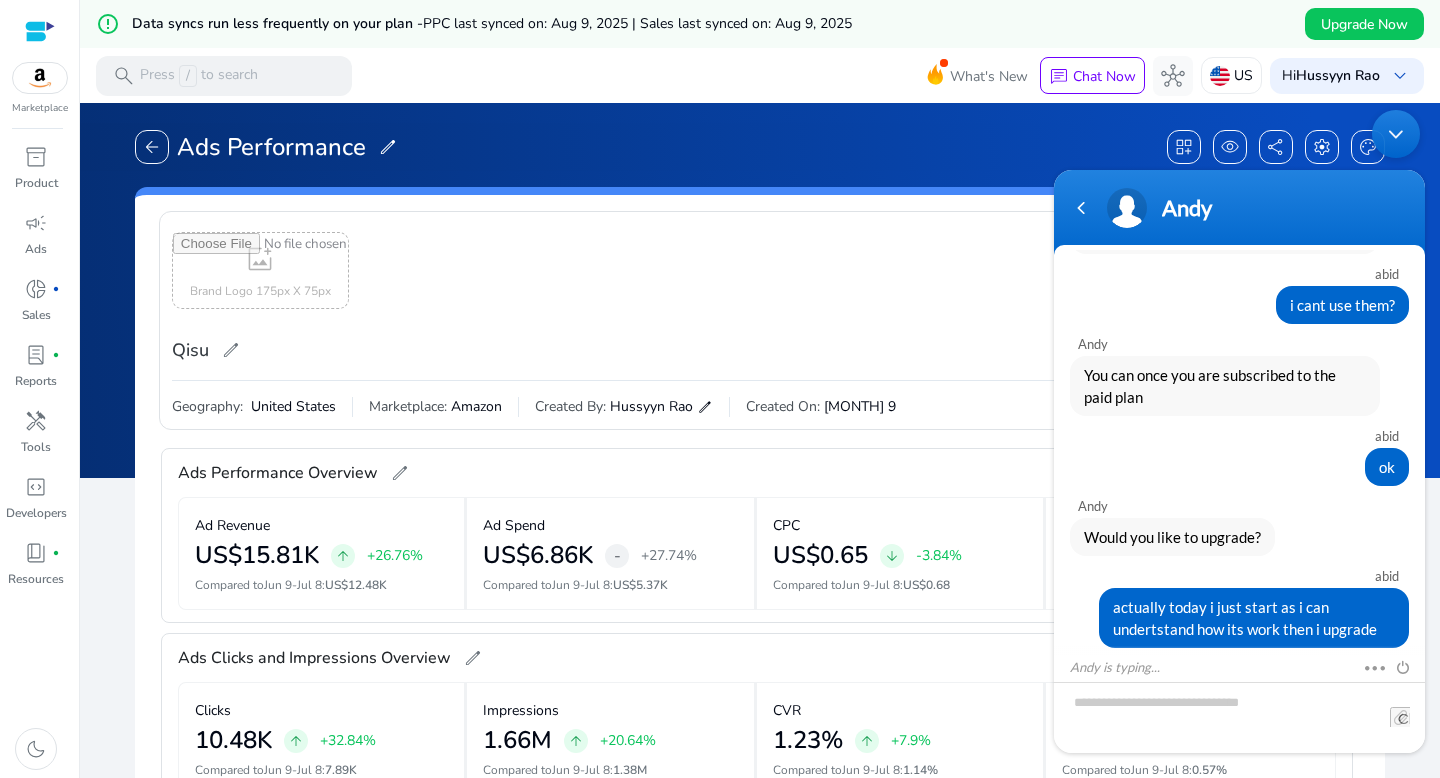 click at bounding box center [1396, 134] 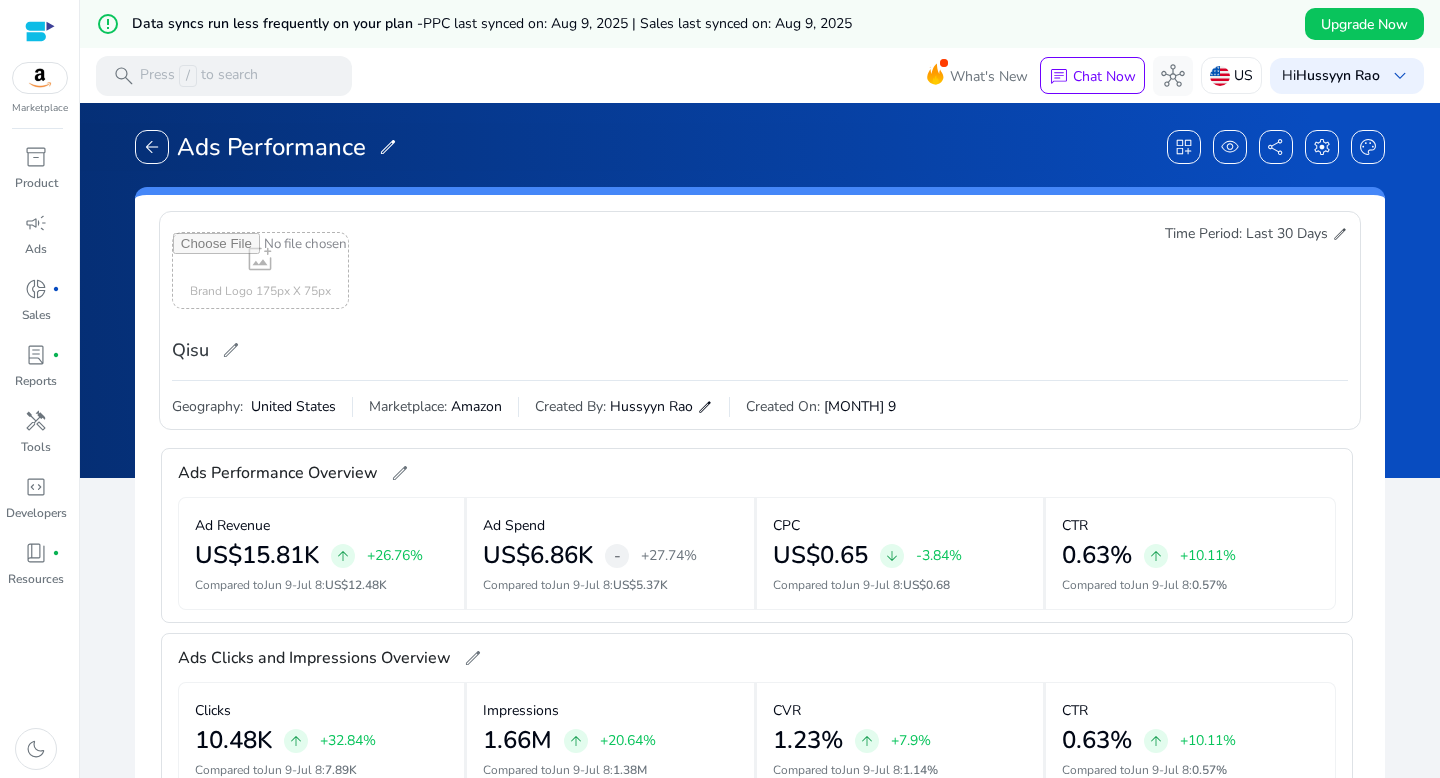 click on "add_photo_alternate  Brand Logo 175px X 75px Qisu   edit   Time Period: Last 30 Days  edit  Geography:  United States Marketplace: Amazon Created By: [FIRST] [LAST]  edit  Created On: [MONTH] 9  construction   delete   drag_pan  Ads Performance Overview   edit  Ad Revenue  US$[PRICE]K   arrow_upward   +26.76%   Compared to  Jun 9-Jul 8 :   US$[PRICE]K  Ad Spend  US$[PRICE]K  -  +27.74%   Compared to  Jun 9-Jul 8 :   US$[PRICE]K  CPC  US$[PRICE]   arrow_downward   -3.84%   Compared to  Jun 9-Jul 8 :   US$[PRICE]  CTR  0.63%   arrow_upward   +10.11%   Compared to  Jun 9-Jul 8 :   0.57%   construction   delete   drag_pan  Ads Clicks and Impressions Overview   edit  Clicks  10.48K   arrow_upward   +32.84%   Compared to  Jun 9-Jul 8 :   7.89K  Impressions  1.66M   arrow_upward   +20.64%   Compared to  Jun 9-Jul 8 :   1.38M  CVR  1.23%   arrow_upward   +7.9%   Compared to  Jun 9-Jul 8 :   1.14%  CTR  0.63%   arrow_upward   +10.11%   Compared to  Jun 9-Jul 8 :   0.57%   construction   delete   drag_pan  Ads Impact Trends   edit" 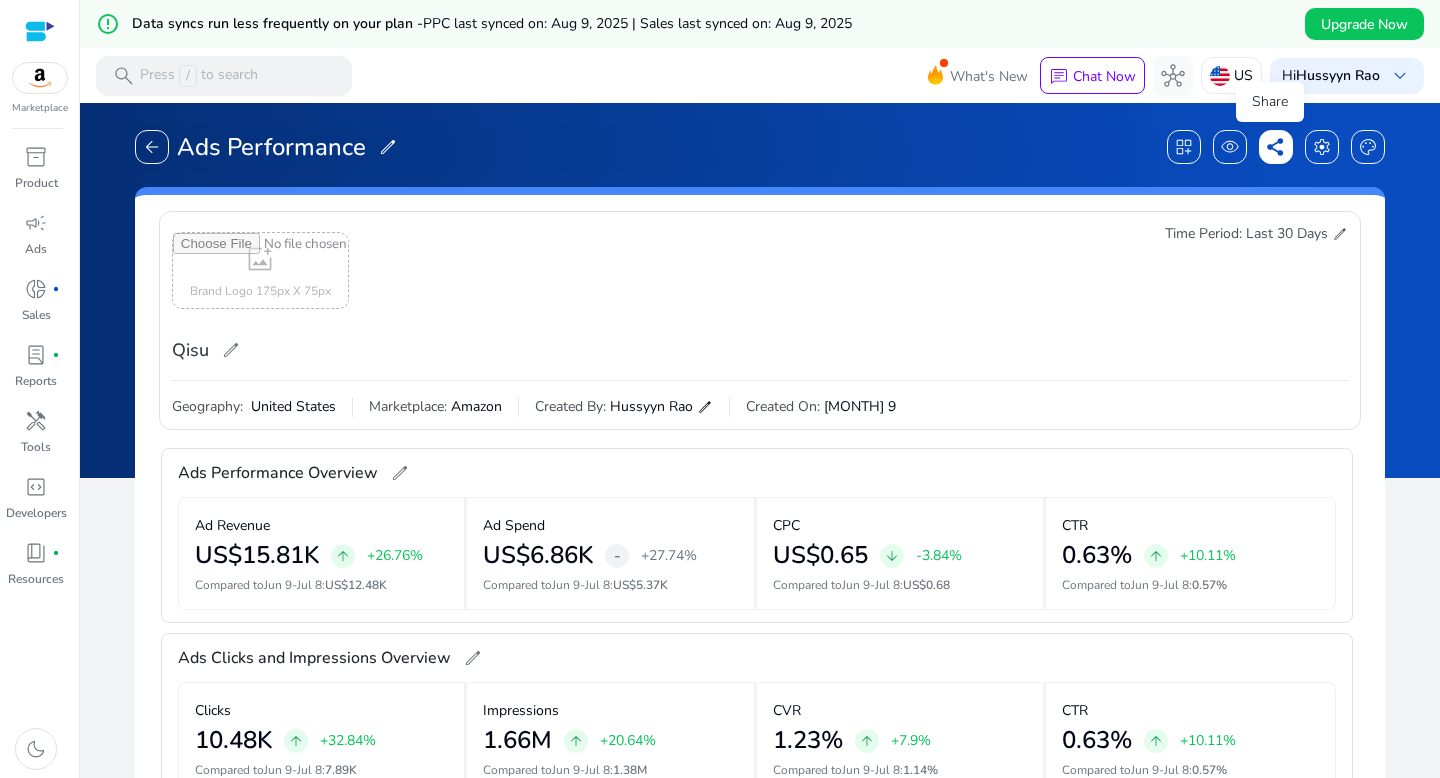 click on "share" 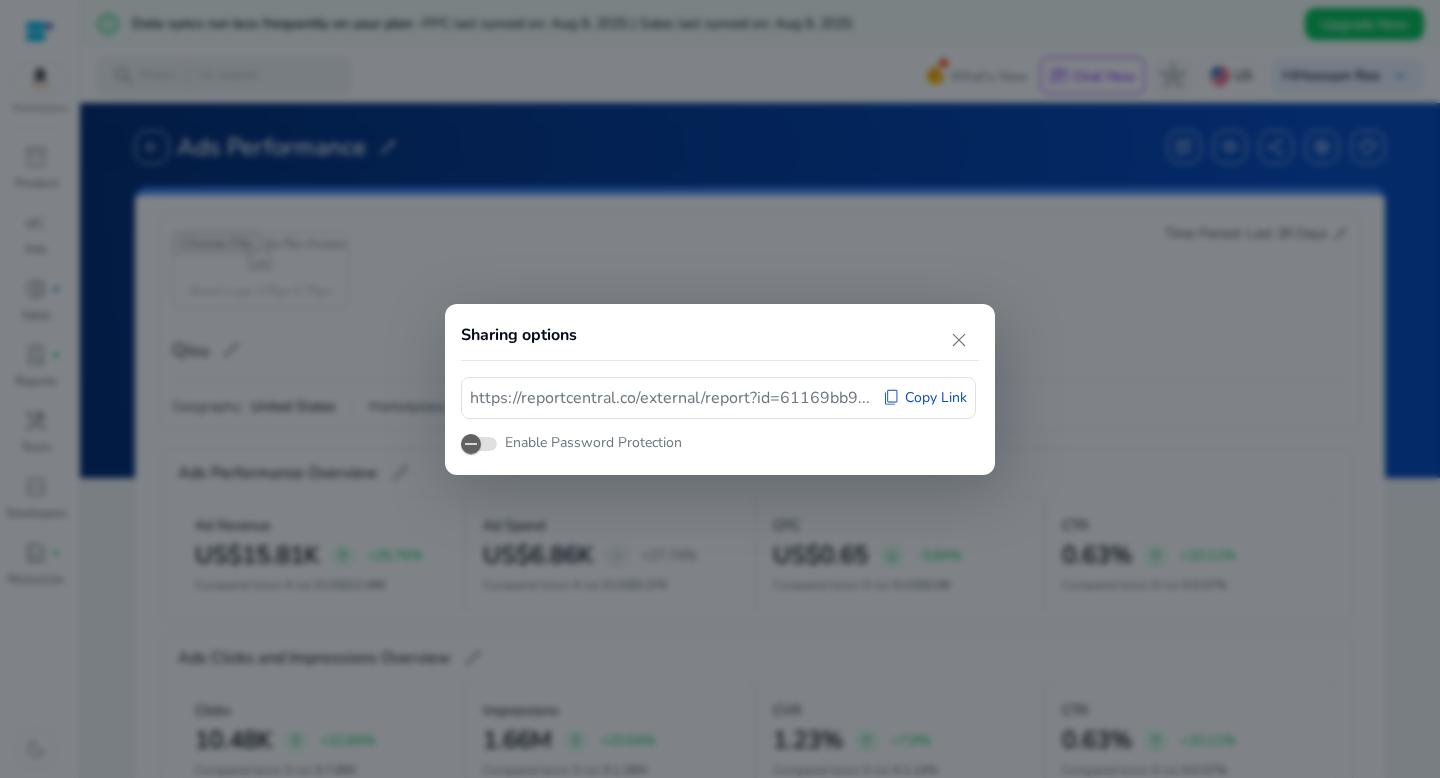click on "Copy Link" at bounding box center [936, 398] 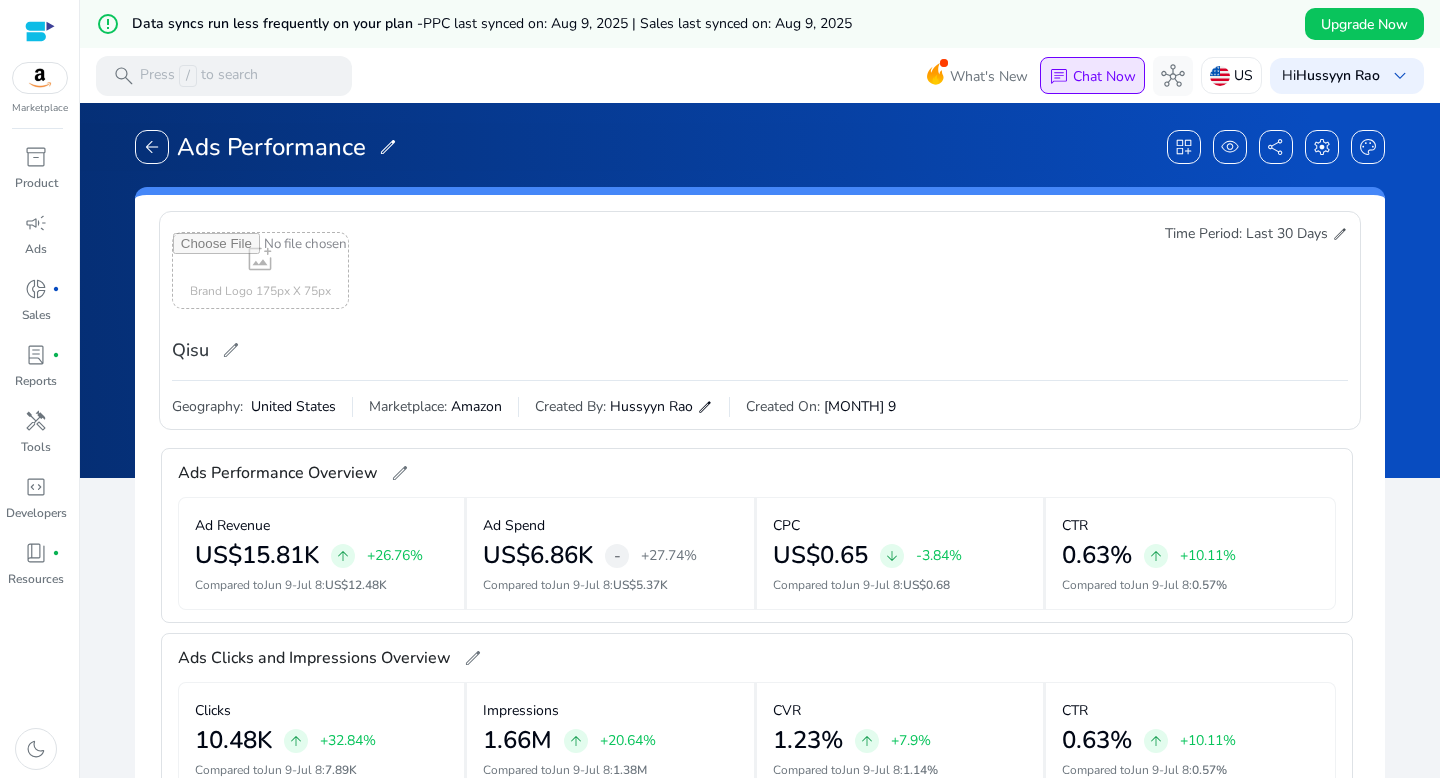 click on "Chat Now" at bounding box center (1104, 76) 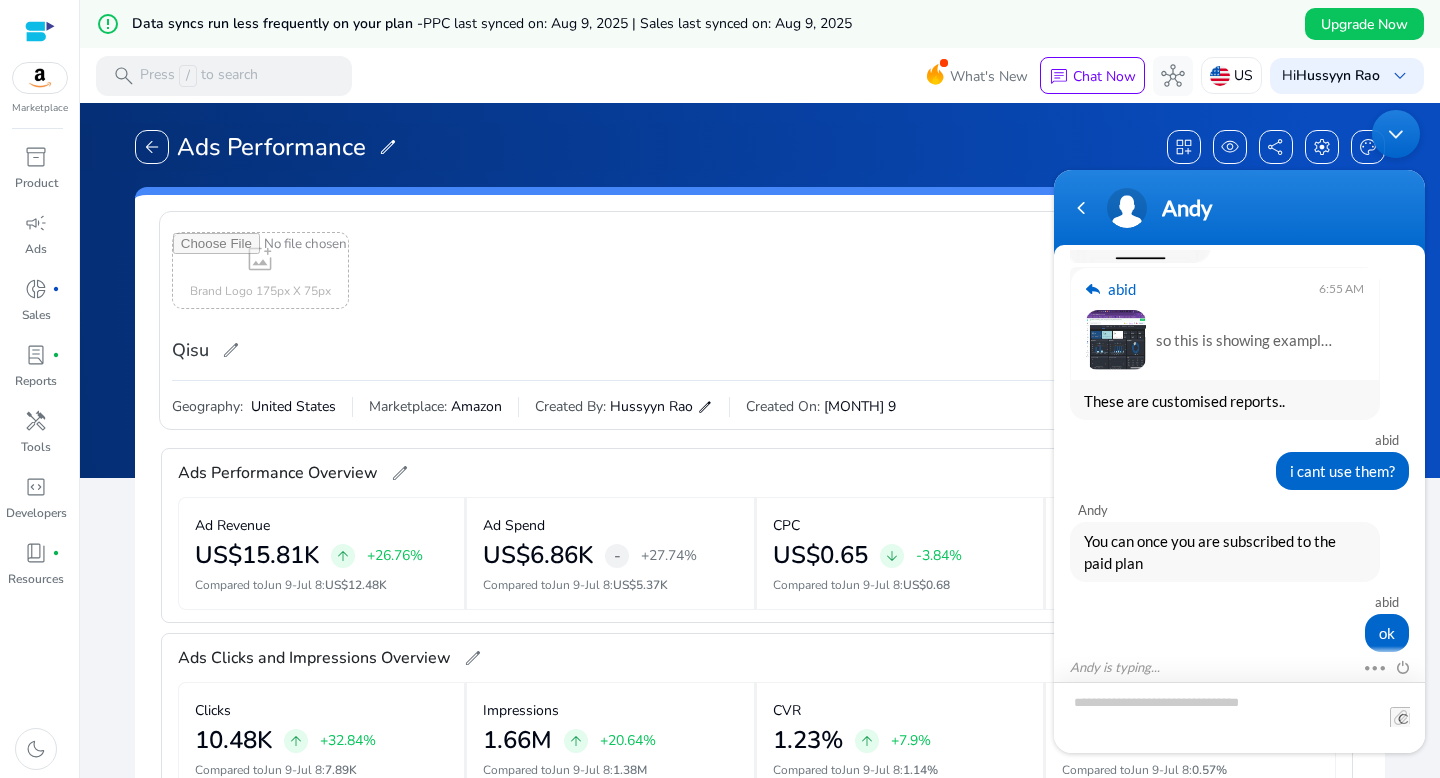 scroll, scrollTop: 3609, scrollLeft: 0, axis: vertical 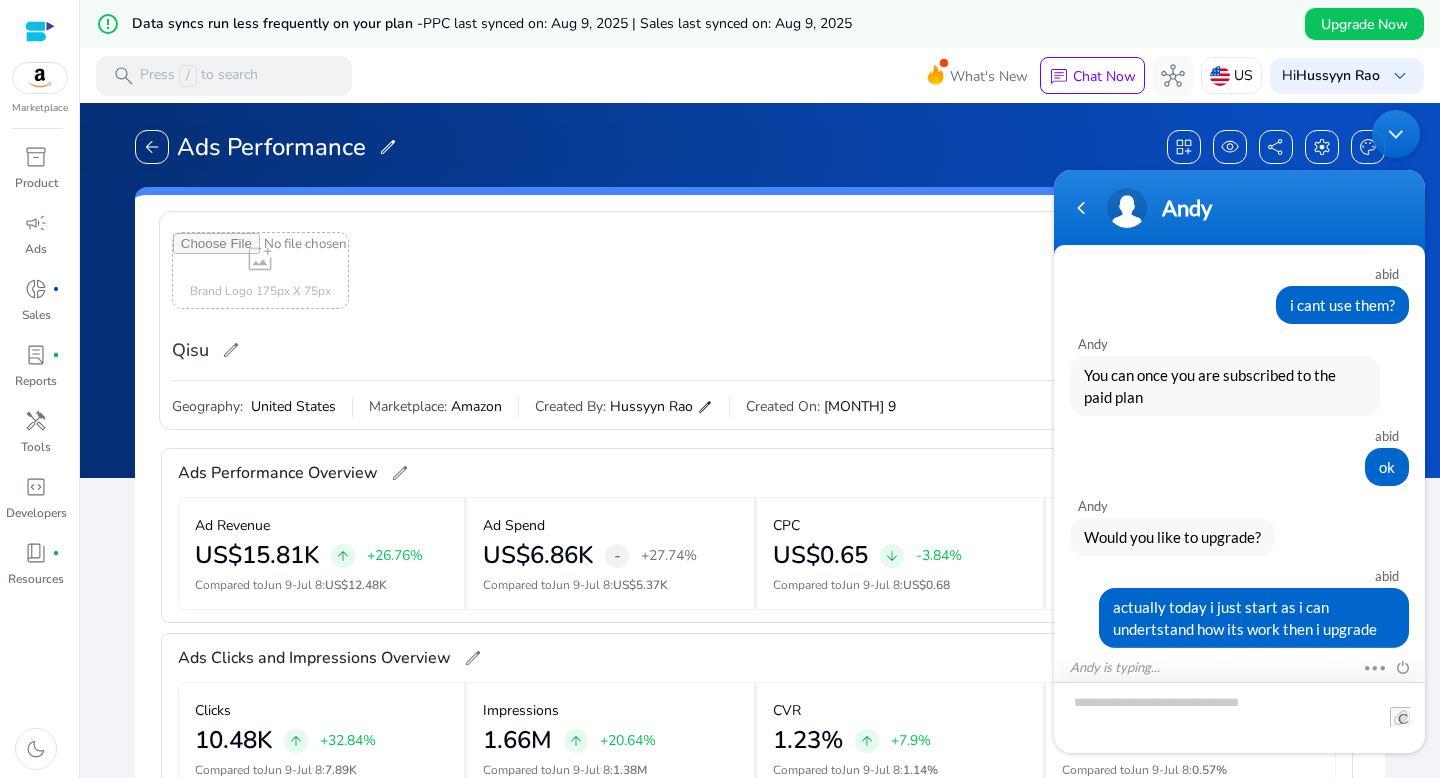 click at bounding box center [1239, 717] 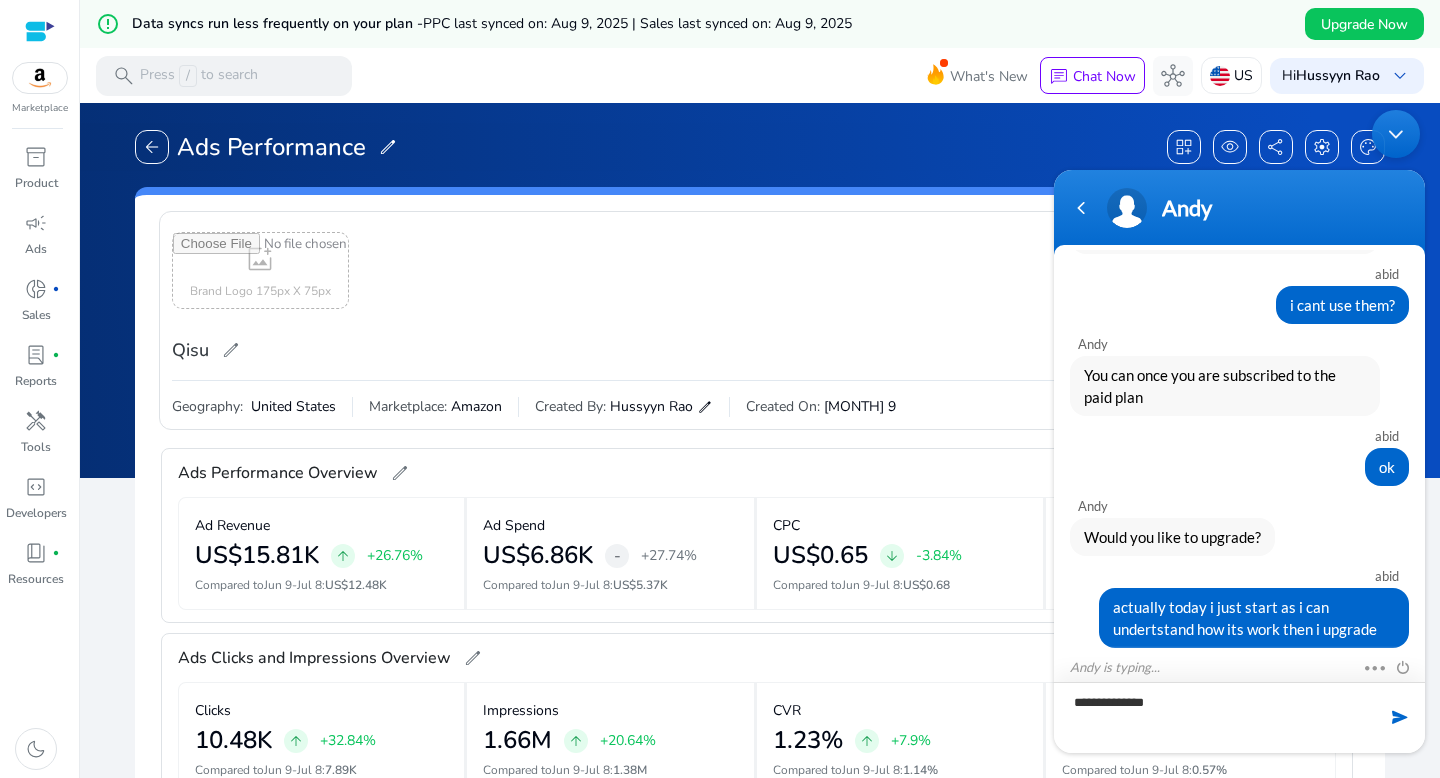 type on "**********" 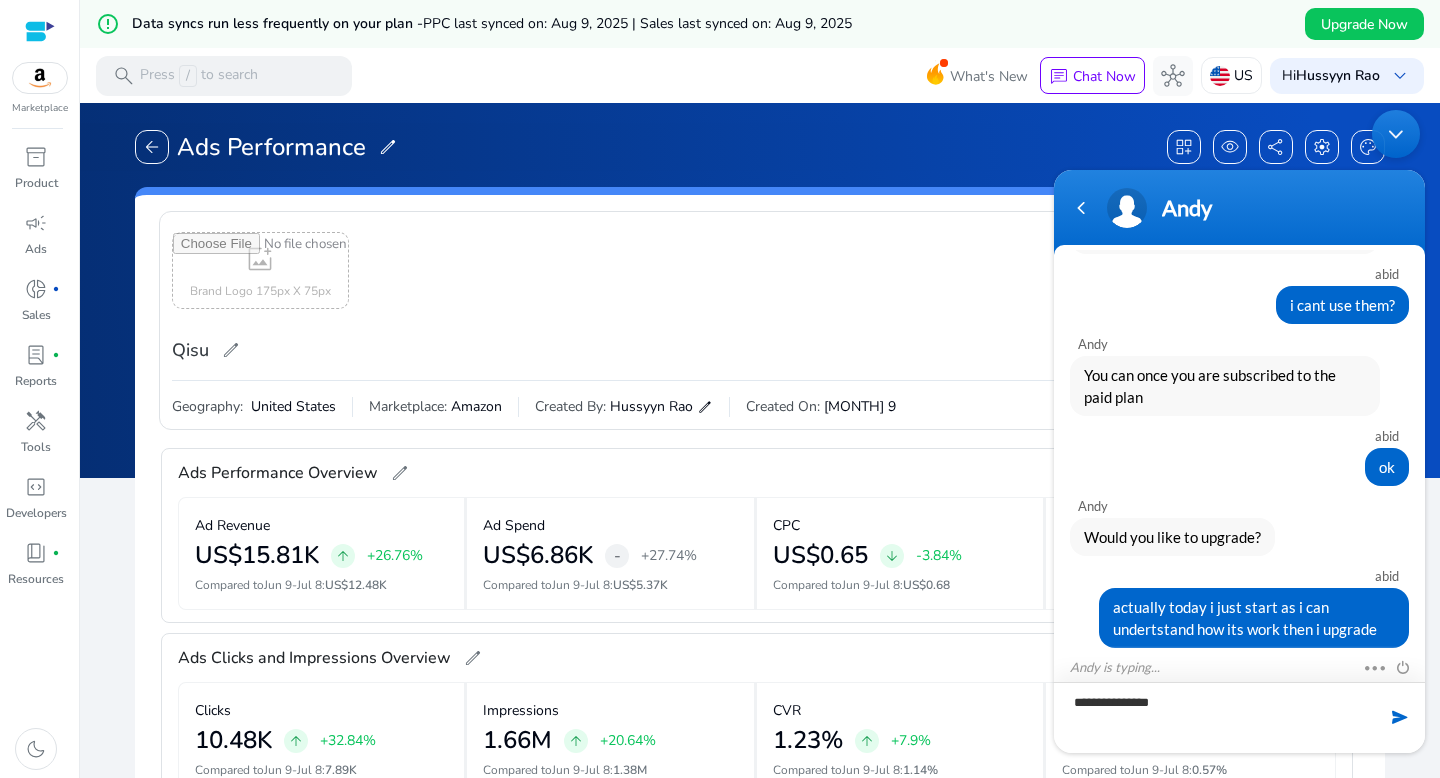 type 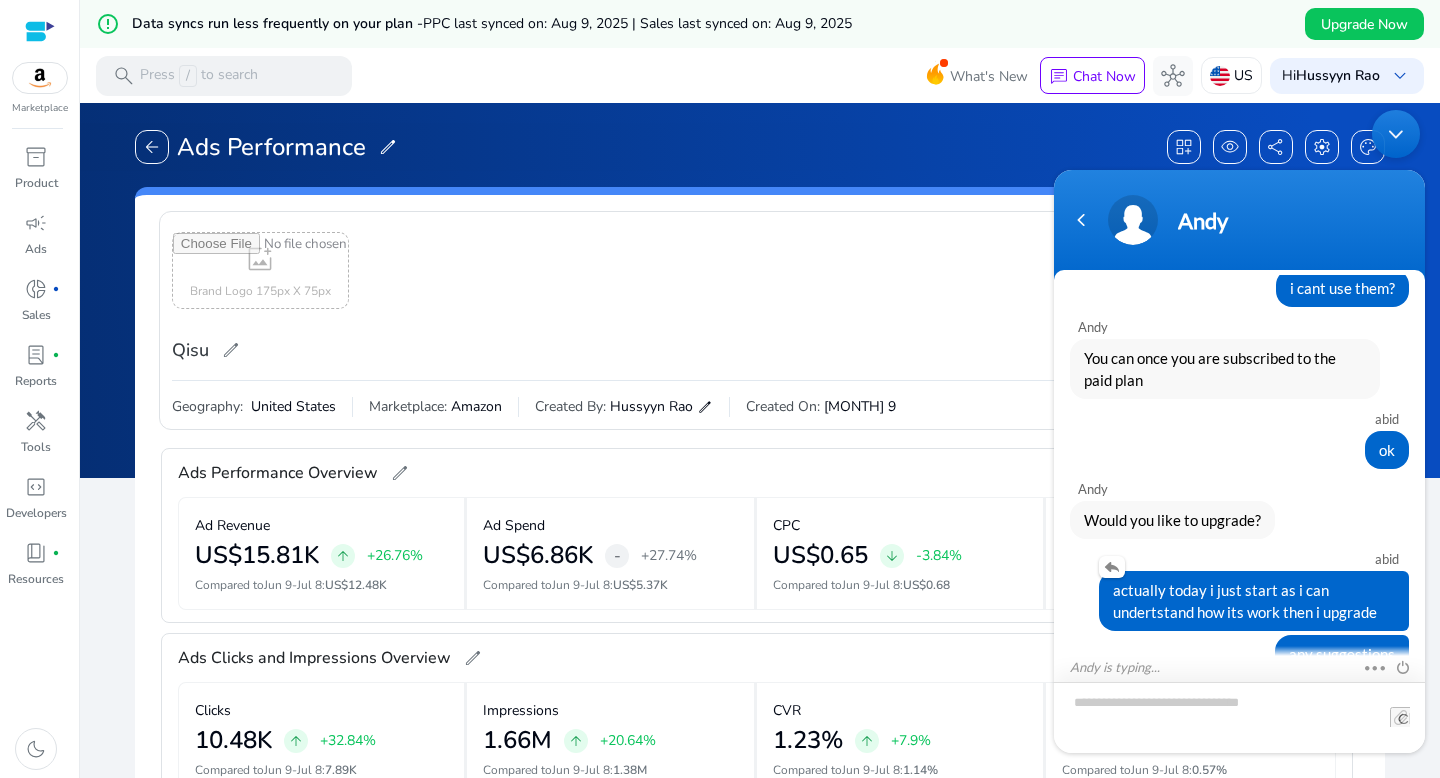 scroll, scrollTop: 3651, scrollLeft: 0, axis: vertical 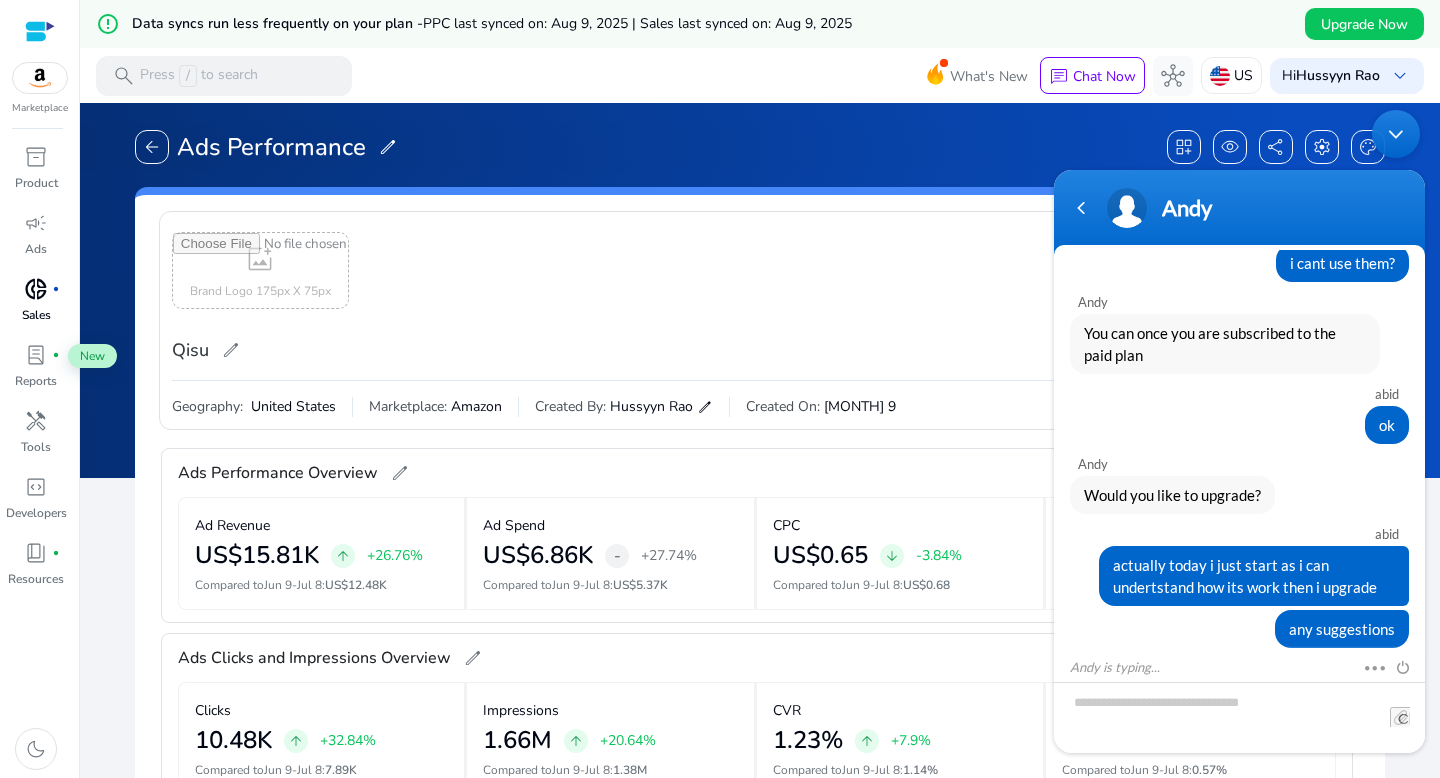 click on "donut_small" at bounding box center [36, 289] 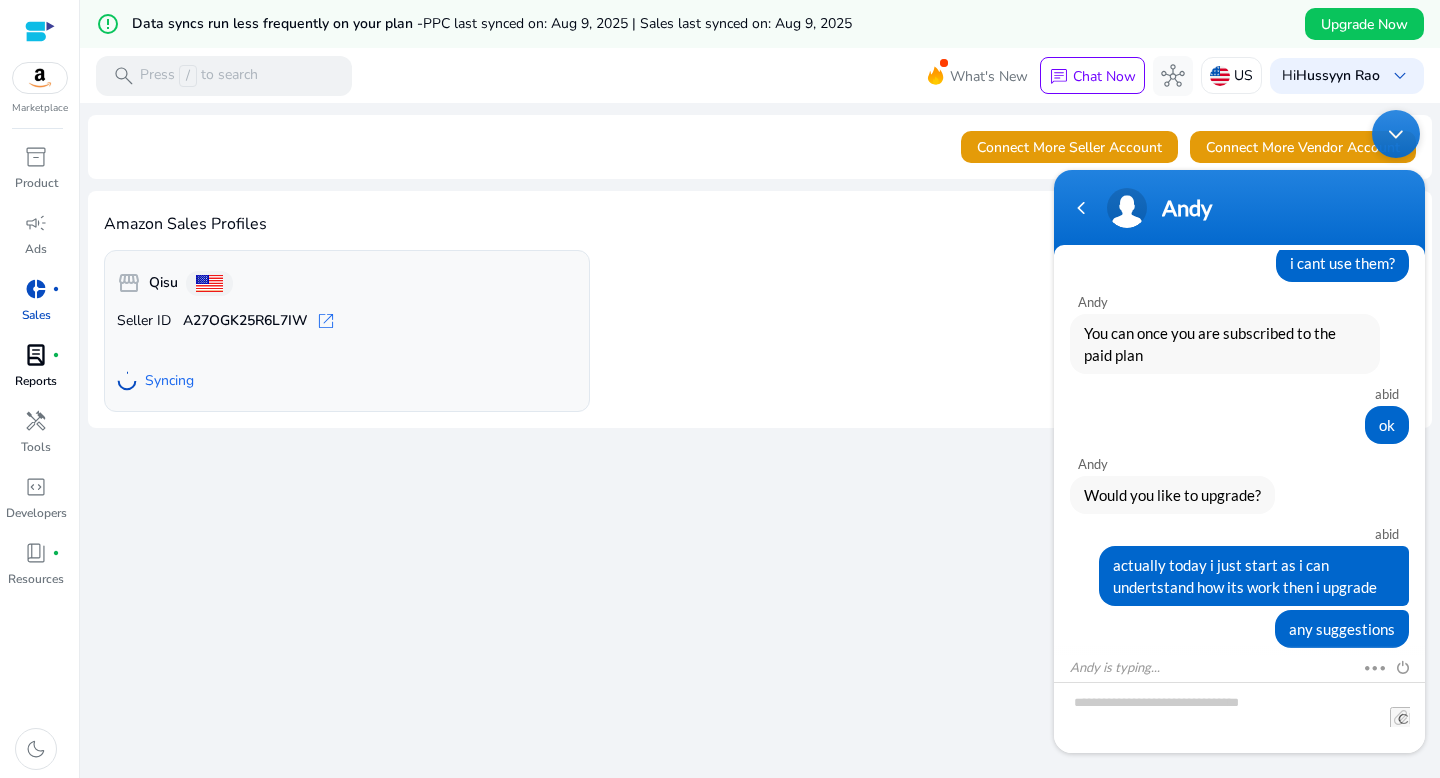 click on "lab_profile" at bounding box center [36, 355] 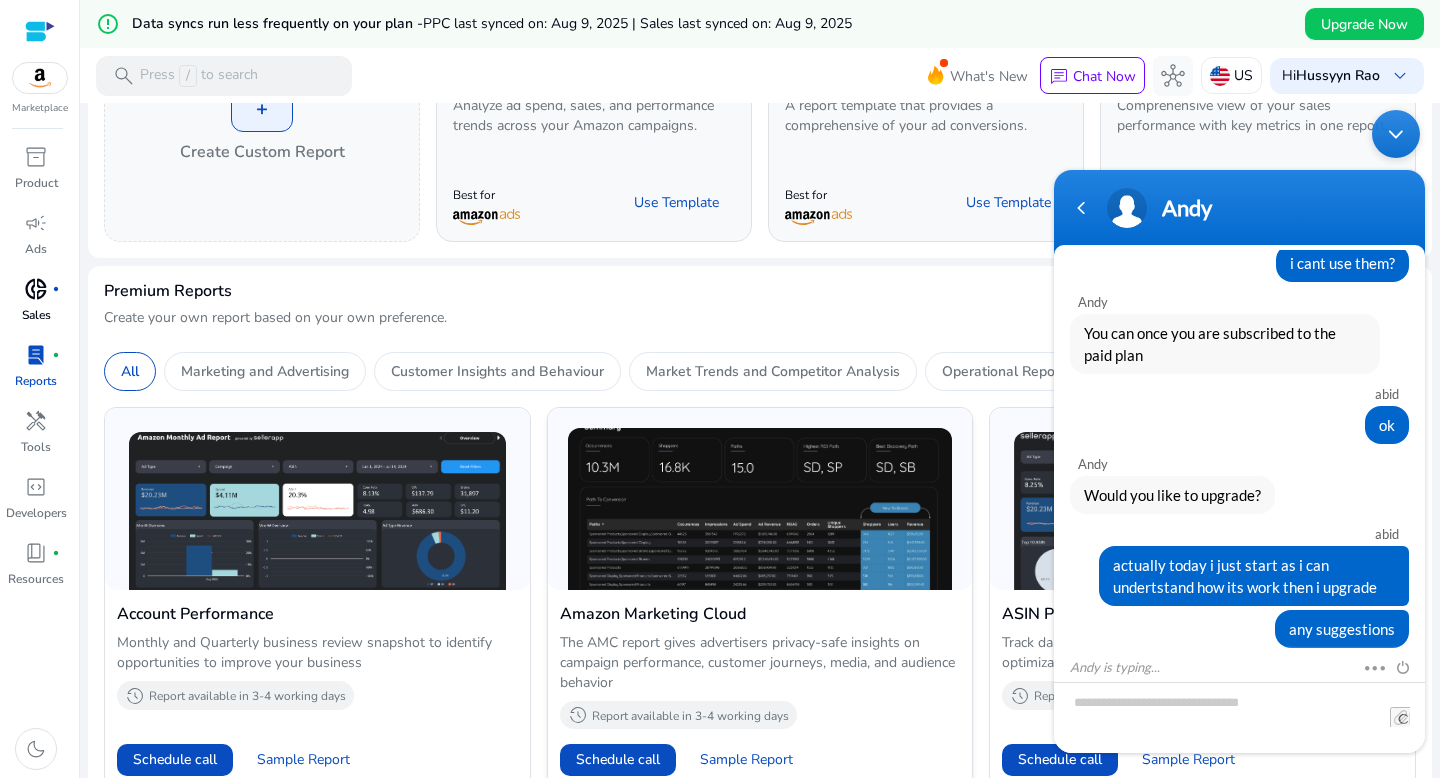 scroll, scrollTop: 0, scrollLeft: 0, axis: both 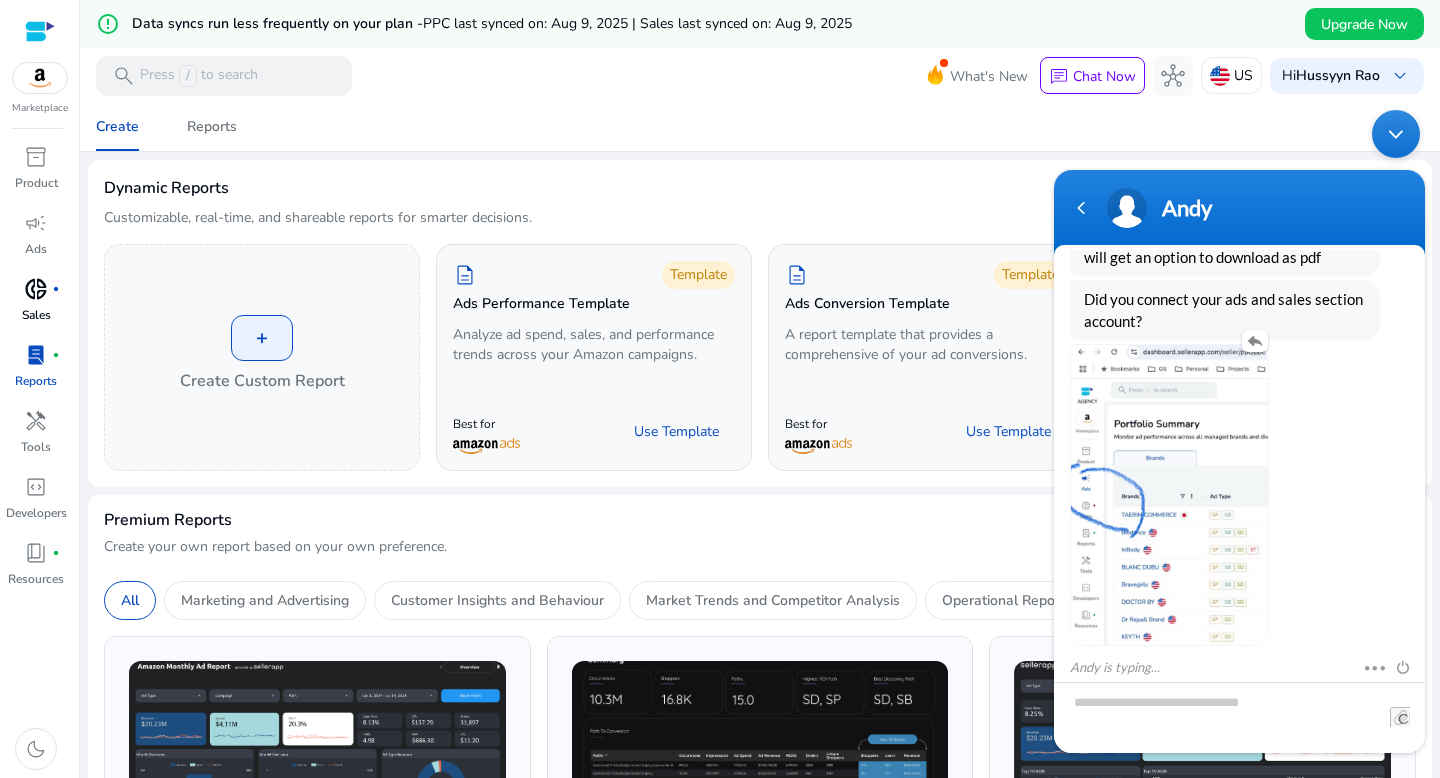click at bounding box center (1169, 495) 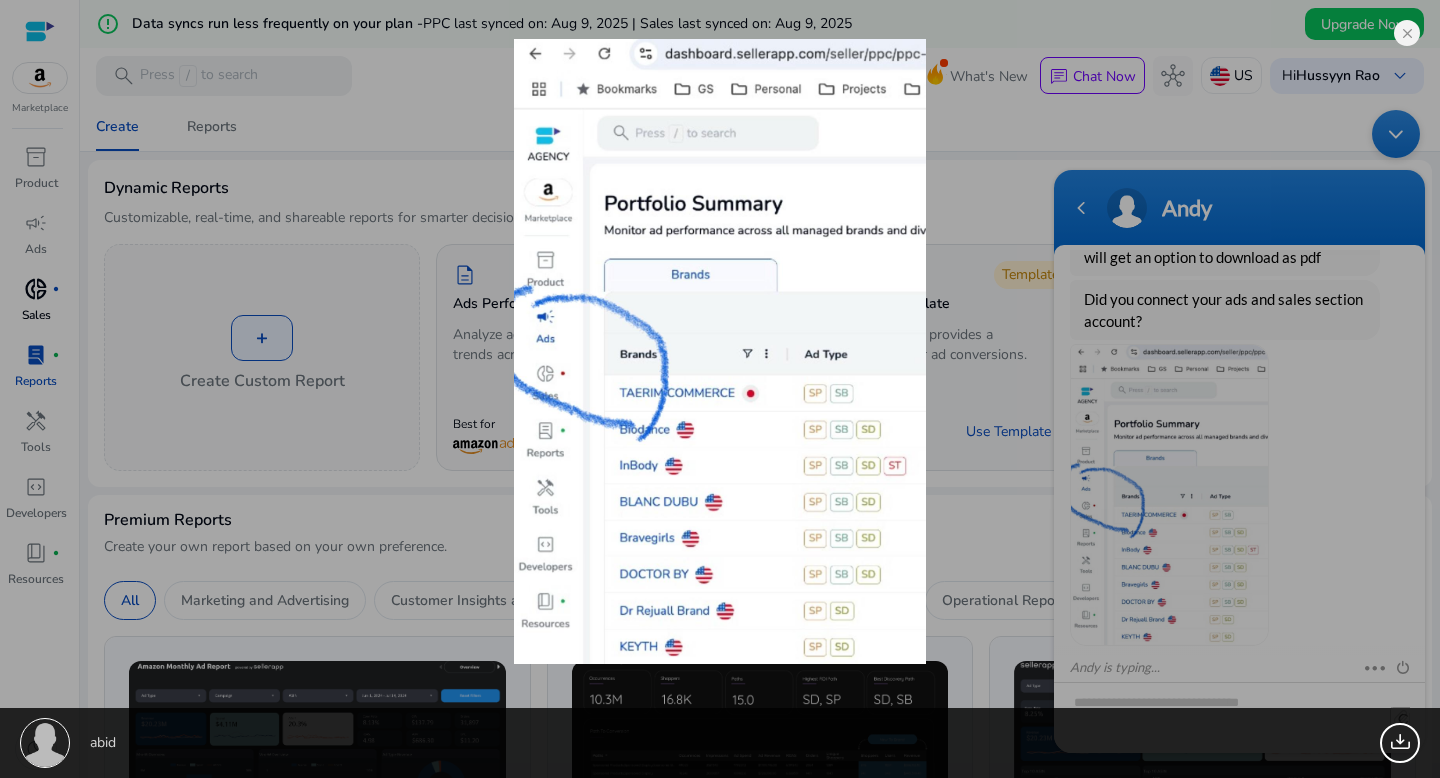 click on "abid 93.17 KB" at bounding box center [720, 389] 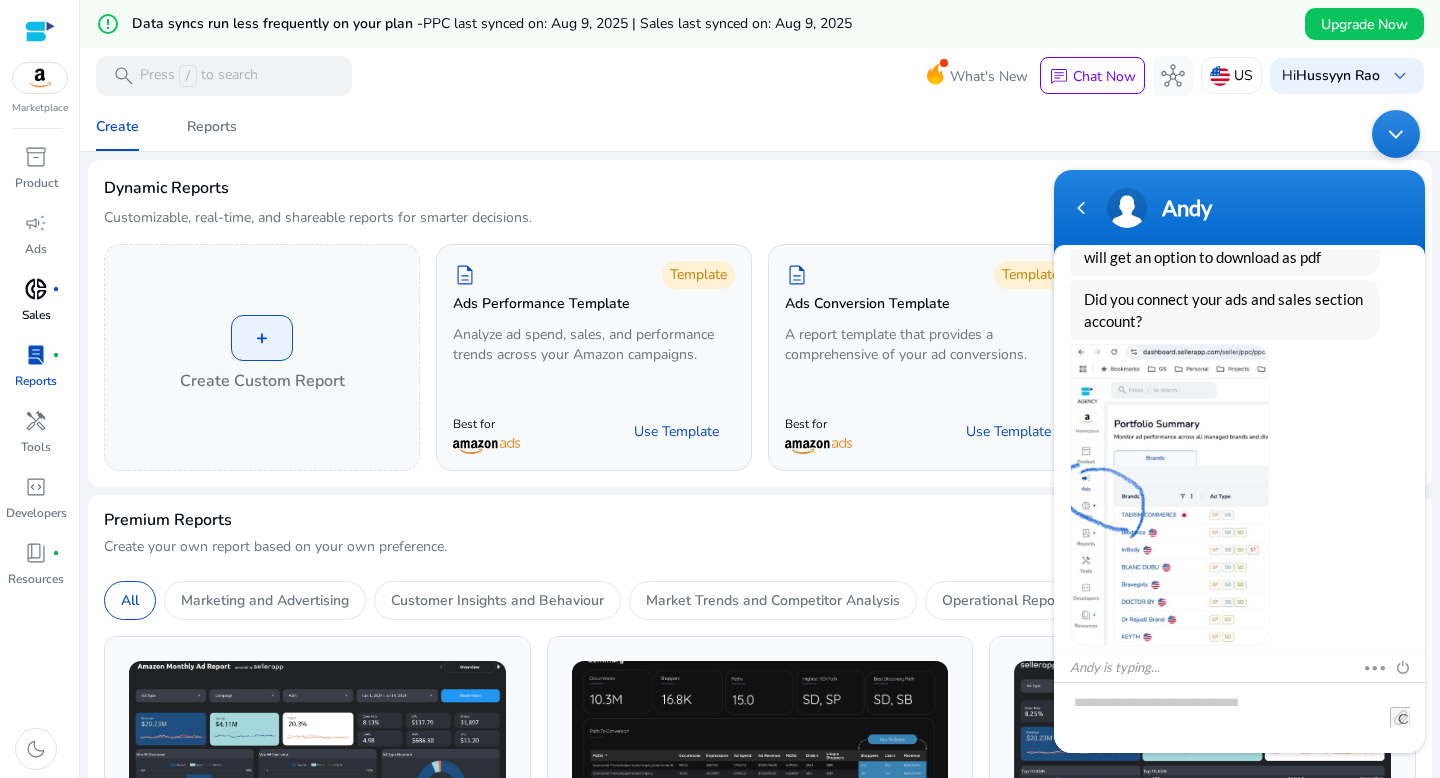 scroll, scrollTop: 347, scrollLeft: 0, axis: vertical 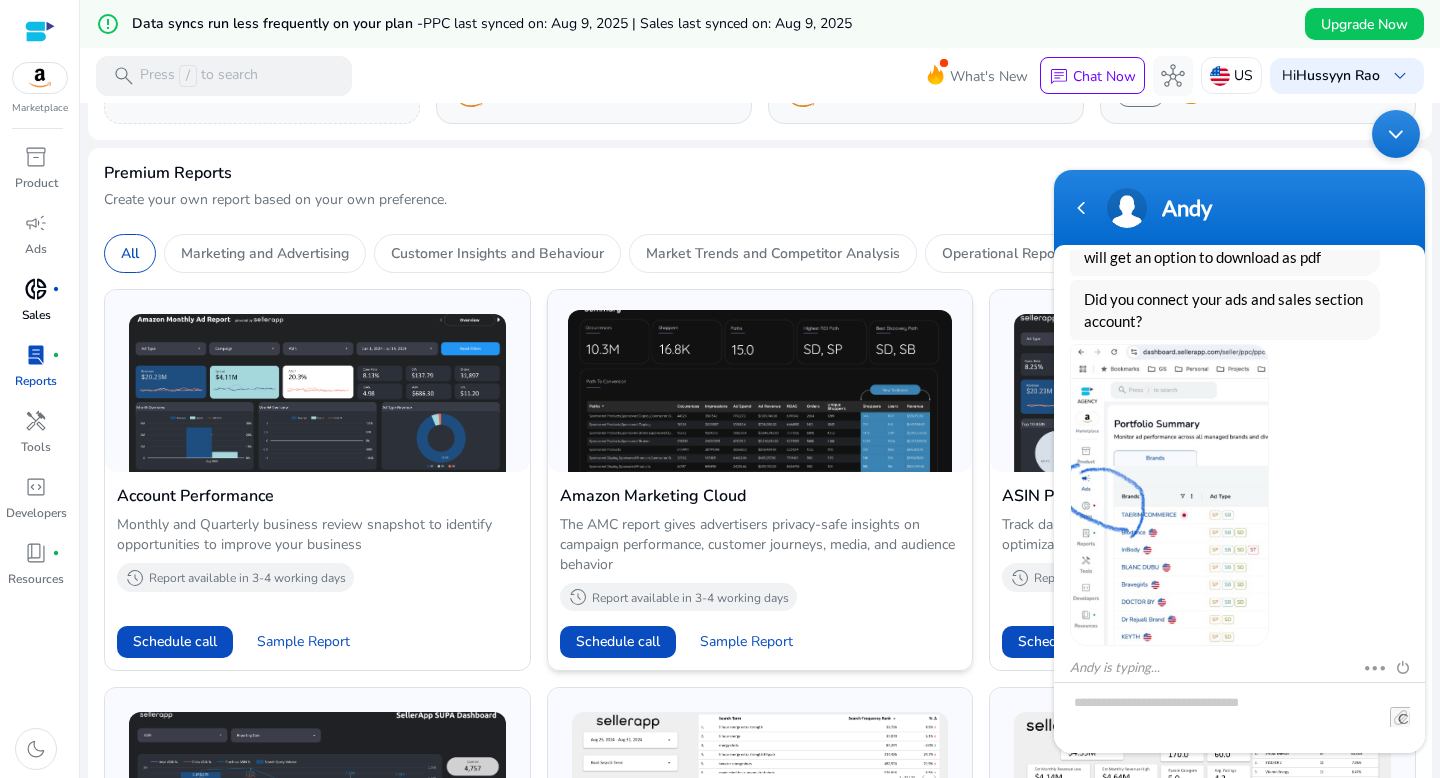 click 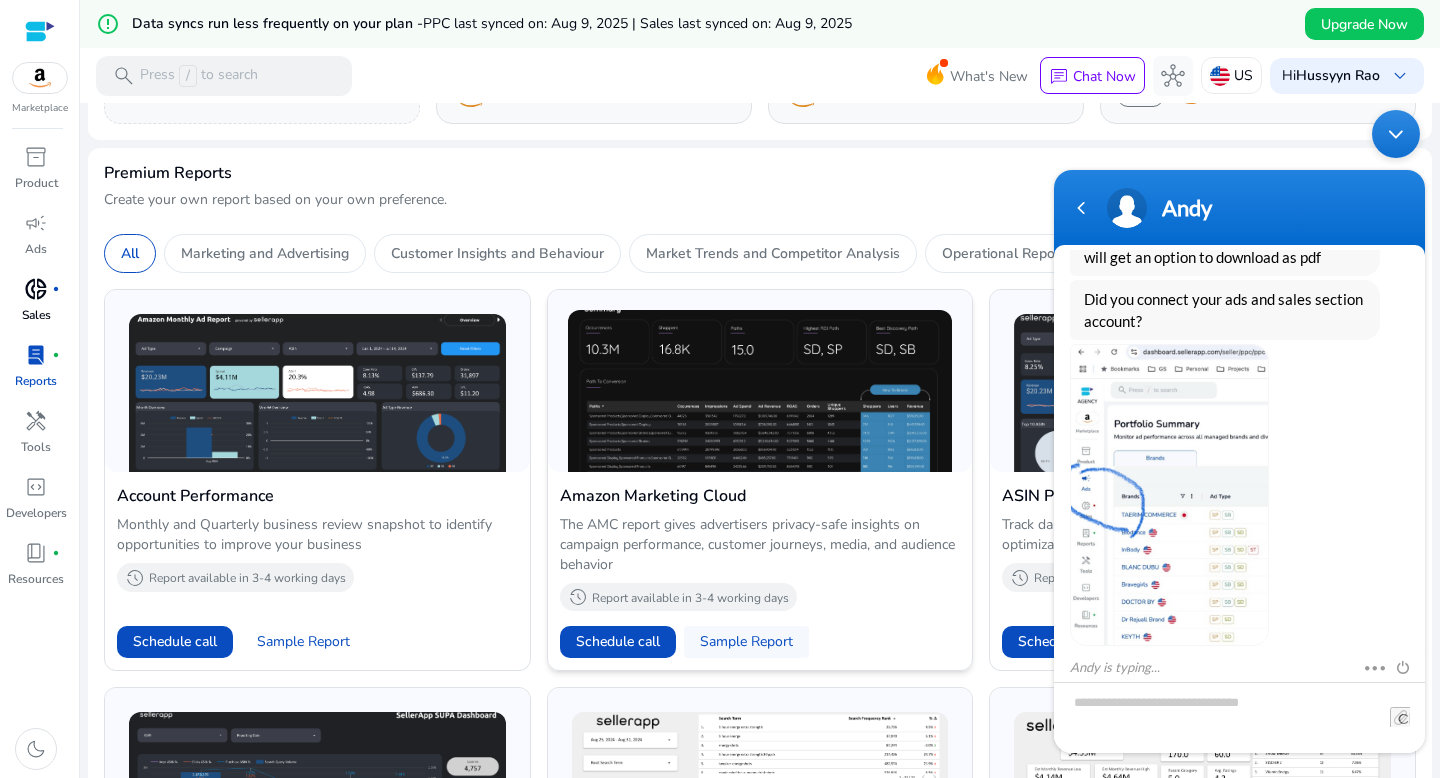 click on "Sample Report" 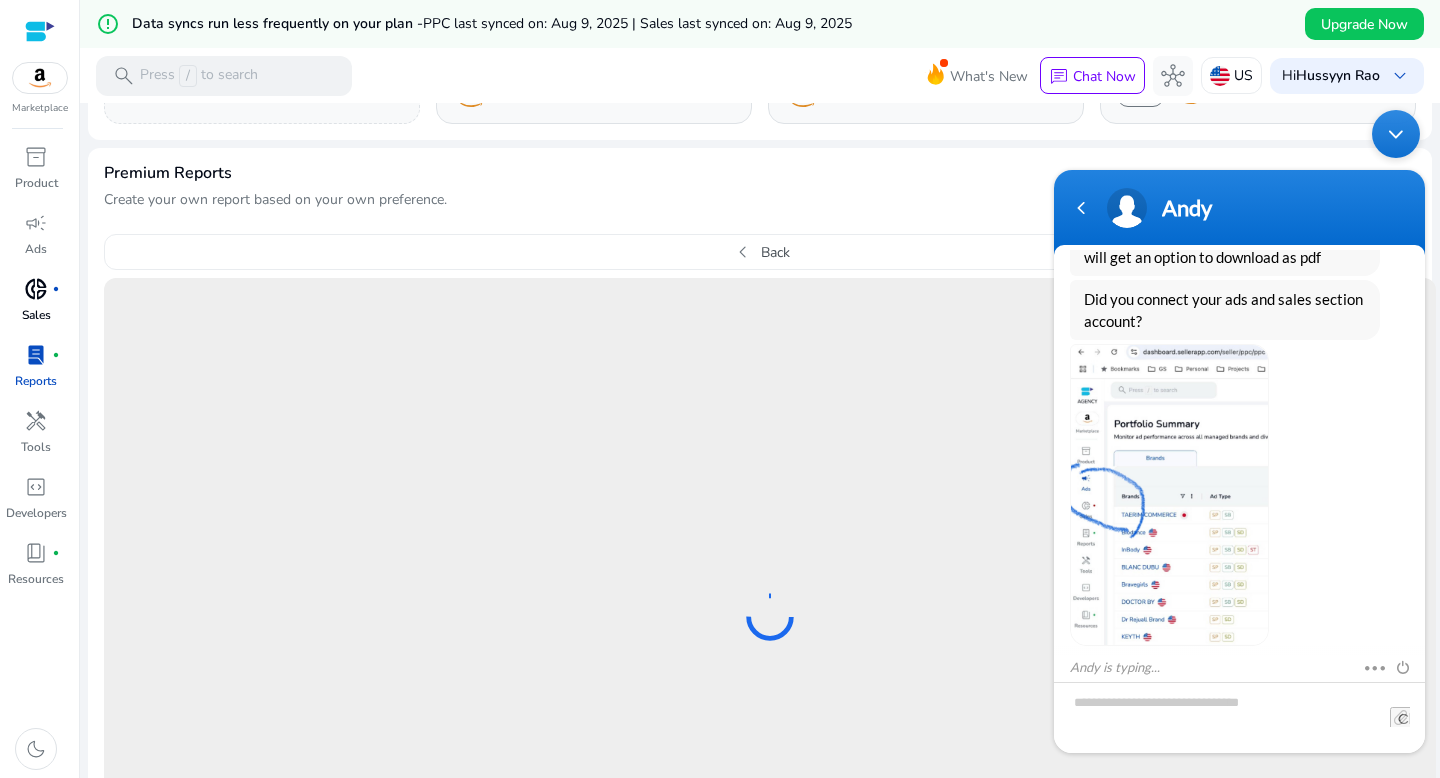 click at bounding box center [1396, 134] 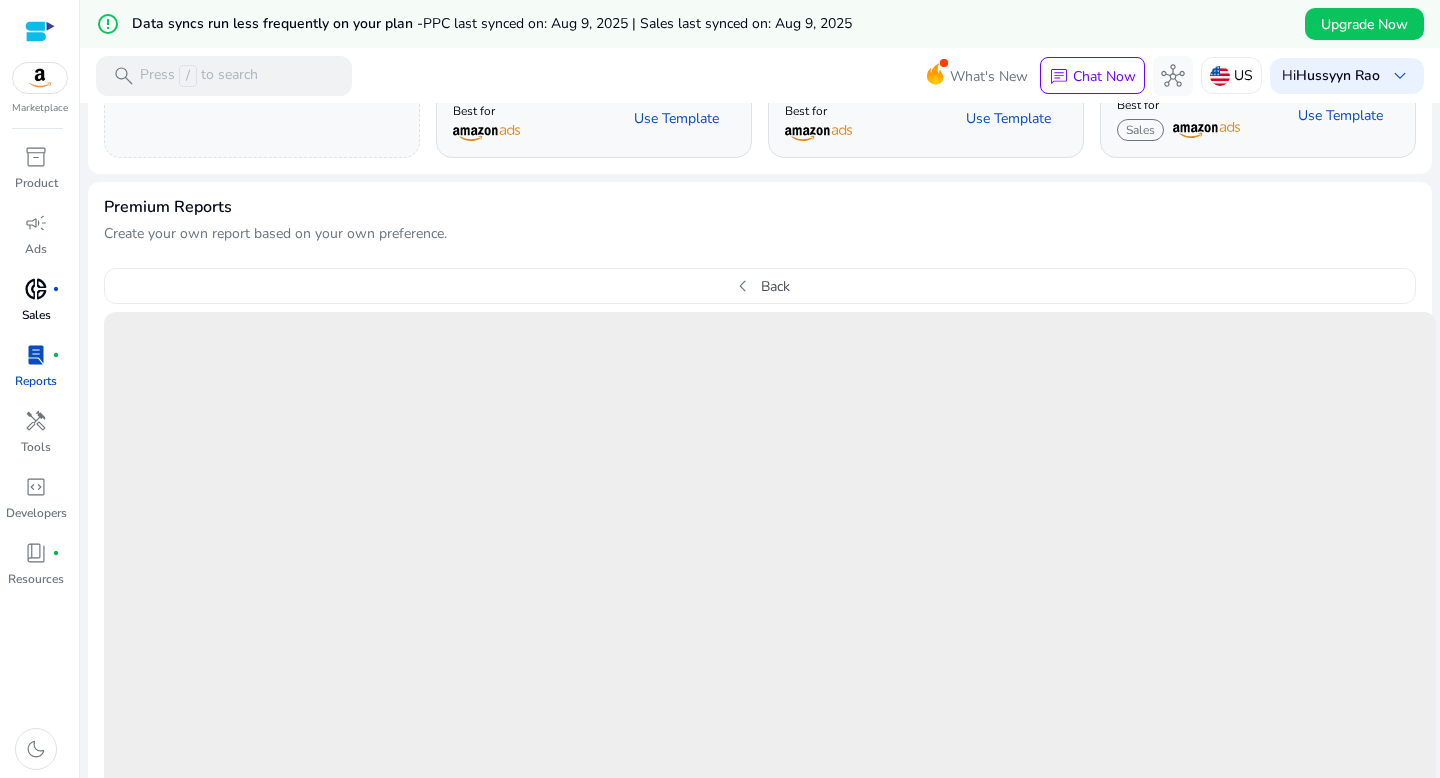 scroll, scrollTop: 556, scrollLeft: 0, axis: vertical 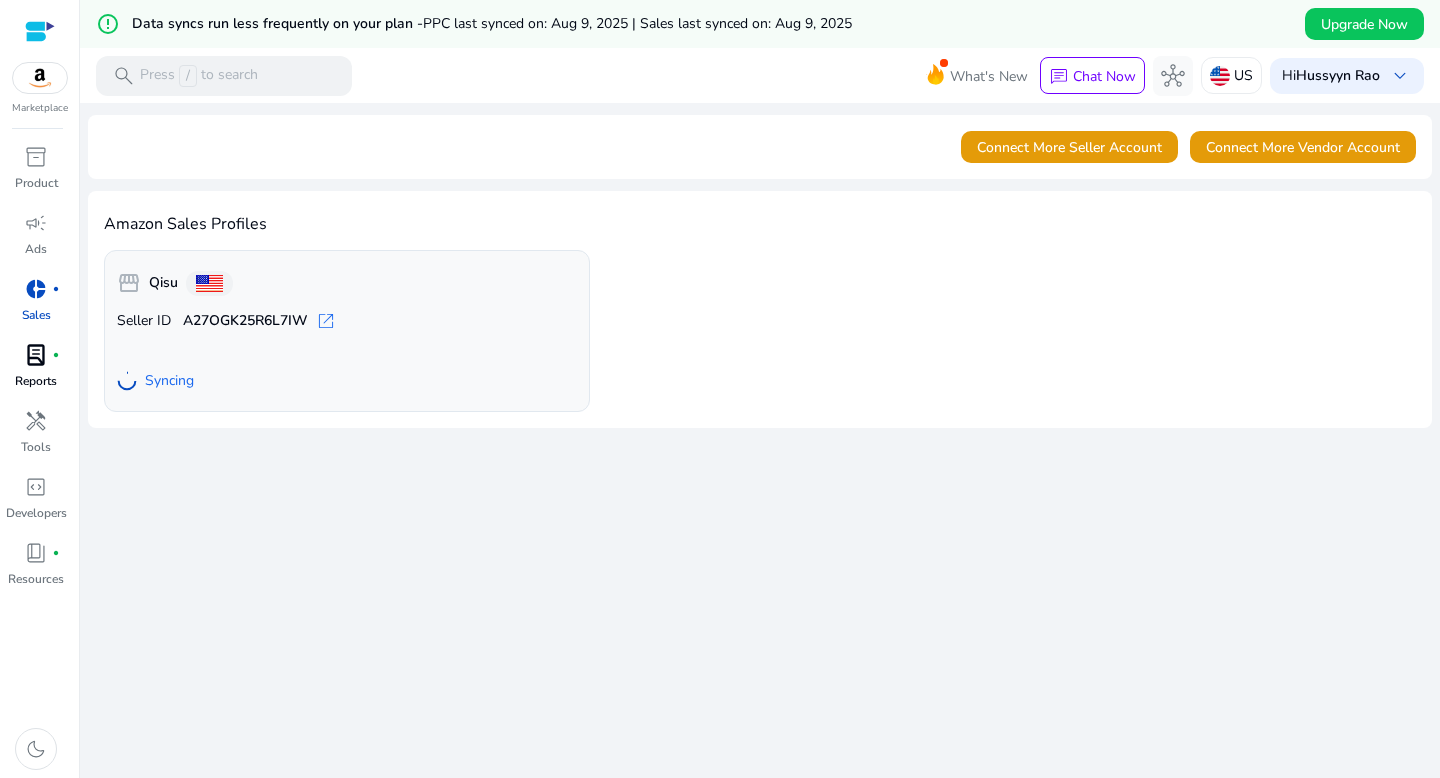 click on "lab_profile" at bounding box center (36, 355) 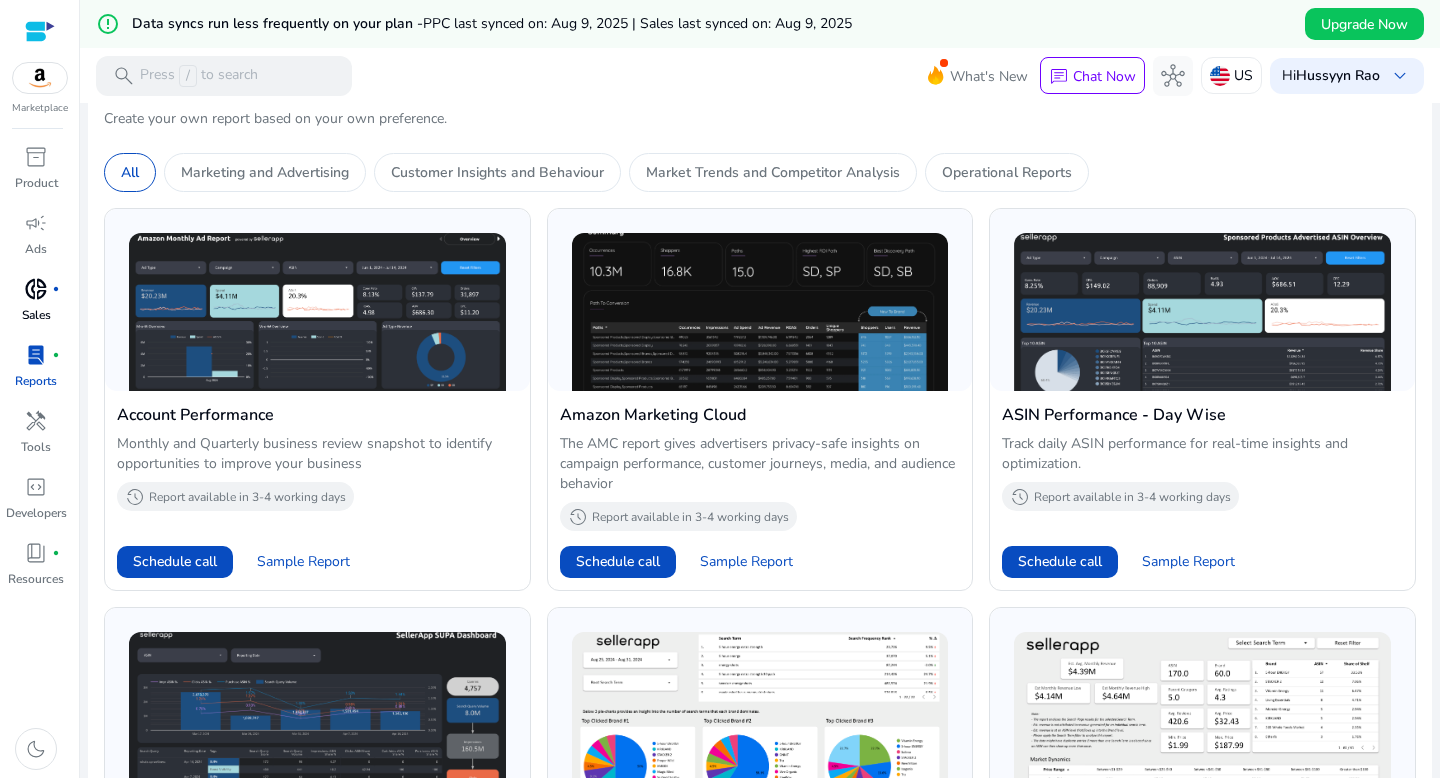 scroll, scrollTop: 478, scrollLeft: 0, axis: vertical 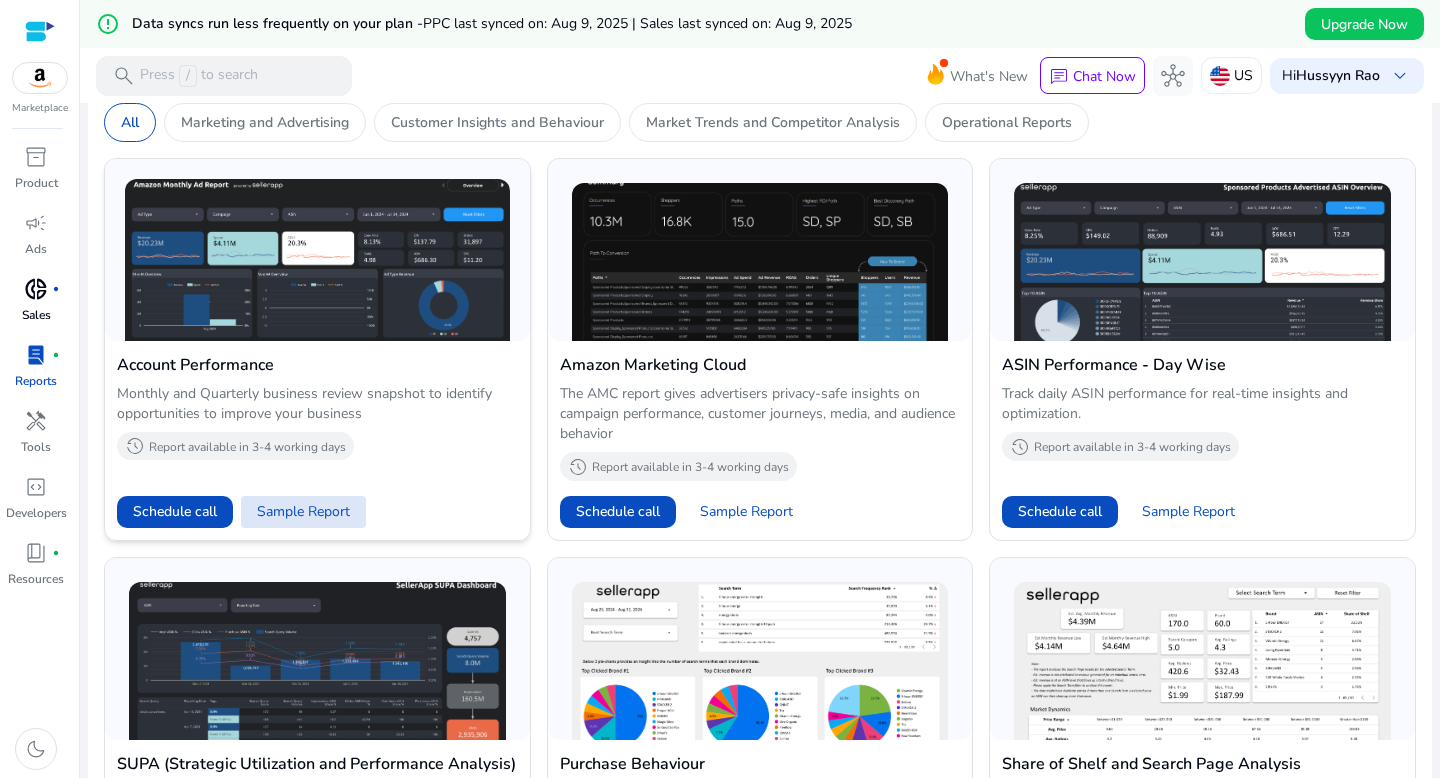 click on "Sample Report" 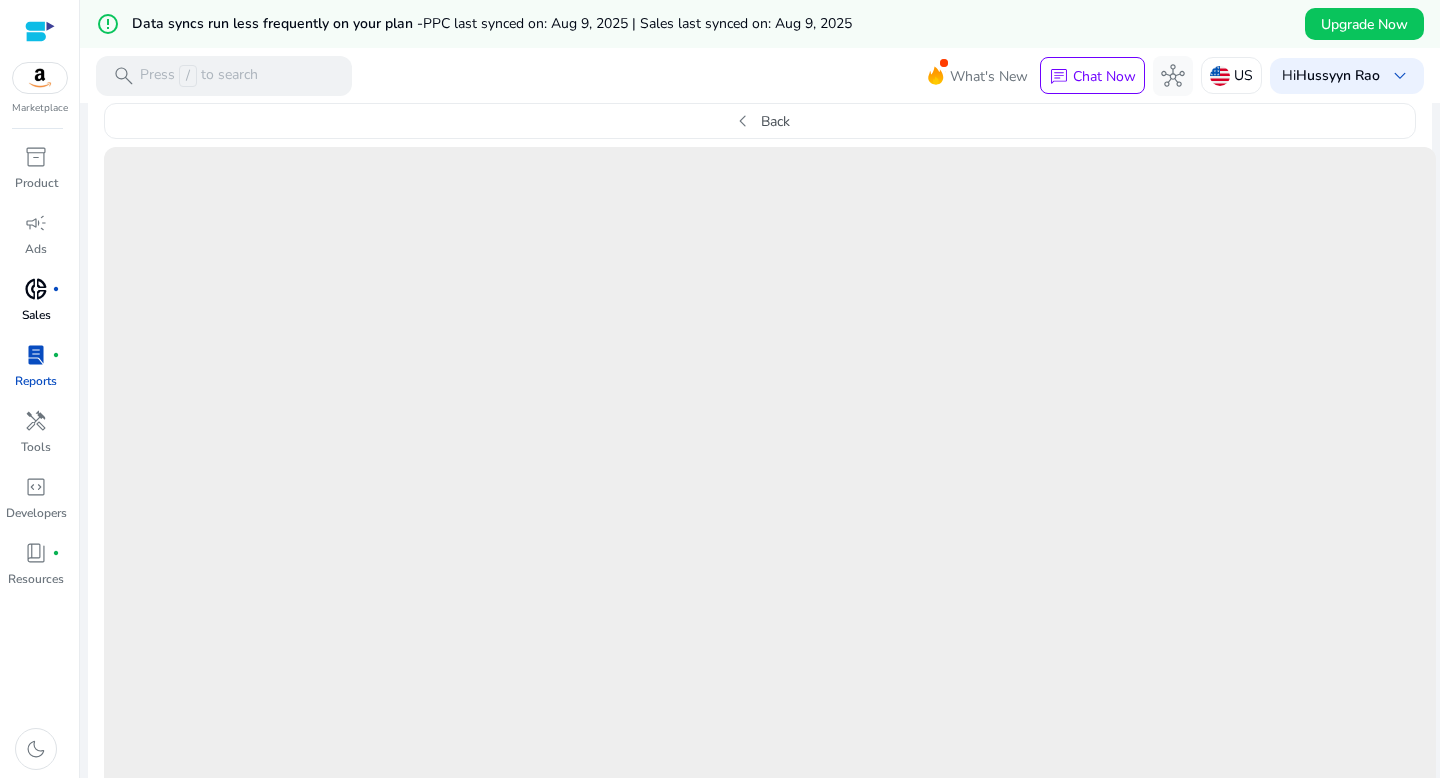 scroll, scrollTop: 556, scrollLeft: 0, axis: vertical 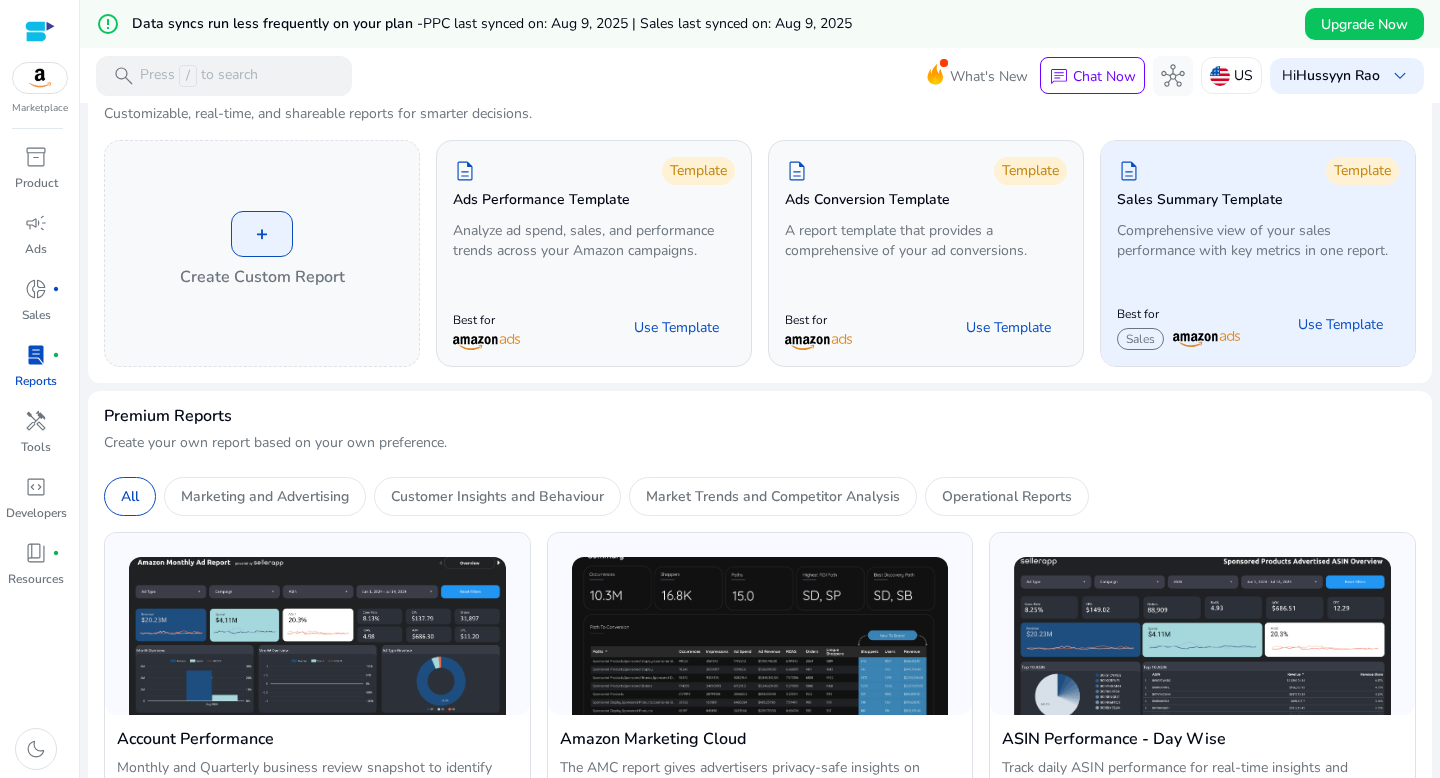 click on "description   Template  Sales Summary Template  Comprehensive view of your sales performance with key metrics in one report." 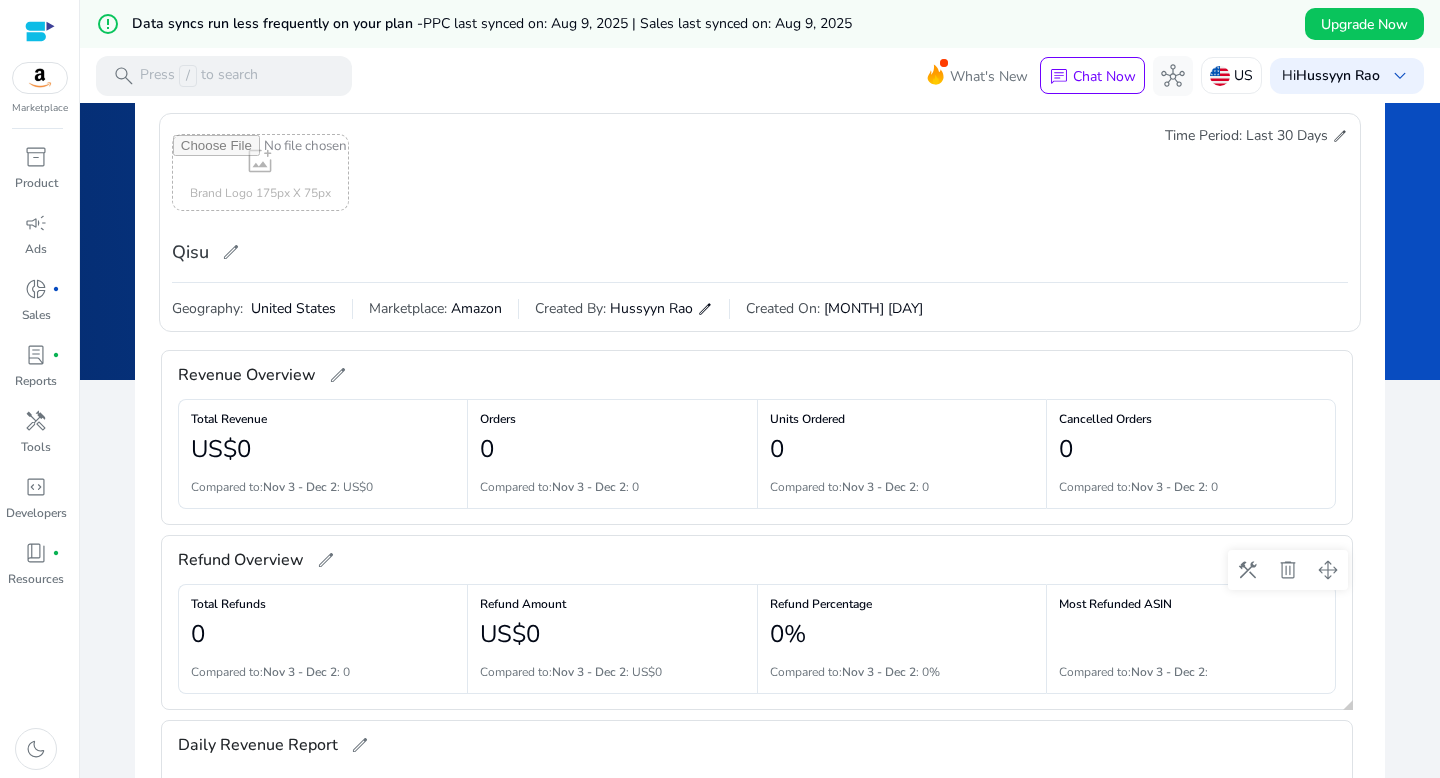 scroll, scrollTop: 0, scrollLeft: 0, axis: both 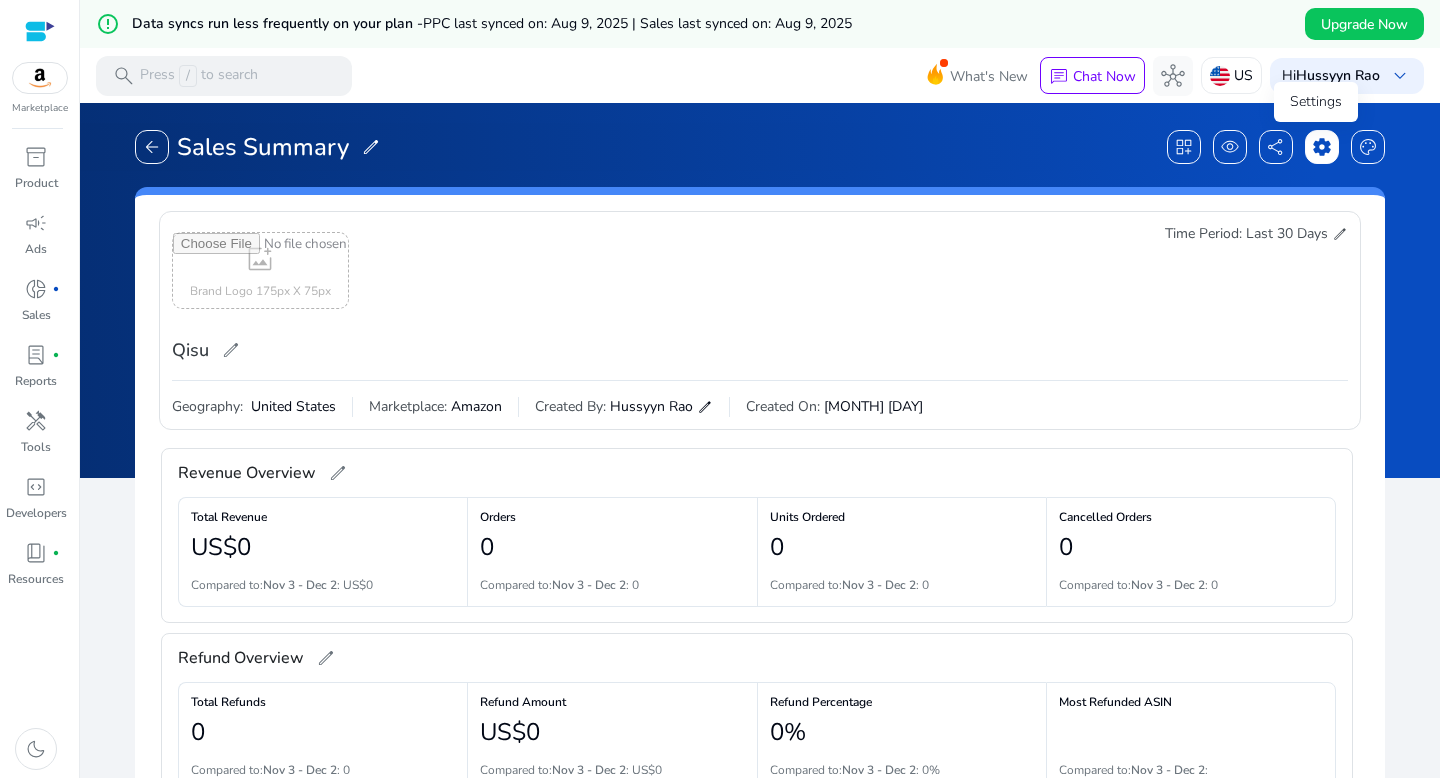 click on "settings" 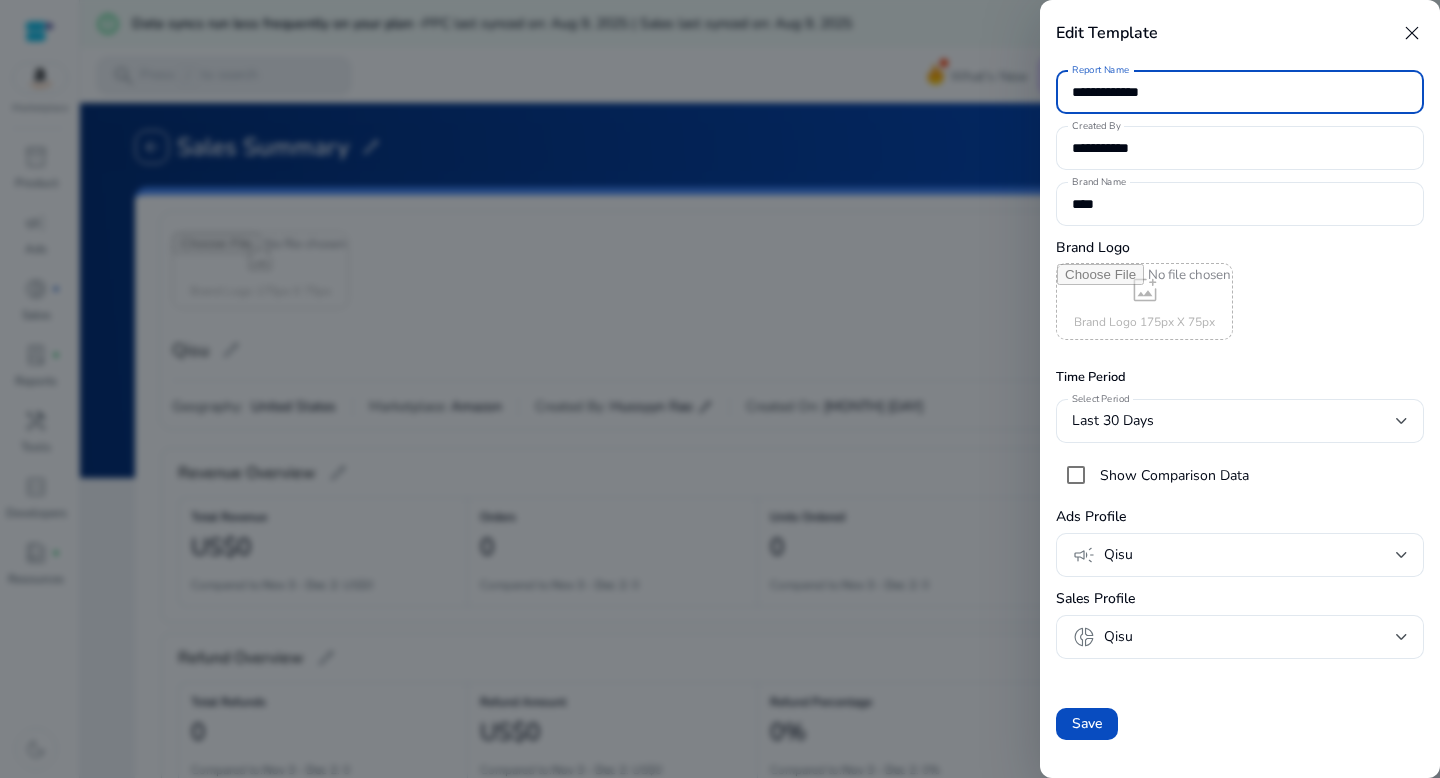 click at bounding box center [1144, 301] 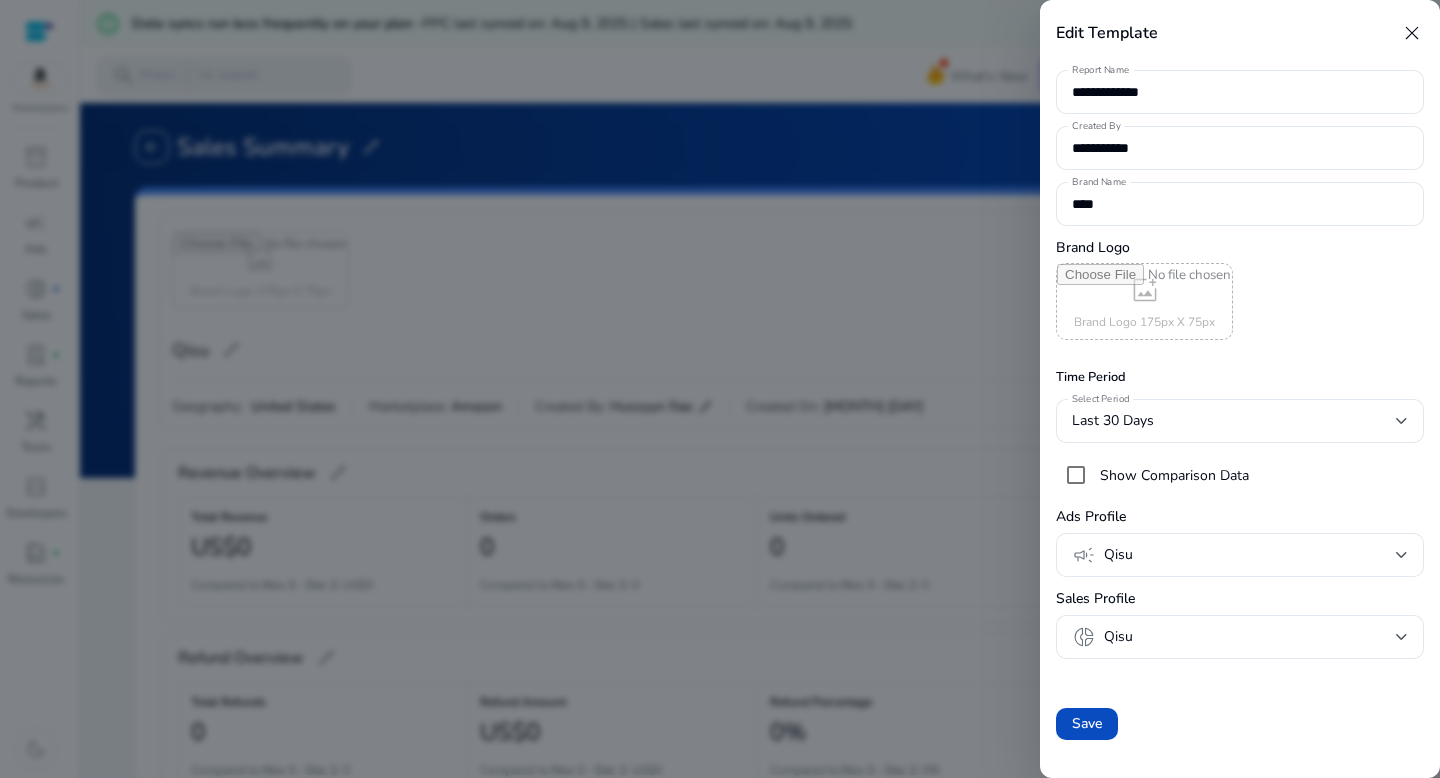 click on "close" at bounding box center [1412, 33] 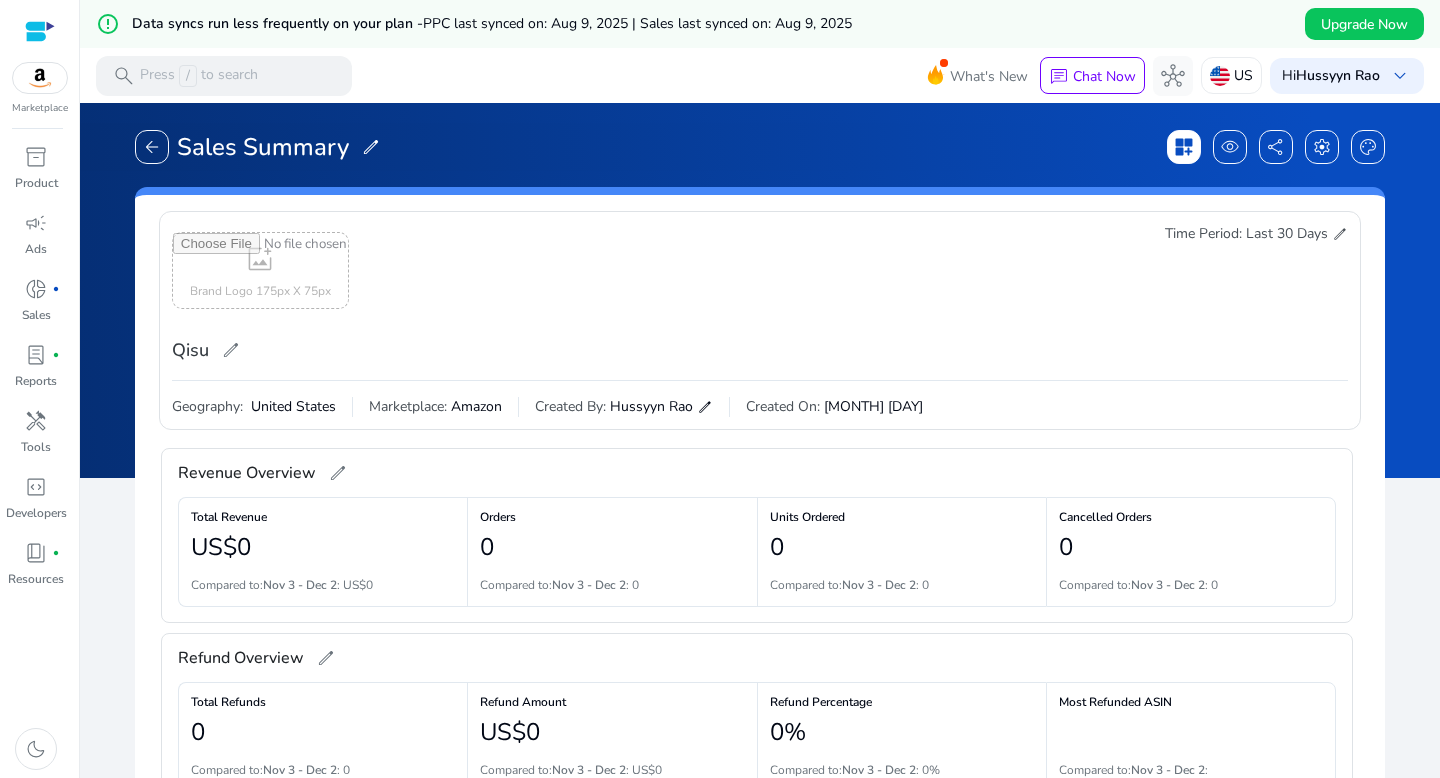 scroll, scrollTop: 0, scrollLeft: 0, axis: both 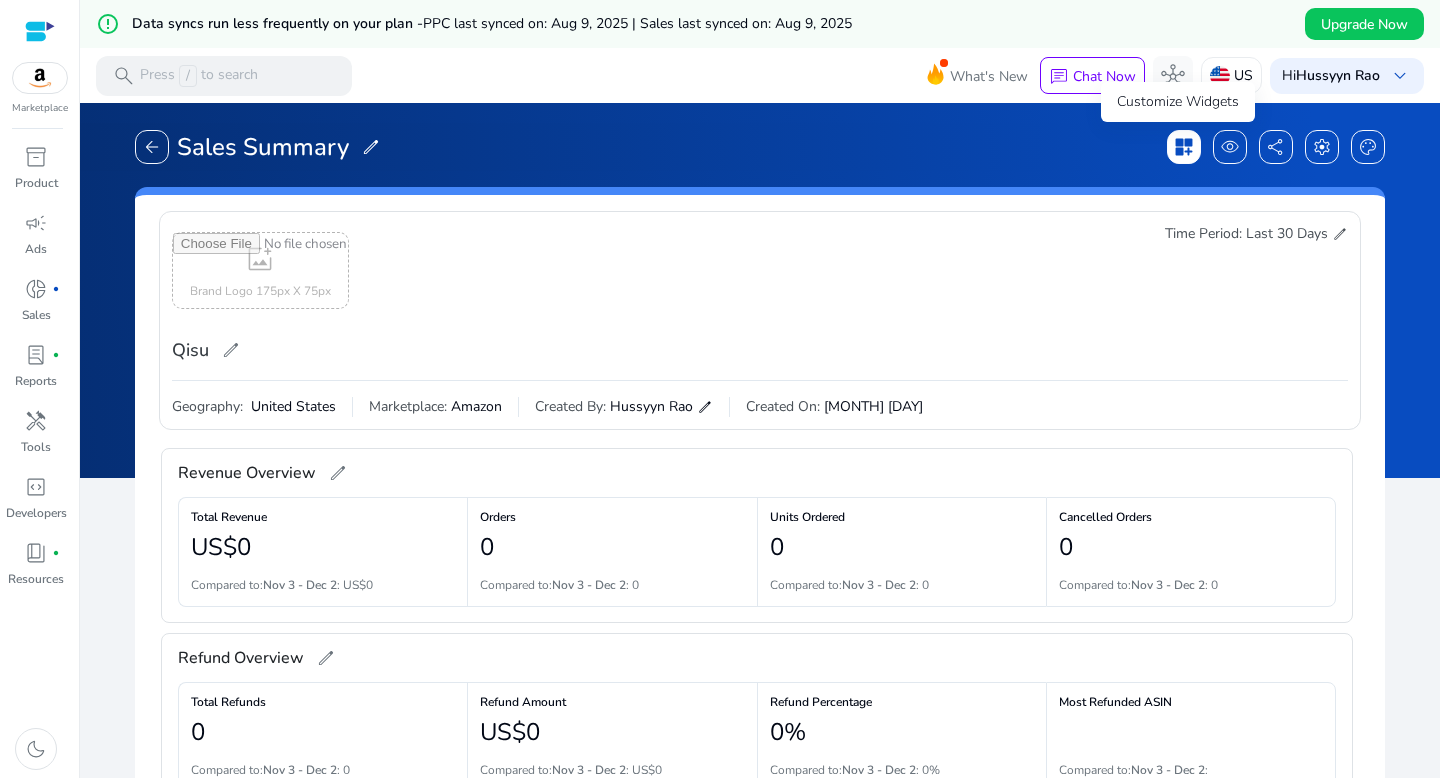 click on "dashboard_customize" 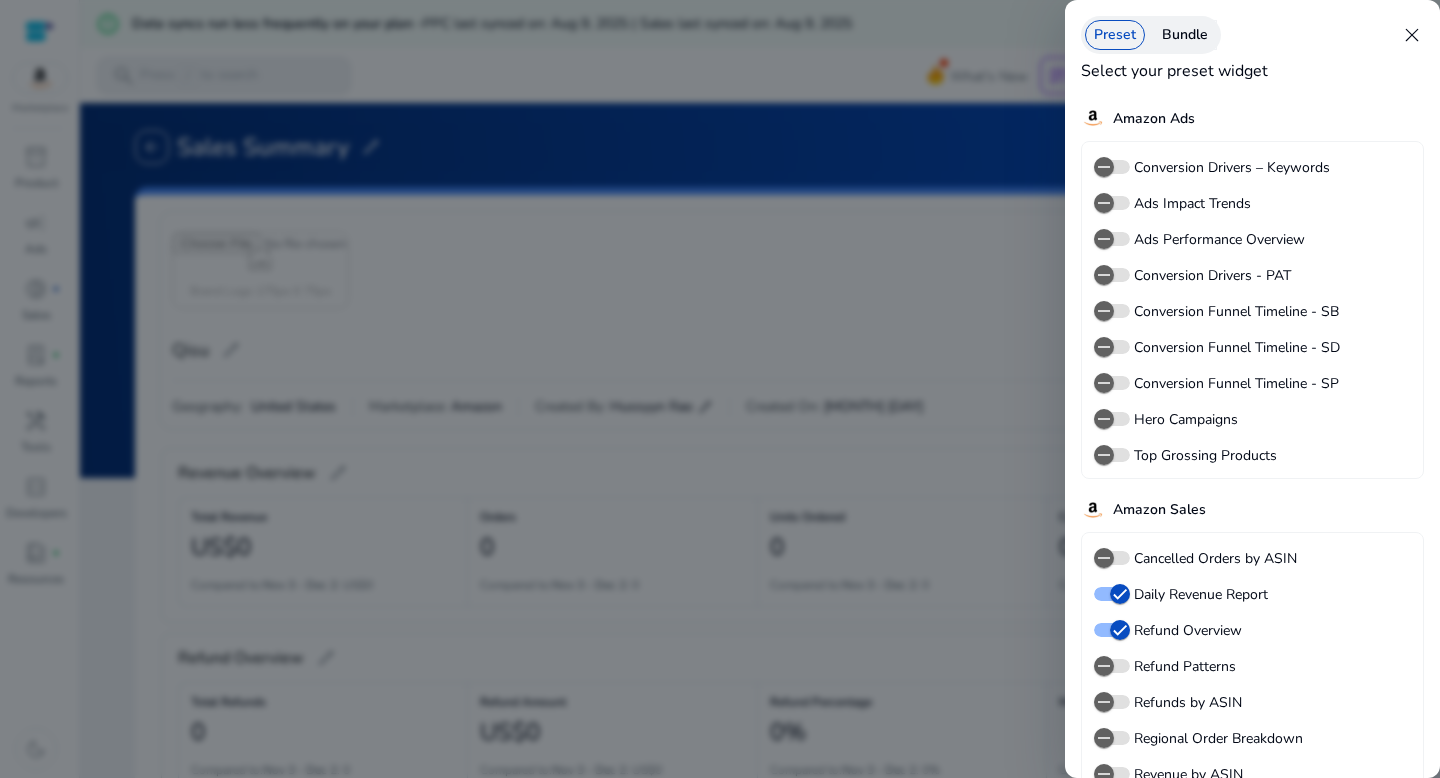 click on "close" at bounding box center [1412, 35] 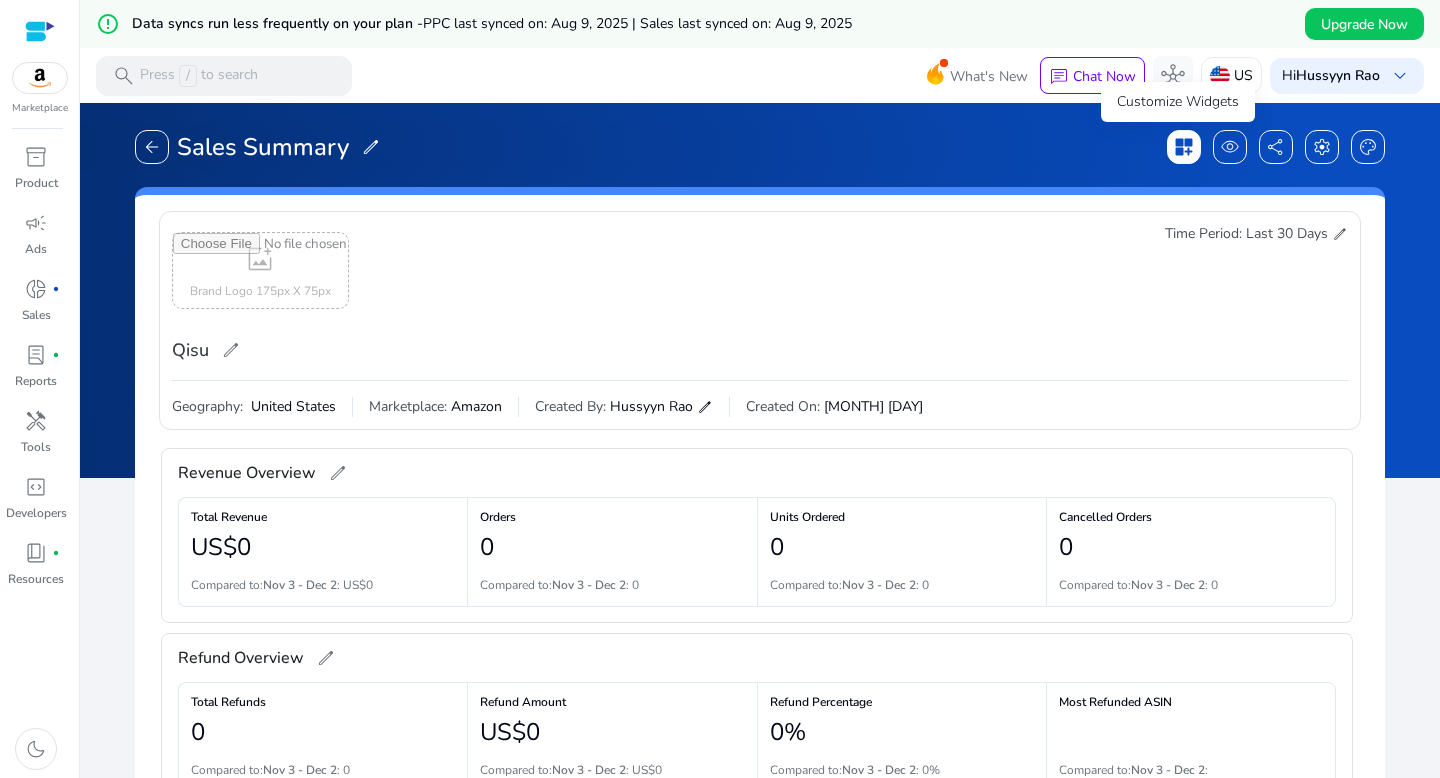 click on "dashboard_customize" 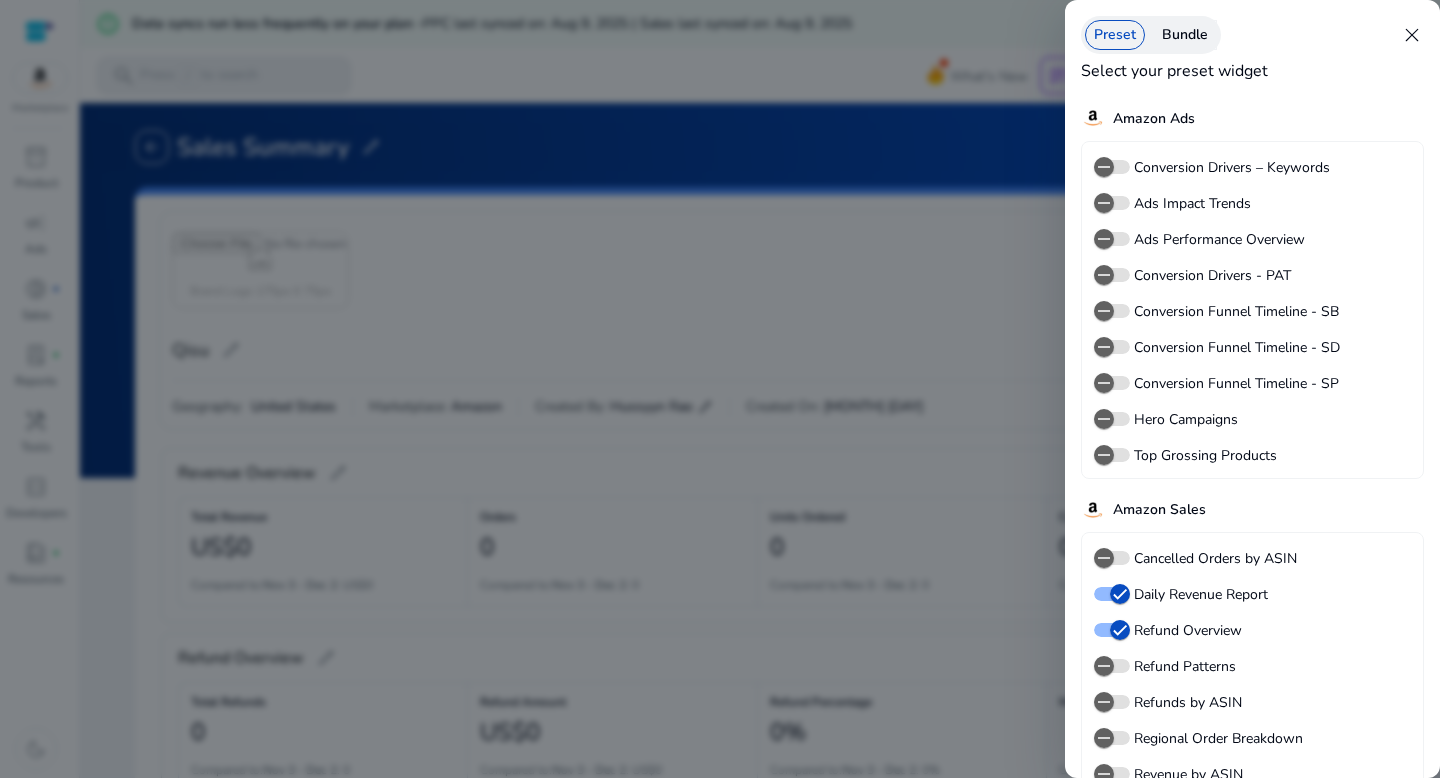 click on "Bundle" at bounding box center [1185, 35] 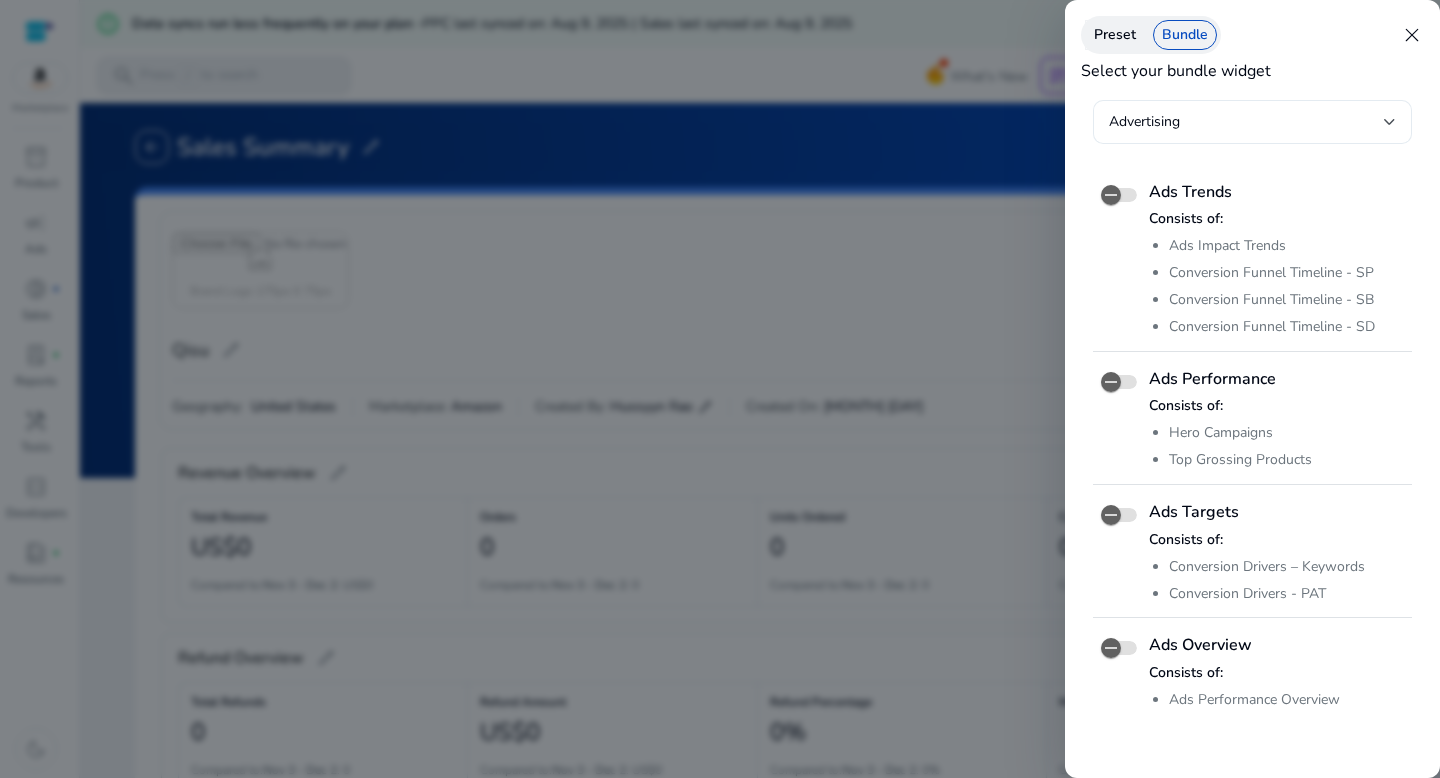 click on "Advertising" at bounding box center (1246, 122) 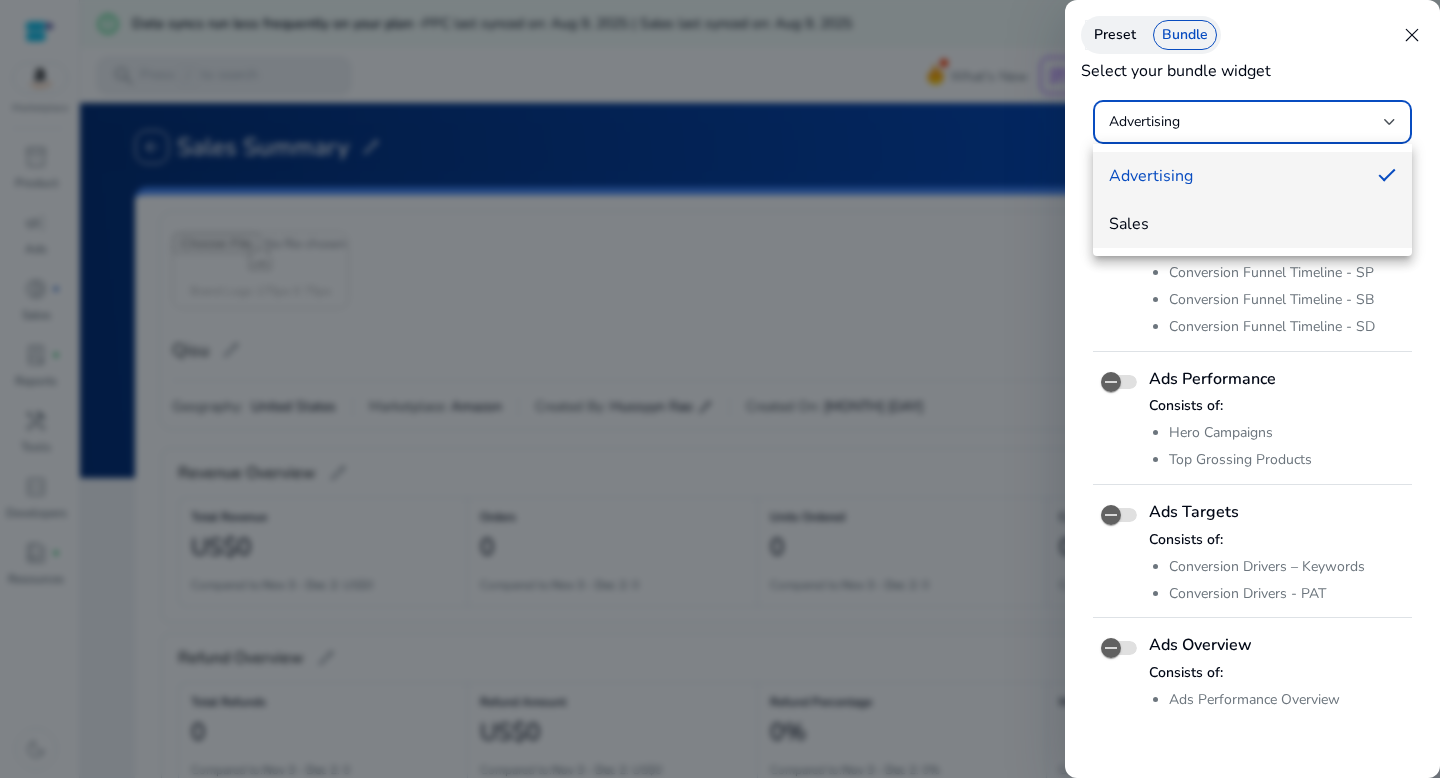 click on "Sales" at bounding box center (1252, 224) 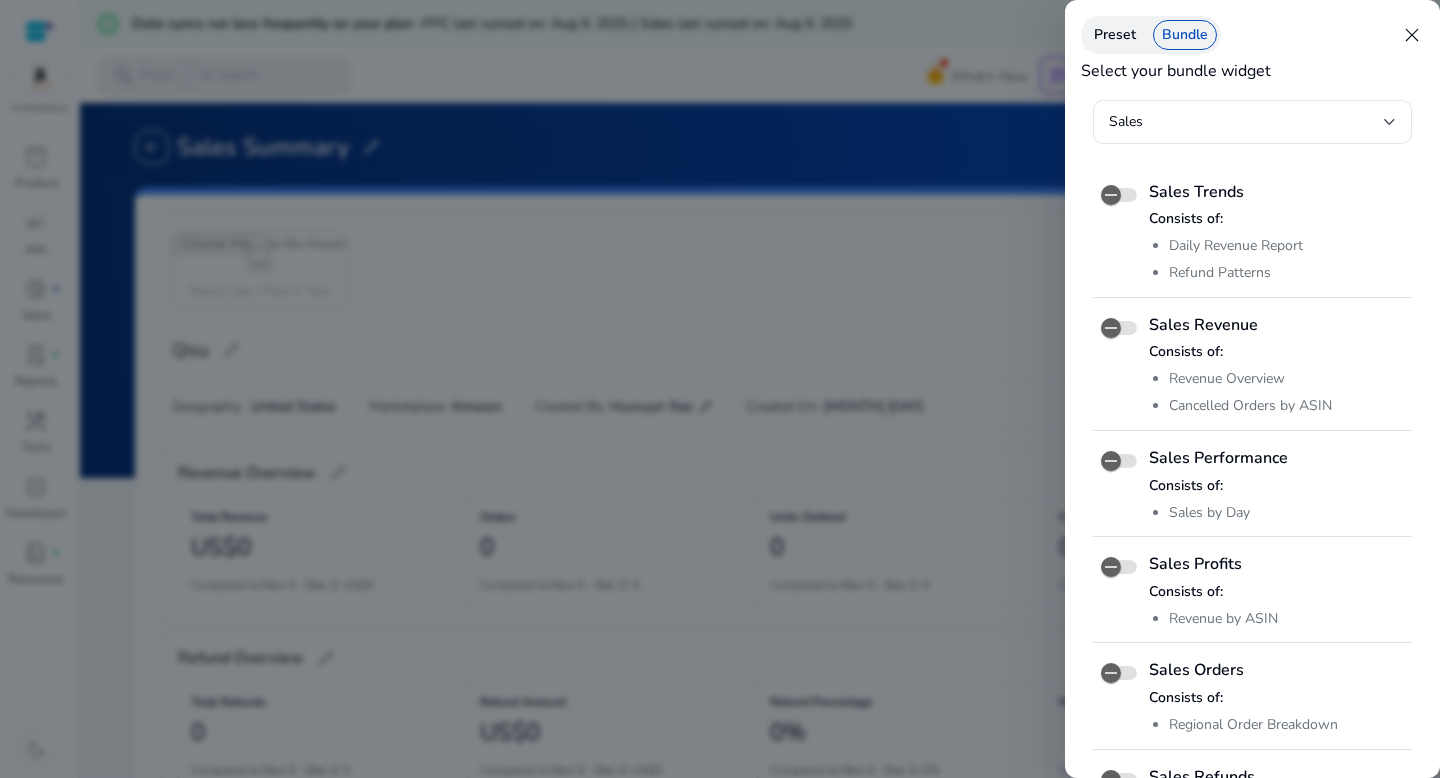 click on "Sales Trends  Consists of:  Daily Revenue Report   Refund Patterns" at bounding box center [1202, 231] 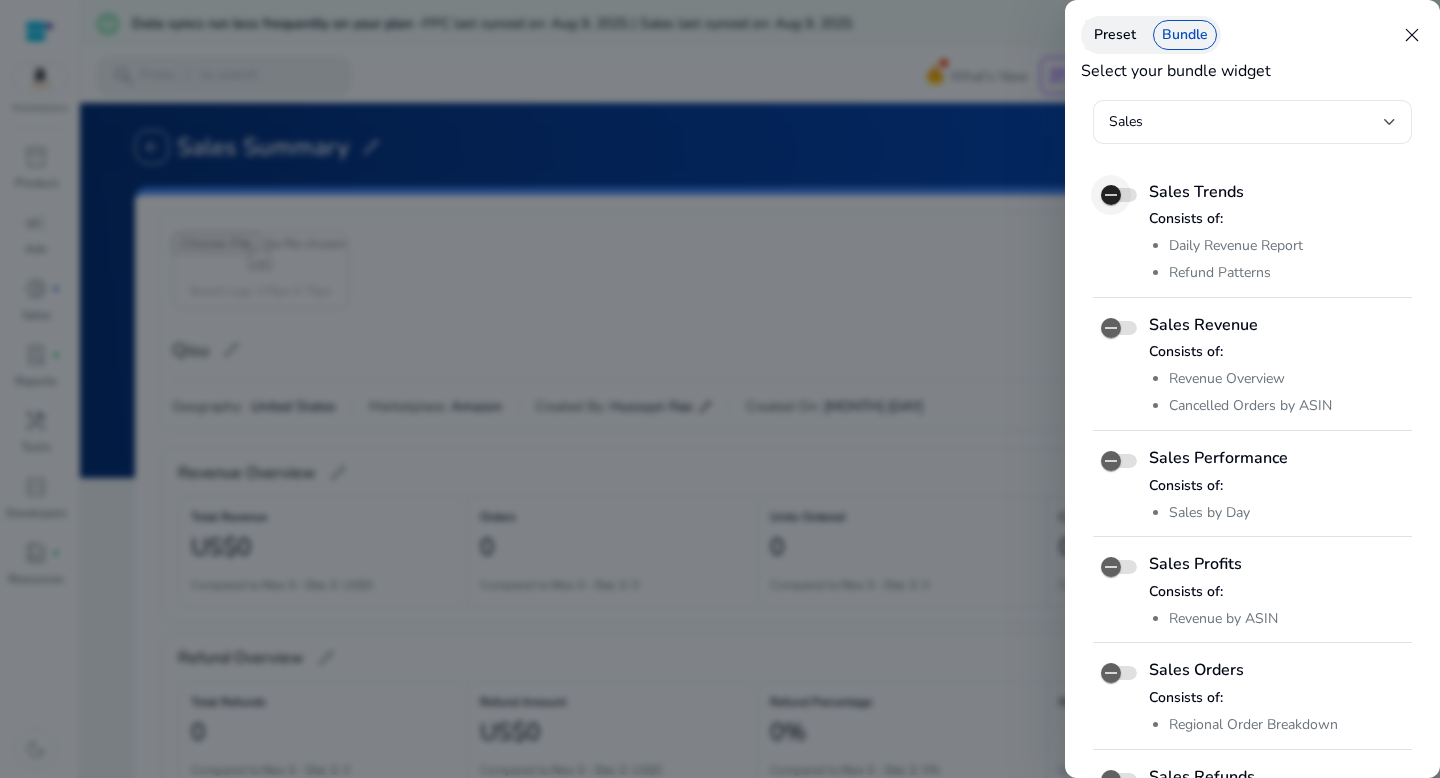 click 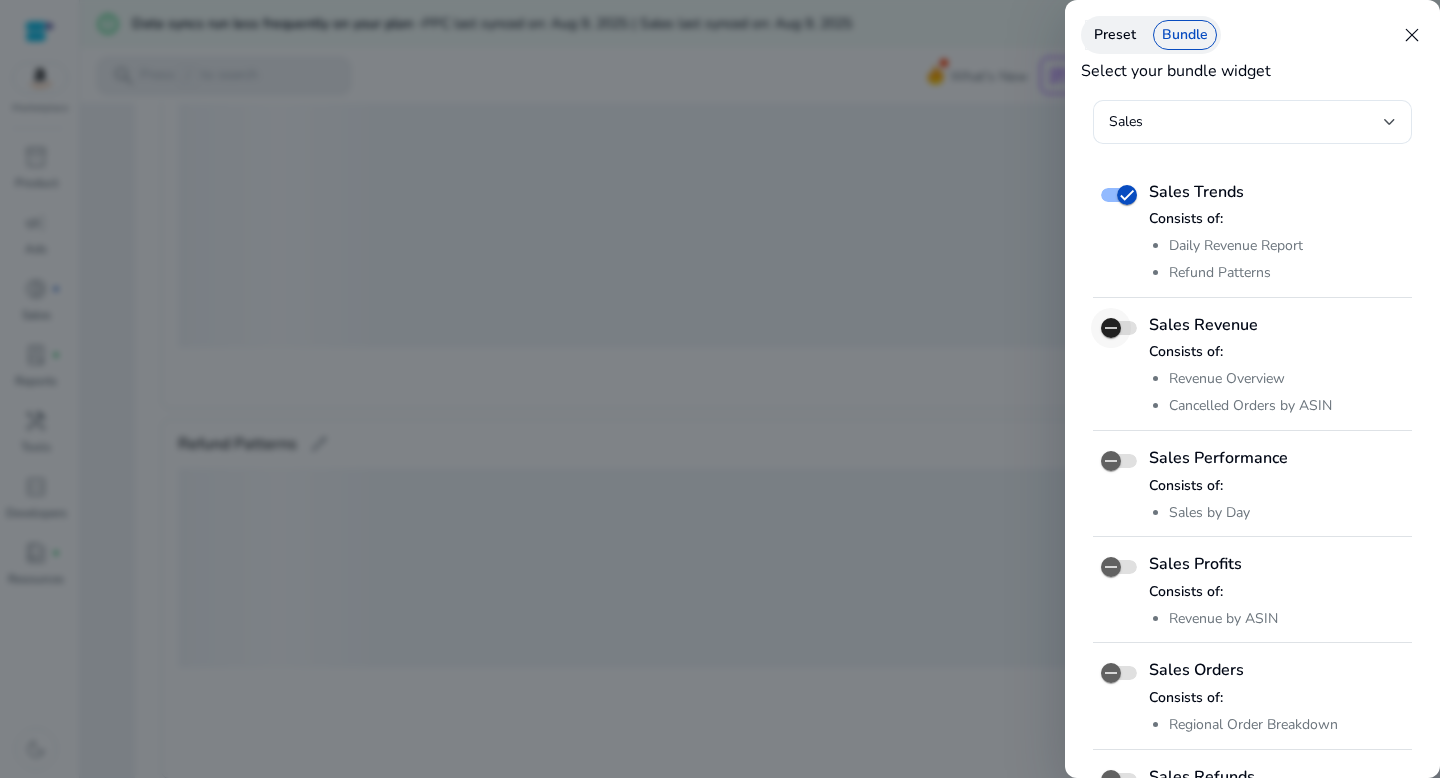 click 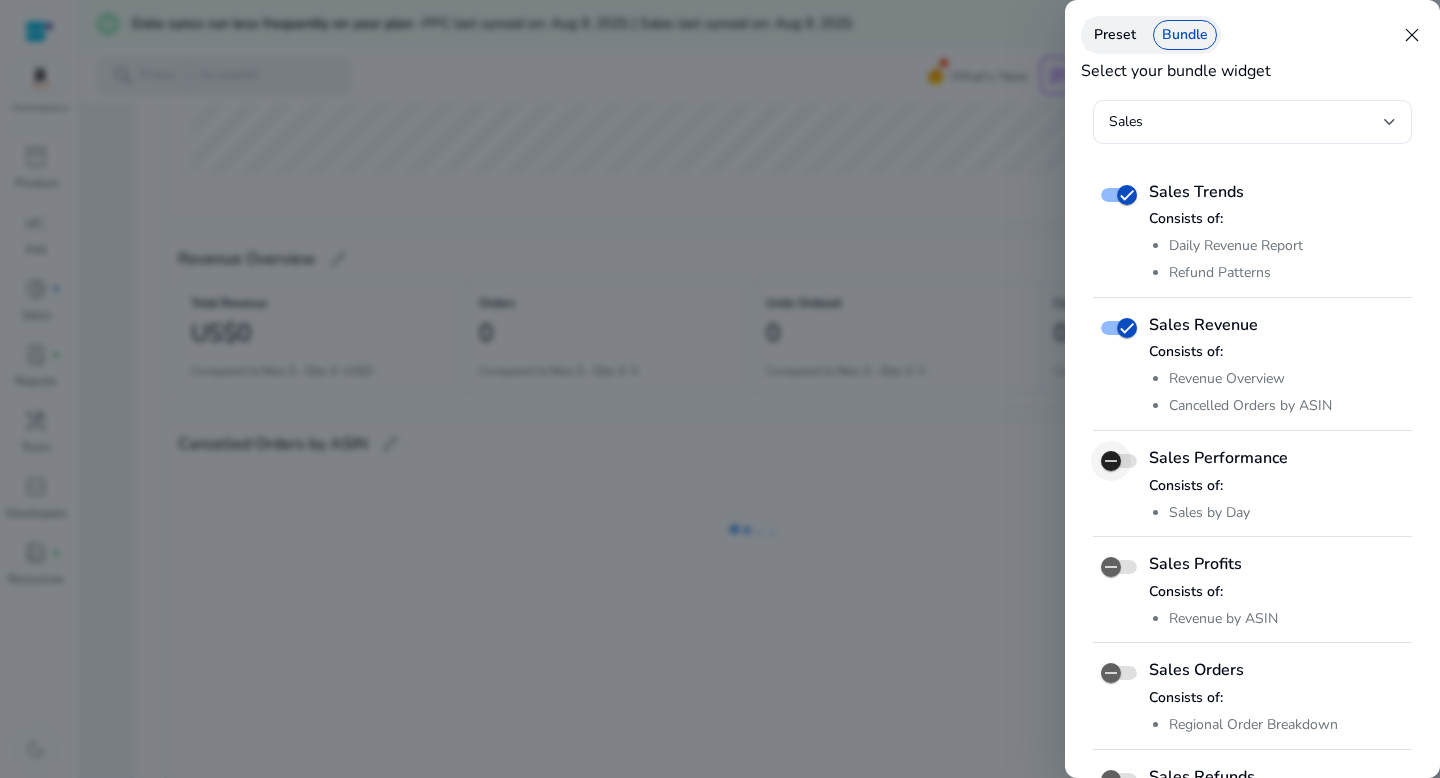 click 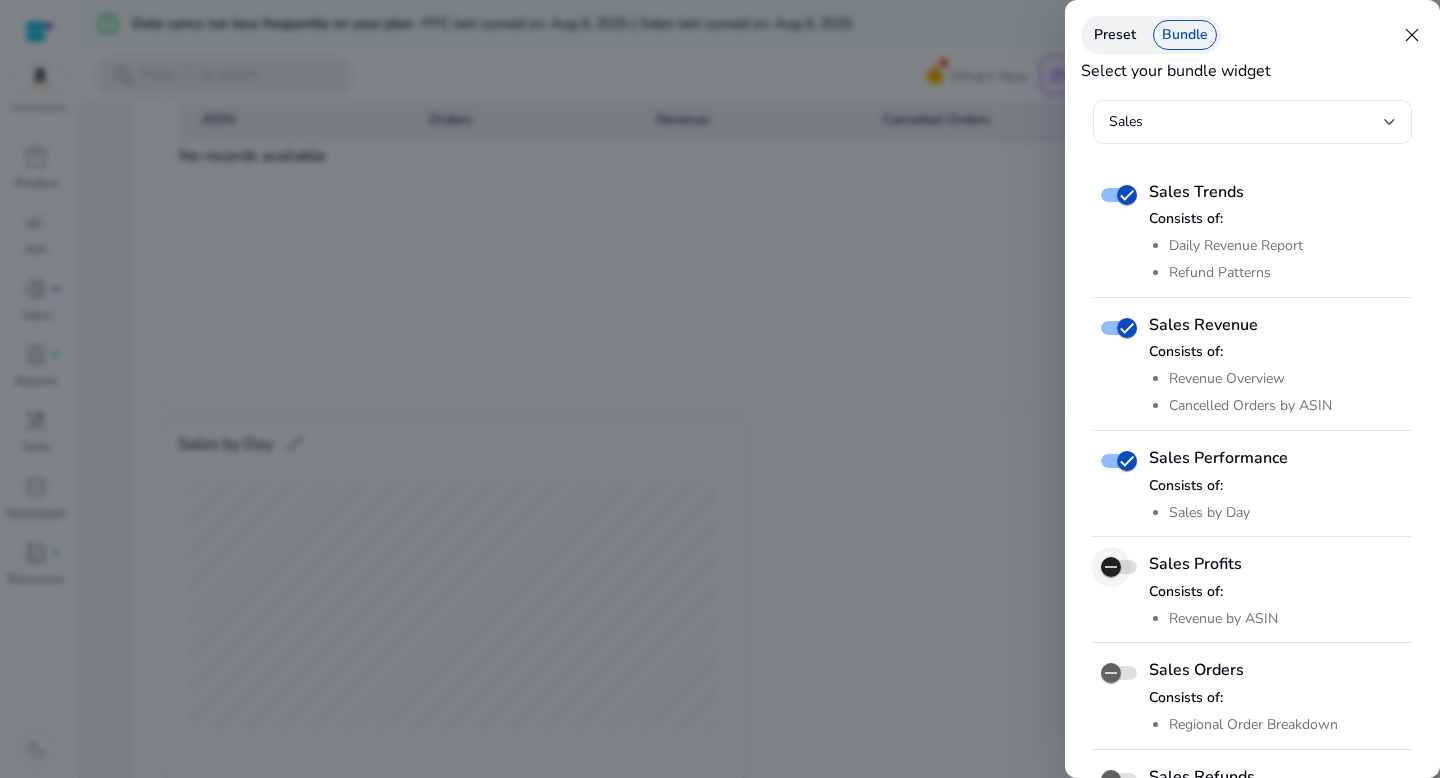 click 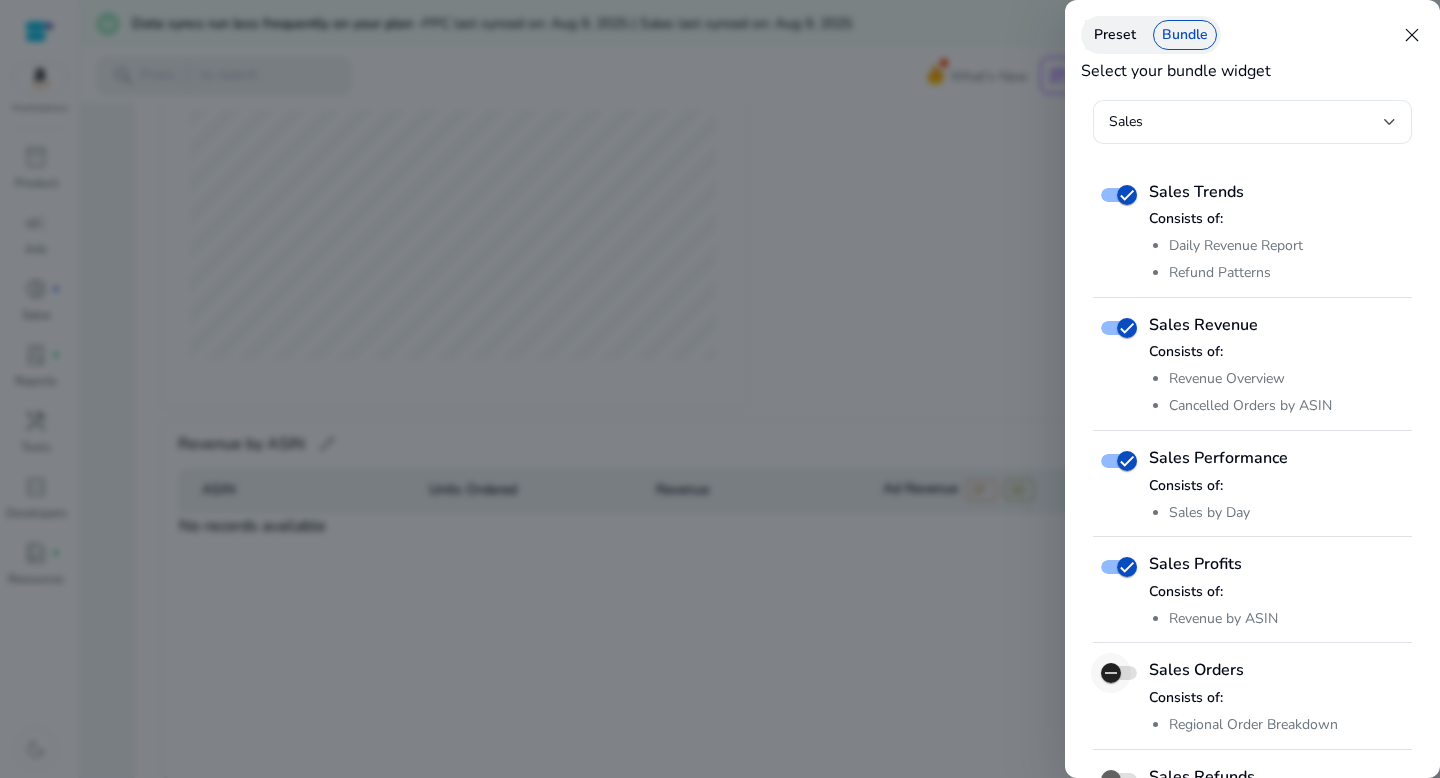 click 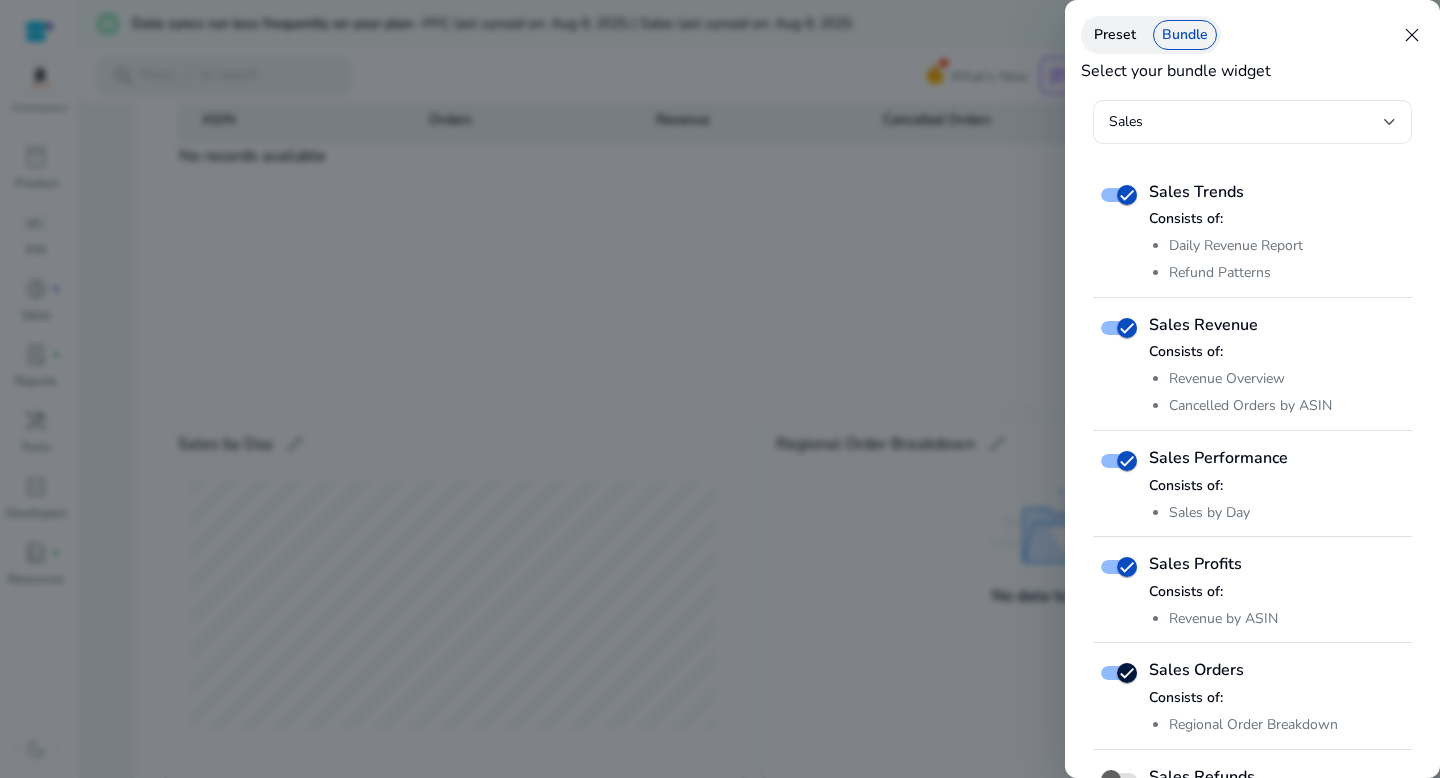 scroll, scrollTop: 98, scrollLeft: 0, axis: vertical 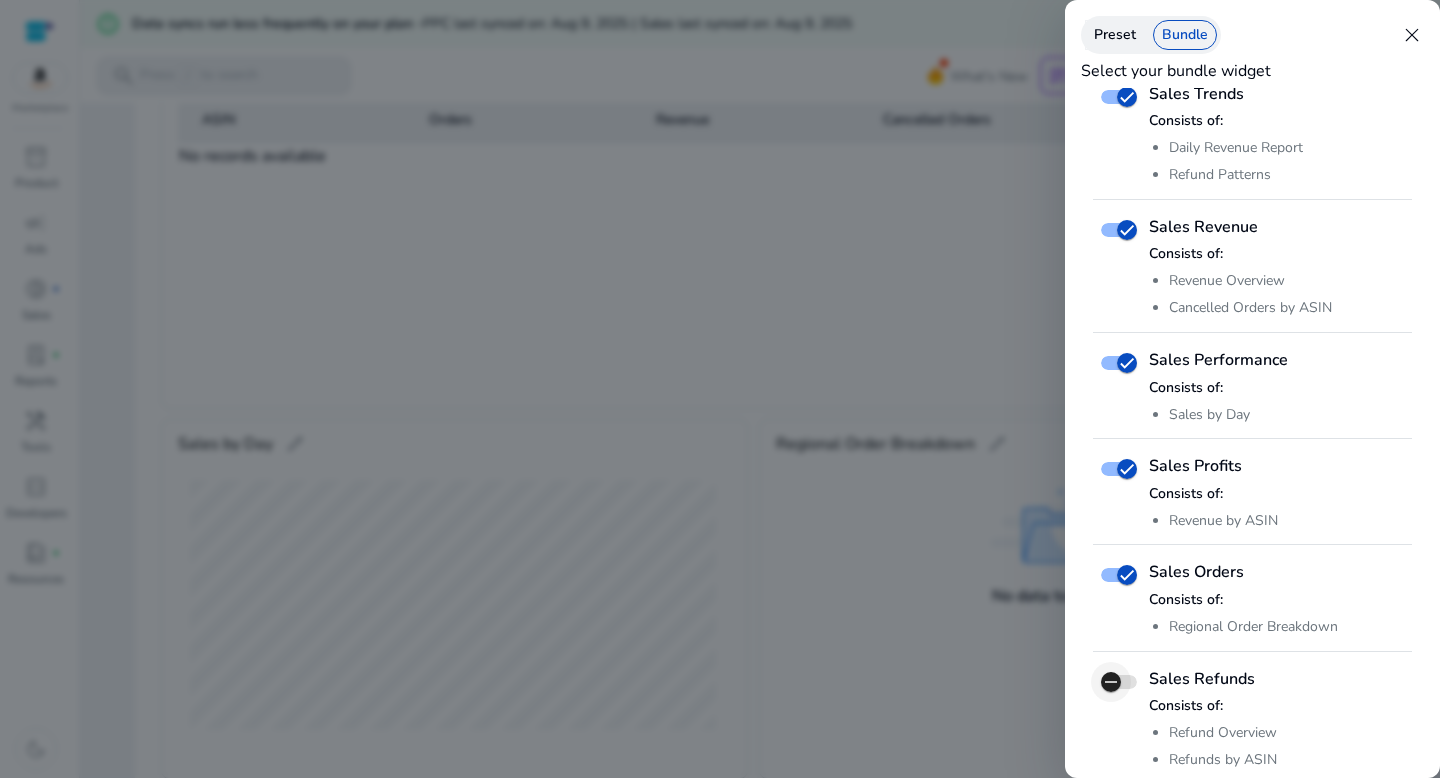 click 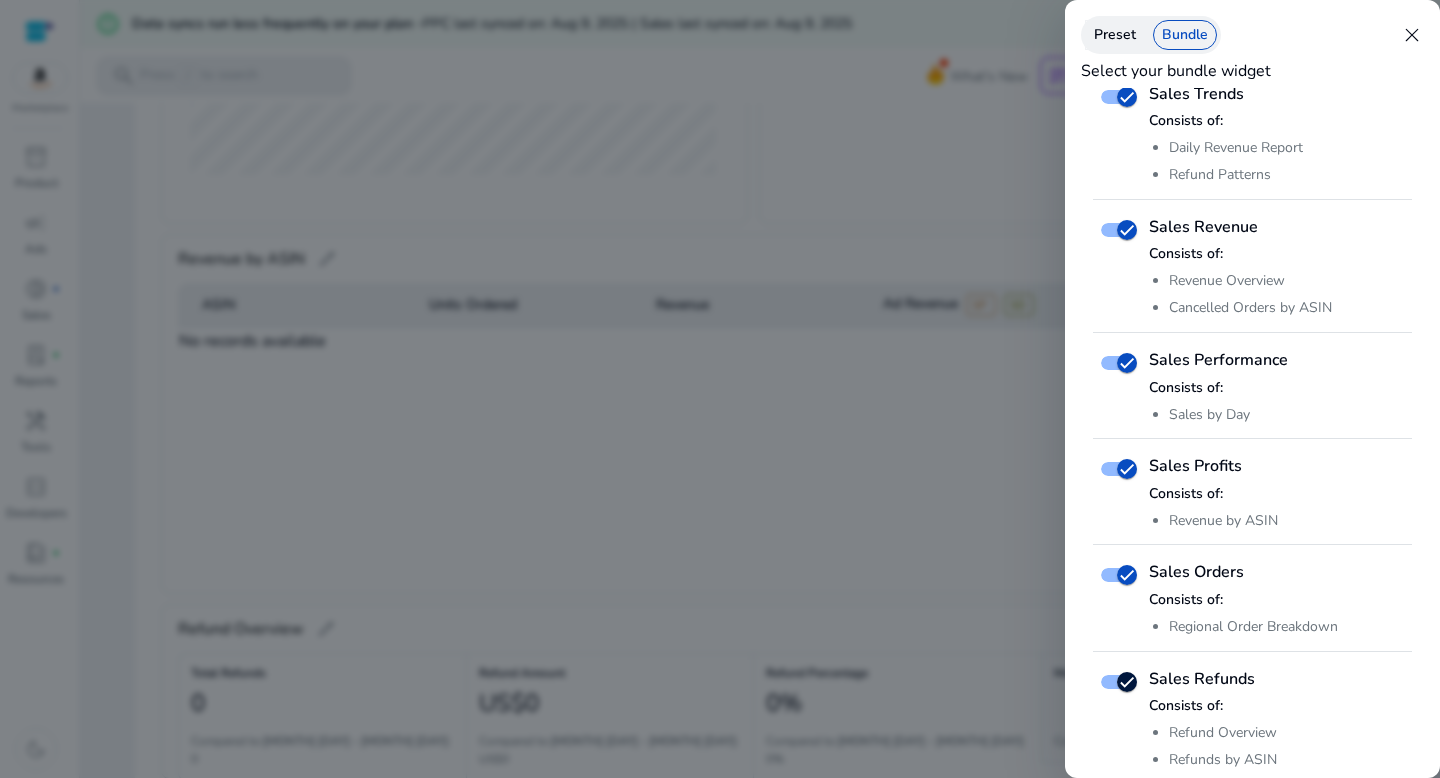 scroll, scrollTop: 2552, scrollLeft: 0, axis: vertical 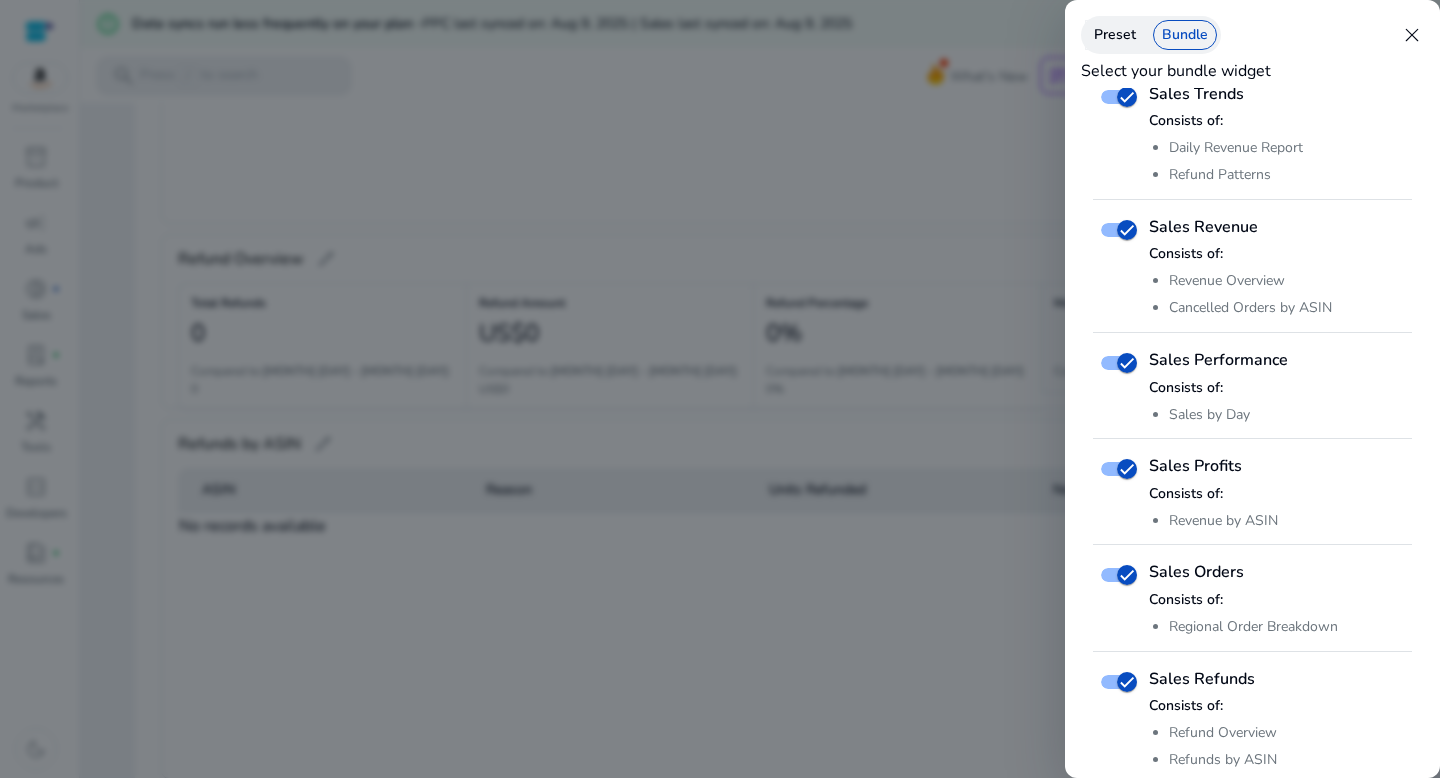 click on "close" at bounding box center [1412, 35] 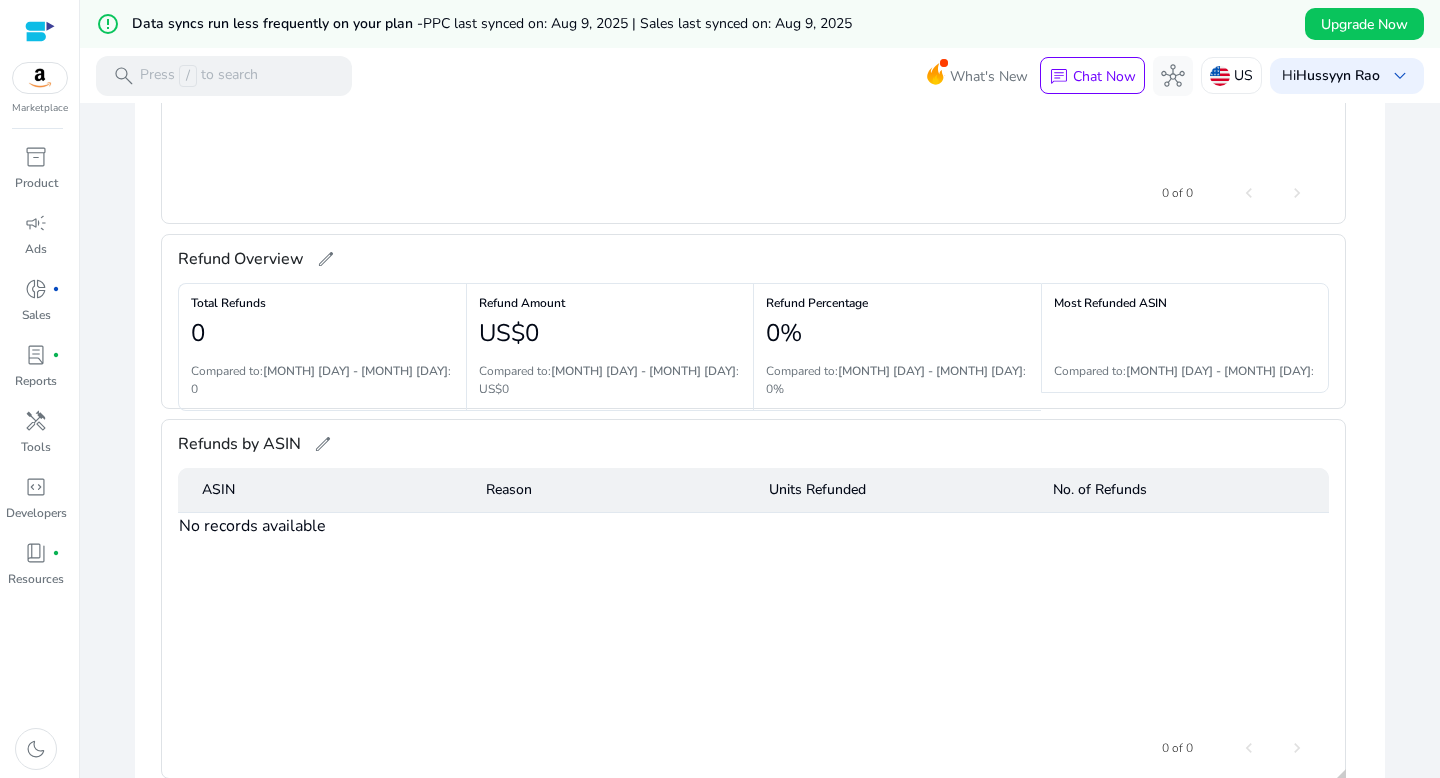 scroll, scrollTop: 558, scrollLeft: 0, axis: vertical 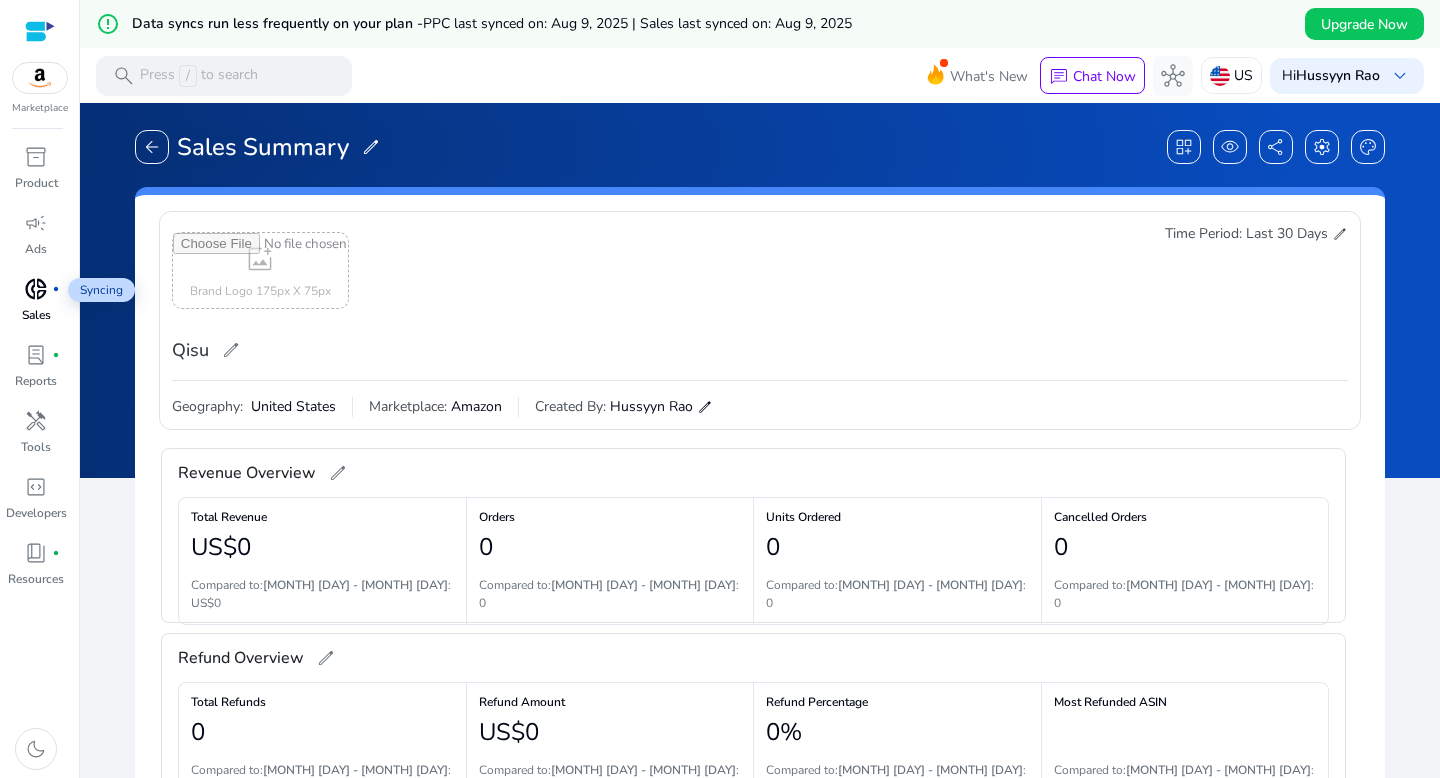click on "donut_small" at bounding box center [36, 289] 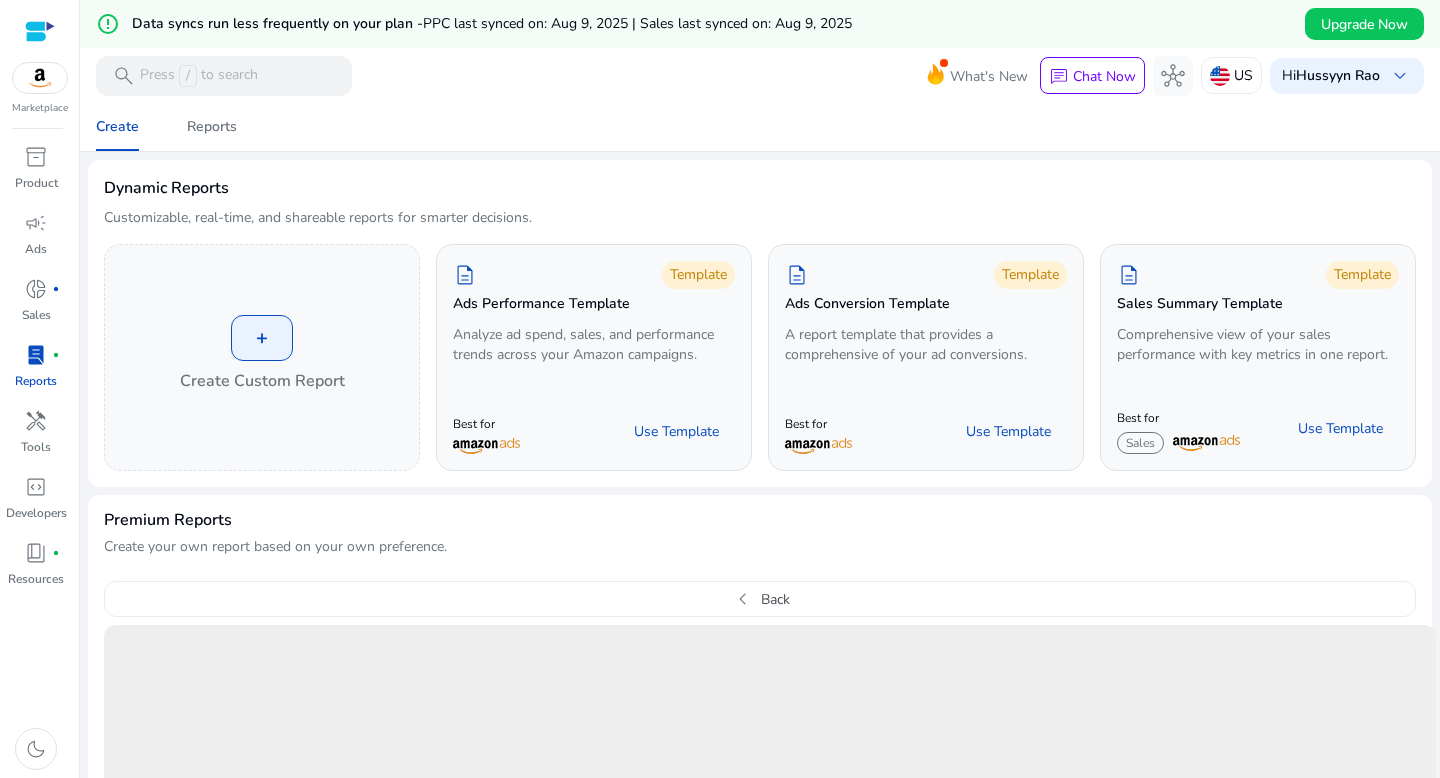 scroll, scrollTop: 0, scrollLeft: 0, axis: both 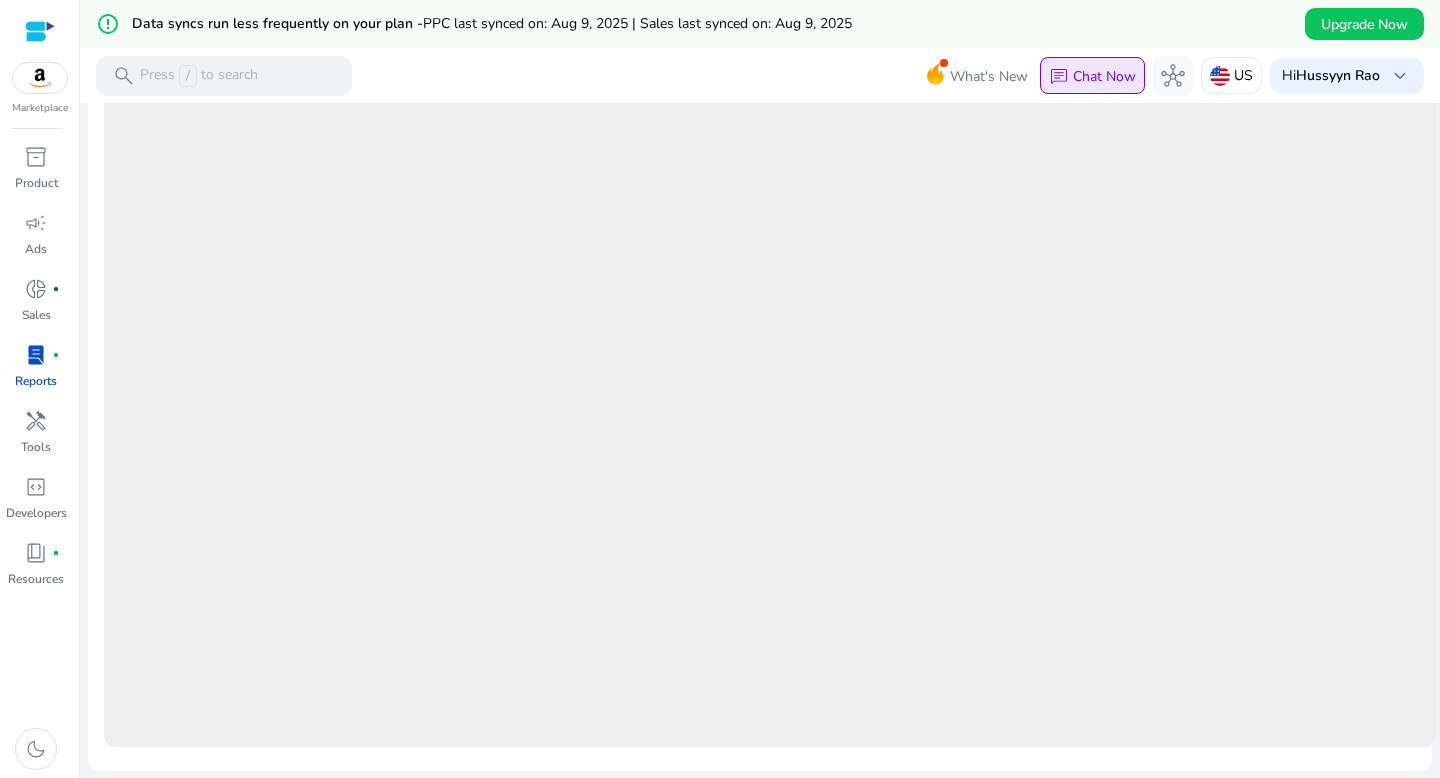 click on "Chat Now" at bounding box center (1104, 76) 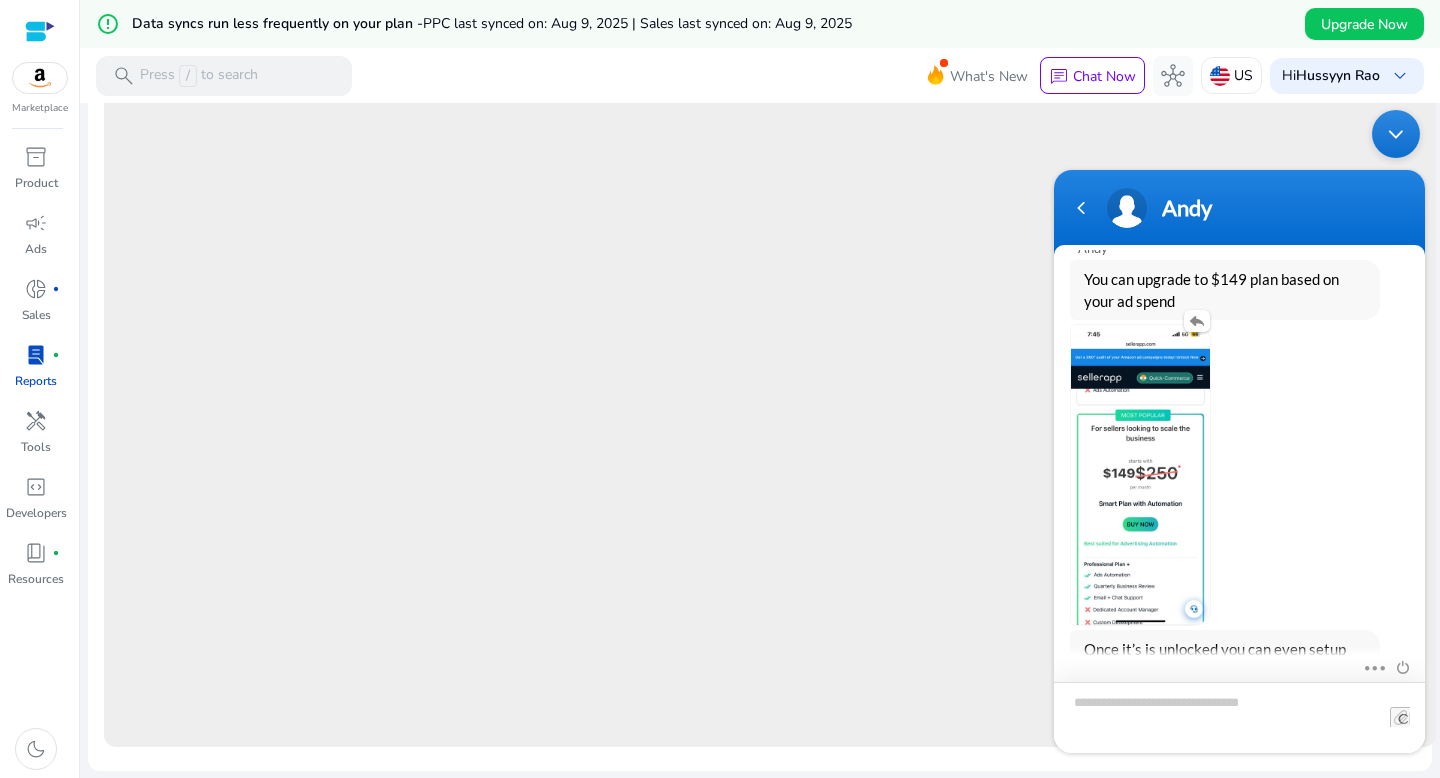 scroll, scrollTop: 4113, scrollLeft: 0, axis: vertical 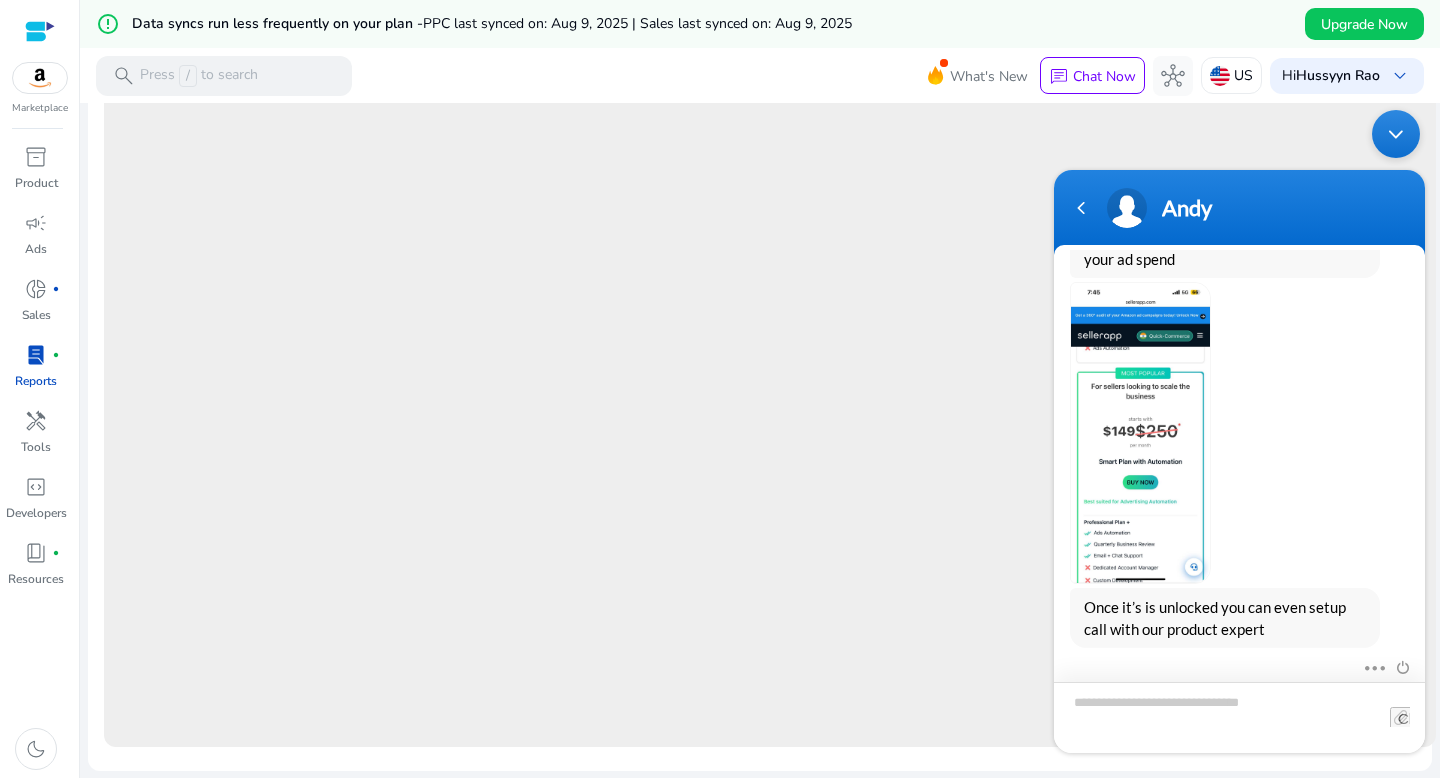 click at bounding box center [1239, 717] 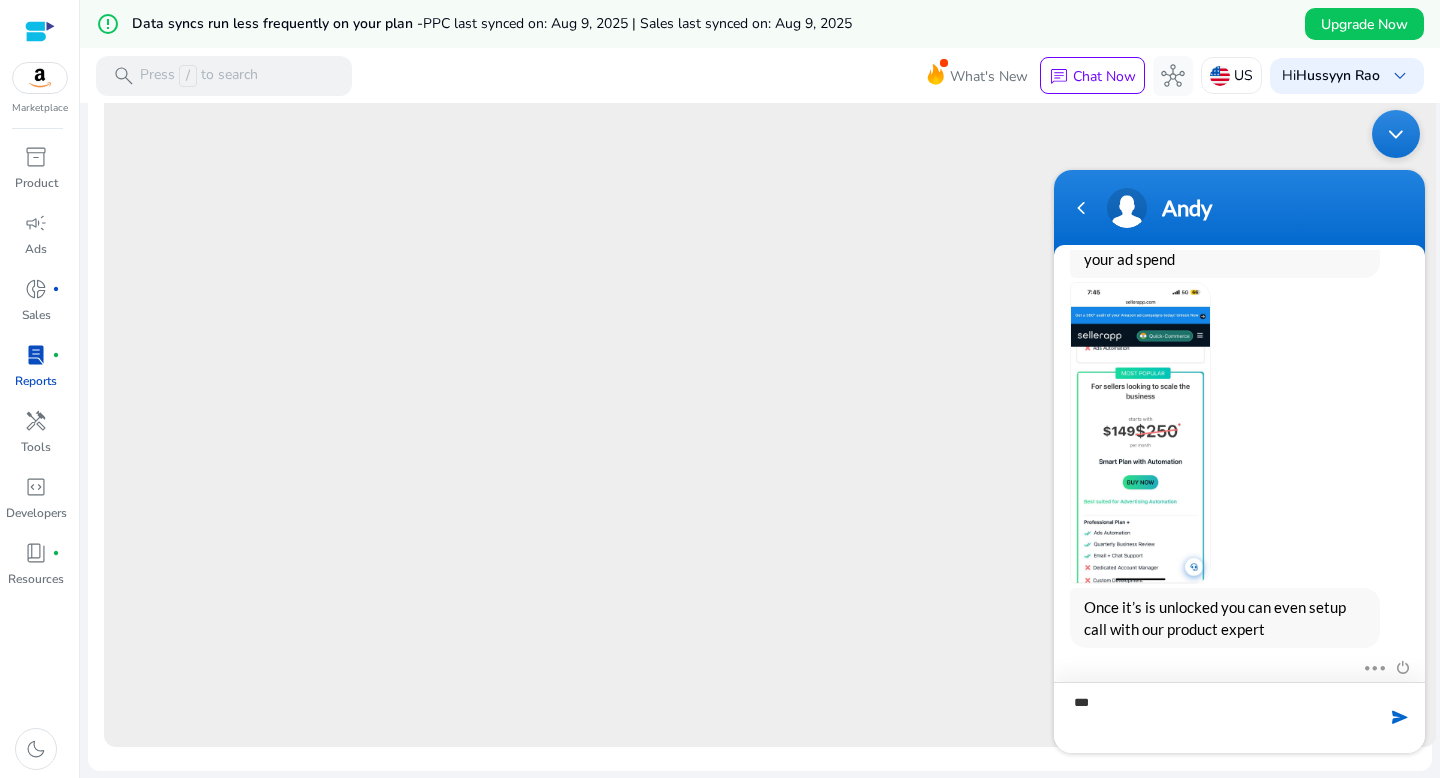 type on "****" 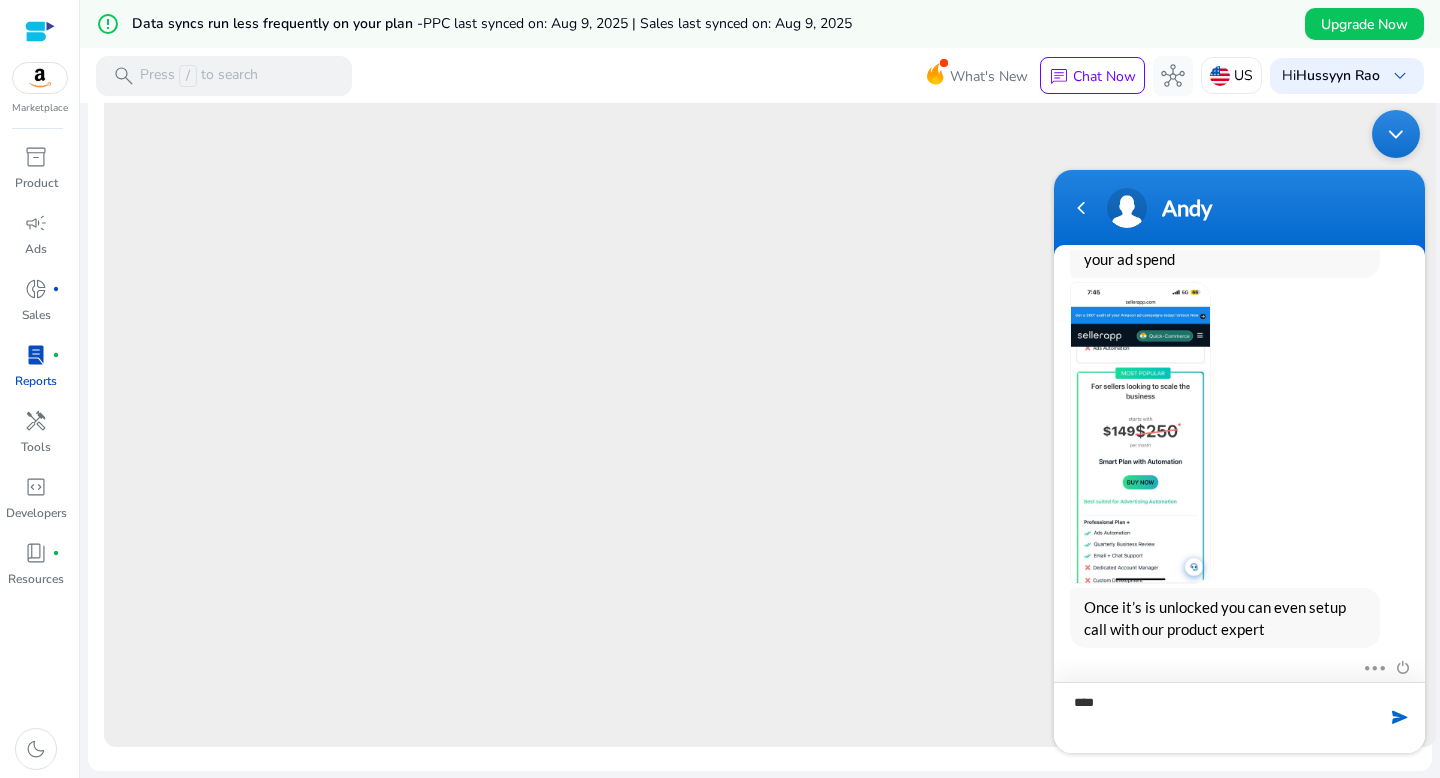 type 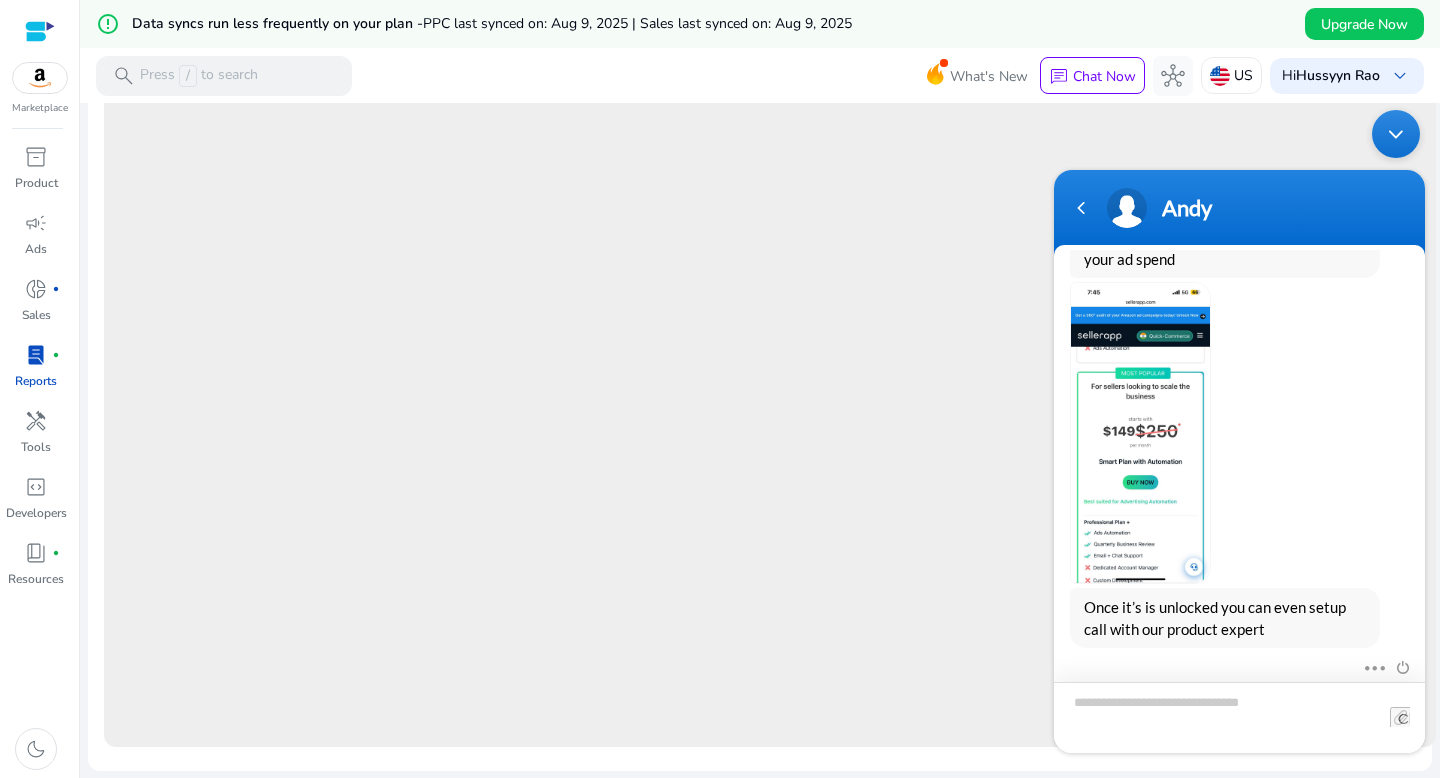 scroll, scrollTop: 4183, scrollLeft: 0, axis: vertical 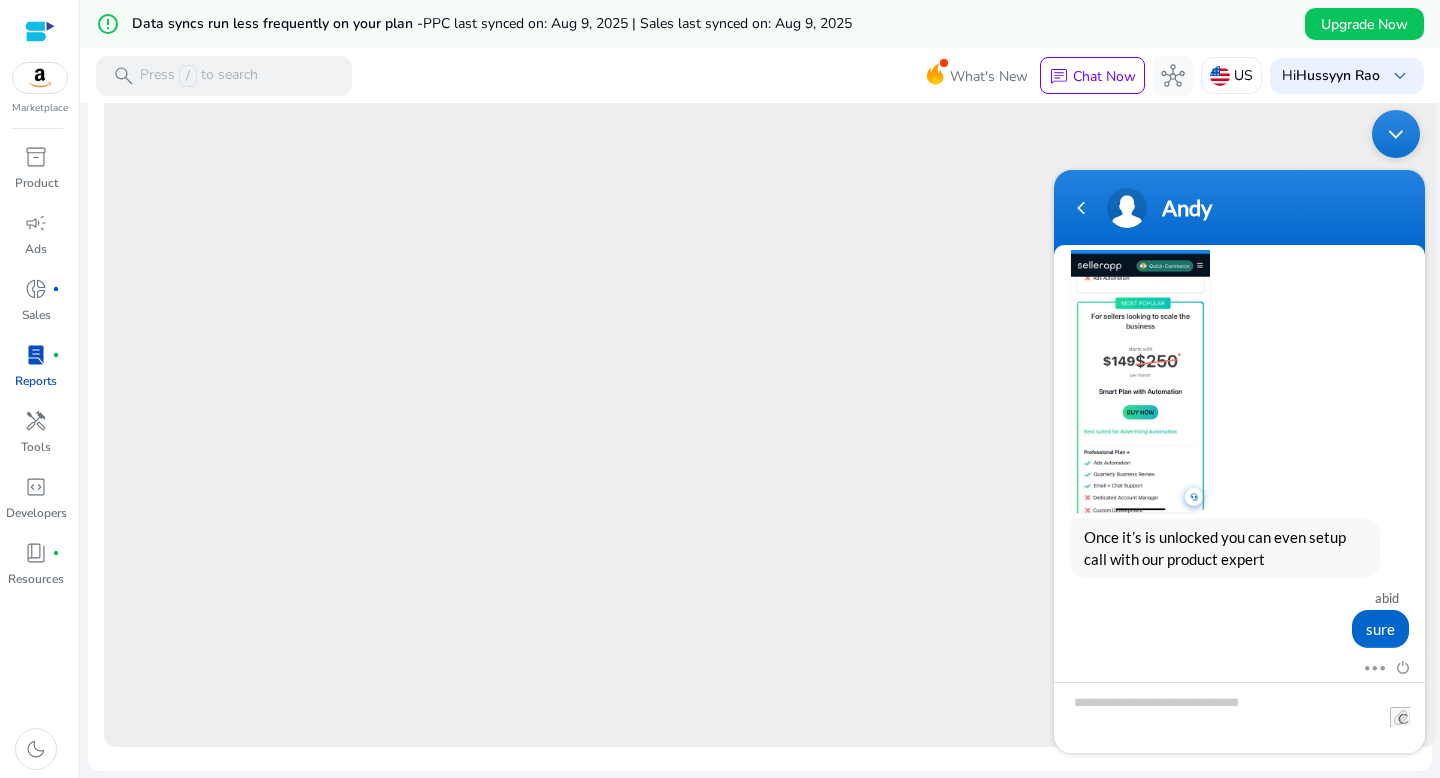 click at bounding box center (1396, 134) 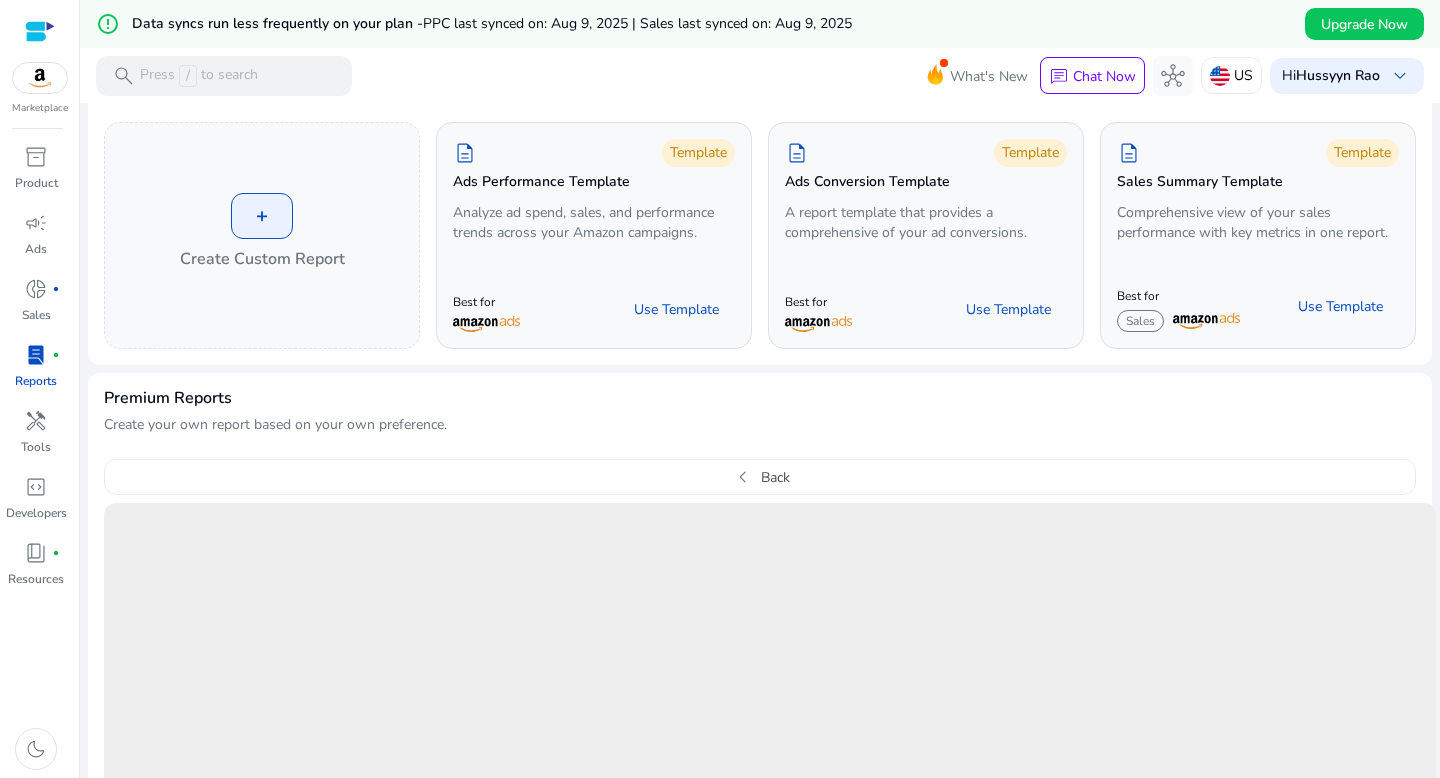 scroll, scrollTop: 0, scrollLeft: 0, axis: both 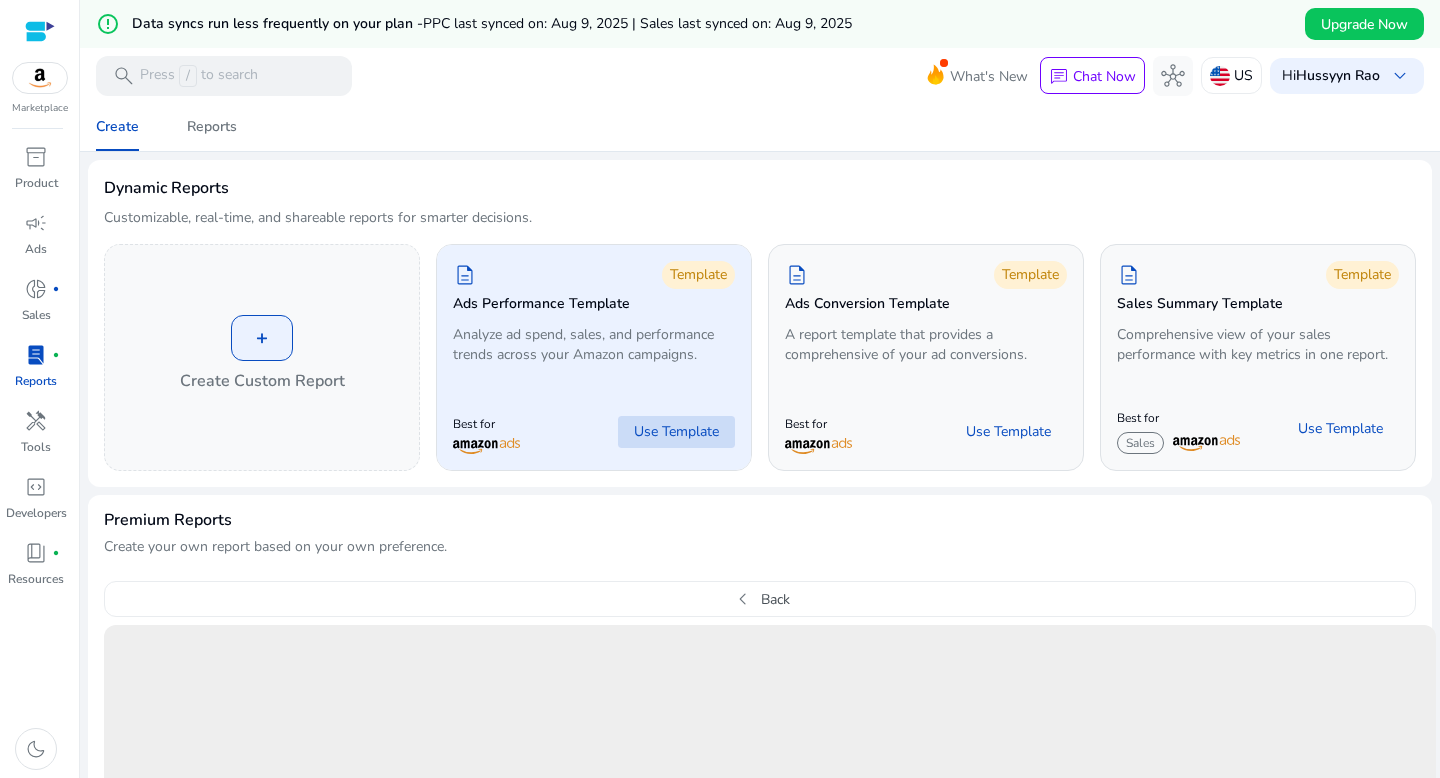 click on "Use Template" 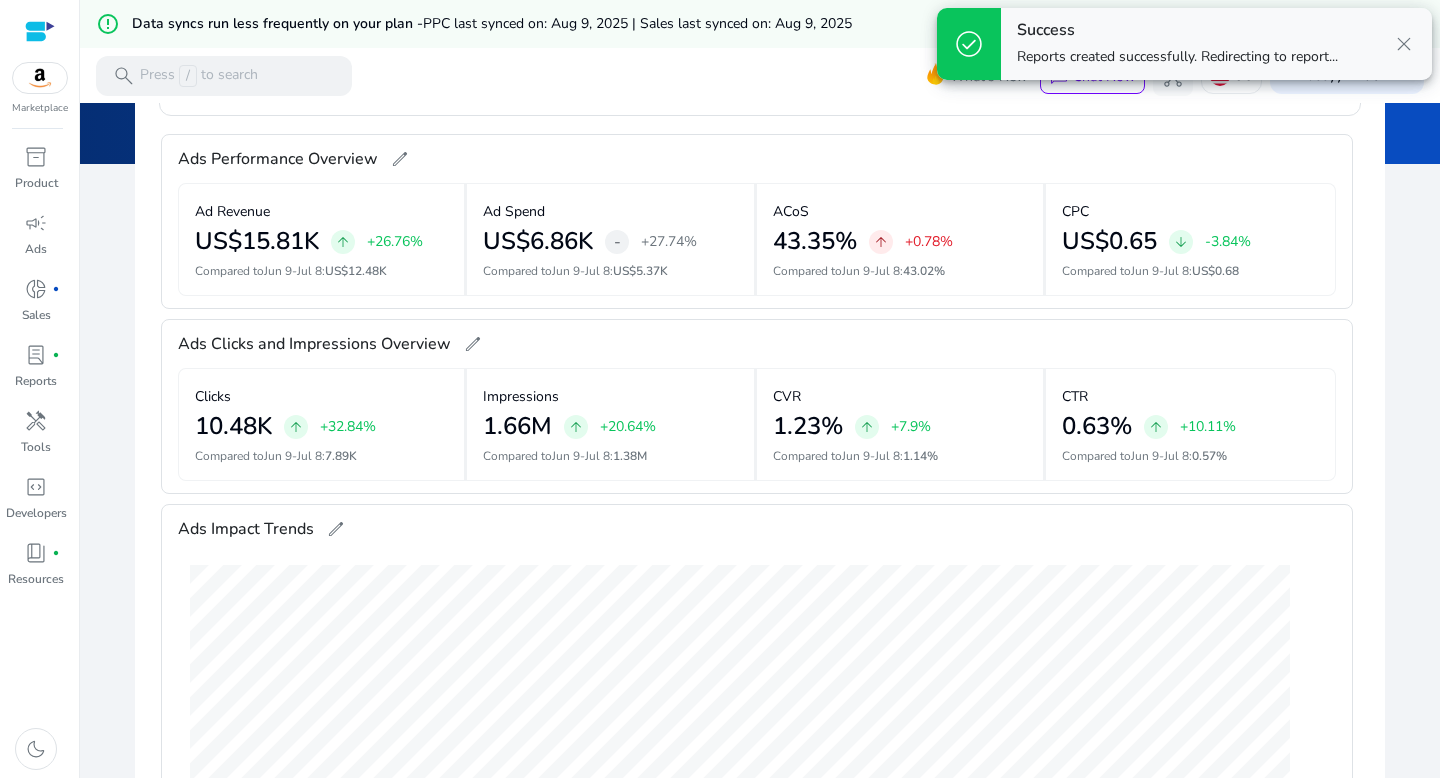 scroll, scrollTop: 0, scrollLeft: 0, axis: both 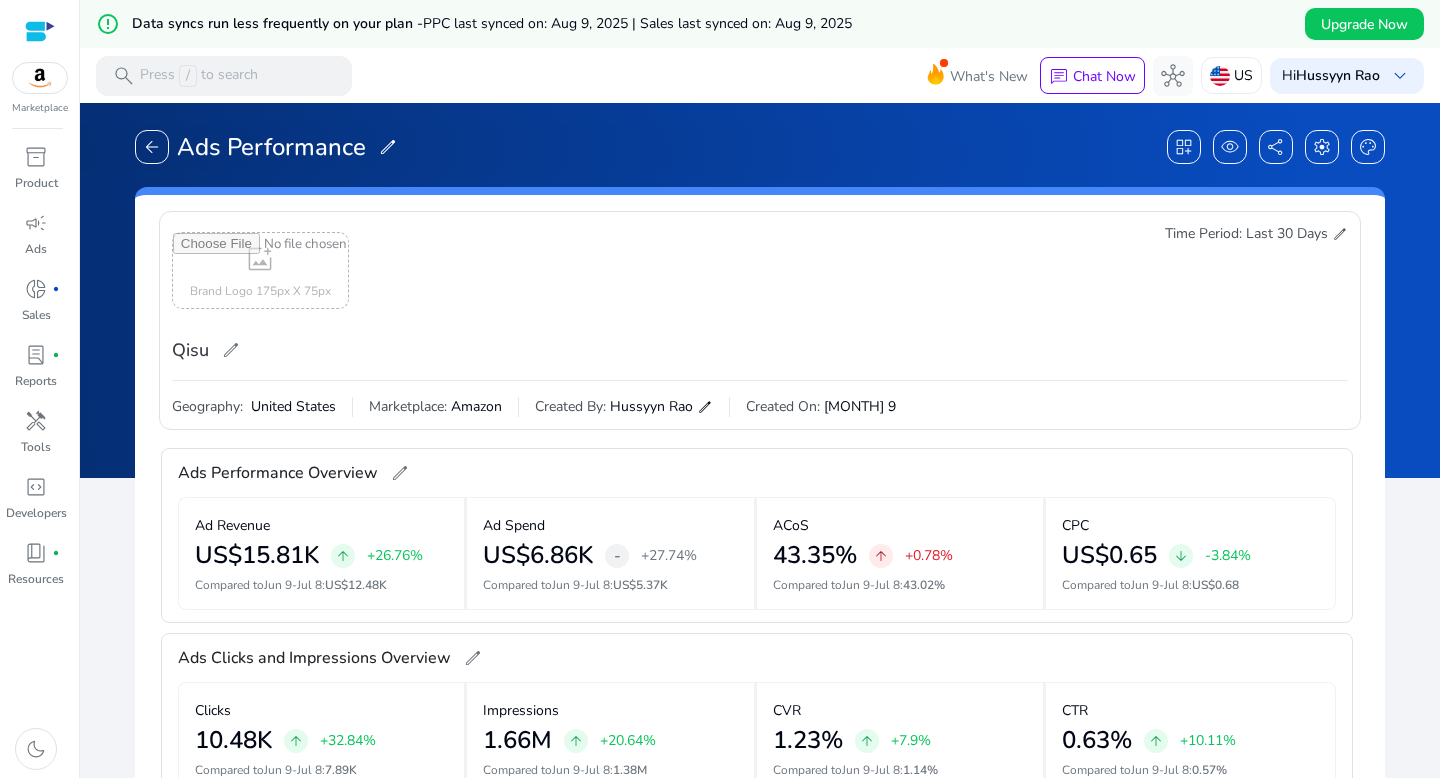 click on "edit" 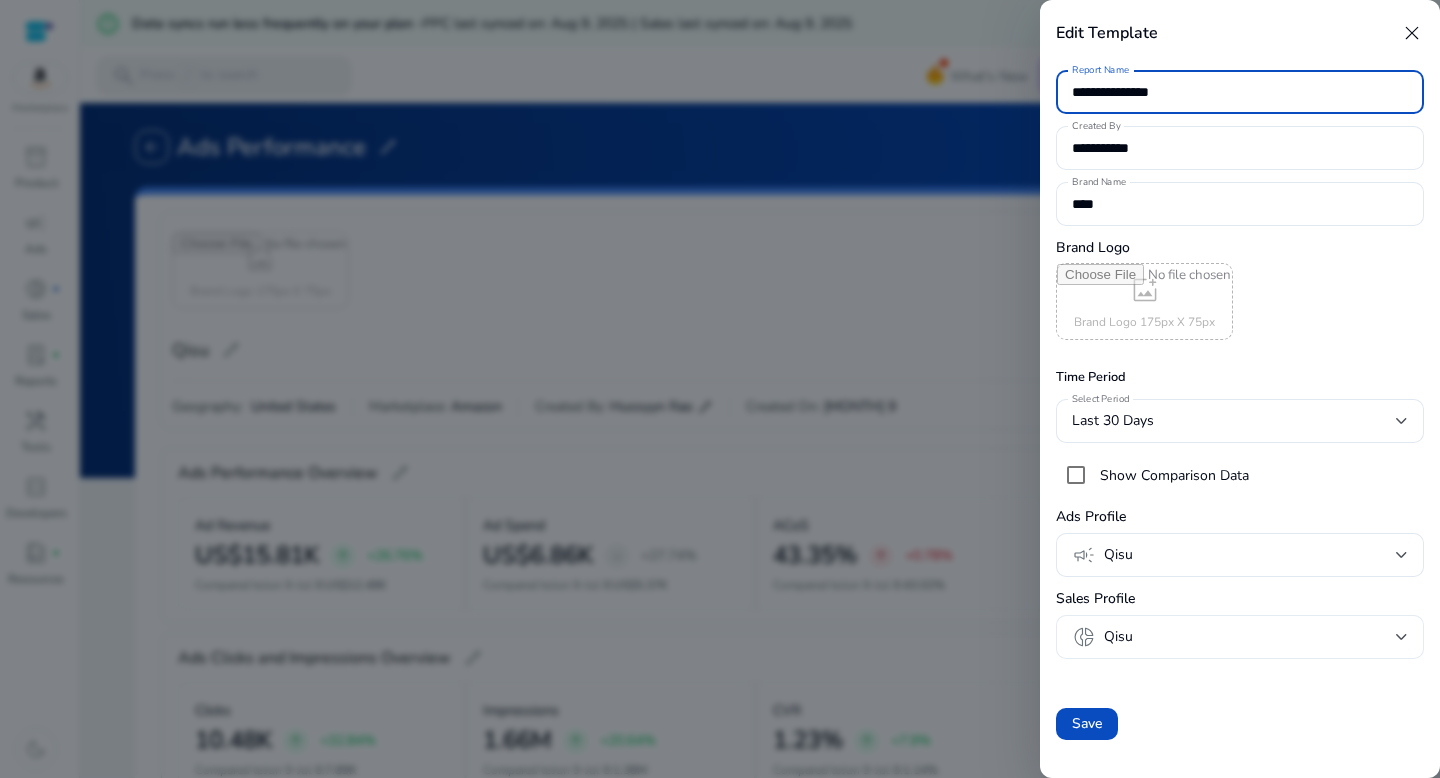click on "Qisu" at bounding box center (1250, 637) 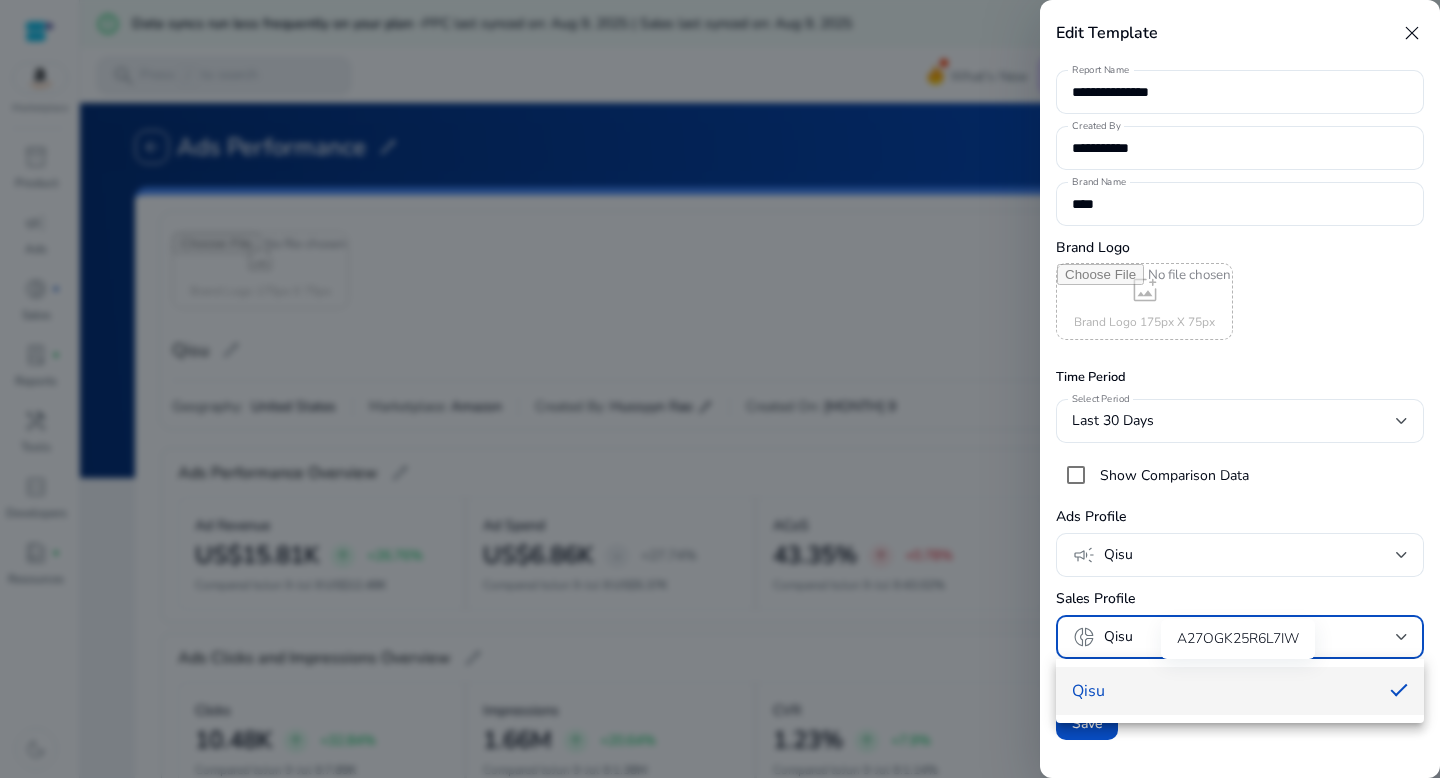 click on "Qisu" at bounding box center [1223, 691] 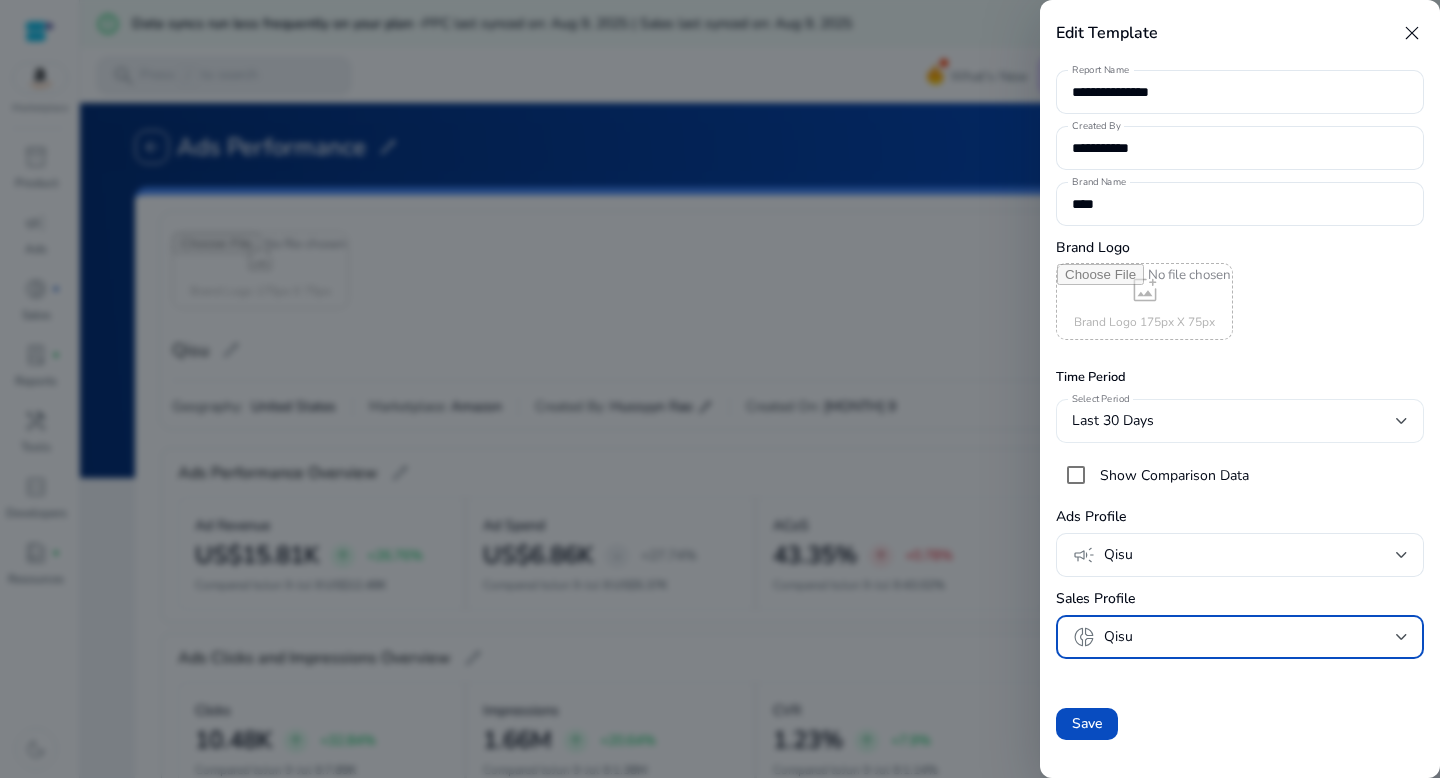 click on "Last 30 Days" at bounding box center [1234, 421] 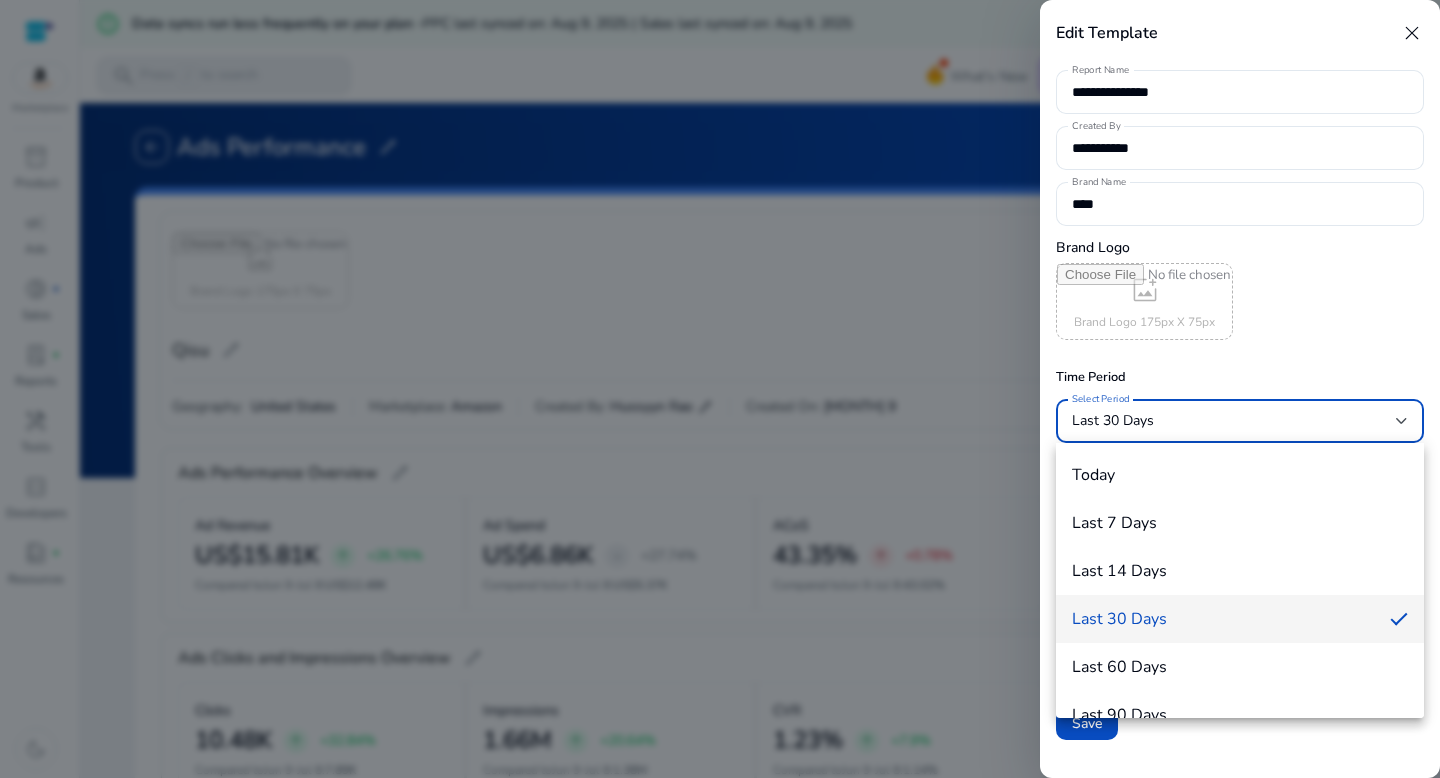 click on "Last 30 Days" at bounding box center [1223, 619] 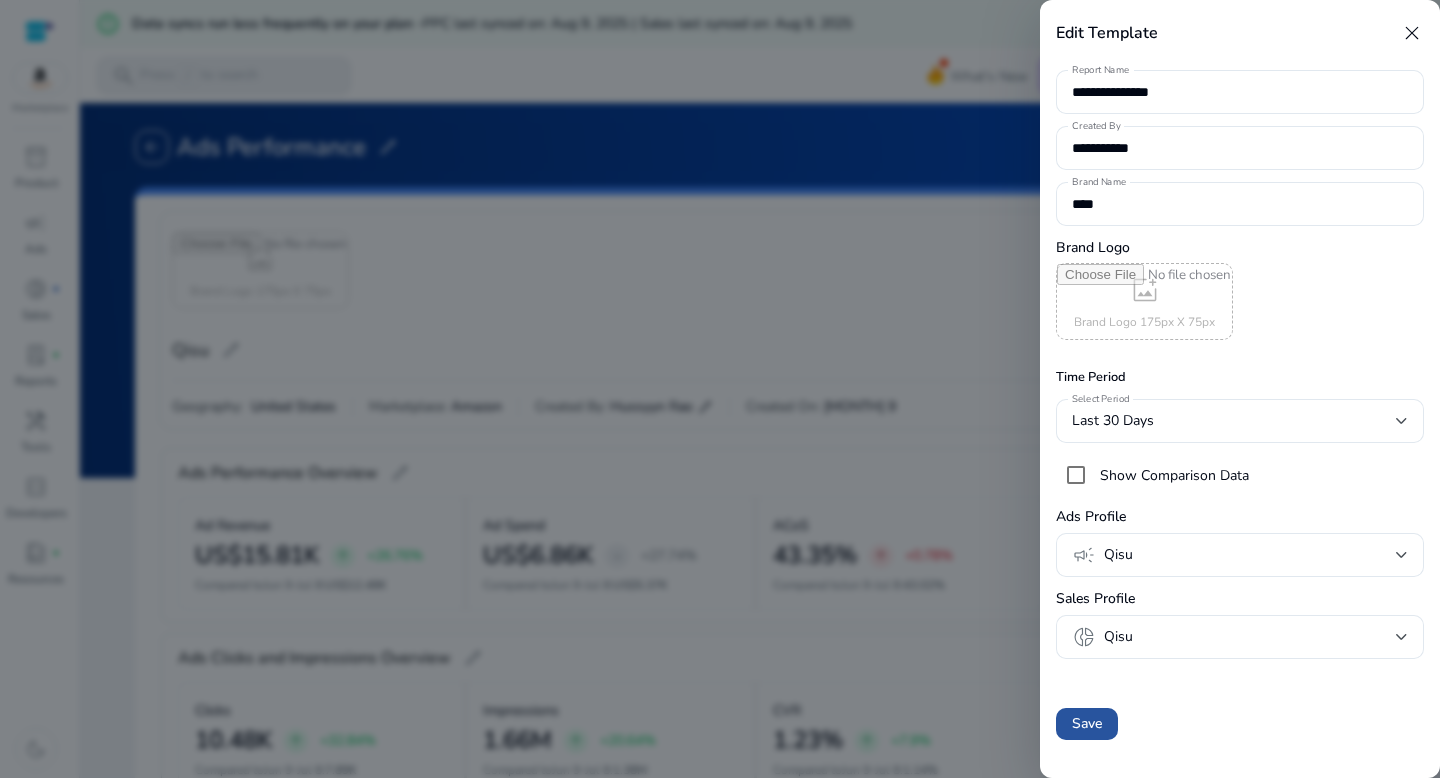 click at bounding box center [1087, 724] 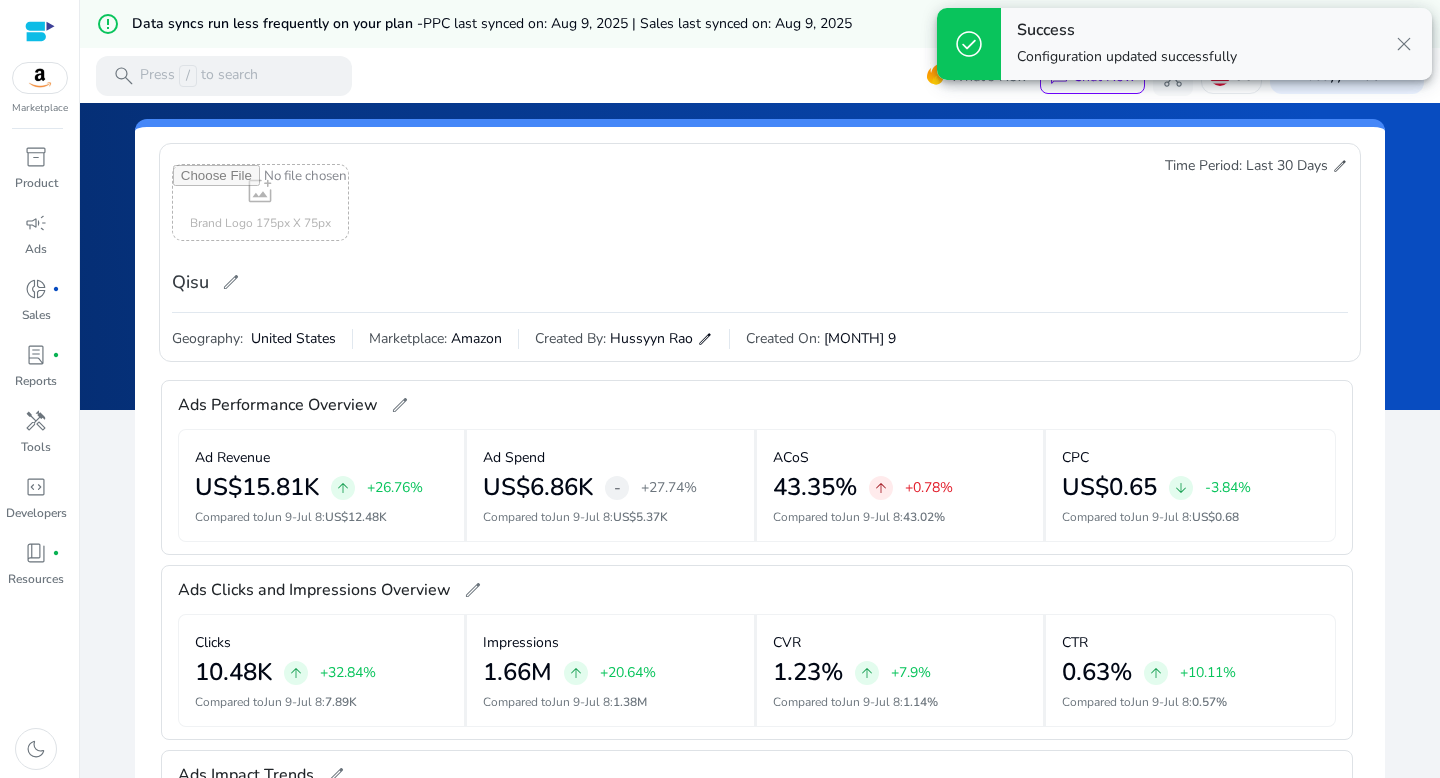 scroll, scrollTop: 189, scrollLeft: 0, axis: vertical 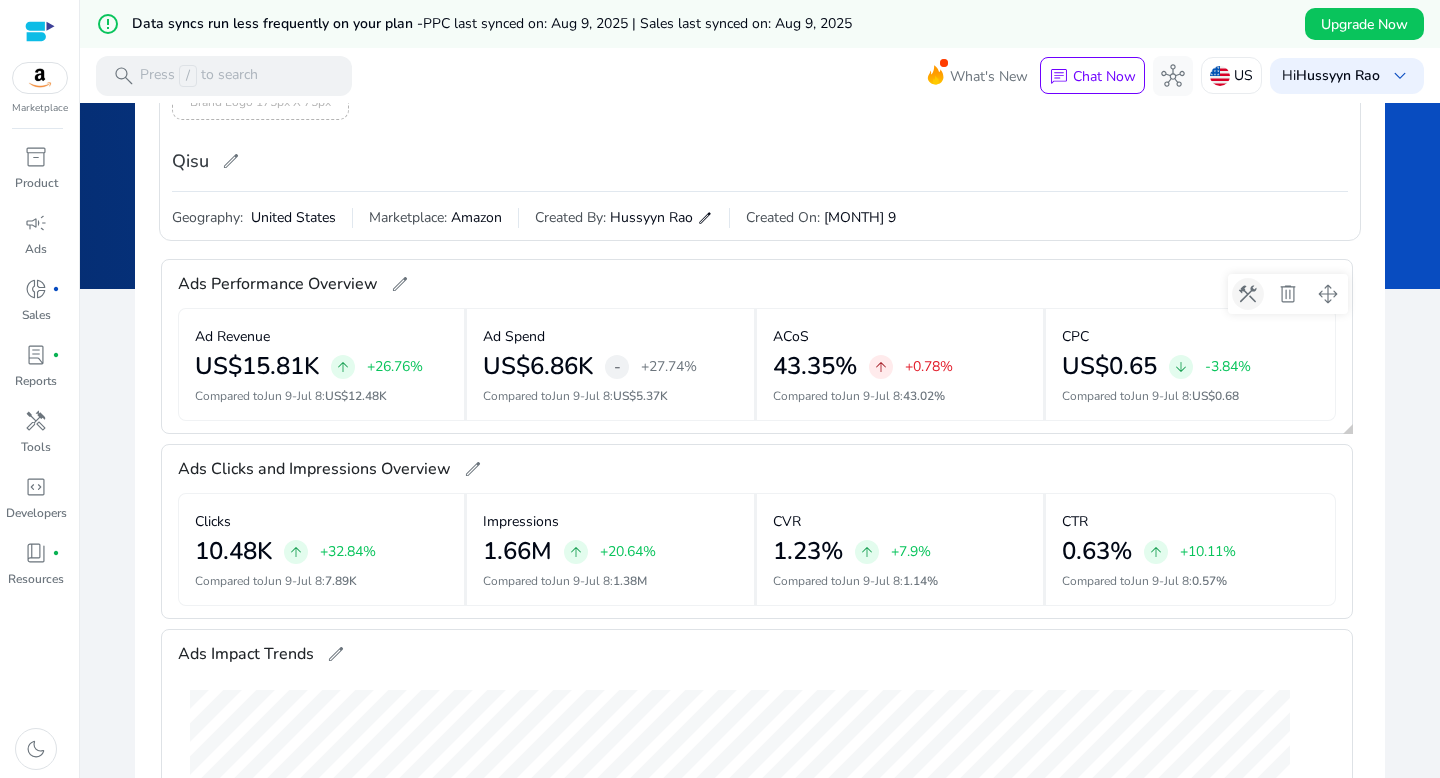 click 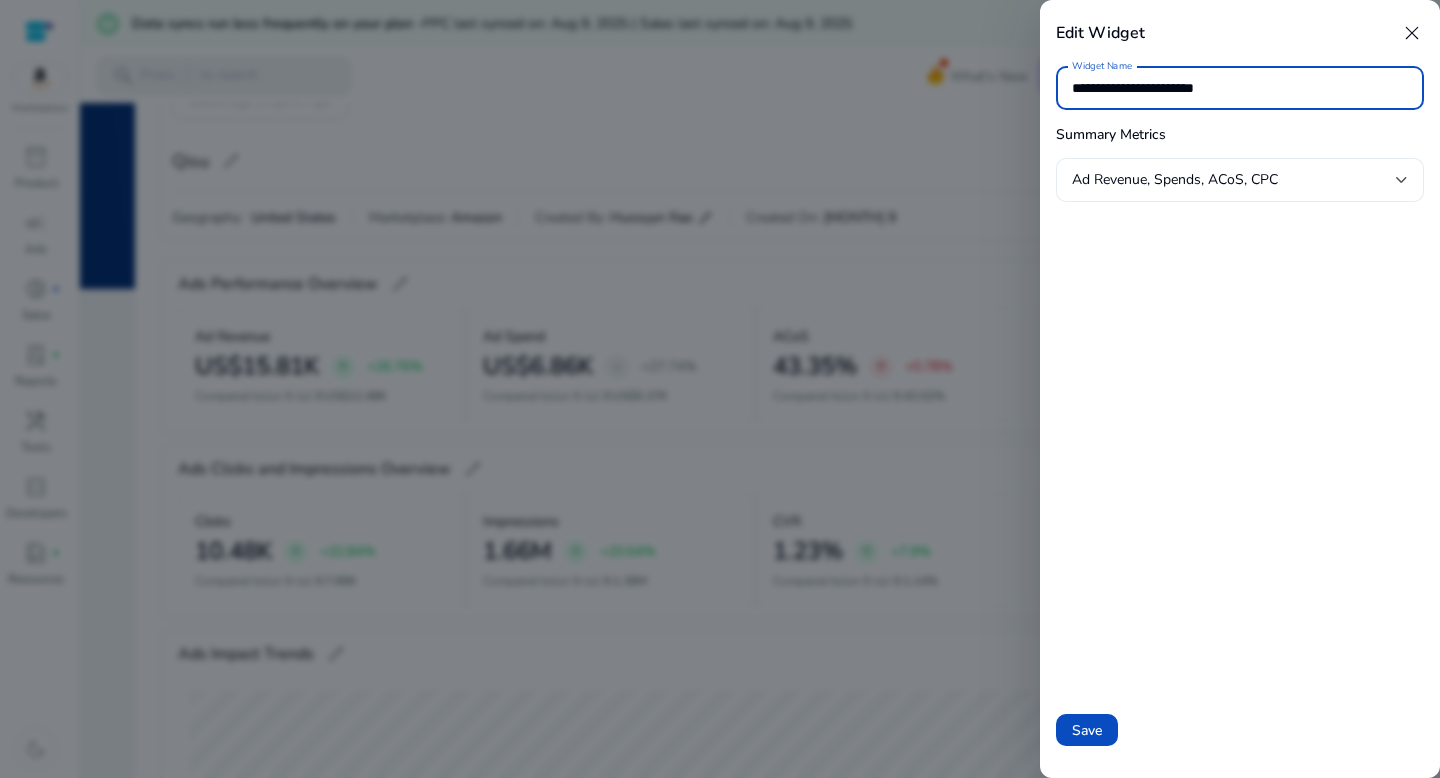 click on "Ad Revenue, Spends, ACoS, CPC" at bounding box center (1234, 180) 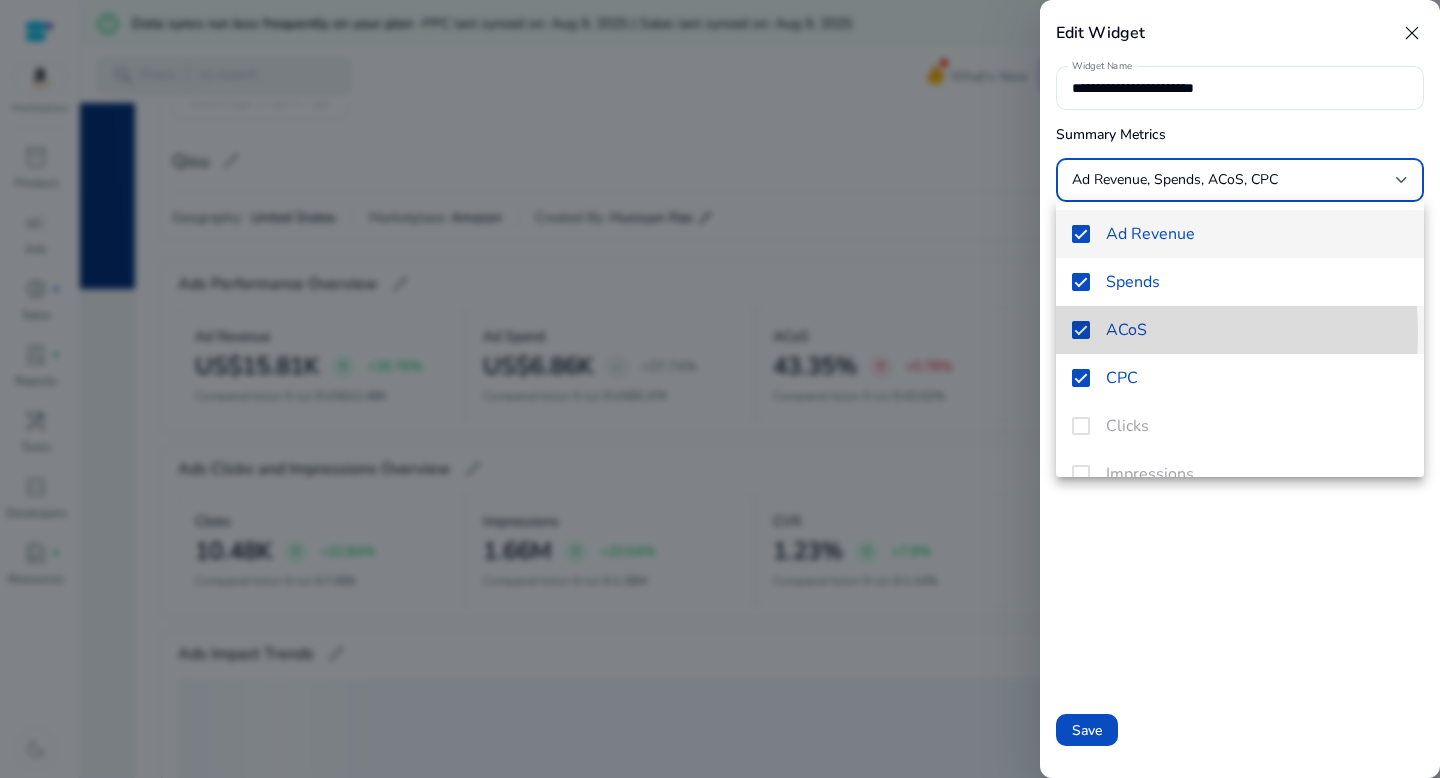 click at bounding box center (1081, 330) 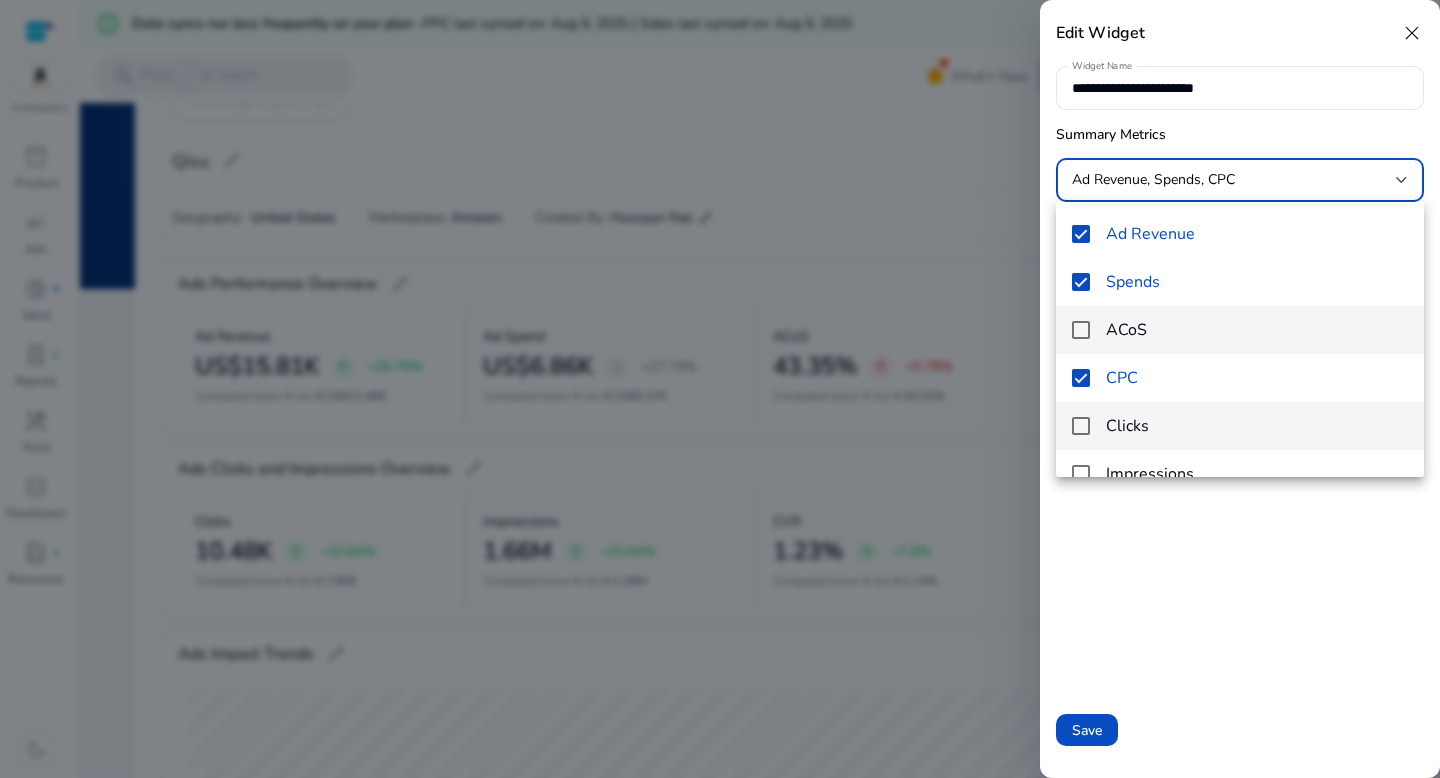 scroll, scrollTop: 125, scrollLeft: 0, axis: vertical 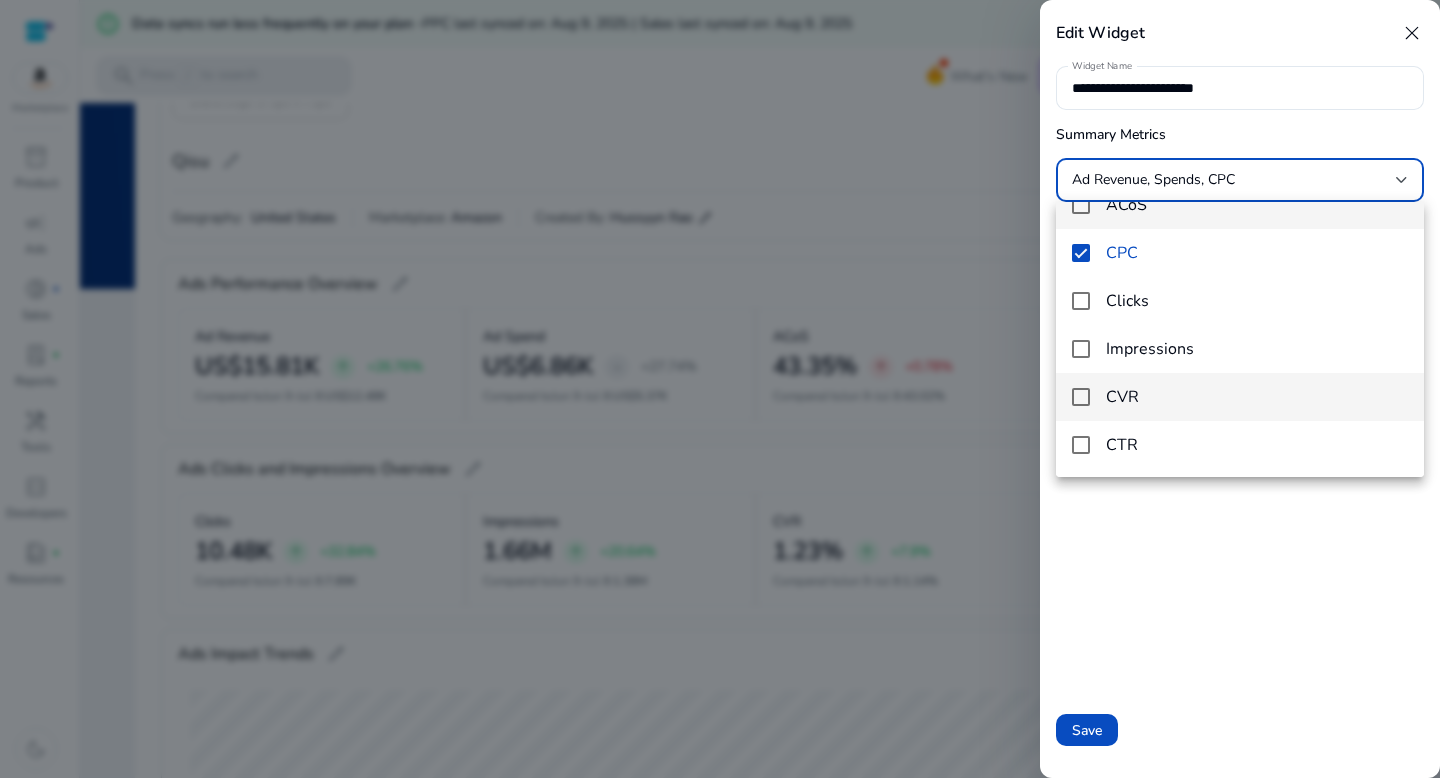 click at bounding box center (1081, 397) 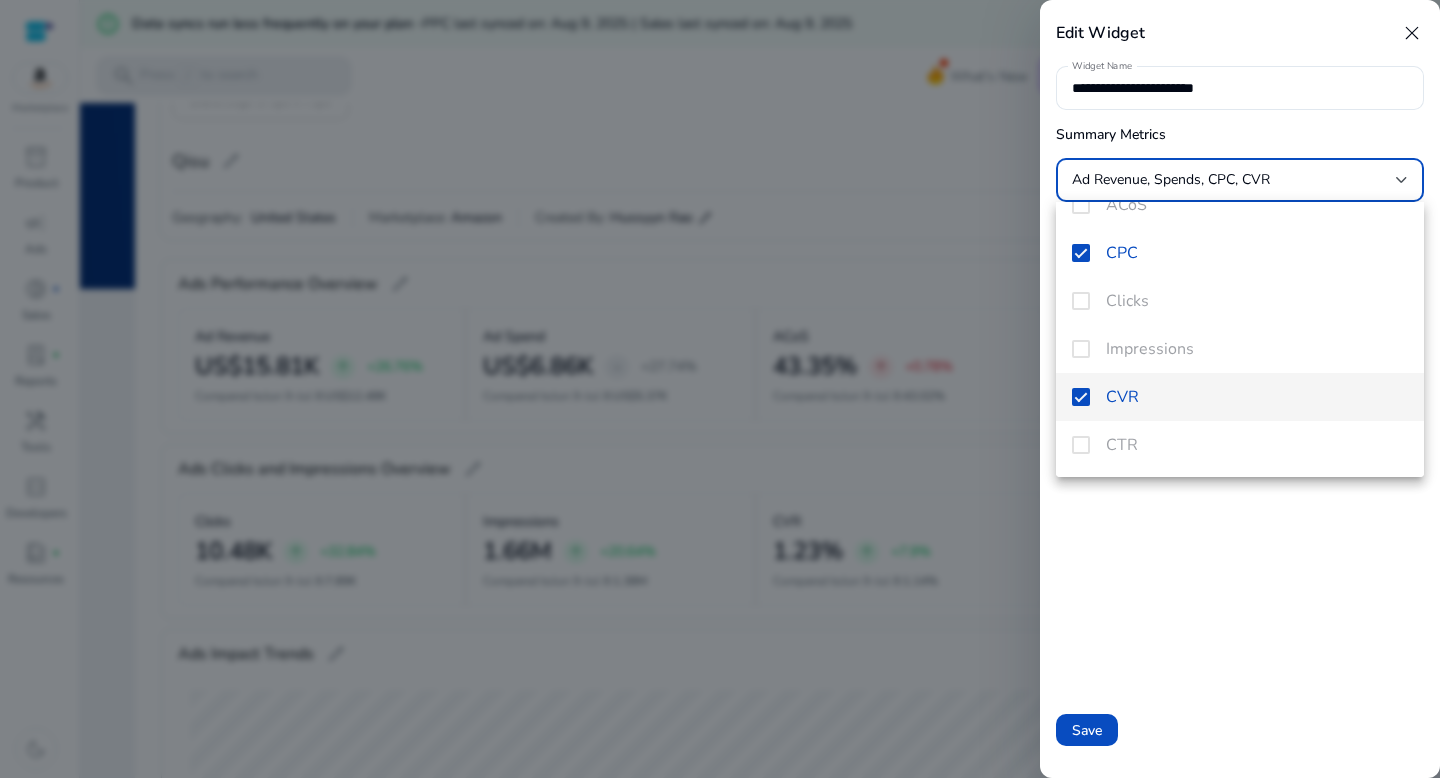 click on "Ad Revenue   Spends   ACoS   CPC   Clicks   Impressions   CVR   CTR" at bounding box center [1240, 339] 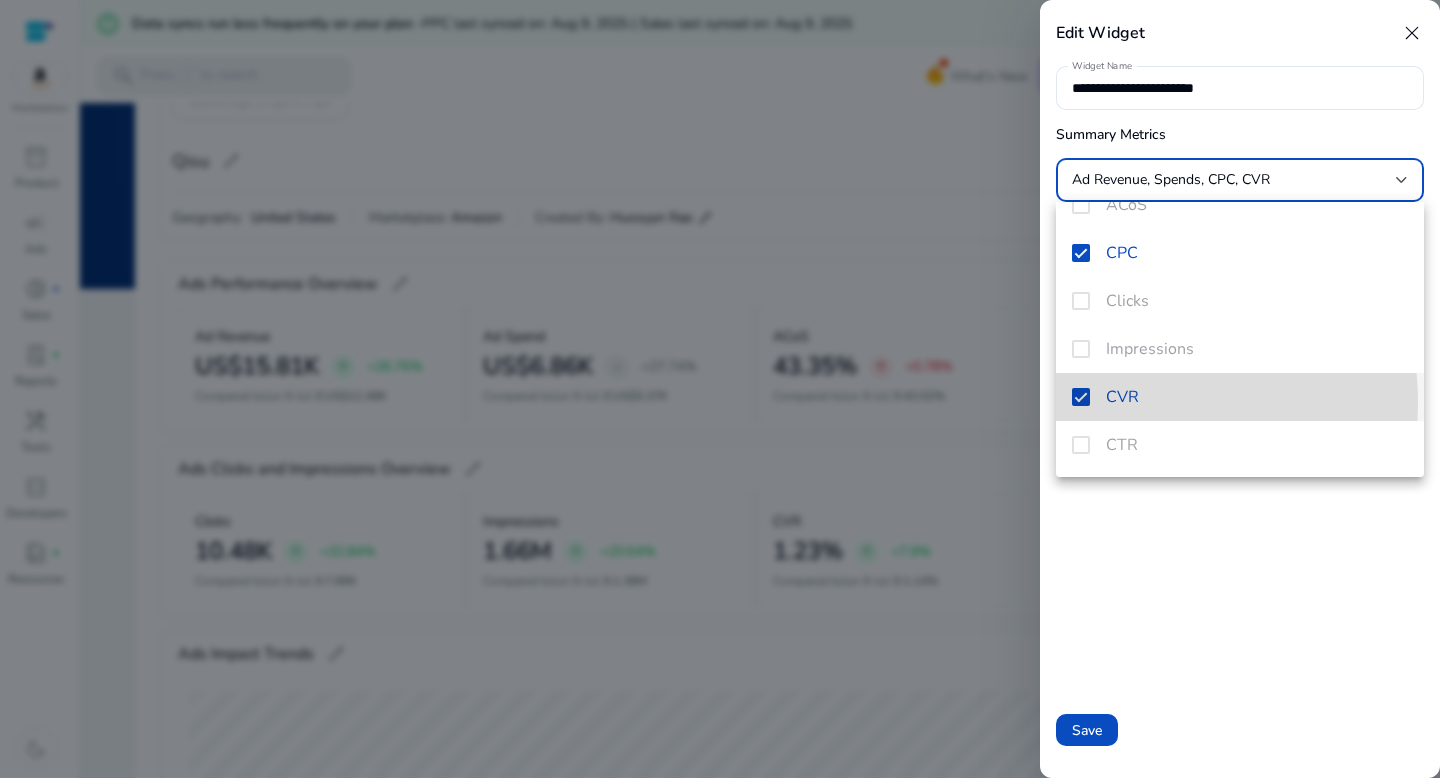click at bounding box center [1081, 397] 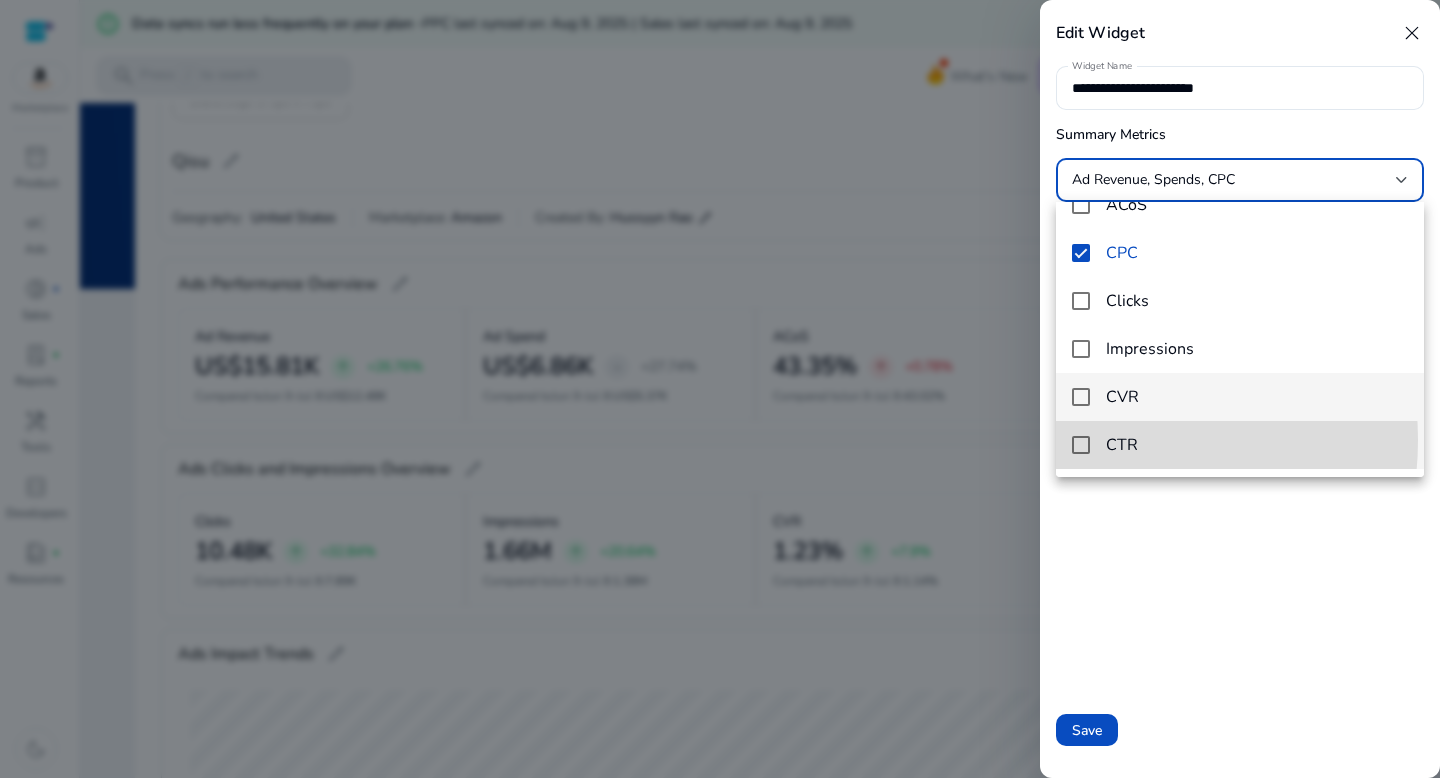 click at bounding box center (1081, 445) 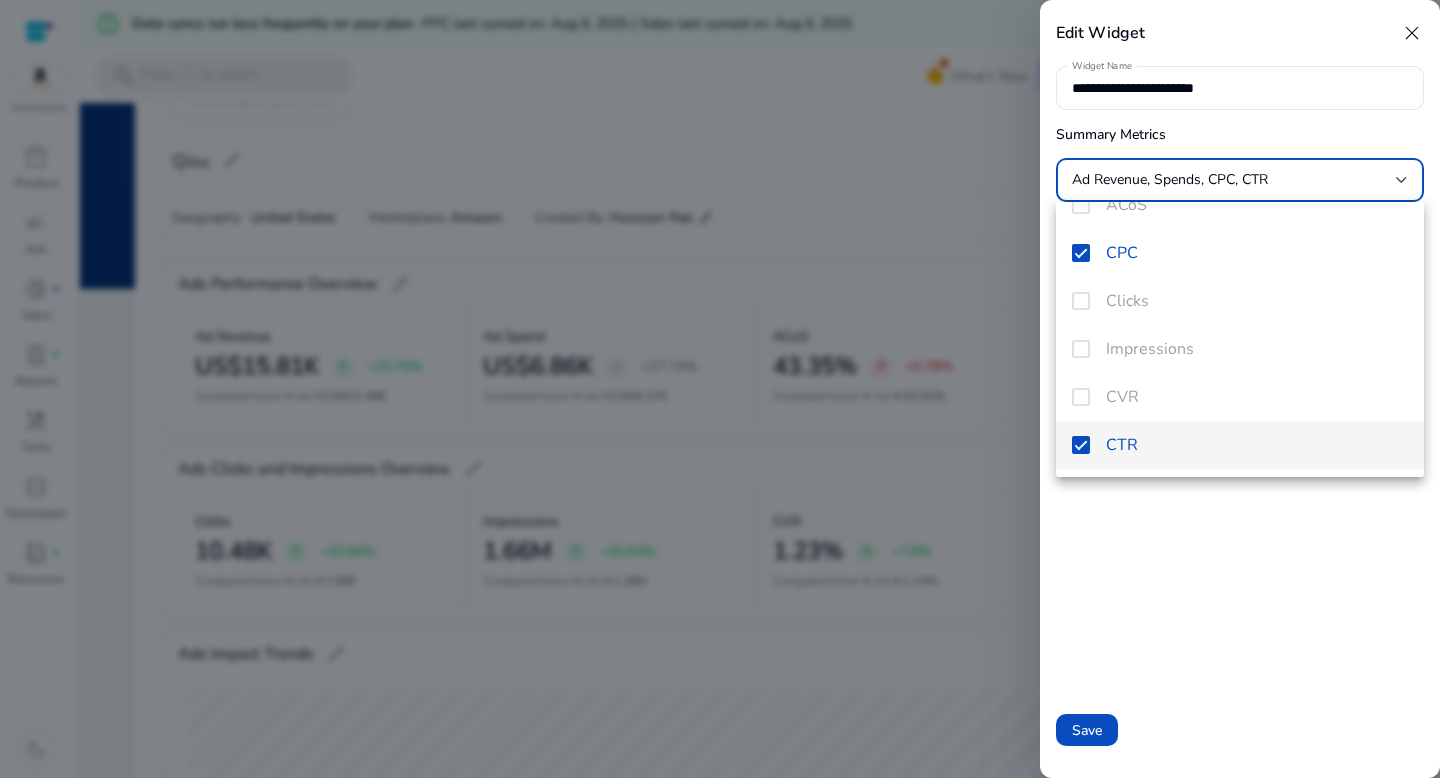 click at bounding box center [720, 389] 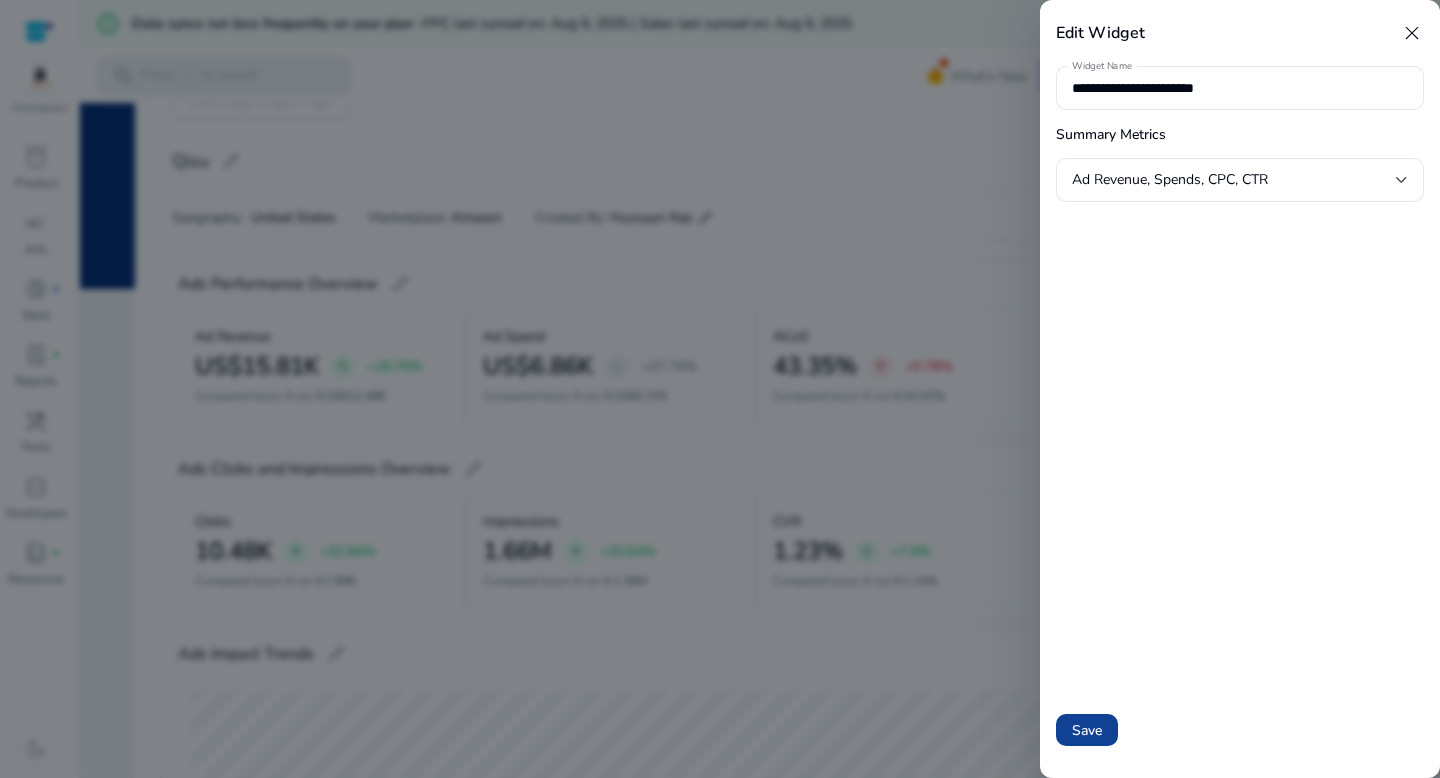 click on "Save" at bounding box center (1087, 730) 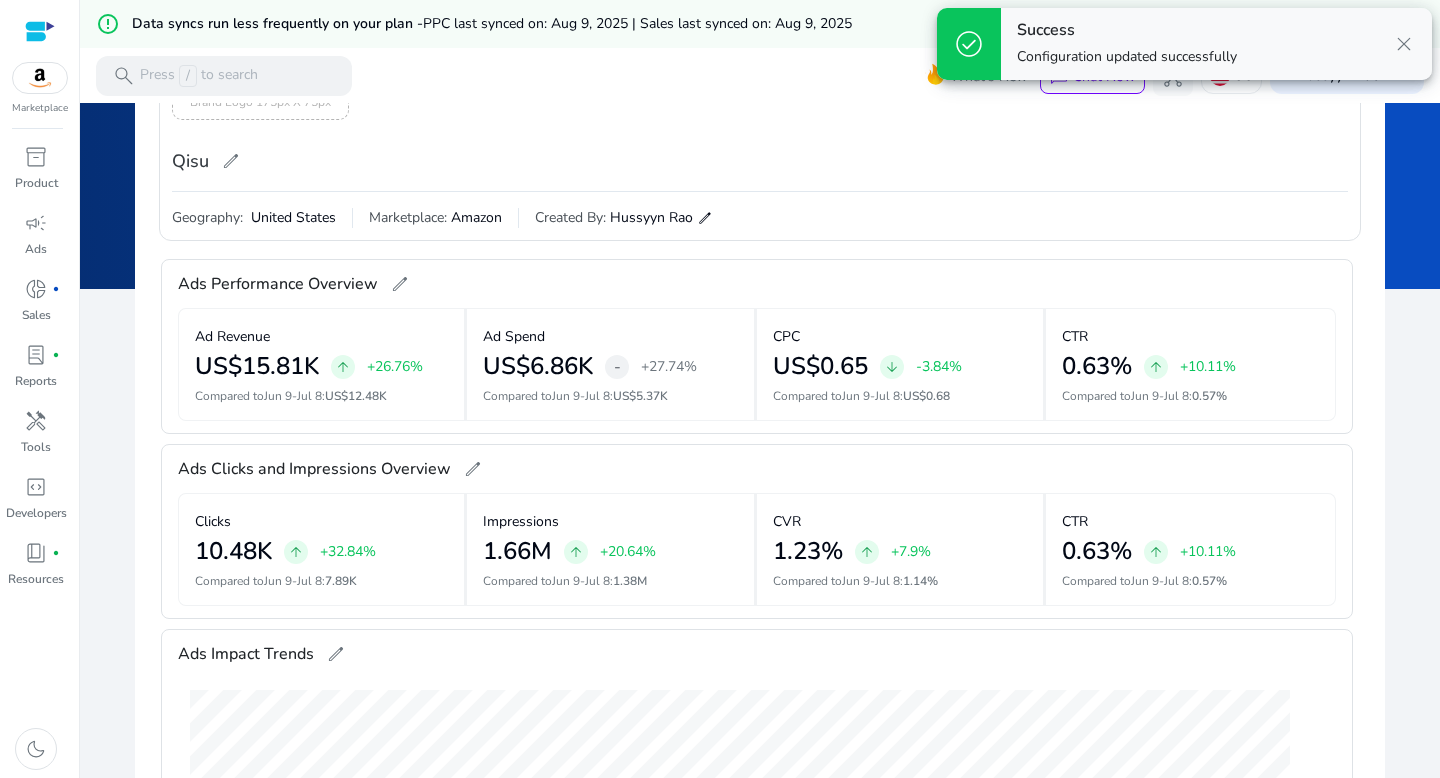click on "add_photo_alternate  Brand Logo 175px X 75px Qisu   edit   Time Period: Last 30 Days  edit" 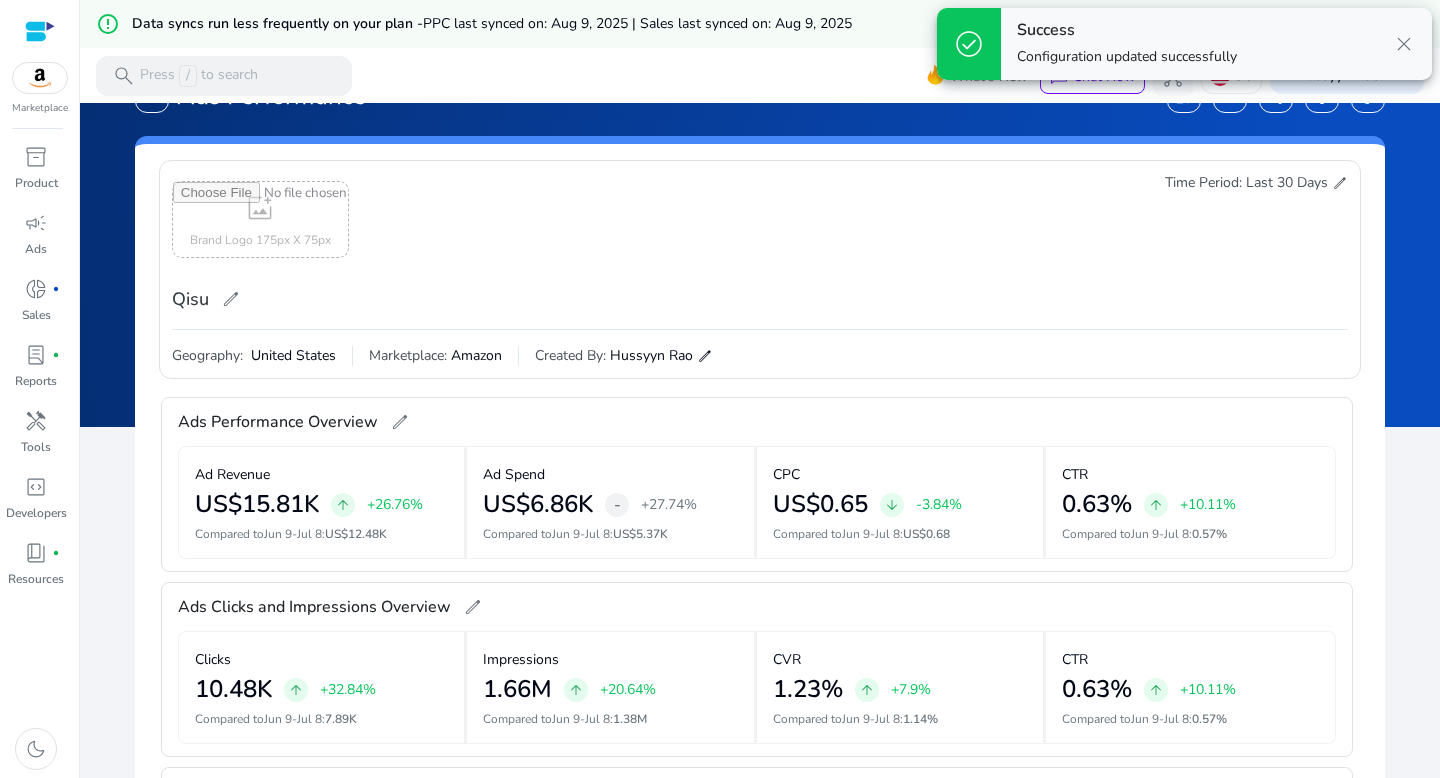 scroll, scrollTop: 0, scrollLeft: 0, axis: both 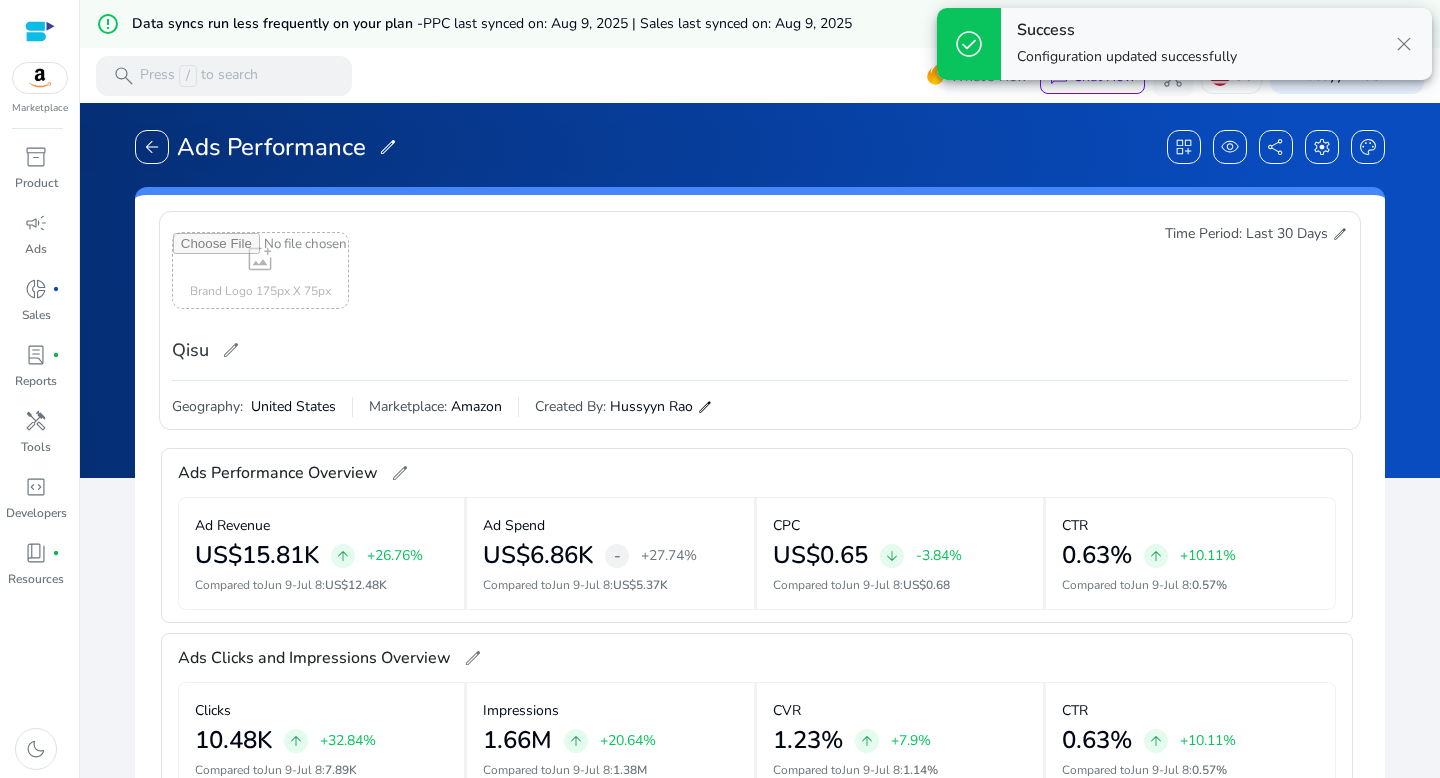 click on "close" at bounding box center (1404, 44) 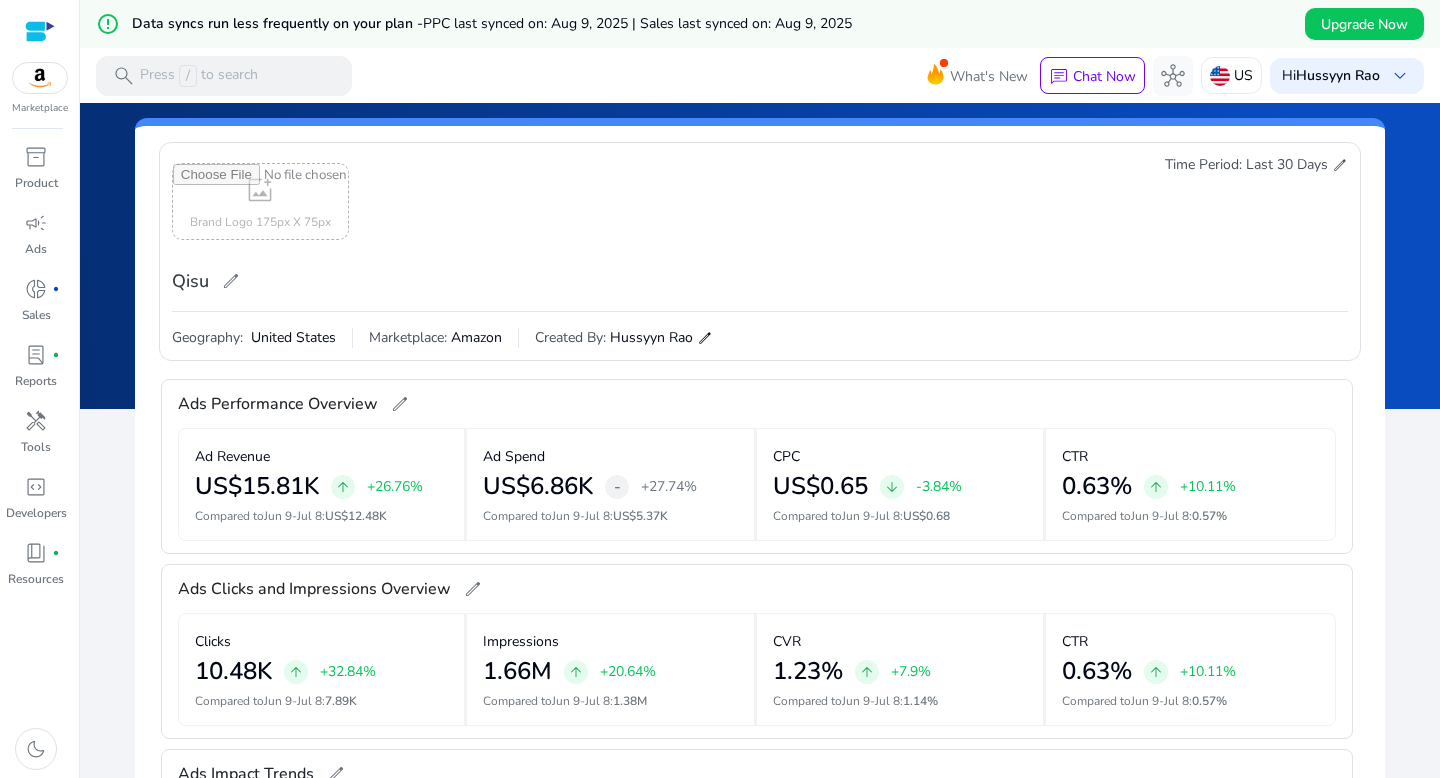 scroll, scrollTop: 0, scrollLeft: 0, axis: both 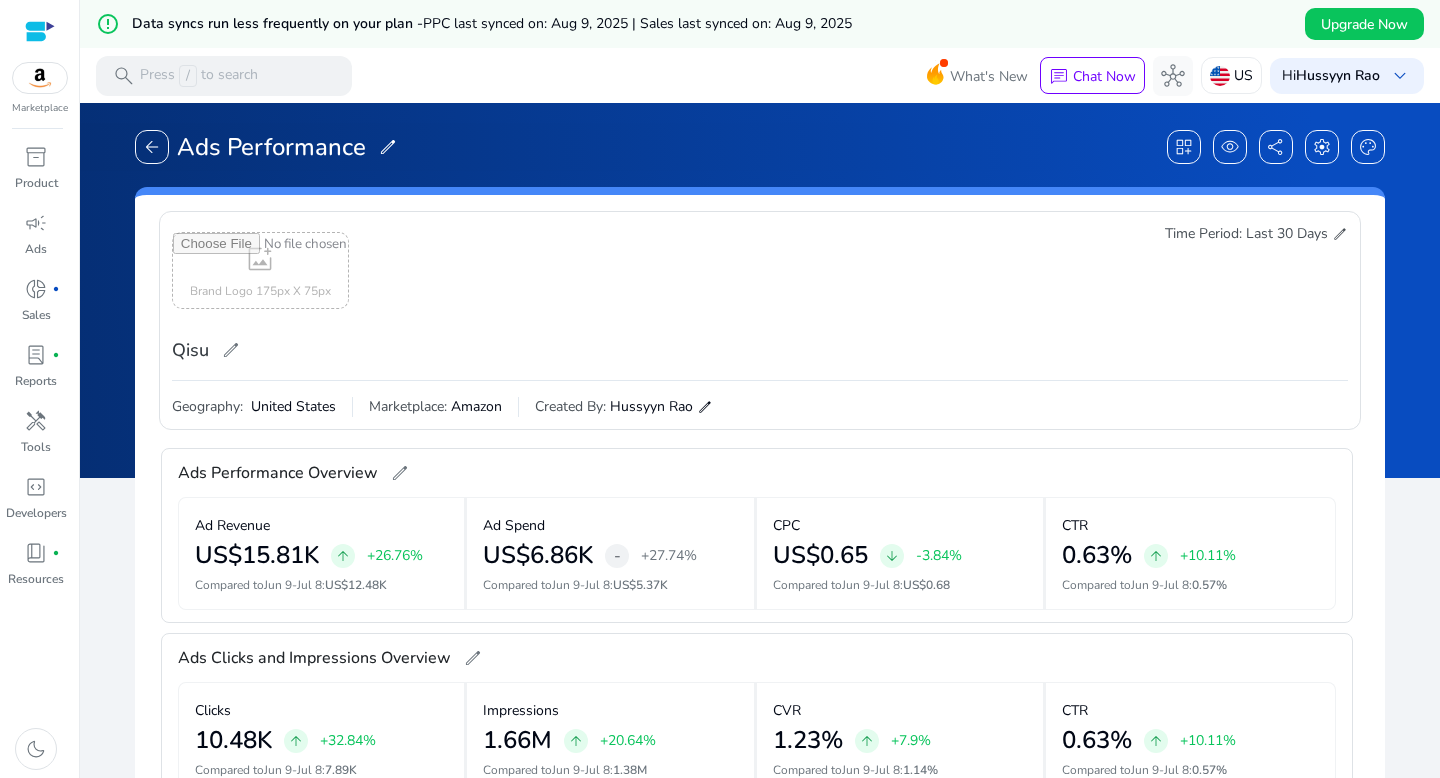 click at bounding box center [260, 270] 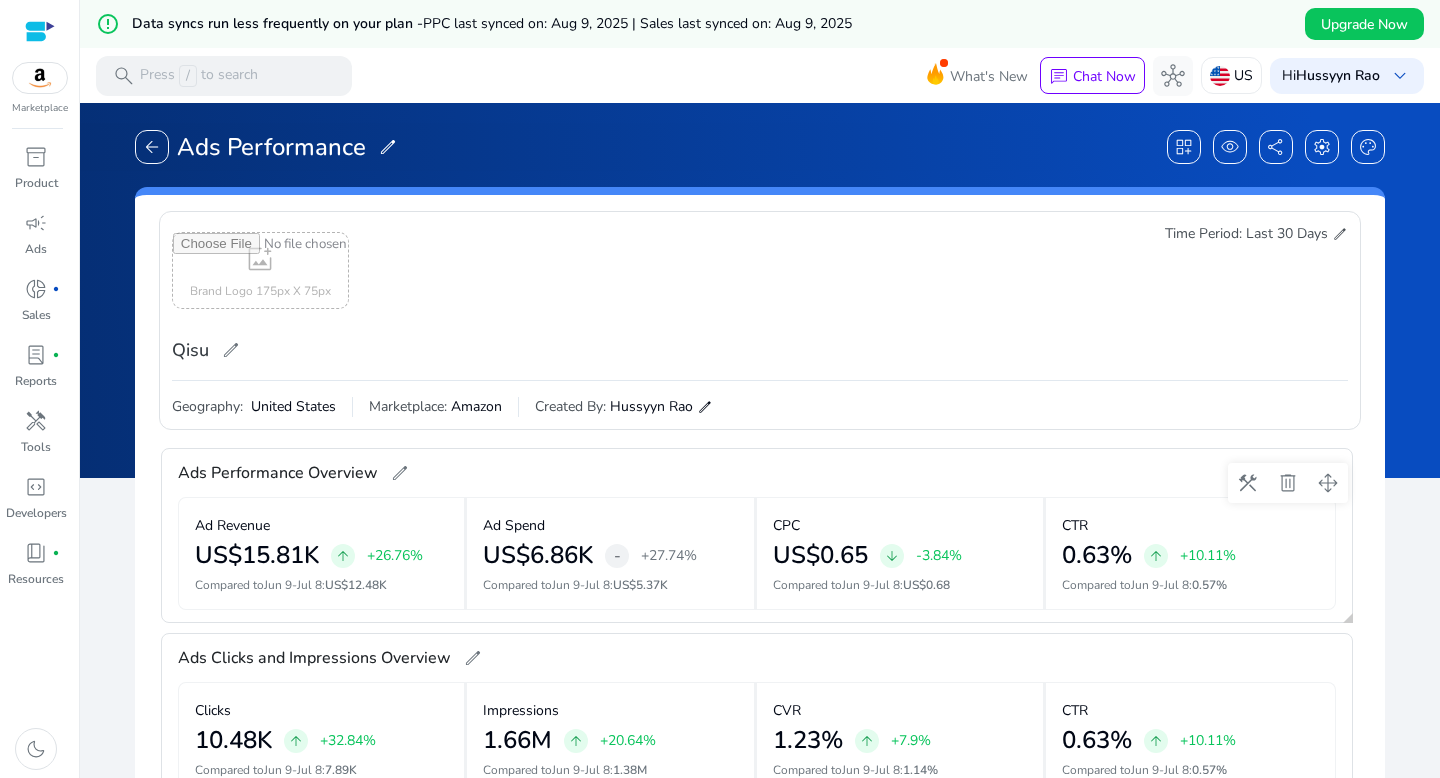 type on "**********" 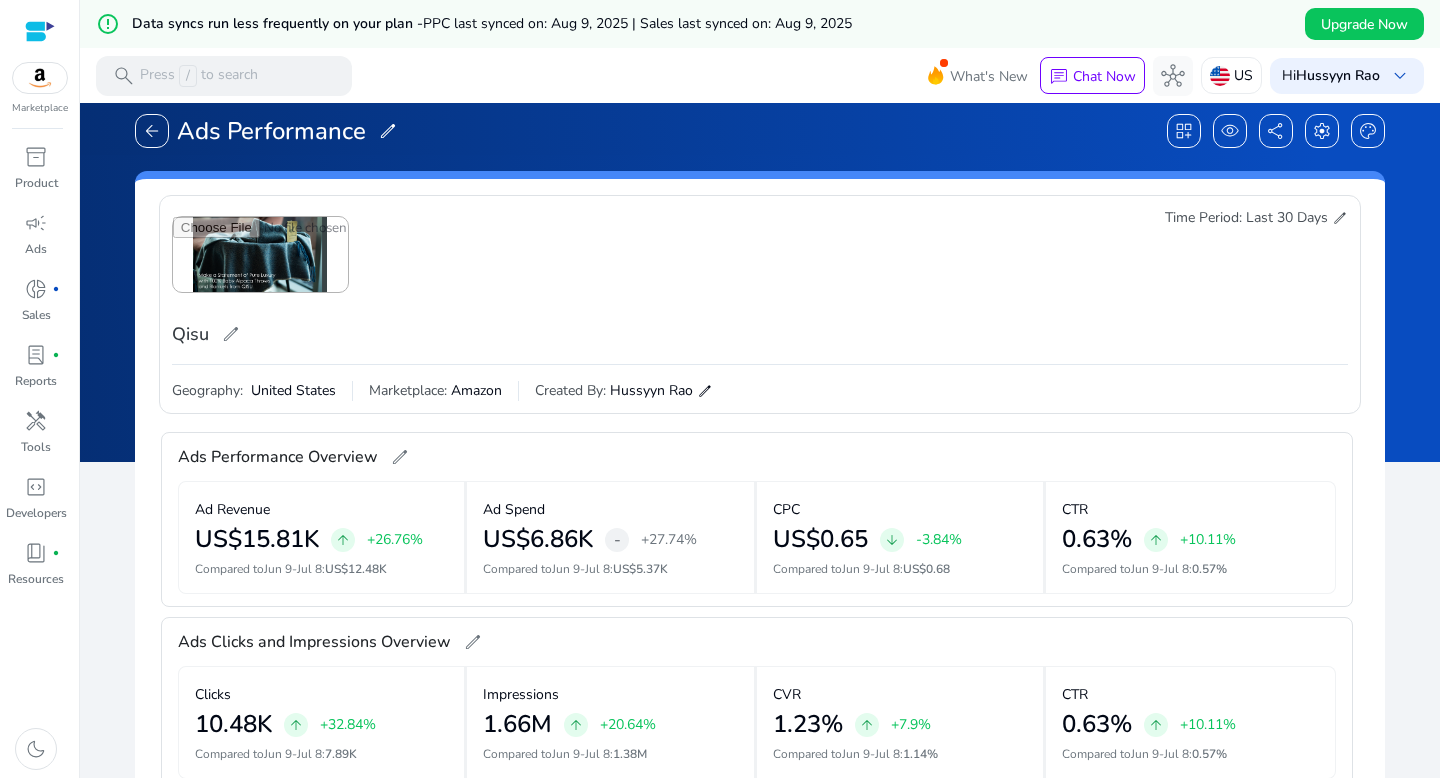 scroll, scrollTop: 0, scrollLeft: 0, axis: both 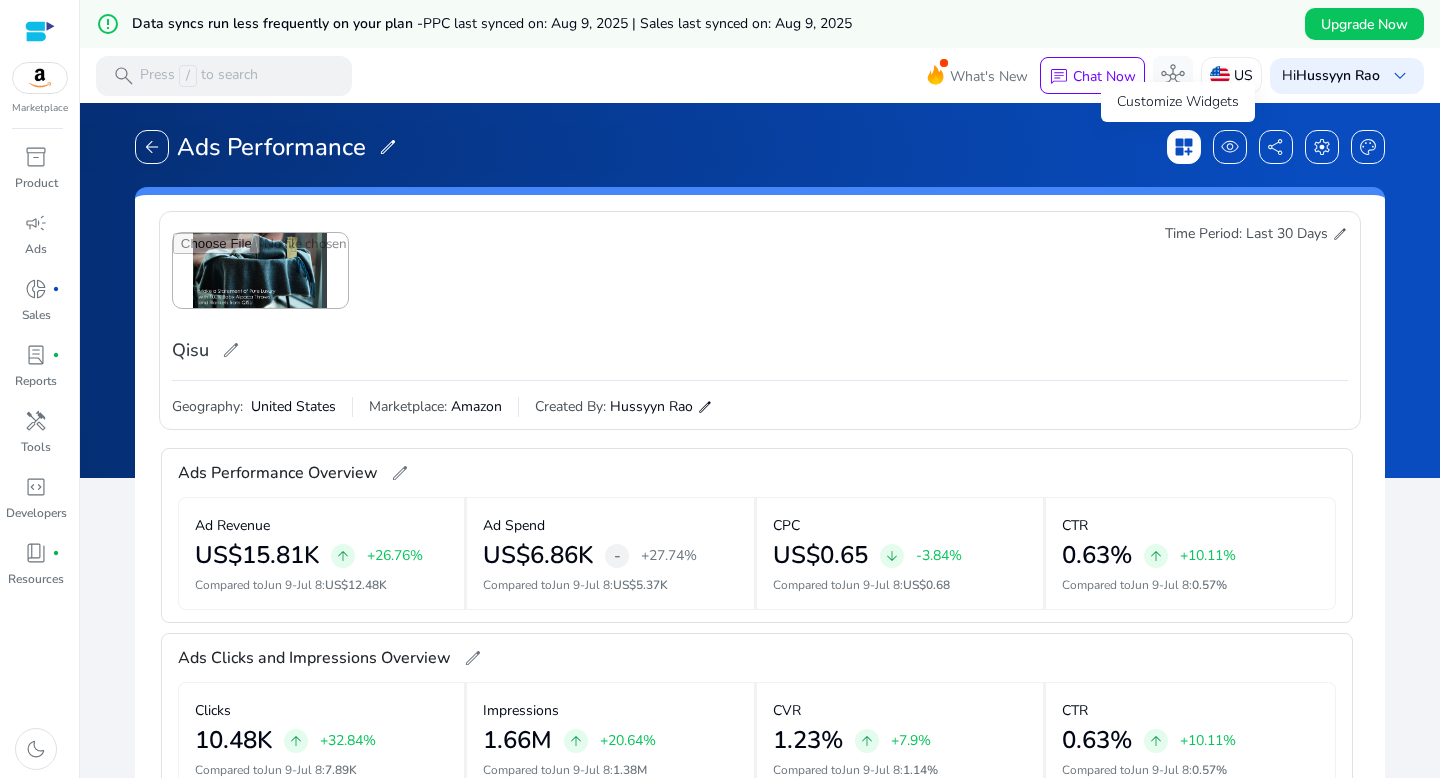 click on "dashboard_customize" 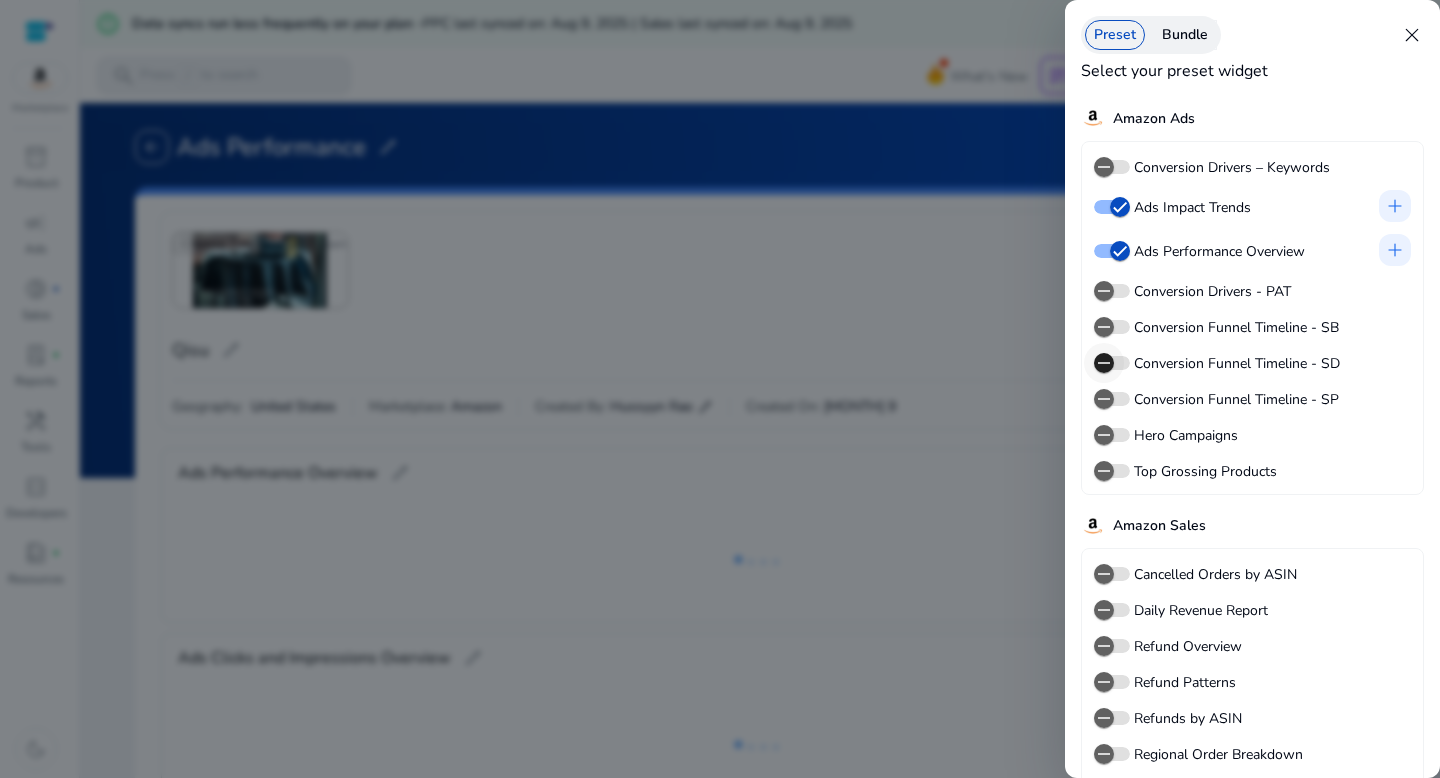scroll, scrollTop: 0, scrollLeft: 0, axis: both 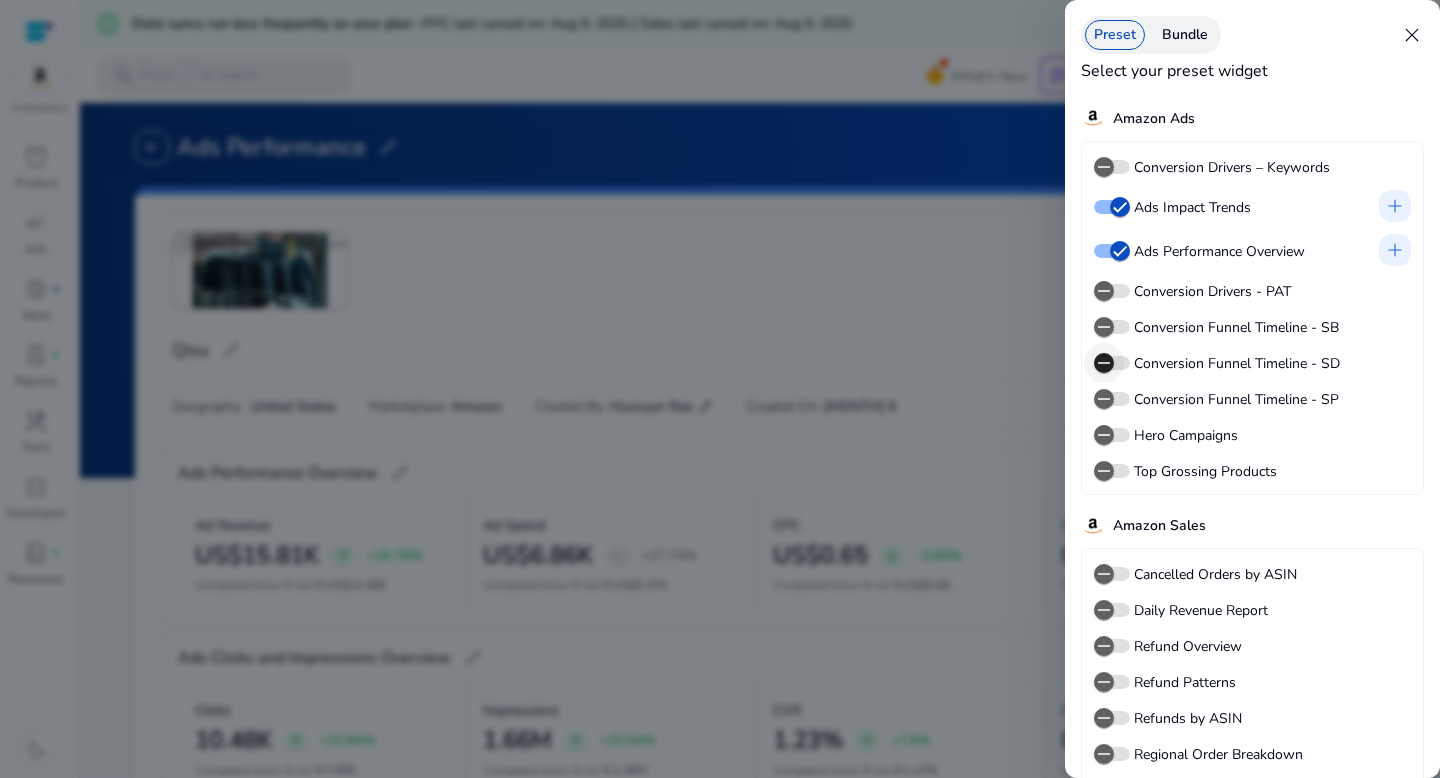 click 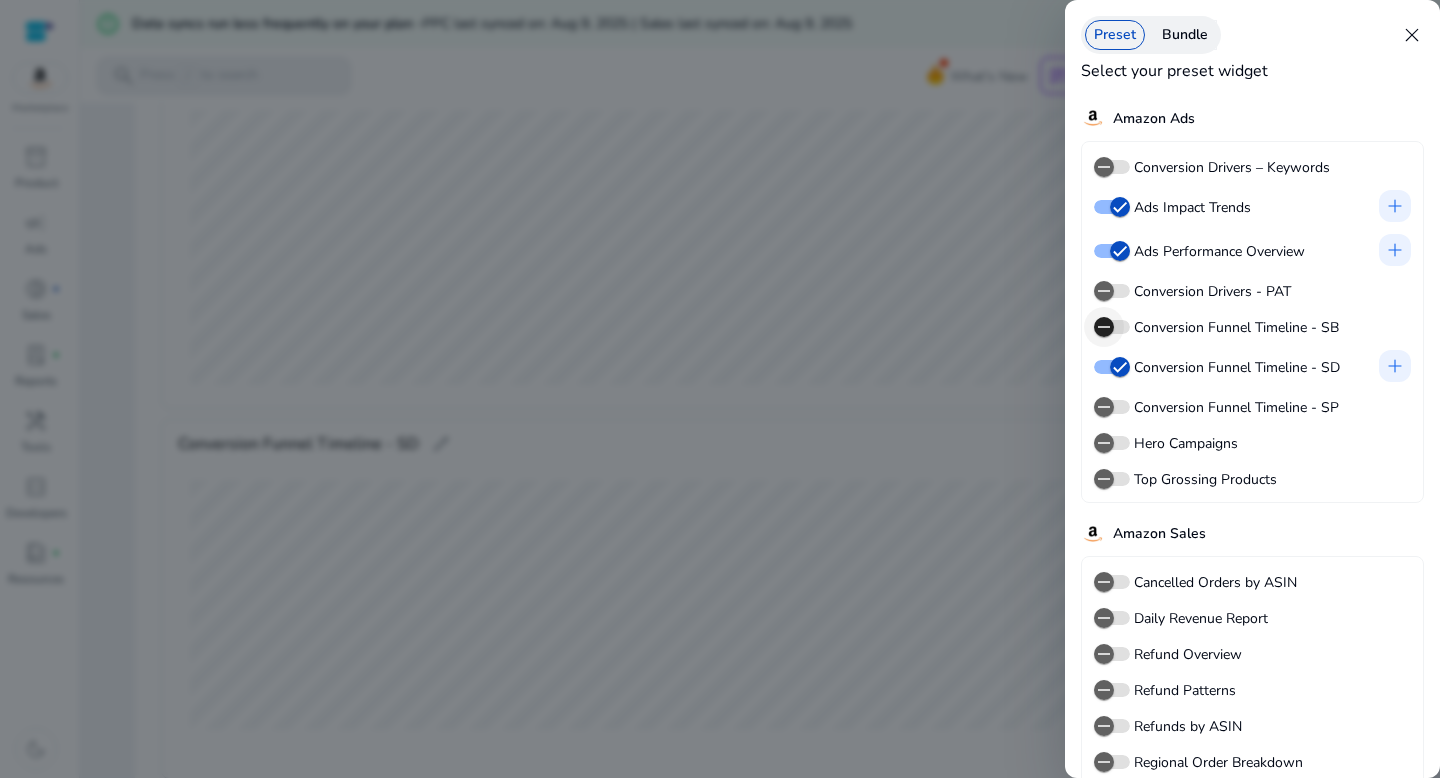 click at bounding box center (1104, 327) 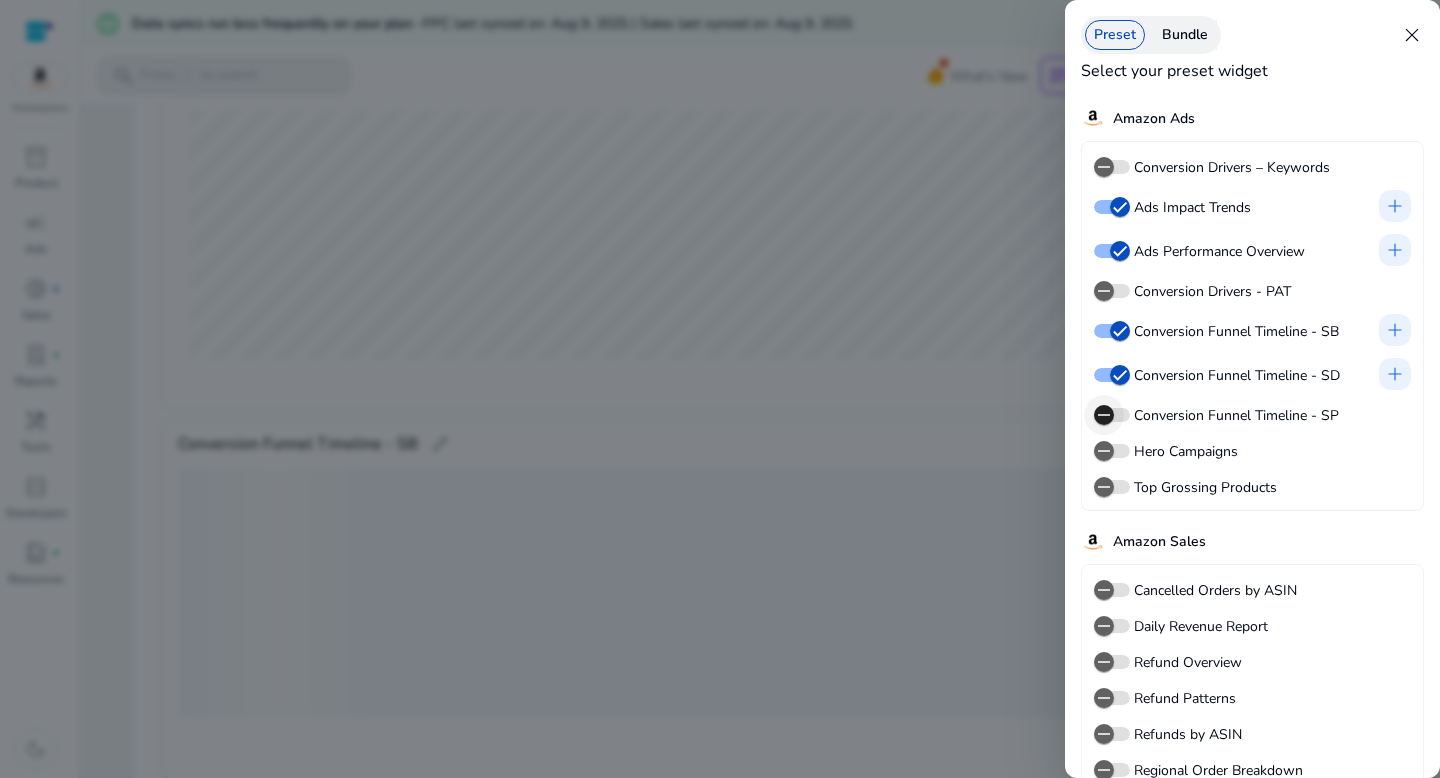 click 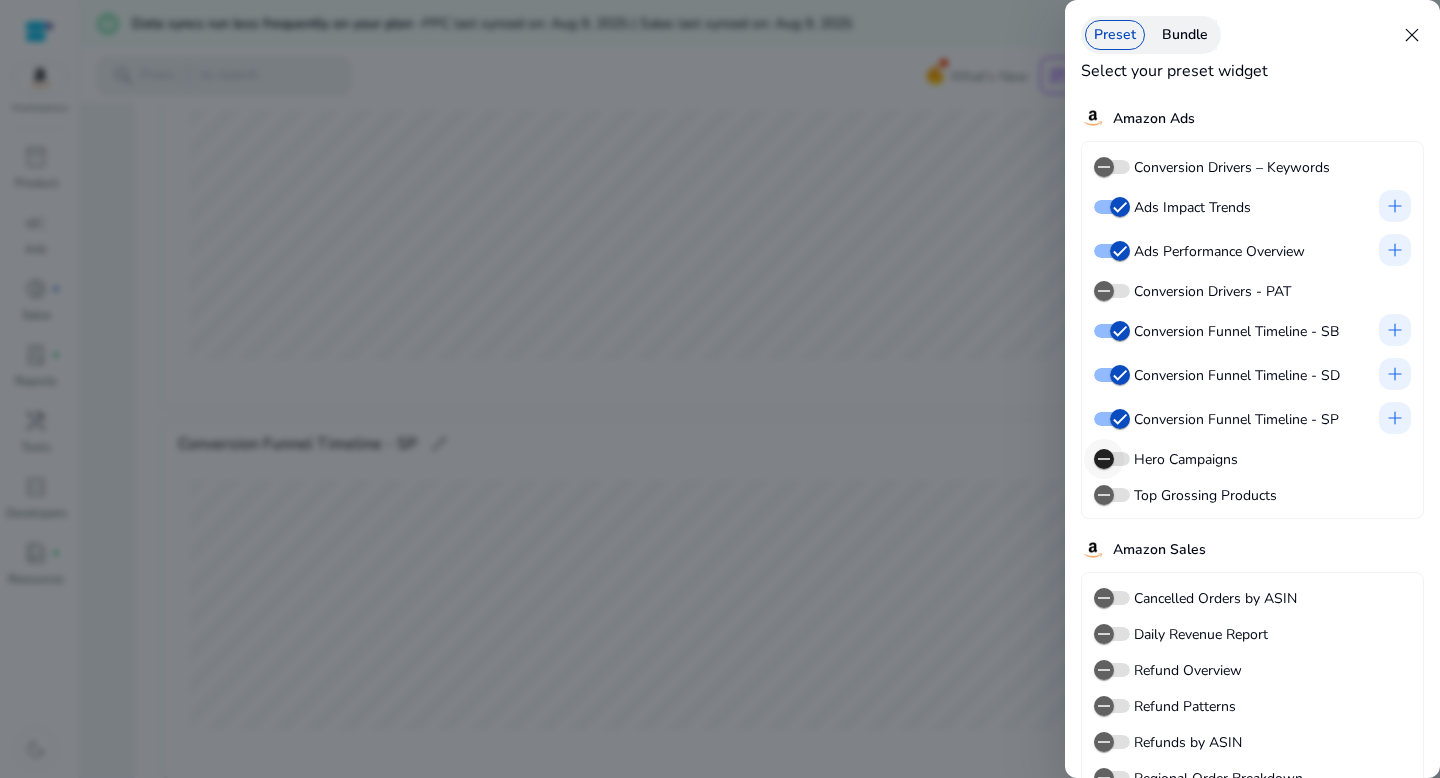 click 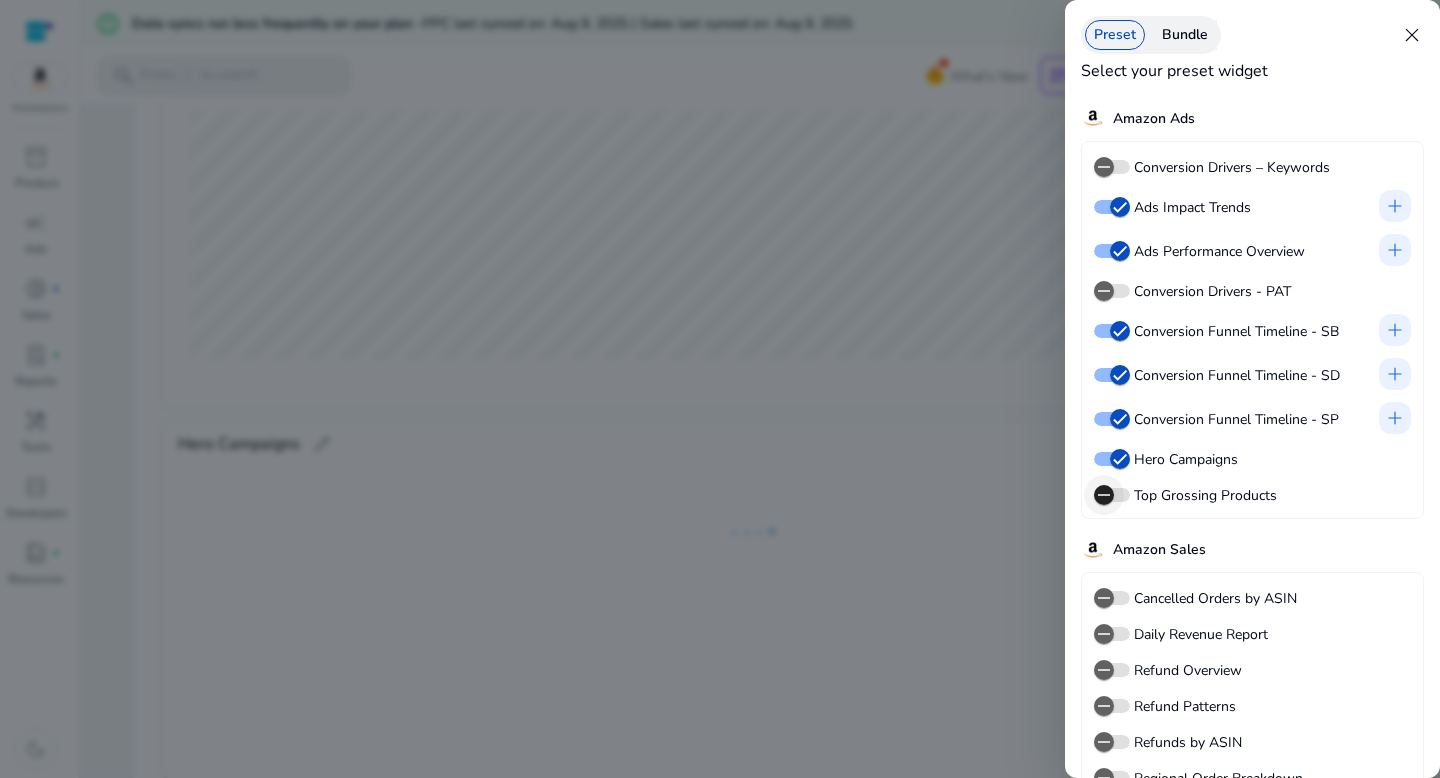 click at bounding box center [1104, 495] 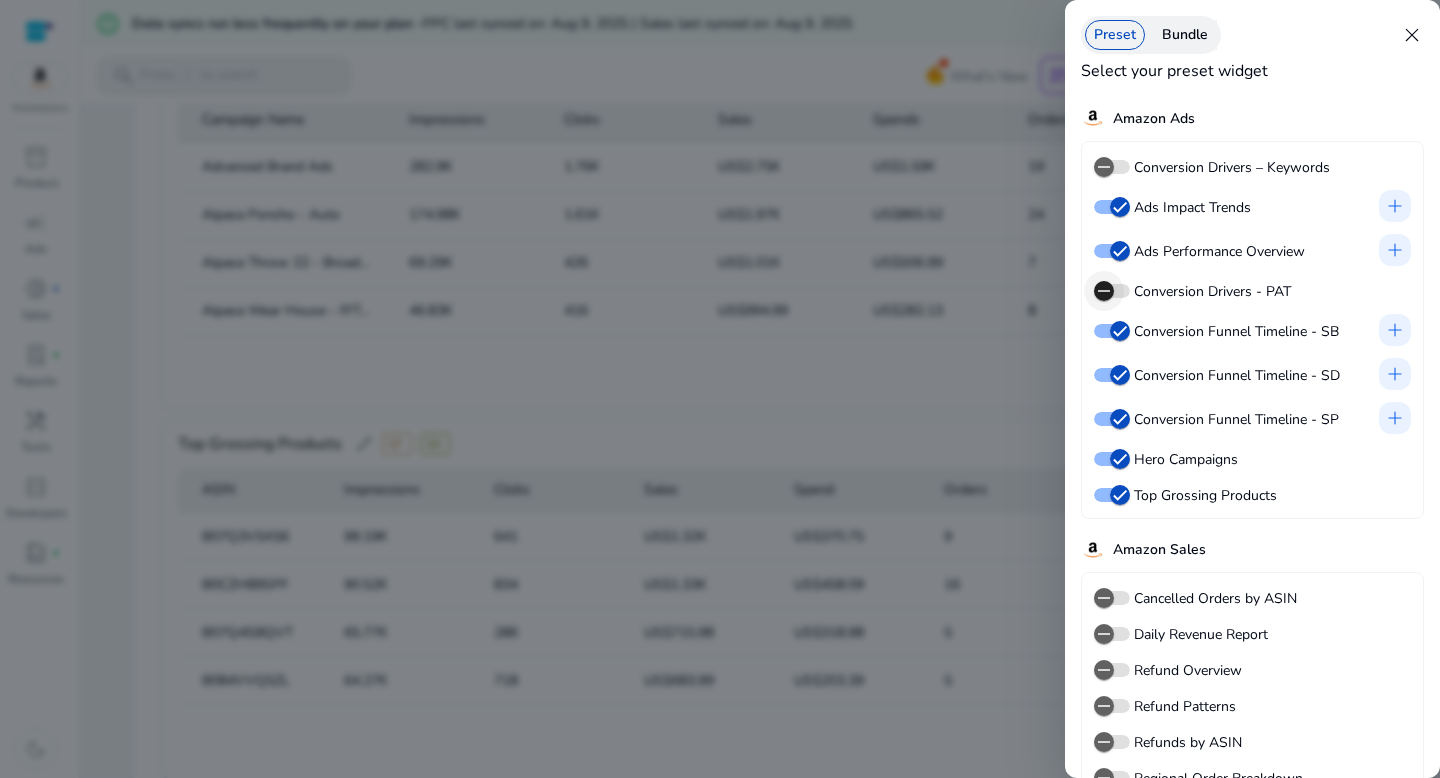 click 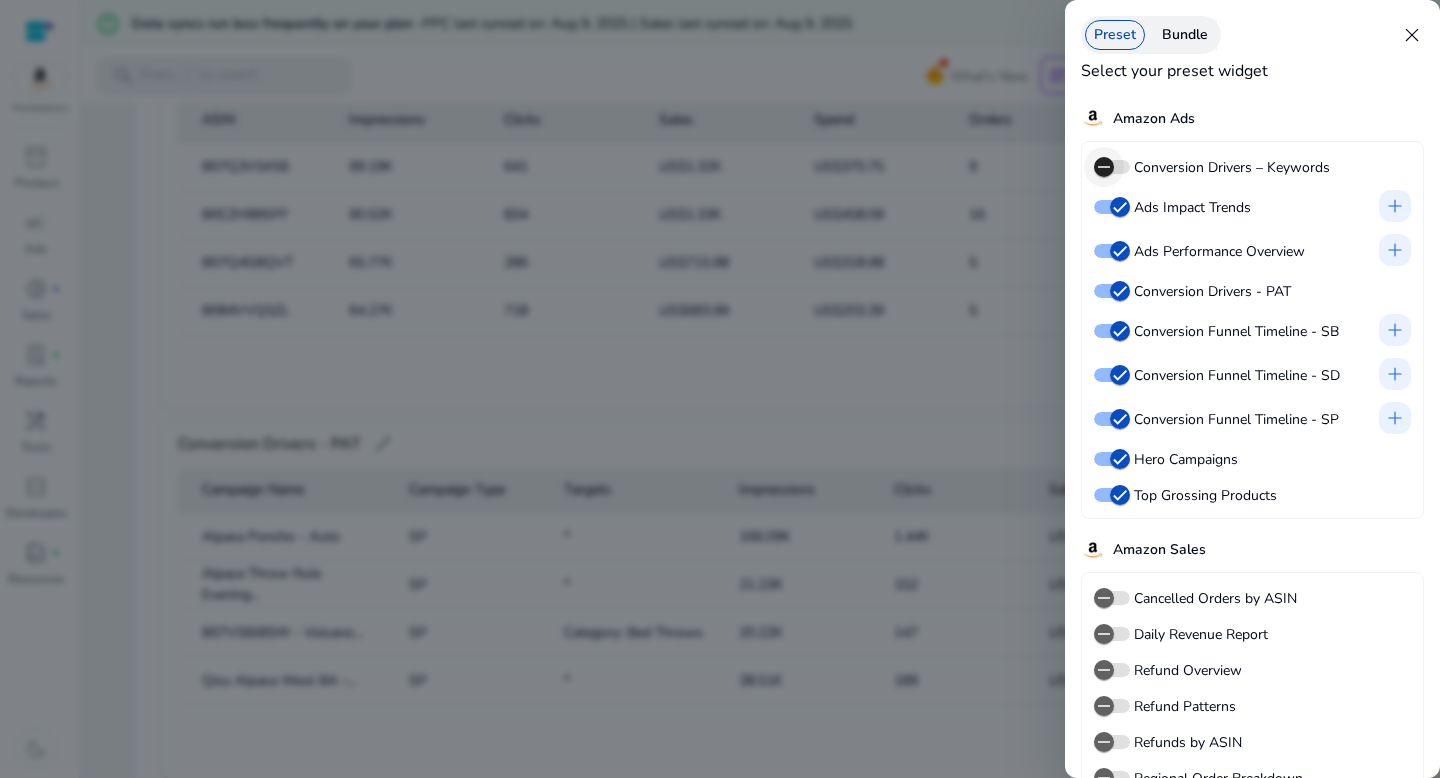 click at bounding box center (1104, 167) 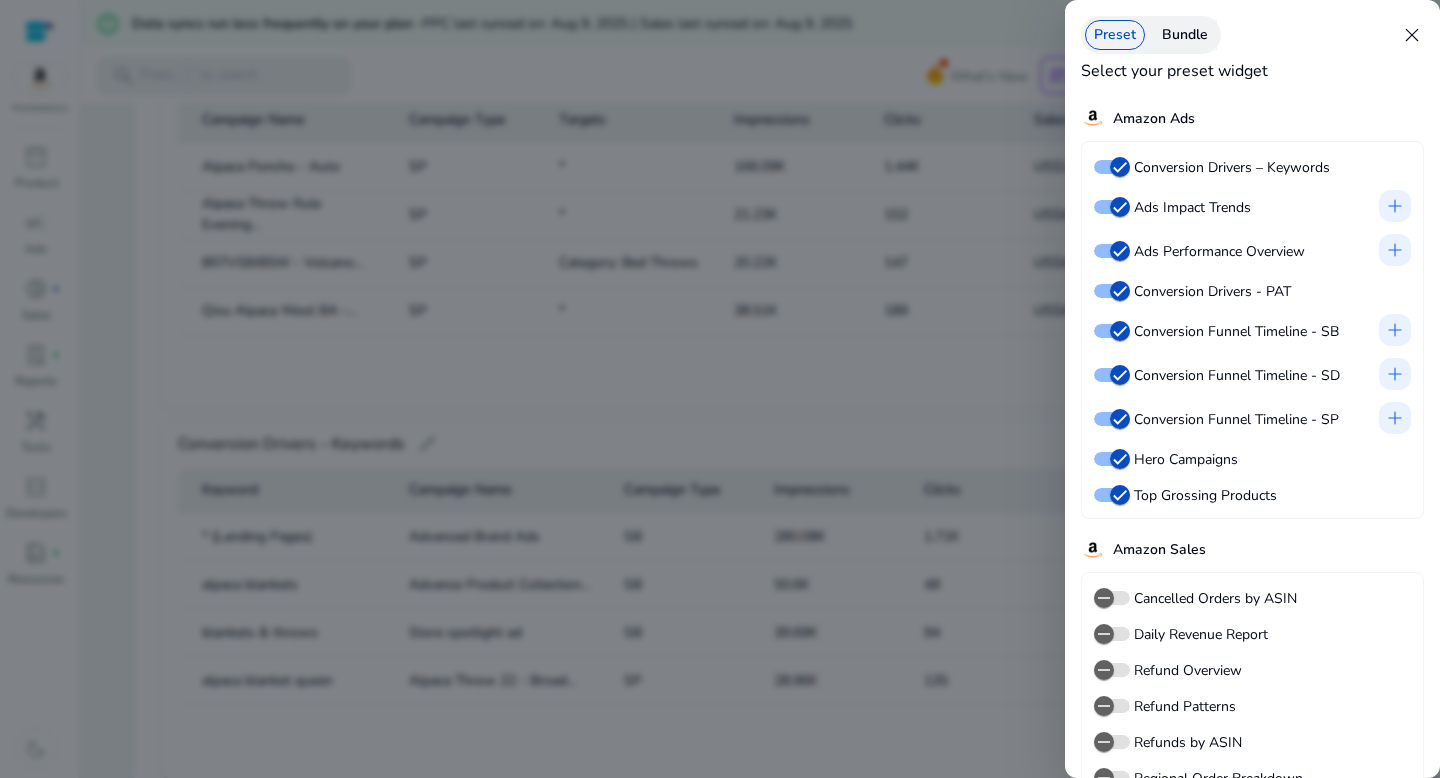 click at bounding box center (720, 389) 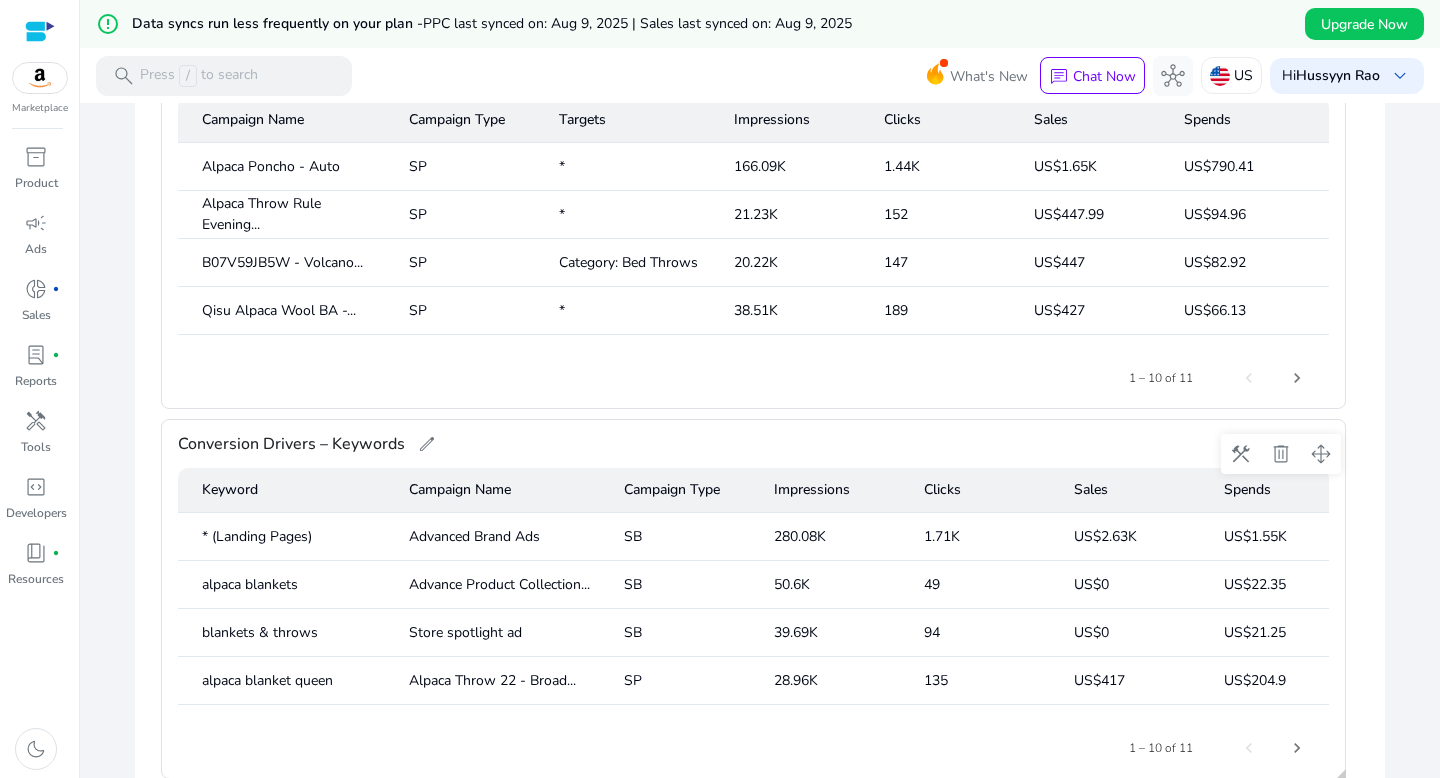 scroll, scrollTop: 558, scrollLeft: 0, axis: vertical 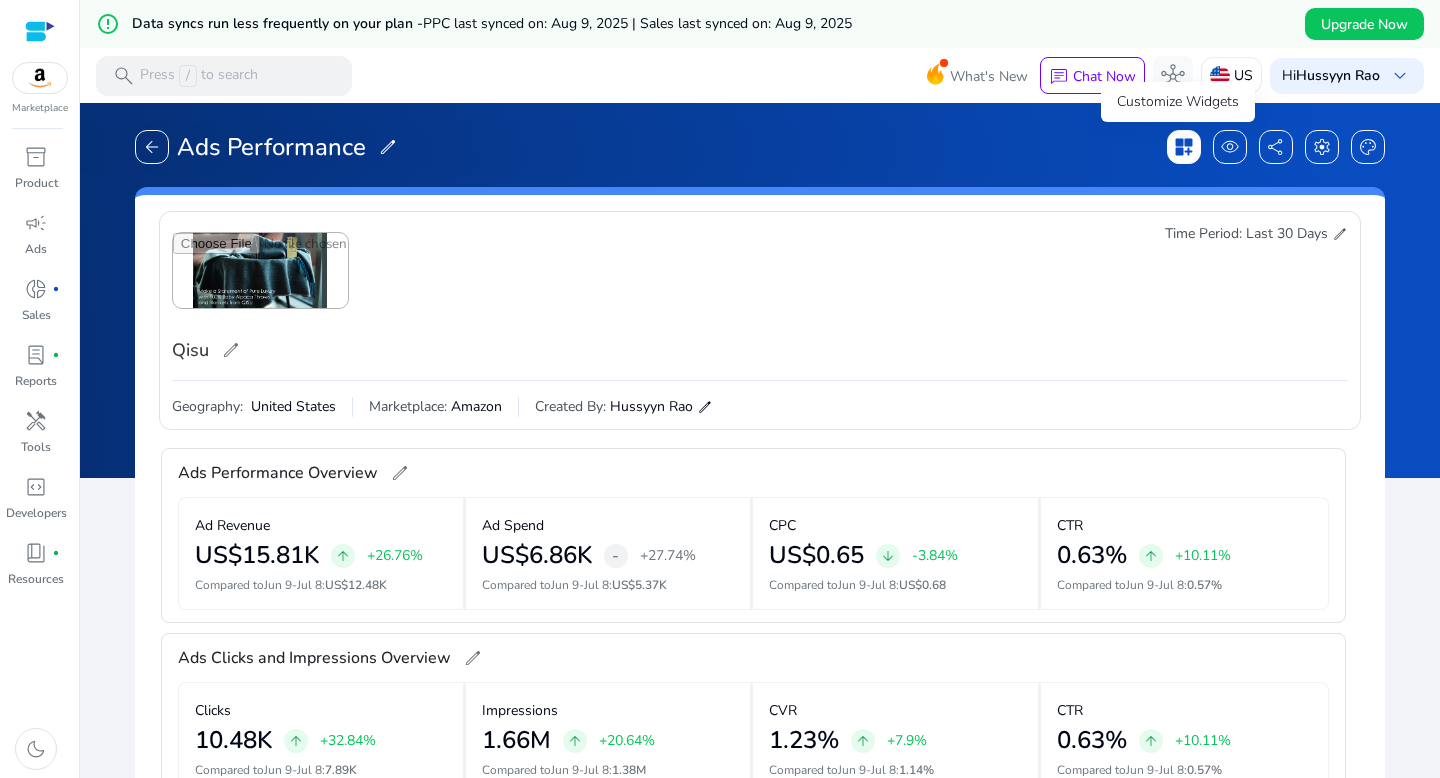 click on "dashboard_customize" 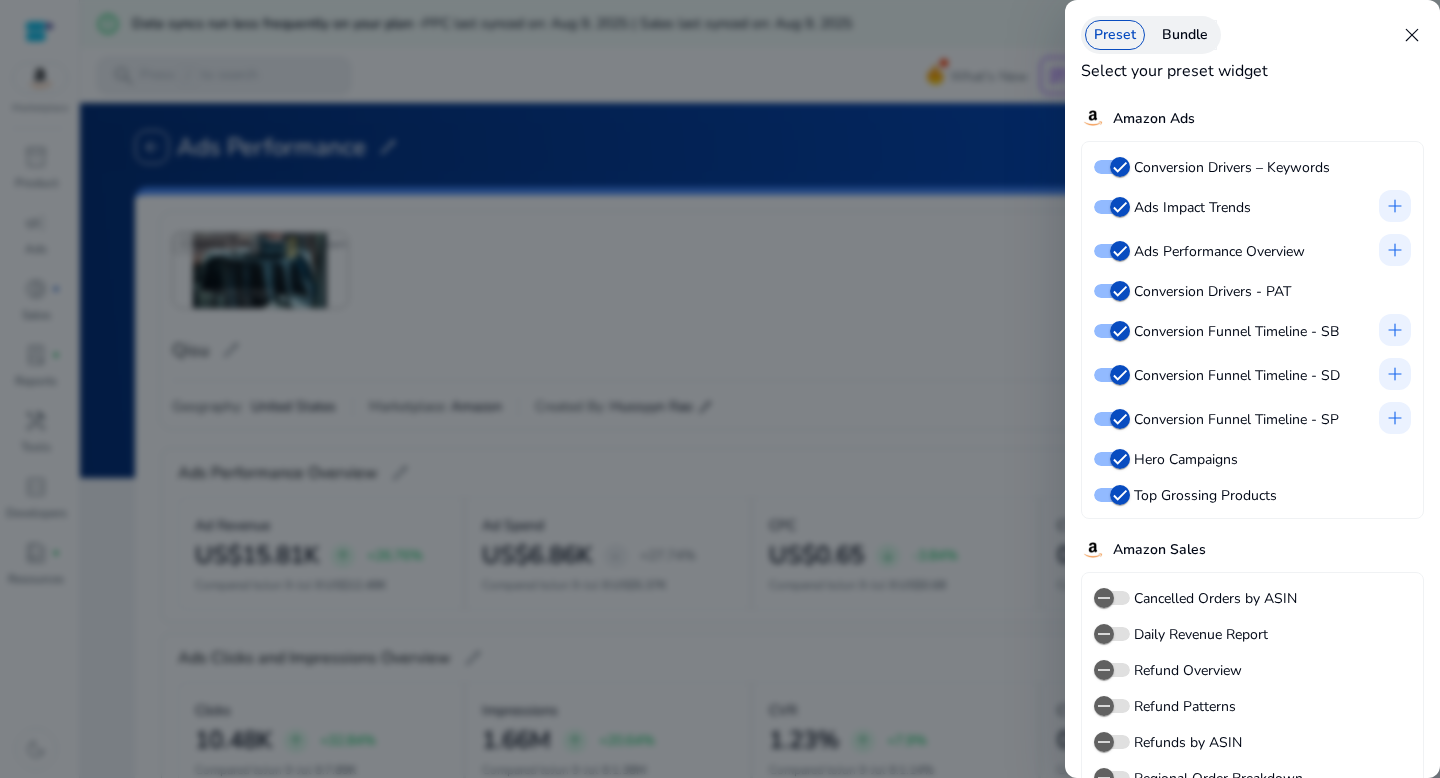 click at bounding box center (720, 389) 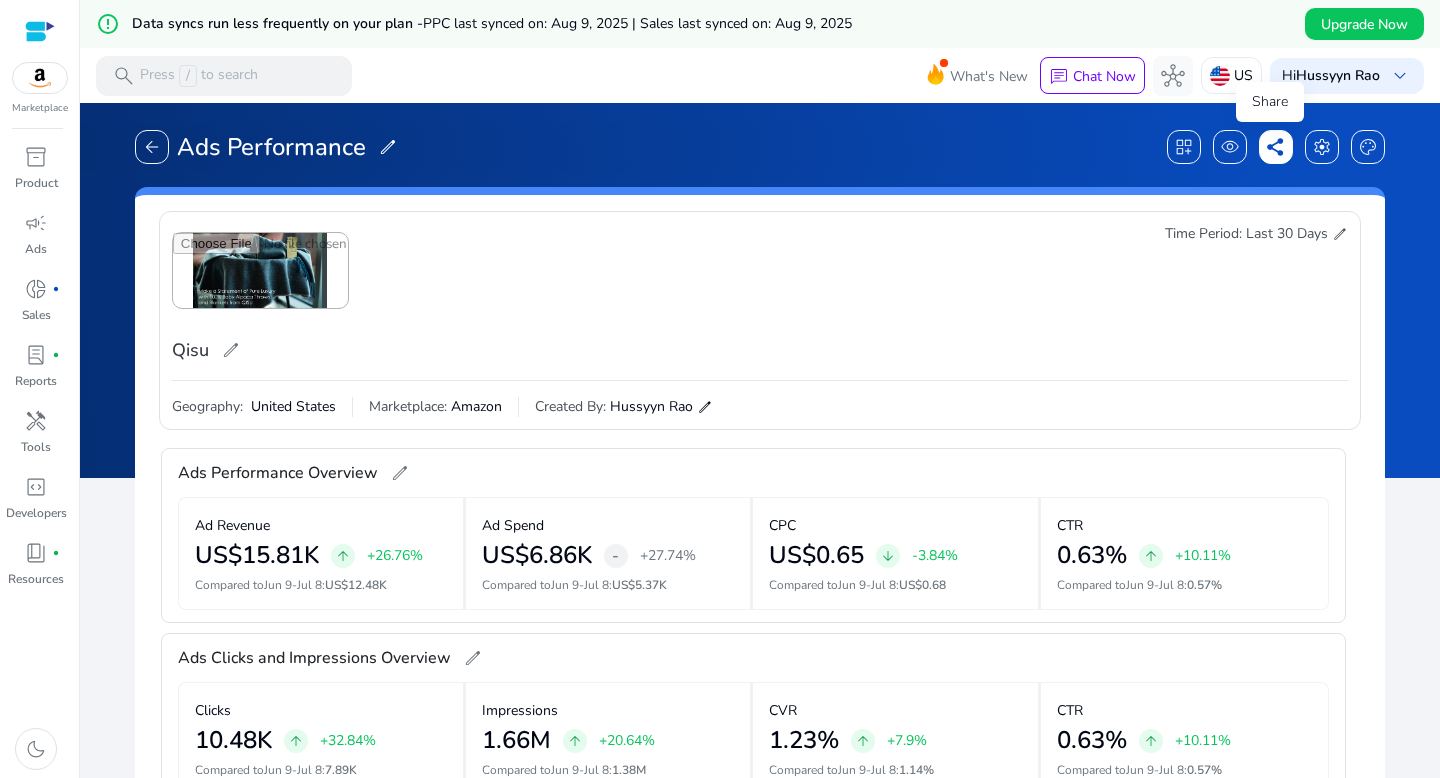 click on "share" 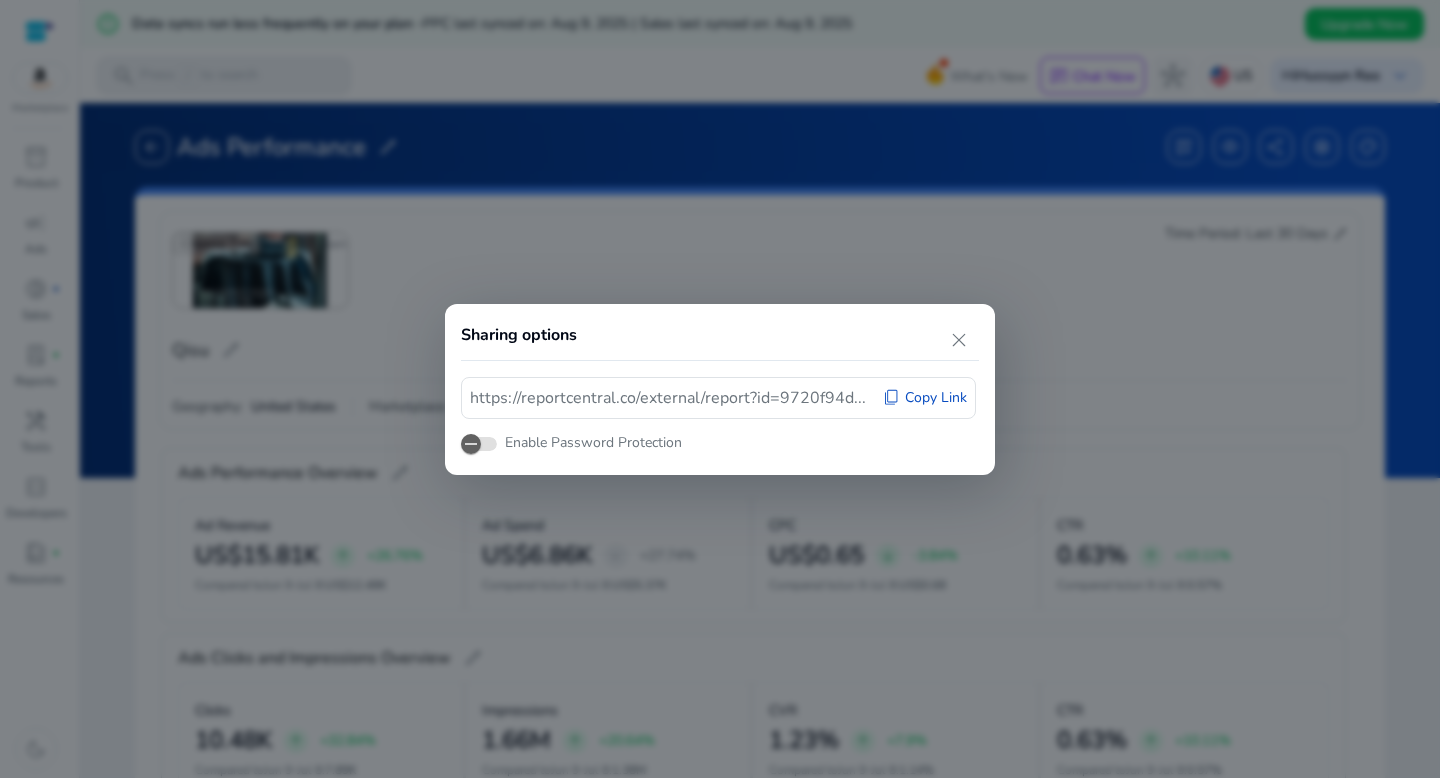 click on "Copy Link" at bounding box center [936, 398] 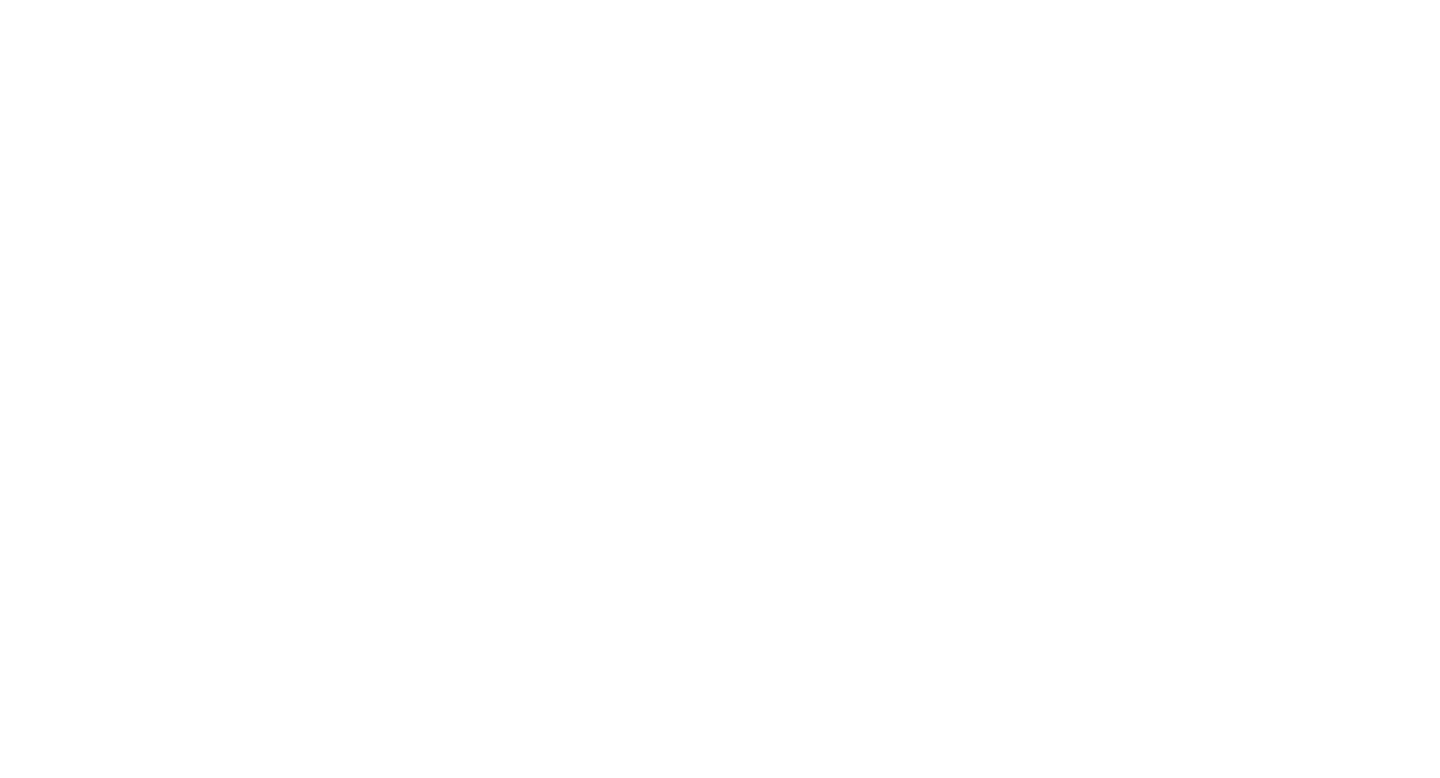 scroll, scrollTop: 0, scrollLeft: 0, axis: both 